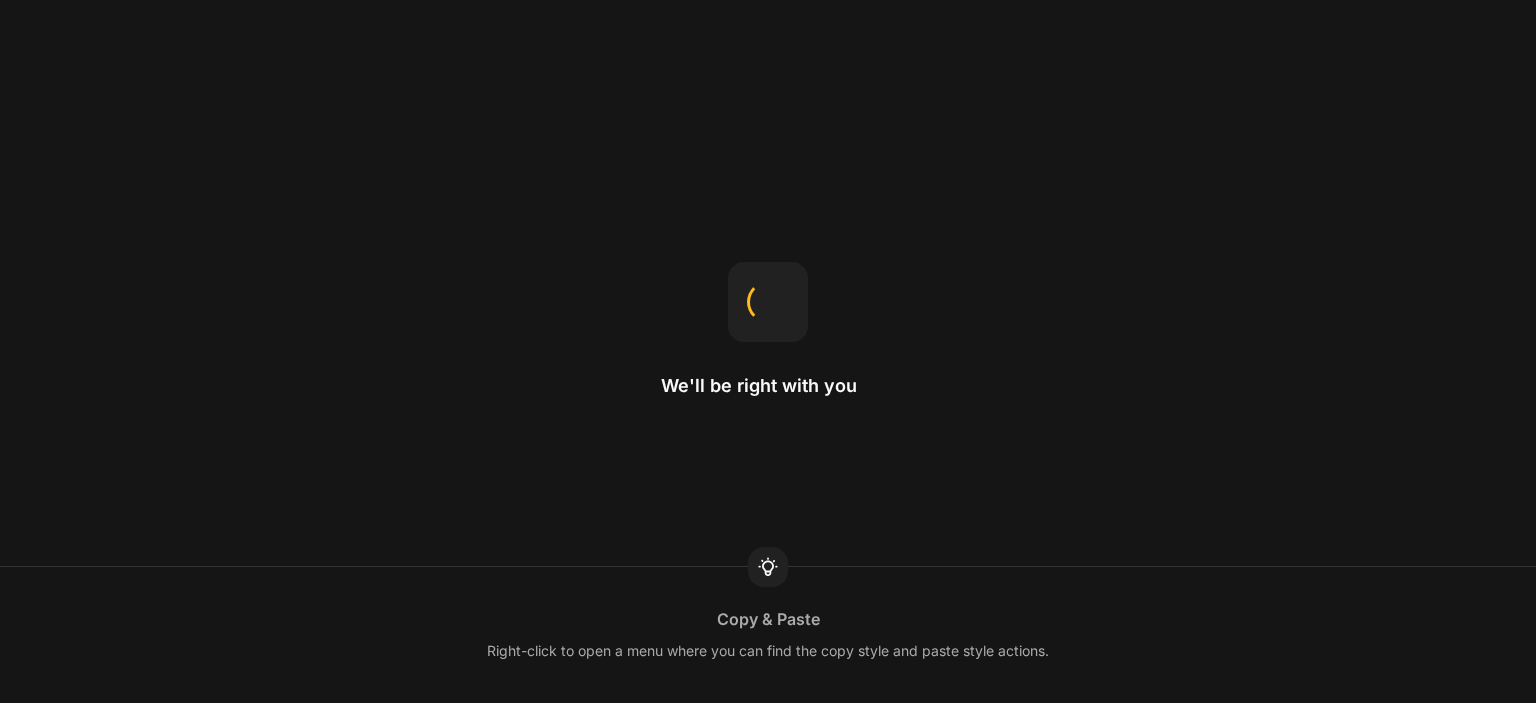 scroll, scrollTop: 0, scrollLeft: 0, axis: both 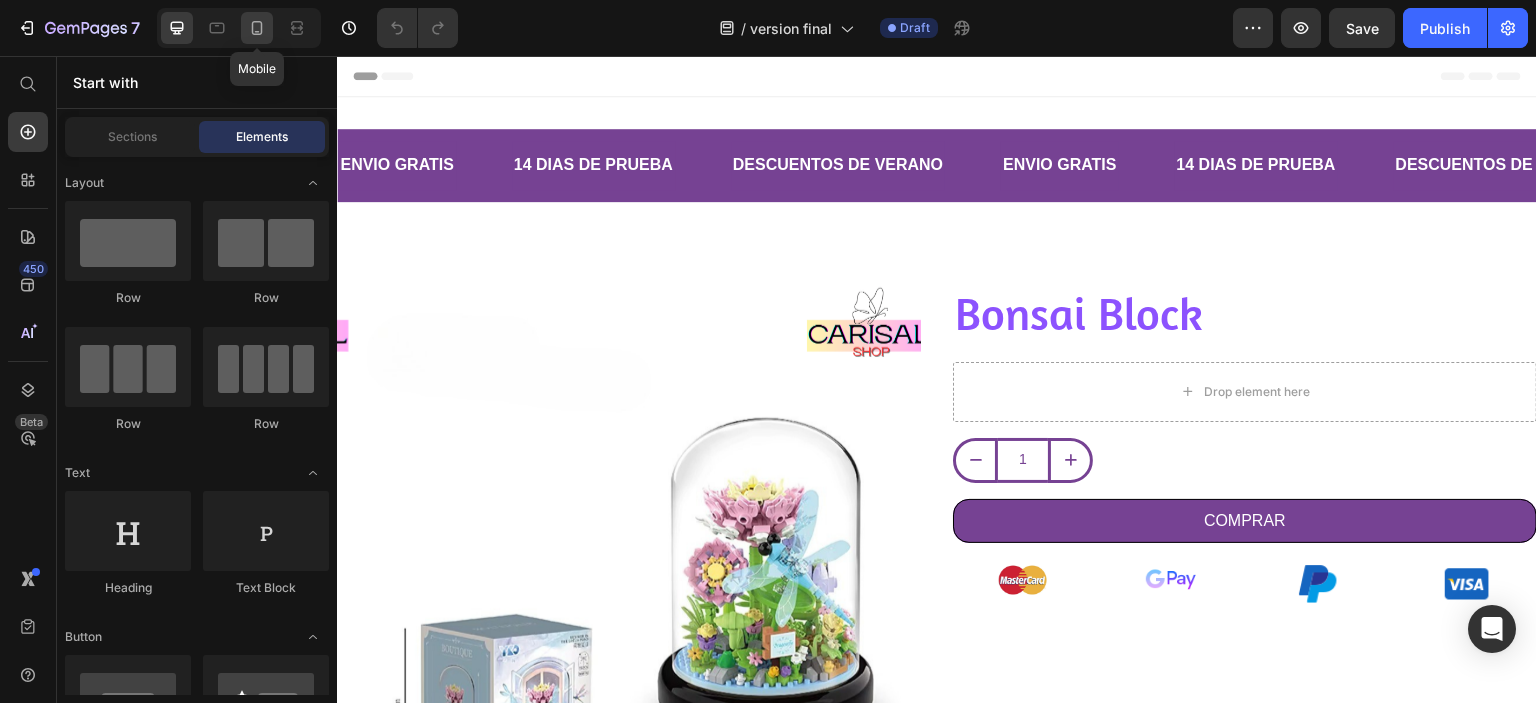 click 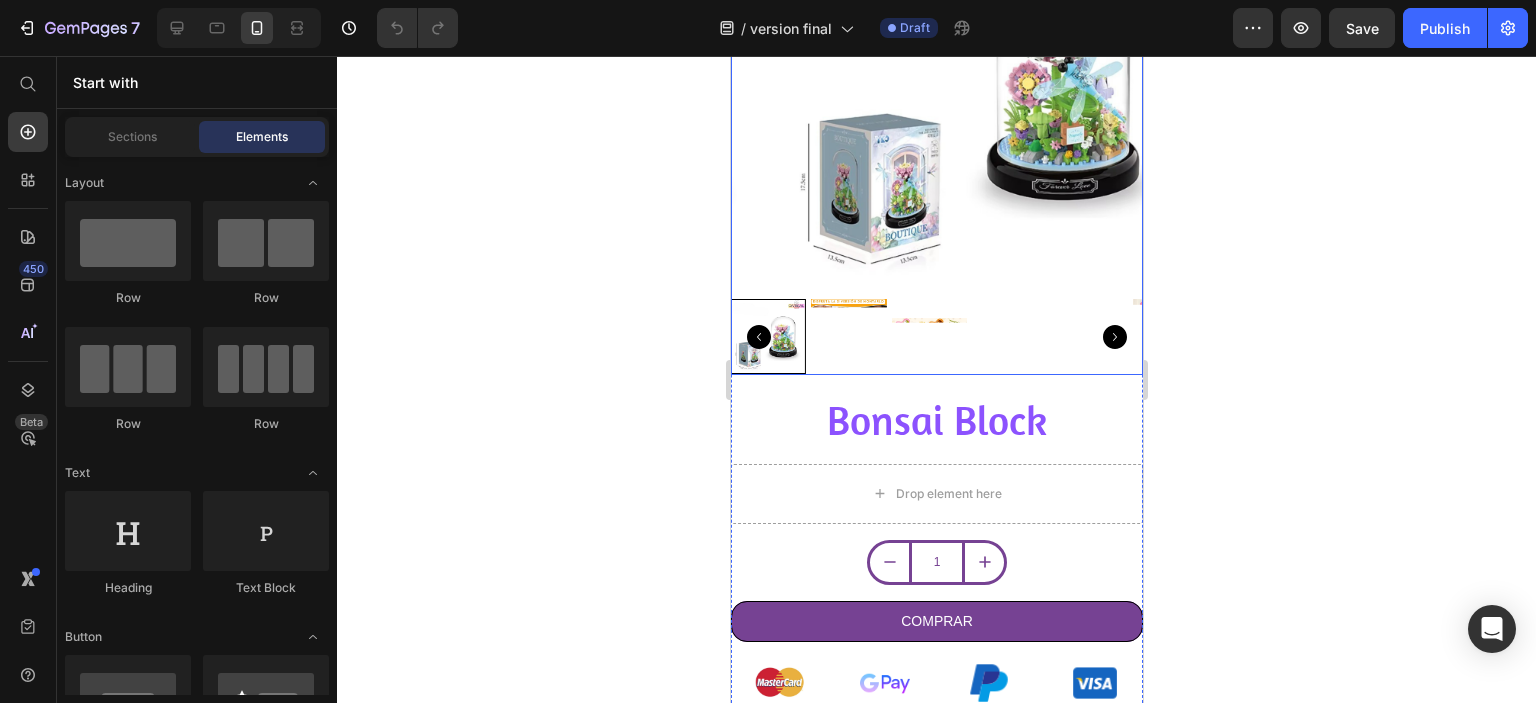 scroll, scrollTop: 400, scrollLeft: 0, axis: vertical 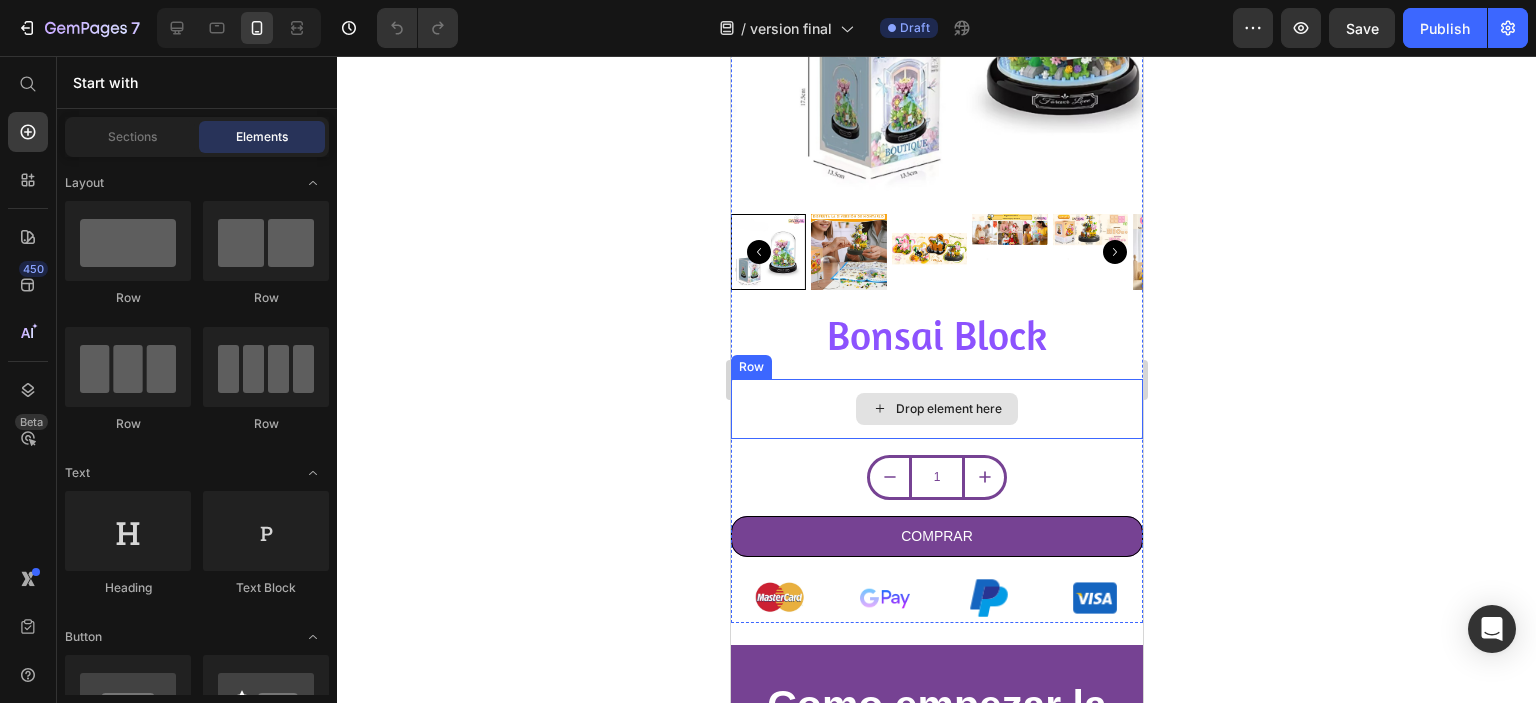 click on "Drop element here" at bounding box center (948, 409) 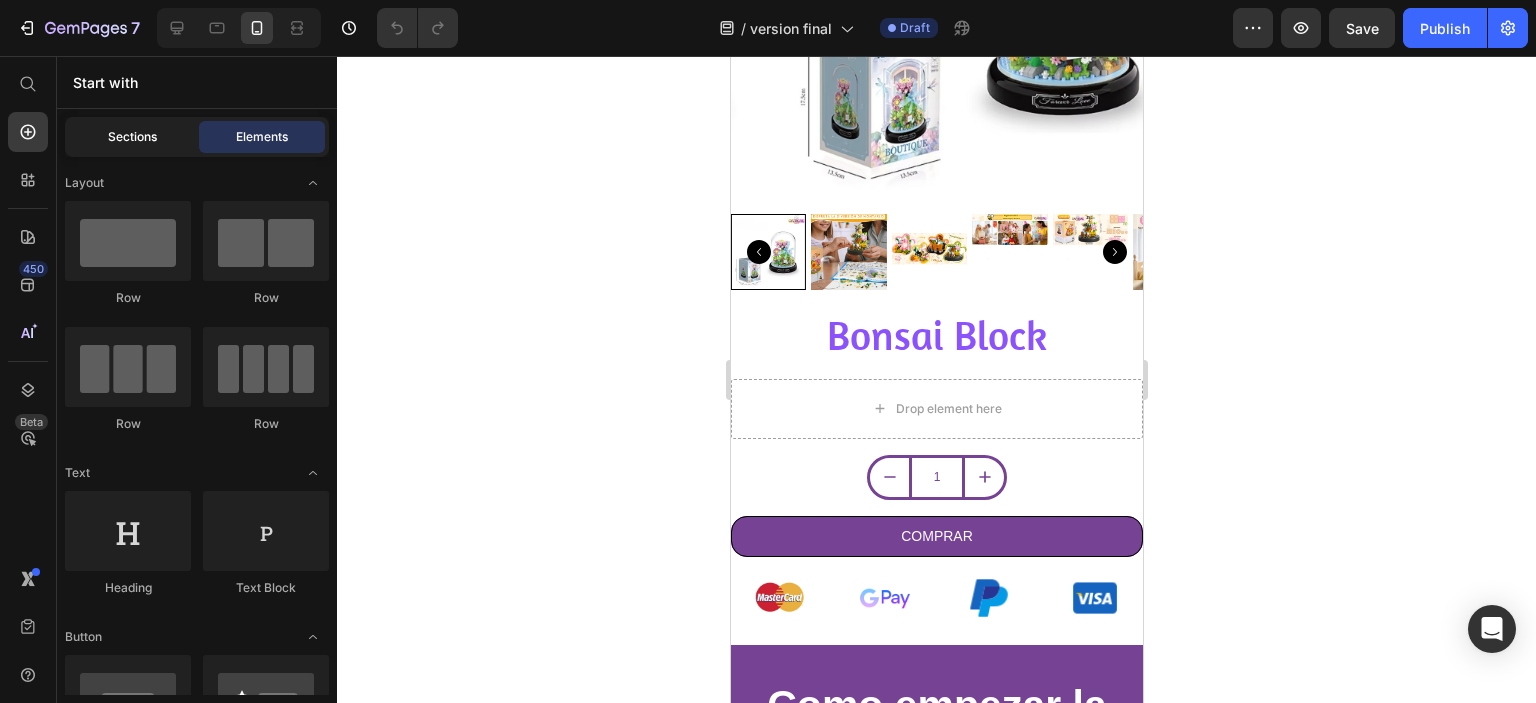 click on "Sections" at bounding box center [132, 137] 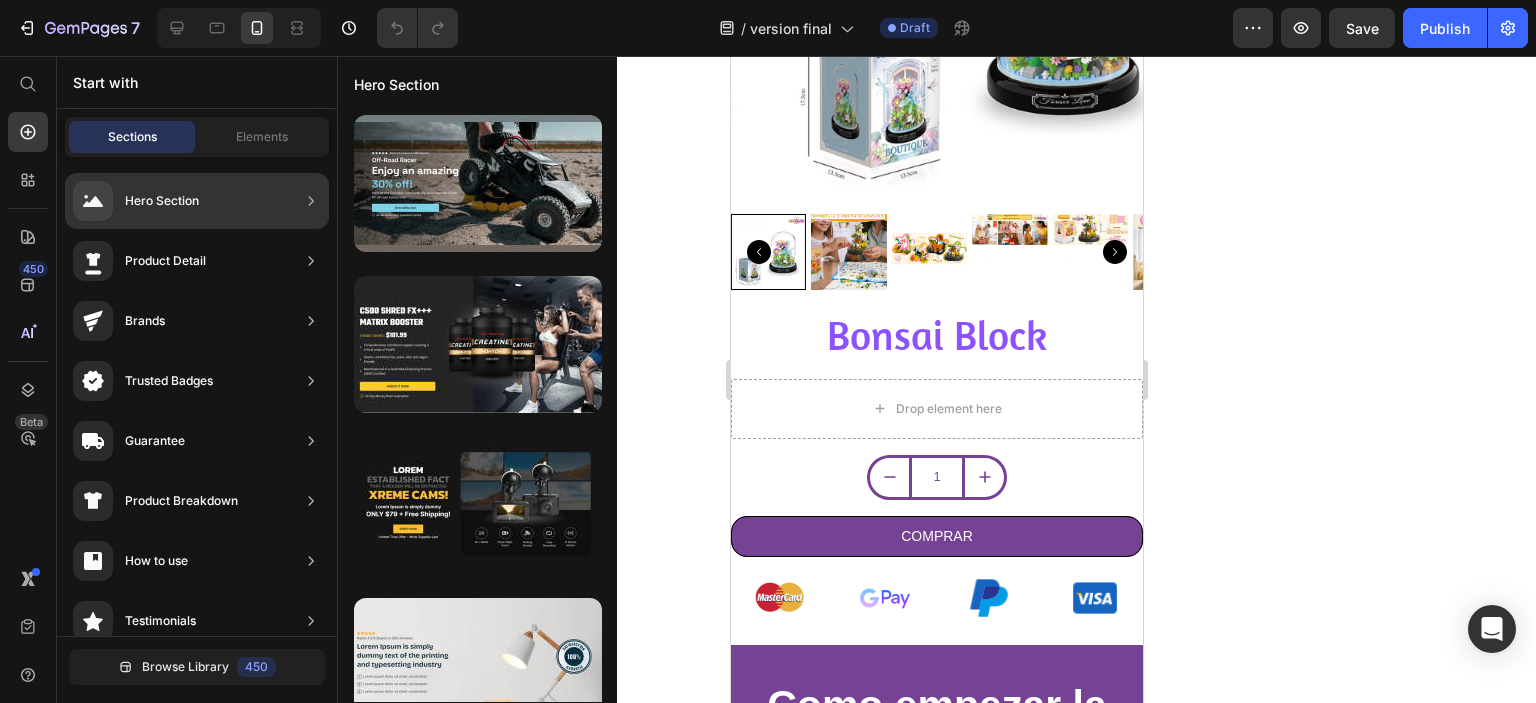 click on "Product Detail" at bounding box center [165, 261] 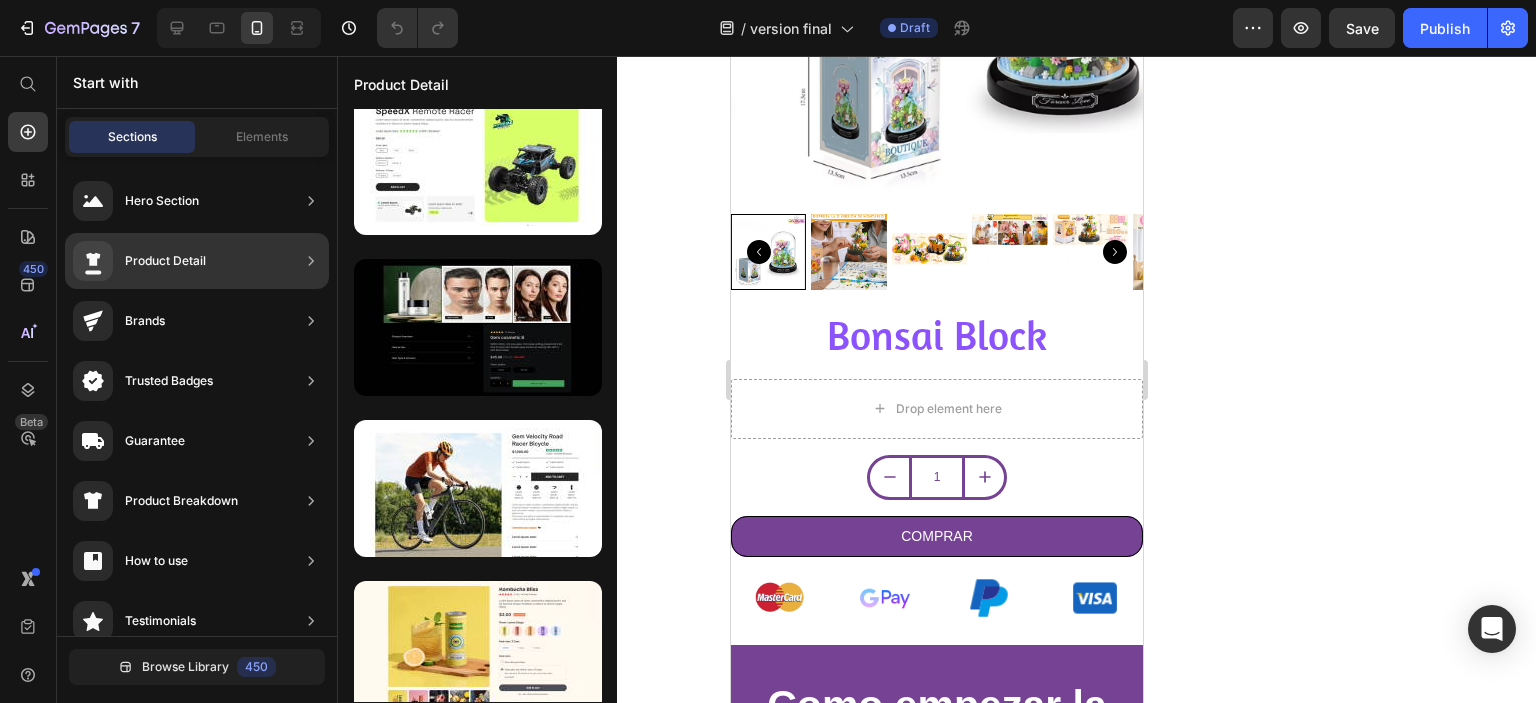 scroll, scrollTop: 199, scrollLeft: 0, axis: vertical 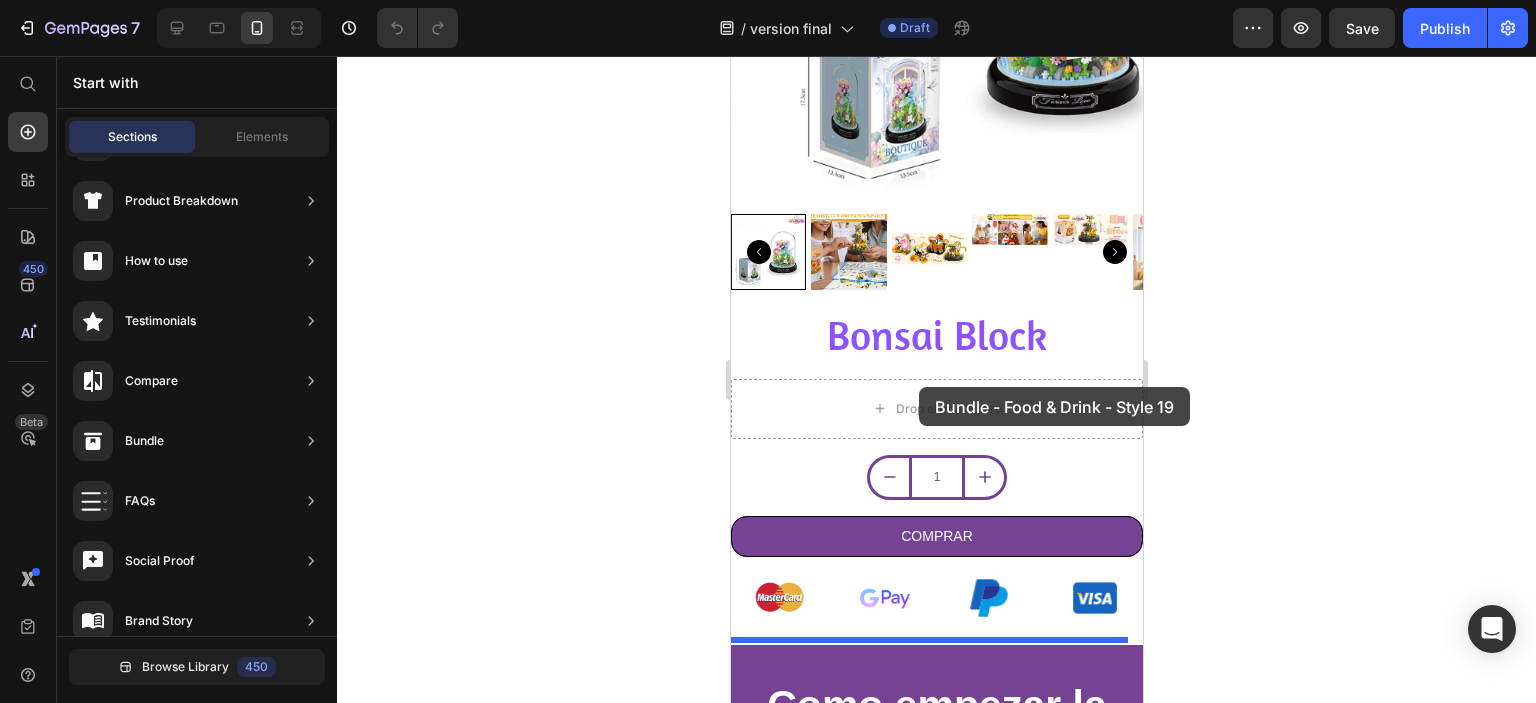 drag, startPoint x: 1237, startPoint y: 590, endPoint x: 918, endPoint y: 387, distance: 378.11374 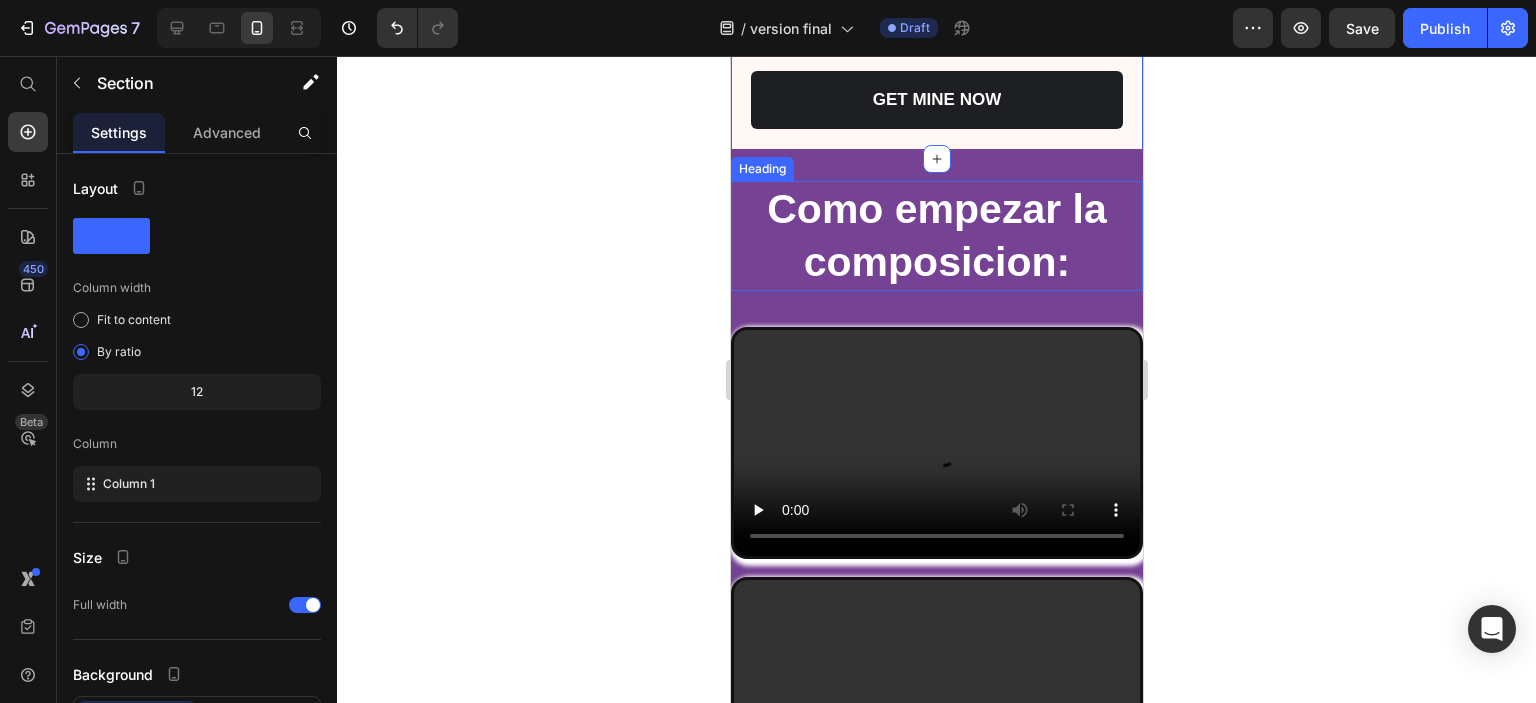 scroll, scrollTop: 1800, scrollLeft: 0, axis: vertical 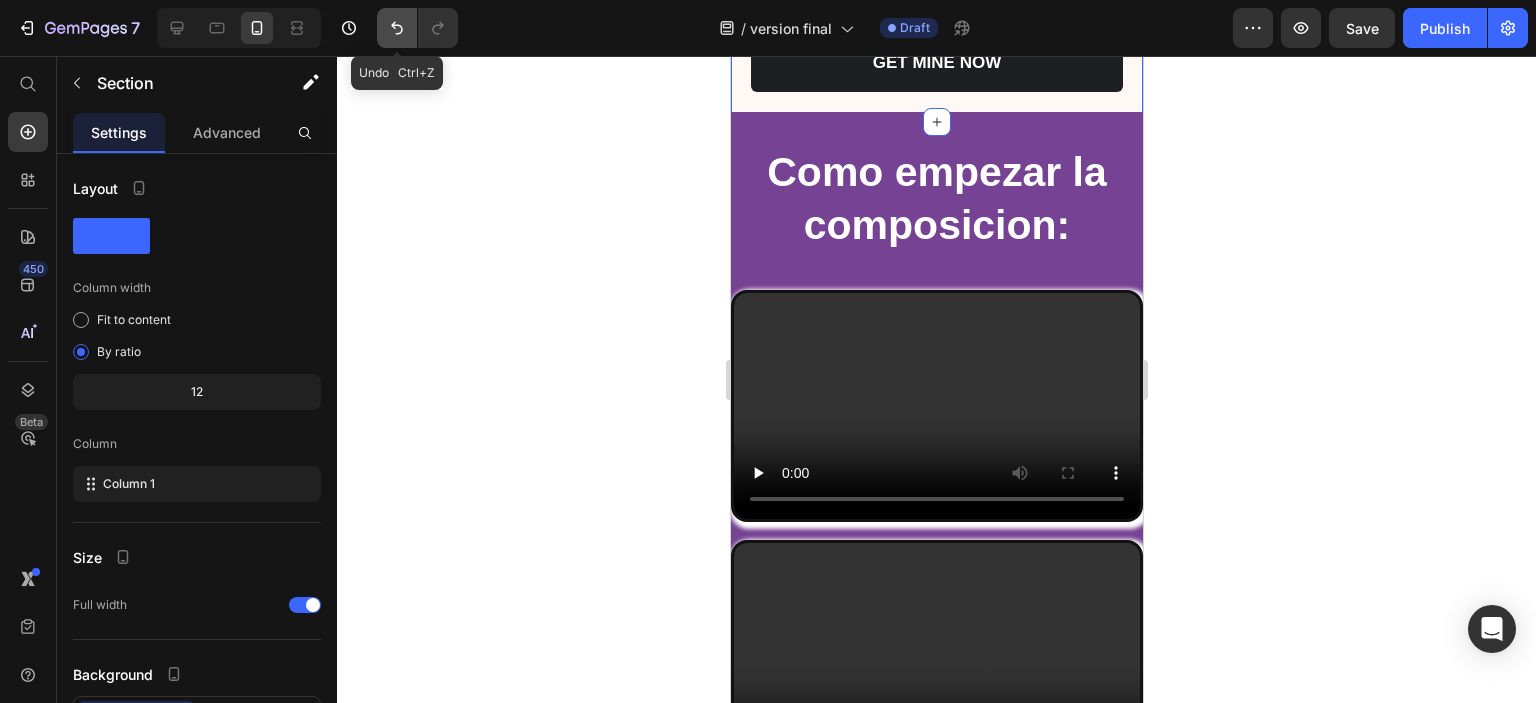 click 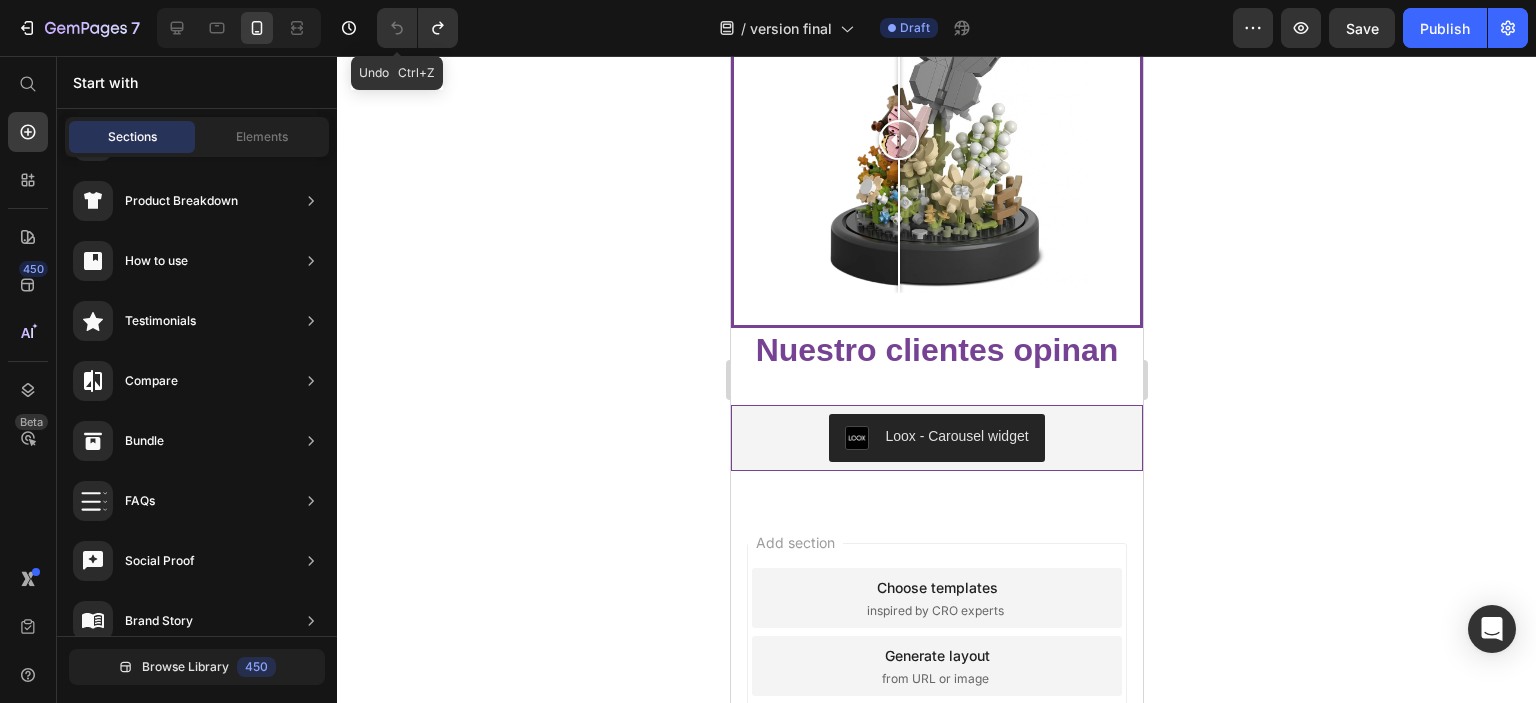 scroll, scrollTop: 932, scrollLeft: 0, axis: vertical 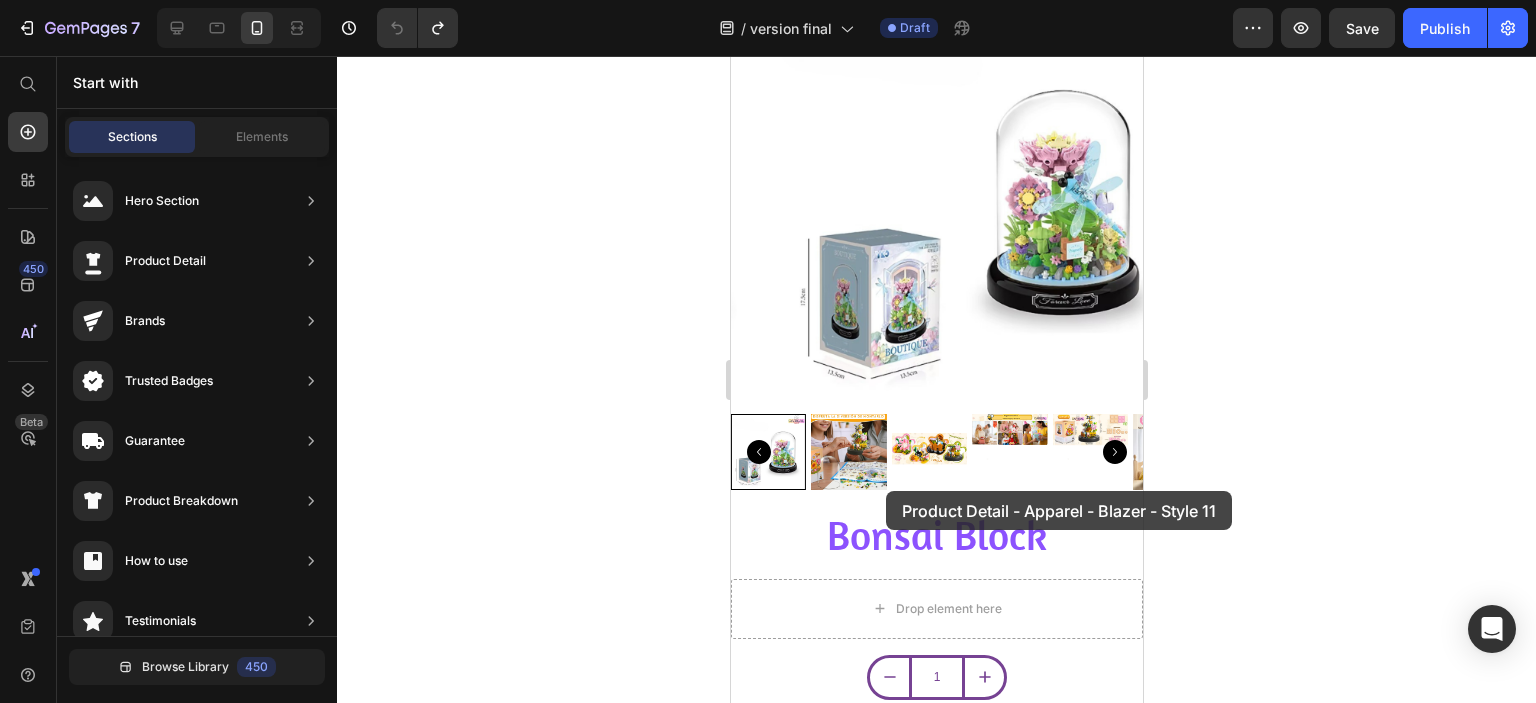 drag, startPoint x: 1185, startPoint y: 395, endPoint x: 2027, endPoint y: 683, distance: 889.89215 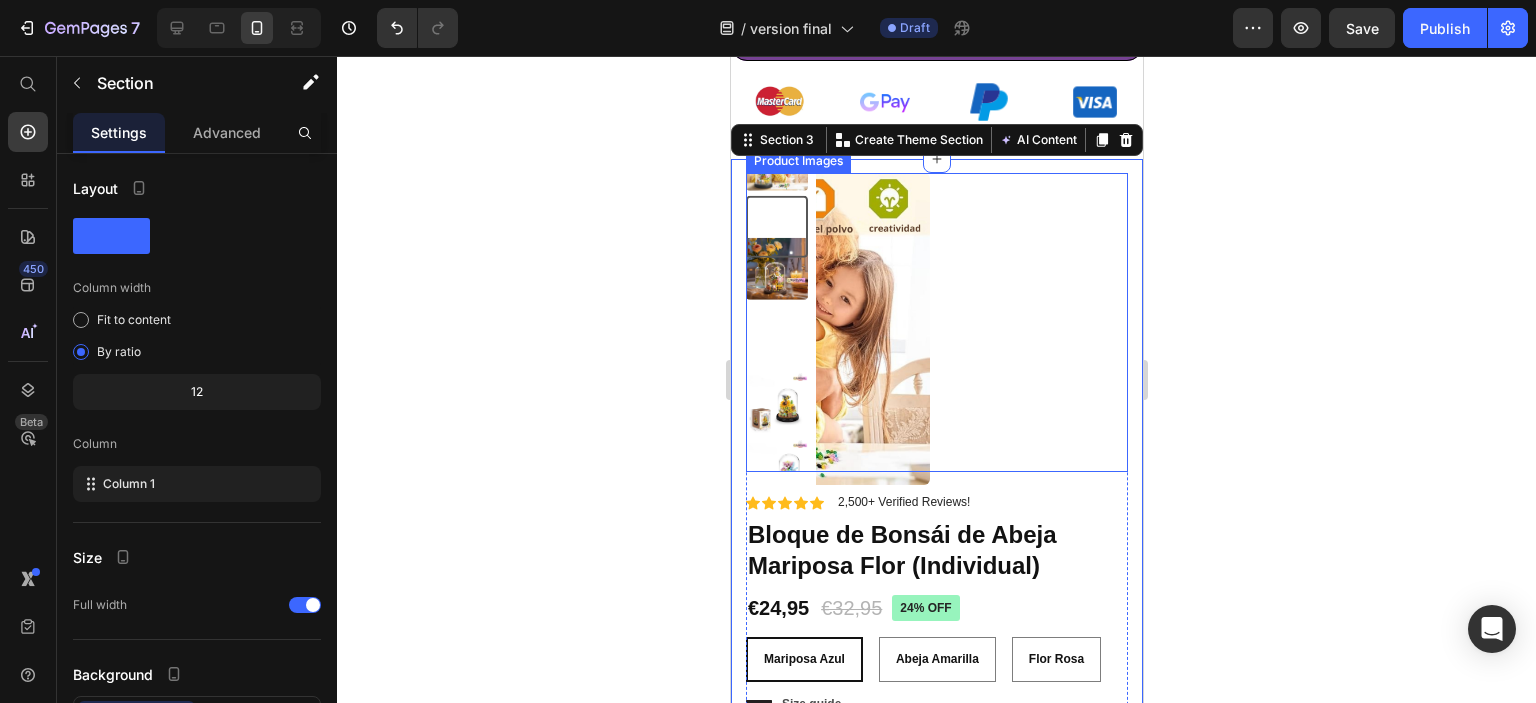 scroll, scrollTop: 1013, scrollLeft: 0, axis: vertical 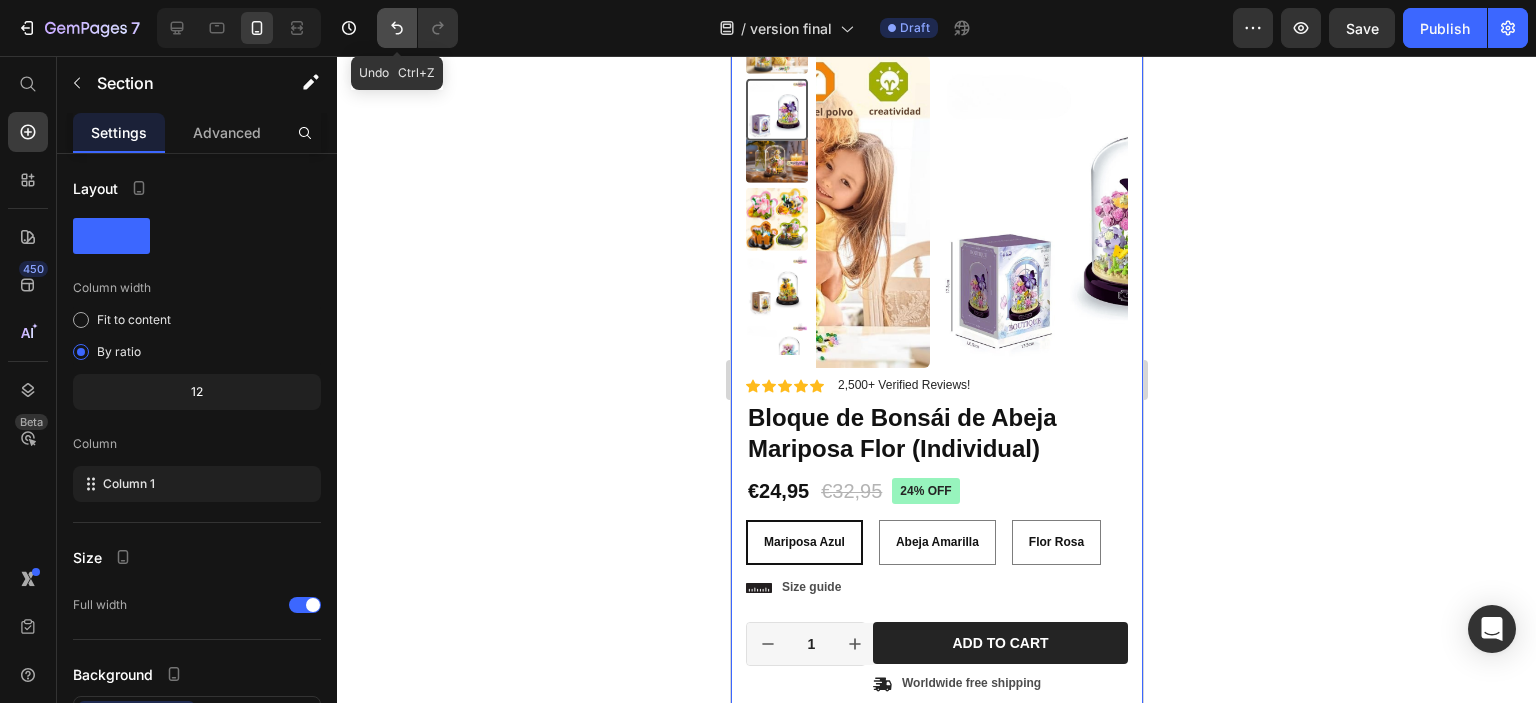 click 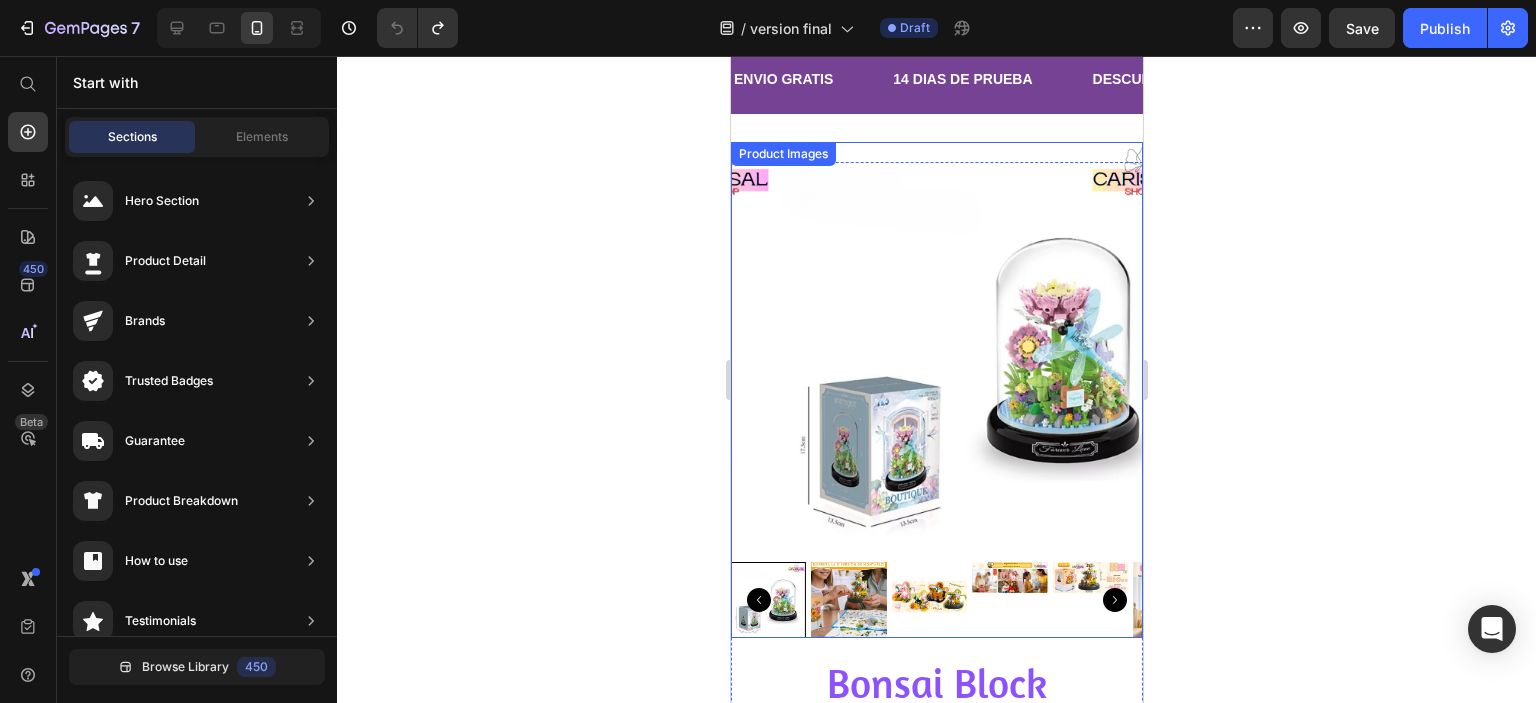scroll, scrollTop: 100, scrollLeft: 0, axis: vertical 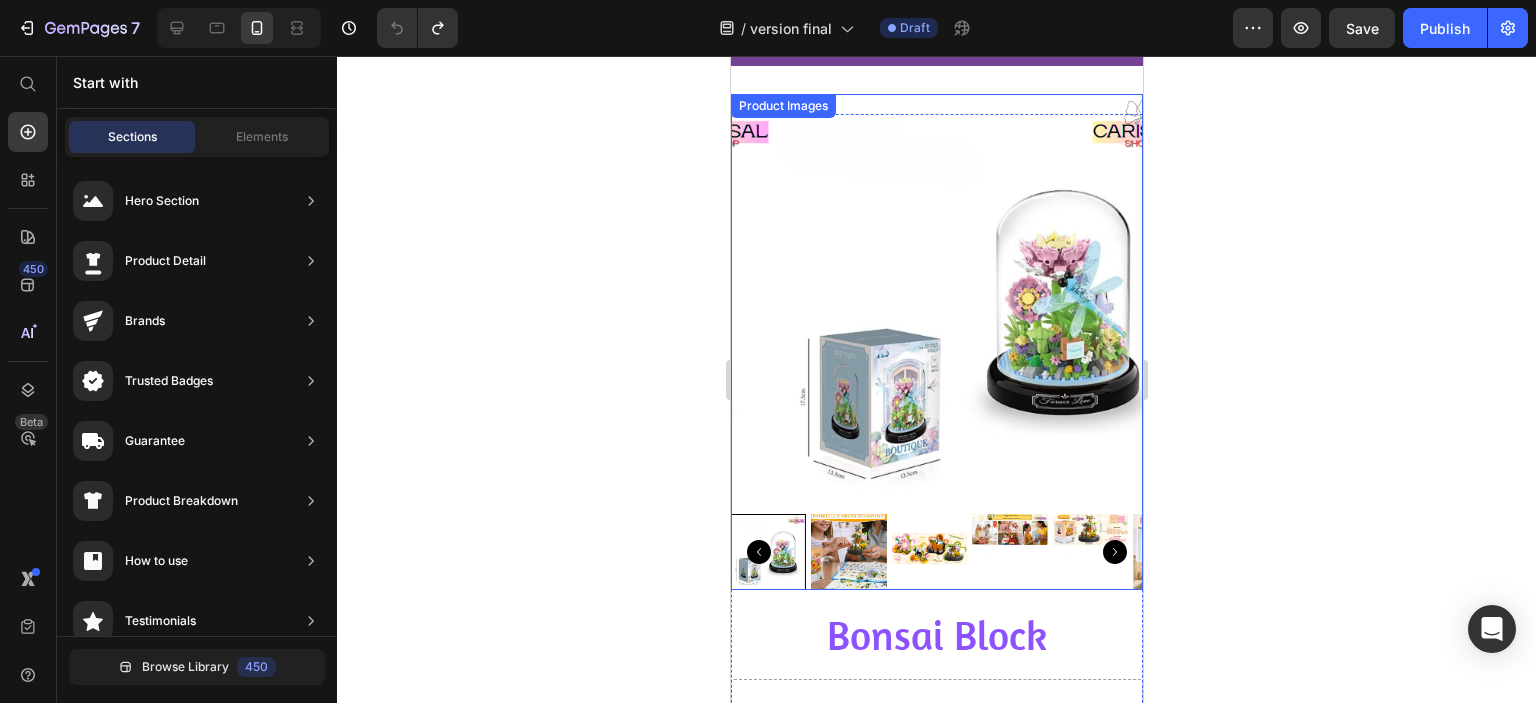 click at bounding box center (982, 300) 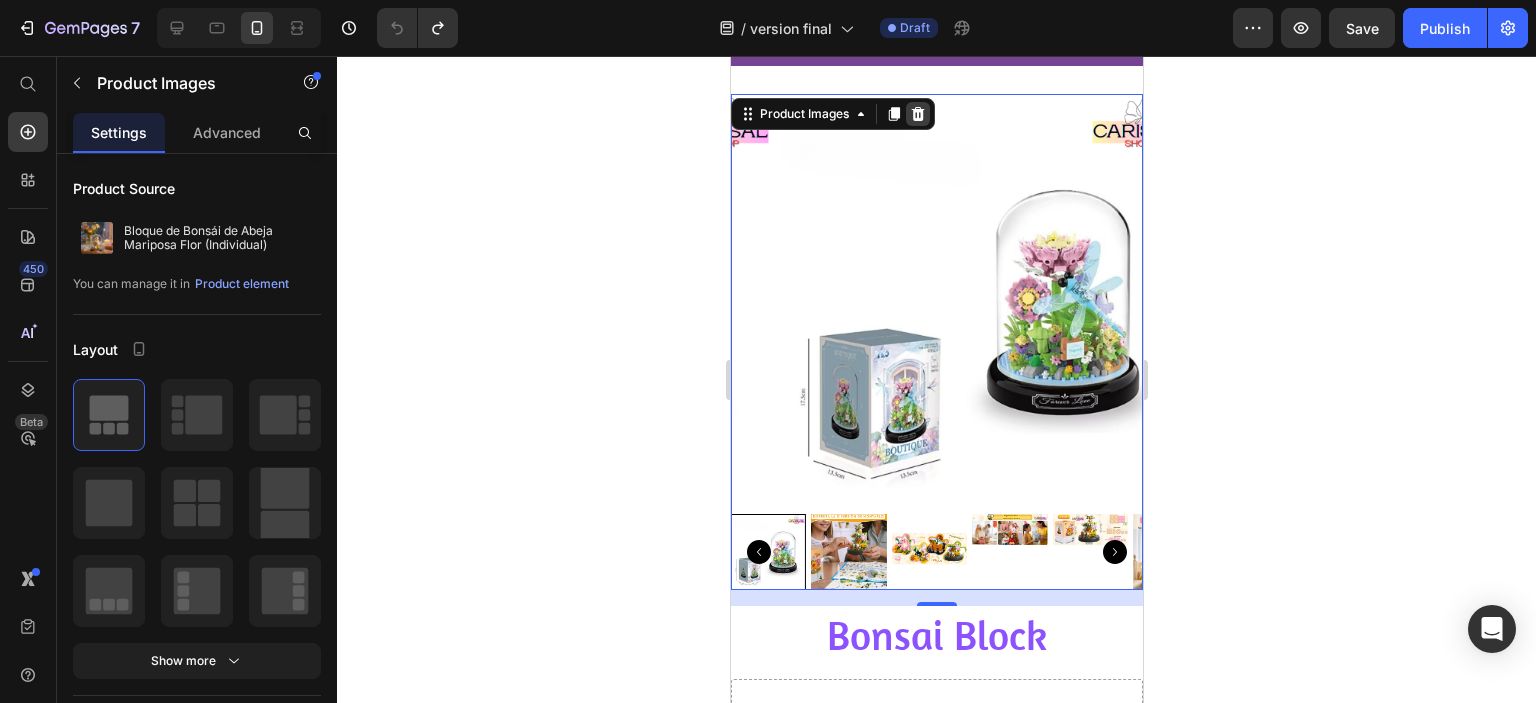 click 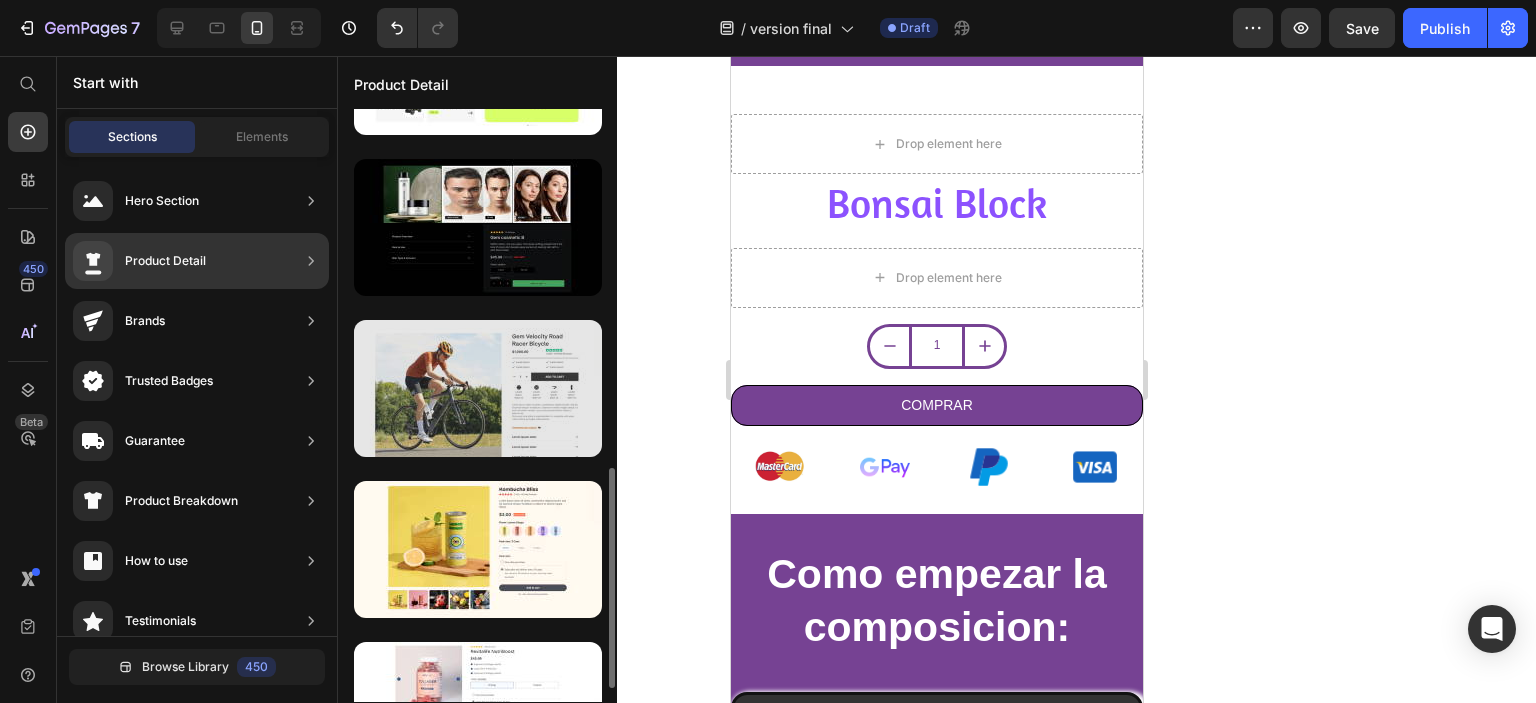 scroll, scrollTop: 700, scrollLeft: 0, axis: vertical 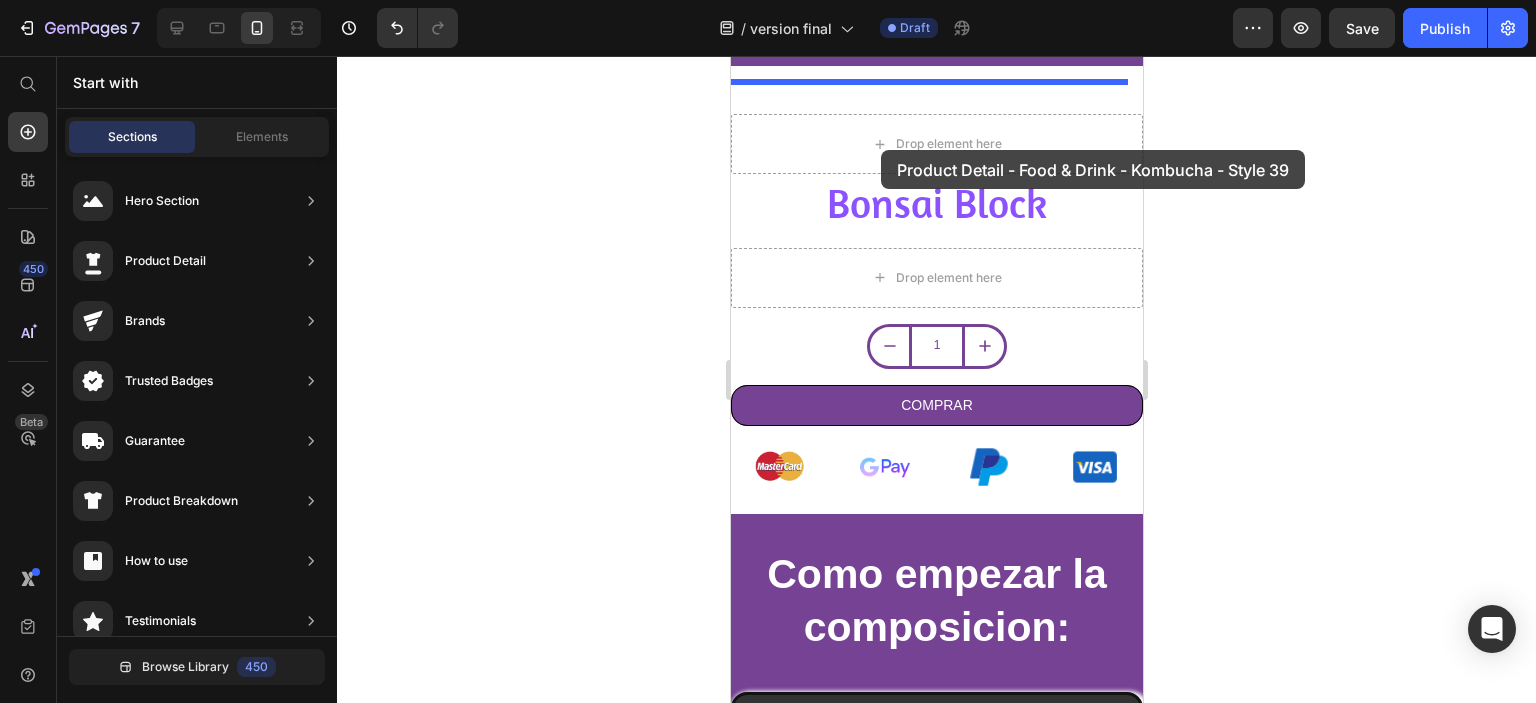 drag, startPoint x: 1171, startPoint y: 509, endPoint x: 1907, endPoint y: 391, distance: 745.39923 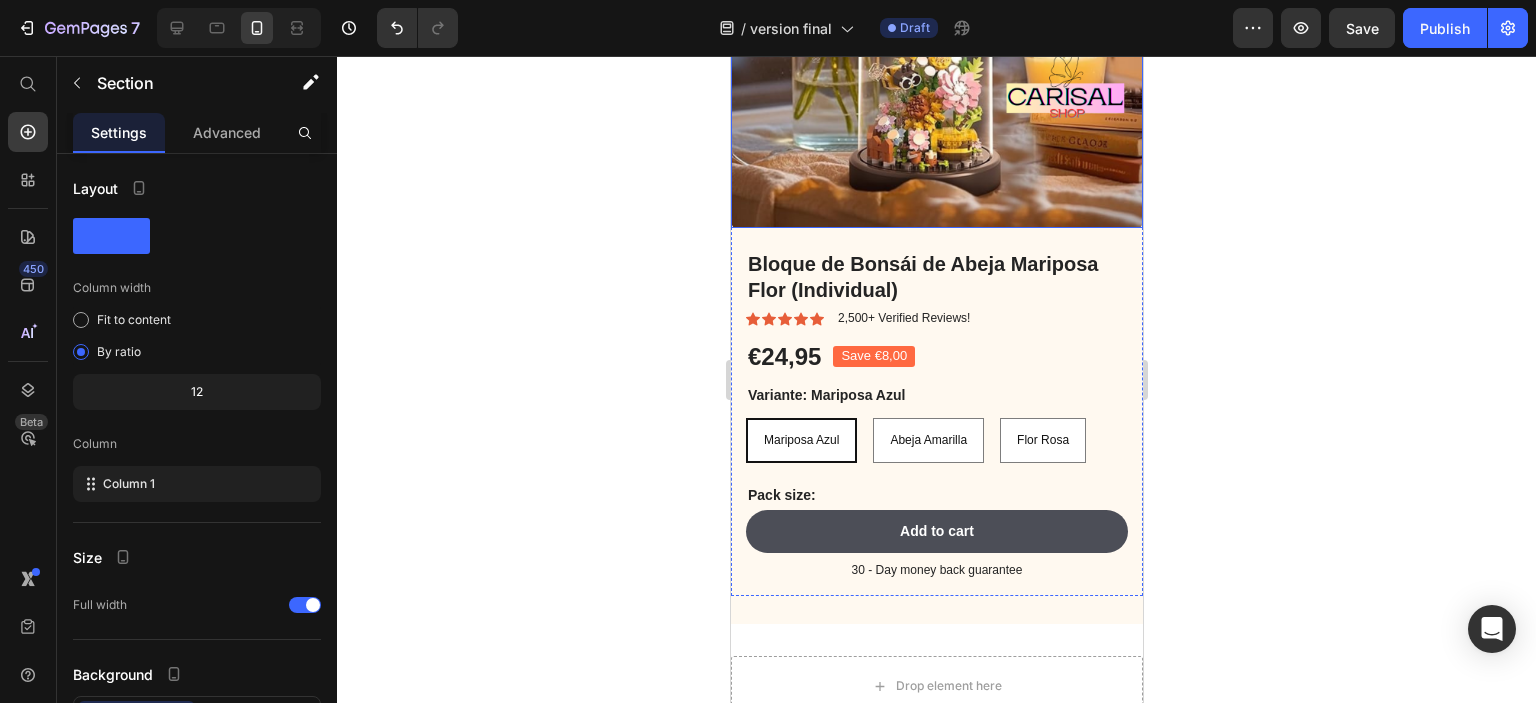 scroll, scrollTop: 400, scrollLeft: 0, axis: vertical 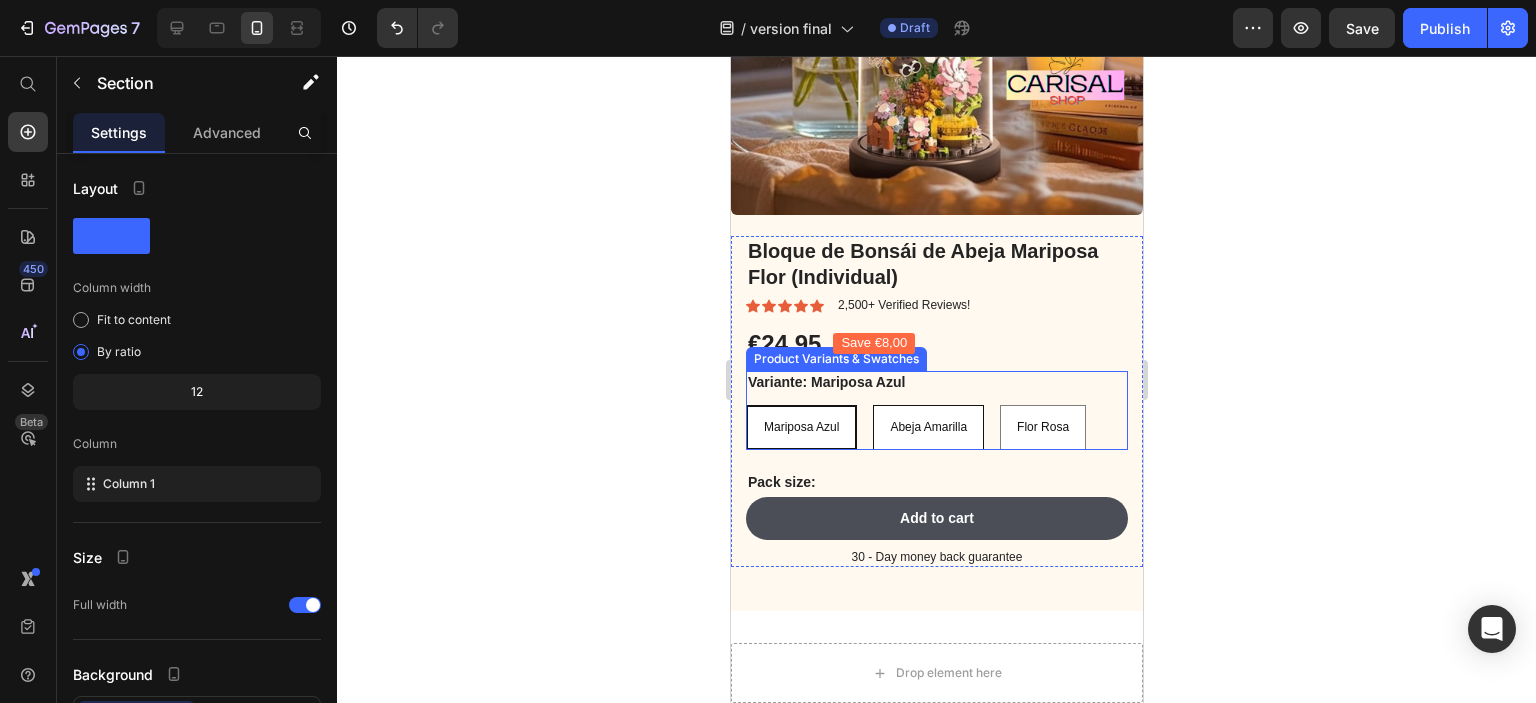 click on "Abeja Amarilla" at bounding box center (927, 428) 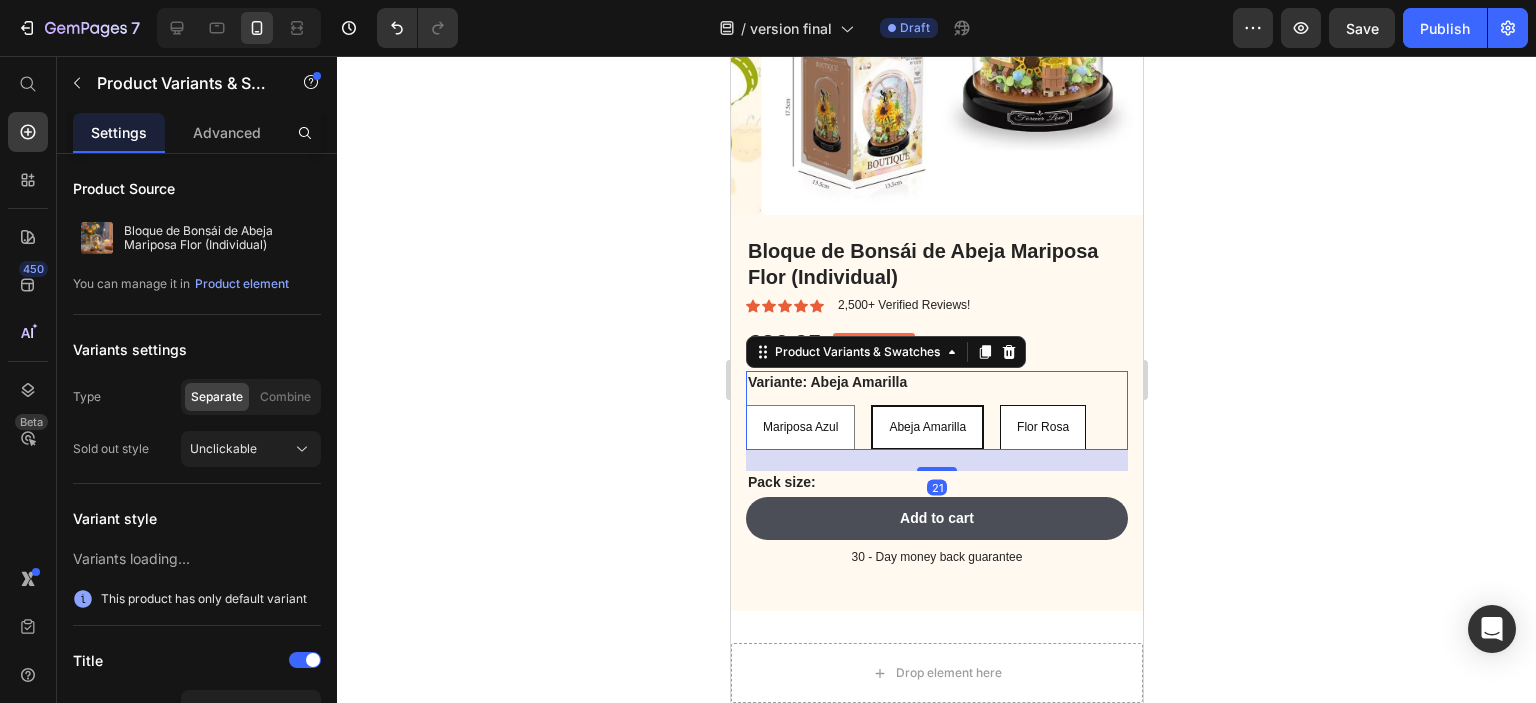 click on "Flor Rosa" at bounding box center [1042, 428] 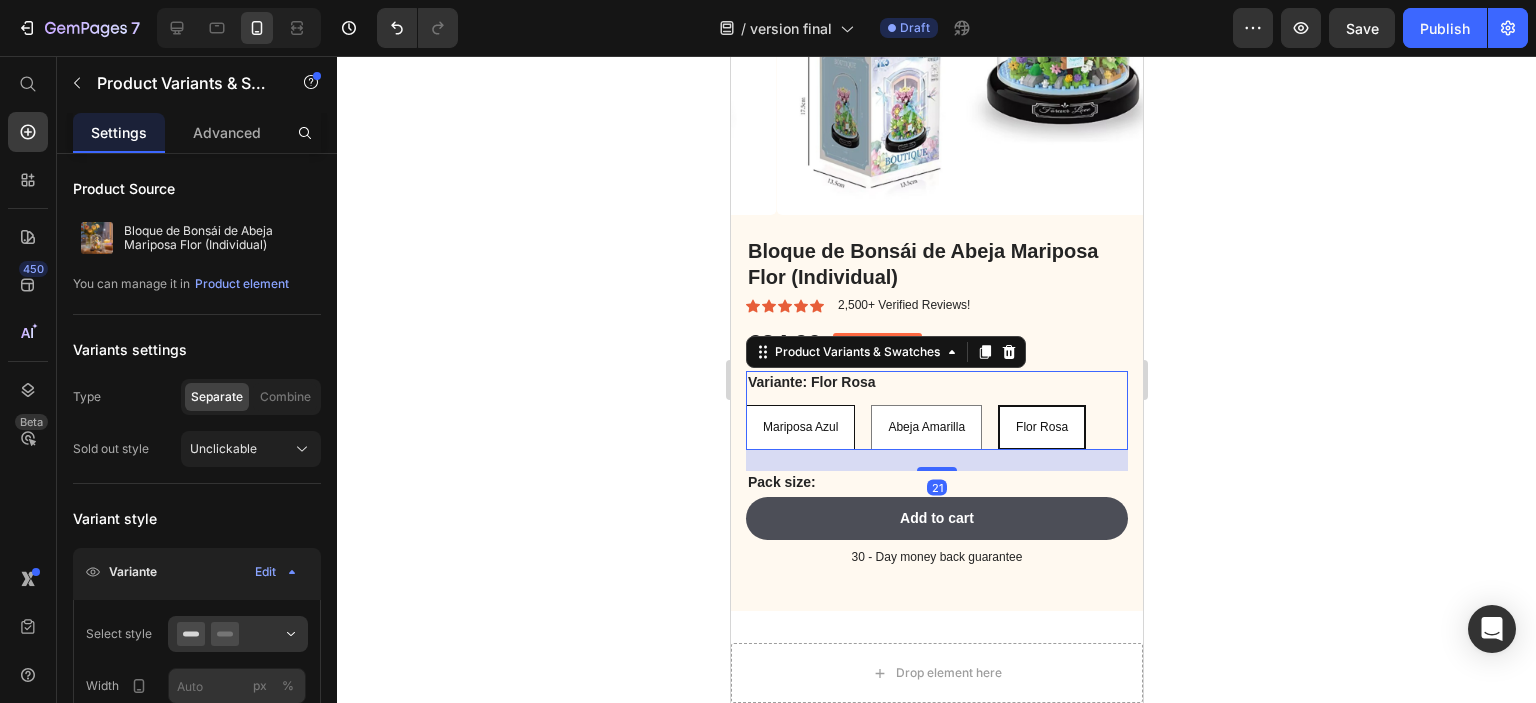 click on "Mariposa Azul" at bounding box center [799, 428] 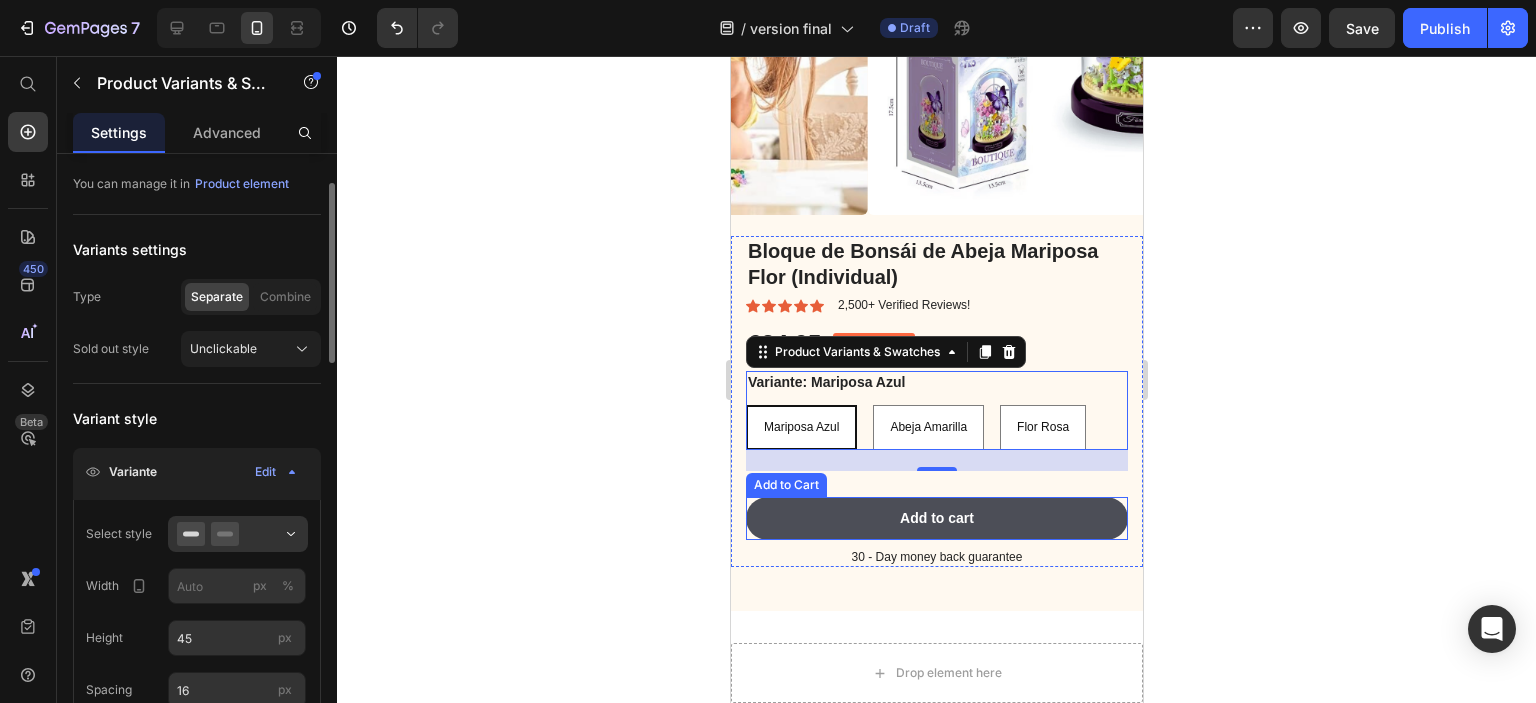 scroll, scrollTop: 200, scrollLeft: 0, axis: vertical 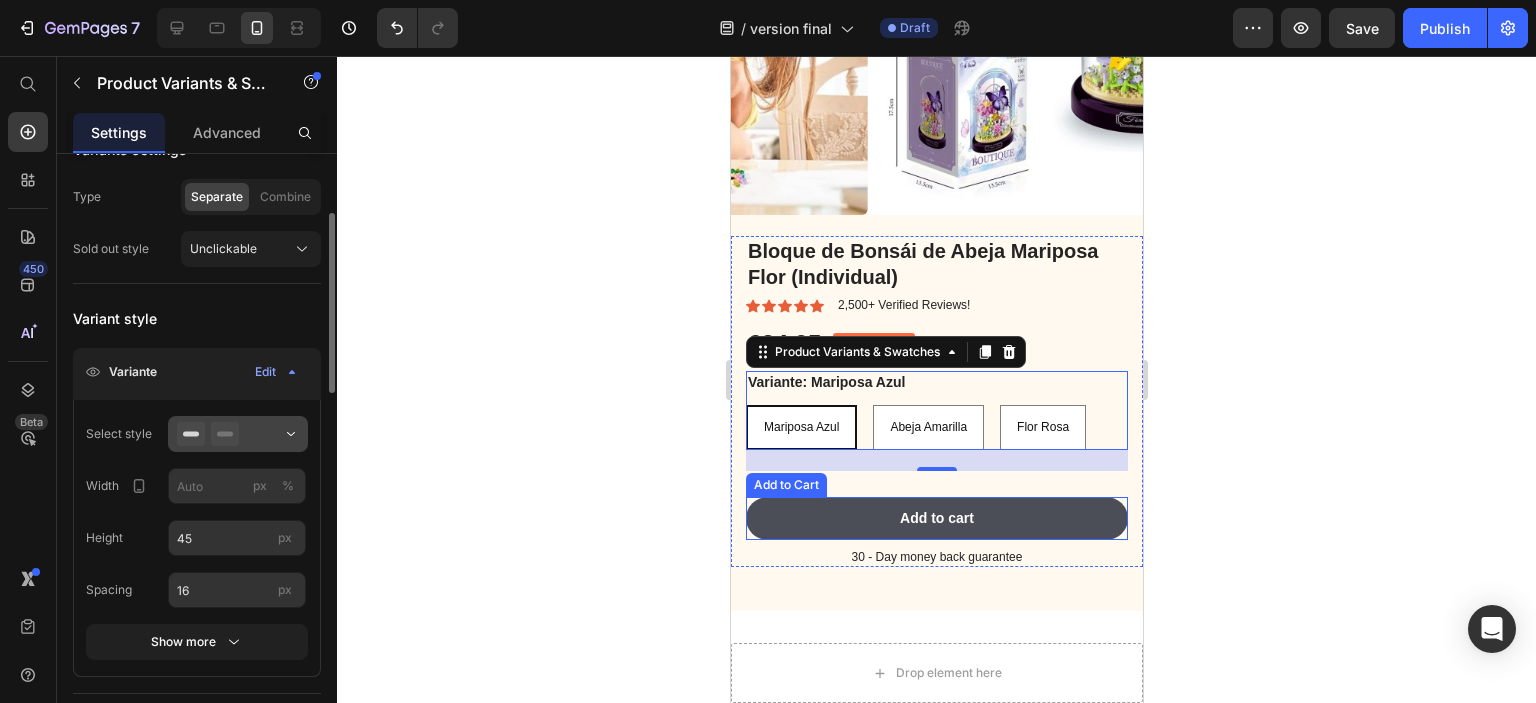 click at bounding box center [238, 434] 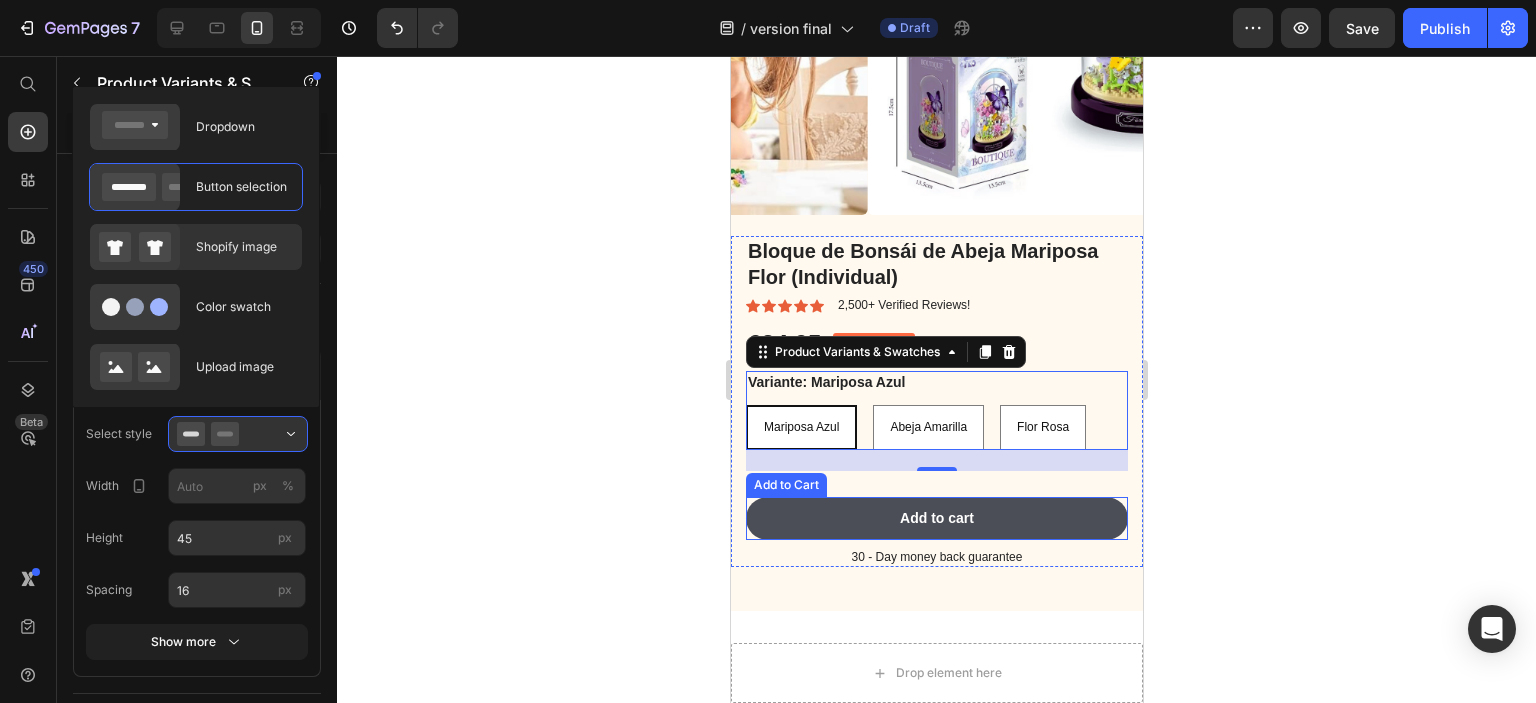 click on "Shopify image" at bounding box center [243, 247] 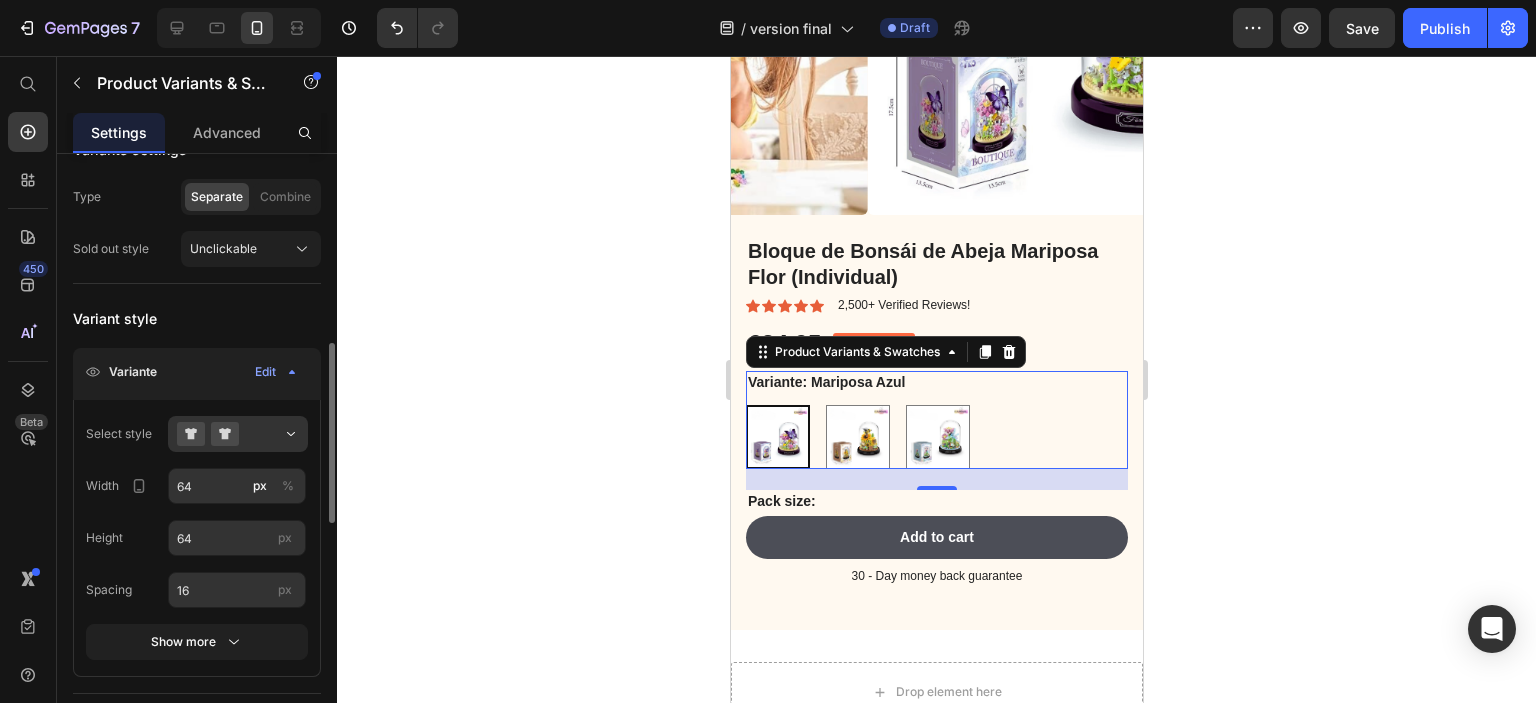 scroll, scrollTop: 300, scrollLeft: 0, axis: vertical 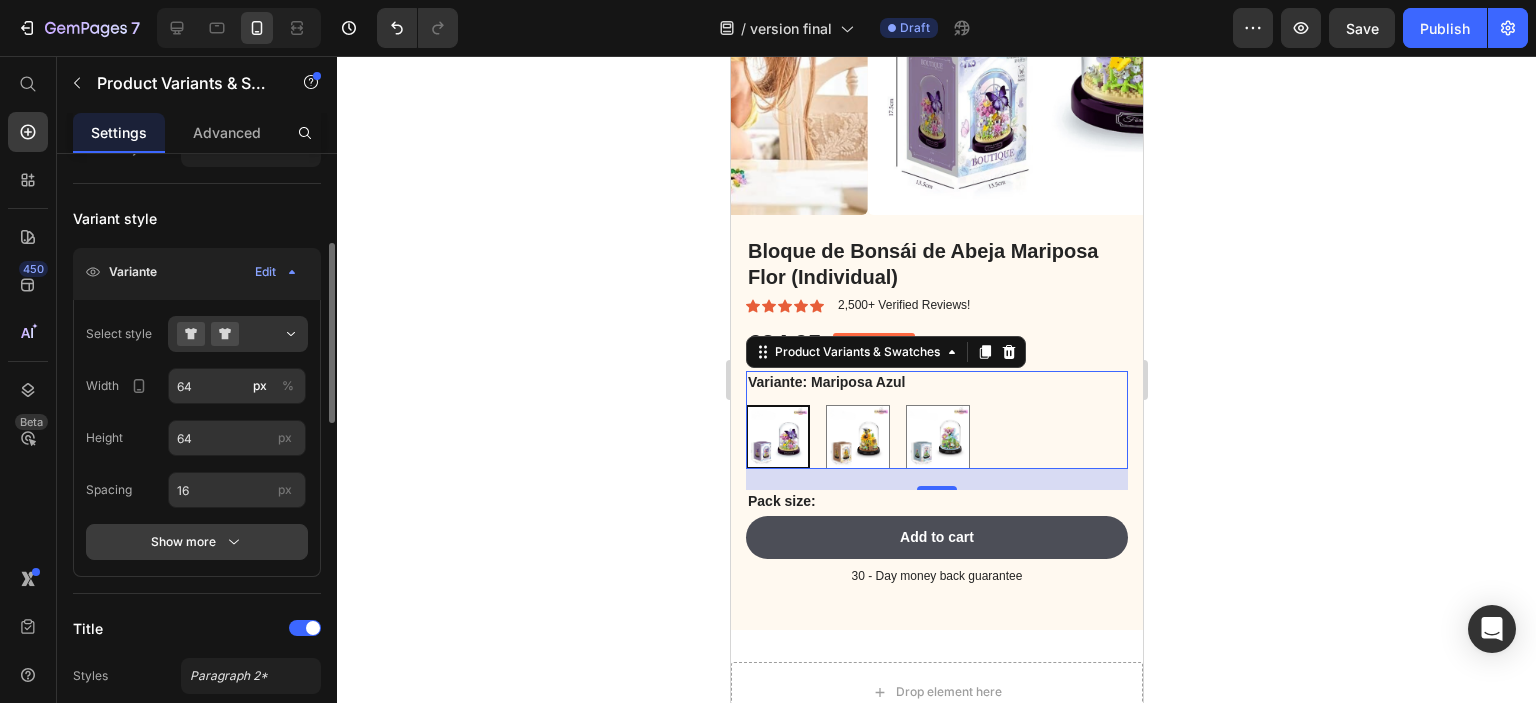 click 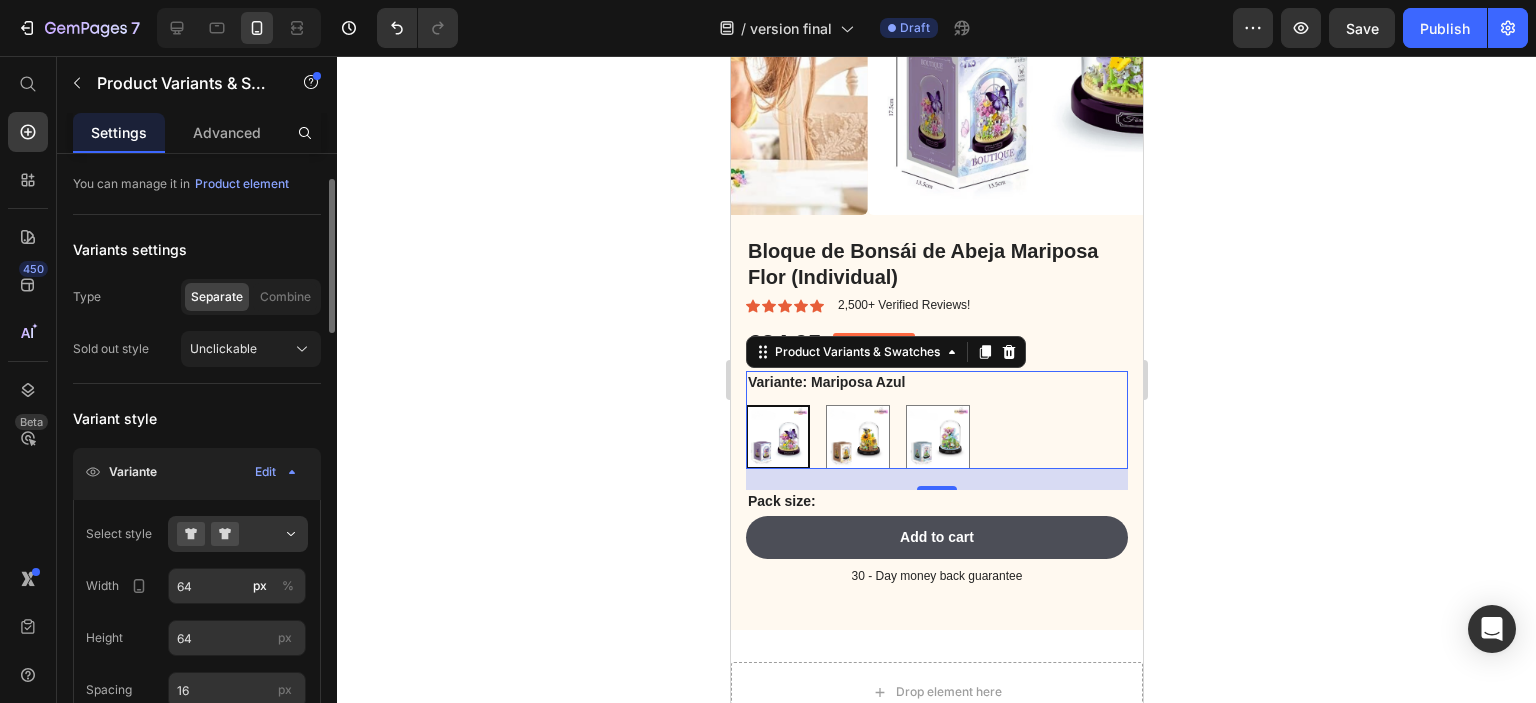 scroll, scrollTop: 0, scrollLeft: 0, axis: both 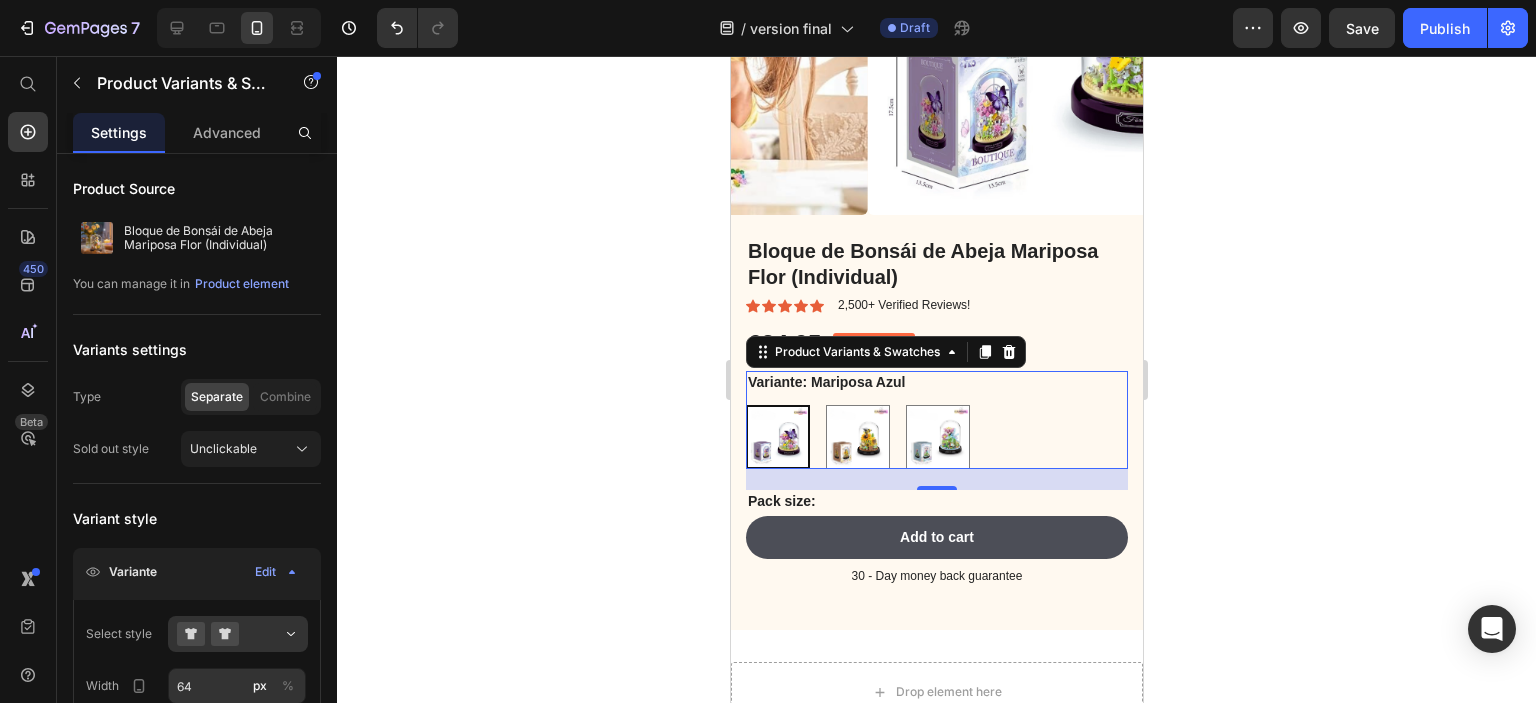 click on "Variante: Mariposa Azul Mariposa Azul Mariposa Azul Abeja Amarilla Abeja Amarilla Flor Rosa Flor Rosa" at bounding box center (936, 420) 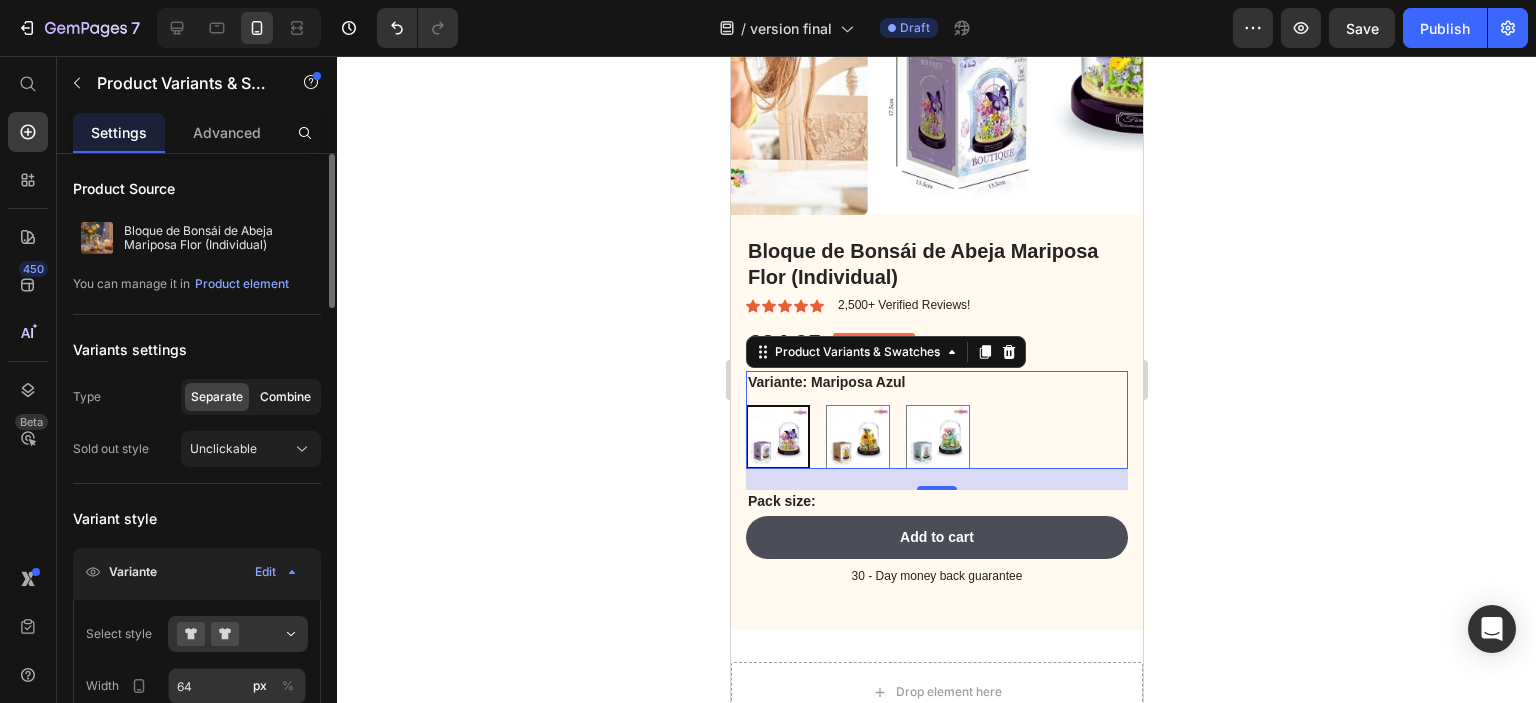 click on "Combine" 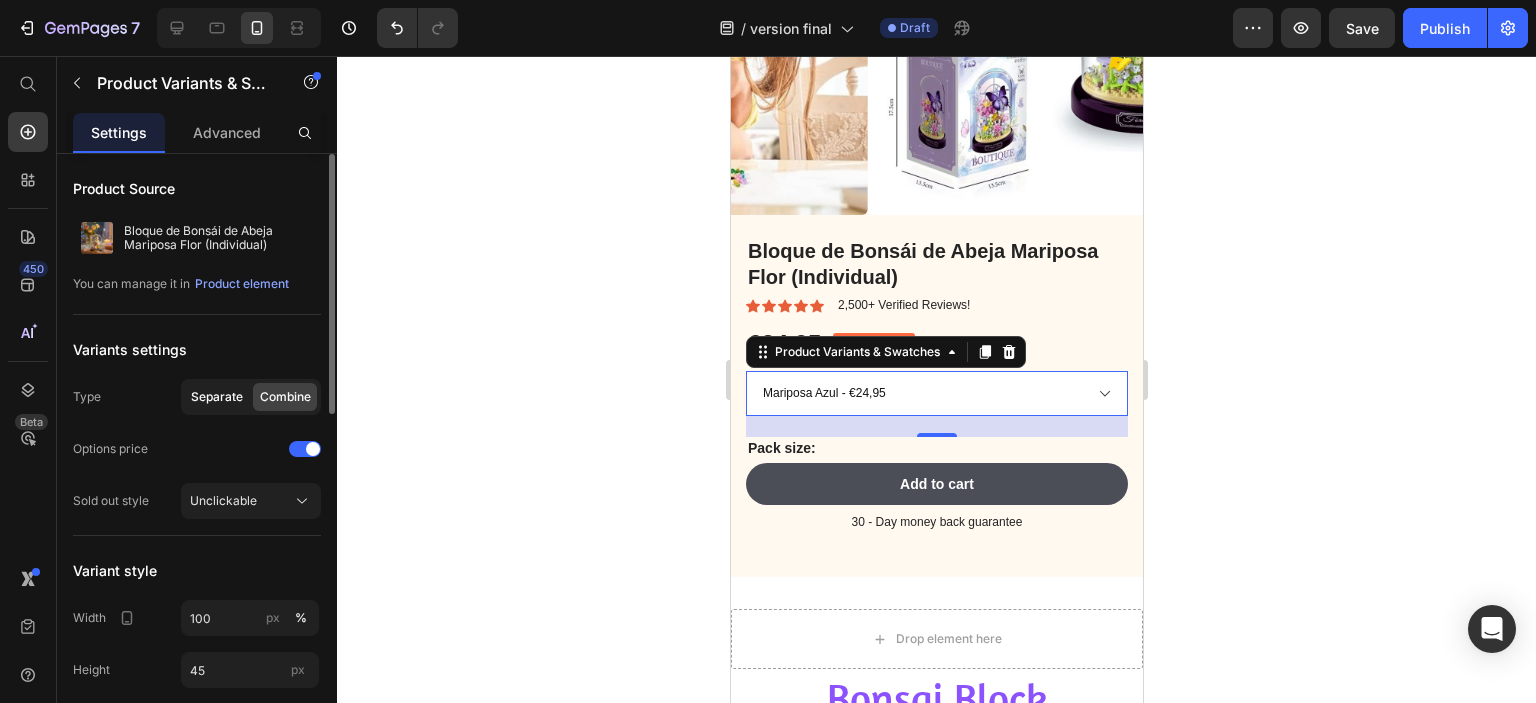 click on "Separate" 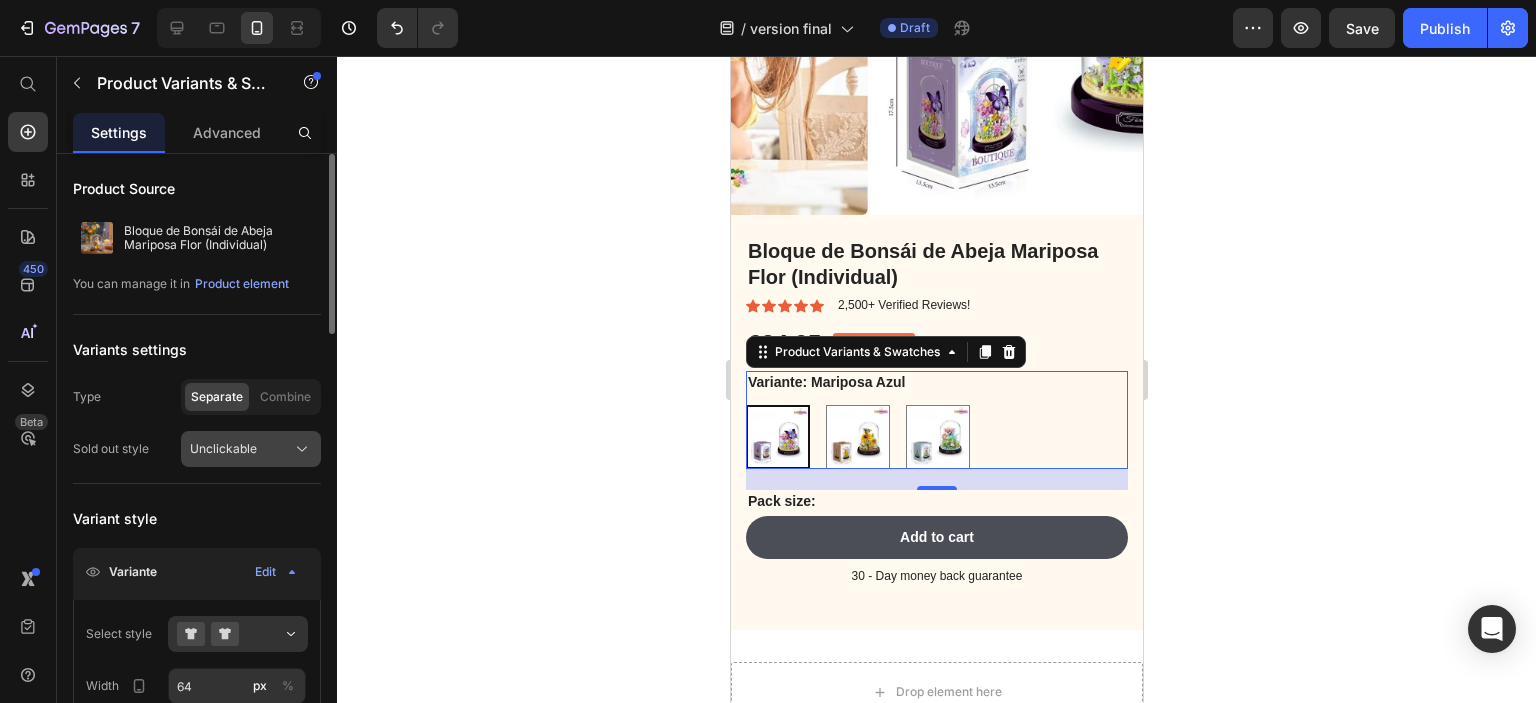 click on "Unclickable" 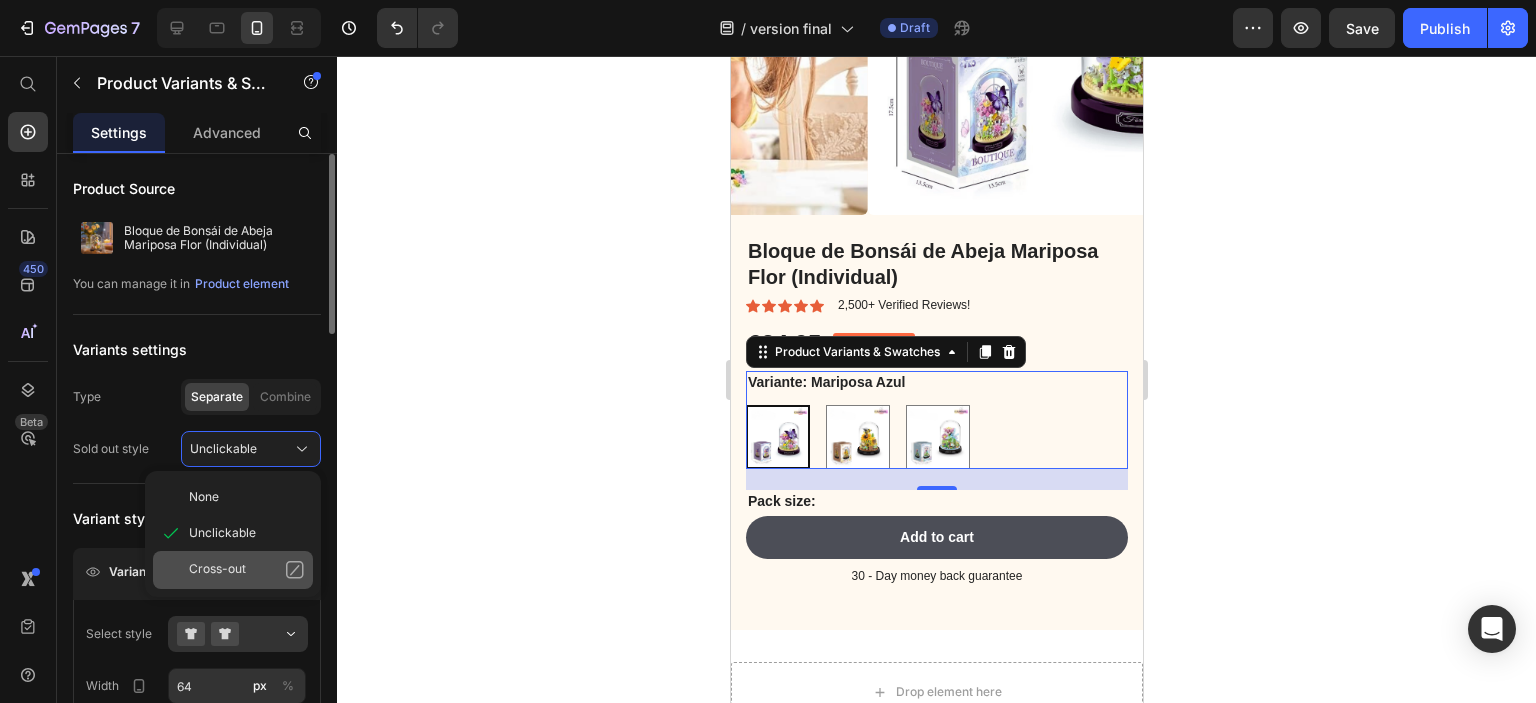 click on "Cross-out" at bounding box center (217, 570) 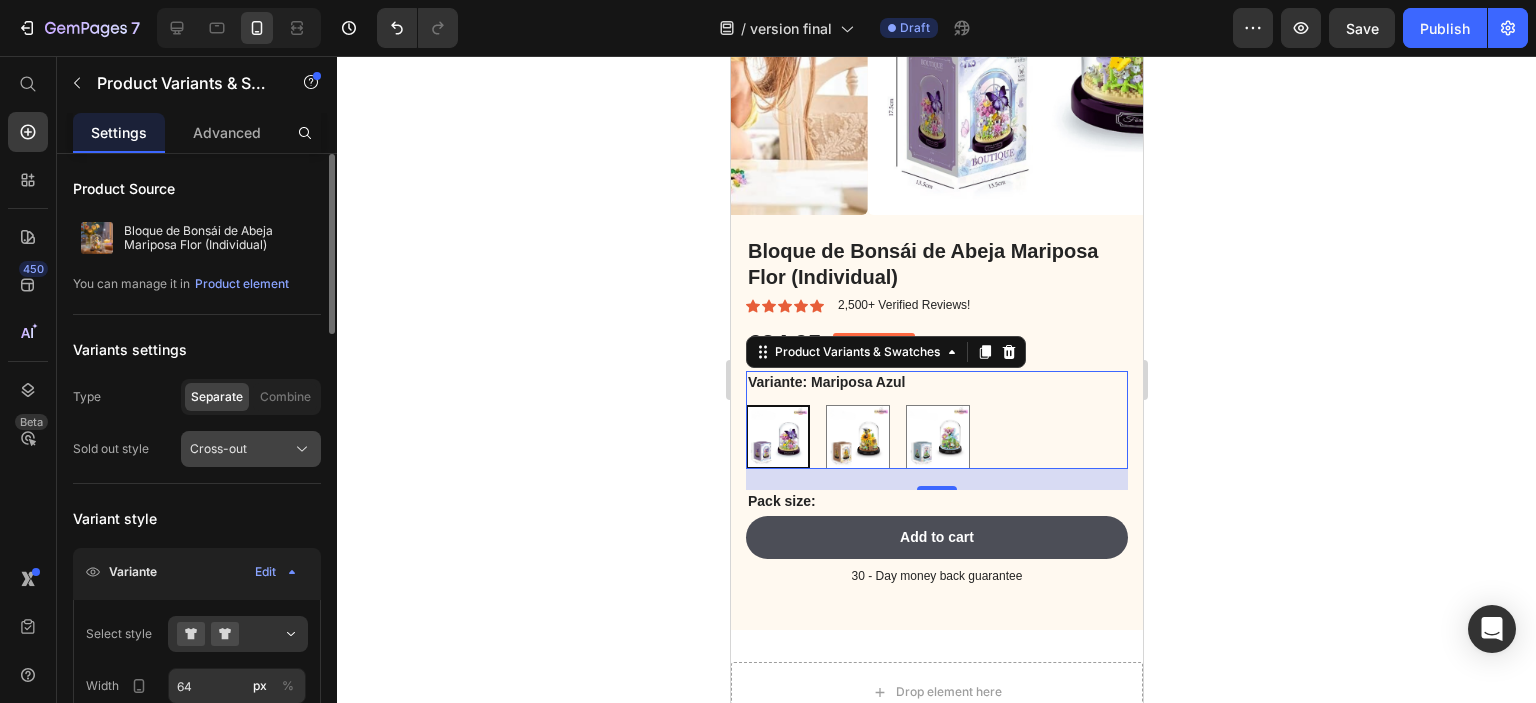 click on "Cross-out" at bounding box center (218, 449) 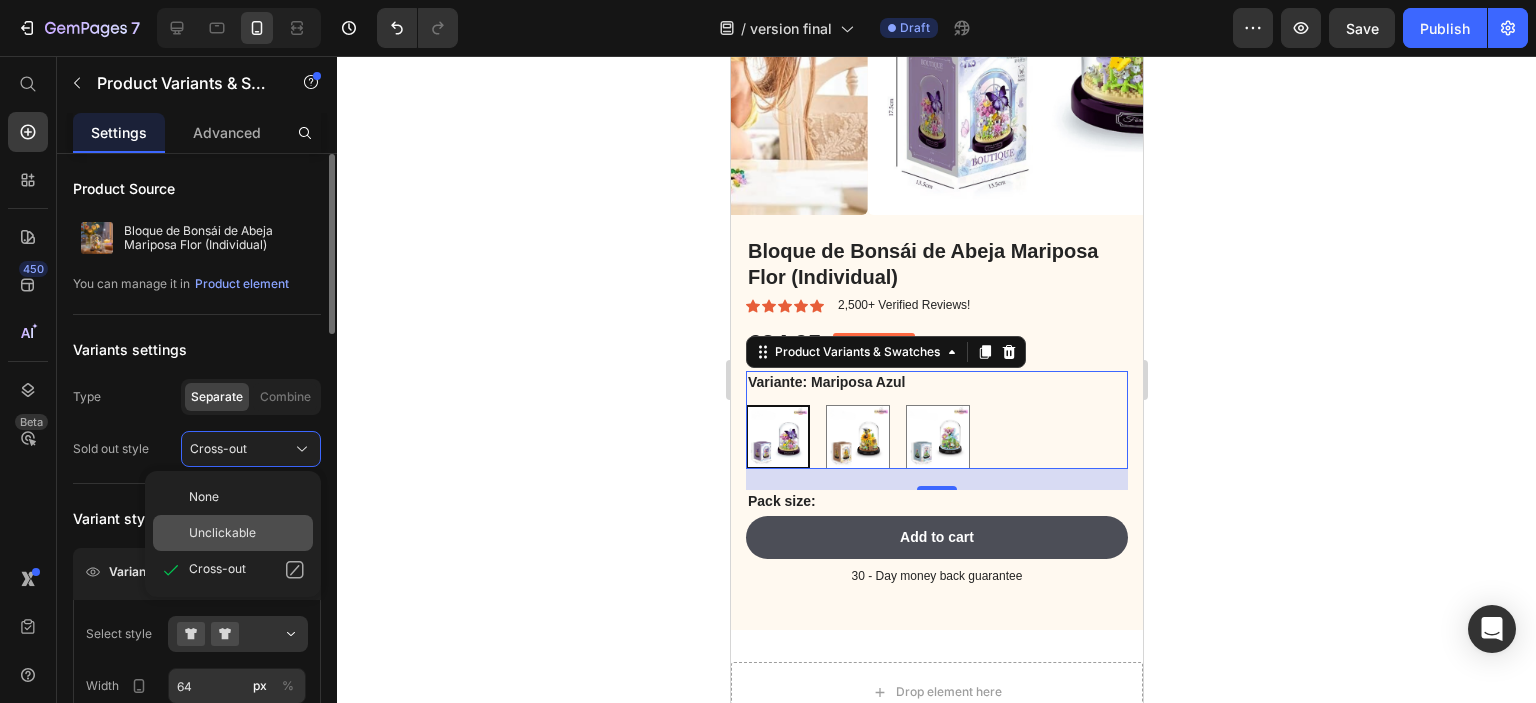 click on "Unclickable" at bounding box center [222, 533] 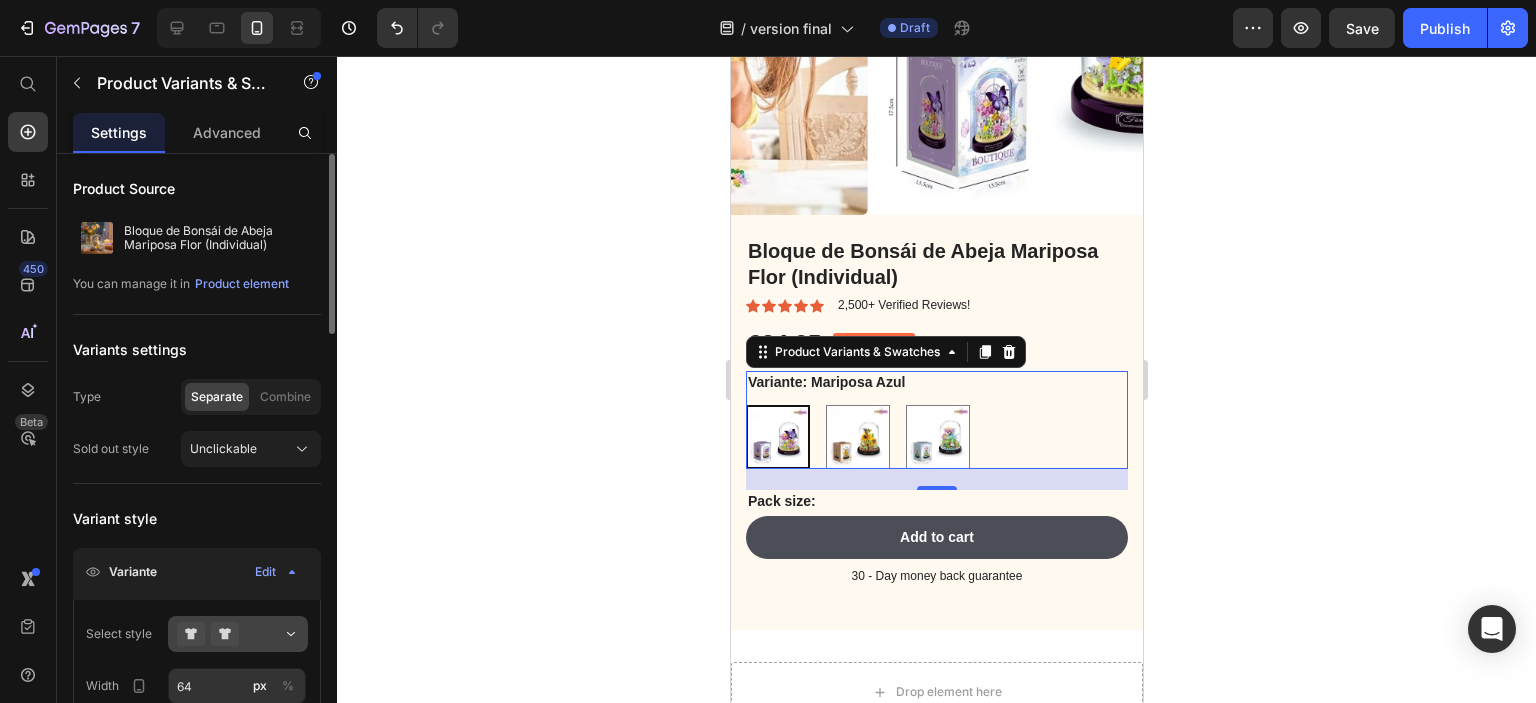 scroll, scrollTop: 200, scrollLeft: 0, axis: vertical 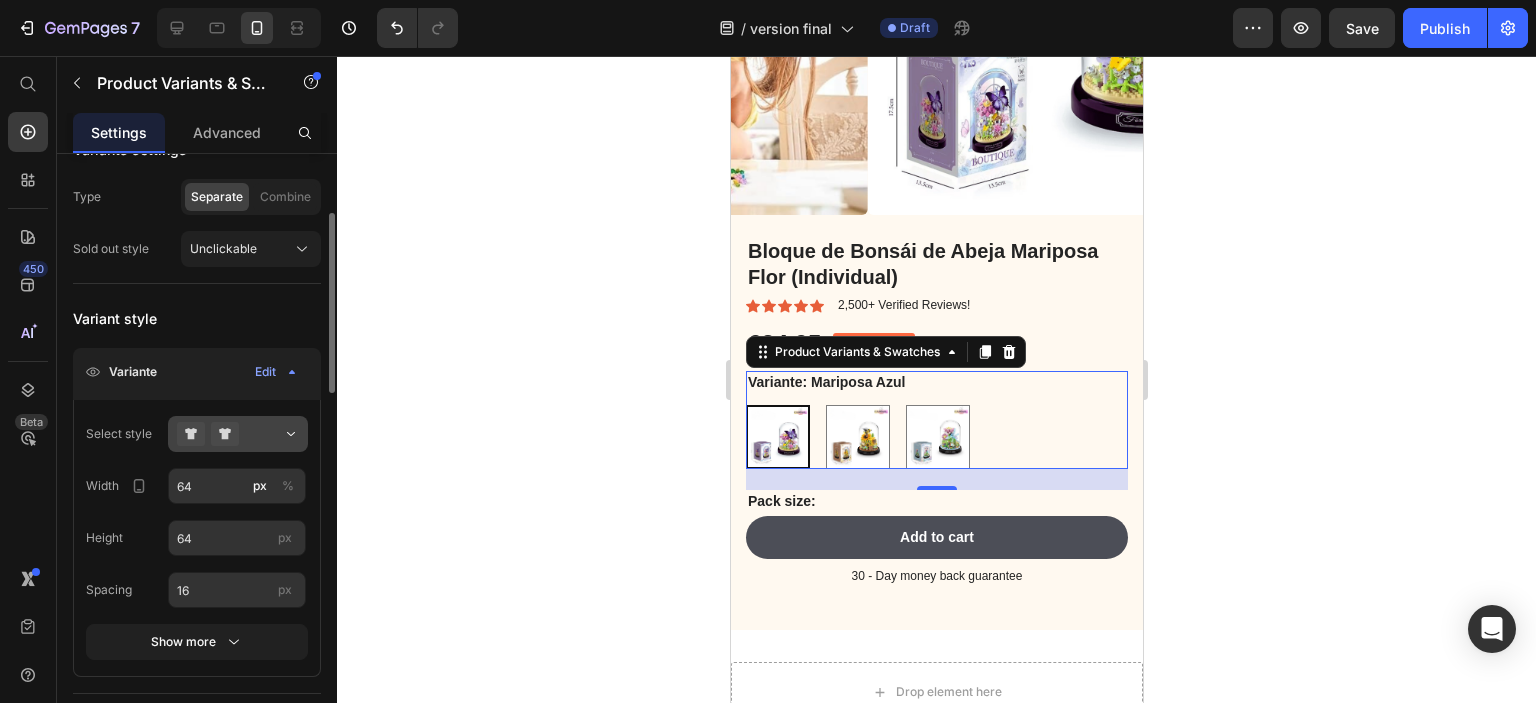 click at bounding box center (238, 434) 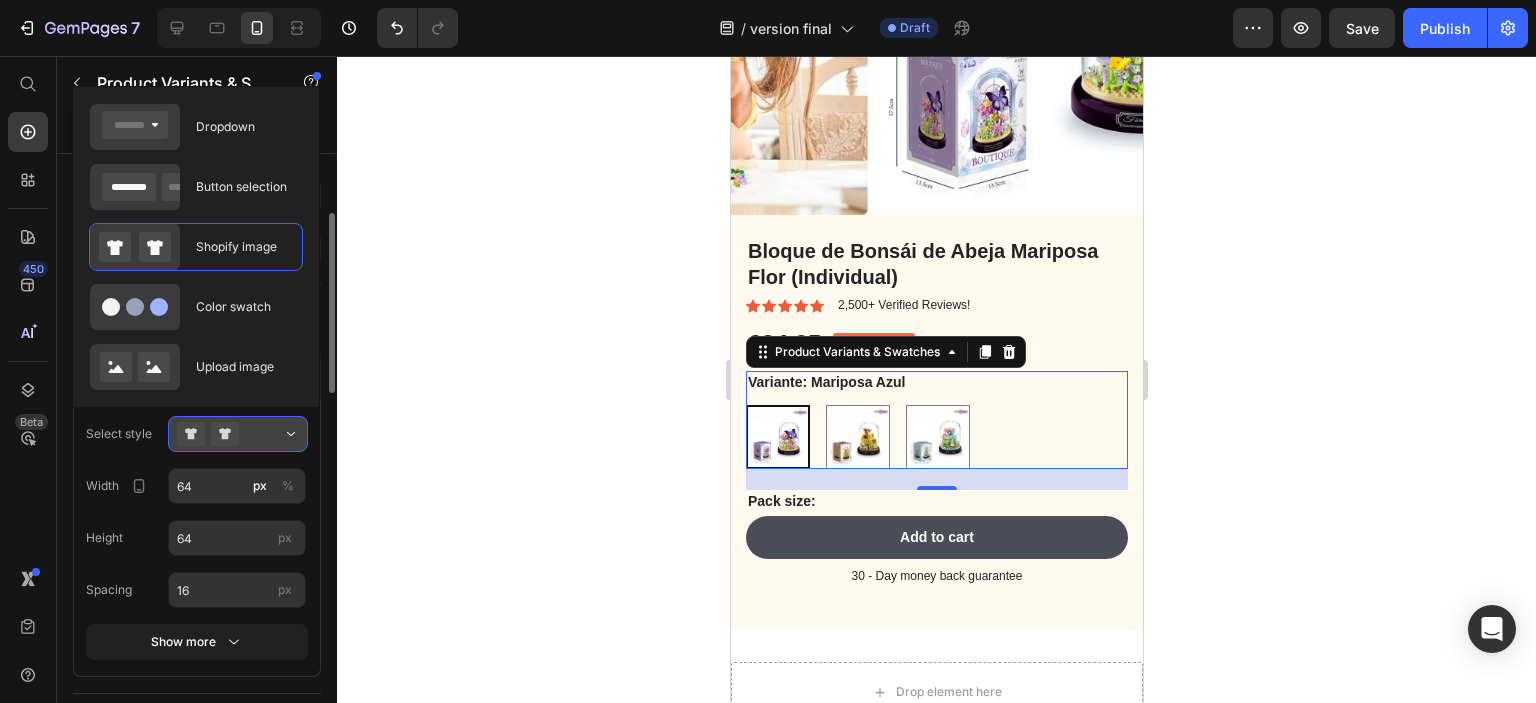 click at bounding box center (238, 434) 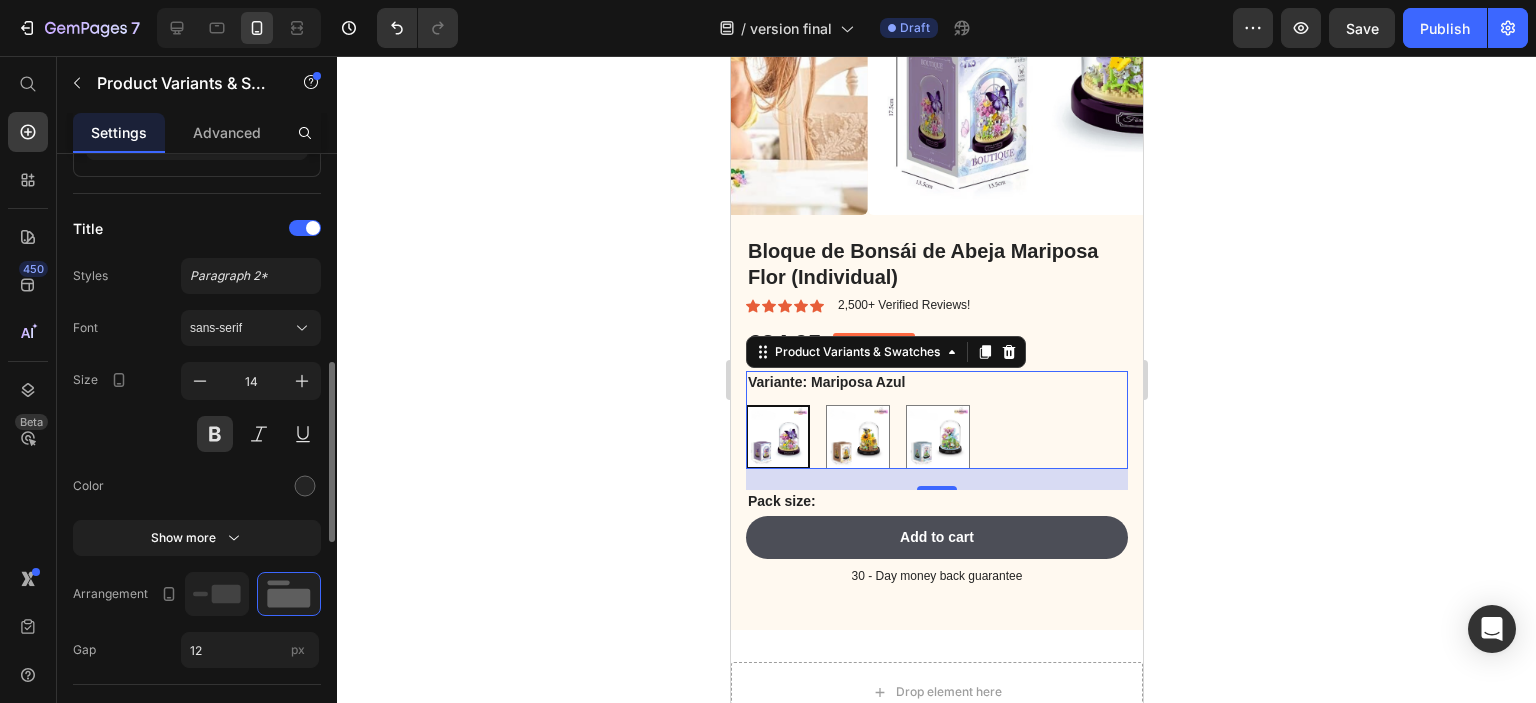 scroll, scrollTop: 800, scrollLeft: 0, axis: vertical 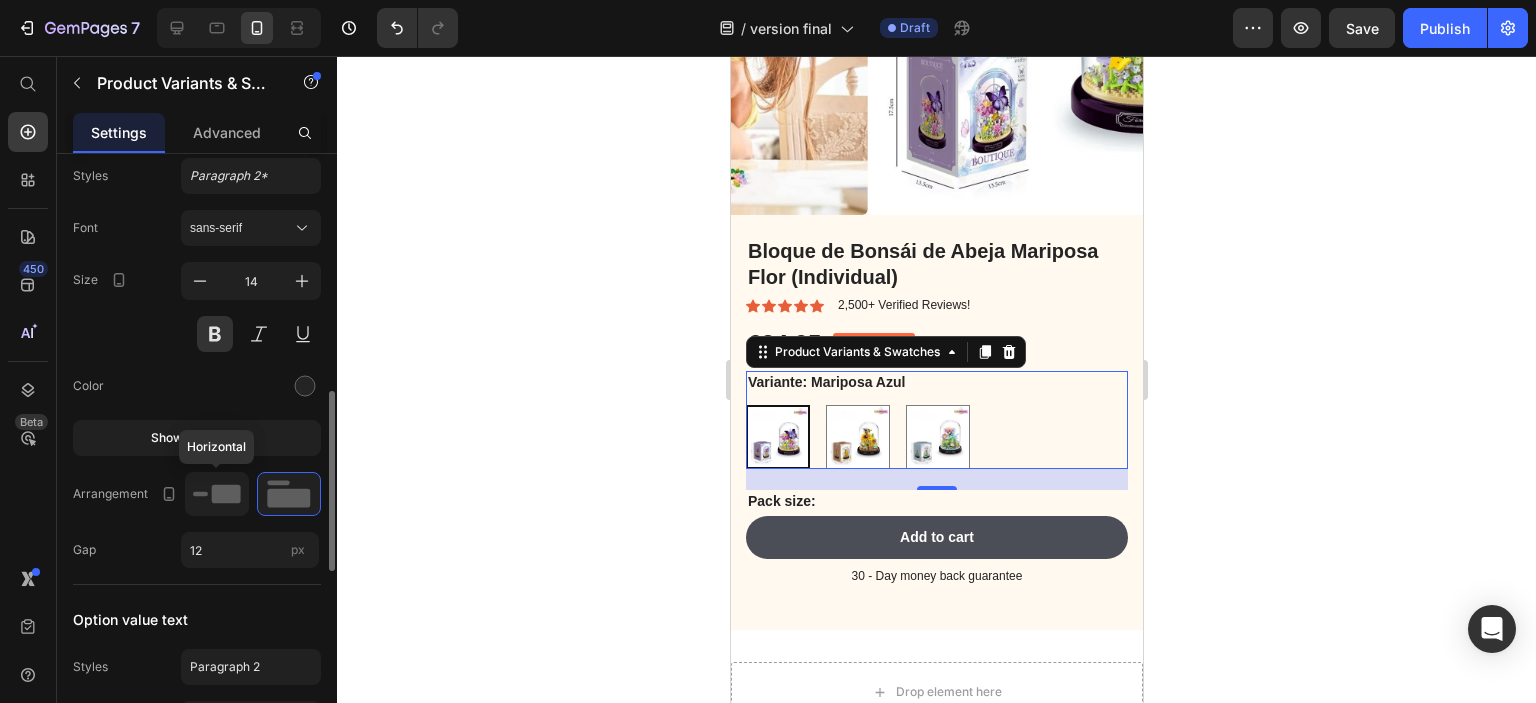 click 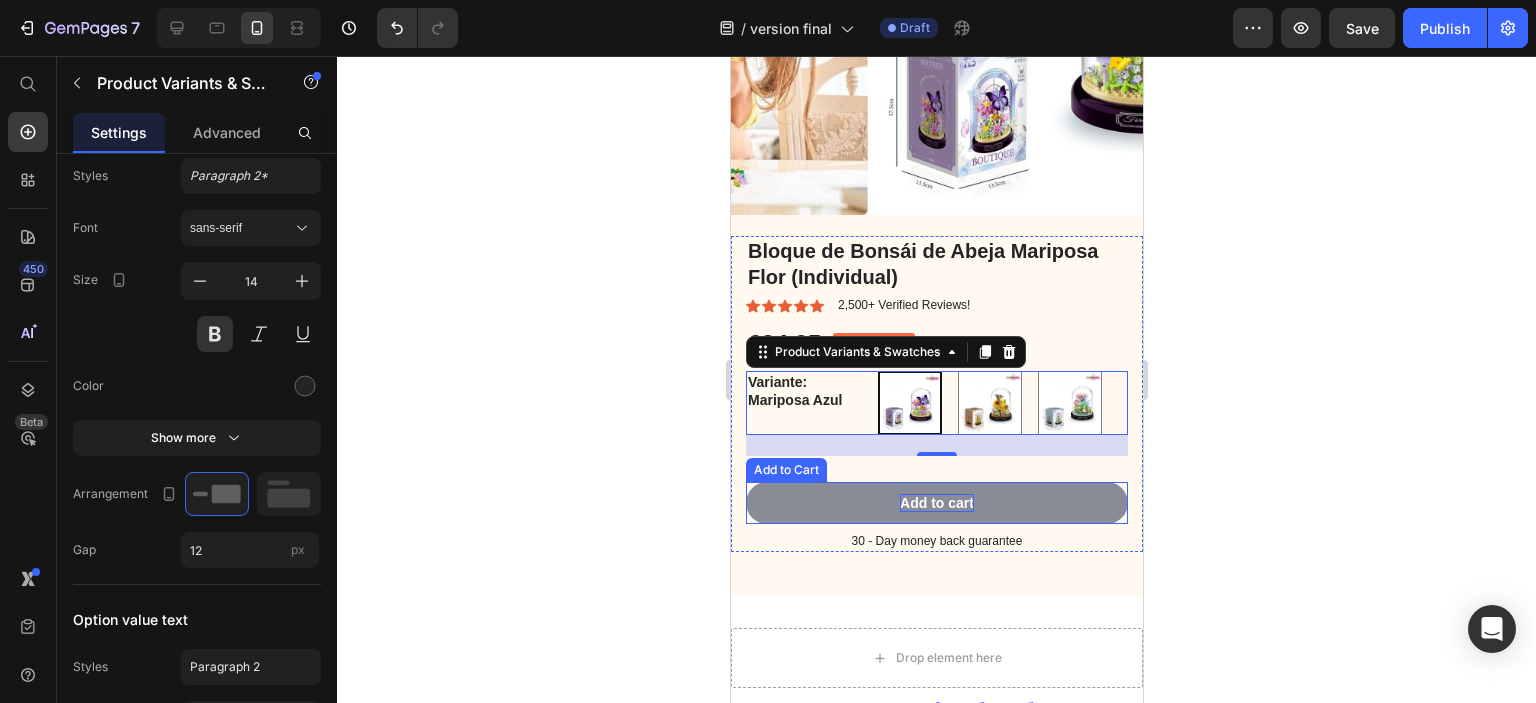 click on "Add to cart" at bounding box center (936, 503) 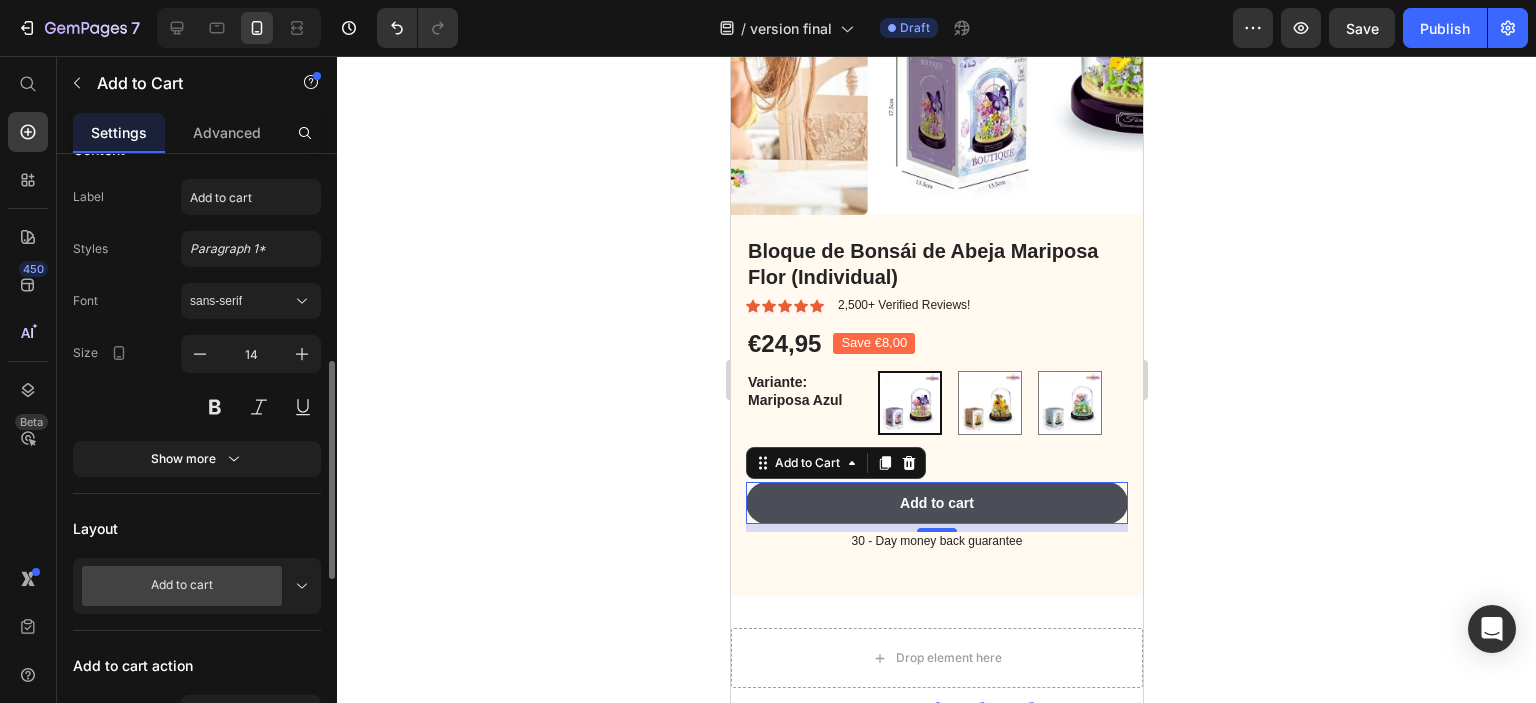 scroll, scrollTop: 300, scrollLeft: 0, axis: vertical 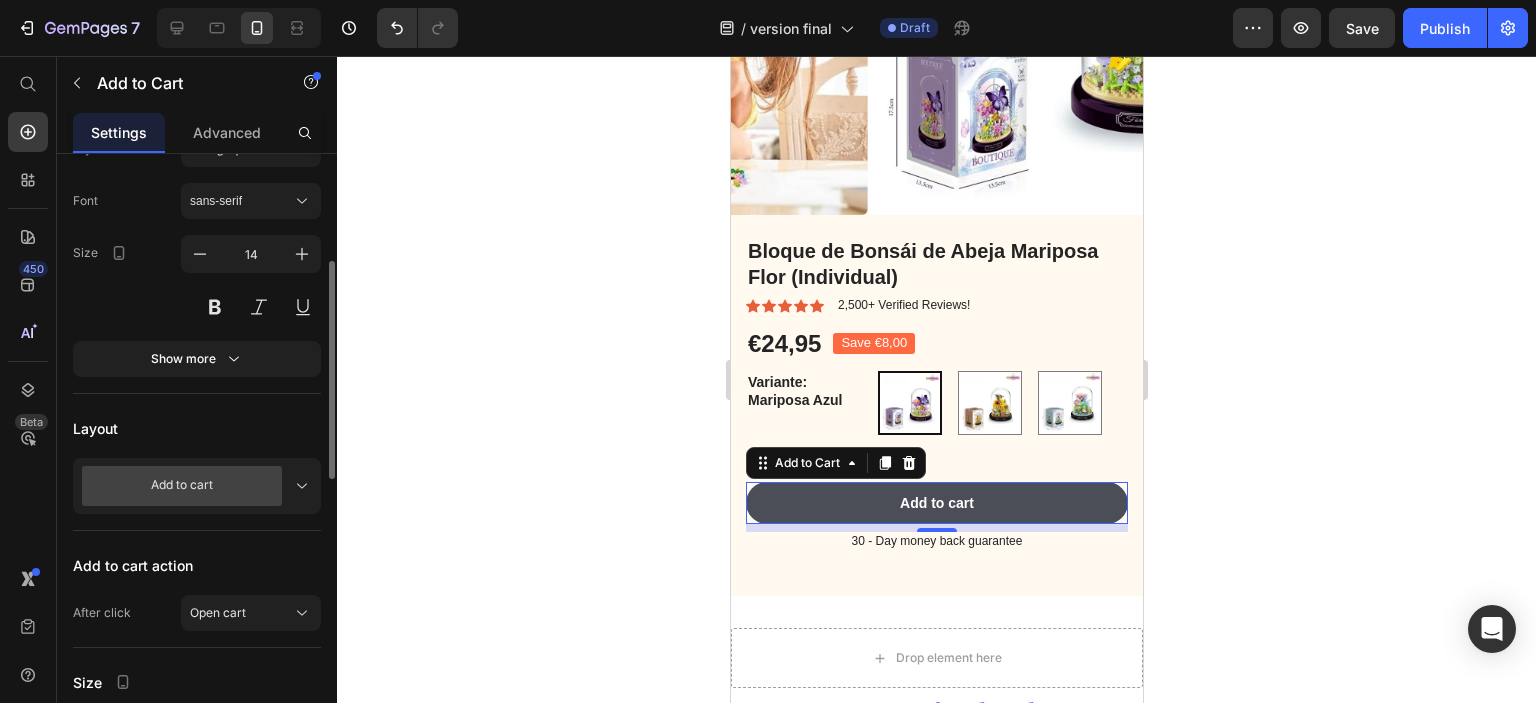 click 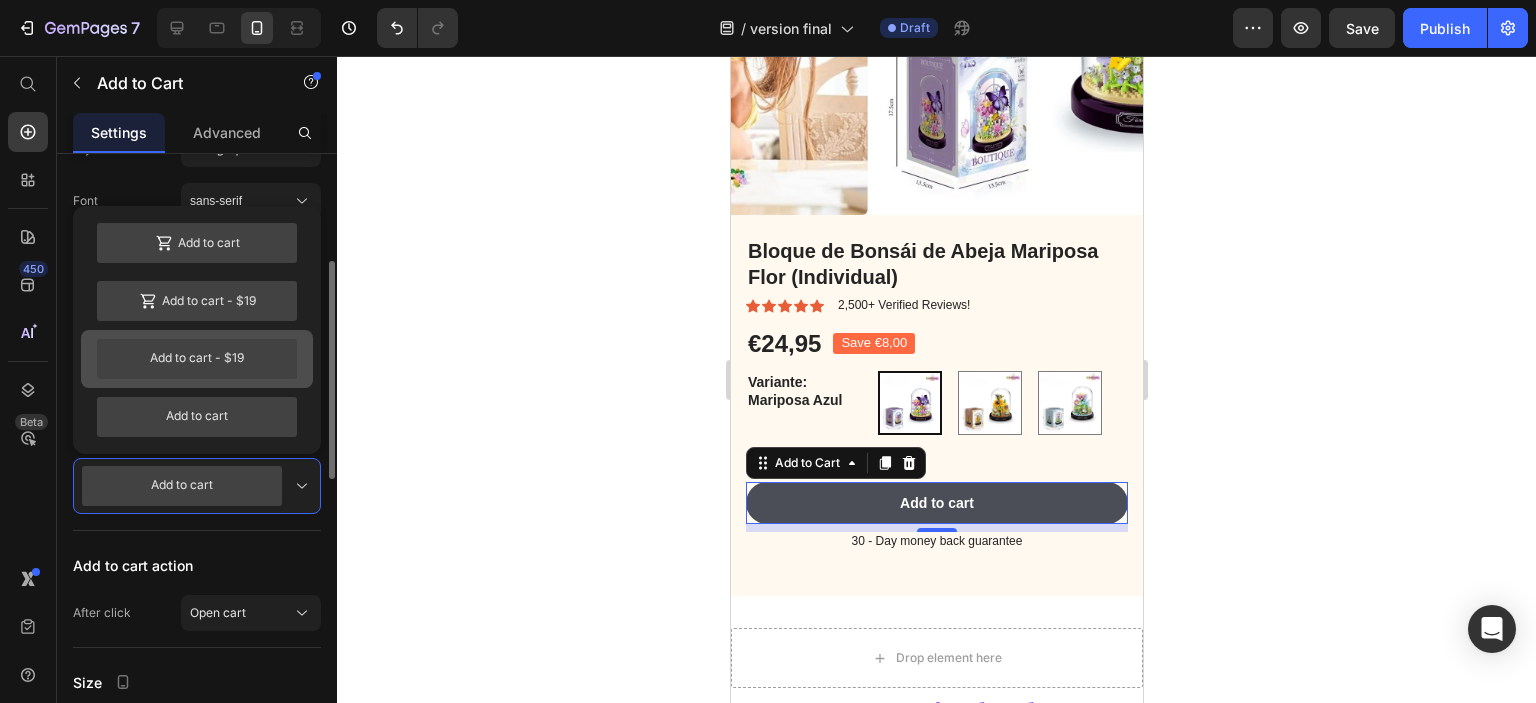 click on "Add to cart  -  $19" at bounding box center [197, 359] 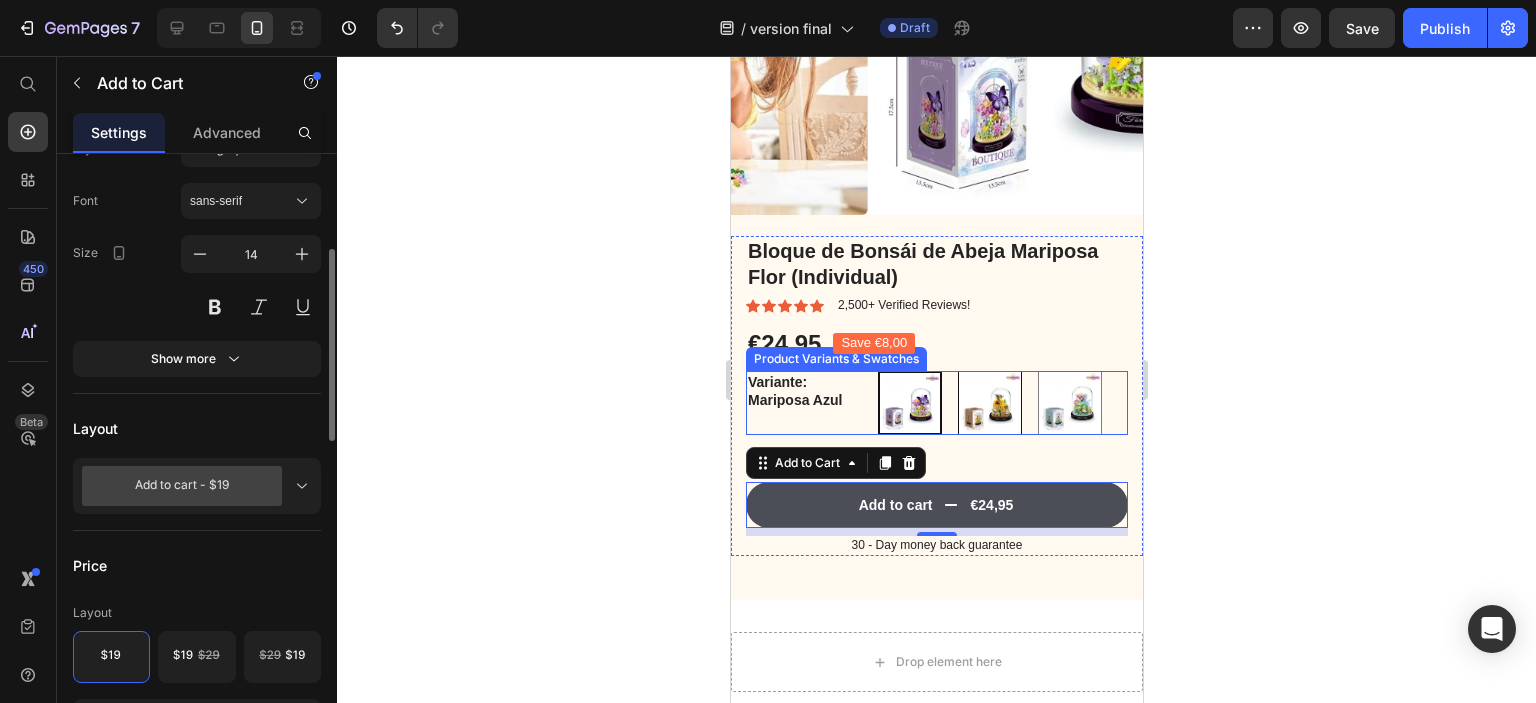 click at bounding box center (989, 403) 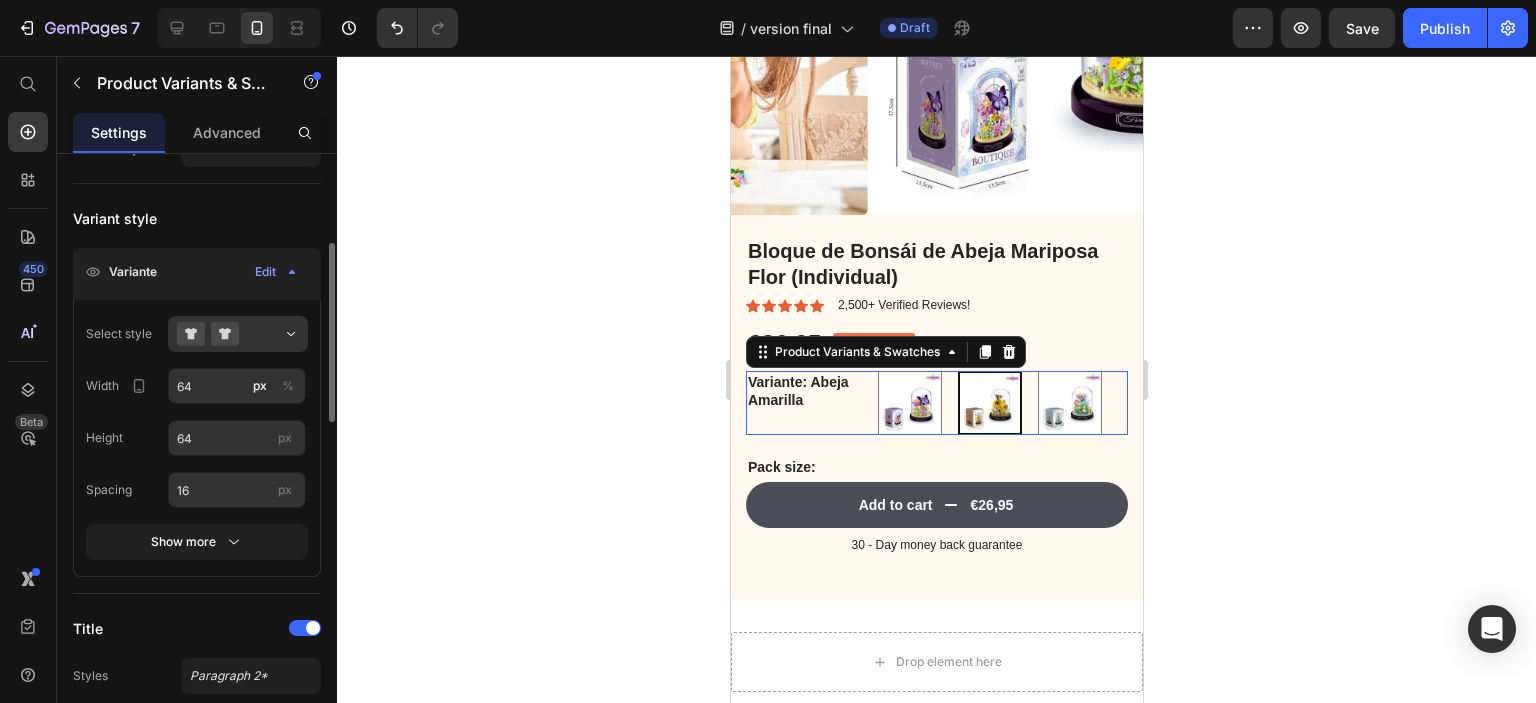scroll, scrollTop: 0, scrollLeft: 0, axis: both 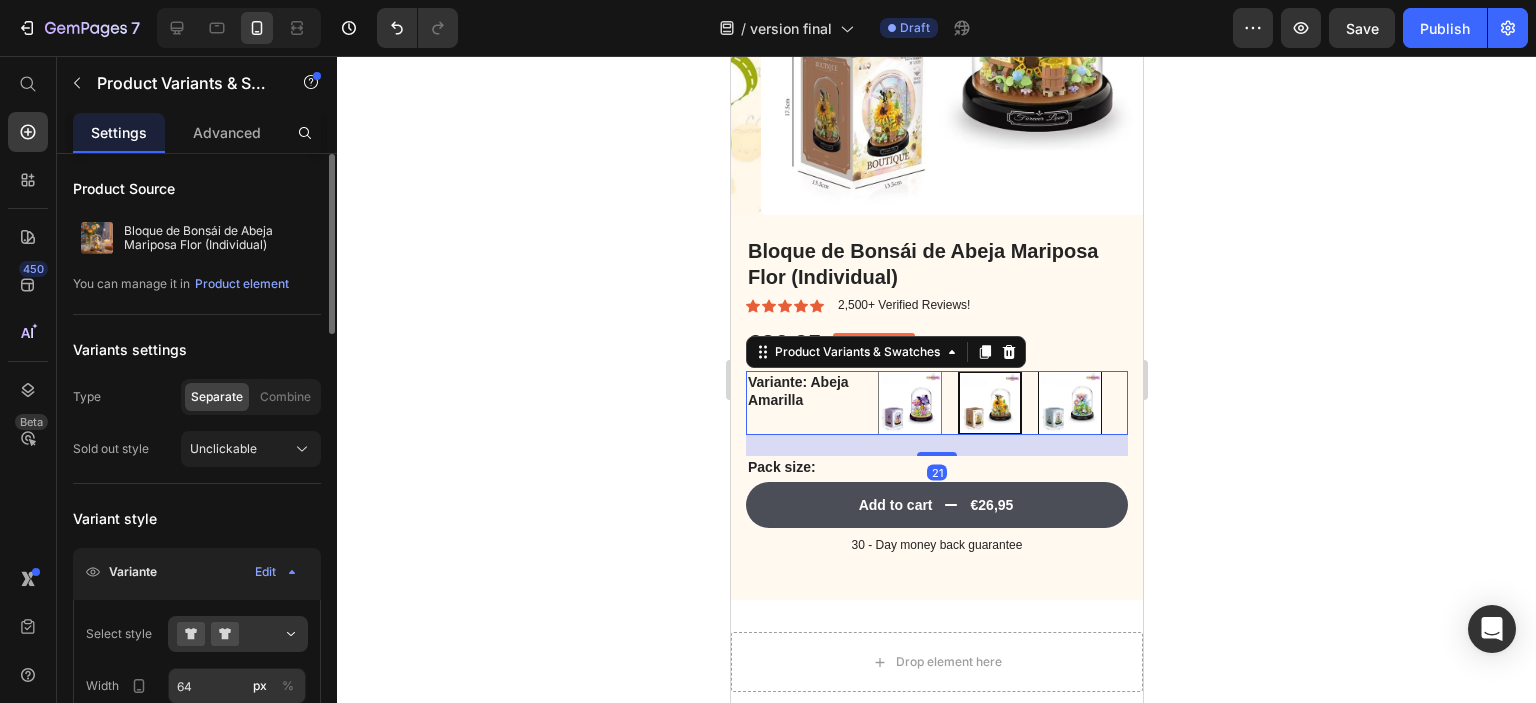 click at bounding box center [1069, 403] 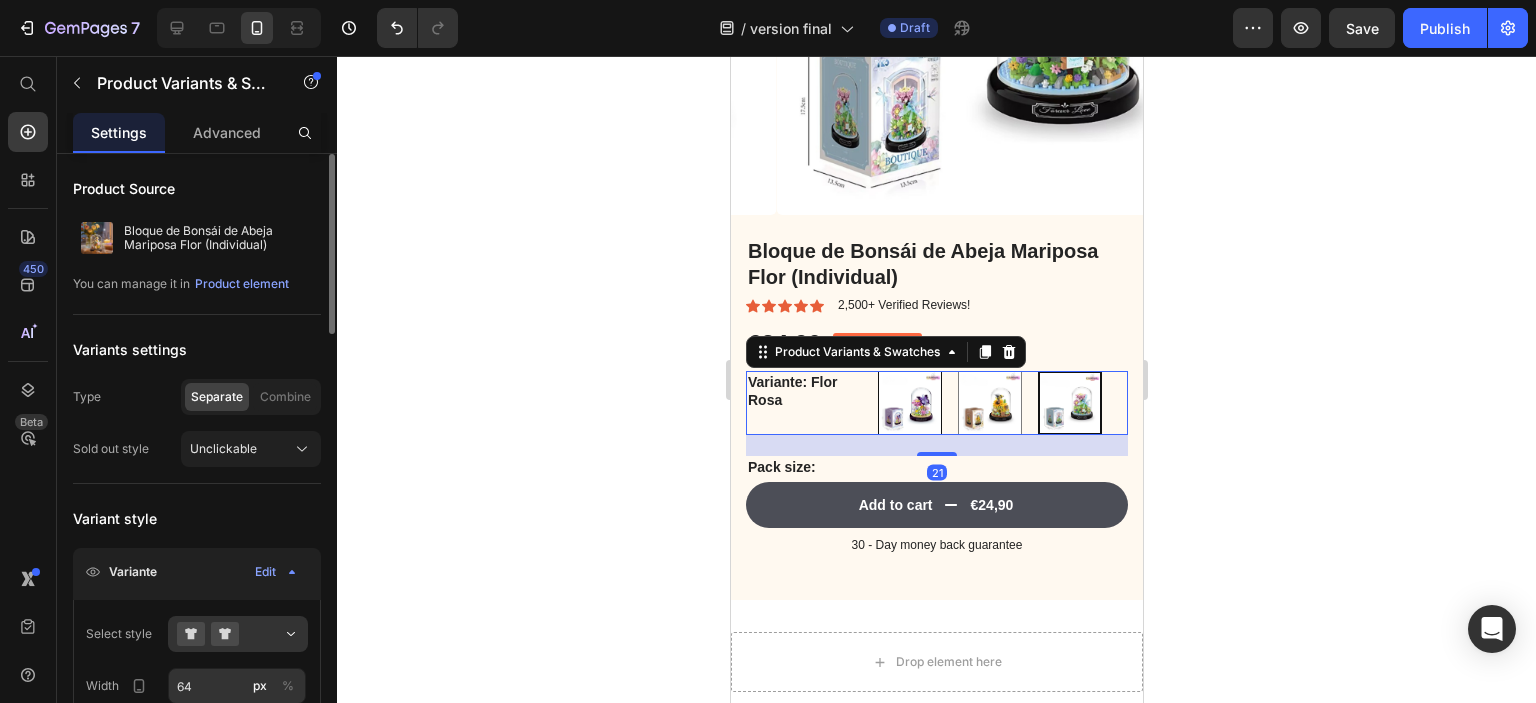 click at bounding box center (909, 403) 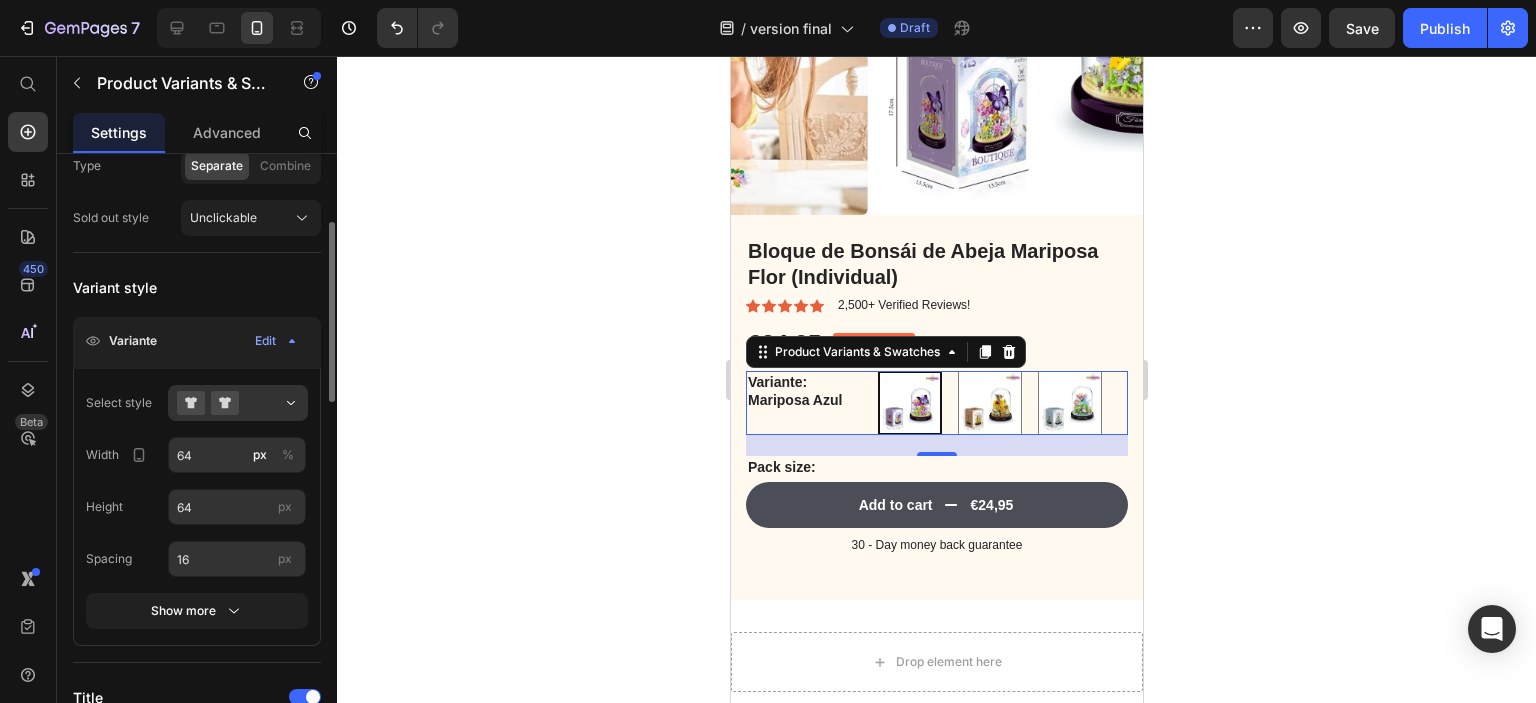 scroll, scrollTop: 431, scrollLeft: 0, axis: vertical 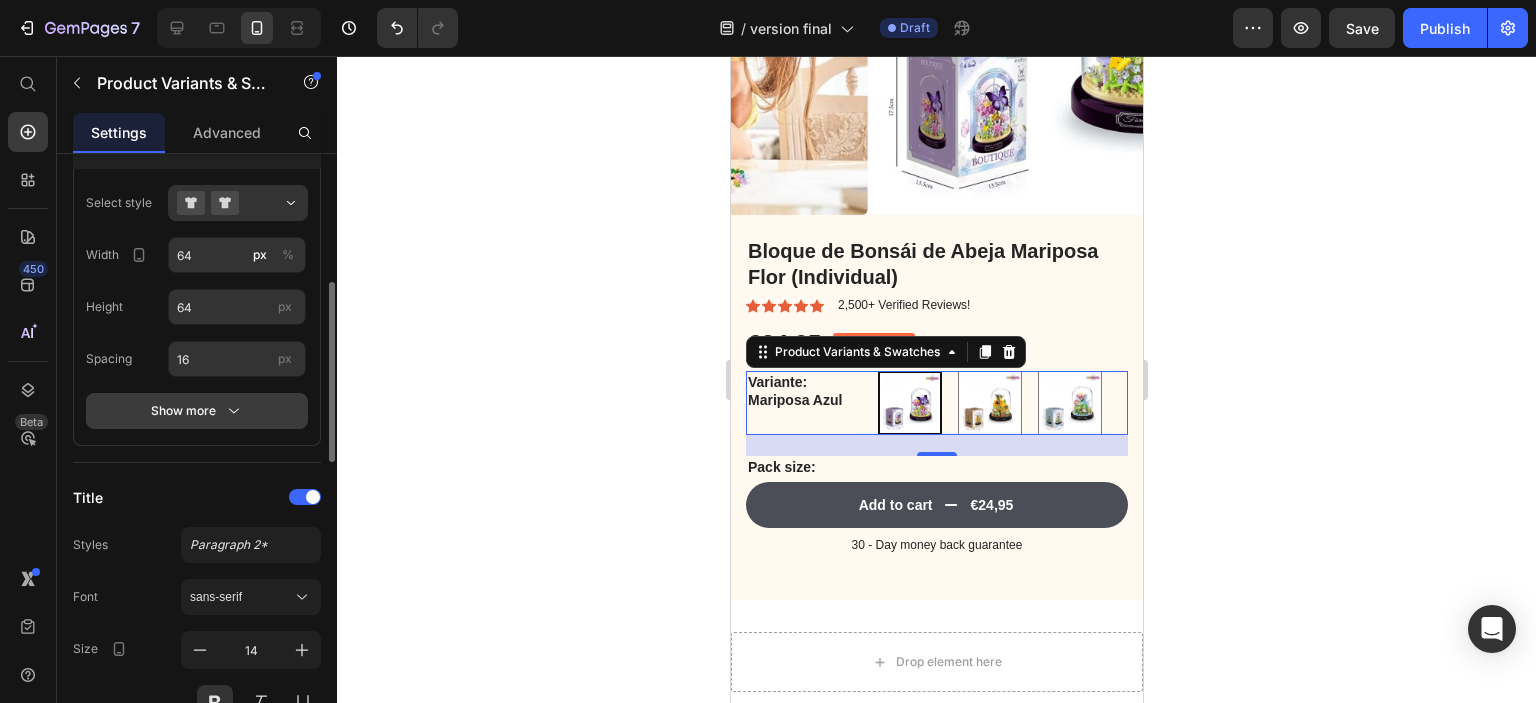 click on "Show more" at bounding box center [197, 411] 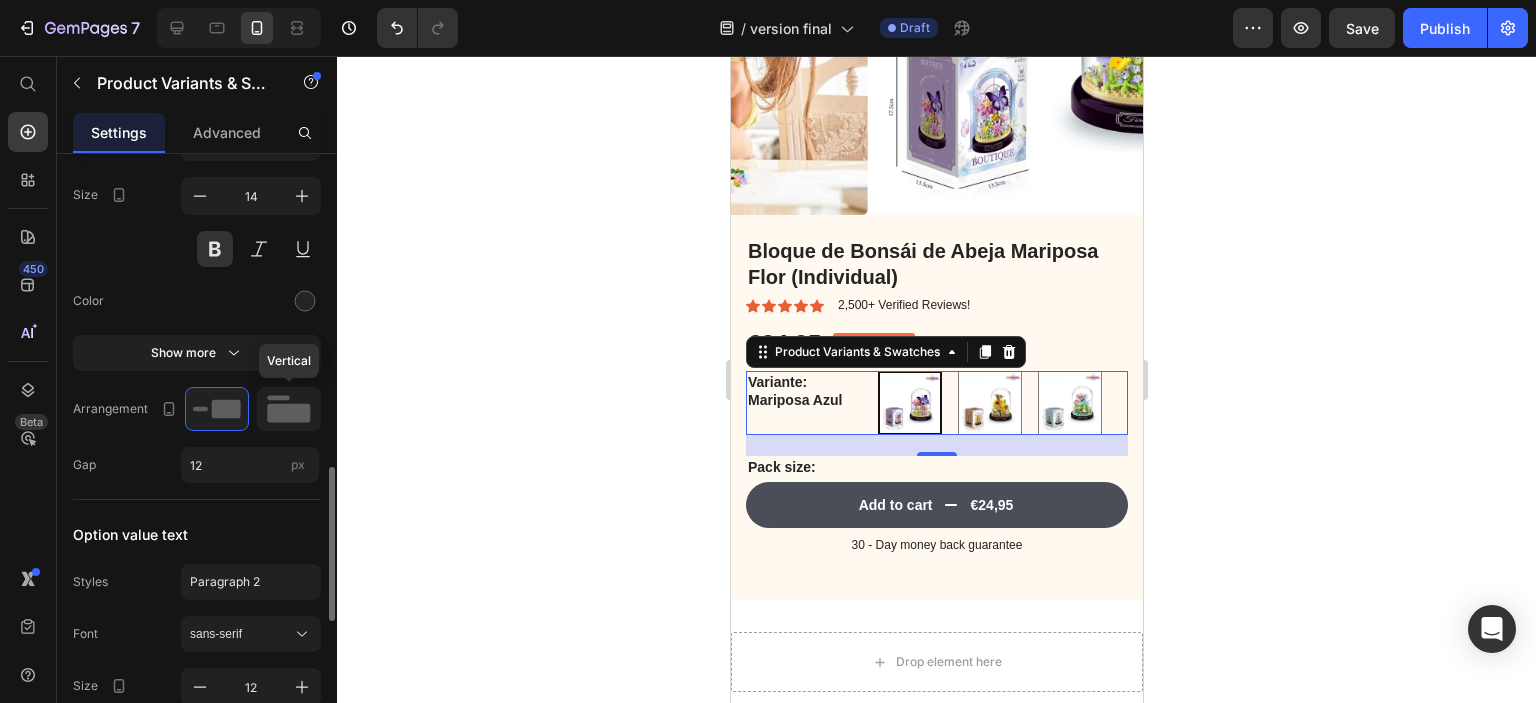 scroll, scrollTop: 1331, scrollLeft: 0, axis: vertical 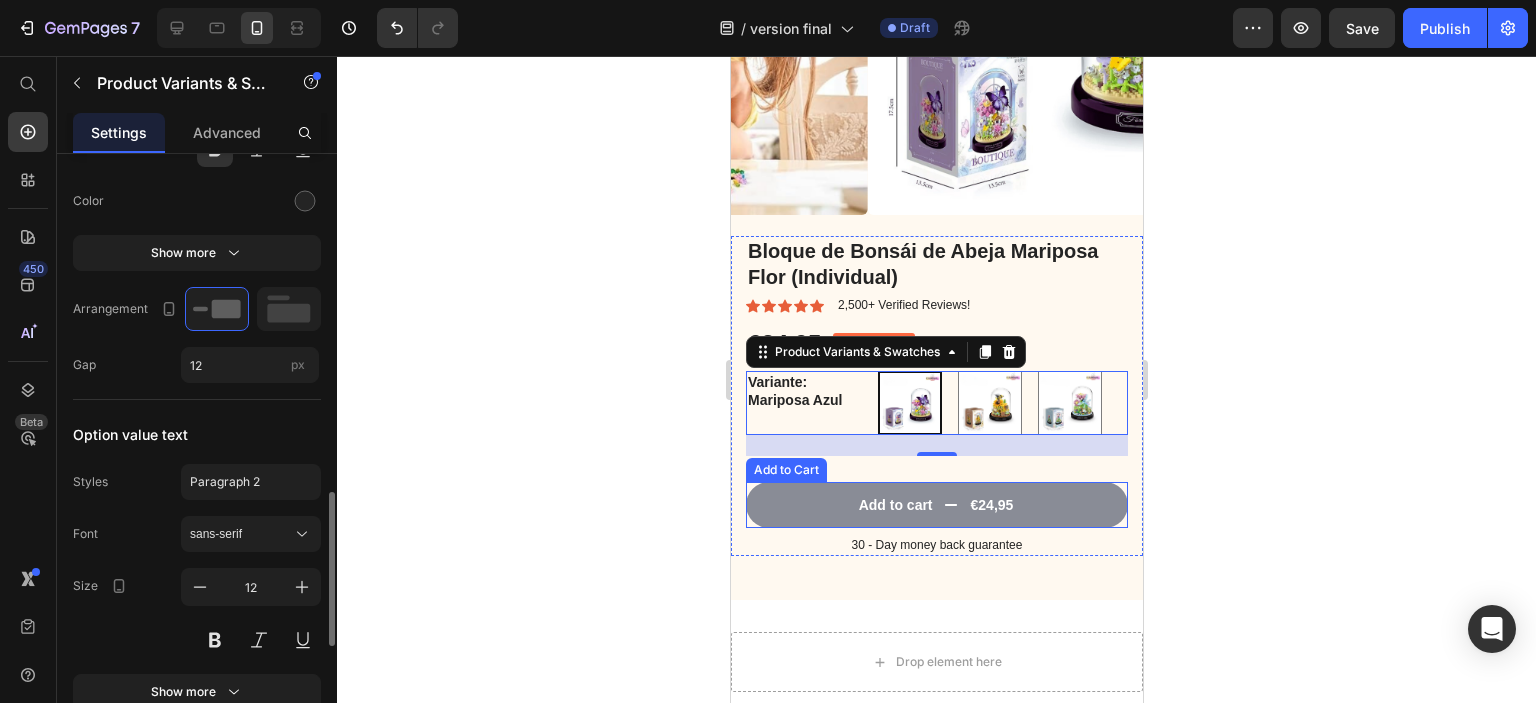 click on "Add to cart
€24,95" at bounding box center (936, 505) 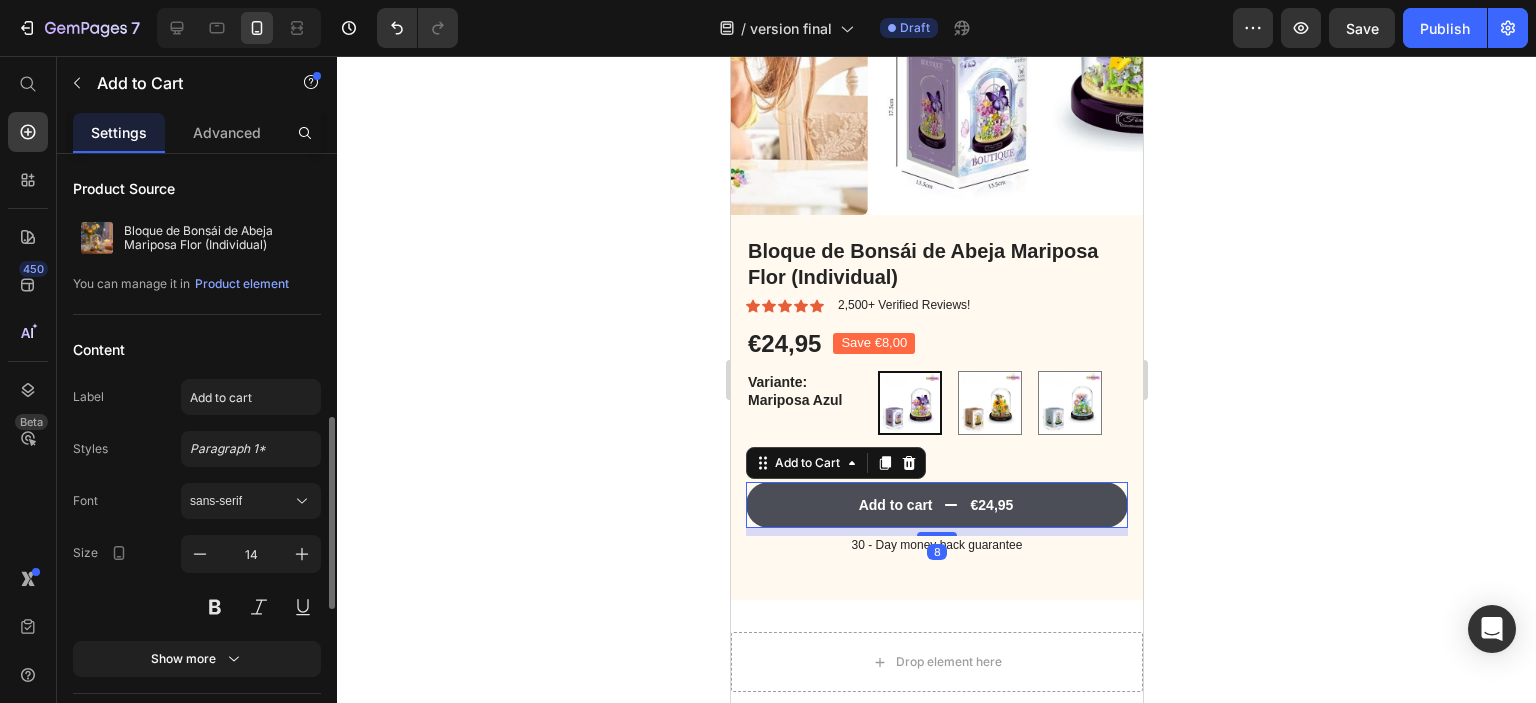 scroll, scrollTop: 200, scrollLeft: 0, axis: vertical 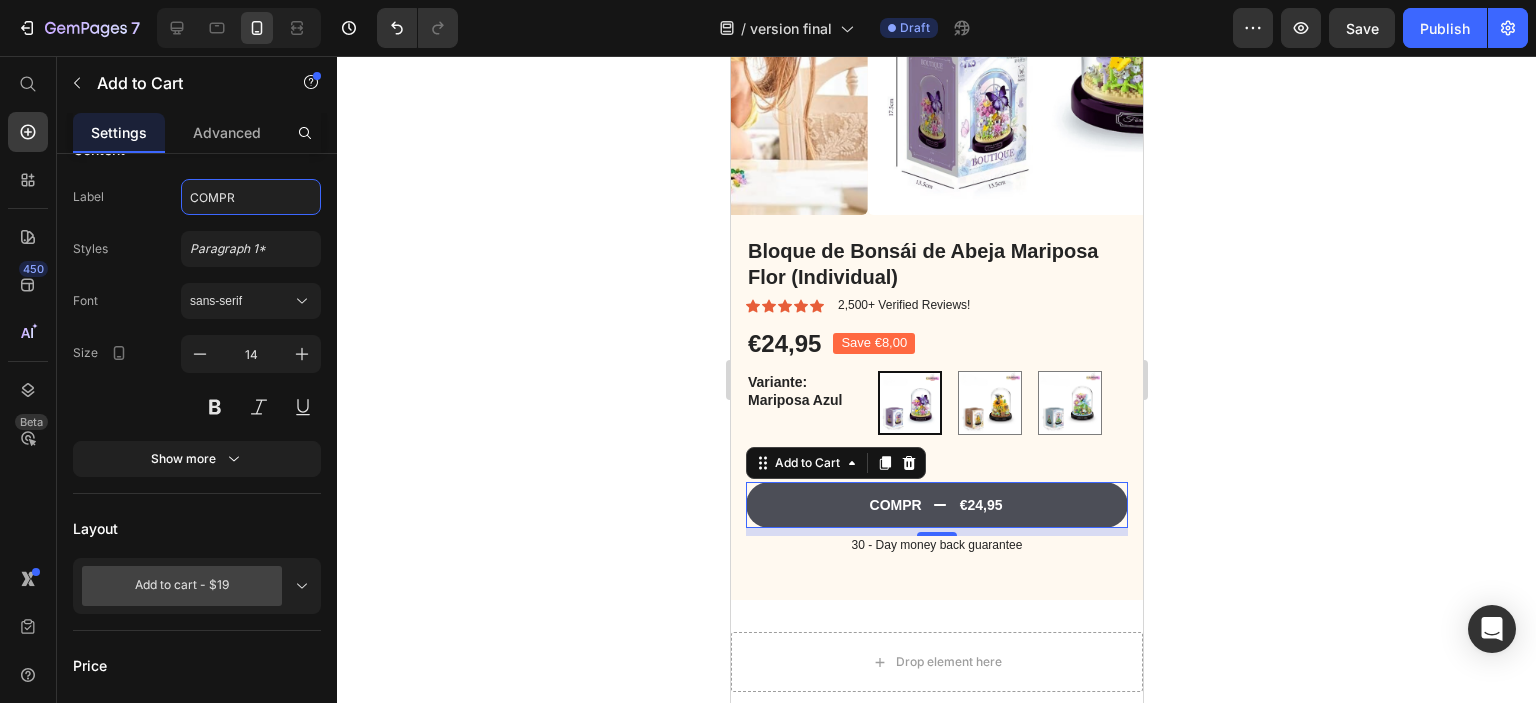 type on "COMPRA" 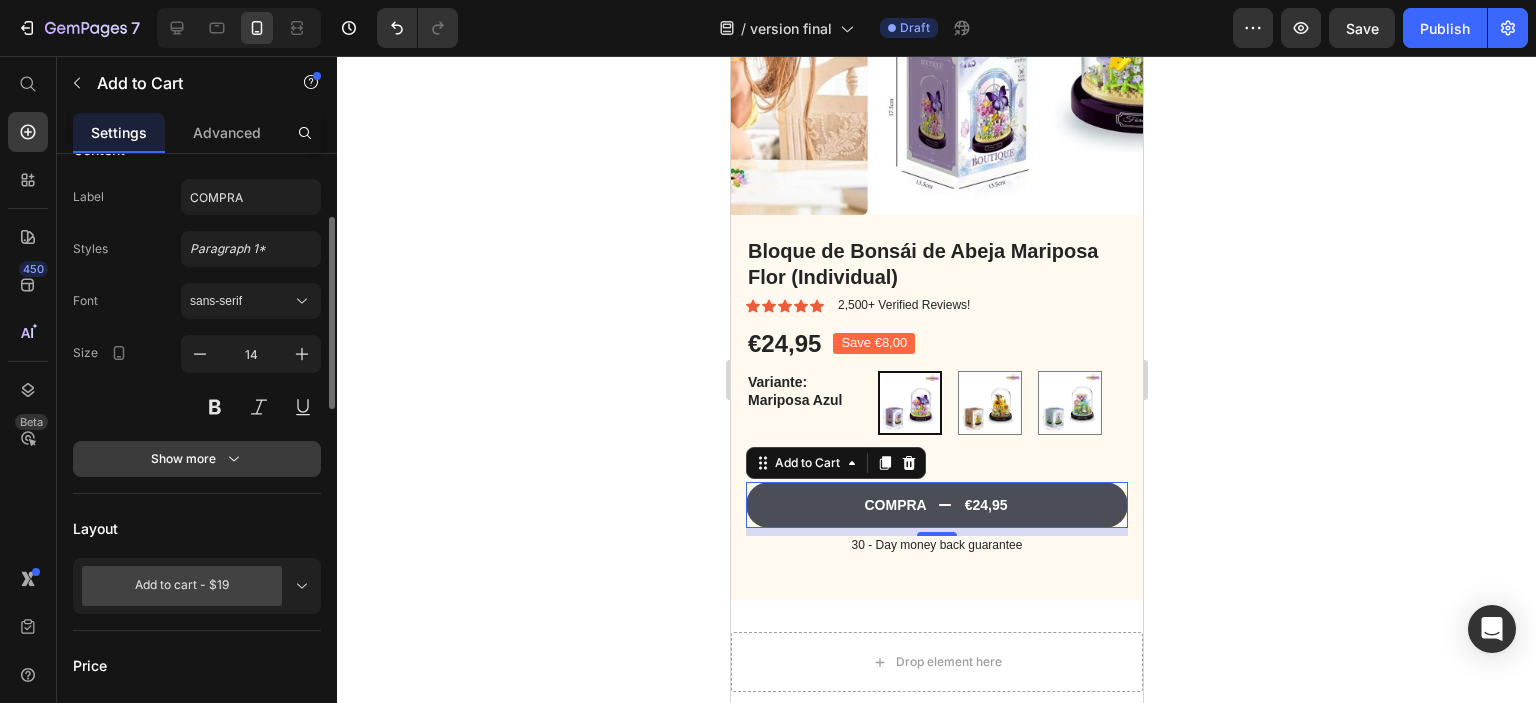 click 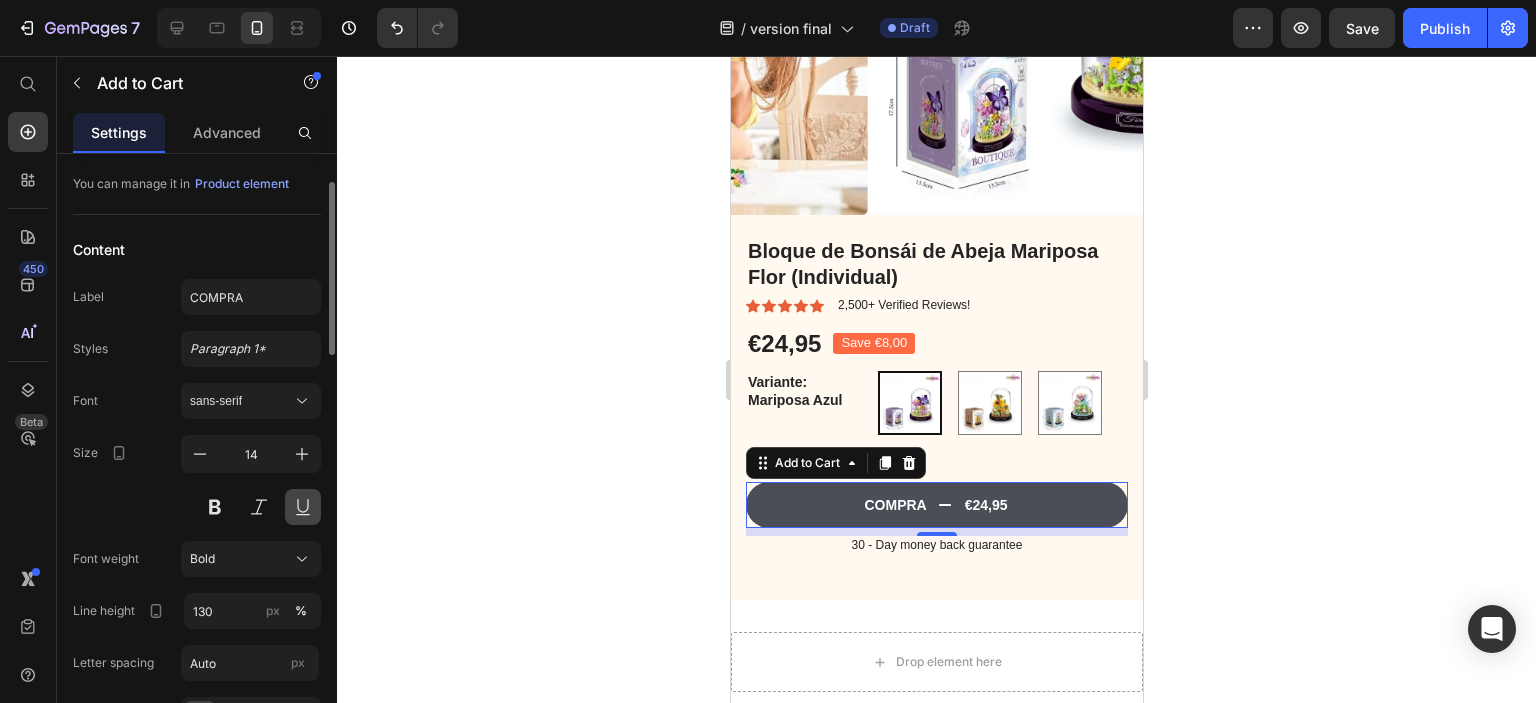 scroll, scrollTop: 200, scrollLeft: 0, axis: vertical 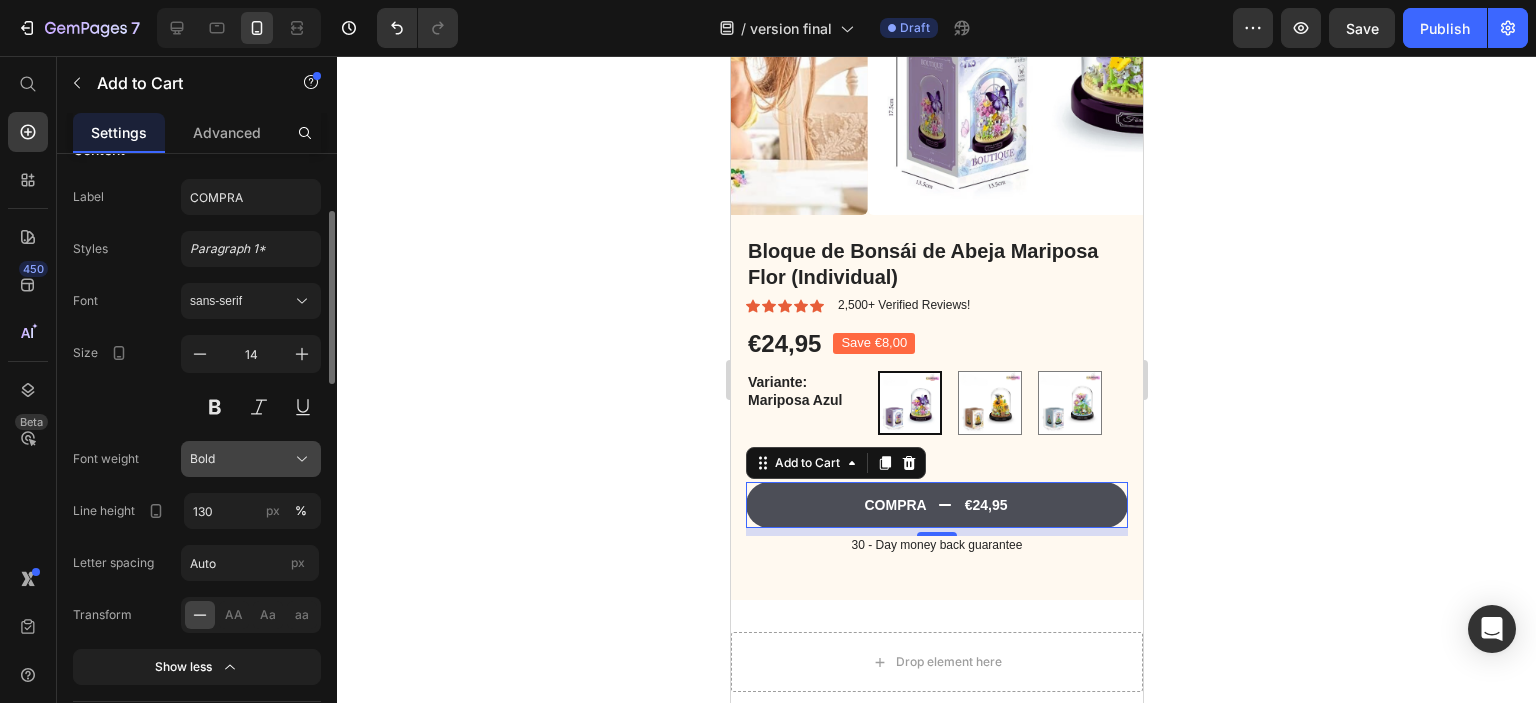 click on "Bold" 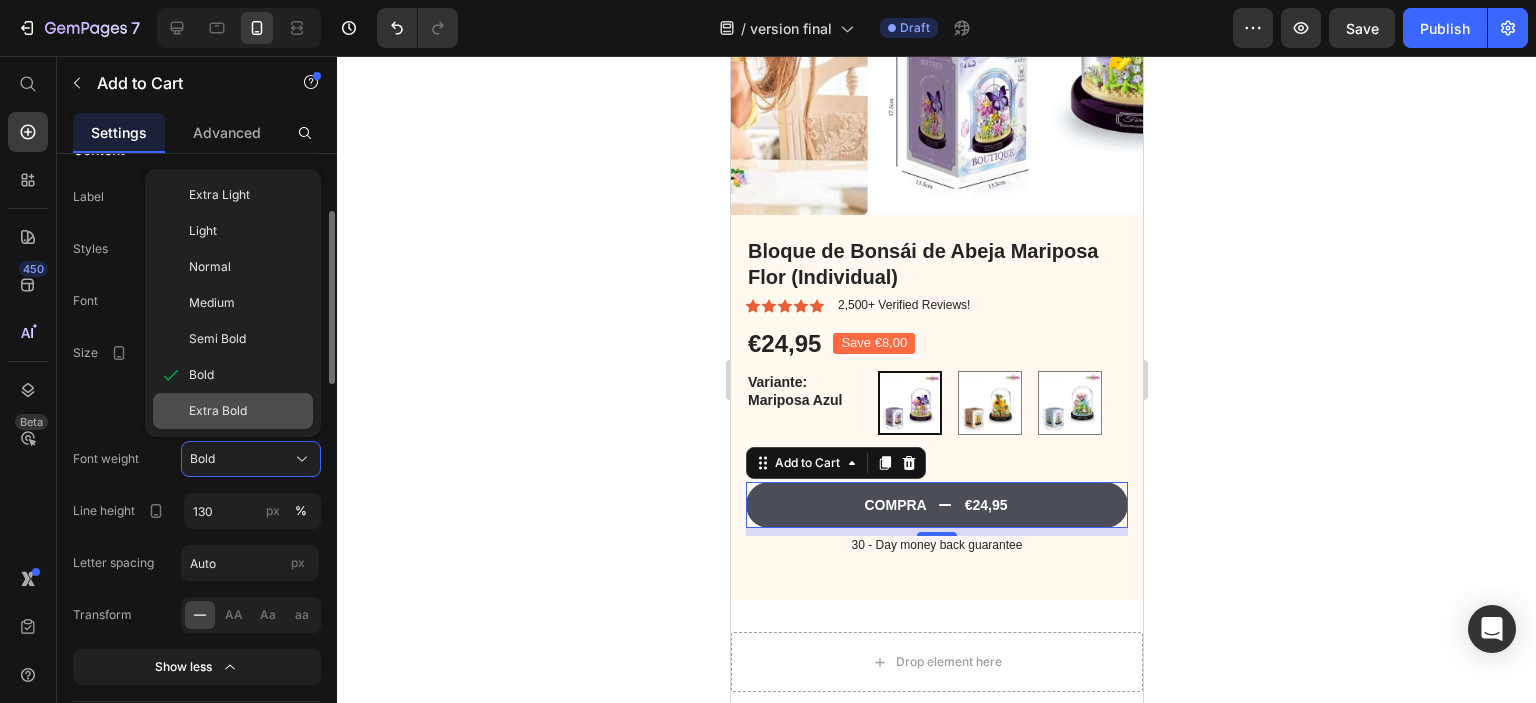 click on "Extra Bold" at bounding box center [218, 411] 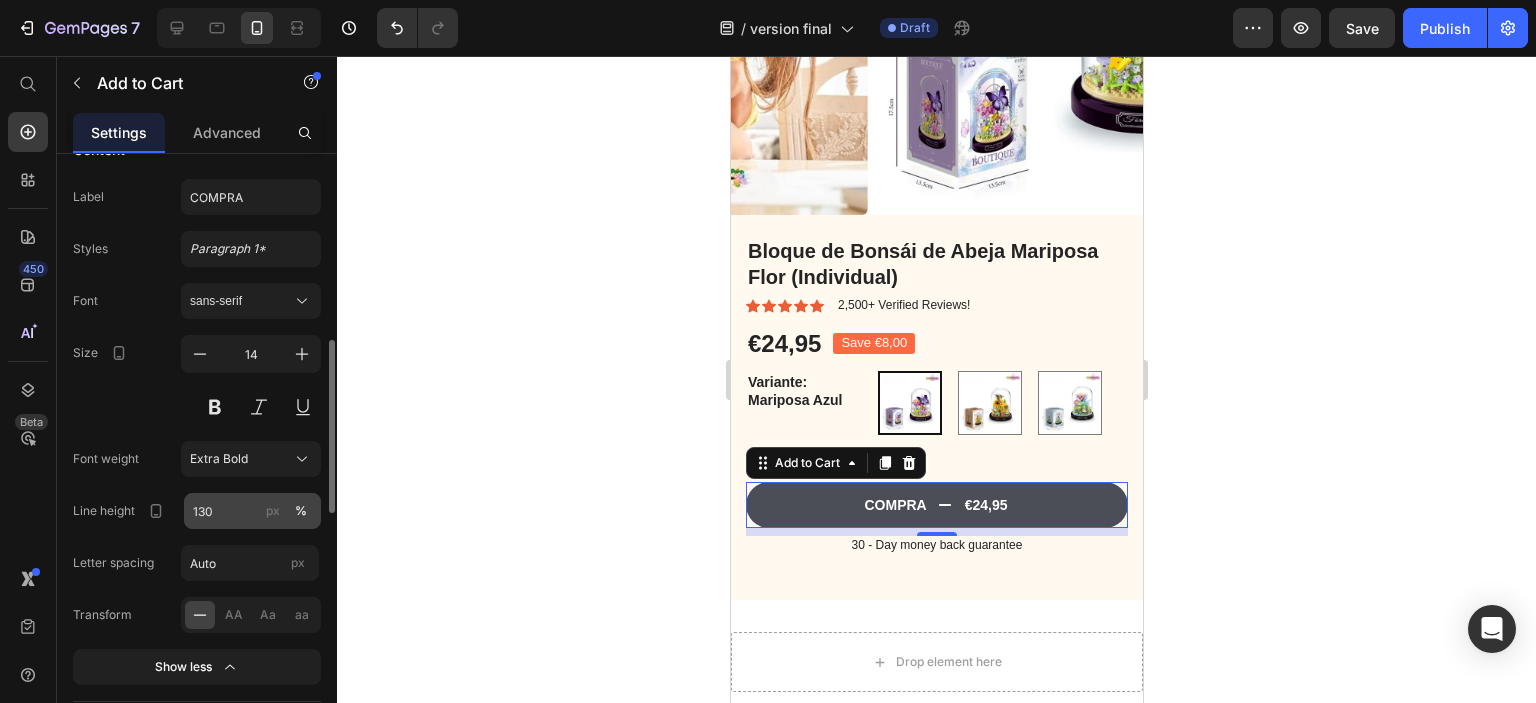 scroll, scrollTop: 300, scrollLeft: 0, axis: vertical 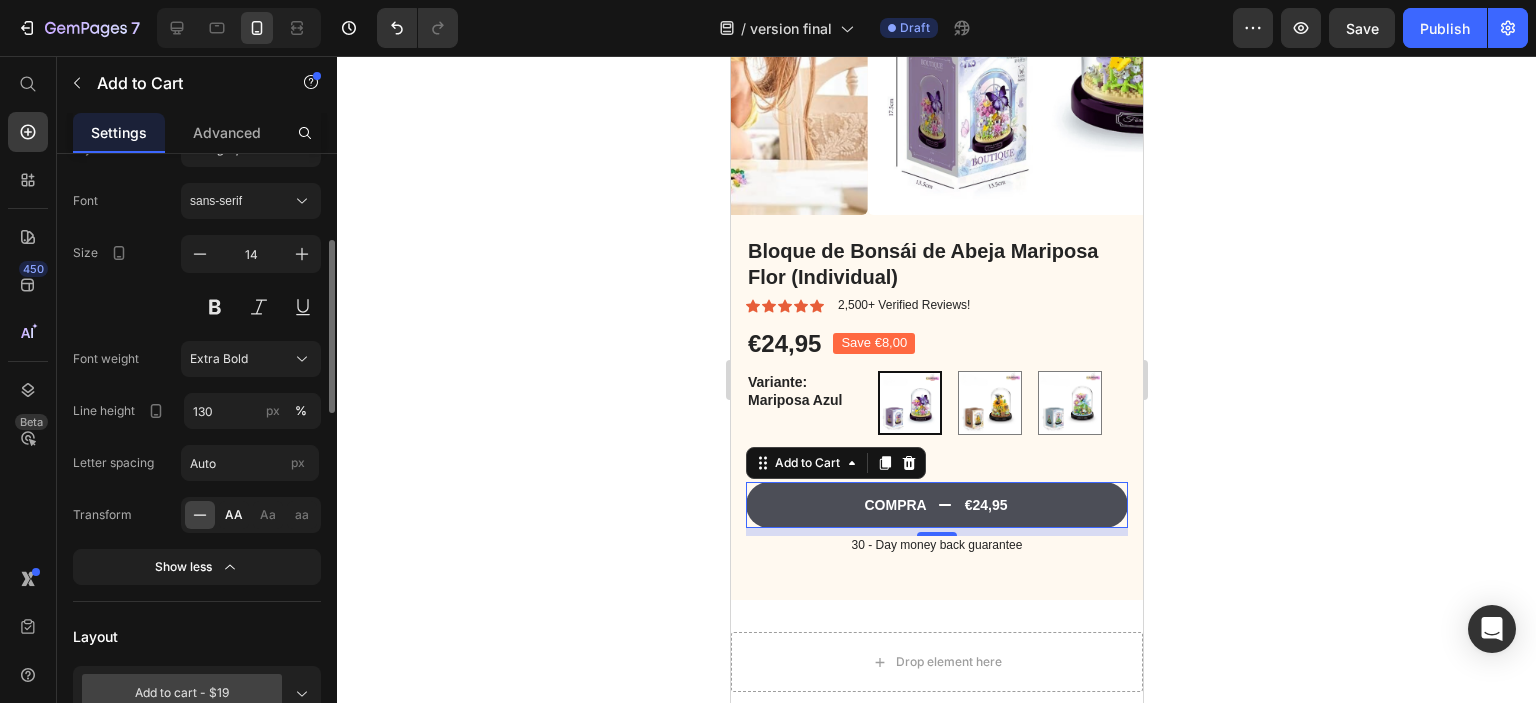 click on "AA" 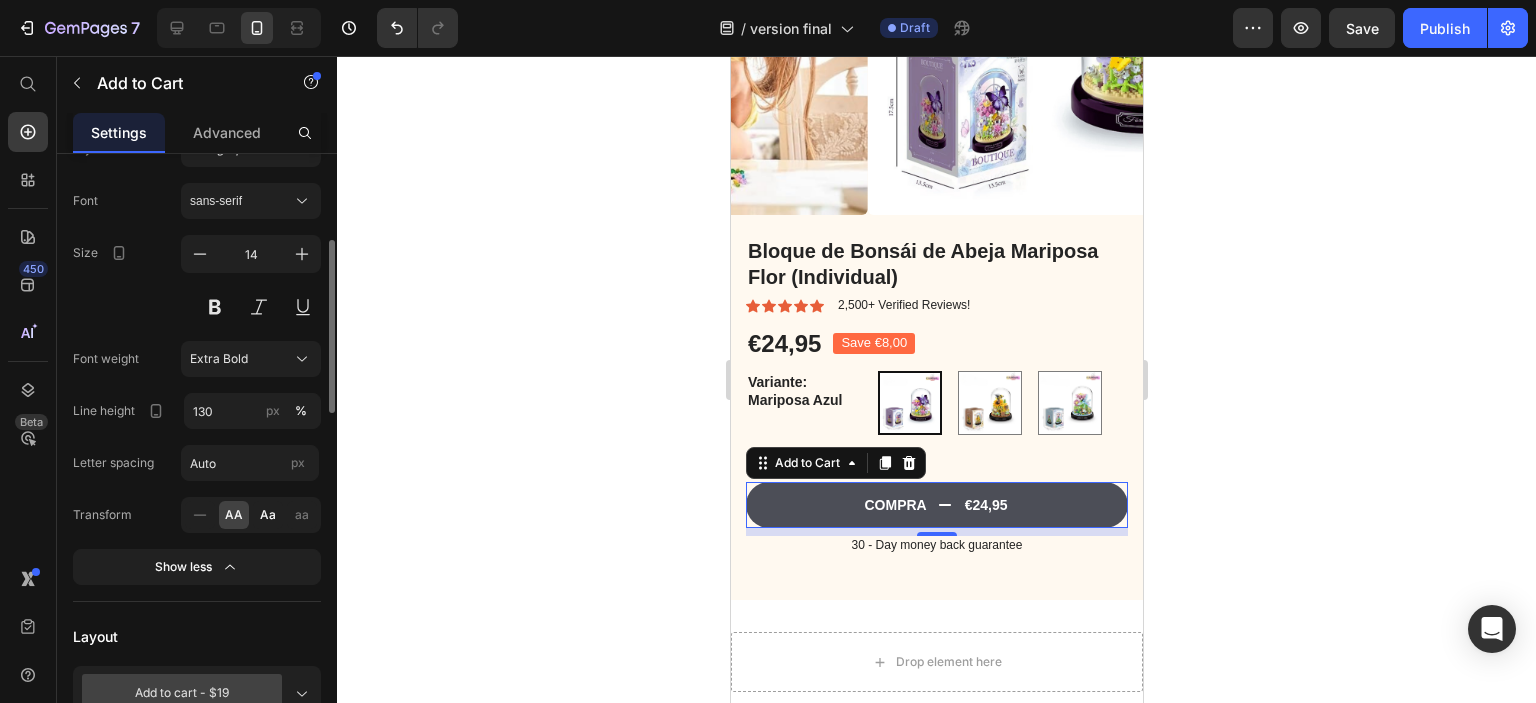 click on "Aa" 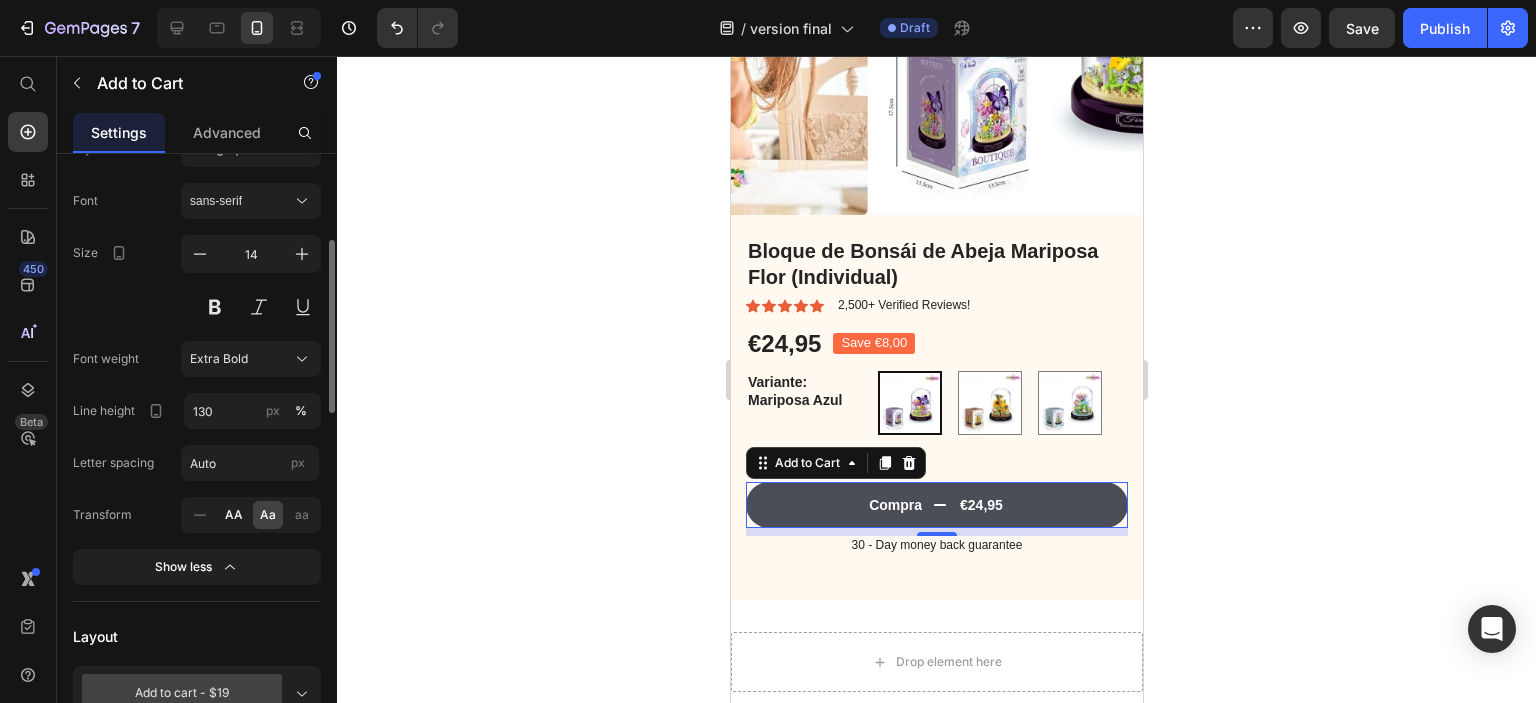 click on "AA" 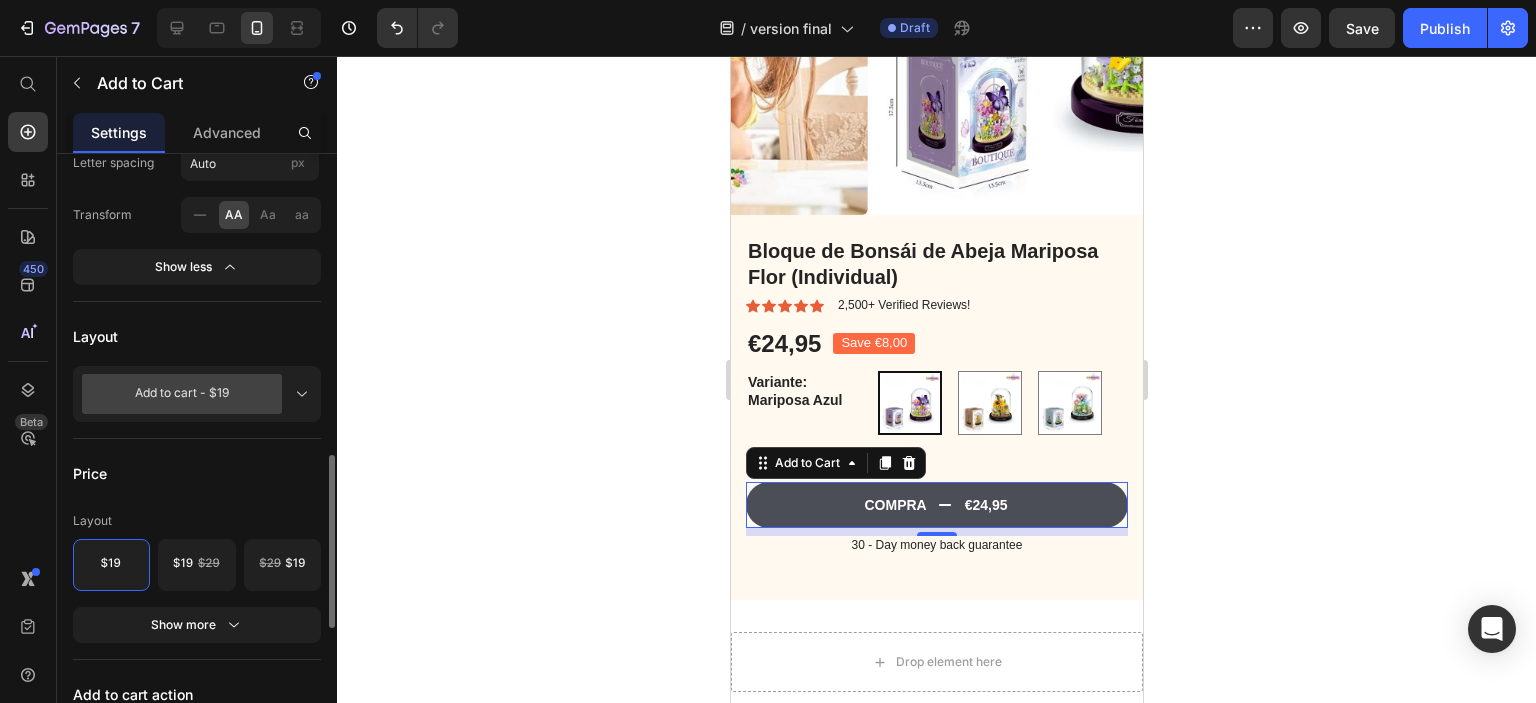scroll, scrollTop: 700, scrollLeft: 0, axis: vertical 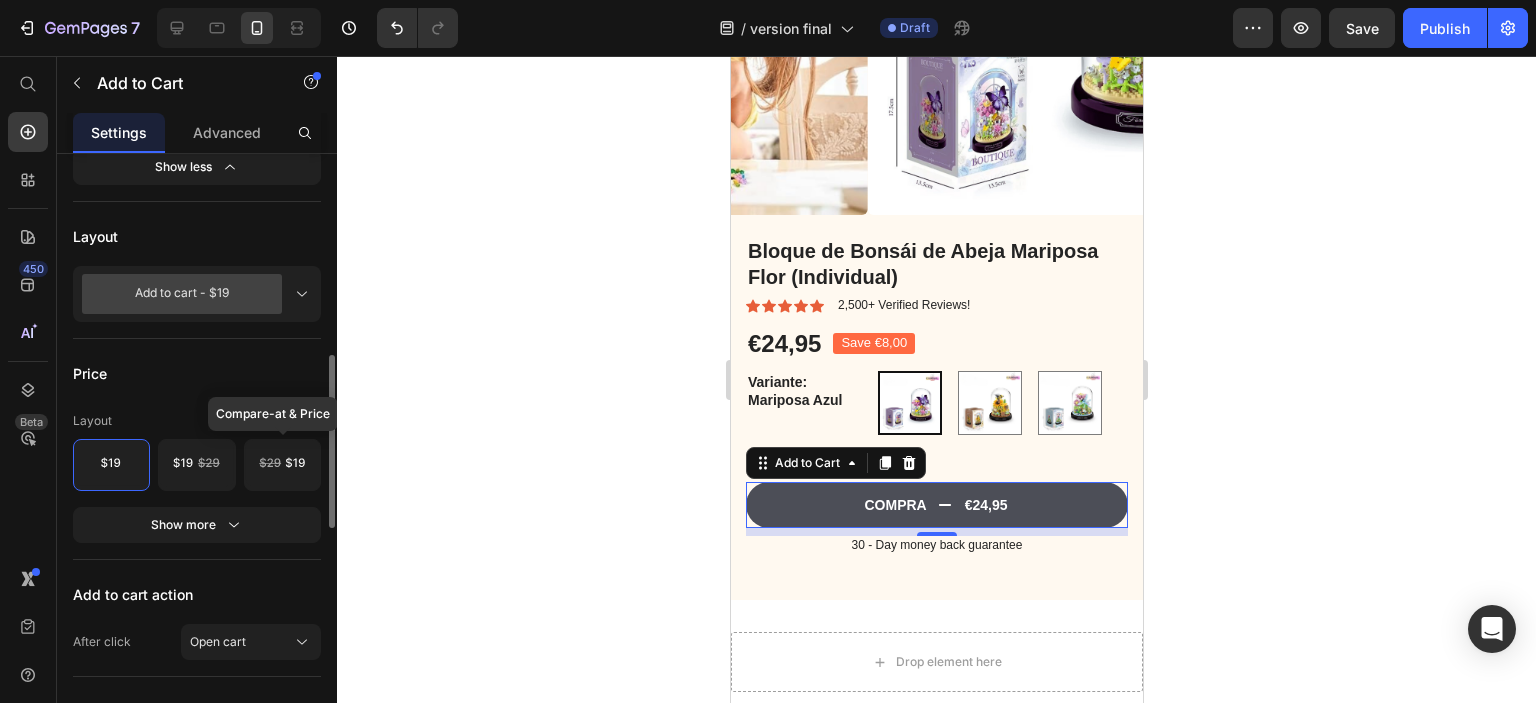 click 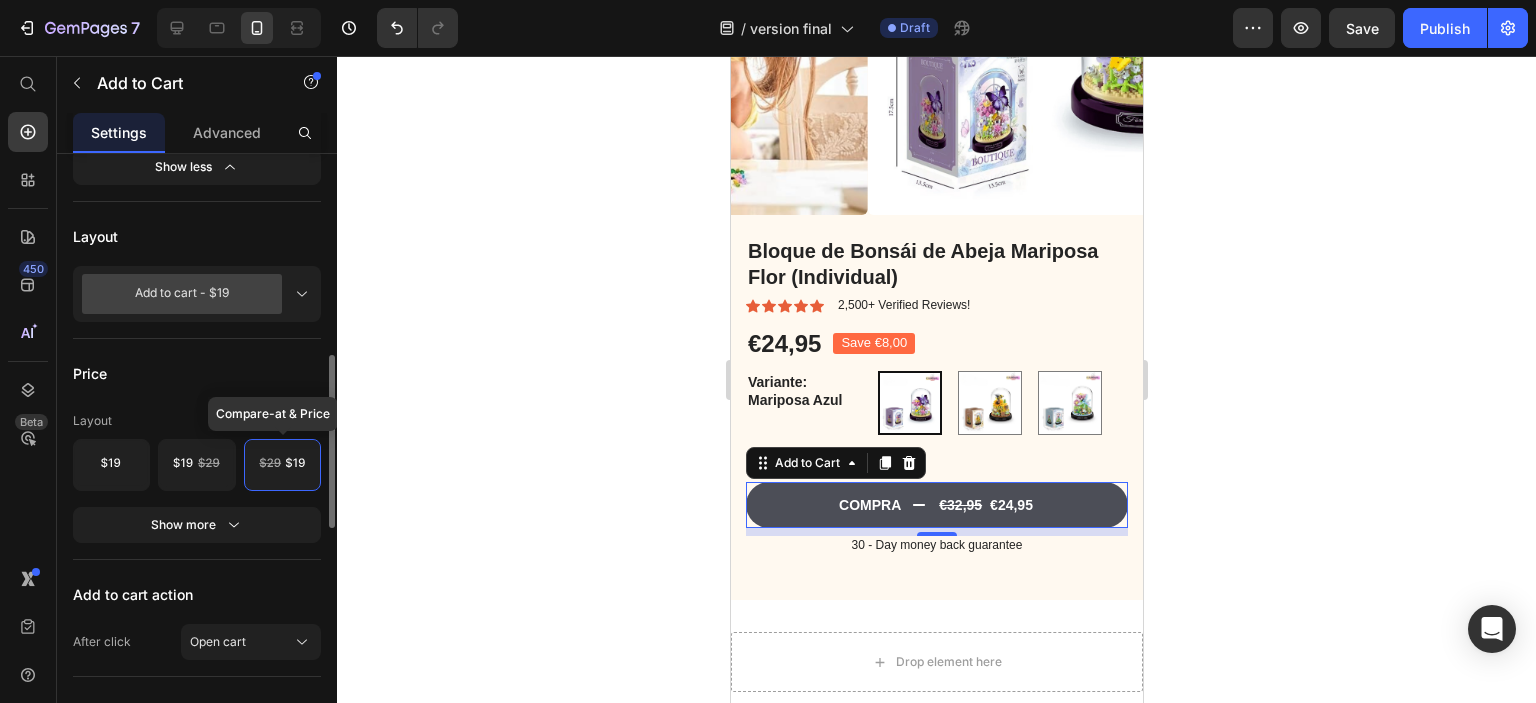 click 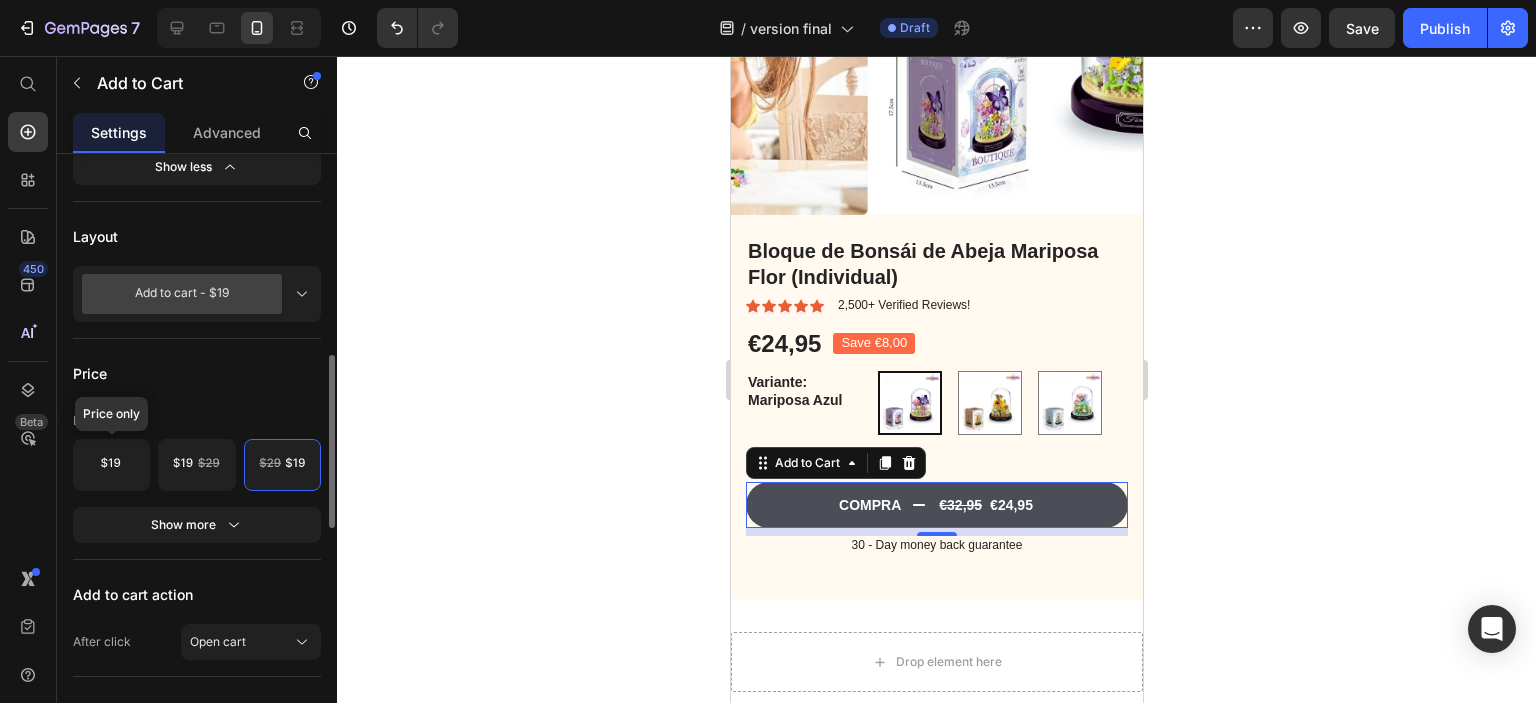 click 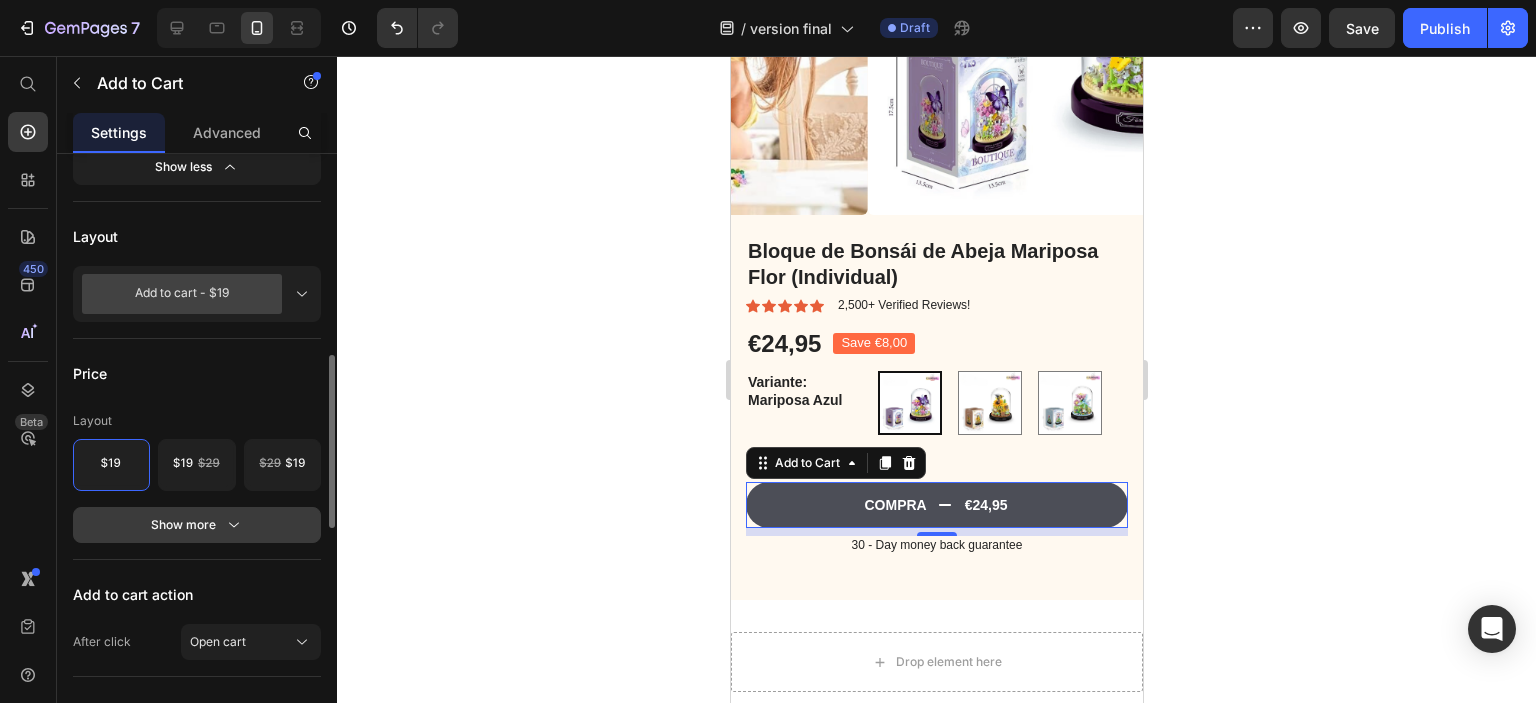 click on "Show more" at bounding box center (197, 525) 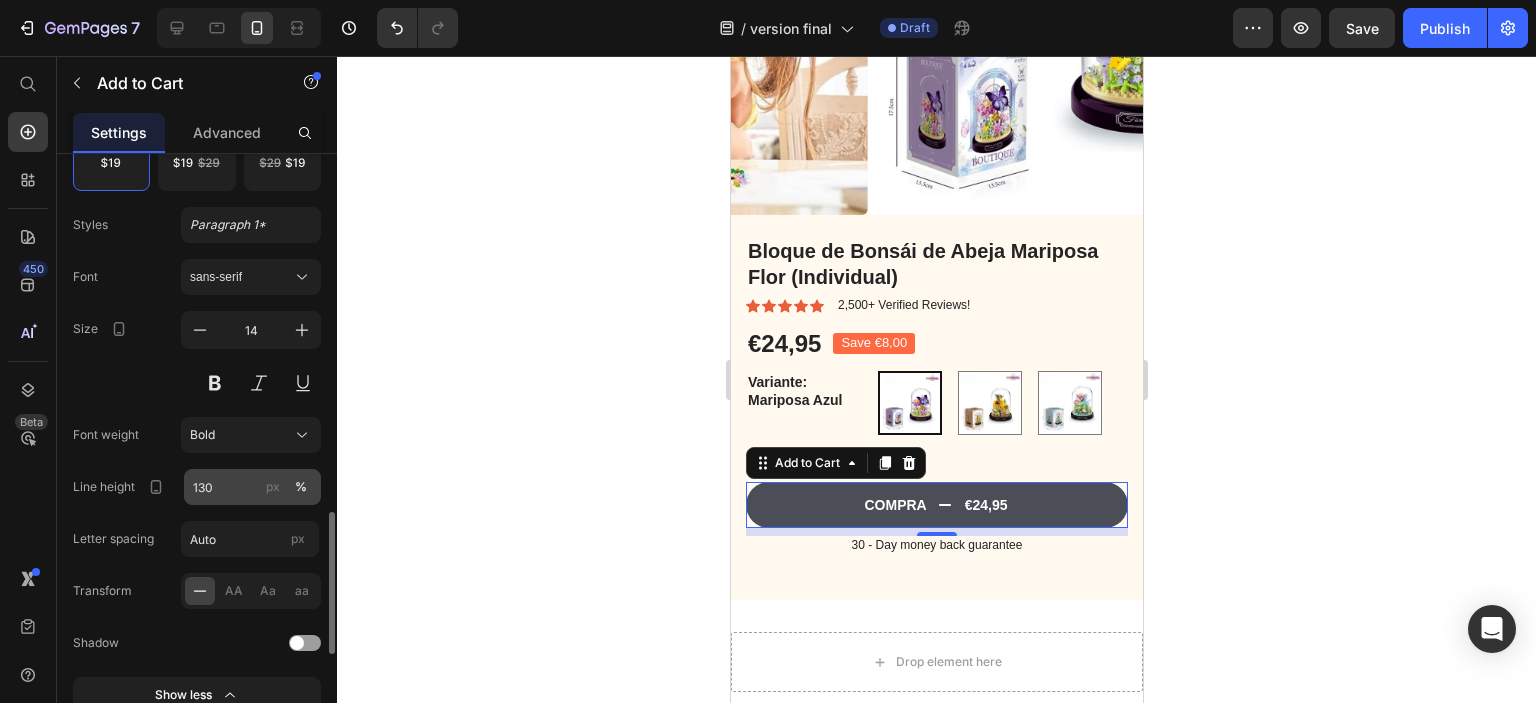 scroll, scrollTop: 1100, scrollLeft: 0, axis: vertical 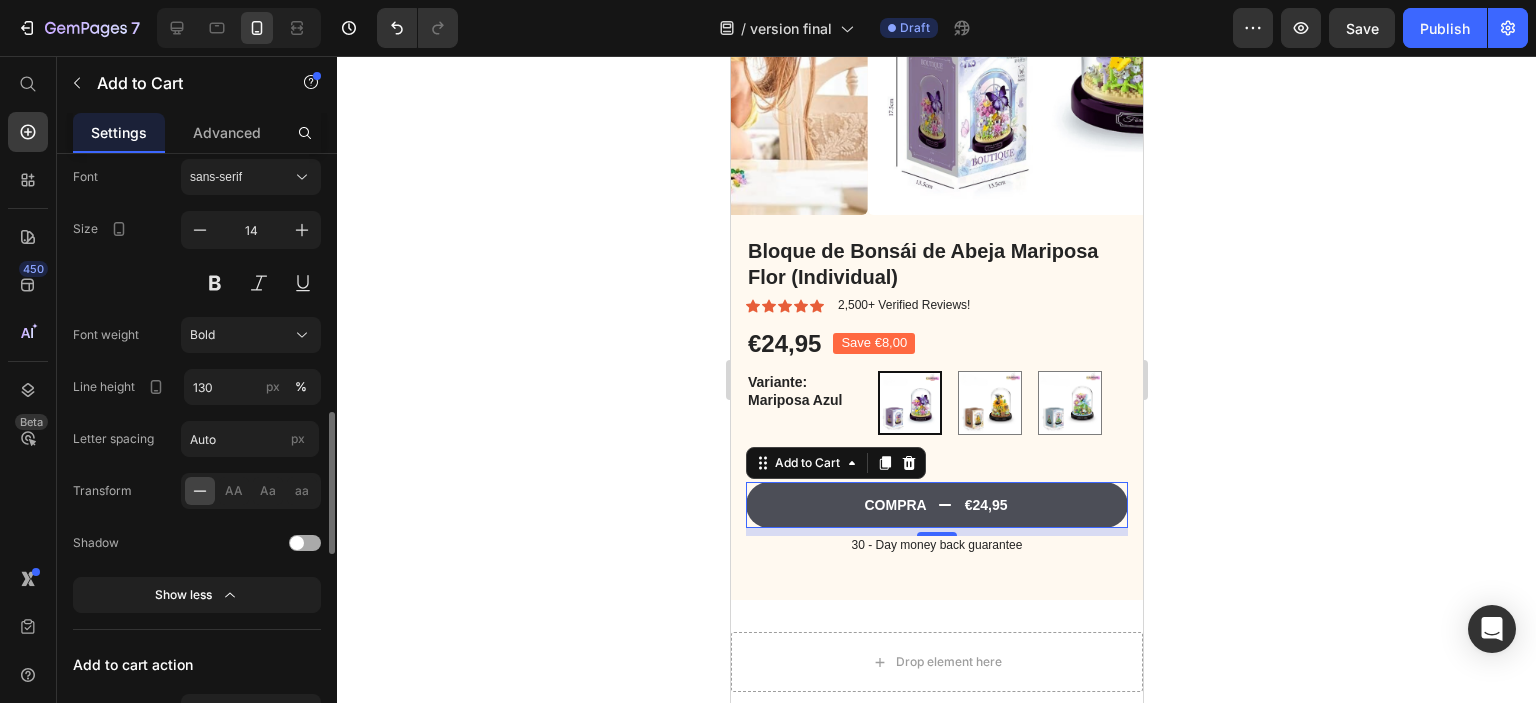 click at bounding box center [297, 543] 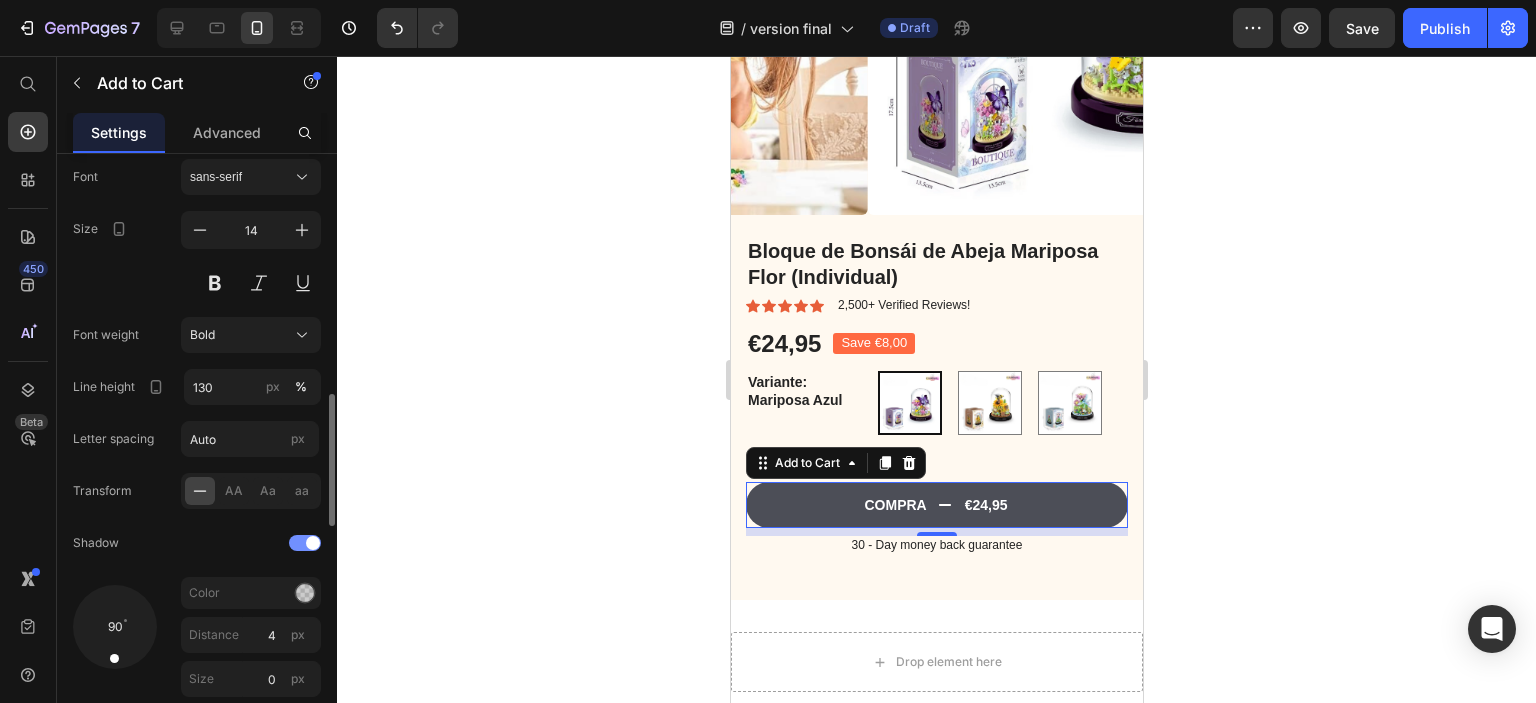 click at bounding box center (305, 543) 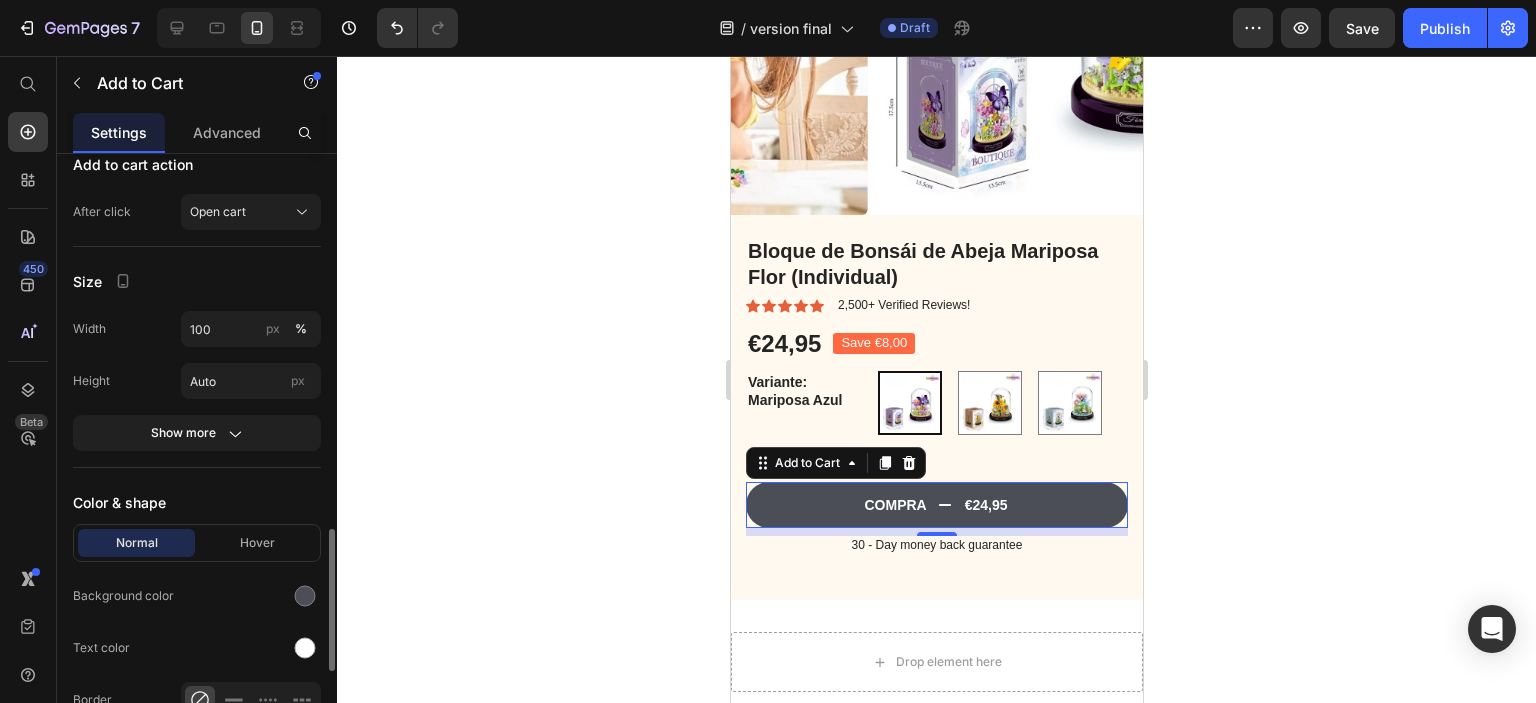 scroll, scrollTop: 1700, scrollLeft: 0, axis: vertical 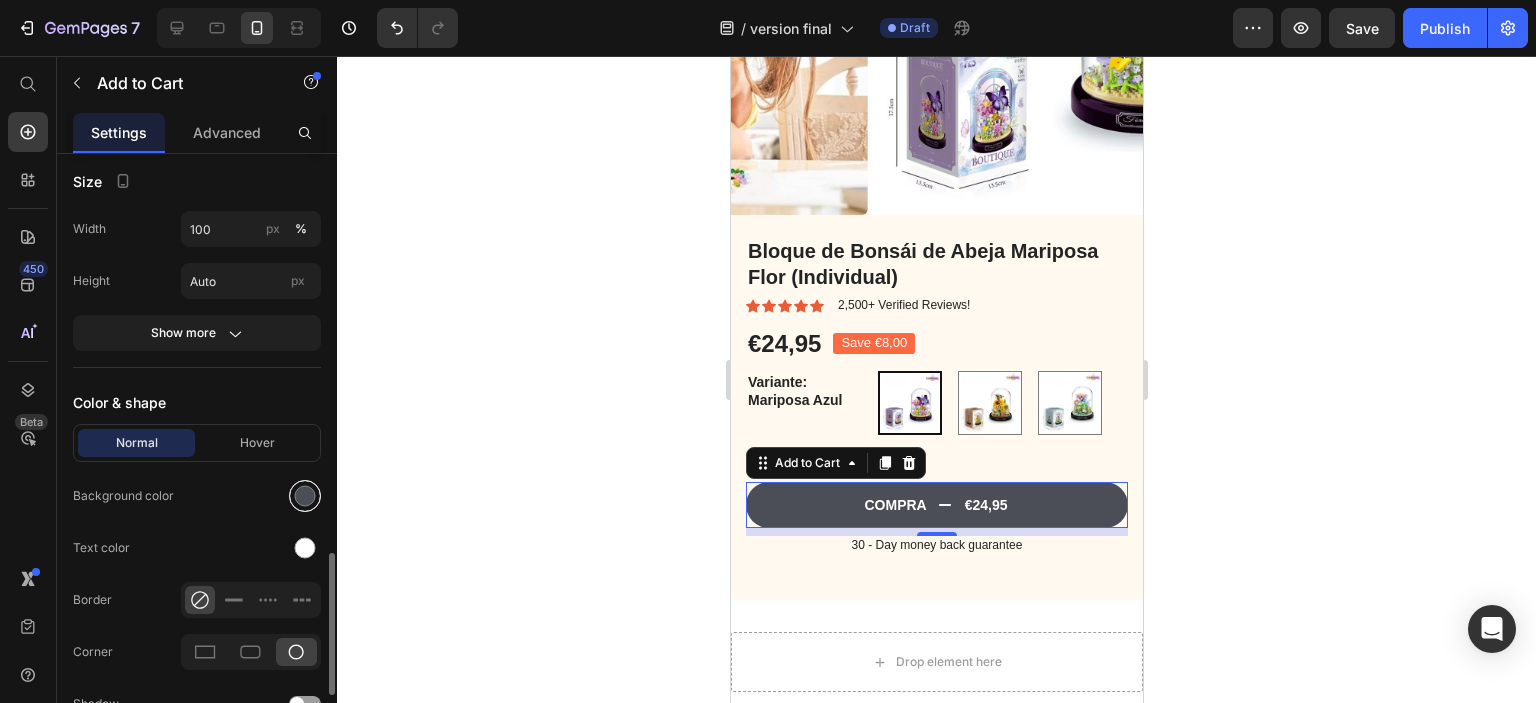 click at bounding box center (305, 496) 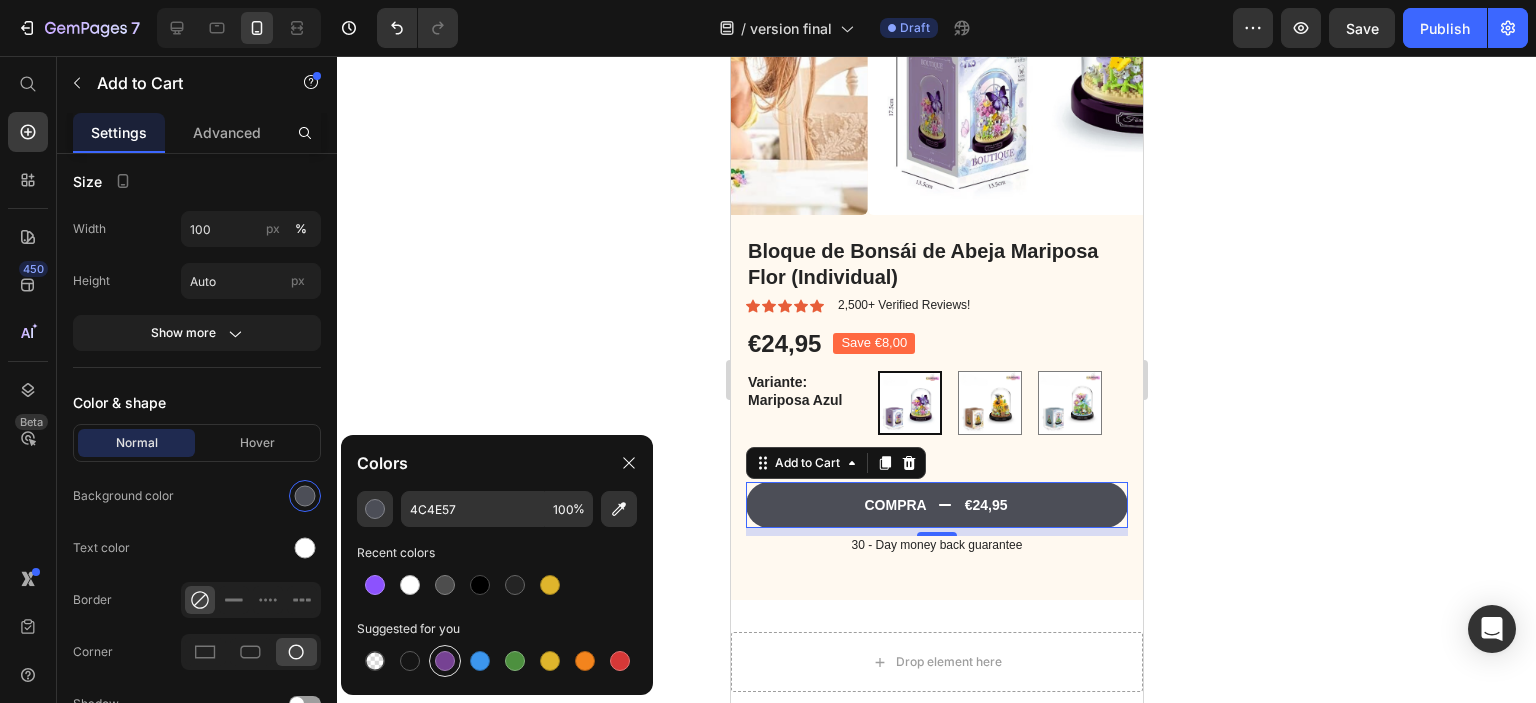 click at bounding box center (445, 661) 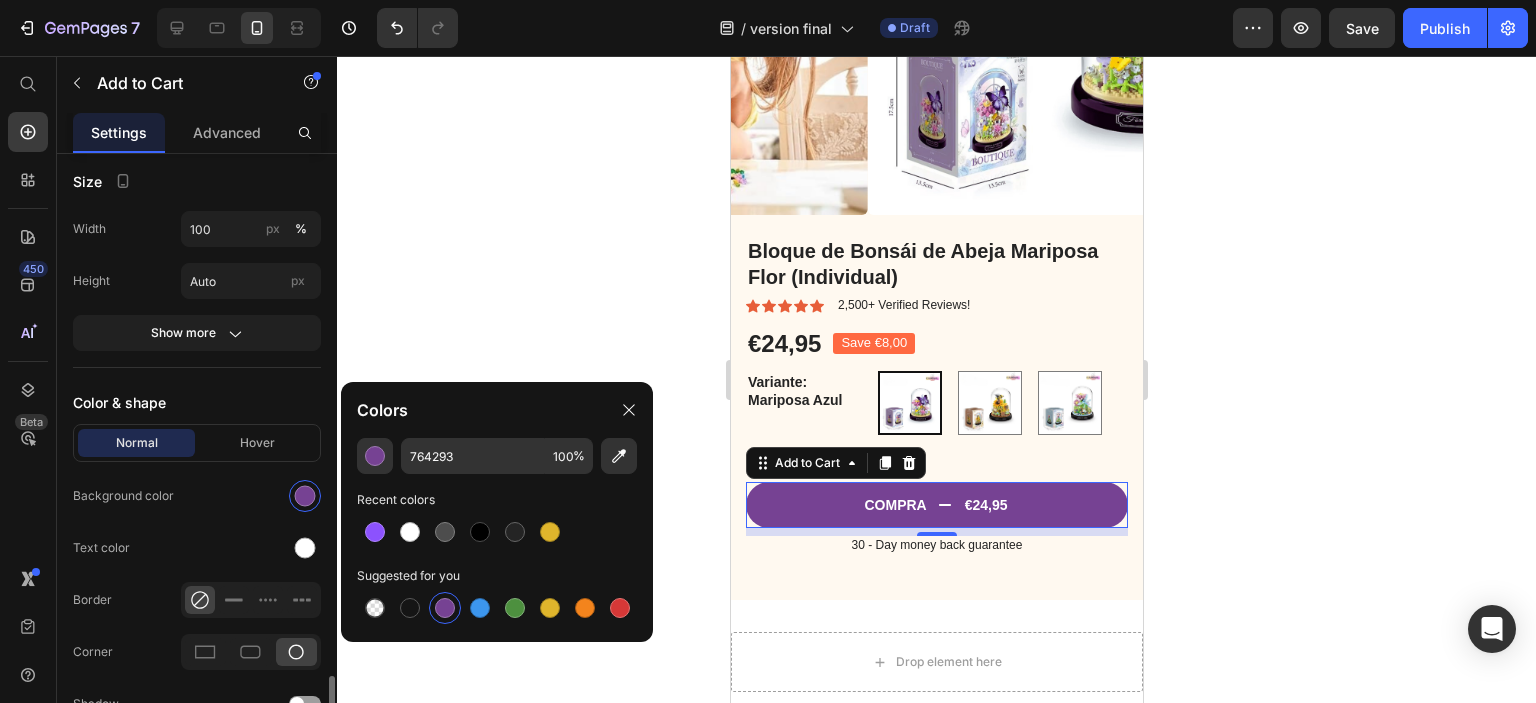 scroll, scrollTop: 1800, scrollLeft: 0, axis: vertical 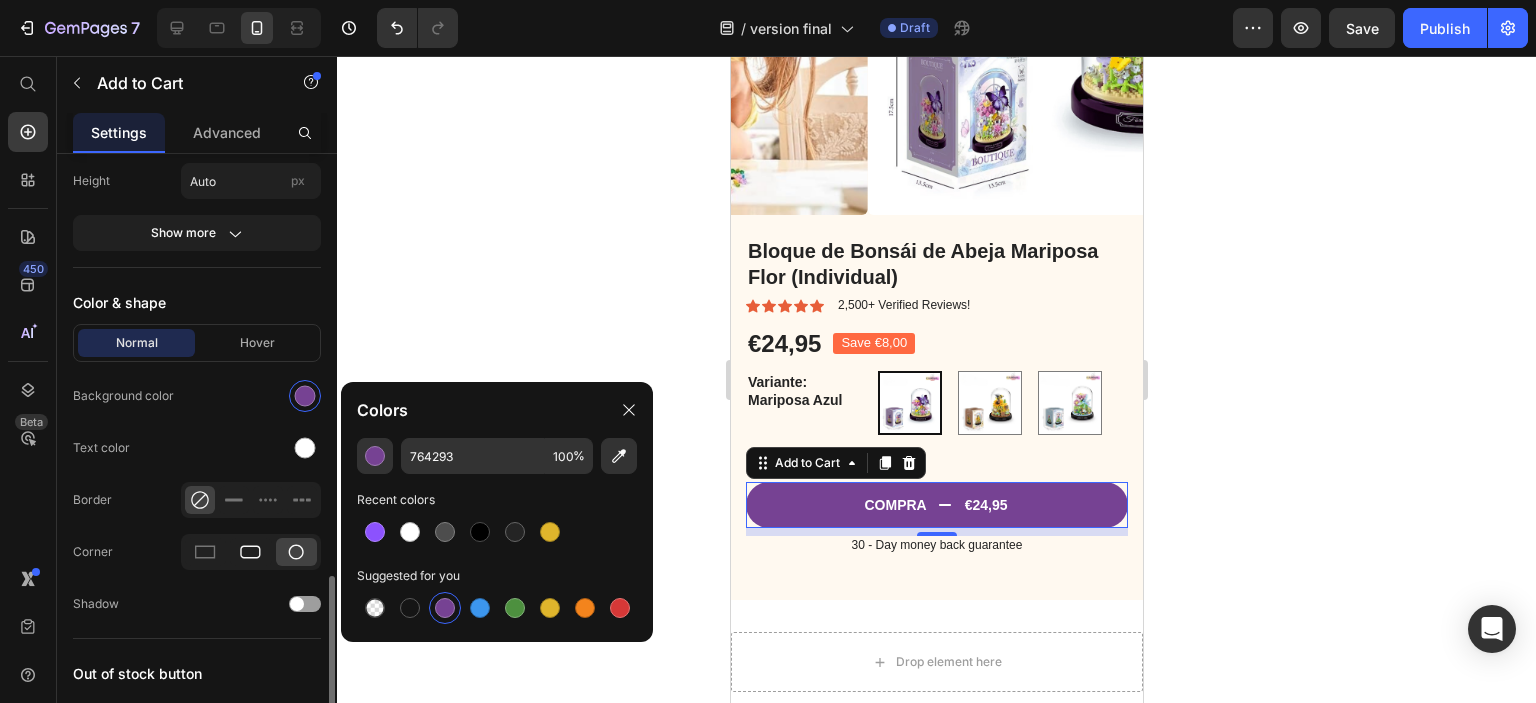 click 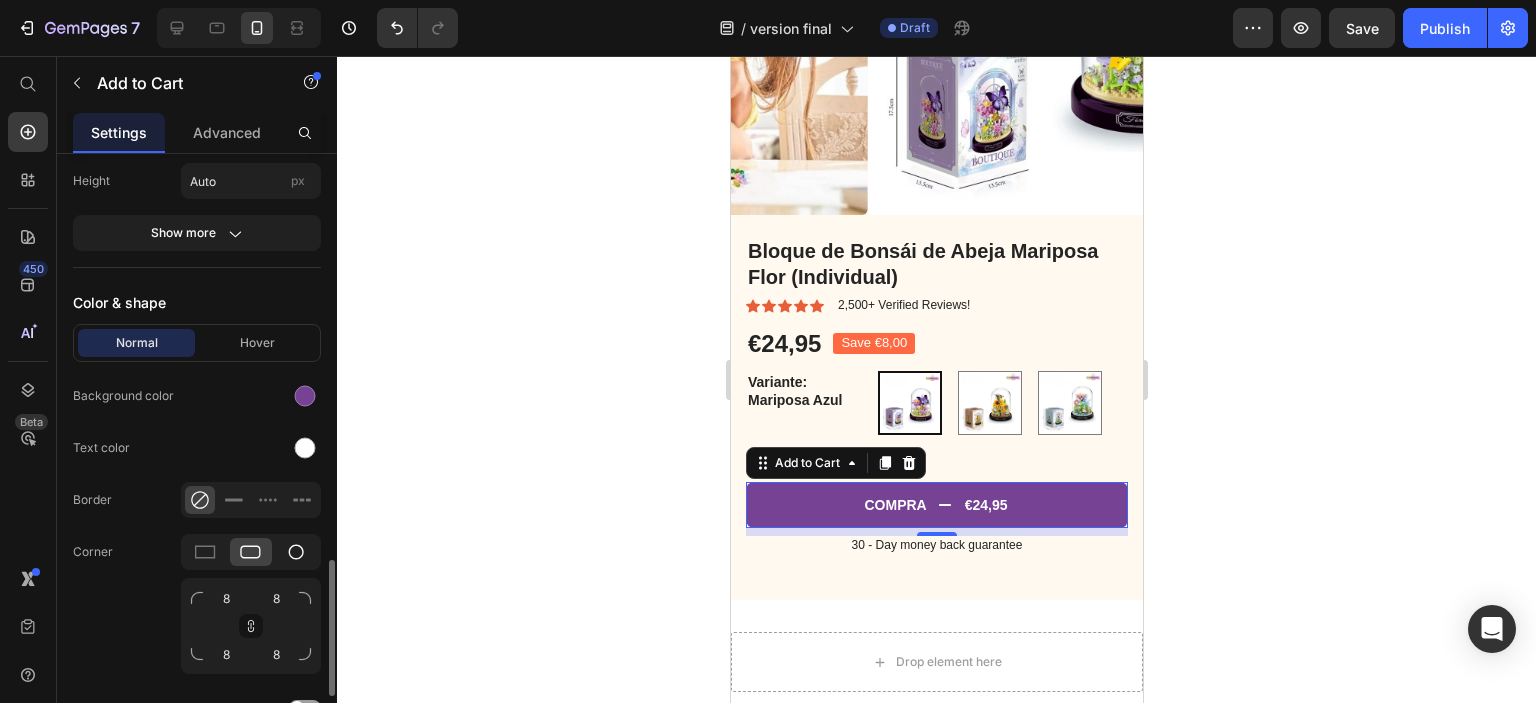 click 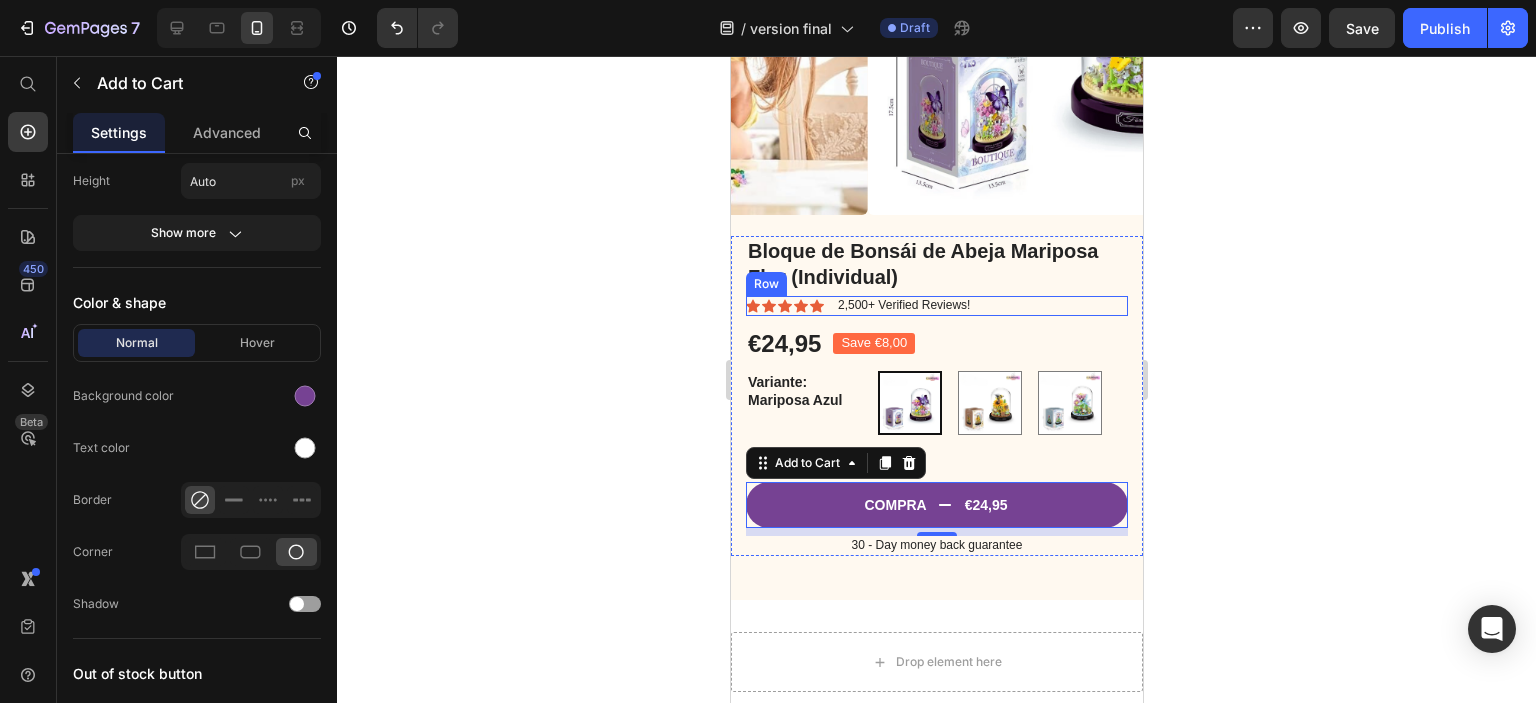 click on "Icon Icon Icon Icon Icon Icon List 2,500+ Verified Reviews! Text Block Row" at bounding box center [936, 306] 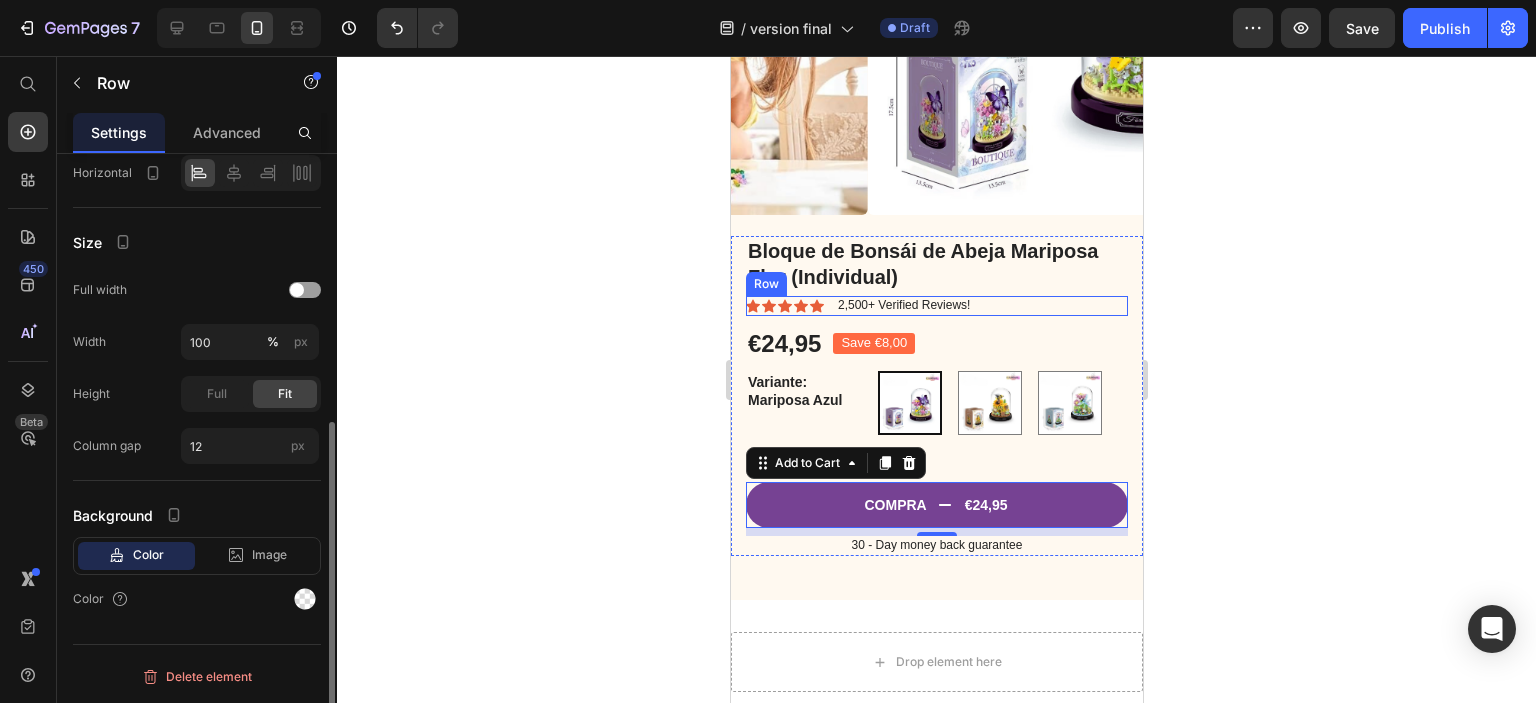 scroll, scrollTop: 0, scrollLeft: 0, axis: both 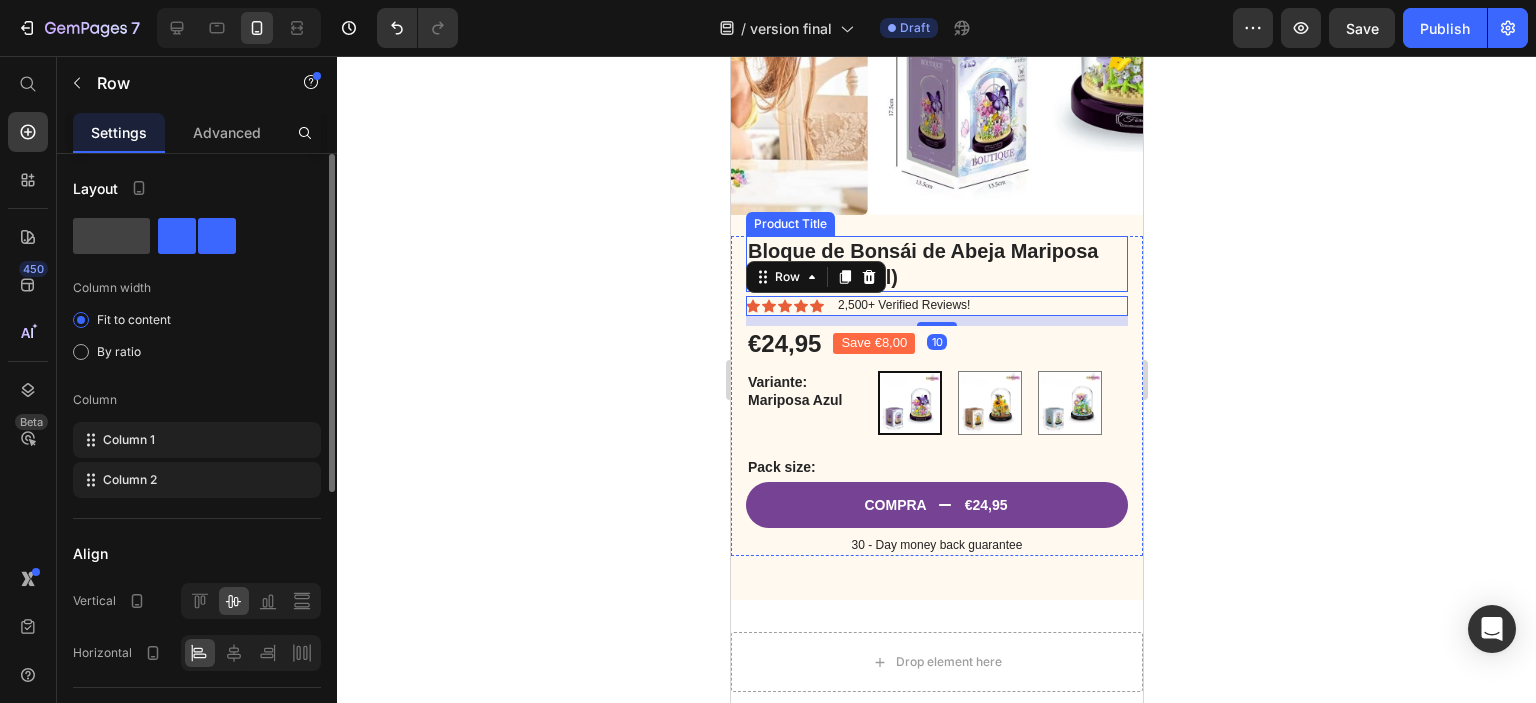 click on "Bloque de Bonsái de Abeja Mariposa Flor (Individual)" at bounding box center [936, 264] 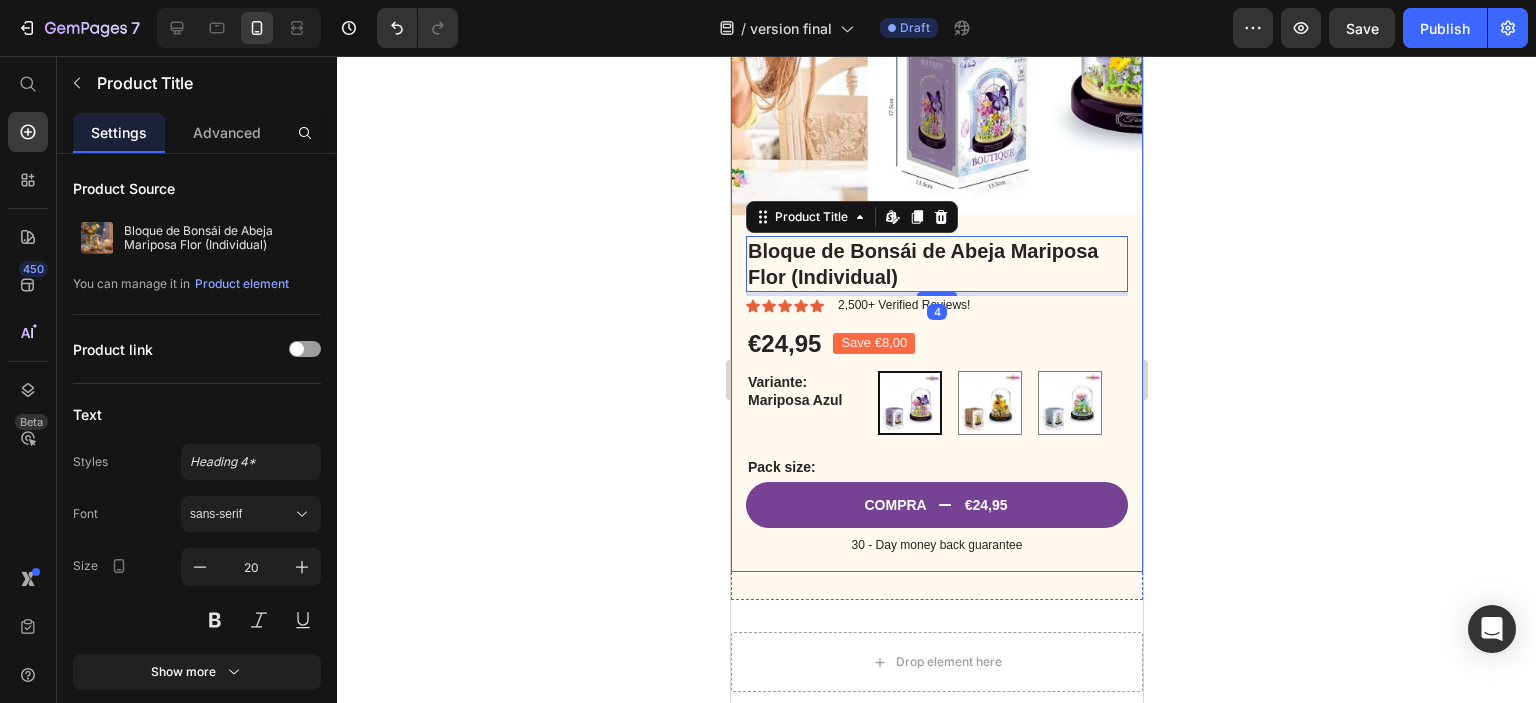 click on "Product Images" at bounding box center (936, 19) 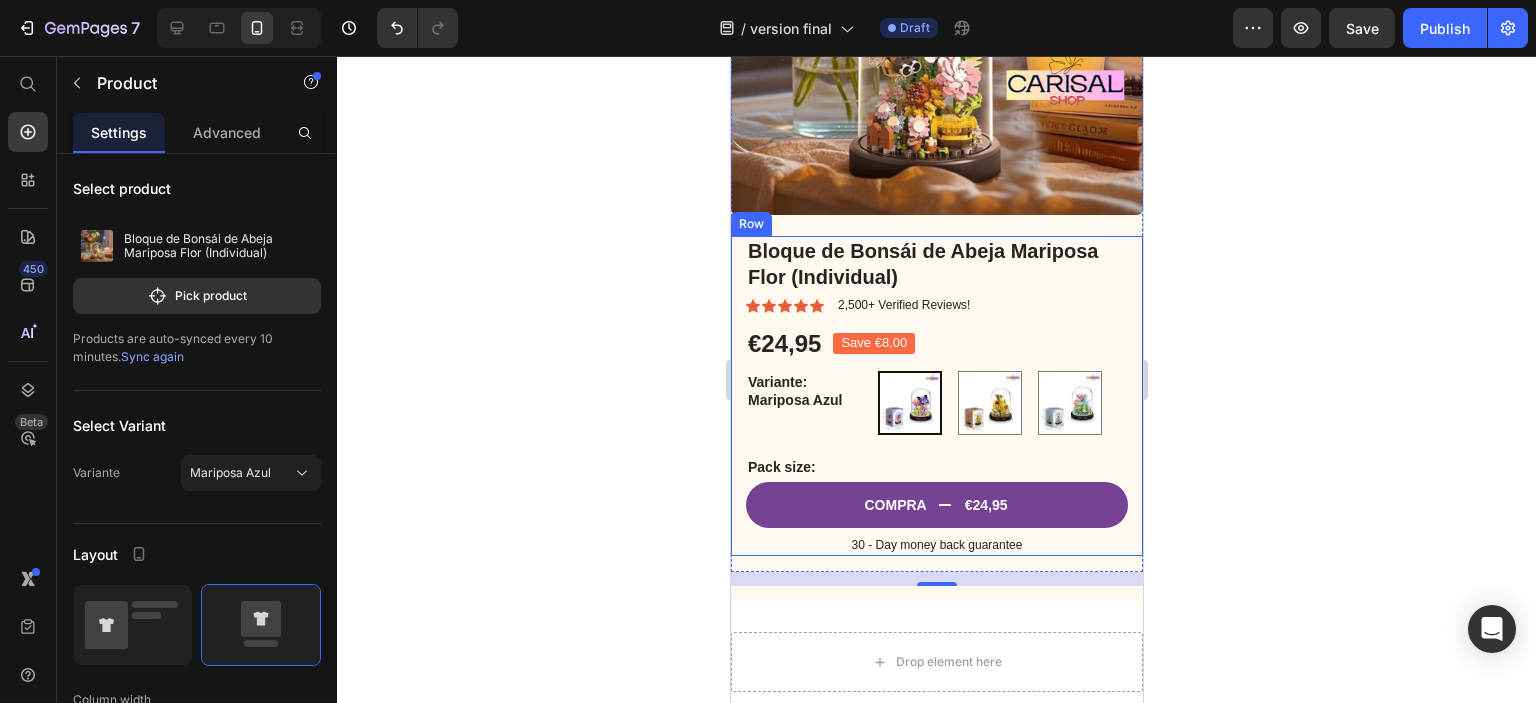 click on "Bloque de Bonsái de Abeja Mariposa Flor (Individual) Product Title Icon Icon Icon Icon Icon Icon List 2,500+ Verified Reviews! Text Block Row Lorem ipsum dolor sit amet, consectetur adipiscing elit, sed do eiusmod tempor incididunt ut labore et dolore magna aliqua. Text Block €24,95 Product Price Save €8,00 Product Badge Row Variante: Mariposa Azul Mariposa Azul Mariposa Azul Abeja Amarilla Abeja Amarilla Flor Rosa Flor Rosa Product Variants & Swatches Pack size: Text Block Seal Subscriptions Seal Subscriptions COMPRA
€24,95 Add to Cart 30 - Day money back guarantee Text Block" at bounding box center [936, 396] 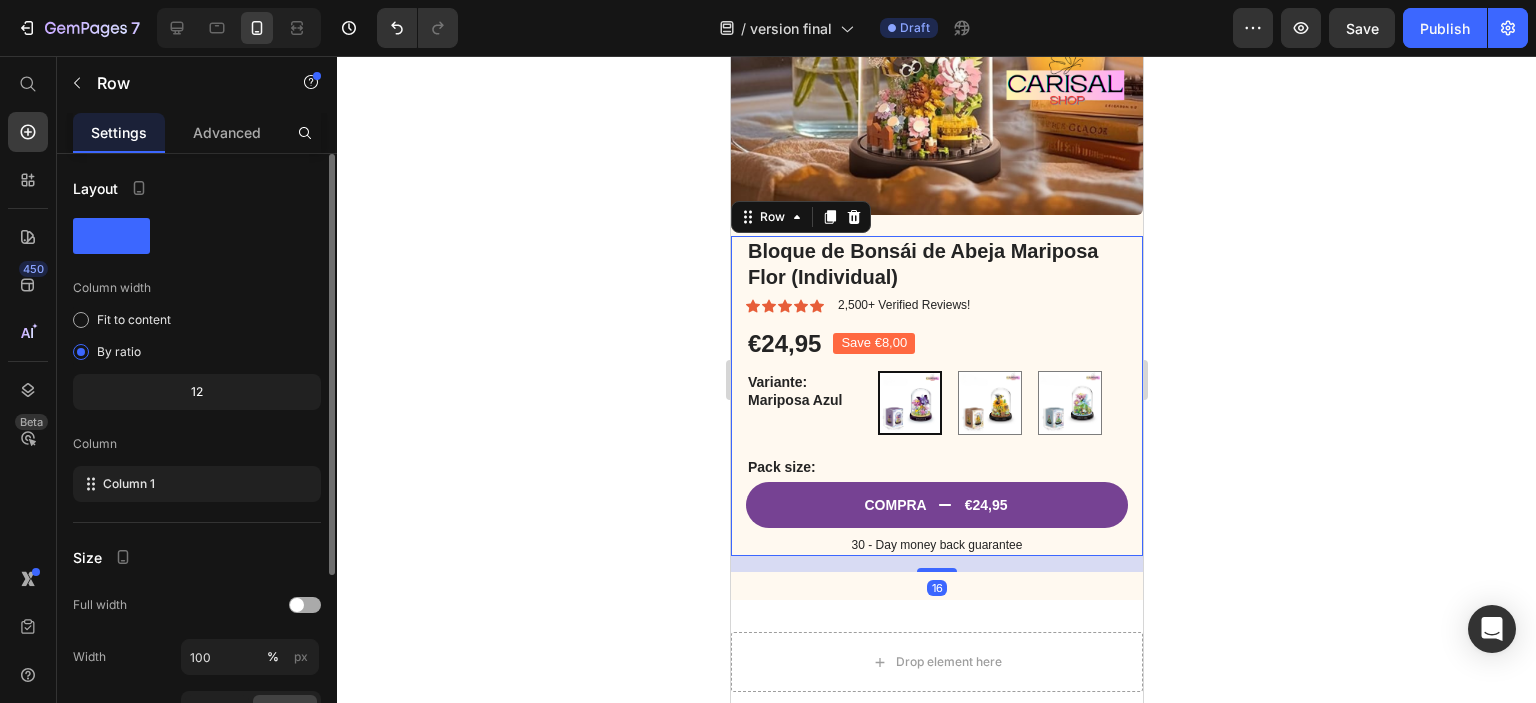 scroll, scrollTop: 260, scrollLeft: 0, axis: vertical 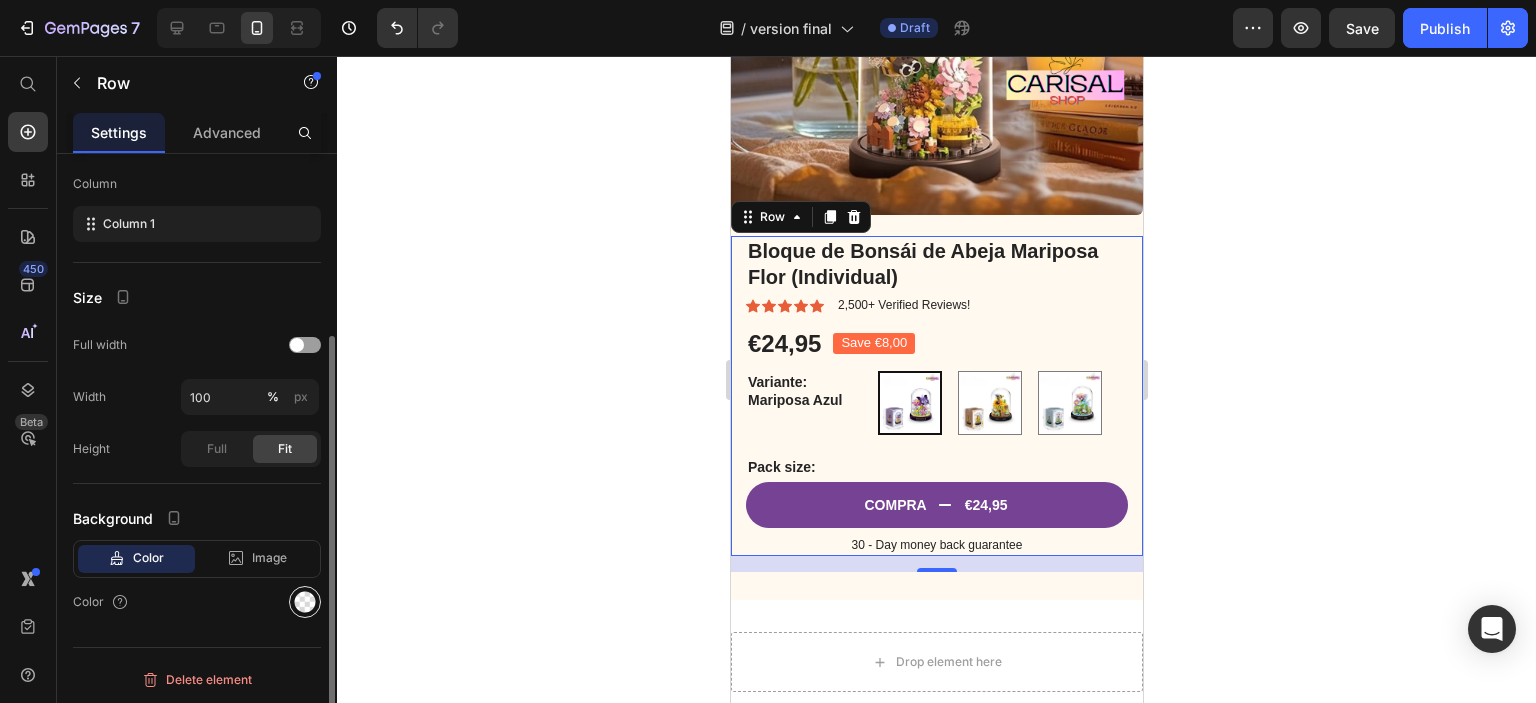 click at bounding box center [305, 602] 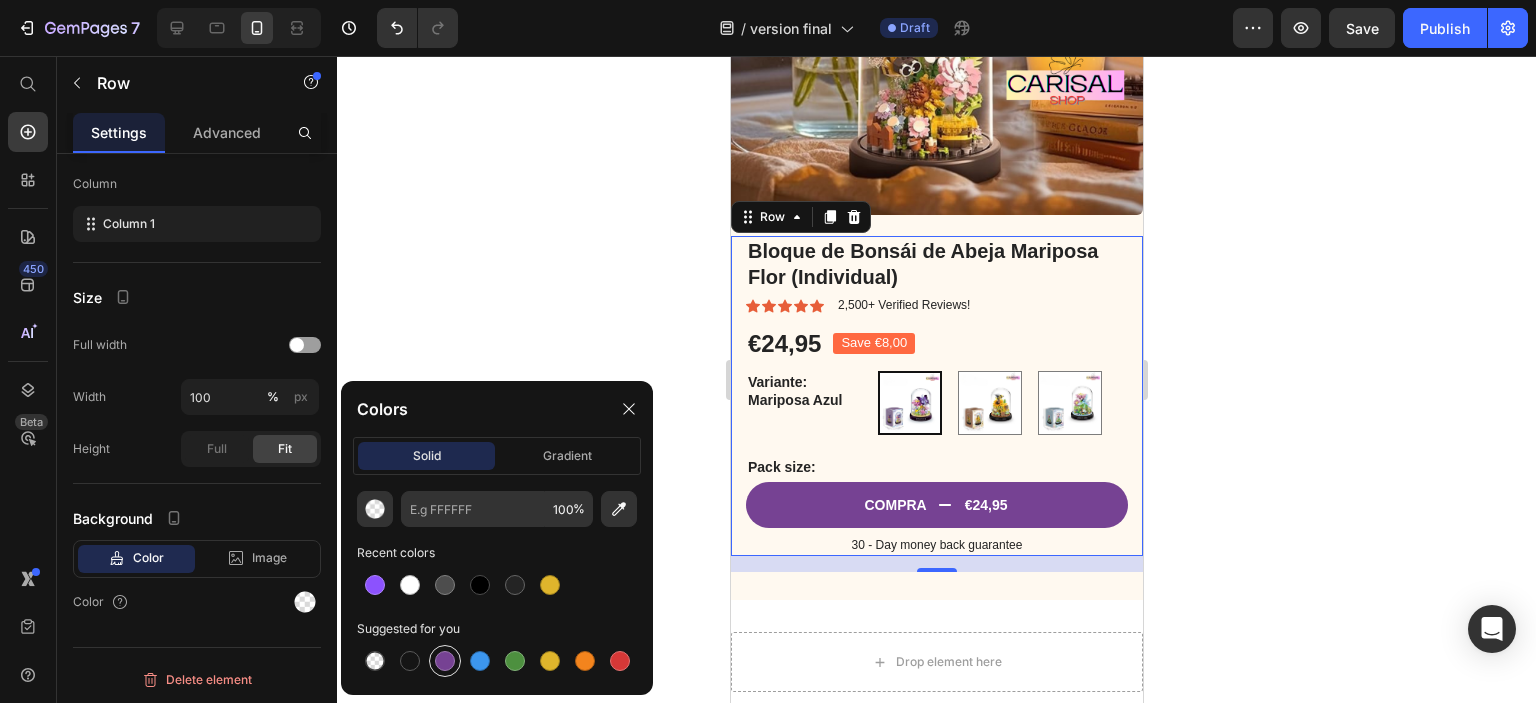click at bounding box center (445, 661) 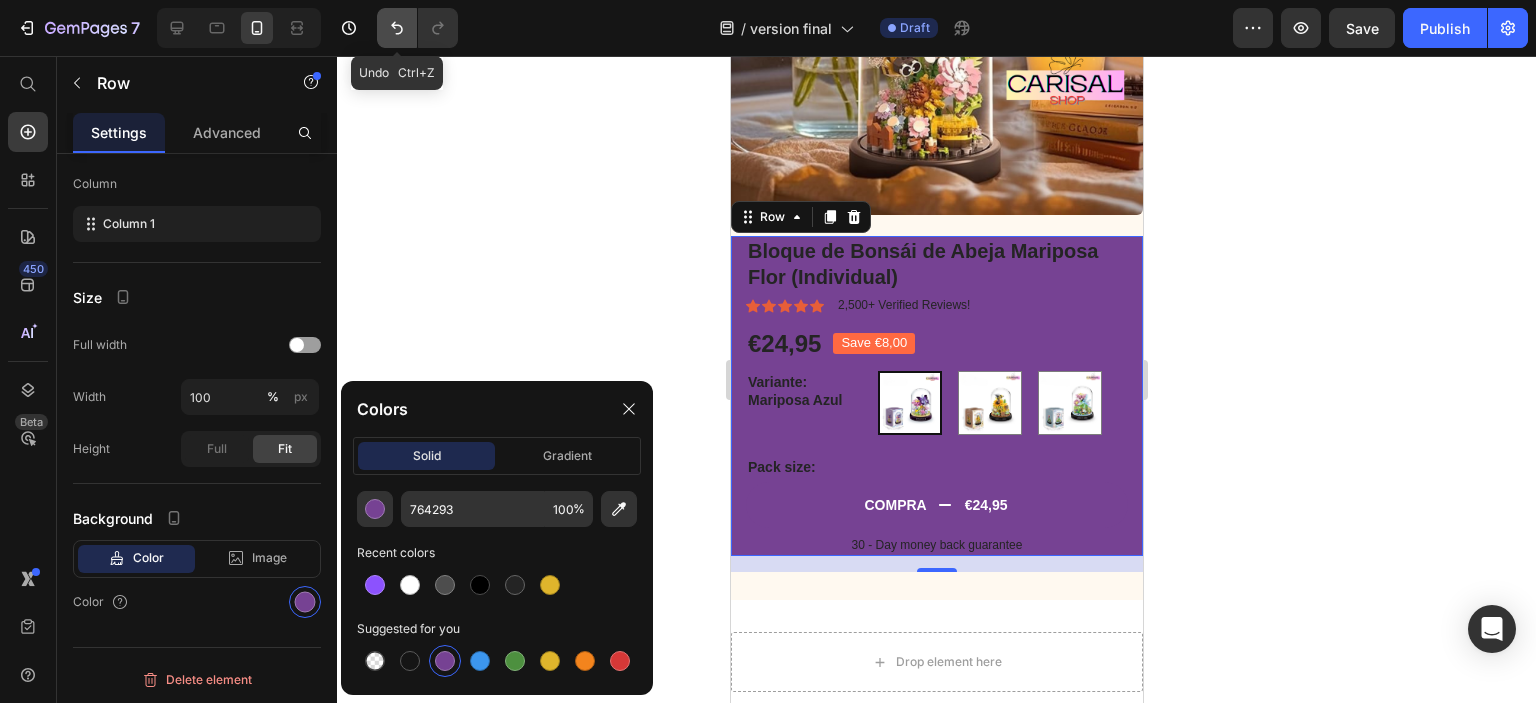 click 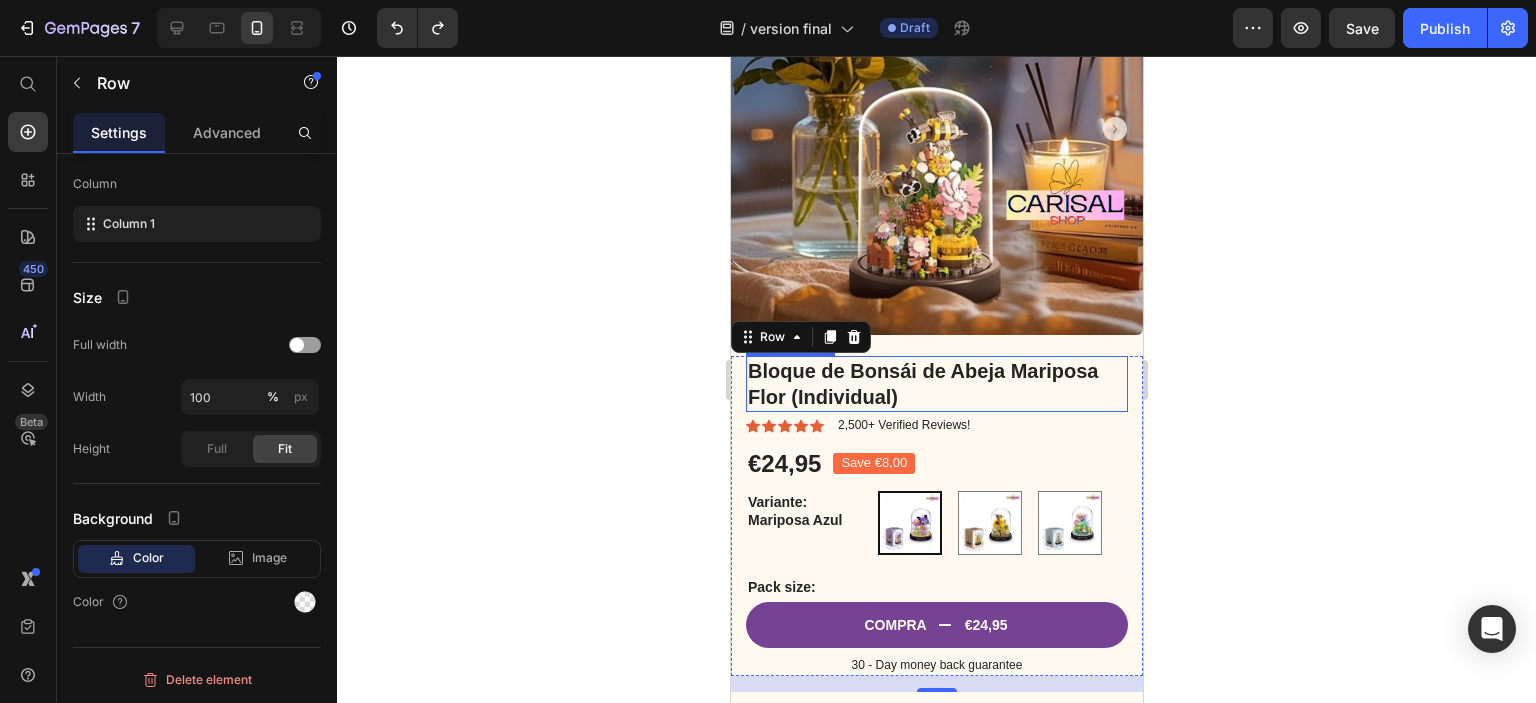 scroll, scrollTop: 300, scrollLeft: 0, axis: vertical 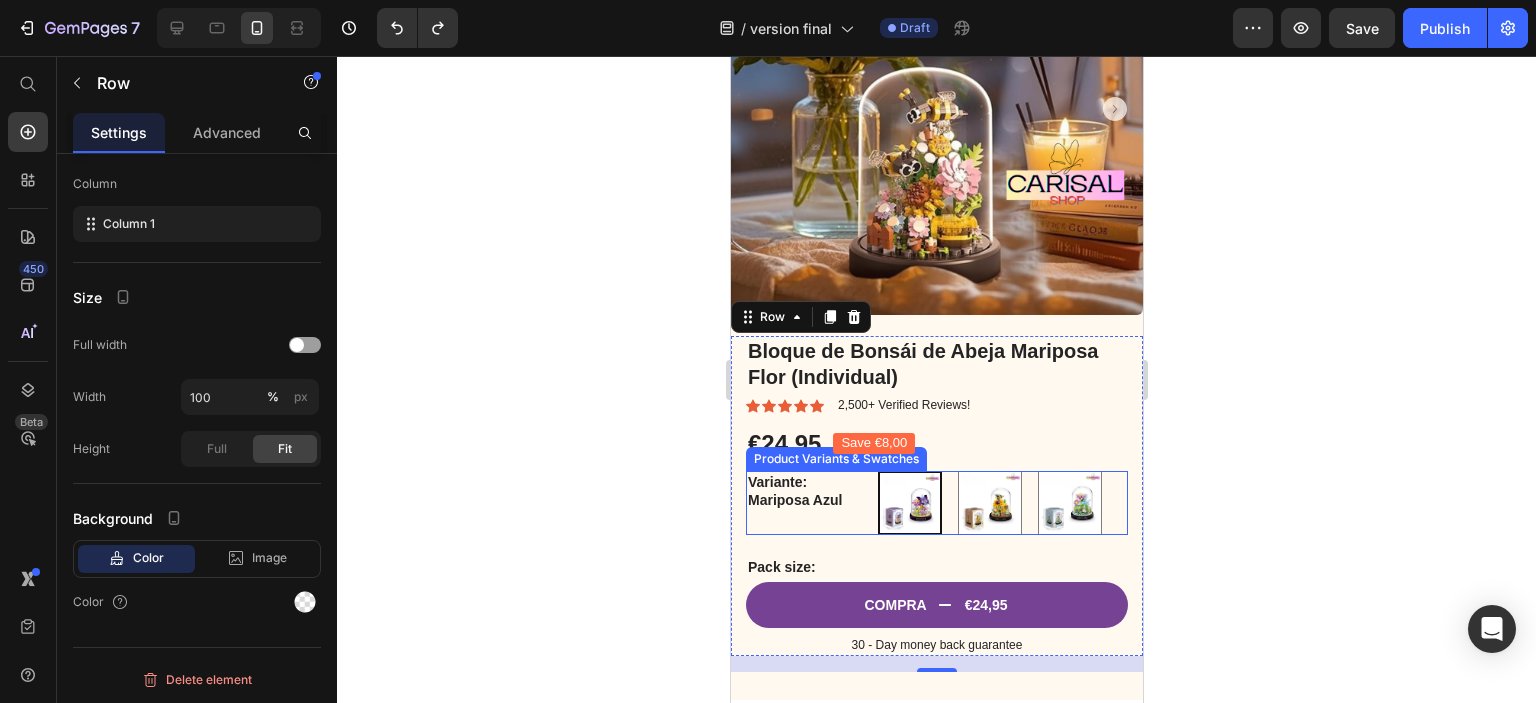 click at bounding box center [909, 503] 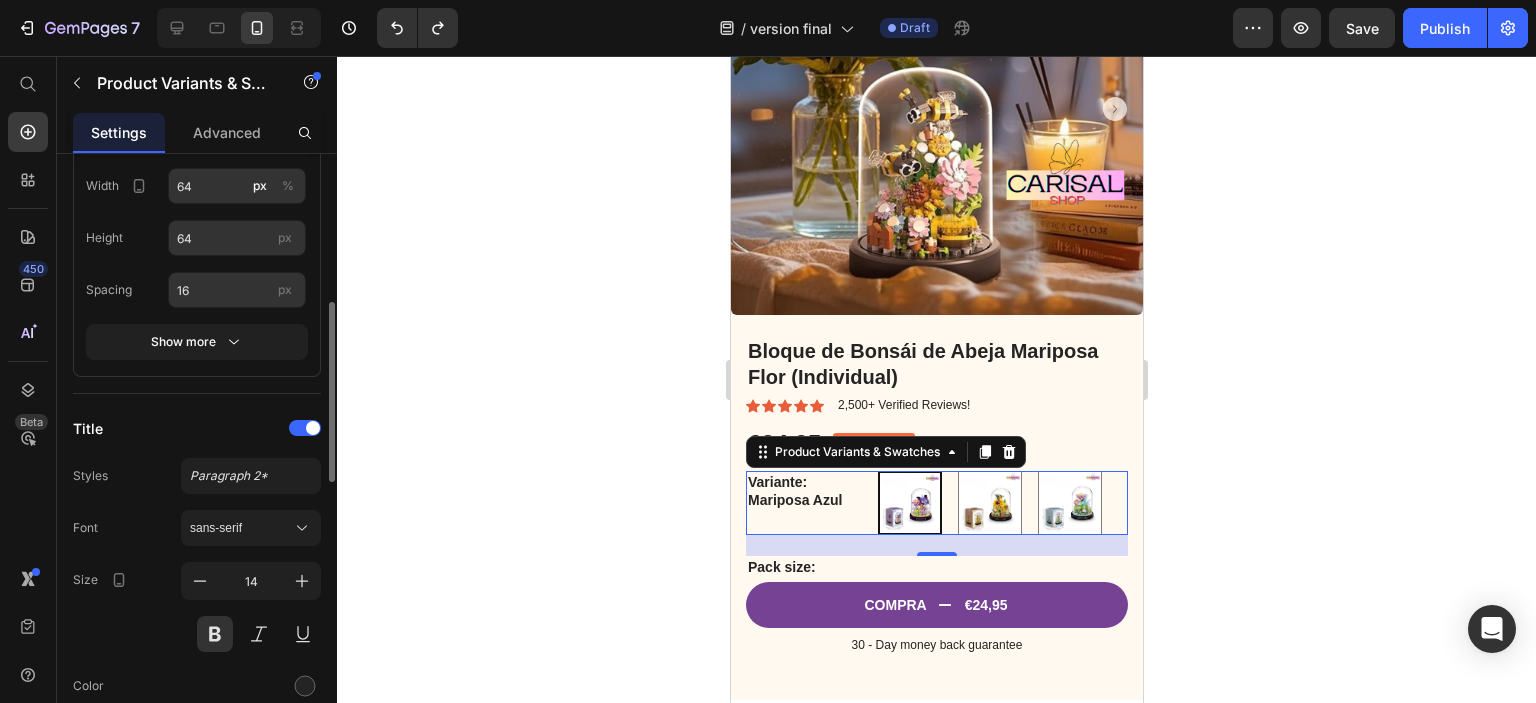 scroll, scrollTop: 600, scrollLeft: 0, axis: vertical 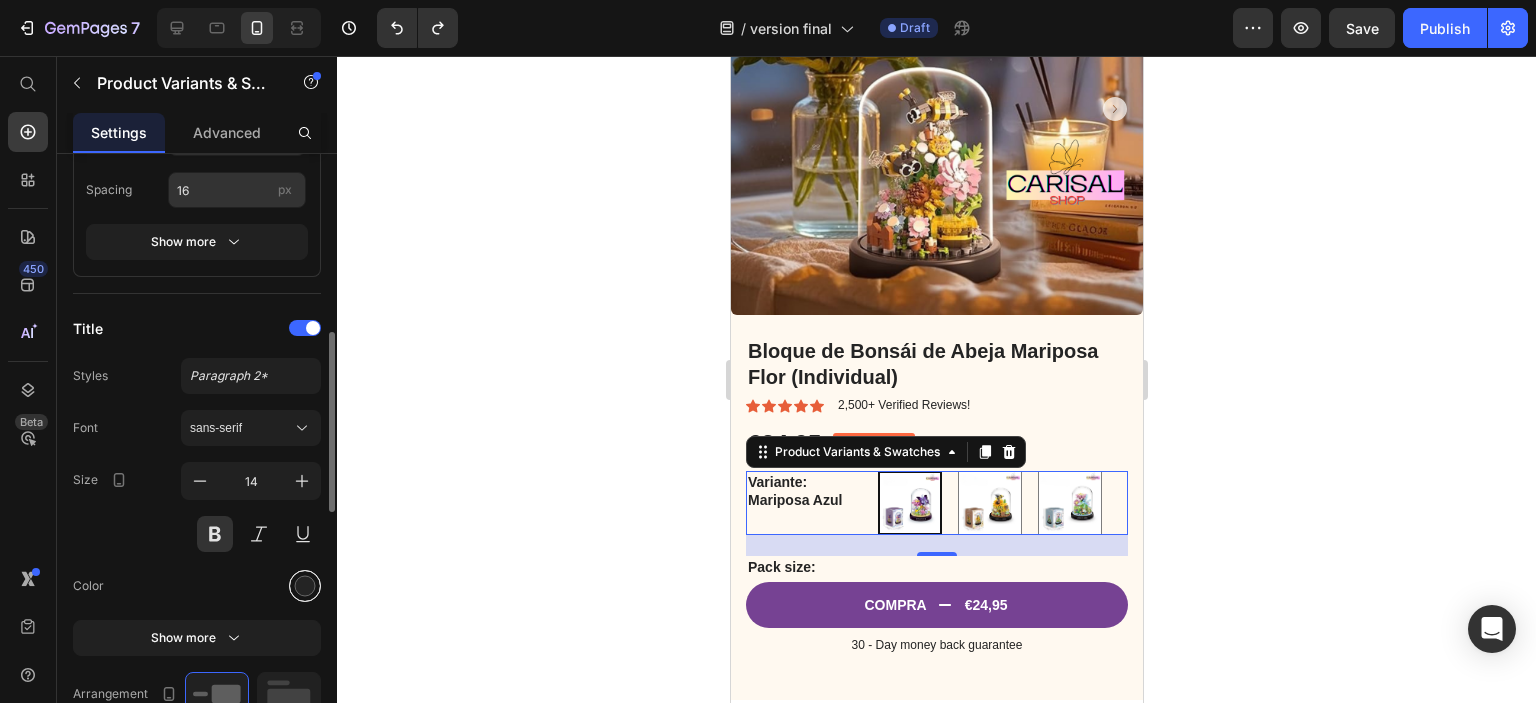 click at bounding box center (305, 586) 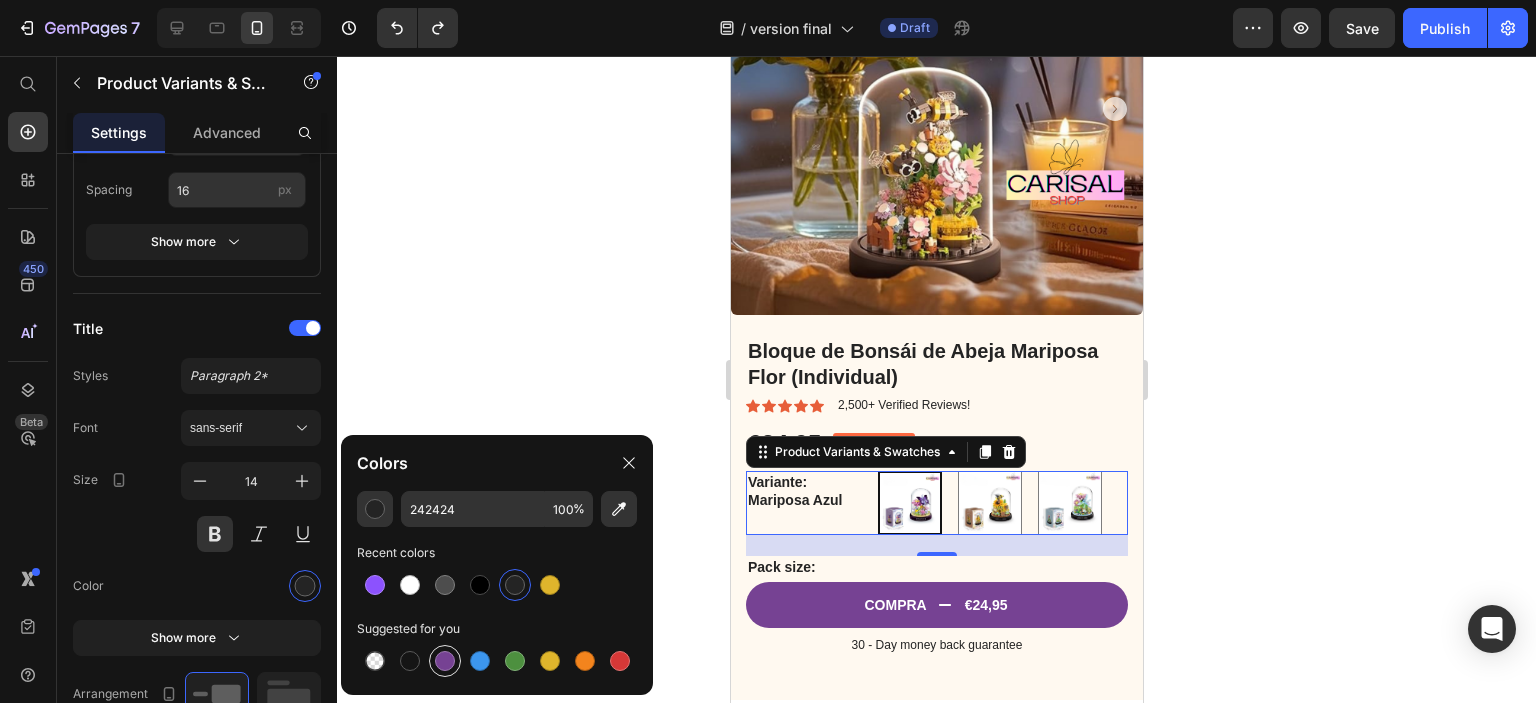 click at bounding box center [445, 661] 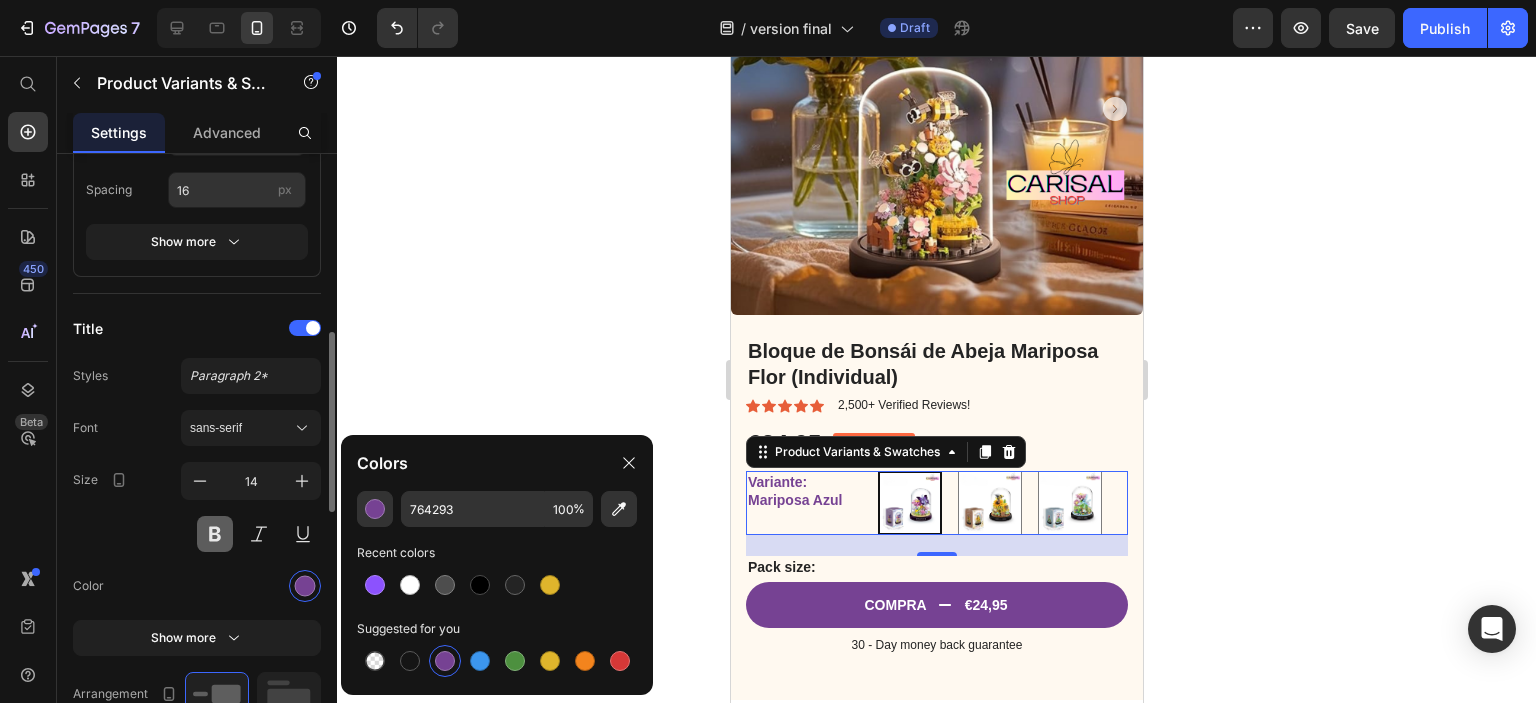 click at bounding box center (215, 534) 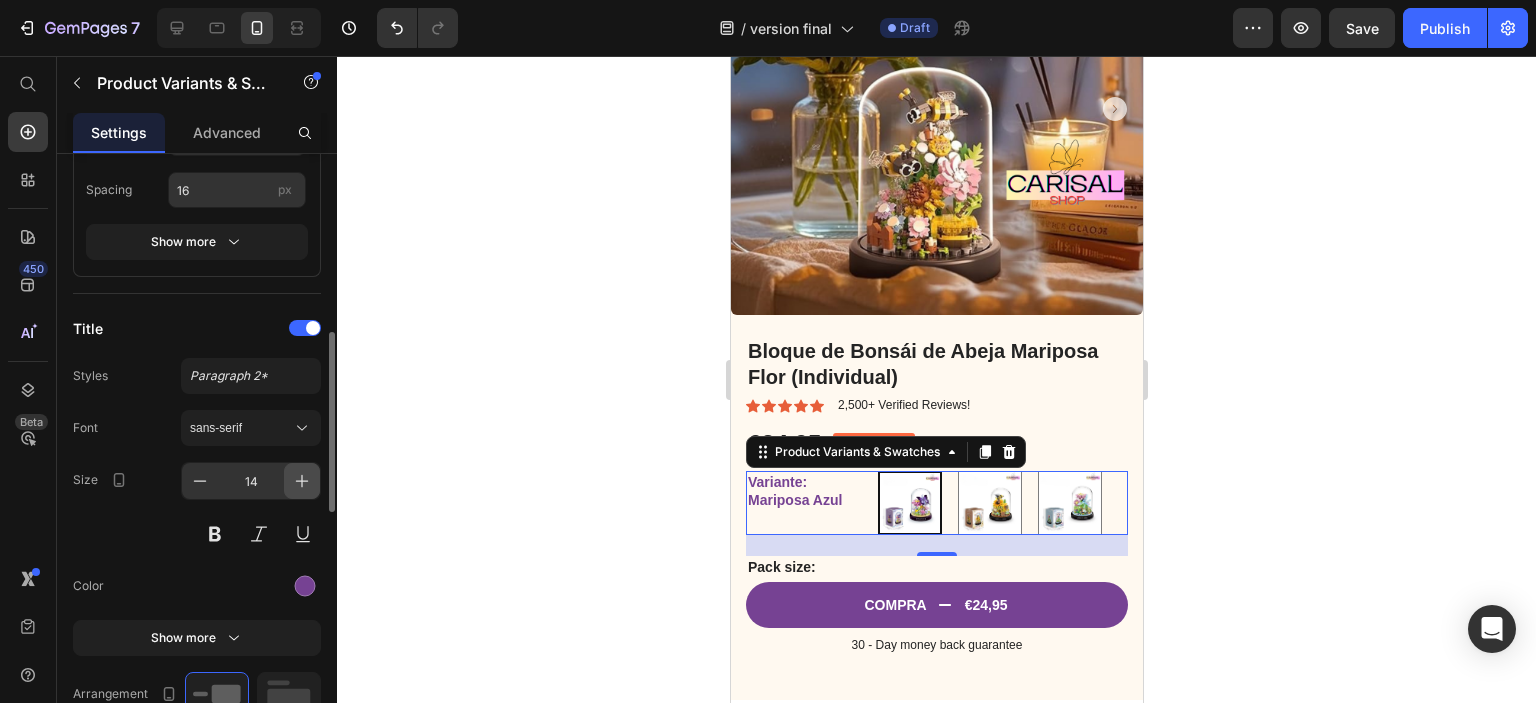 click 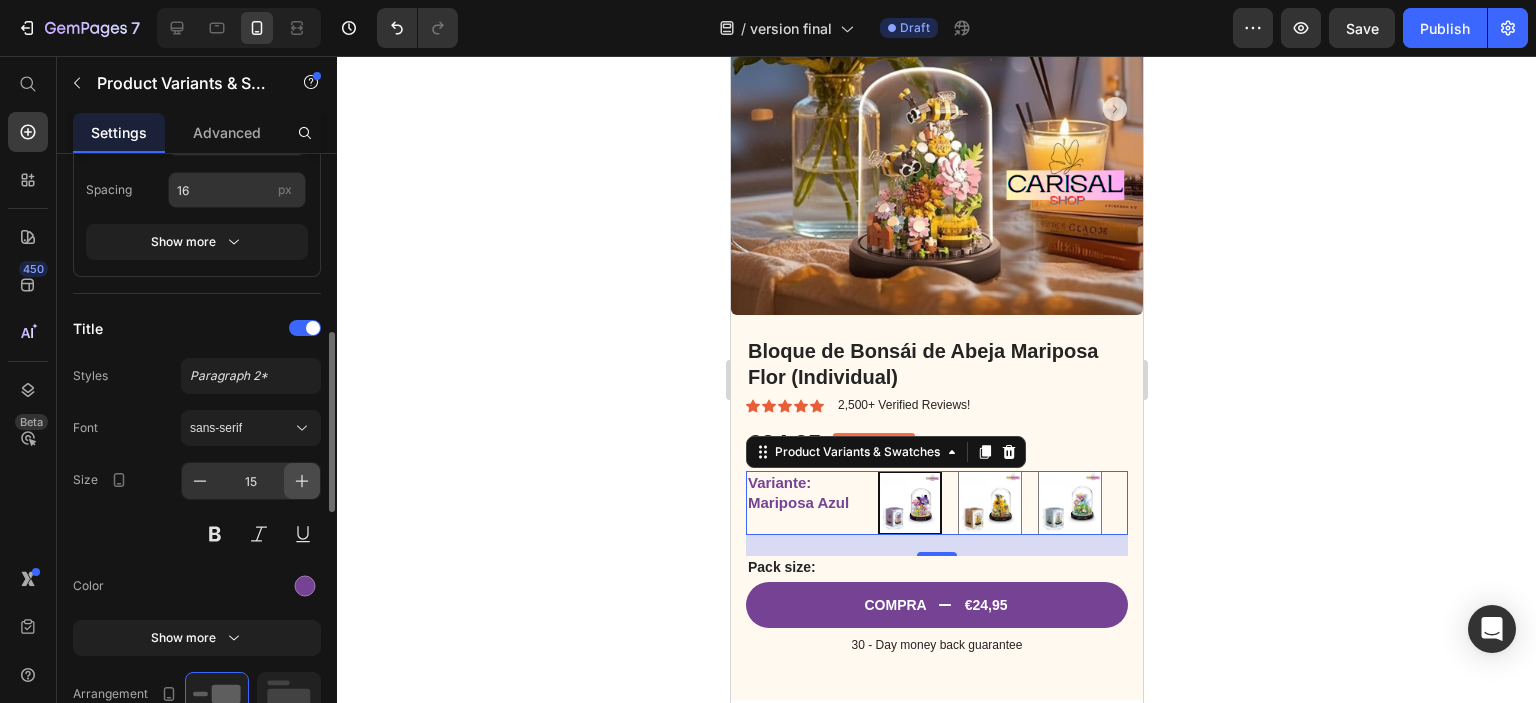 click 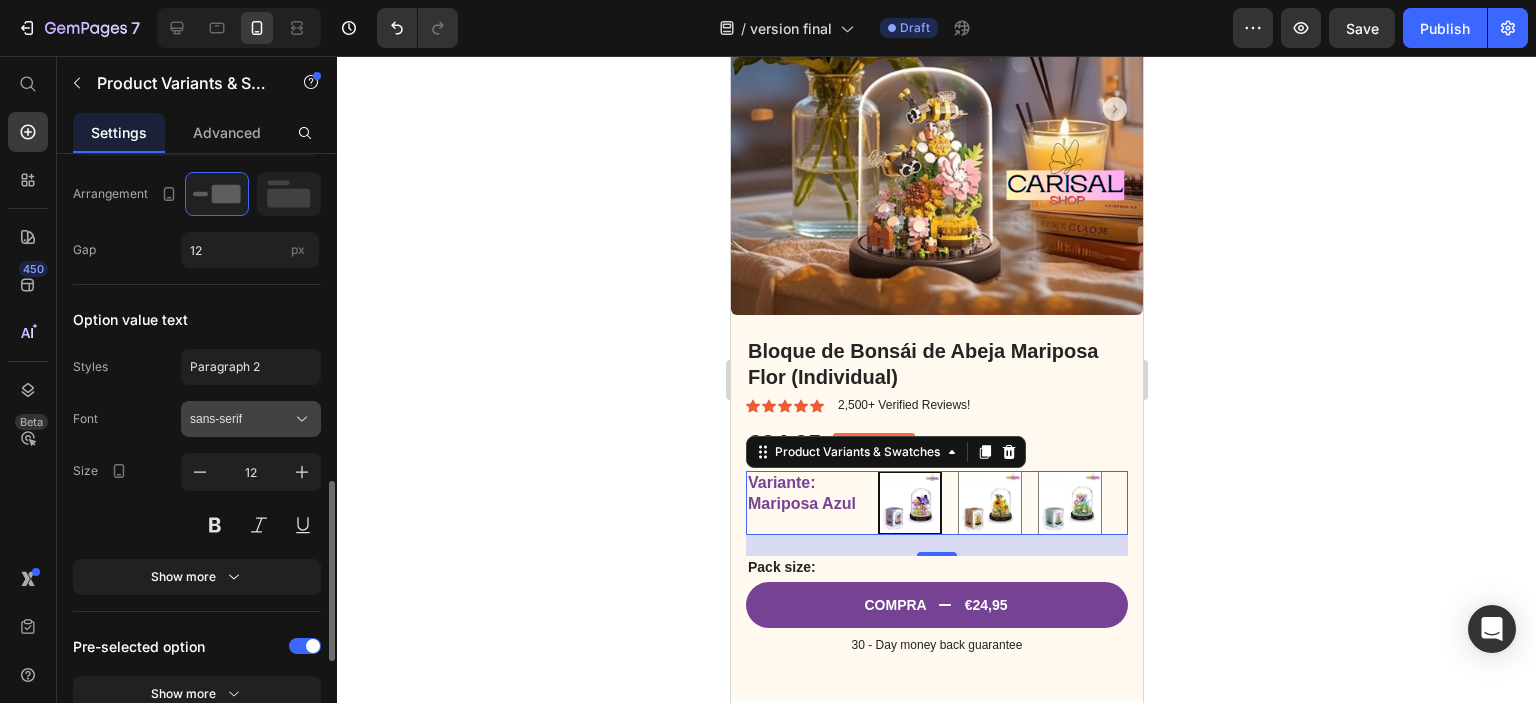 scroll, scrollTop: 1200, scrollLeft: 0, axis: vertical 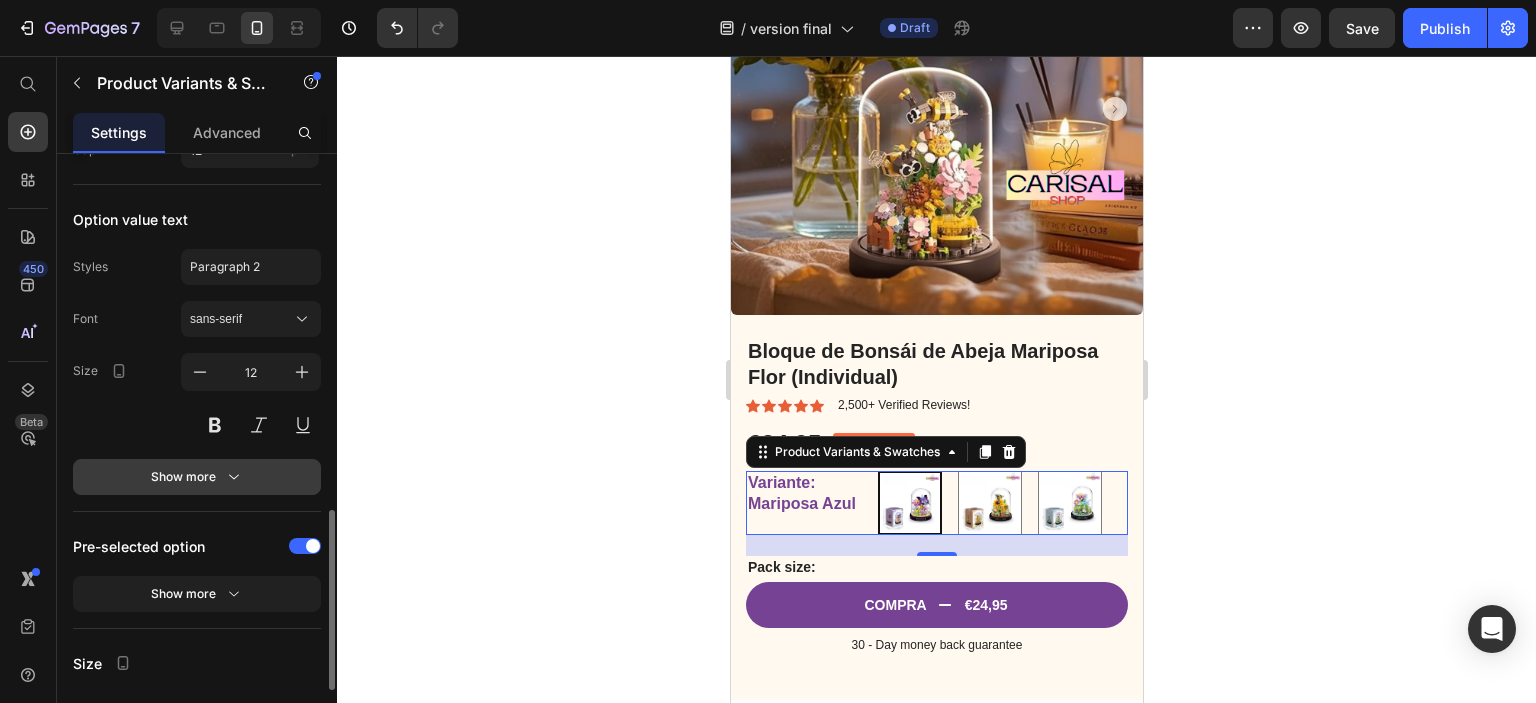click on "Show more" at bounding box center (197, 477) 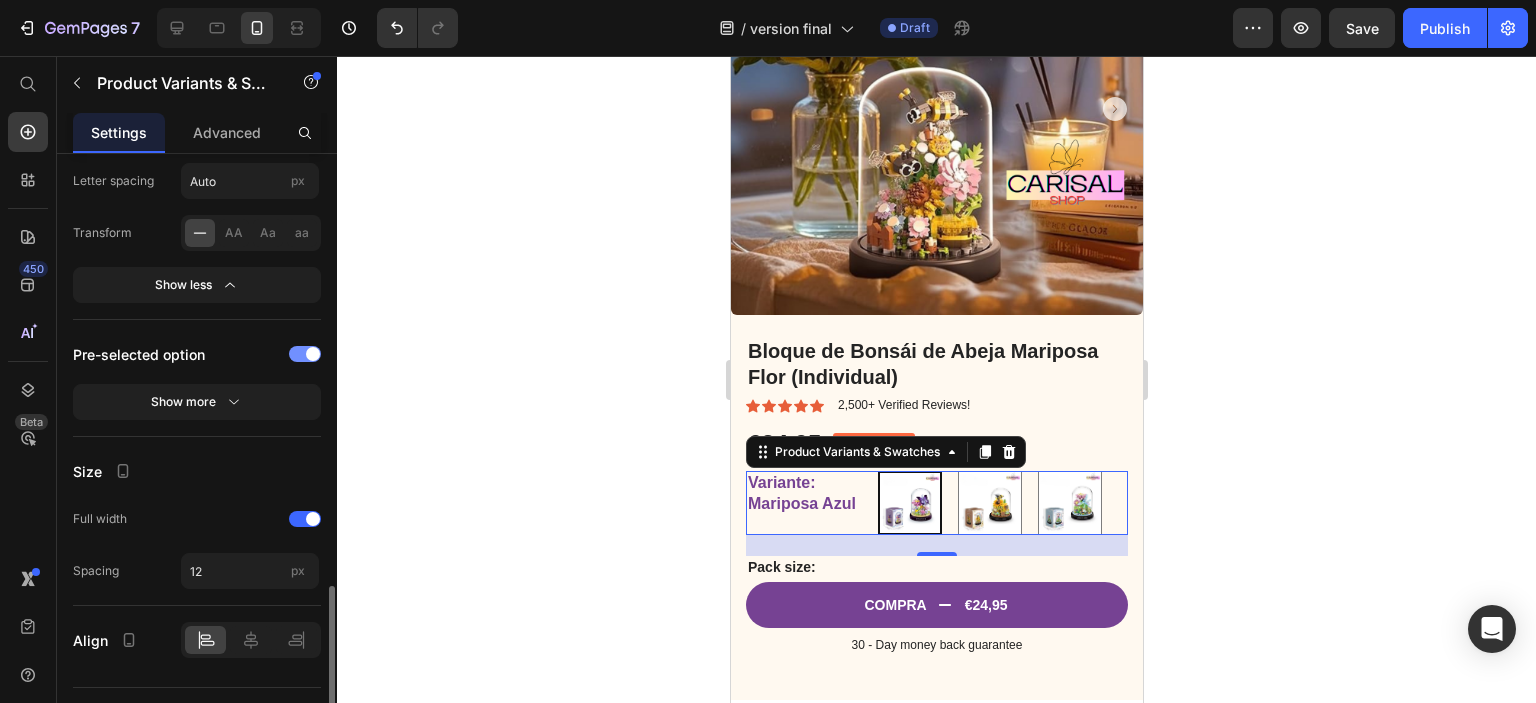 scroll, scrollTop: 1639, scrollLeft: 0, axis: vertical 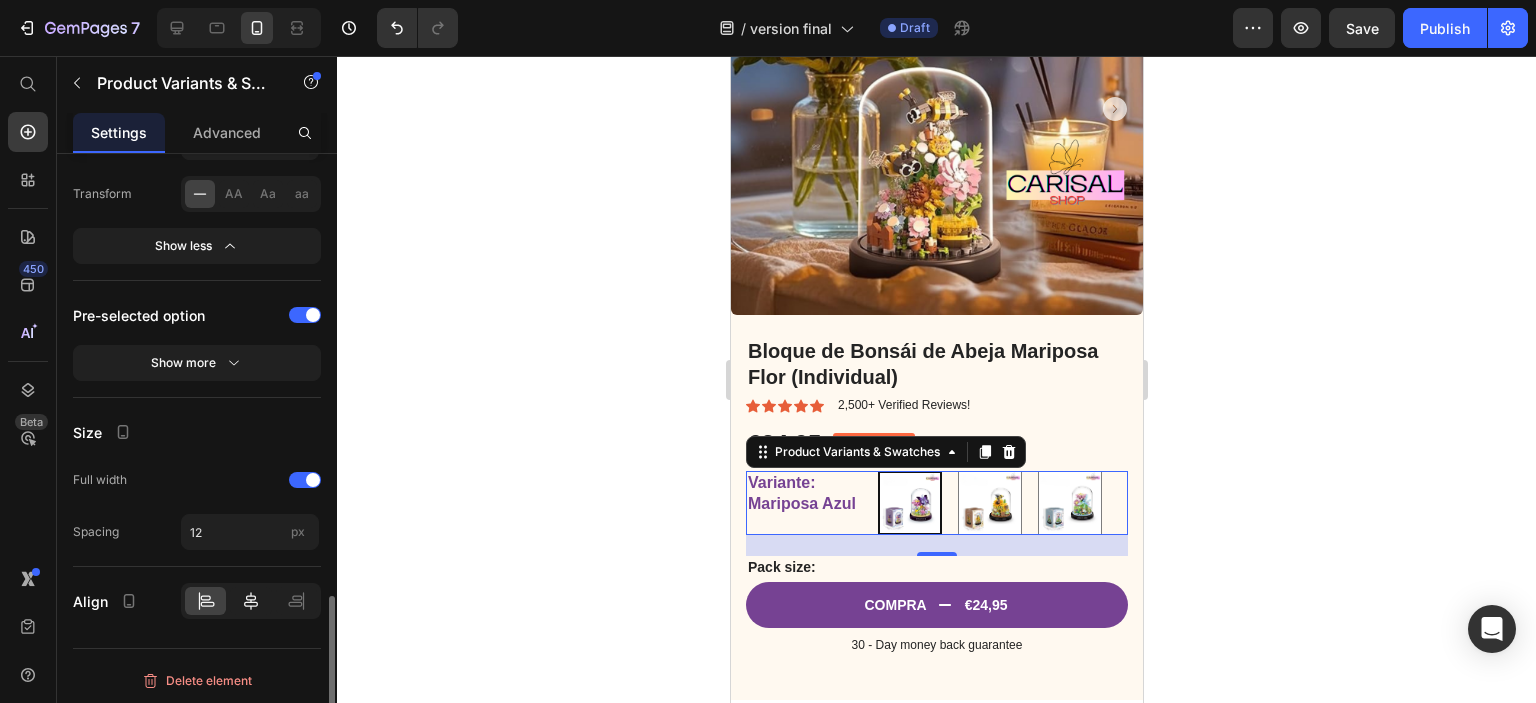 click 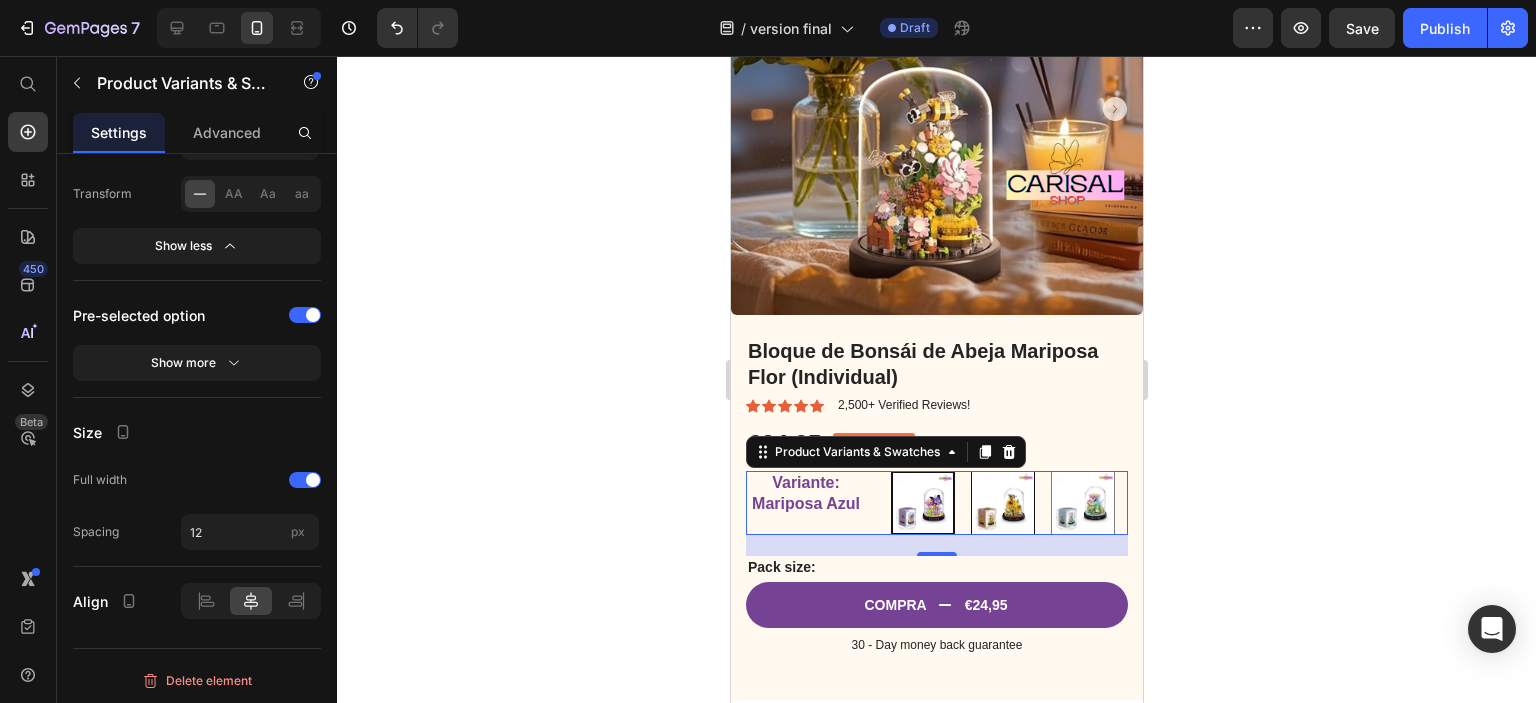 click at bounding box center (1002, 503) 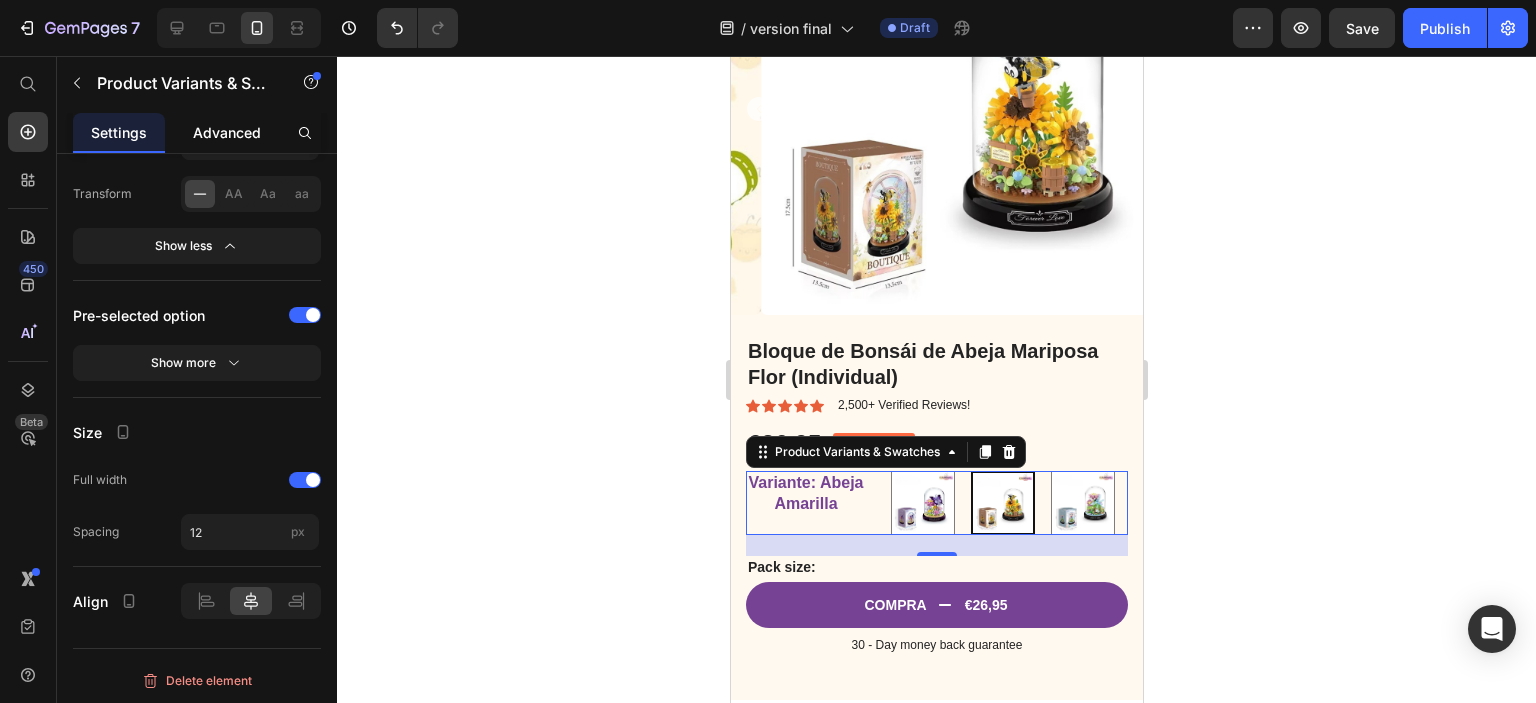 click on "Advanced" at bounding box center (227, 132) 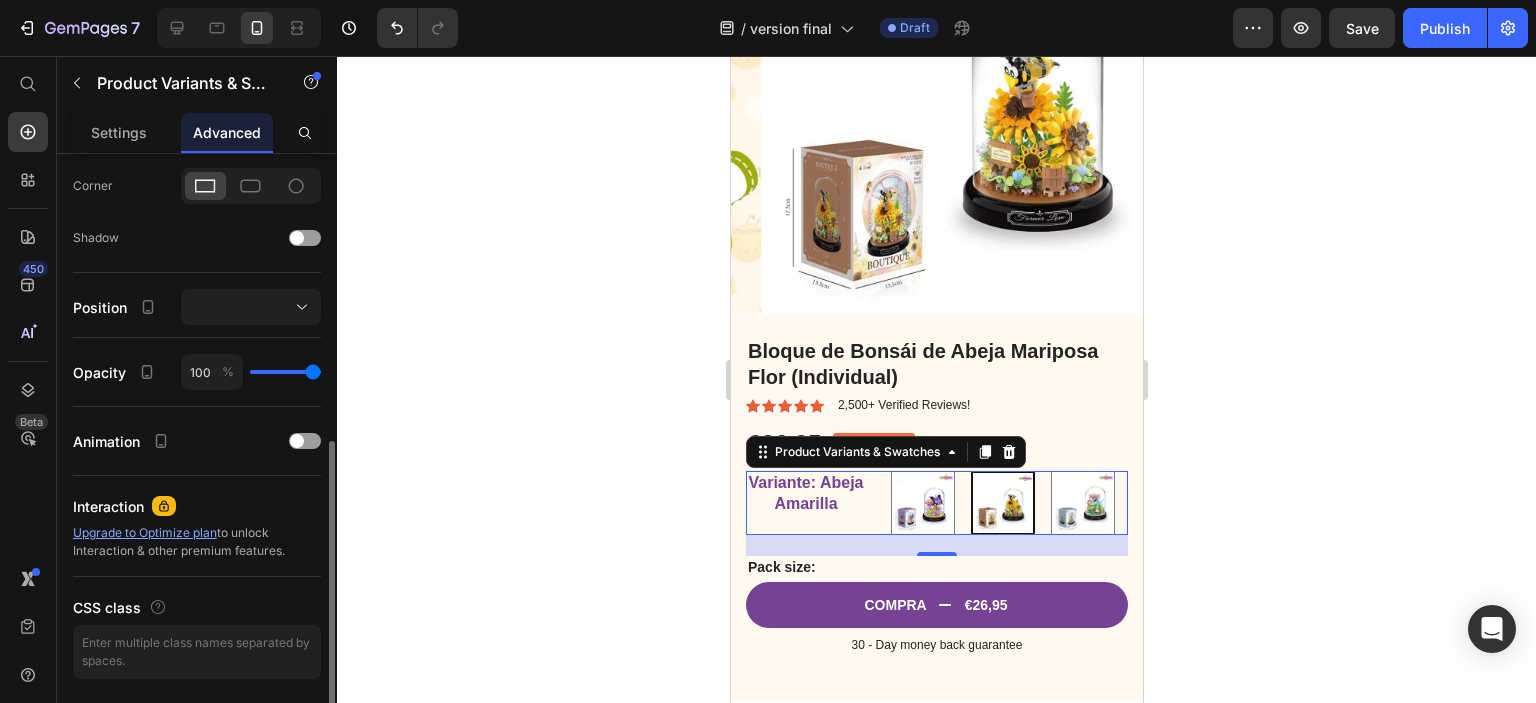 scroll, scrollTop: 400, scrollLeft: 0, axis: vertical 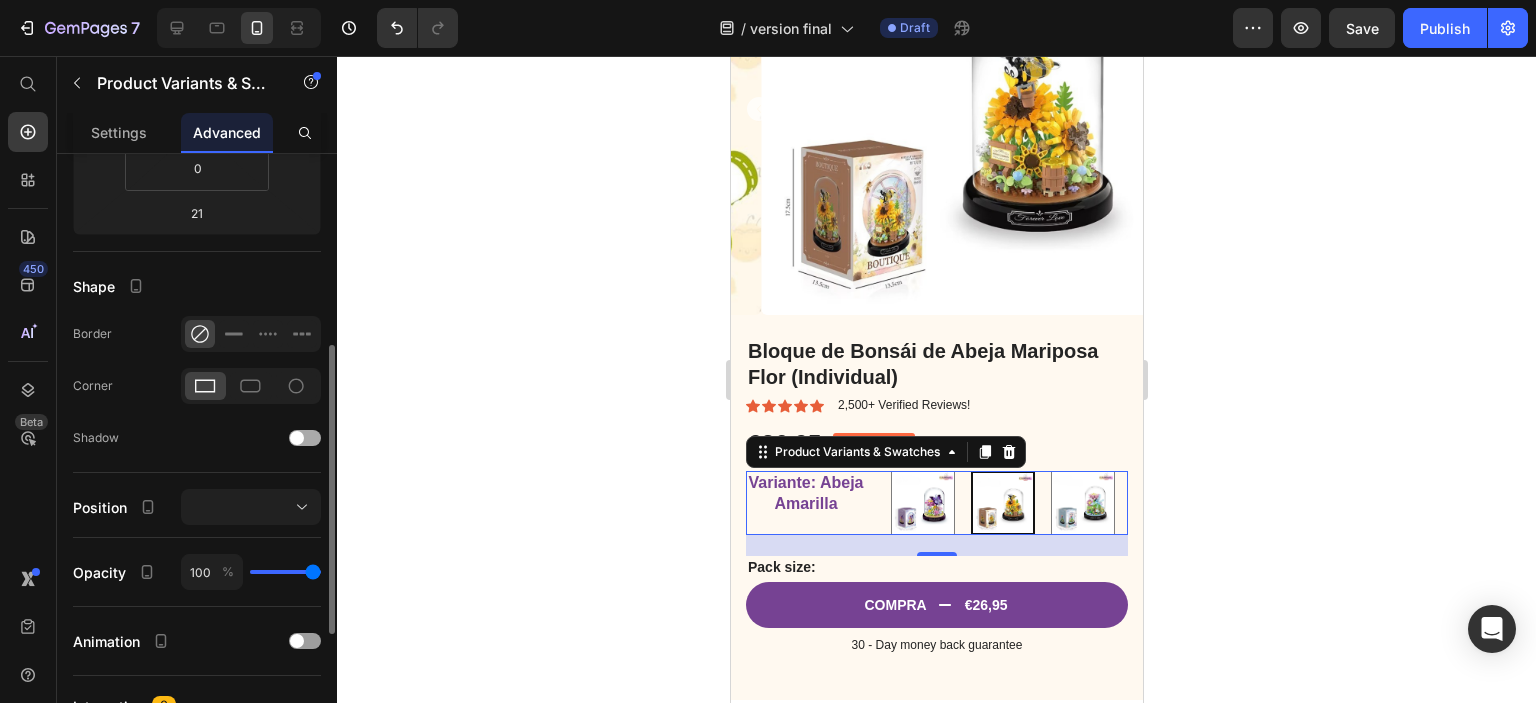 click at bounding box center (305, 438) 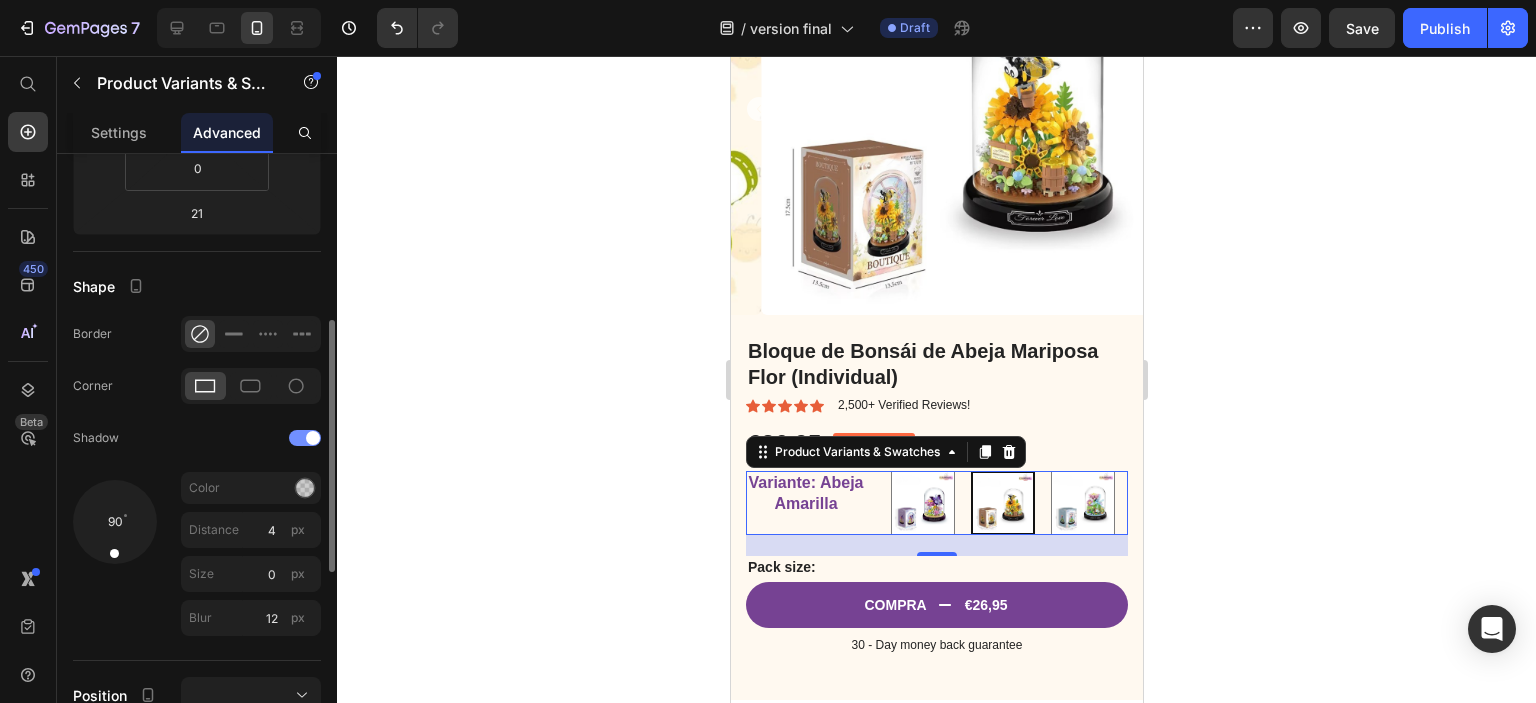 click at bounding box center [305, 438] 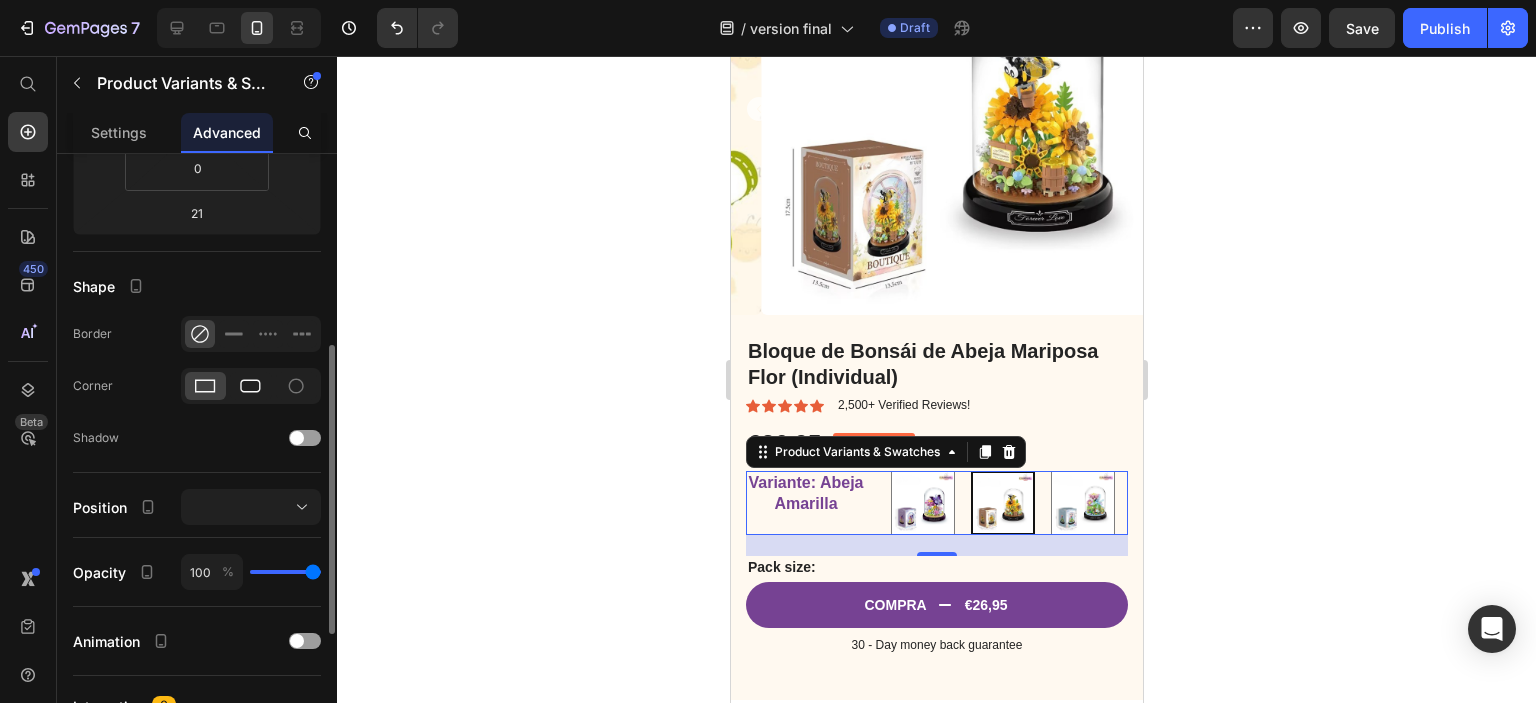 click 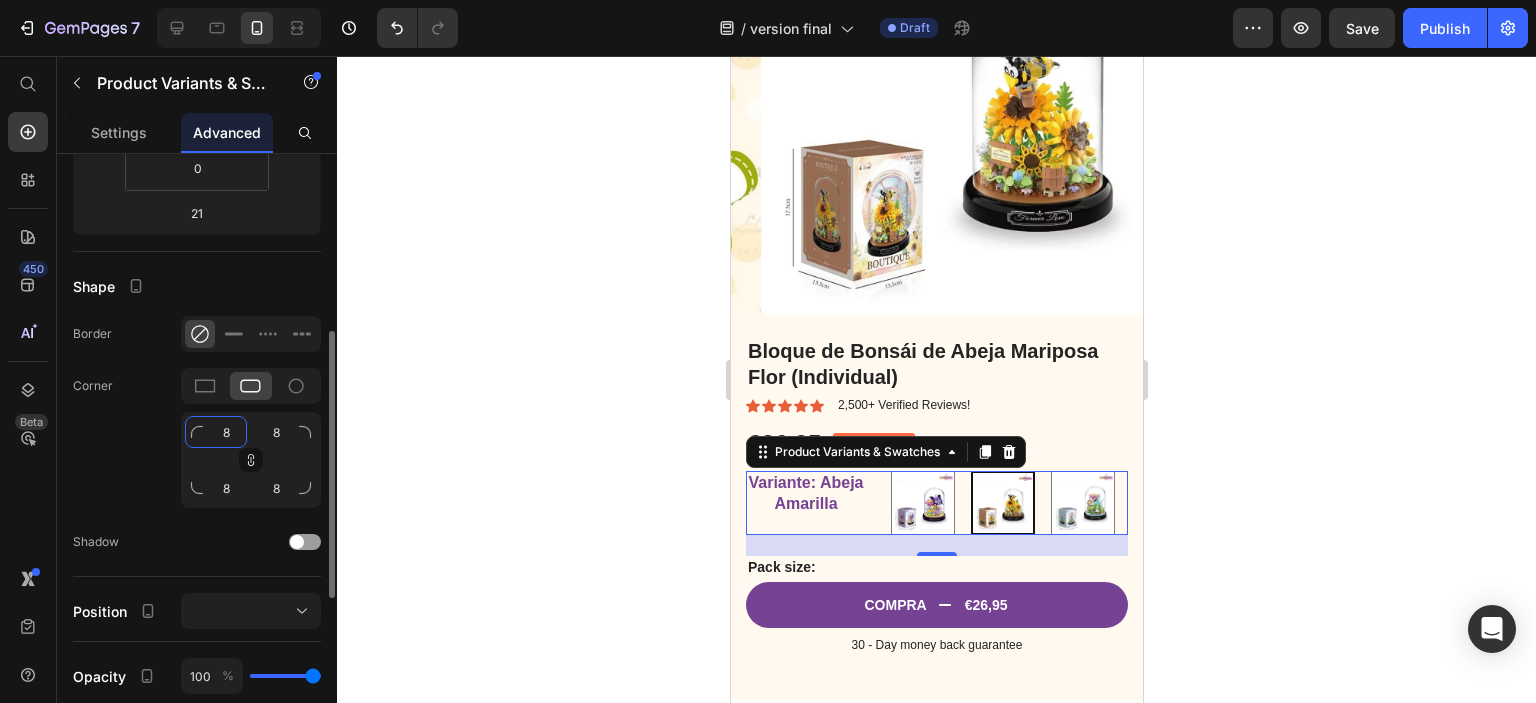 click on "8" 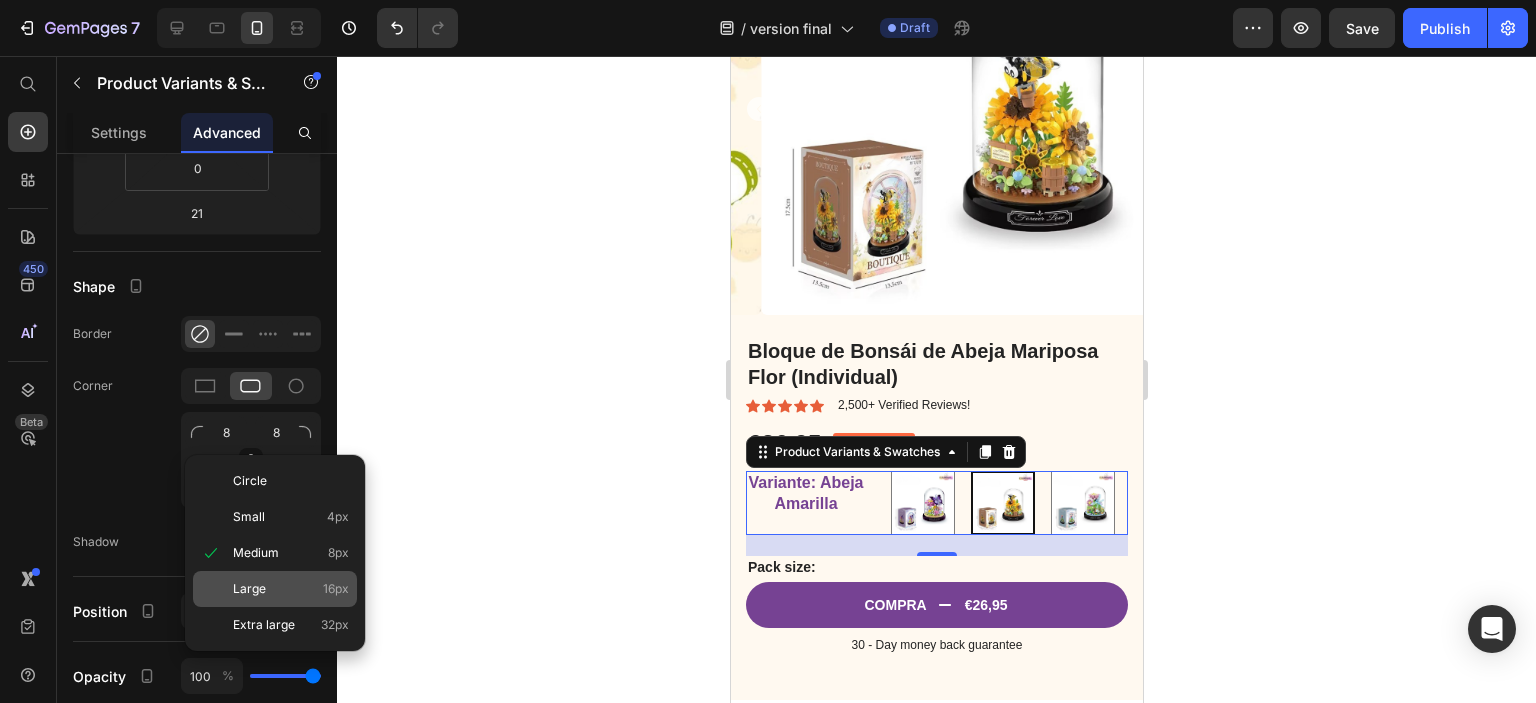 click on "Large 16px" at bounding box center (291, 589) 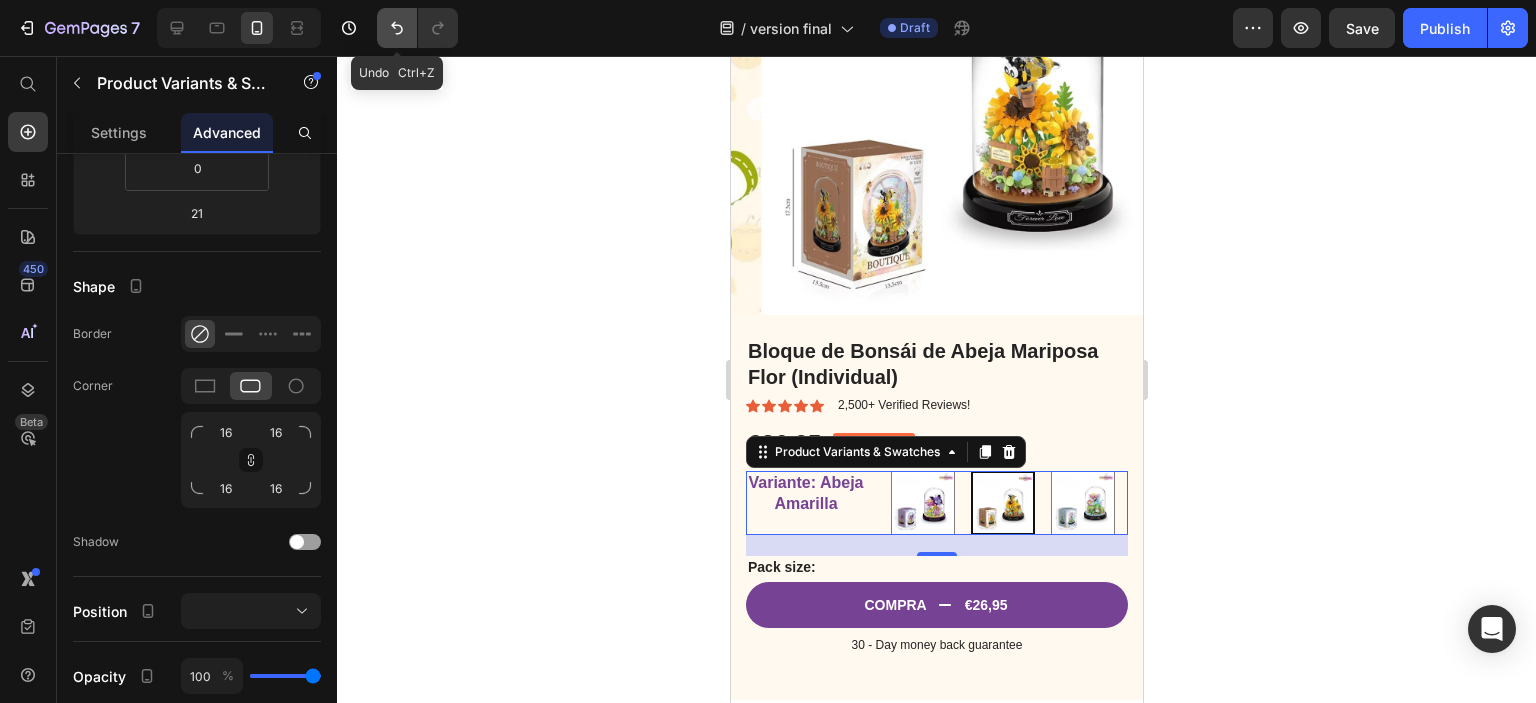 click 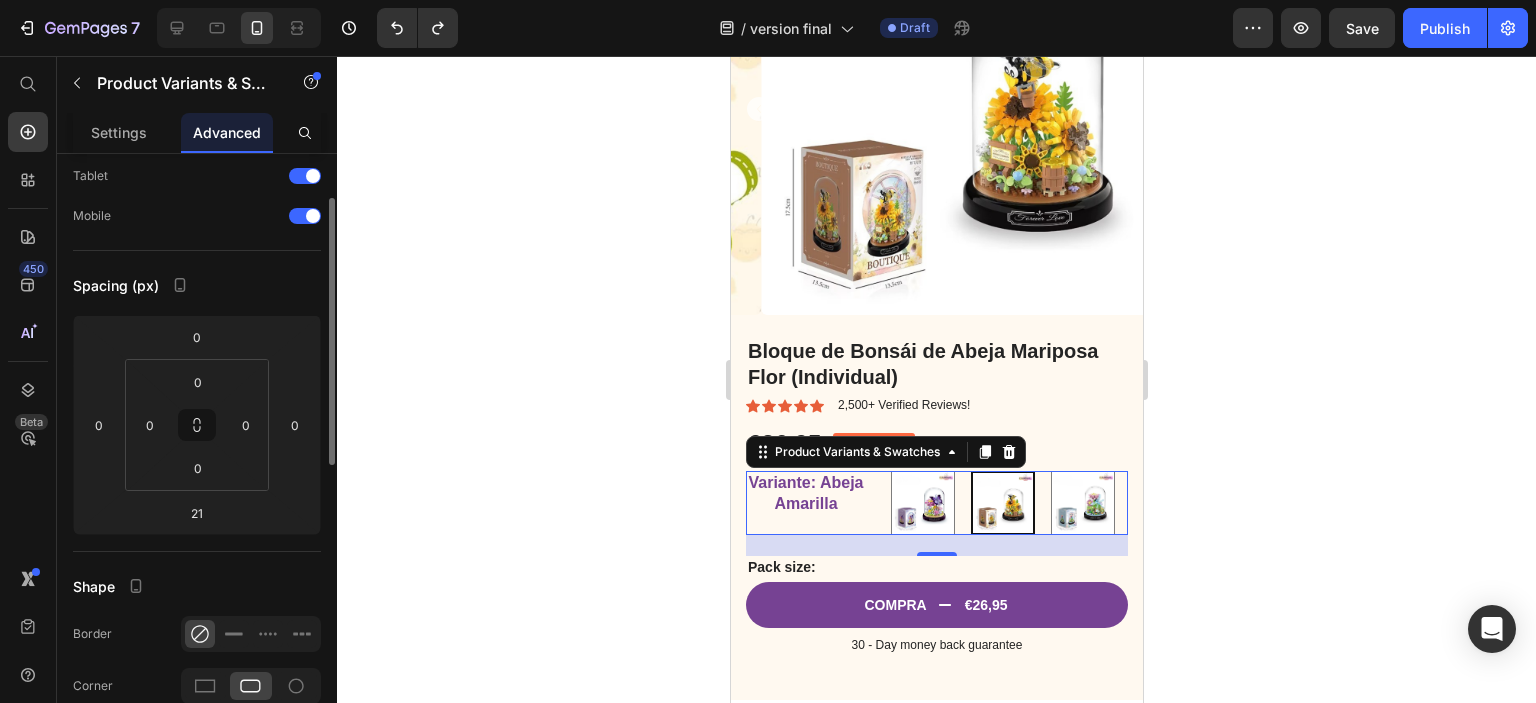 scroll, scrollTop: 0, scrollLeft: 0, axis: both 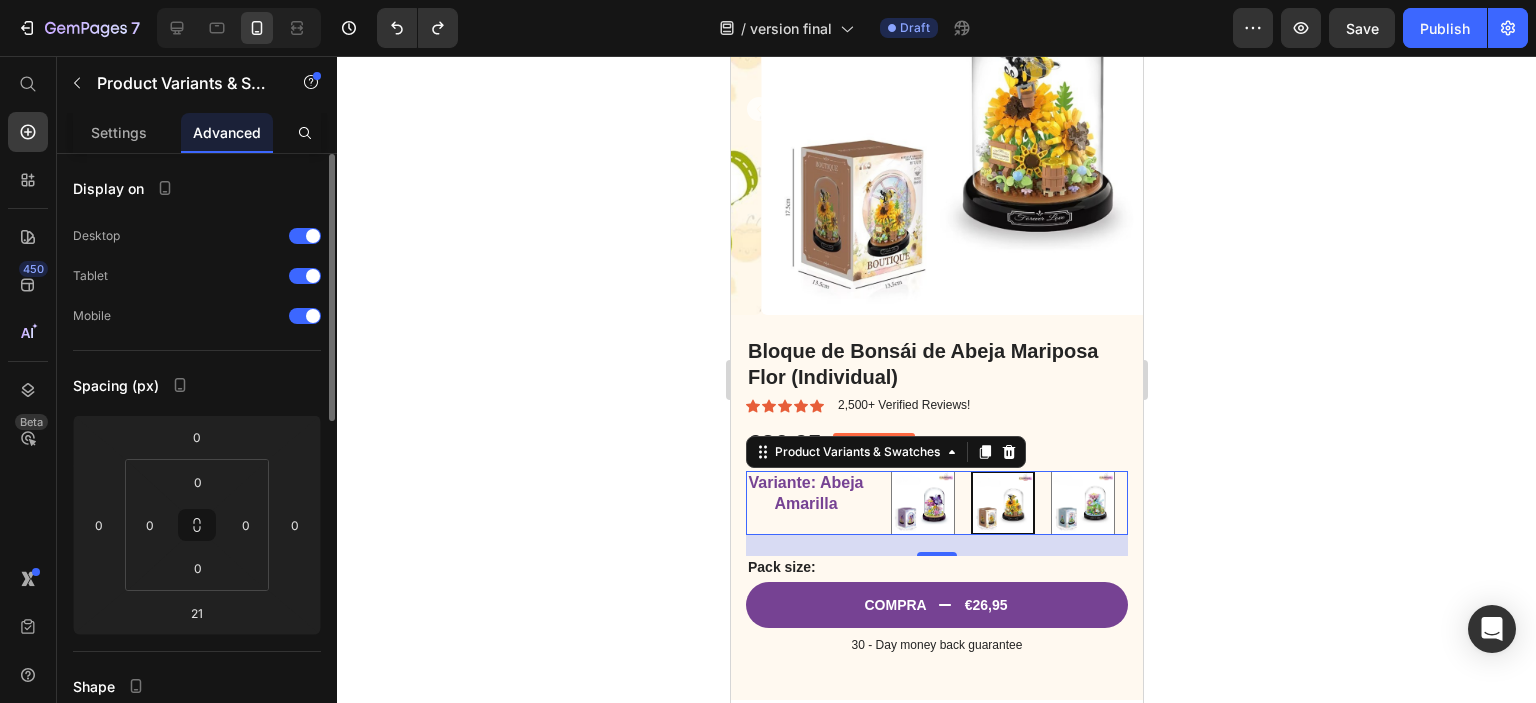 click on "Variante: Abeja Amarilla Mariposa Azul Mariposa Azul Abeja Amarilla Abeja Amarilla Flor Rosa Flor Rosa" at bounding box center (936, 503) 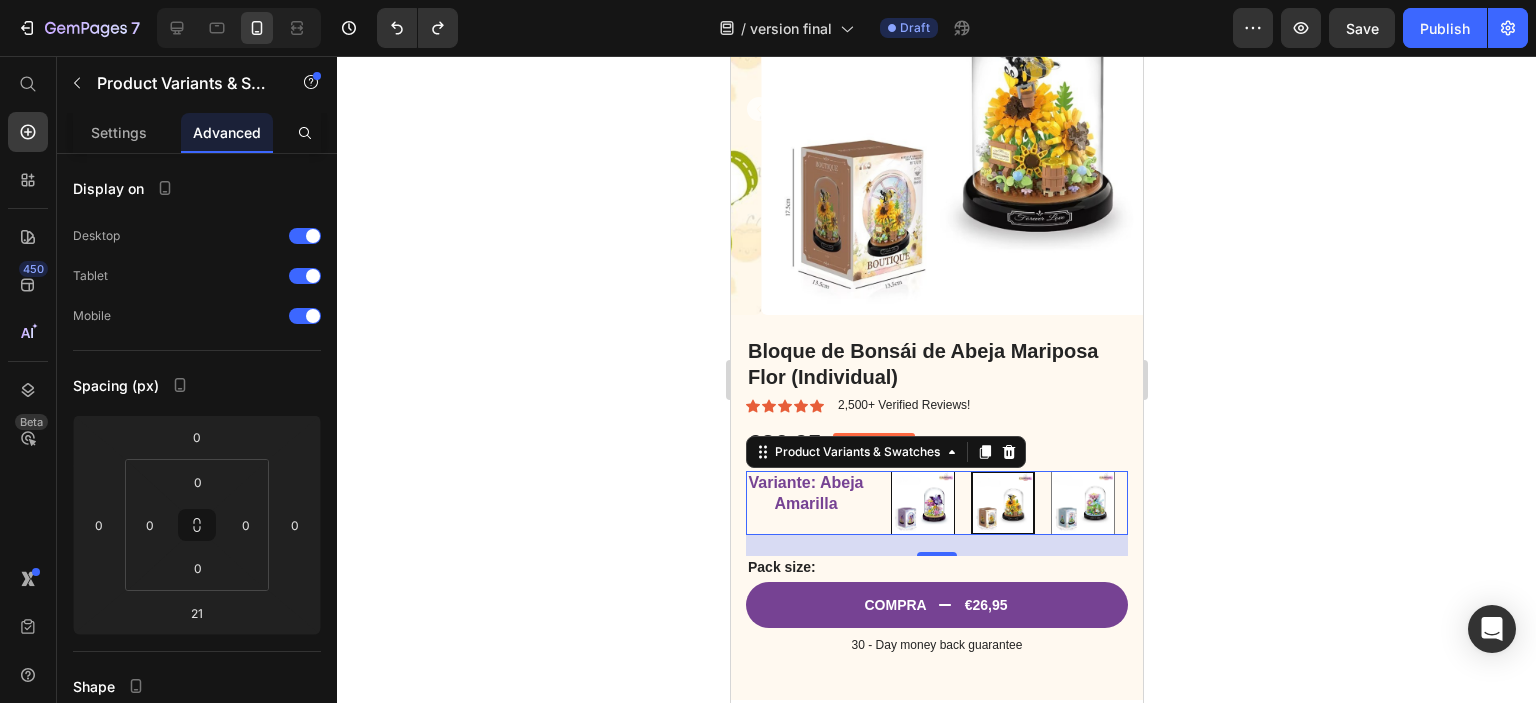 click at bounding box center (922, 503) 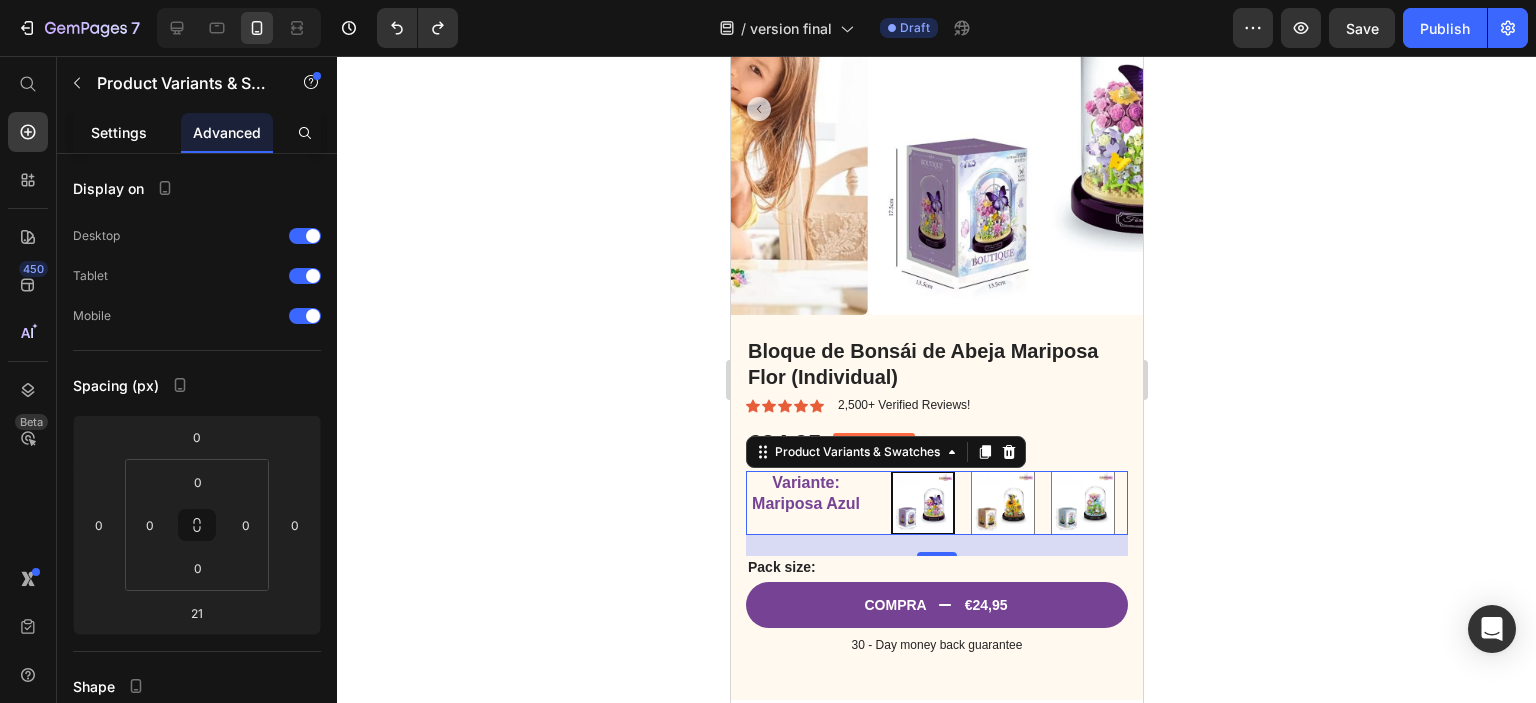 click on "Settings" at bounding box center [119, 132] 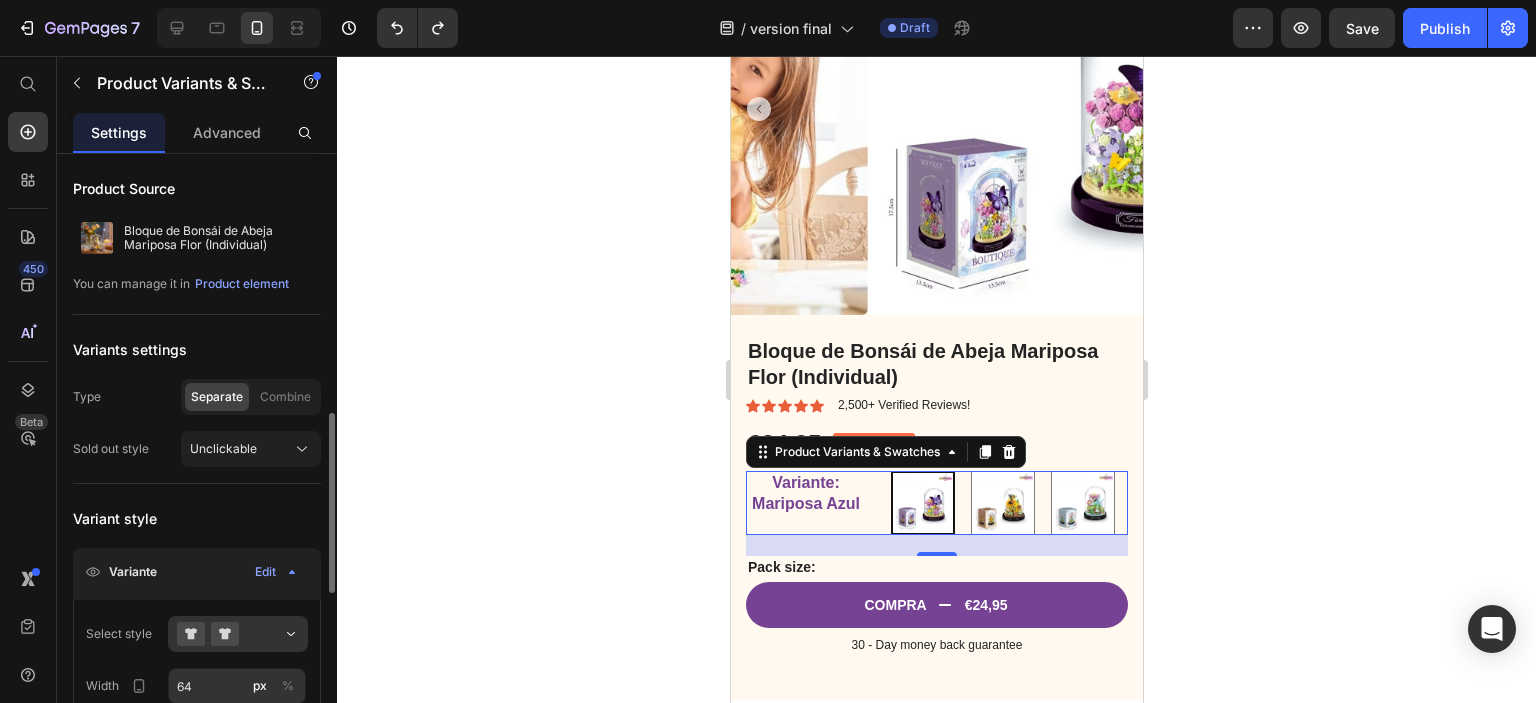 scroll, scrollTop: 200, scrollLeft: 0, axis: vertical 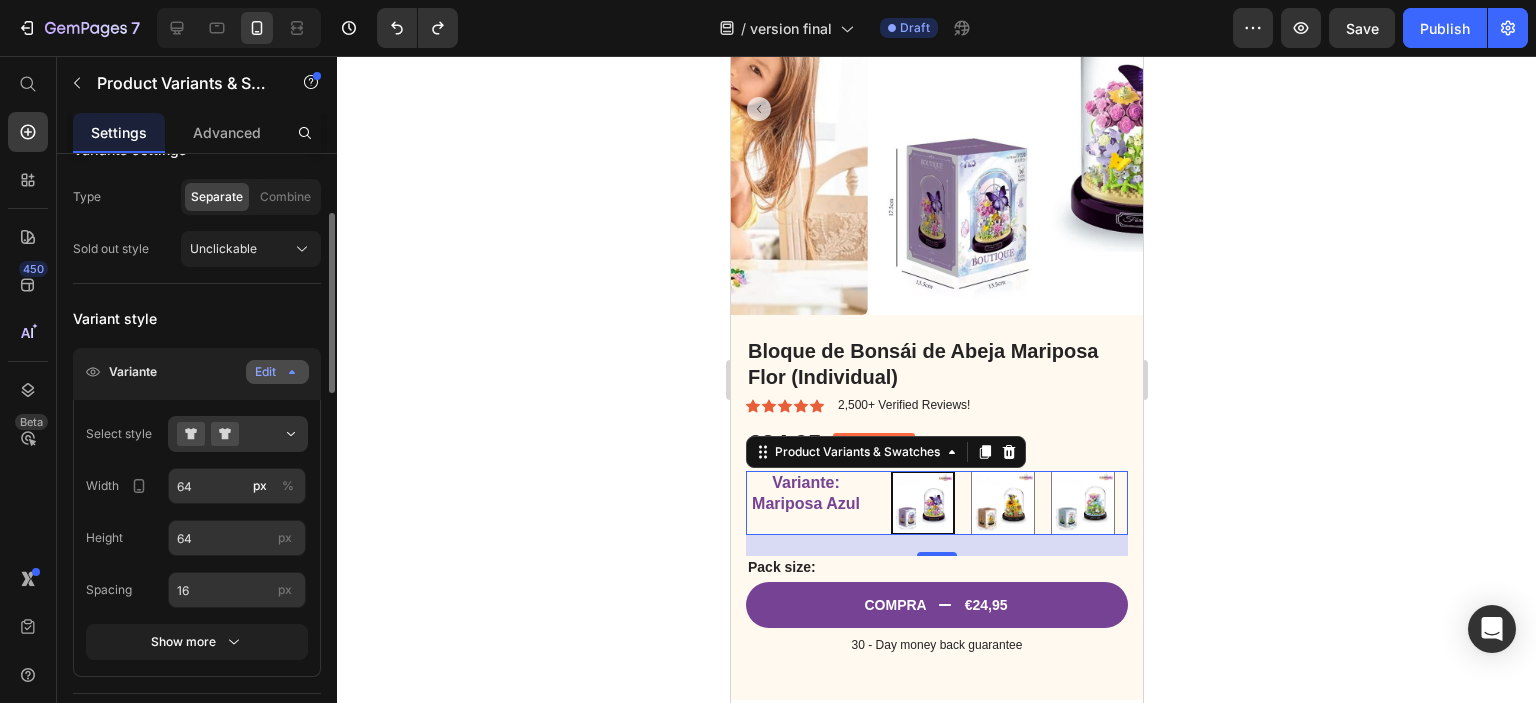 click on "Edit" 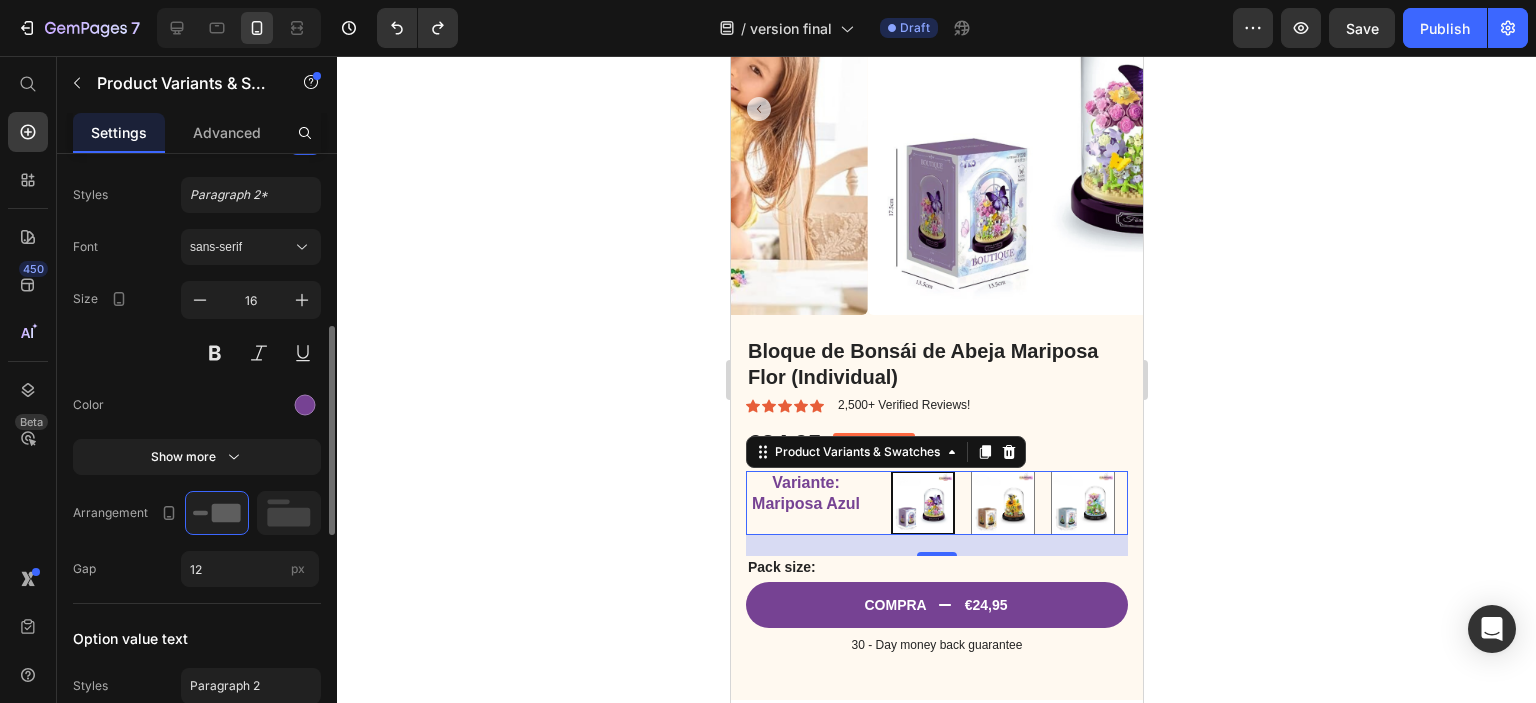 scroll, scrollTop: 700, scrollLeft: 0, axis: vertical 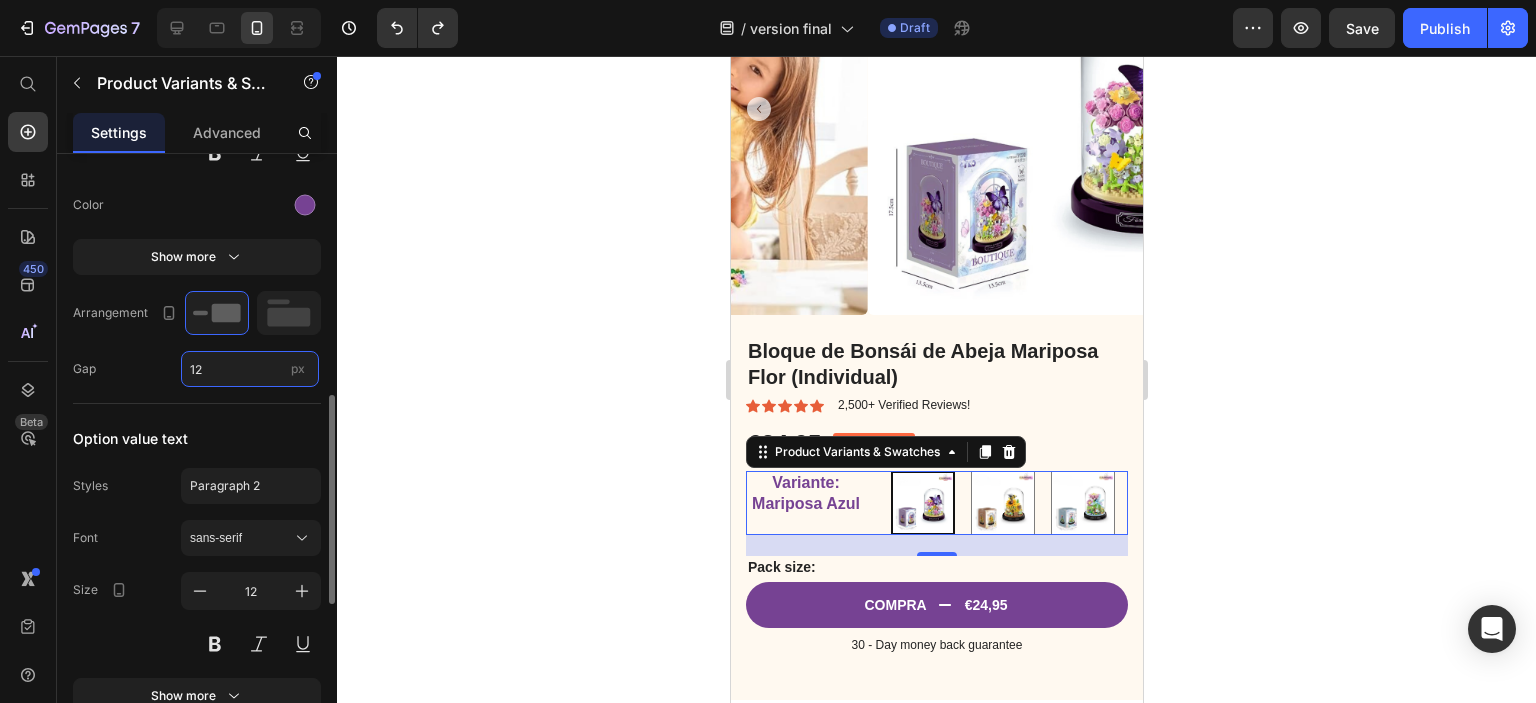 click on "12" at bounding box center (250, 369) 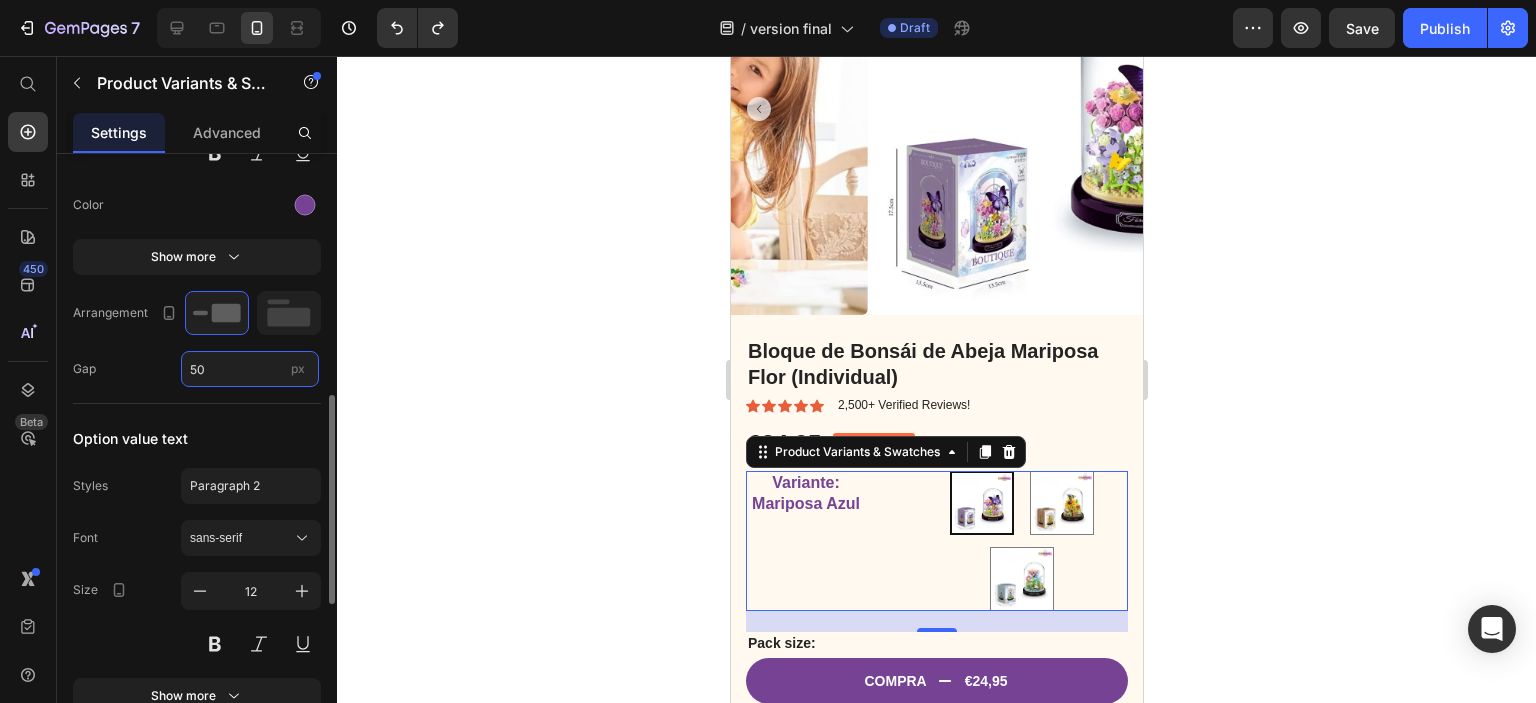 type on "5" 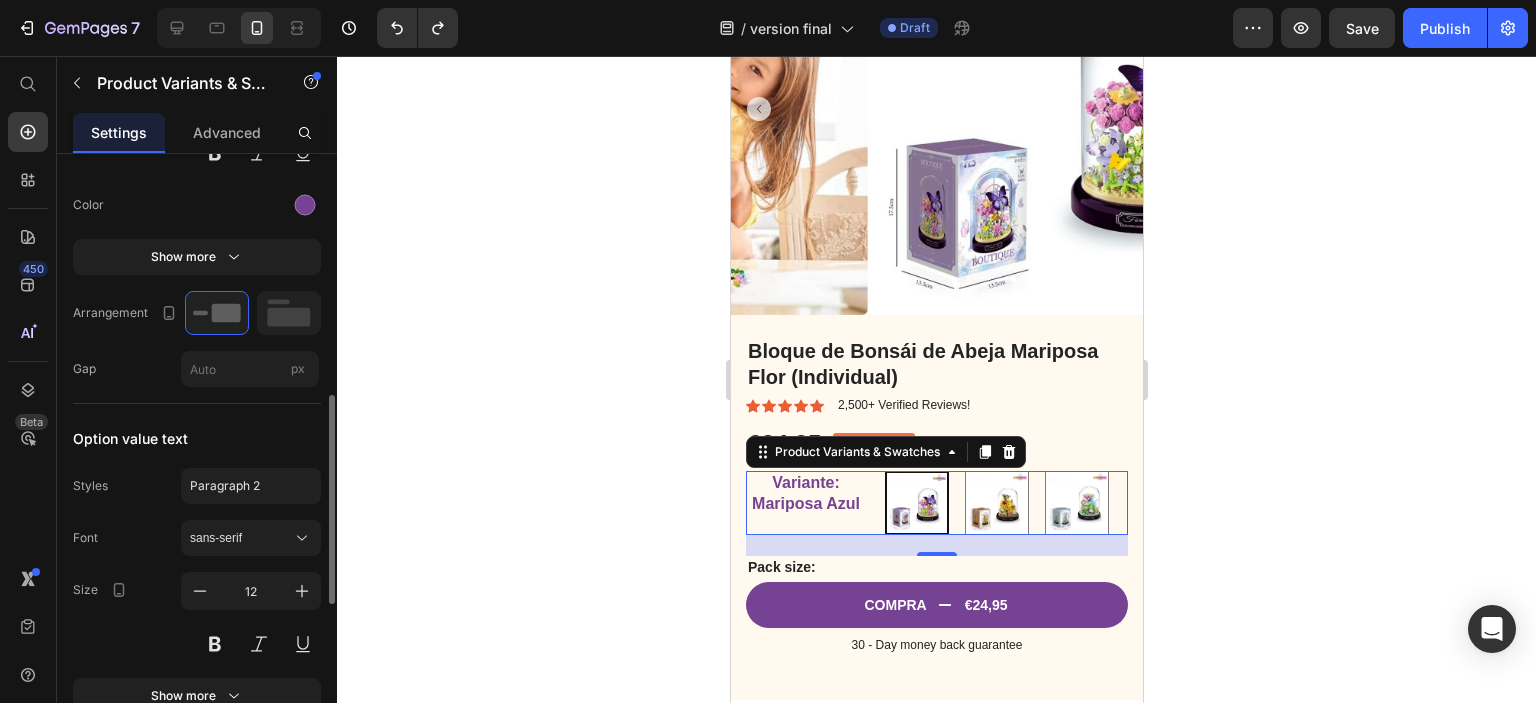 type on "12" 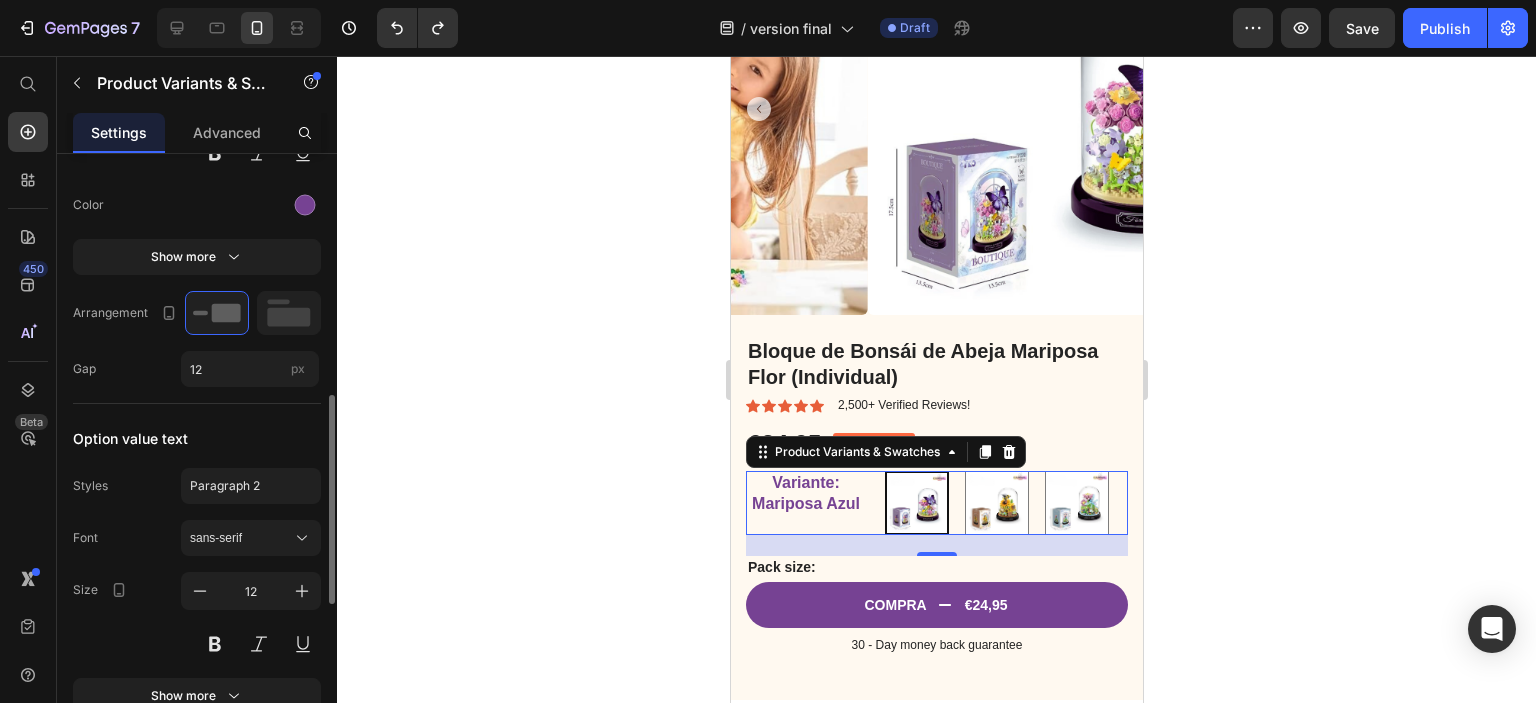 click on "Option value text" at bounding box center [197, 438] 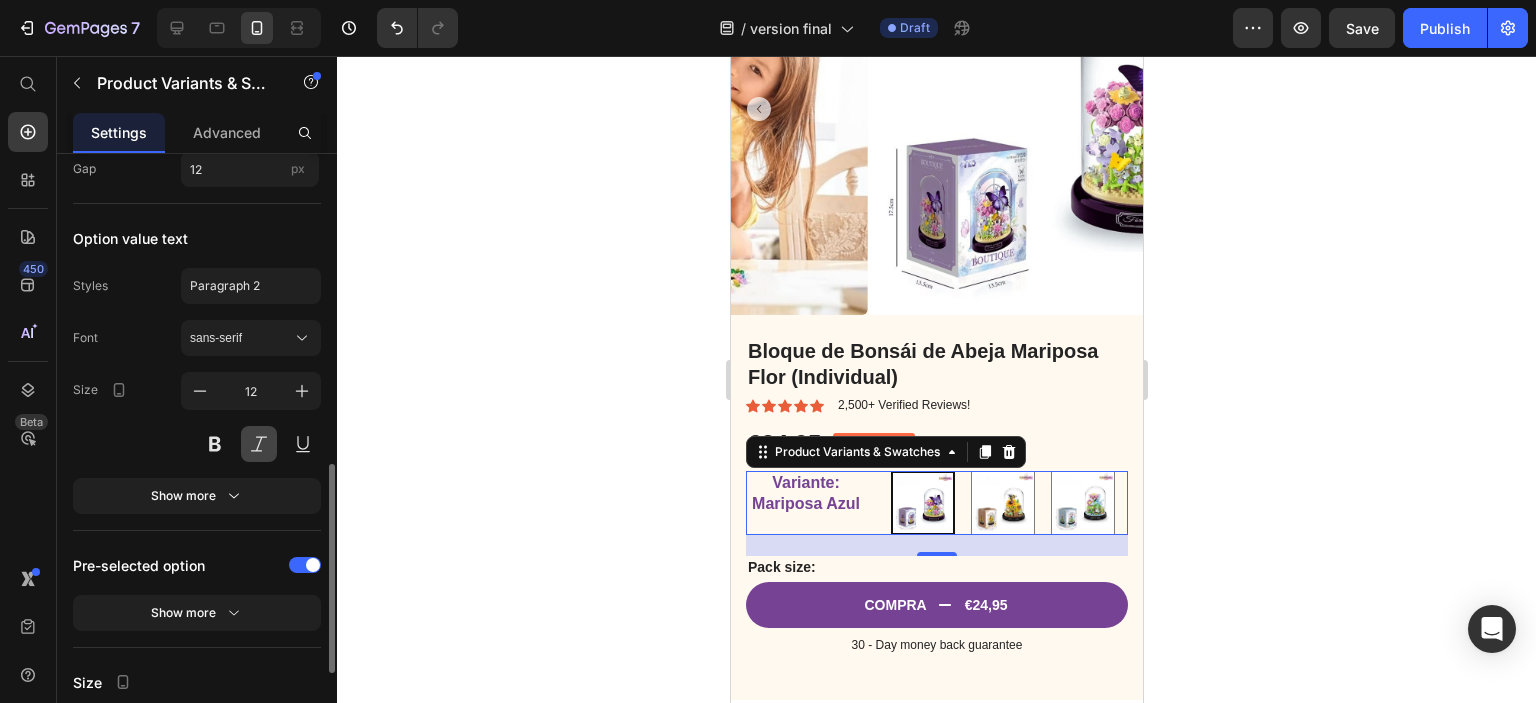 scroll, scrollTop: 1100, scrollLeft: 0, axis: vertical 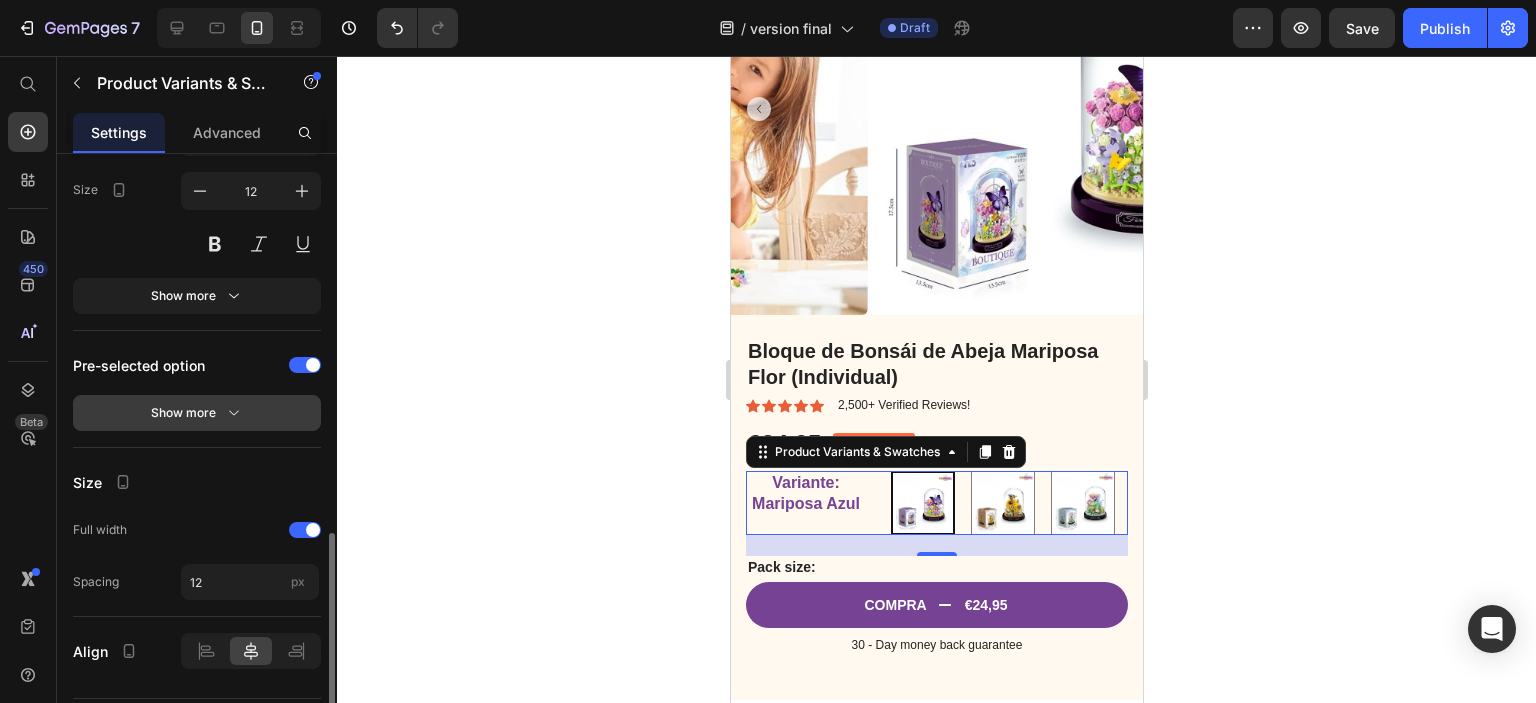 click 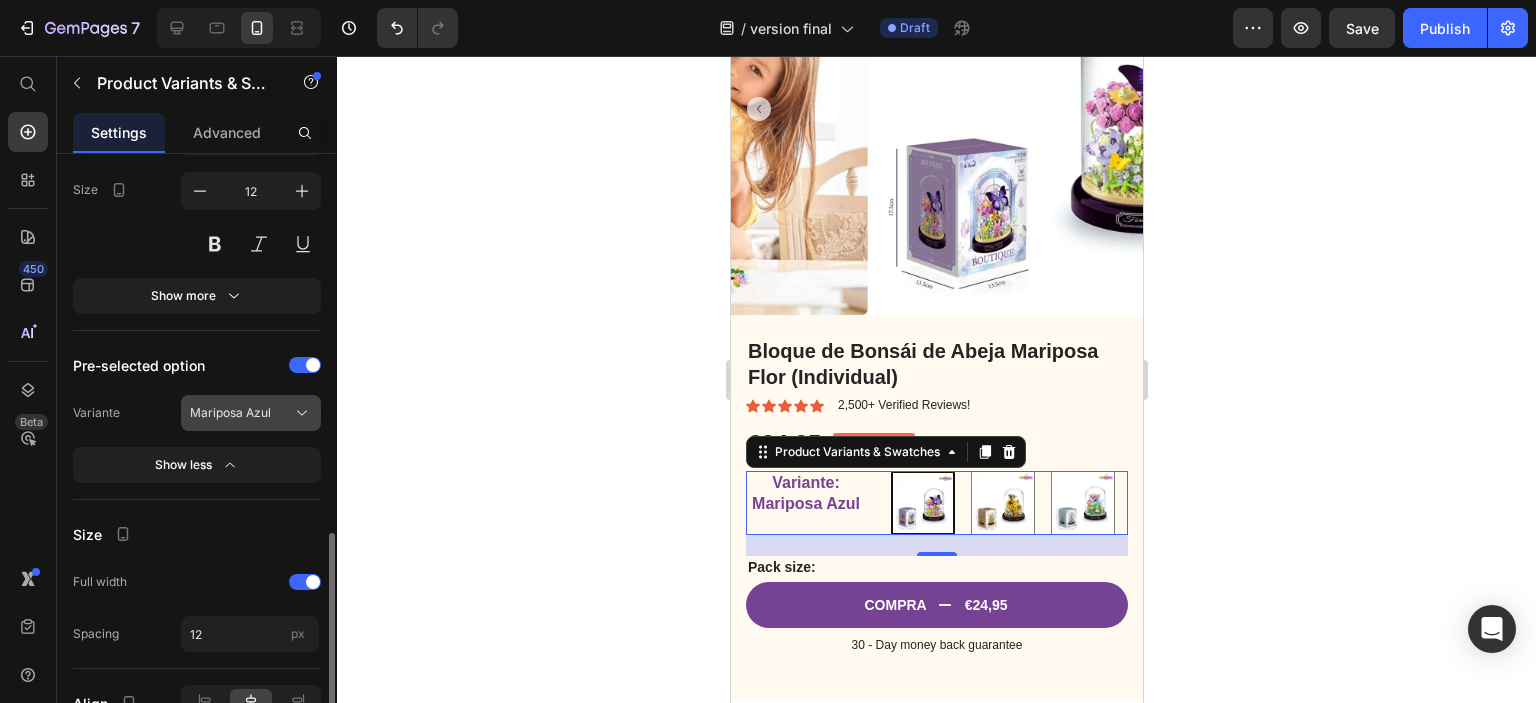 click on "Mariposa Azul" 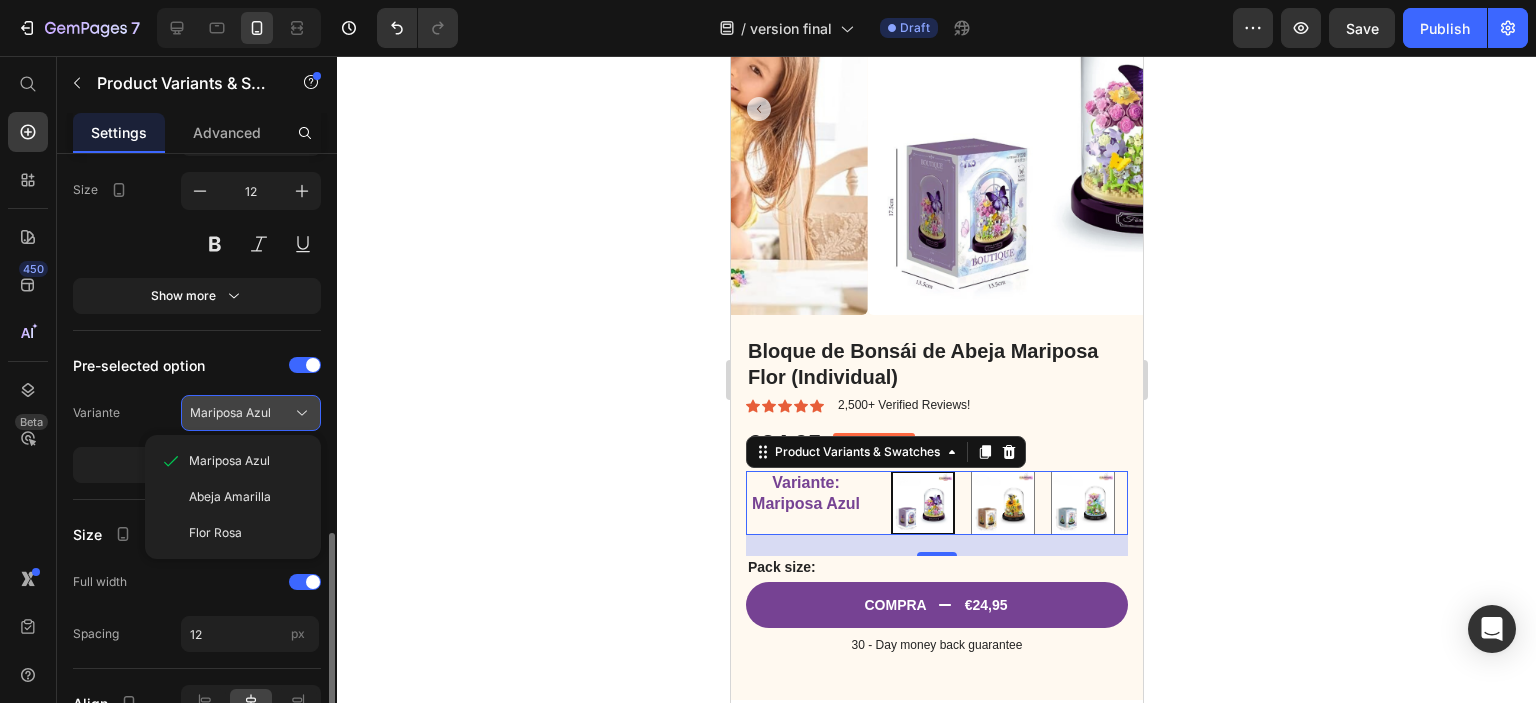 click on "Mariposa Azul" 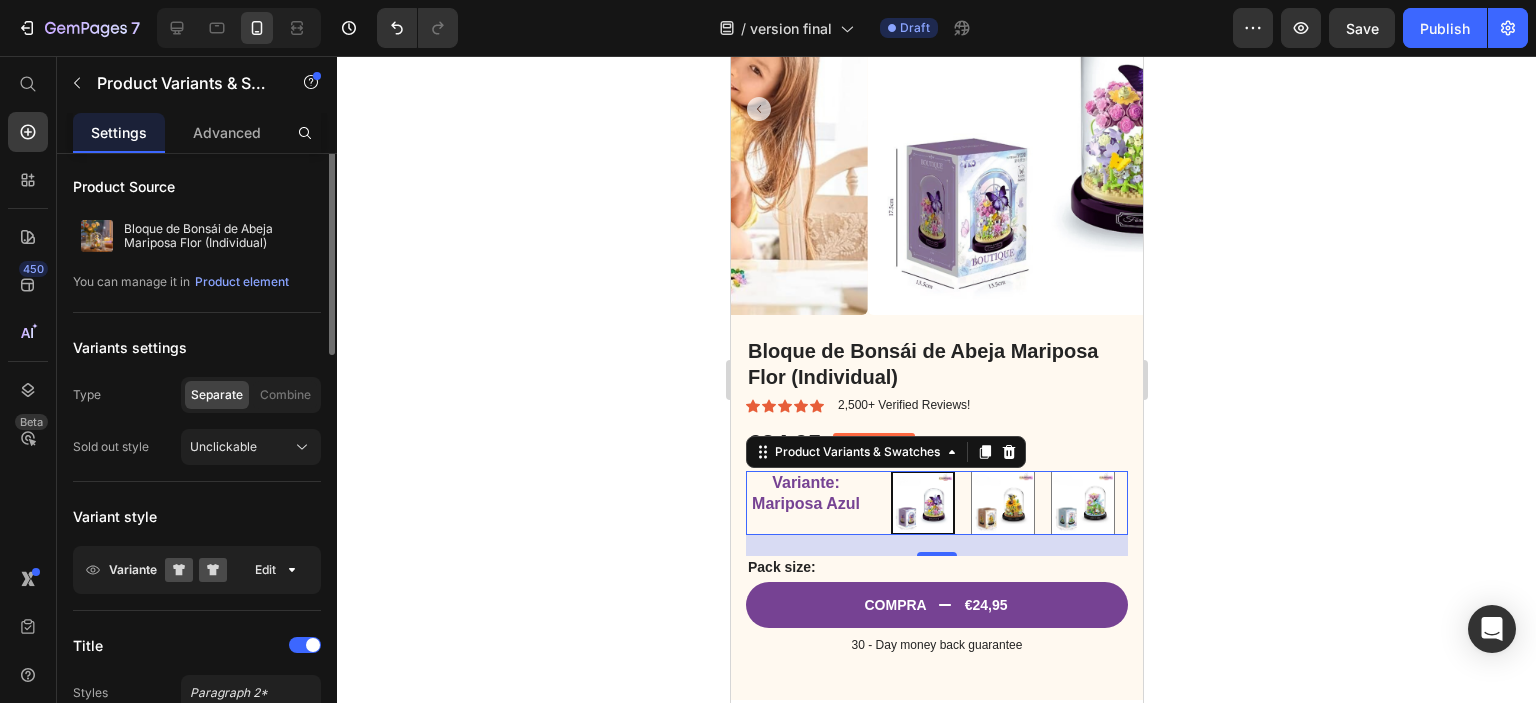 scroll, scrollTop: 0, scrollLeft: 0, axis: both 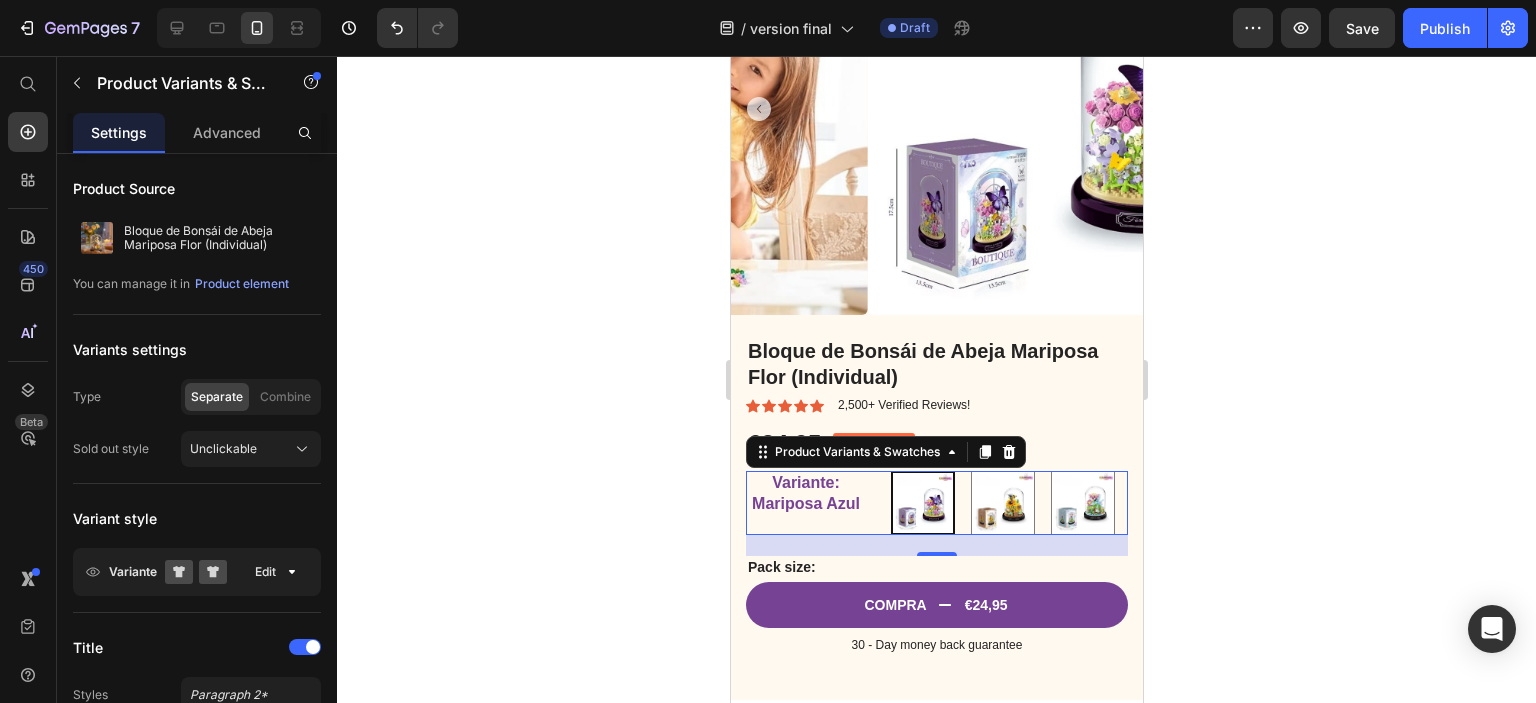 click 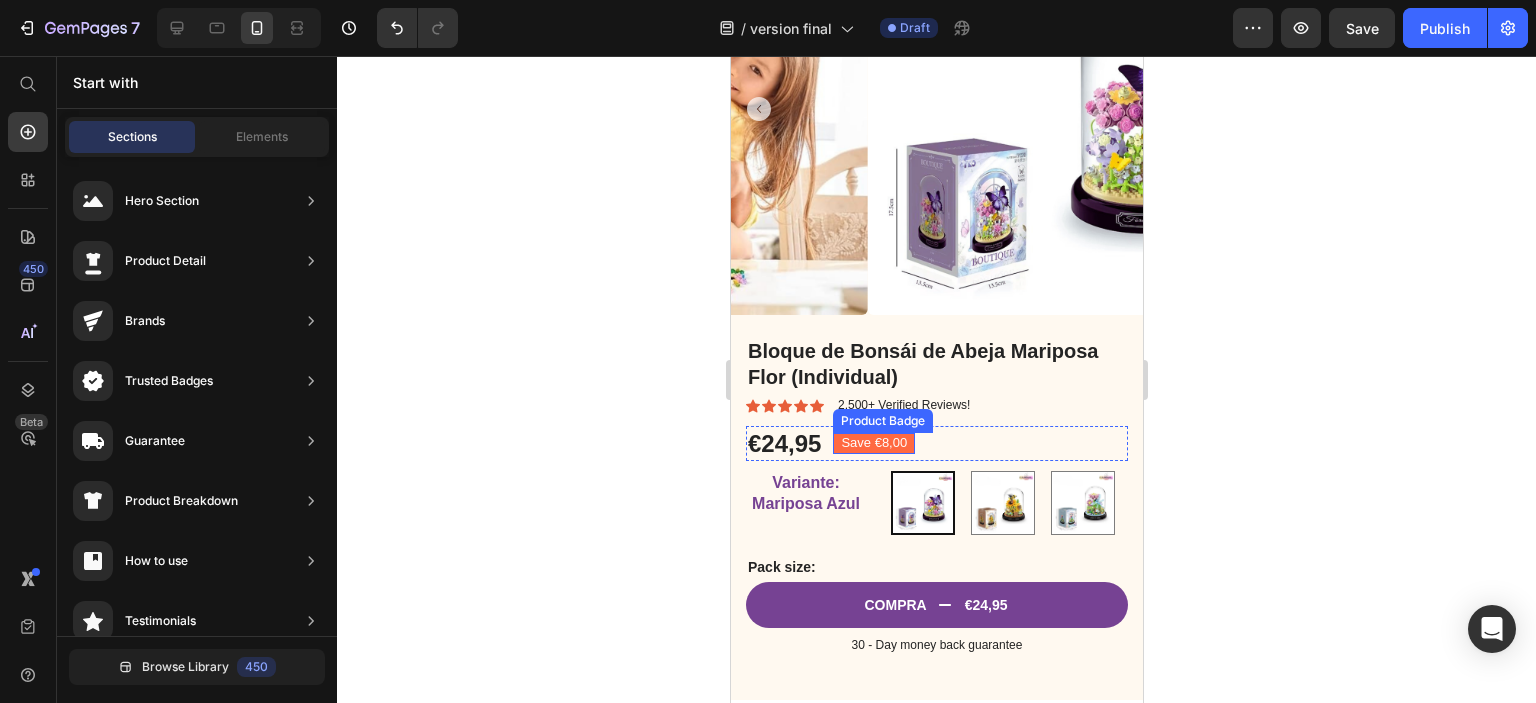 click on "Save €8,00" at bounding box center (873, 443) 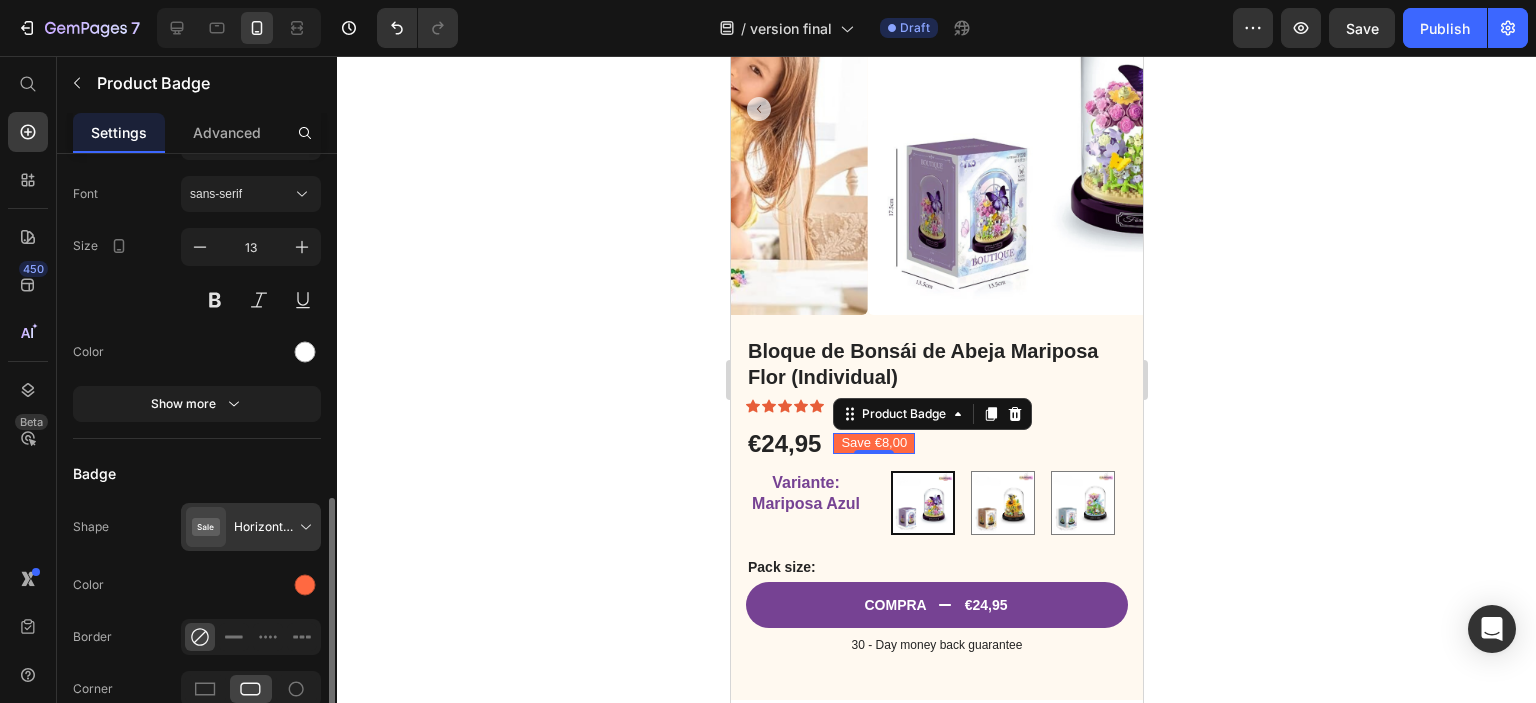 scroll, scrollTop: 700, scrollLeft: 0, axis: vertical 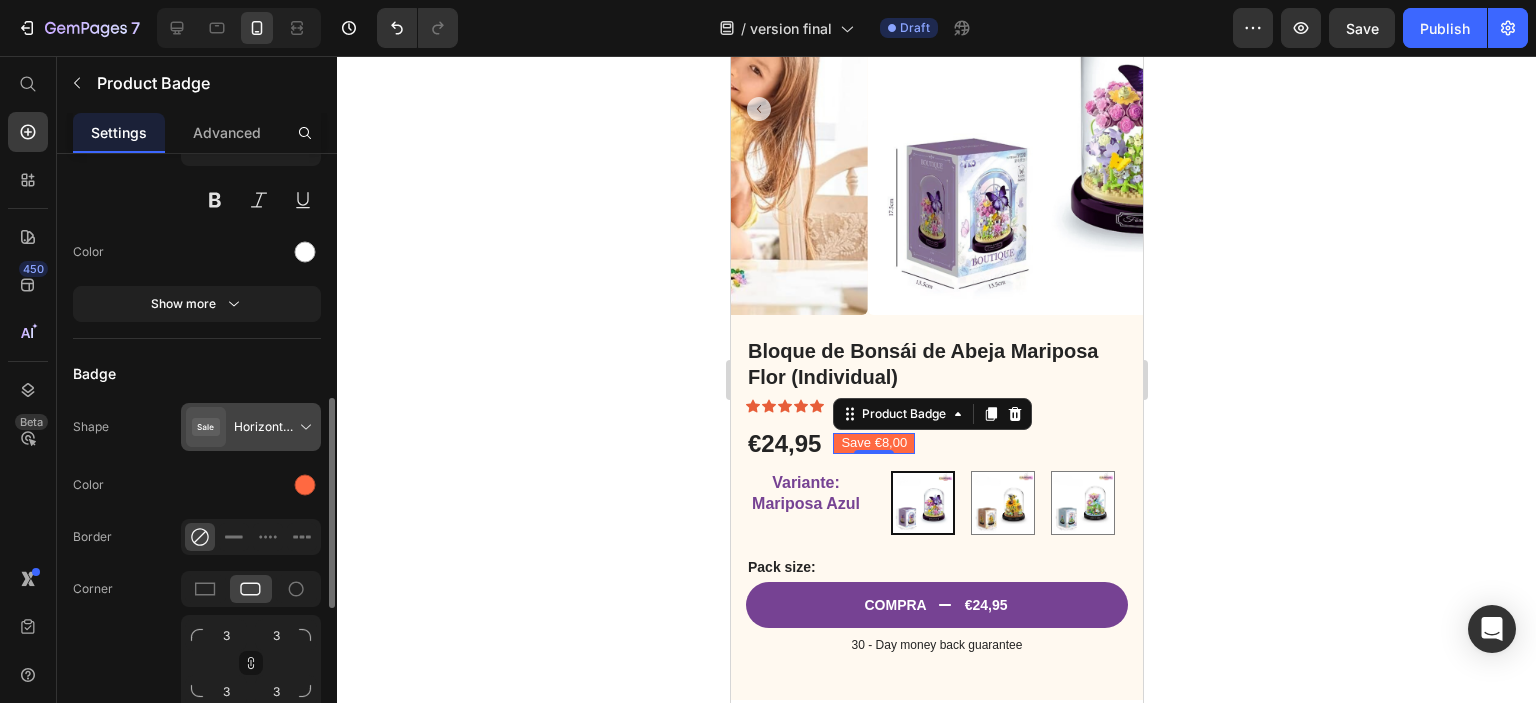 click at bounding box center (255, 427) 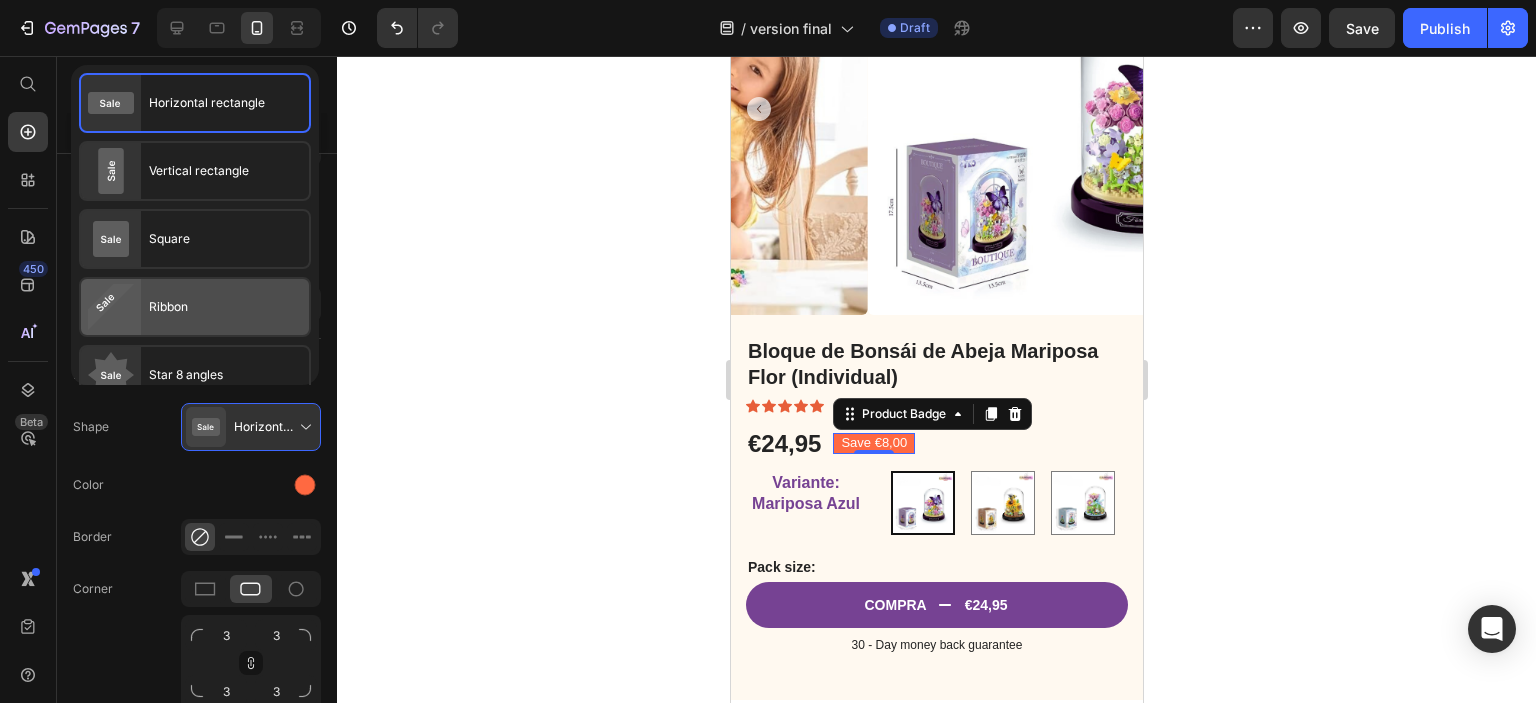 click on "Ribbon" at bounding box center (168, 307) 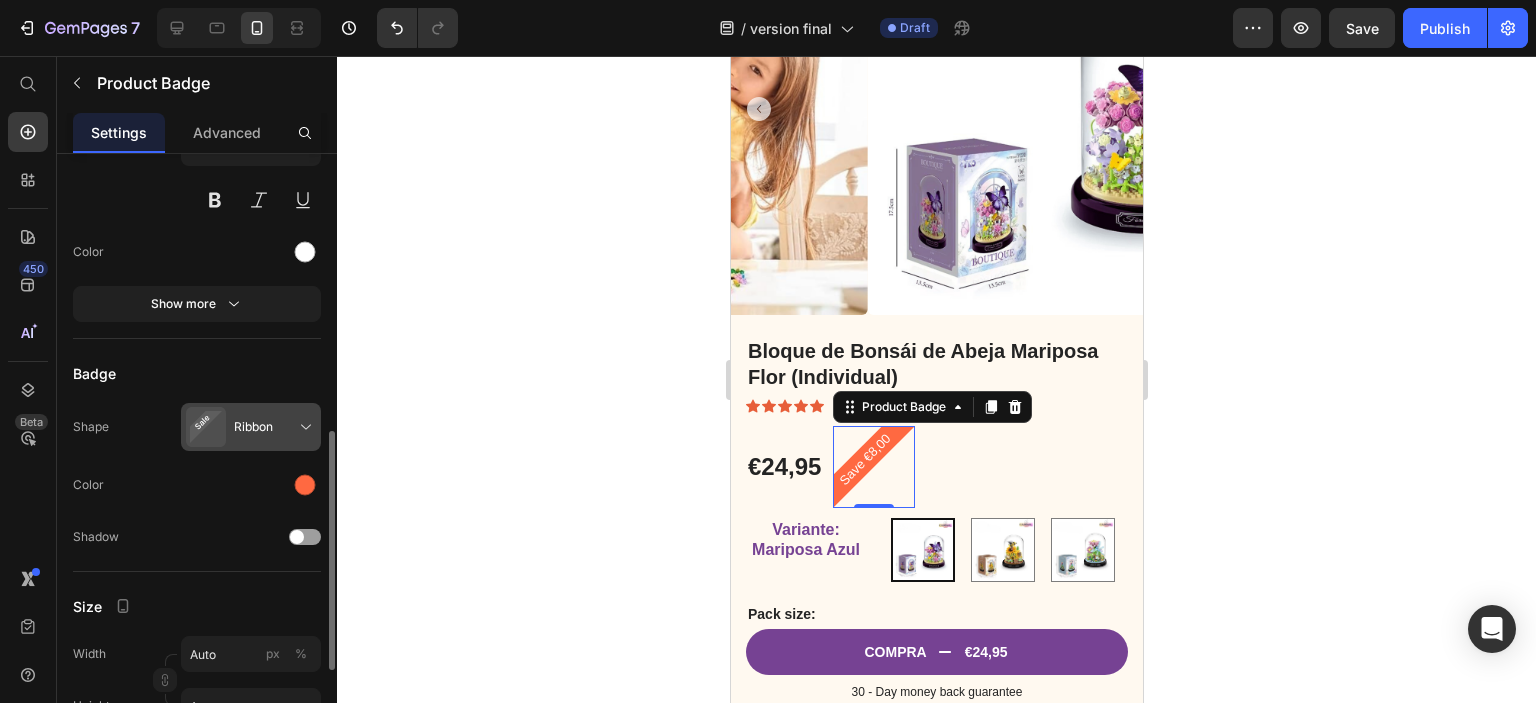 click at bounding box center (255, 427) 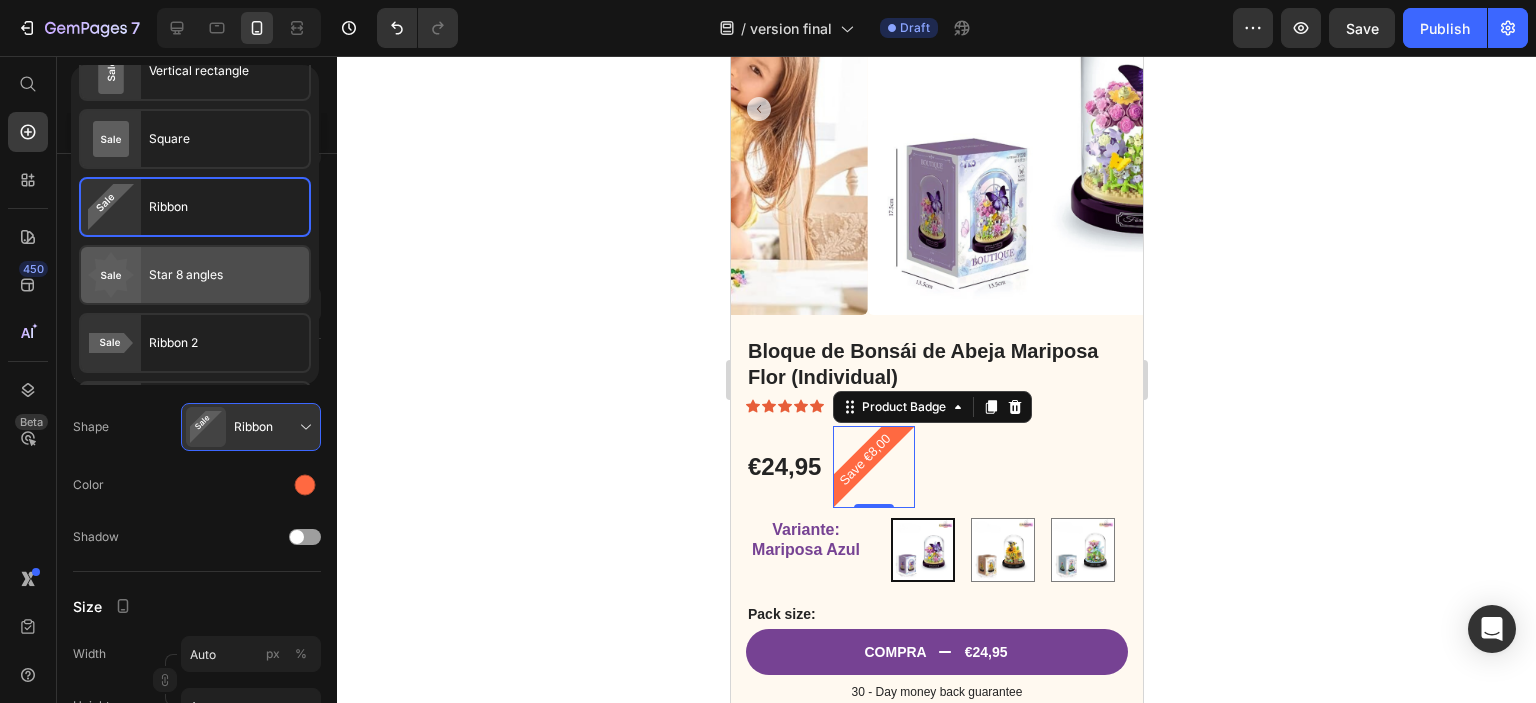 scroll, scrollTop: 164, scrollLeft: 0, axis: vertical 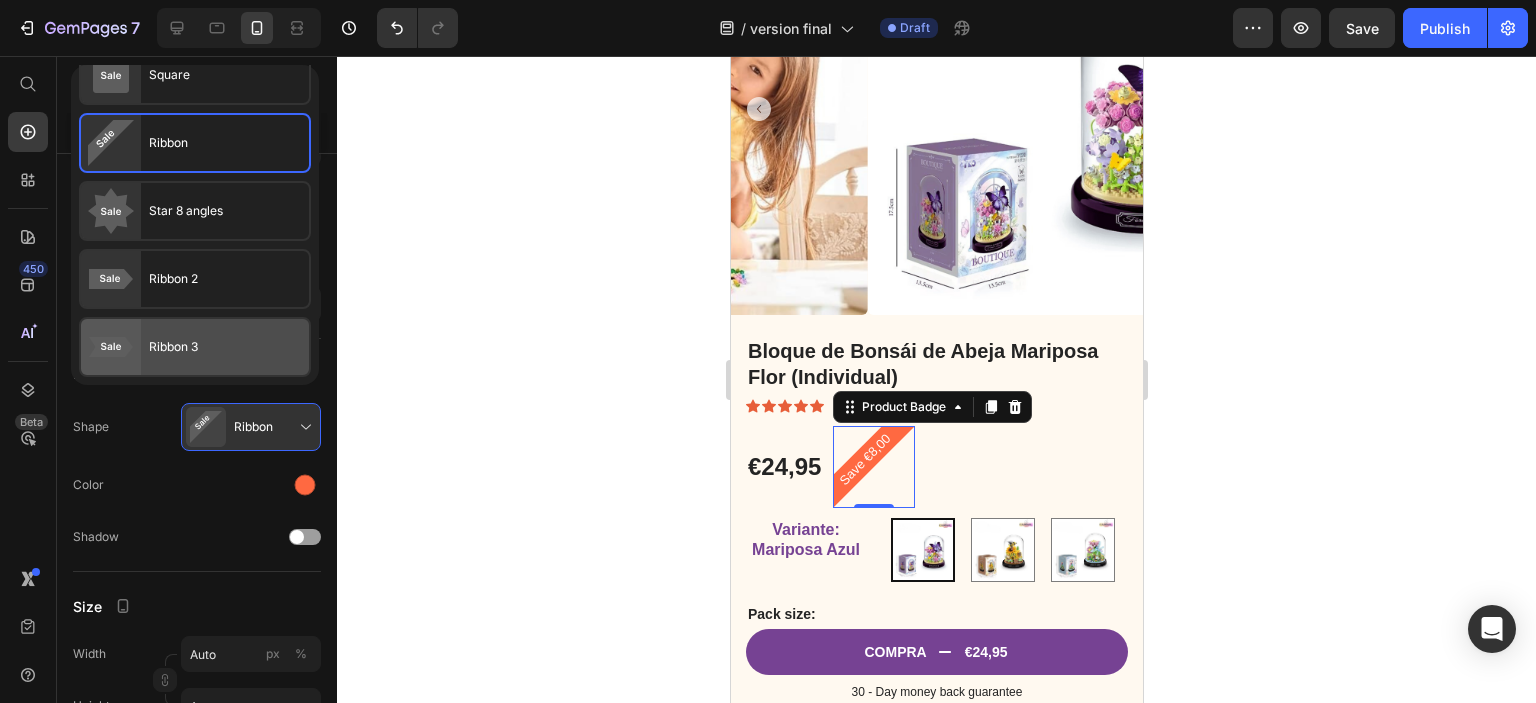 click on "Ribbon 3" 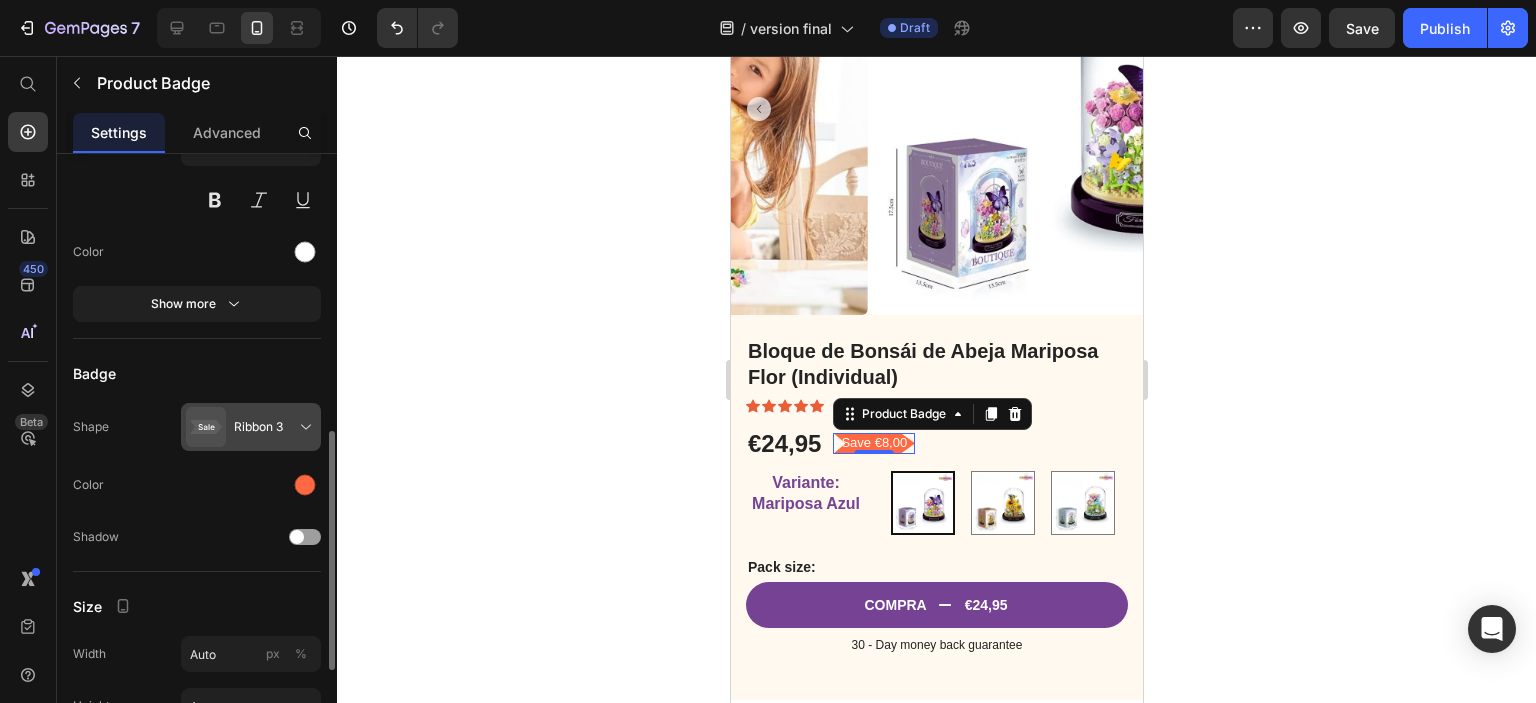 click at bounding box center [255, 427] 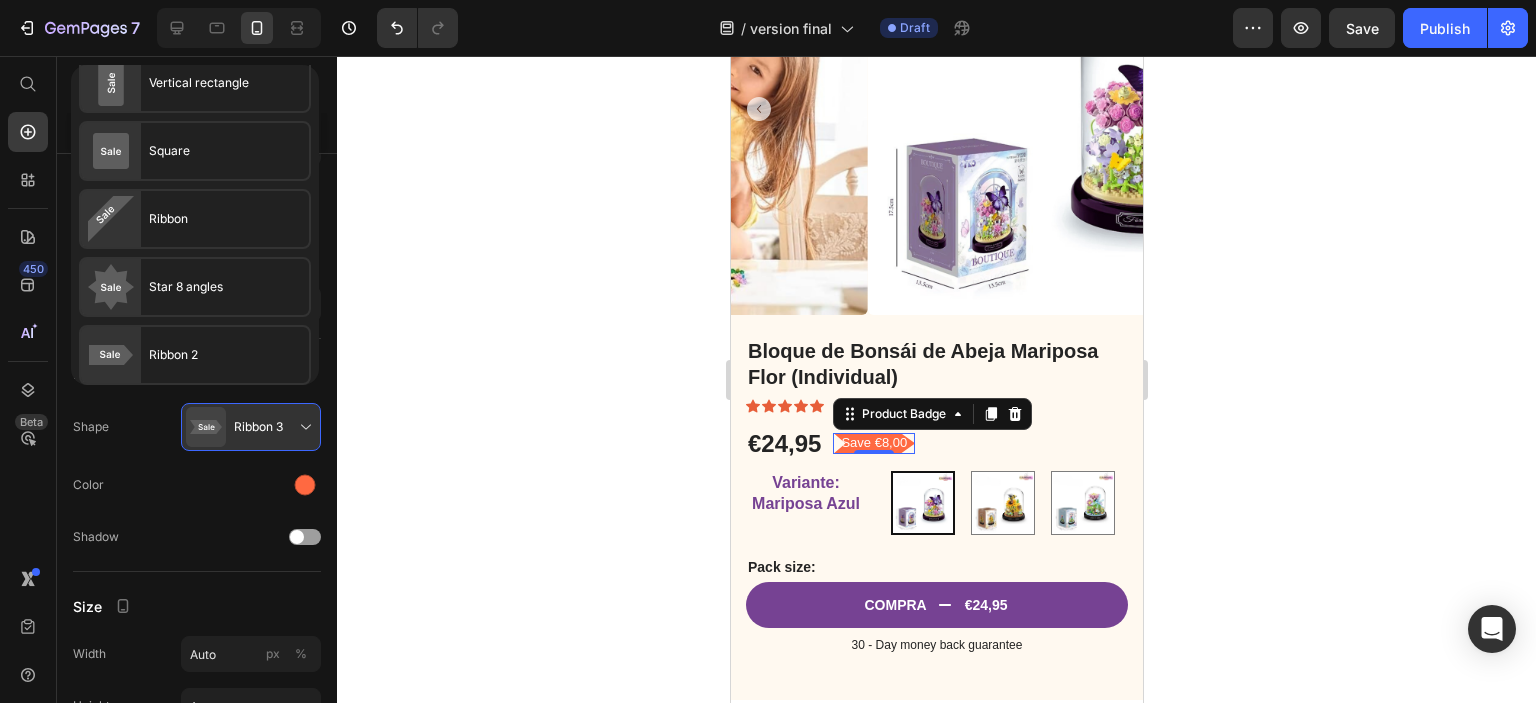 scroll, scrollTop: 0, scrollLeft: 0, axis: both 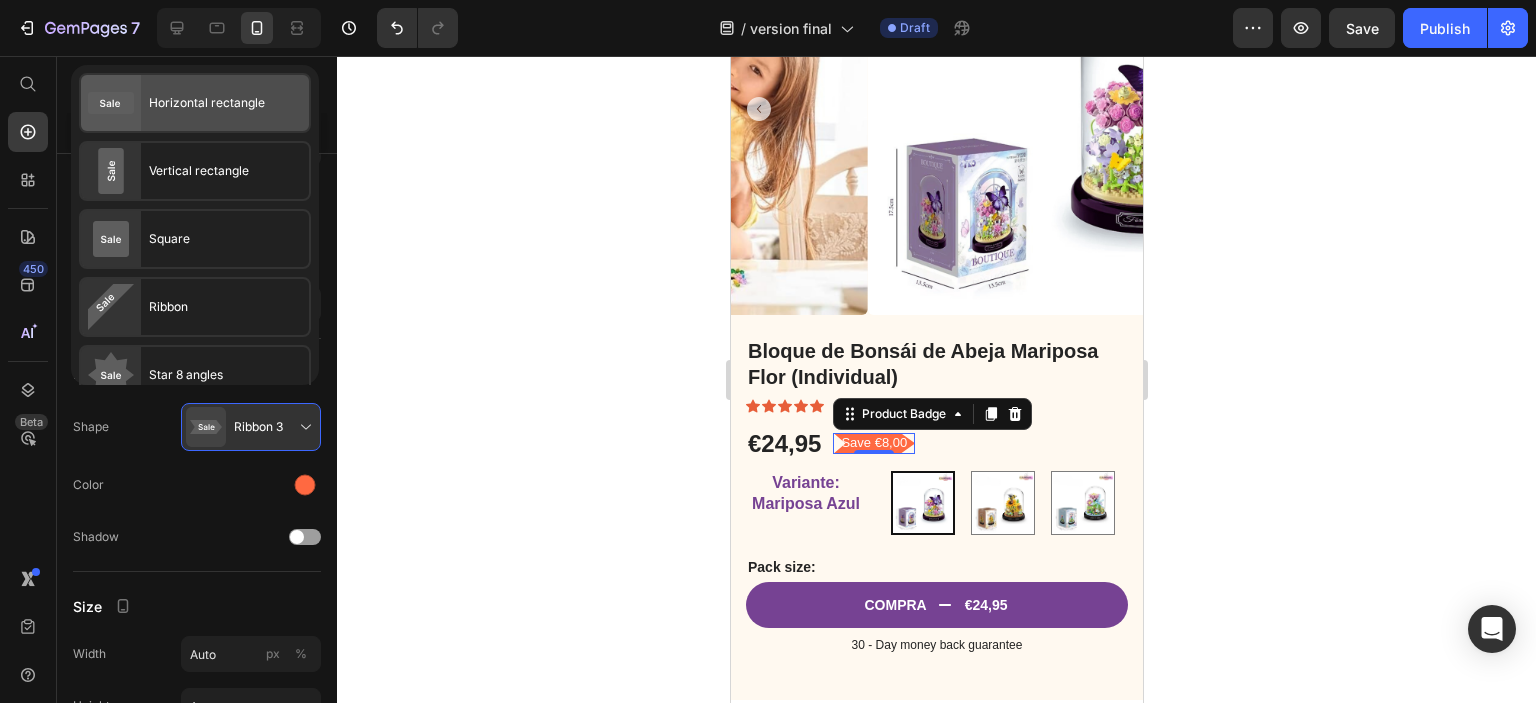 click on "Horizontal rectangle" at bounding box center (207, 103) 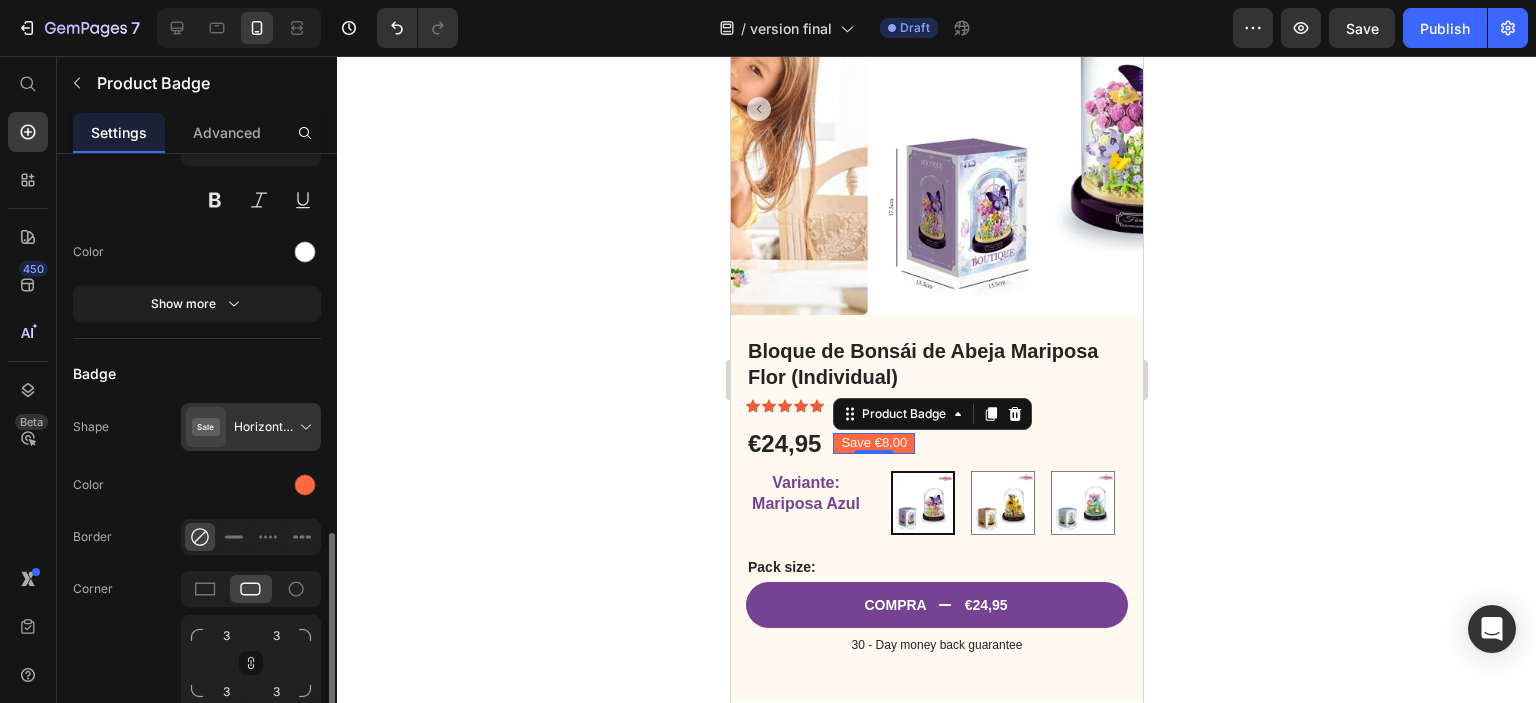 scroll, scrollTop: 800, scrollLeft: 0, axis: vertical 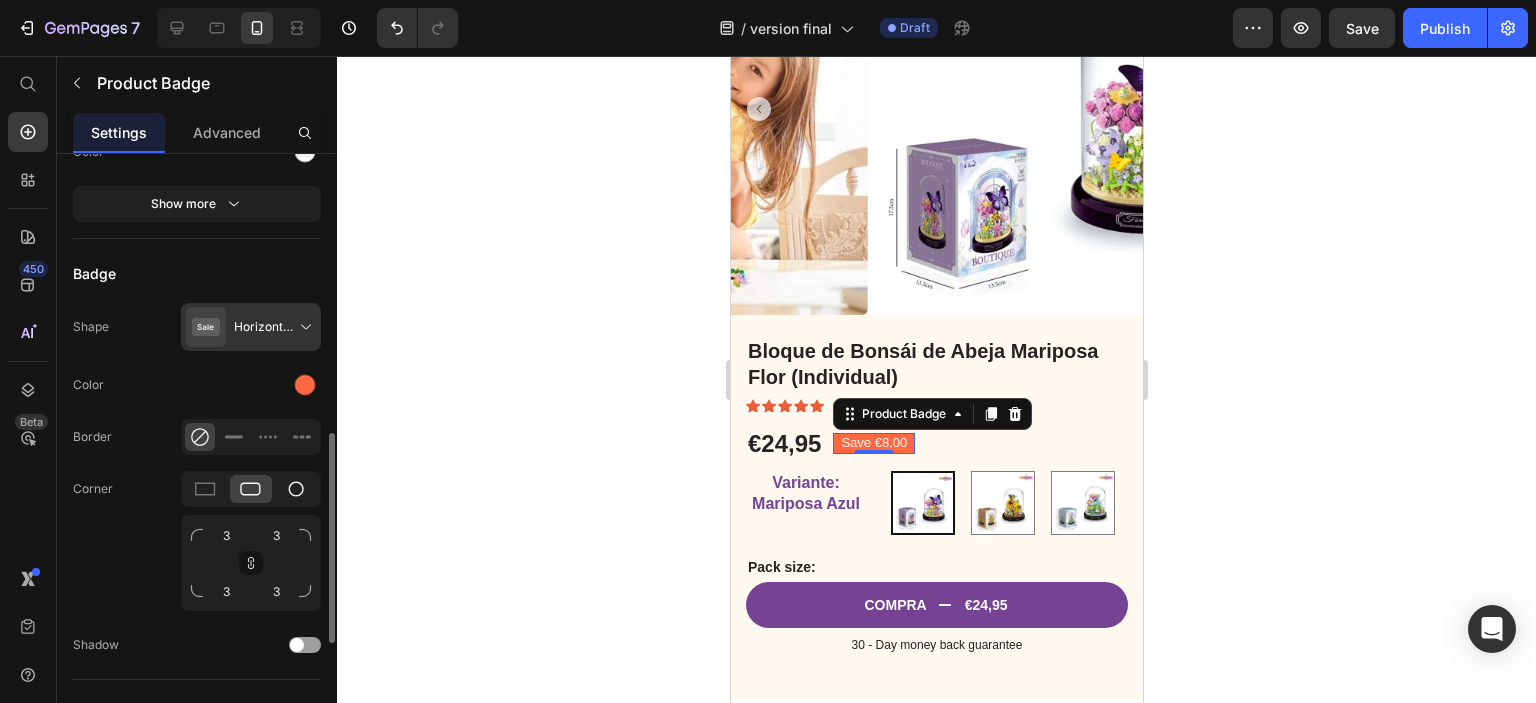click 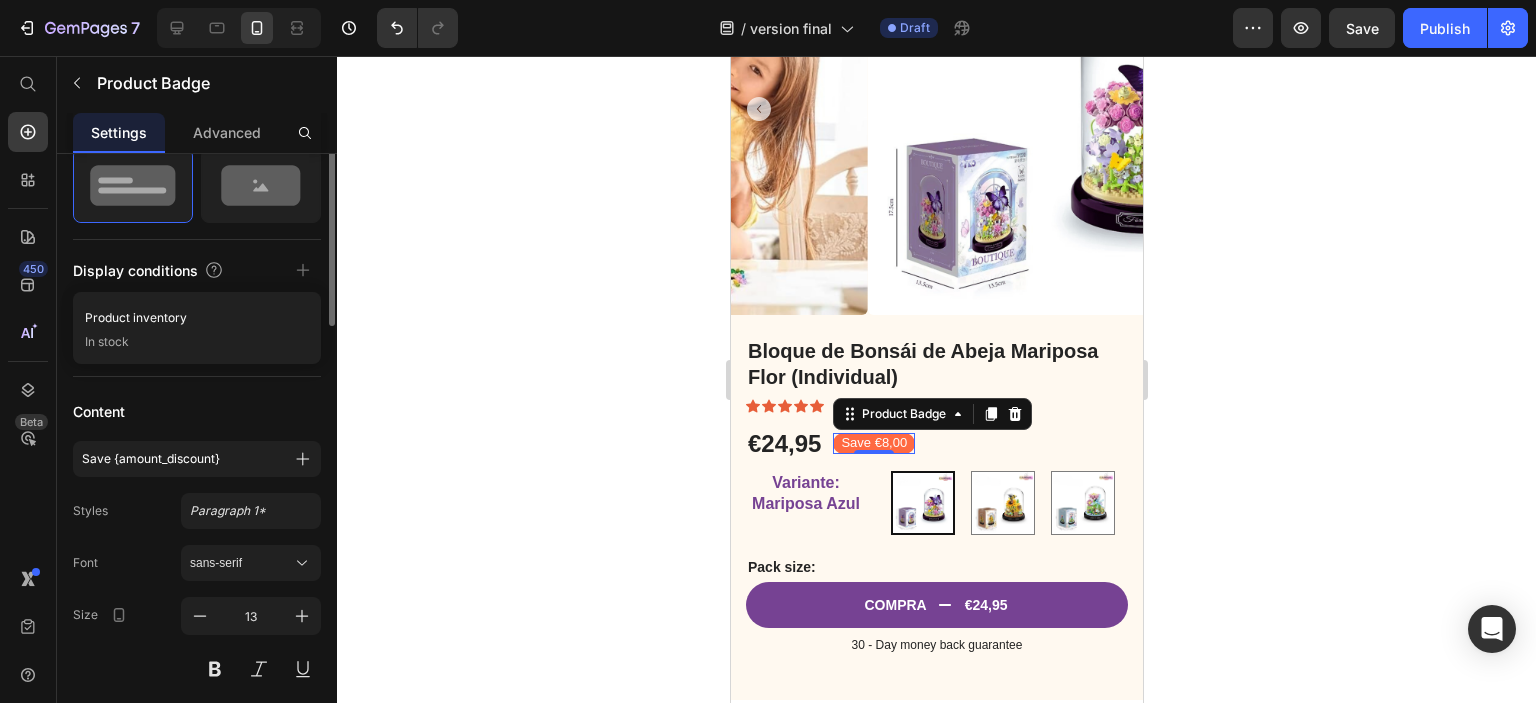 scroll, scrollTop: 131, scrollLeft: 0, axis: vertical 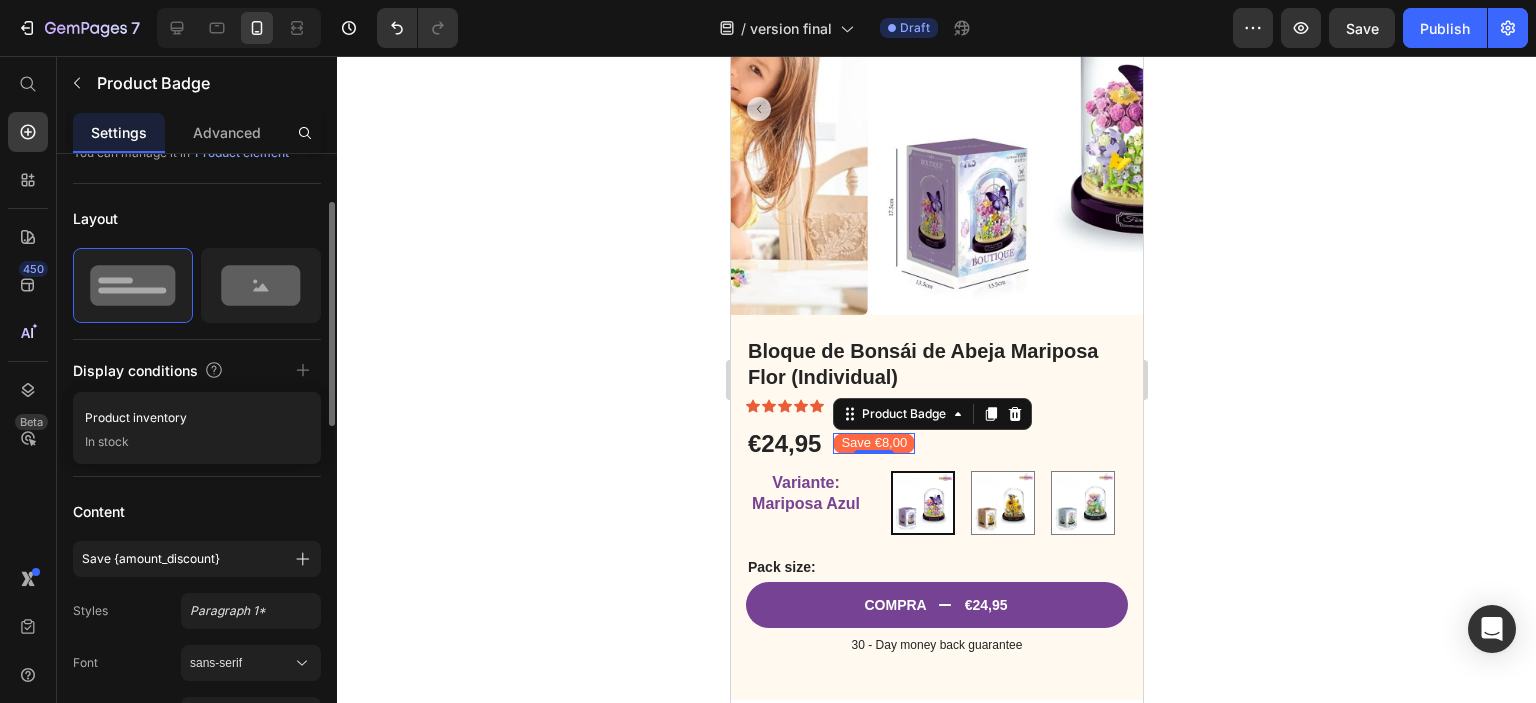click 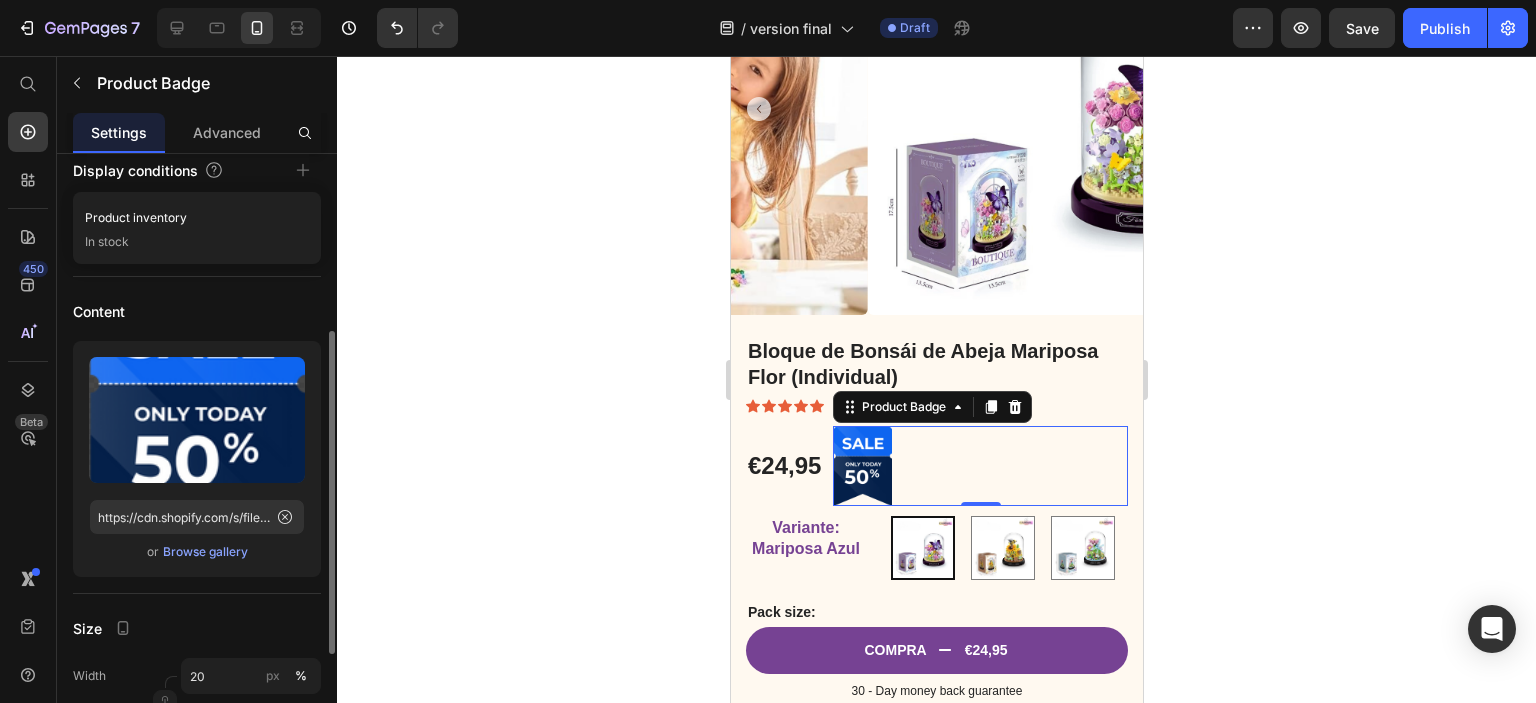scroll, scrollTop: 528, scrollLeft: 0, axis: vertical 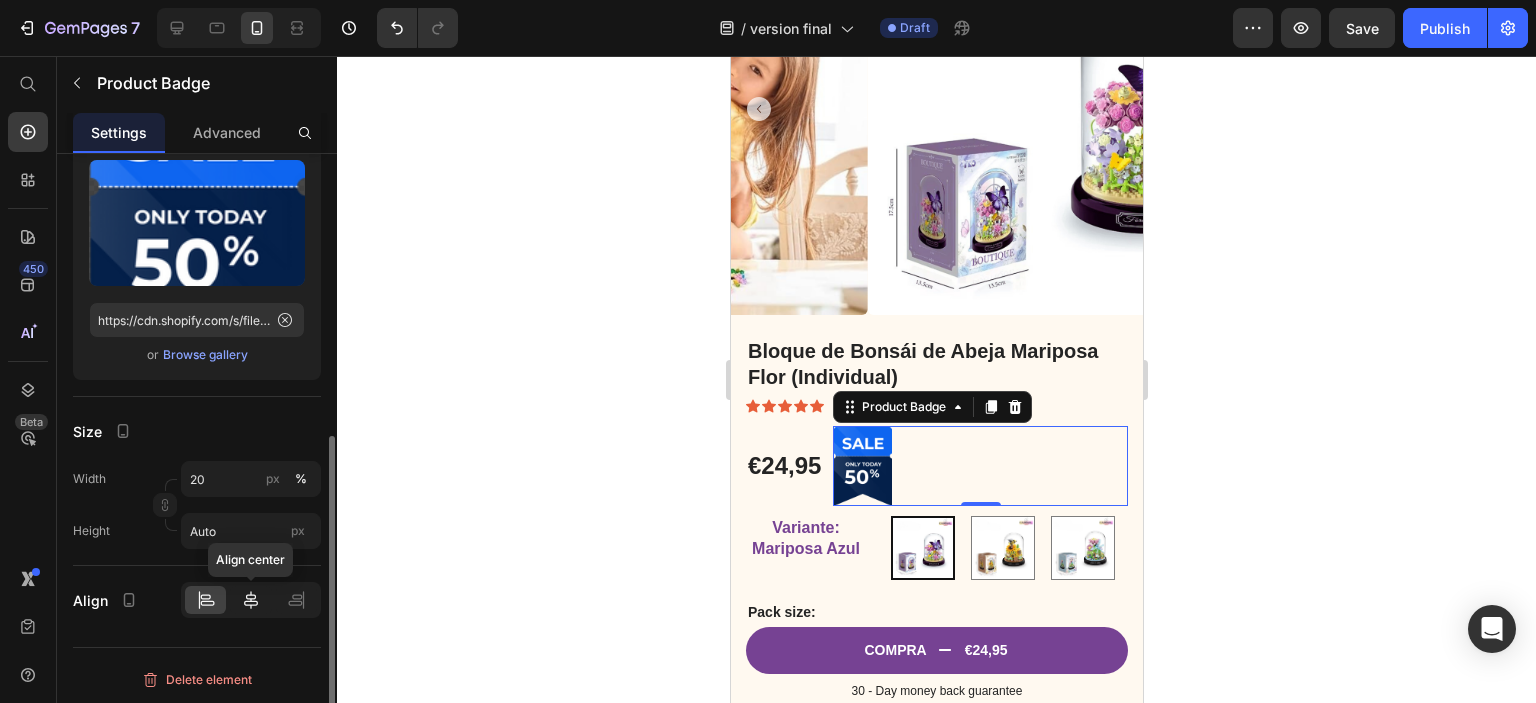 click 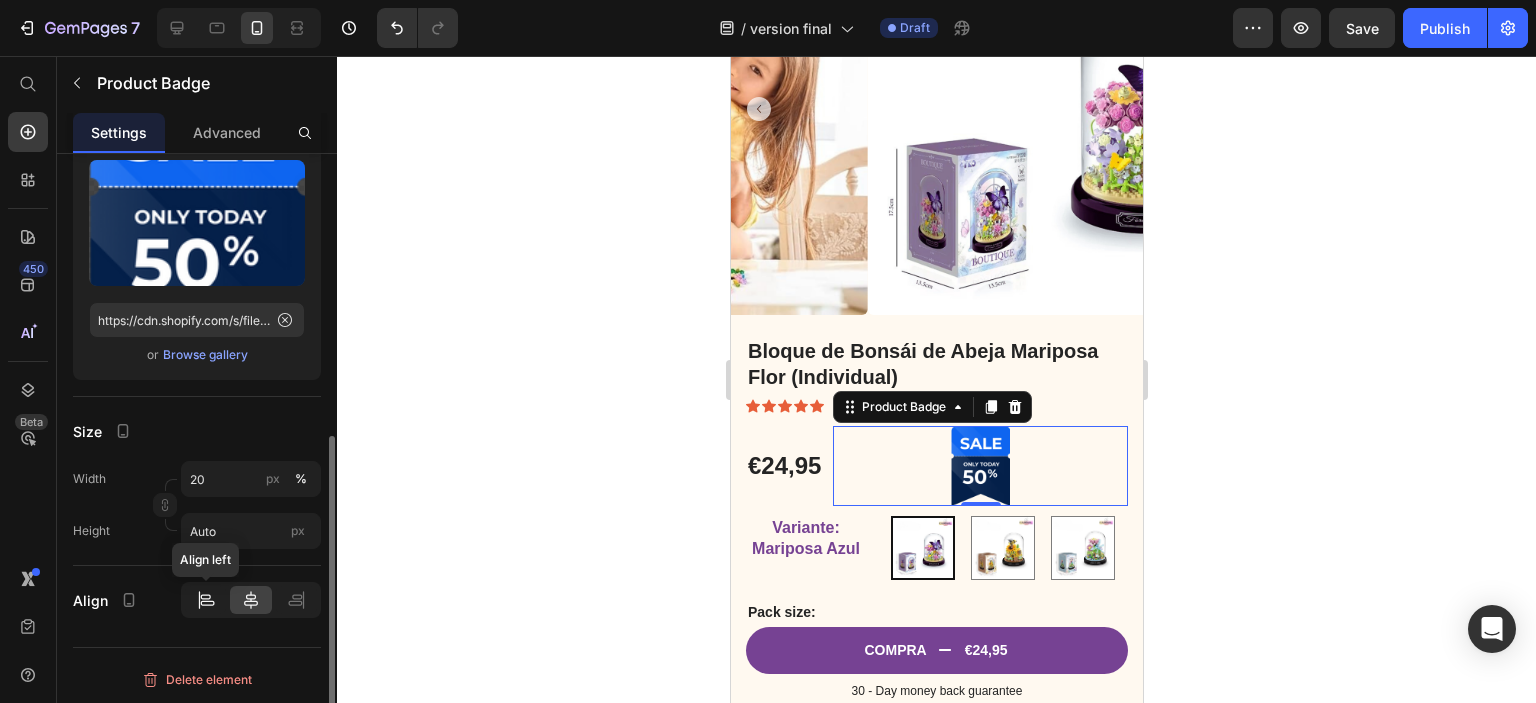 click 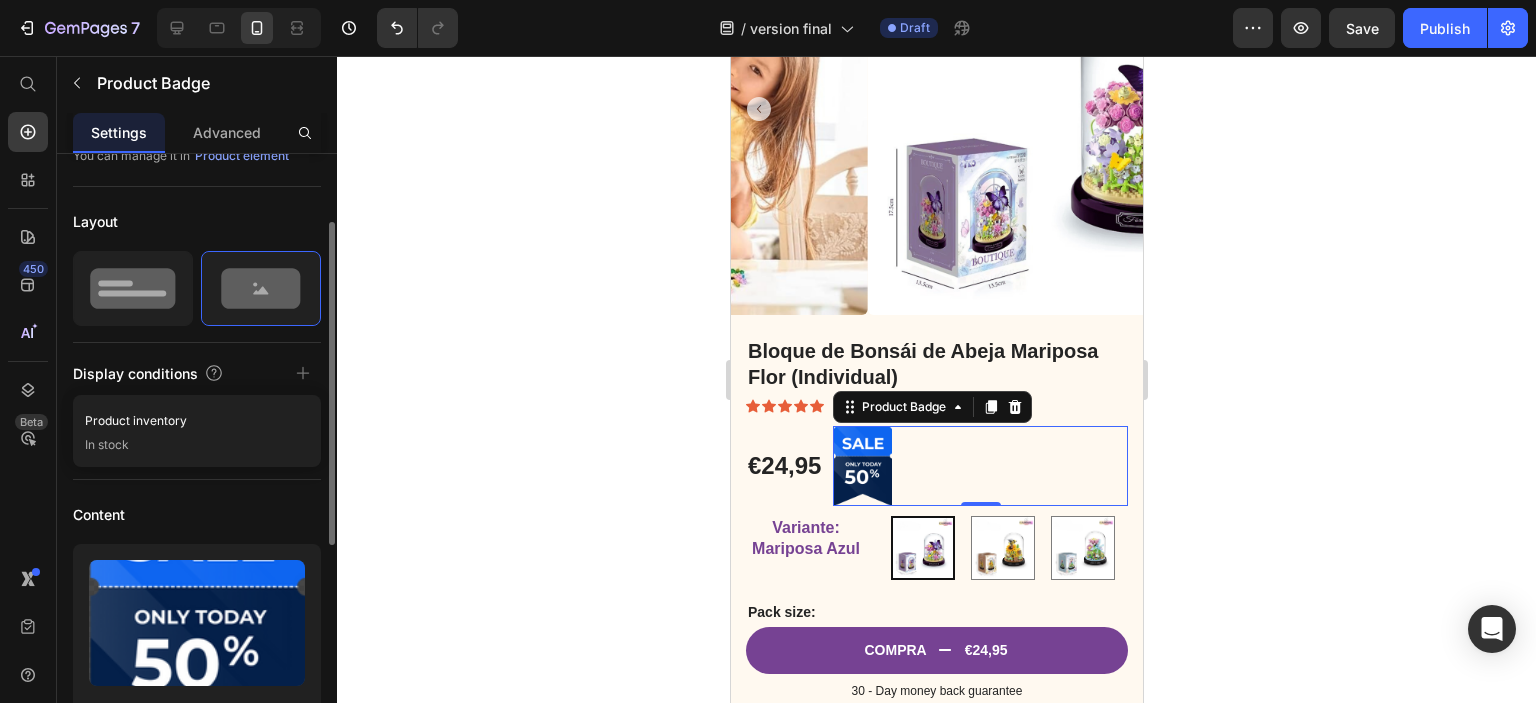 scroll, scrollTop: 28, scrollLeft: 0, axis: vertical 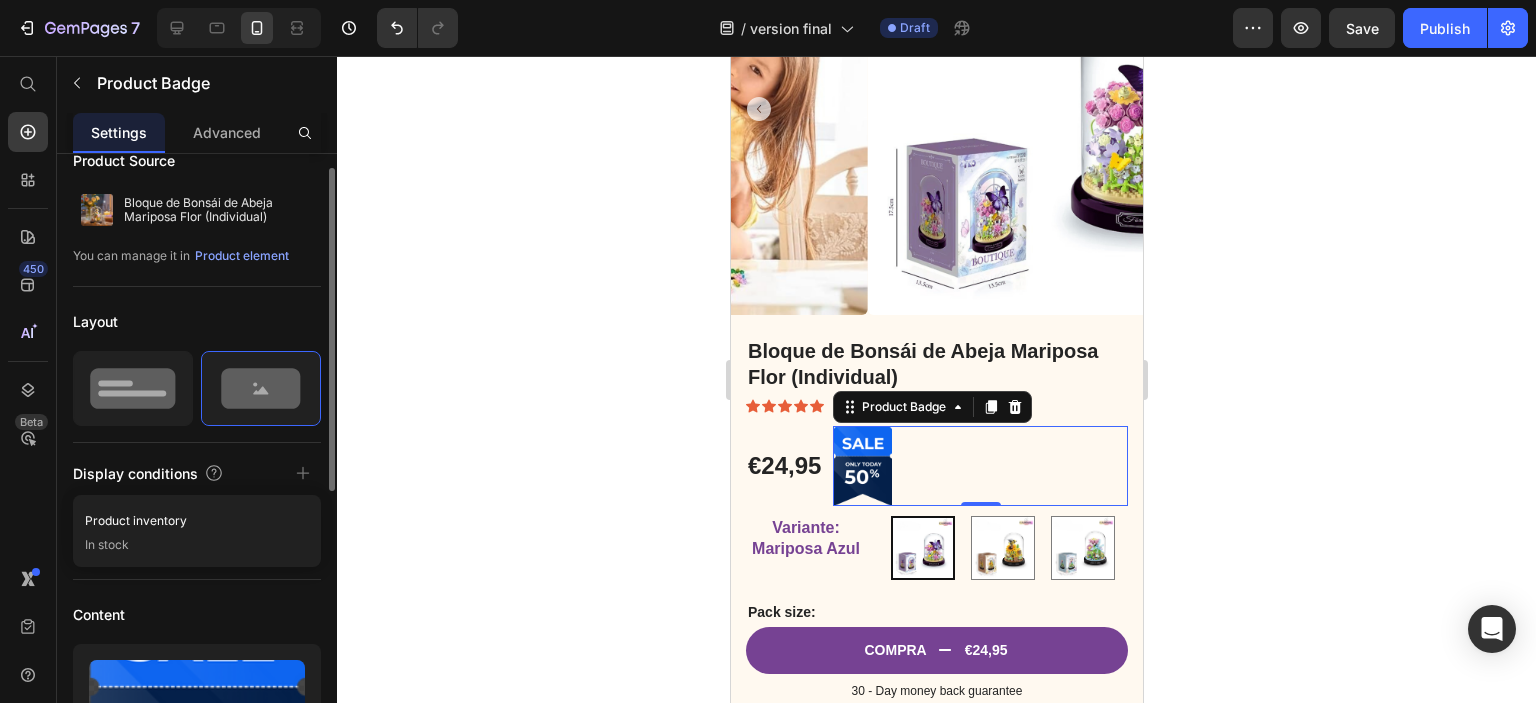 click 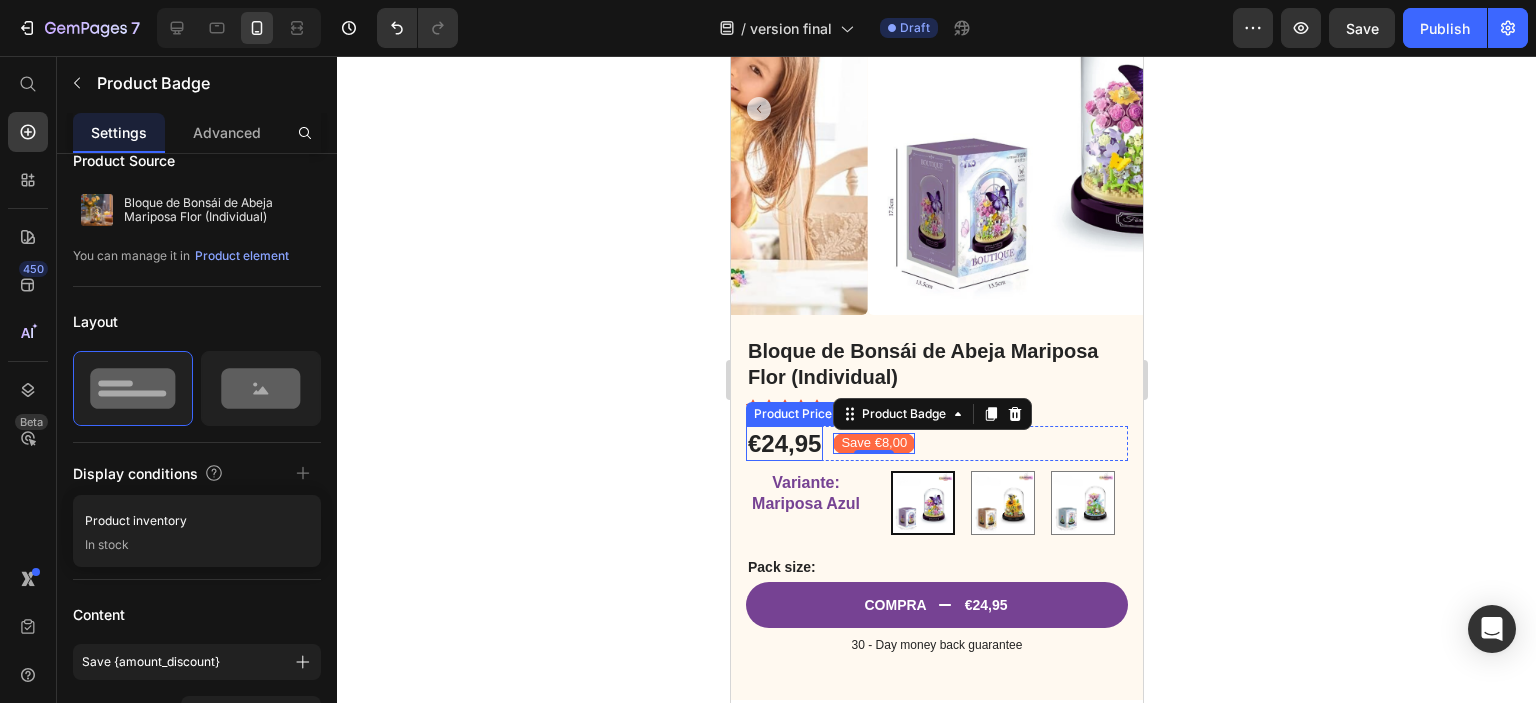 click on "€24,95" at bounding box center (783, 443) 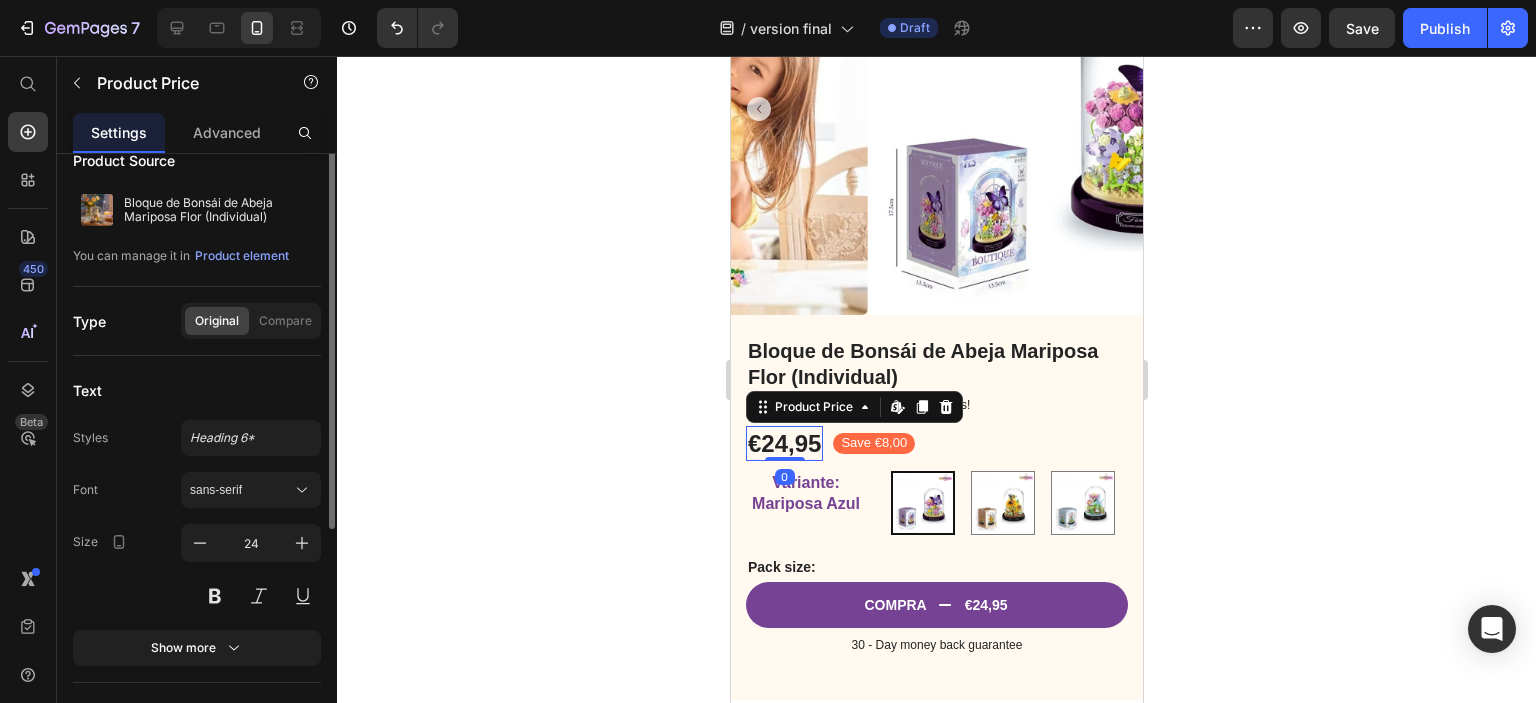 scroll, scrollTop: 0, scrollLeft: 0, axis: both 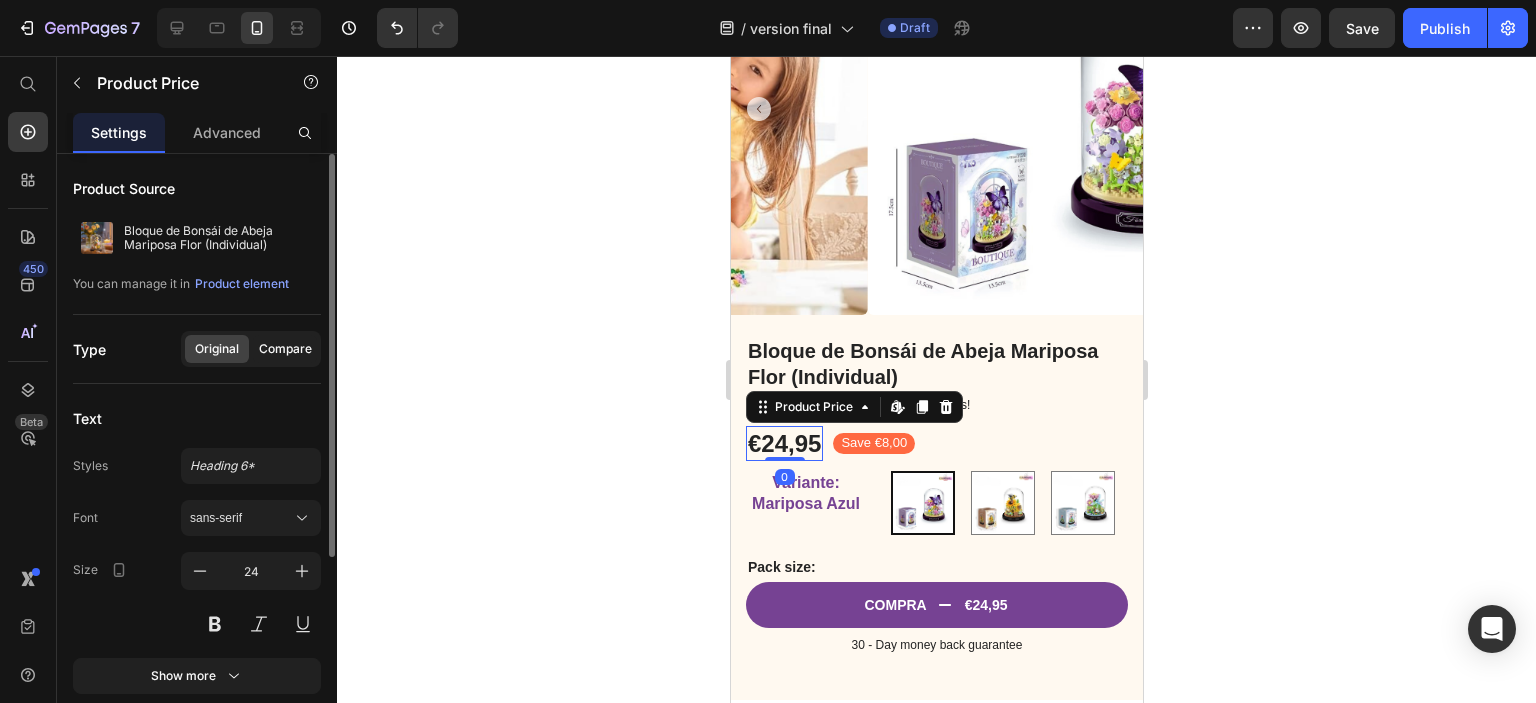 click on "Compare" 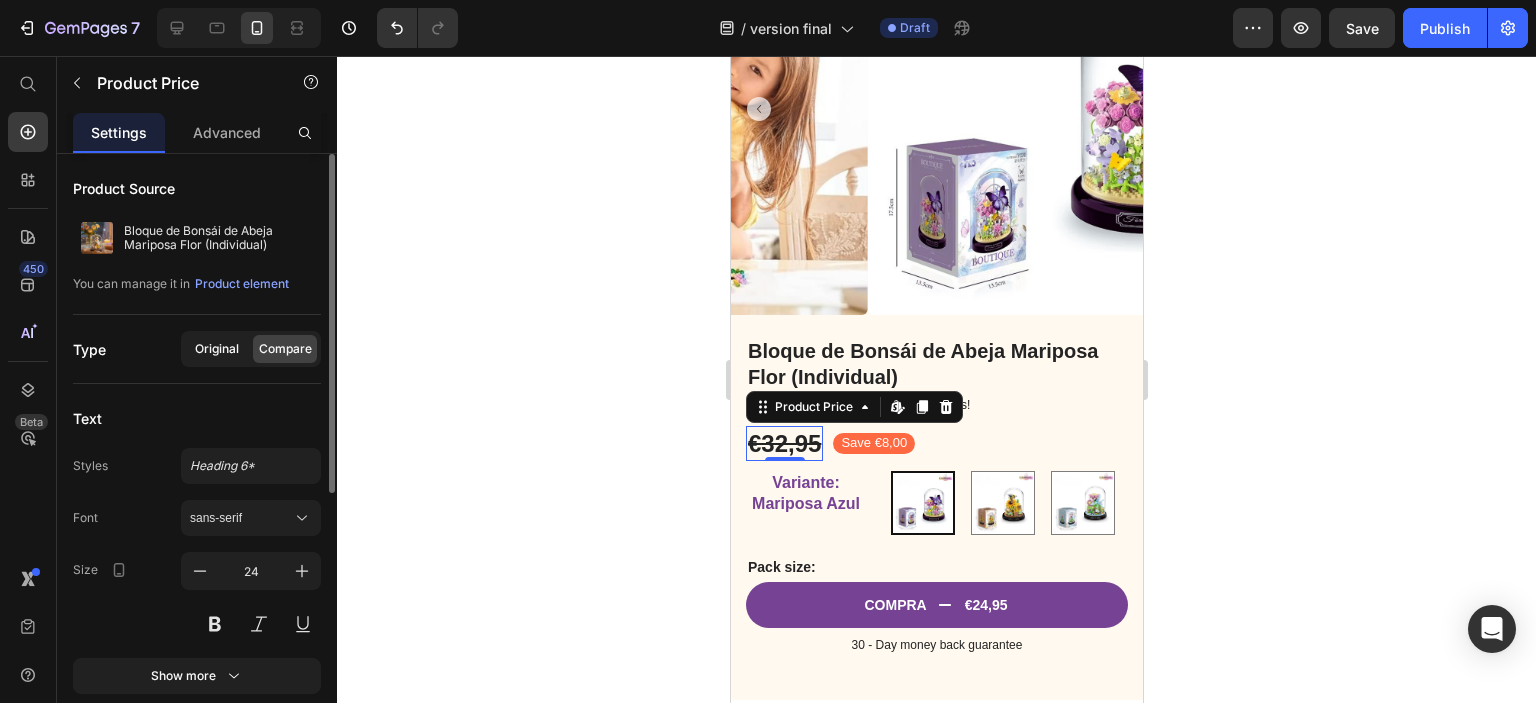 click on "Original" 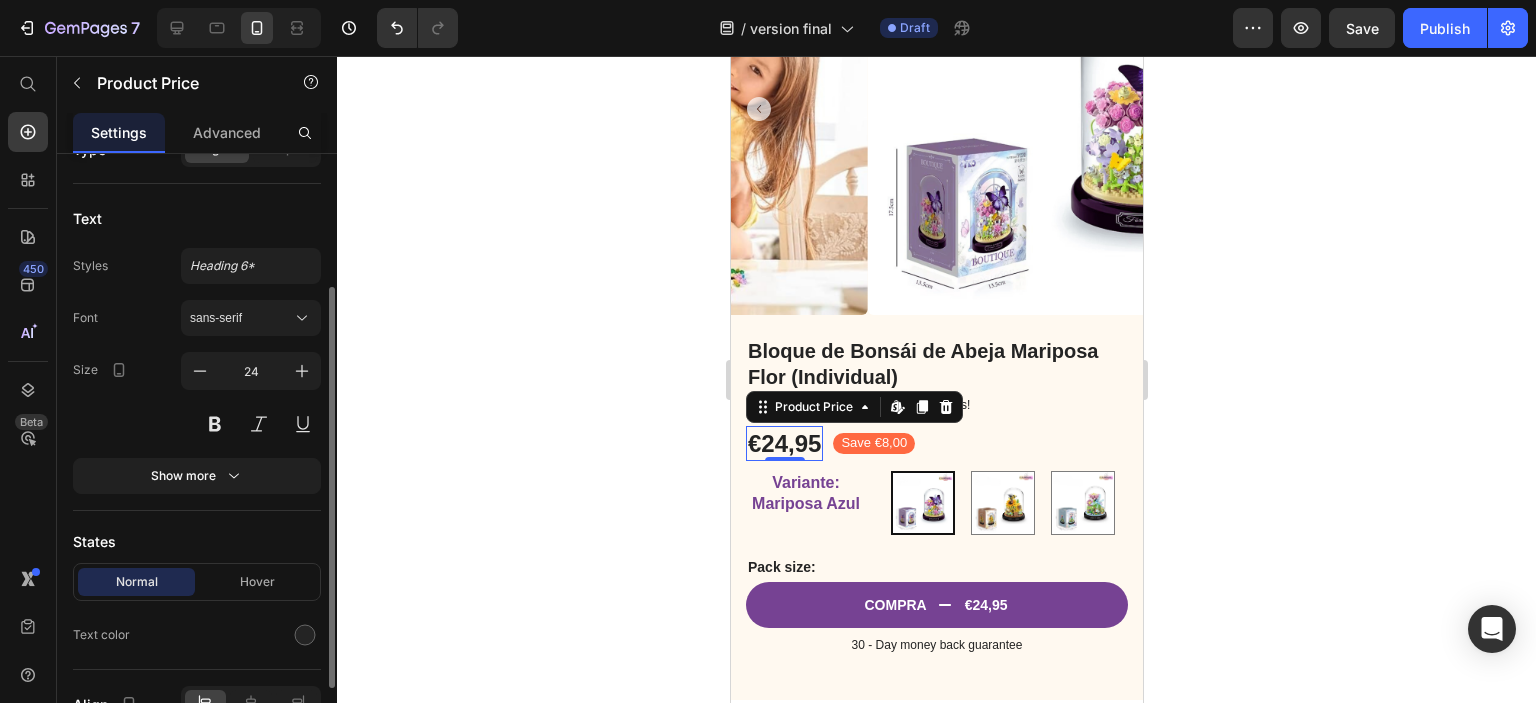 scroll, scrollTop: 300, scrollLeft: 0, axis: vertical 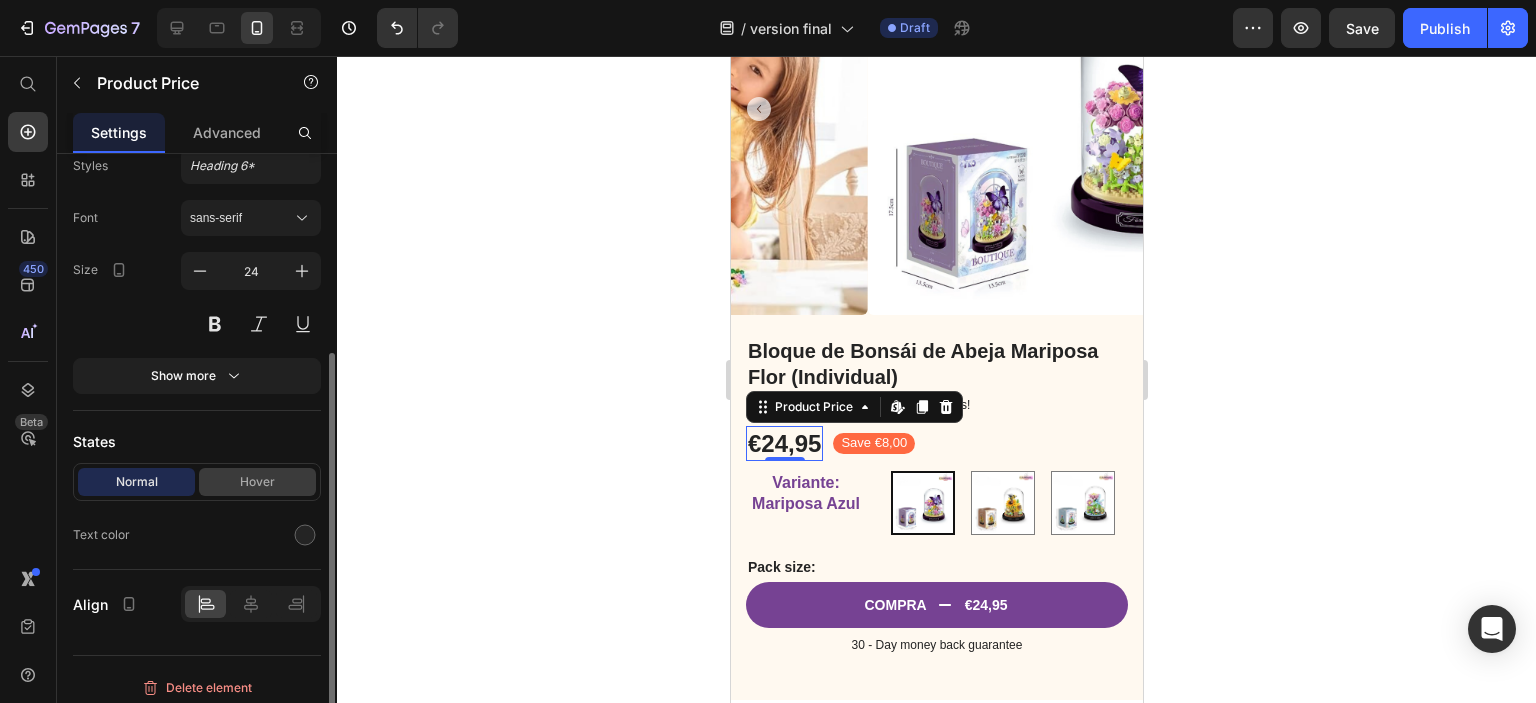 click on "Hover" at bounding box center [257, 482] 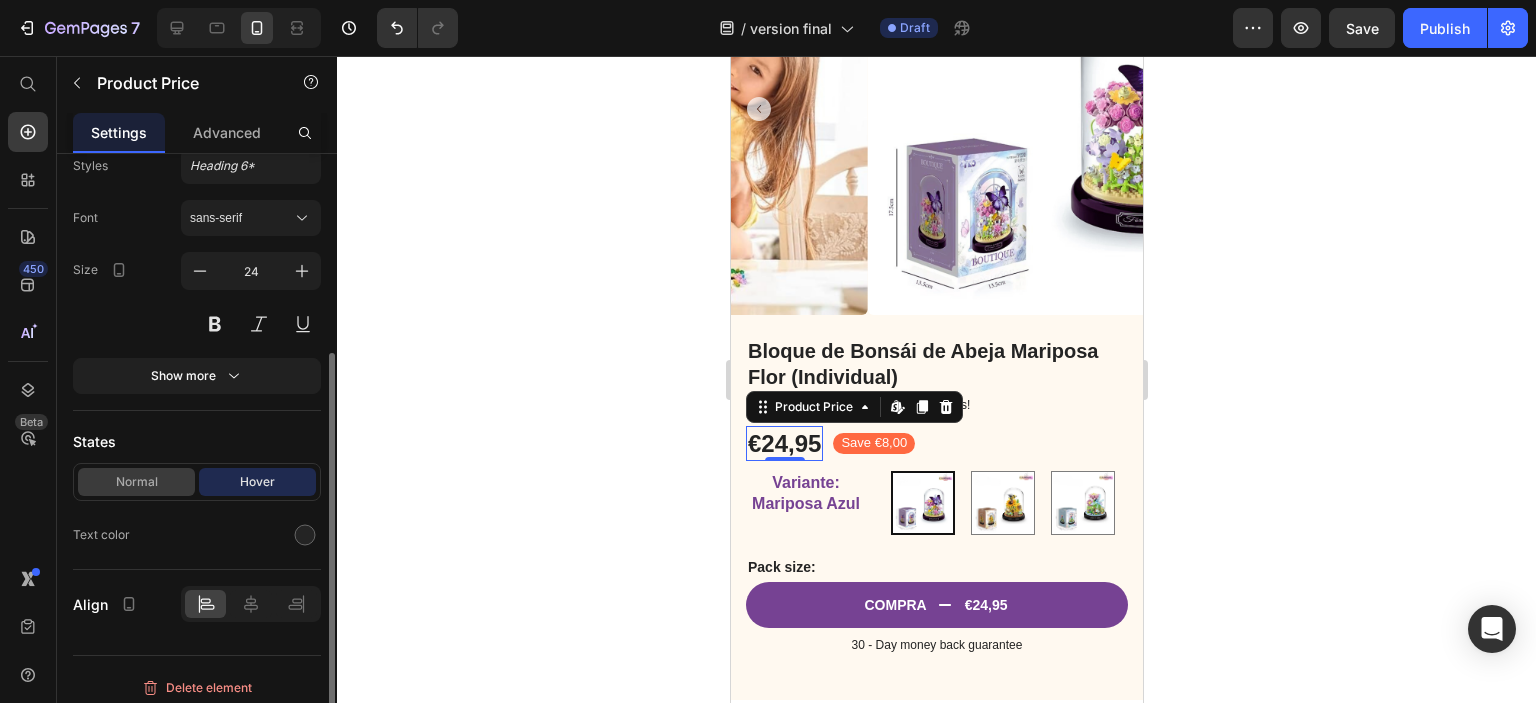 click on "Normal" at bounding box center [136, 482] 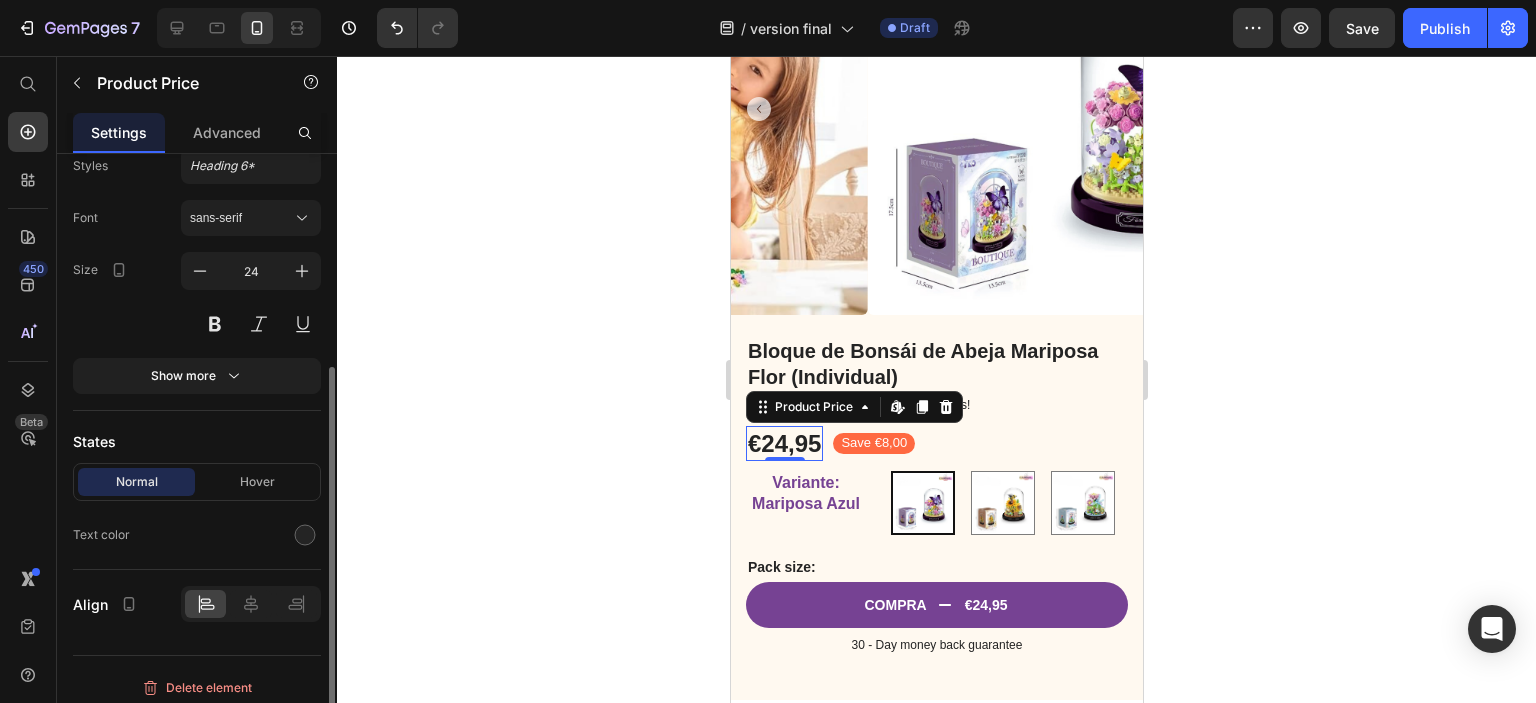 scroll, scrollTop: 308, scrollLeft: 0, axis: vertical 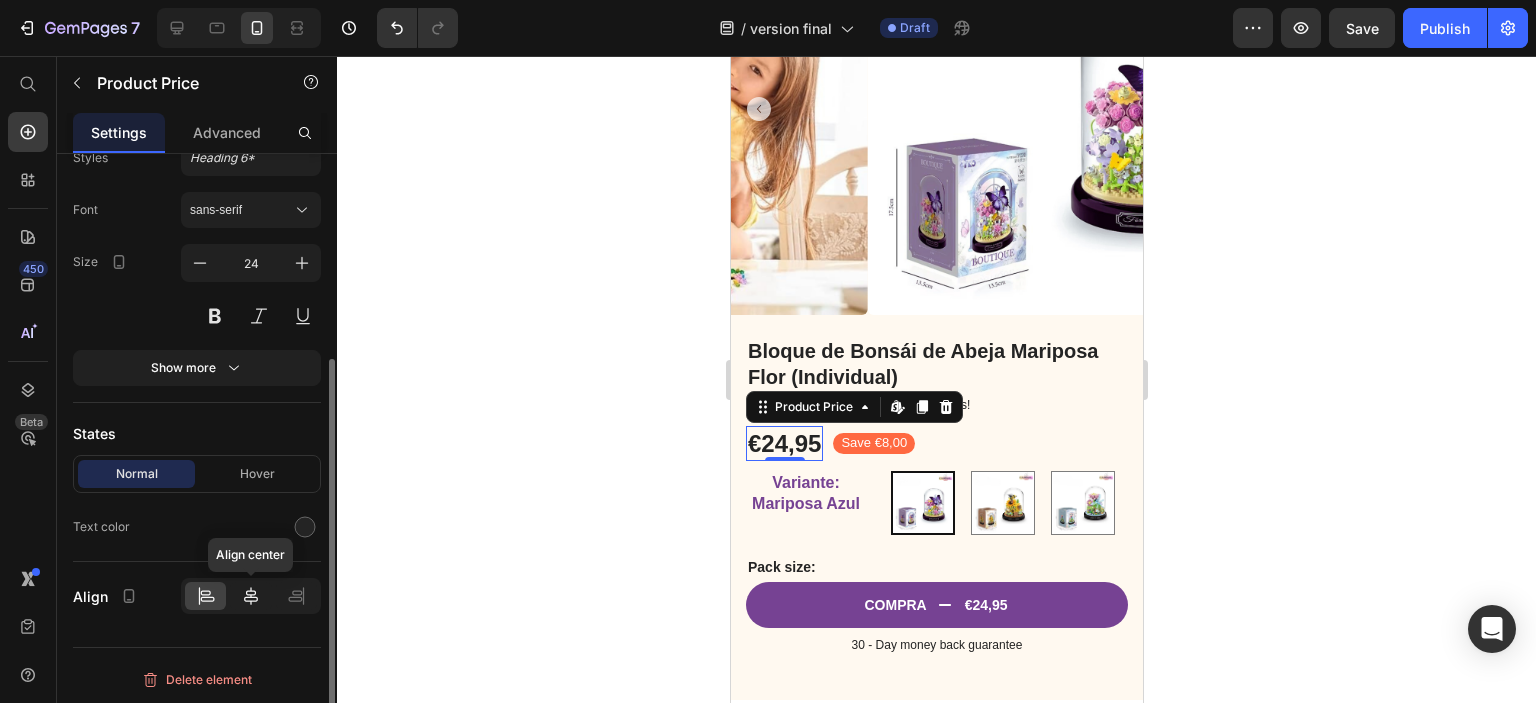 click 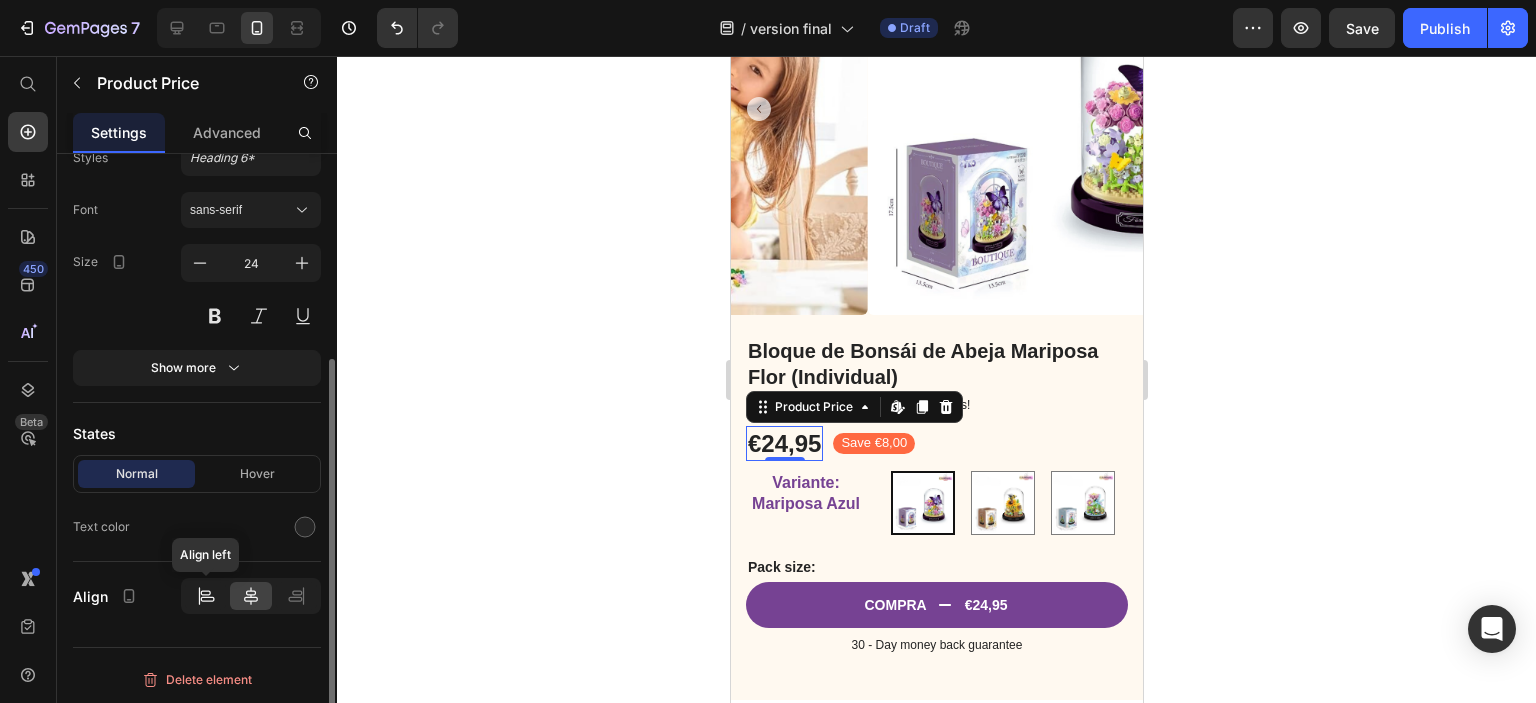 click 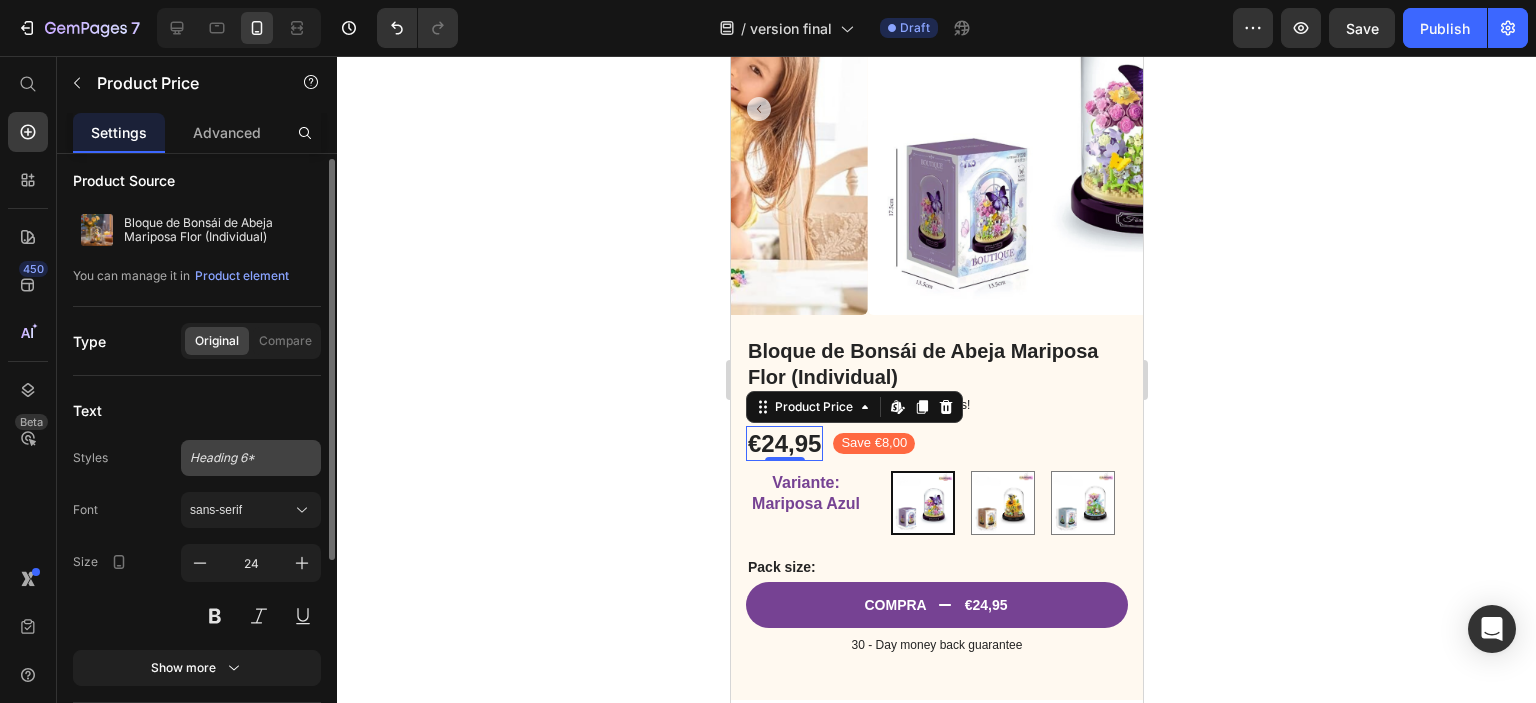 scroll, scrollTop: 0, scrollLeft: 0, axis: both 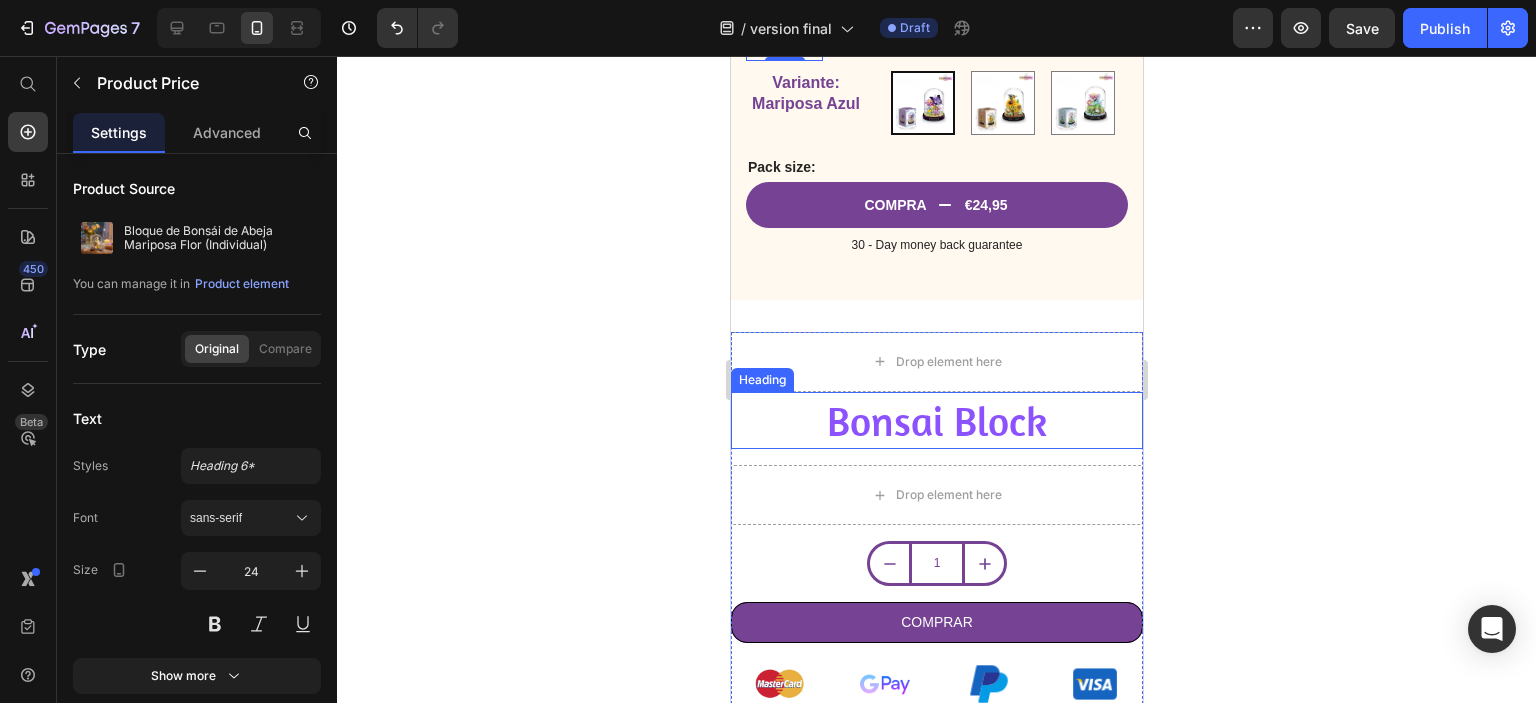 click on "Bonsai Block" at bounding box center (936, 420) 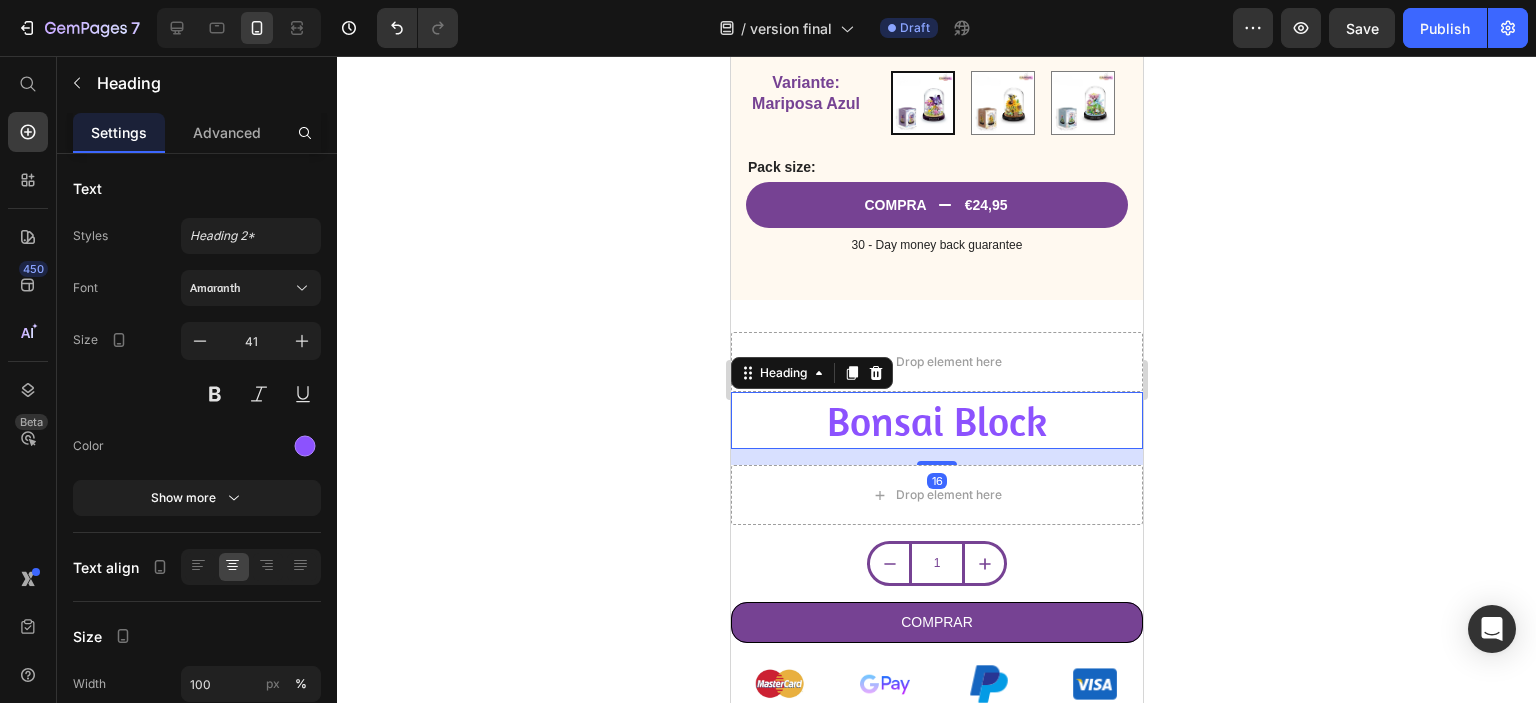 click 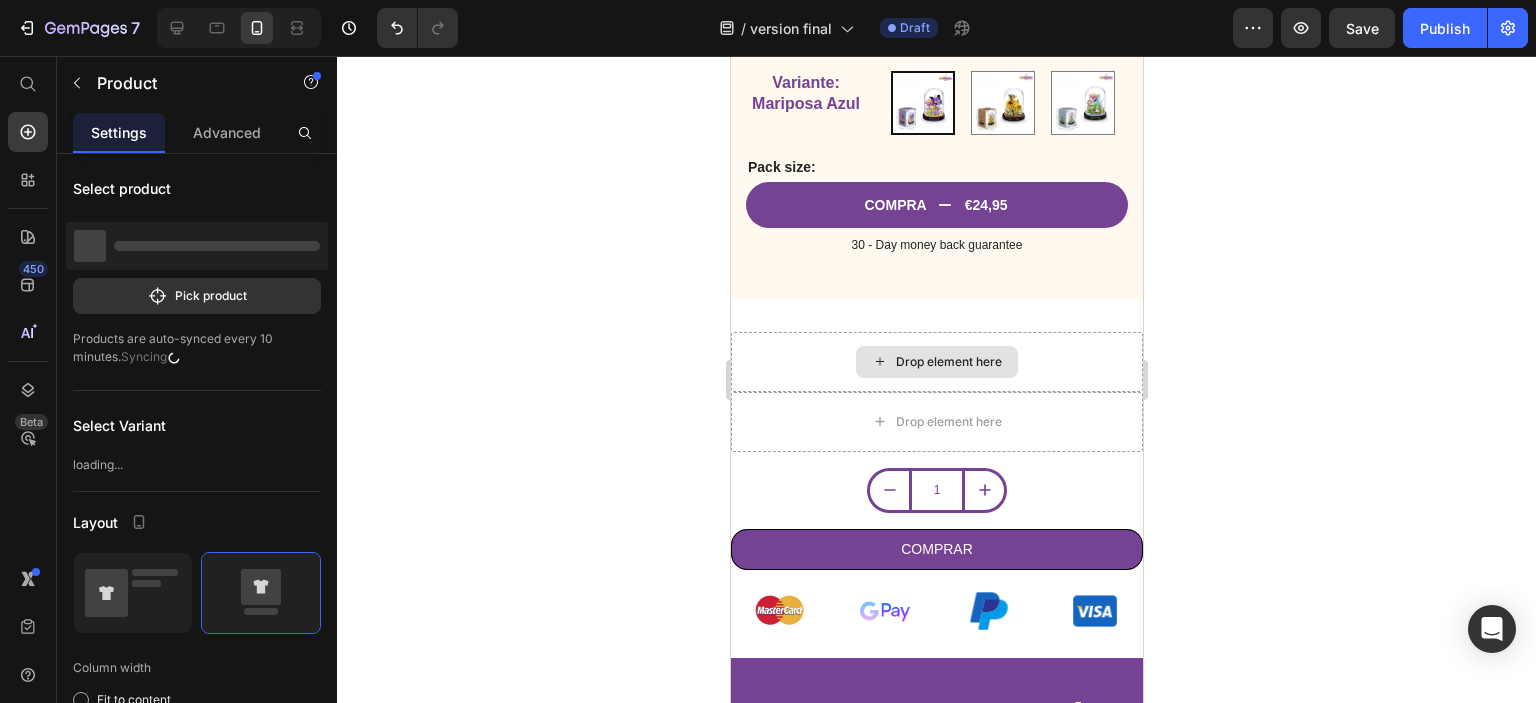 click on "Drop element here" at bounding box center (936, 362) 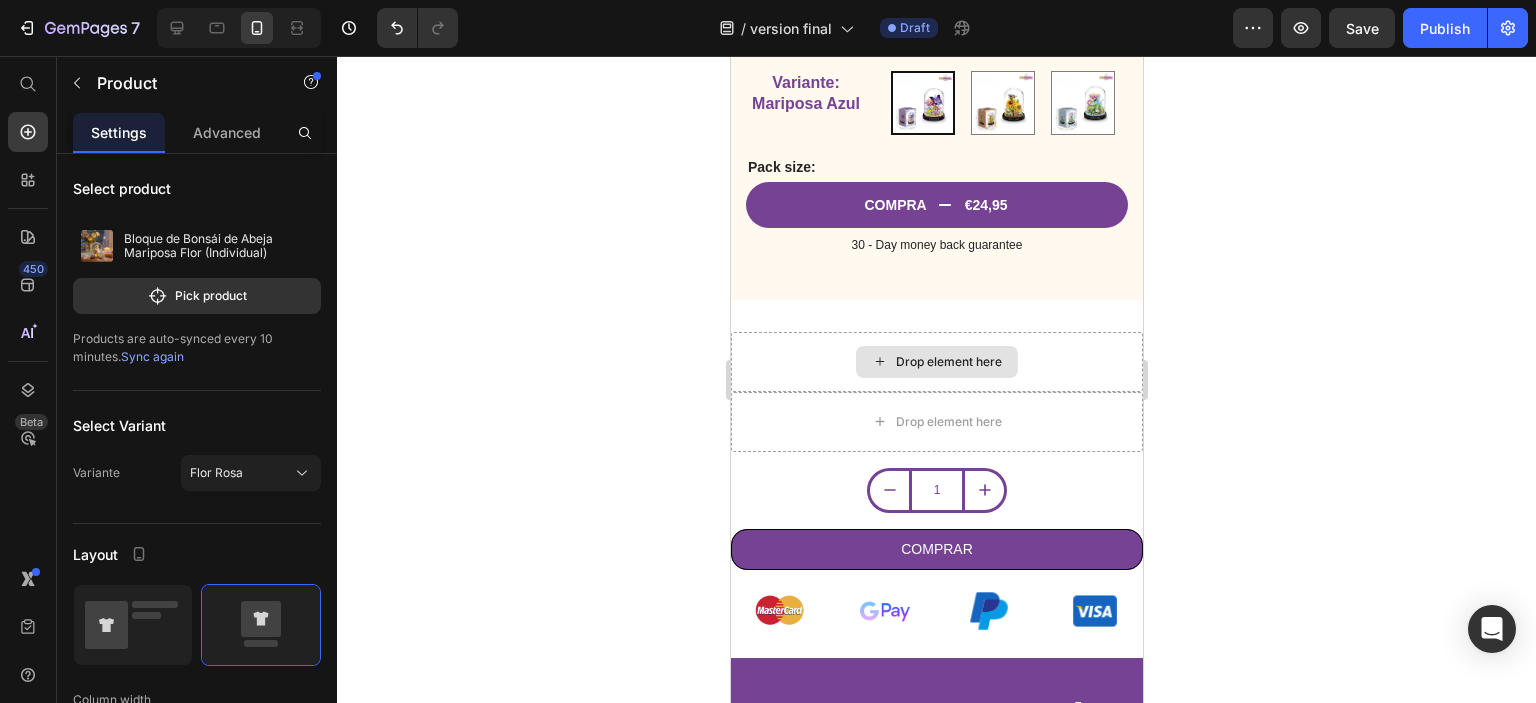 click on "Drop element here" at bounding box center [936, 362] 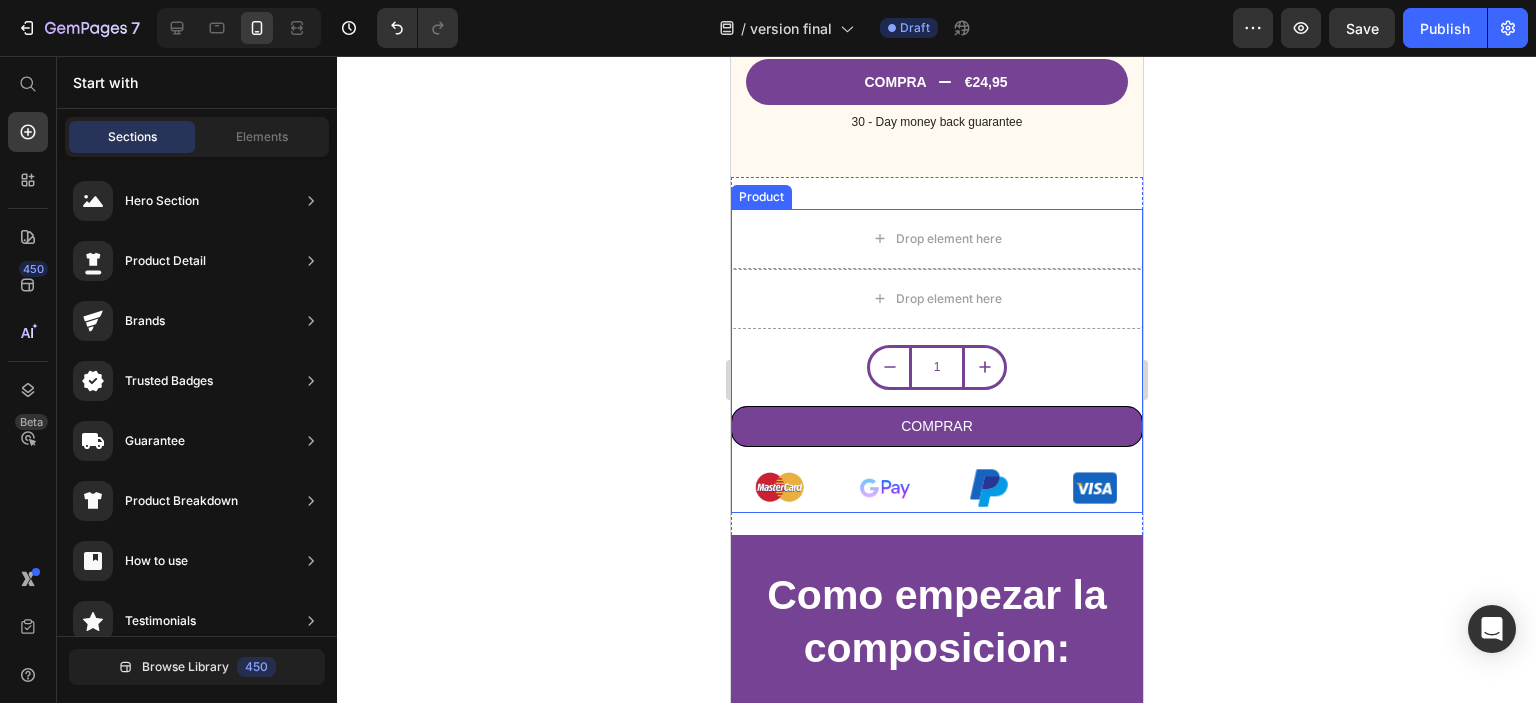 scroll, scrollTop: 700, scrollLeft: 0, axis: vertical 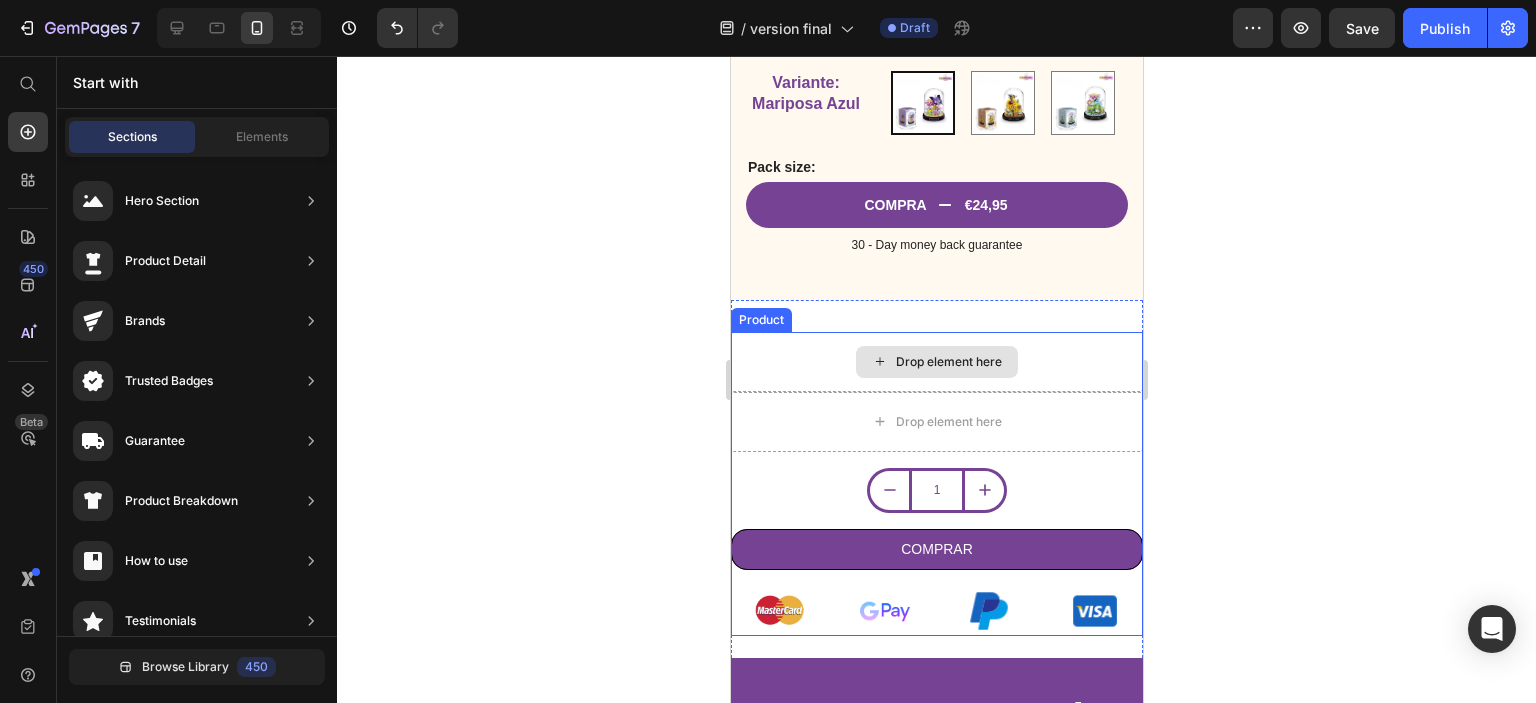 click on "Drop element here" at bounding box center [936, 362] 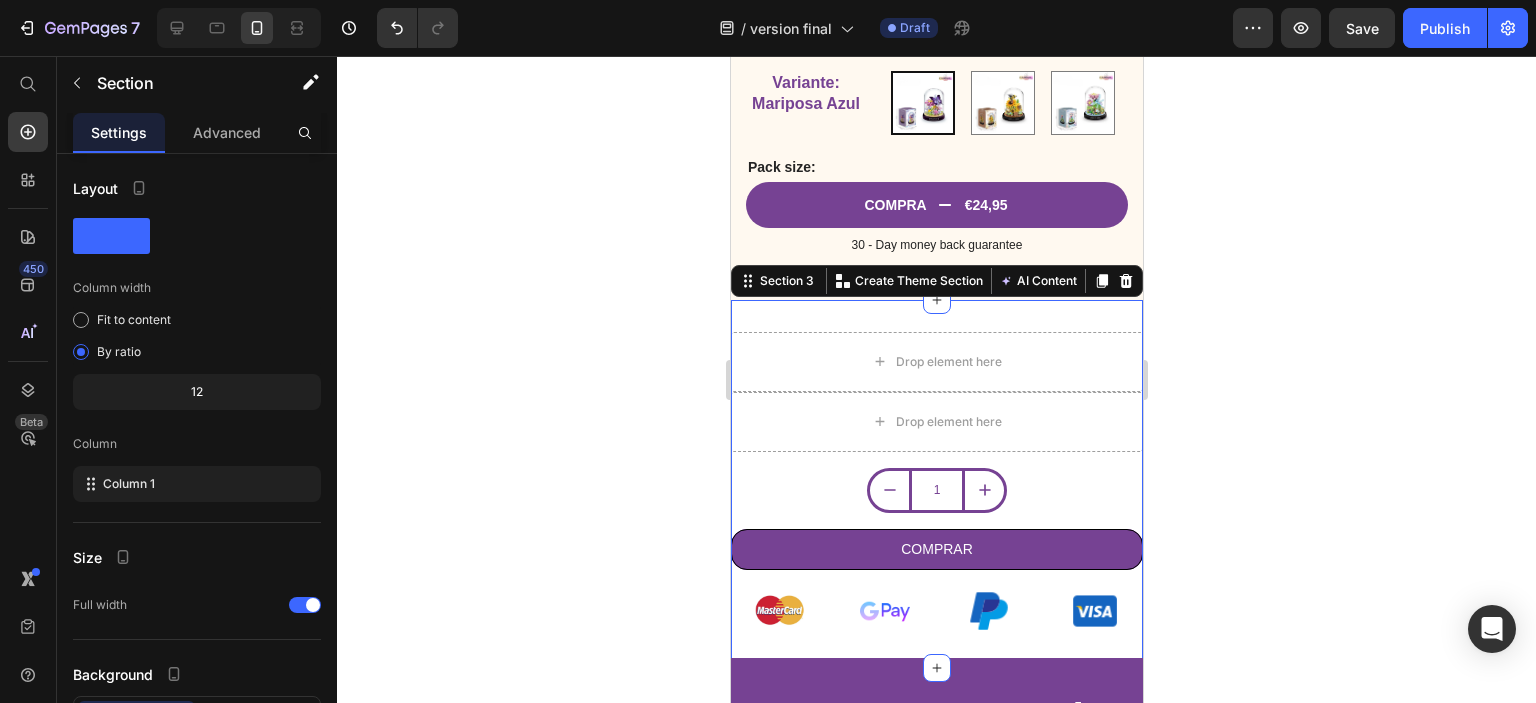 click on "Drop element here
Drop element here Row 1 Product Quantity COMPRAR Dynamic Checkout Image Image Image Image Row Product Section 3   You can create reusable sections Create Theme Section AI Content Write with GemAI What would you like to describe here? Tone and Voice Persuasive Product Show more Generate" at bounding box center [936, 484] 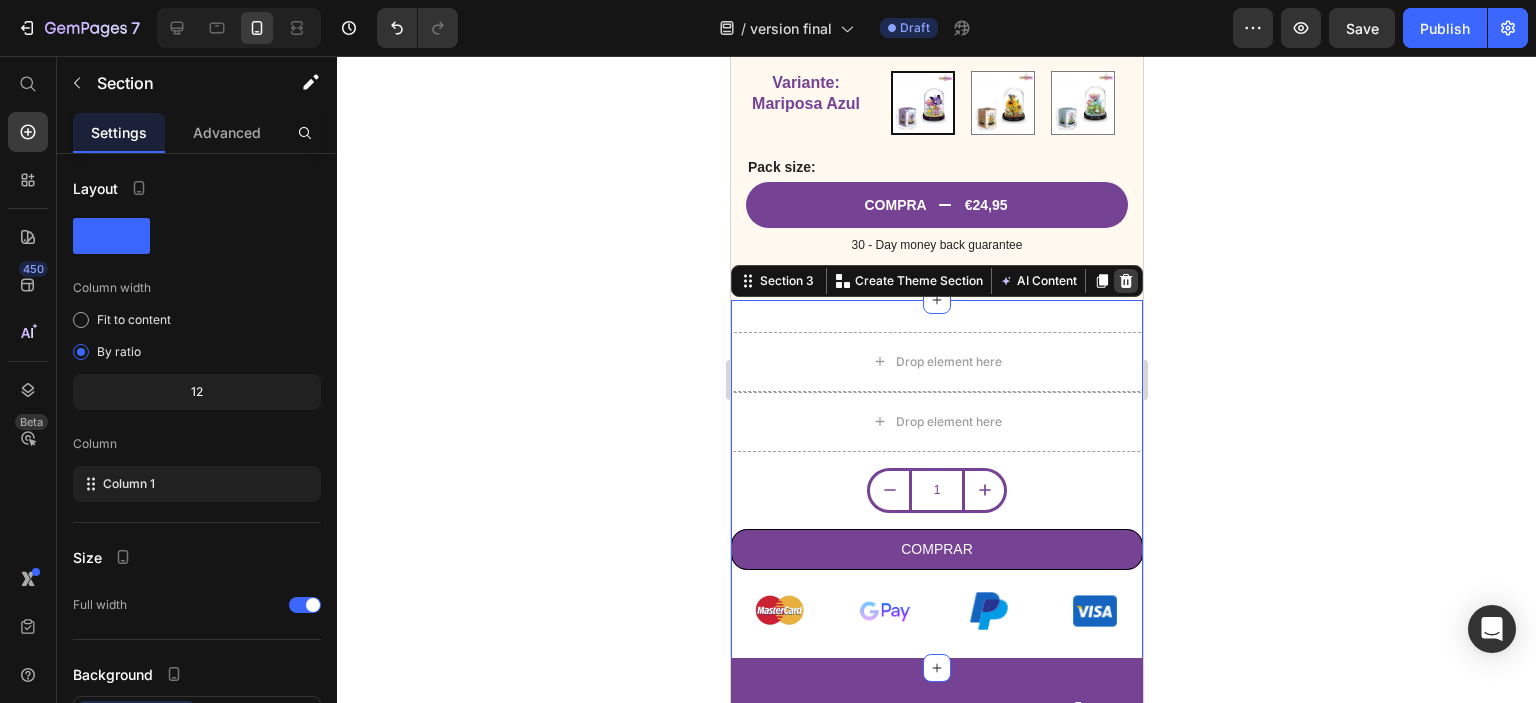 click 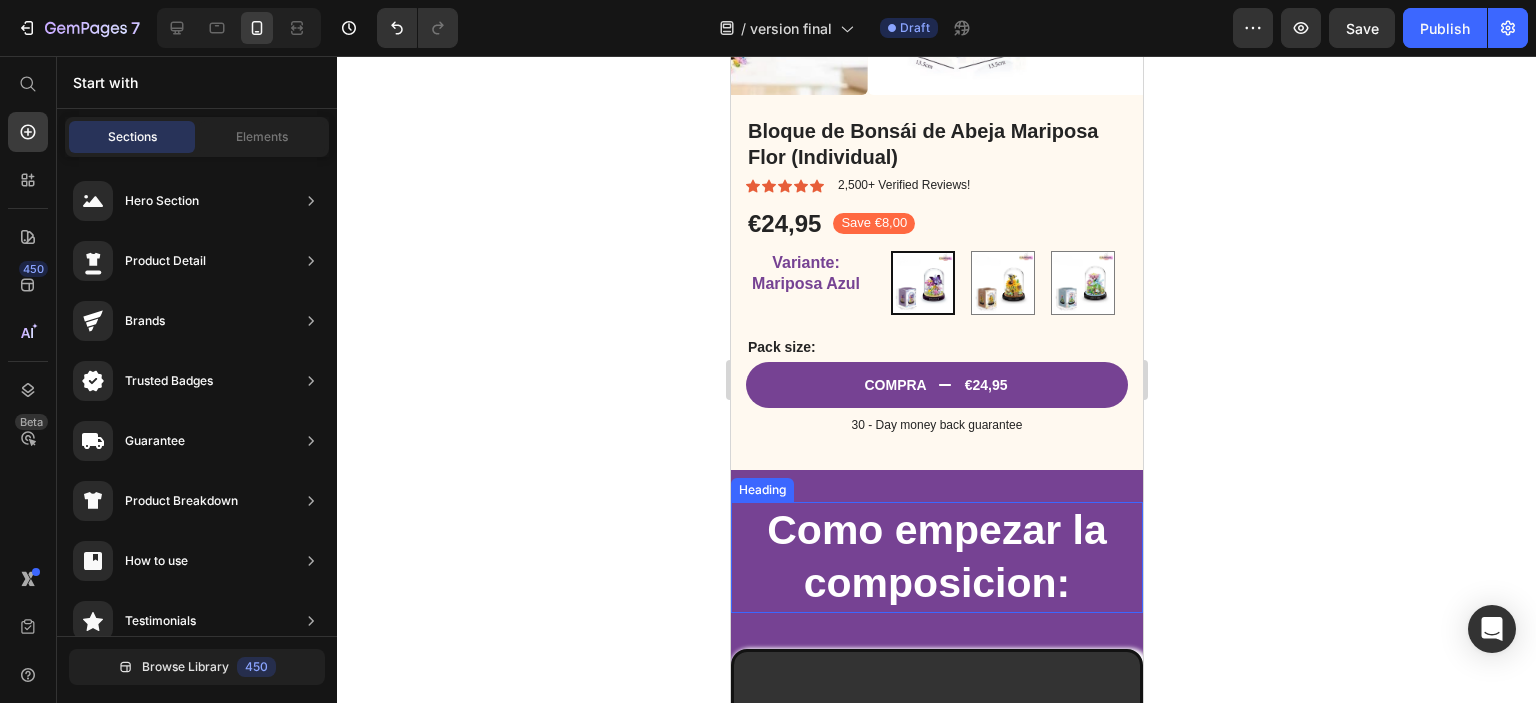 scroll, scrollTop: 500, scrollLeft: 0, axis: vertical 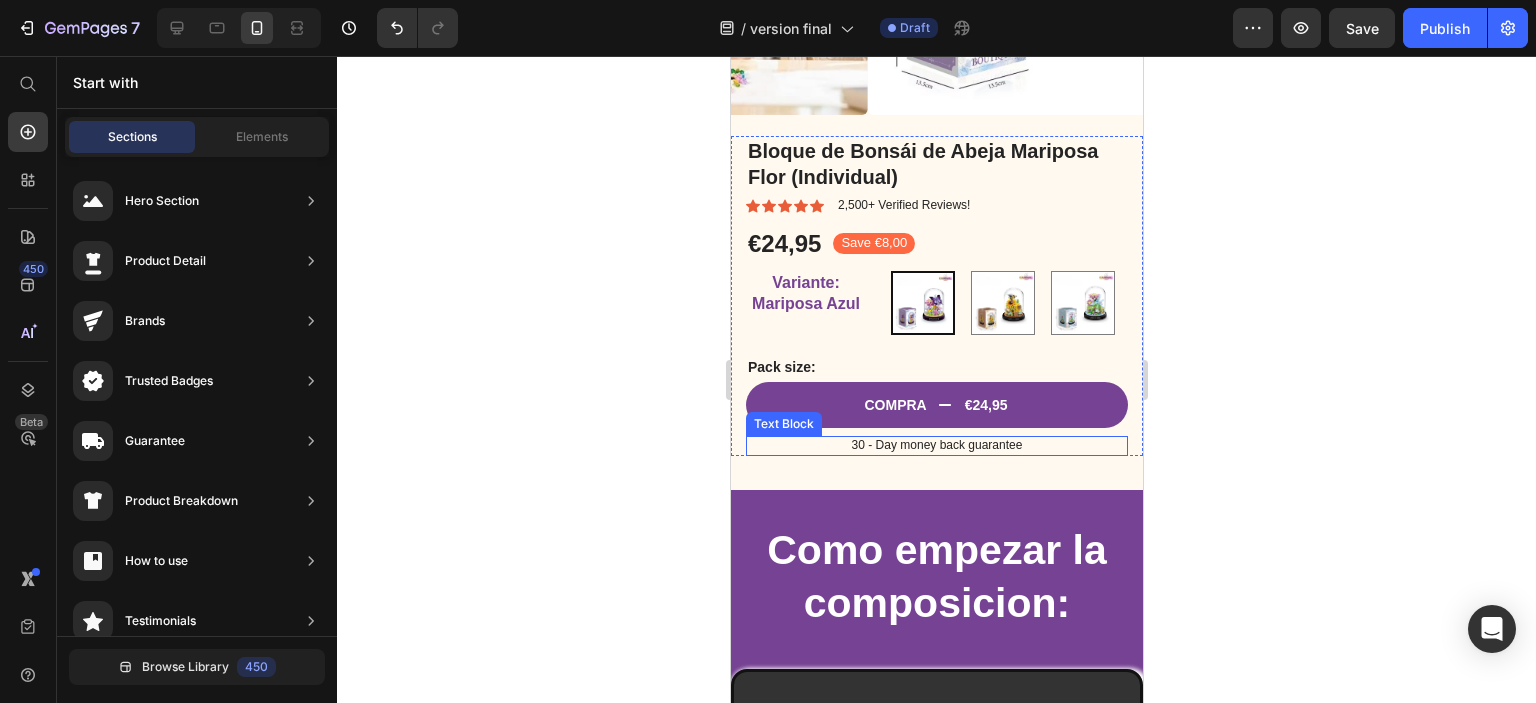 click on "30 - Day money back guarantee" at bounding box center [936, 446] 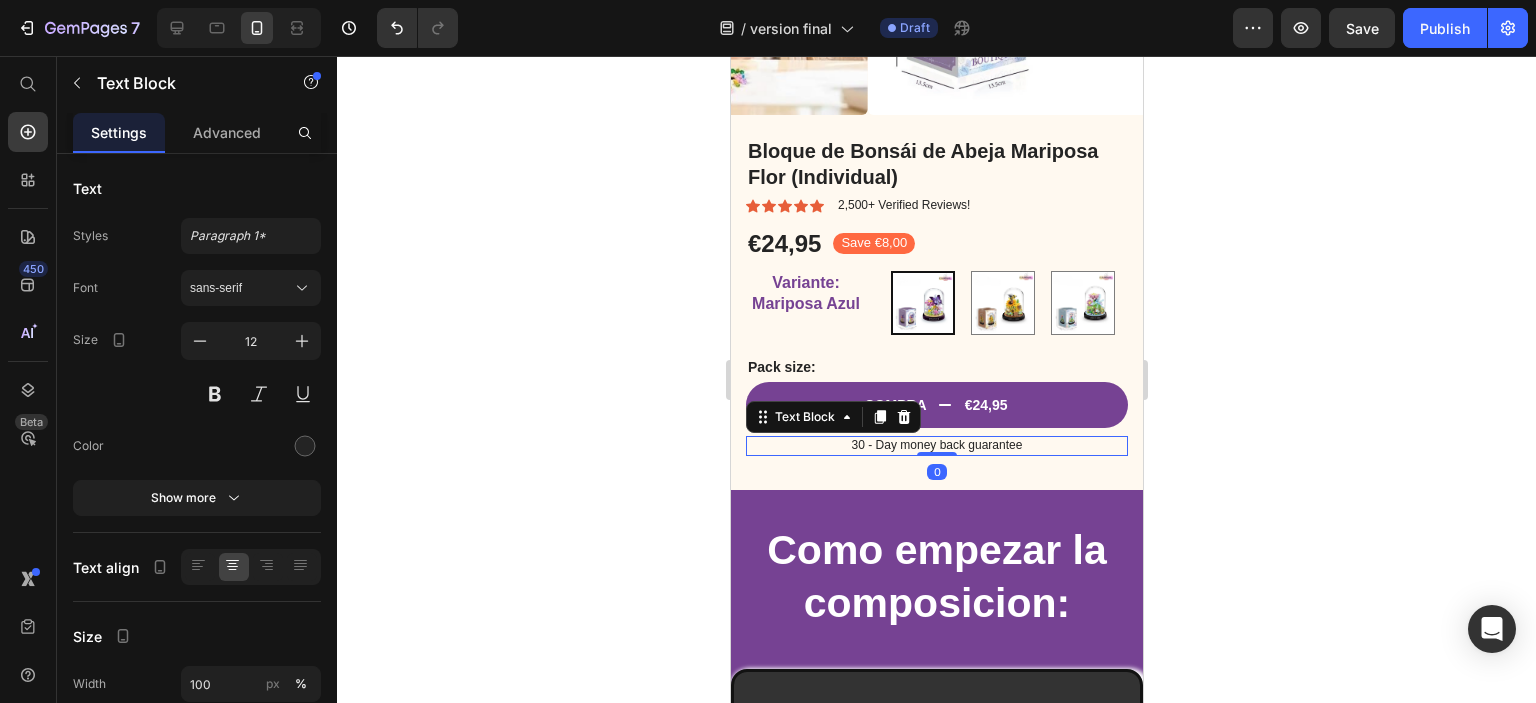 click on "30 - Day money back guarantee" at bounding box center [936, 446] 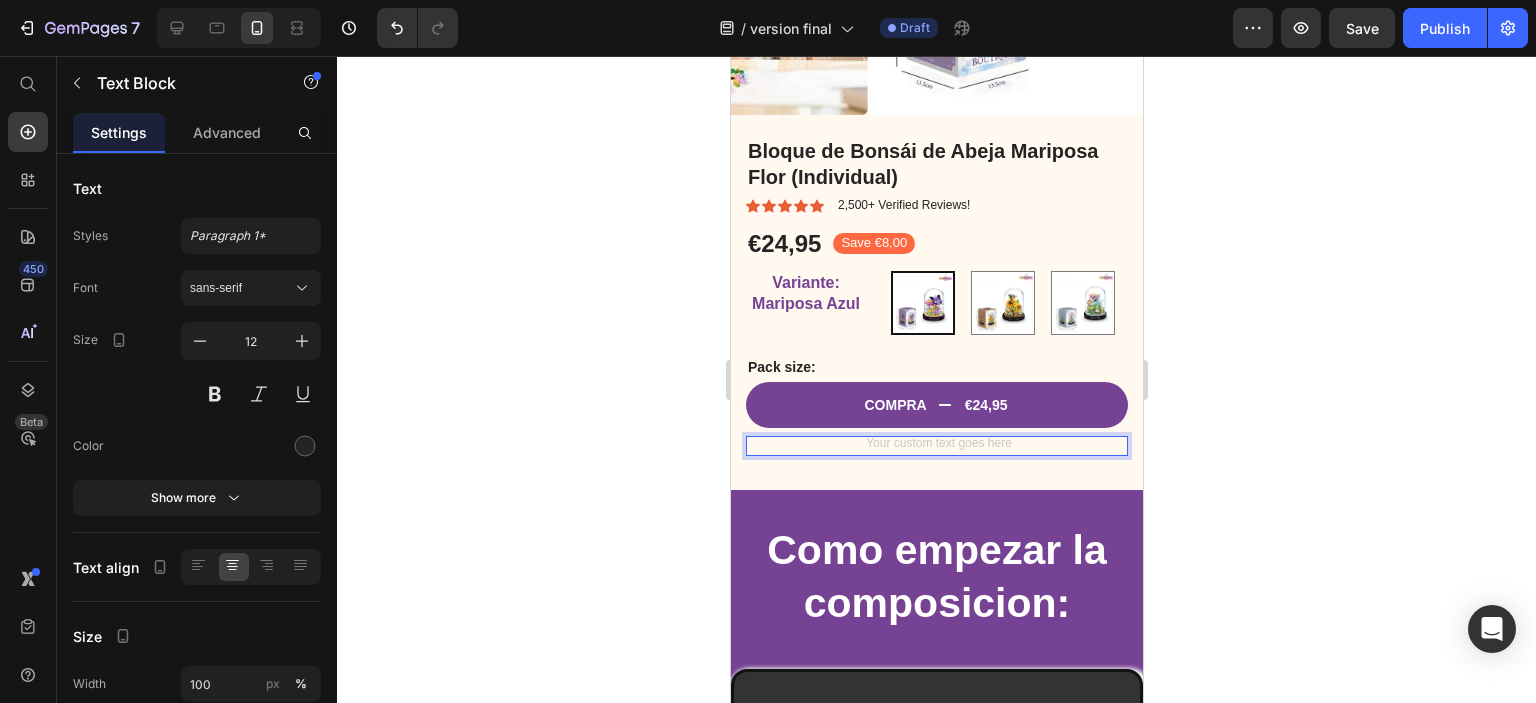 click at bounding box center (936, 446) 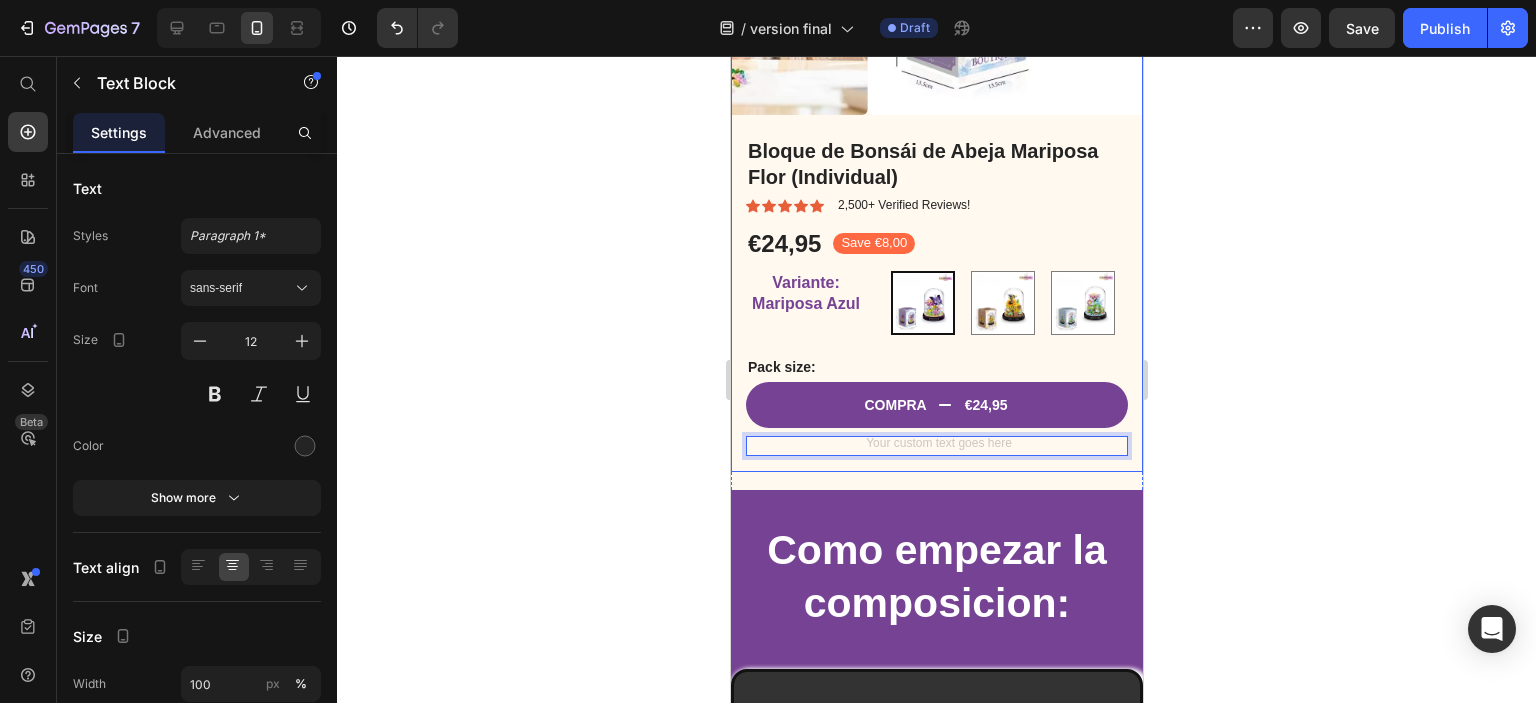click on "Bloque de Bonsái de Abeja Mariposa Flor (Individual) Product Title Icon Icon Icon Icon Icon Icon List 2,500+ Verified Reviews! Text Block Row Lorem ipsum dolor sit amet, consectetur adipiscing elit, sed do eiusmod tempor incididunt ut labore et dolore magna aliqua. Text Block €24,95 Product Price Save €8,00 Product Badge Row Variante: Mariposa Azul Mariposa Azul Mariposa Azul Abeja Amarilla Abeja Amarilla Flor Rosa Flor Rosa Product Variants & Swatches Pack size: Text Block Seal Subscriptions Seal Subscriptions COMPRA
€24,95 Add to Cart Text Block   0 Row" at bounding box center (936, 304) 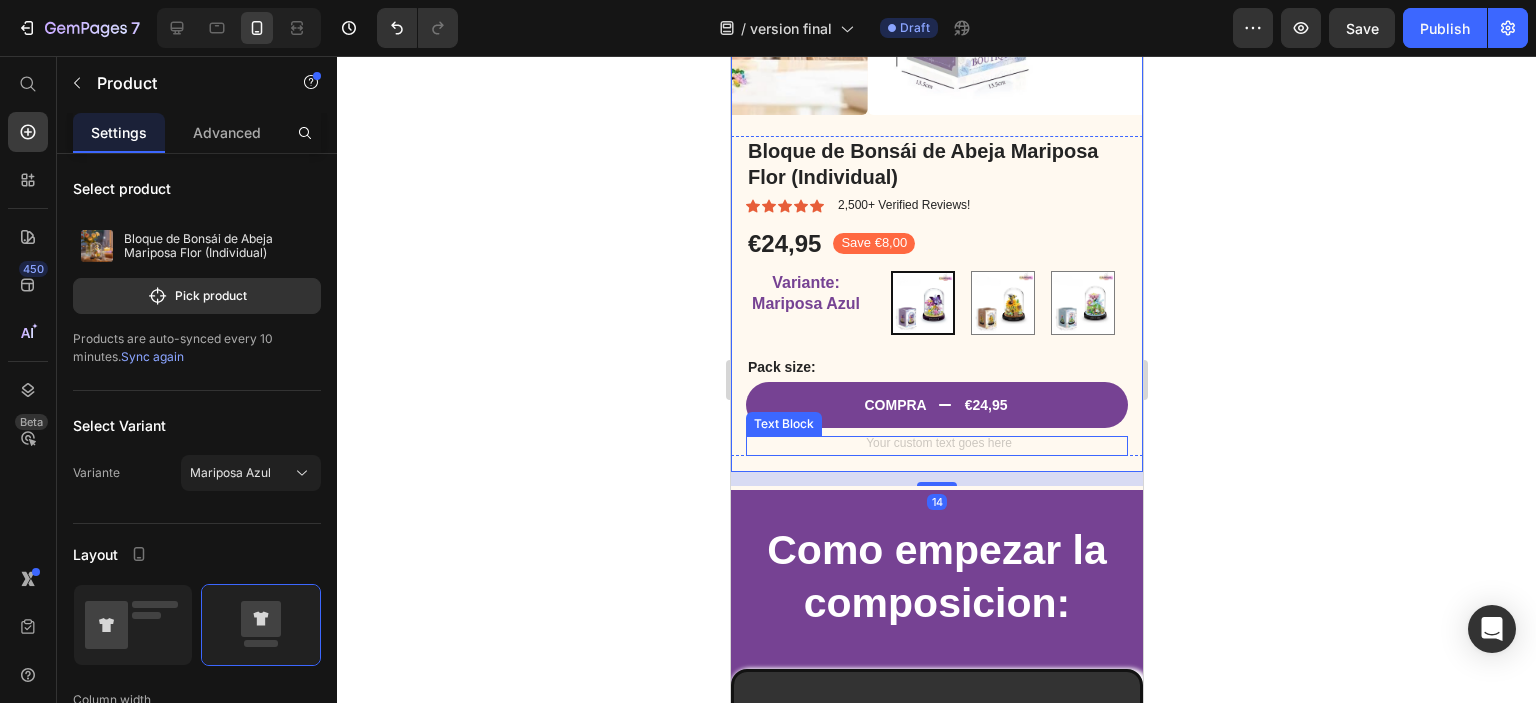click at bounding box center (936, 446) 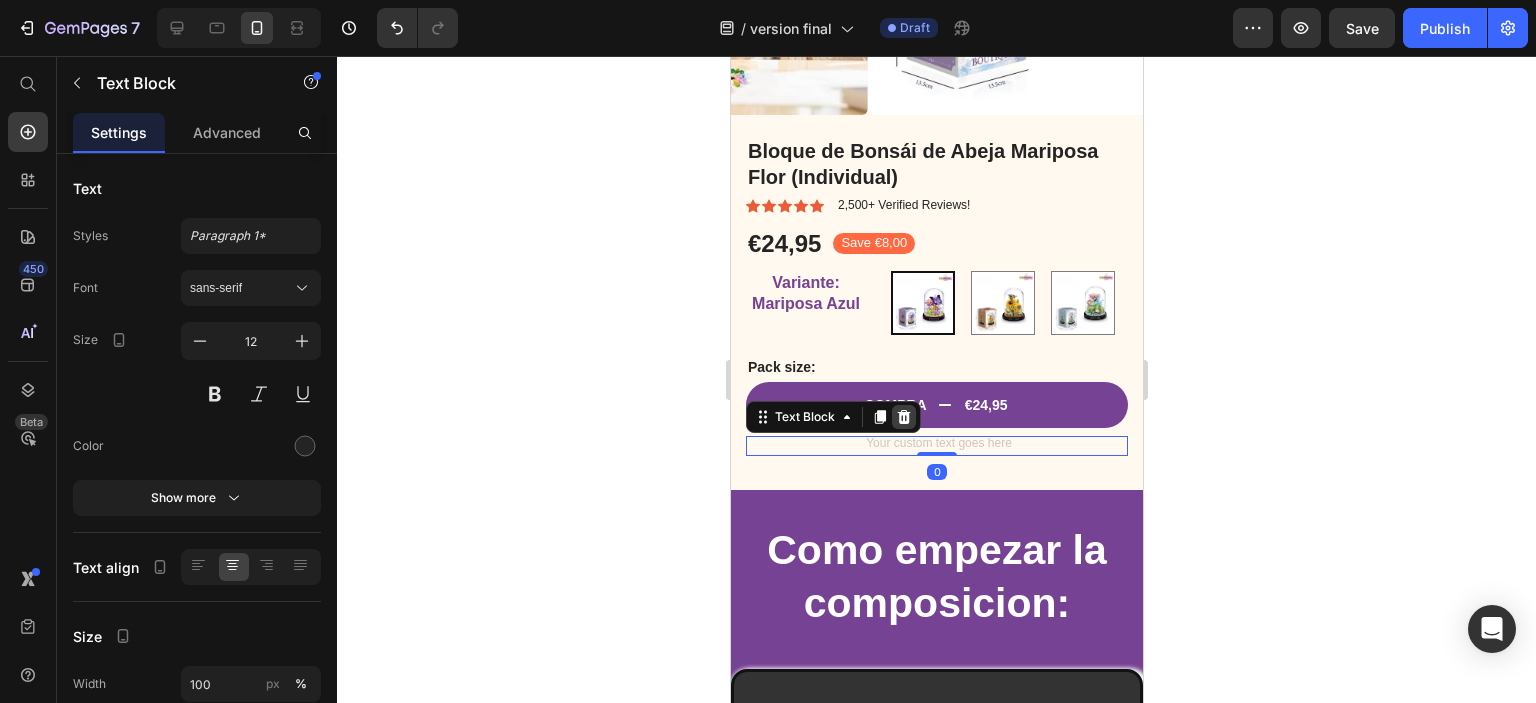 click 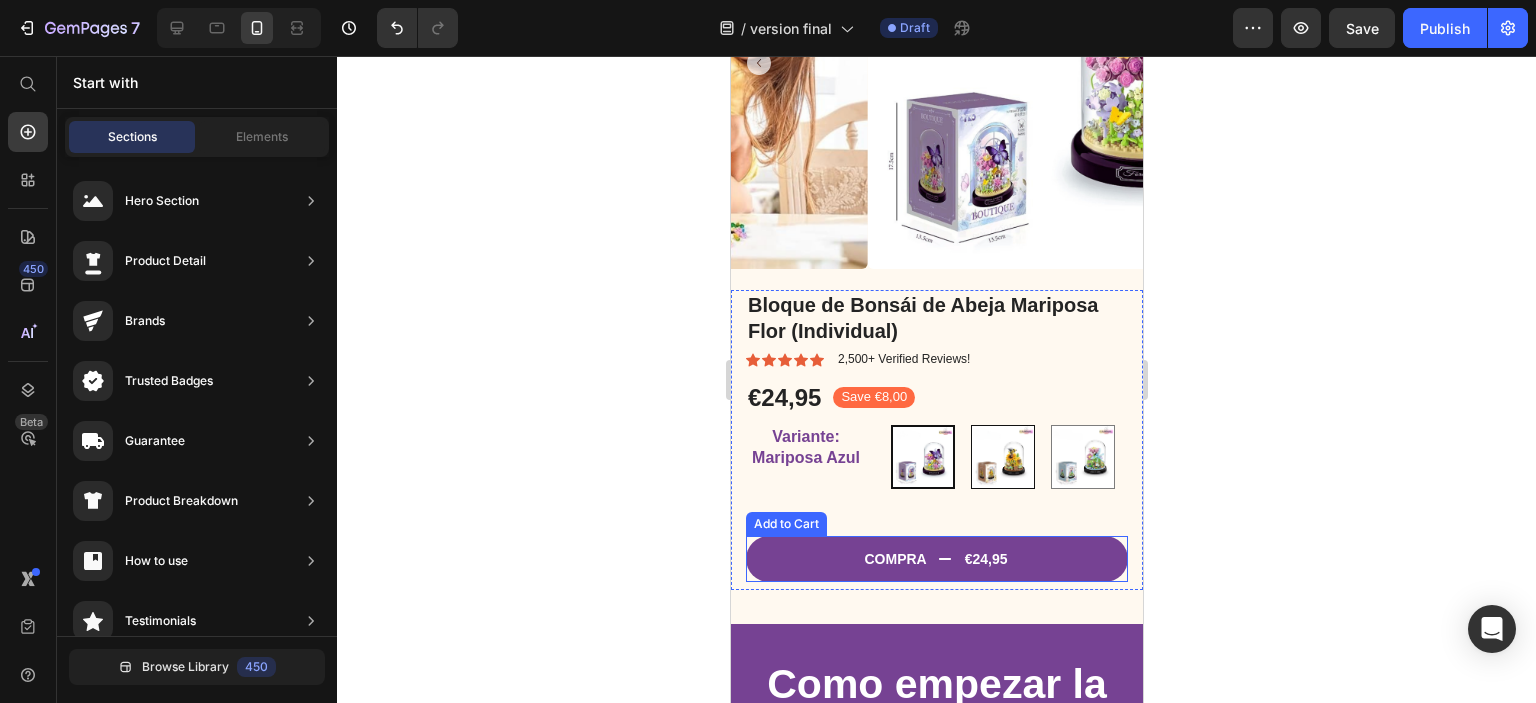 scroll, scrollTop: 300, scrollLeft: 0, axis: vertical 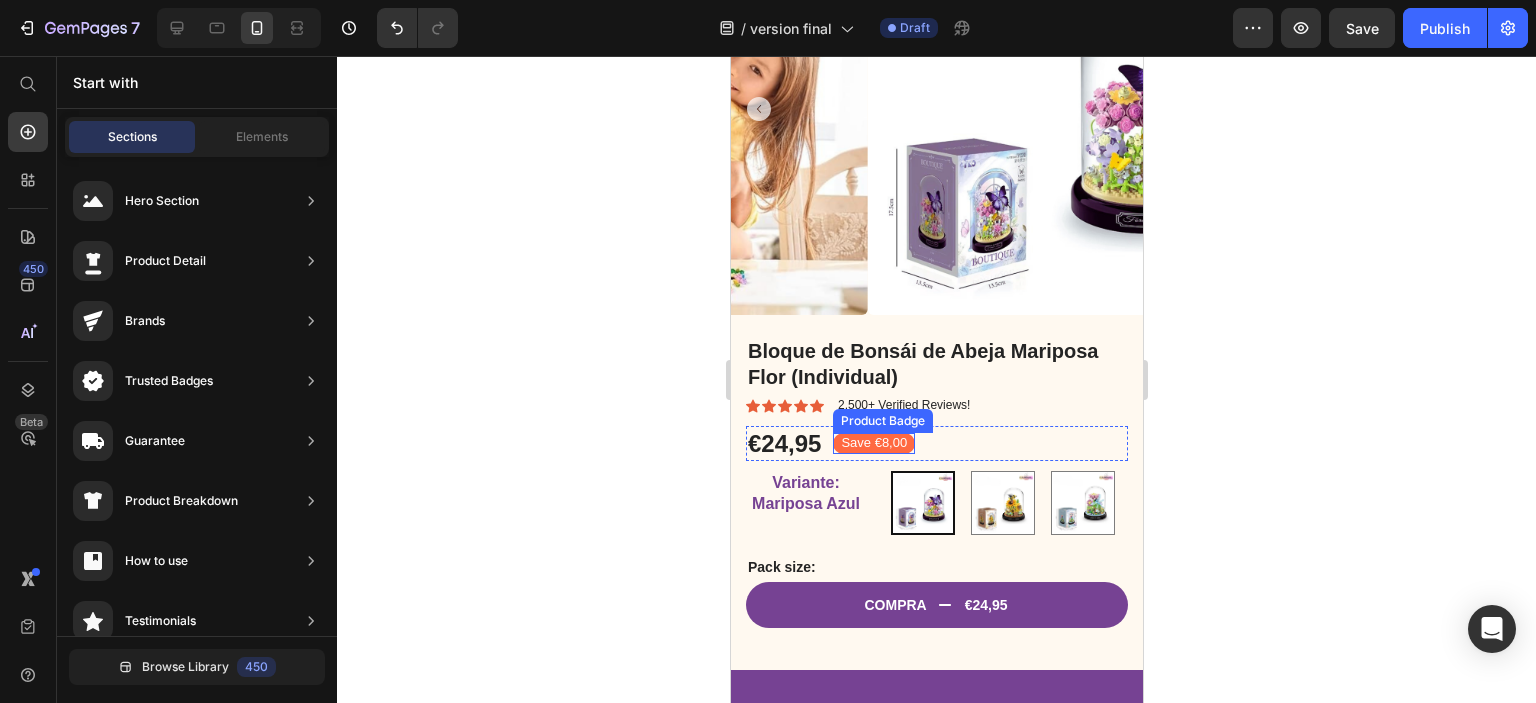 click on "Save €8,00" at bounding box center (873, 443) 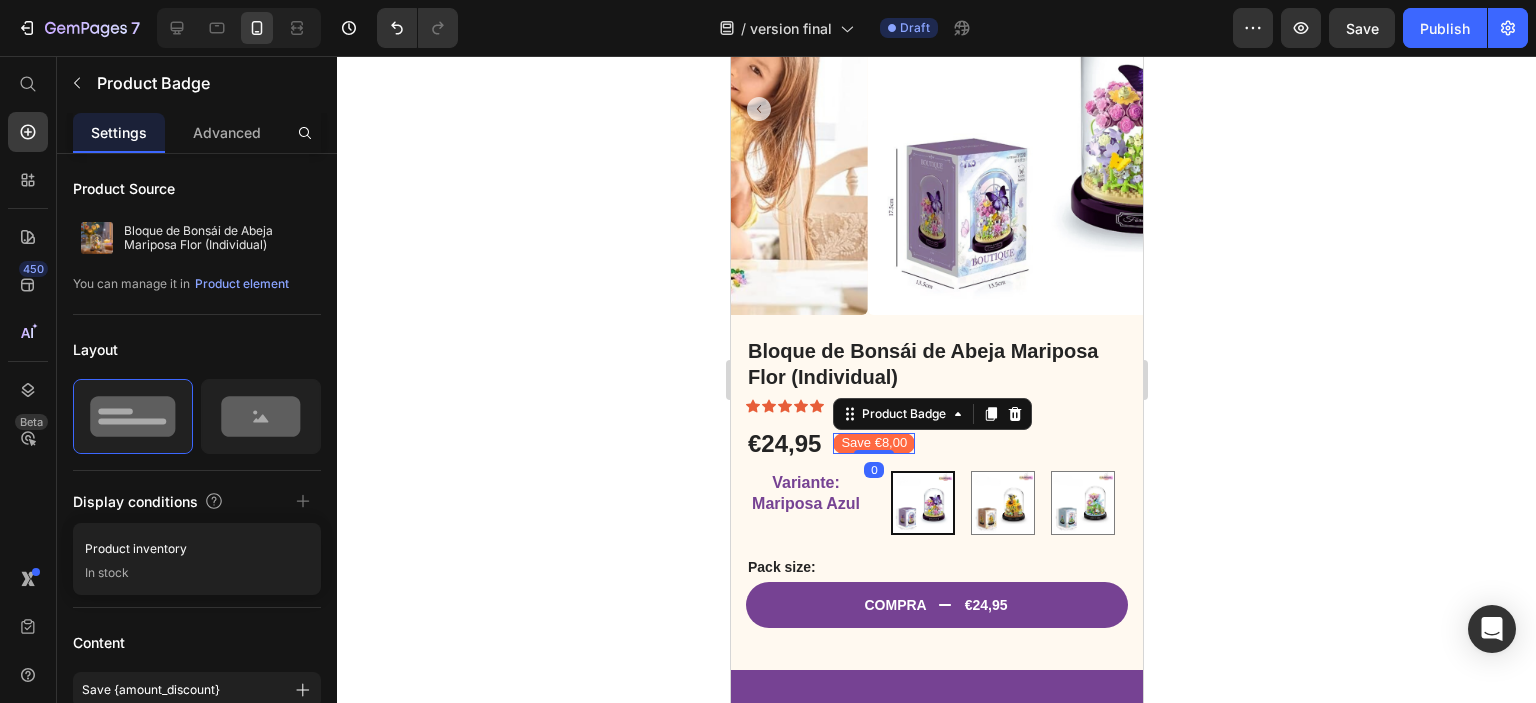 click on "Save €8,00" at bounding box center [873, 443] 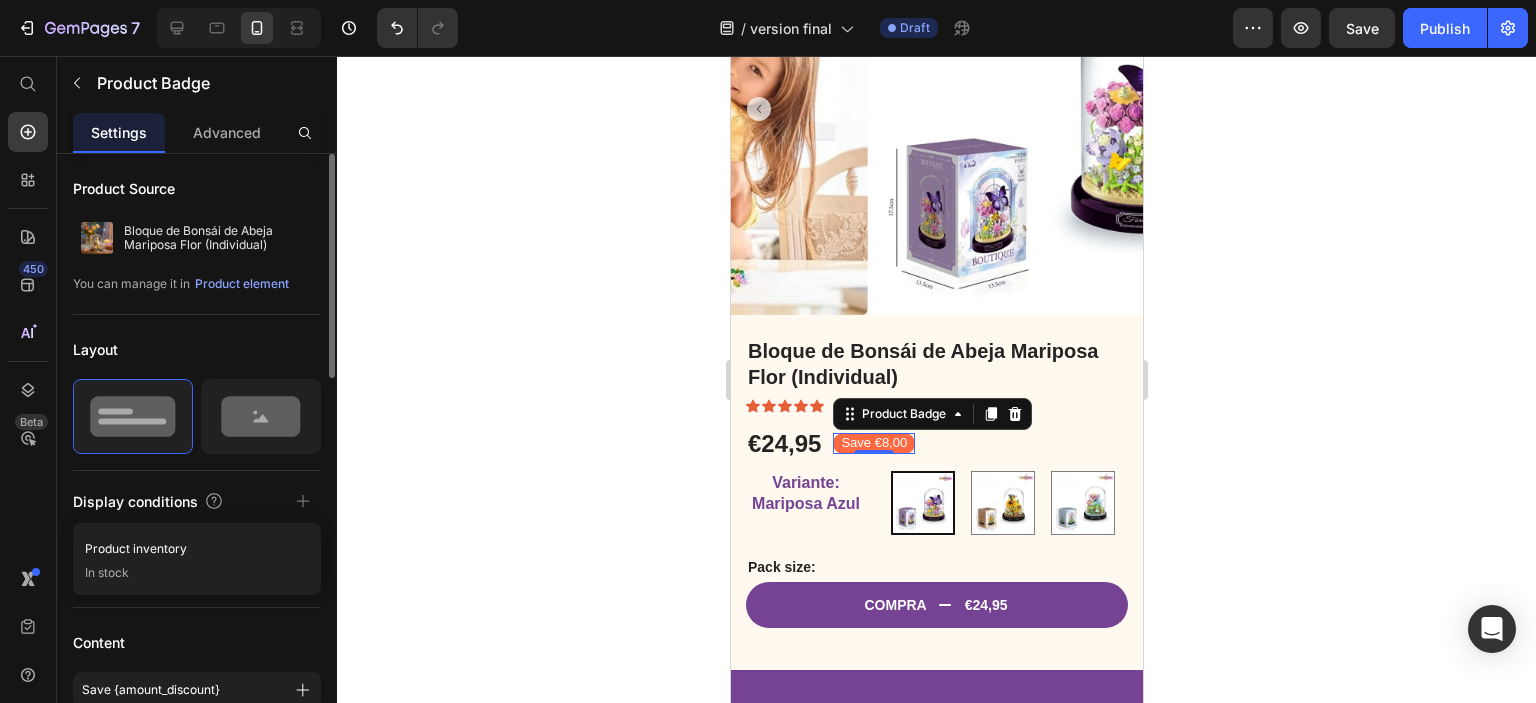 scroll, scrollTop: 100, scrollLeft: 0, axis: vertical 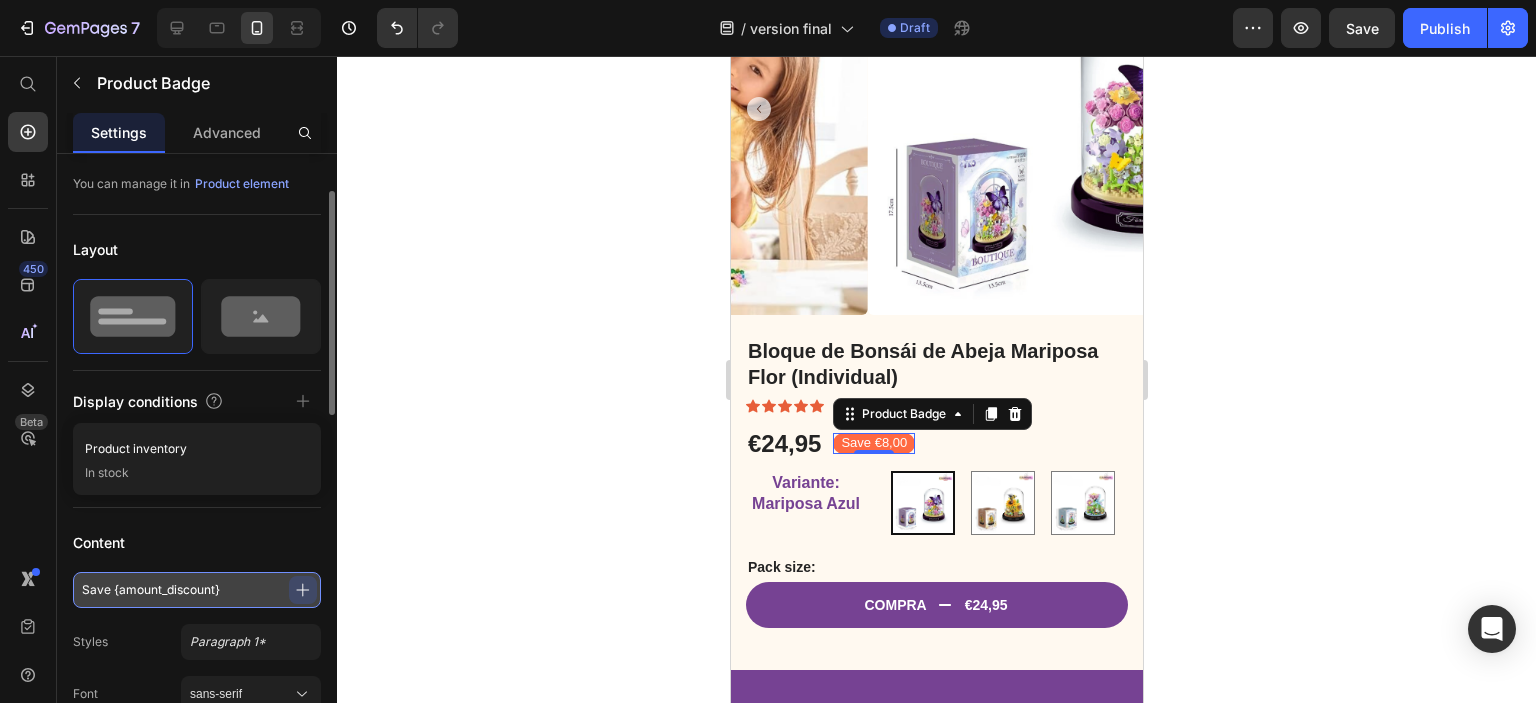click on "Save {amount_discount}" at bounding box center (197, 590) 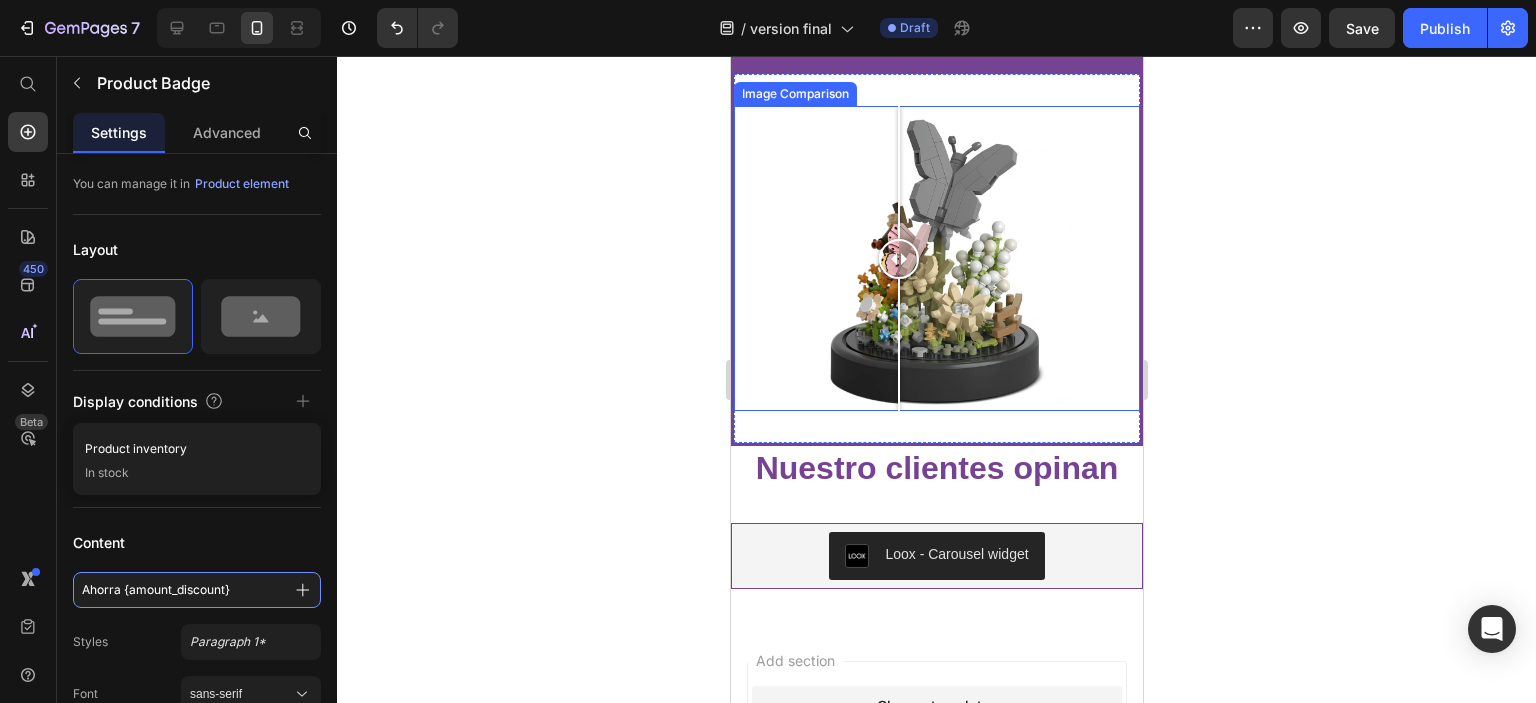 scroll, scrollTop: 1700, scrollLeft: 0, axis: vertical 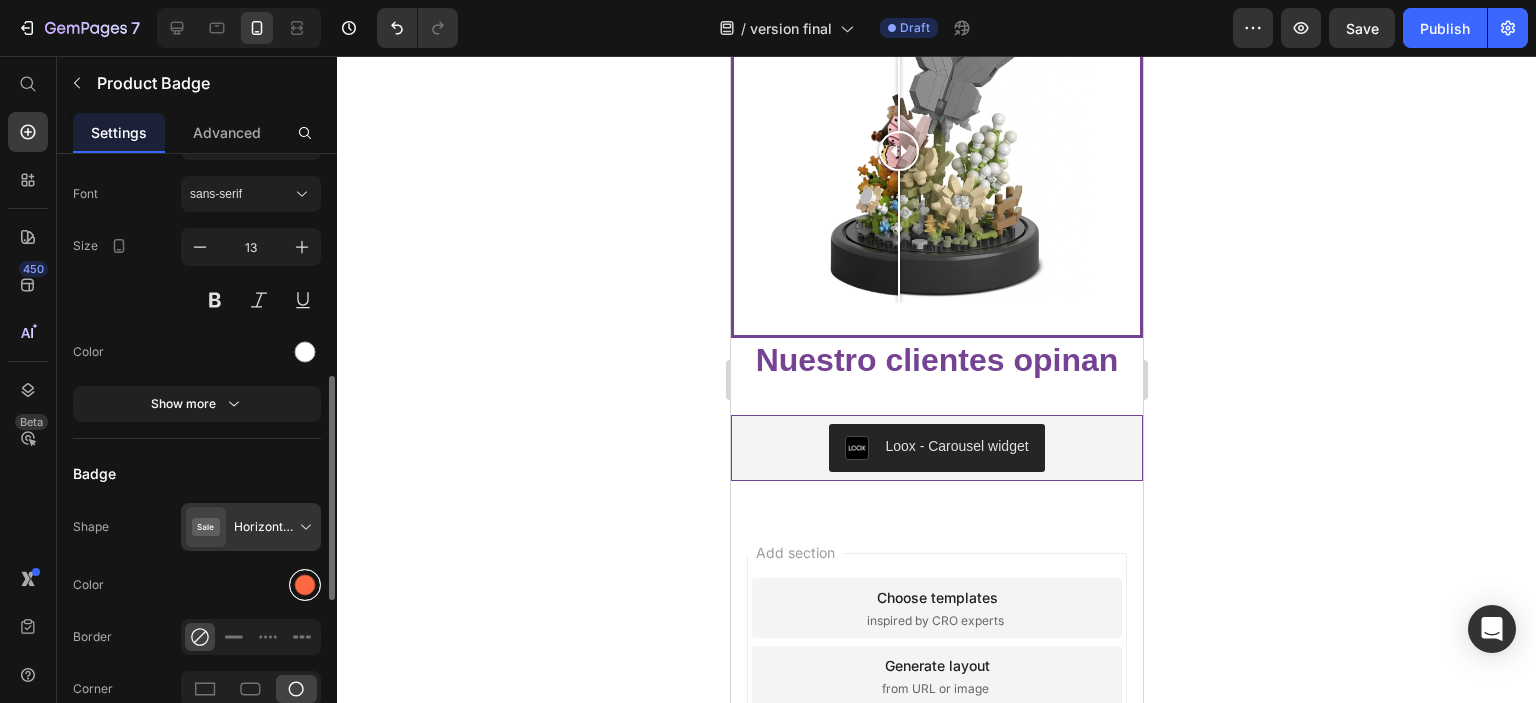 type on "Ahorra {amount_discount}" 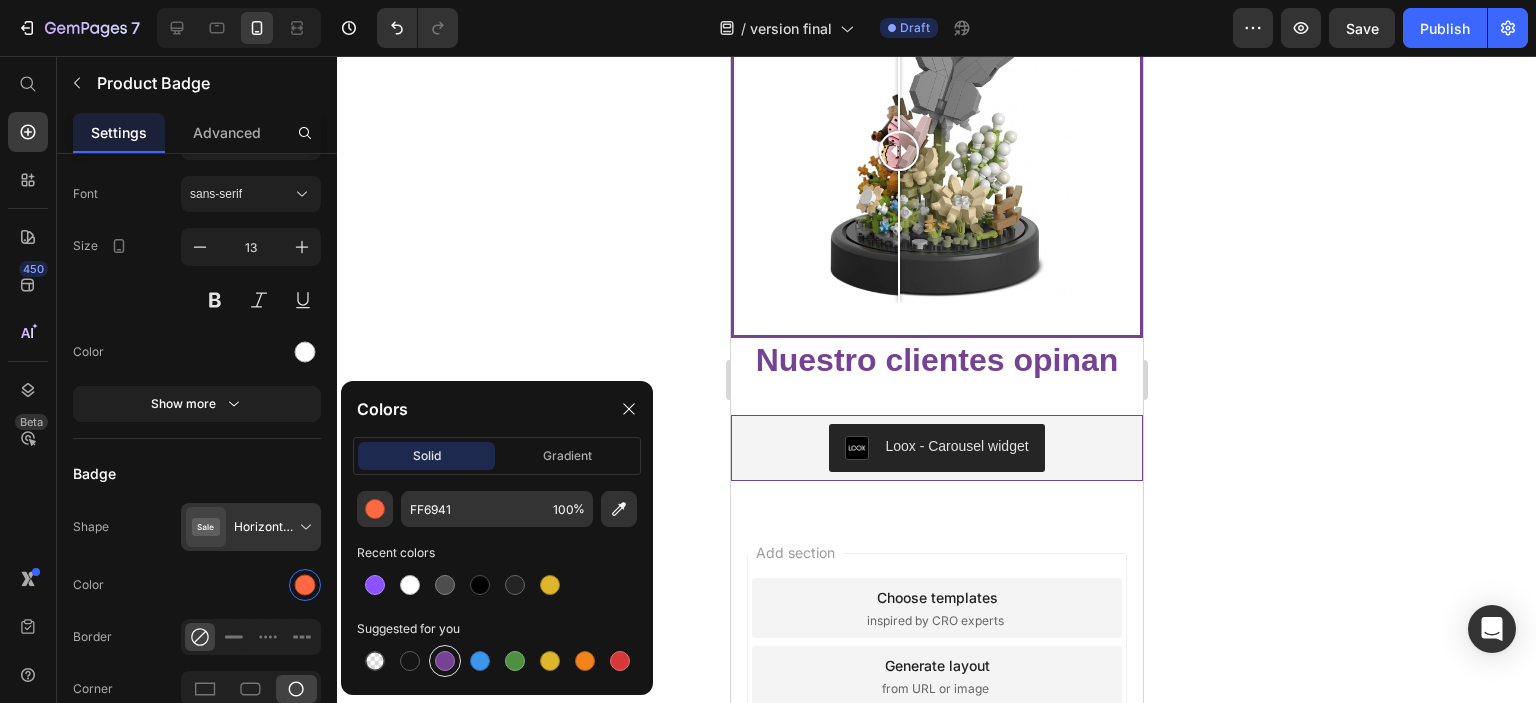 click at bounding box center (445, 661) 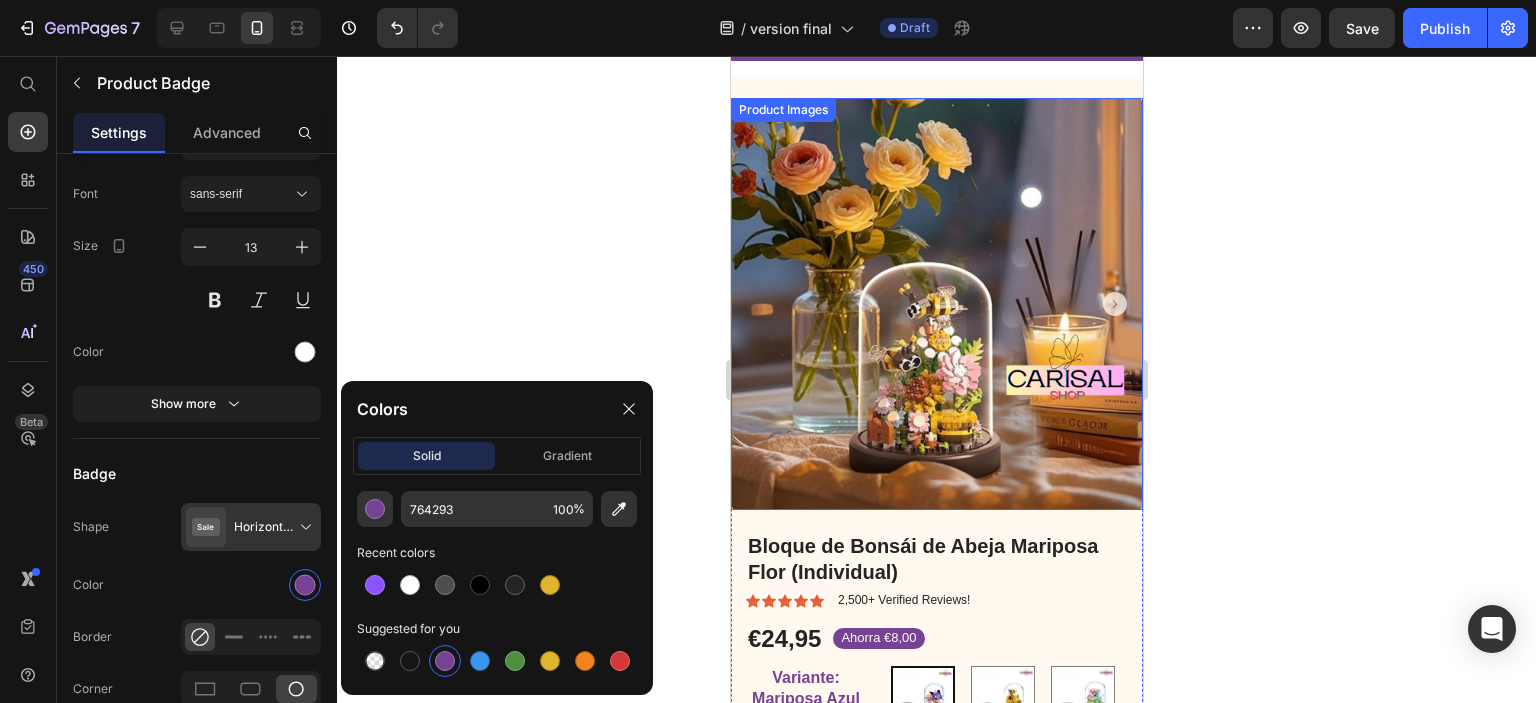 scroll, scrollTop: 0, scrollLeft: 0, axis: both 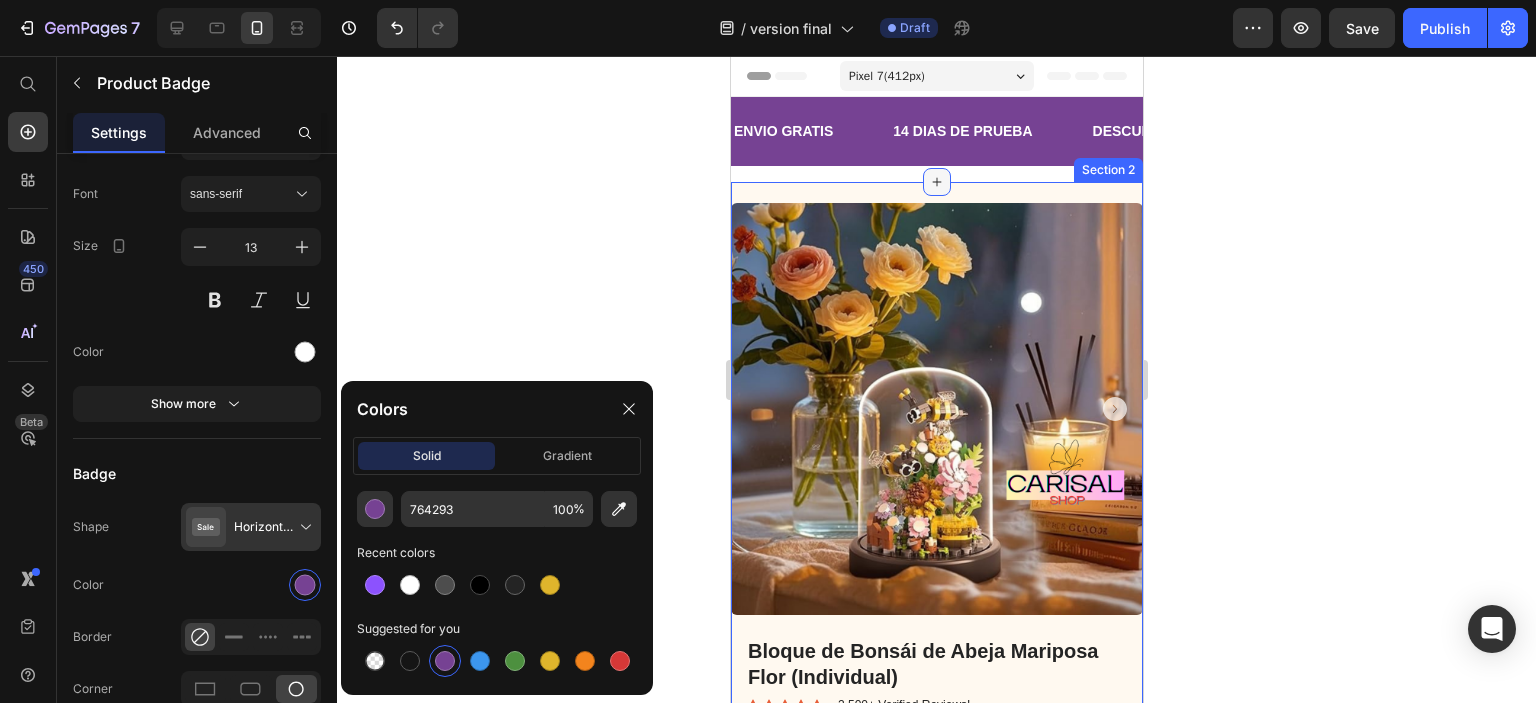 click at bounding box center [936, 182] 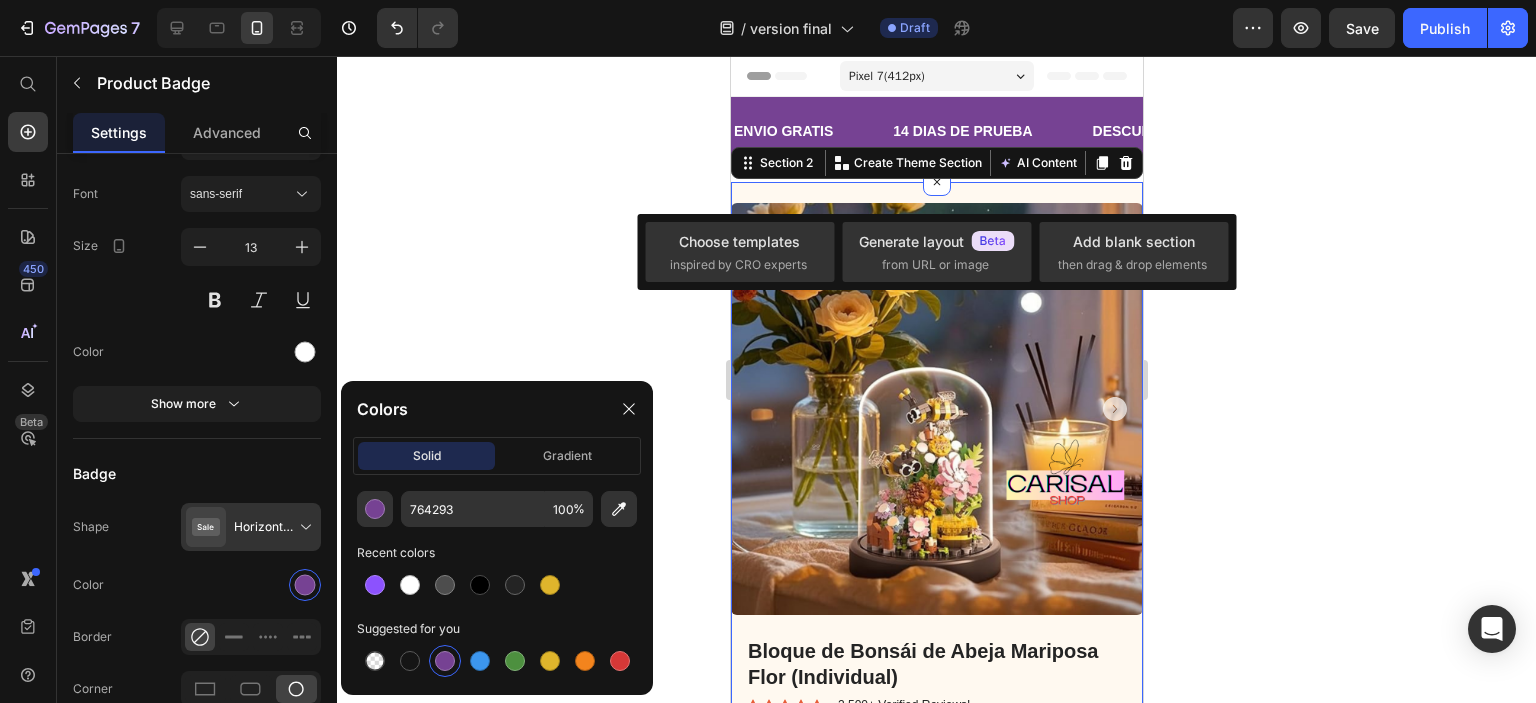 click on "Product Images Bloque de Bonsái de Abeja Mariposa Flor (Individual) Product Title Icon Icon Icon Icon Icon Icon List 2,500+ Verified Reviews! Text Block Row Lorem ipsum dolor sit amet, consectetur adipiscing elit, sed do eiusmod tempor incididunt ut labore et dolore magna aliqua. Text Block €24,95 Product Price Ahorra €8,00 Product Badge Row Variante: Mariposa Azul Mariposa Azul Mariposa Azul Abeja Amarilla Abeja Amarilla Flor Rosa Flor Rosa Product Variants & Swatches Pack size: Text Block Seal Subscriptions Seal Subscriptions COMPRA
€24,95 Add to Cart Row Product Section 2   You can create reusable sections Create Theme Section AI Content Write with GemAI What would you like to describe here? Tone and Voice Persuasive Product Show more Generate" at bounding box center [936, 581] 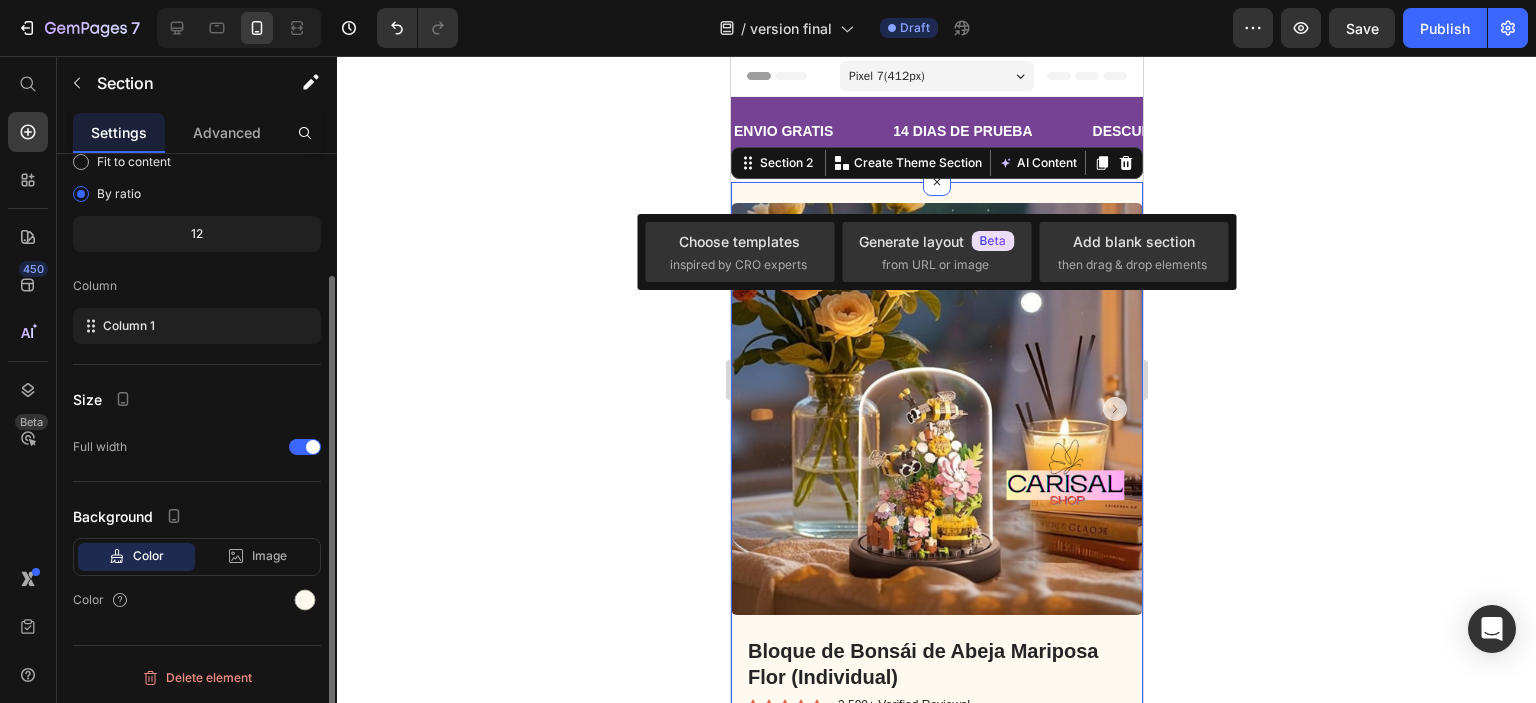 scroll, scrollTop: 0, scrollLeft: 0, axis: both 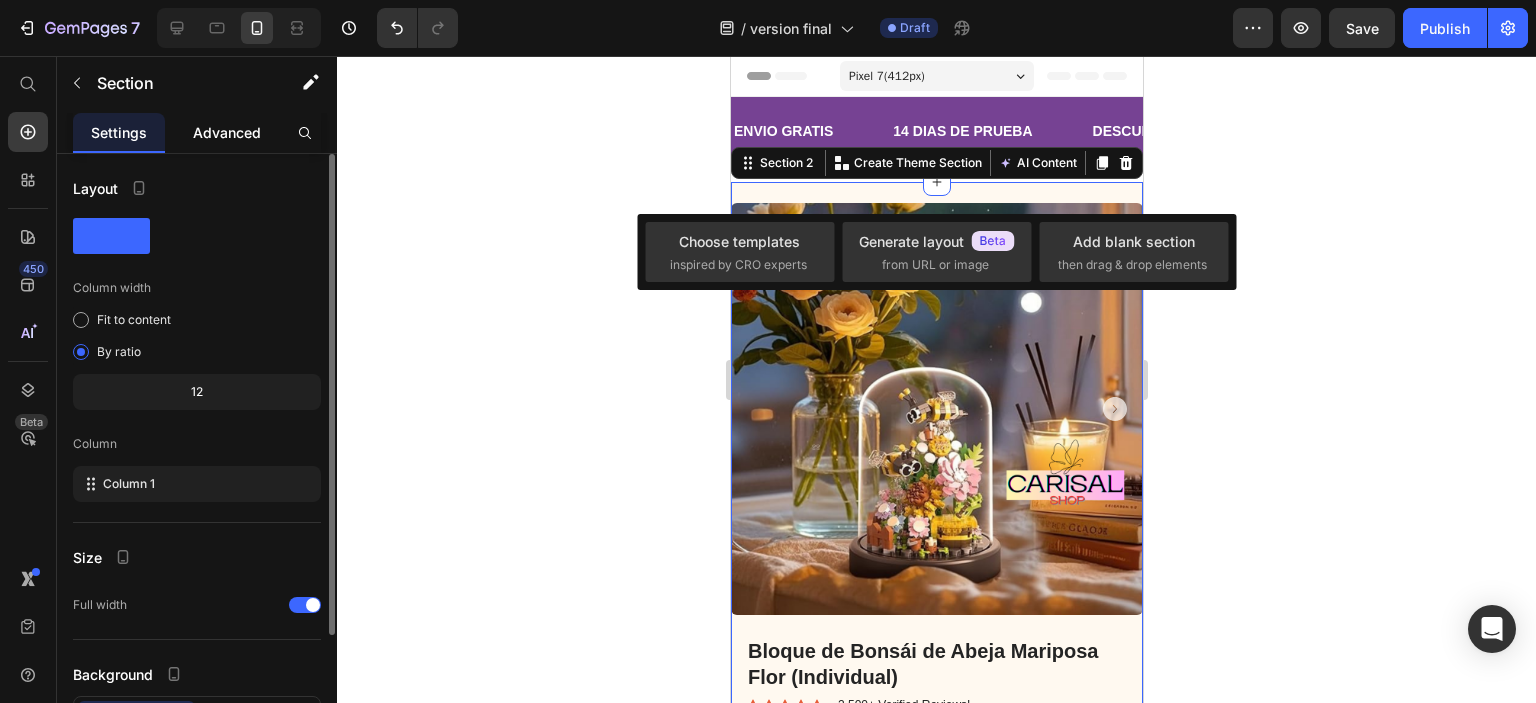click on "Advanced" at bounding box center [227, 132] 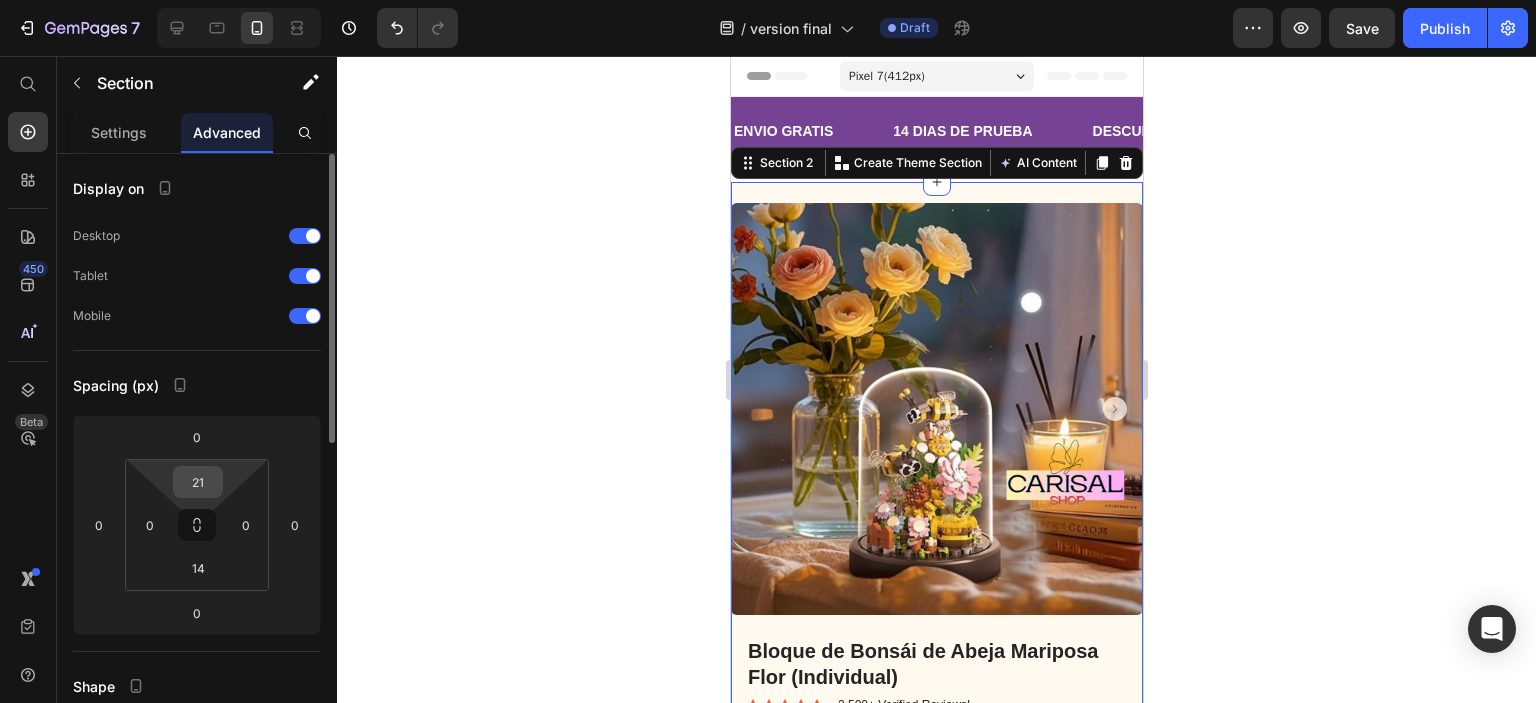 click on "21" at bounding box center (198, 482) 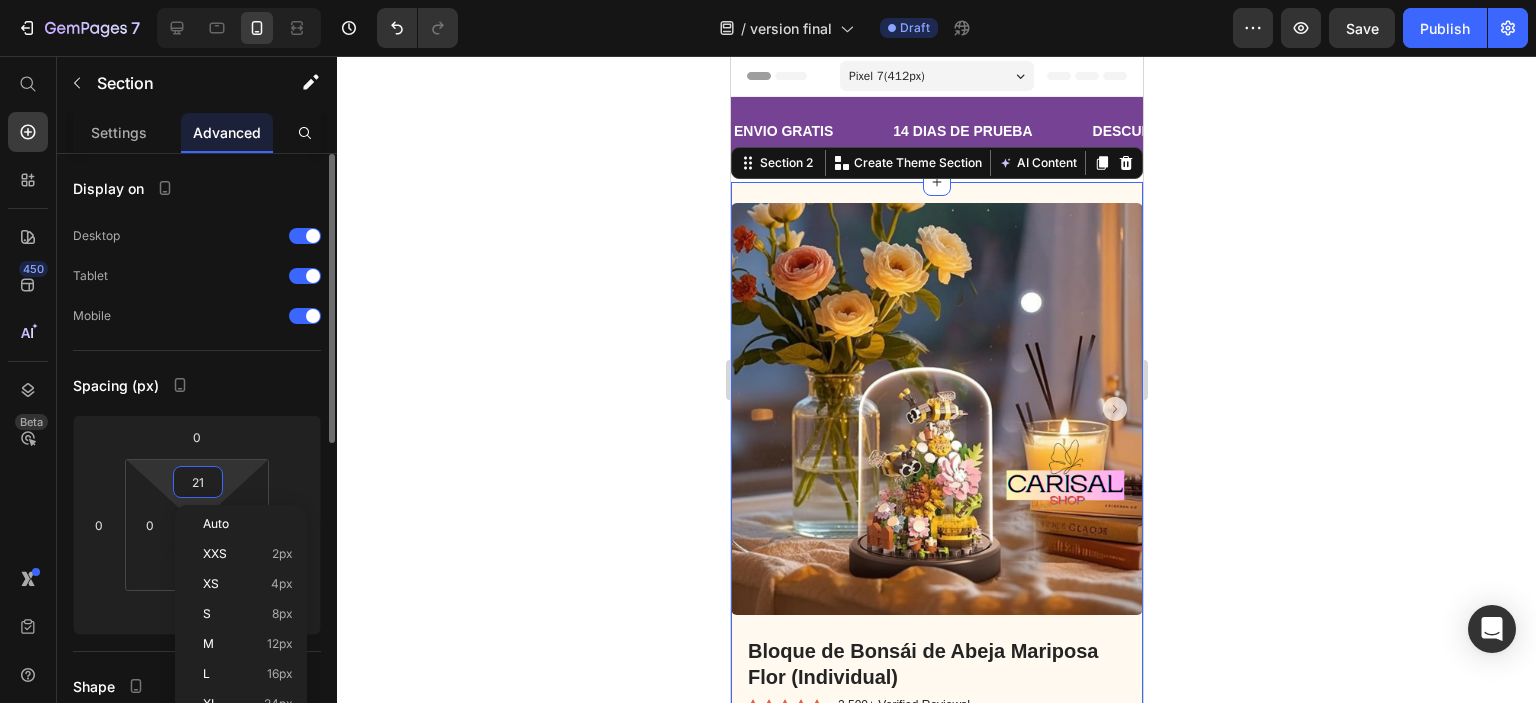 type on "0" 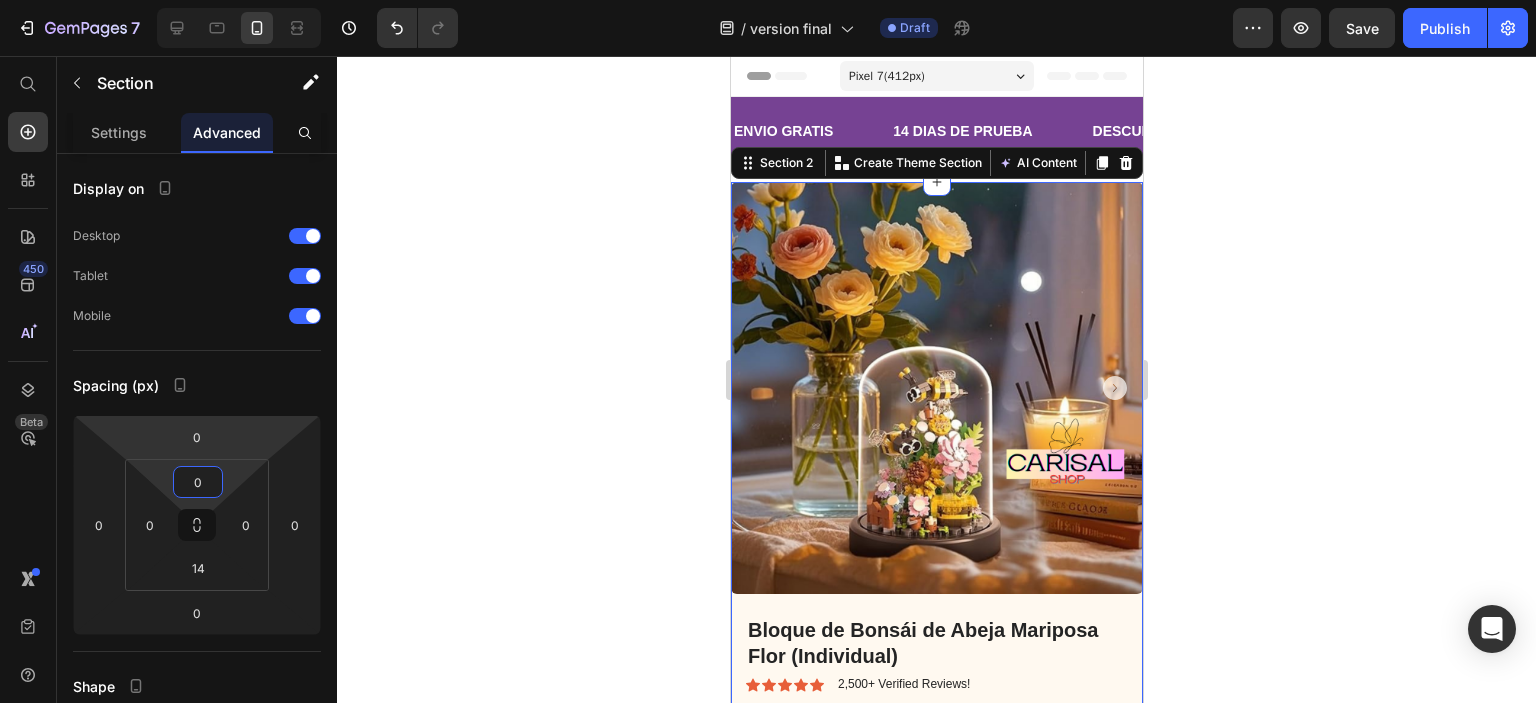 click 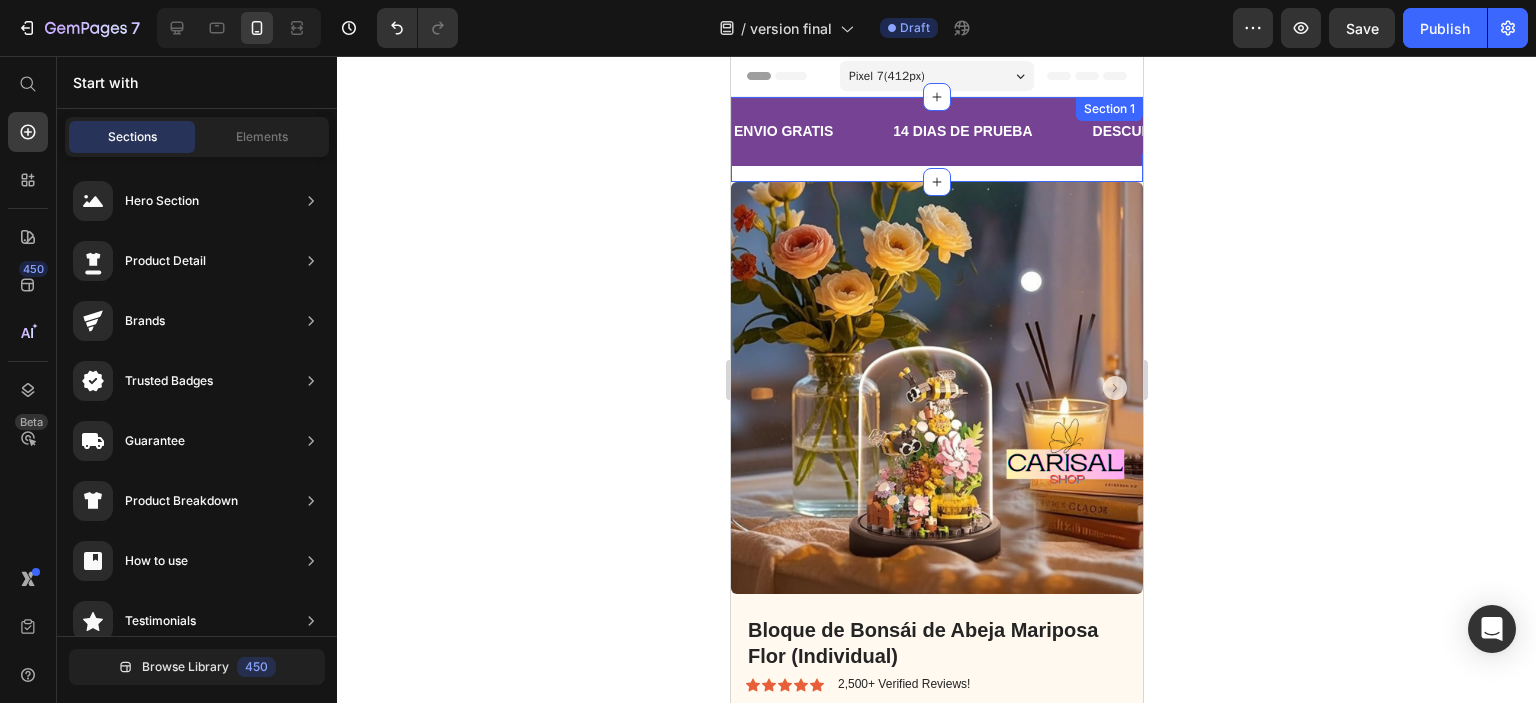 click on "ENVIO GRATIS Text 14 DIAS DE PRUEBA Text DESCUENTOS DE VERANO Text ENVIO GRATIS Text 14 DIAS DE PRUEBA Text DESCUENTOS DE VERANO Text Marquee" at bounding box center [936, 139] 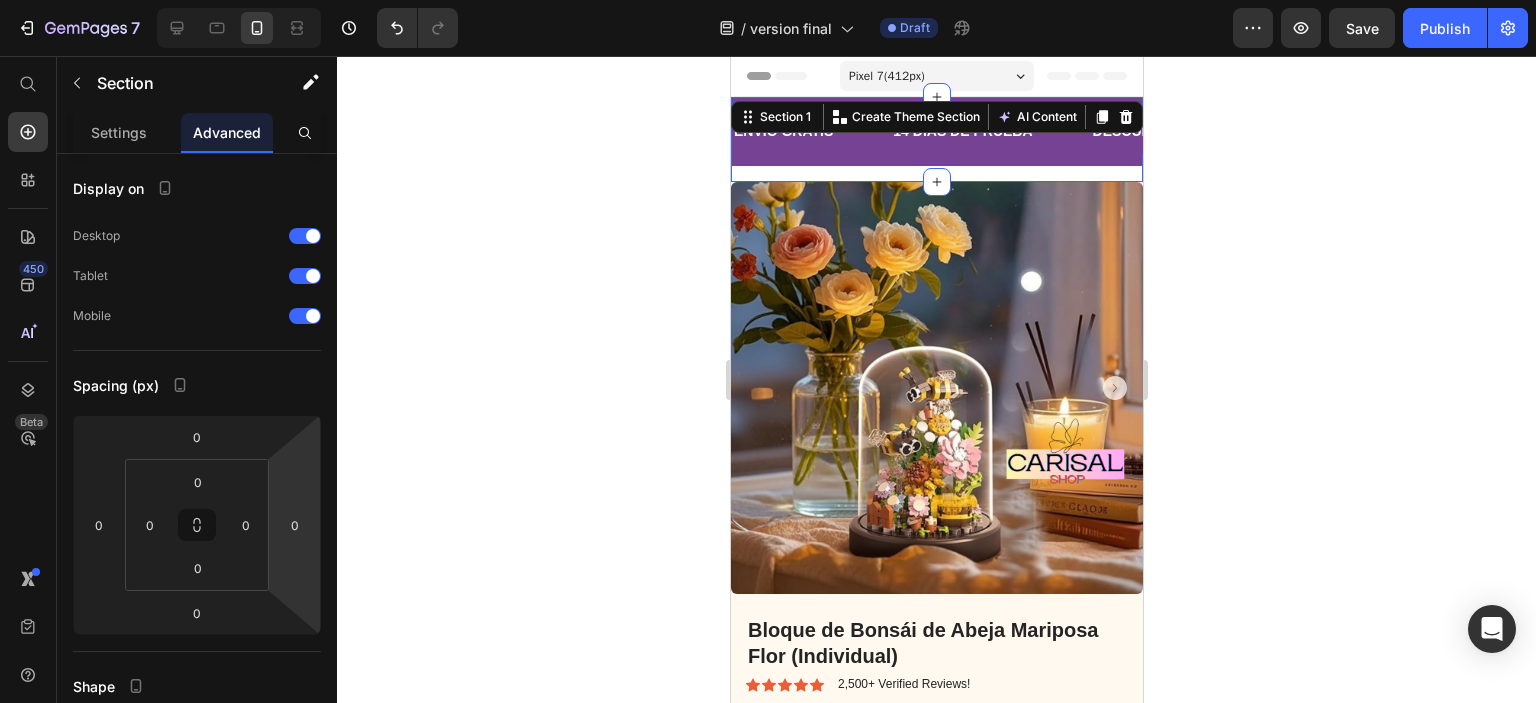 click 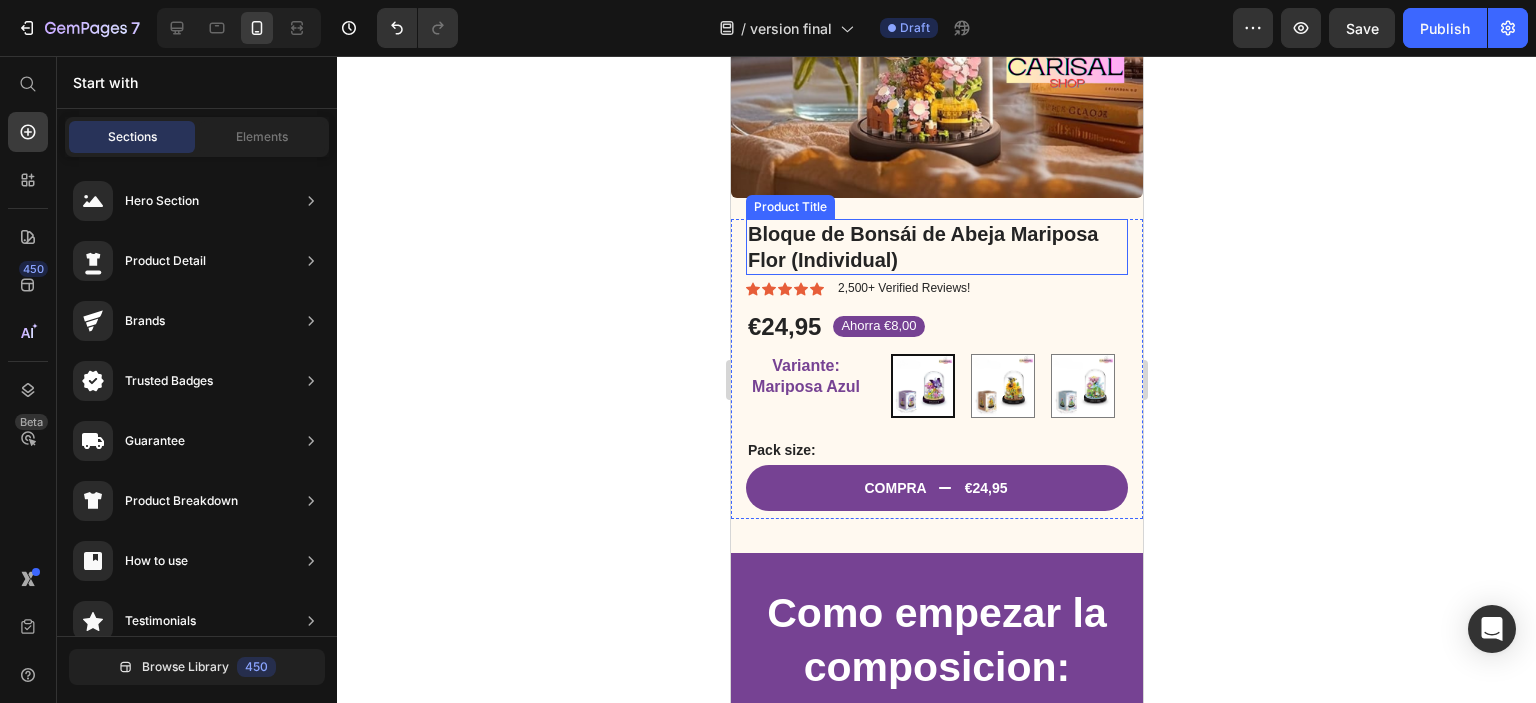 scroll, scrollTop: 400, scrollLeft: 0, axis: vertical 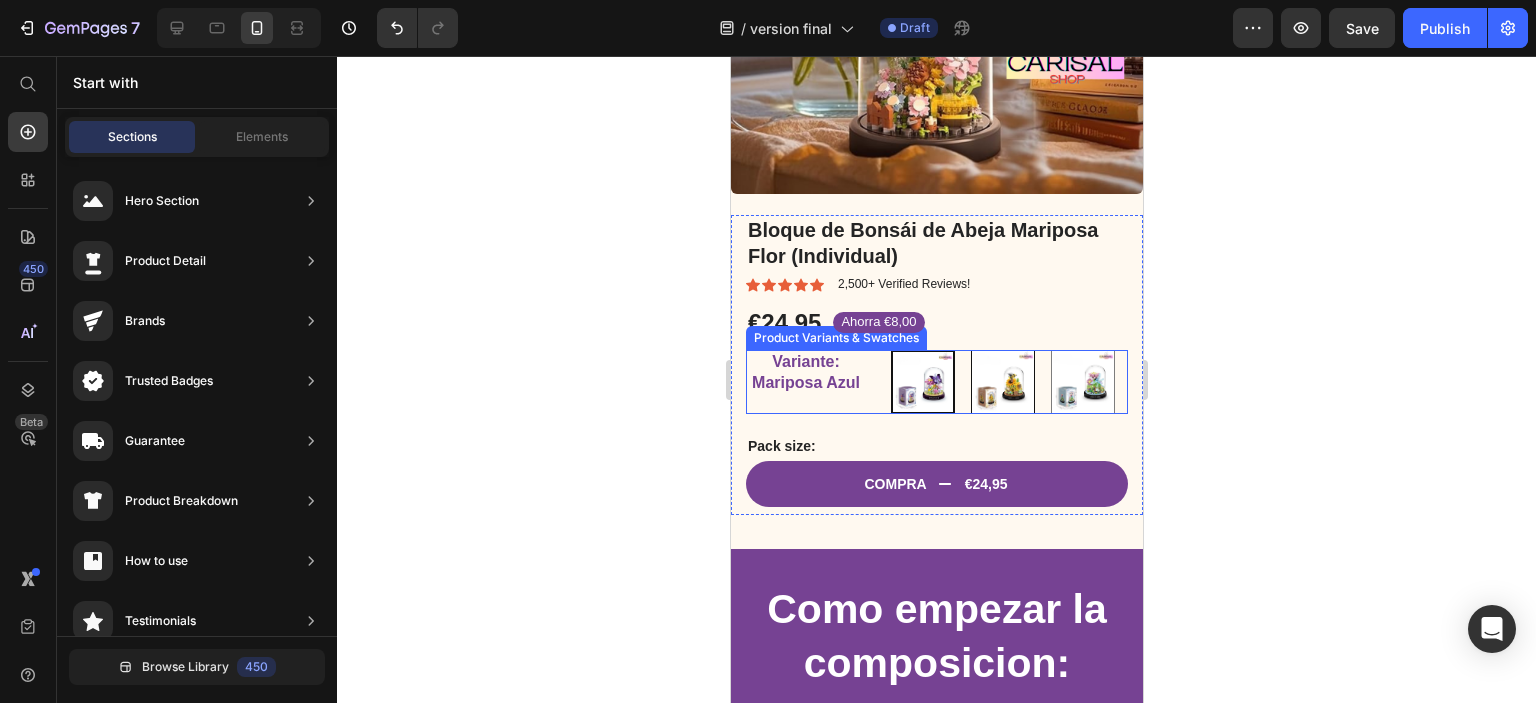 click at bounding box center [1002, 382] 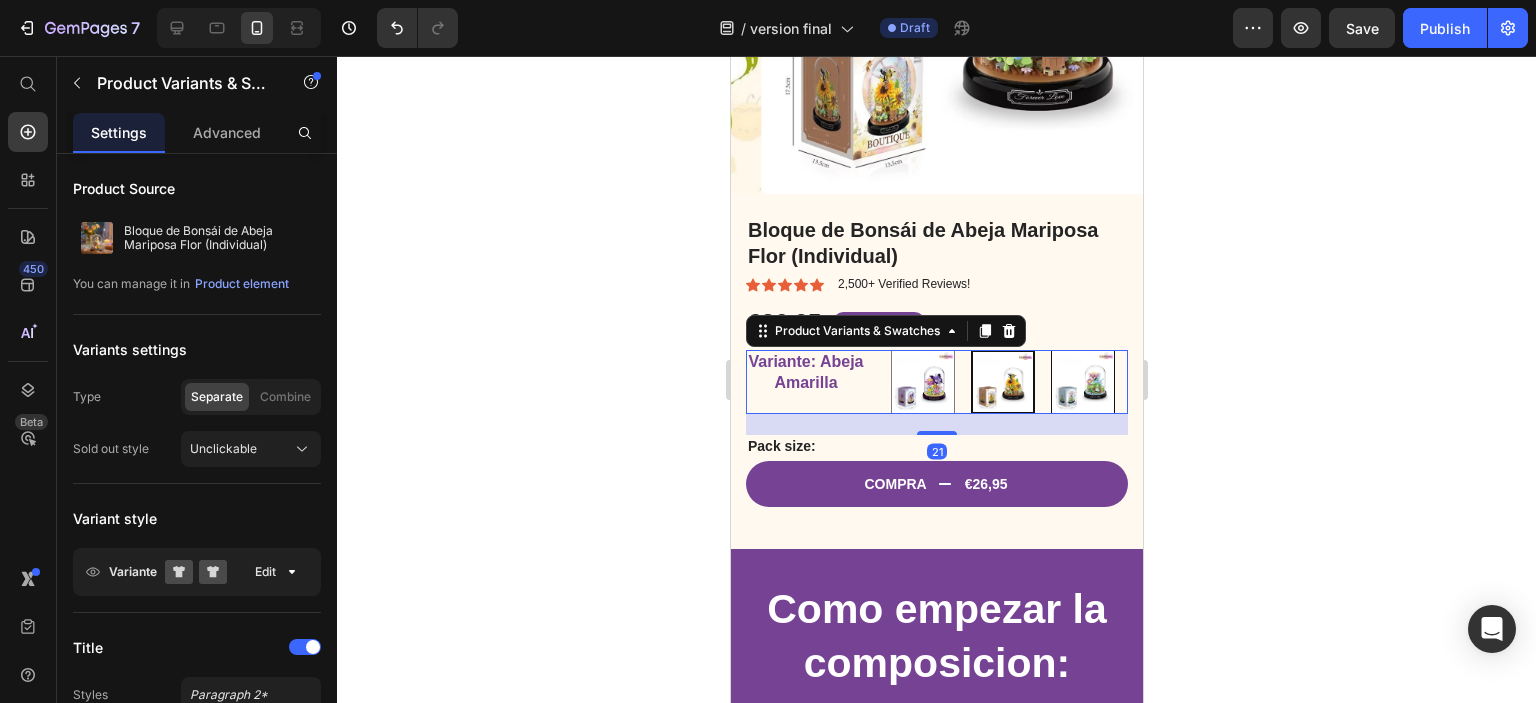 click at bounding box center [1082, 382] 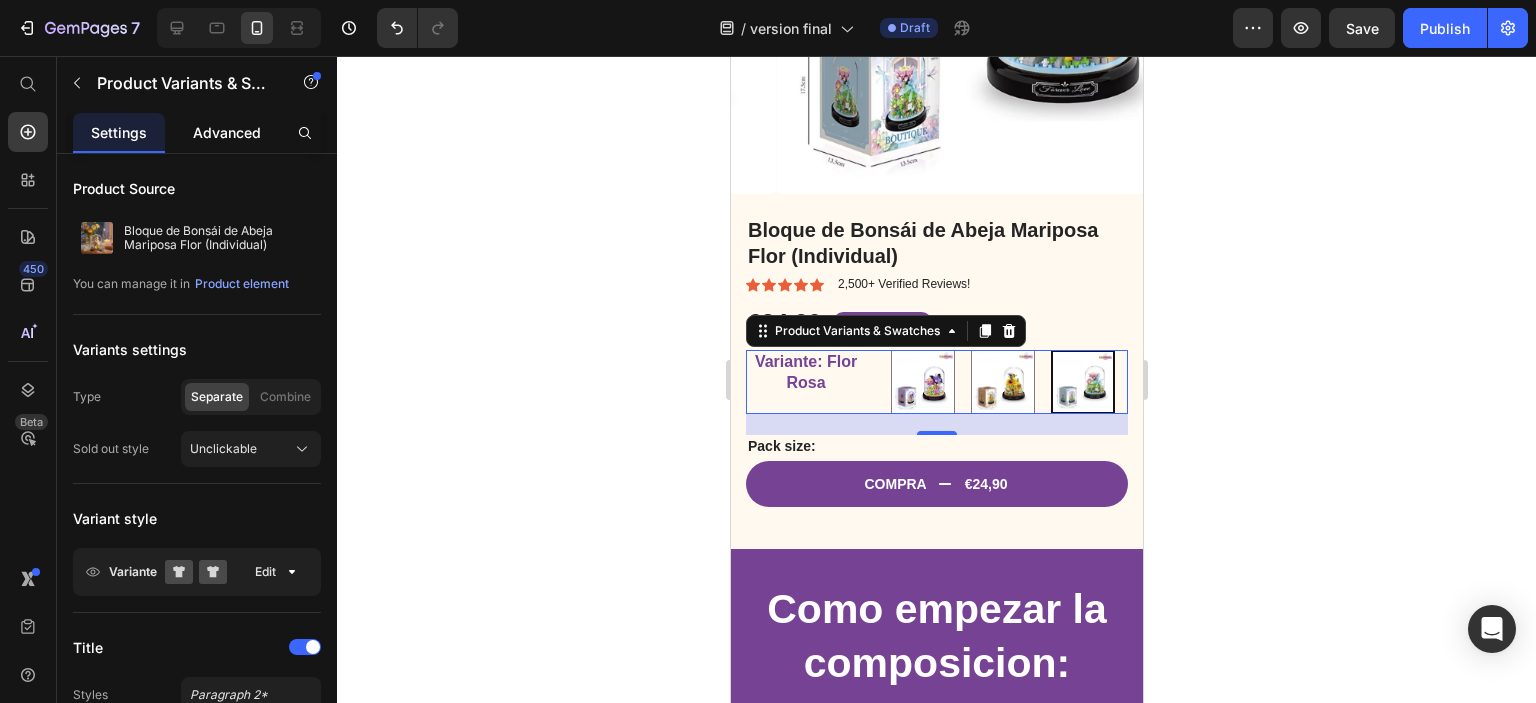click on "Advanced" at bounding box center (227, 132) 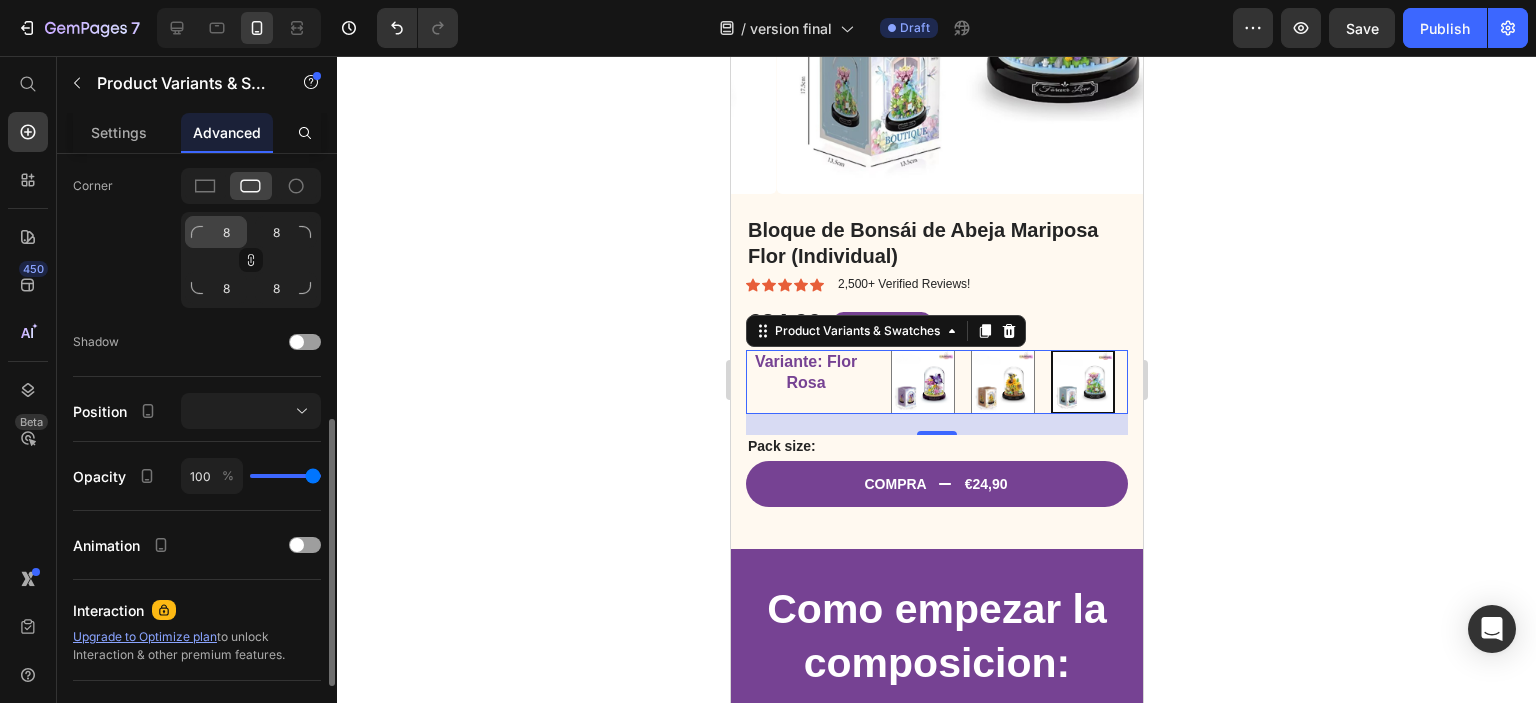 scroll, scrollTop: 400, scrollLeft: 0, axis: vertical 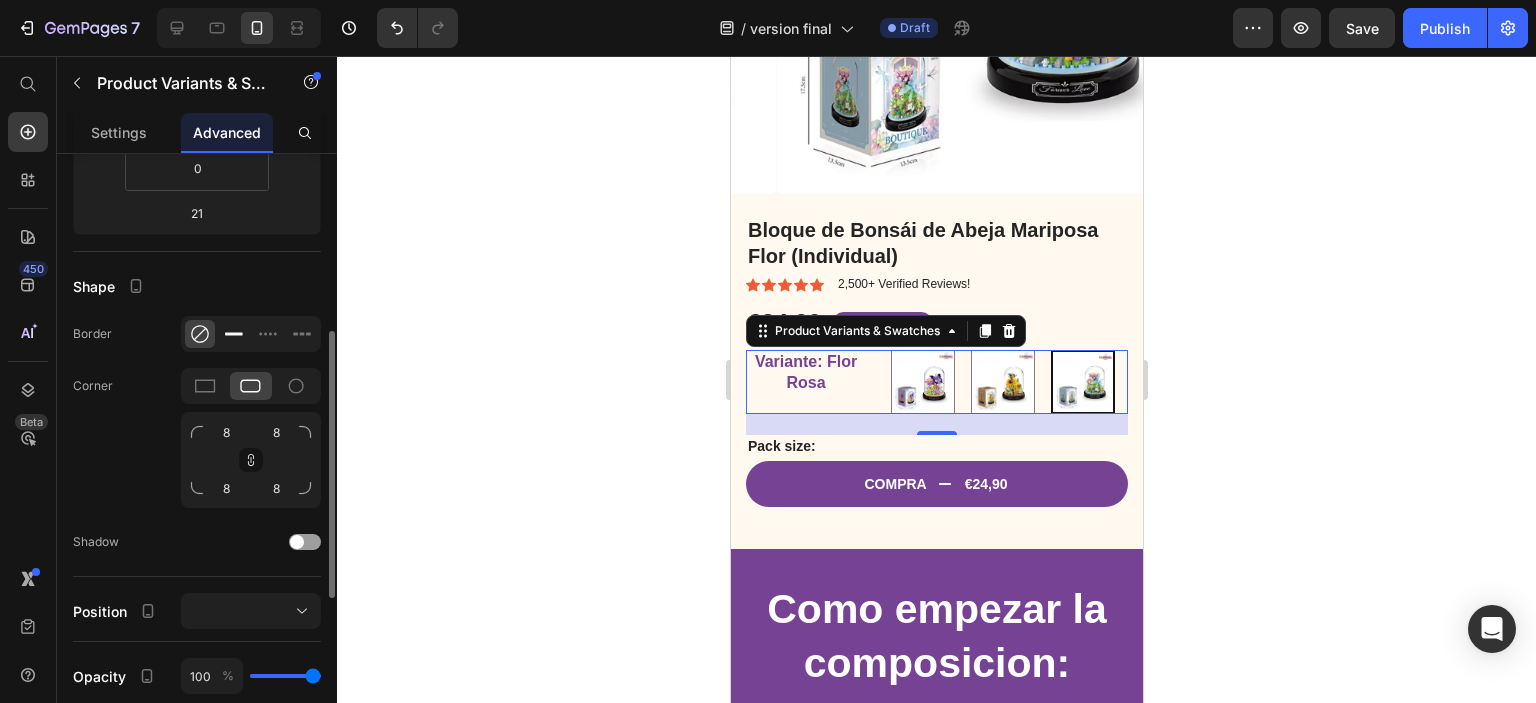 click 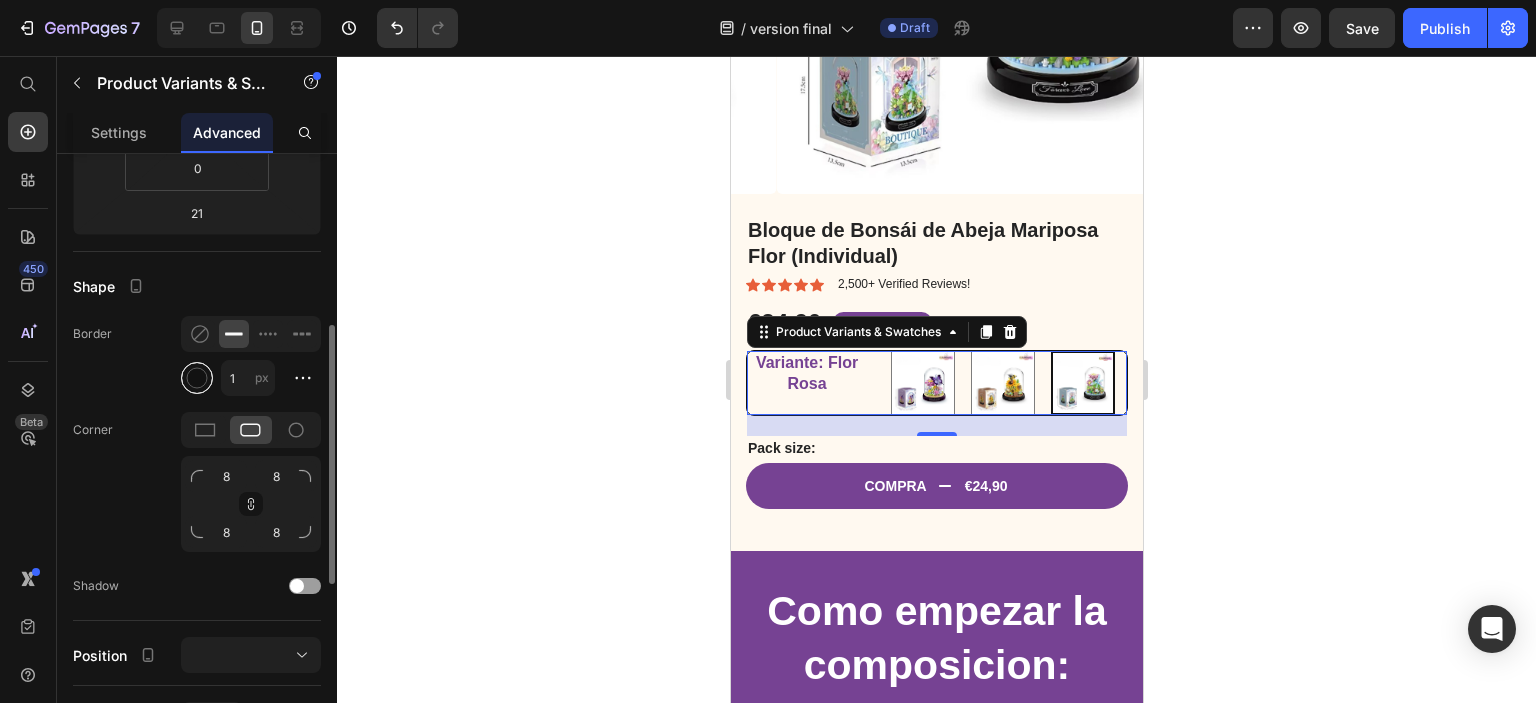 click at bounding box center [197, 378] 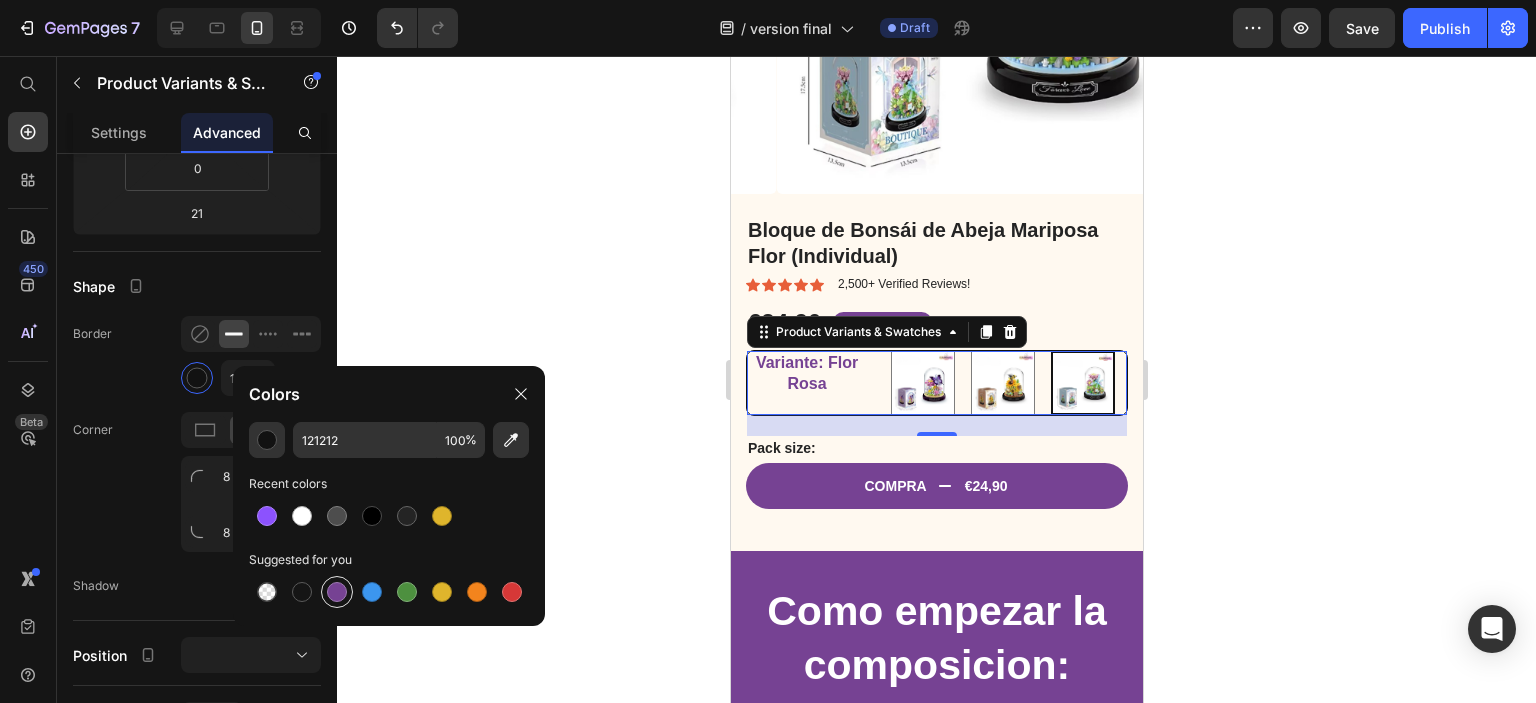 click at bounding box center (337, 592) 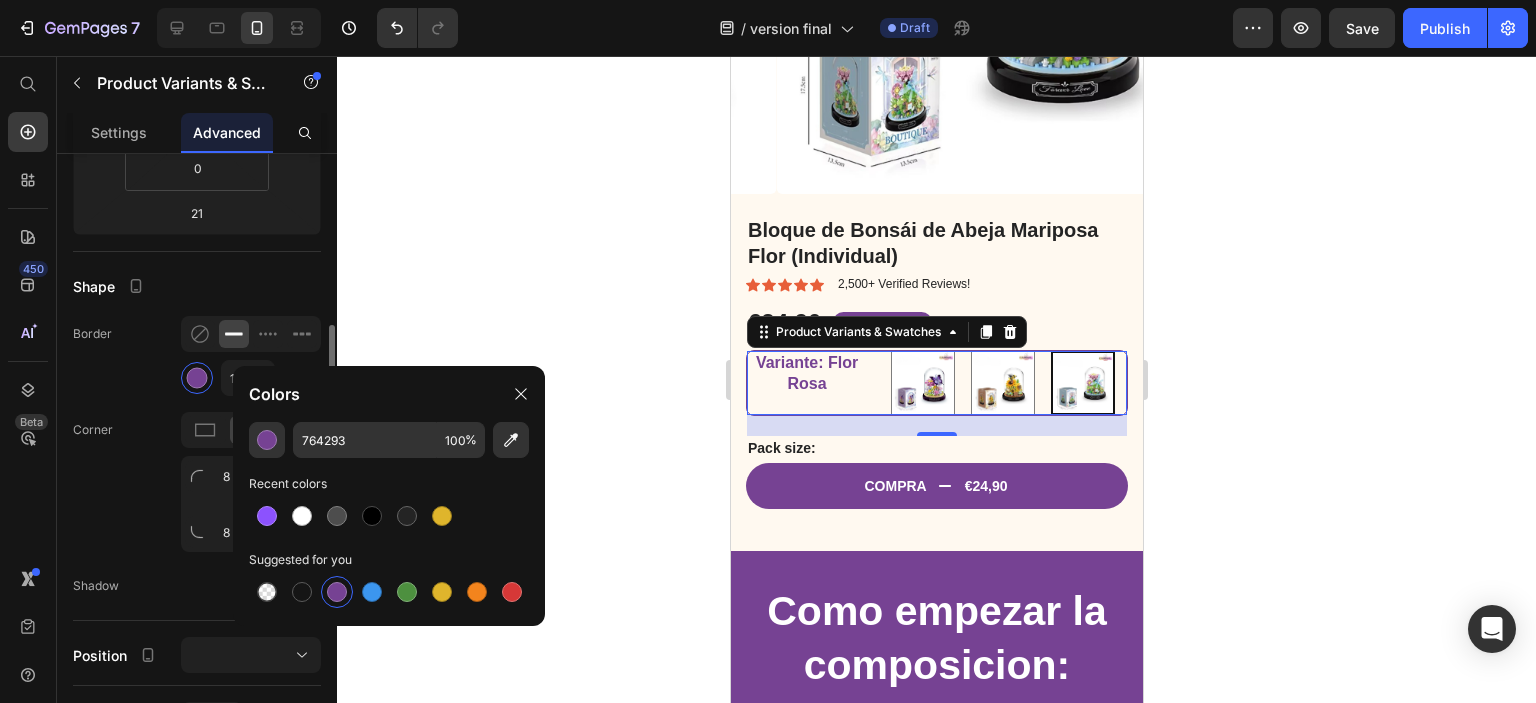 click on "Corner 8 8 8 8" 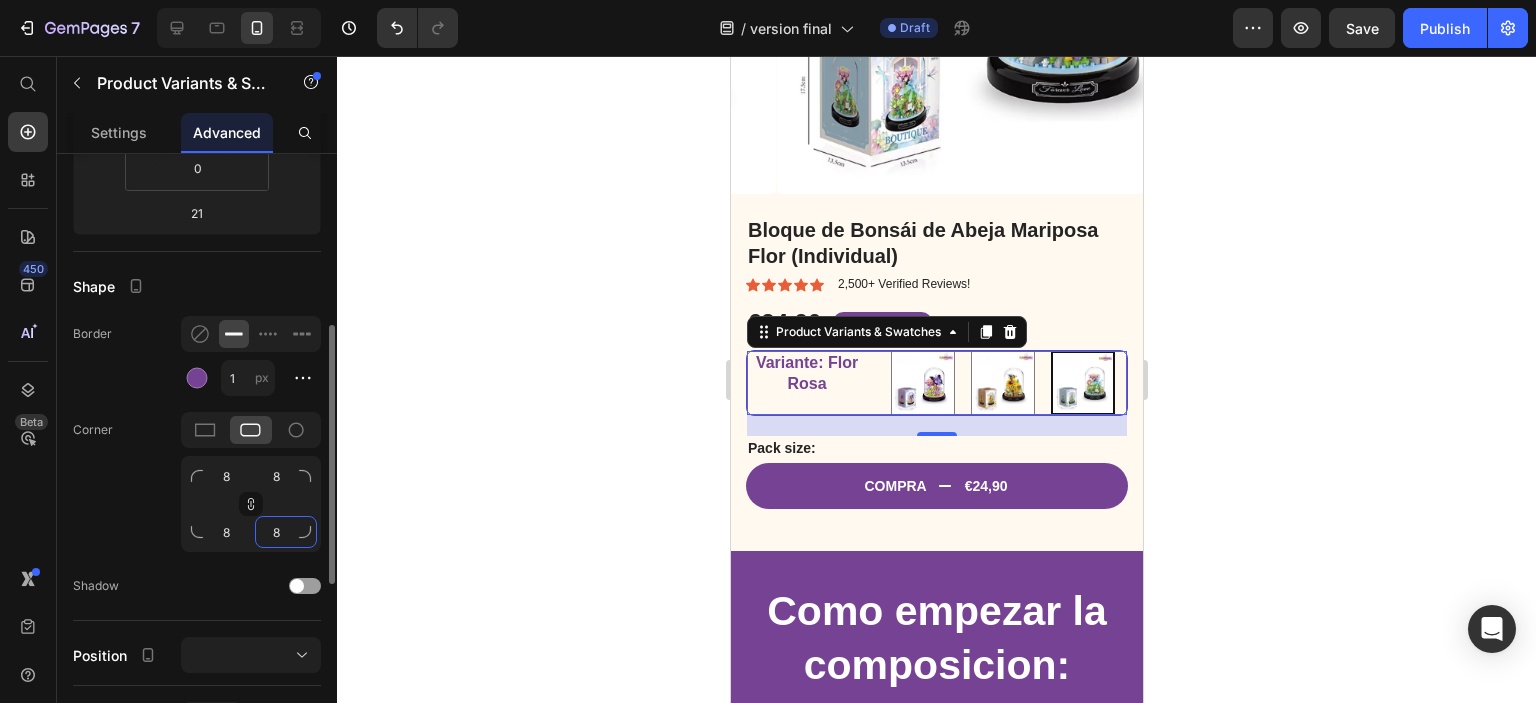 click on "8" 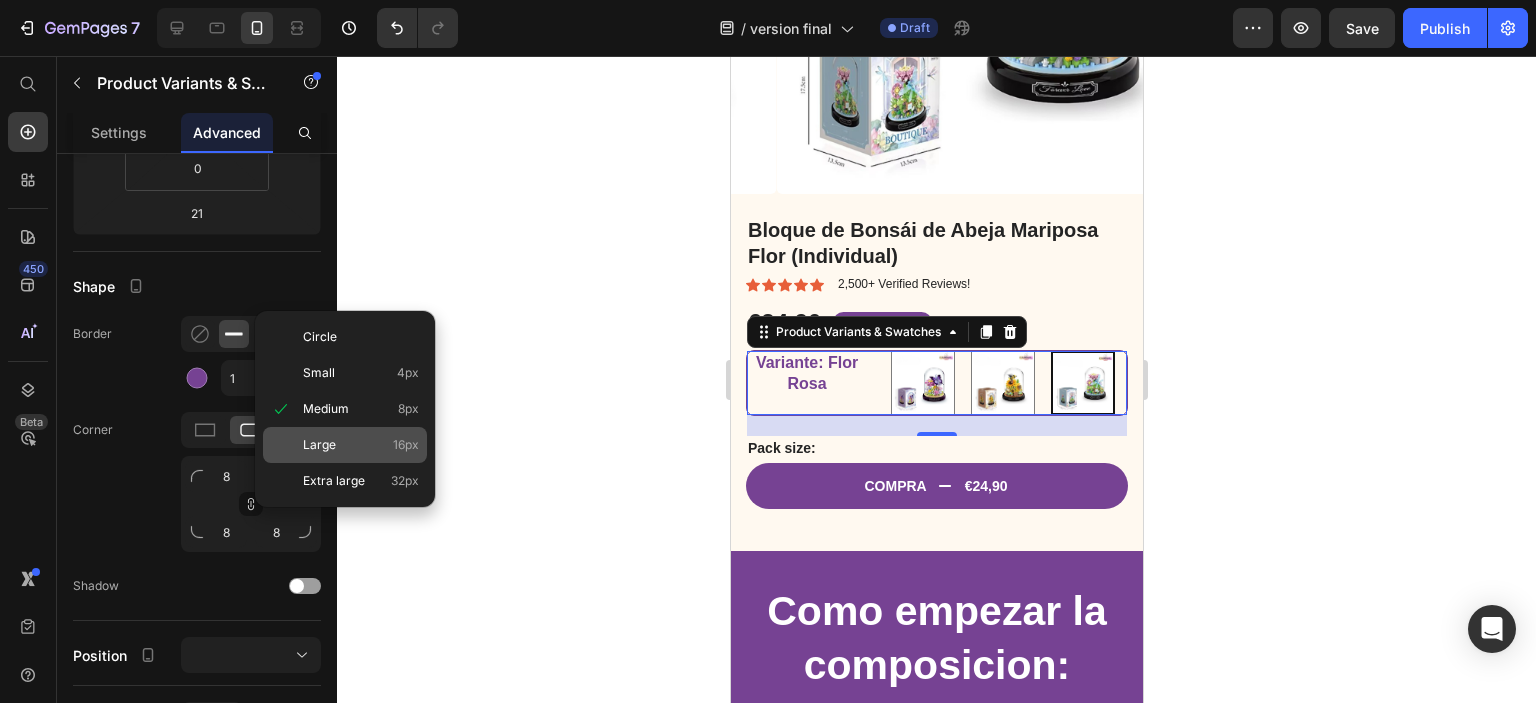 click on "Large" at bounding box center (319, 445) 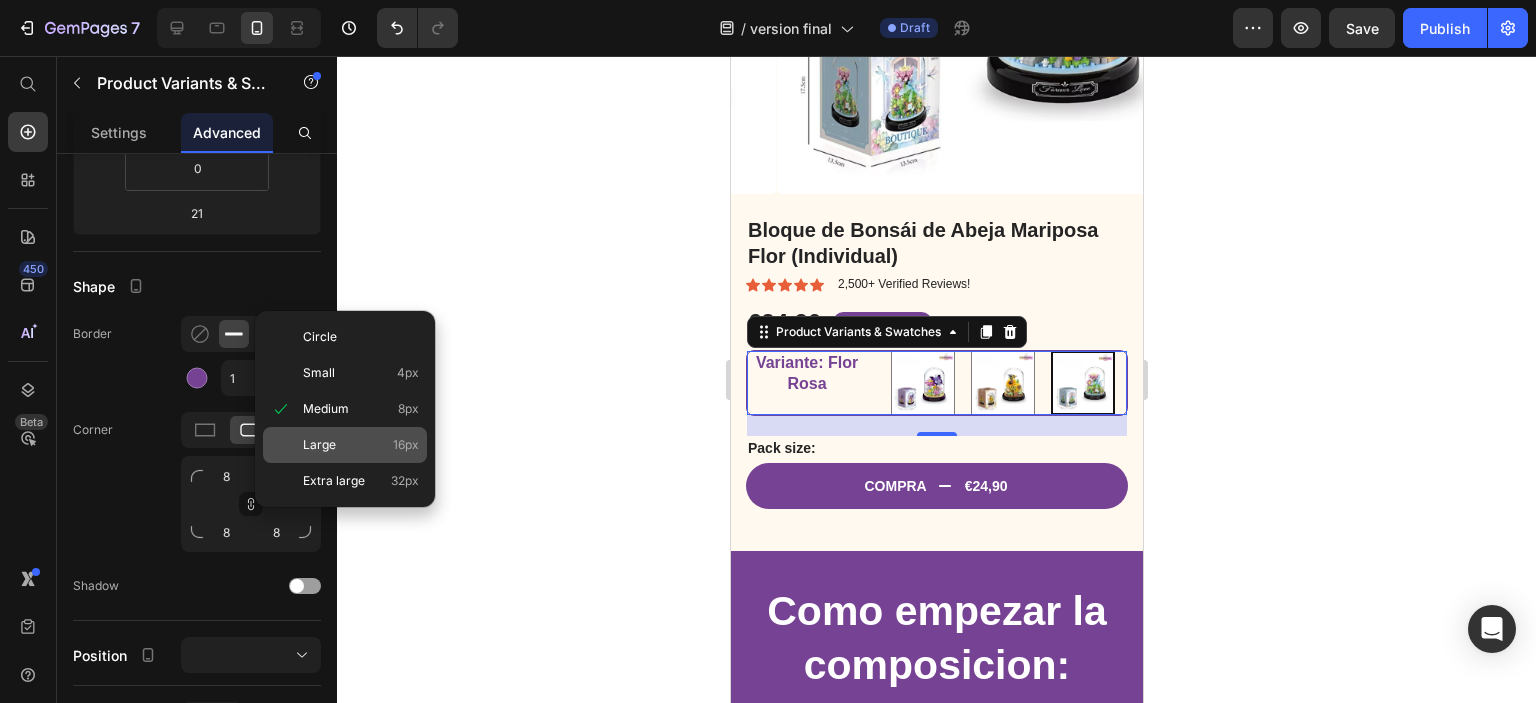type on "16" 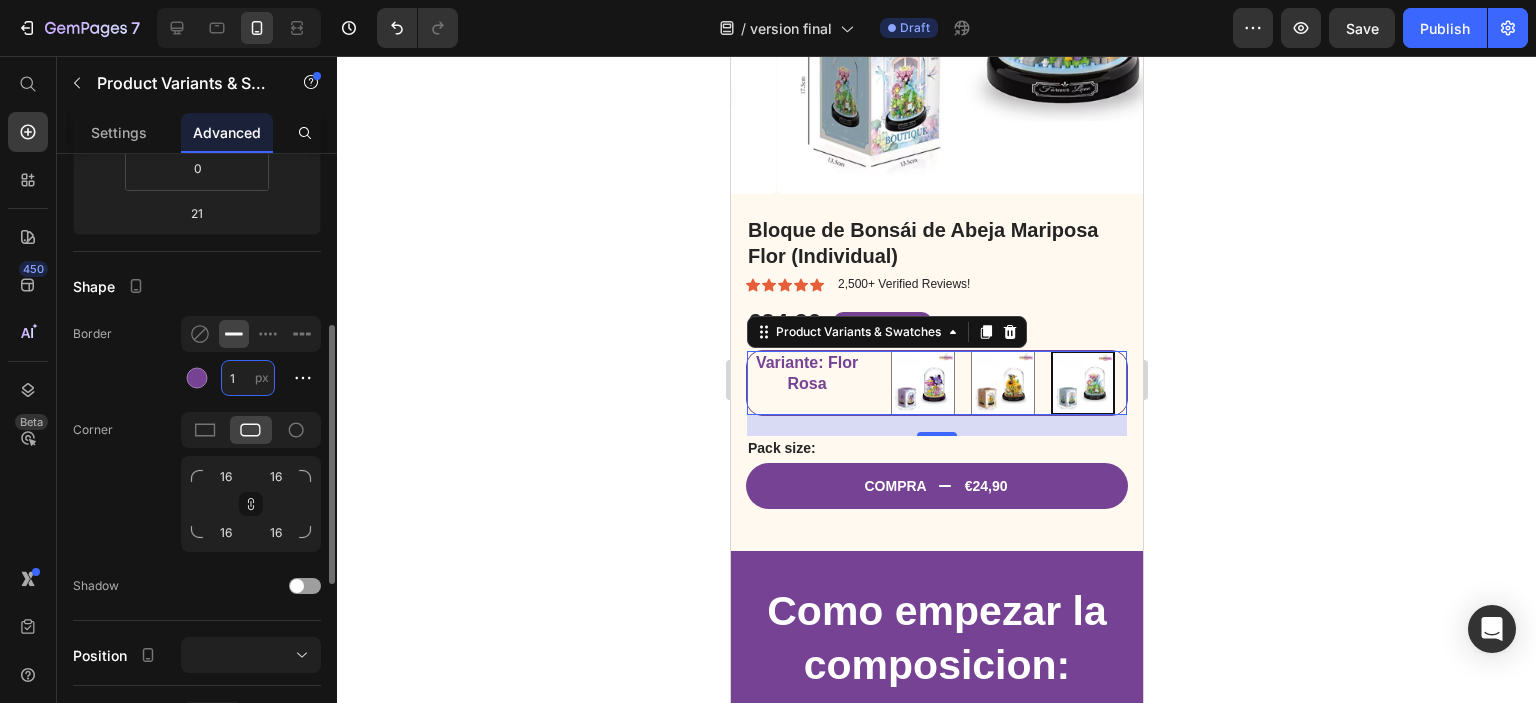 click on "1" at bounding box center (248, 378) 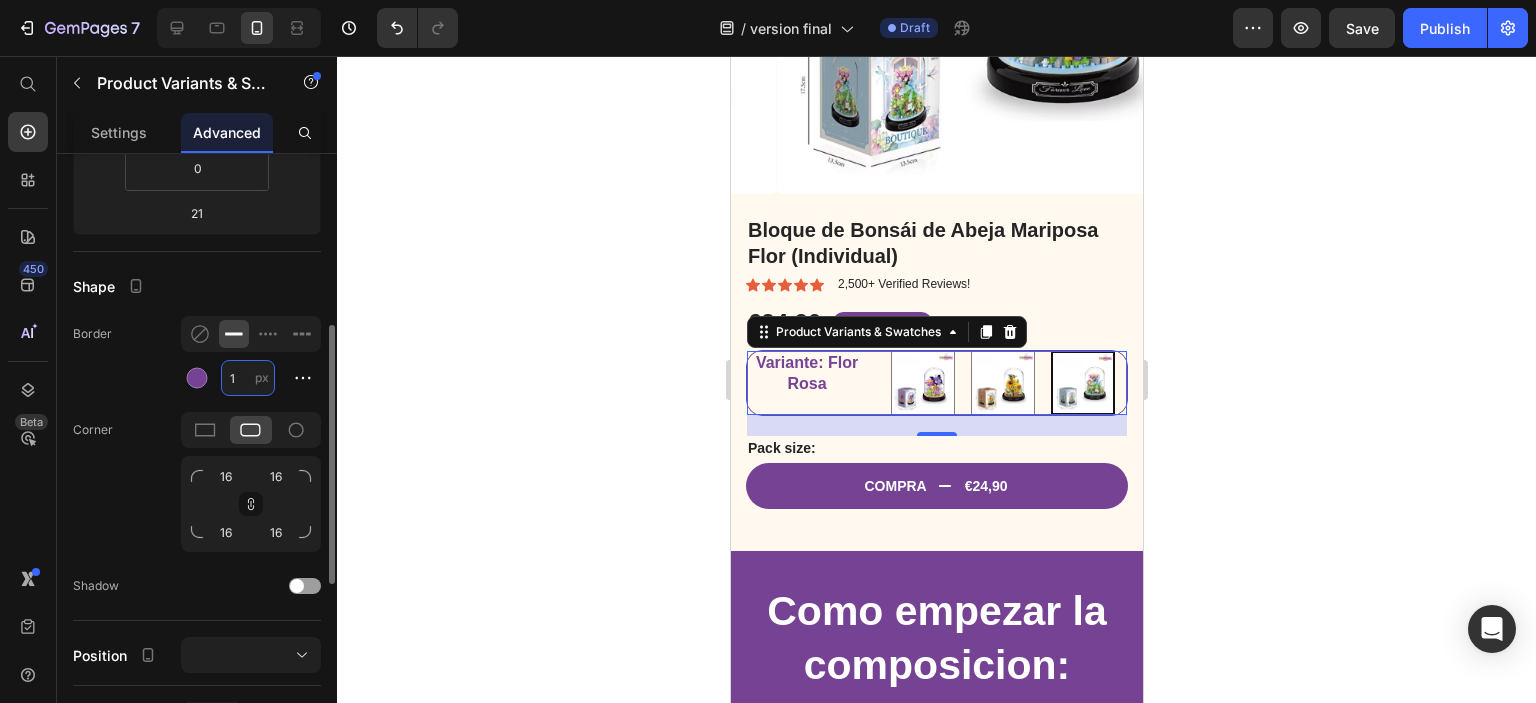 type on "3" 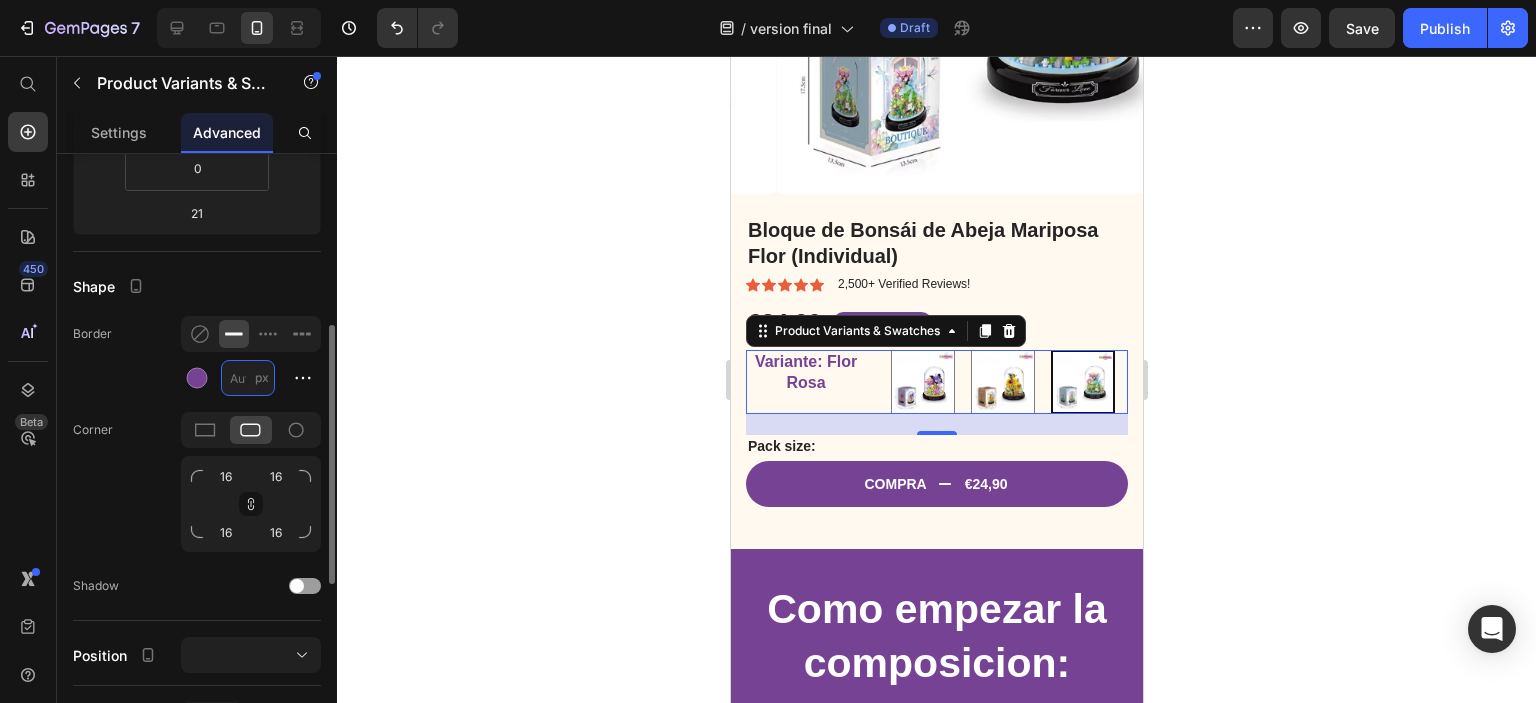 type on "2" 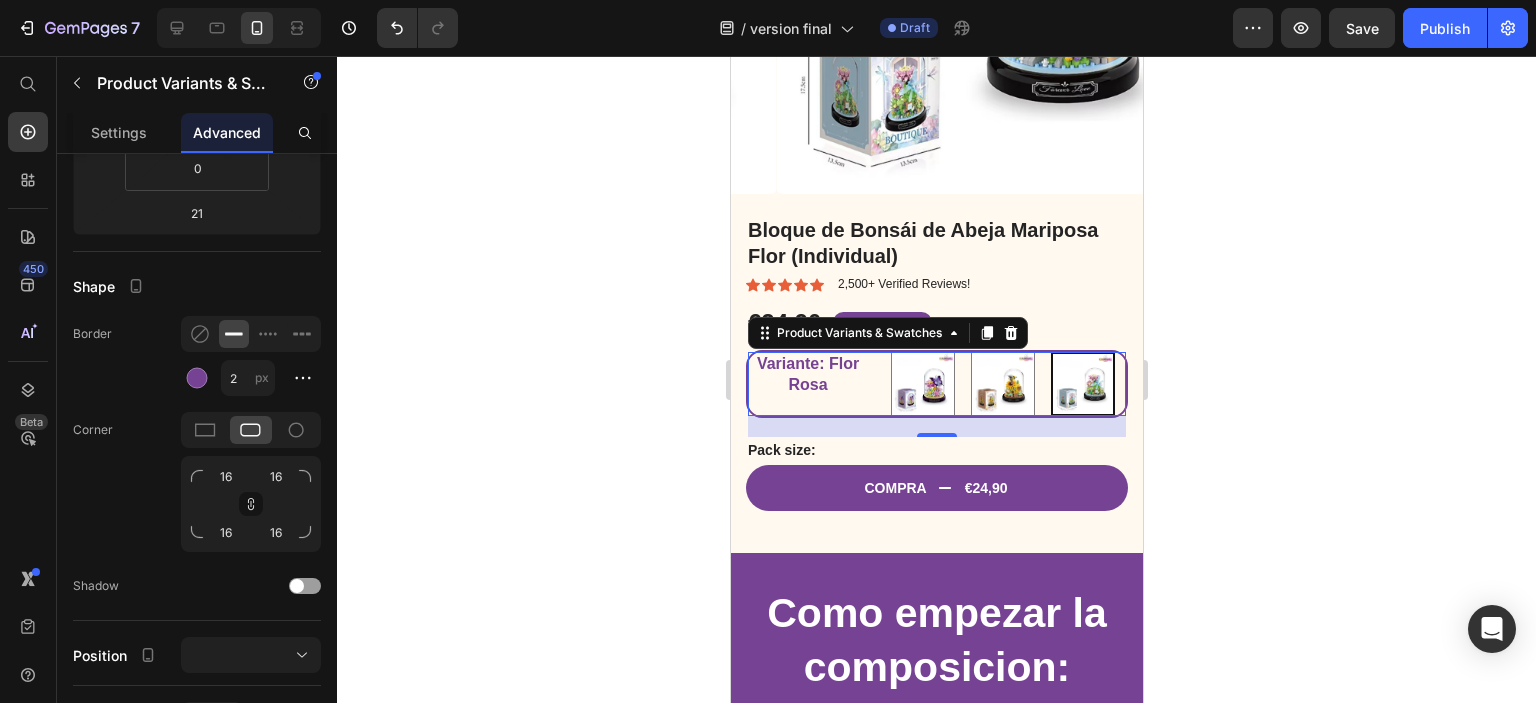 click 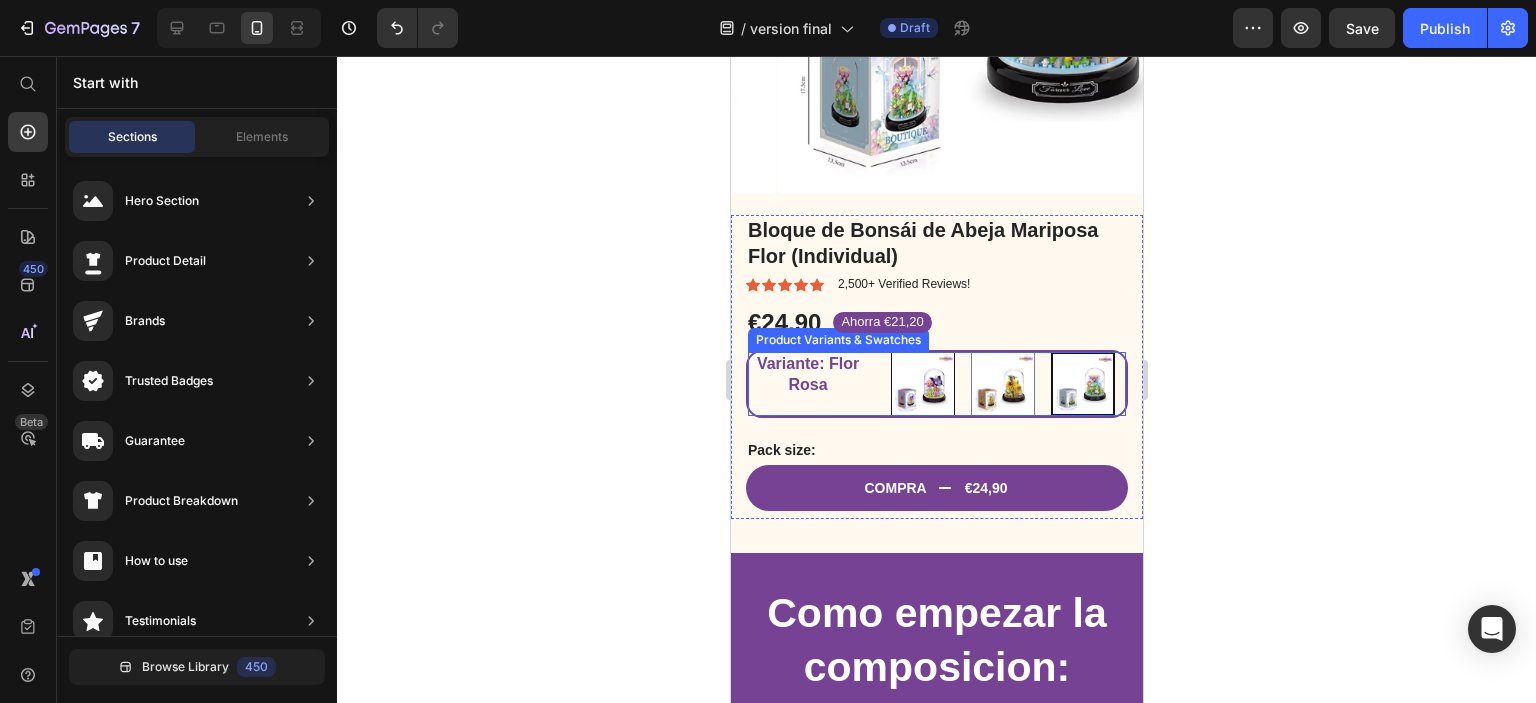 click at bounding box center (922, 384) 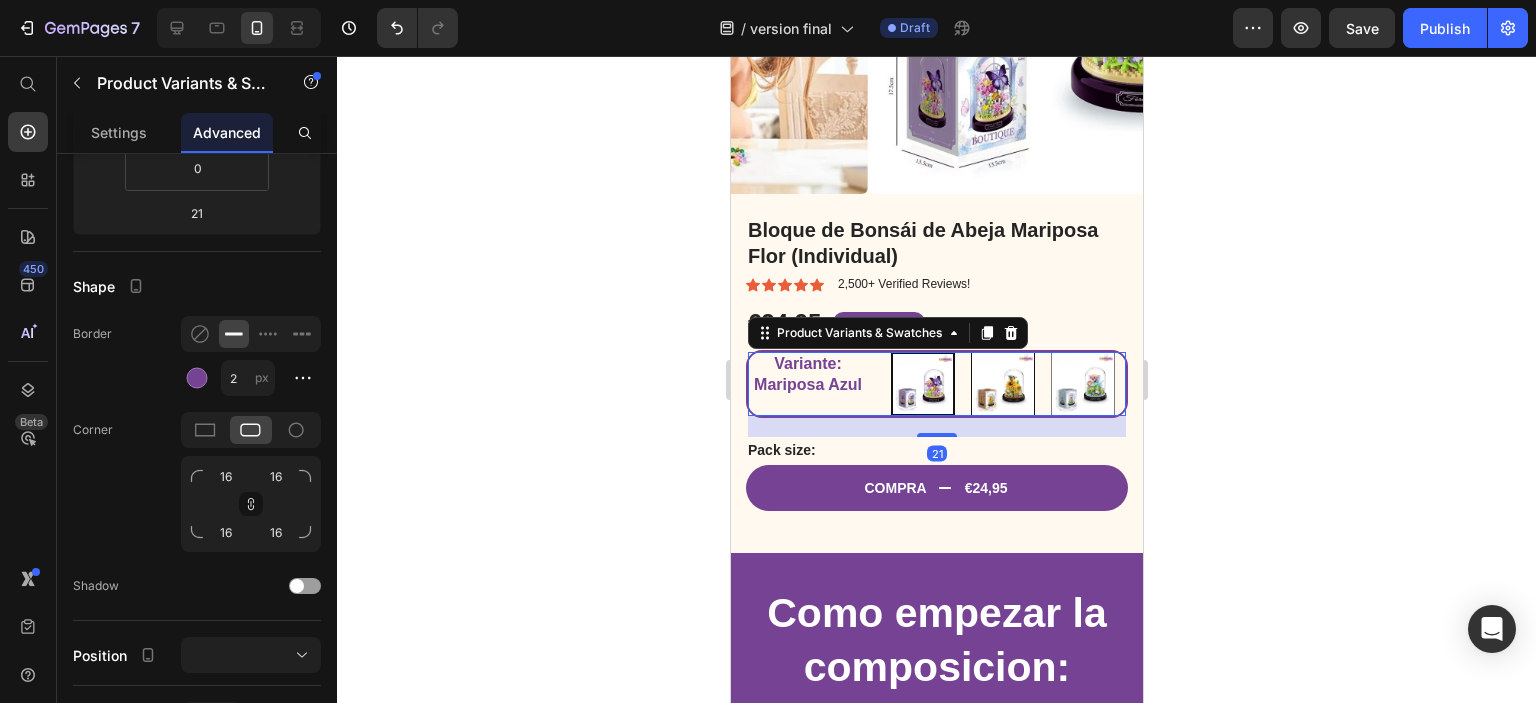 click at bounding box center (1002, 384) 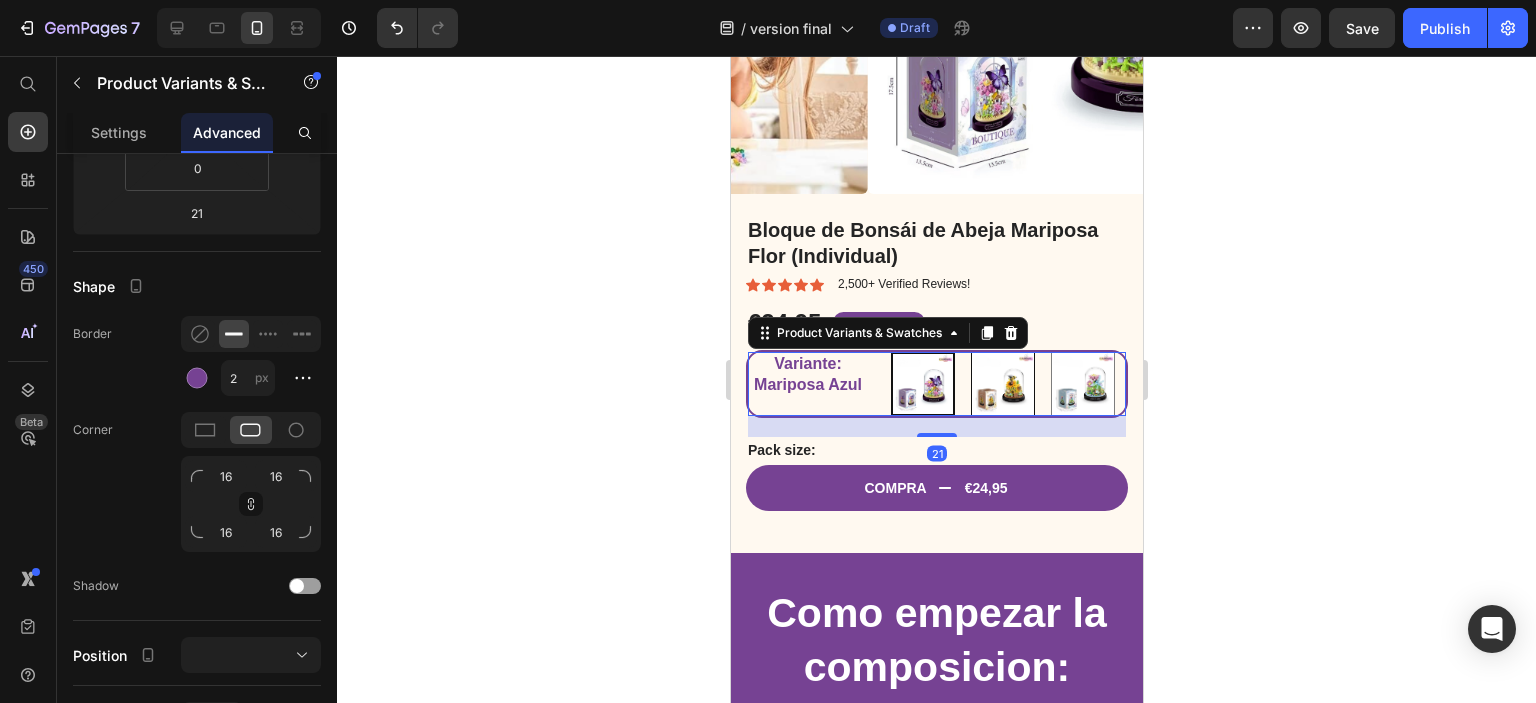 click on "Abeja Amarilla Abeja Amarilla" at bounding box center [1001, 351] 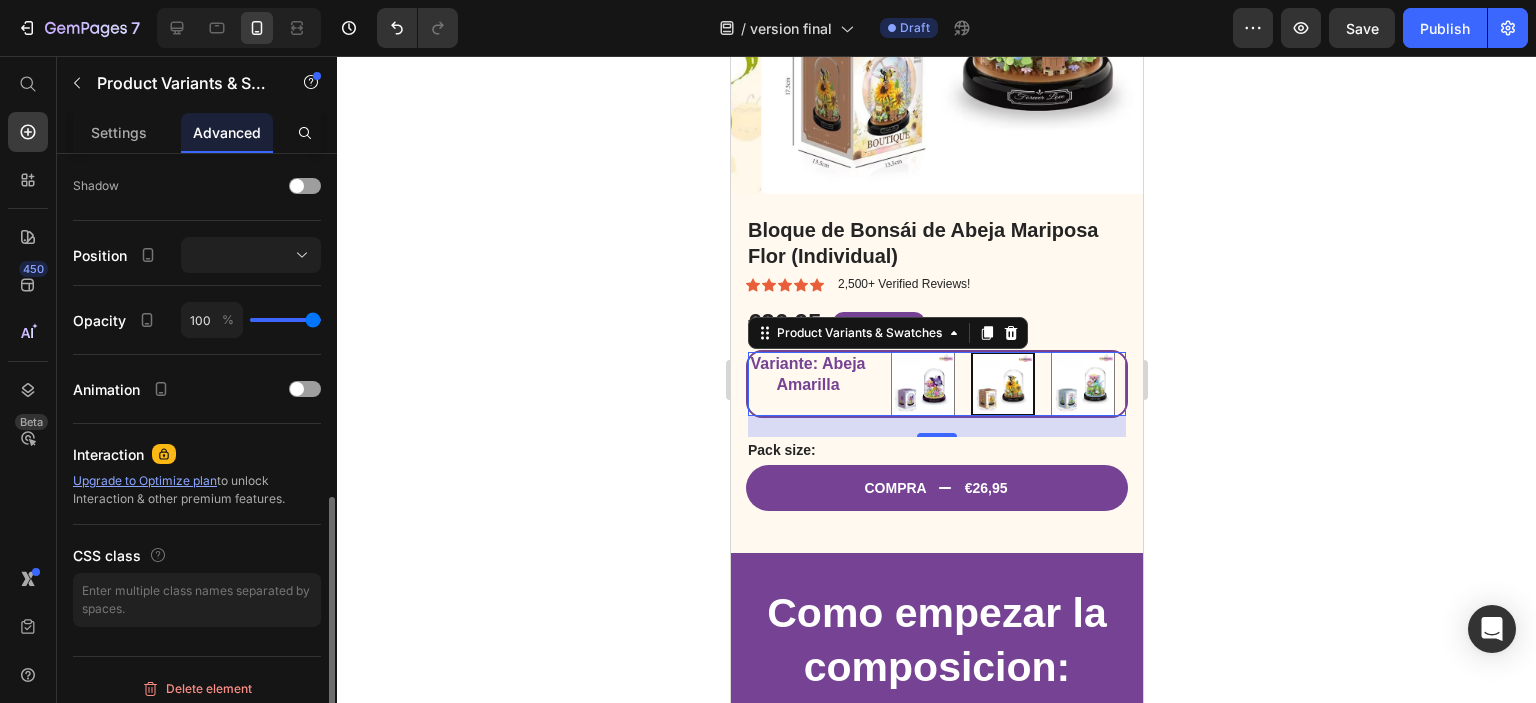 scroll, scrollTop: 808, scrollLeft: 0, axis: vertical 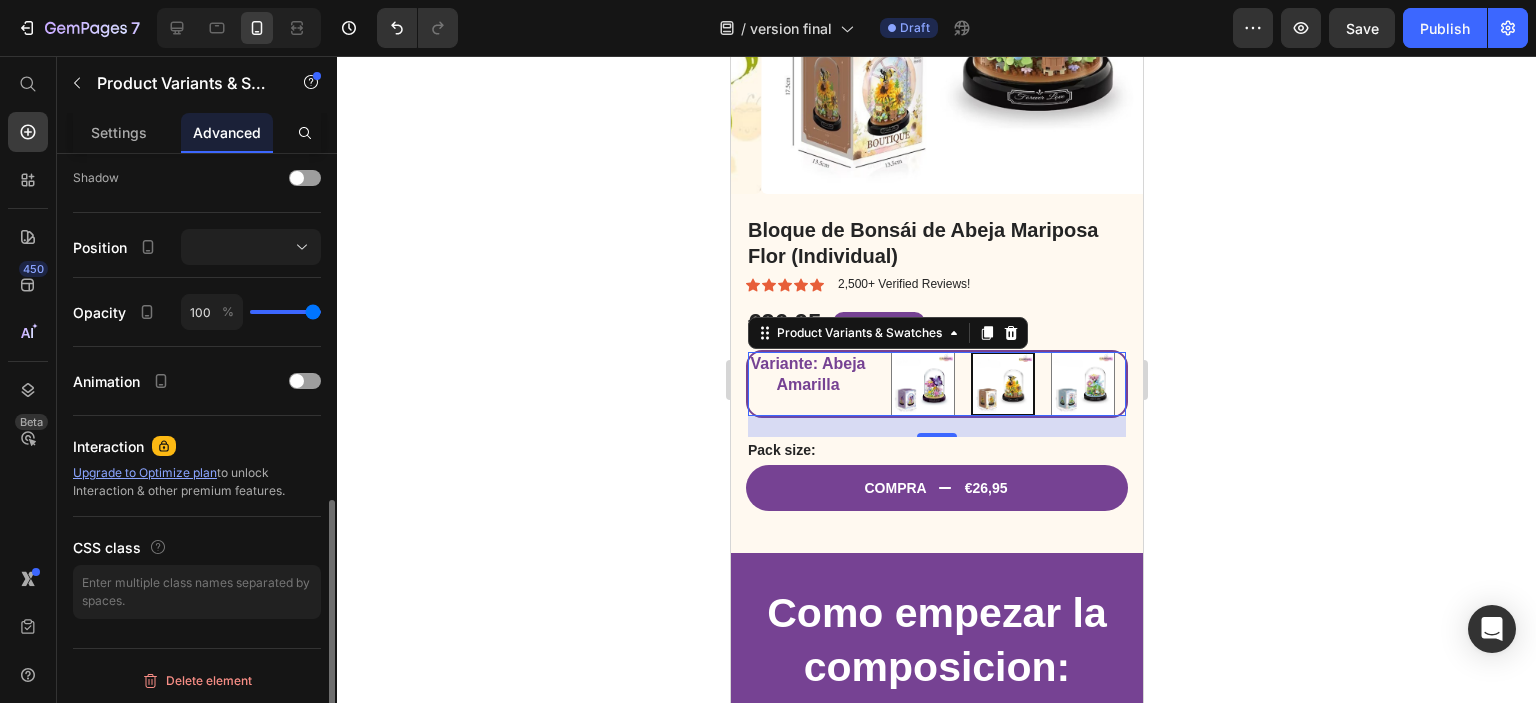 click 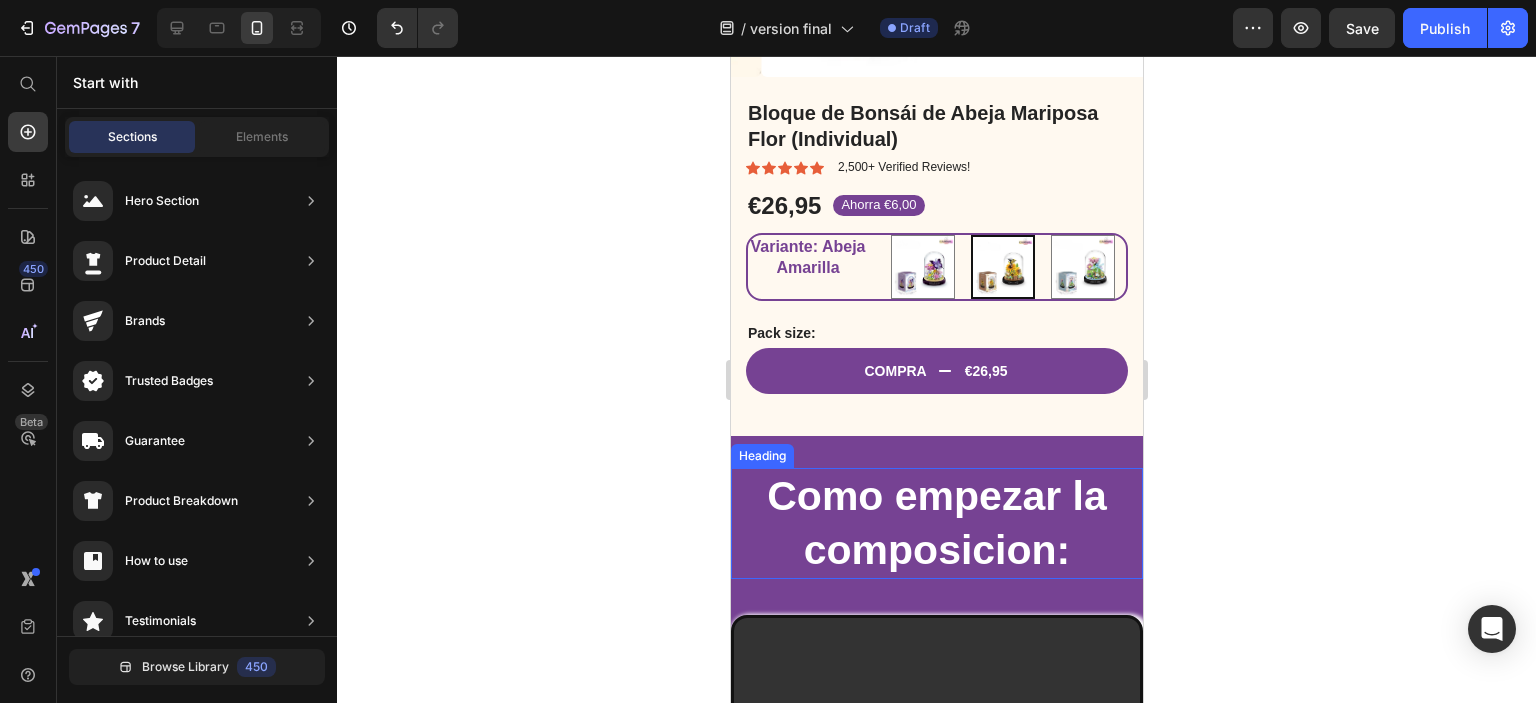 scroll, scrollTop: 400, scrollLeft: 0, axis: vertical 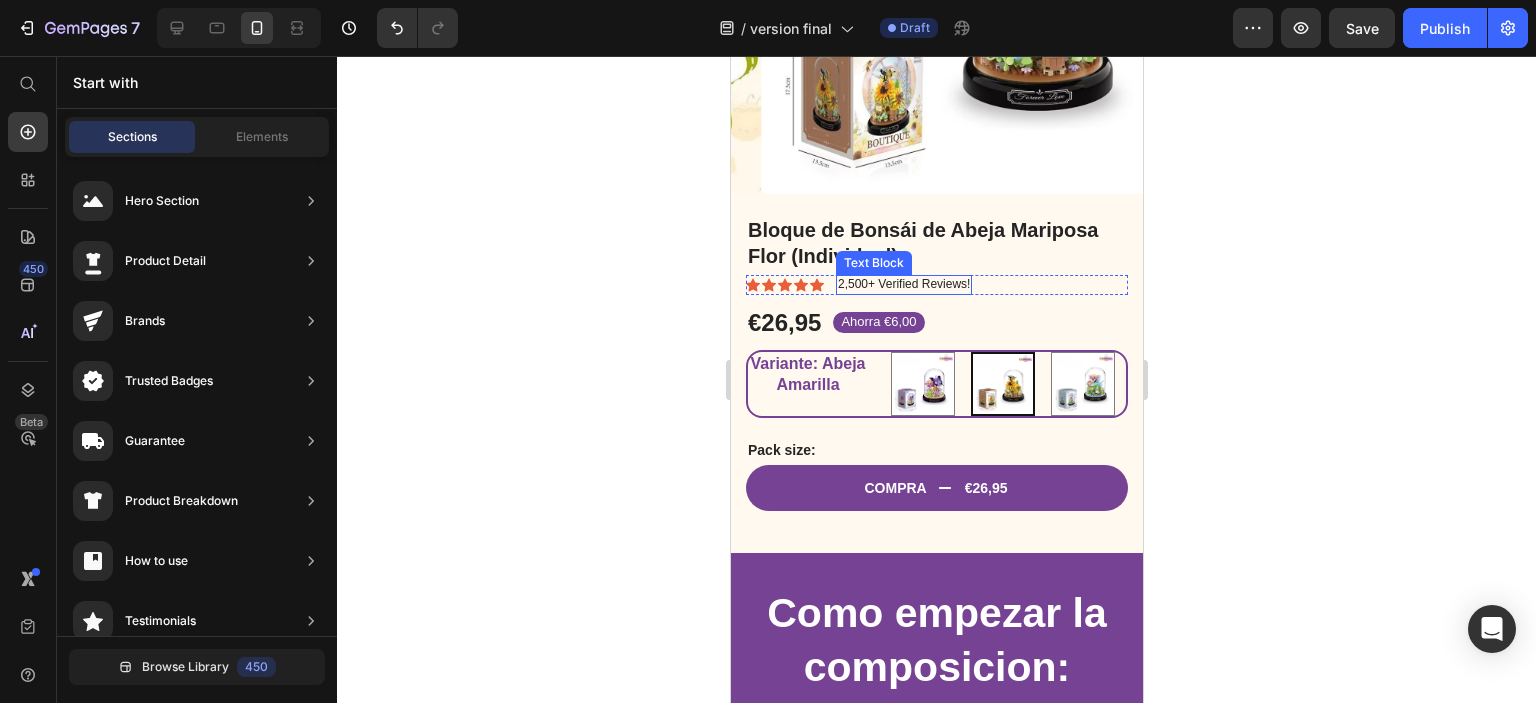 click on "2,500+ Verified Reviews!" at bounding box center [903, 285] 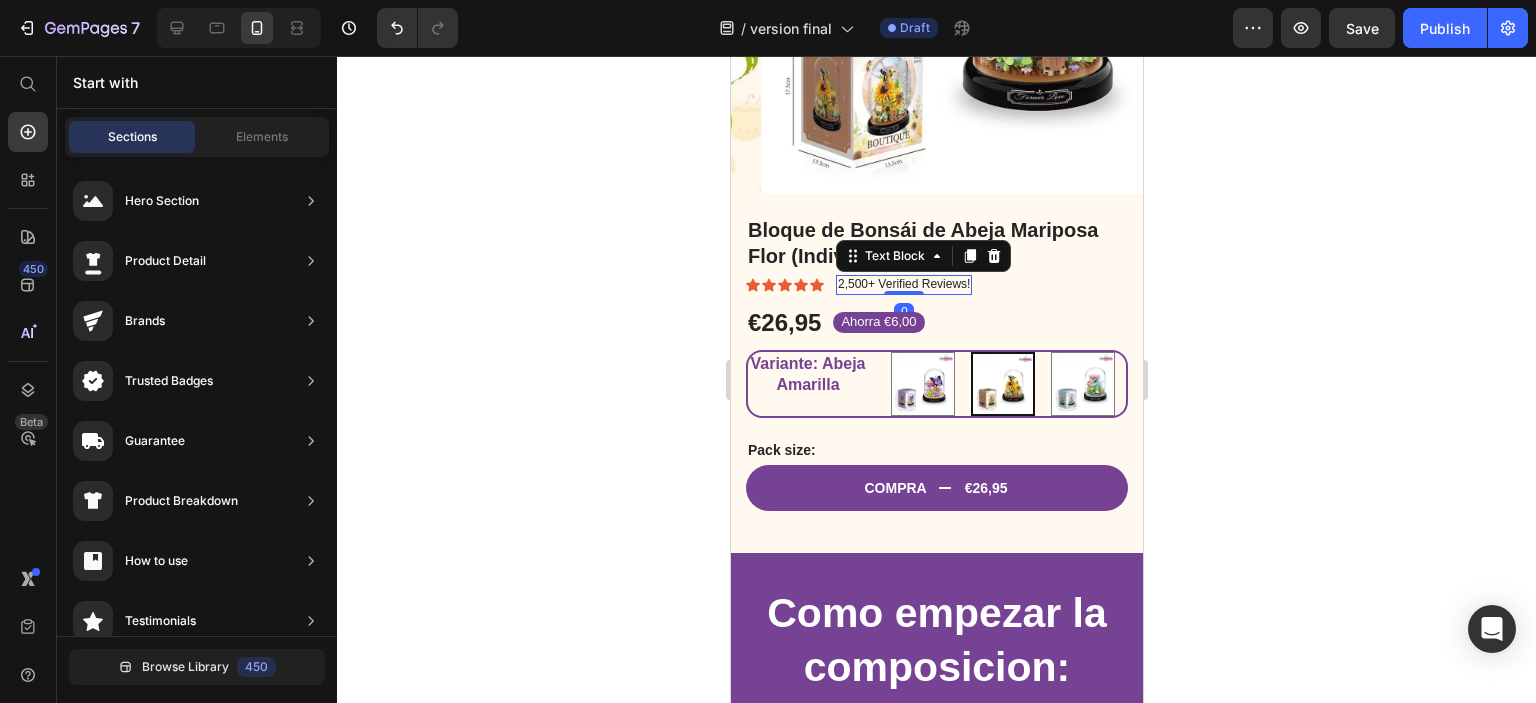 scroll, scrollTop: 0, scrollLeft: 0, axis: both 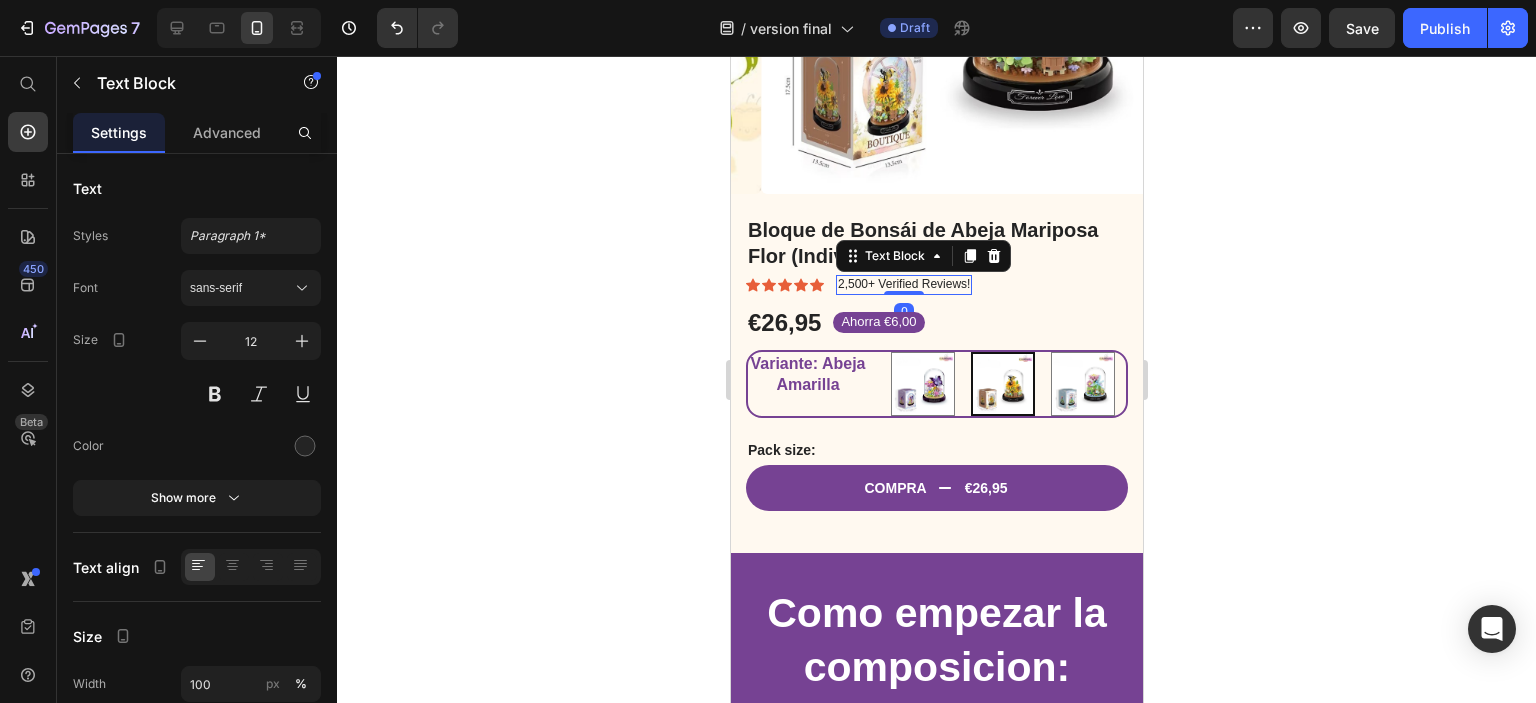 click on "2,500+ Verified Reviews!" at bounding box center [903, 285] 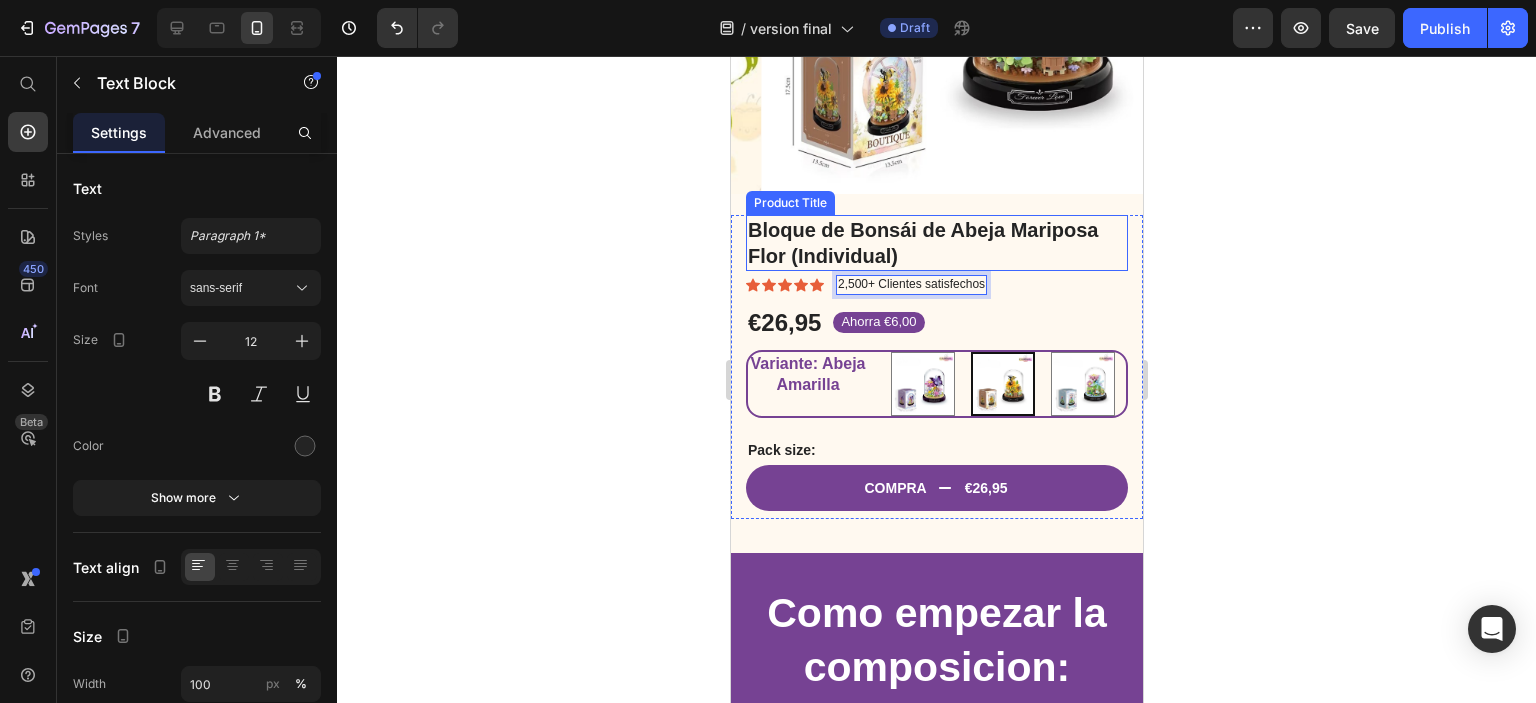 click on "Bloque de Bonsái de Abeja Mariposa Flor (Individual)" at bounding box center (936, 243) 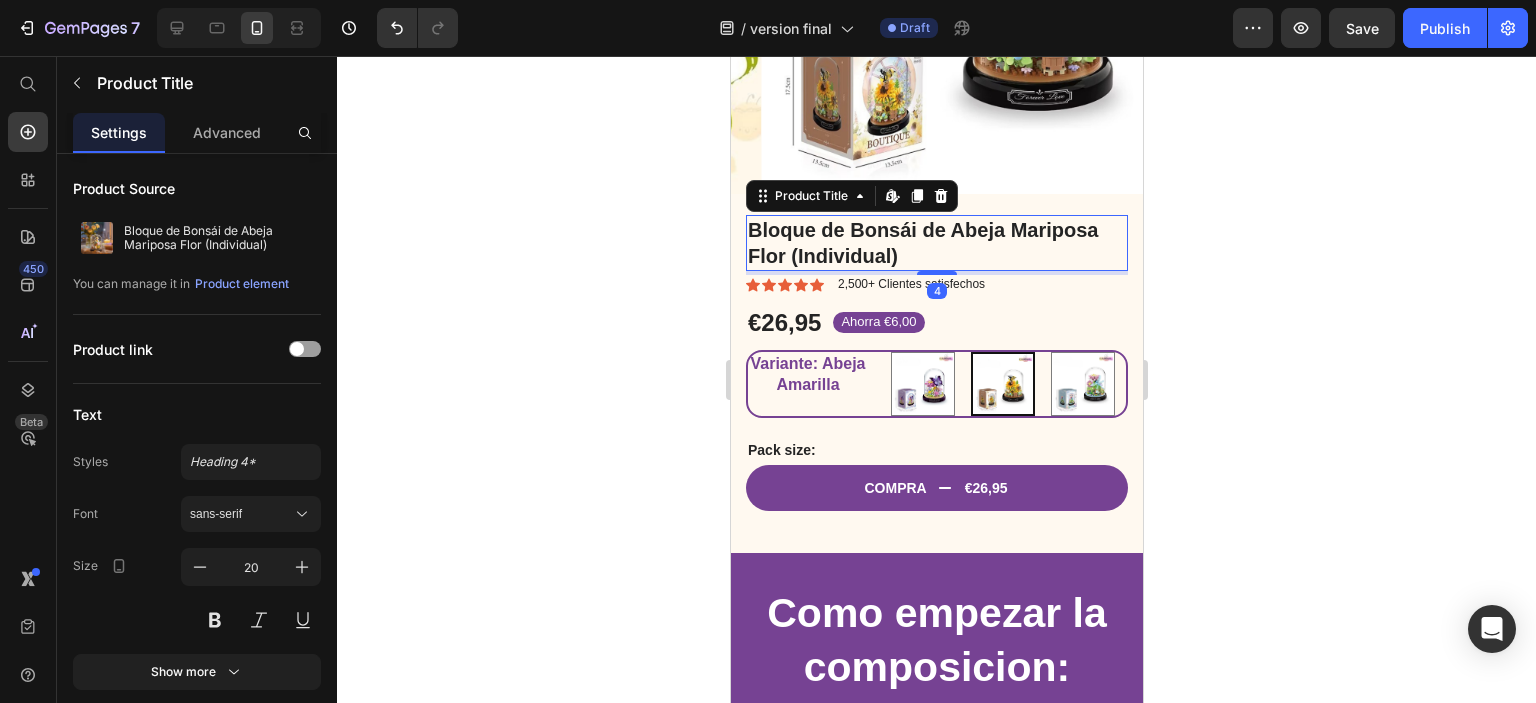 click on "Bloque de Bonsái de Abeja Mariposa Flor (Individual)" at bounding box center (936, 243) 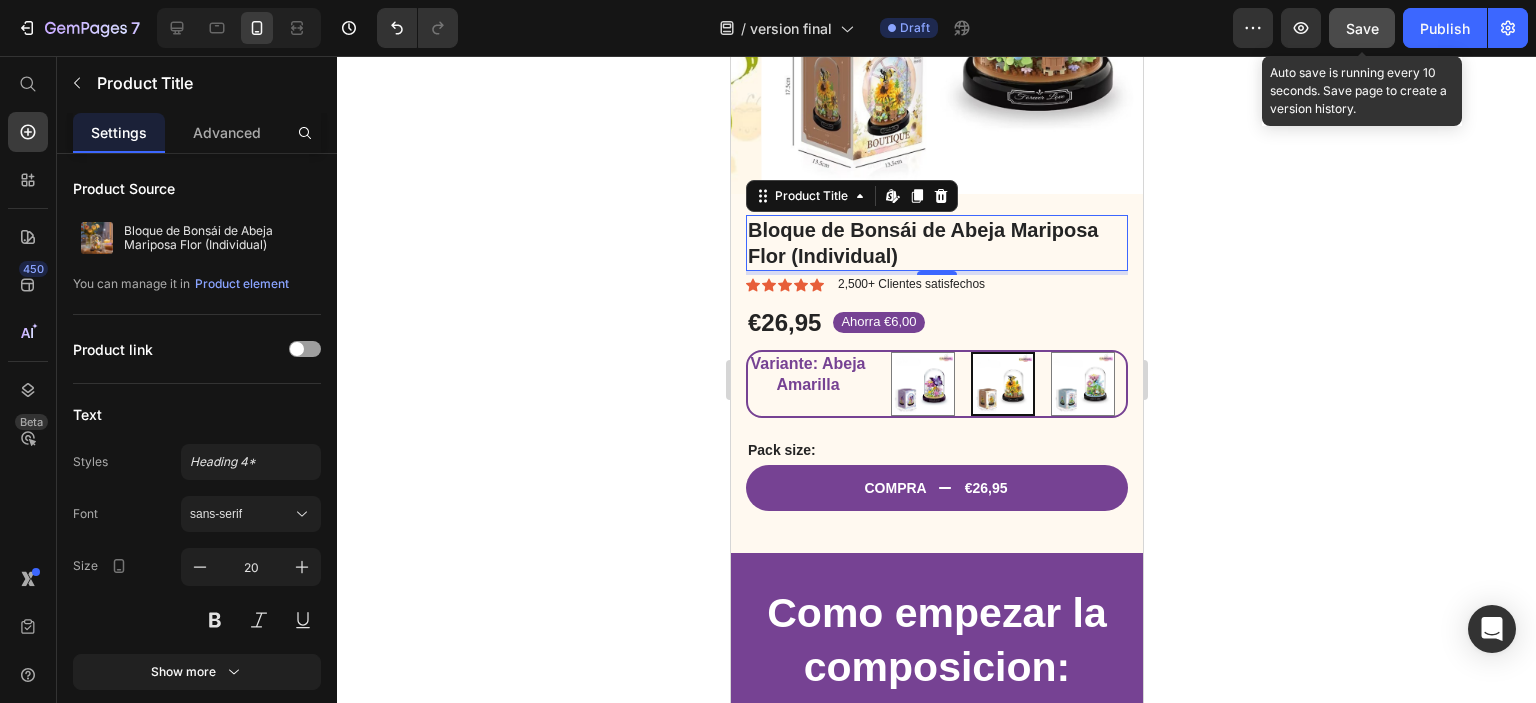 click on "Save" at bounding box center [1362, 28] 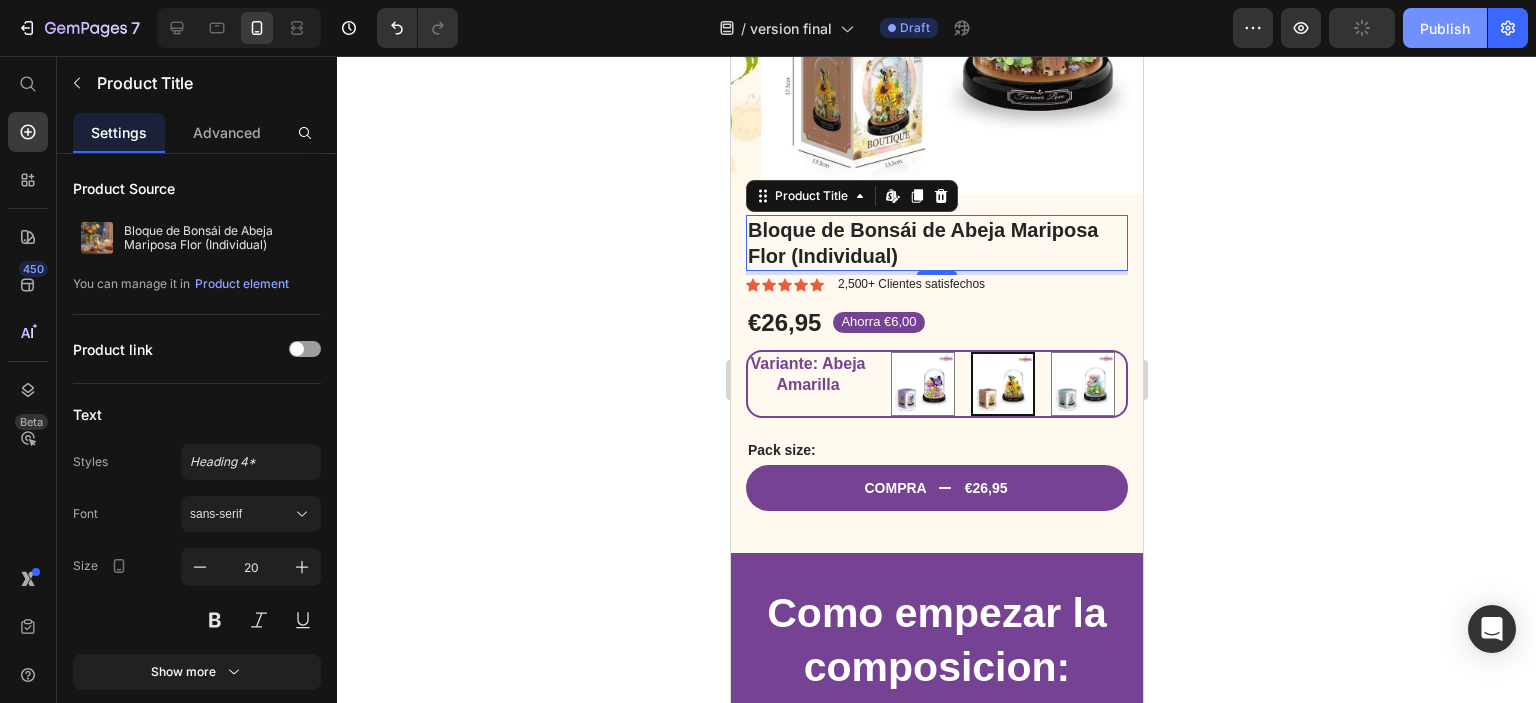 click on "Publish" at bounding box center (1445, 28) 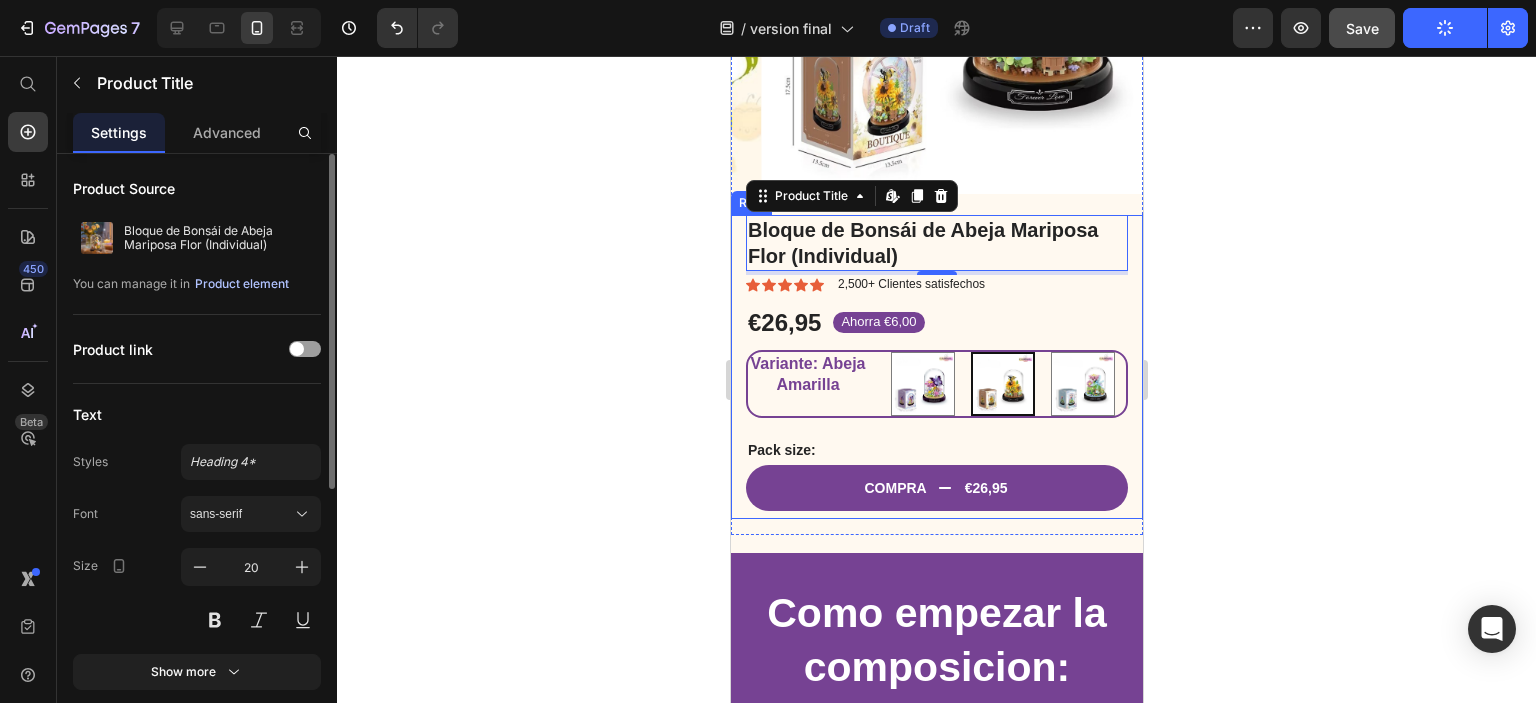 click on "Product element" at bounding box center (242, 284) 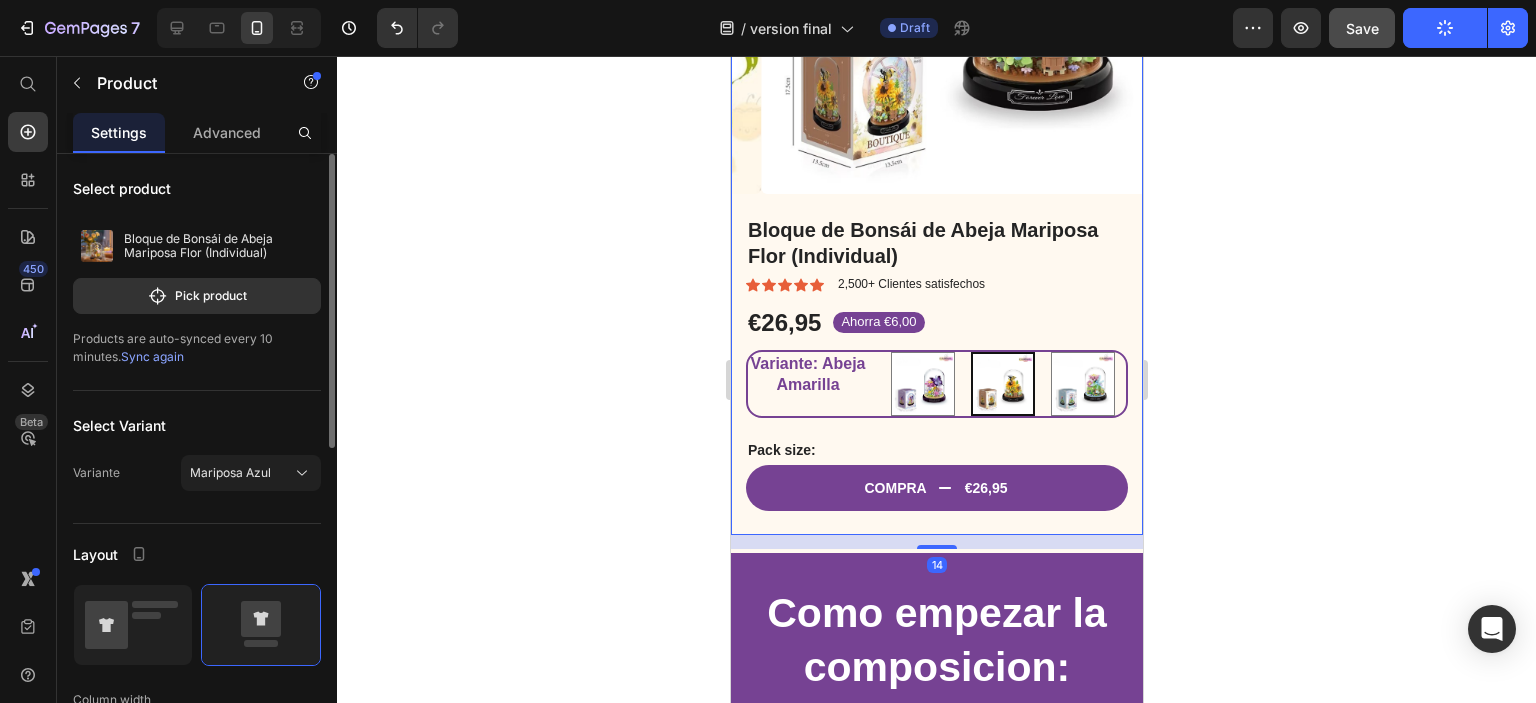 click on "Sync again" at bounding box center (152, 356) 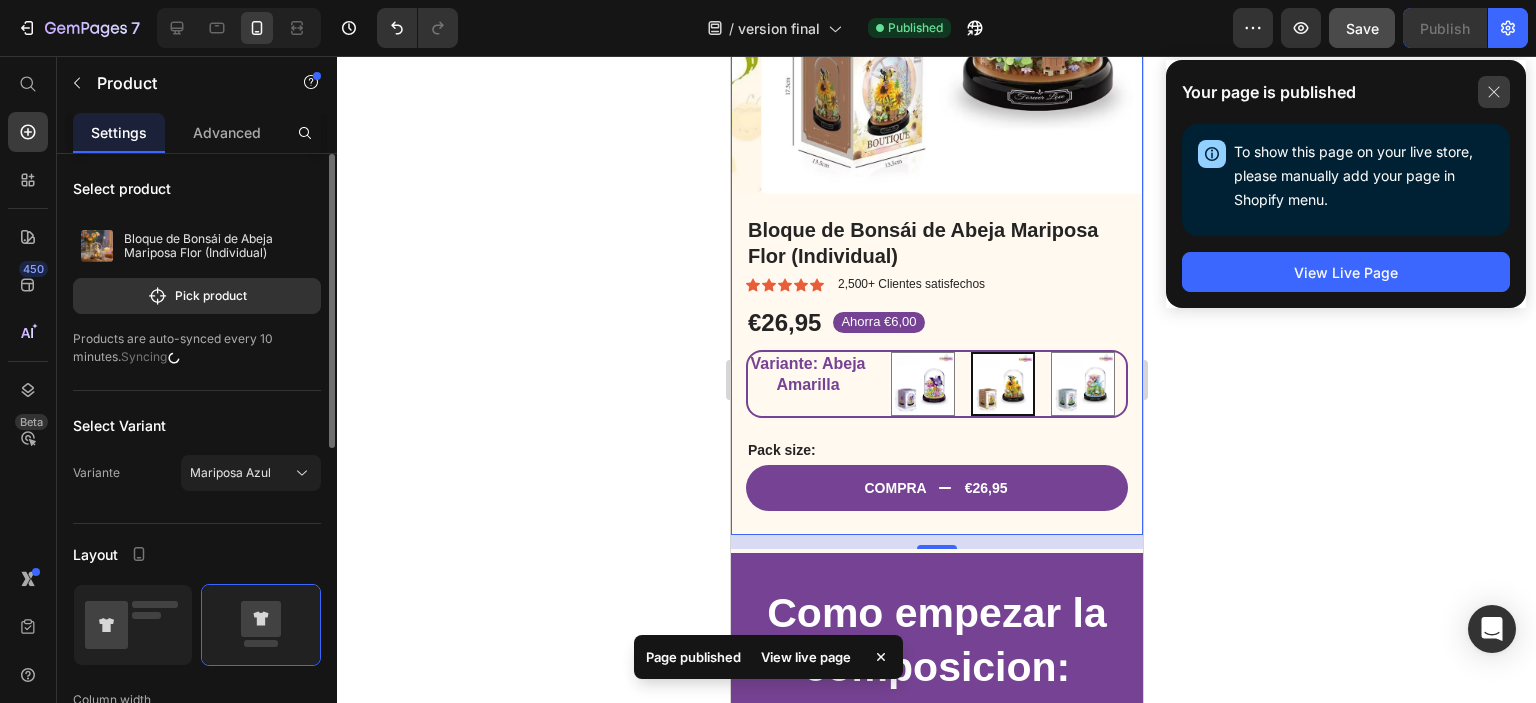 click 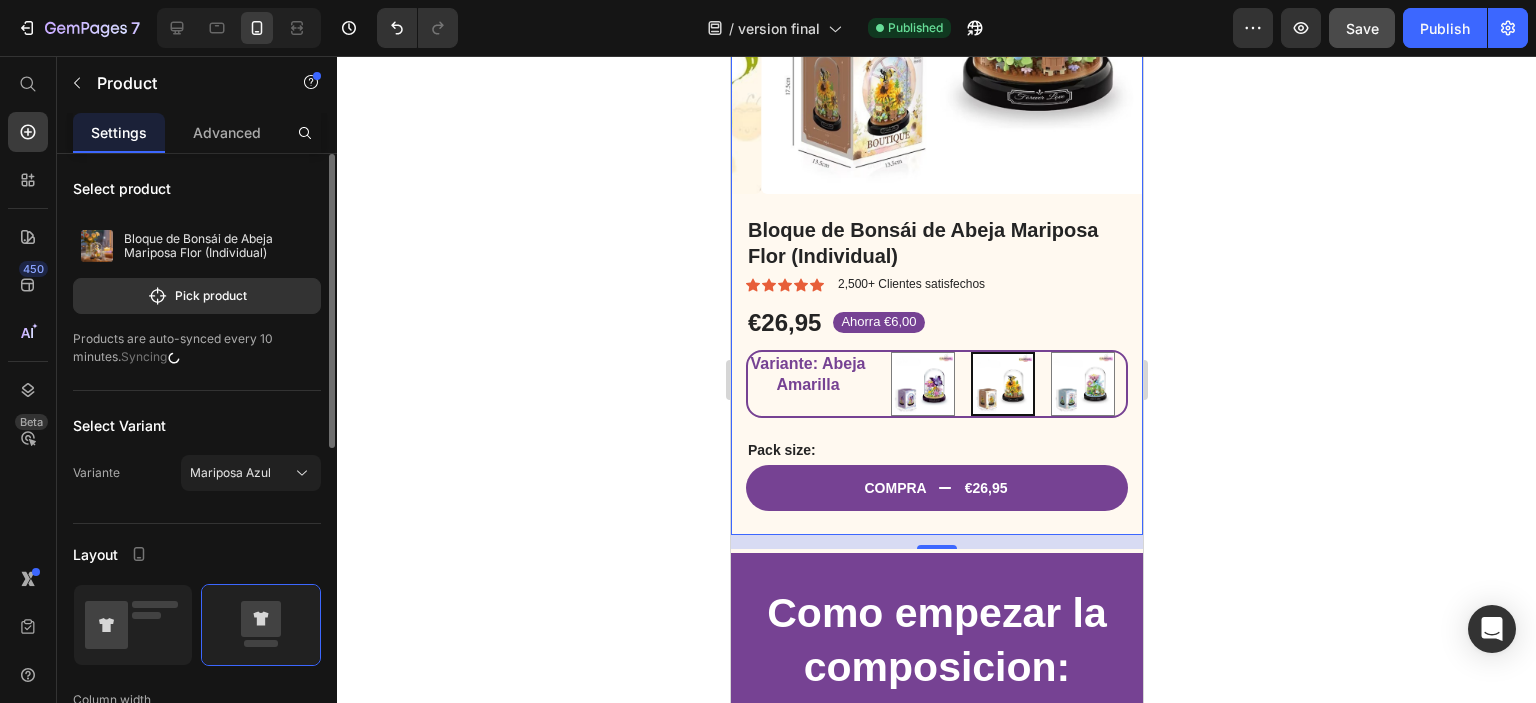 click 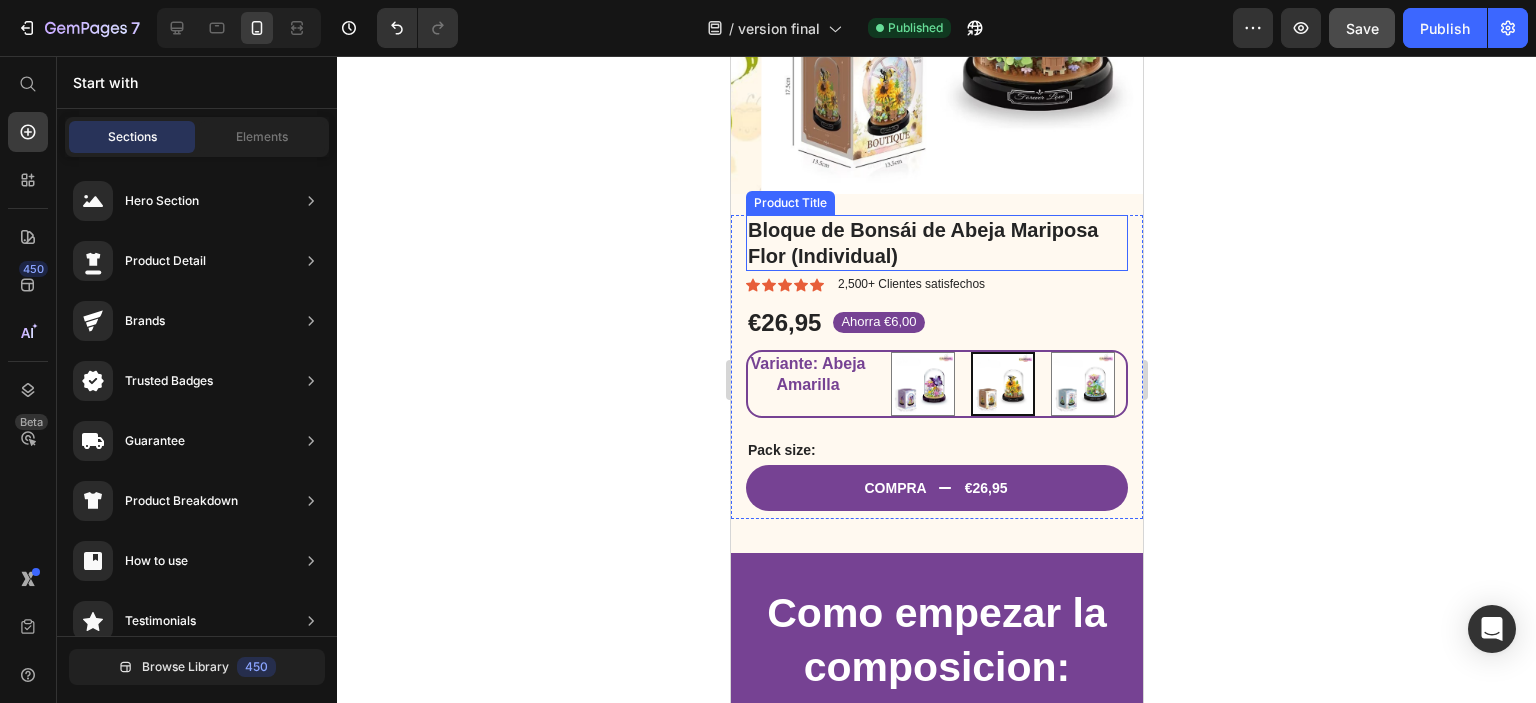 click on "Bloque de Bonsái de Abeja Mariposa Flor (Individual)" at bounding box center (936, 243) 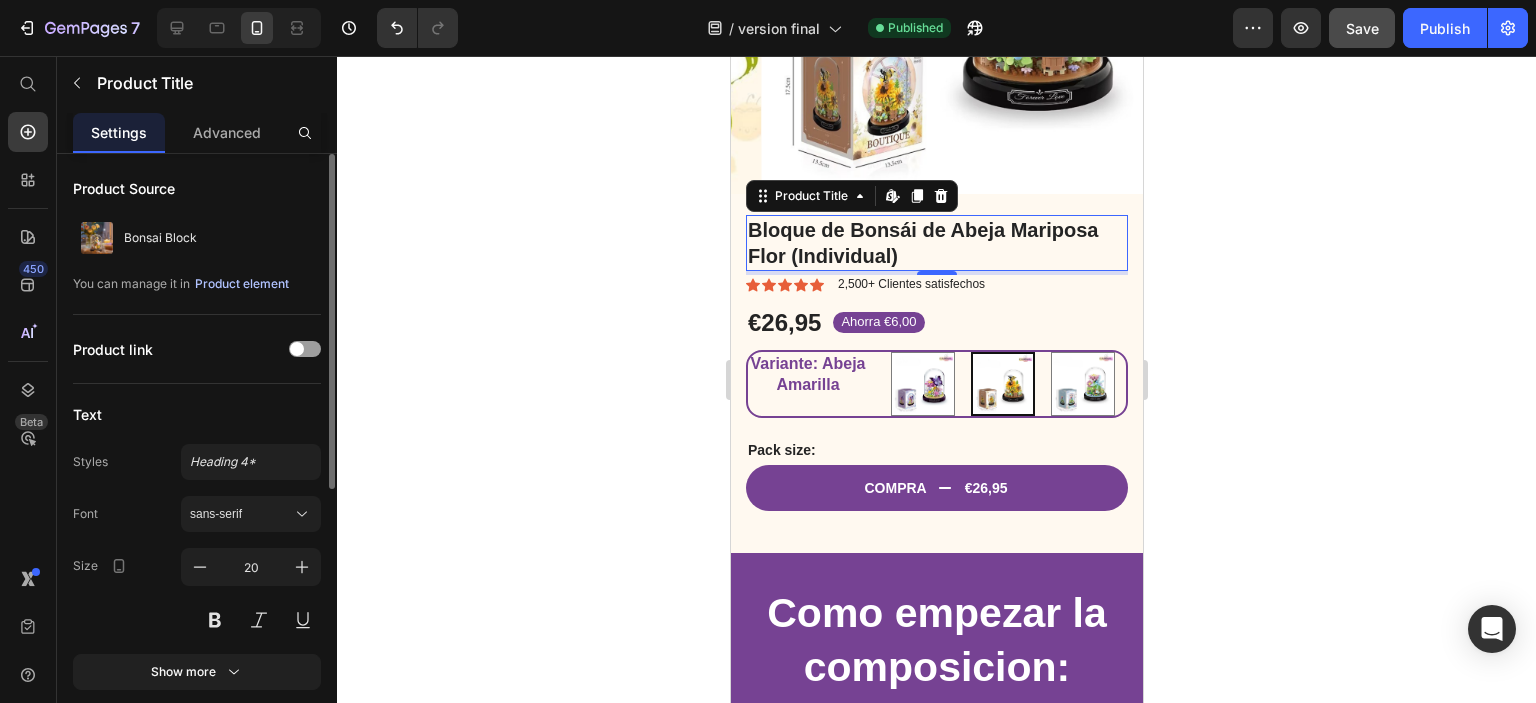 click on "Product element" at bounding box center [242, 284] 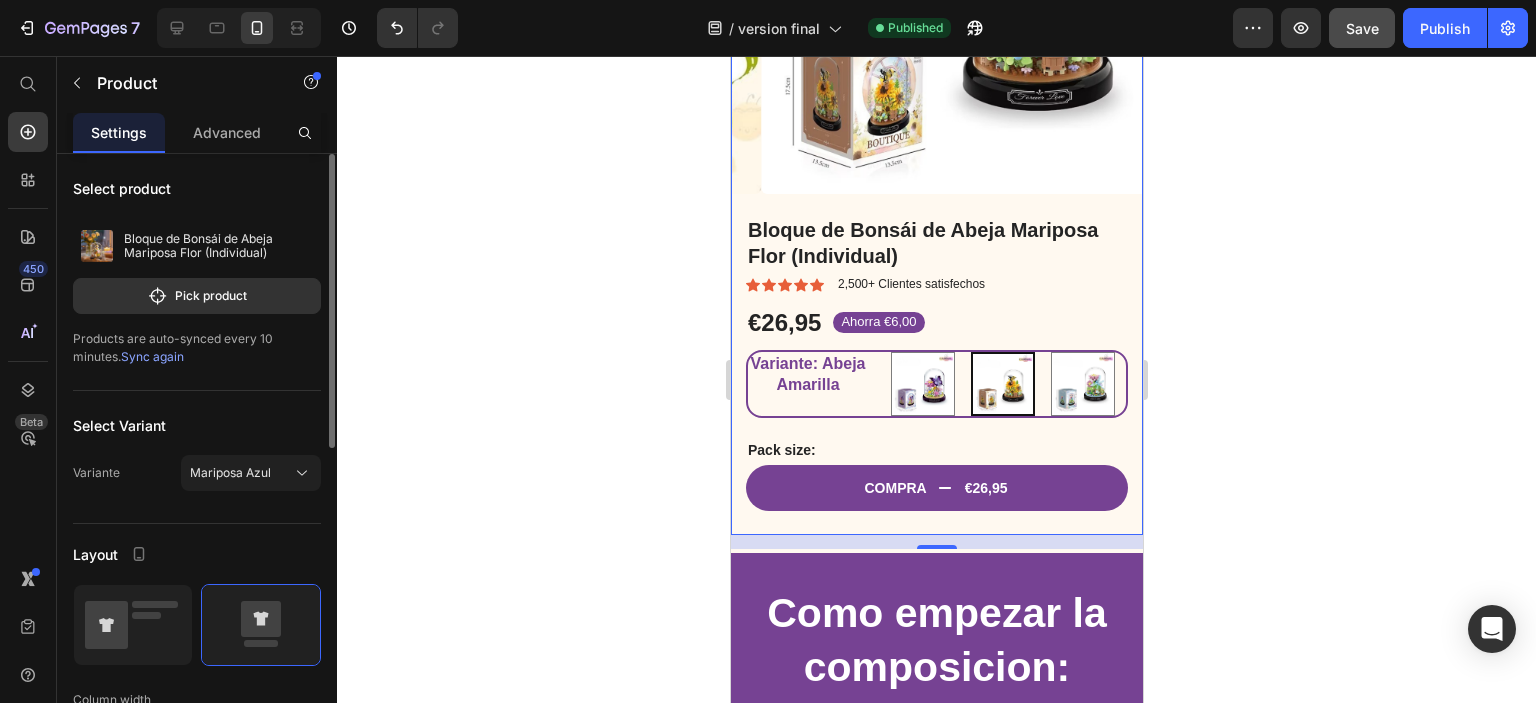 click 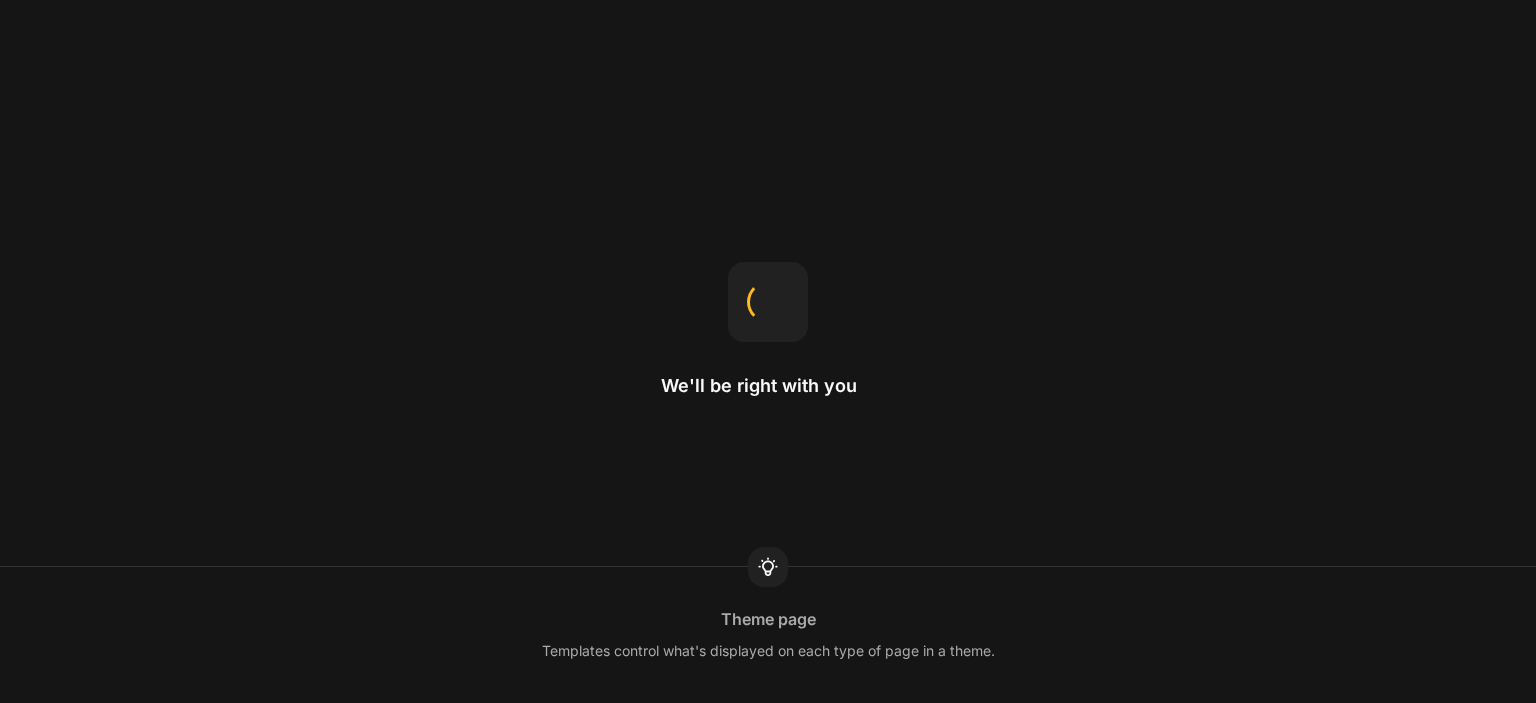 scroll, scrollTop: 0, scrollLeft: 0, axis: both 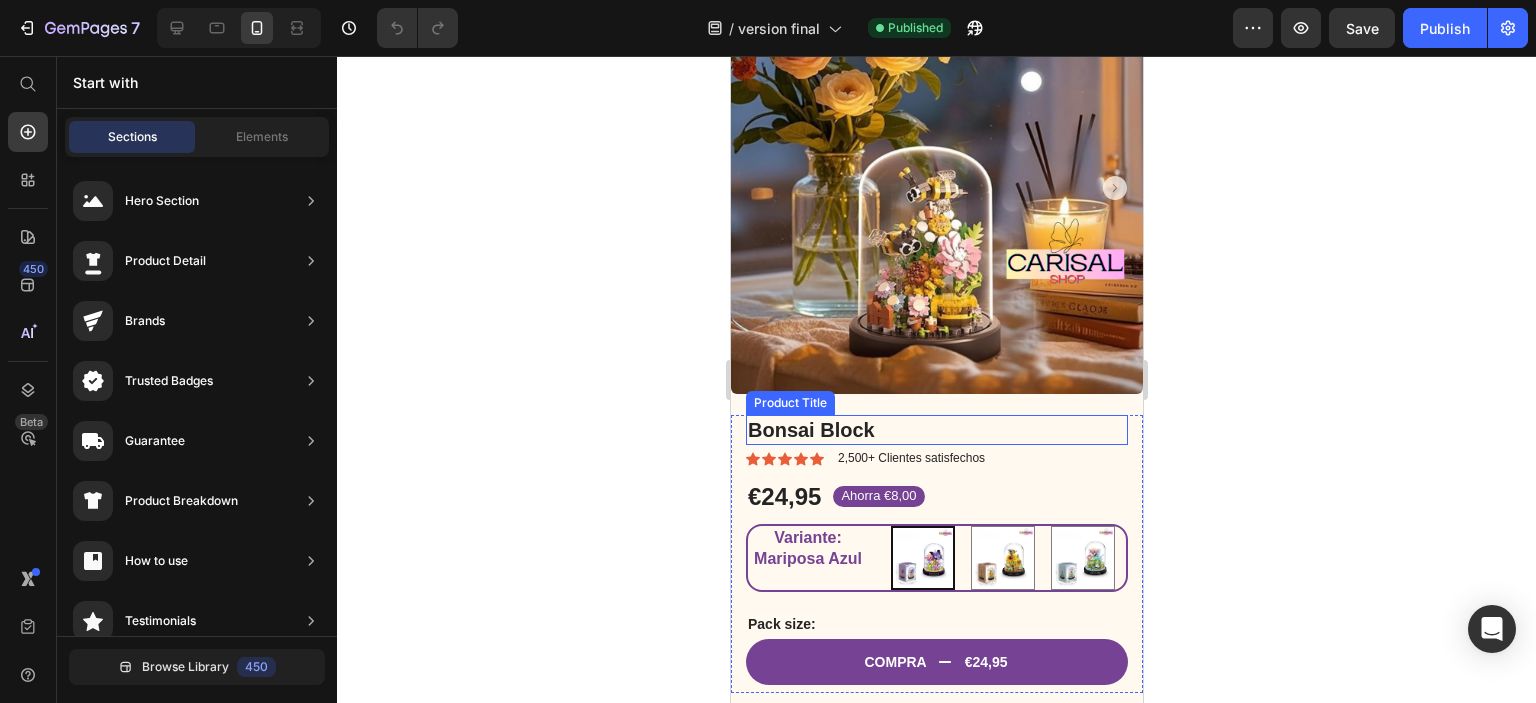 click on "Bonsai Block" at bounding box center [936, 430] 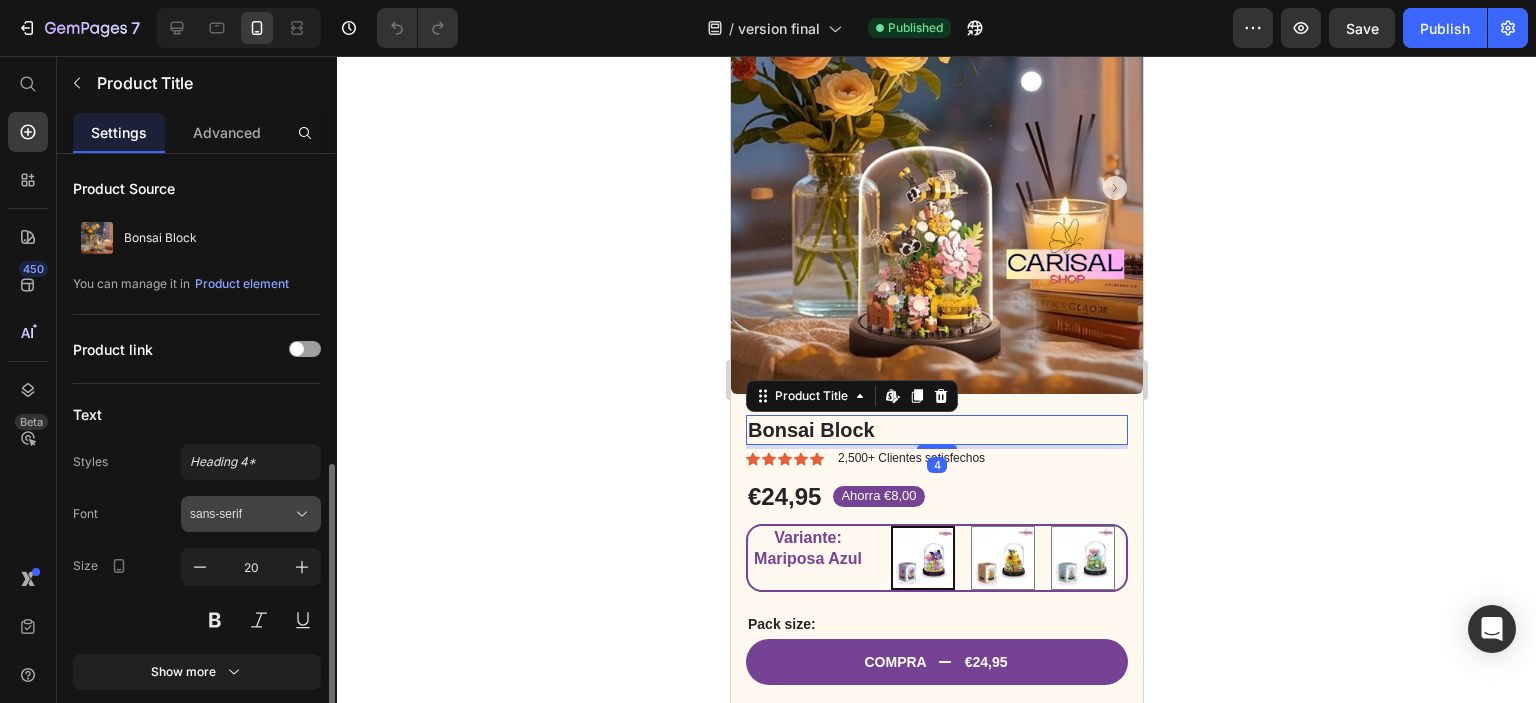 scroll, scrollTop: 200, scrollLeft: 0, axis: vertical 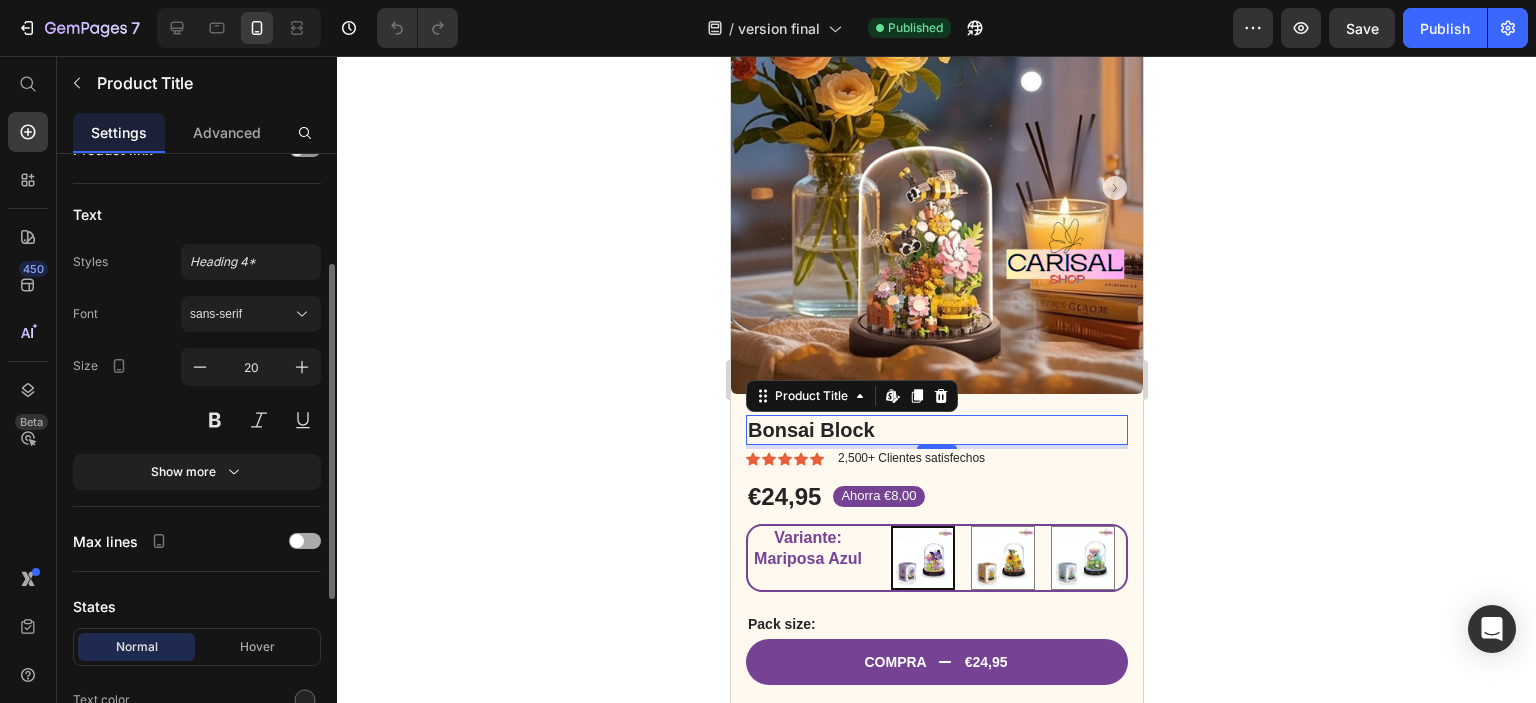 click at bounding box center (297, 541) 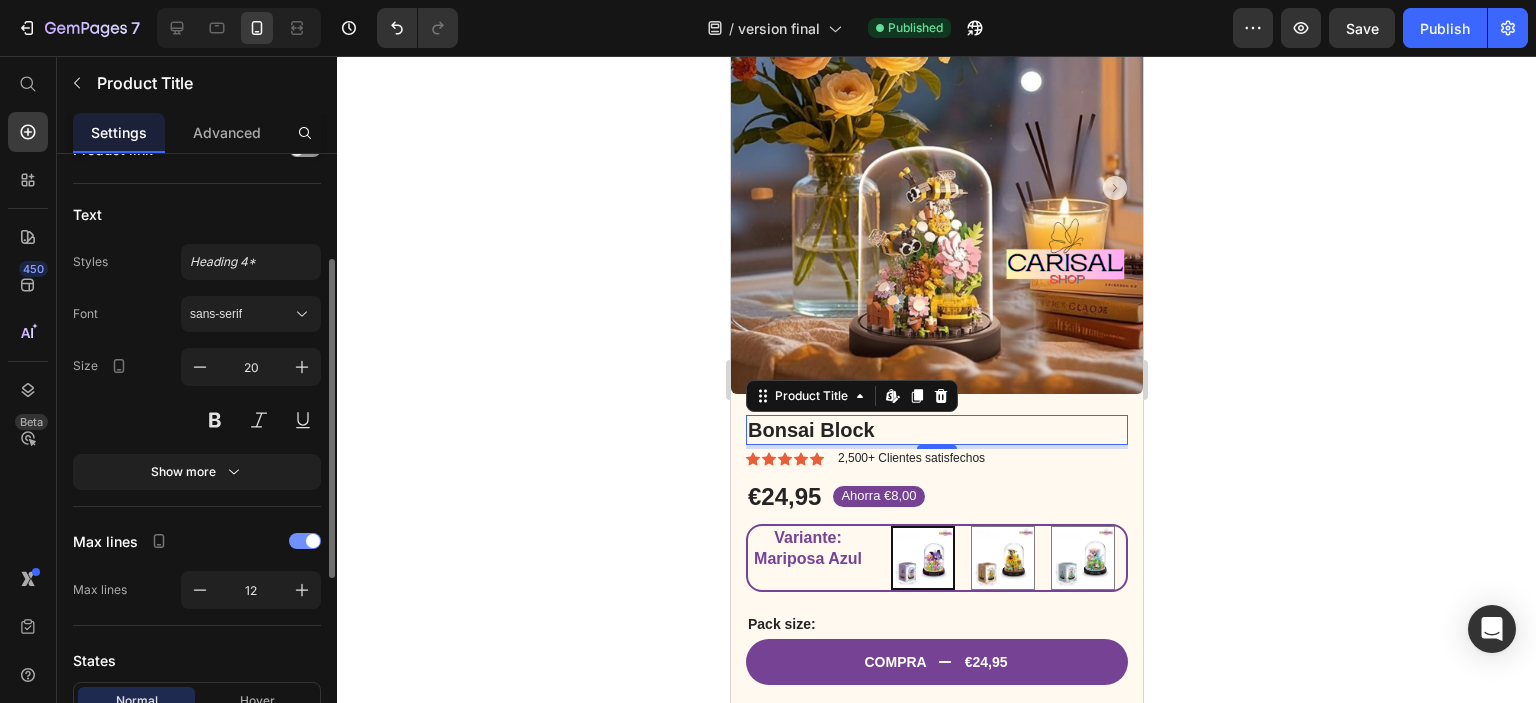 click at bounding box center [305, 541] 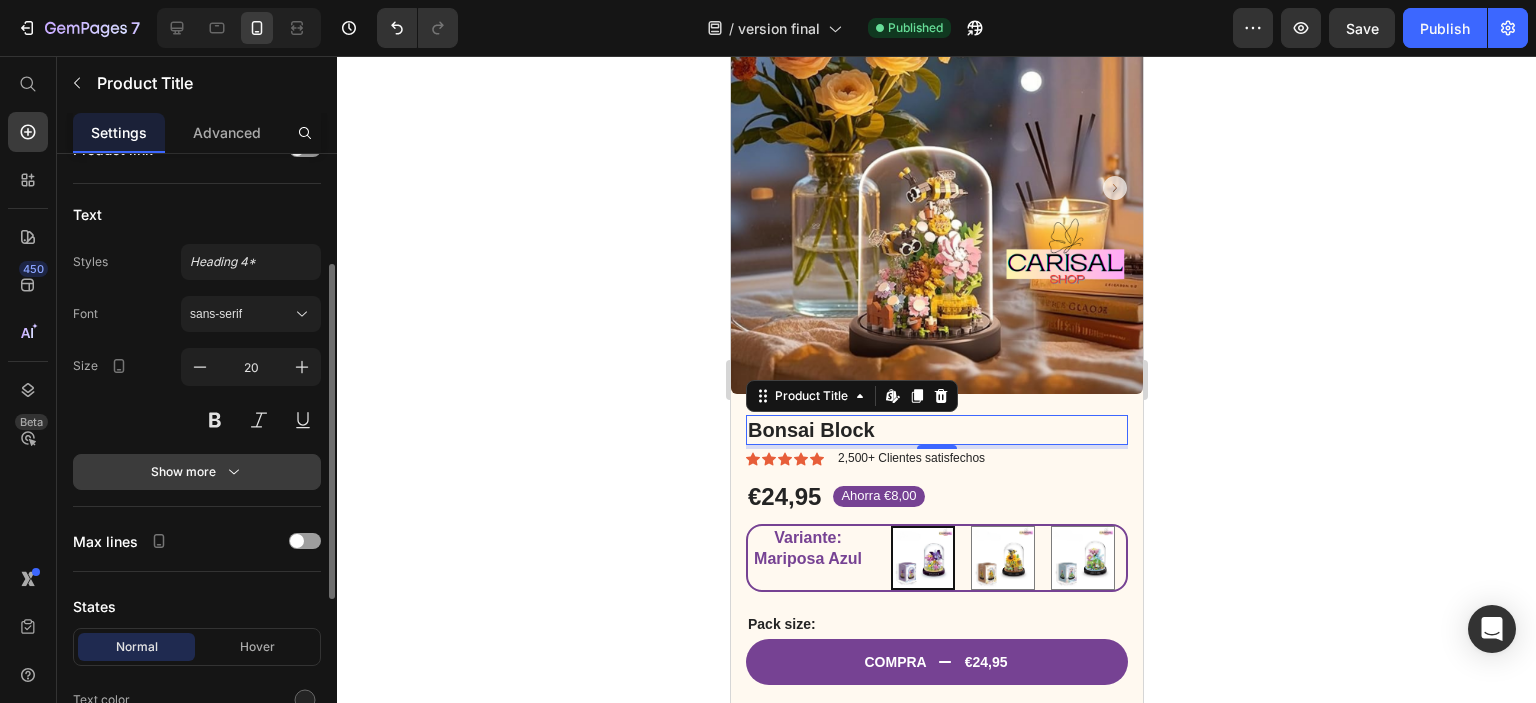 click 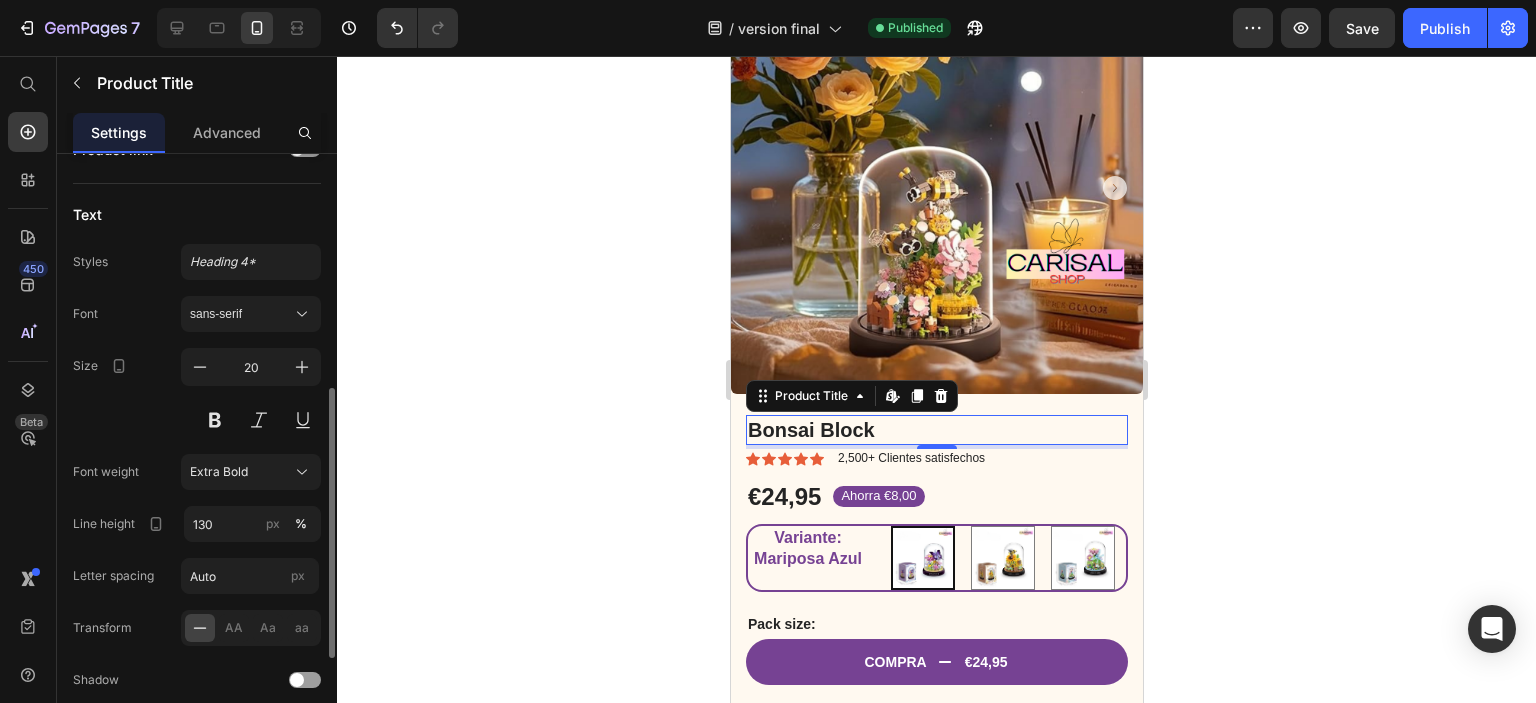 scroll, scrollTop: 300, scrollLeft: 0, axis: vertical 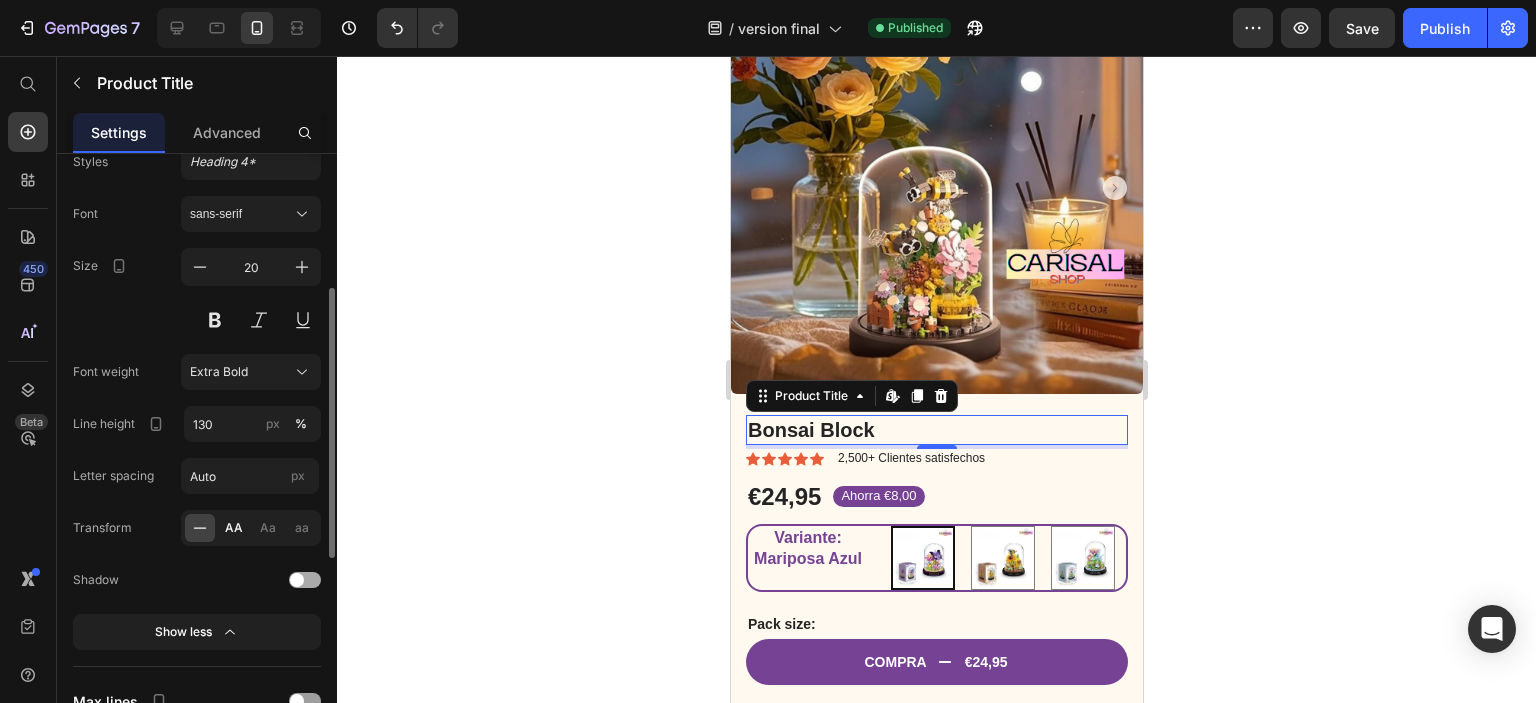 click on "AA" 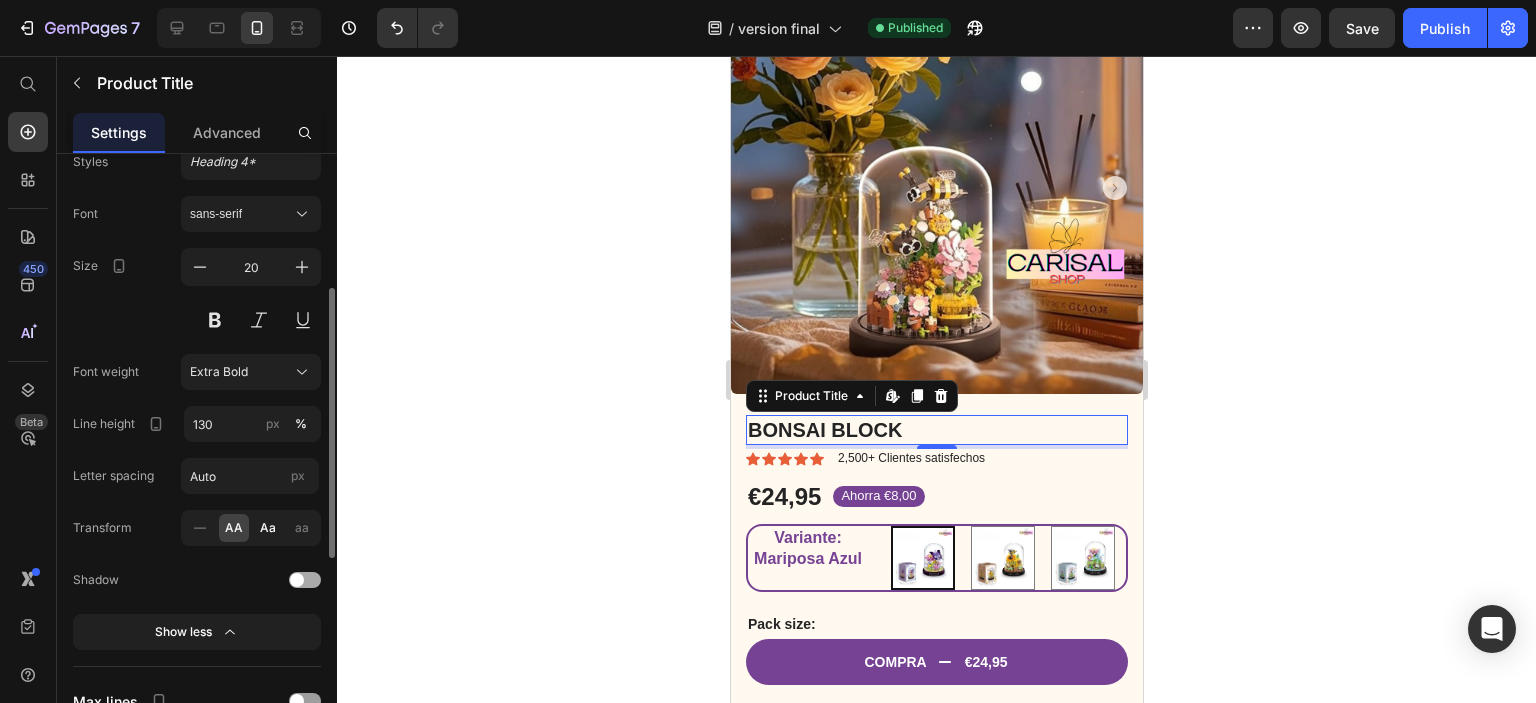 click on "Aa" 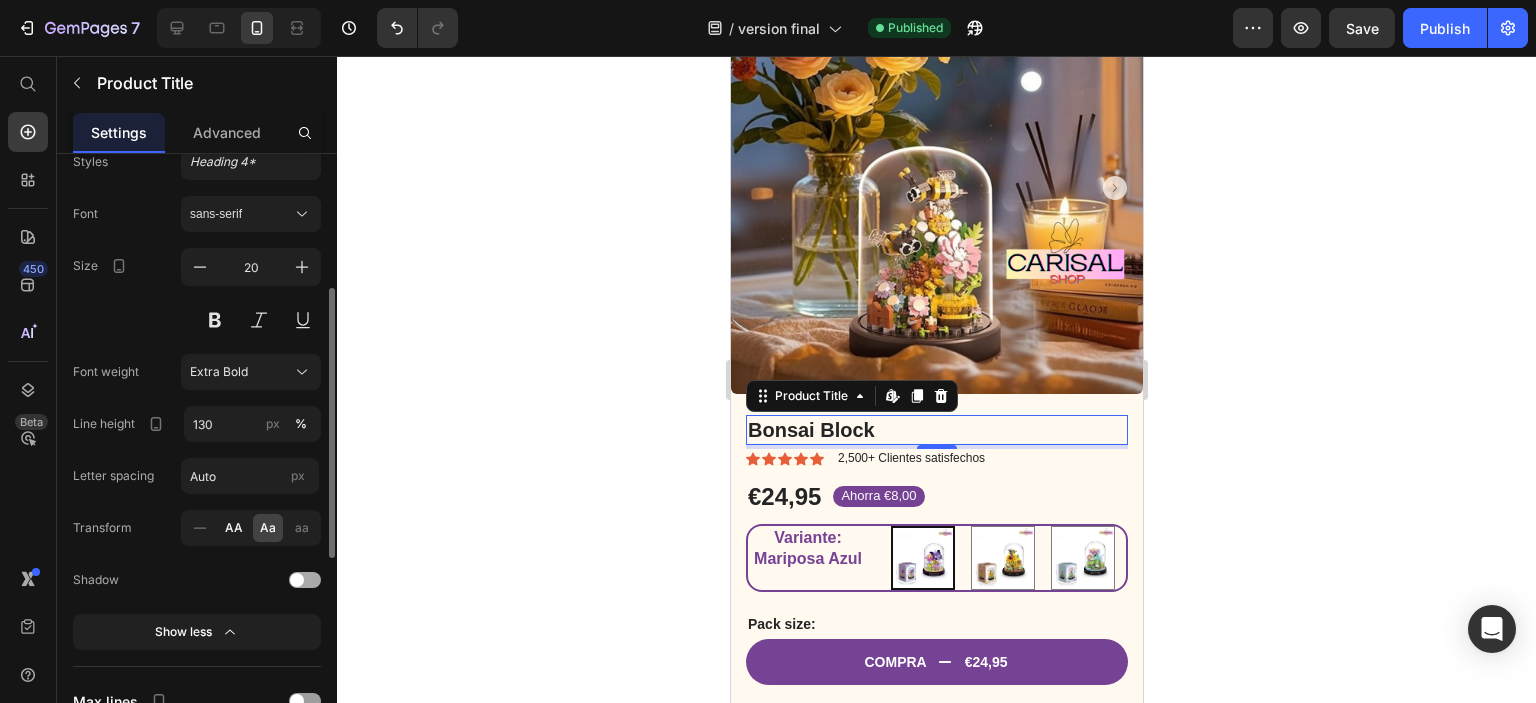 click on "AA" 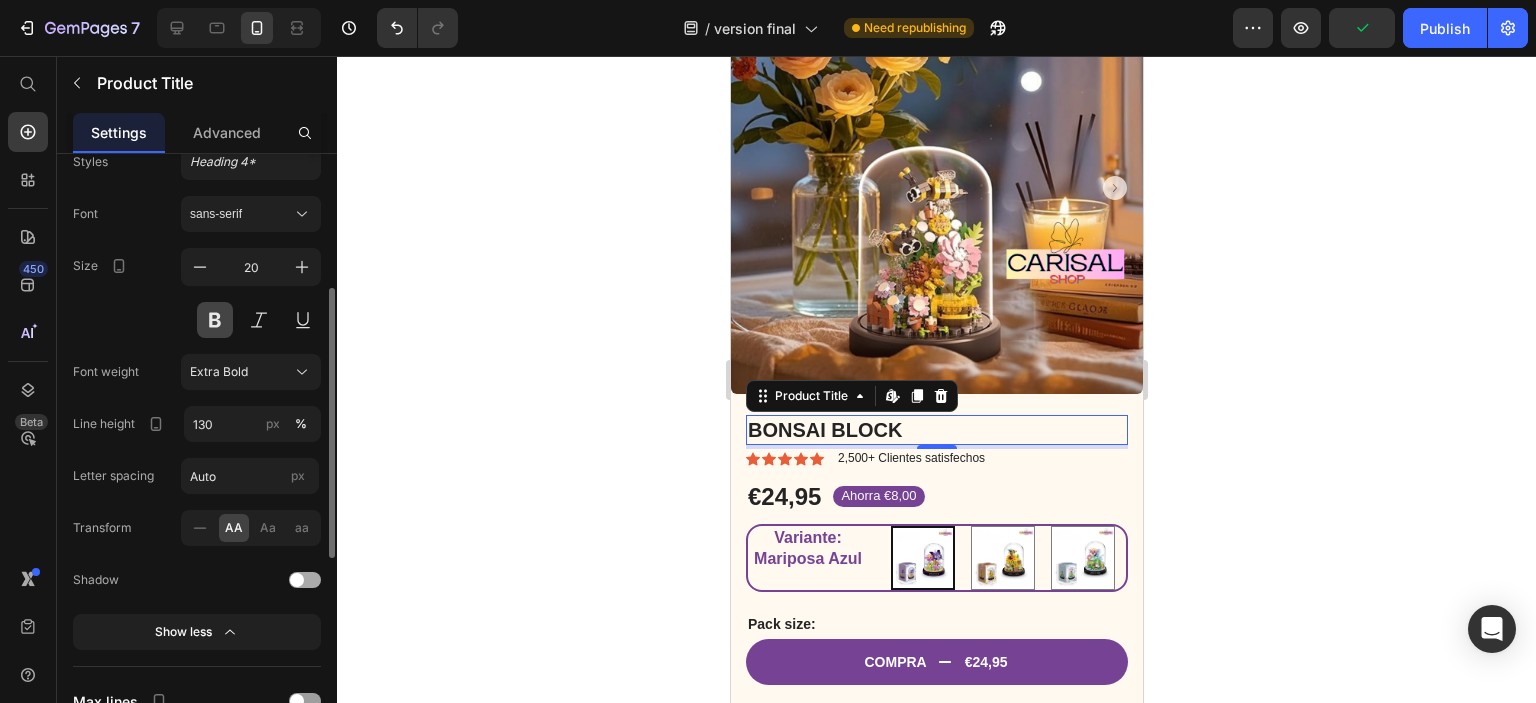click at bounding box center [215, 320] 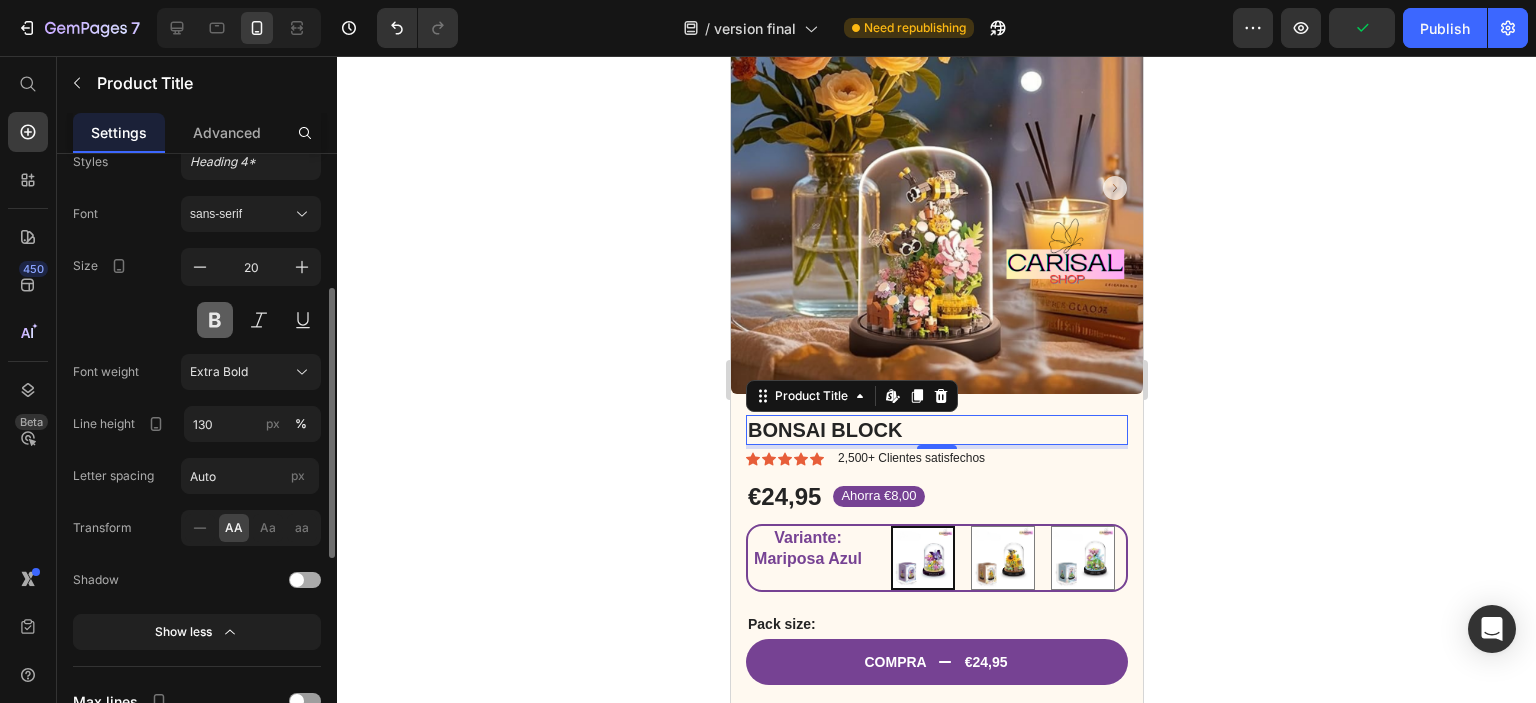 click at bounding box center (215, 320) 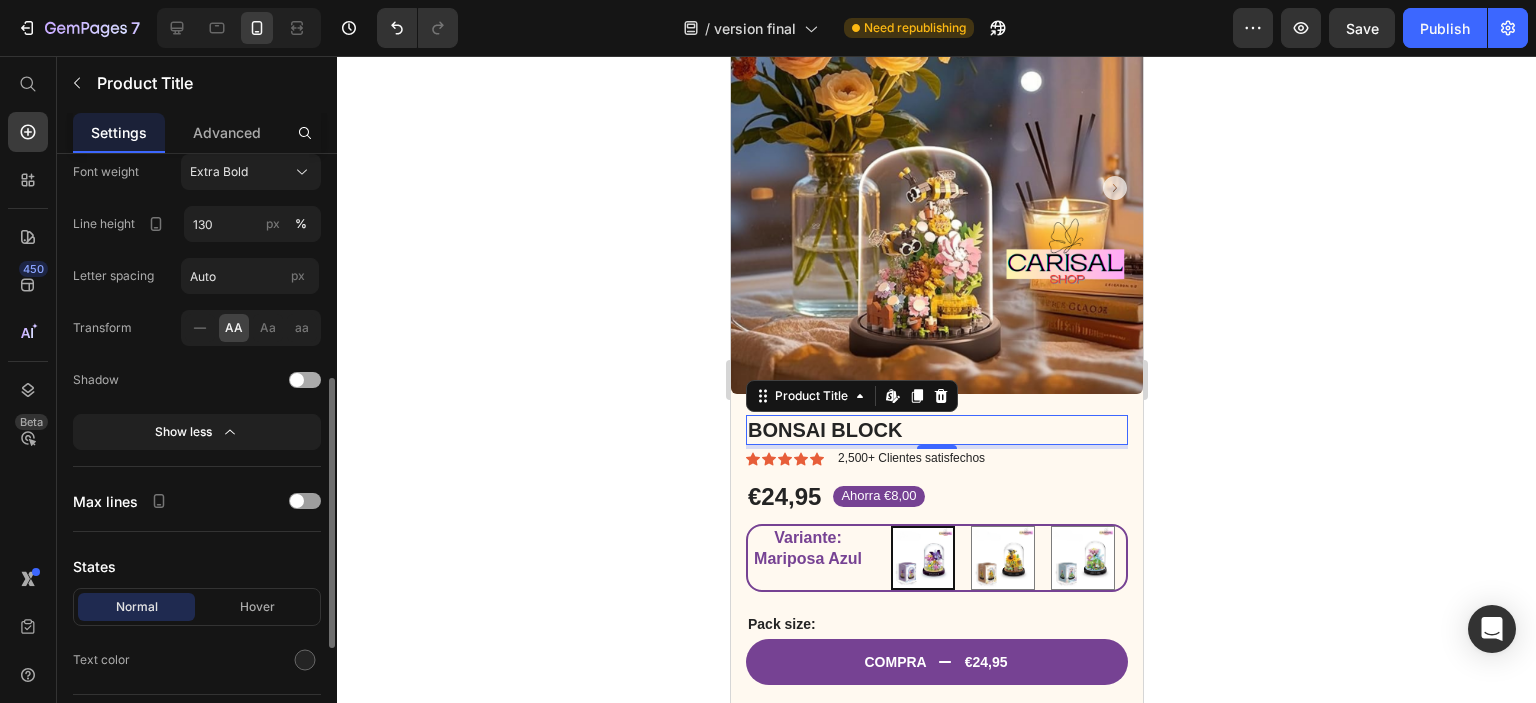 scroll, scrollTop: 600, scrollLeft: 0, axis: vertical 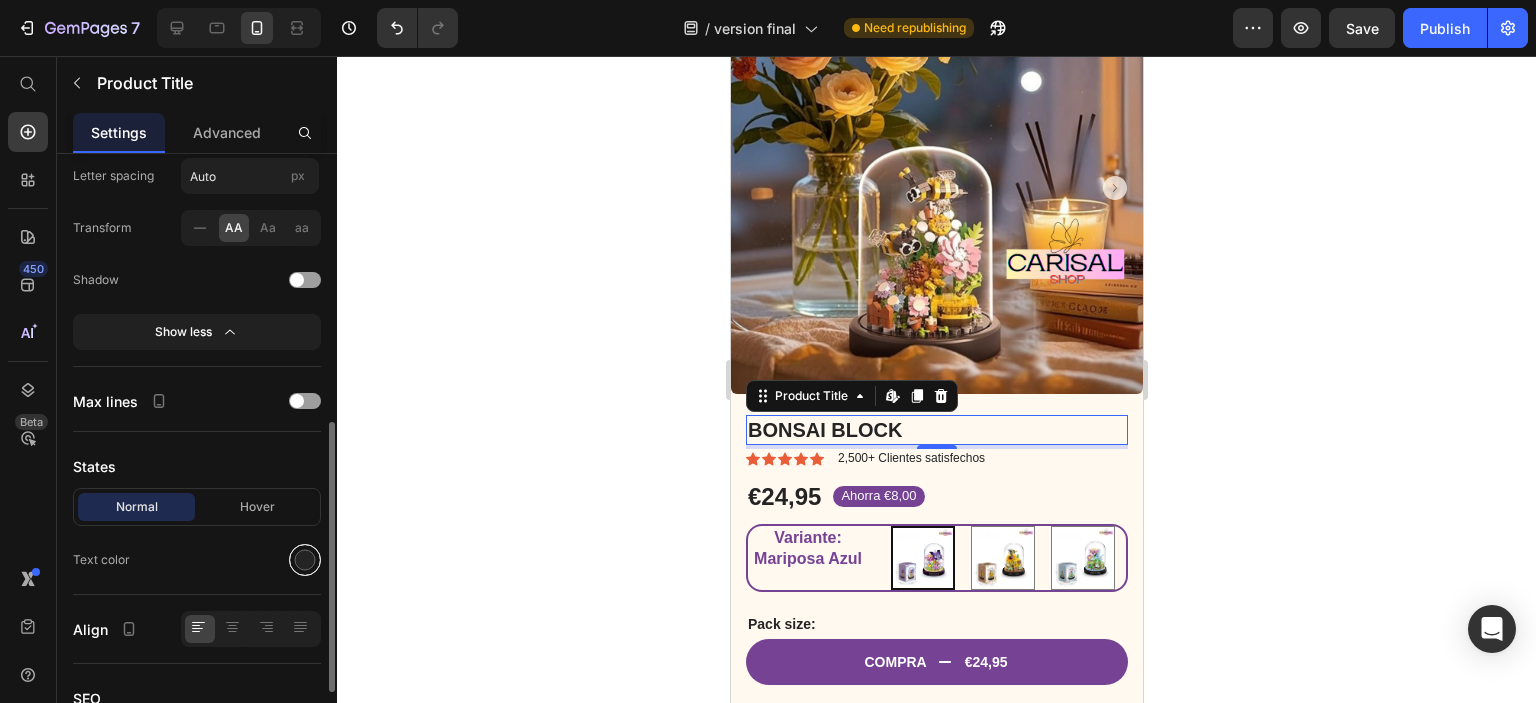 click at bounding box center [305, 560] 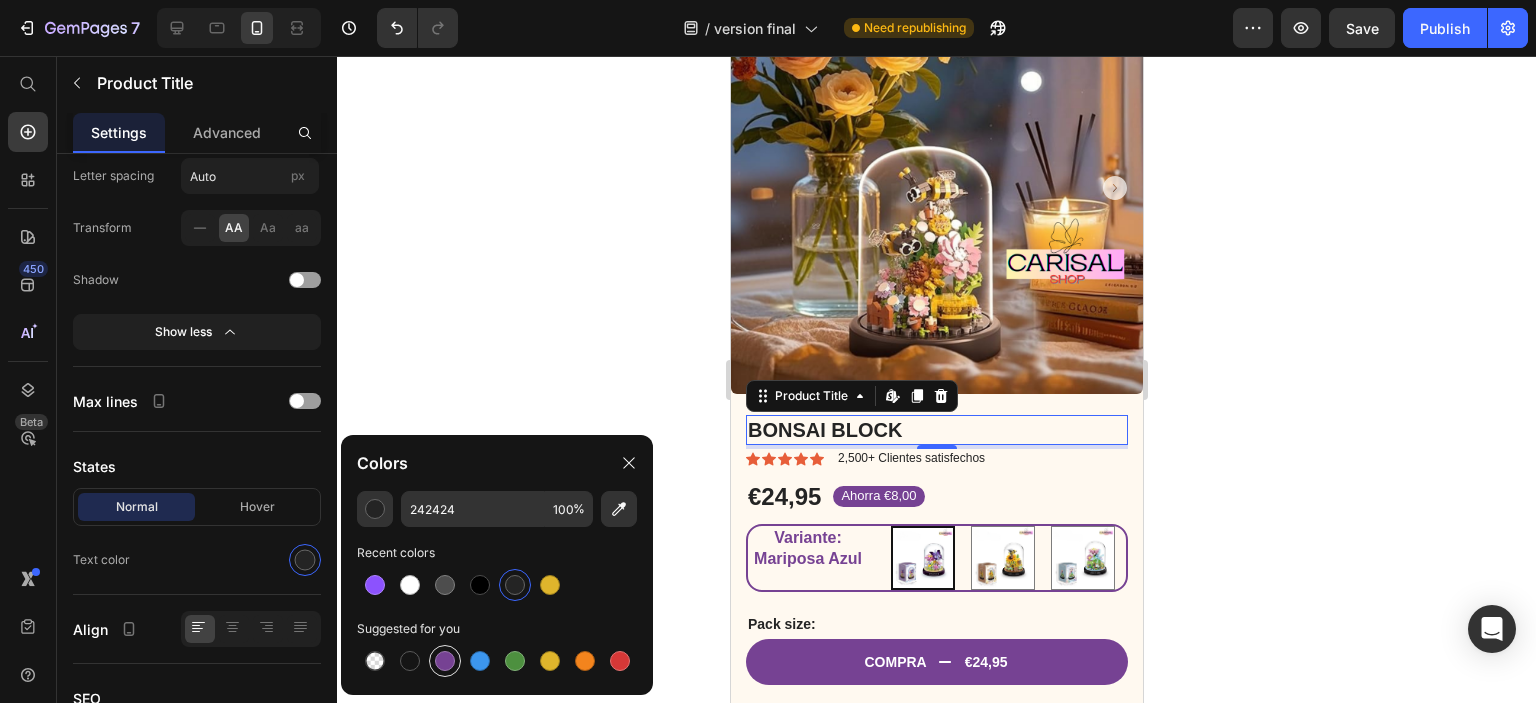 click at bounding box center (445, 661) 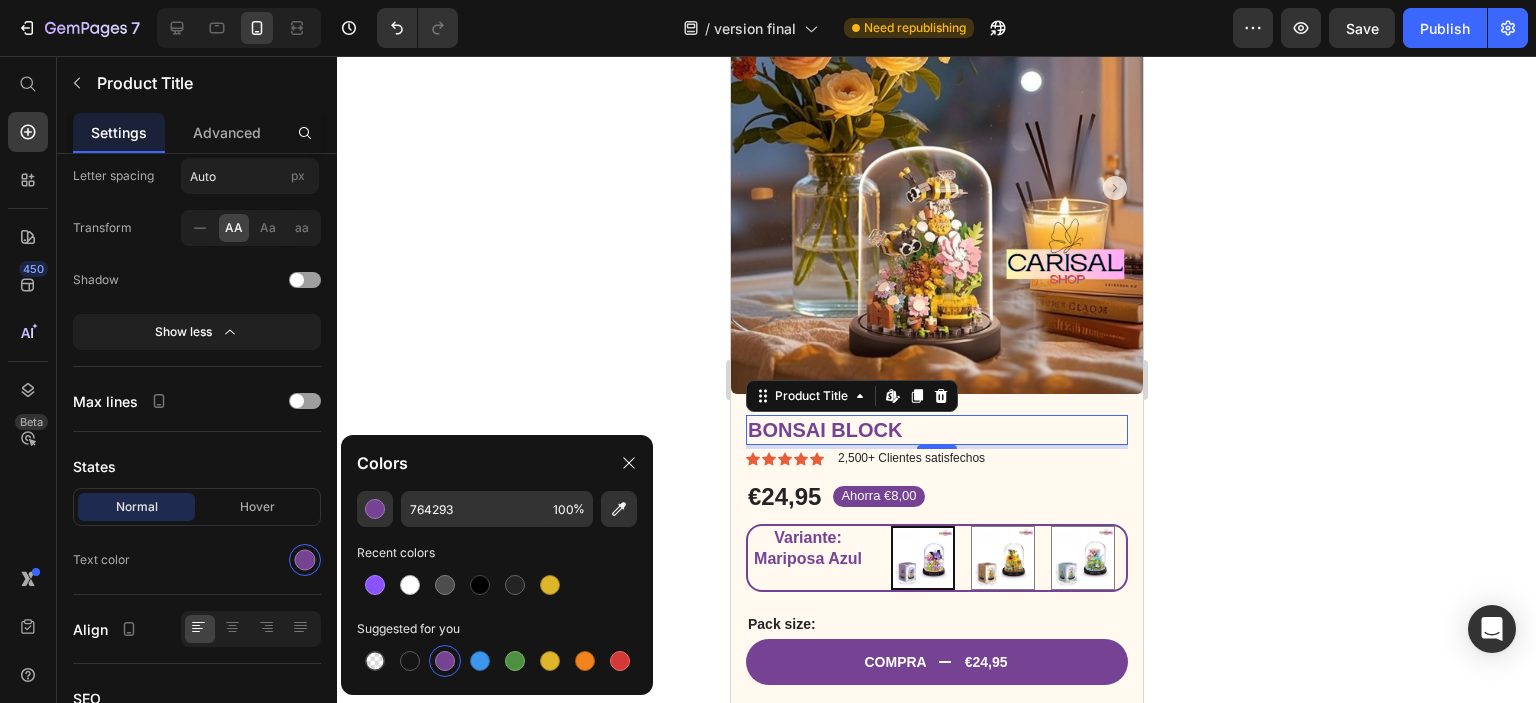 click 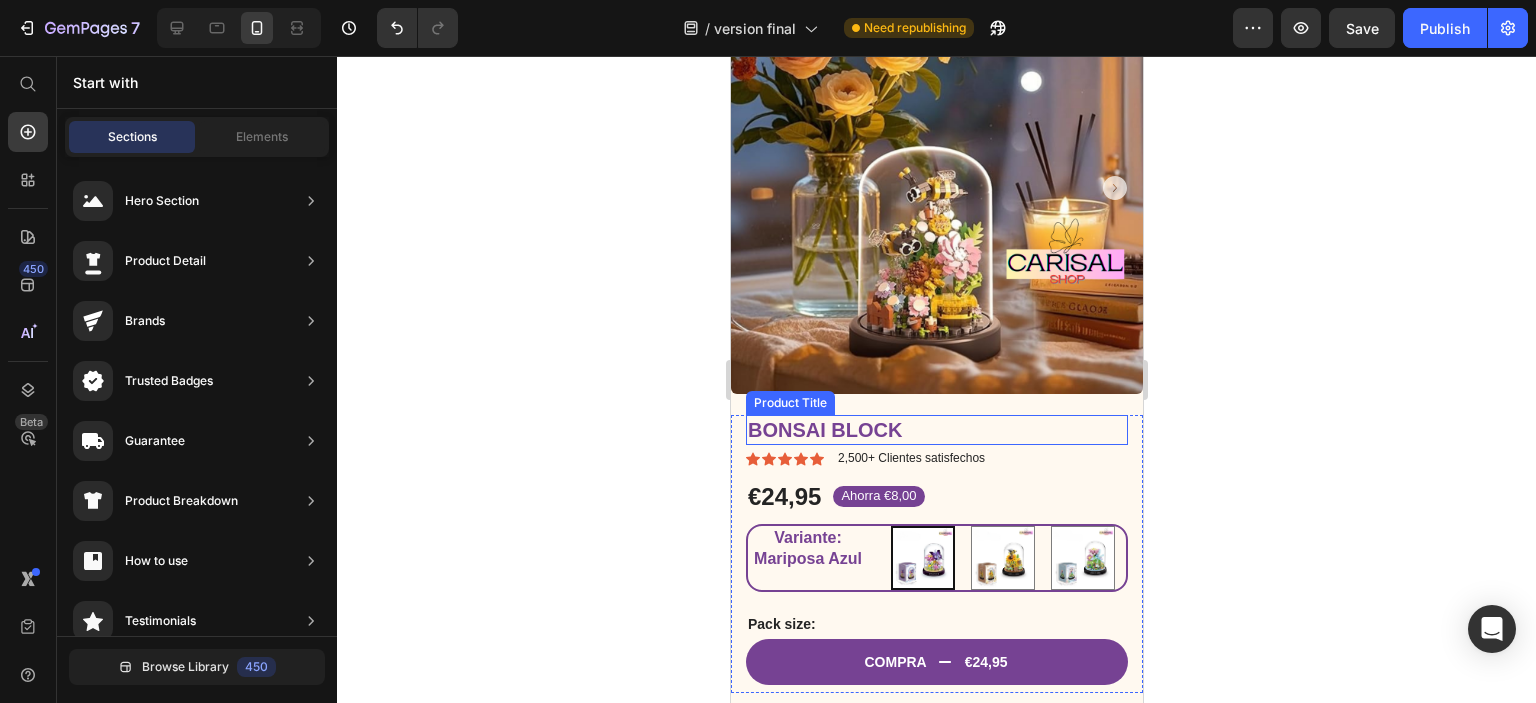 click on "Bonsai Block" at bounding box center [936, 430] 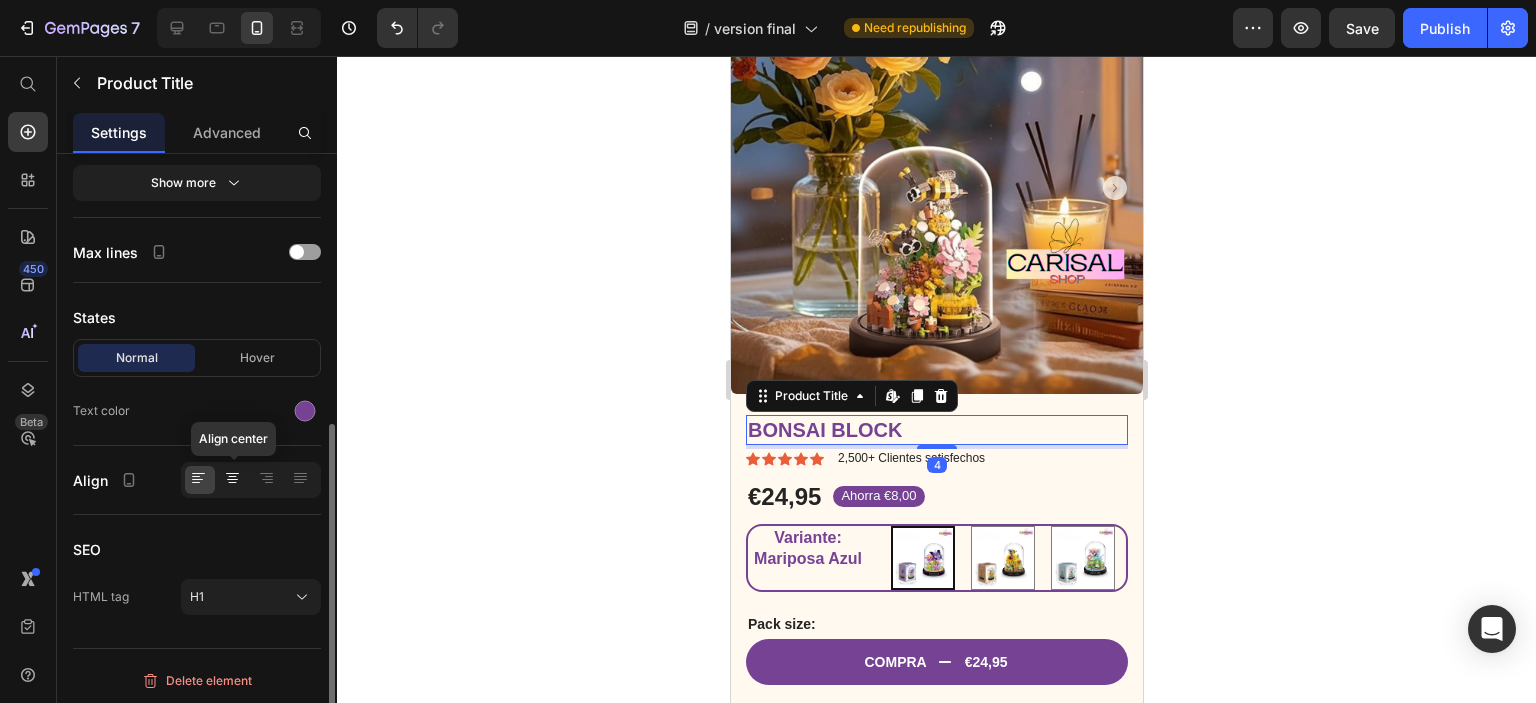 click 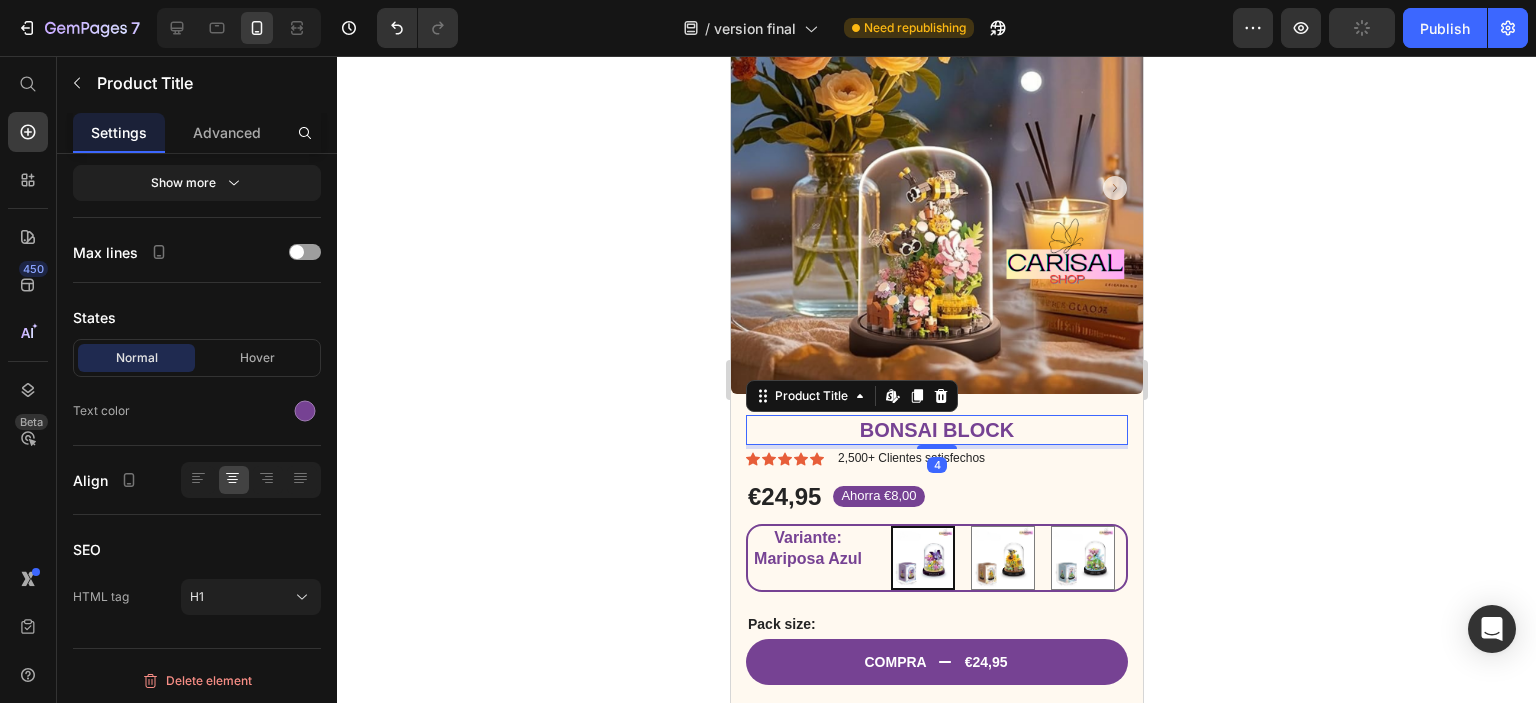 click 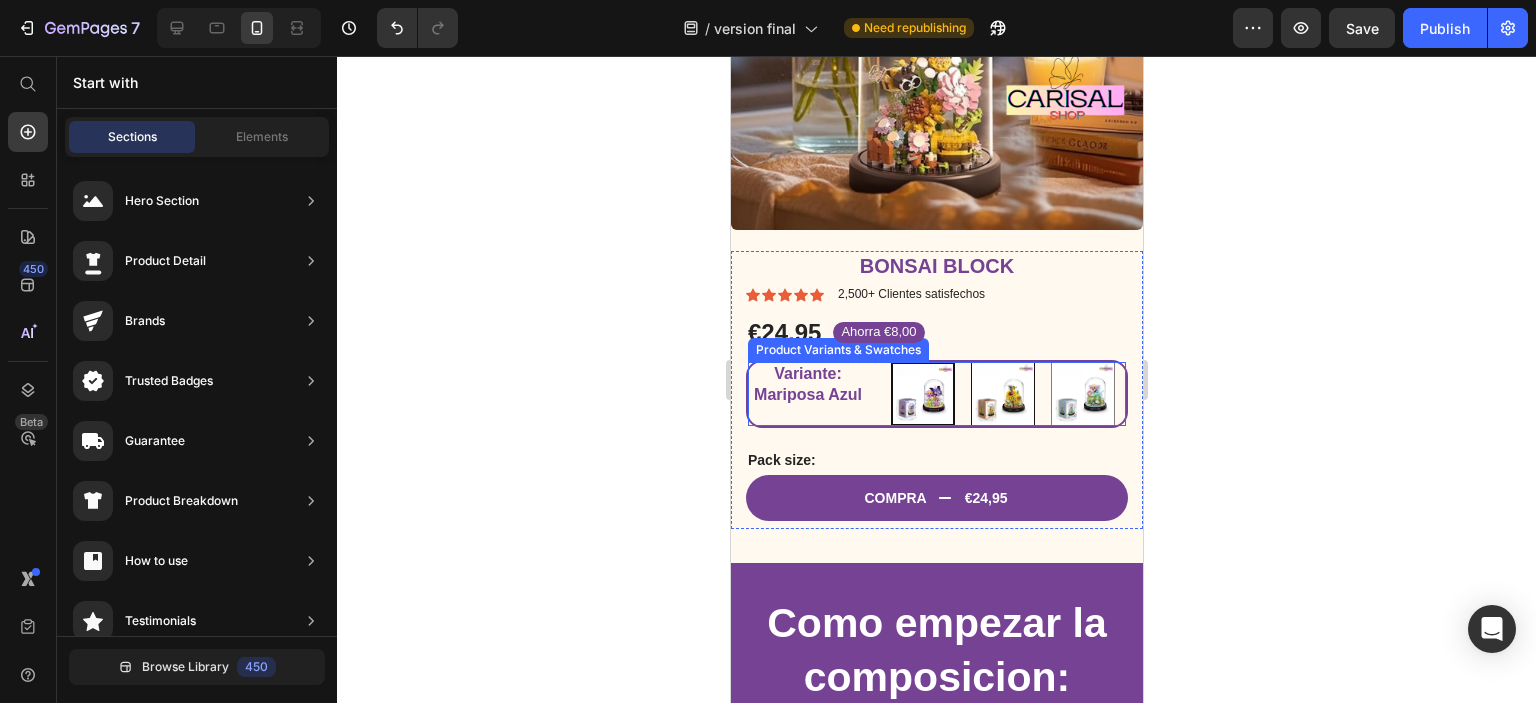scroll, scrollTop: 400, scrollLeft: 0, axis: vertical 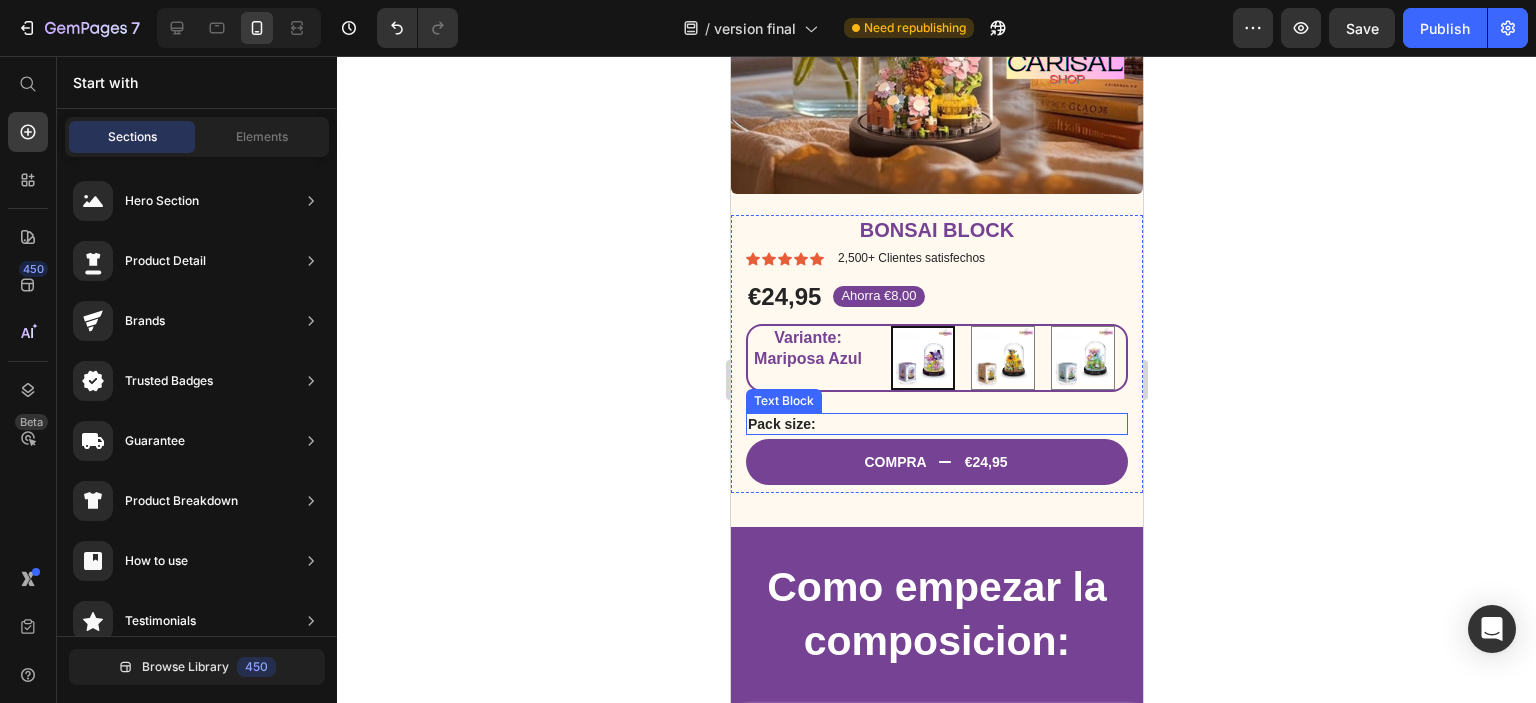 click on "Pack size:" at bounding box center [936, 424] 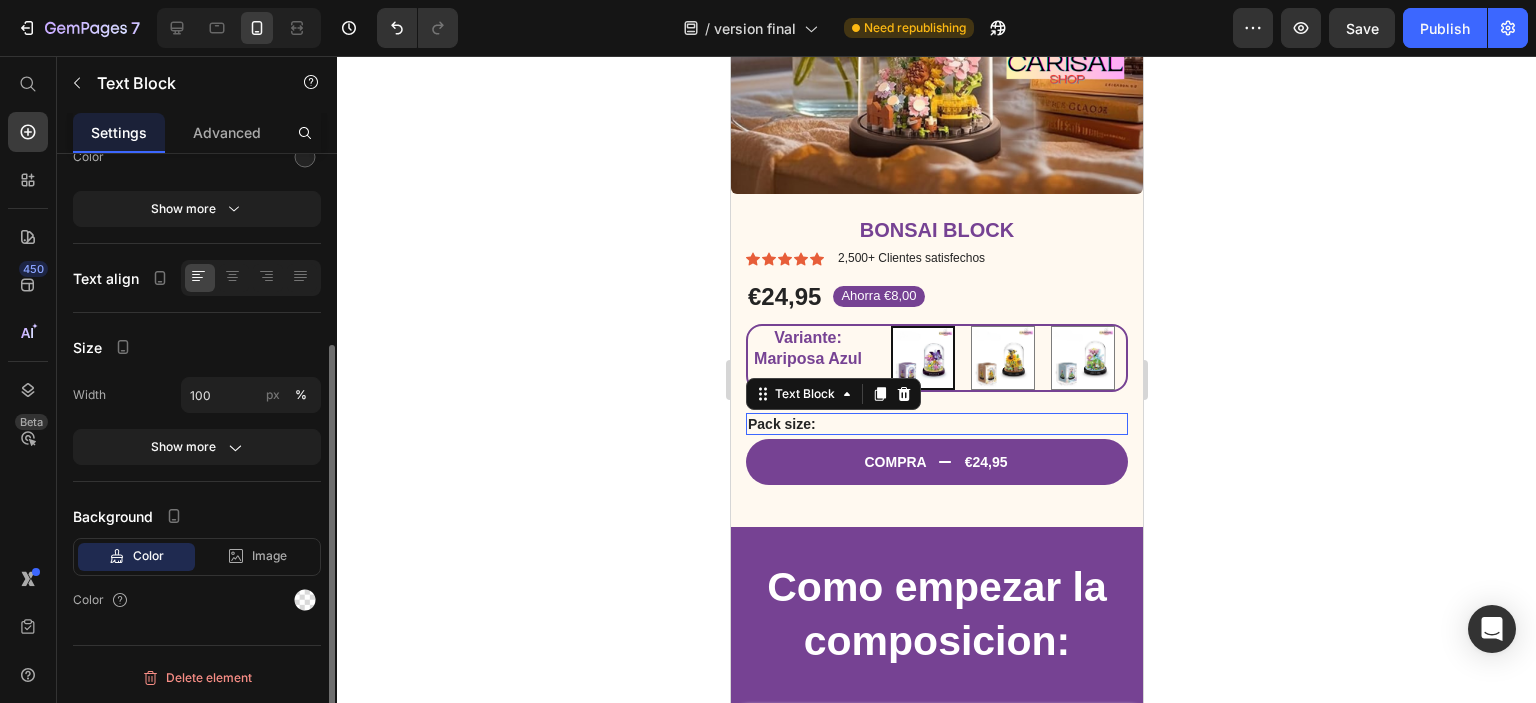 scroll, scrollTop: 0, scrollLeft: 0, axis: both 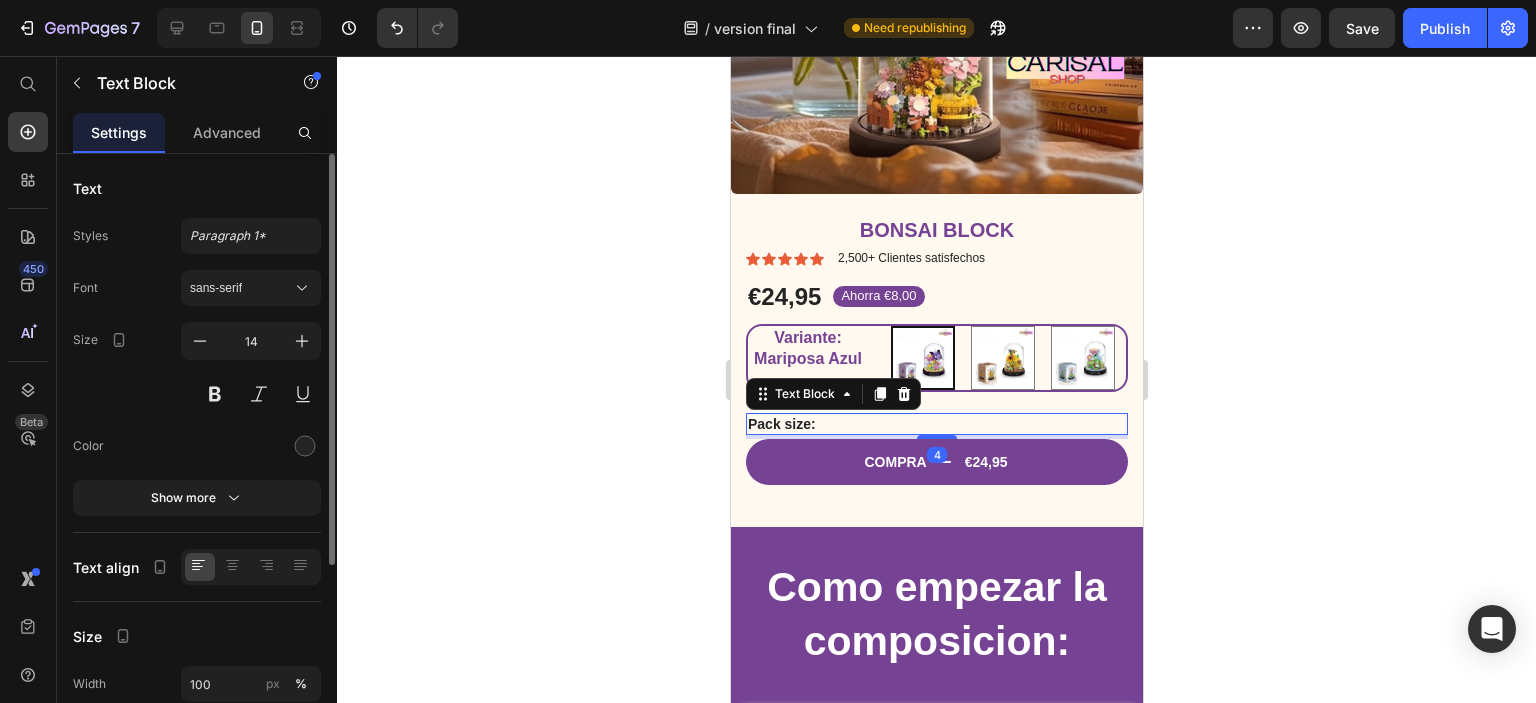 click on "Pack size:" at bounding box center [936, 424] 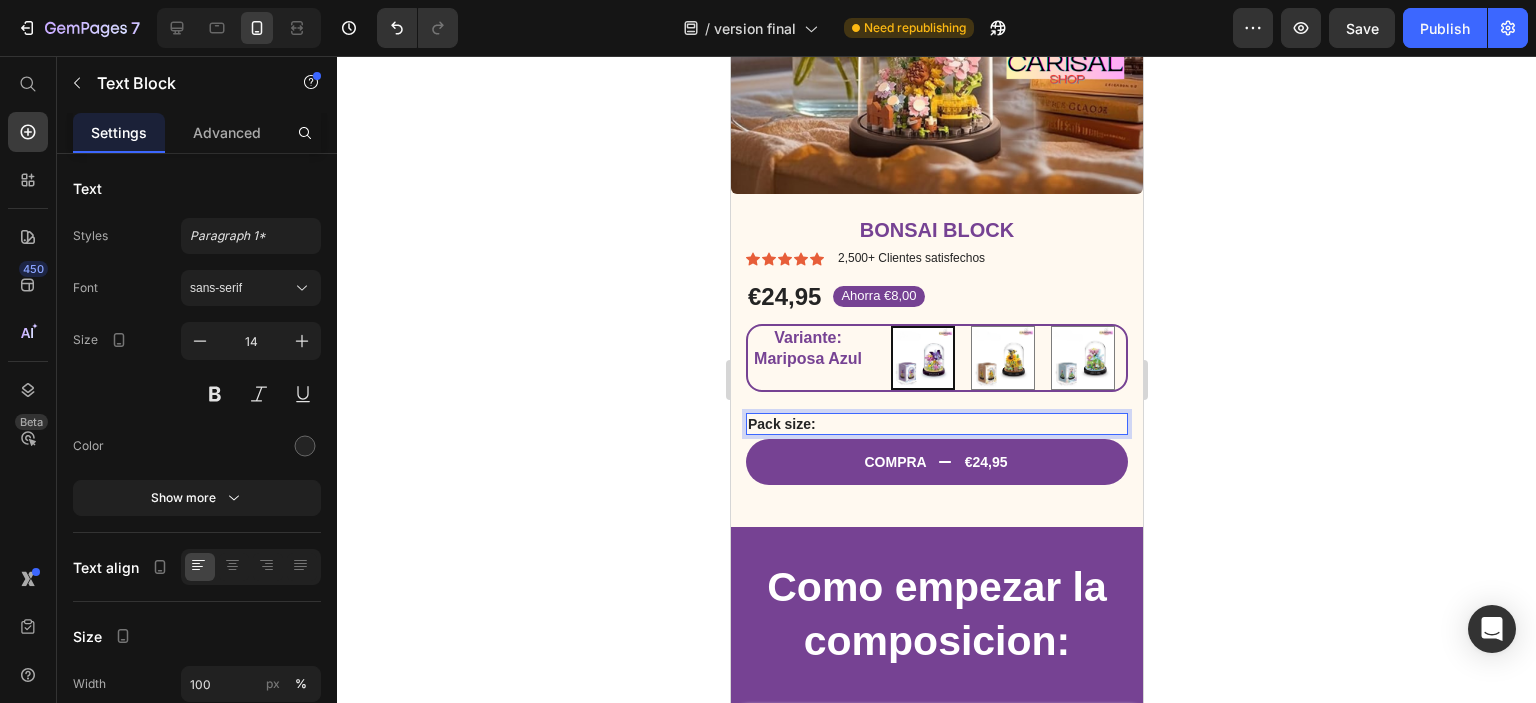 click on "Pack size:" at bounding box center [936, 424] 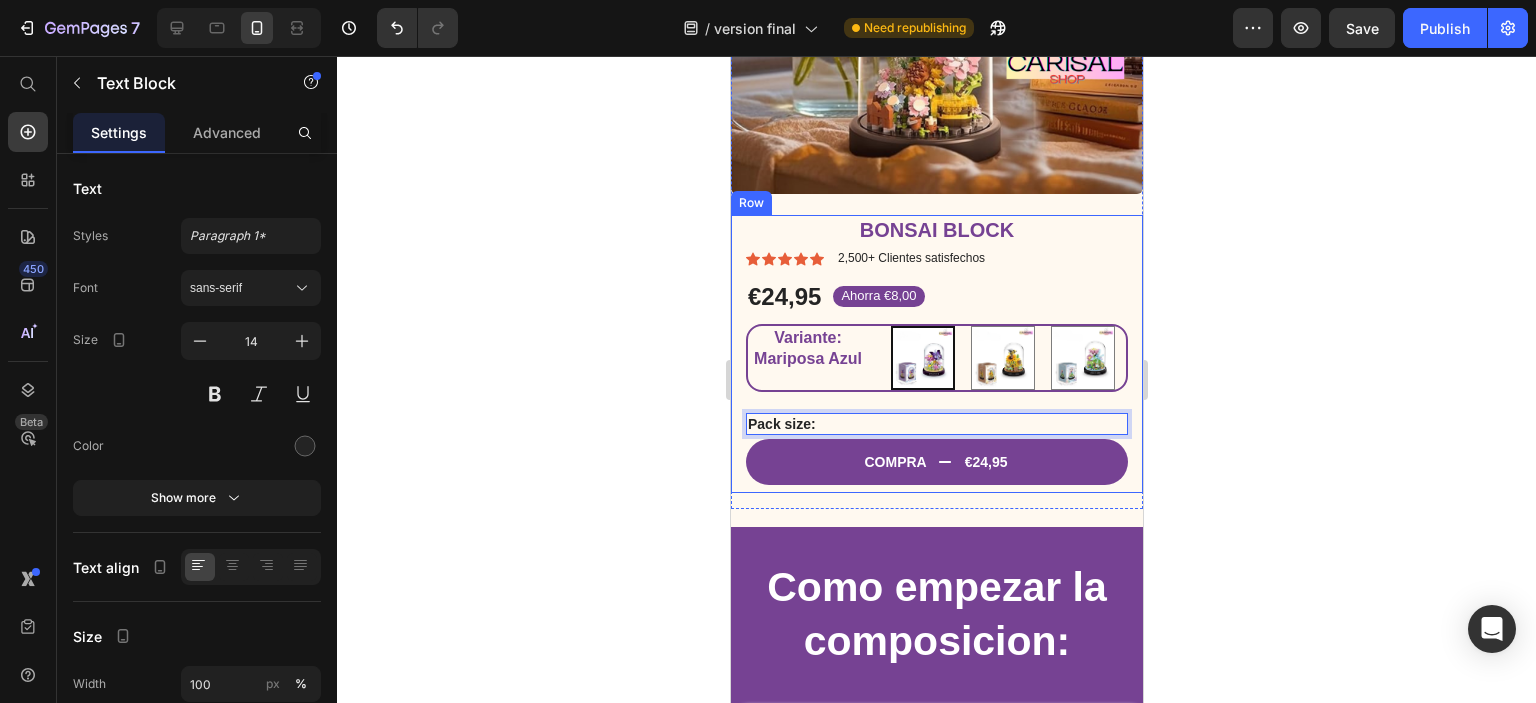 click on "Bonsai Block Product Title Icon Icon Icon Icon Icon Icon List 2,500+ Clientes satisfechos Text Block Row Lorem ipsum dolor sit amet, consectetur adipiscing elit, sed do eiusmod tempor incididunt ut labore et dolore magna aliqua. Text Block €24,95 Product Price Ahorra €8,00 Product Badge Row Variante: Mariposa Azul Mariposa Azul Mariposa Azul Abeja Amarilla Abeja Amarilla Flor Rosa Flor Rosa Product Variants & Swatches Pack size: Text Block   4 Seal Subscriptions Seal Subscriptions COMPRA
€24,95 Add to Cart" at bounding box center (936, 354) 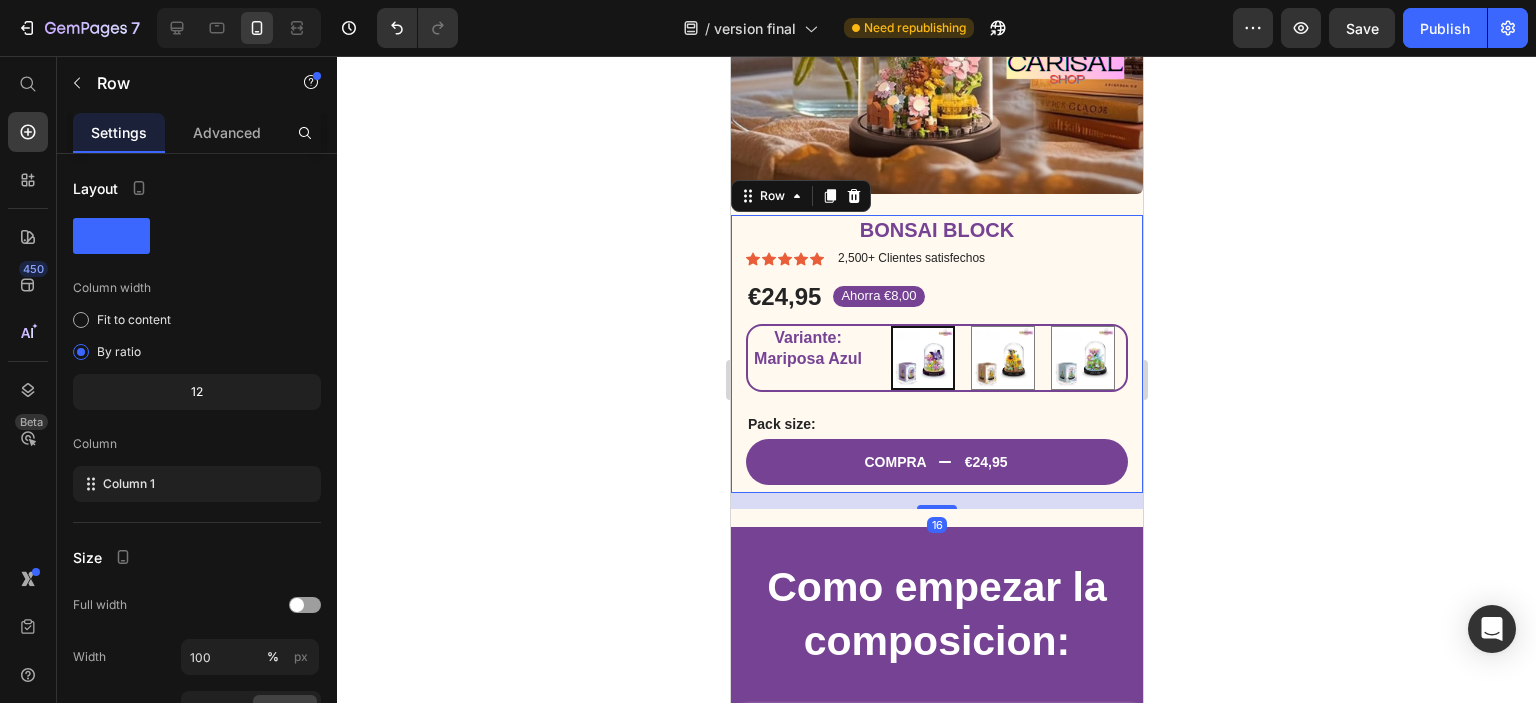 click on "Pack size:" at bounding box center (936, 424) 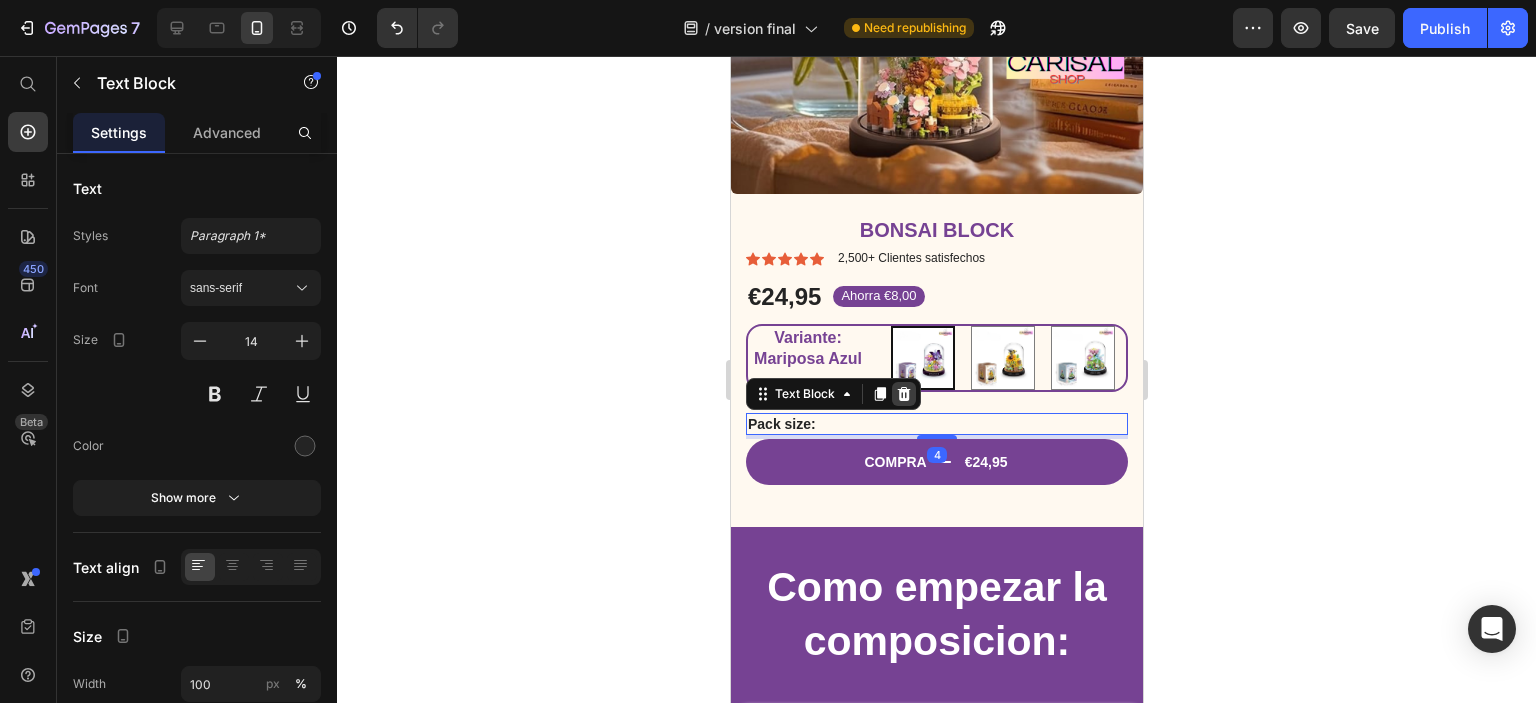 click 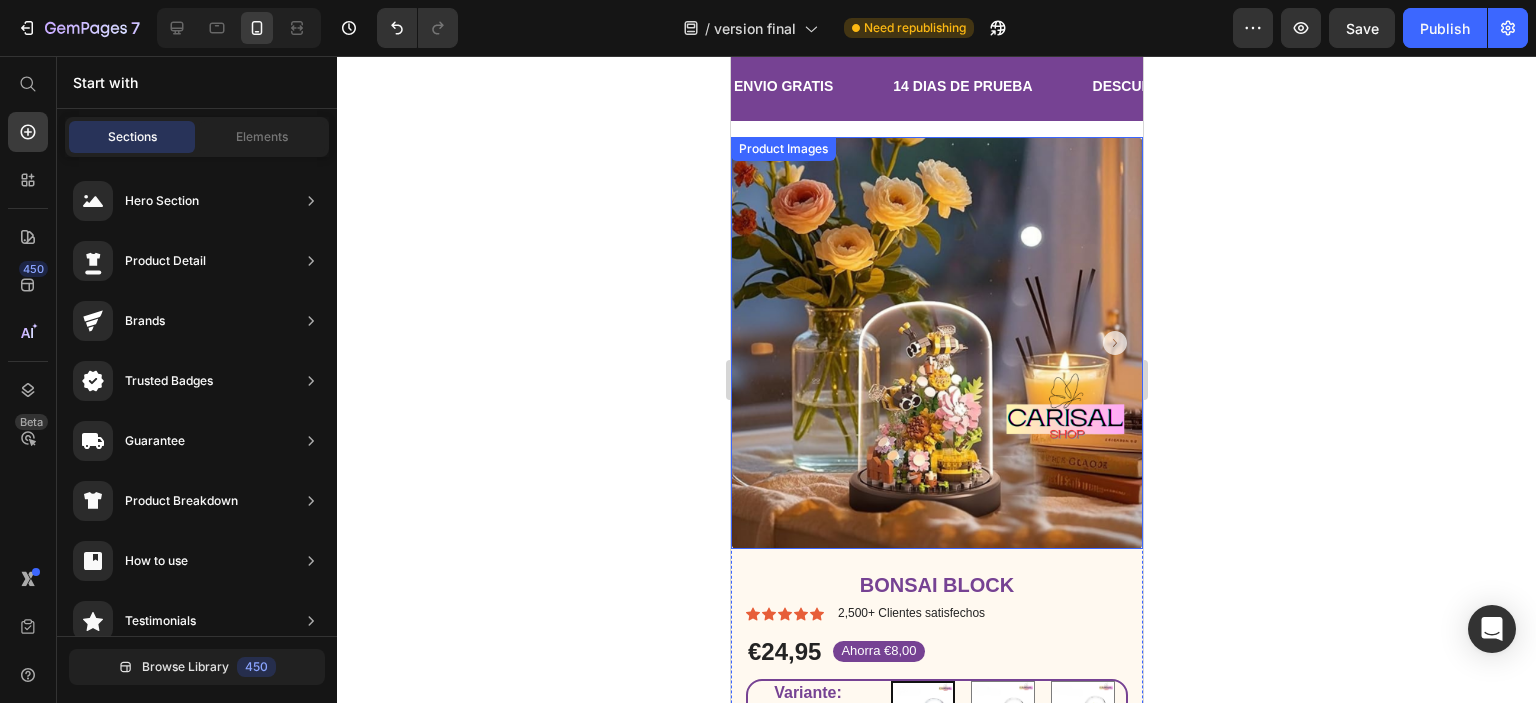 scroll, scrollTop: 0, scrollLeft: 0, axis: both 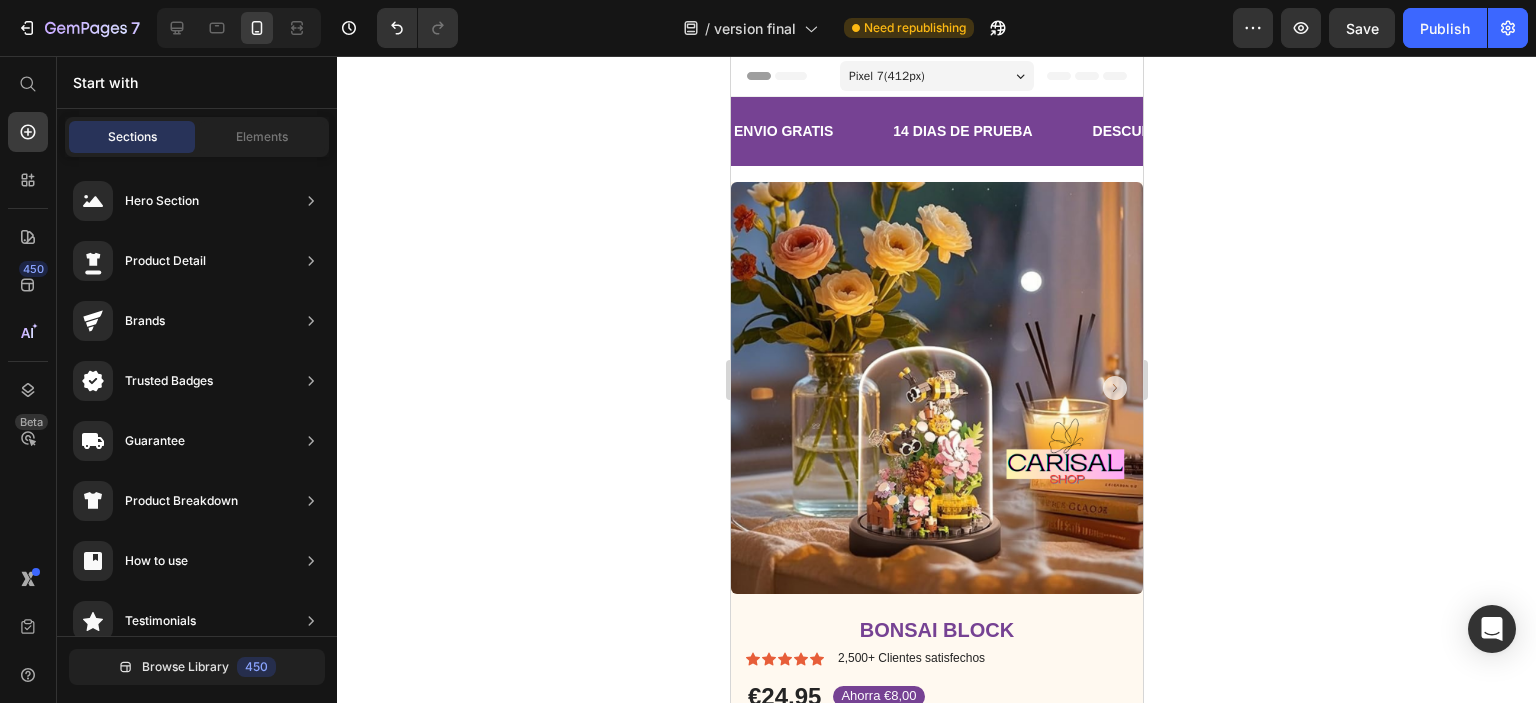click on "Header" at bounding box center (787, 76) 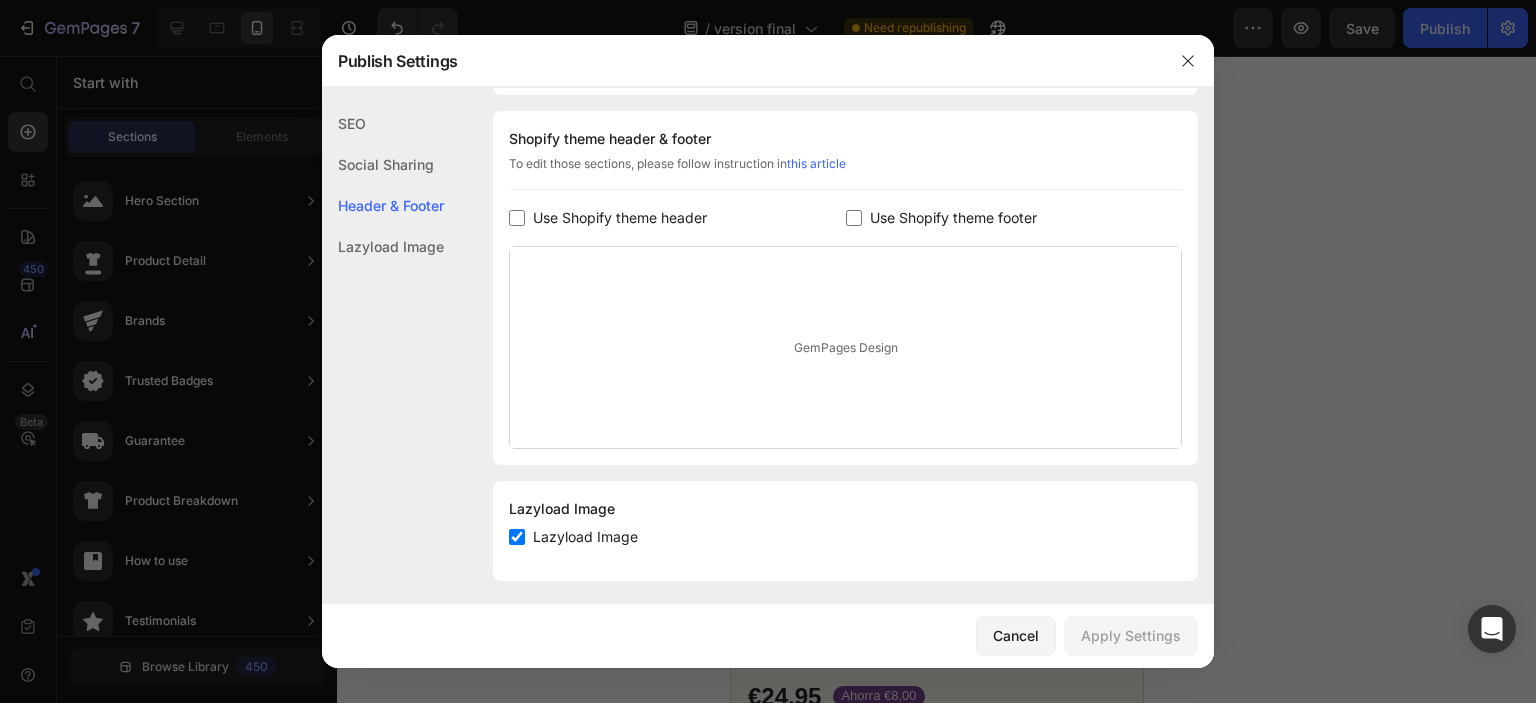 scroll, scrollTop: 936, scrollLeft: 0, axis: vertical 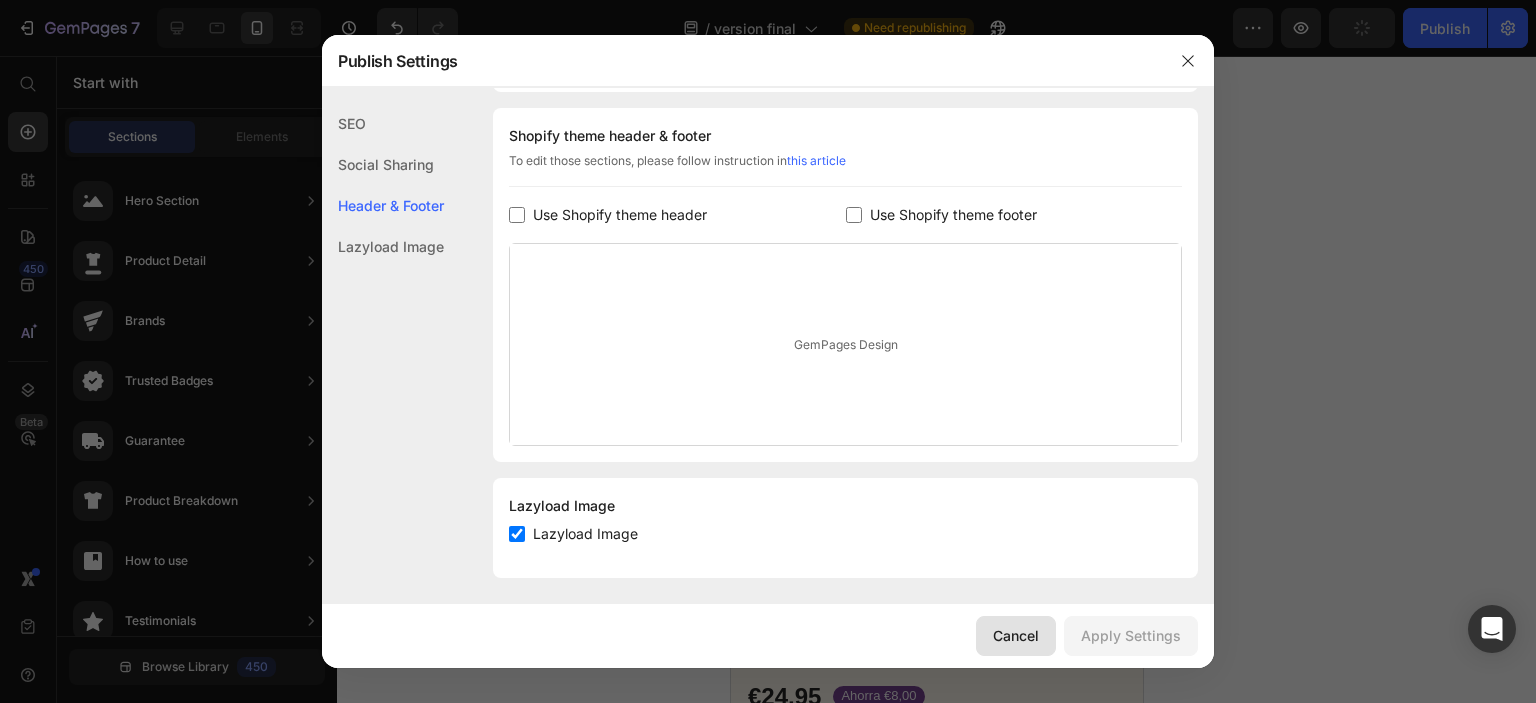 click on "Cancel" at bounding box center (1016, 635) 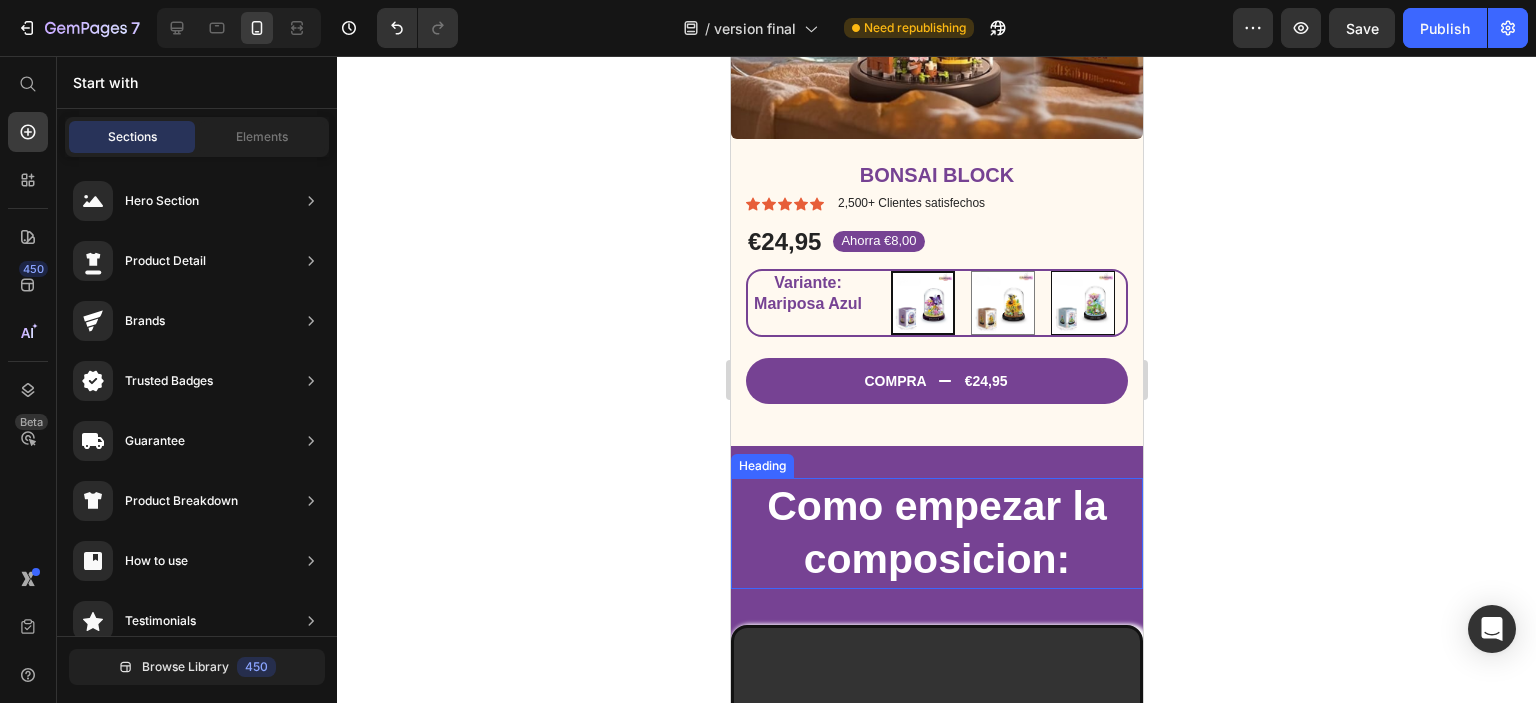 scroll, scrollTop: 400, scrollLeft: 0, axis: vertical 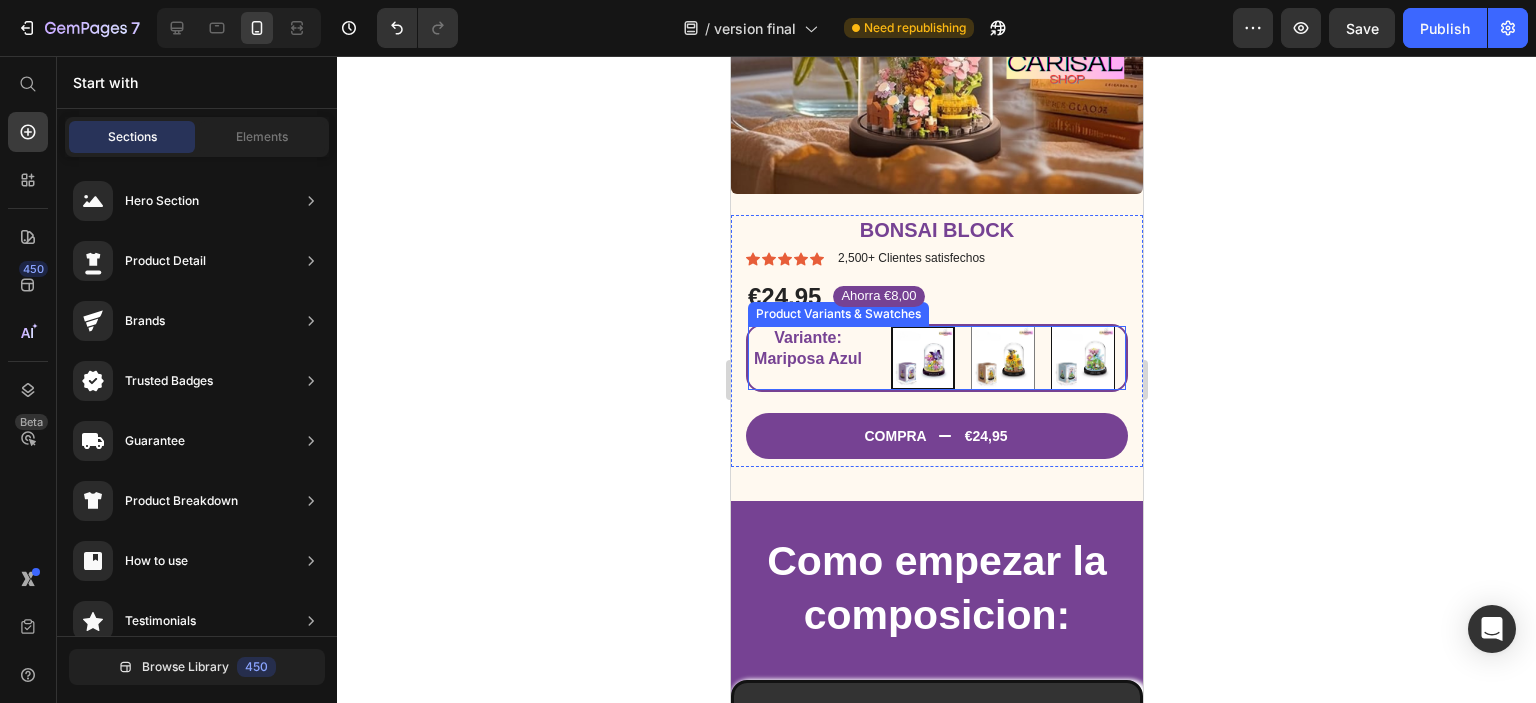 click at bounding box center (1082, 358) 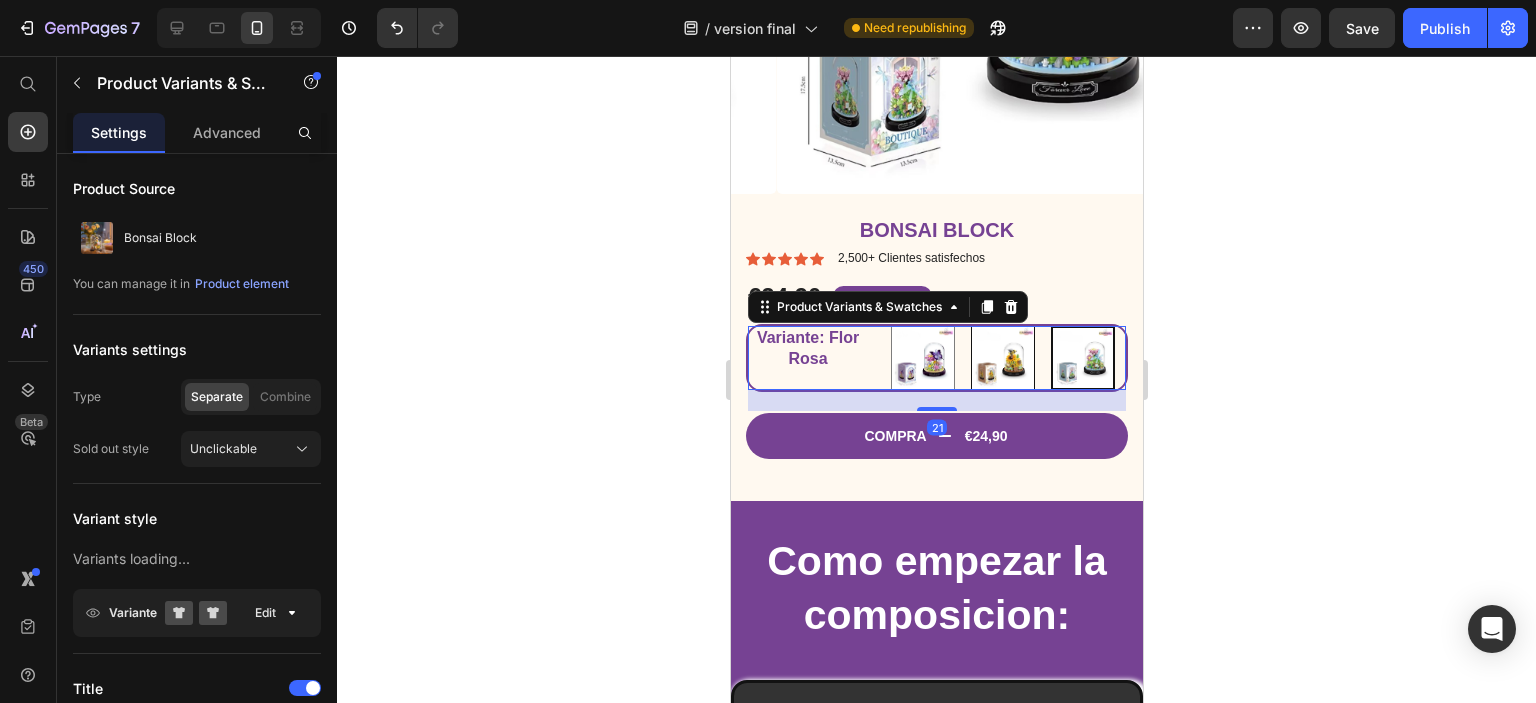 click at bounding box center (1002, 358) 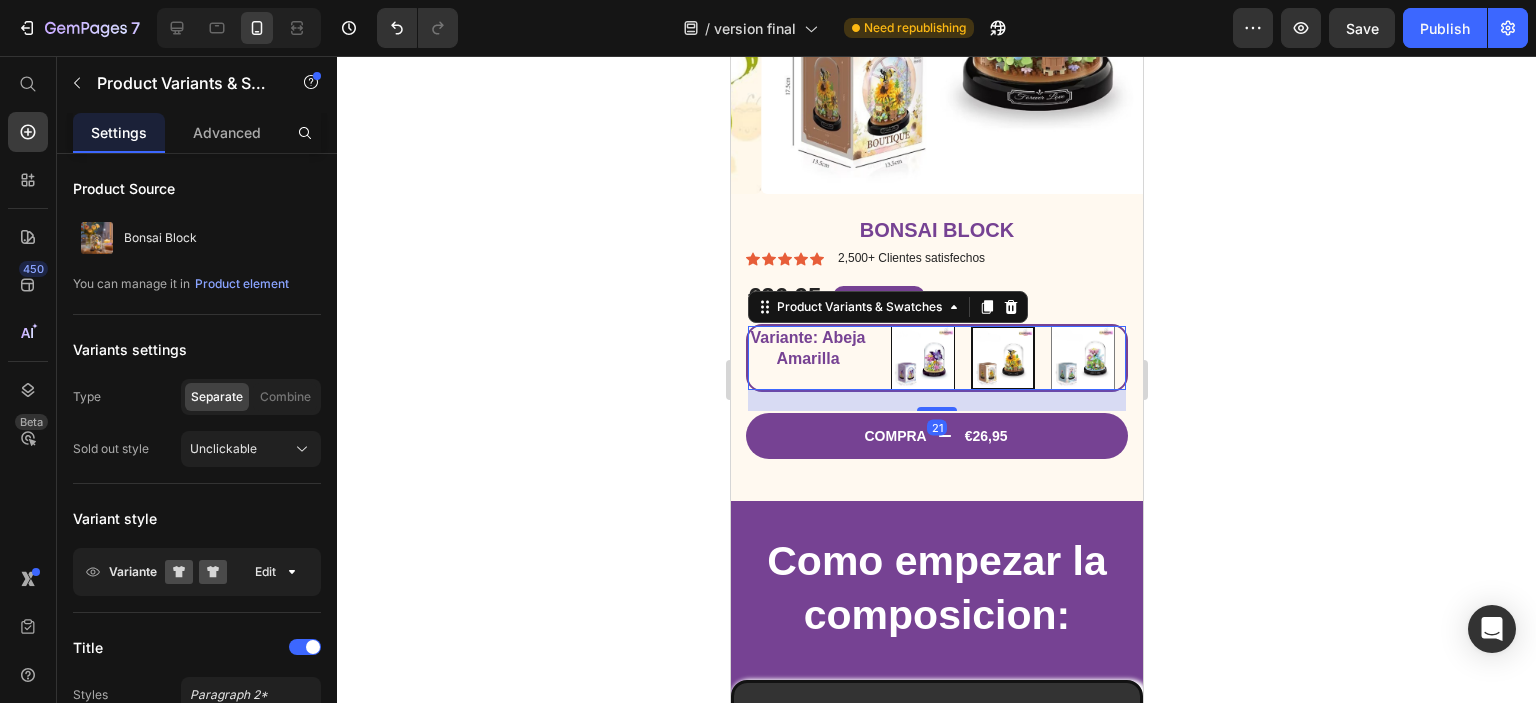 click at bounding box center [922, 358] 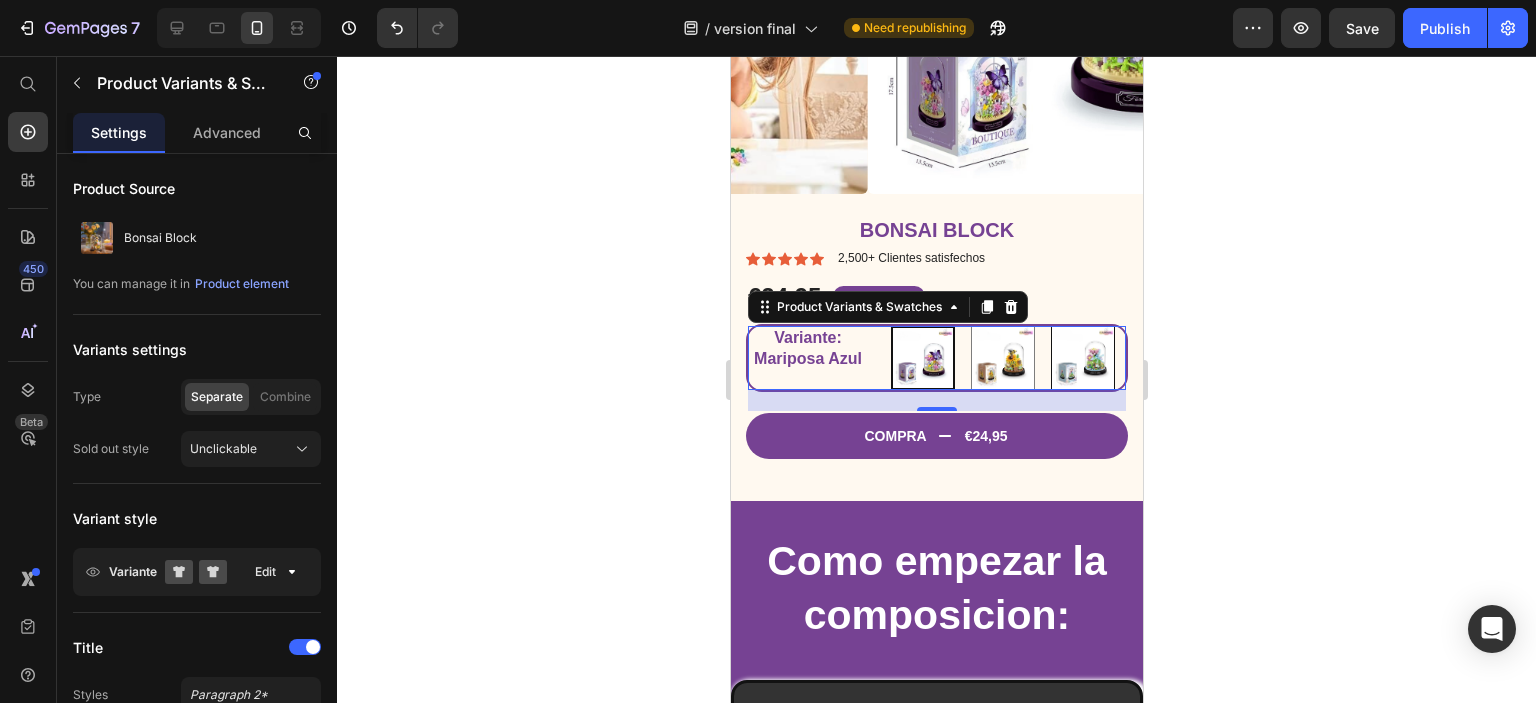 click at bounding box center (1082, 358) 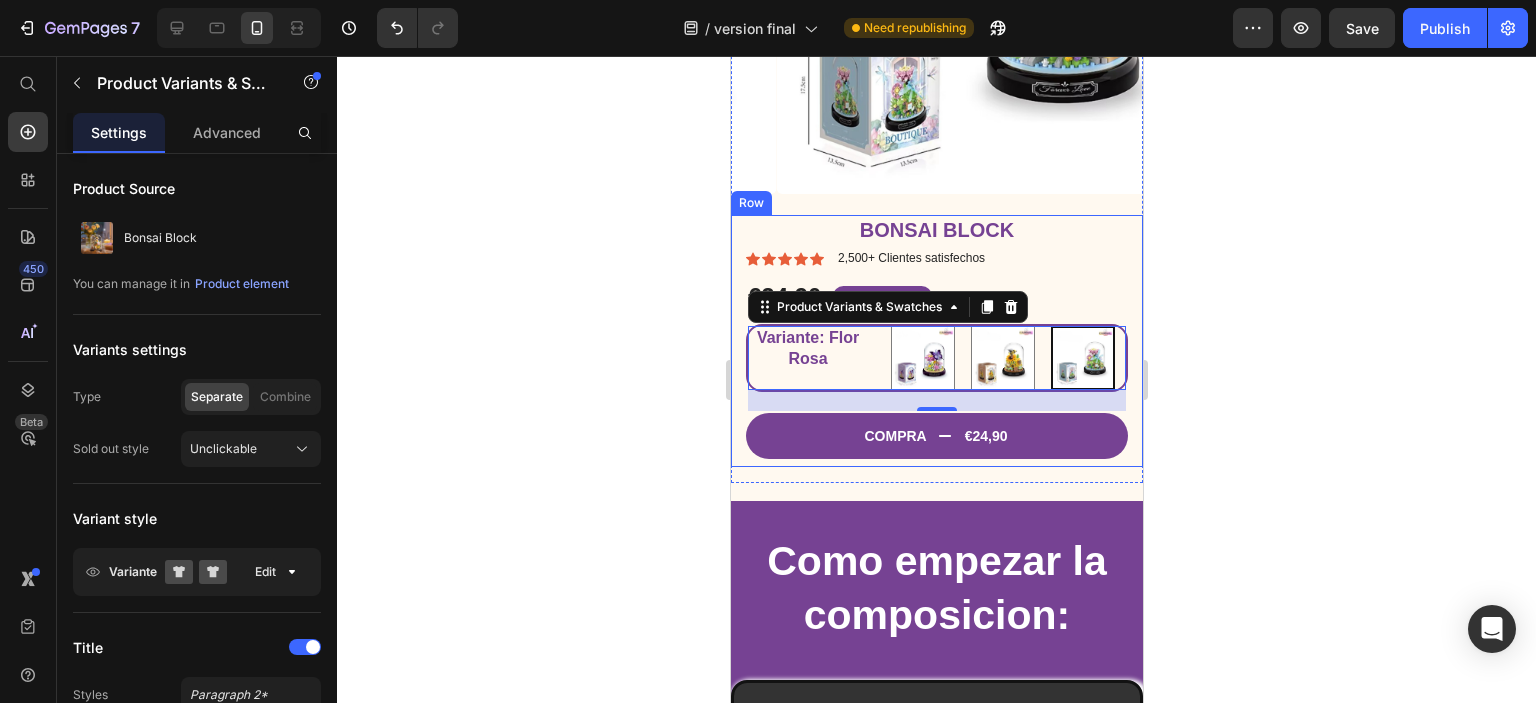 click 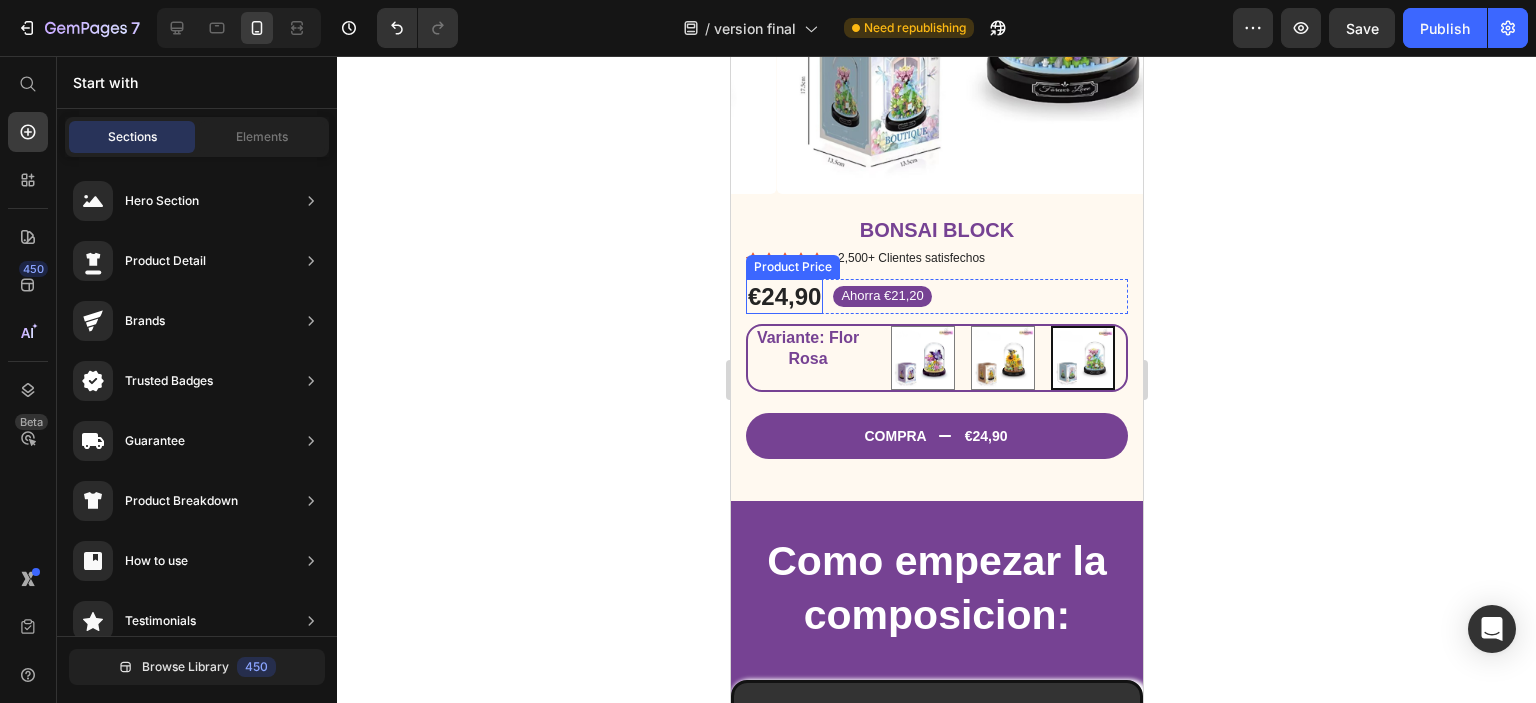 click on "€24,90" at bounding box center [783, 296] 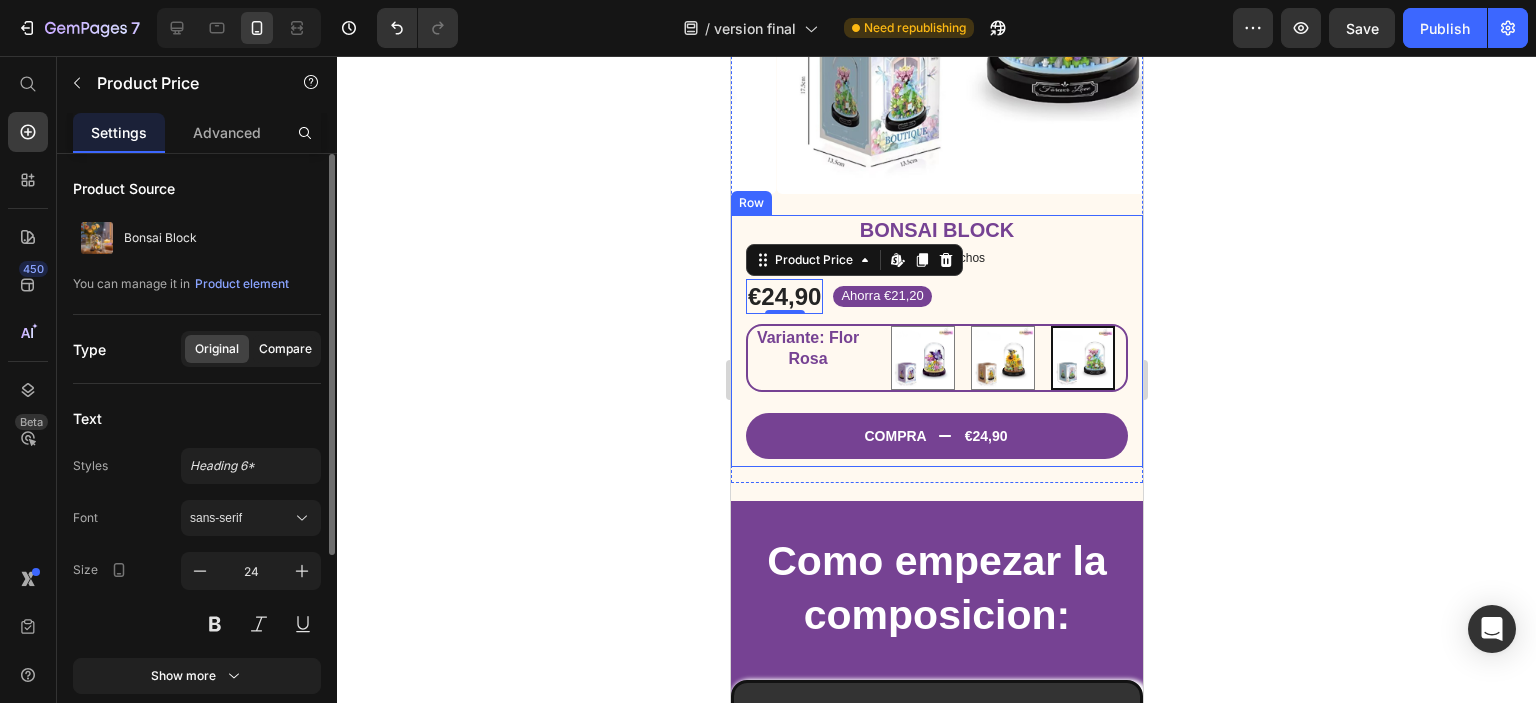 click on "Compare" 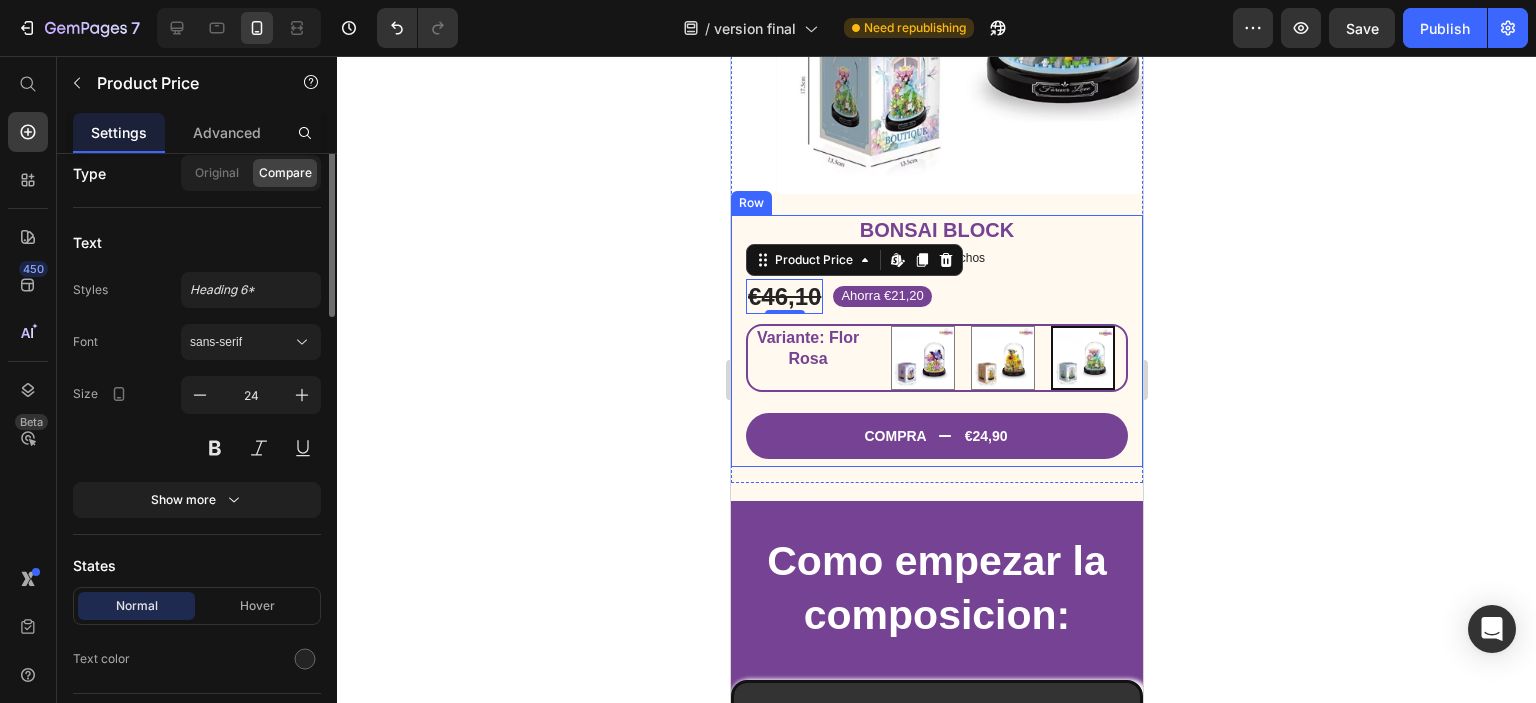 scroll, scrollTop: 0, scrollLeft: 0, axis: both 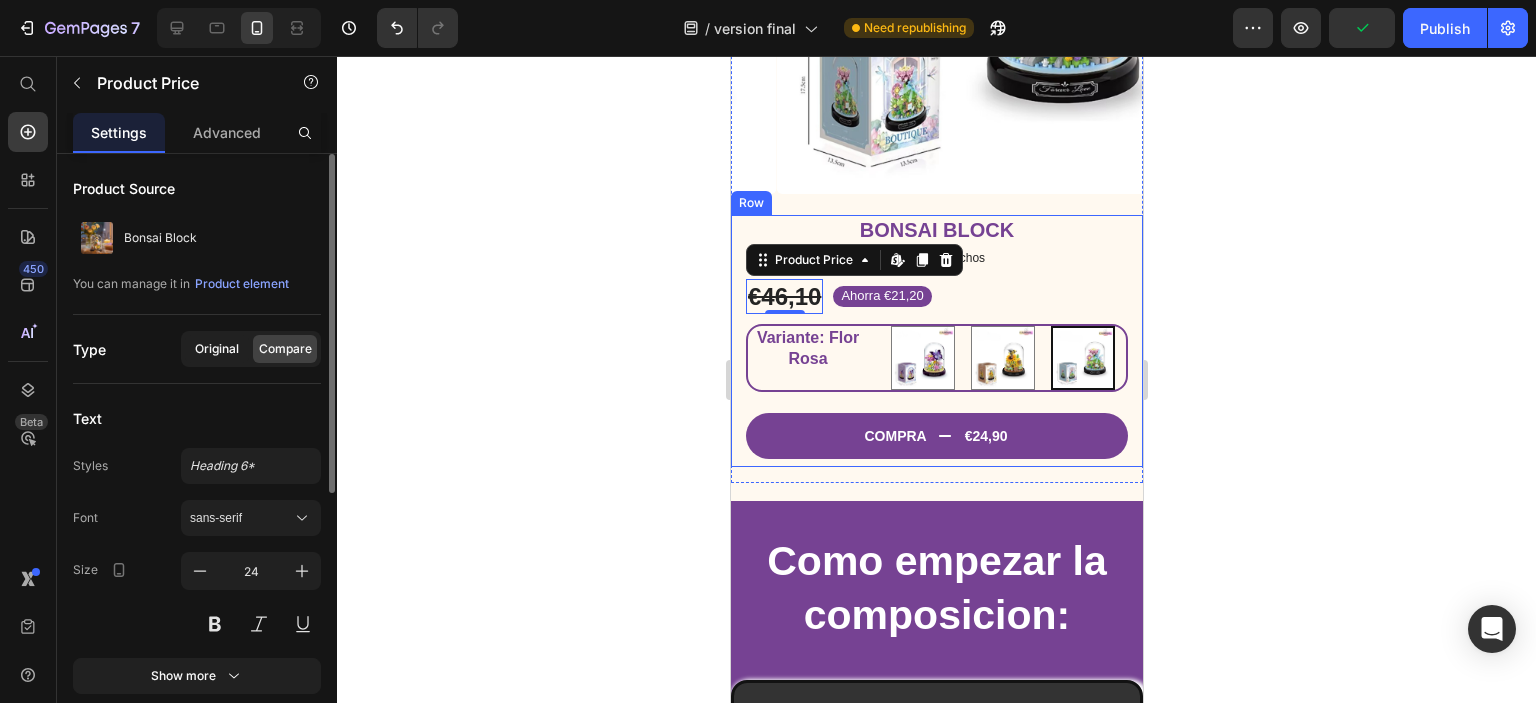 click on "Original" 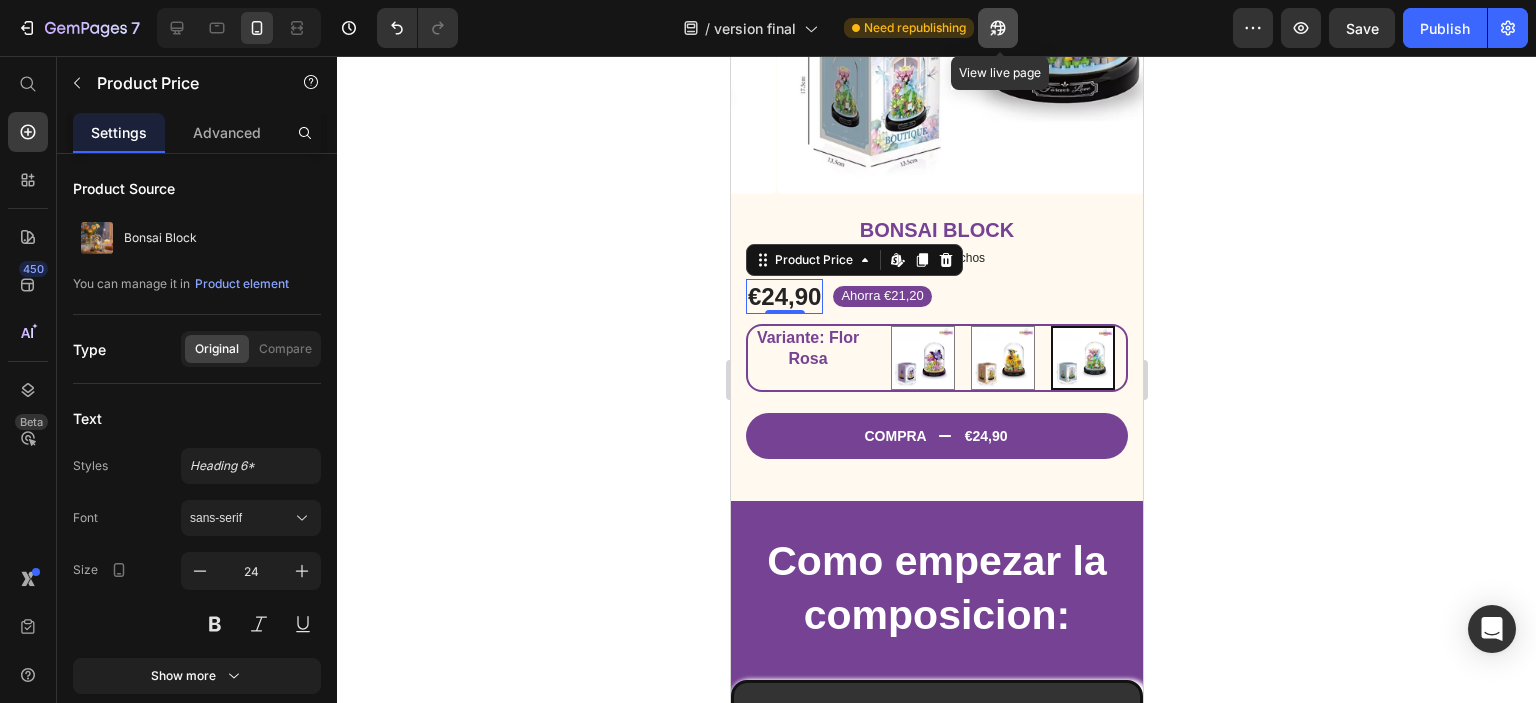 click 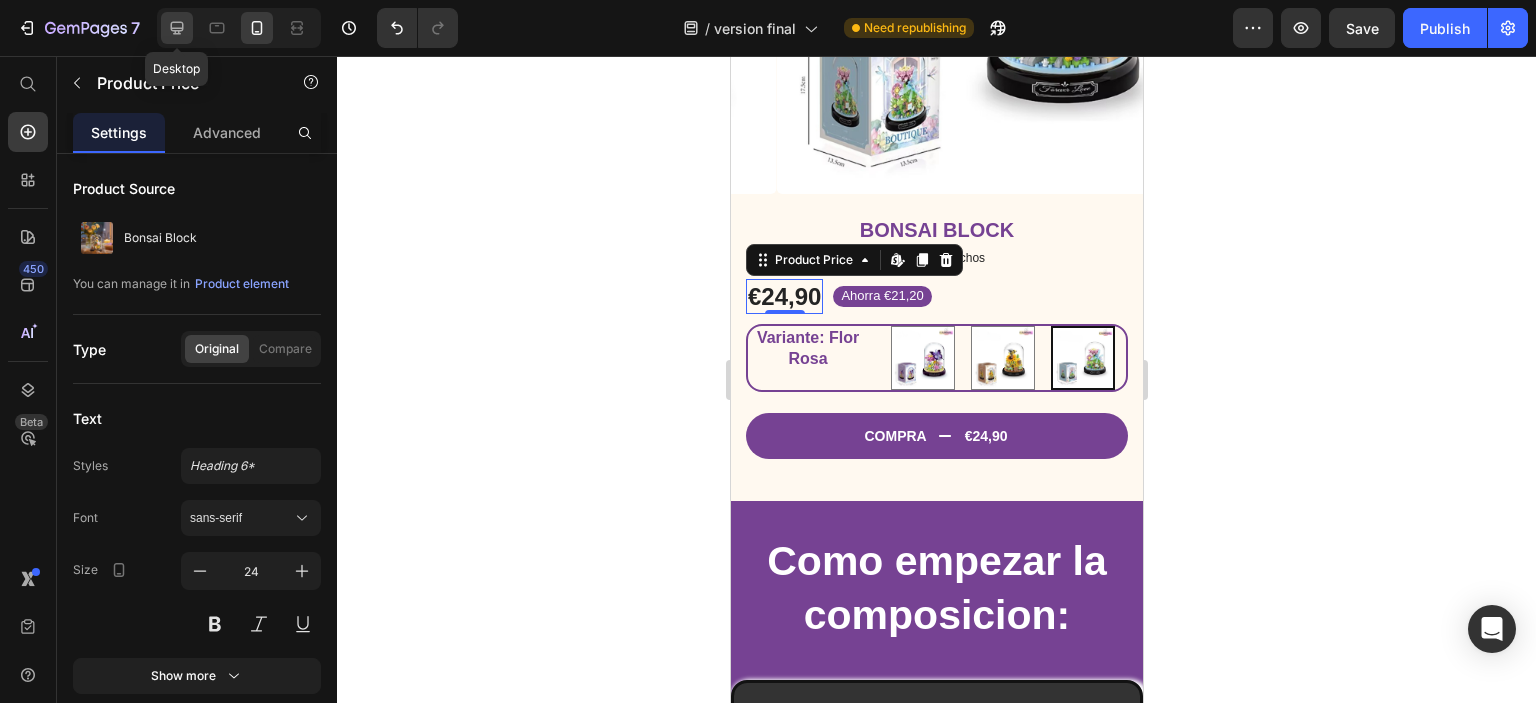 click 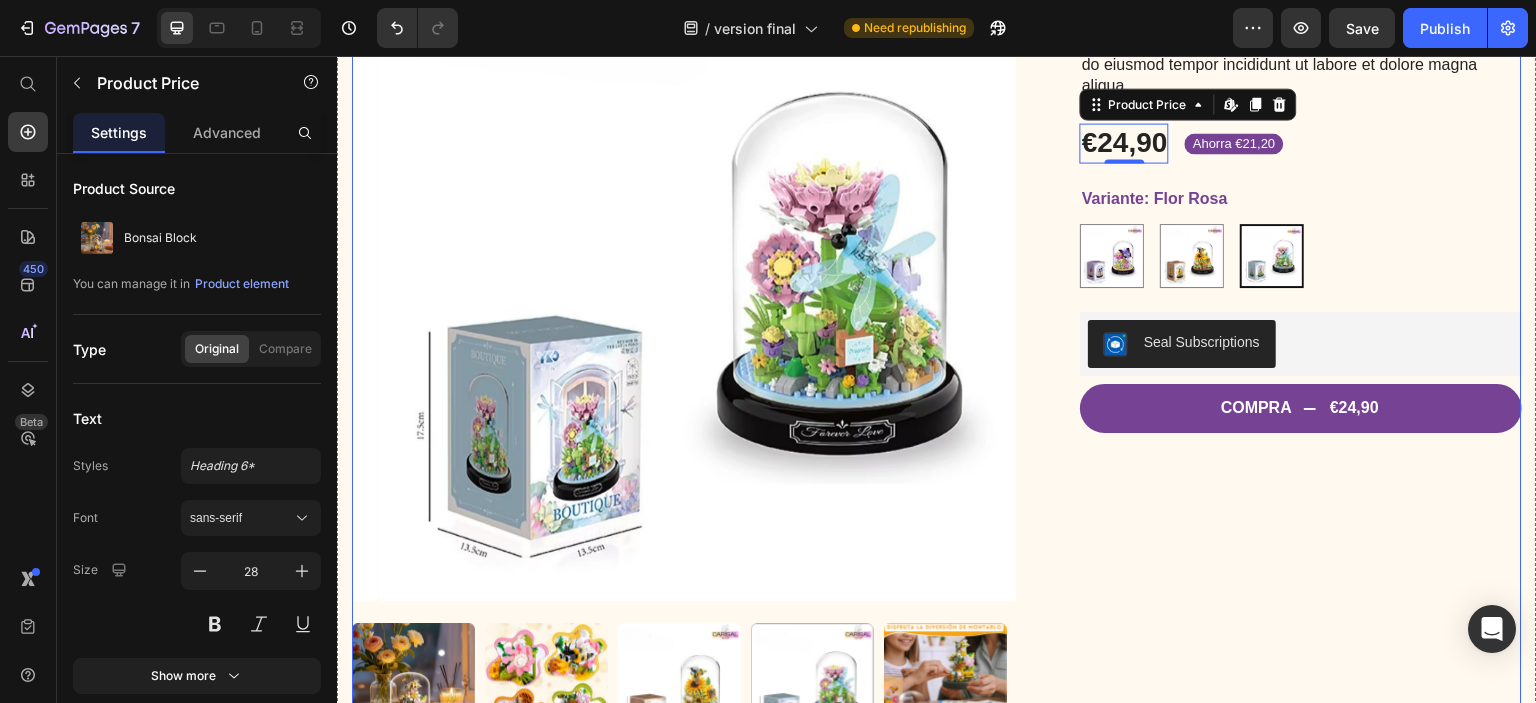 scroll, scrollTop: 389, scrollLeft: 0, axis: vertical 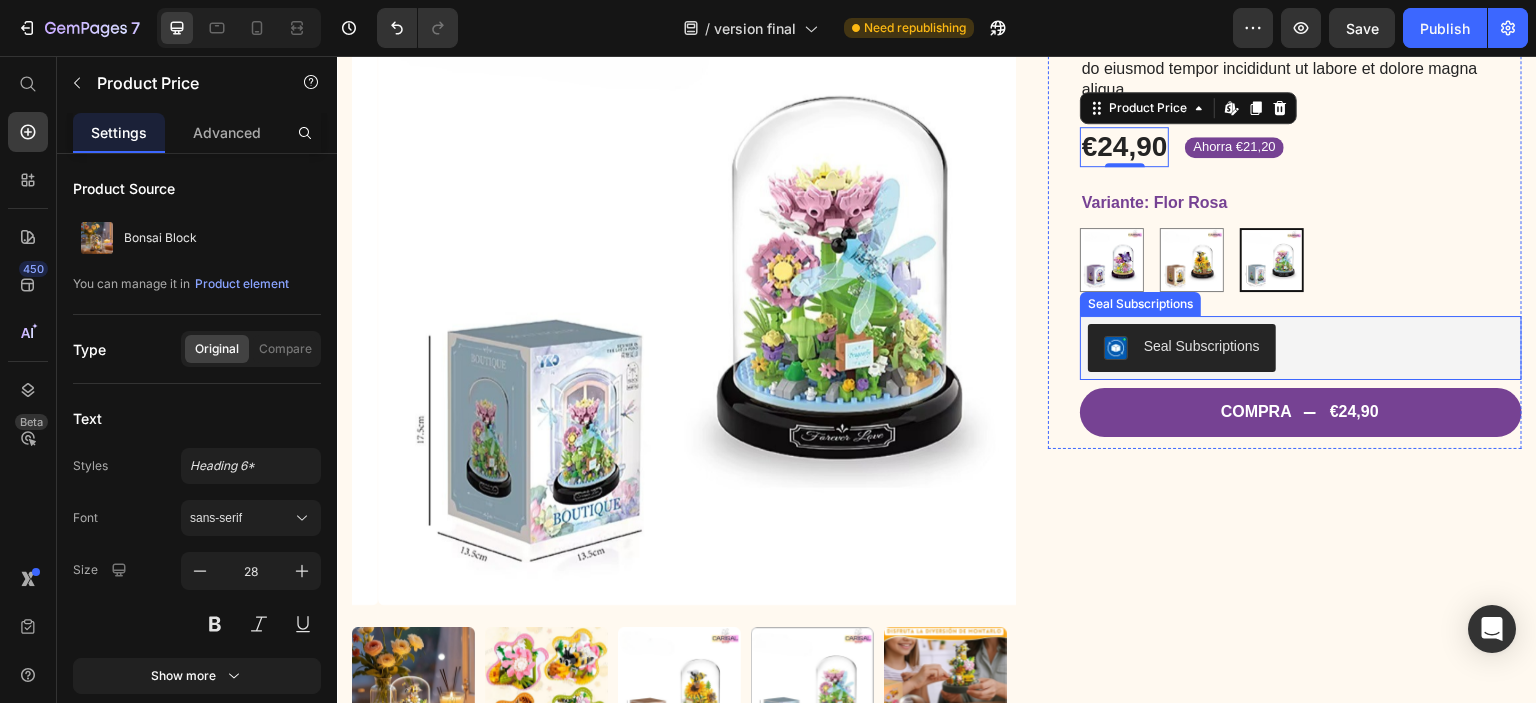 click on "Seal Subscriptions" at bounding box center [1301, 348] 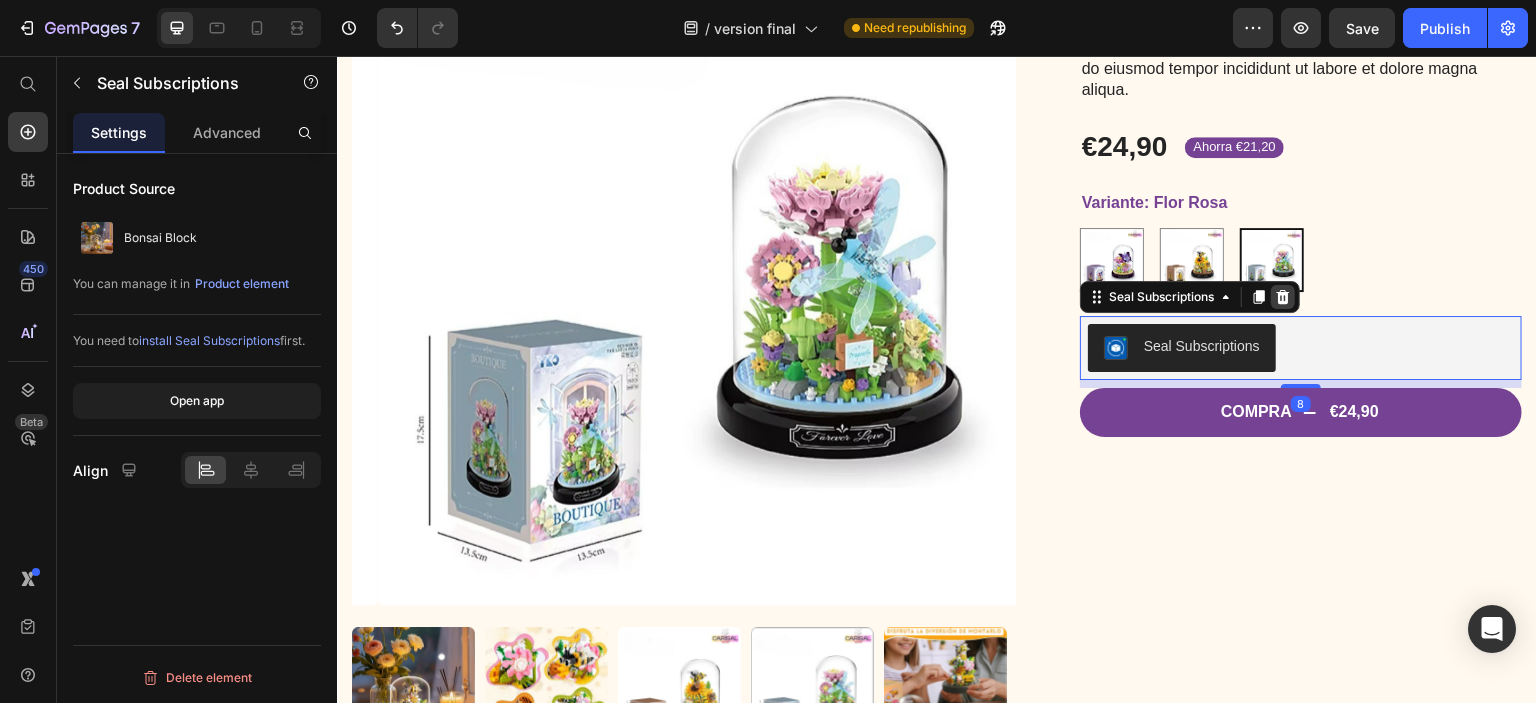click 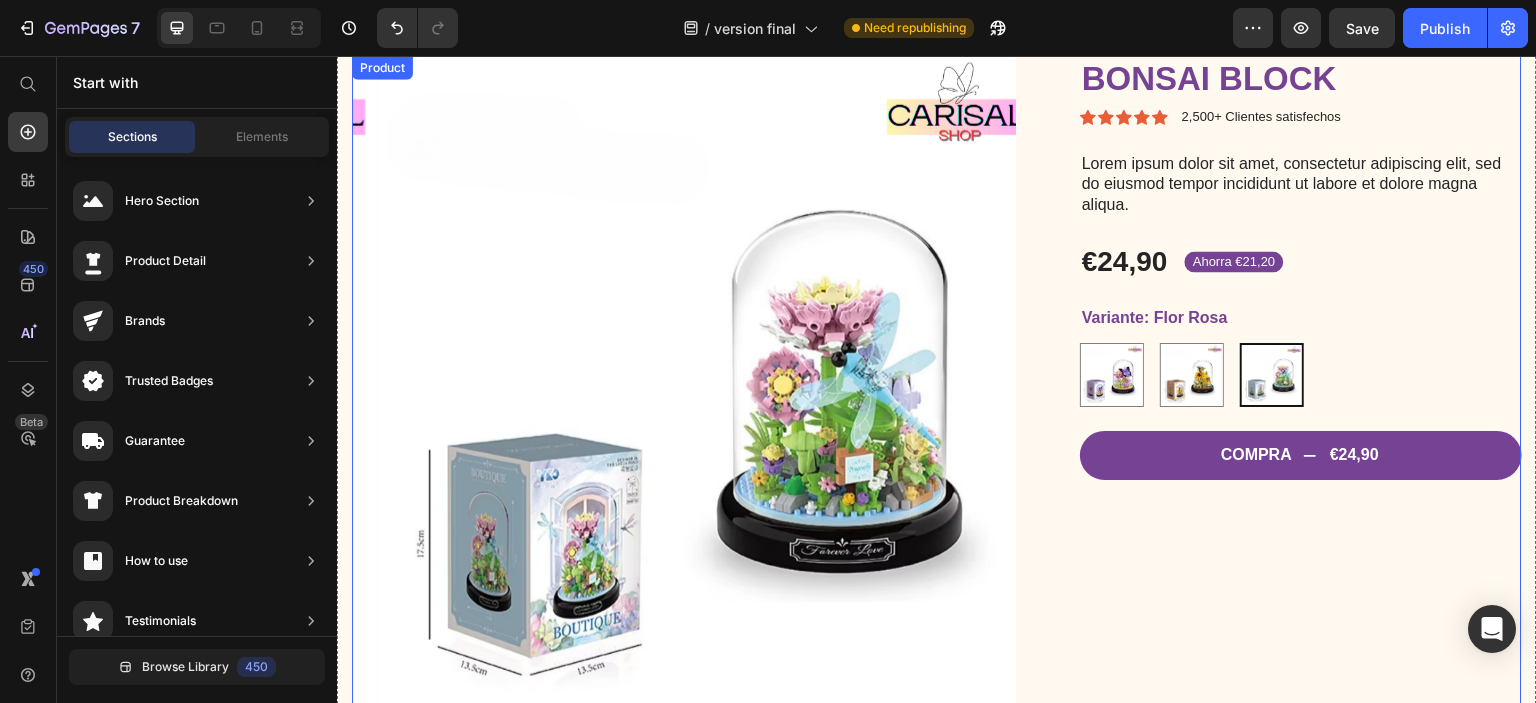 scroll, scrollTop: 189, scrollLeft: 0, axis: vertical 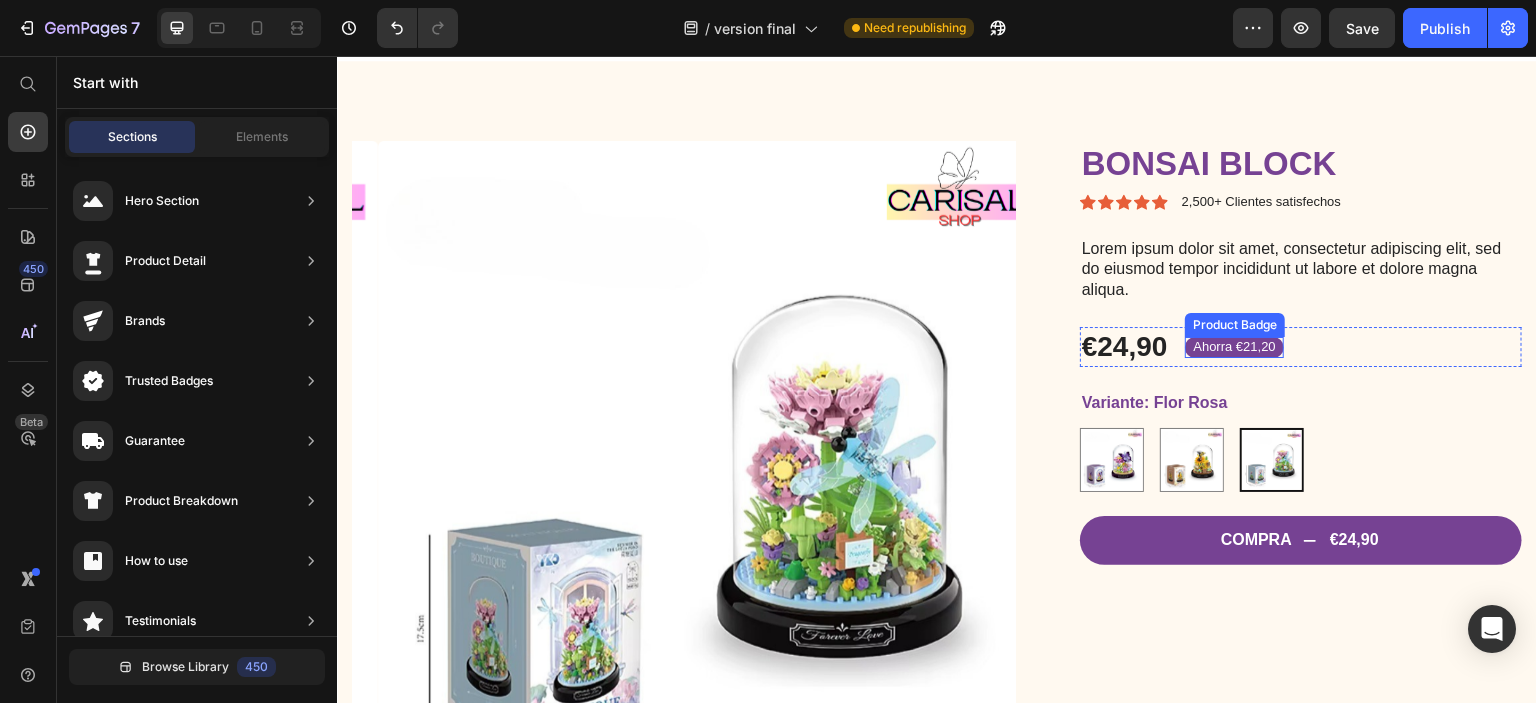 click on "Ahorra €21,20" at bounding box center [1234, 347] 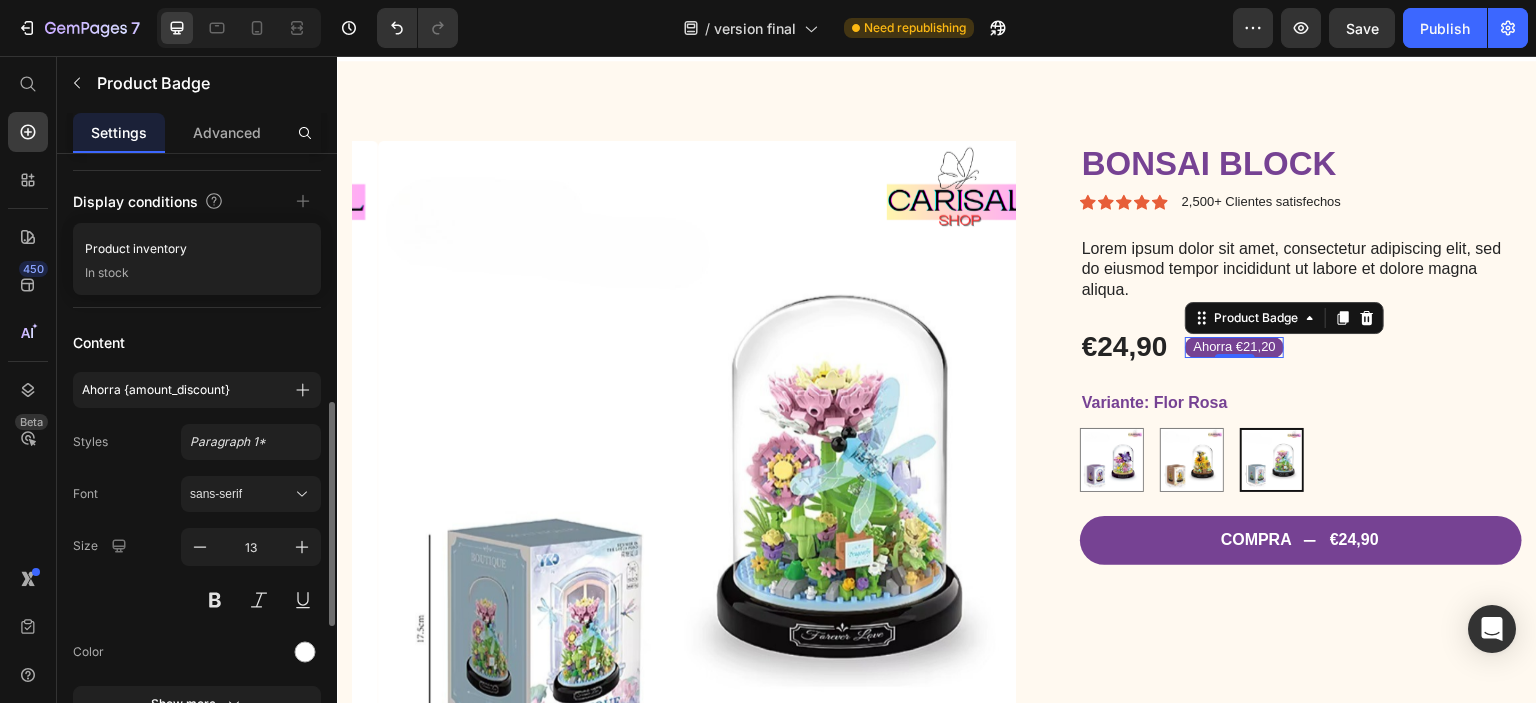 scroll, scrollTop: 400, scrollLeft: 0, axis: vertical 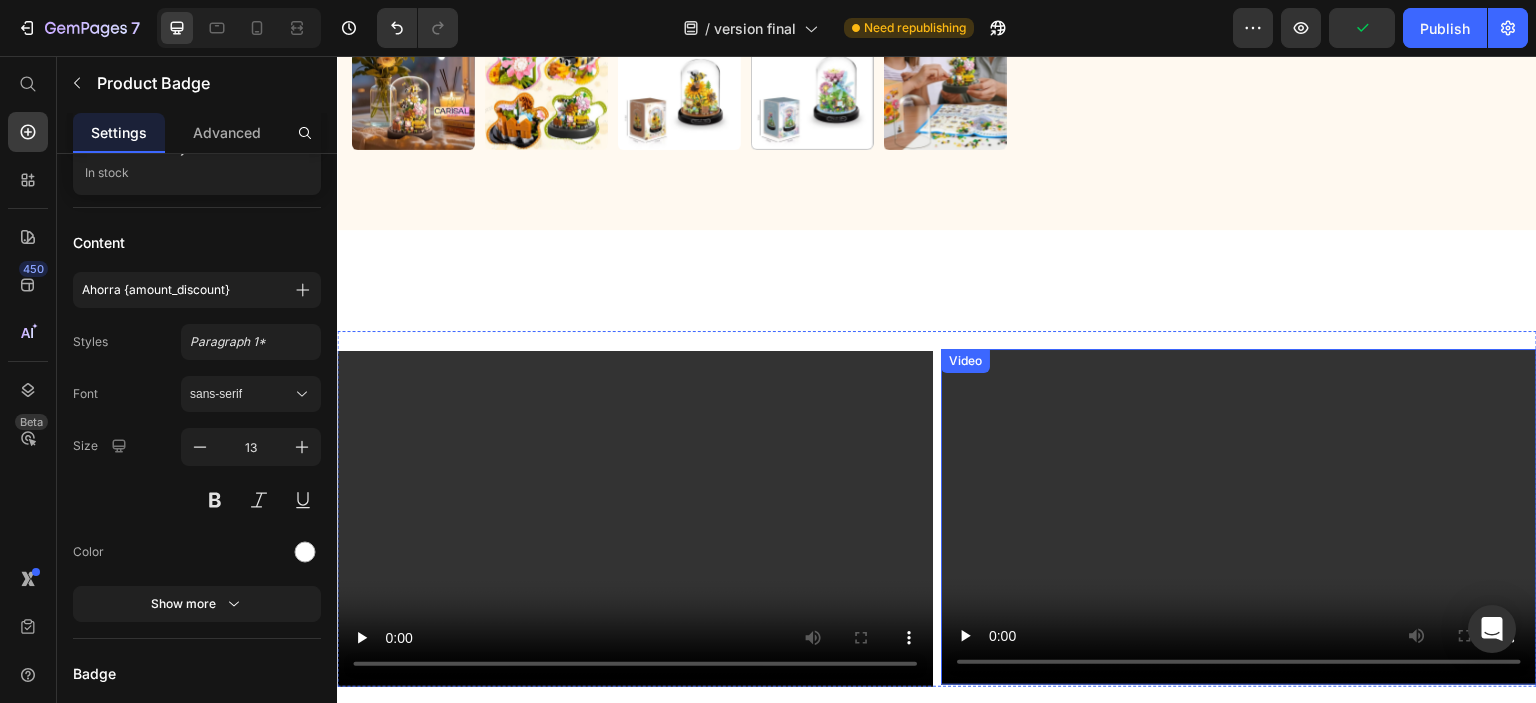 click at bounding box center [1239, 516] 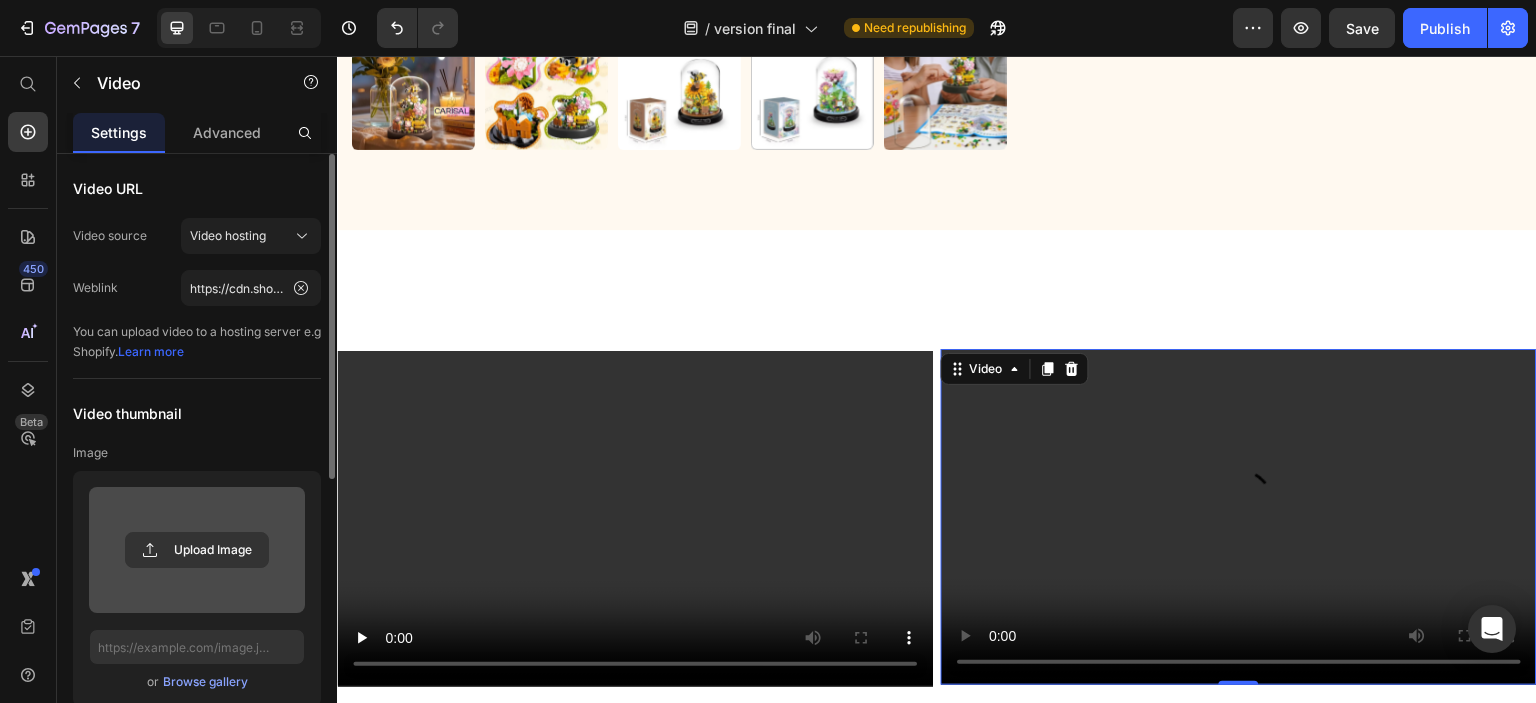 scroll, scrollTop: 200, scrollLeft: 0, axis: vertical 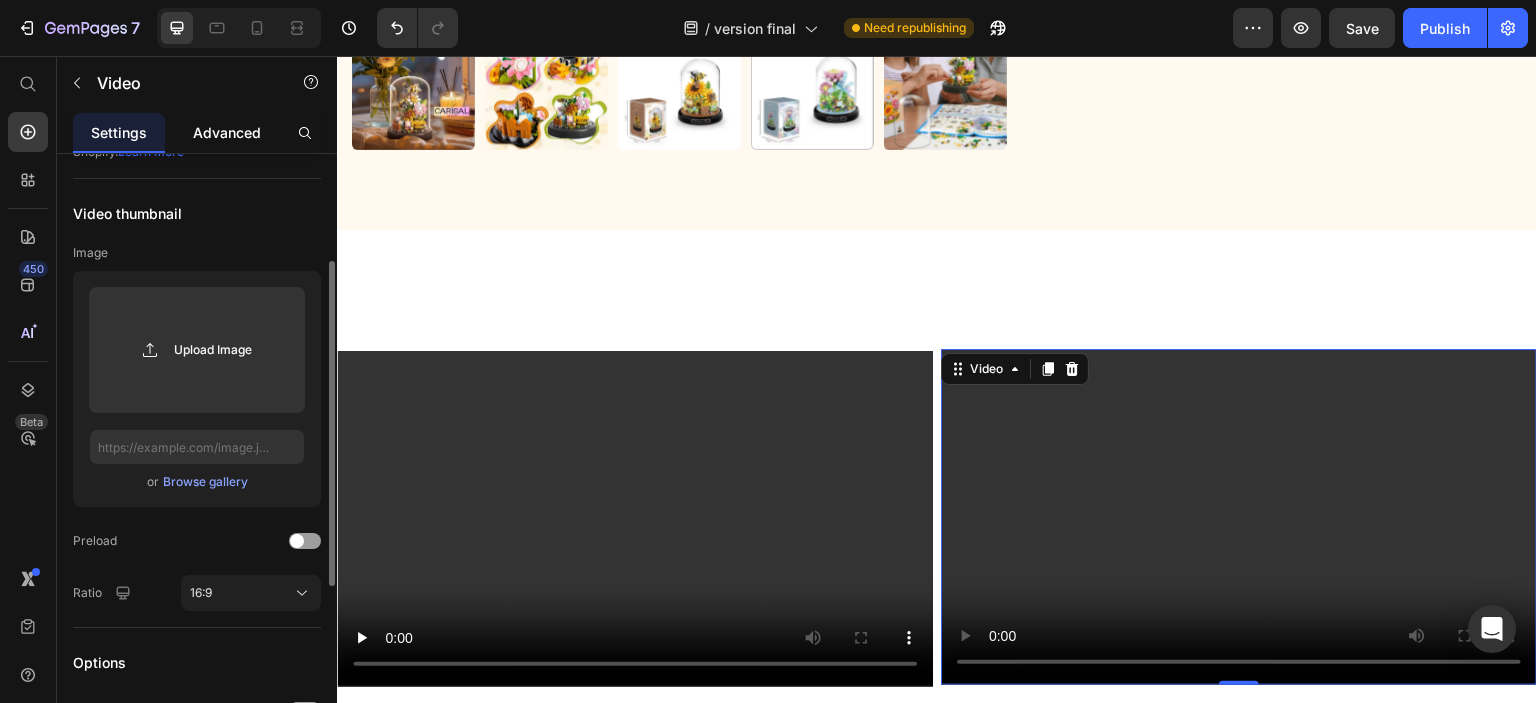 click on "Advanced" at bounding box center (227, 132) 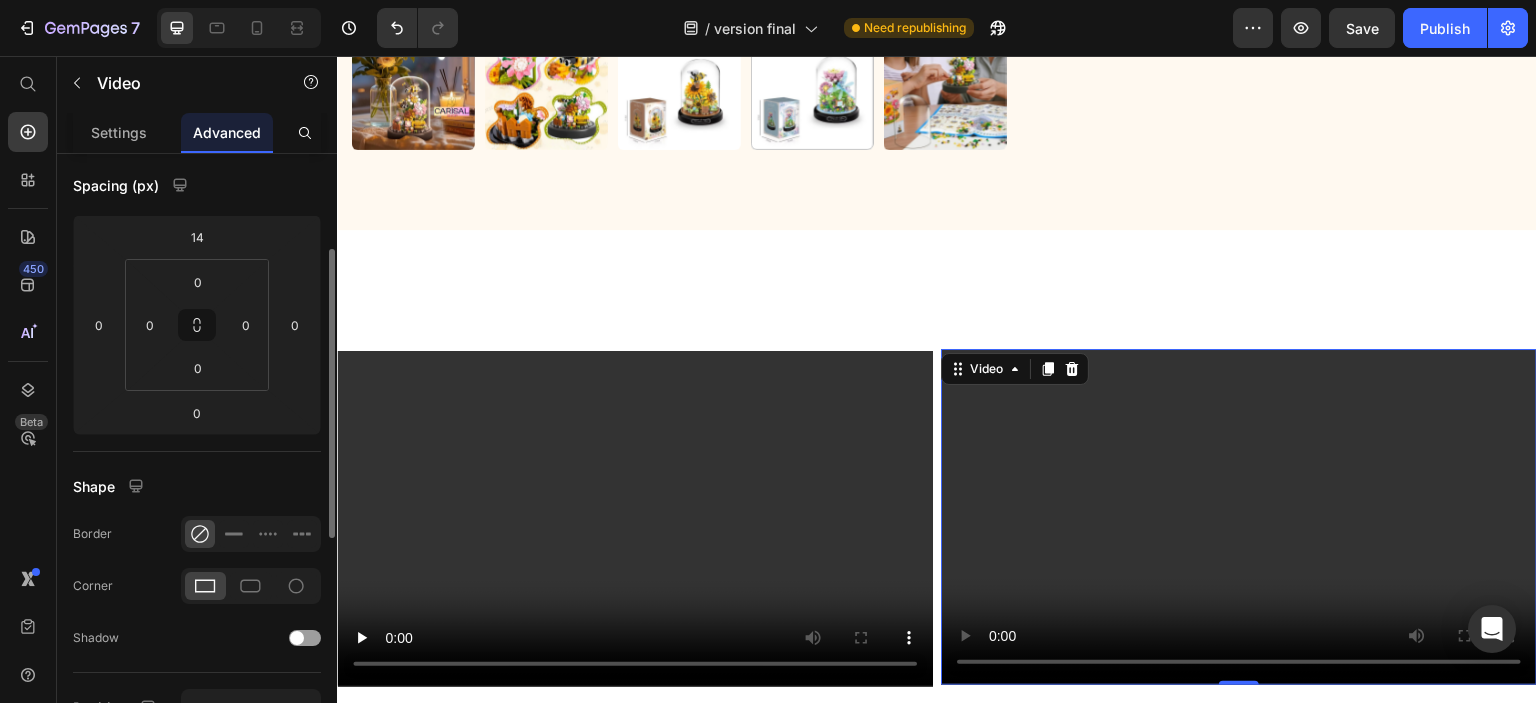 scroll, scrollTop: 0, scrollLeft: 0, axis: both 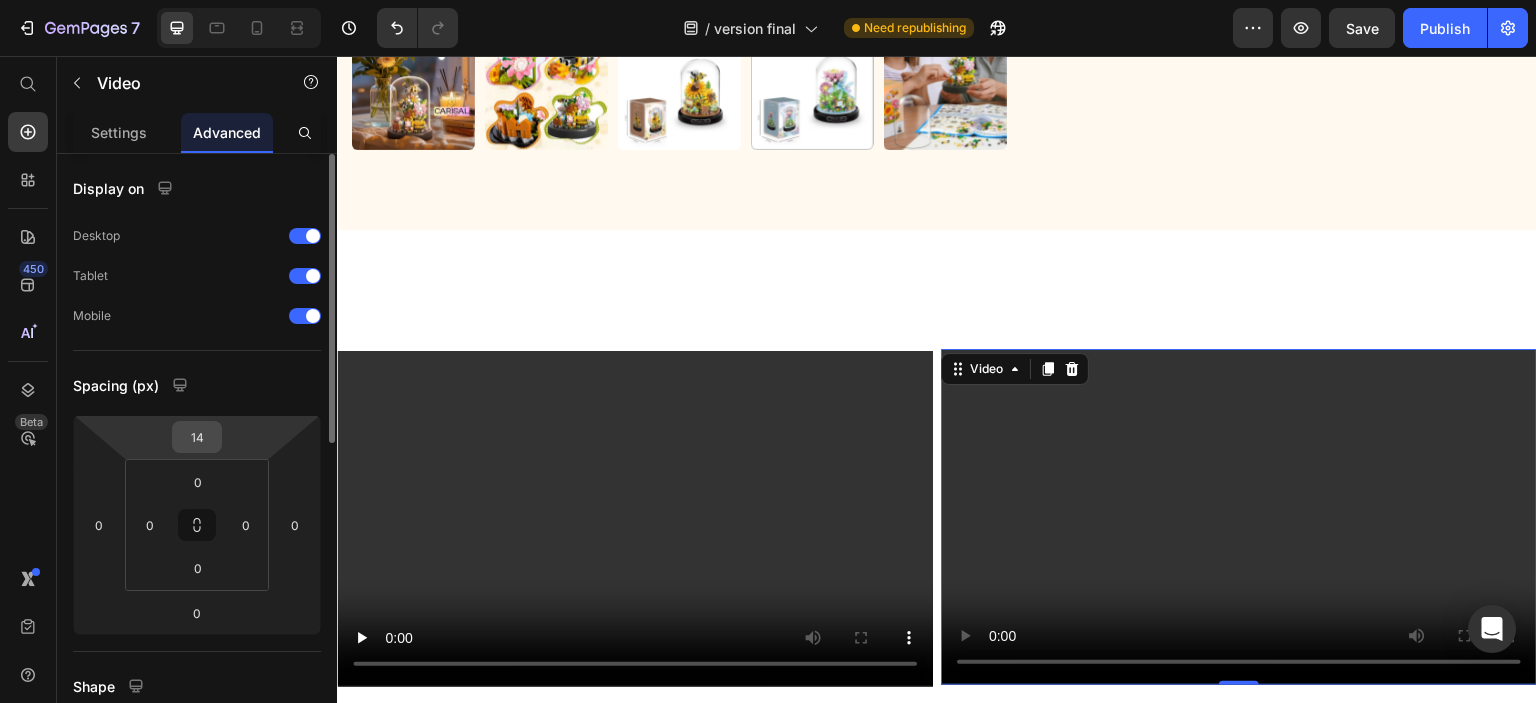 click on "14" at bounding box center (197, 437) 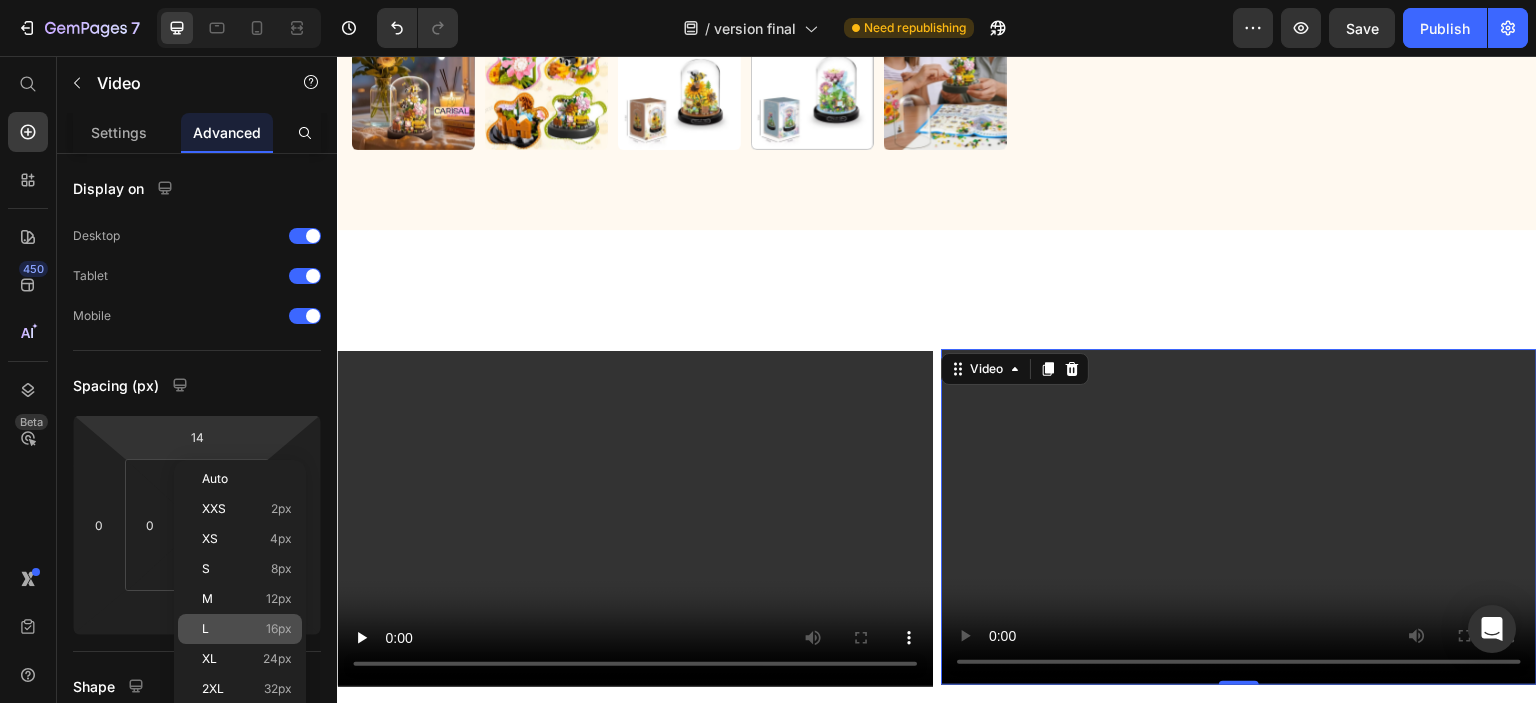 click on "L 16px" at bounding box center [247, 629] 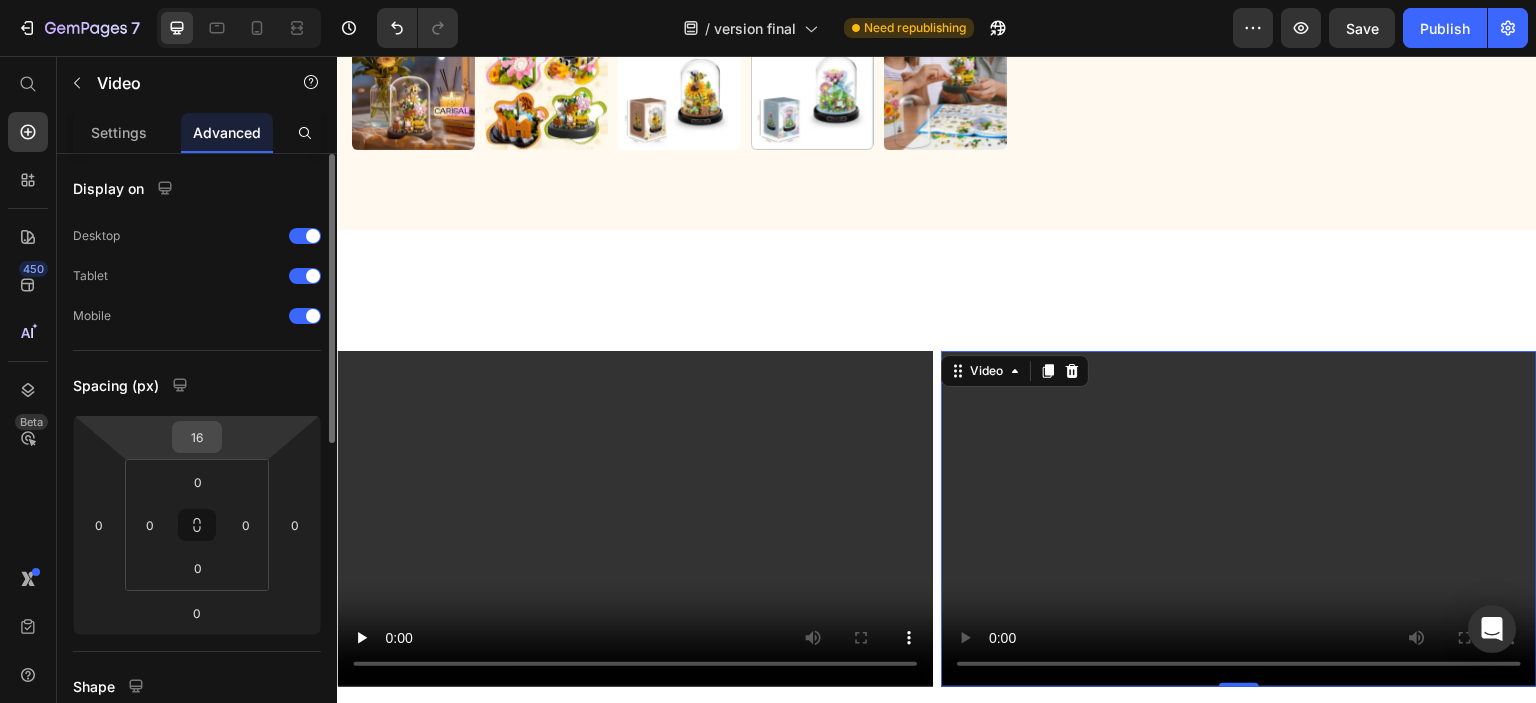 click on "16" at bounding box center [197, 437] 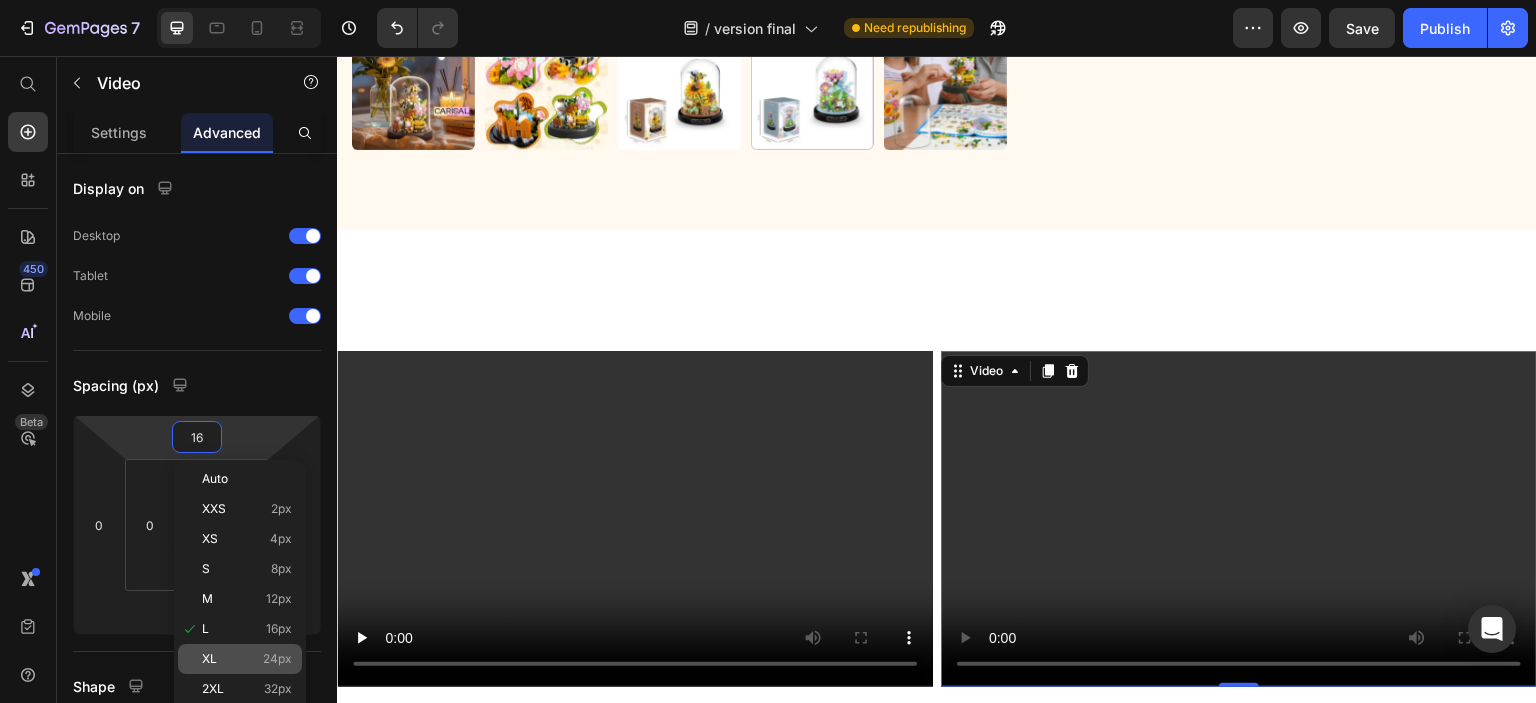 click on "XL" at bounding box center [209, 659] 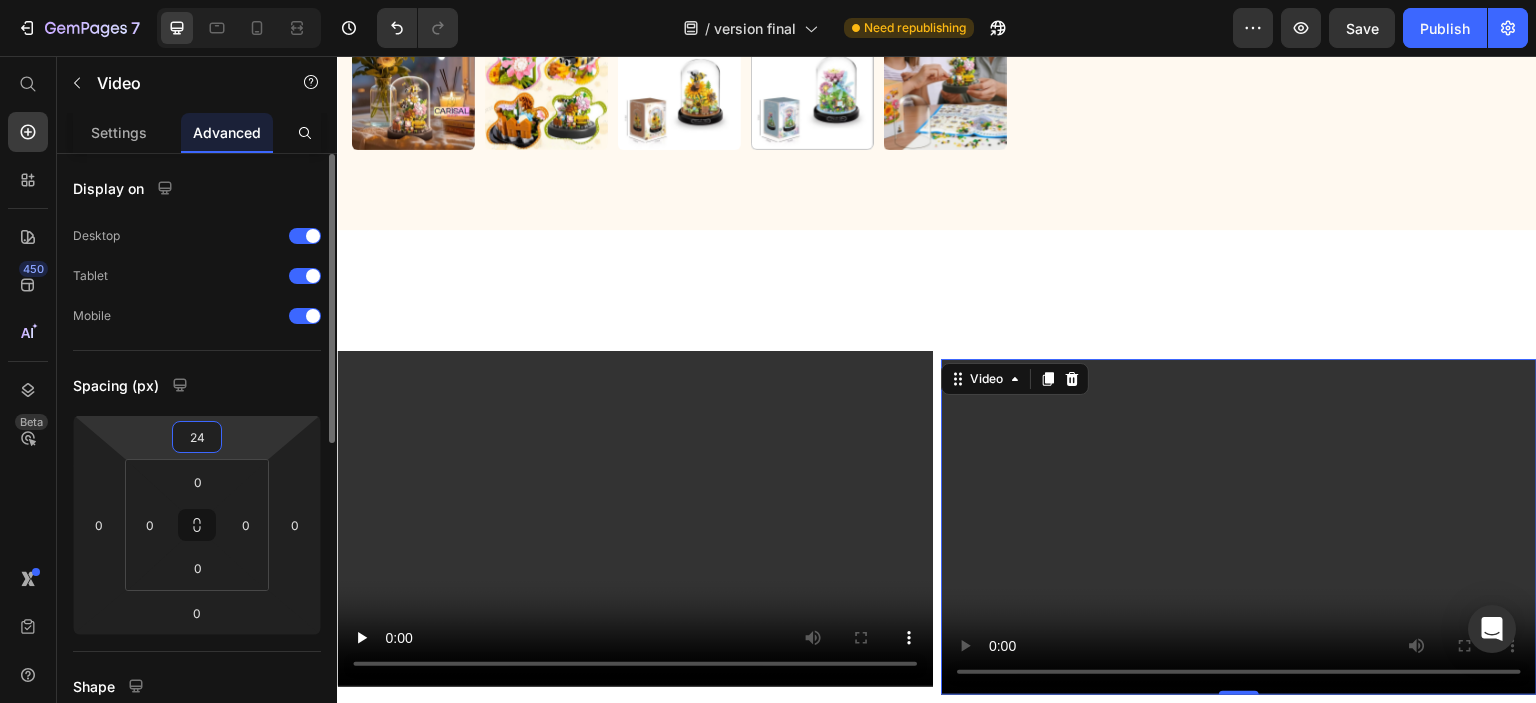 click on "24" at bounding box center [197, 437] 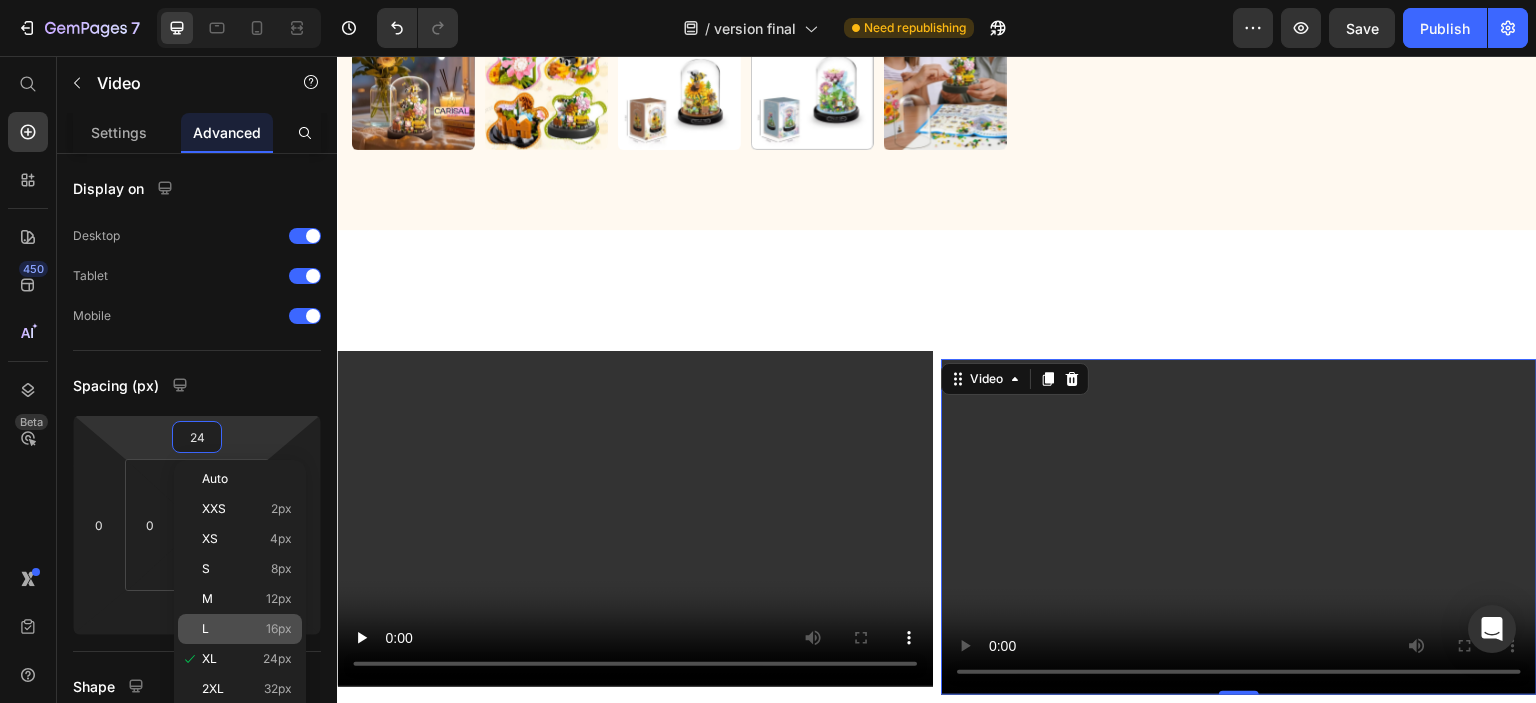 click on "L 16px" at bounding box center [247, 629] 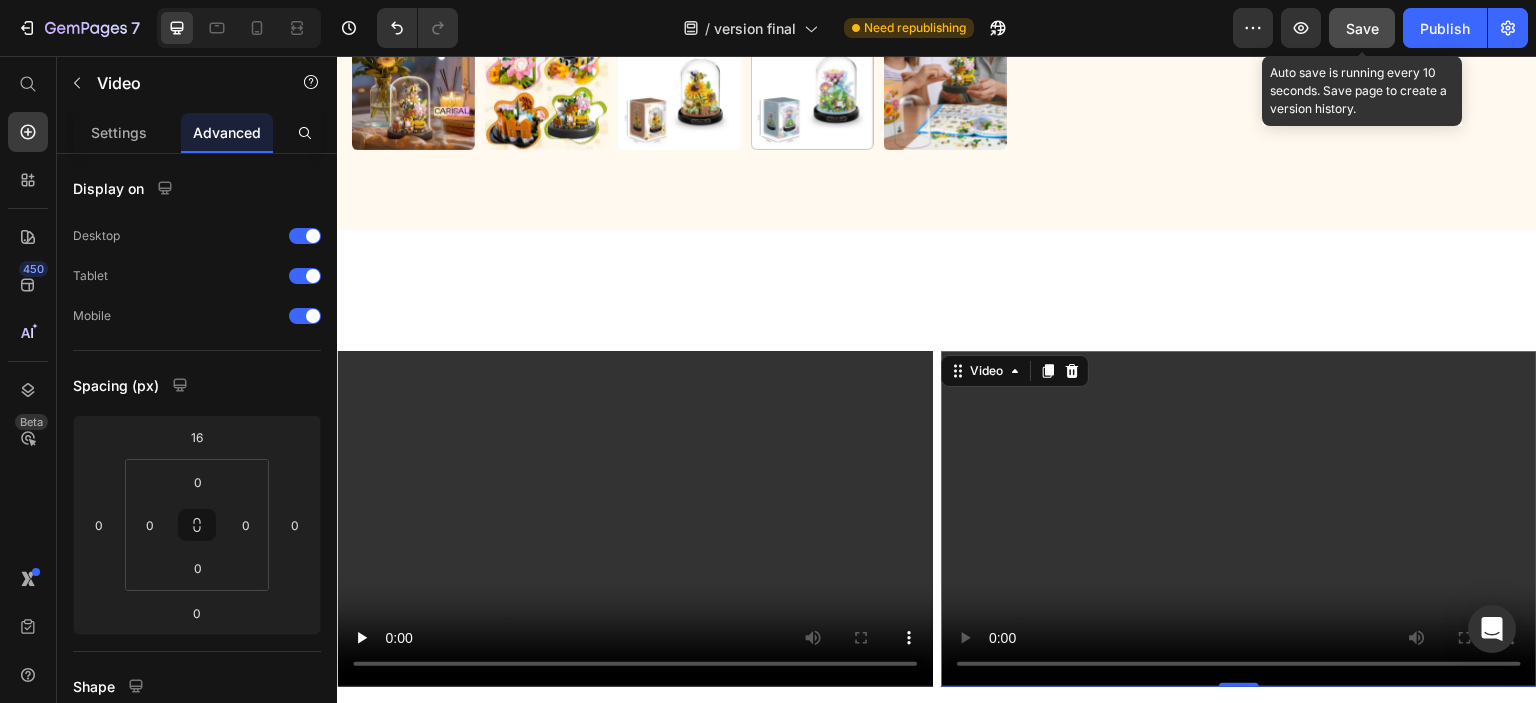 click on "Save" at bounding box center [1362, 28] 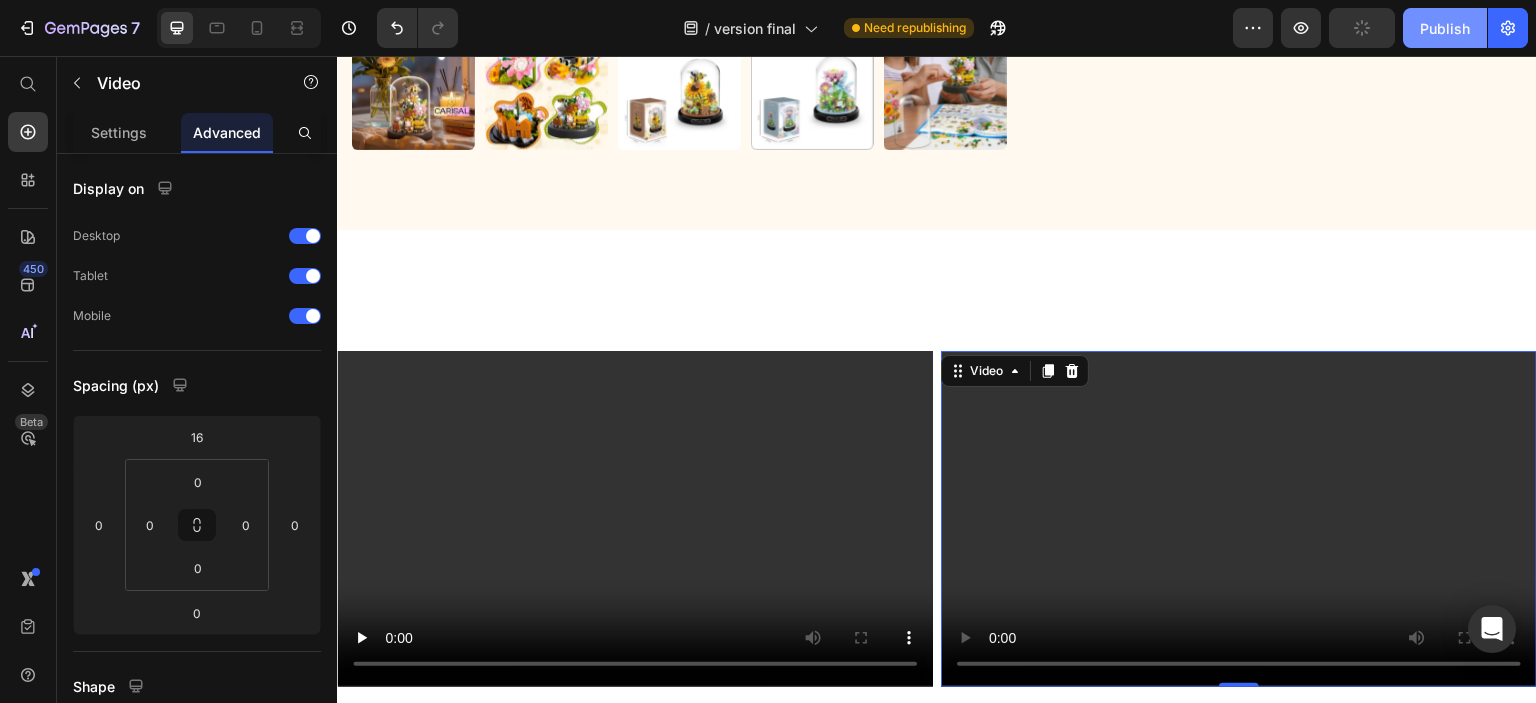 click on "Publish" at bounding box center [1445, 28] 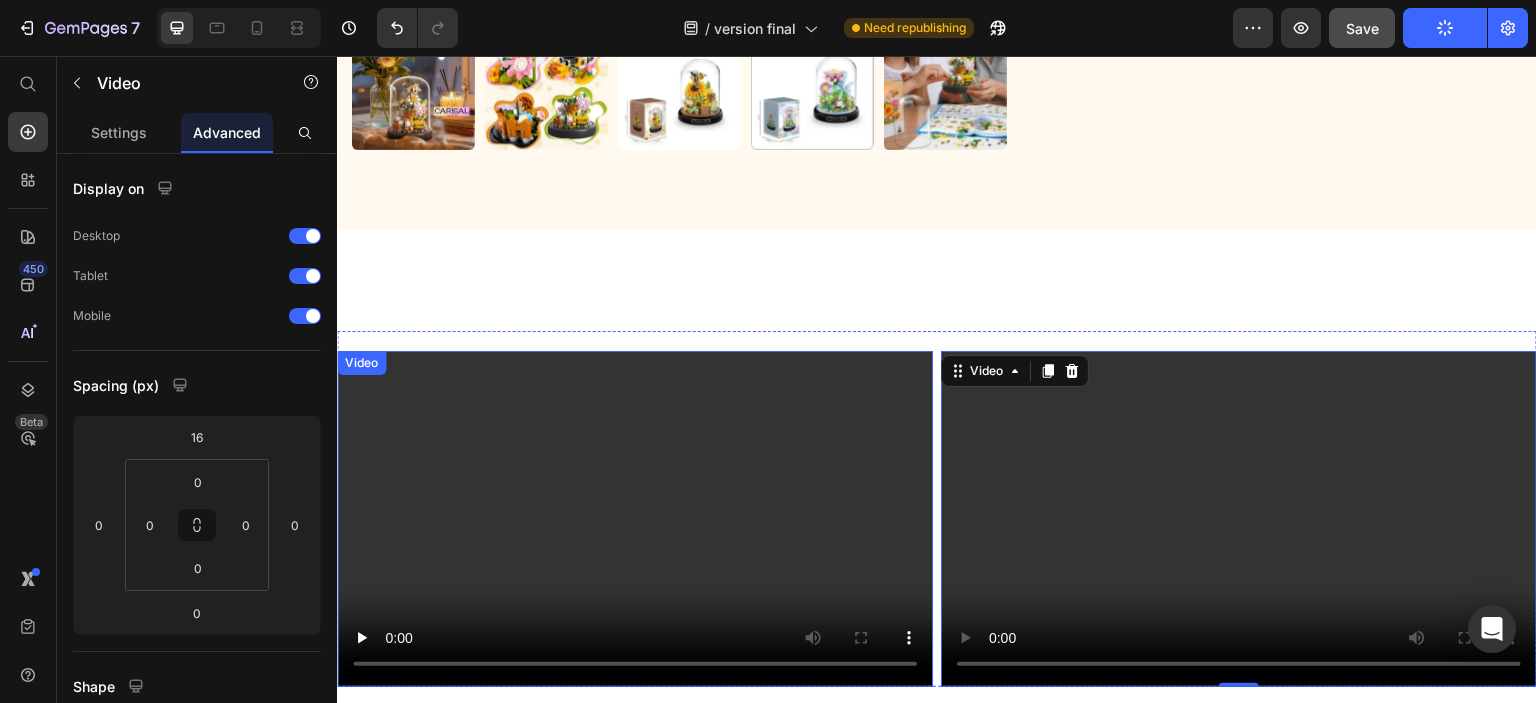 click at bounding box center (635, 518) 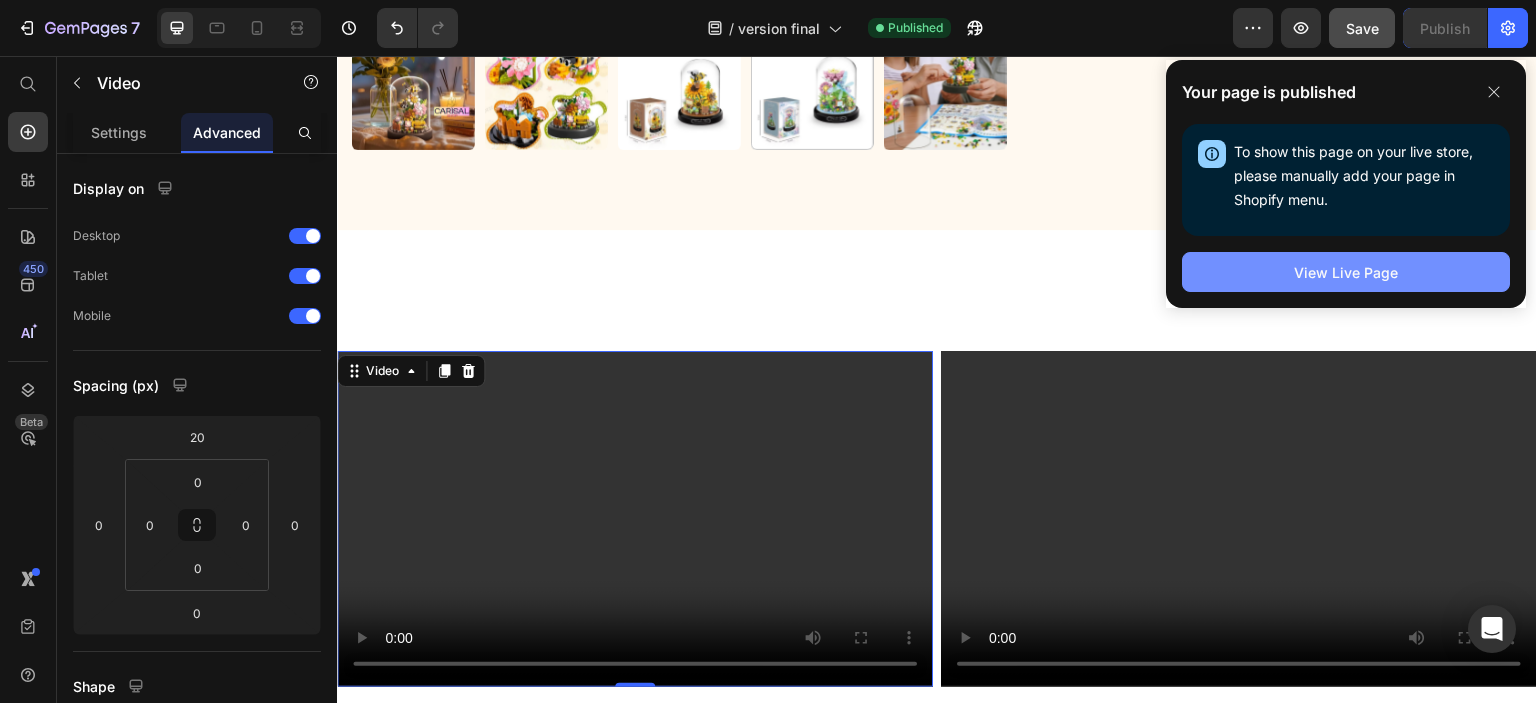 click on "View Live Page" at bounding box center [1346, 272] 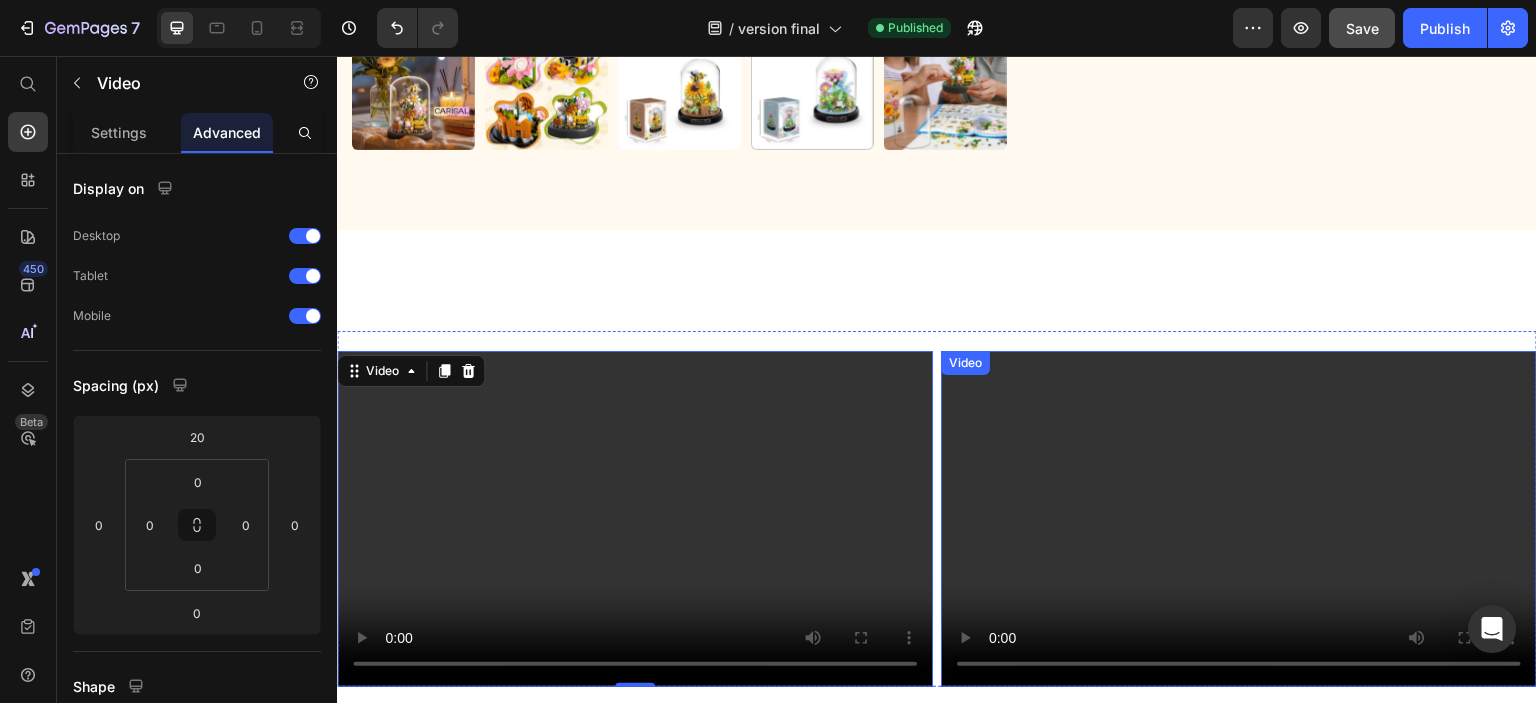 click at bounding box center [1239, 518] 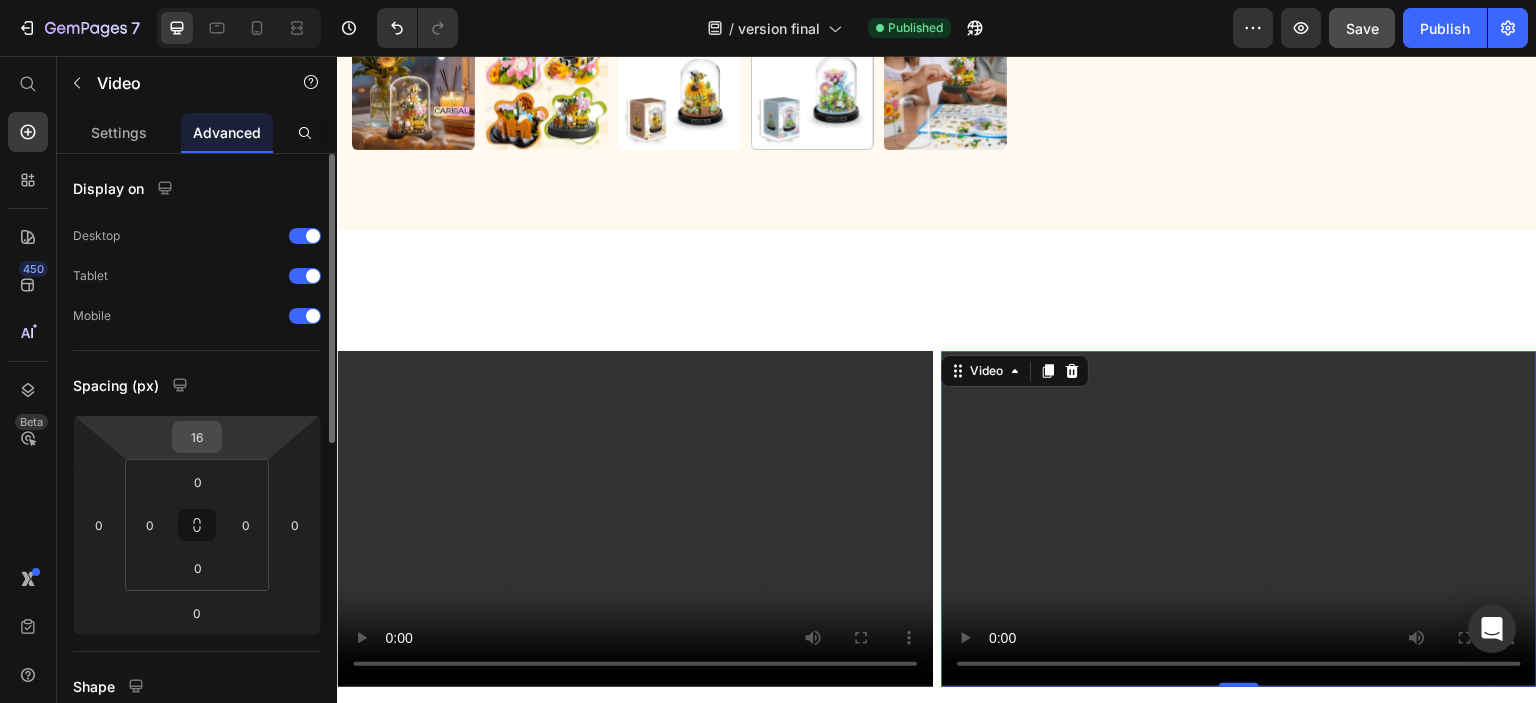 click on "16" at bounding box center (197, 437) 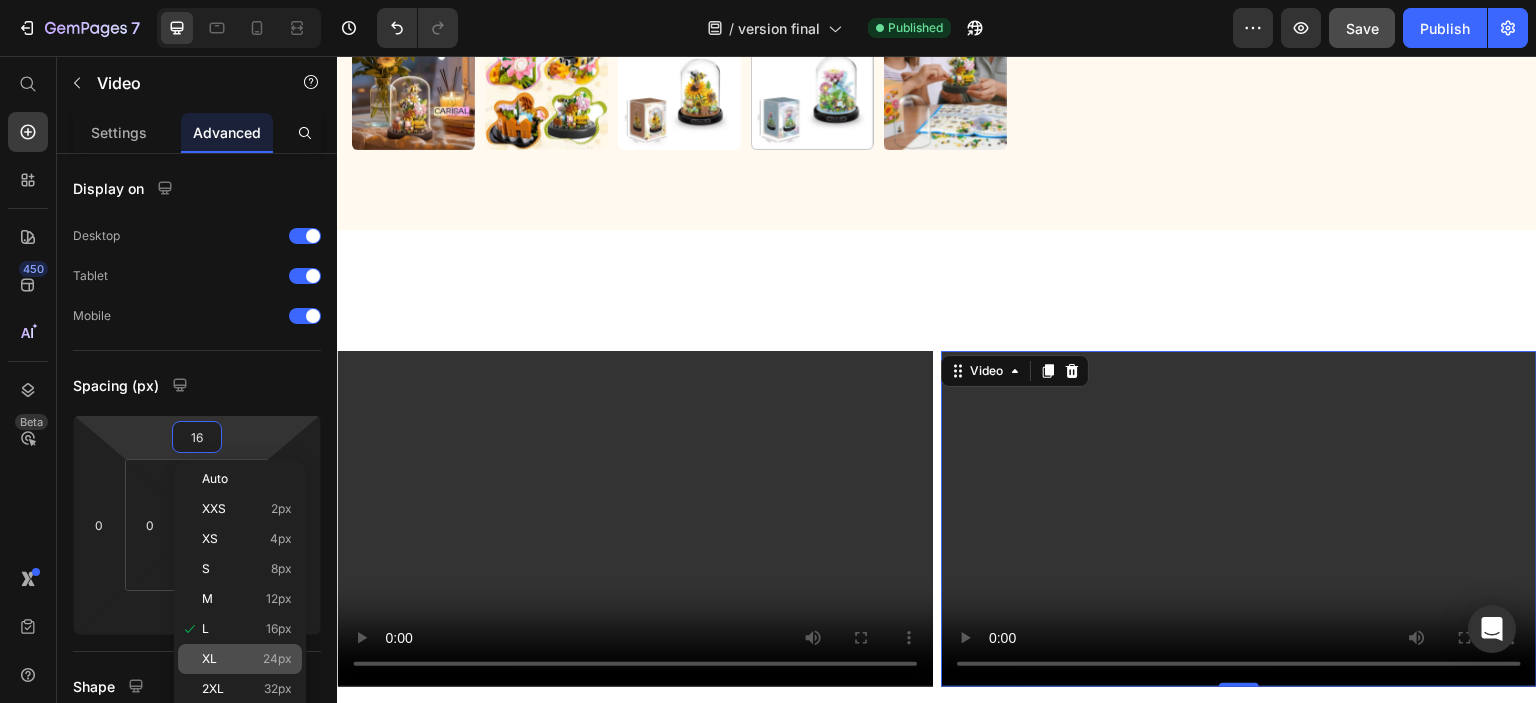 click on "XL" at bounding box center (209, 659) 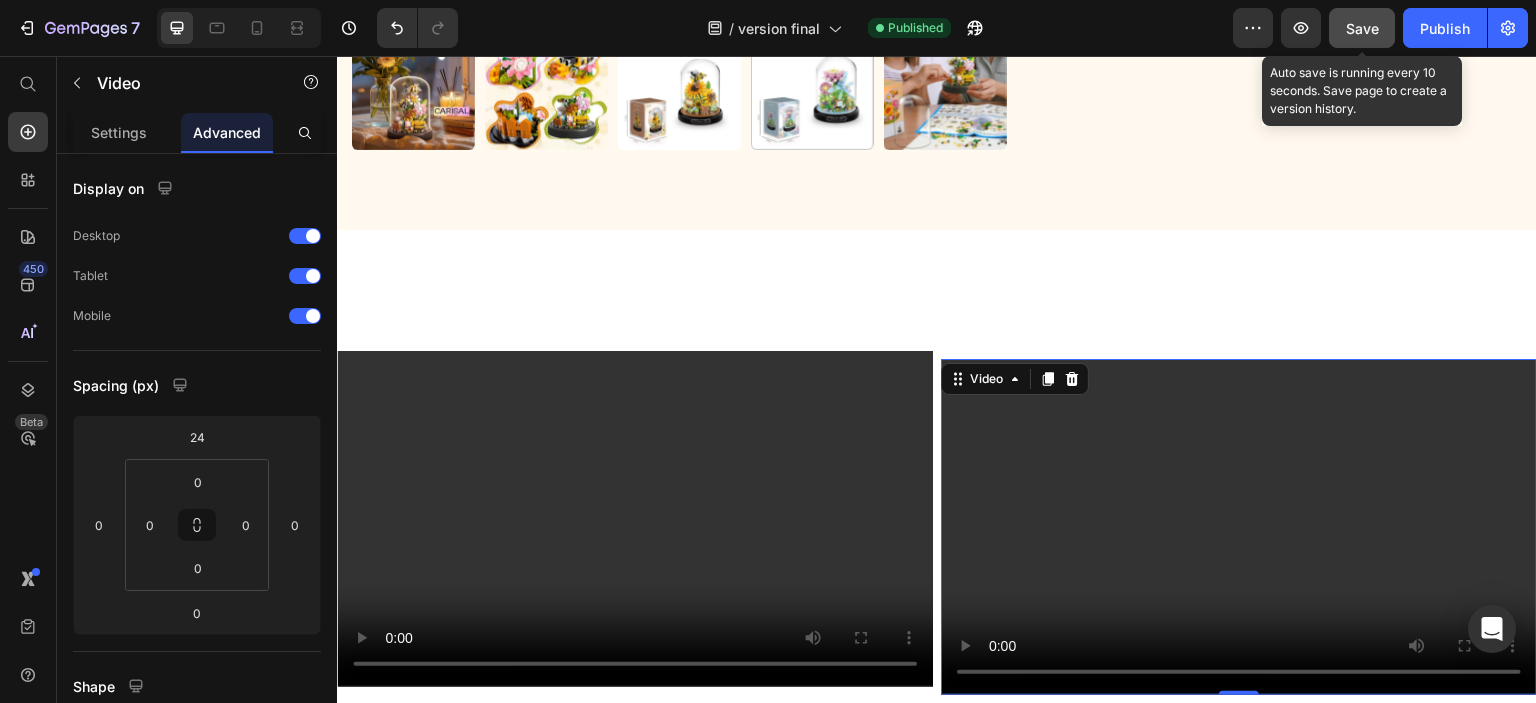 click on "Save" at bounding box center [1362, 28] 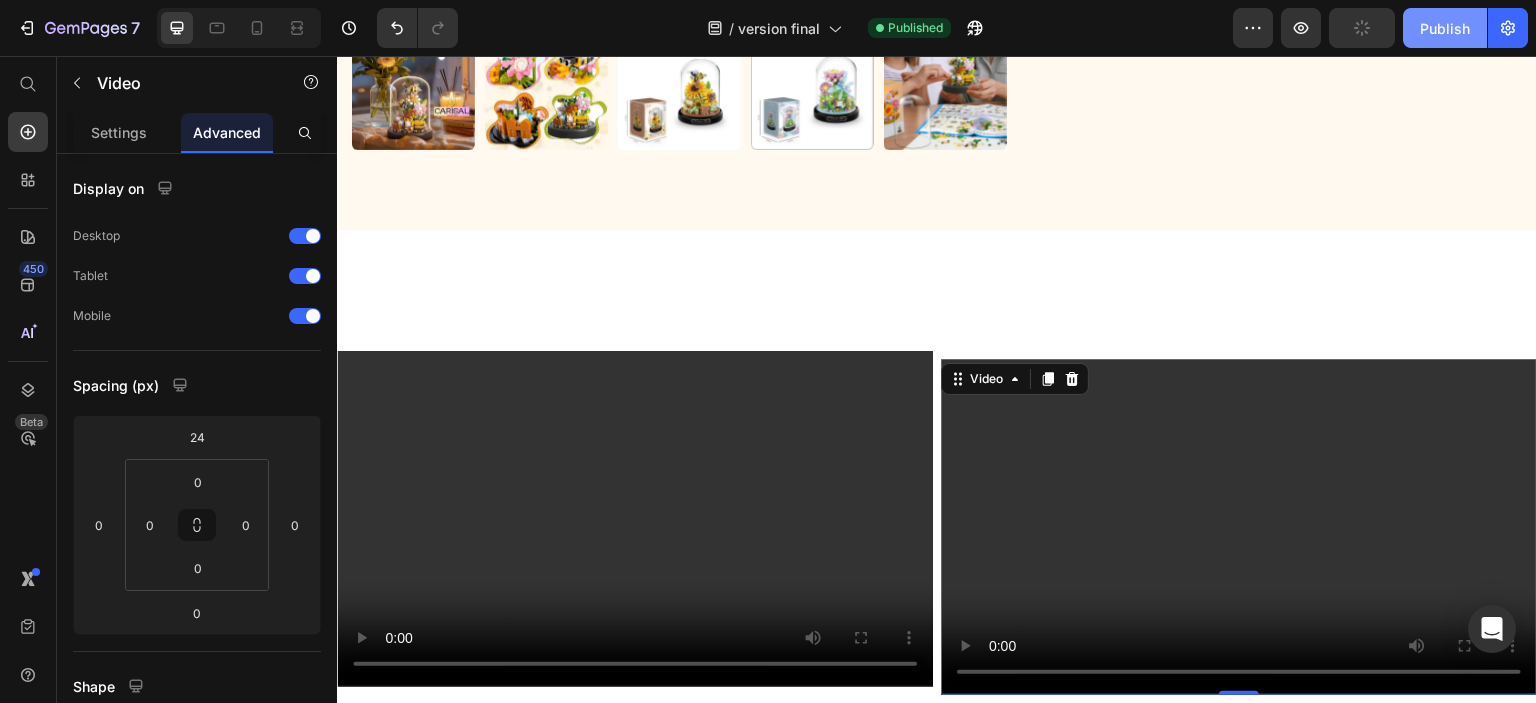 click on "Publish" at bounding box center (1445, 28) 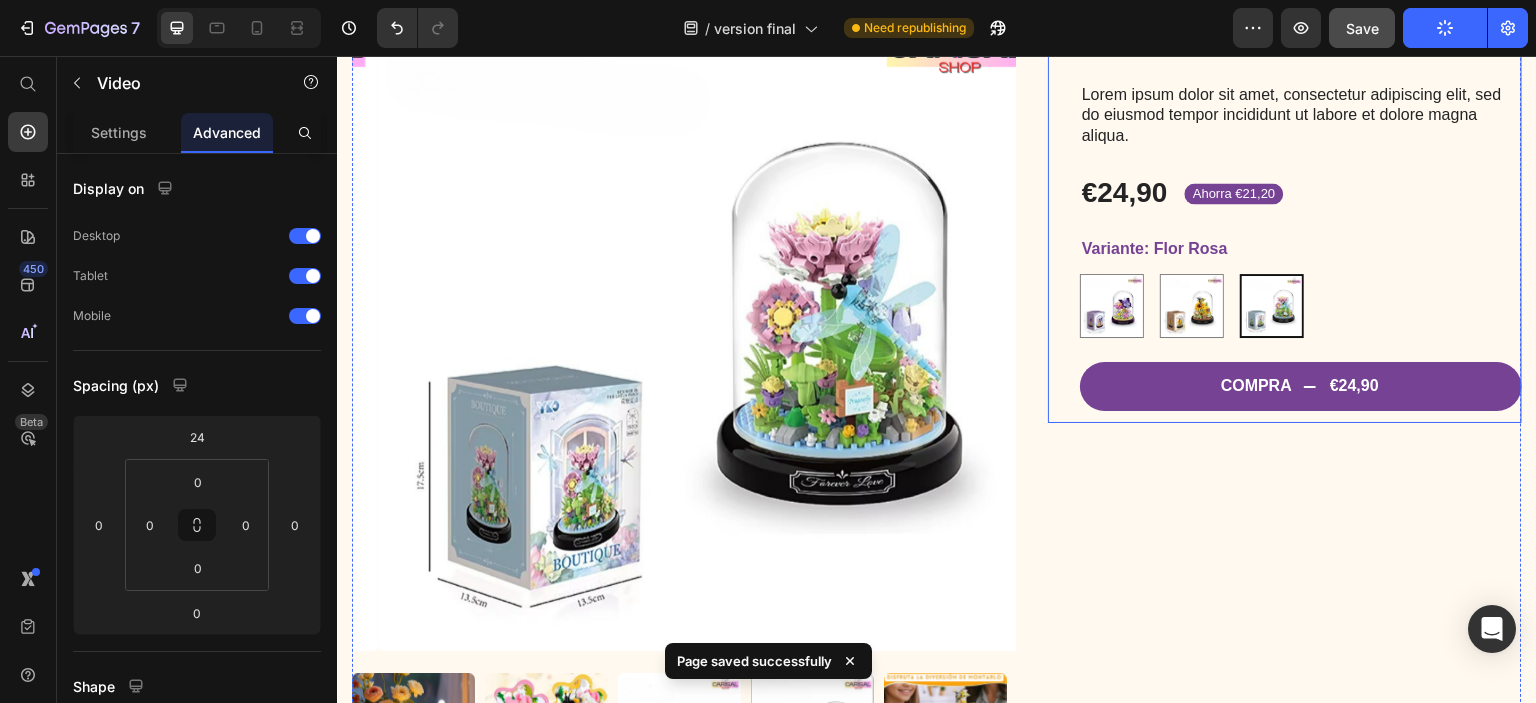 scroll, scrollTop: 189, scrollLeft: 0, axis: vertical 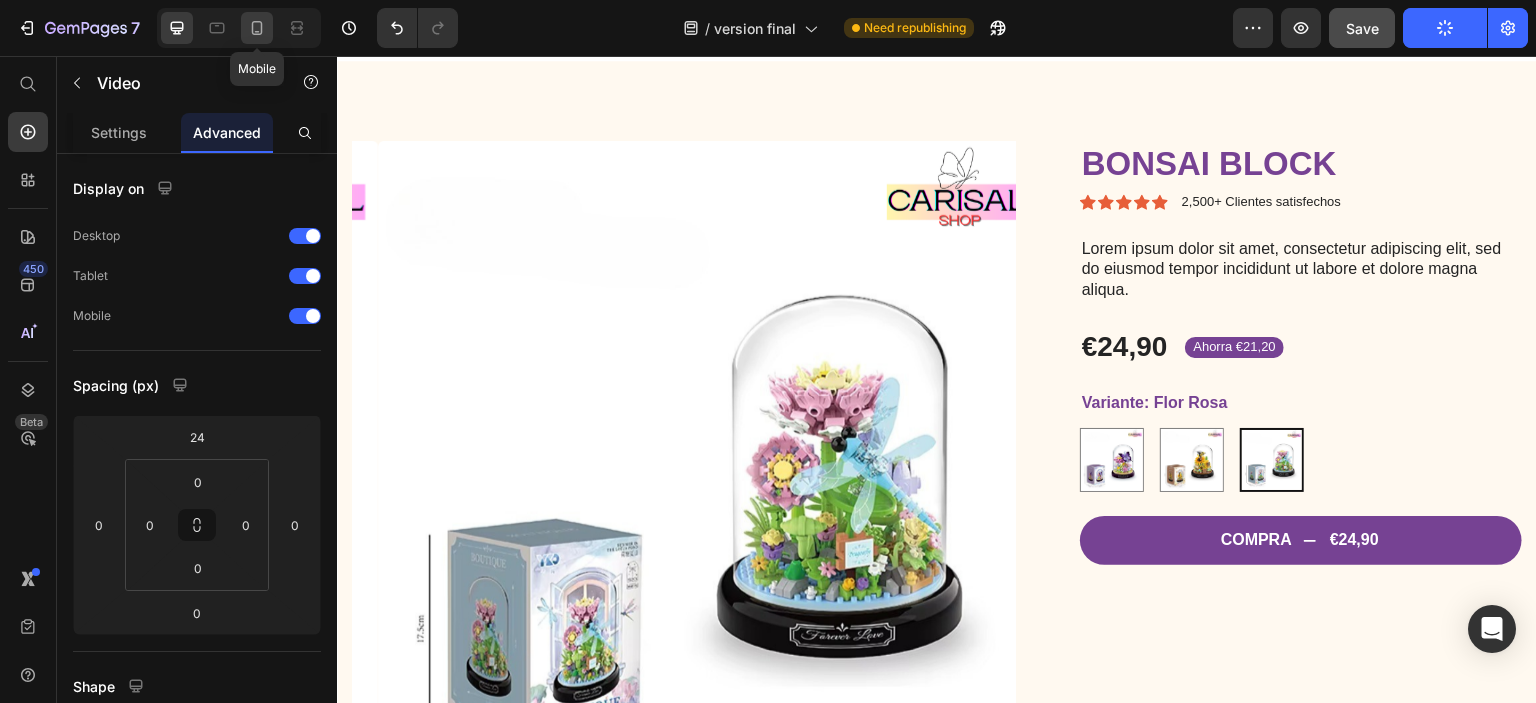 click 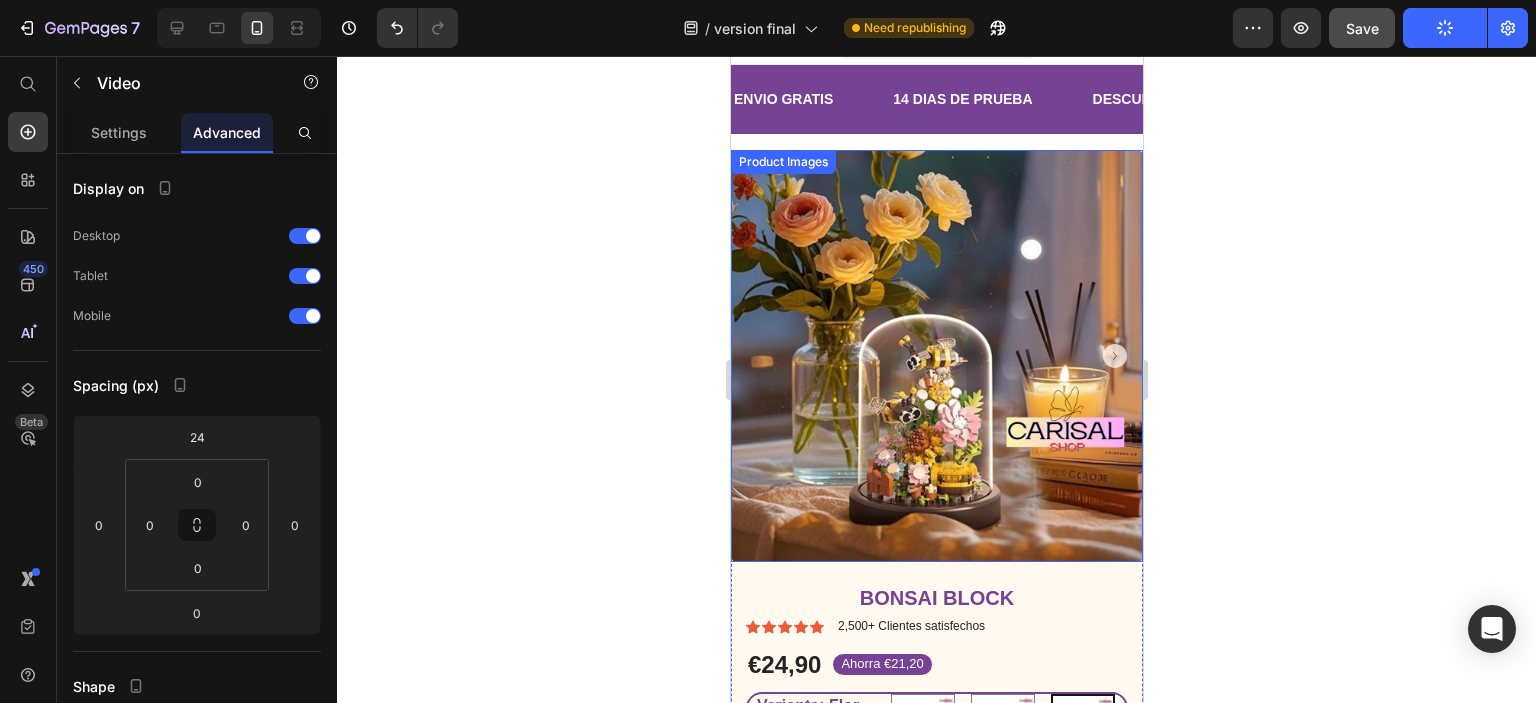 scroll, scrollTop: 0, scrollLeft: 0, axis: both 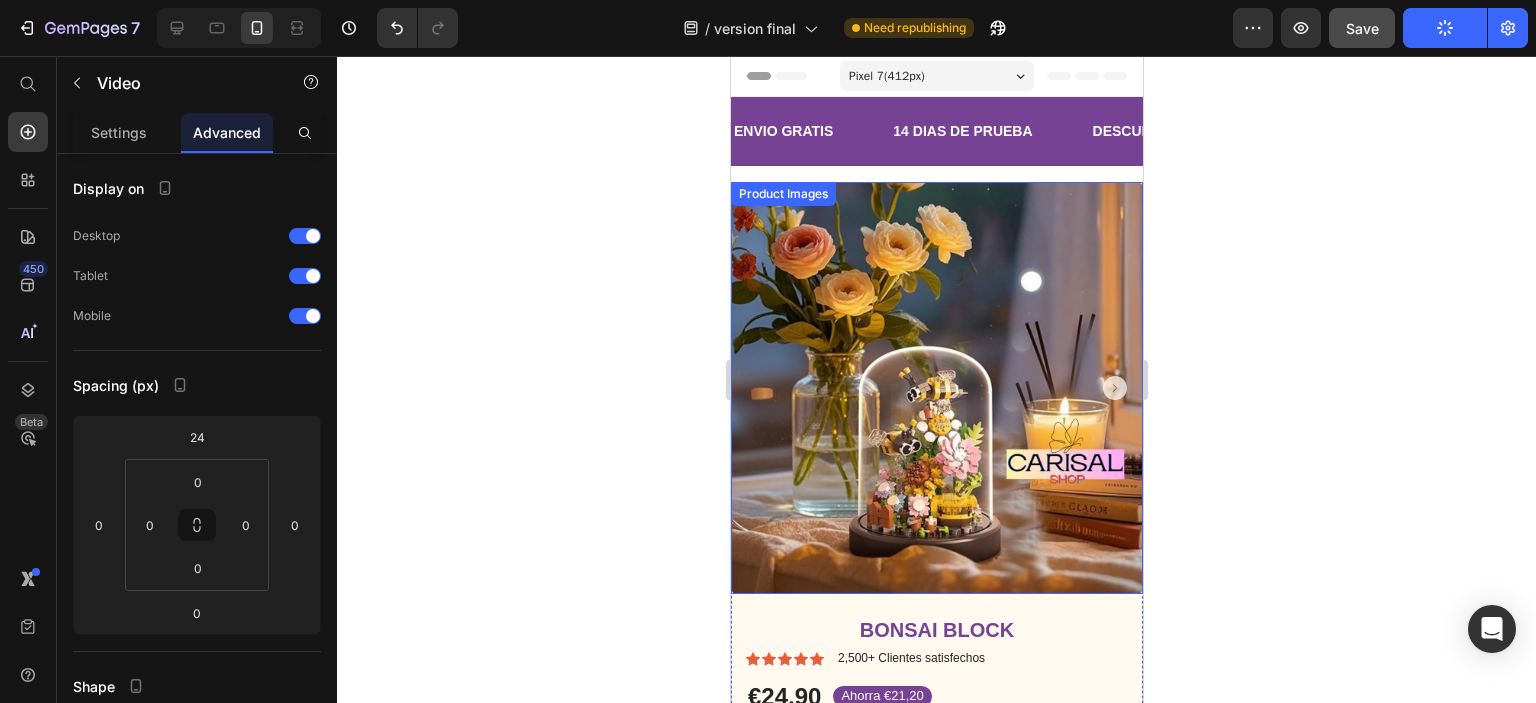 click at bounding box center (936, 388) 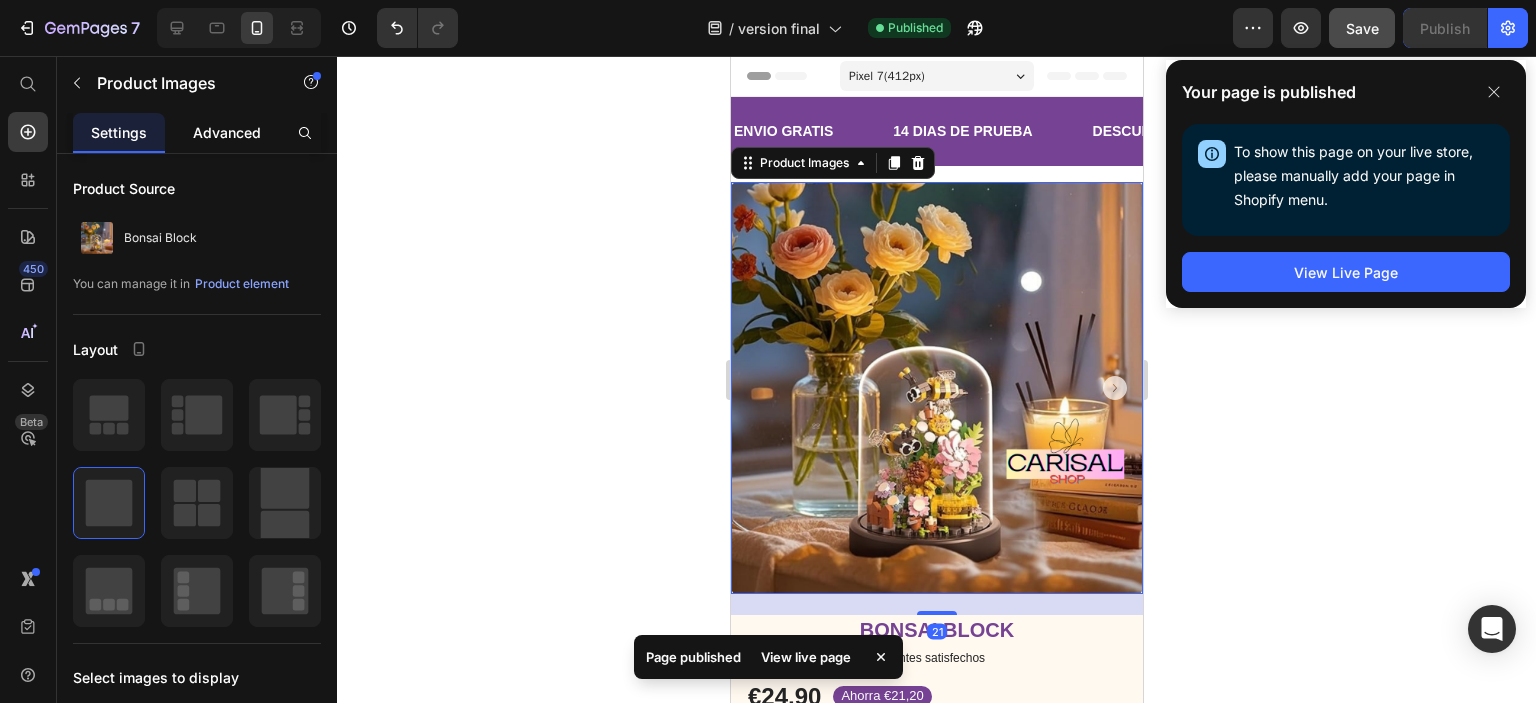 click on "Advanced" at bounding box center (227, 132) 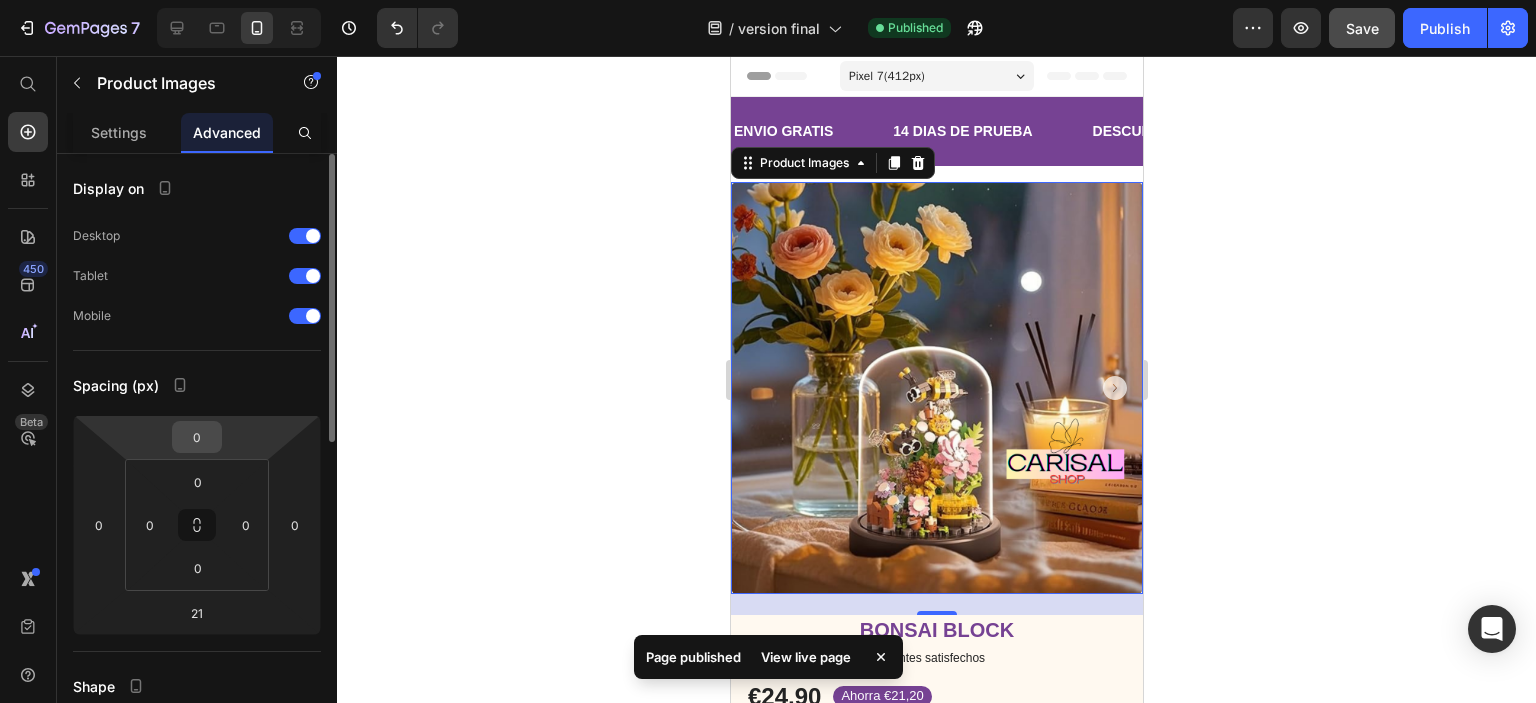 click on "0" at bounding box center [197, 437] 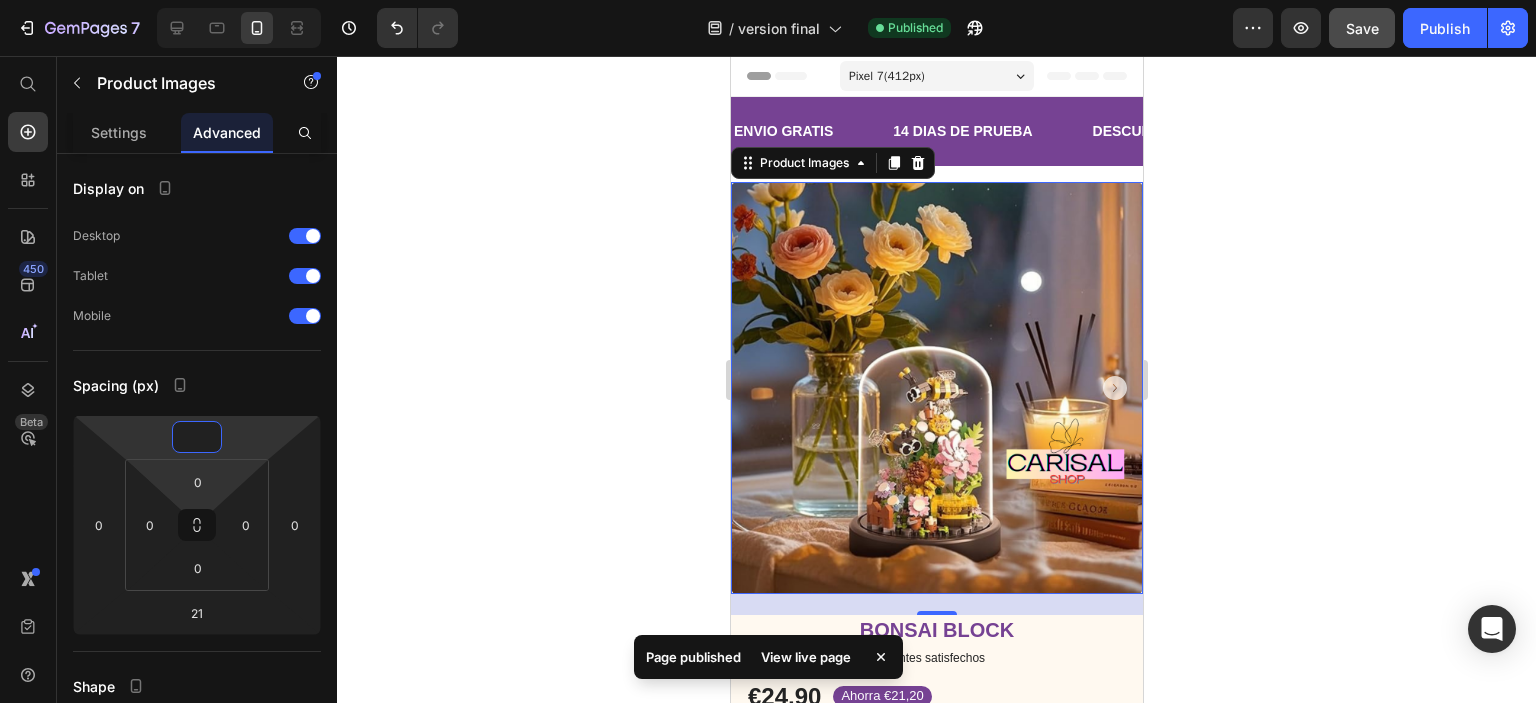 type on "-4" 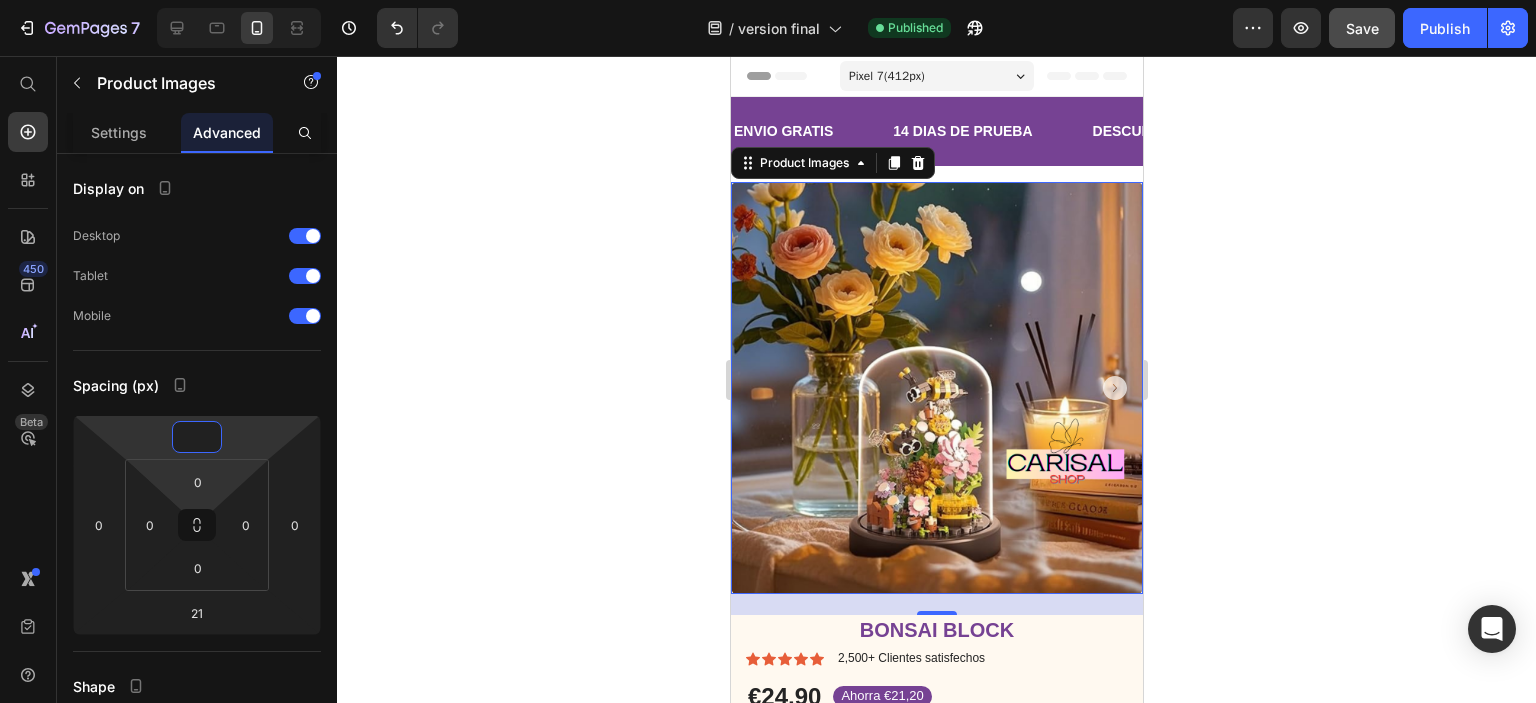 type on "-6" 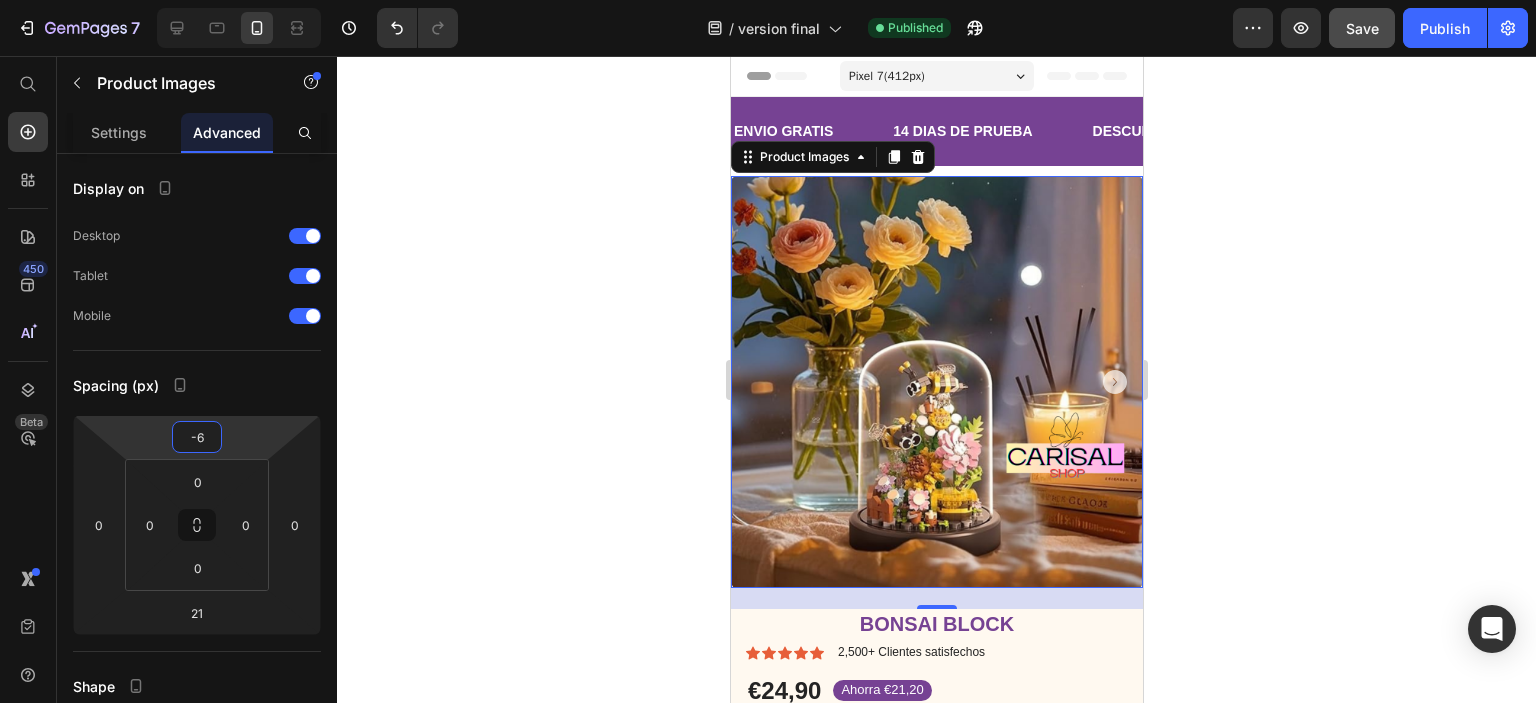 click 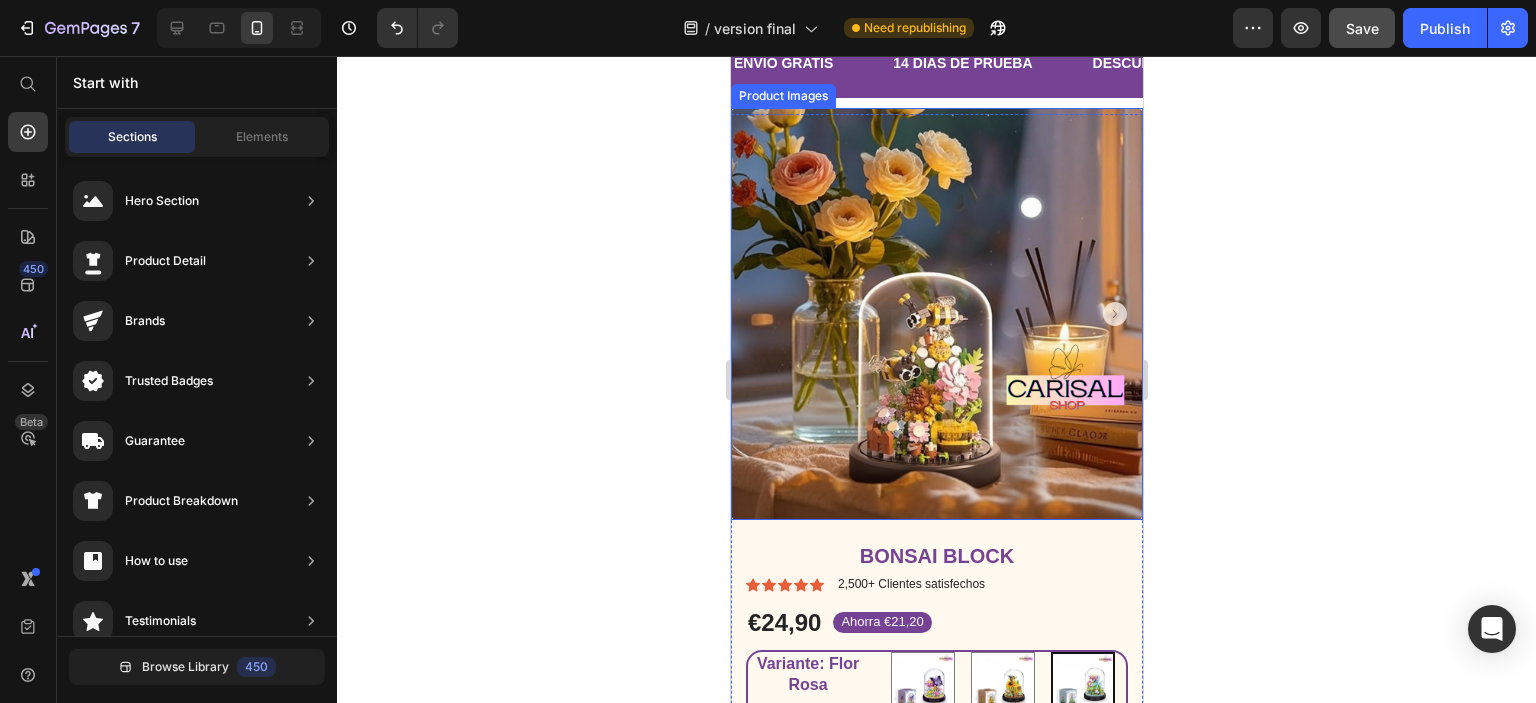 scroll, scrollTop: 200, scrollLeft: 0, axis: vertical 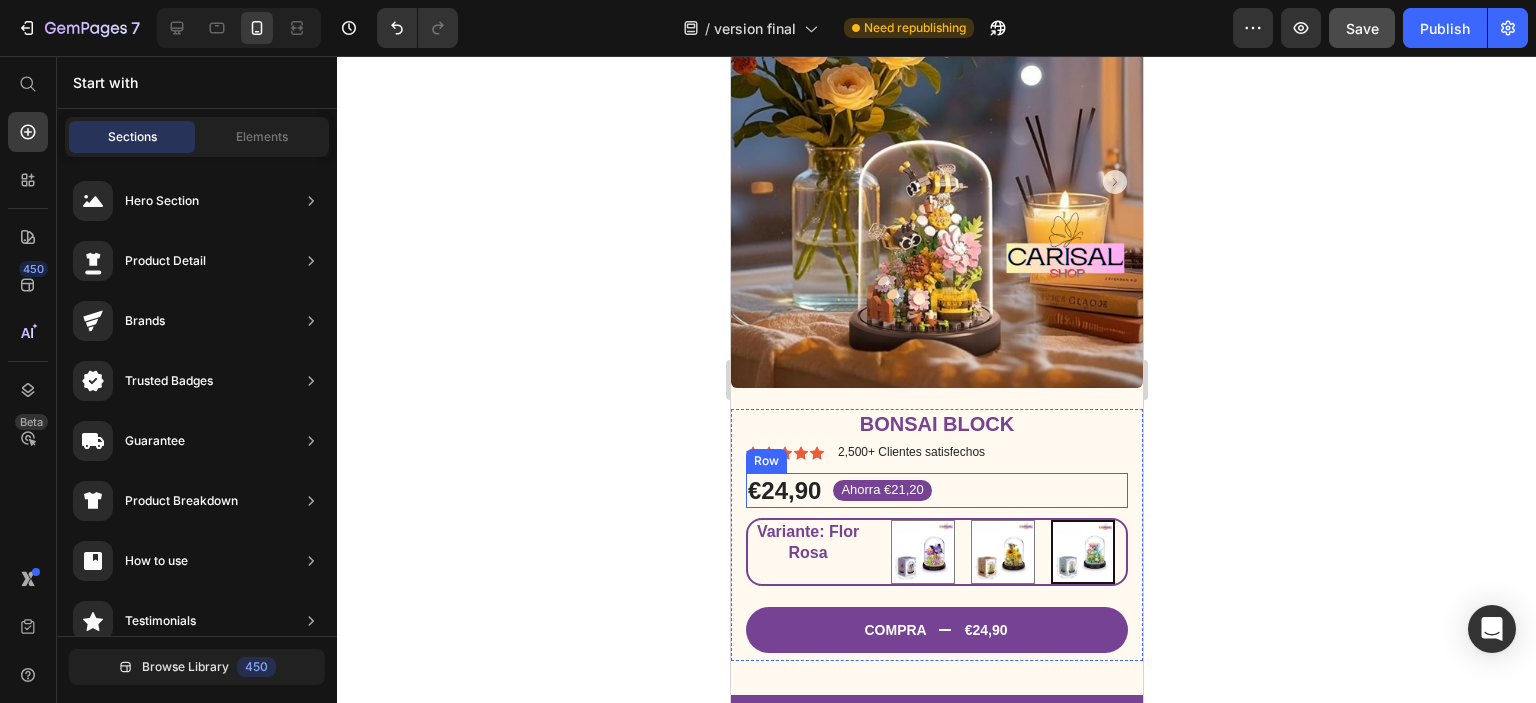 click on "€24,90 Product Price Ahorra €21,20 Product Badge Row" at bounding box center (936, 490) 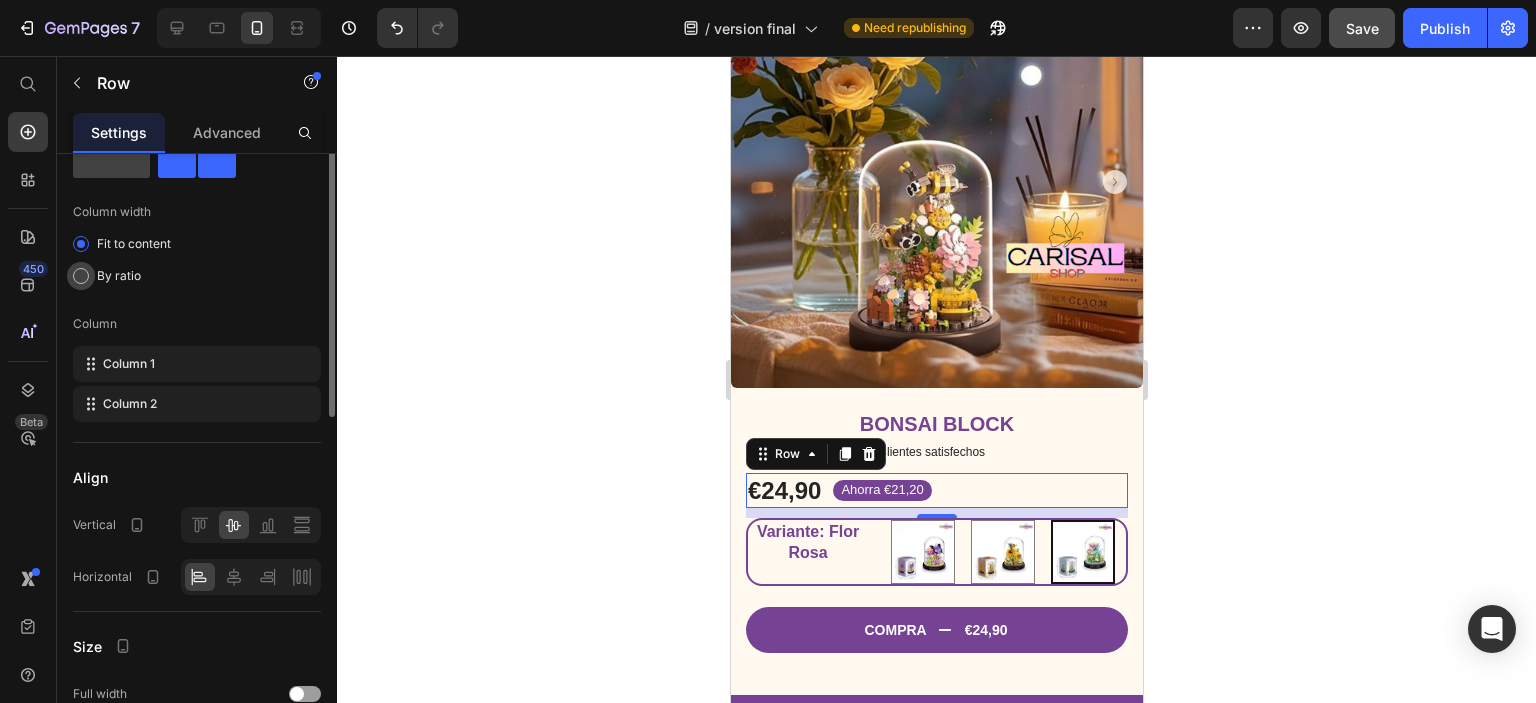 scroll, scrollTop: 0, scrollLeft: 0, axis: both 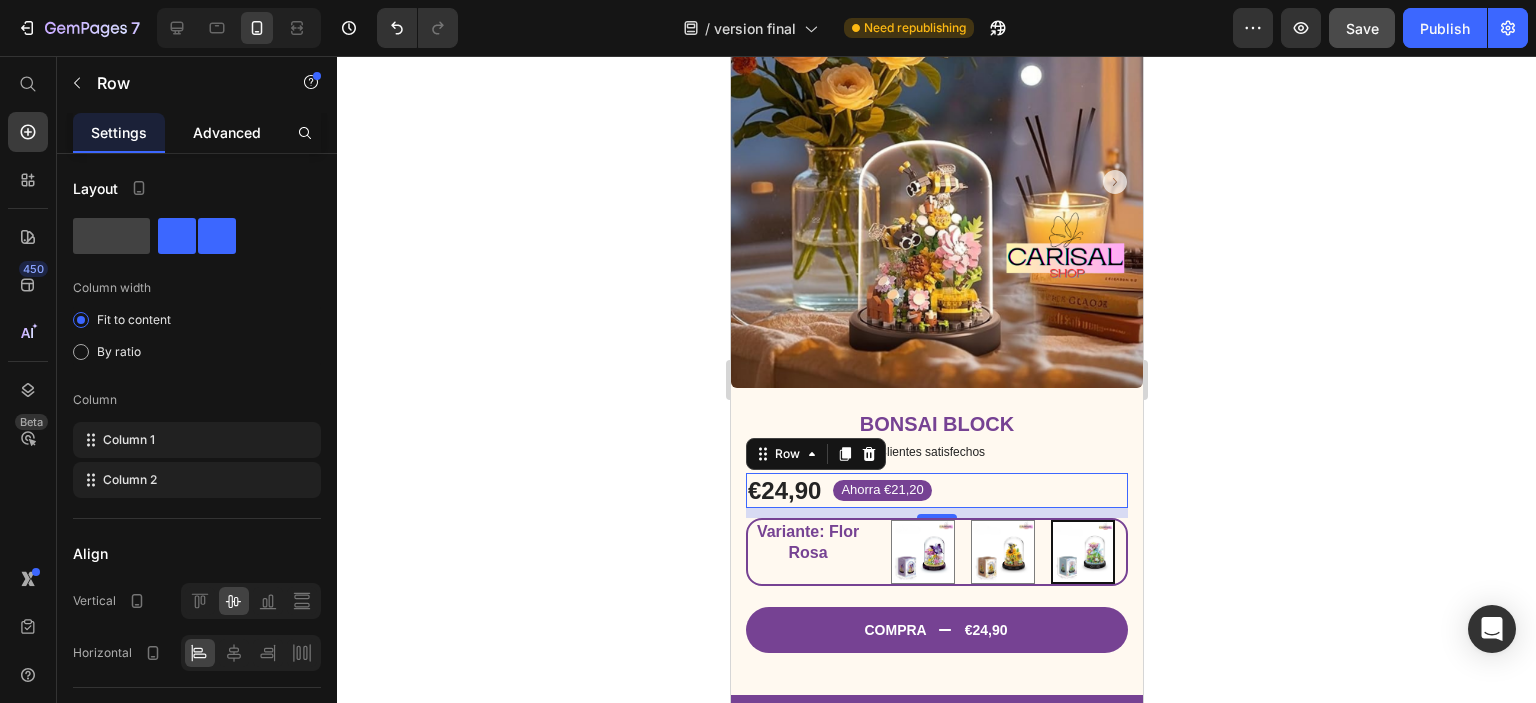 click on "Advanced" at bounding box center [227, 132] 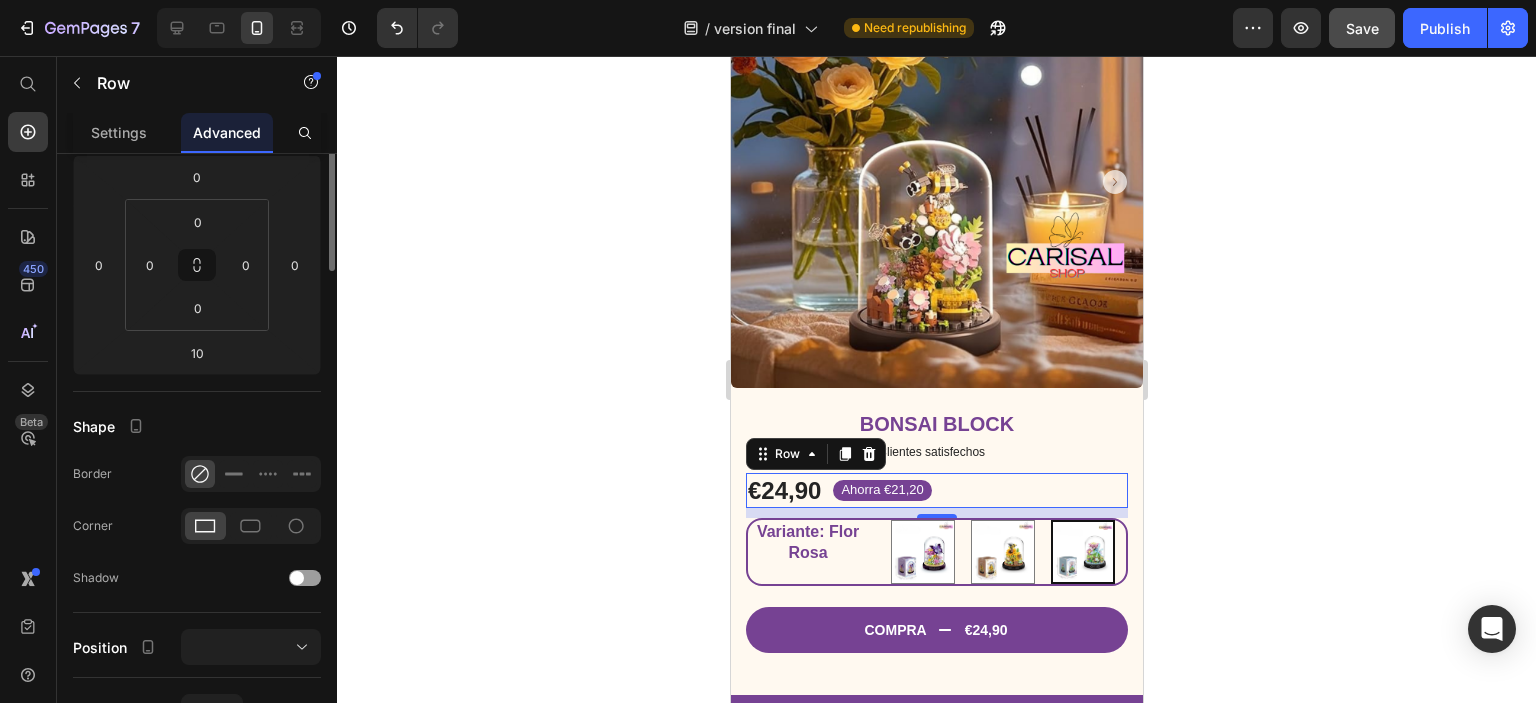 scroll, scrollTop: 0, scrollLeft: 0, axis: both 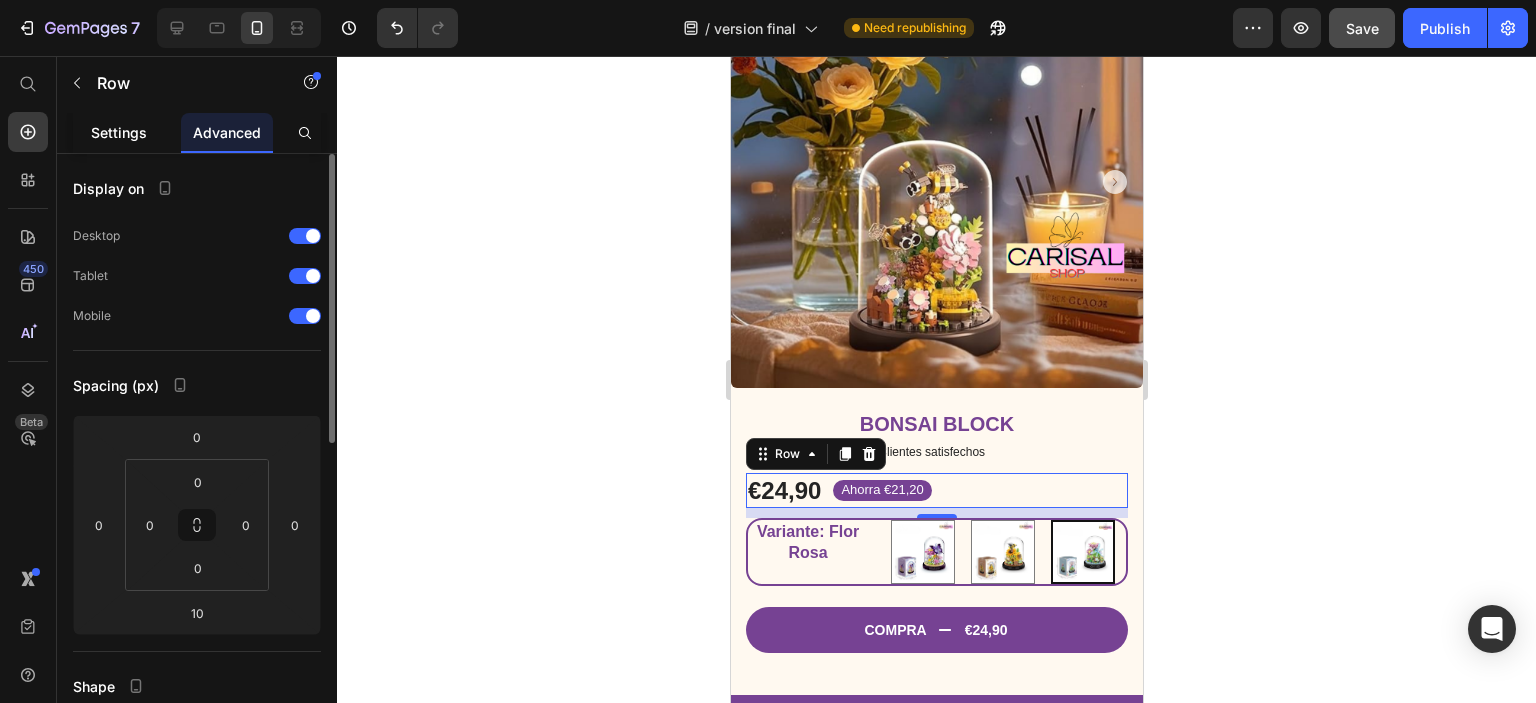 click on "Settings" at bounding box center [119, 132] 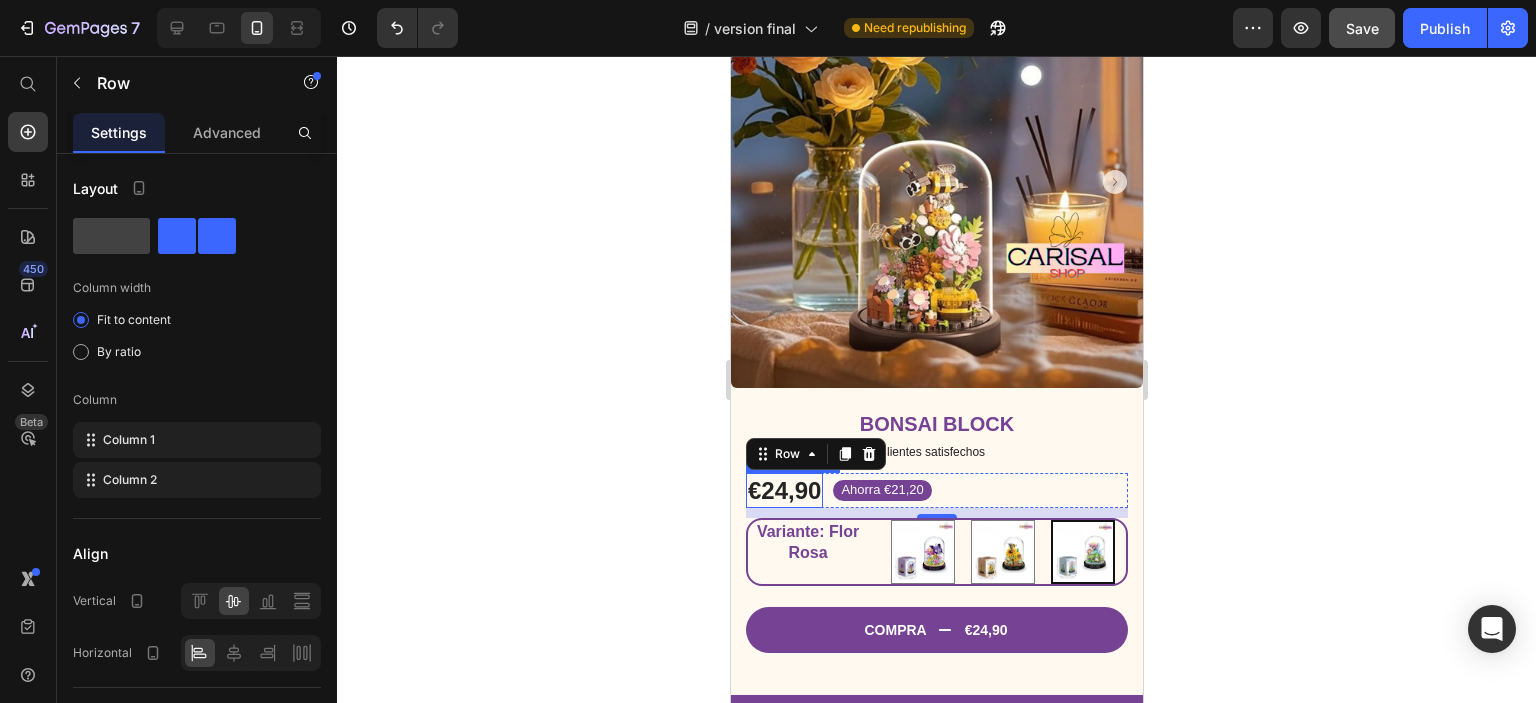 click on "€24,90" at bounding box center [783, 490] 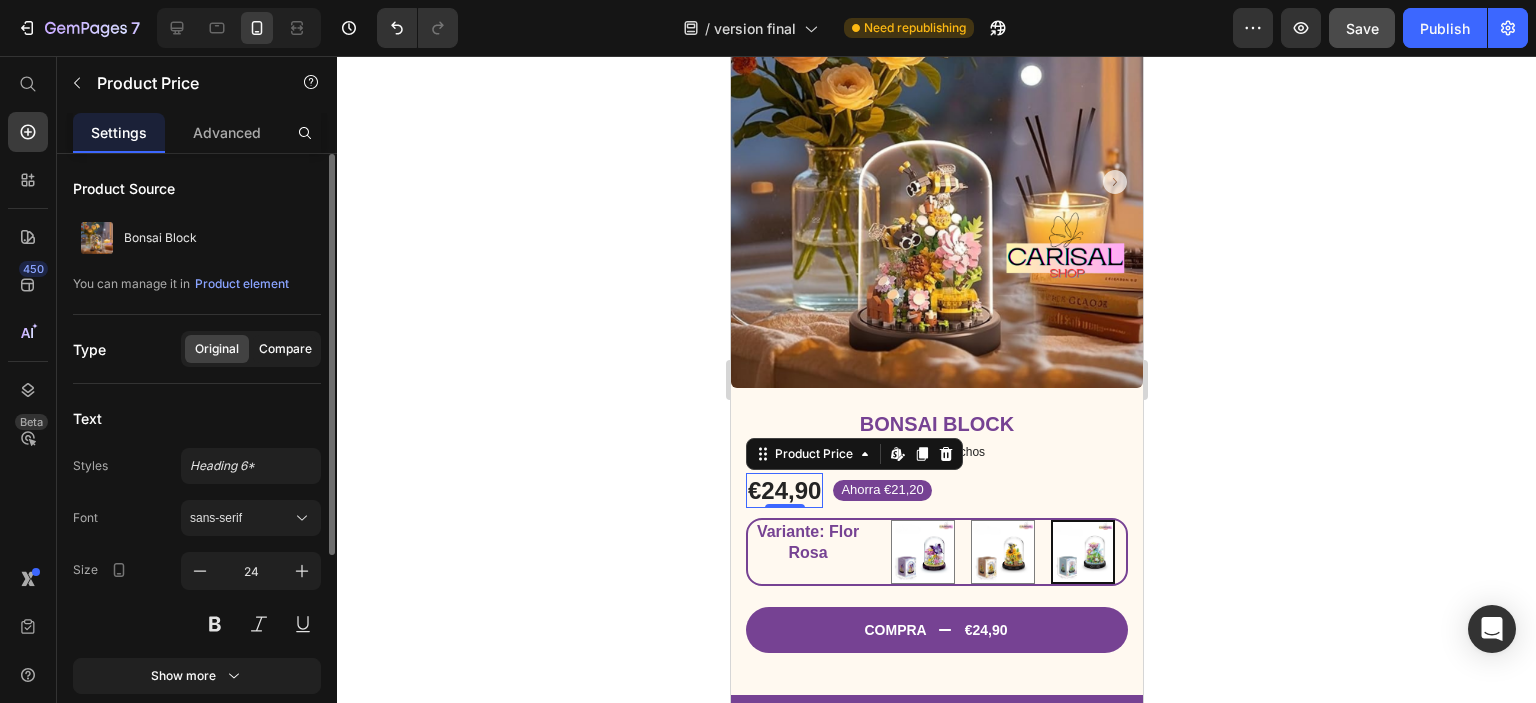 click on "Compare" 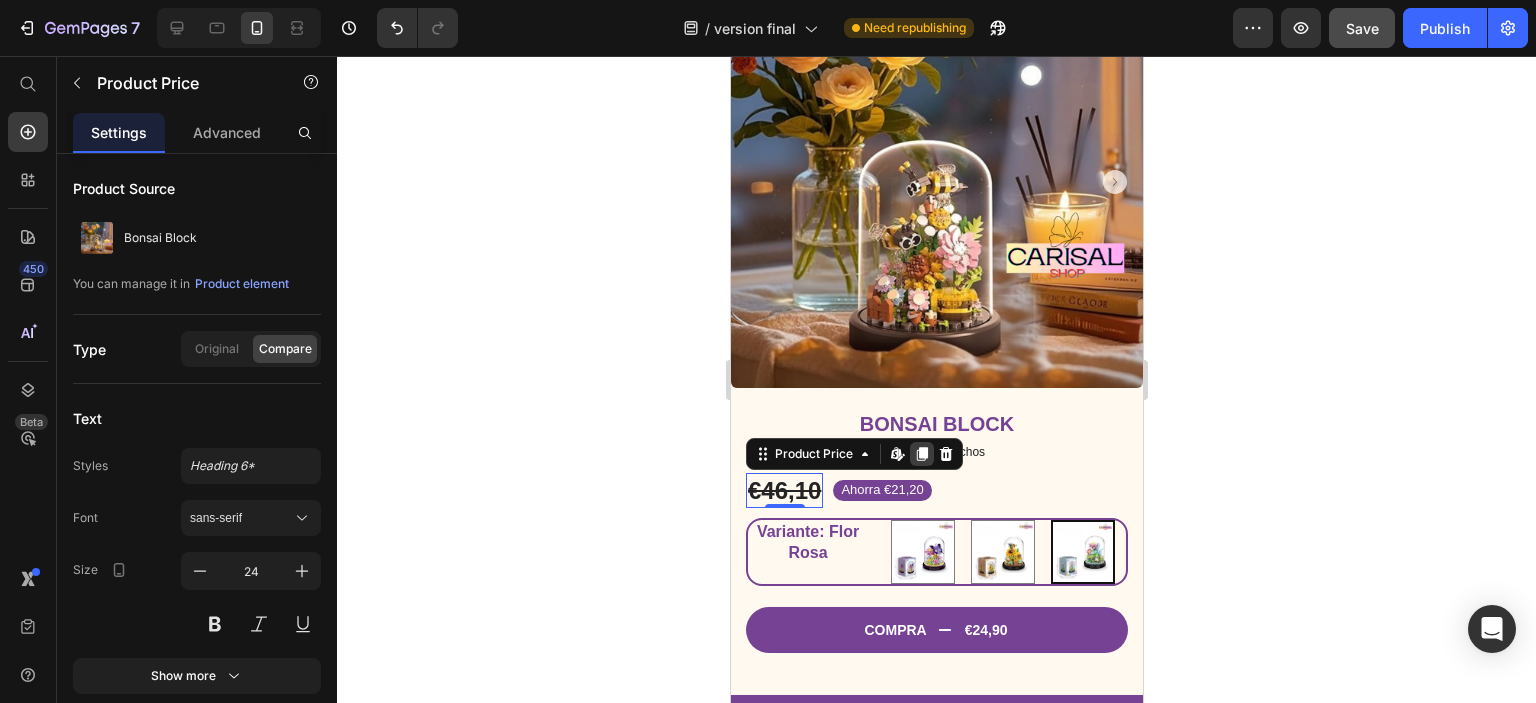 click 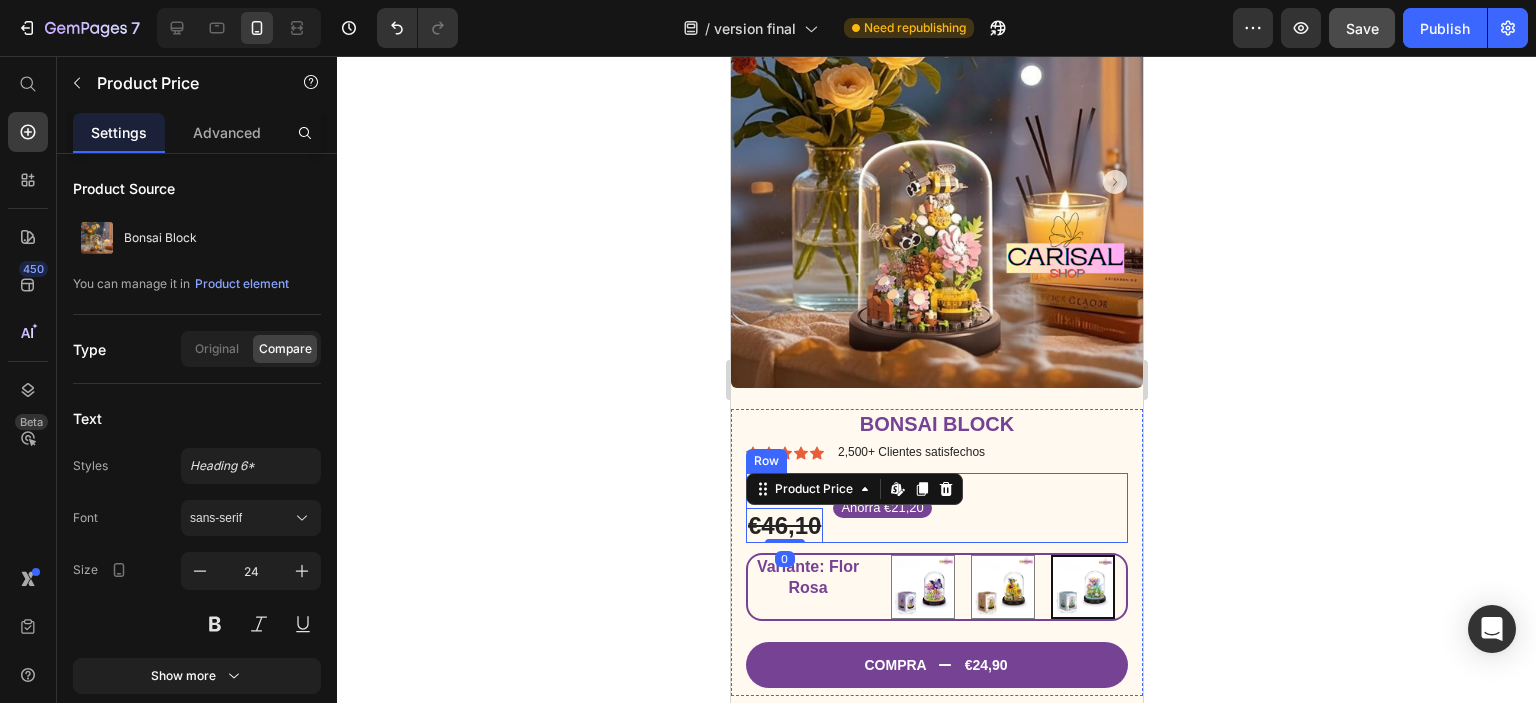 click on "€46,10 Product Price €46,10 Product Price   Edit content in Shopify 0 Ahorra €21,20 Product Badge Row" at bounding box center (936, 508) 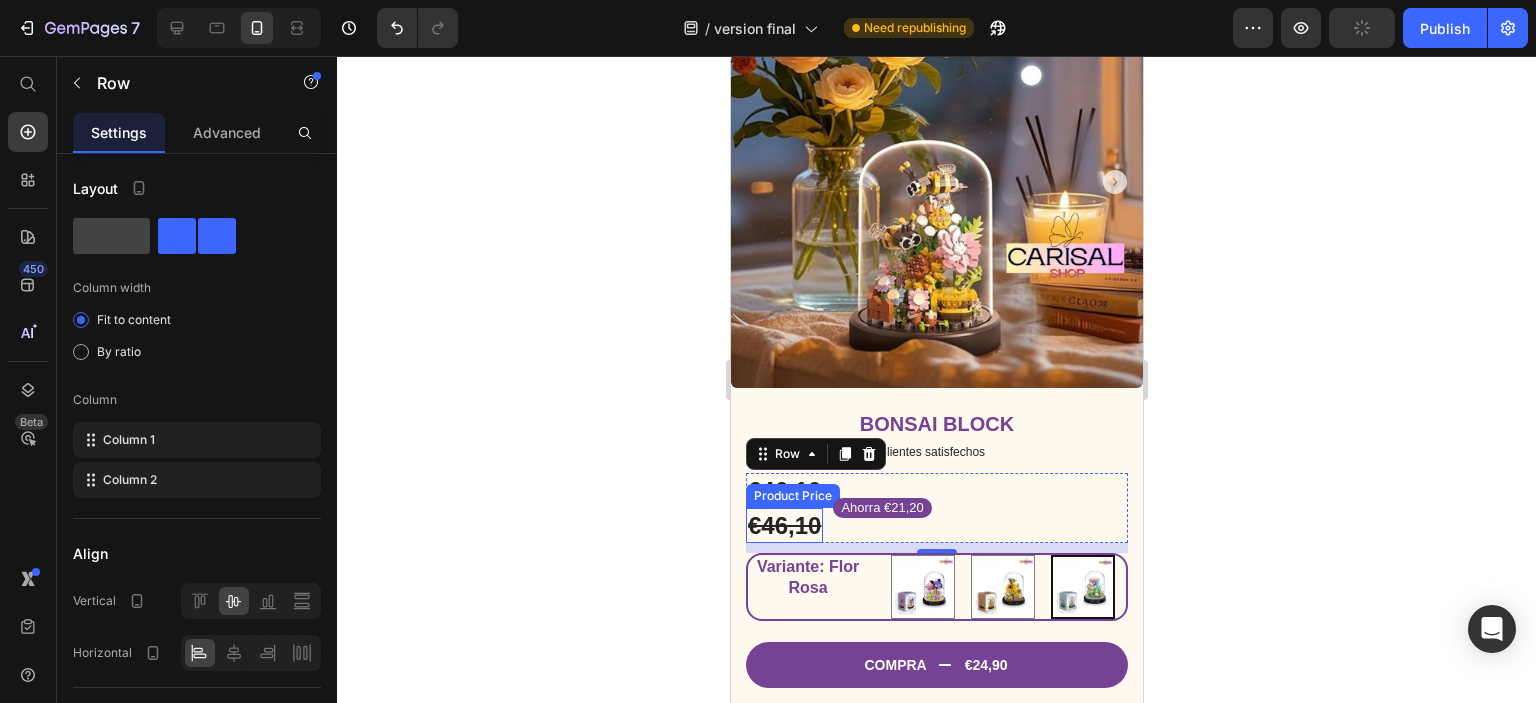 click on "€46,10" at bounding box center [783, 525] 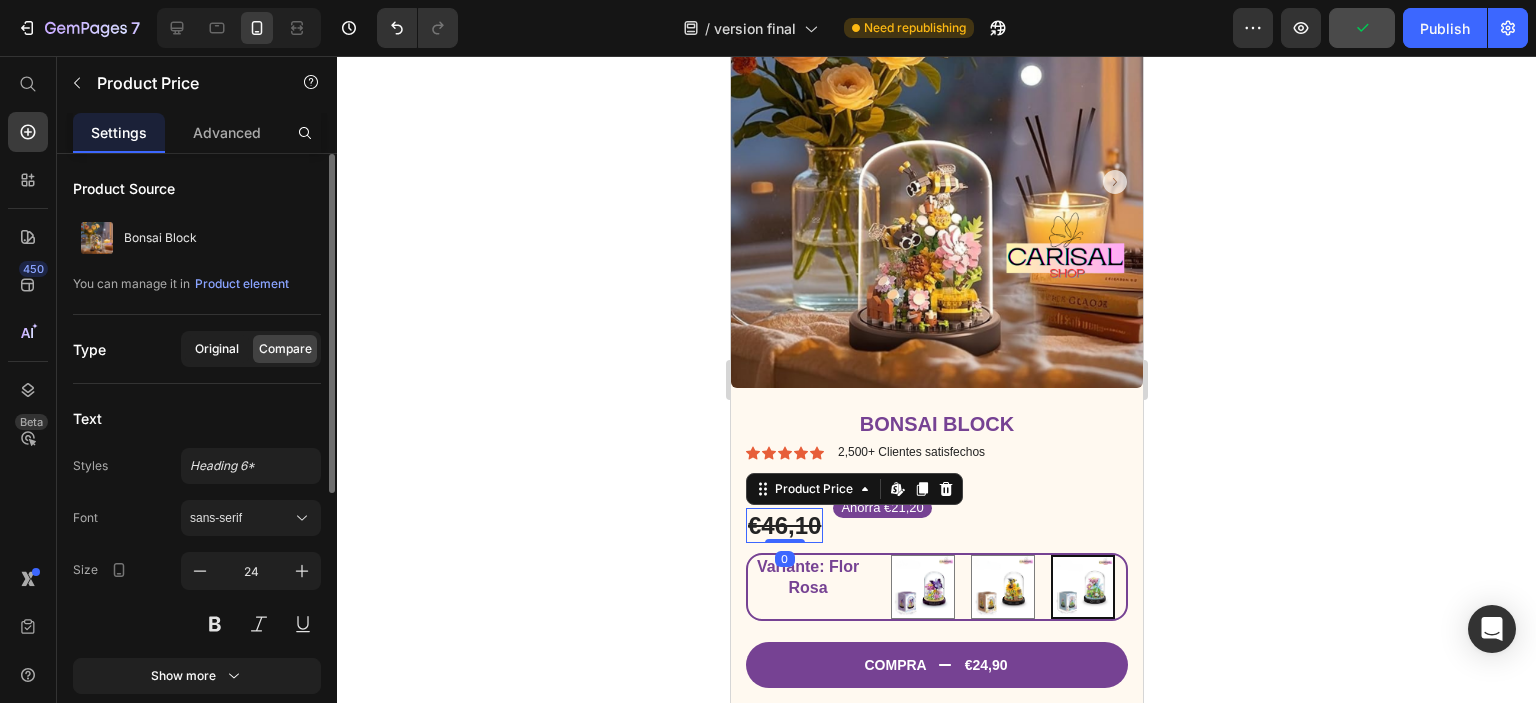 click on "Original" 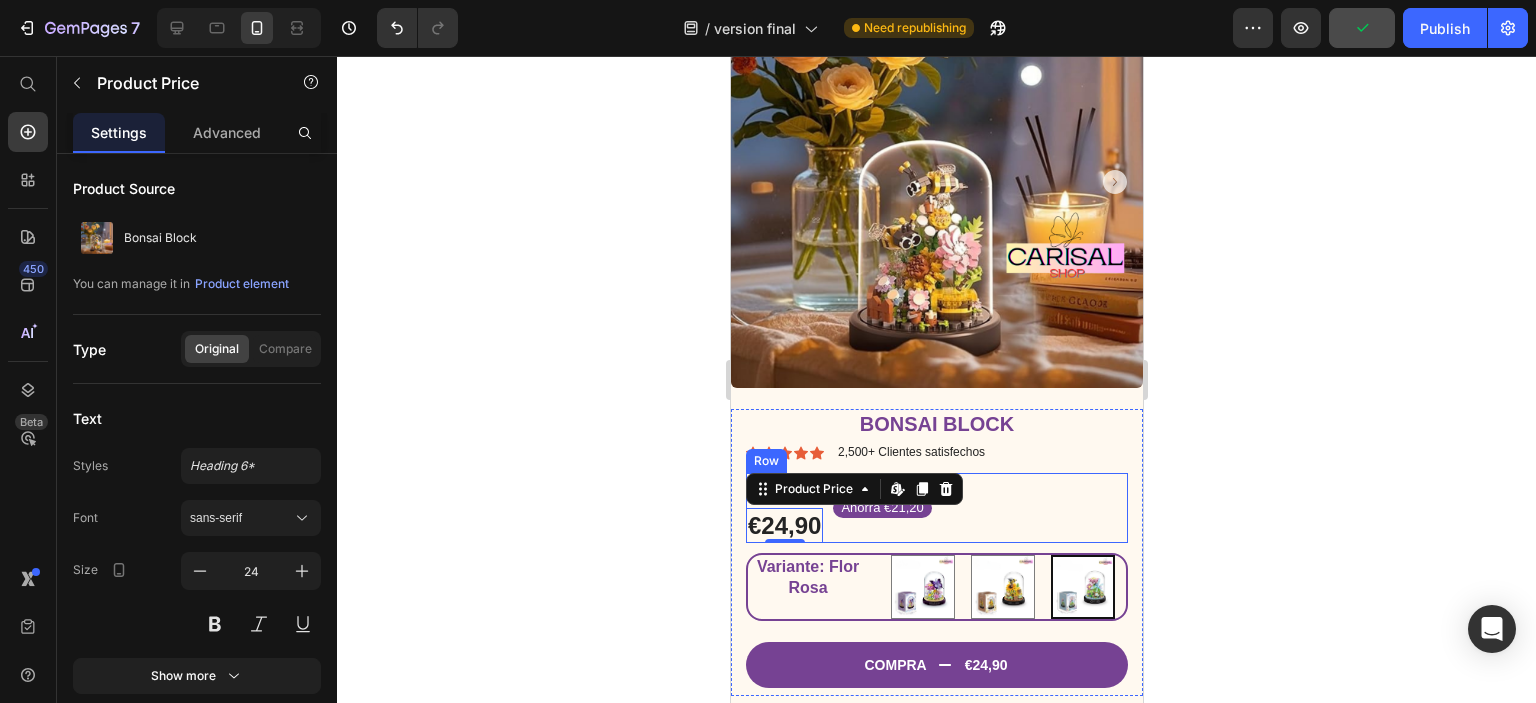 click on "€46,10 Product Price €24,90 Product Price   Edit content in Shopify 0 Ahorra €21,20 Product Badge Row" at bounding box center (936, 508) 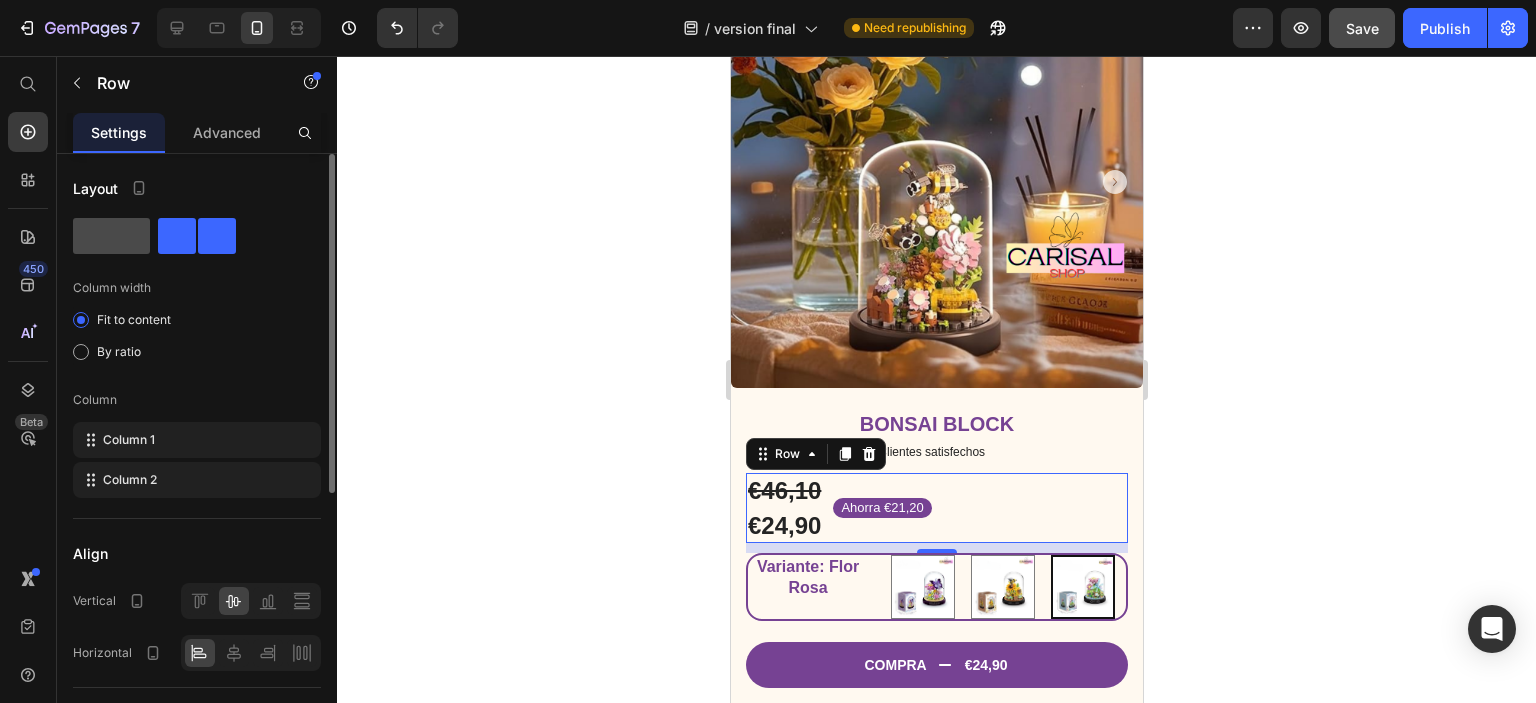 click 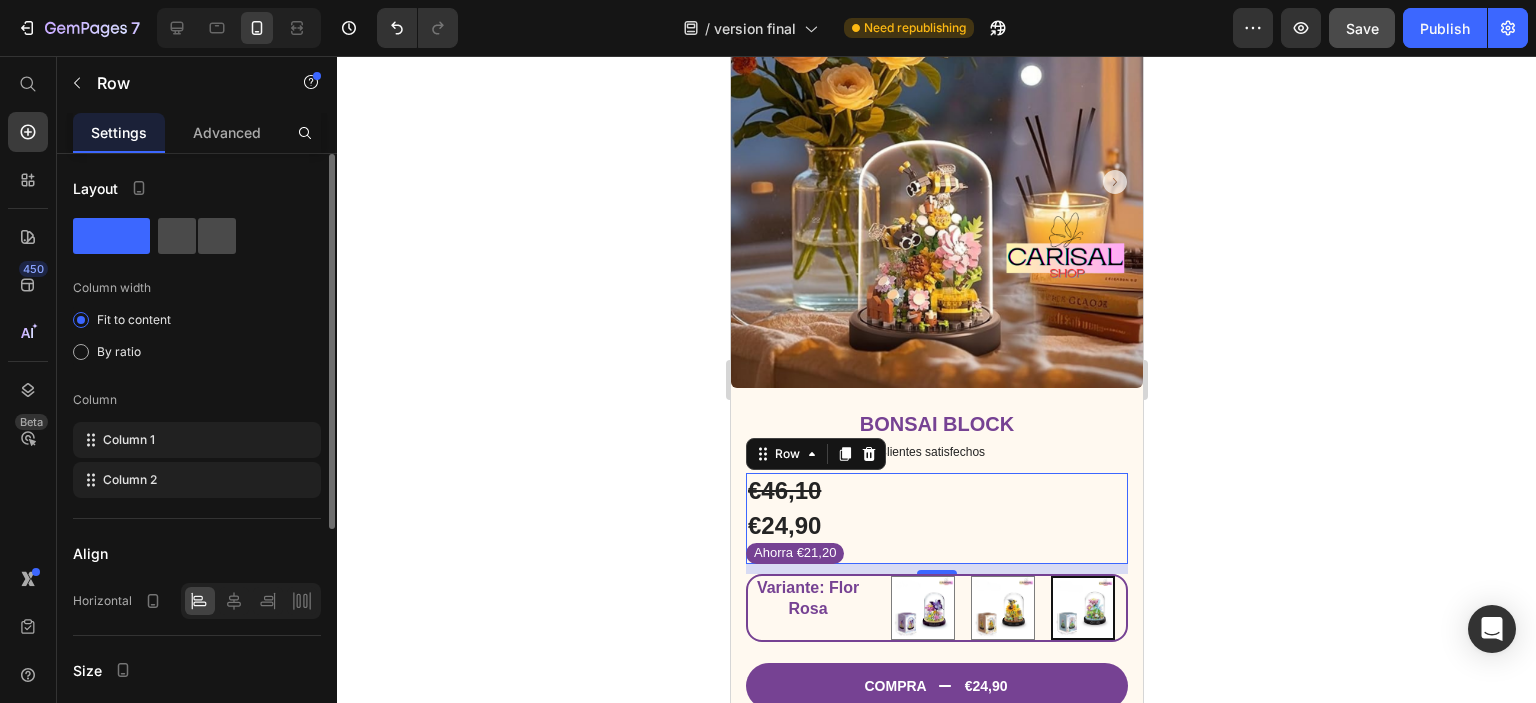 click 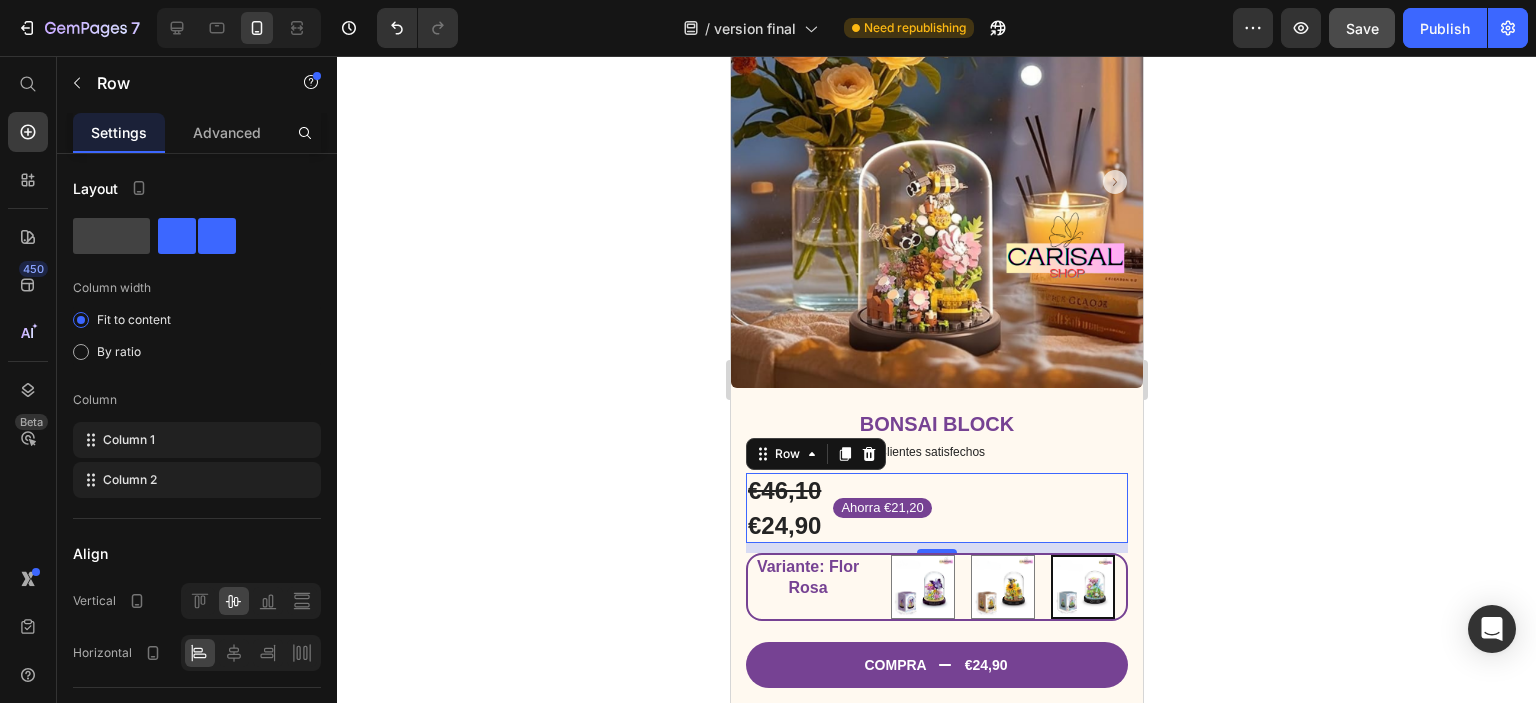 click on "Ahorra €21,20 Product Badge" at bounding box center [881, 508] 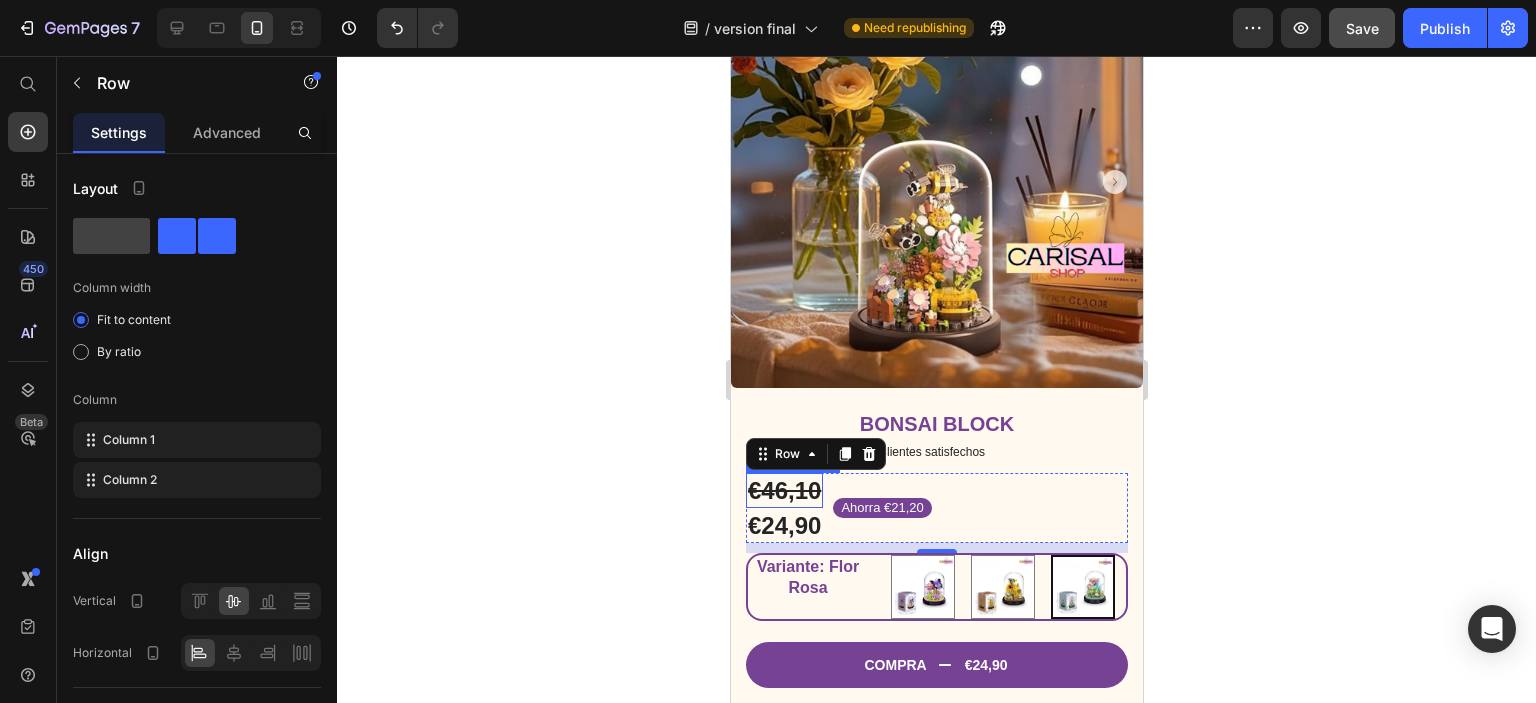 click on "€46,10" at bounding box center [783, 490] 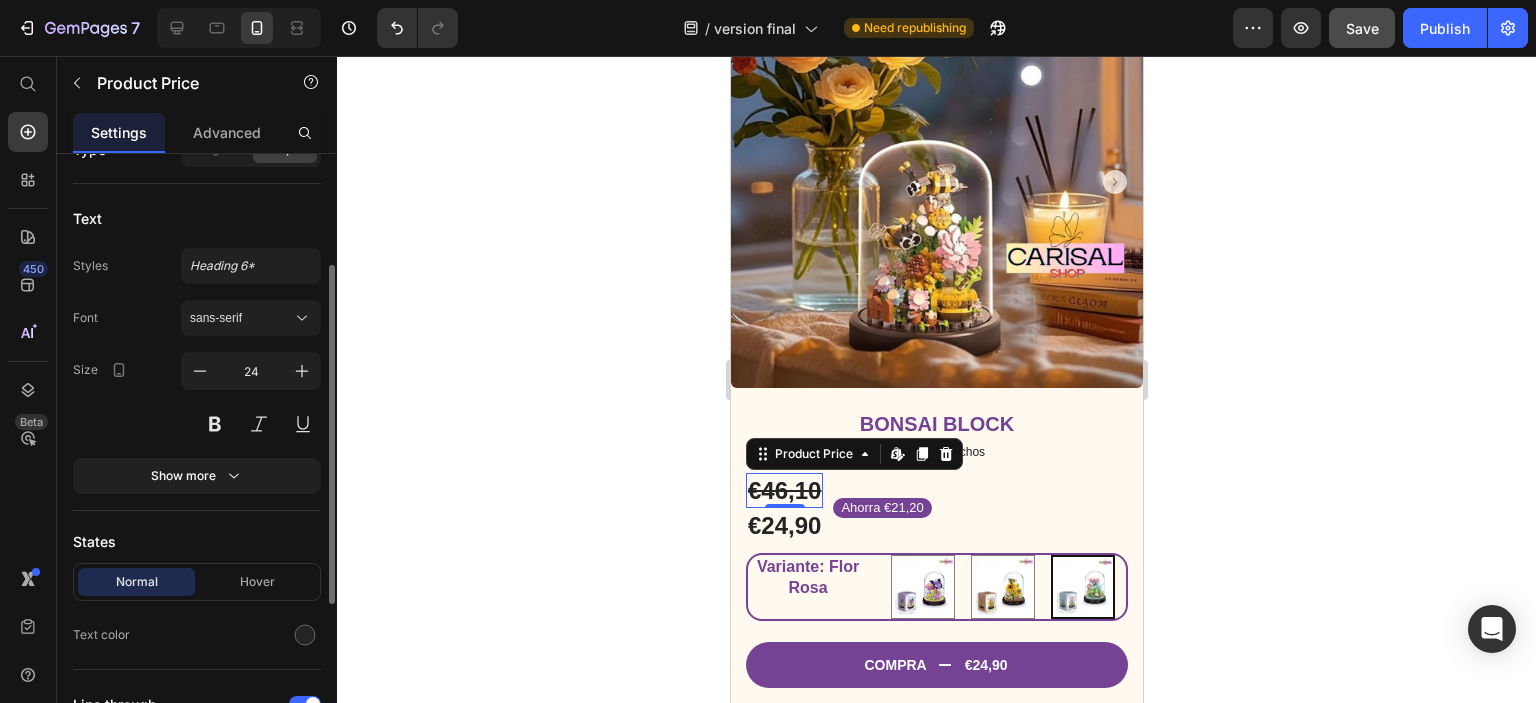scroll, scrollTop: 300, scrollLeft: 0, axis: vertical 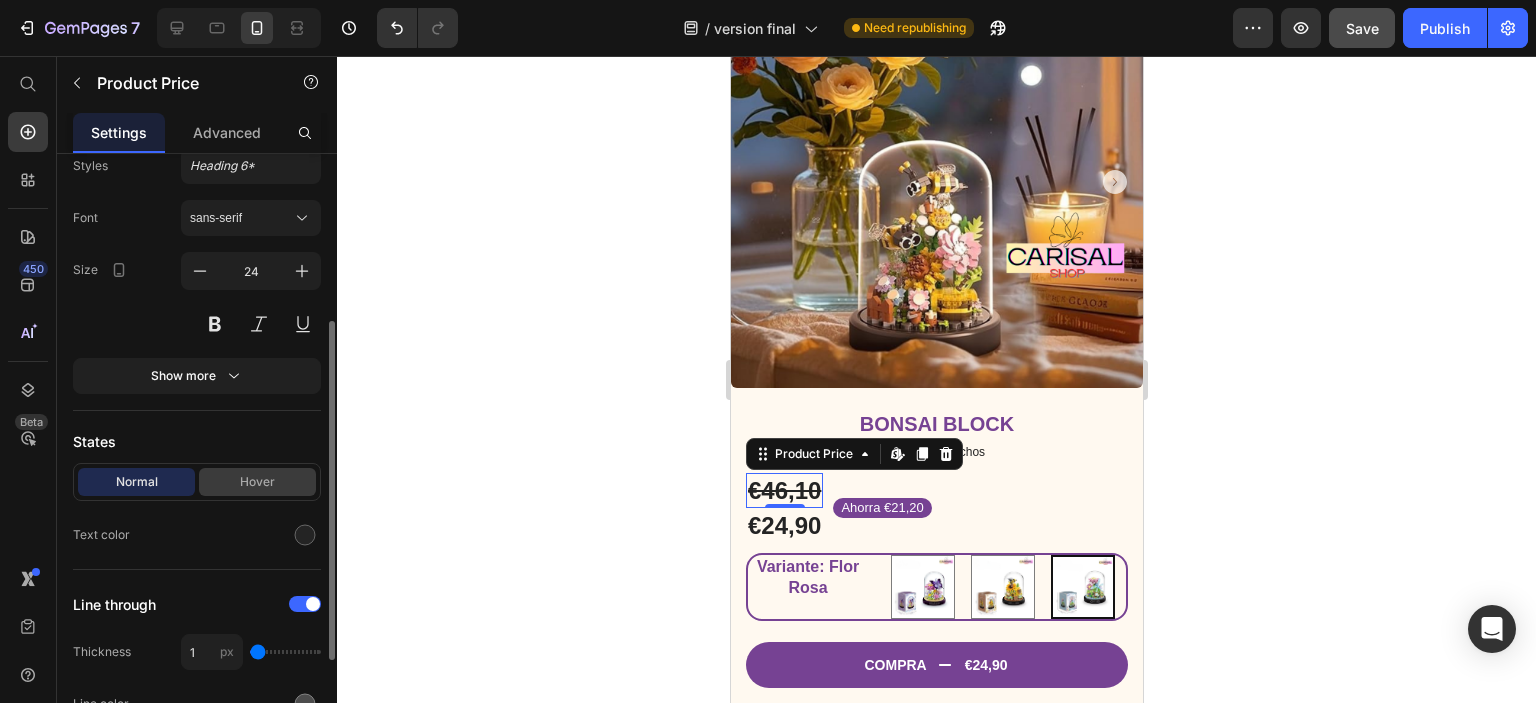 click on "Hover" at bounding box center (257, 482) 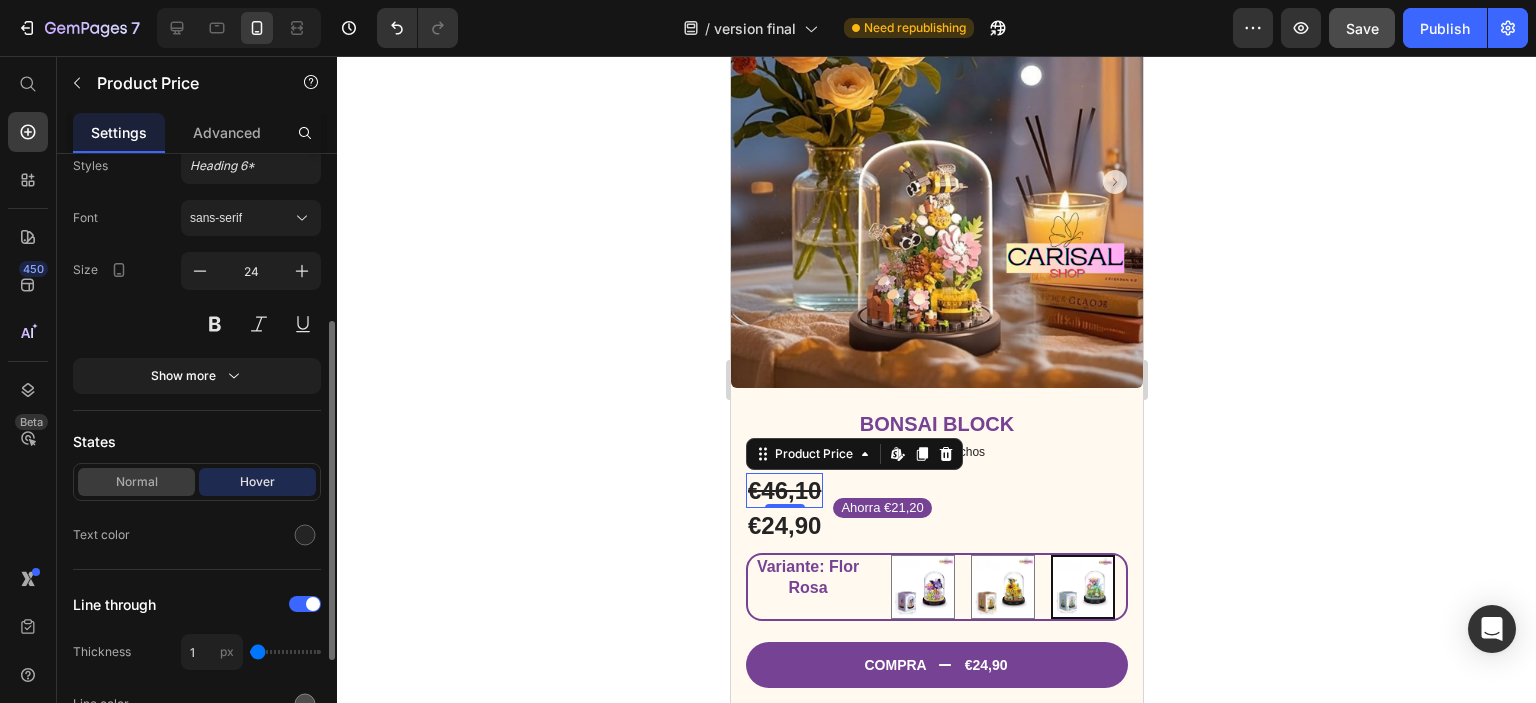 click on "Normal" at bounding box center (136, 482) 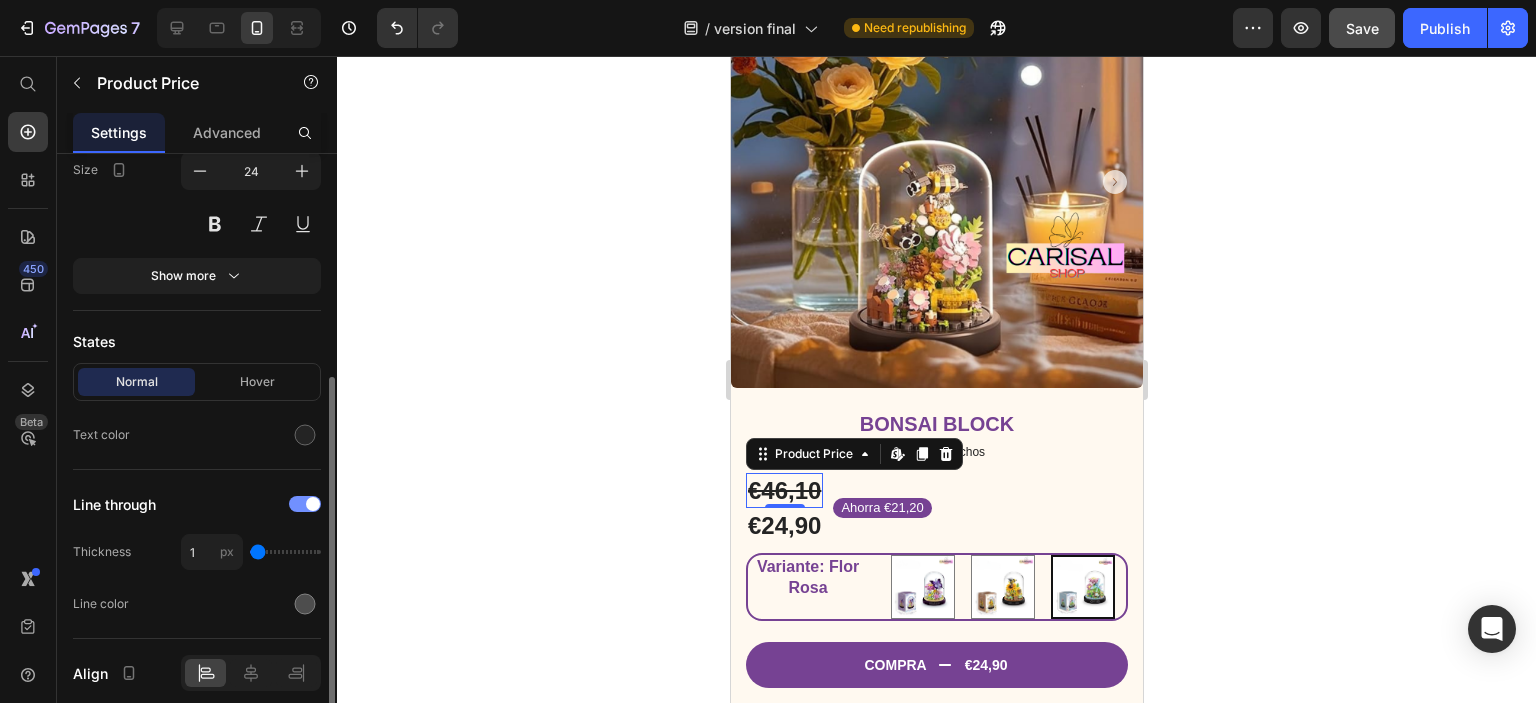 scroll, scrollTop: 476, scrollLeft: 0, axis: vertical 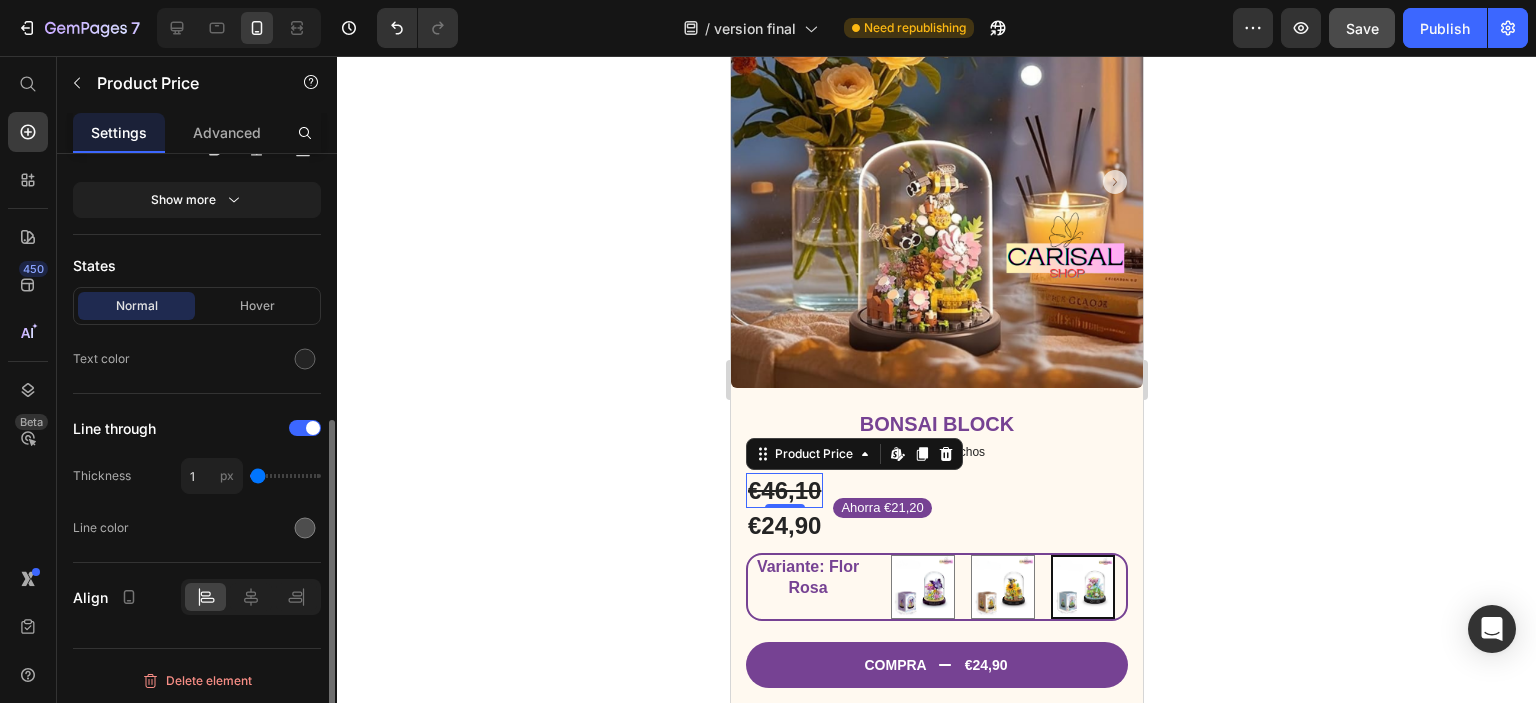 type on "2" 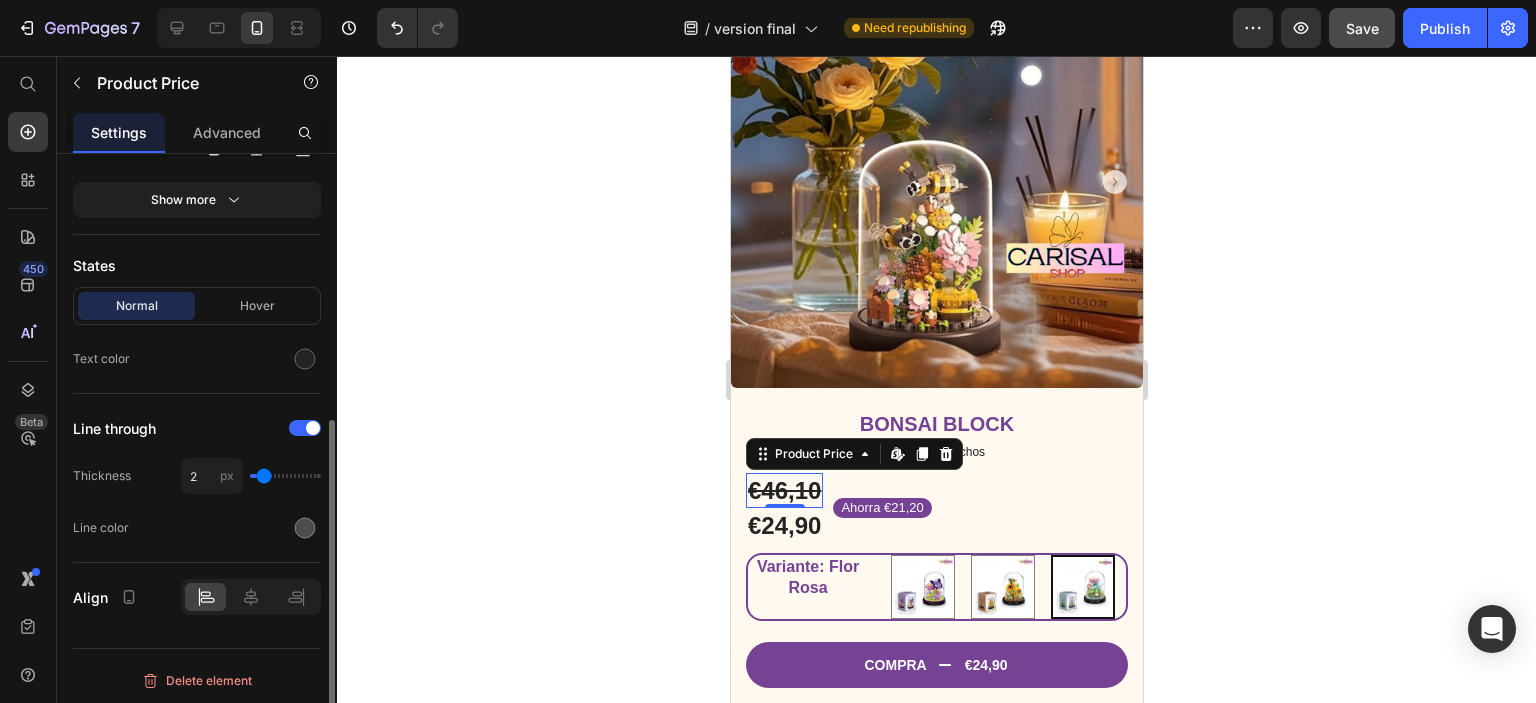 type on "3" 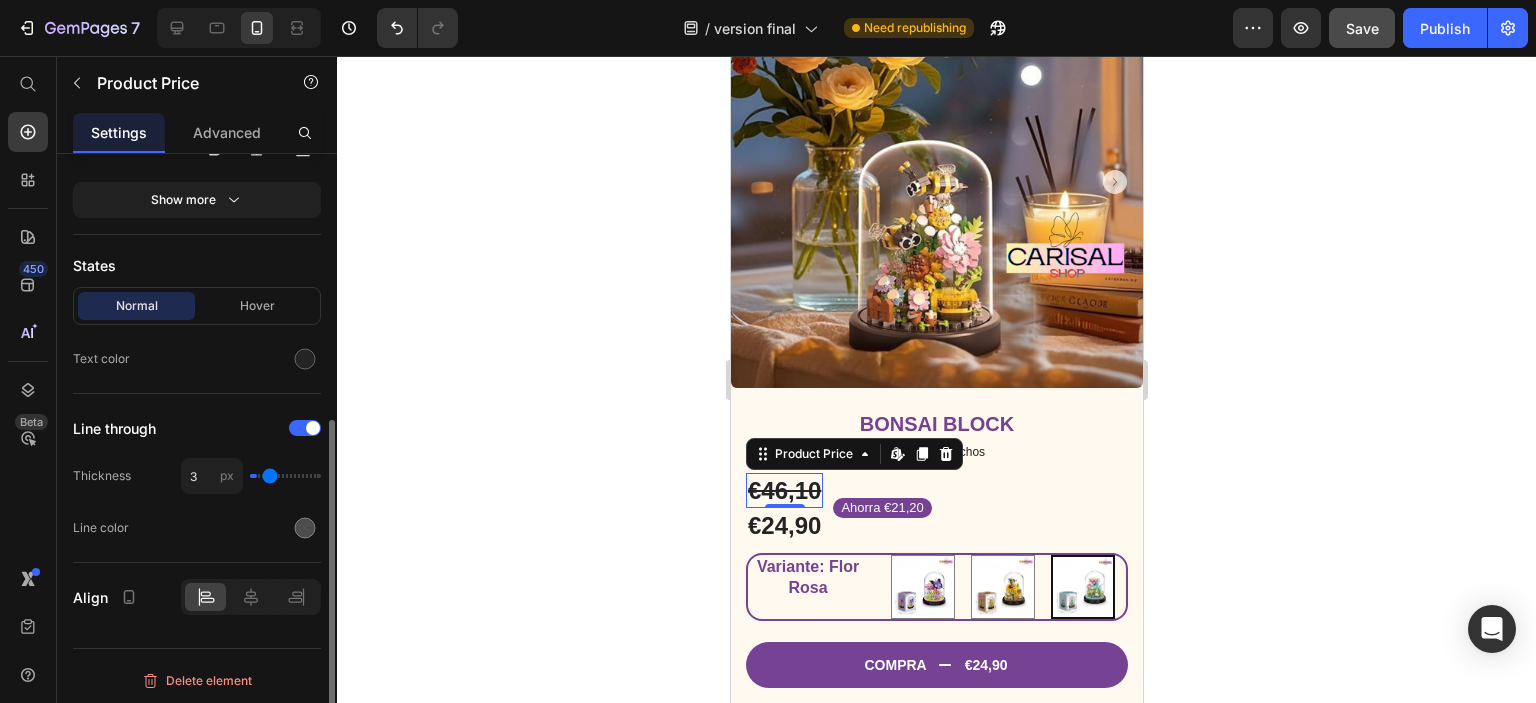 type on "4" 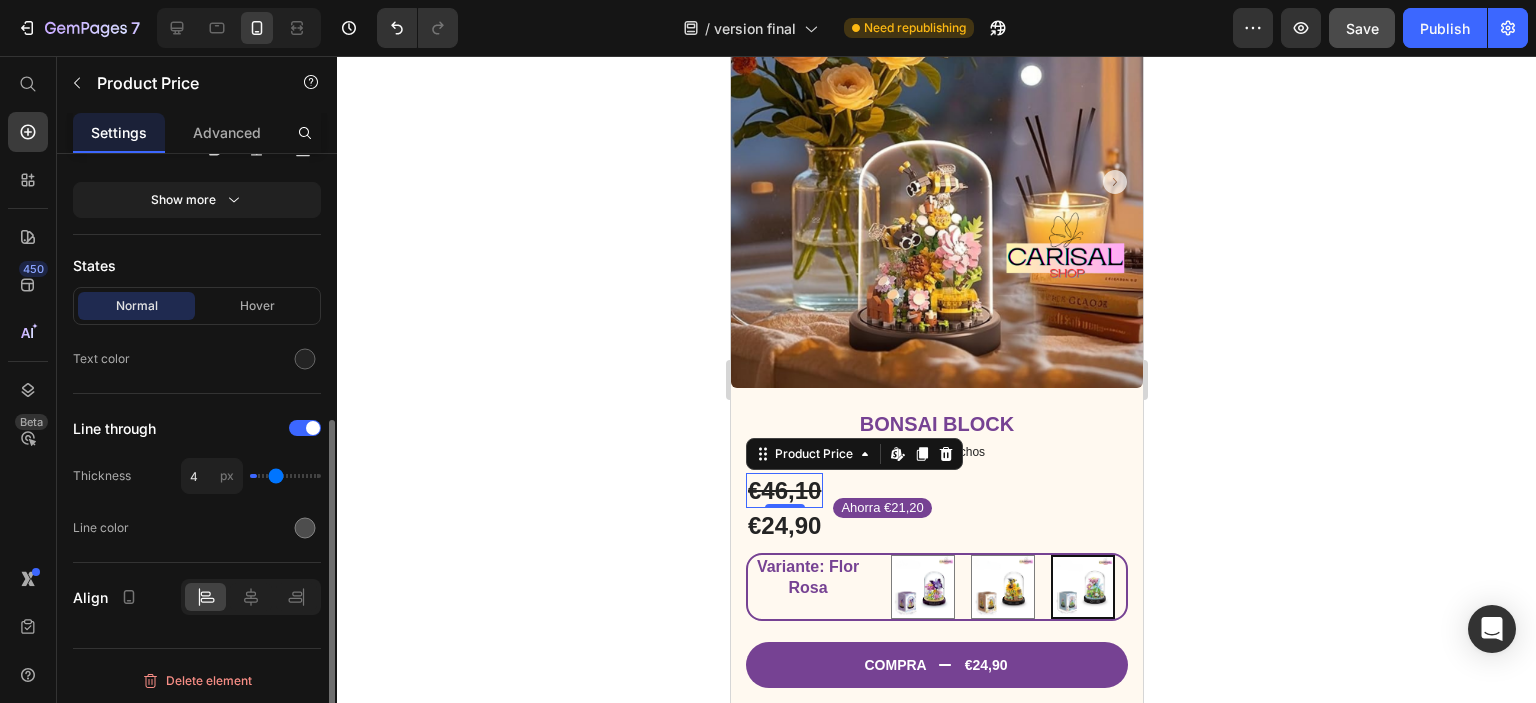 type on "5" 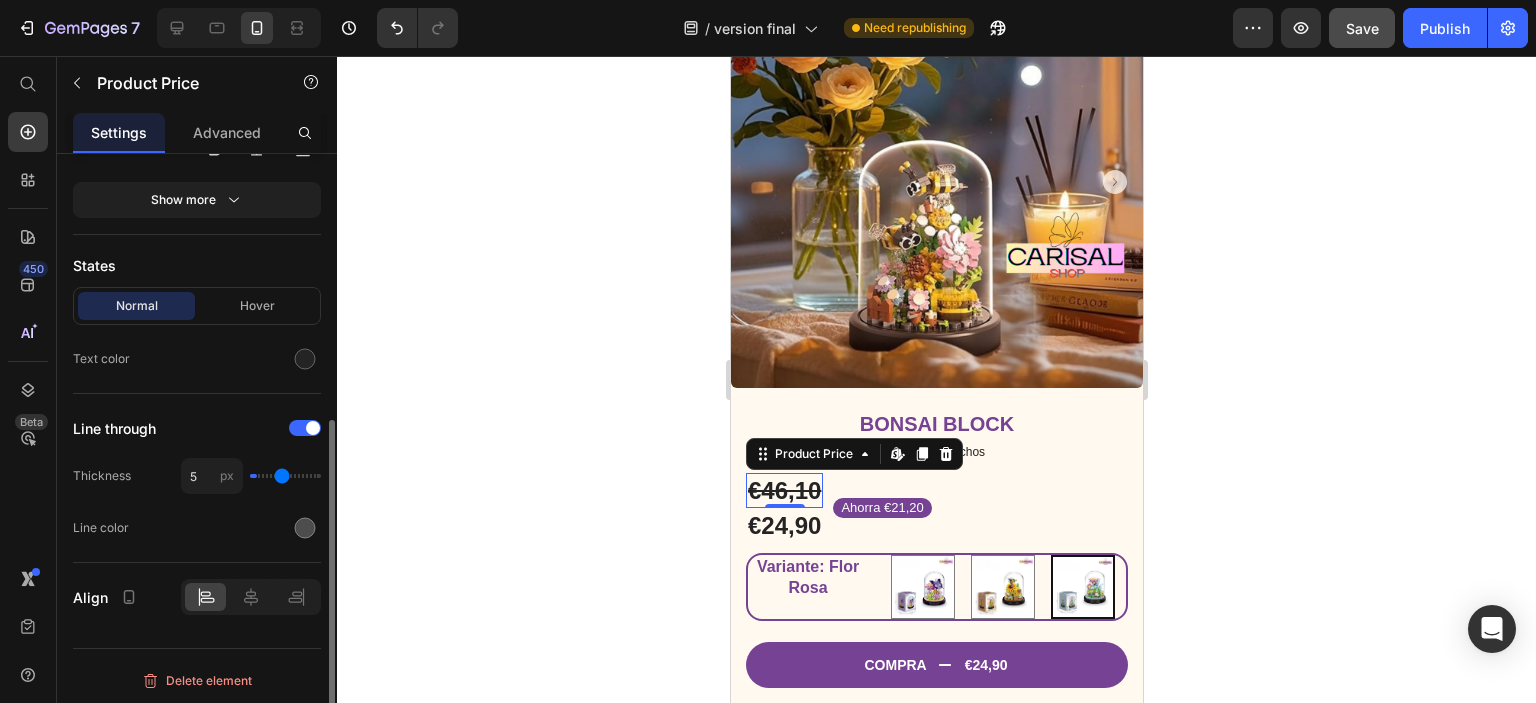 type on "6" 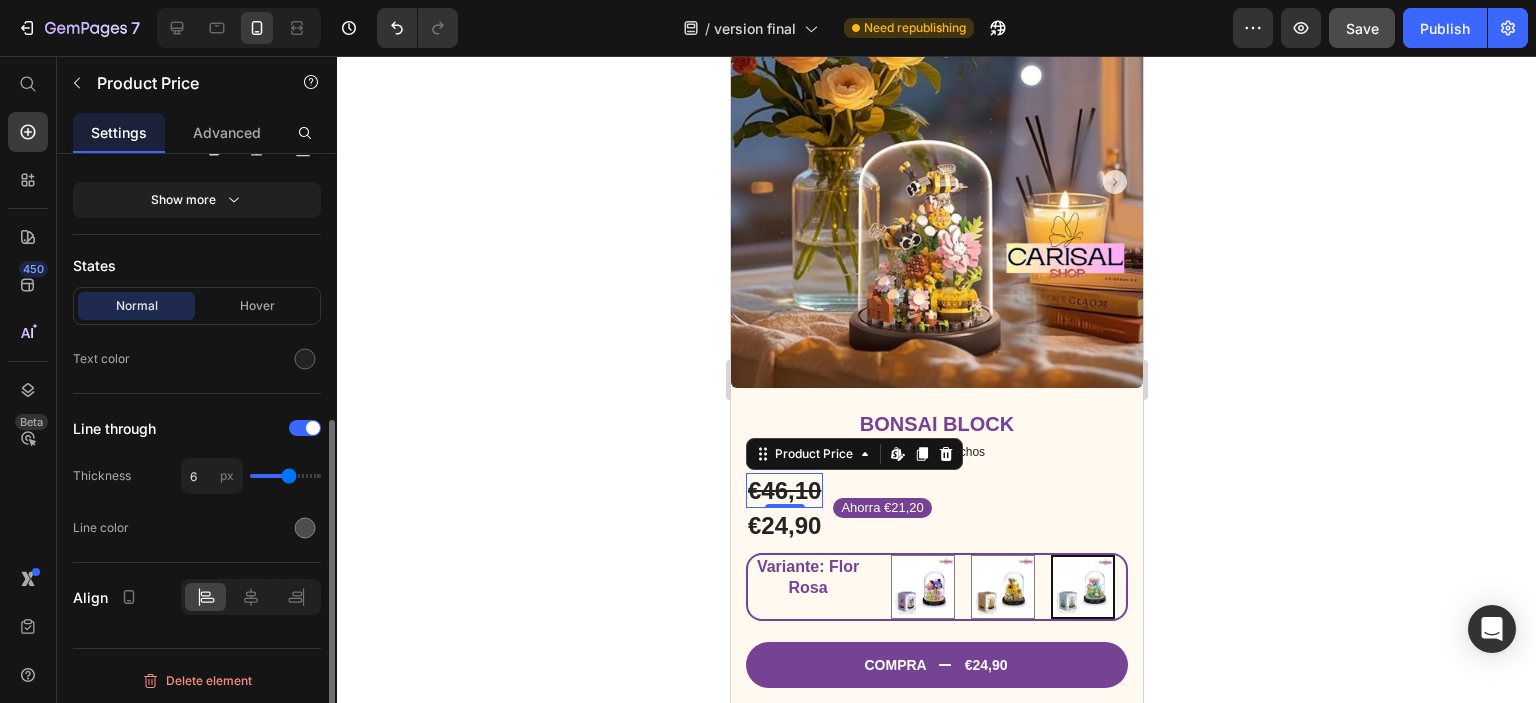 type on "7" 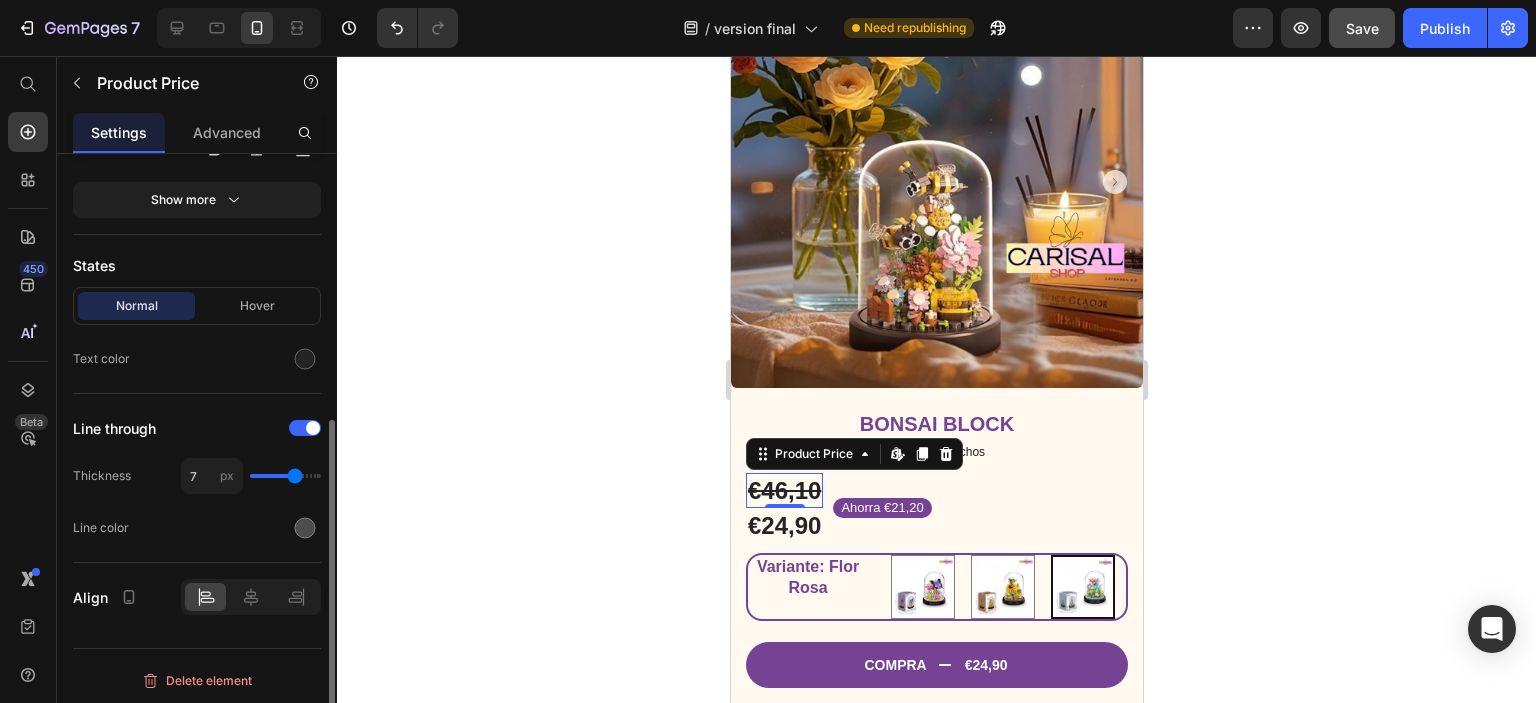 type on "8" 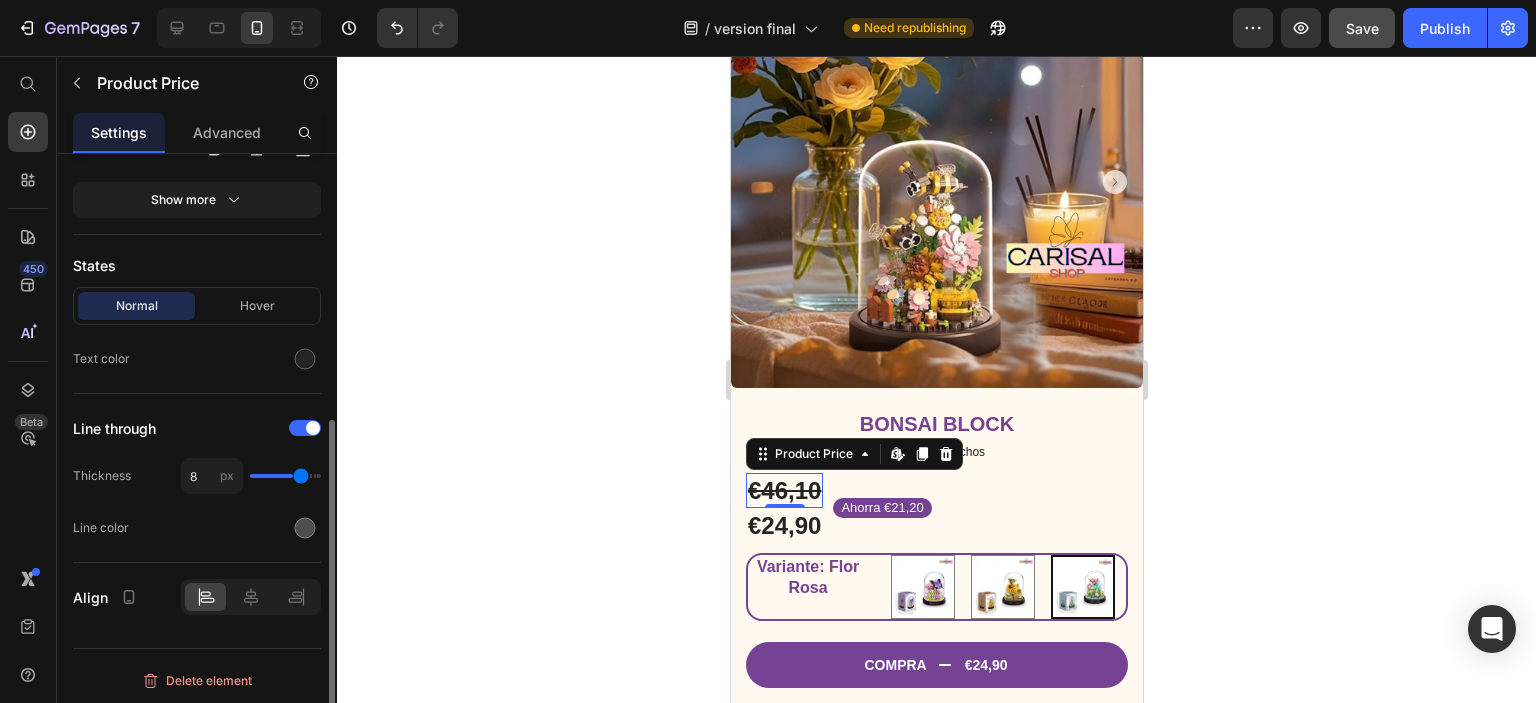 type on "9" 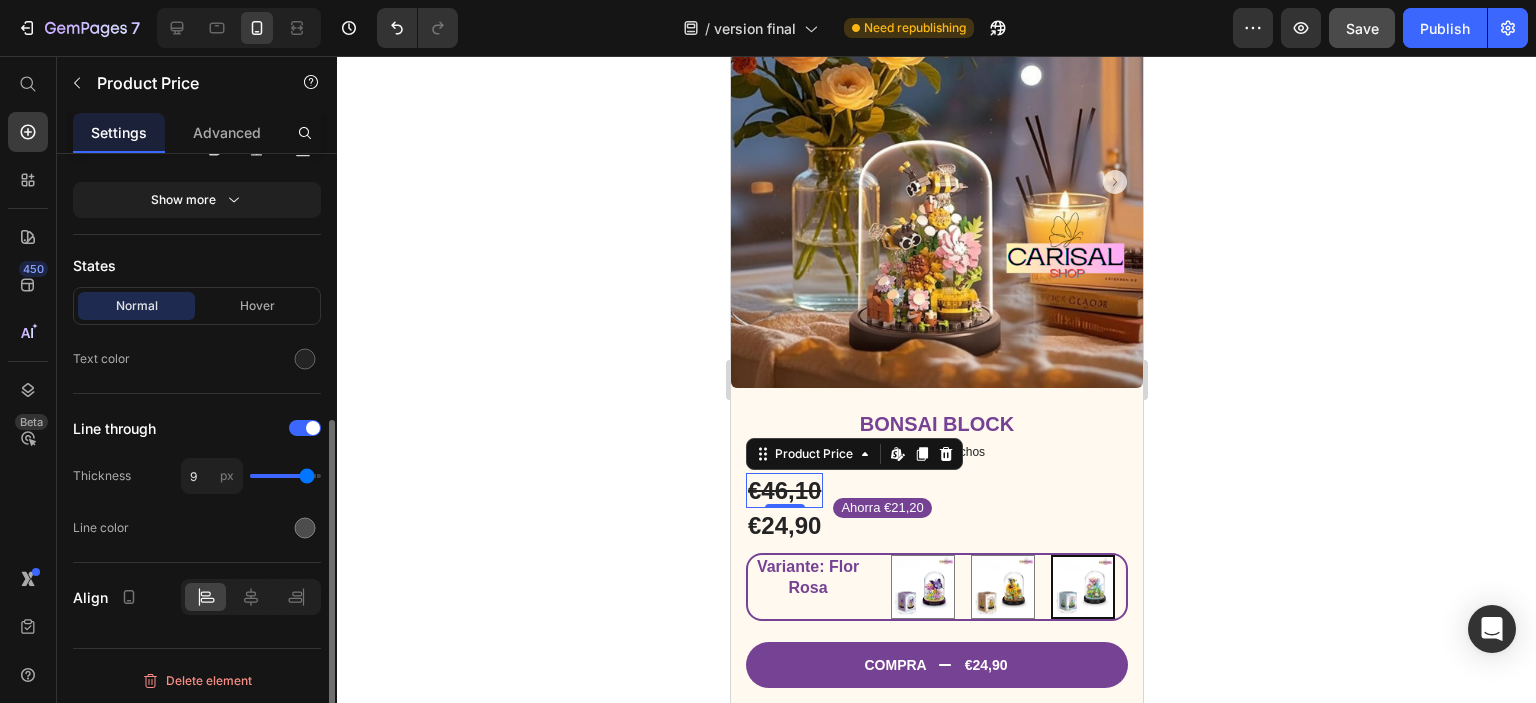 type on "10" 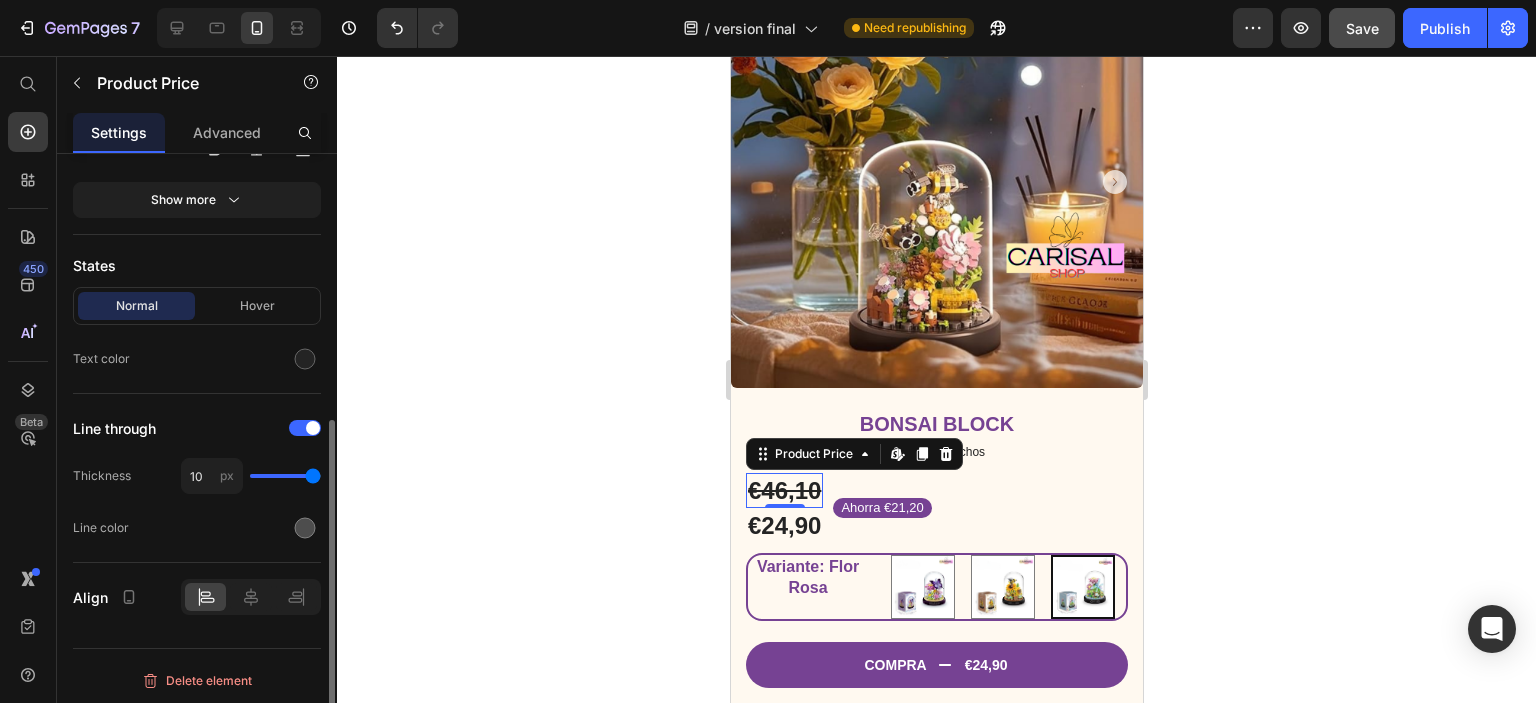type on "9" 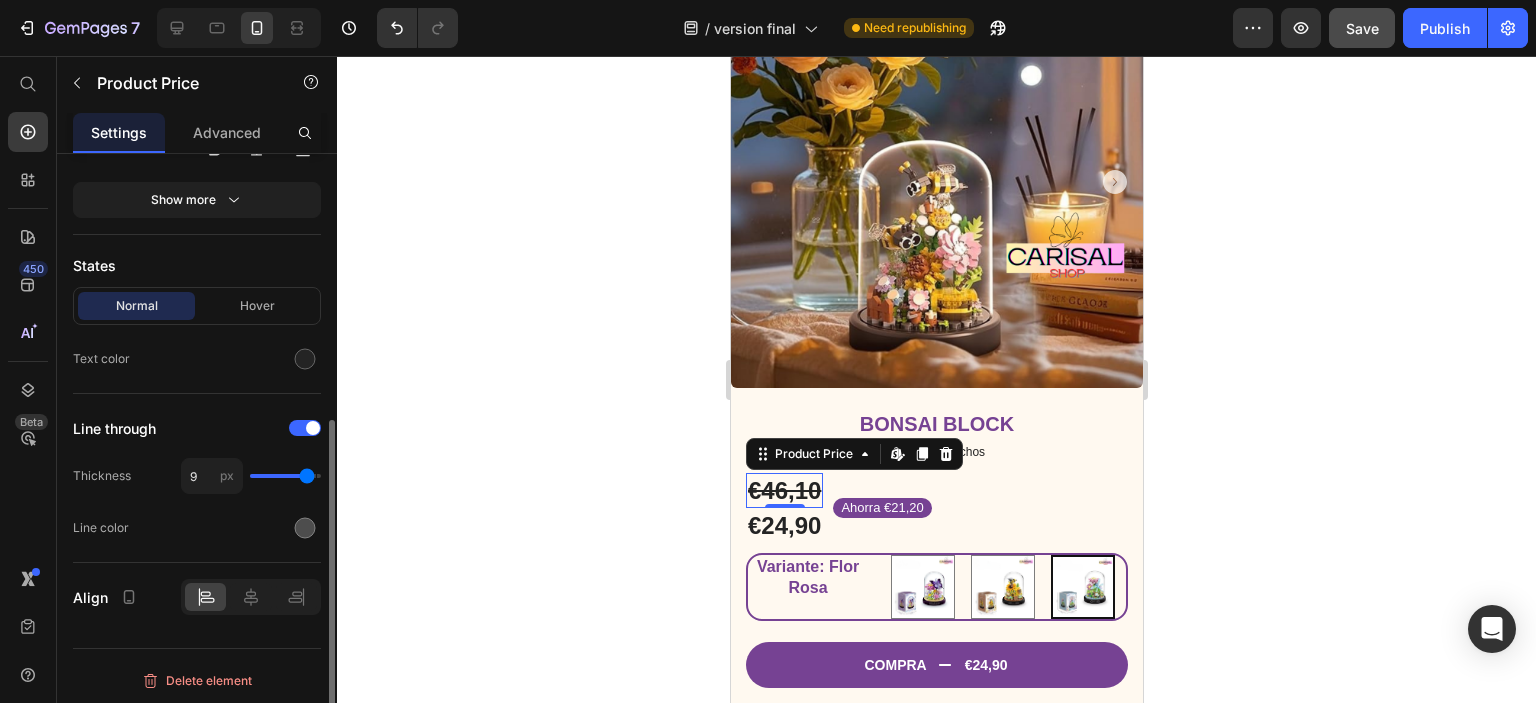 type on "8" 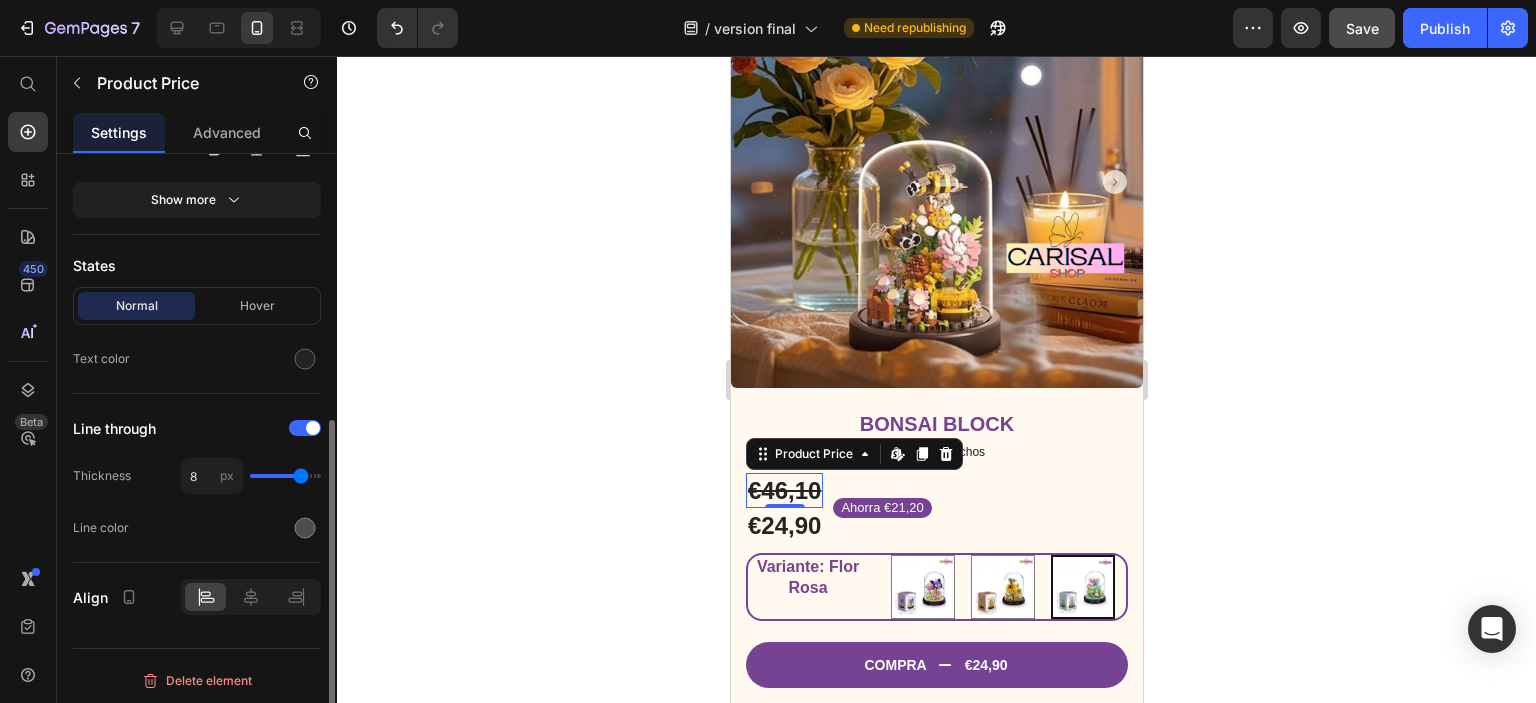 type on "6" 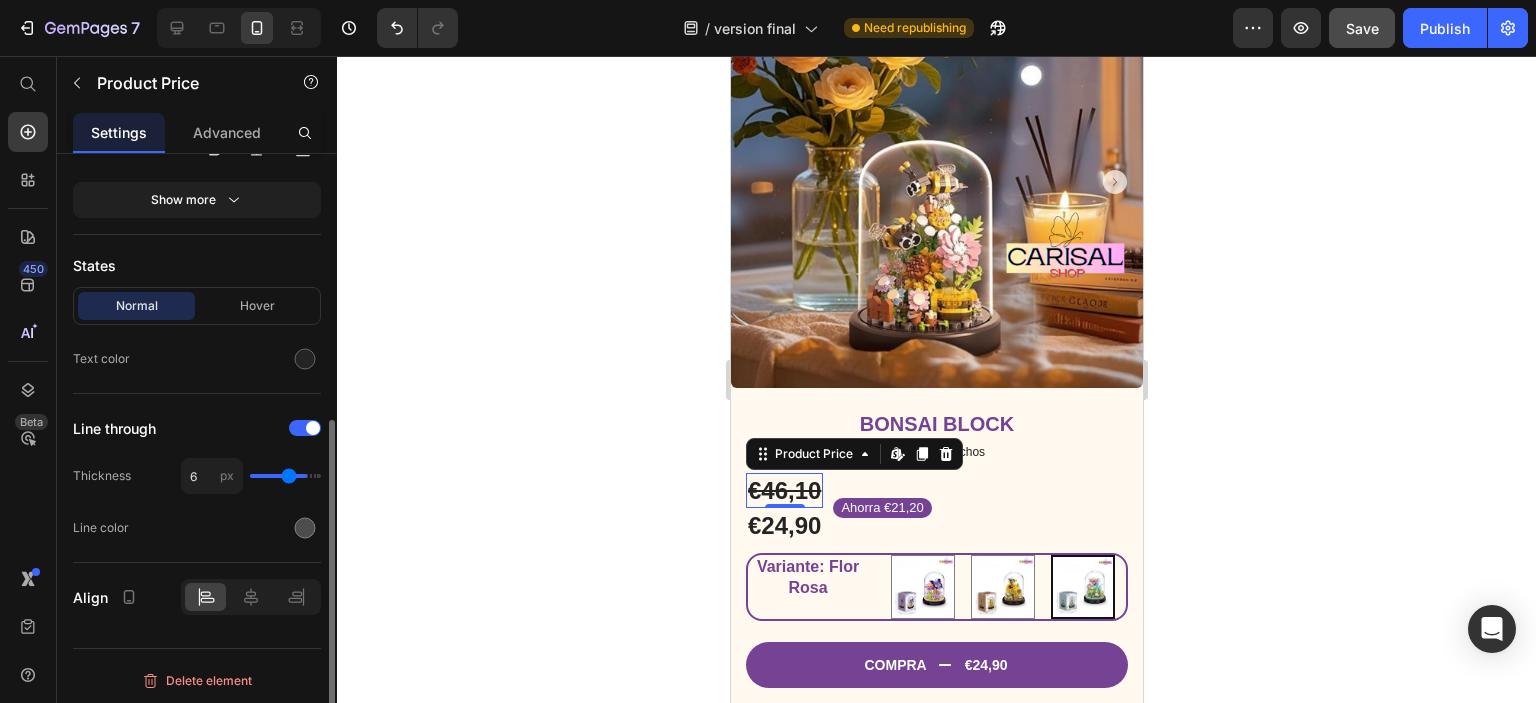 type on "5" 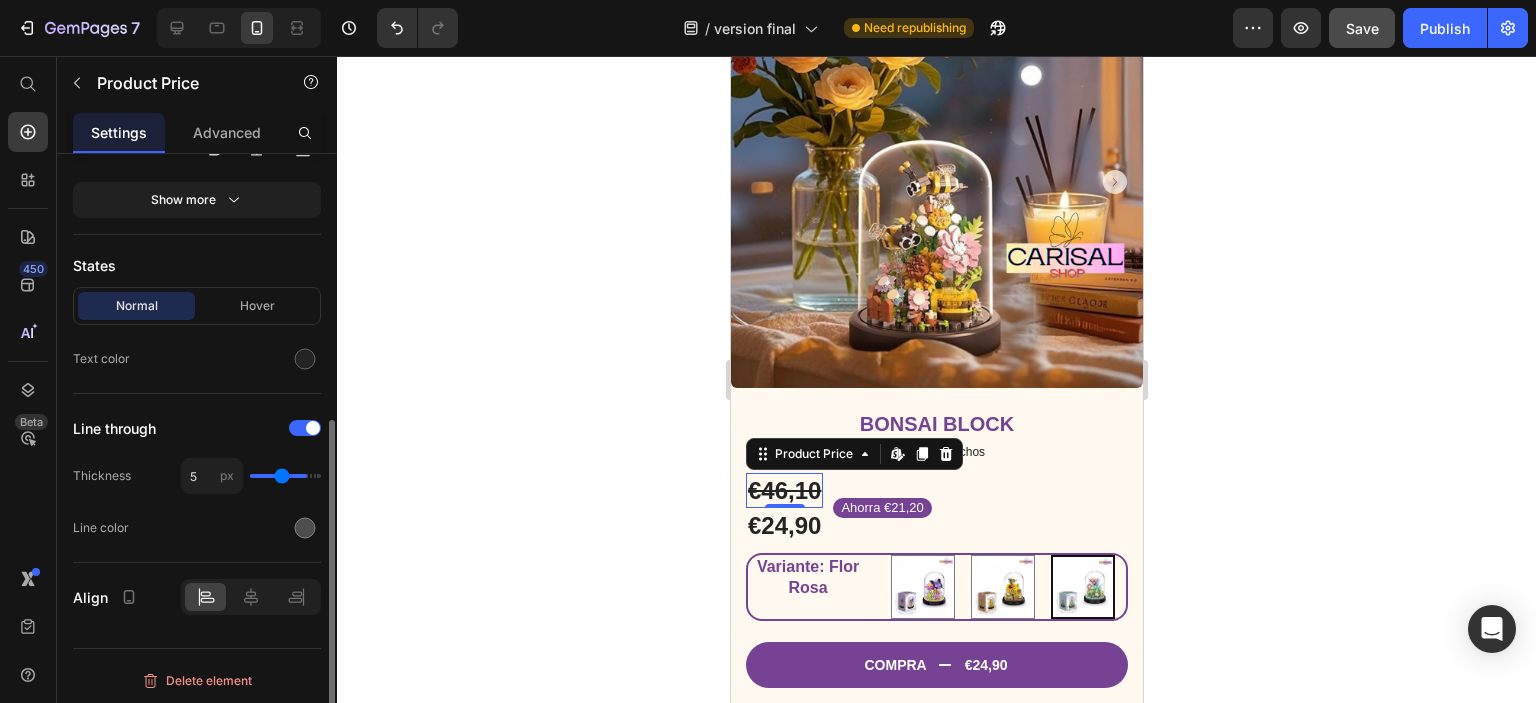 type on "4" 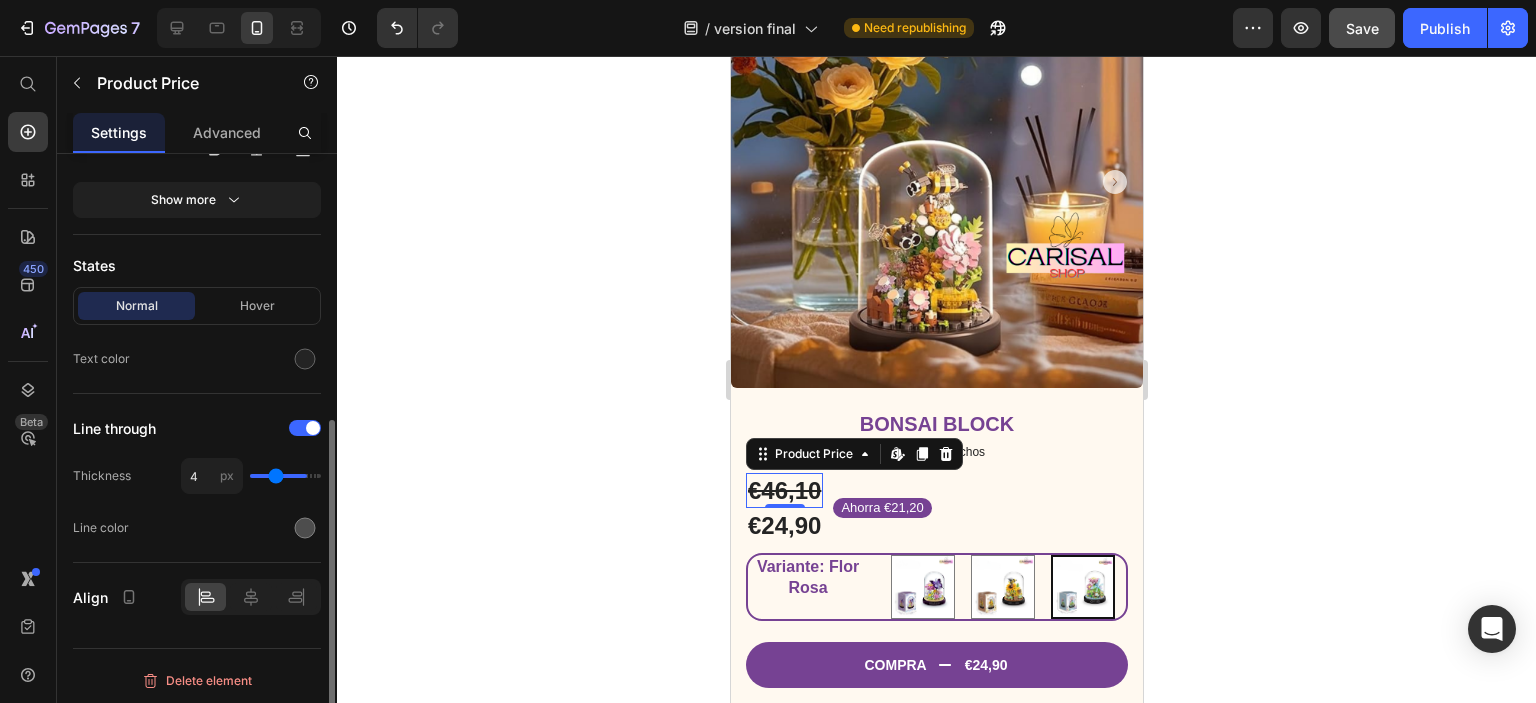 type on "3" 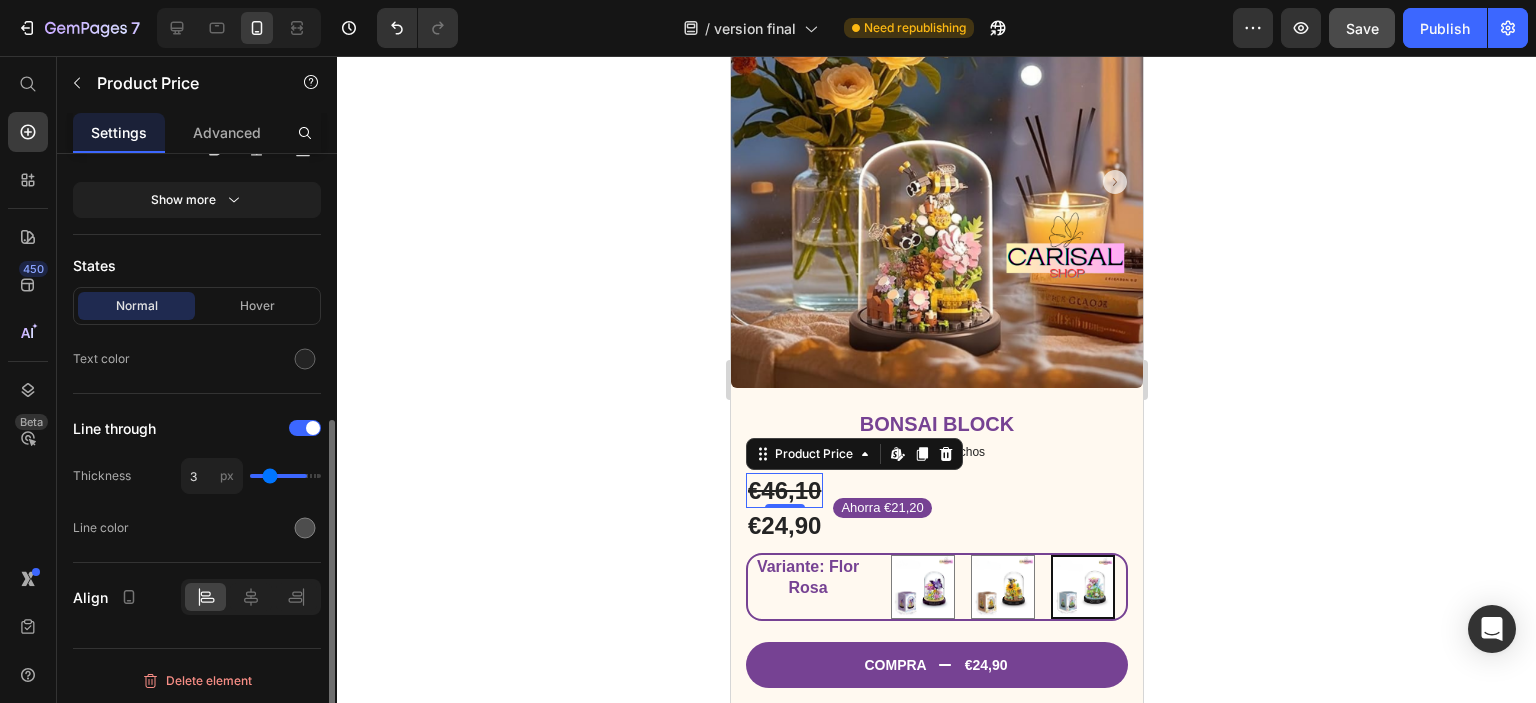 type on "2" 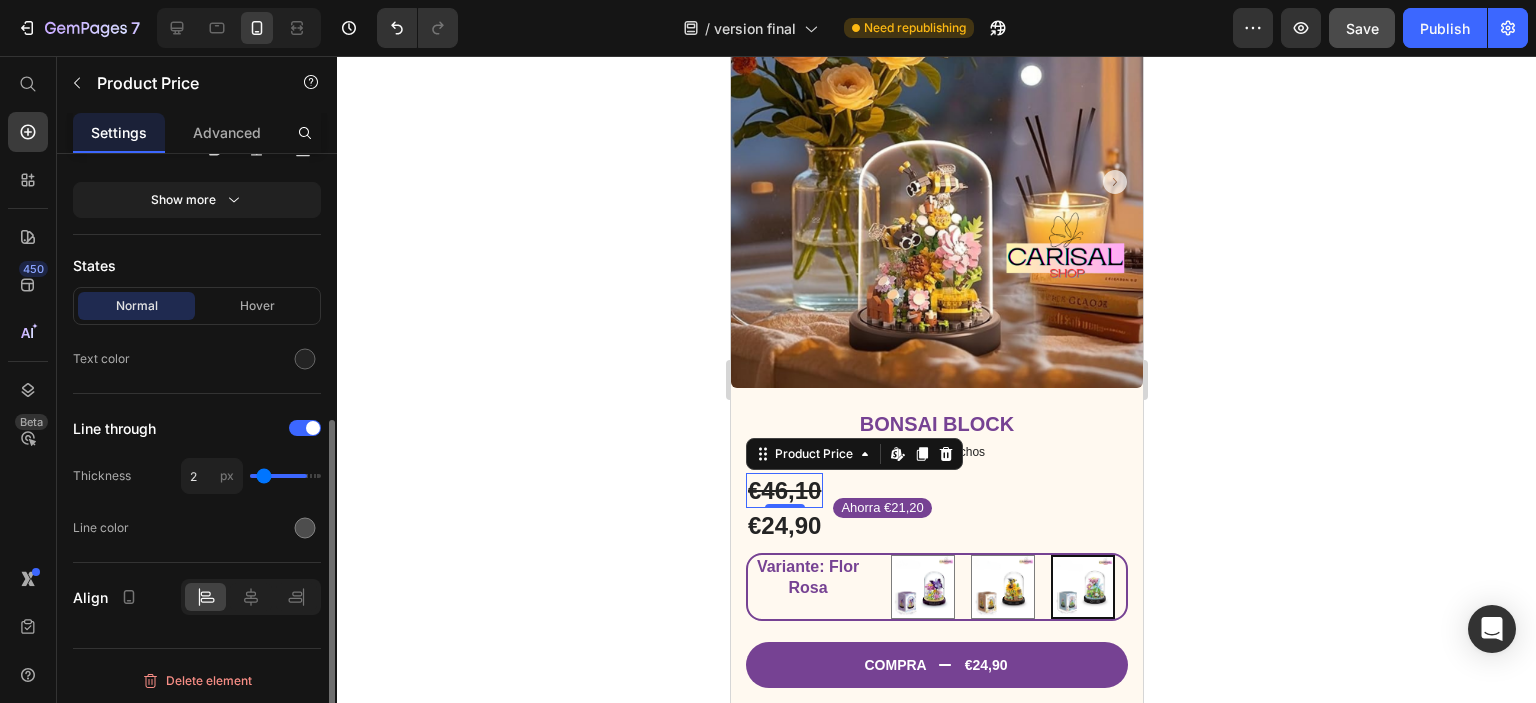 type on "1" 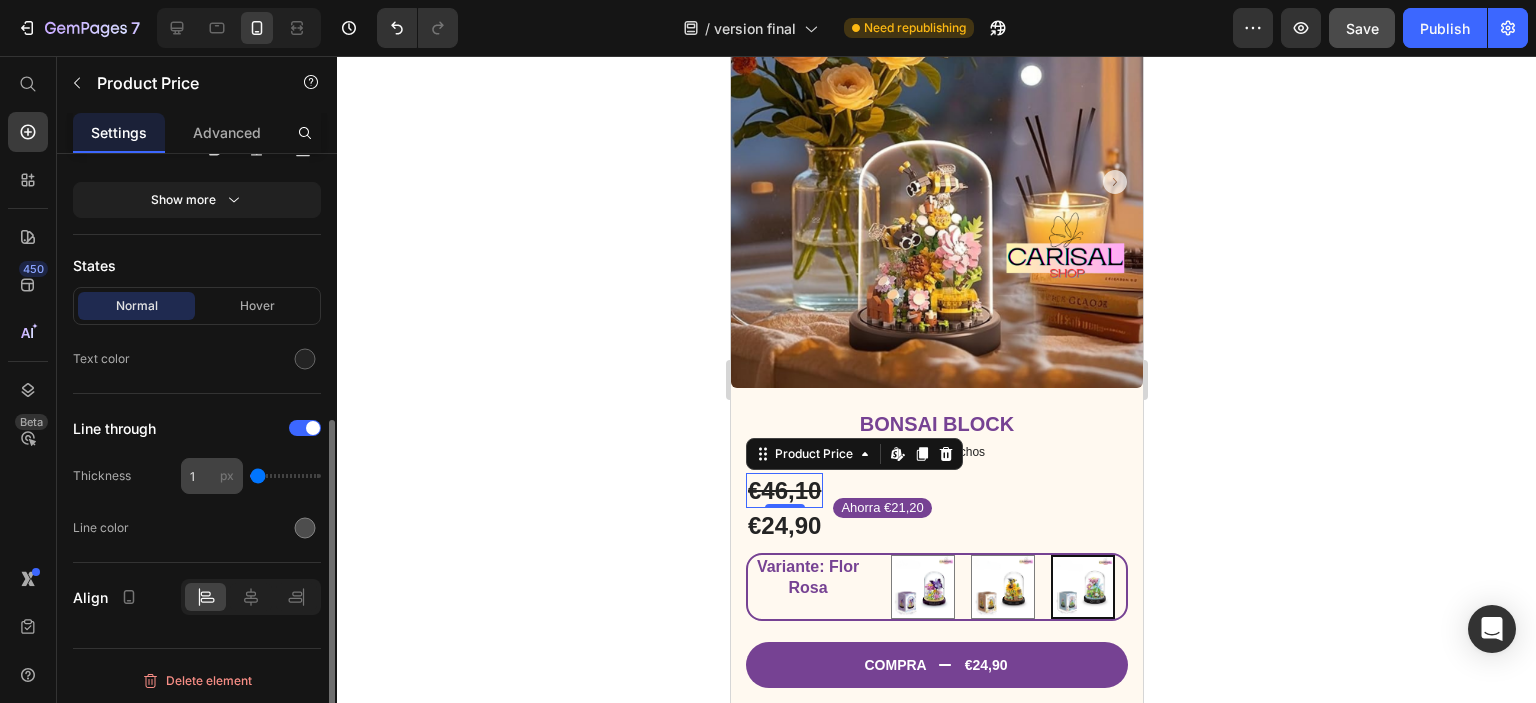 drag, startPoint x: 258, startPoint y: 476, endPoint x: 240, endPoint y: 471, distance: 18.681541 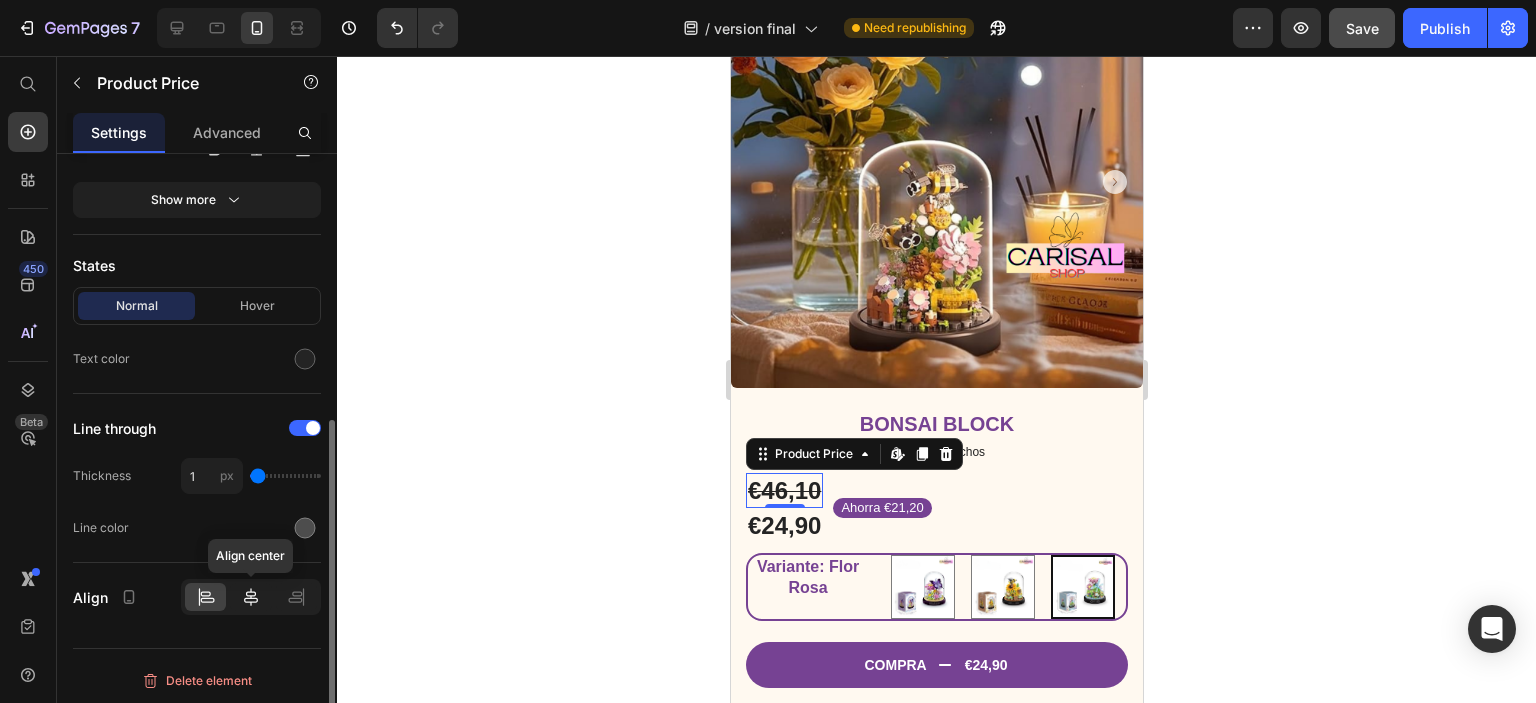 click 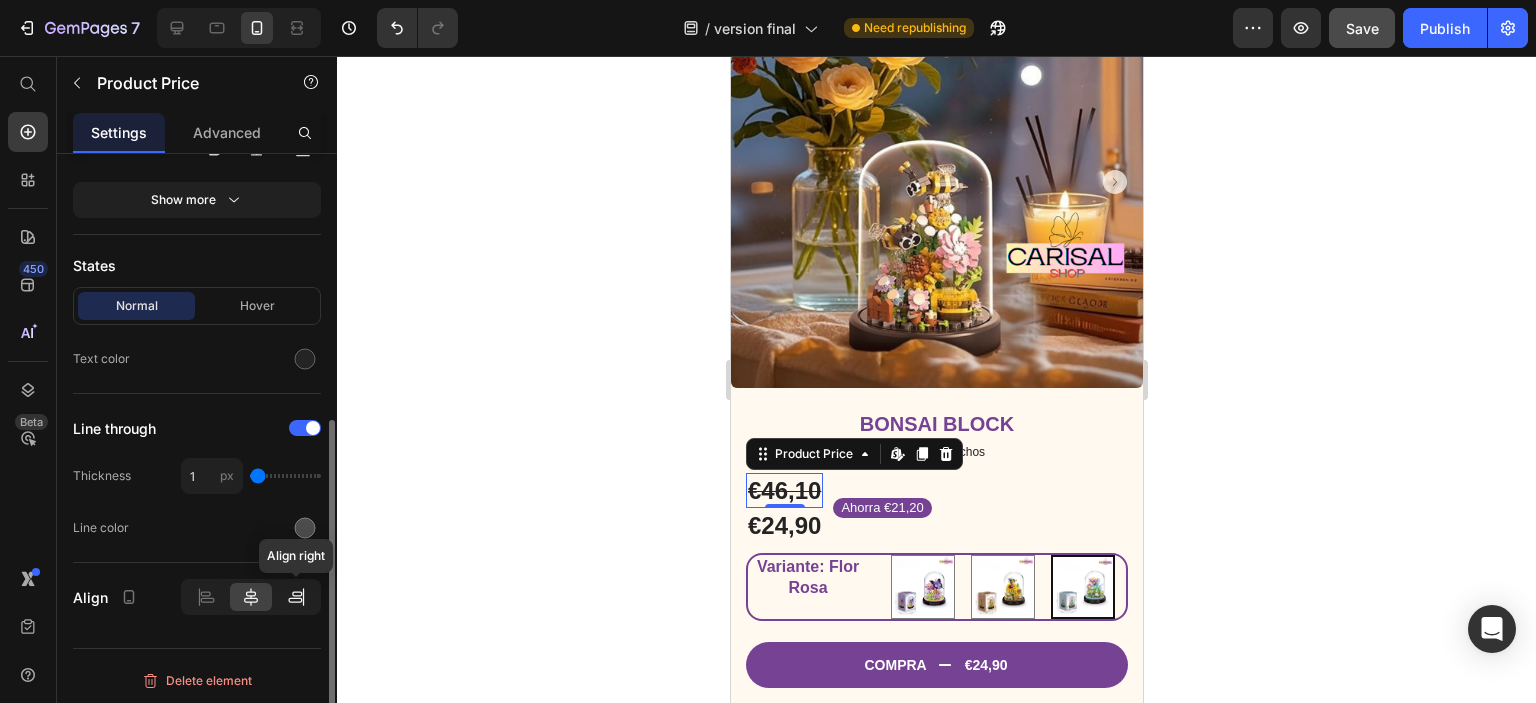 click 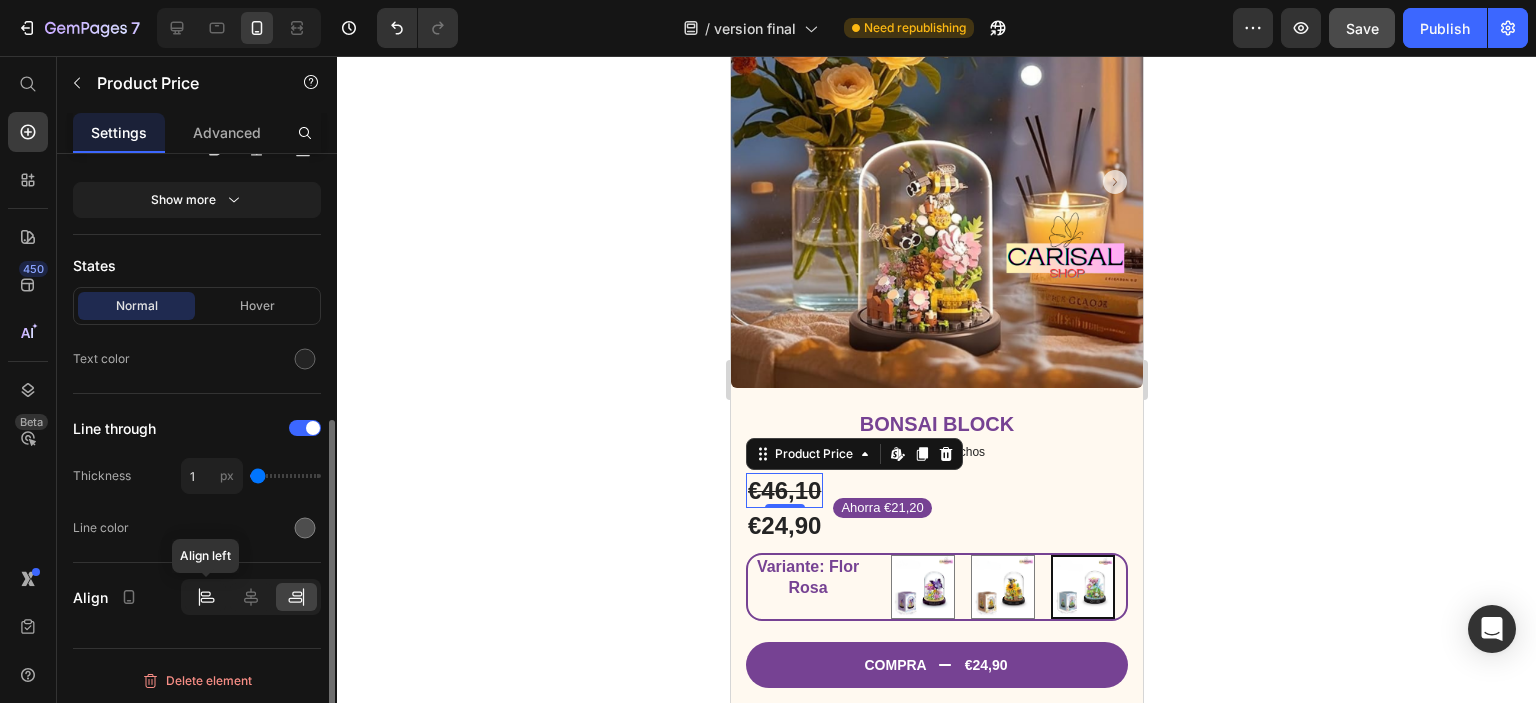 click 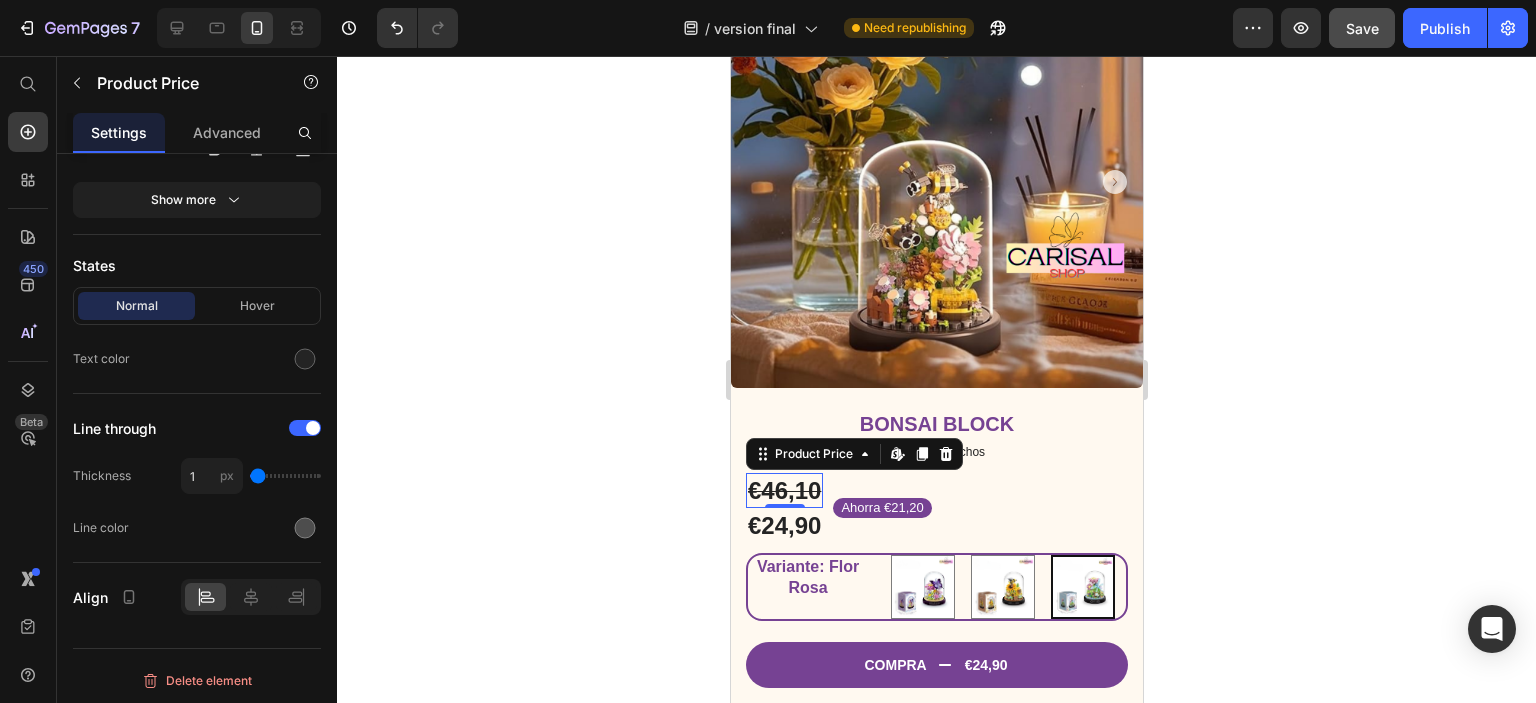 click on "0" at bounding box center [784, 524] 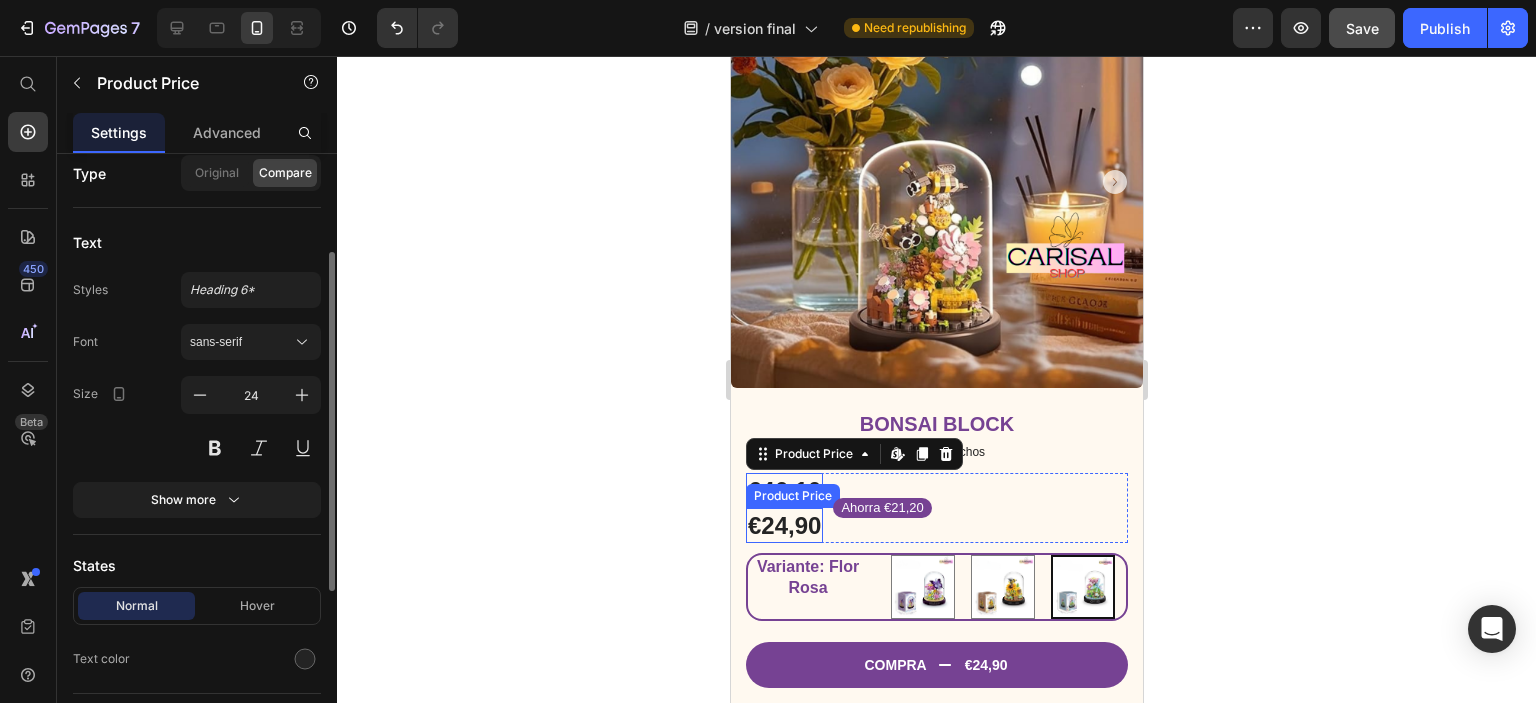 scroll, scrollTop: 0, scrollLeft: 0, axis: both 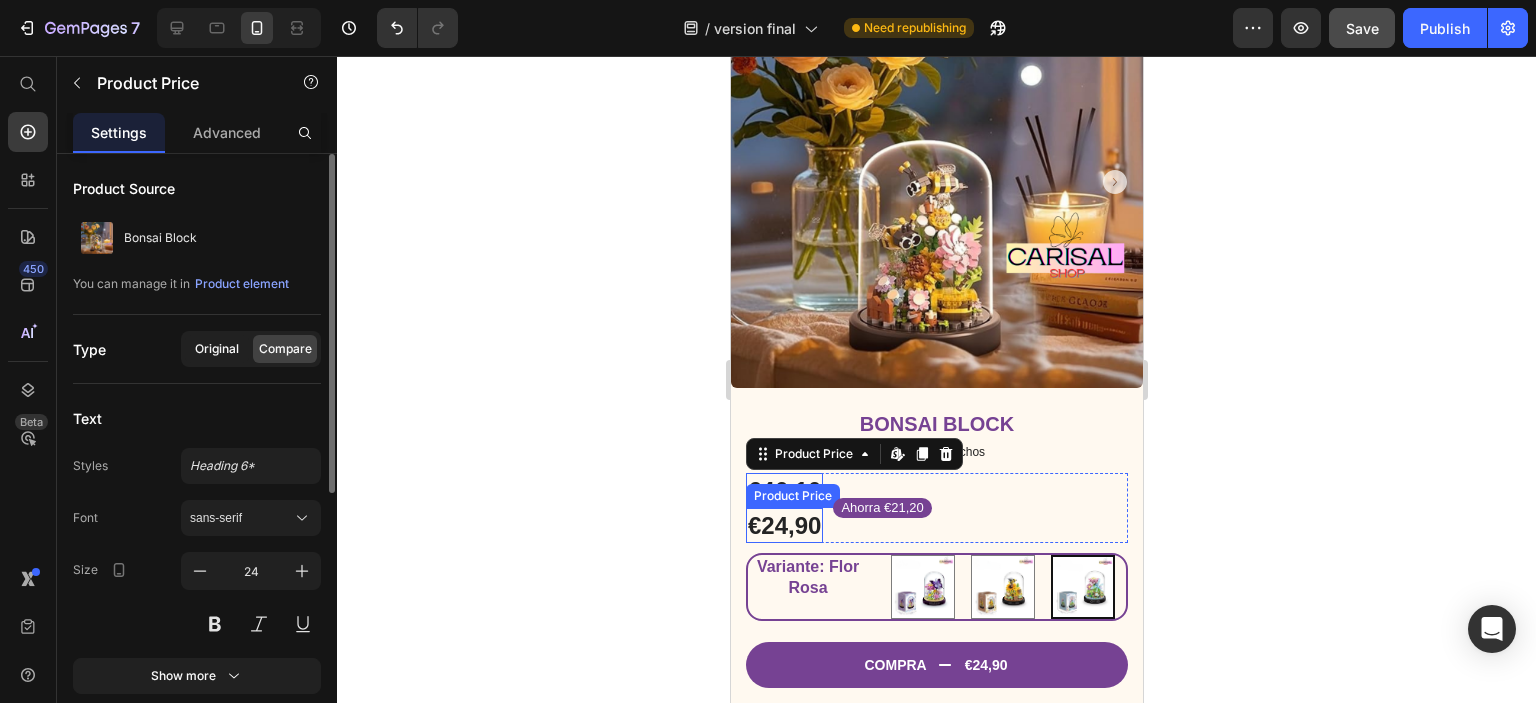 click on "Original" 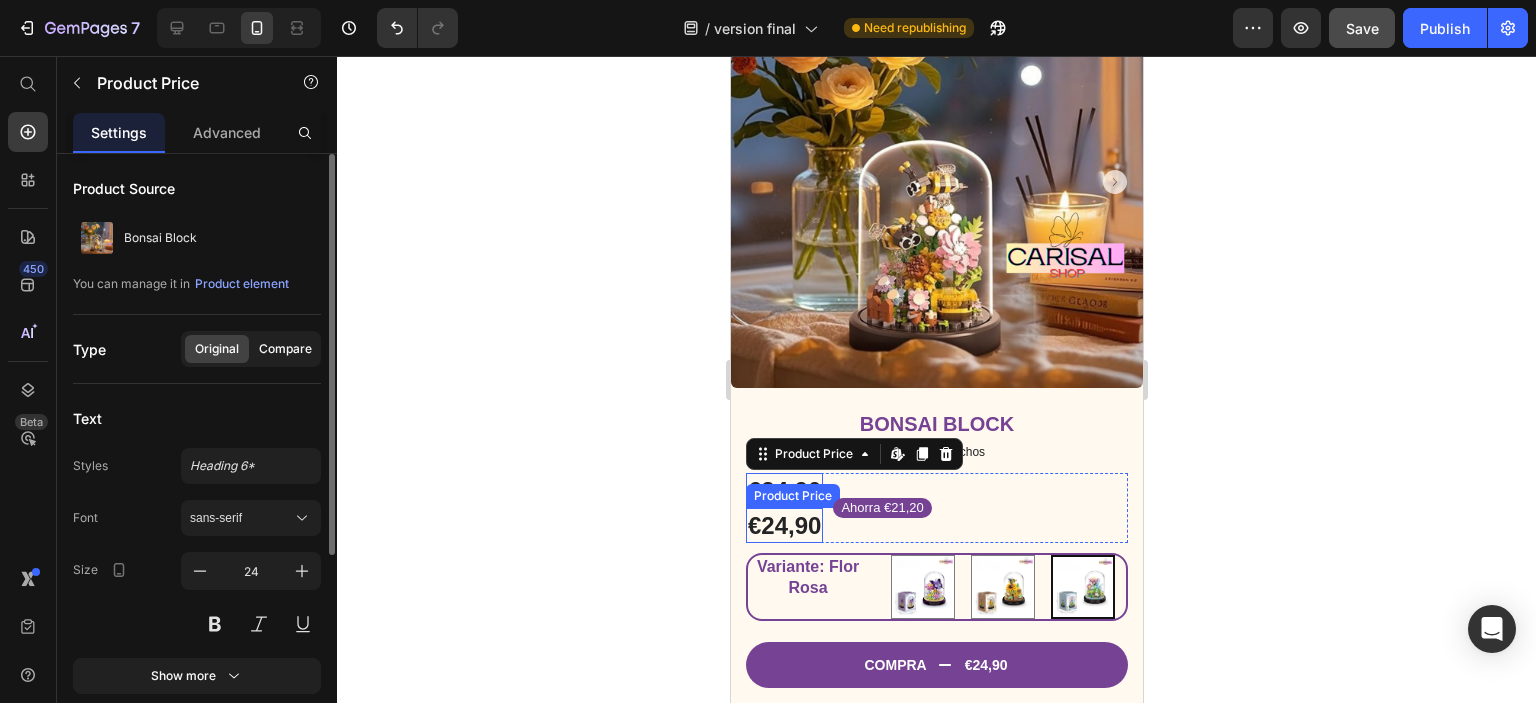 click on "Compare" 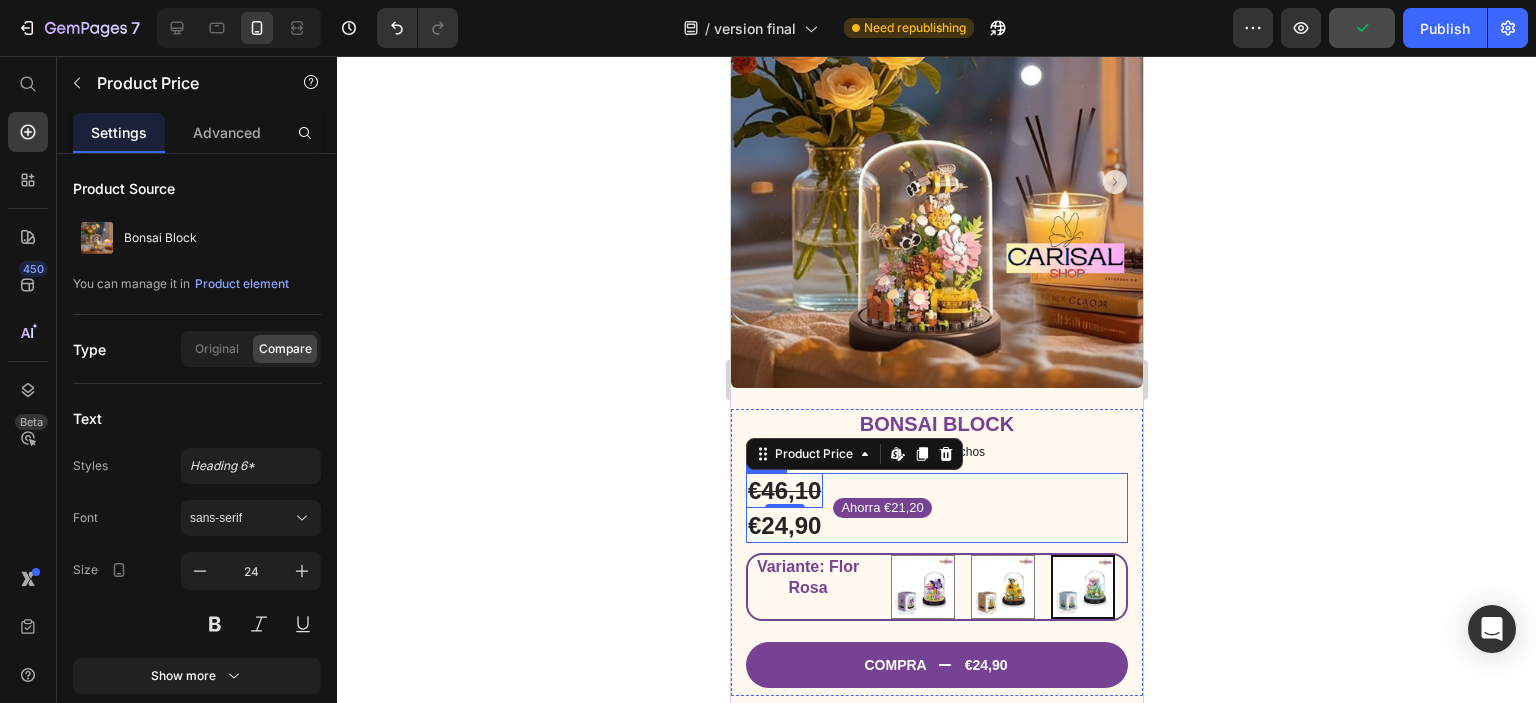 click on "€46,10 Product Price   Edit content in Shopify 0 €24,90 Product Price Ahorra €21,20 Product Badge Row" at bounding box center [936, 508] 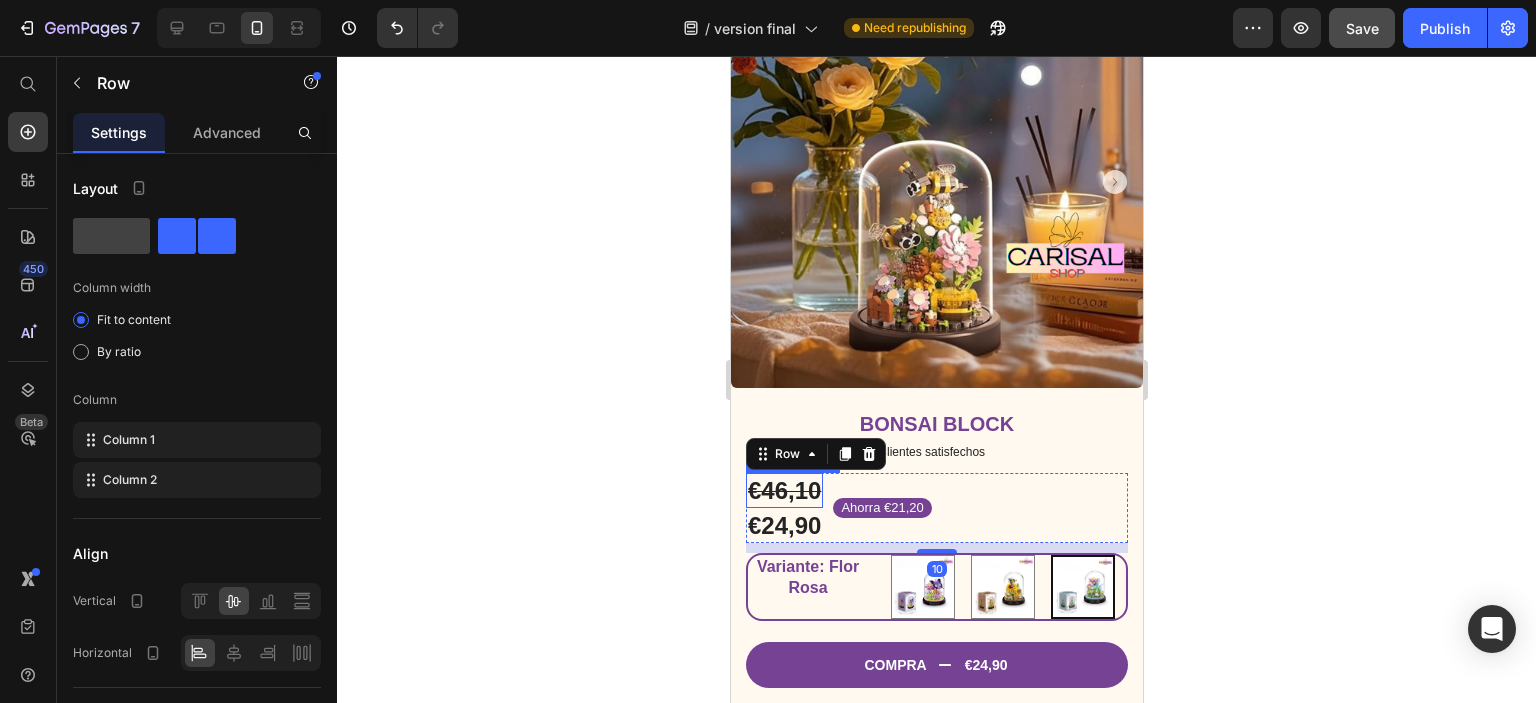 click on "€46,10" at bounding box center [783, 490] 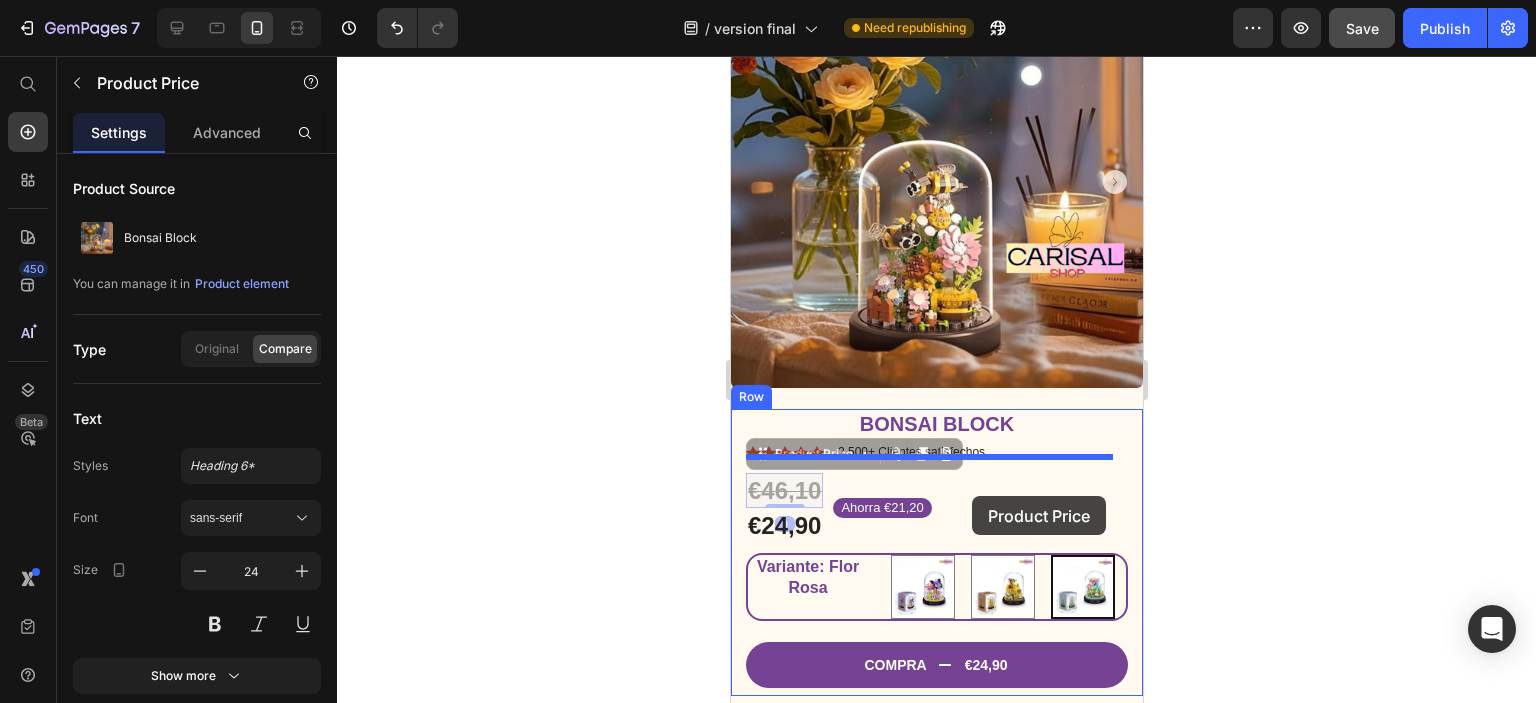 drag, startPoint x: 765, startPoint y: 441, endPoint x: 971, endPoint y: 496, distance: 213.21585 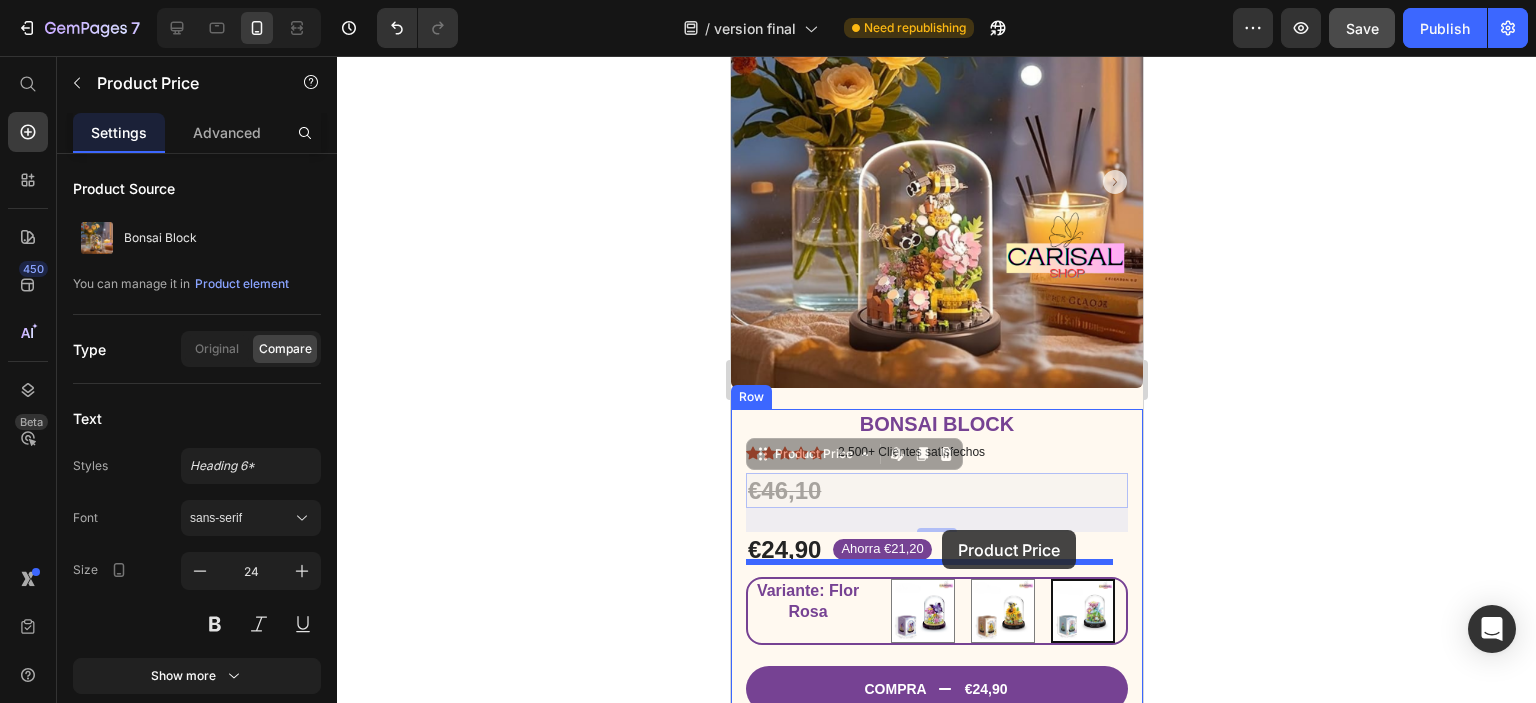 drag, startPoint x: 772, startPoint y: 472, endPoint x: 941, endPoint y: 530, distance: 178.67569 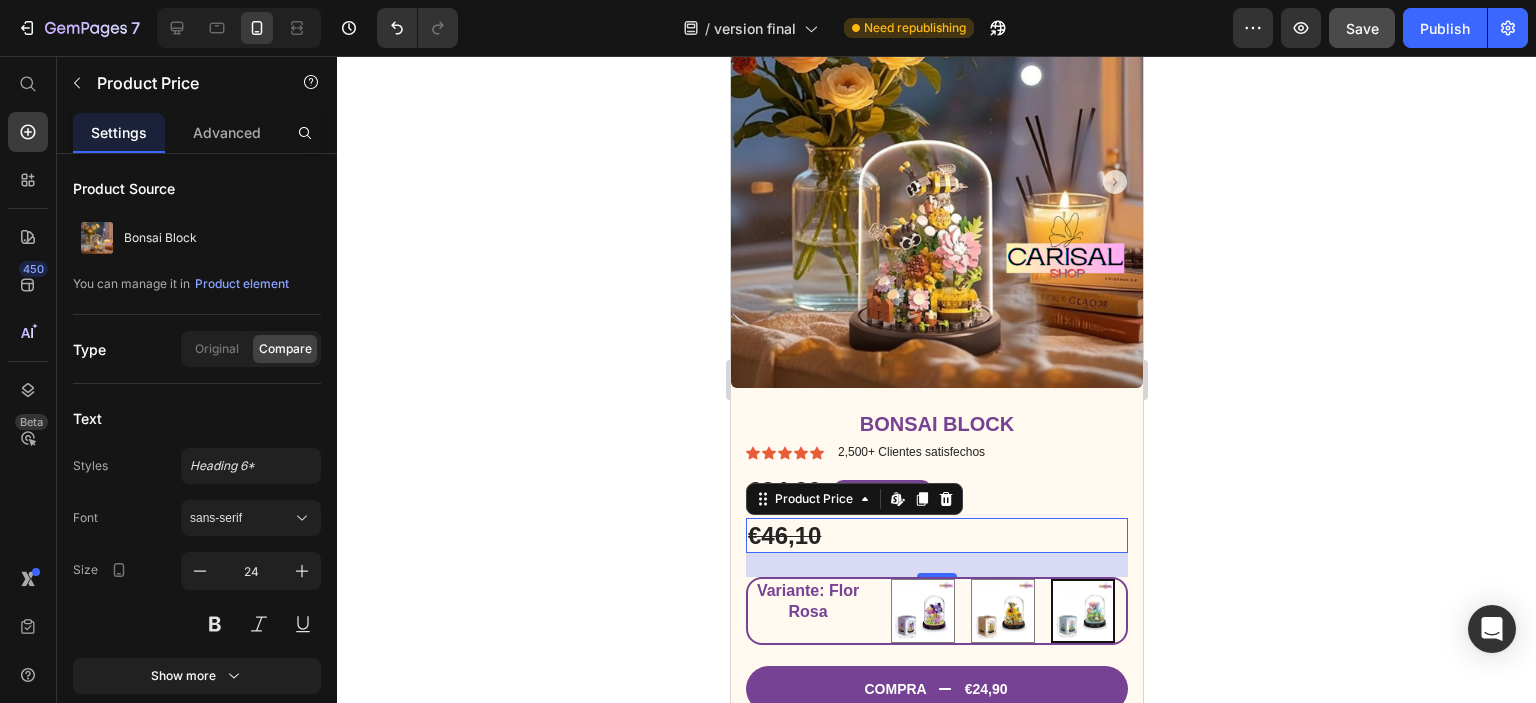 click on "€46,10" at bounding box center (936, 535) 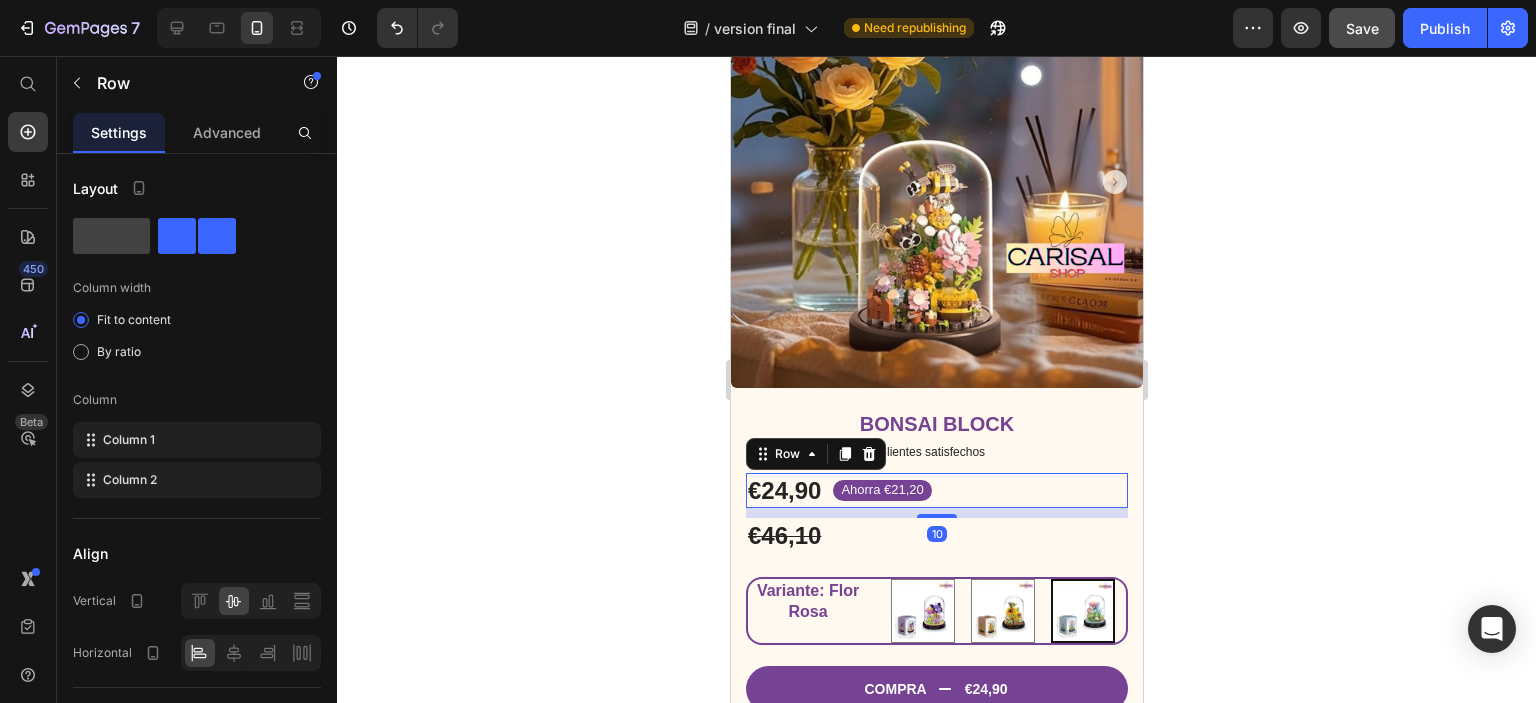 click on "€24,90 Product Price Ahorra €21,20 Product Badge Row   10" at bounding box center [936, 490] 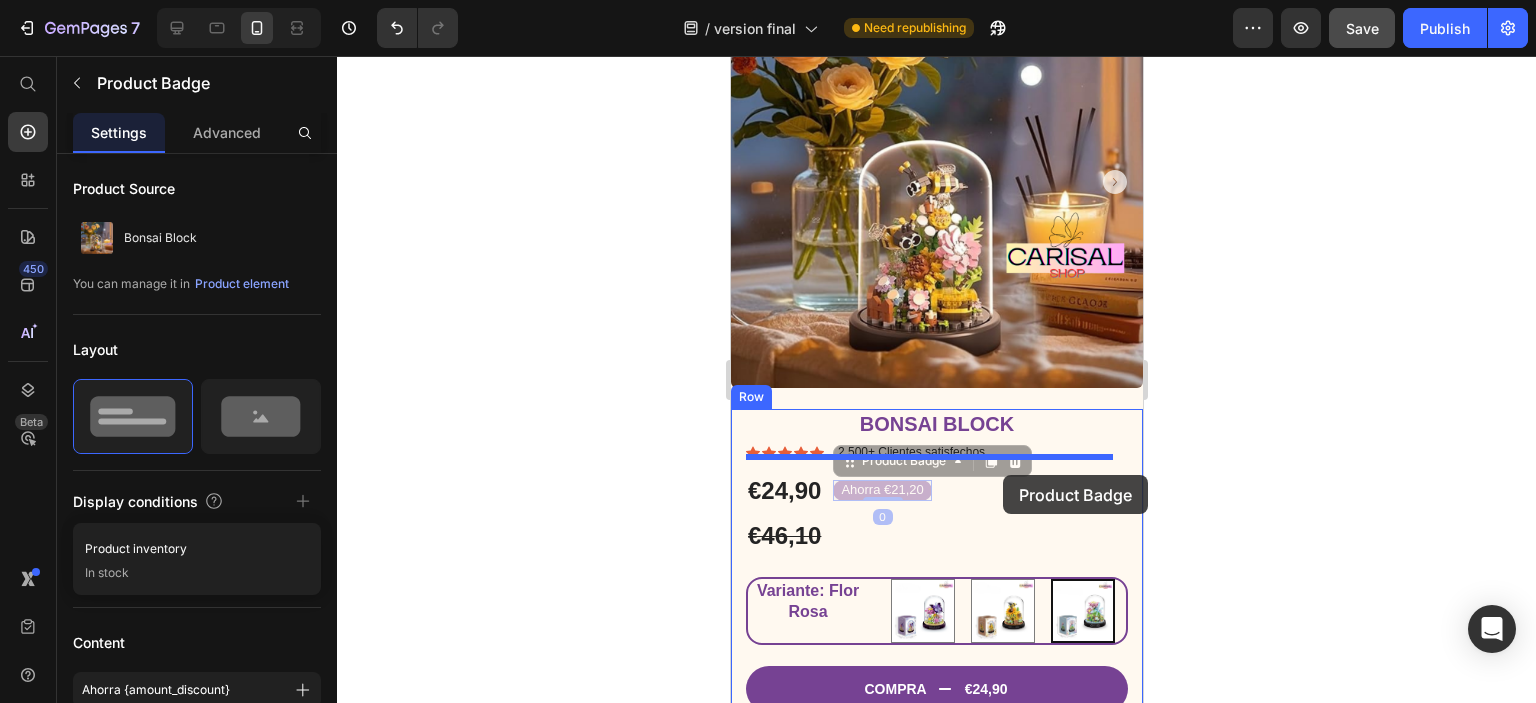 drag, startPoint x: 893, startPoint y: 476, endPoint x: 1002, endPoint y: 475, distance: 109.004585 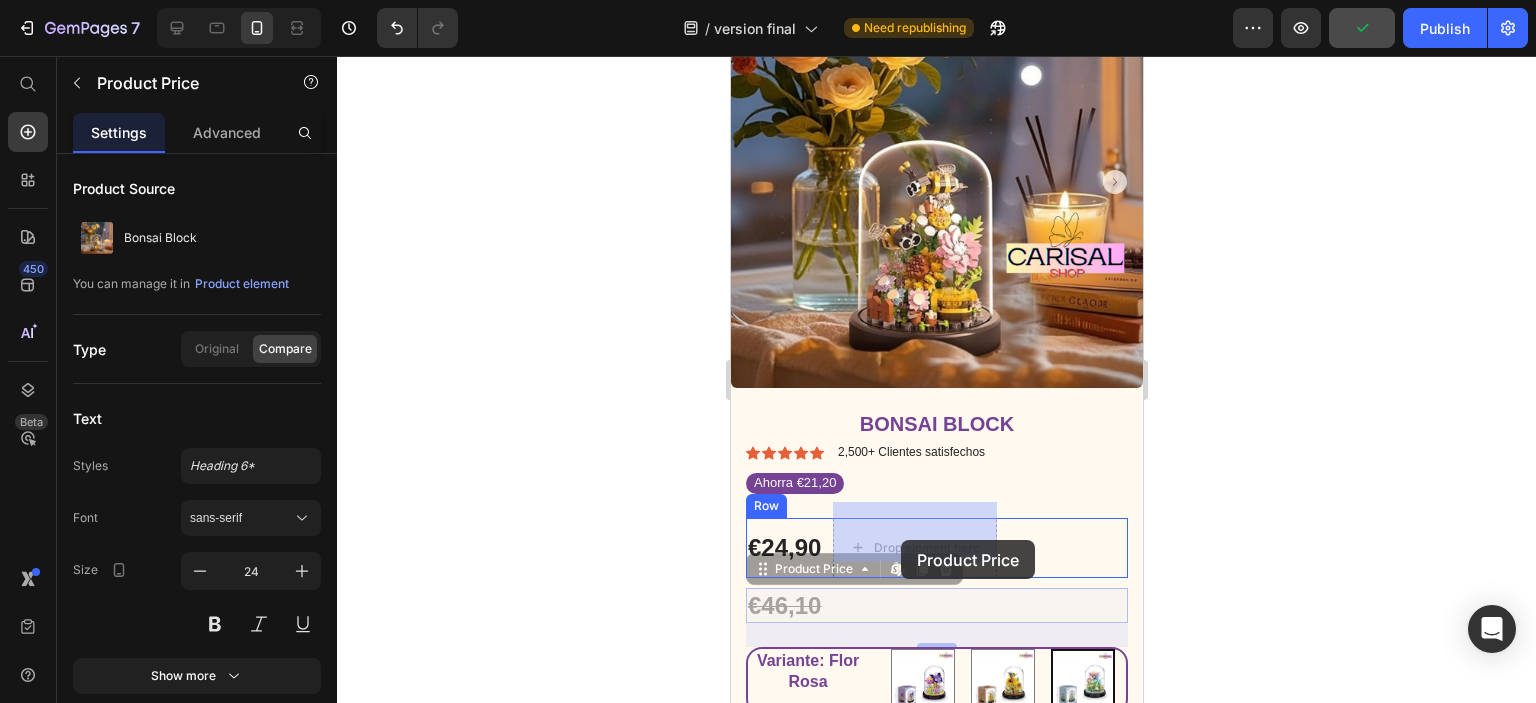 drag, startPoint x: 788, startPoint y: 589, endPoint x: 900, endPoint y: 540, distance: 122.24974 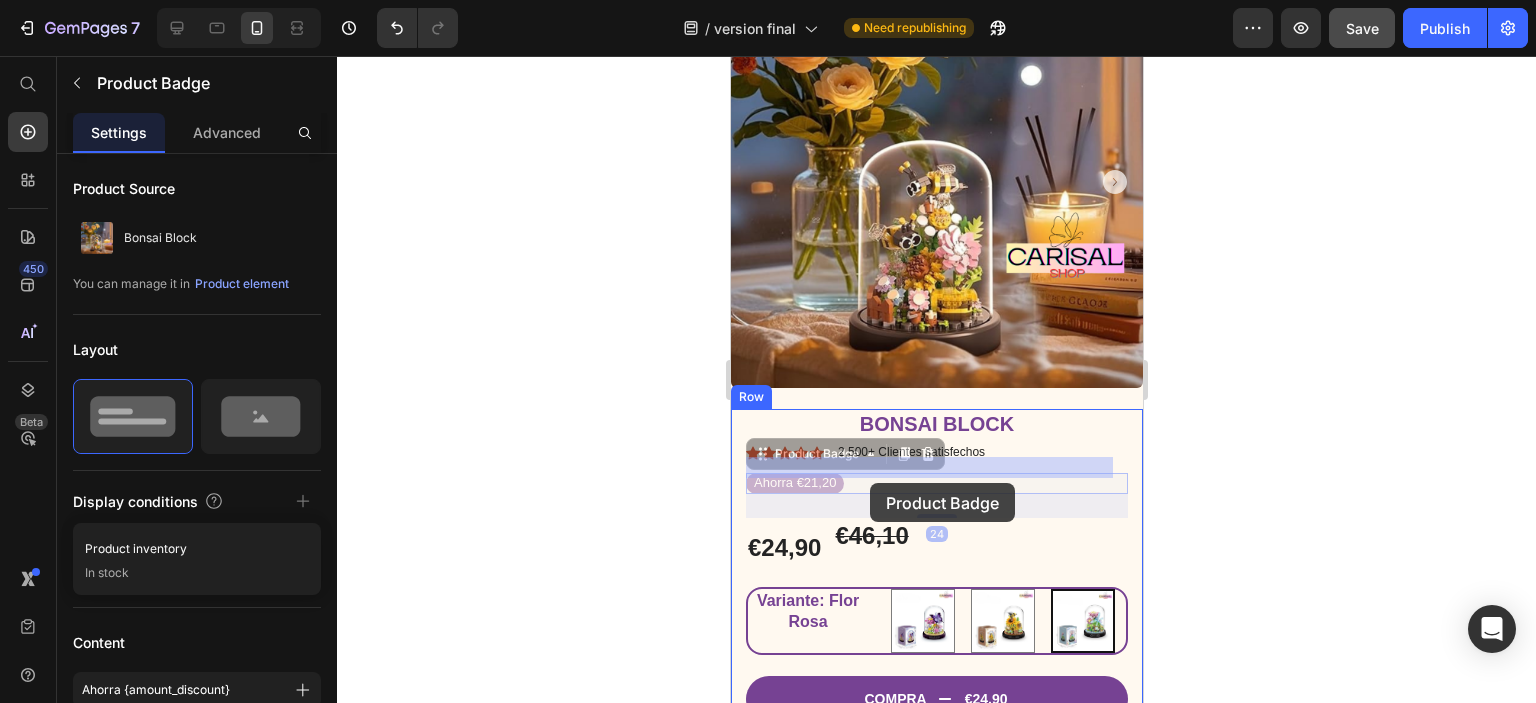 drag, startPoint x: 804, startPoint y: 470, endPoint x: 868, endPoint y: 483, distance: 65.30697 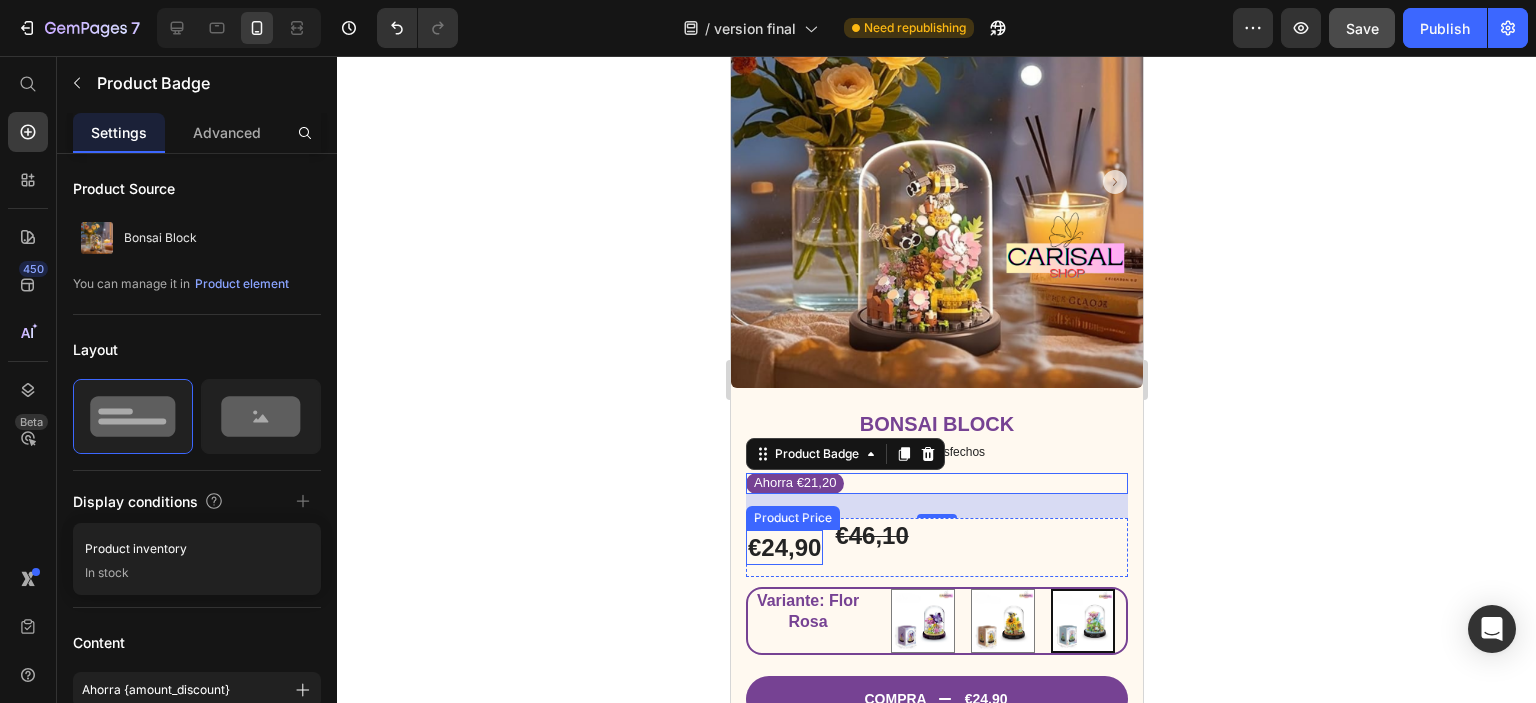 click on "€24,90" at bounding box center [783, 547] 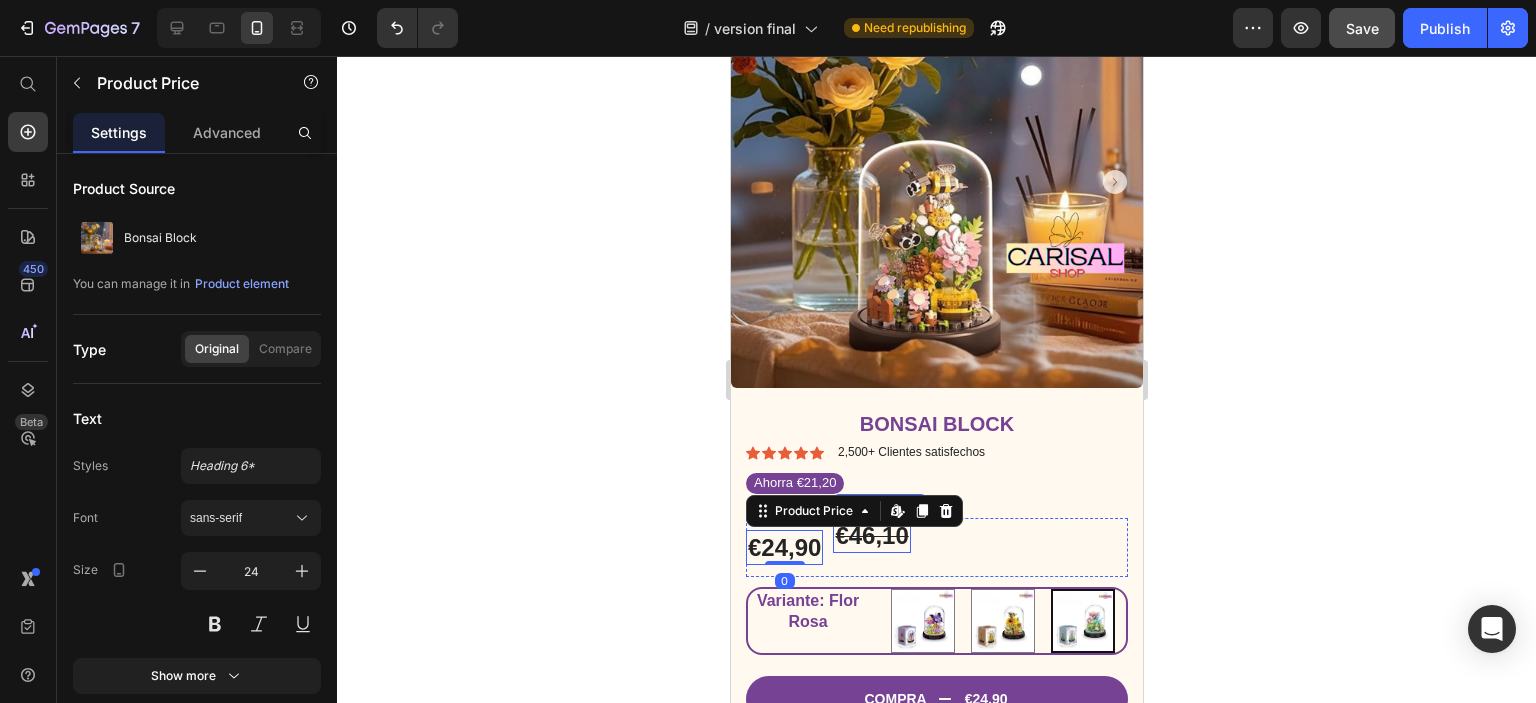 click on "€46,10" at bounding box center [870, 535] 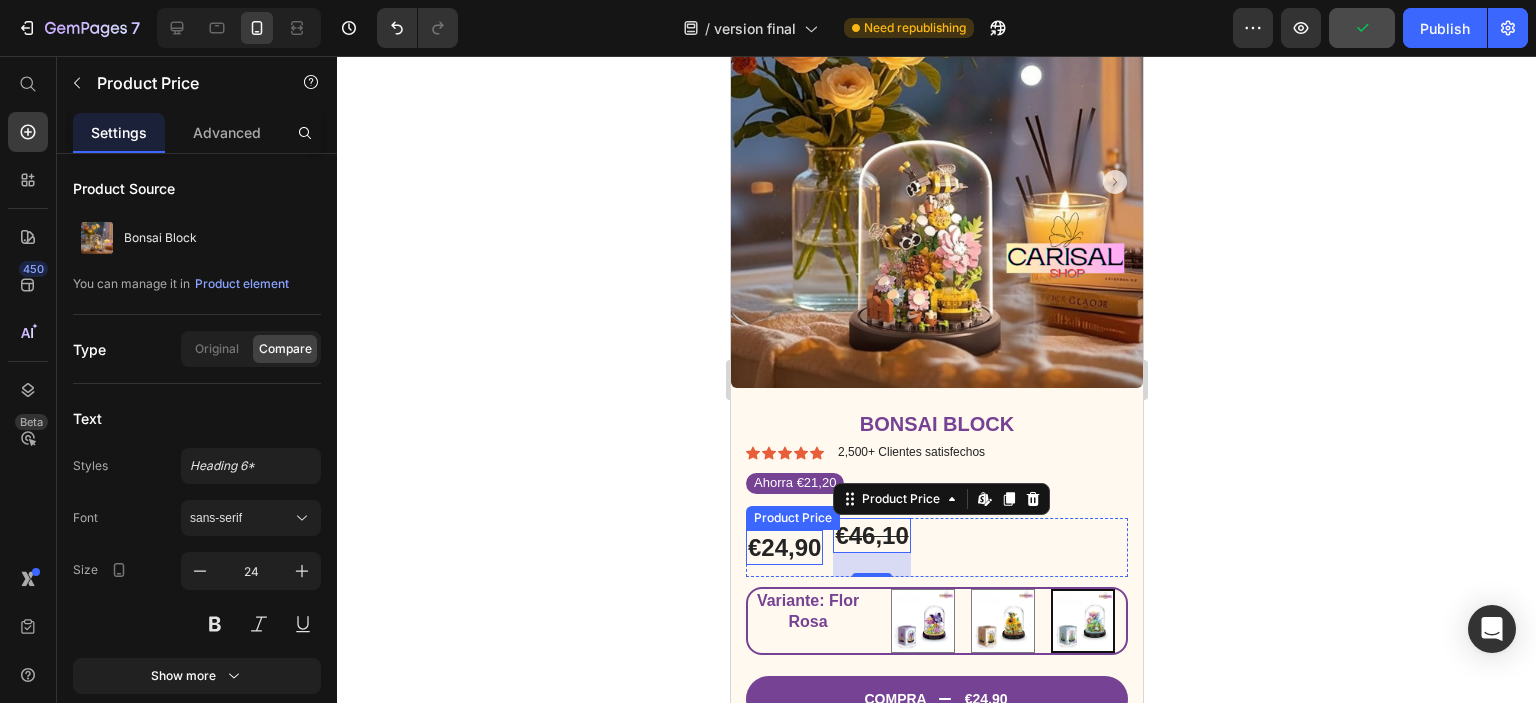 click on "€24,90" at bounding box center (783, 547) 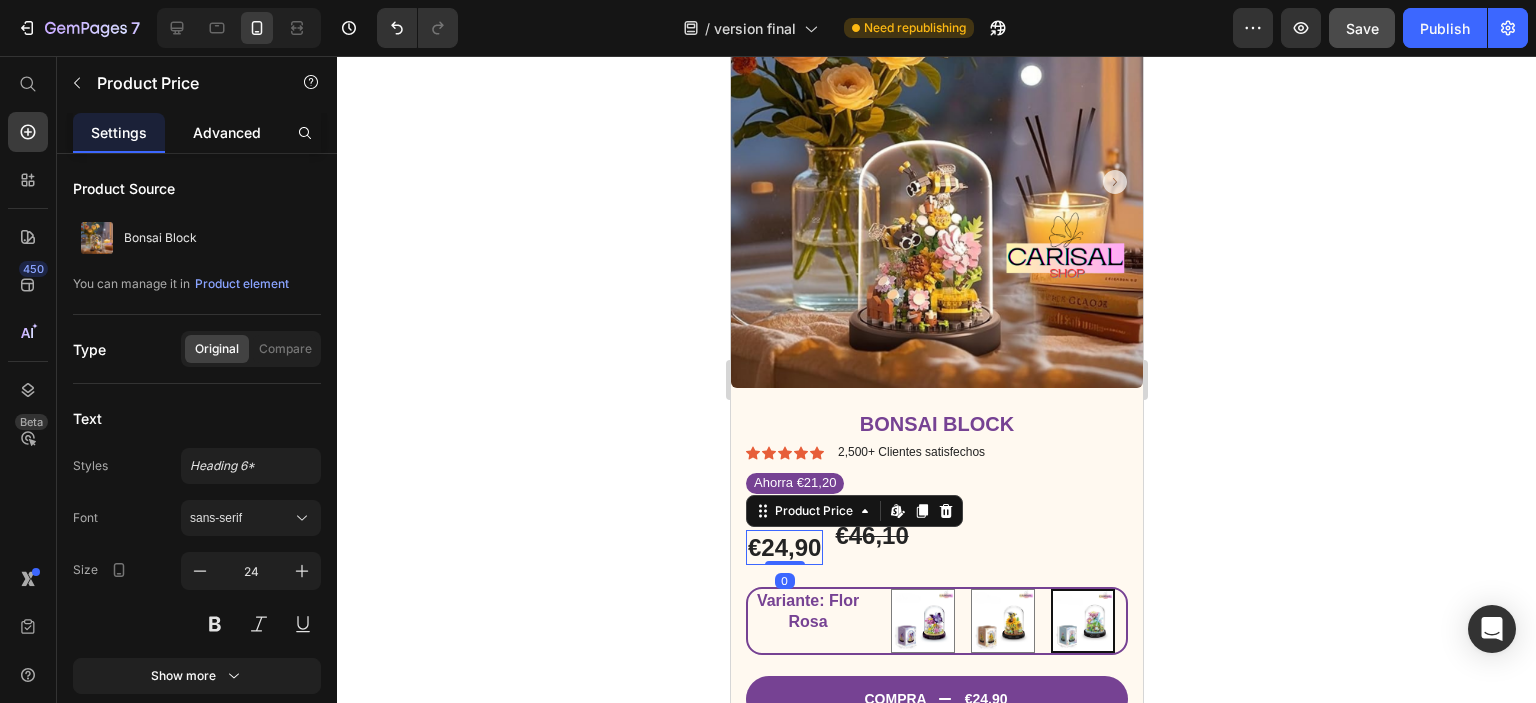 click on "Advanced" at bounding box center (227, 132) 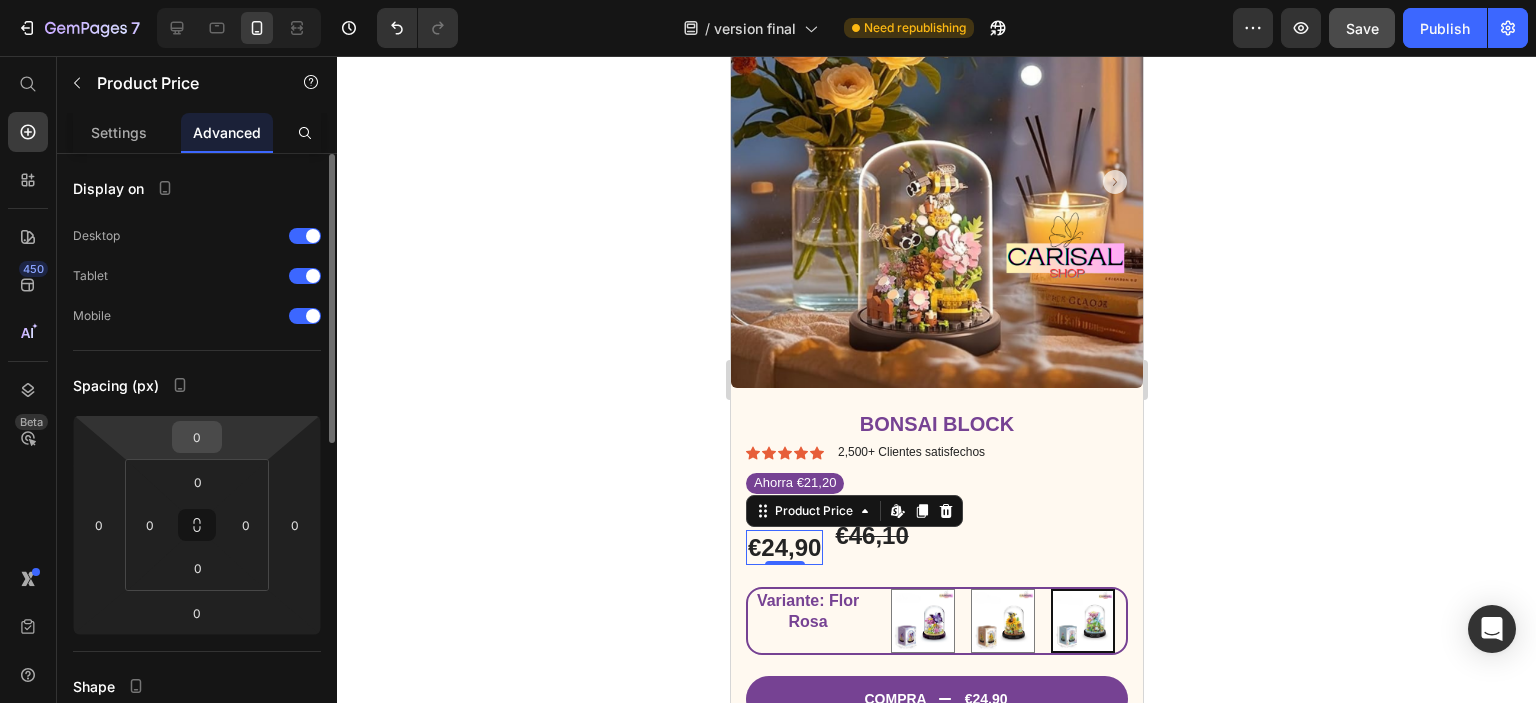 click on "0" at bounding box center (197, 437) 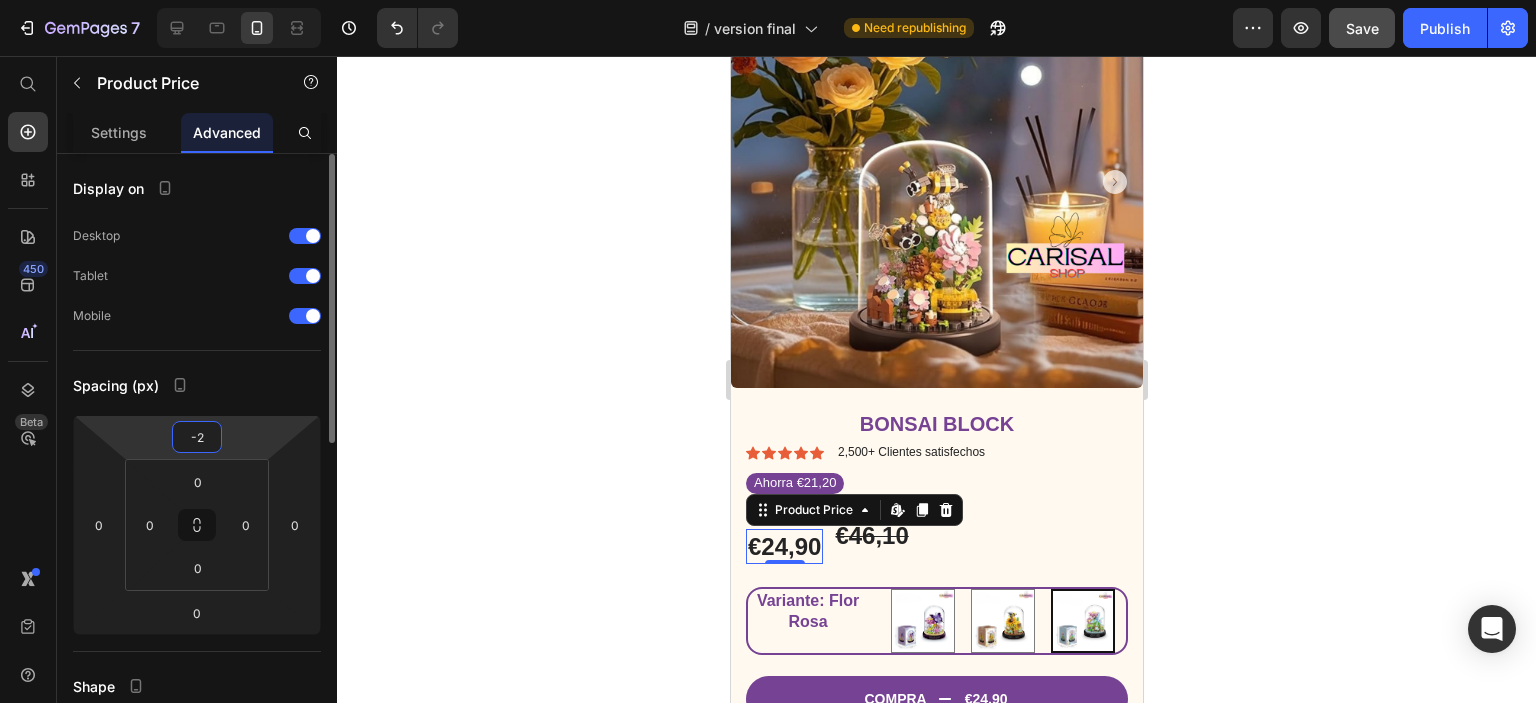 type on "-25" 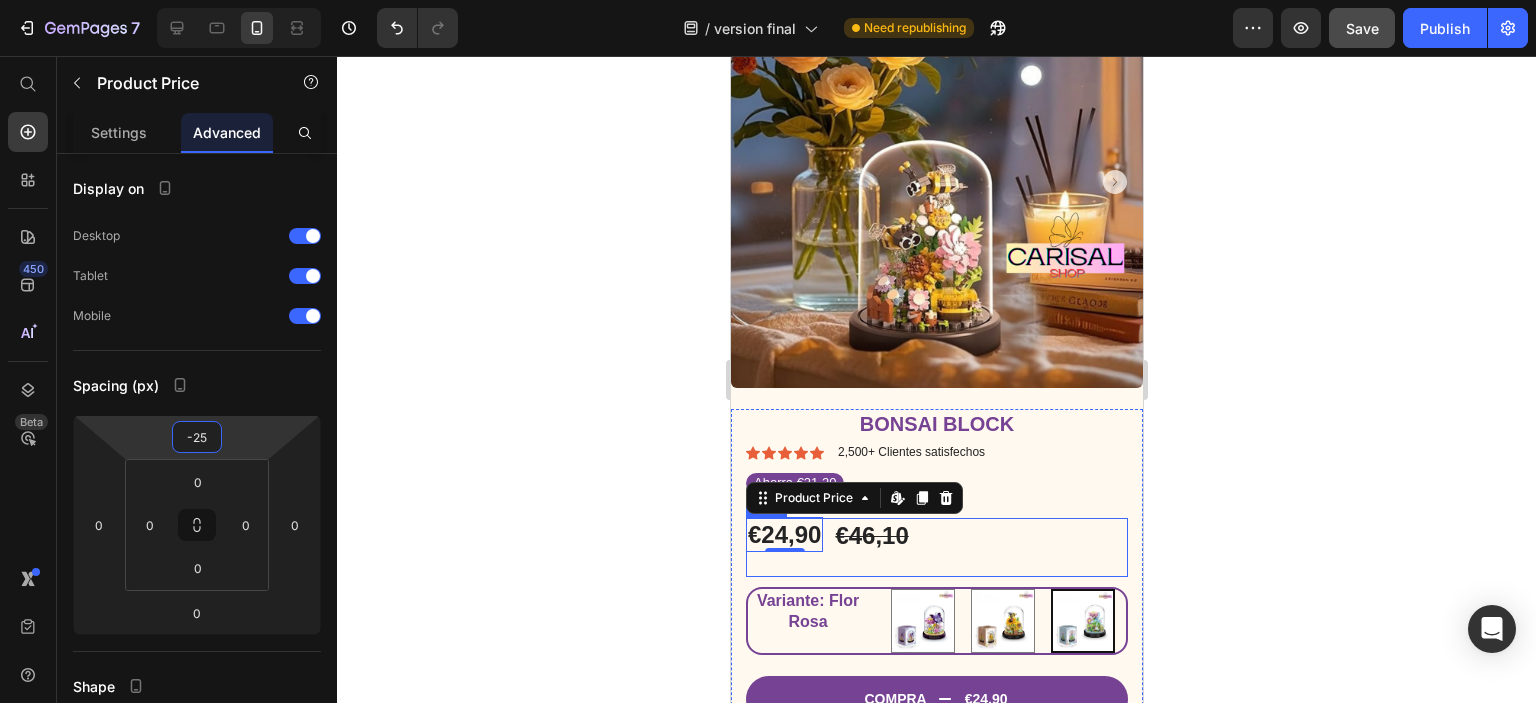 click on "€24,90 Product Price   Edit content in Shopify 0 €46,10 Product Price Row" at bounding box center [936, 547] 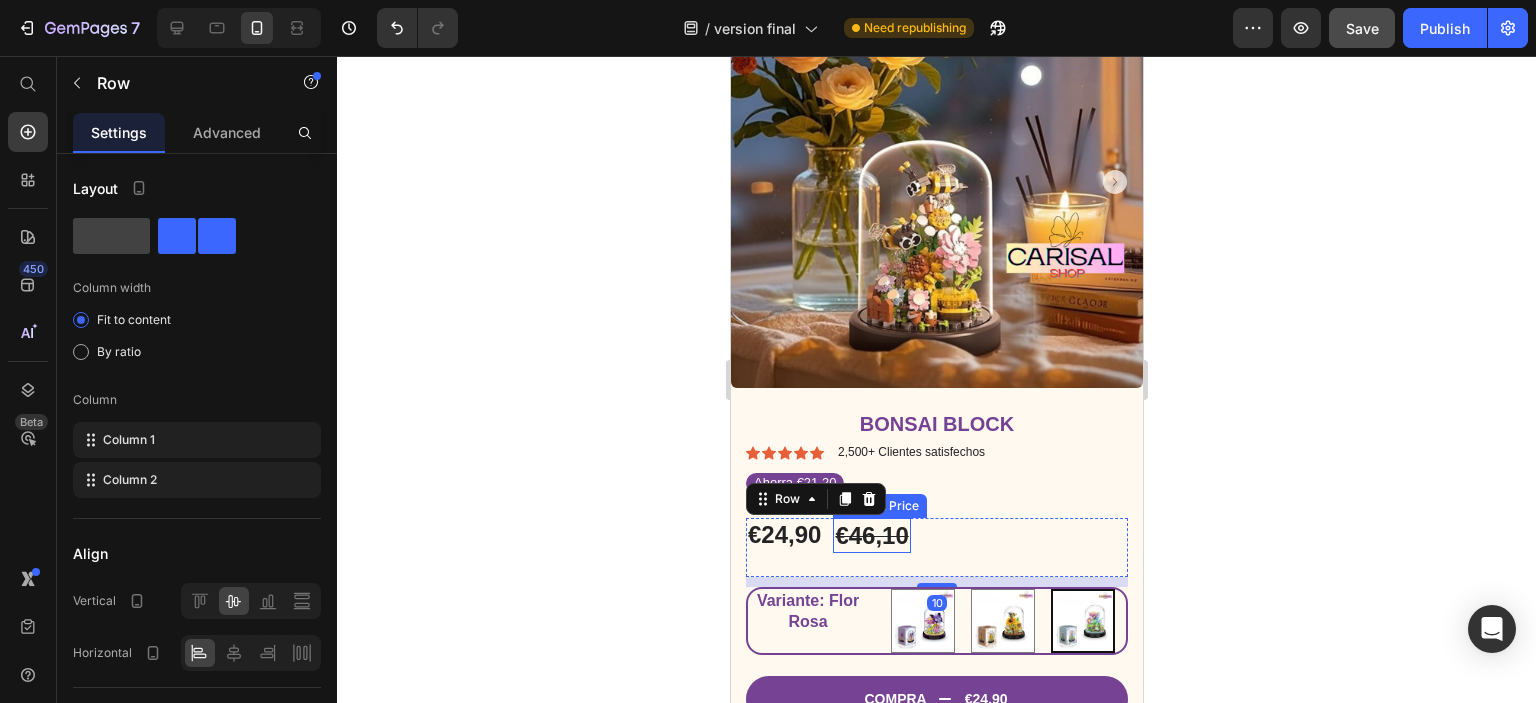 click on "€46,10" at bounding box center (870, 535) 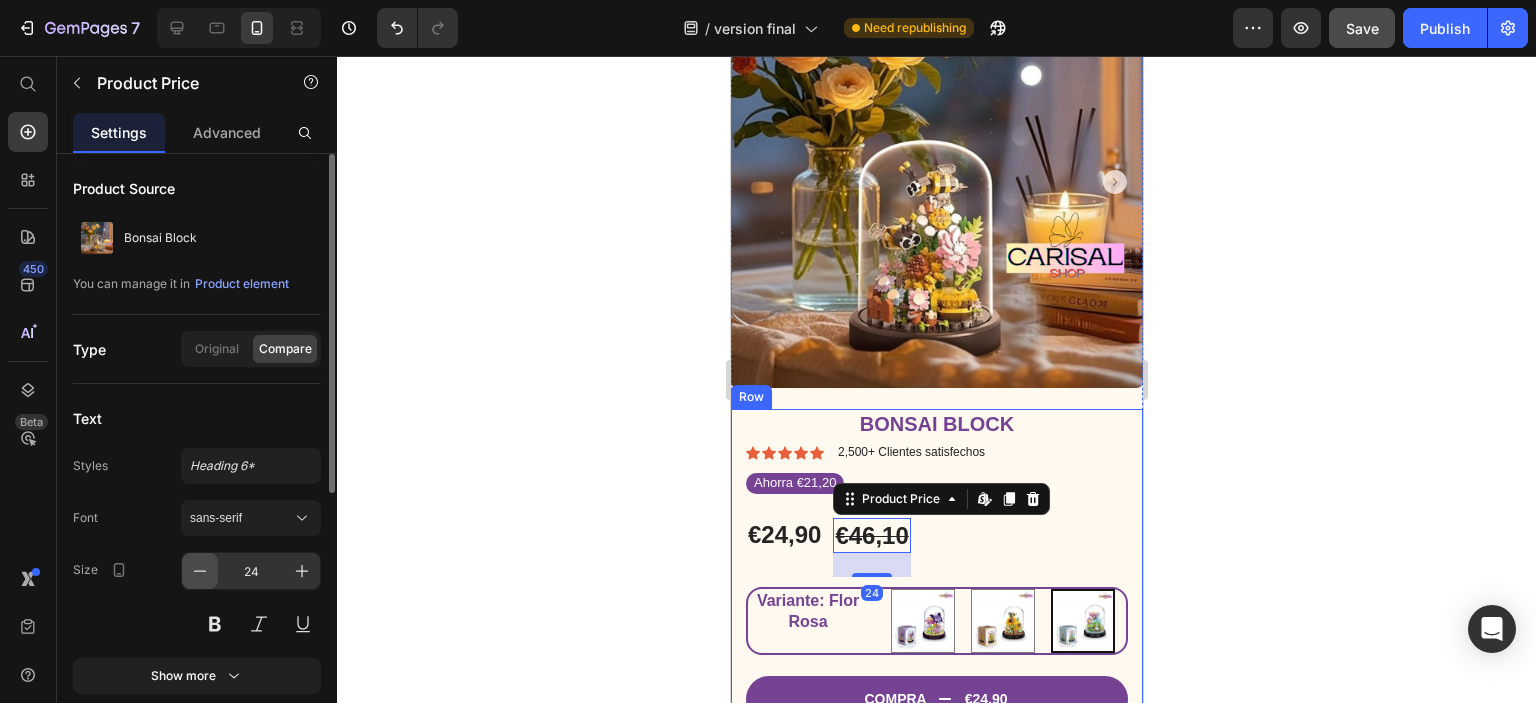 click 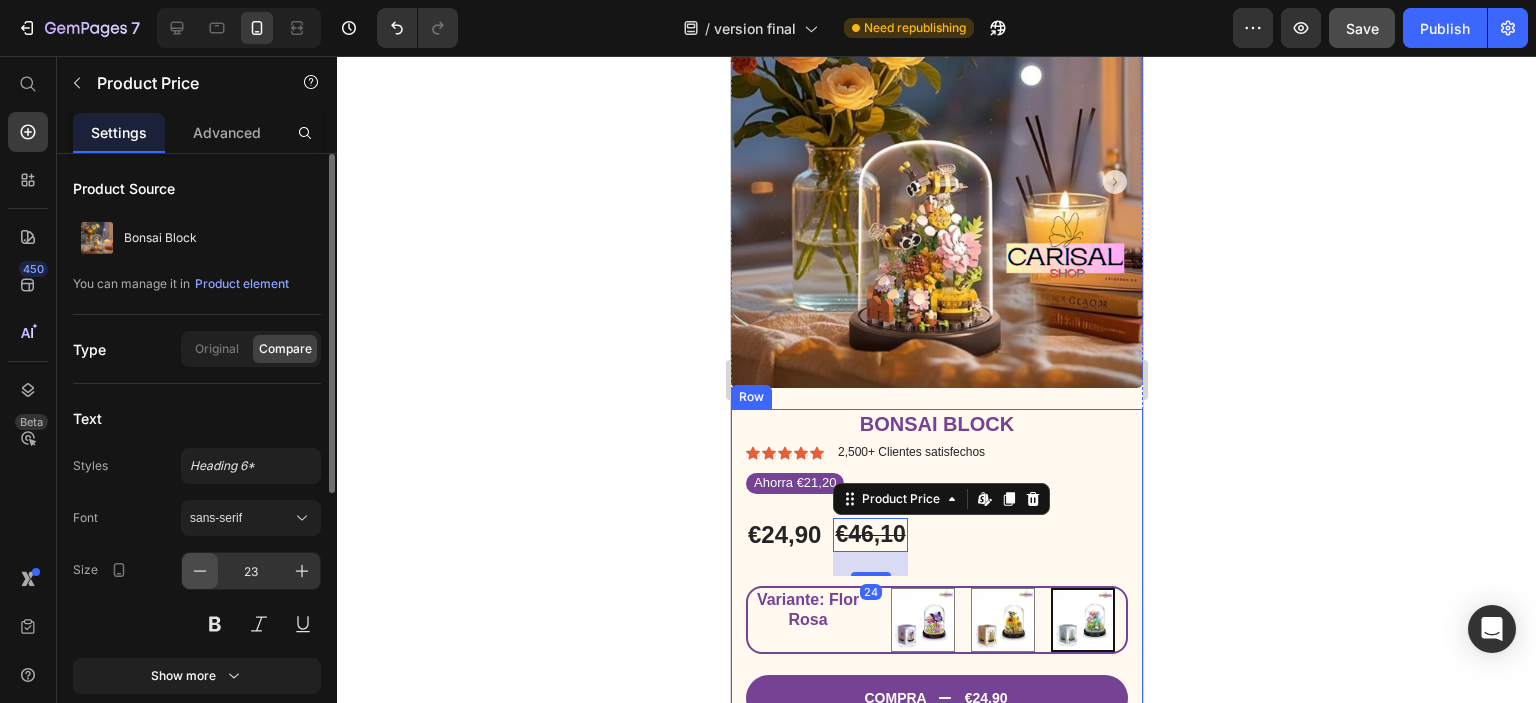 click 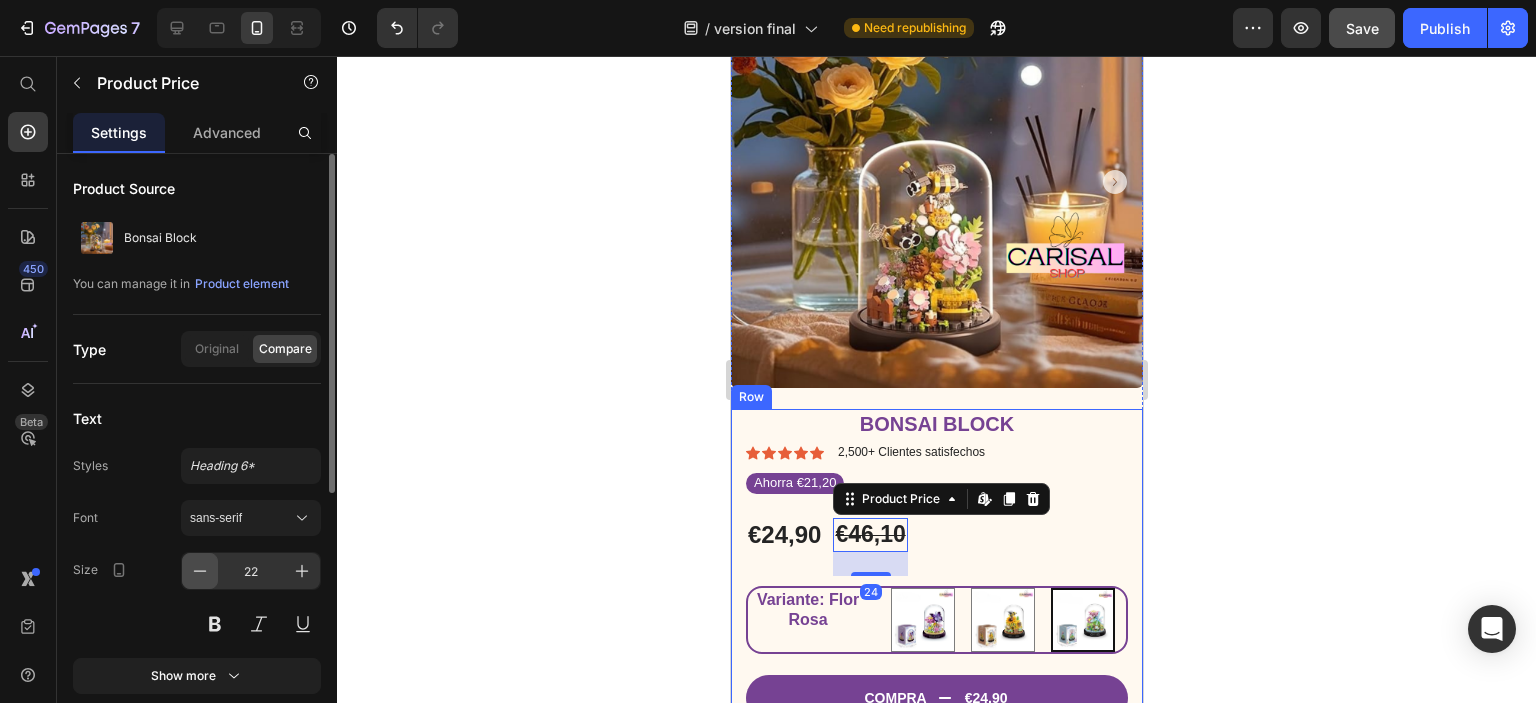 click 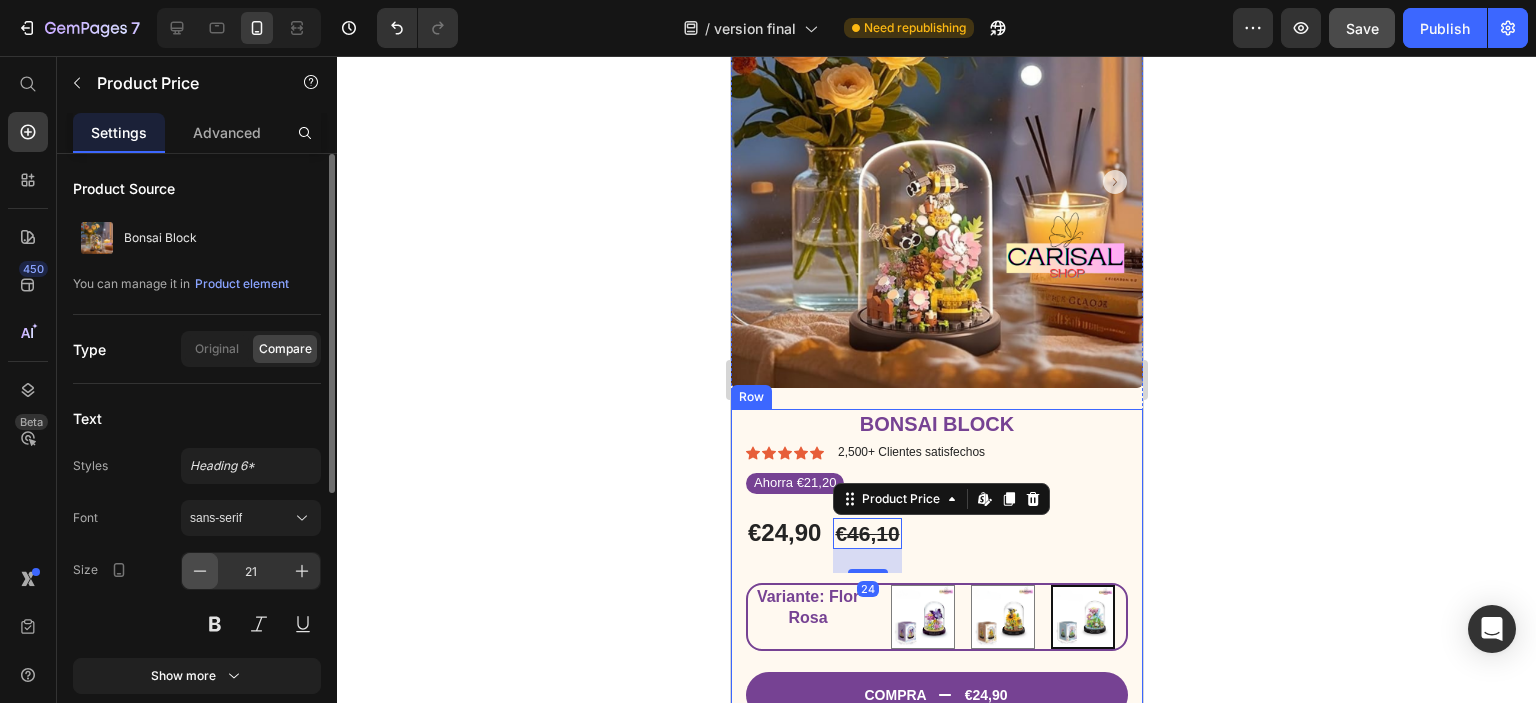 click 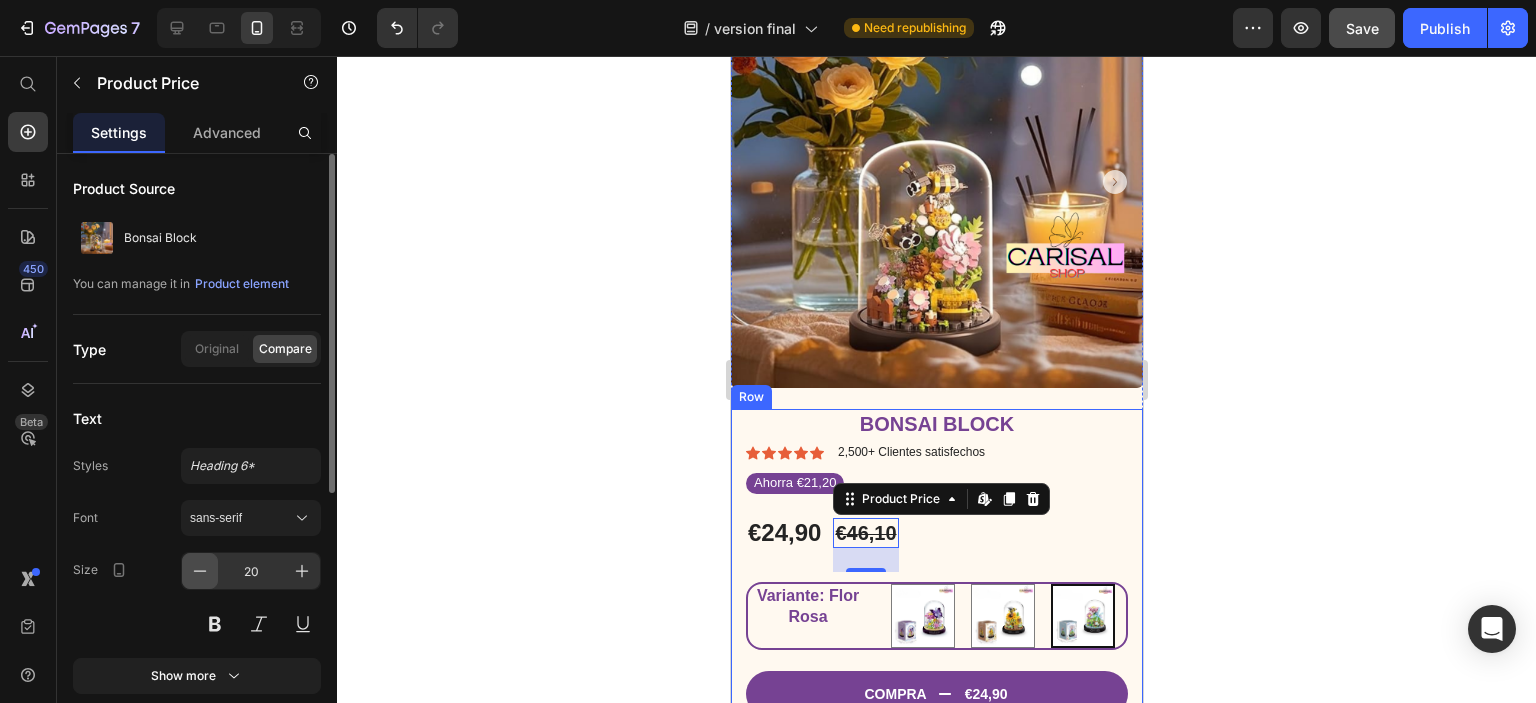 click 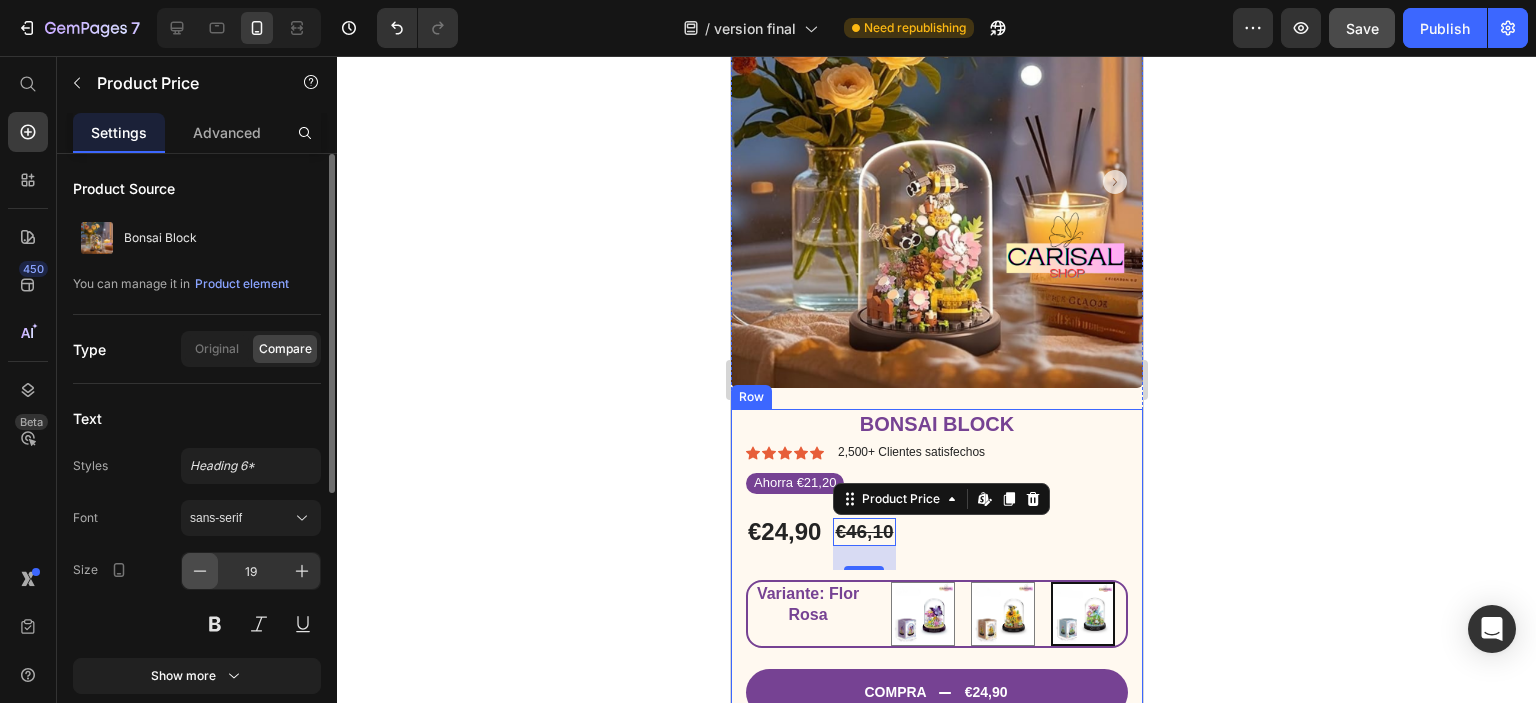 click 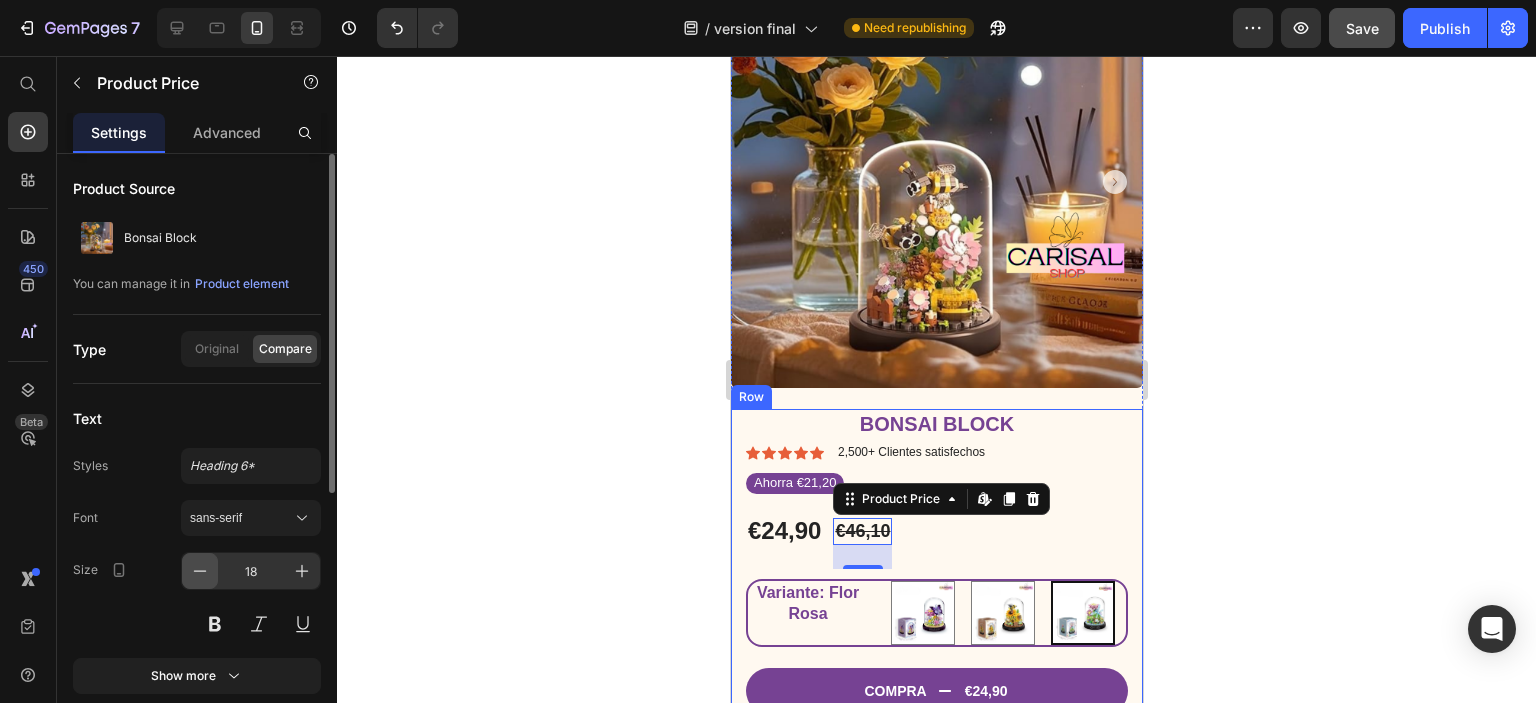 click 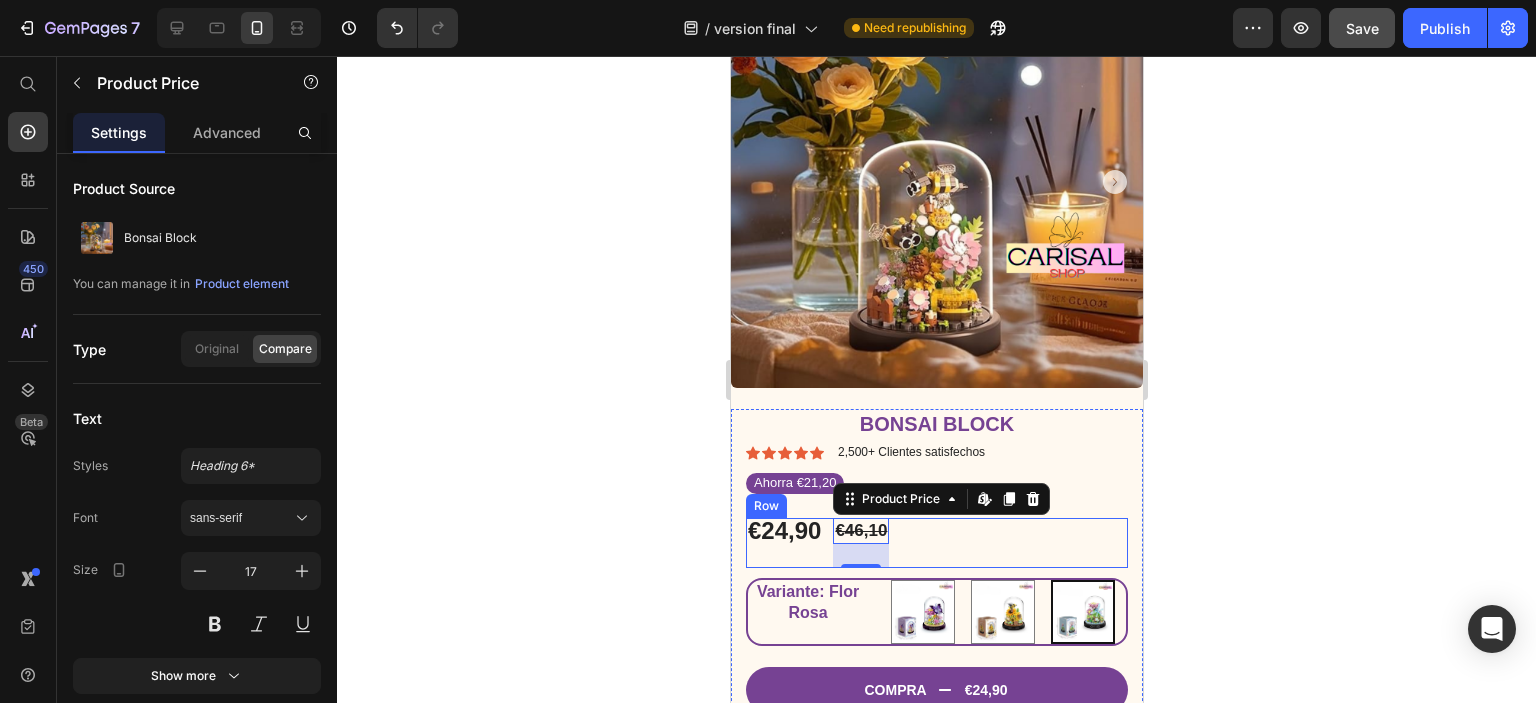 click on "€24,90 Product Price €46,10 Product Price   Edit content in Shopify 24 Row" at bounding box center [936, 543] 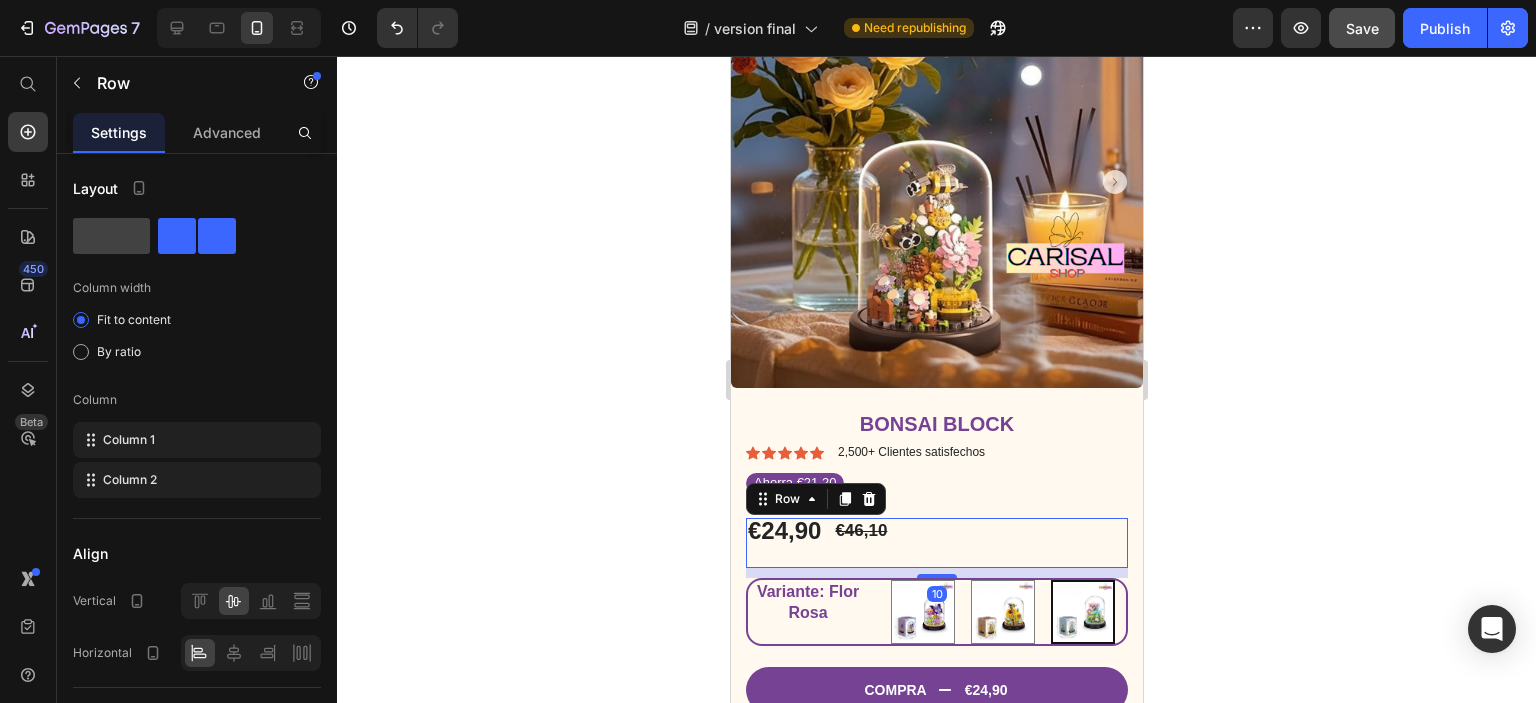 click on "€24,90 Product Price €46,10 Product Price Row   10" at bounding box center (936, 543) 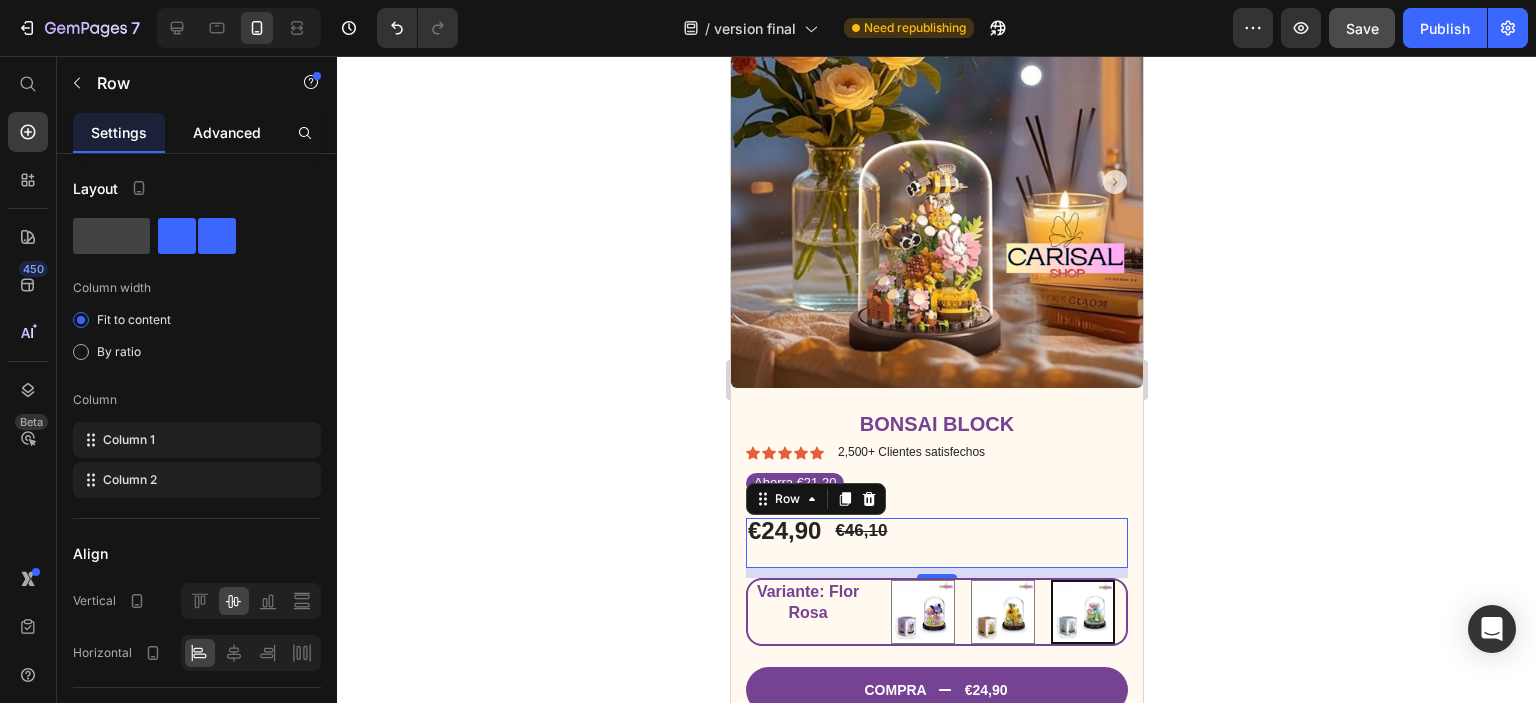 click on "Advanced" at bounding box center (227, 132) 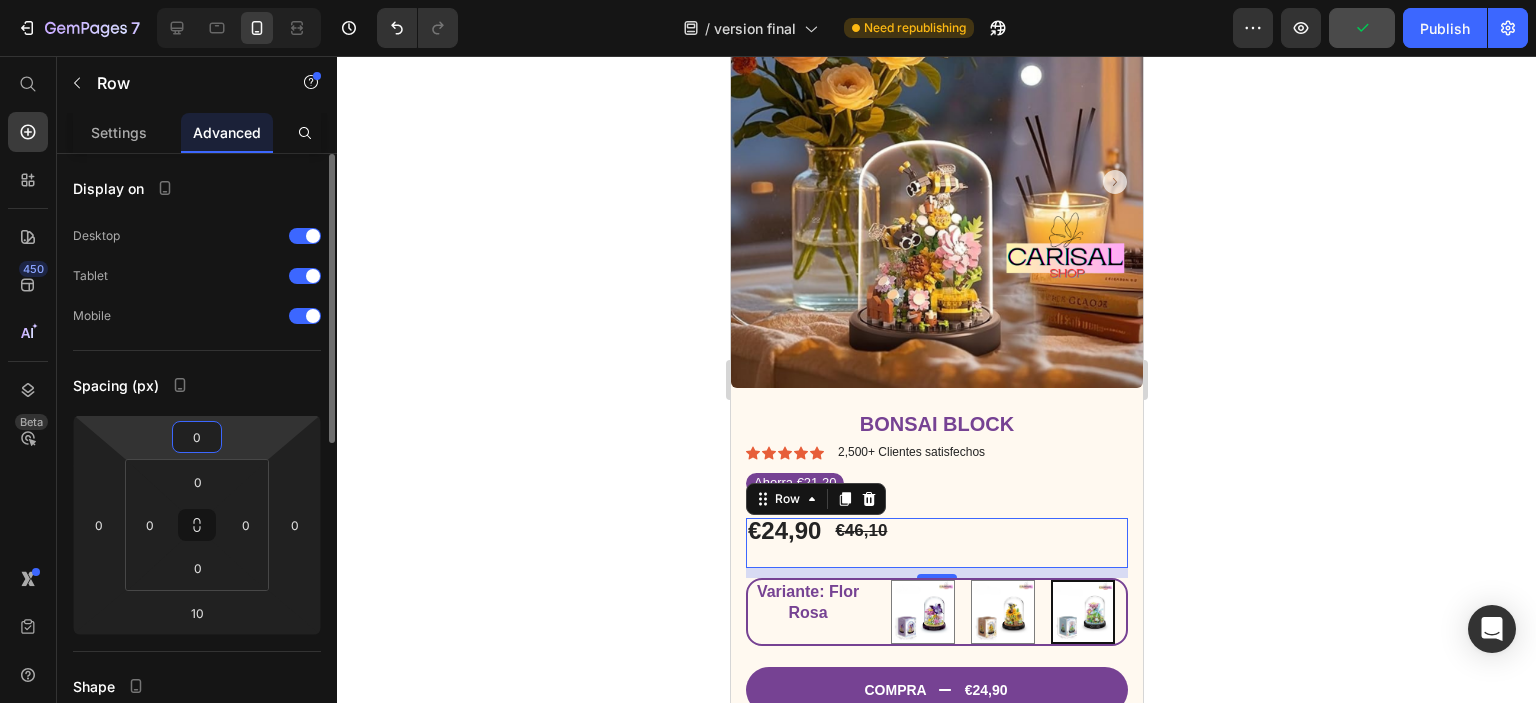click on "0" at bounding box center [197, 437] 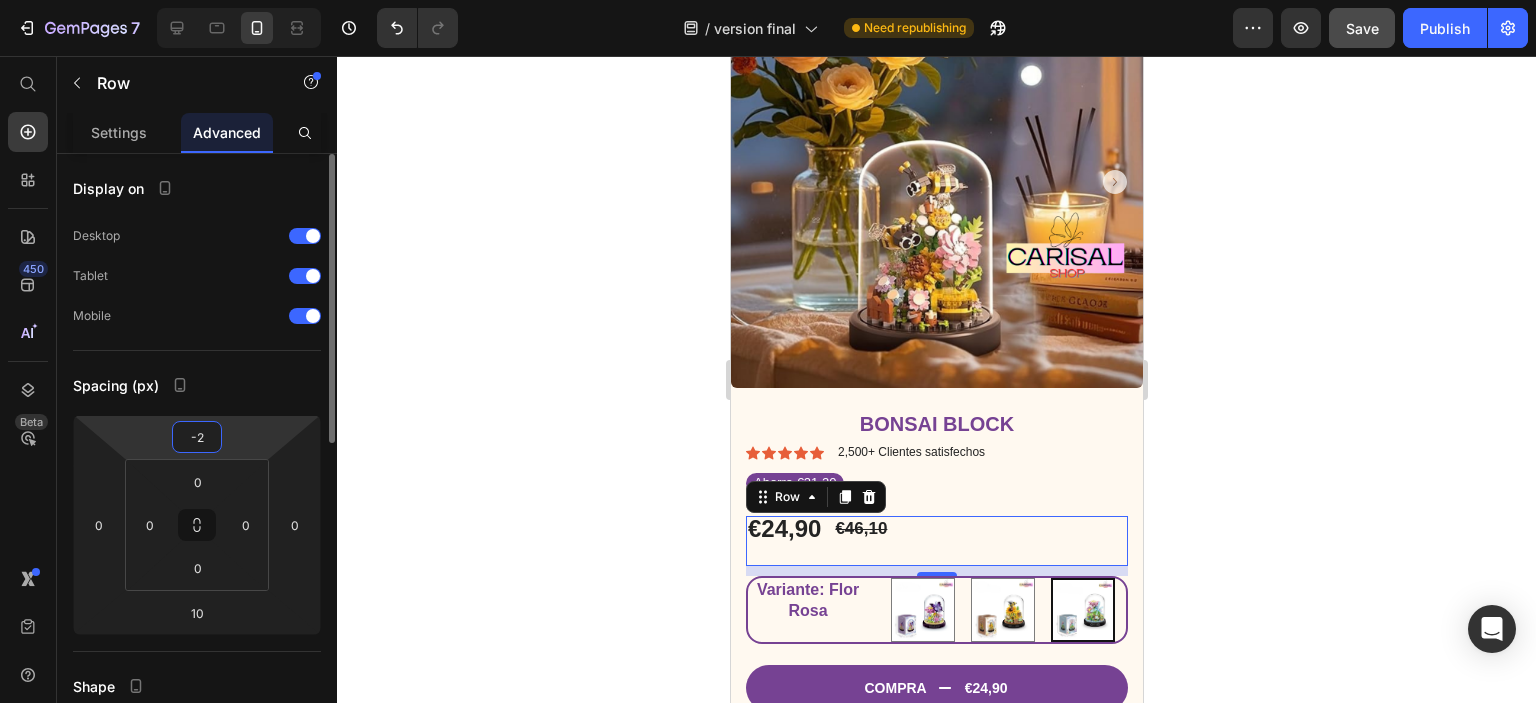 type on "-20" 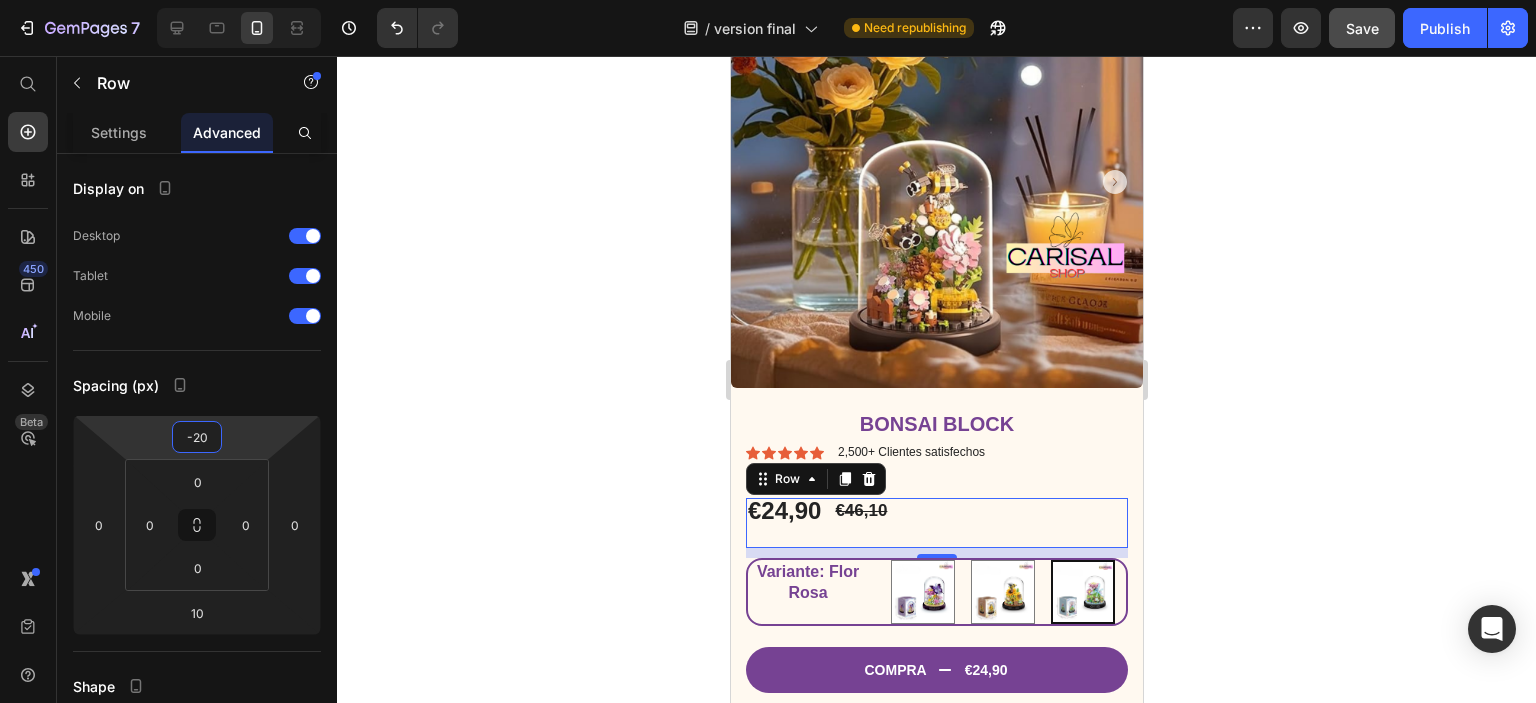 click 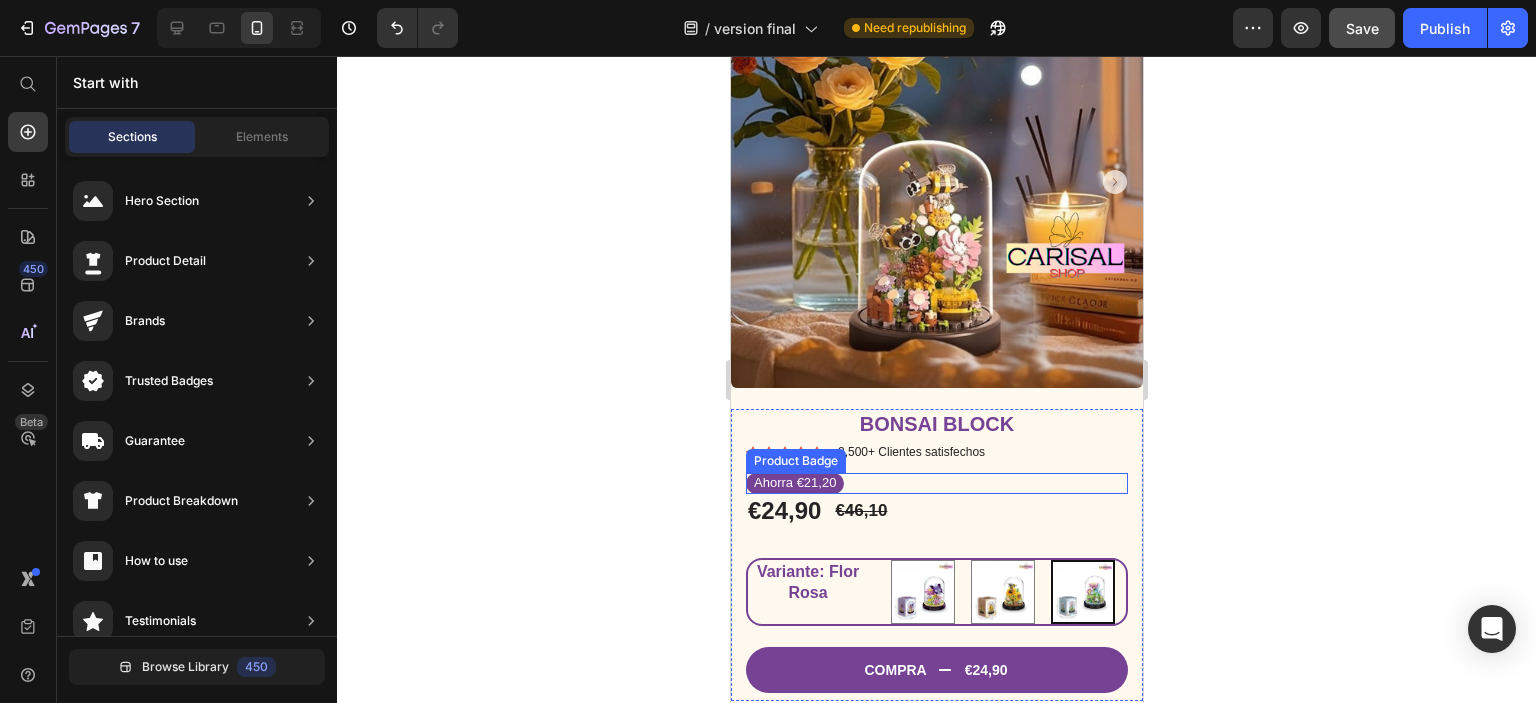 click on "Ahorra €21,20" at bounding box center (794, 483) 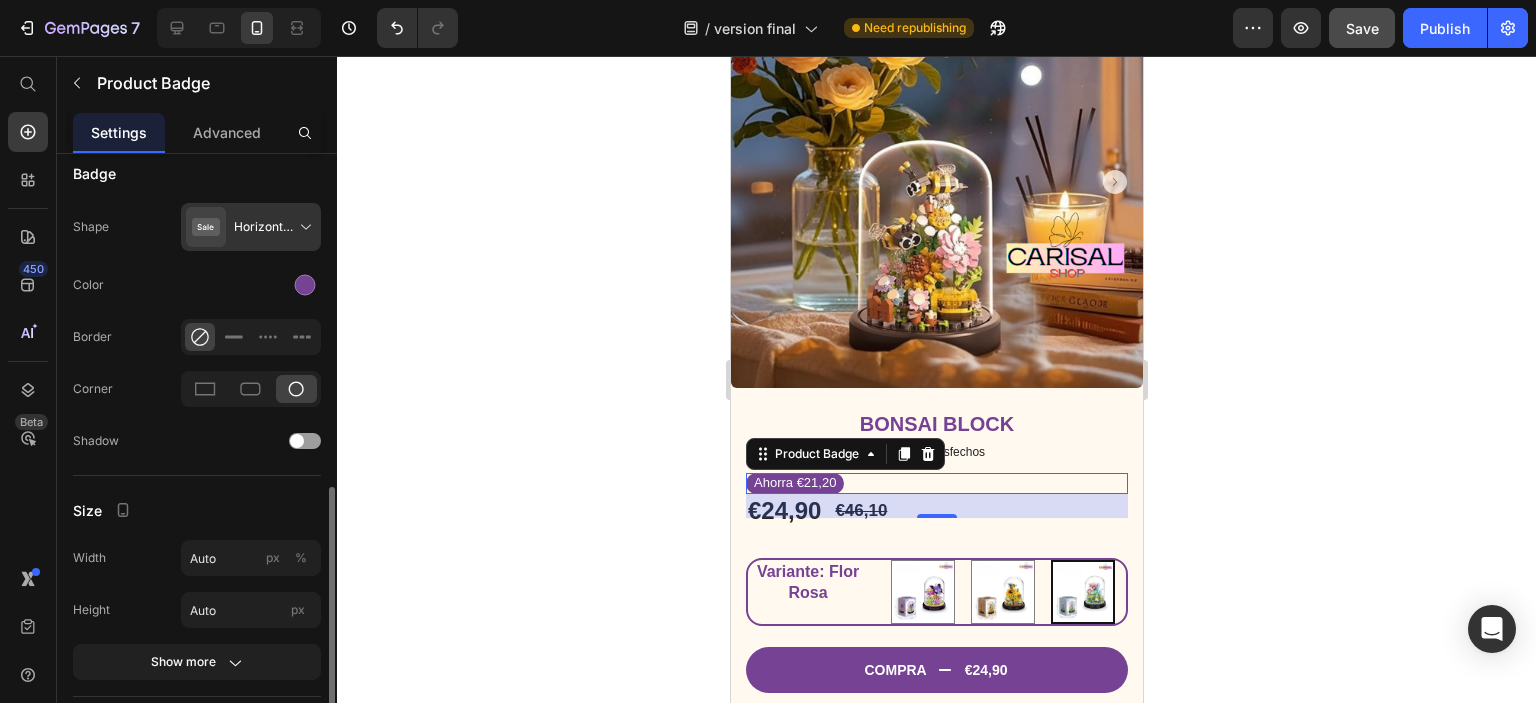 scroll, scrollTop: 1000, scrollLeft: 0, axis: vertical 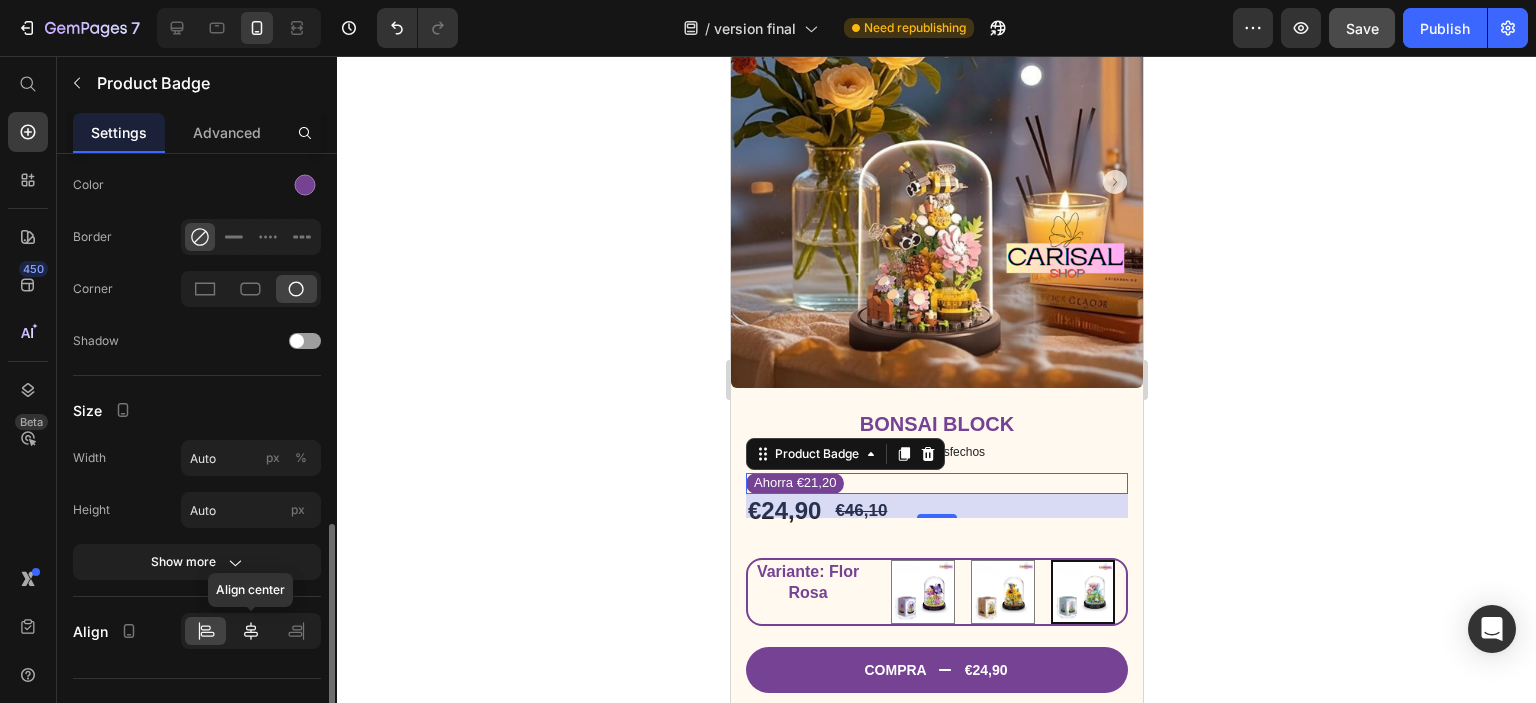 click 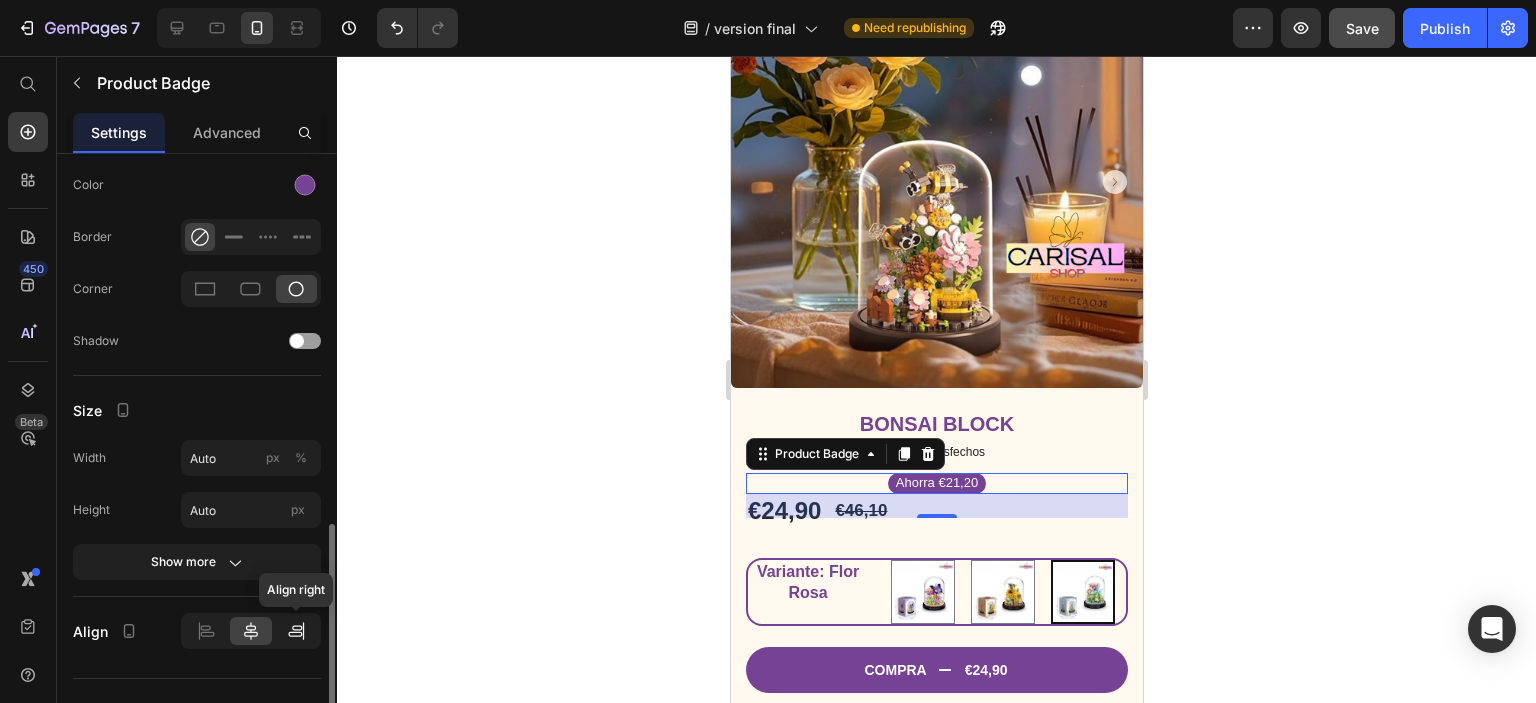 click 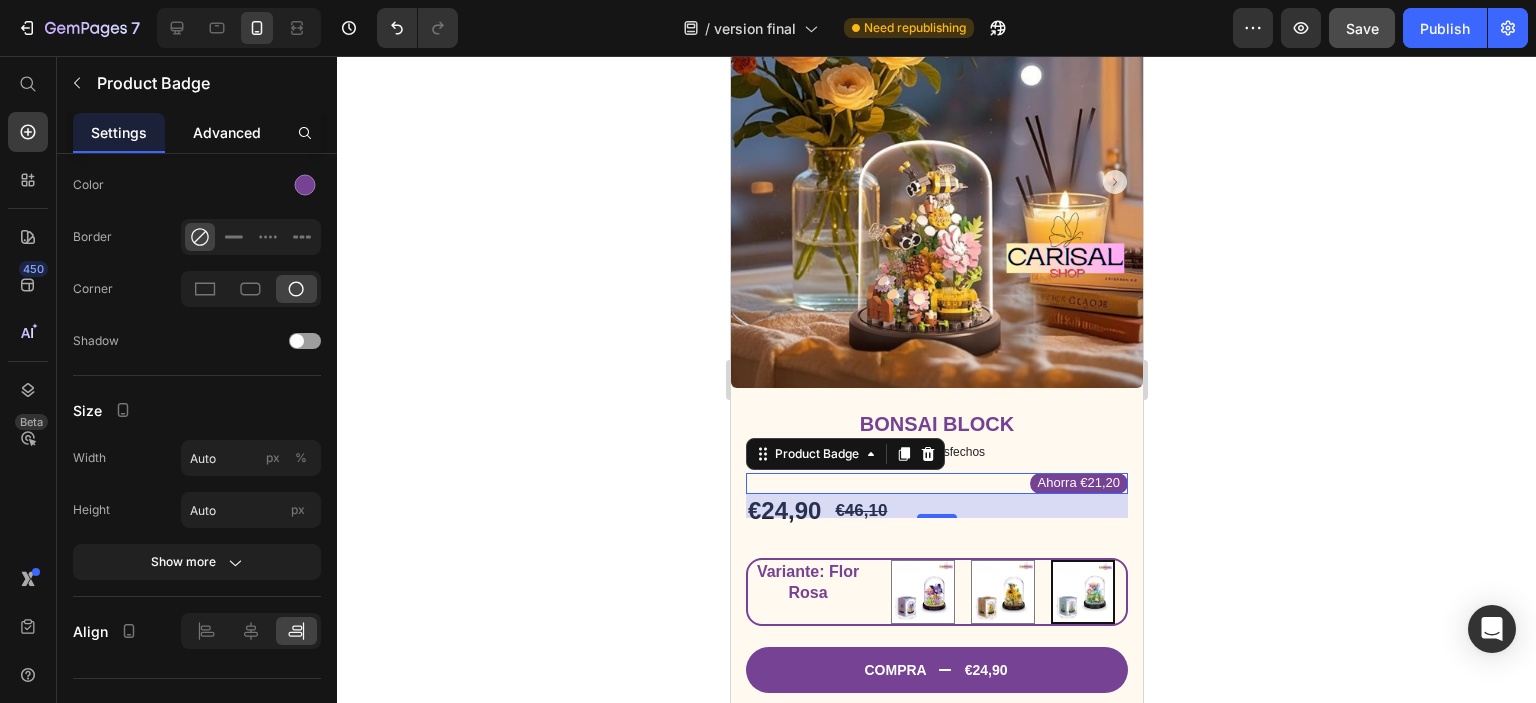 click on "Advanced" at bounding box center (227, 132) 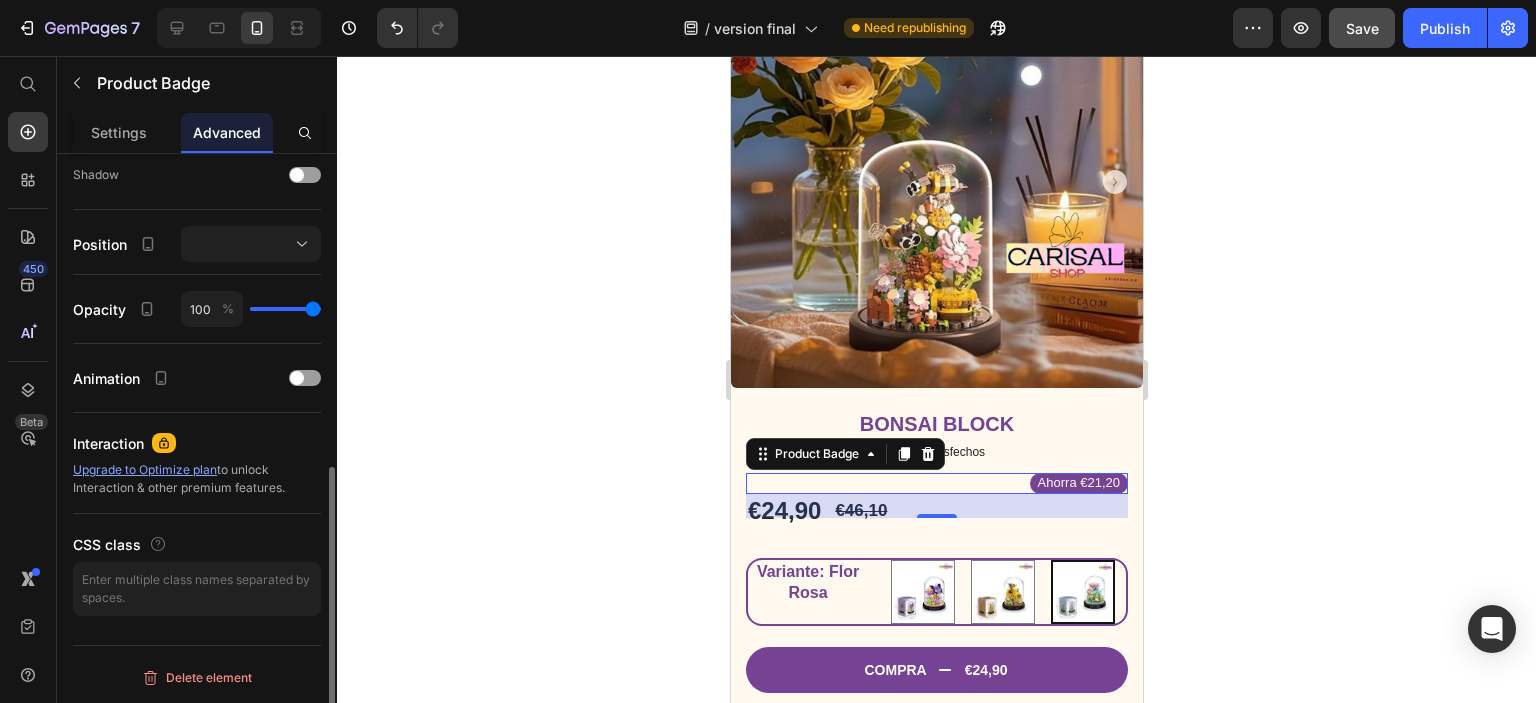 scroll, scrollTop: 0, scrollLeft: 0, axis: both 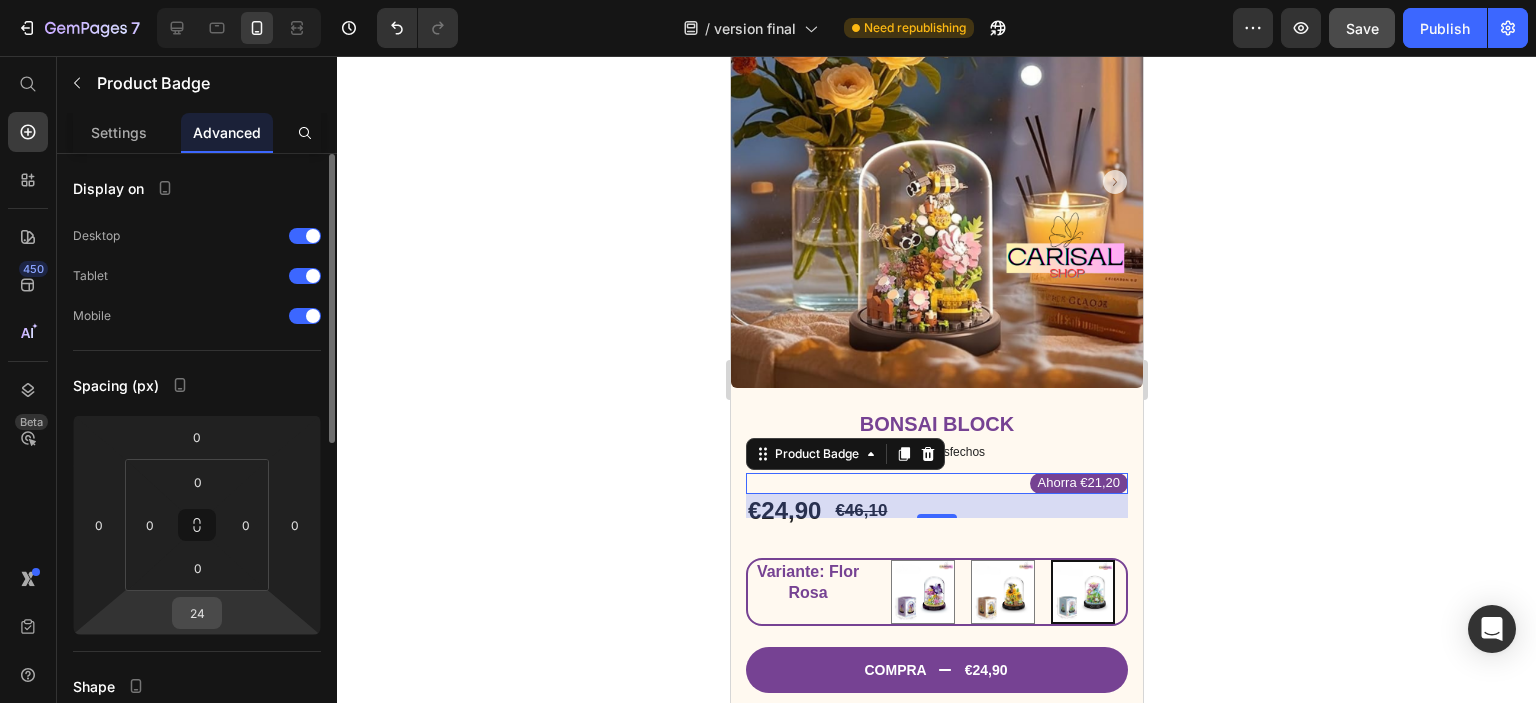 click on "24" at bounding box center [197, 613] 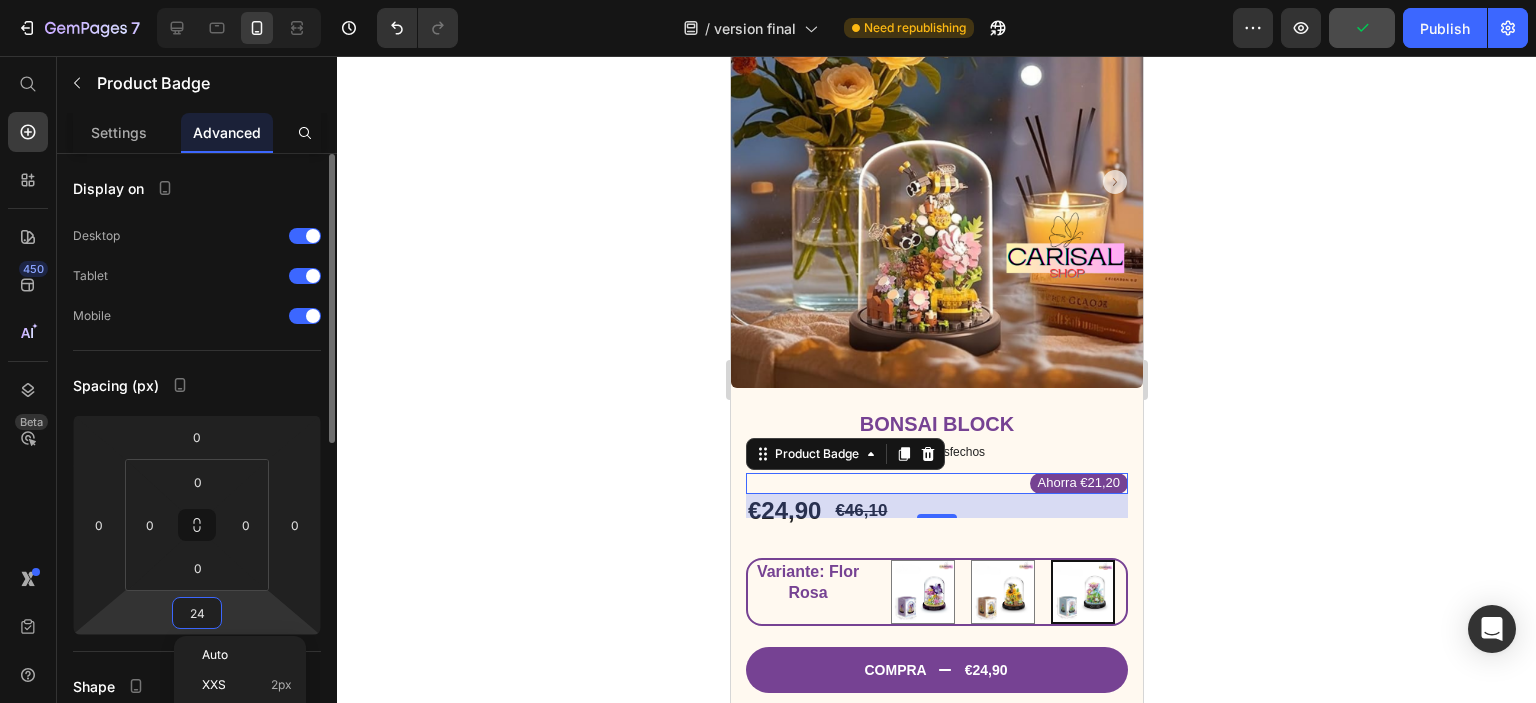 type on "0" 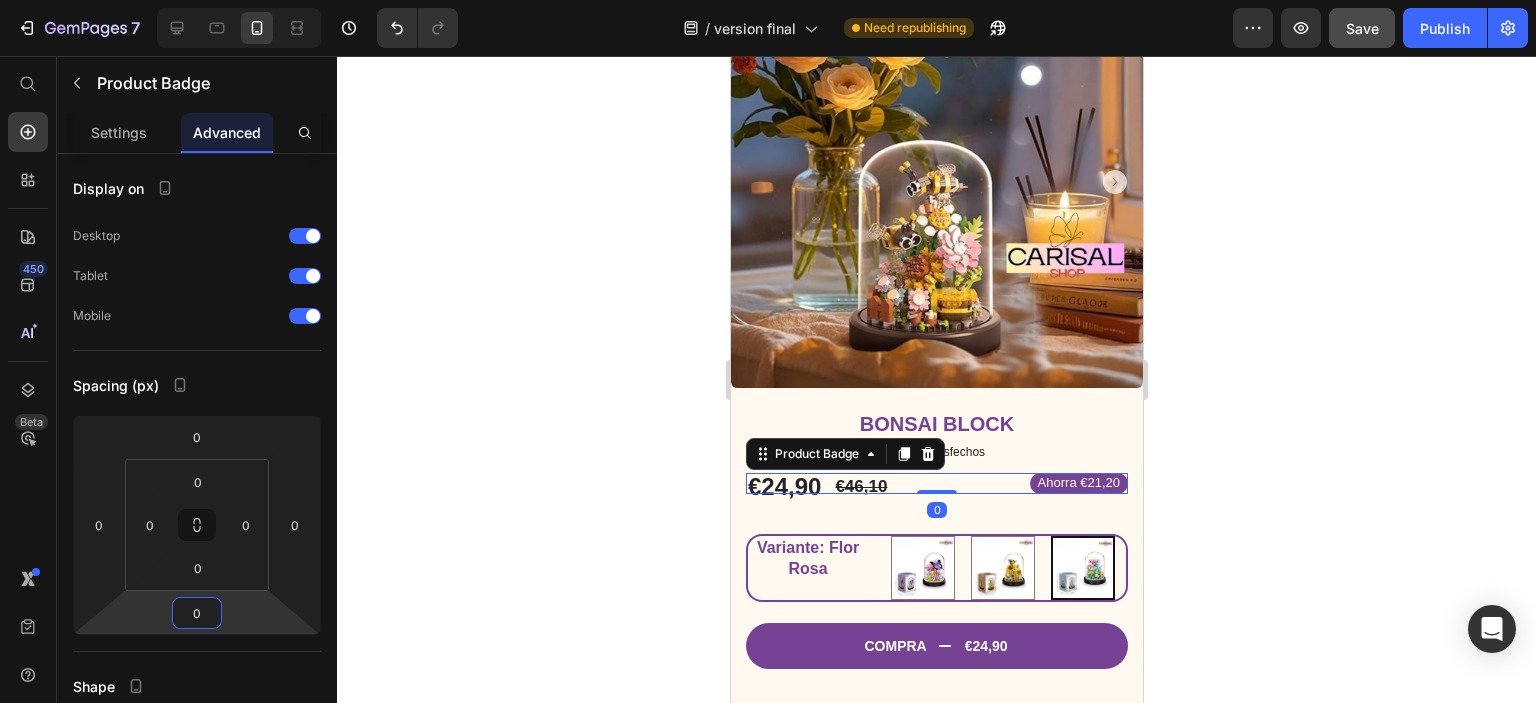 click 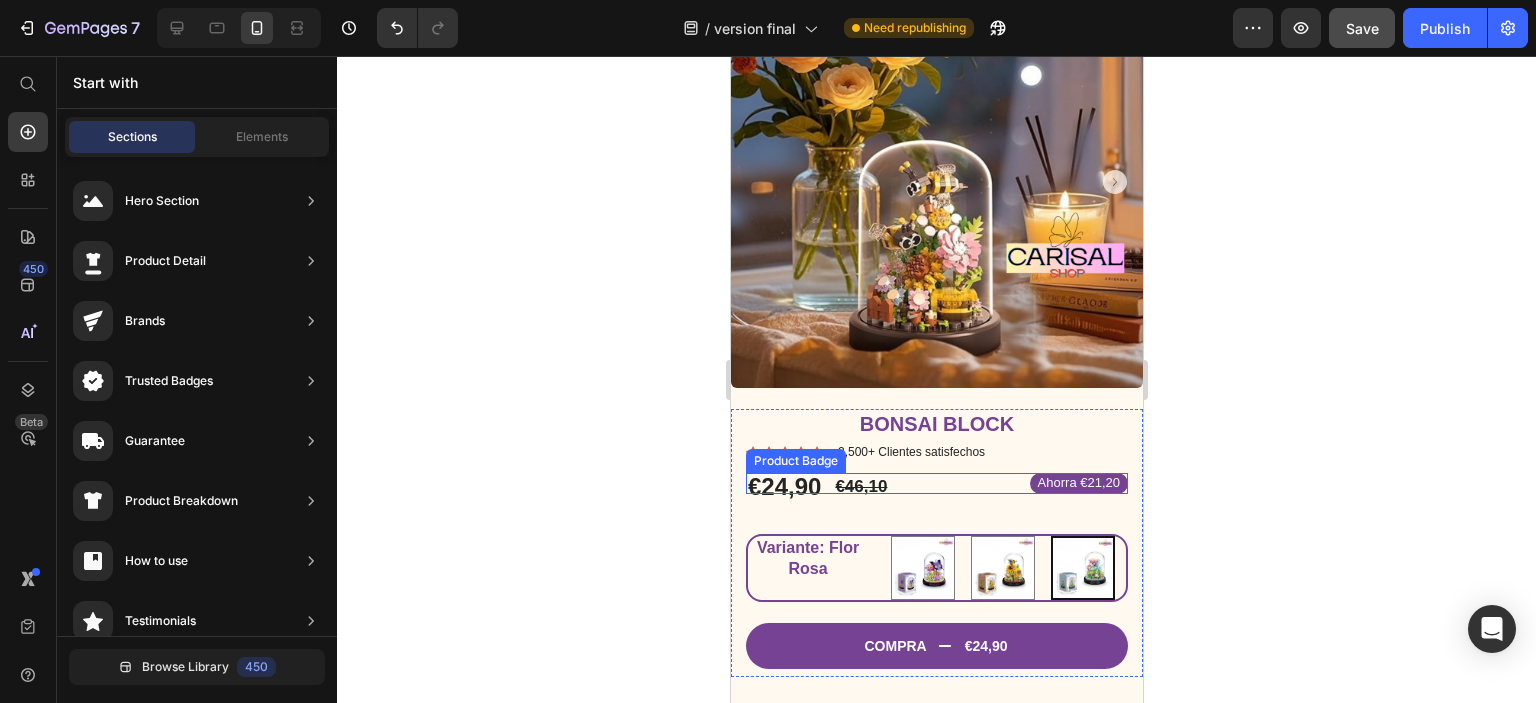 click on "Ahorra €21,20" at bounding box center [1078, 483] 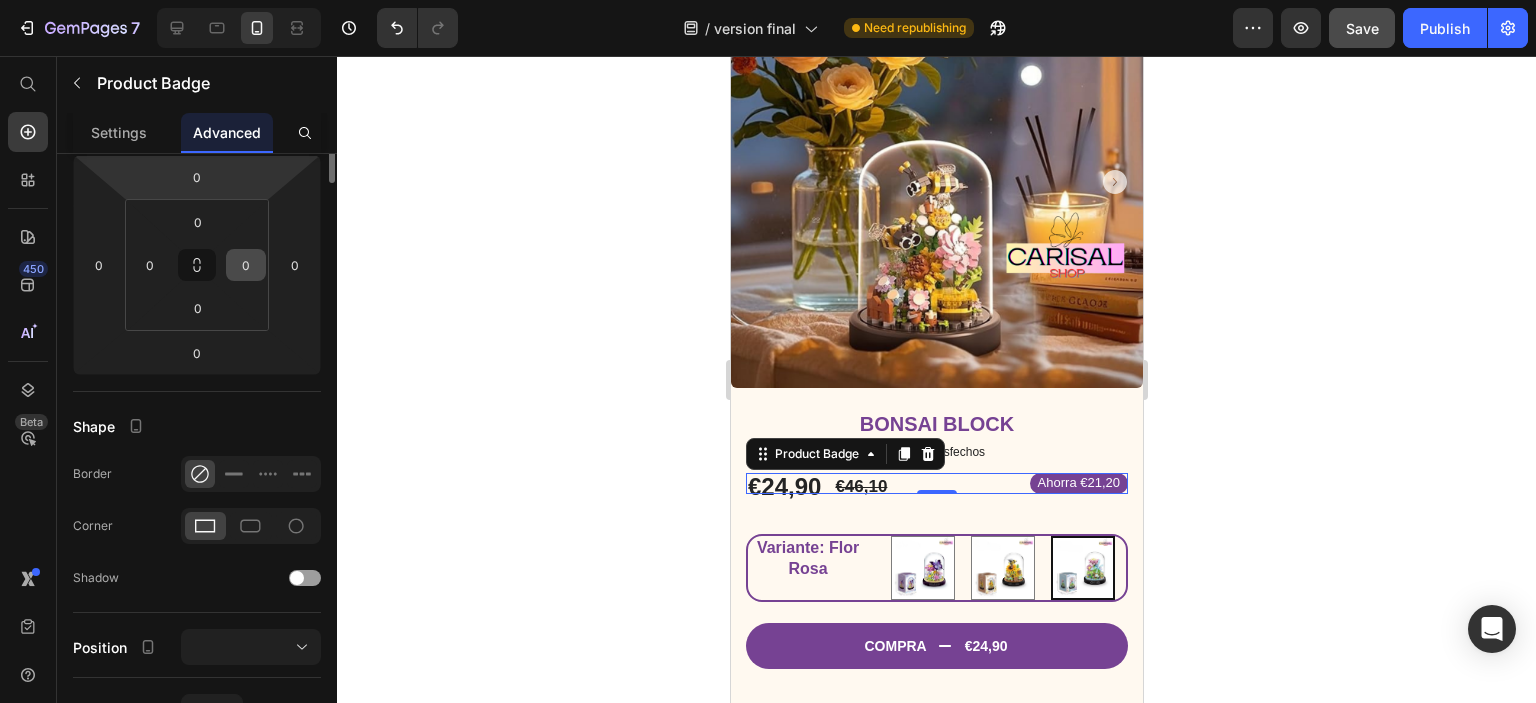 scroll, scrollTop: 0, scrollLeft: 0, axis: both 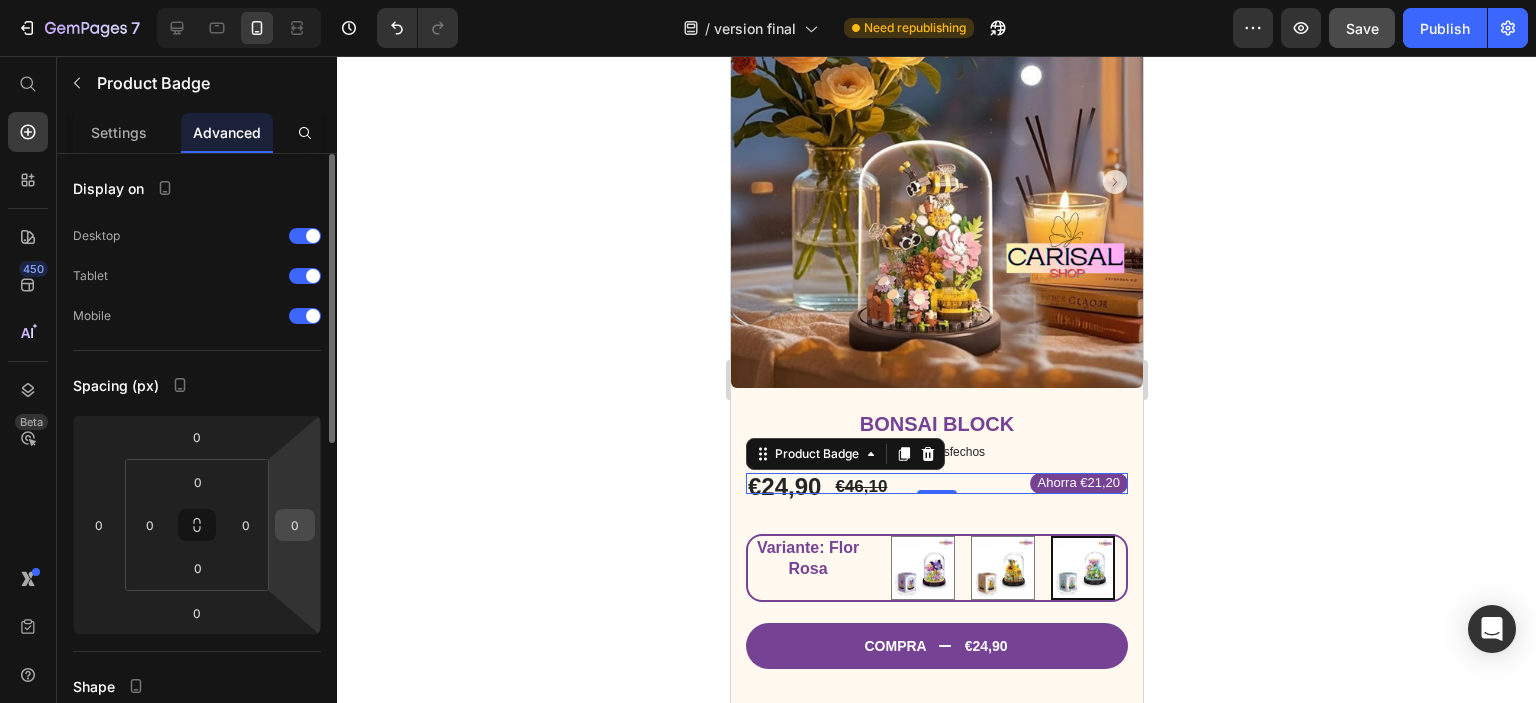 click on "0" at bounding box center (295, 525) 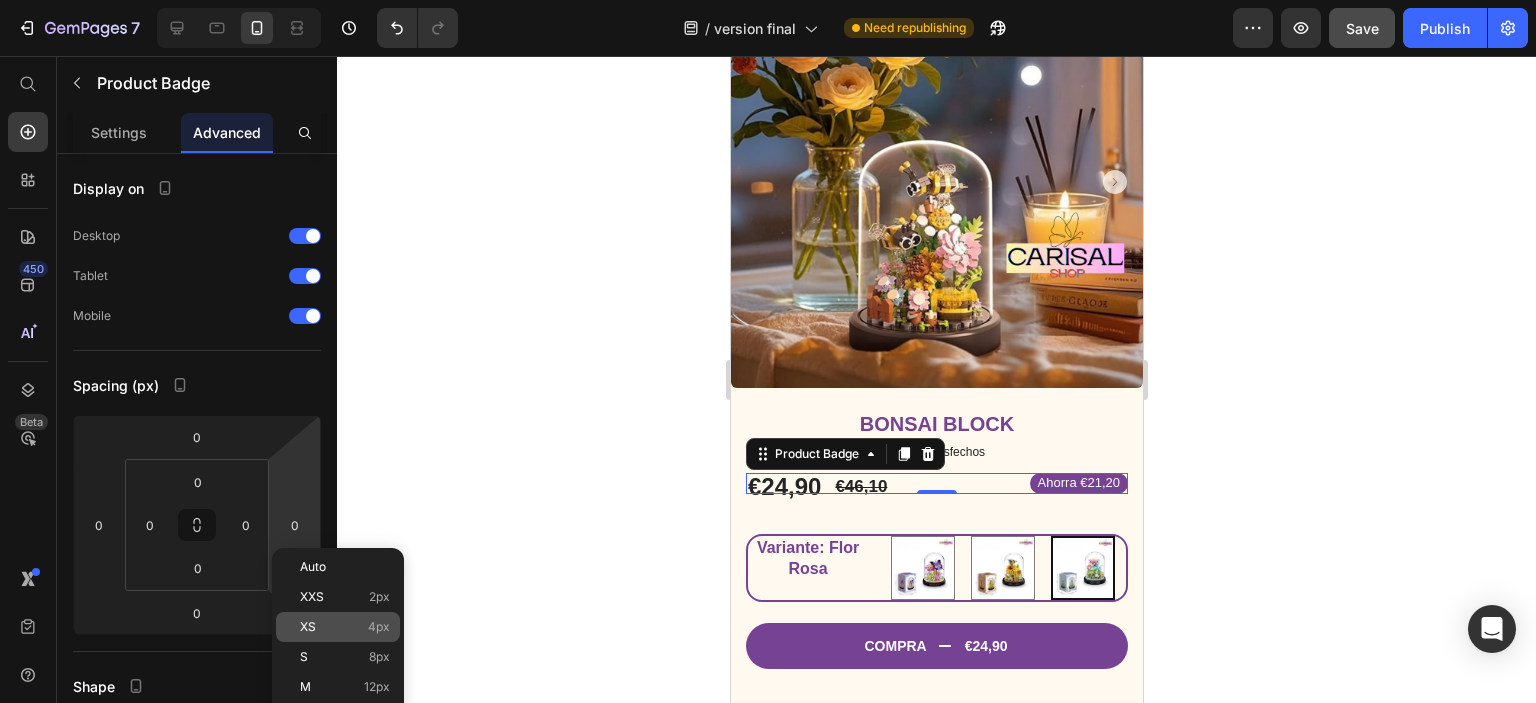 click on "XS 4px" at bounding box center (345, 627) 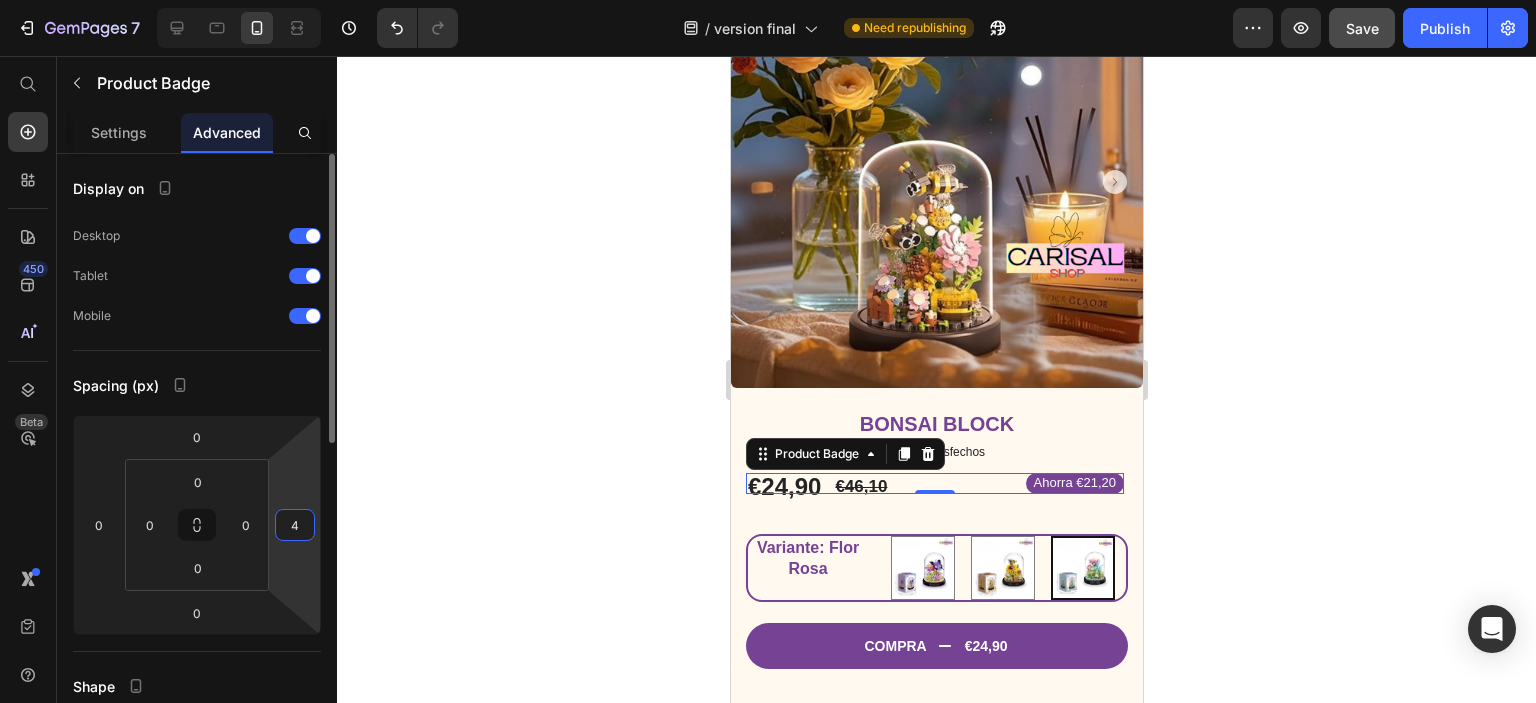 click on "4" at bounding box center [295, 525] 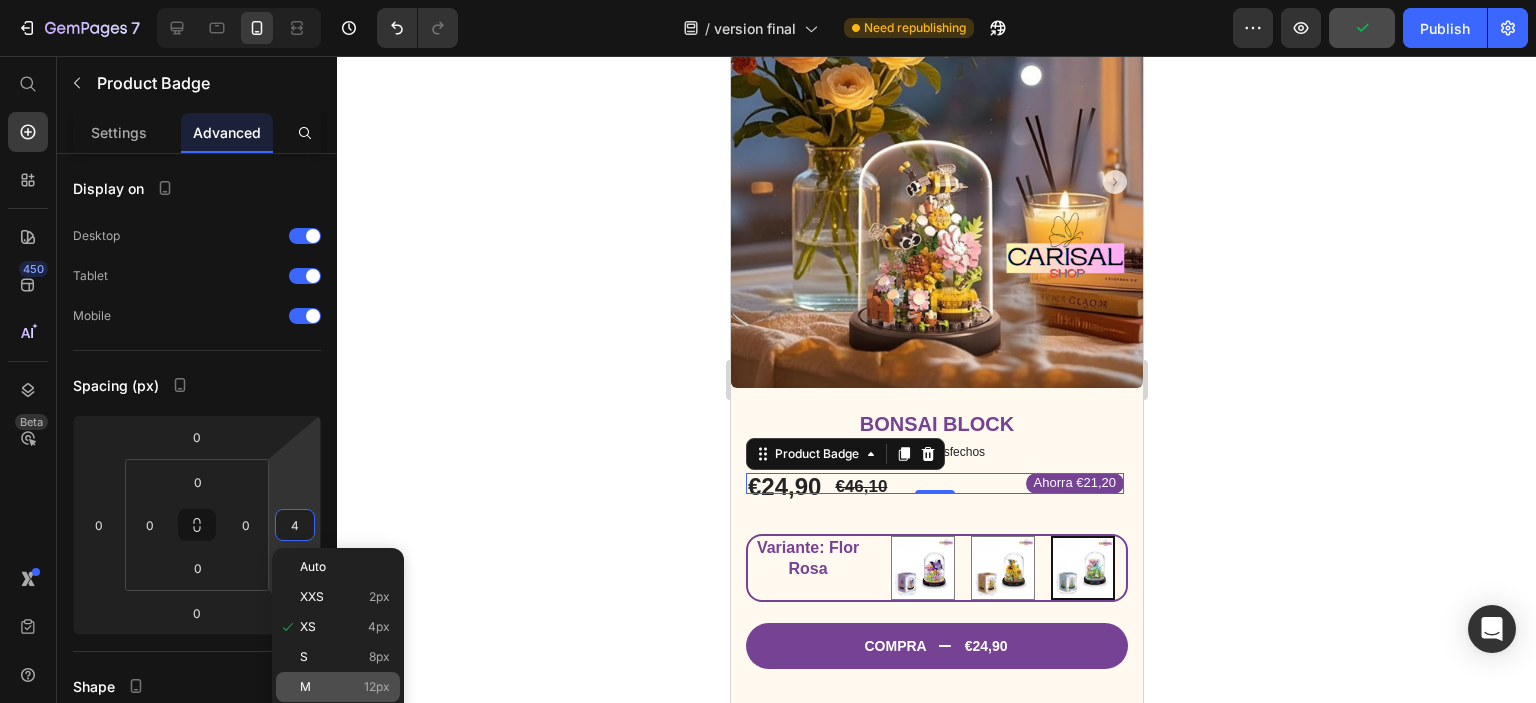 click on "M 12px" 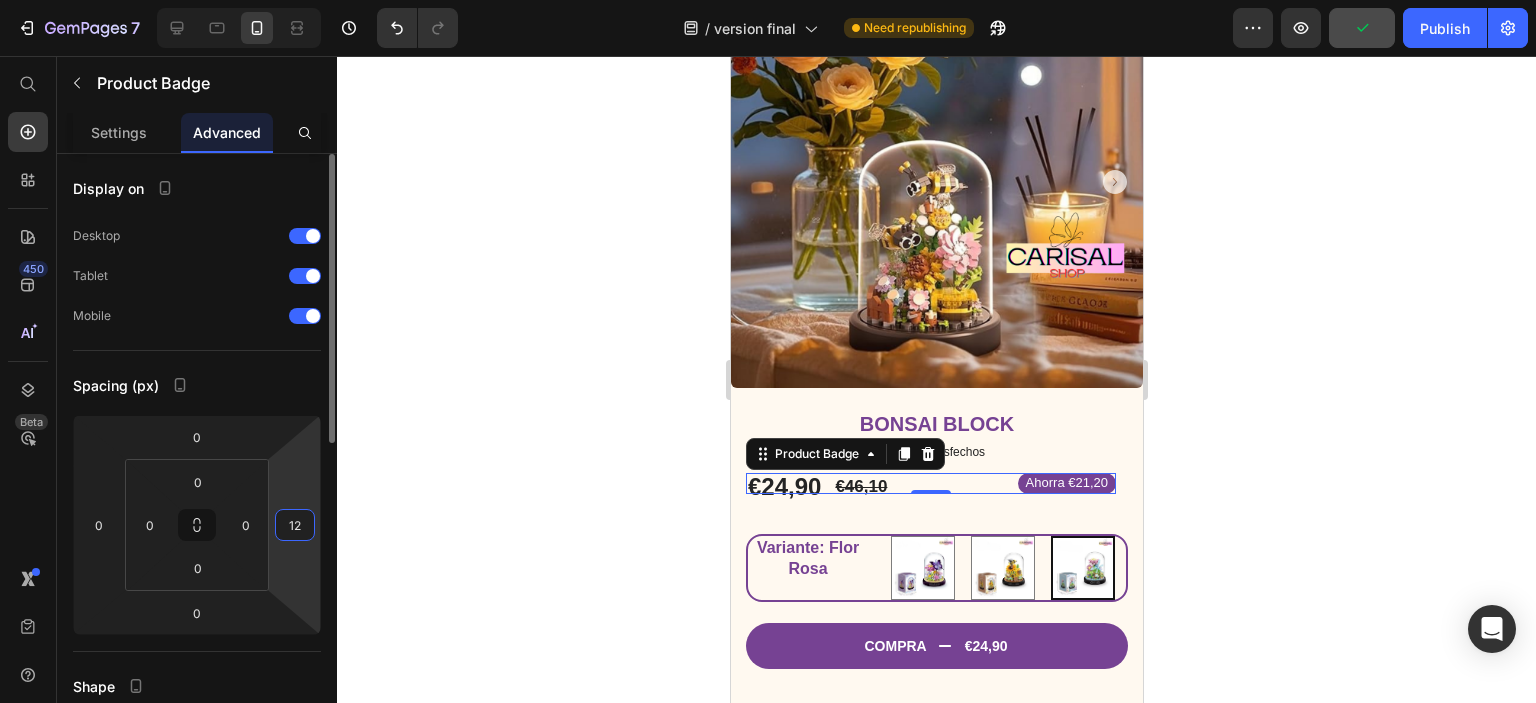 click on "12" at bounding box center (295, 525) 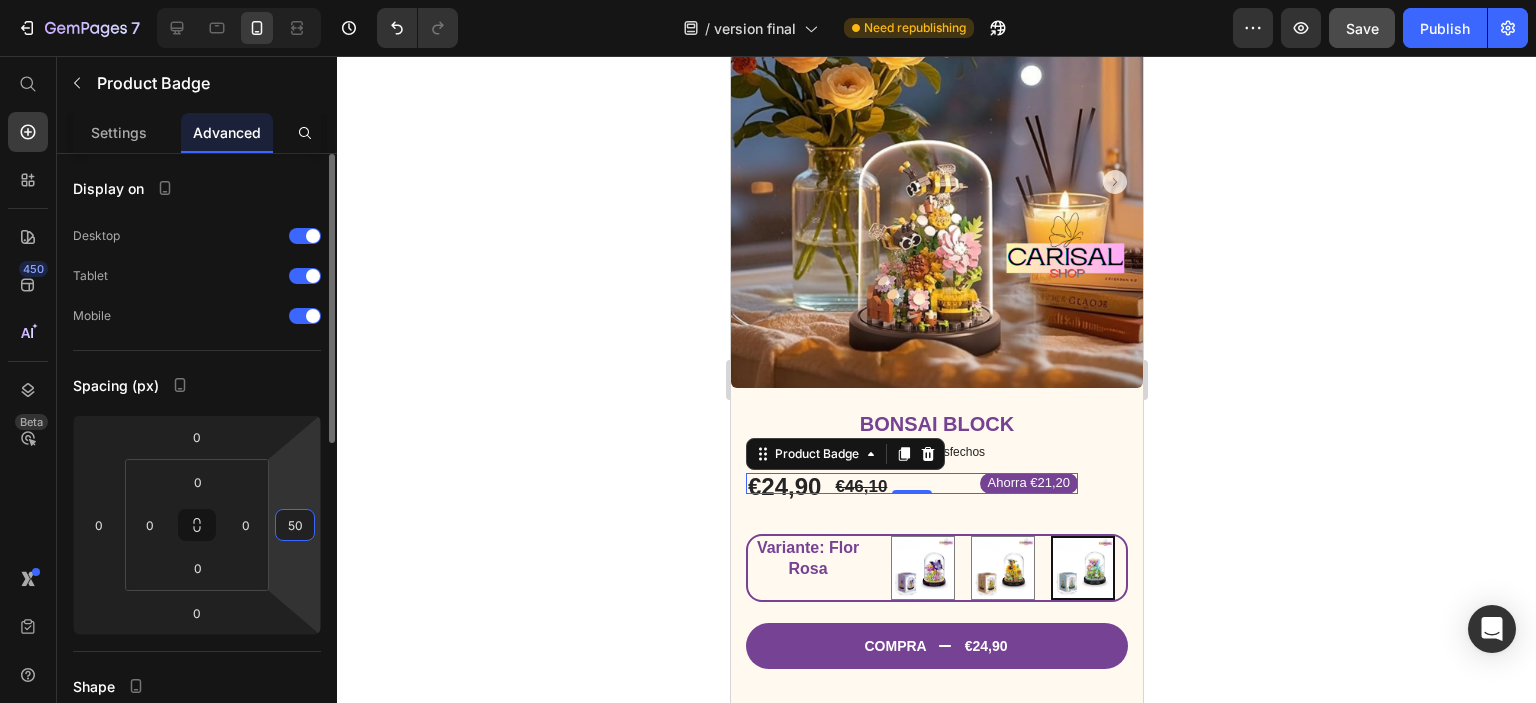 type on "5" 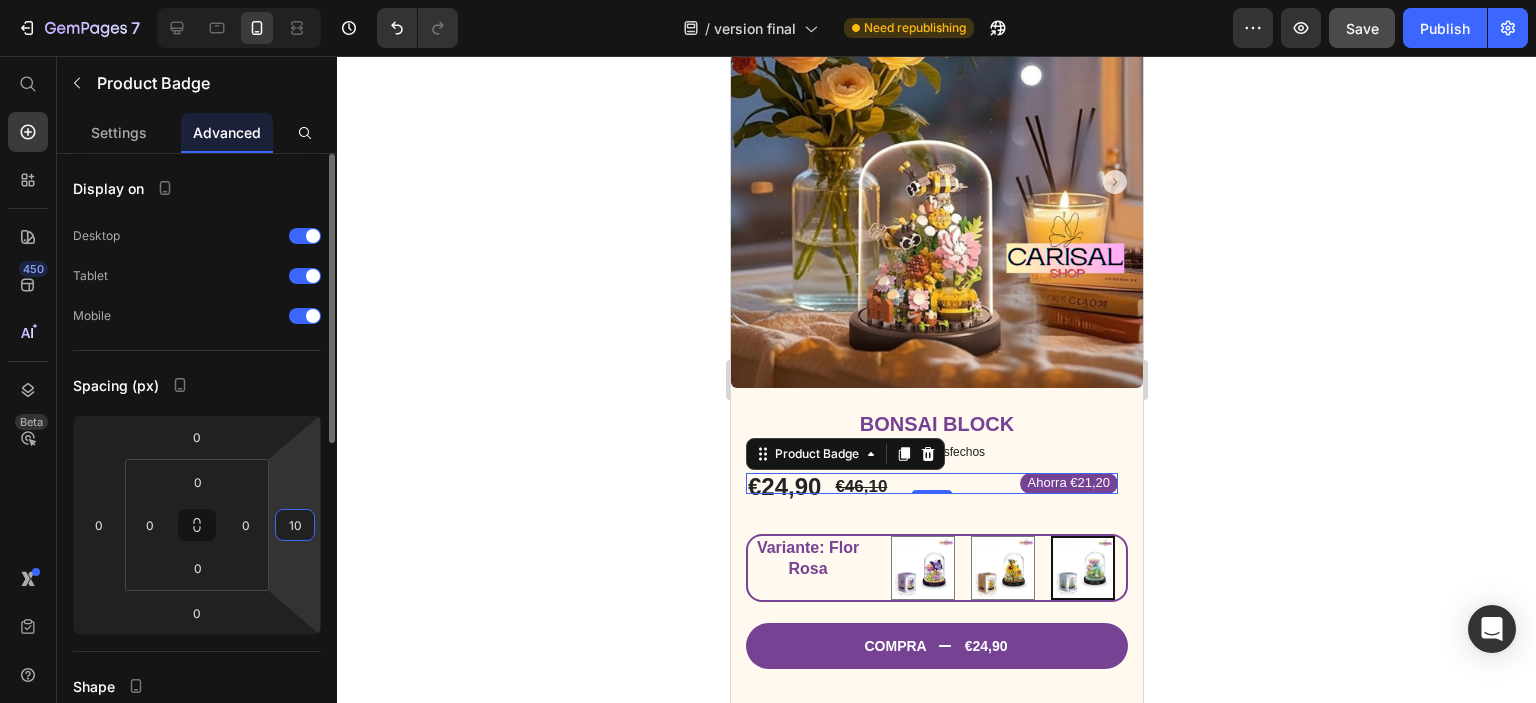 type on "100" 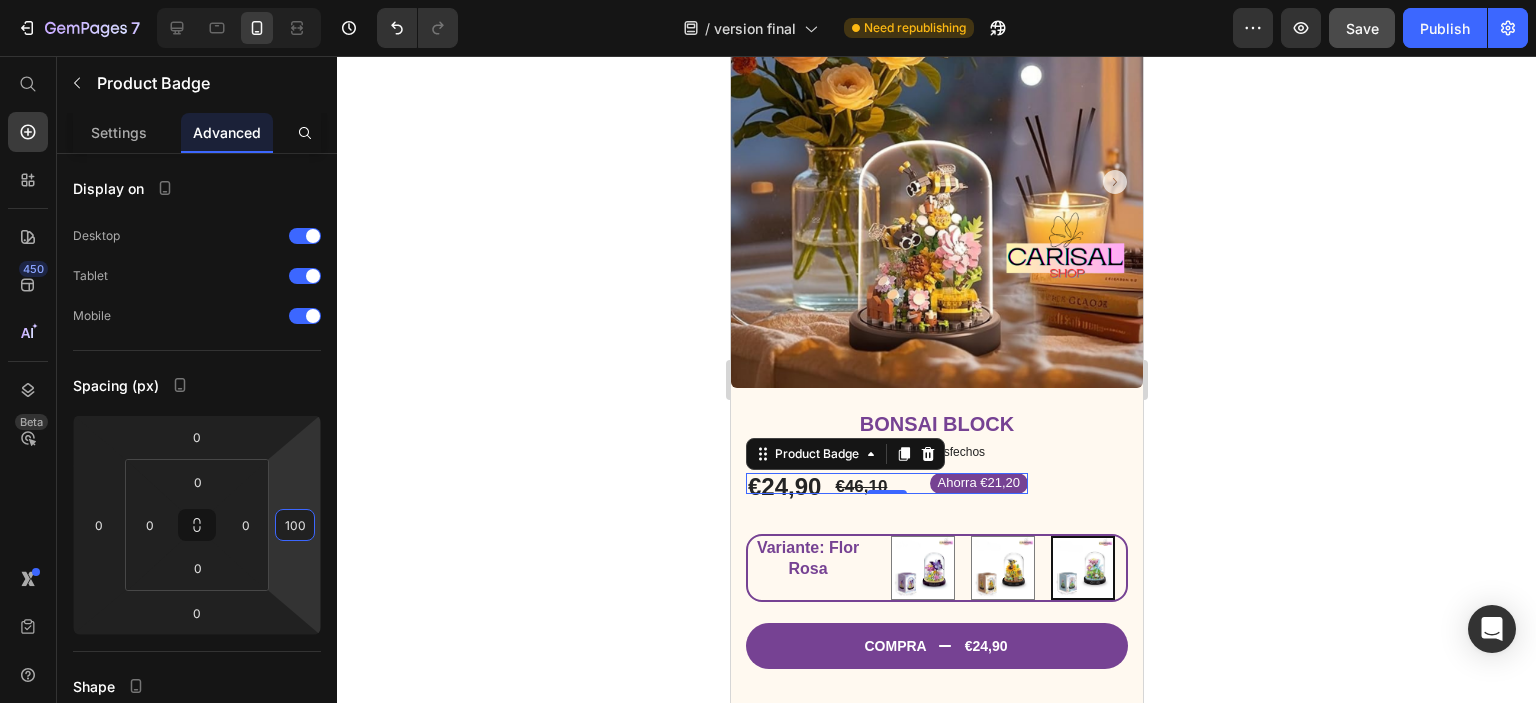 click 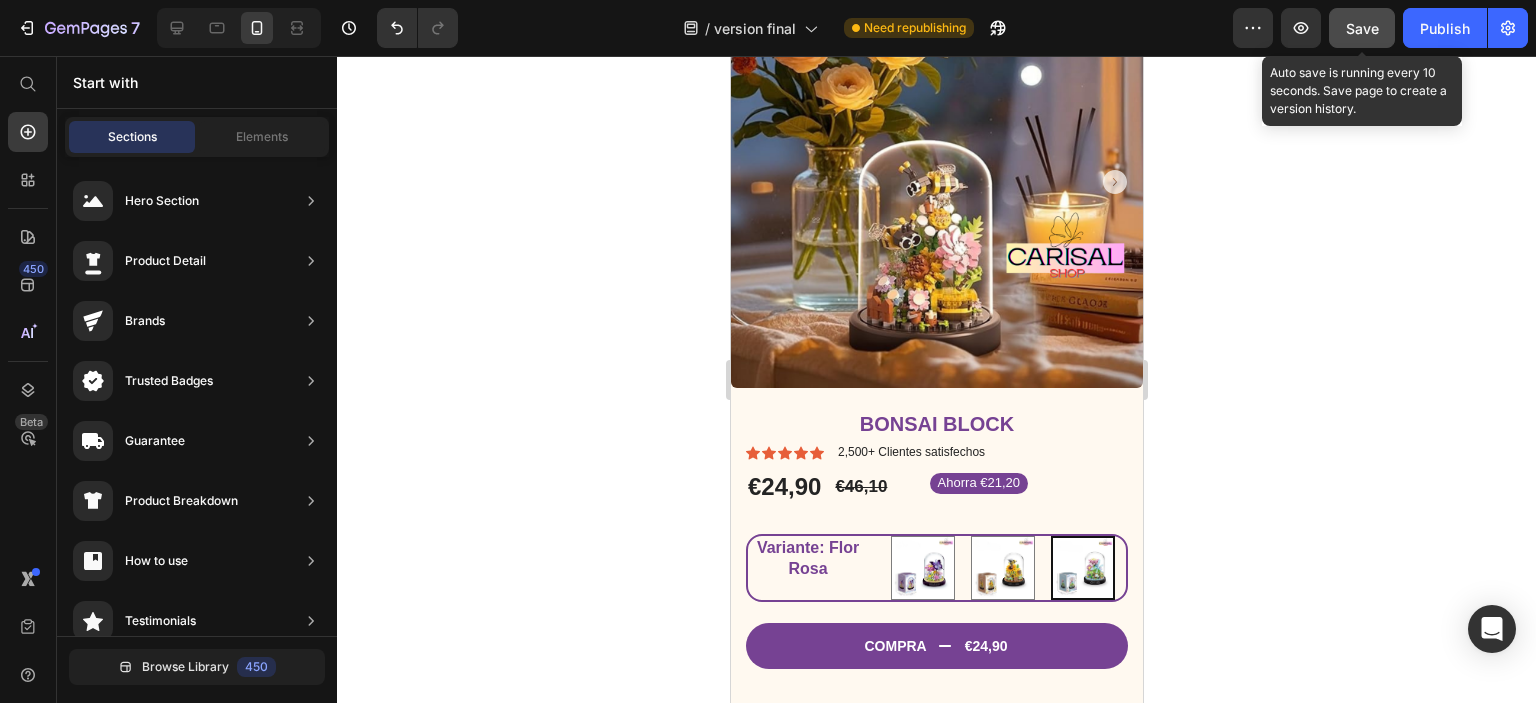 click on "Save" at bounding box center [1362, 28] 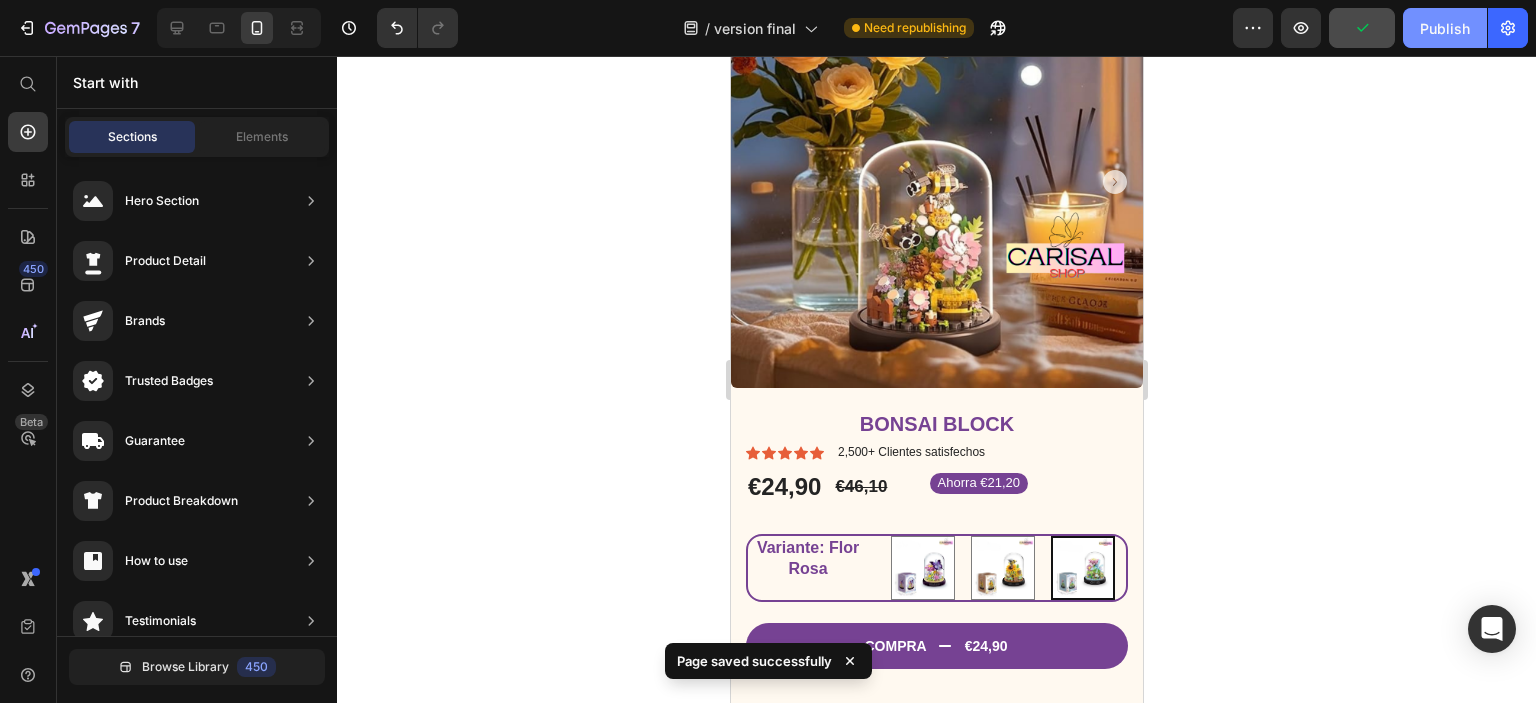click on "Publish" at bounding box center [1445, 28] 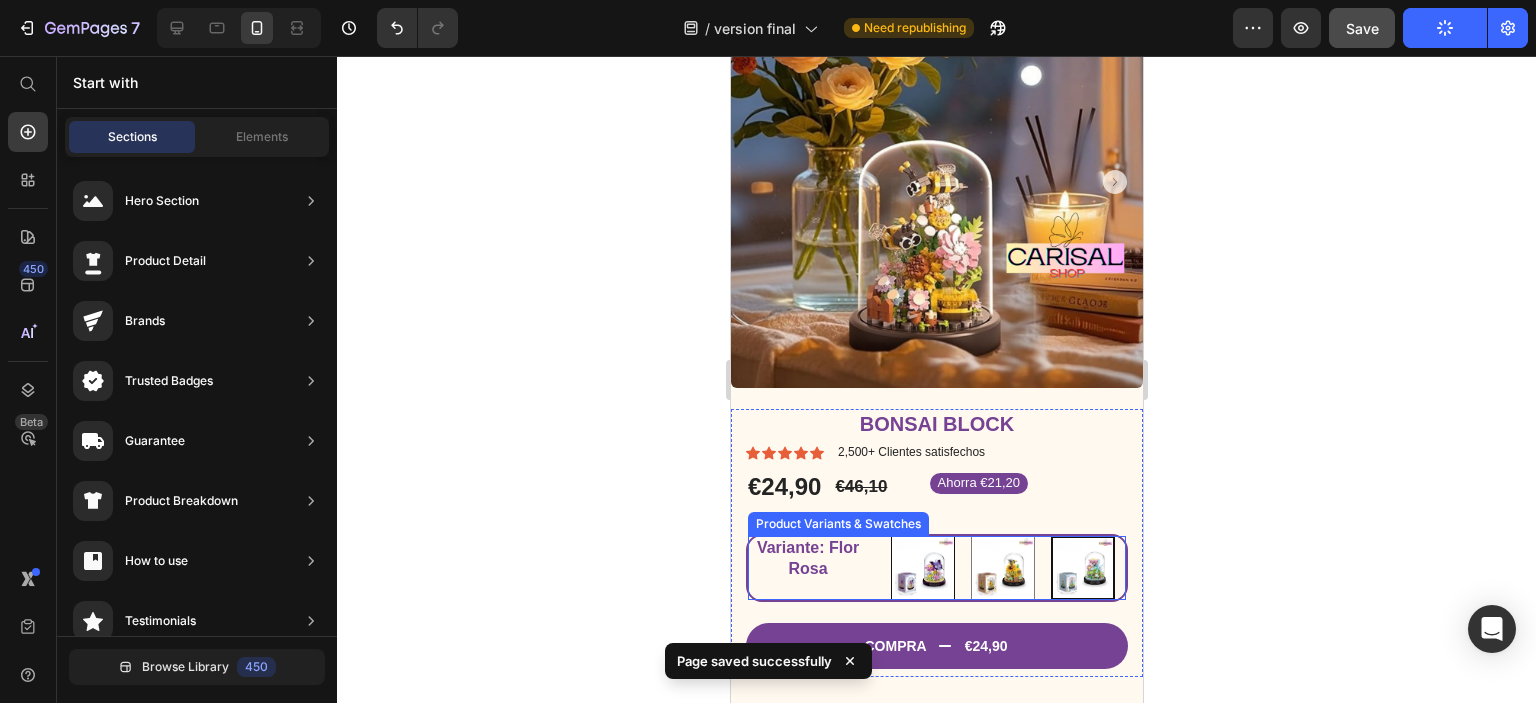 click at bounding box center [922, 568] 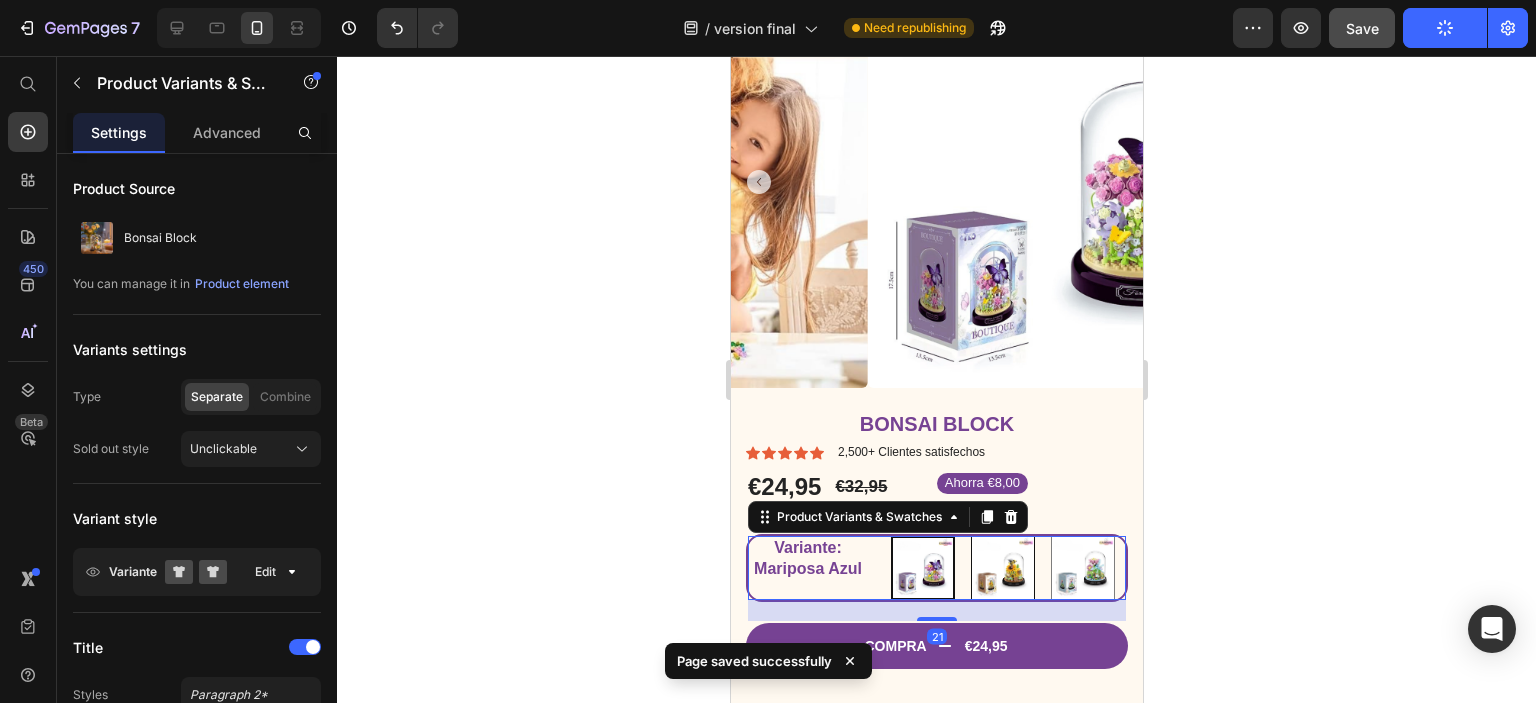 click at bounding box center [1002, 568] 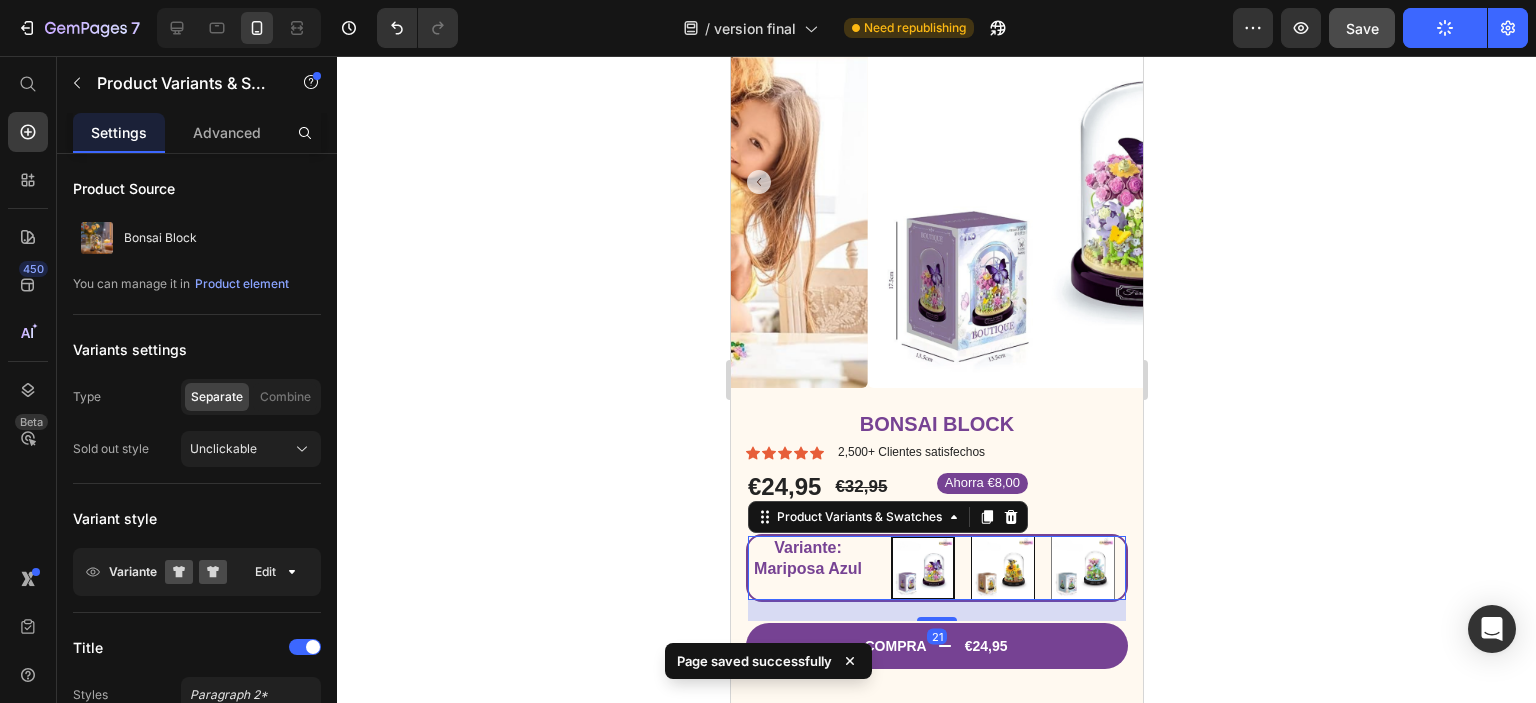 click on "Abeja Amarilla Abeja Amarilla" at bounding box center [1001, 535] 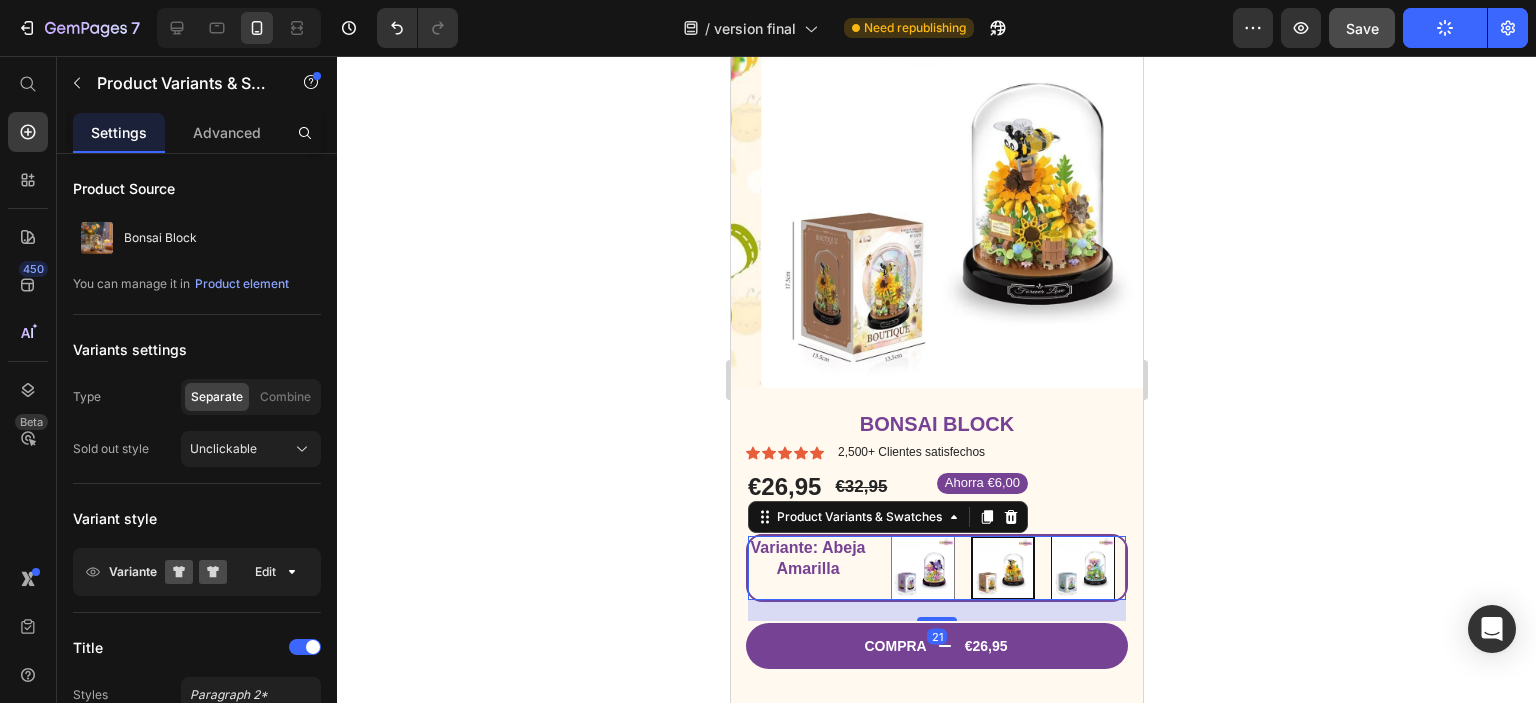 click at bounding box center (1082, 568) 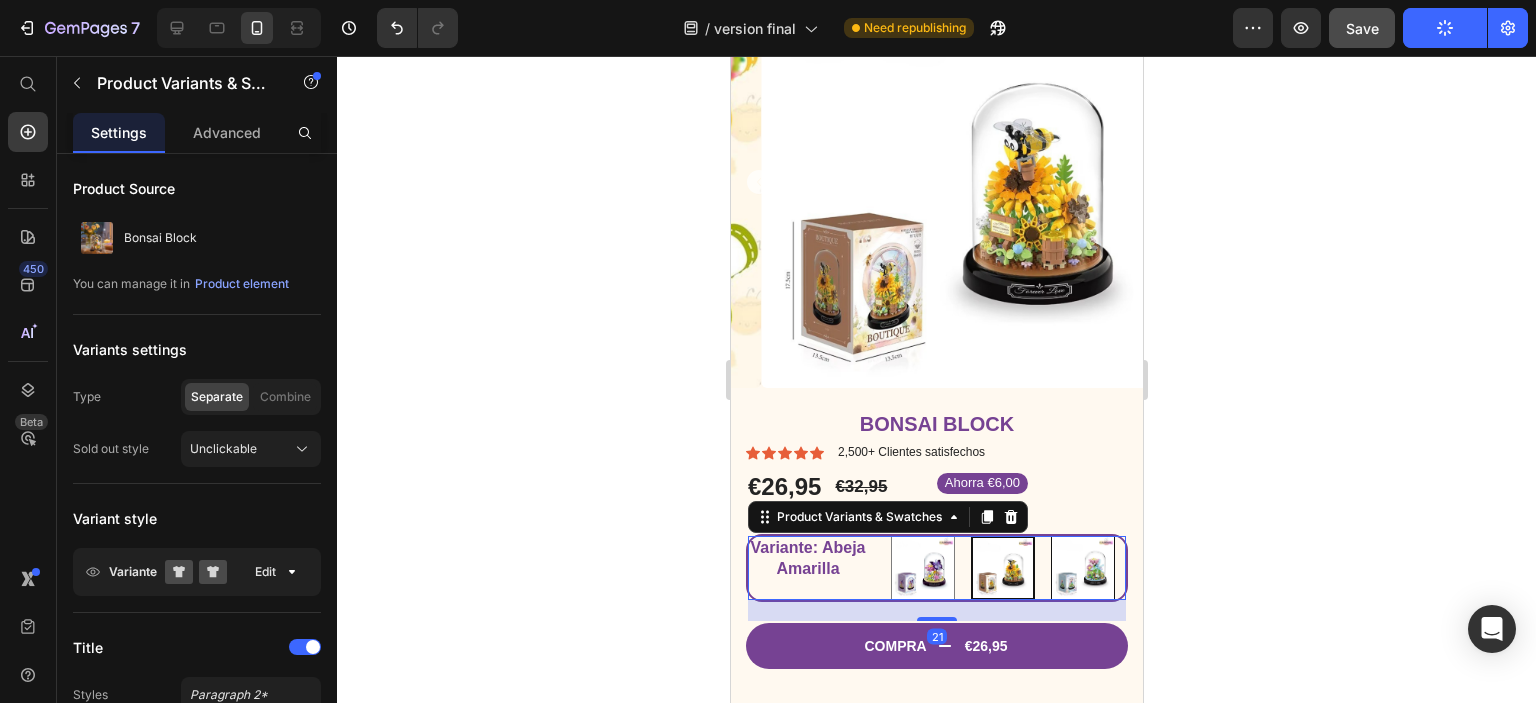 click on "Flor Rosa Flor Rosa" at bounding box center (1081, 535) 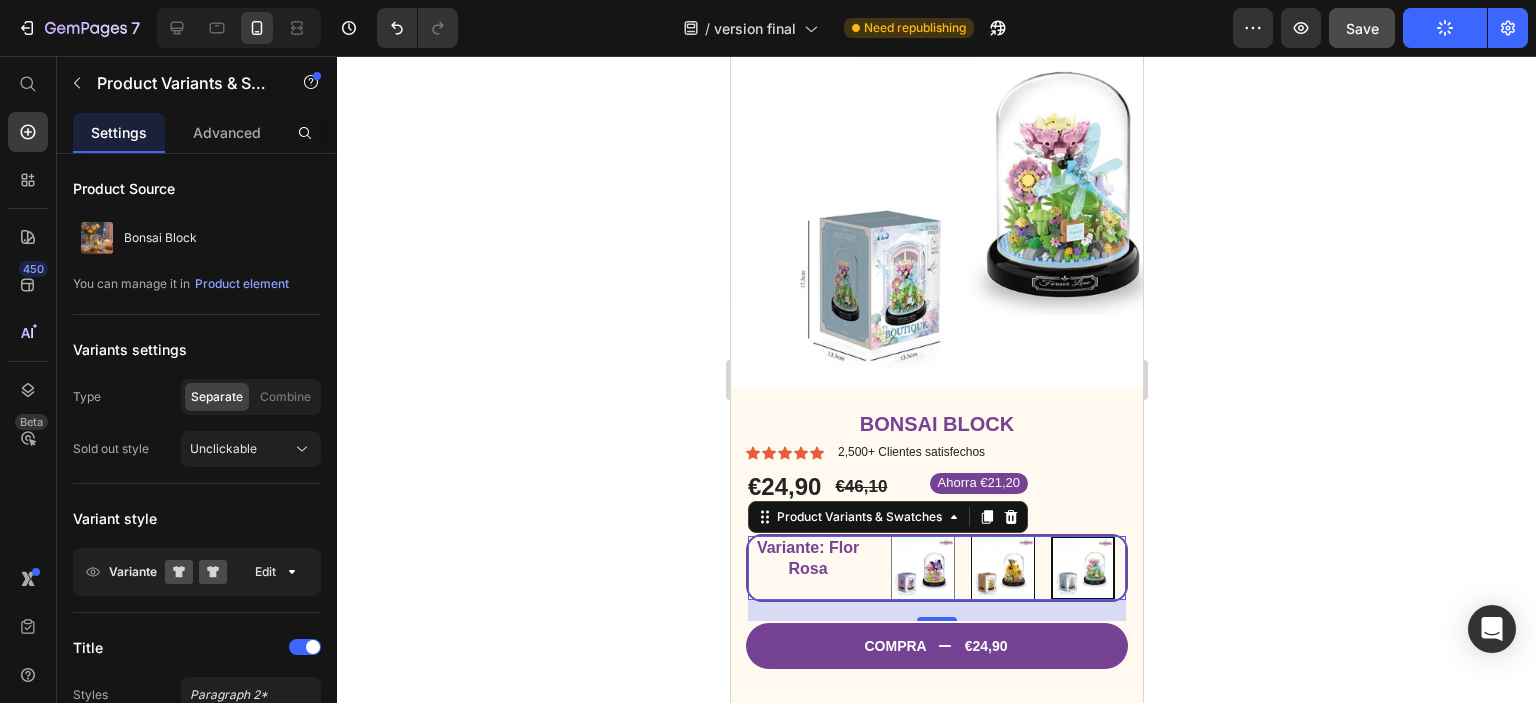 click at bounding box center [1002, 568] 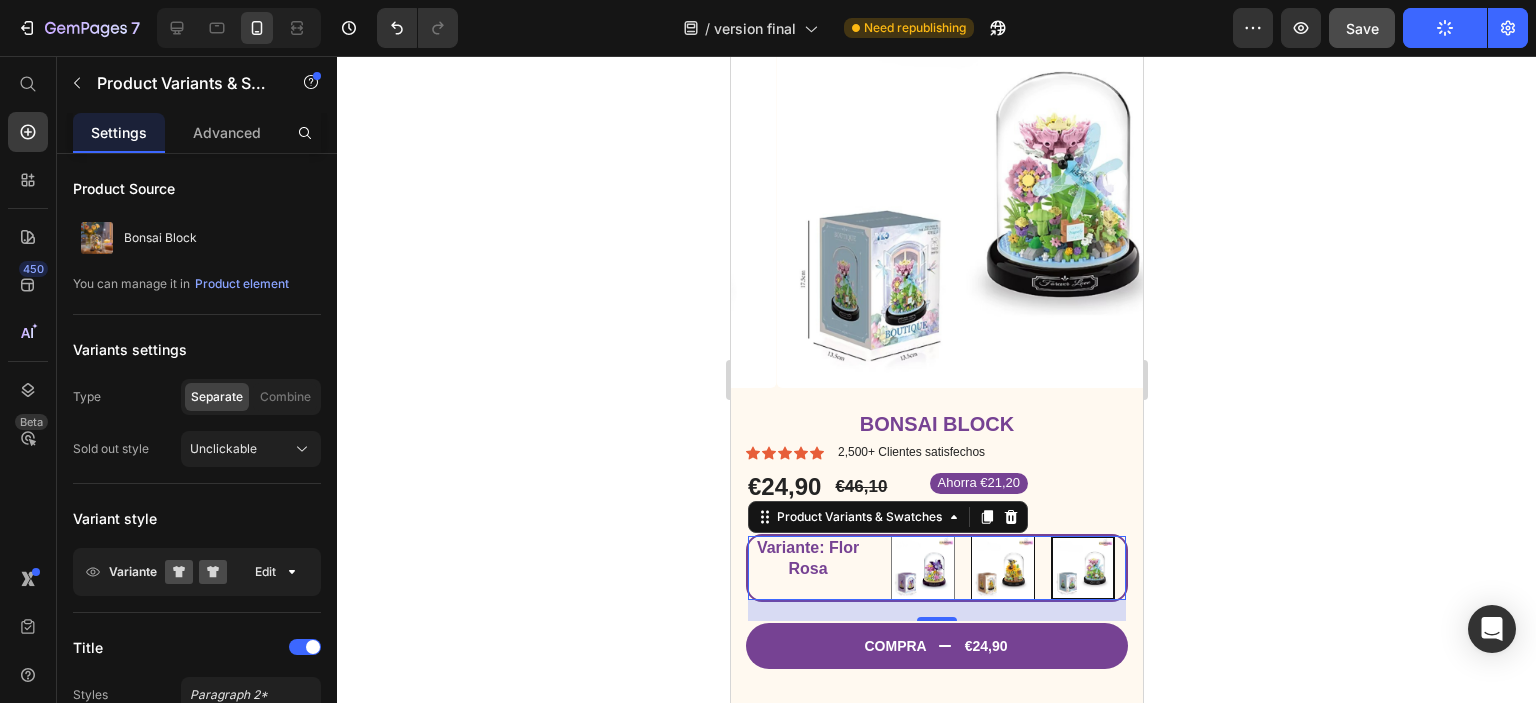 click on "Abeja Amarilla Abeja Amarilla" at bounding box center [1001, 535] 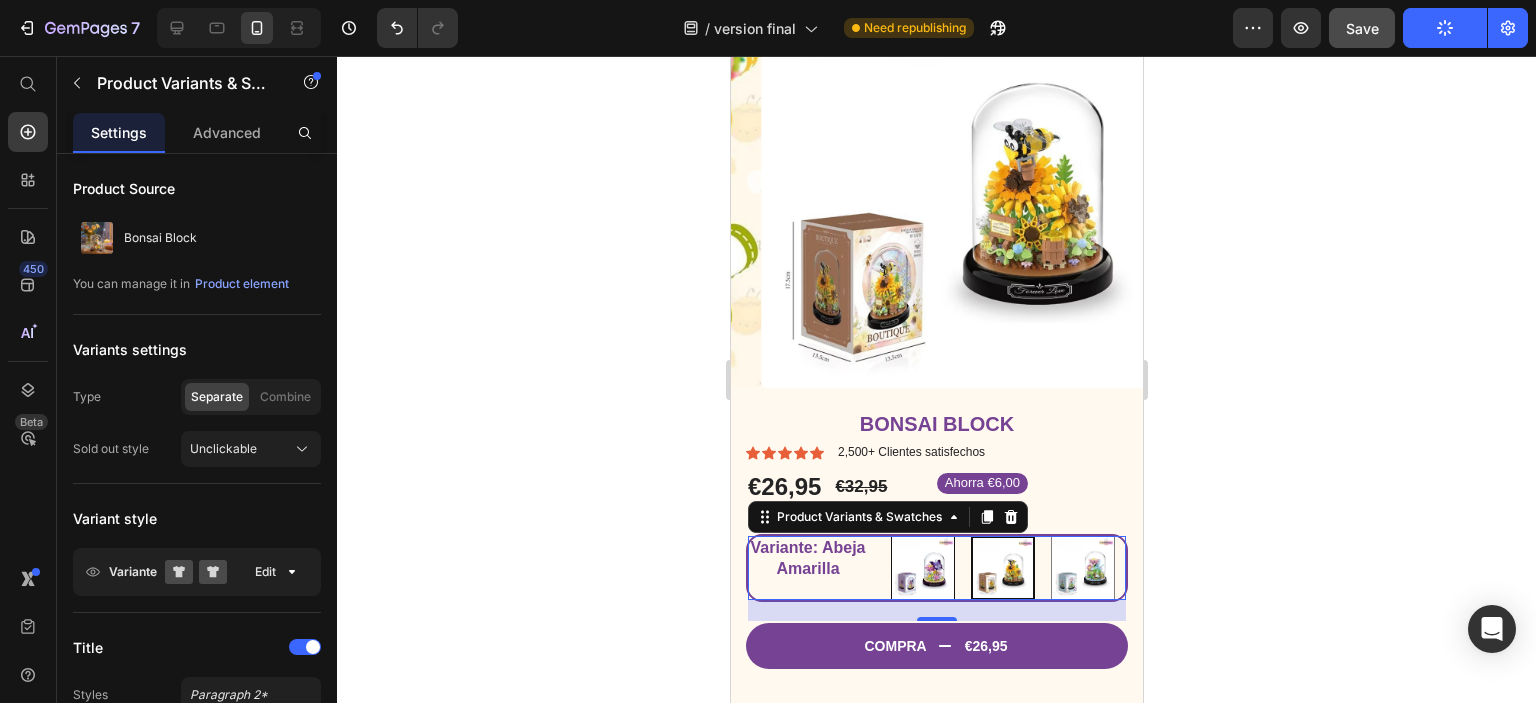 click at bounding box center [922, 568] 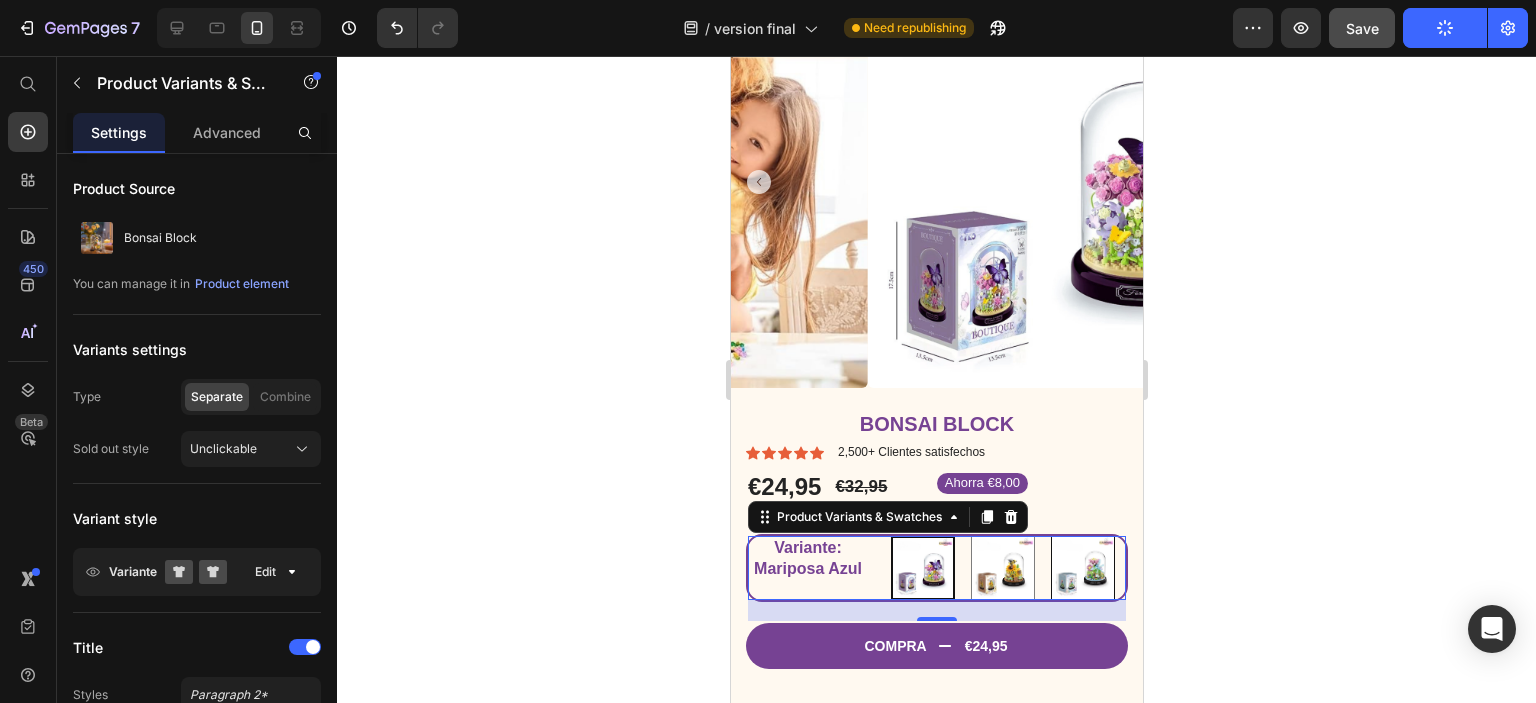 click at bounding box center (1082, 568) 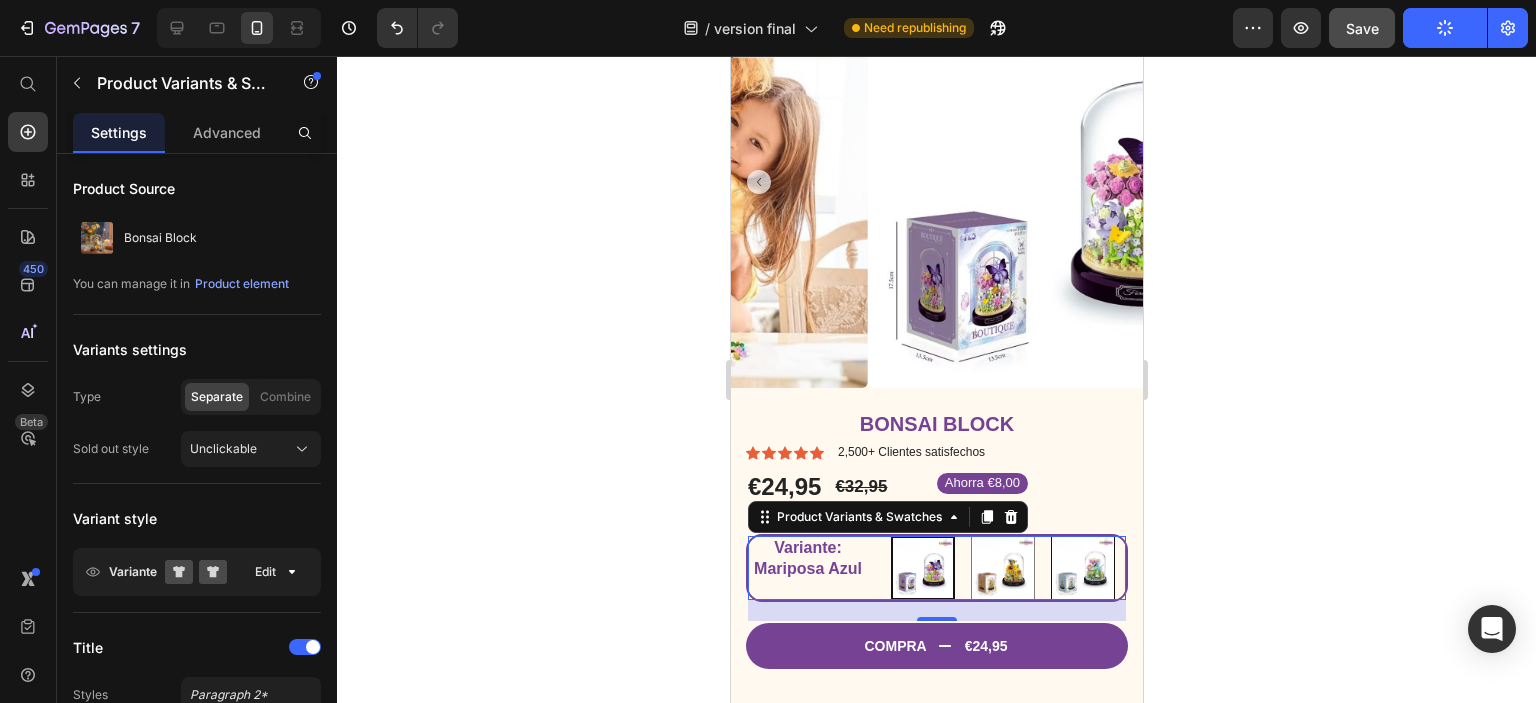 click on "Flor Rosa Flor Rosa" at bounding box center (1081, 535) 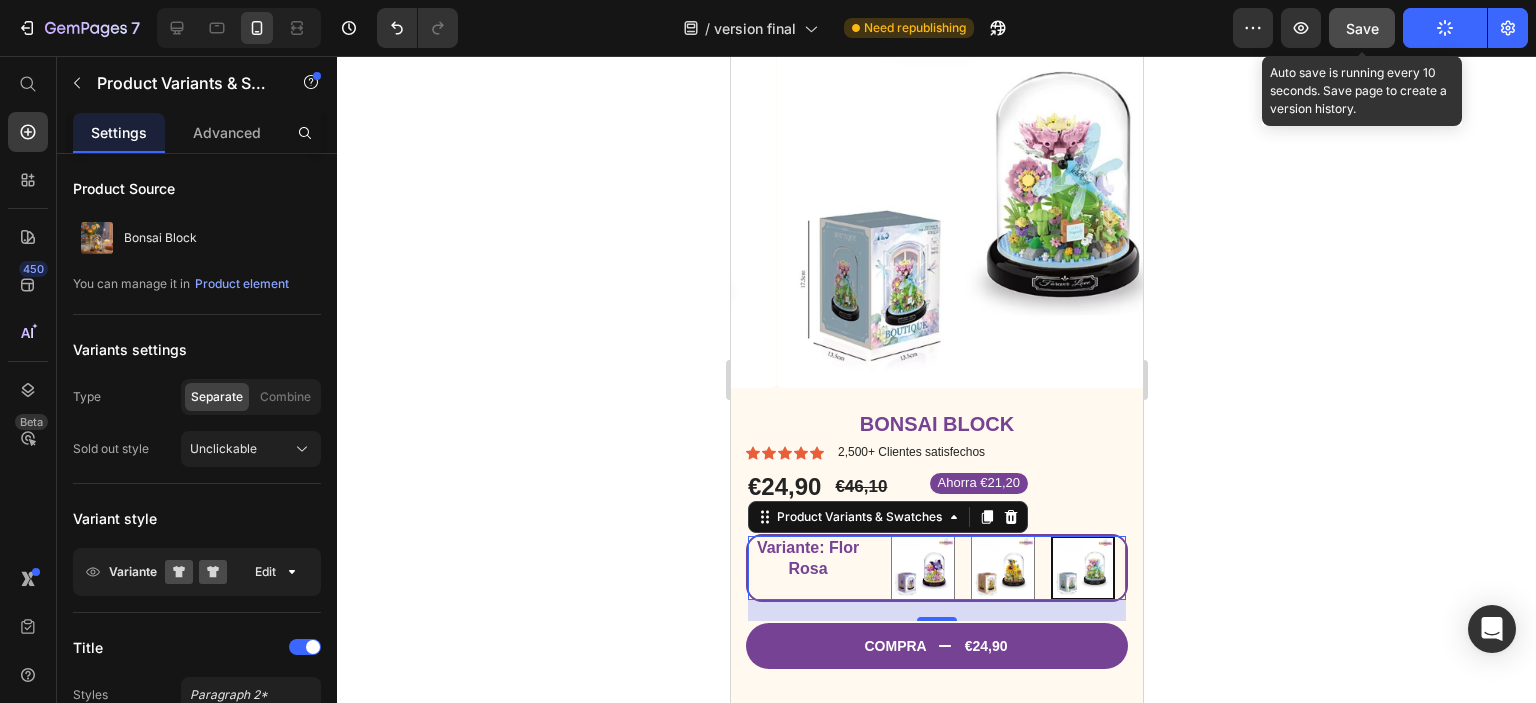 click on "Save" 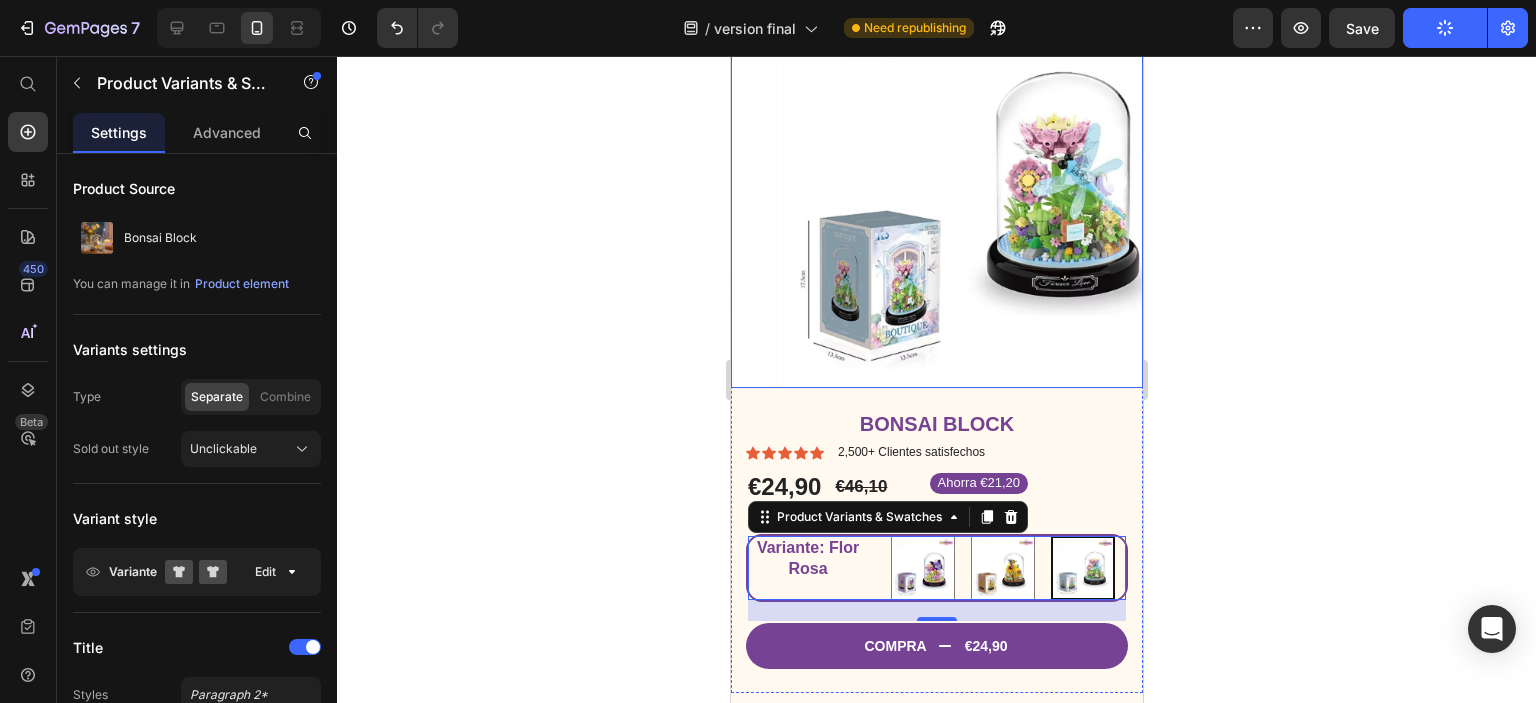 click 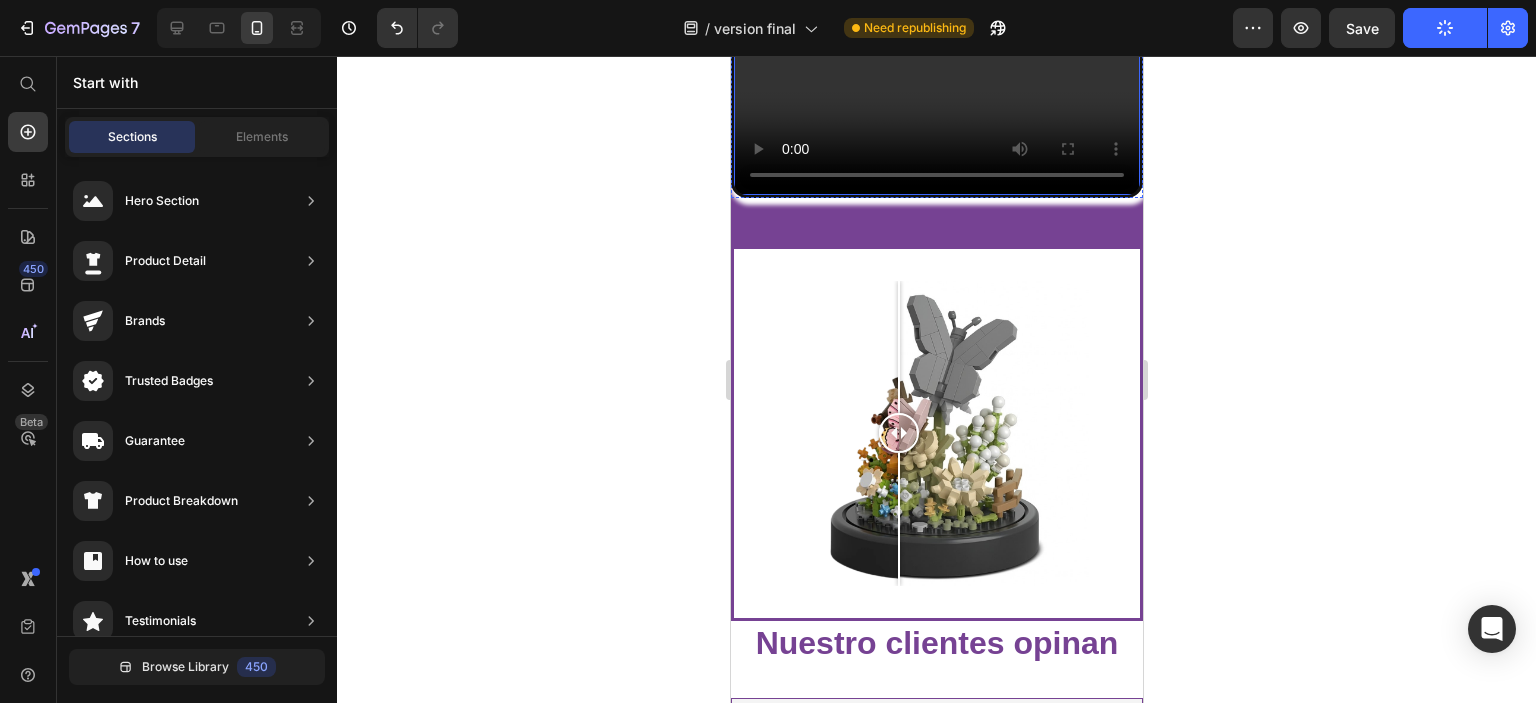 scroll, scrollTop: 1500, scrollLeft: 0, axis: vertical 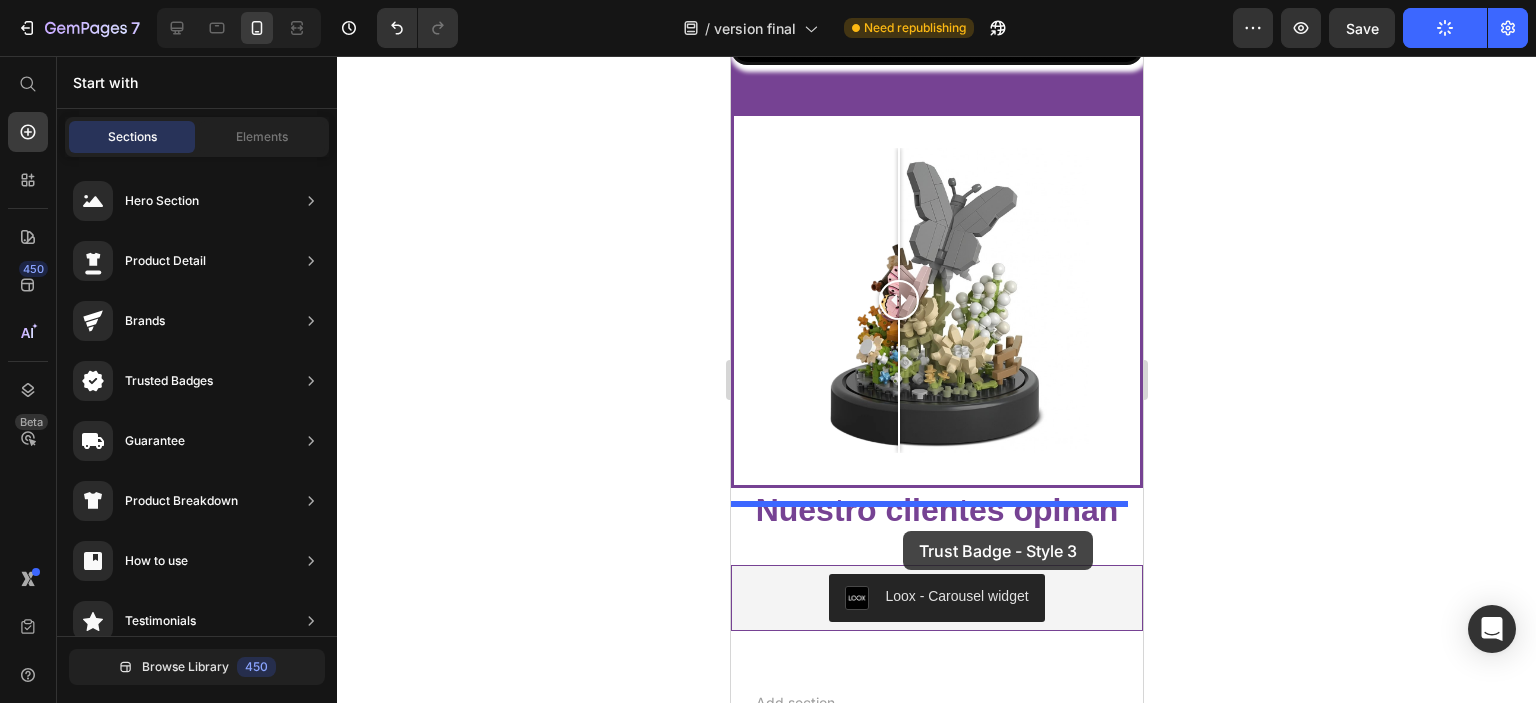 drag, startPoint x: 1194, startPoint y: 575, endPoint x: 902, endPoint y: 531, distance: 295.29645 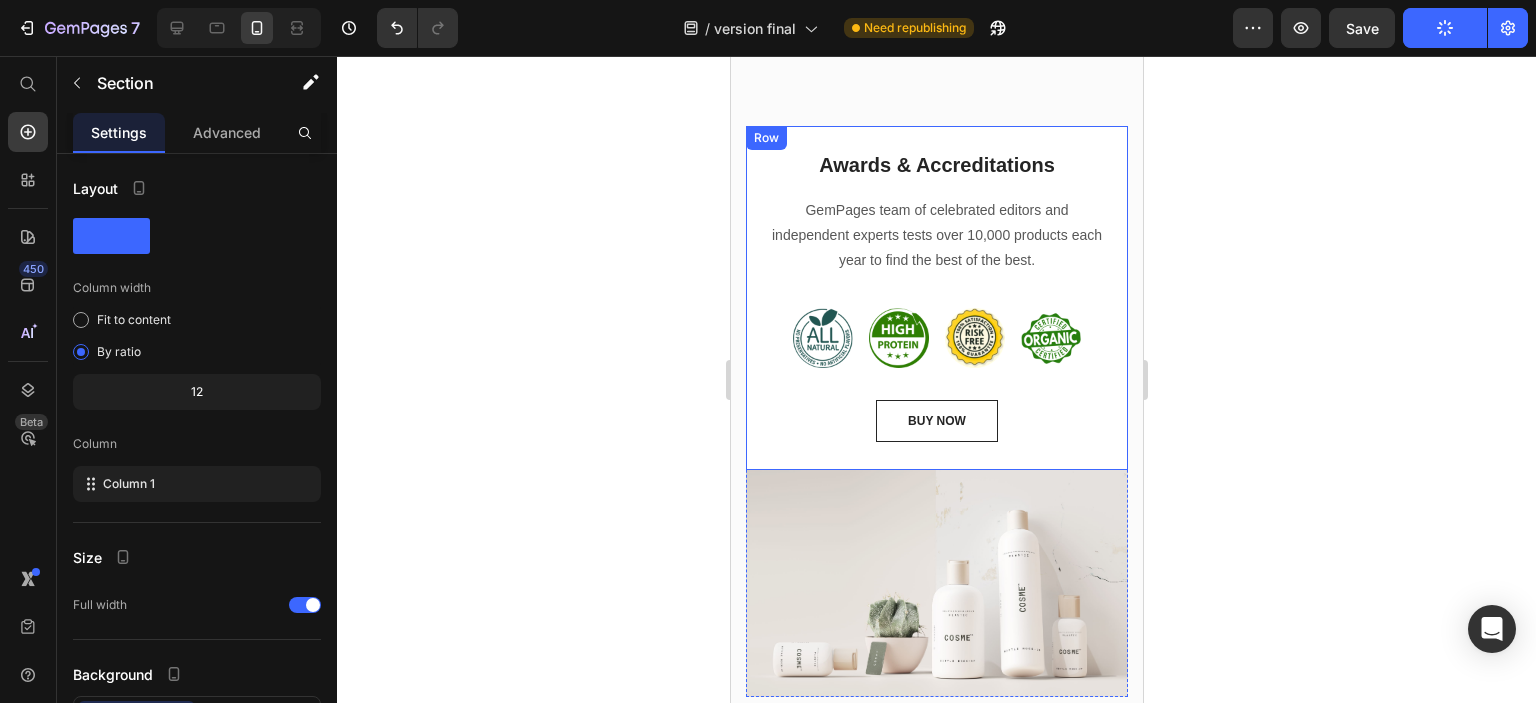 scroll, scrollTop: 2078, scrollLeft: 0, axis: vertical 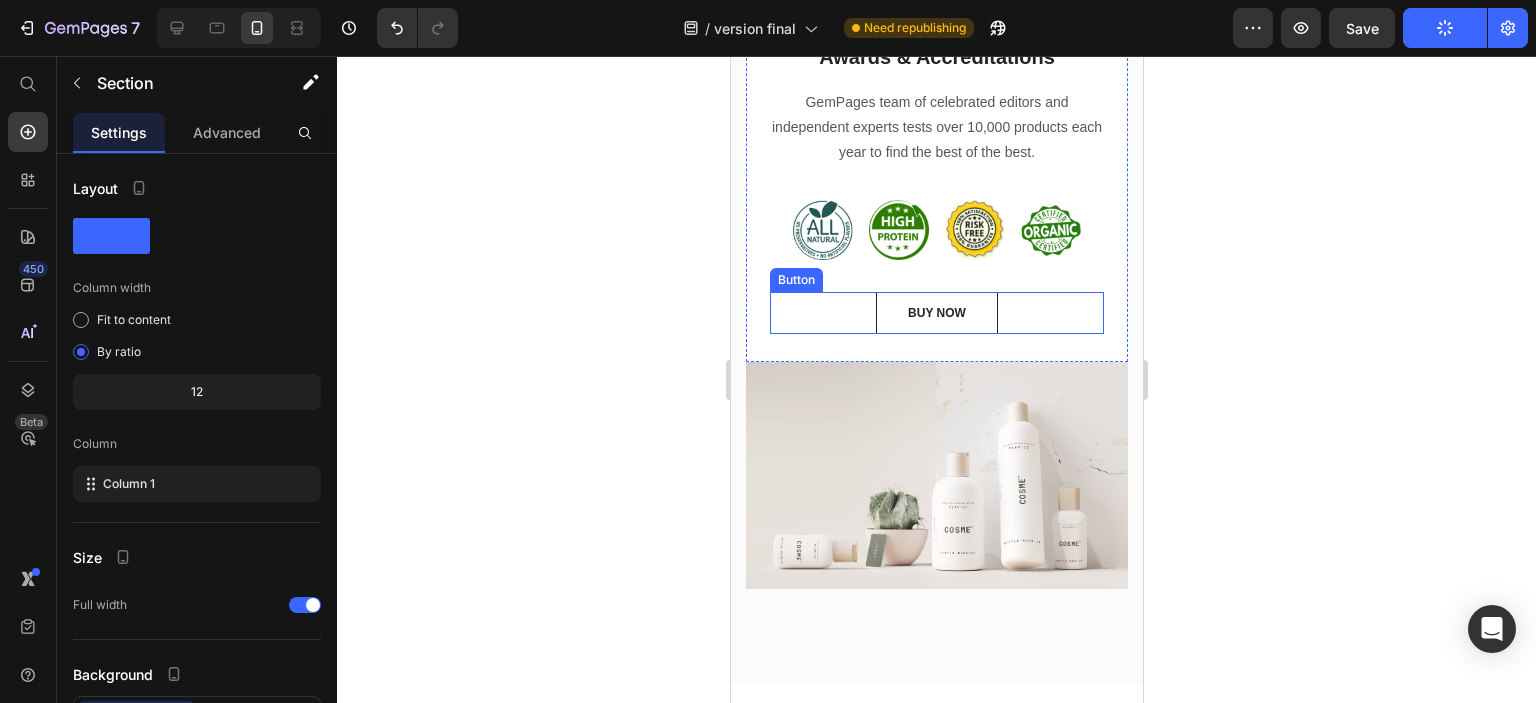 click on "BUY NOW Button" at bounding box center [936, 313] 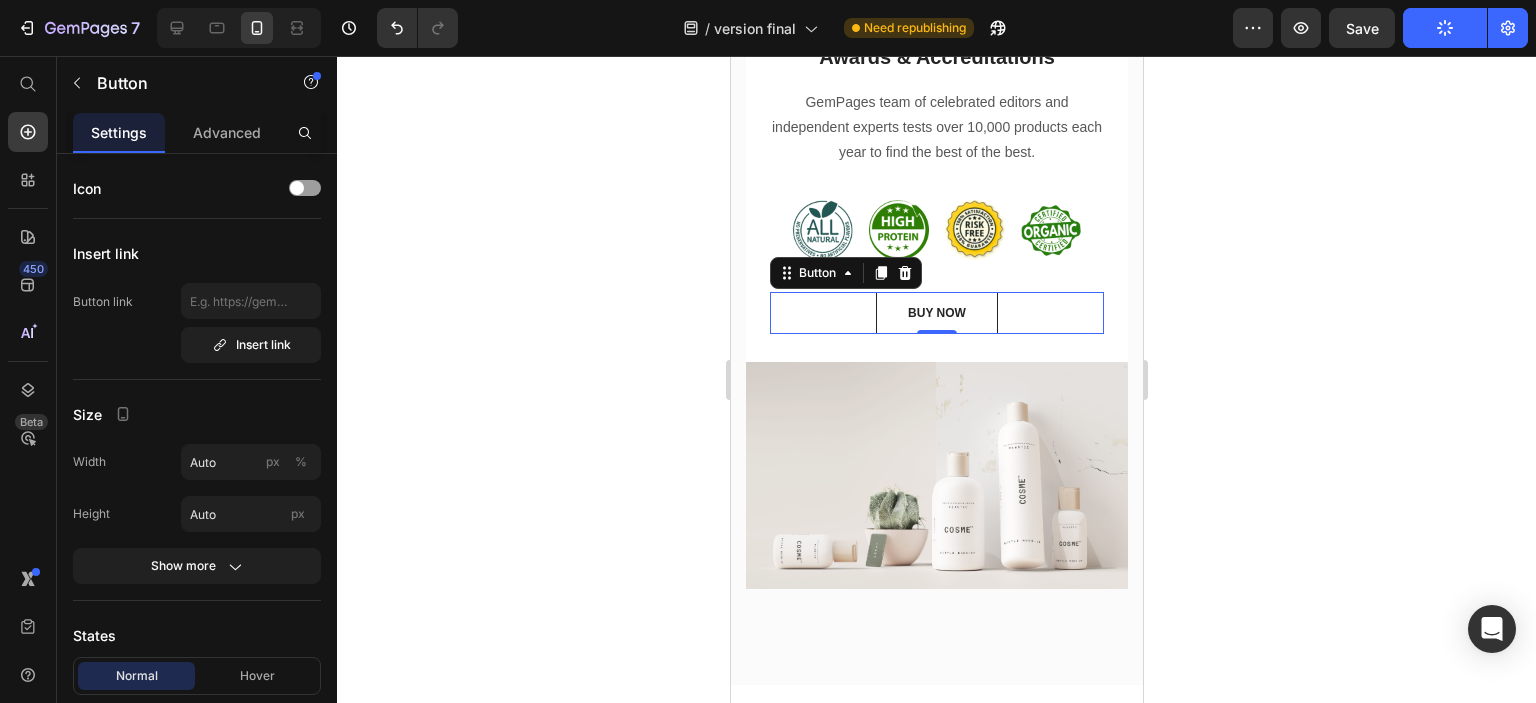 click 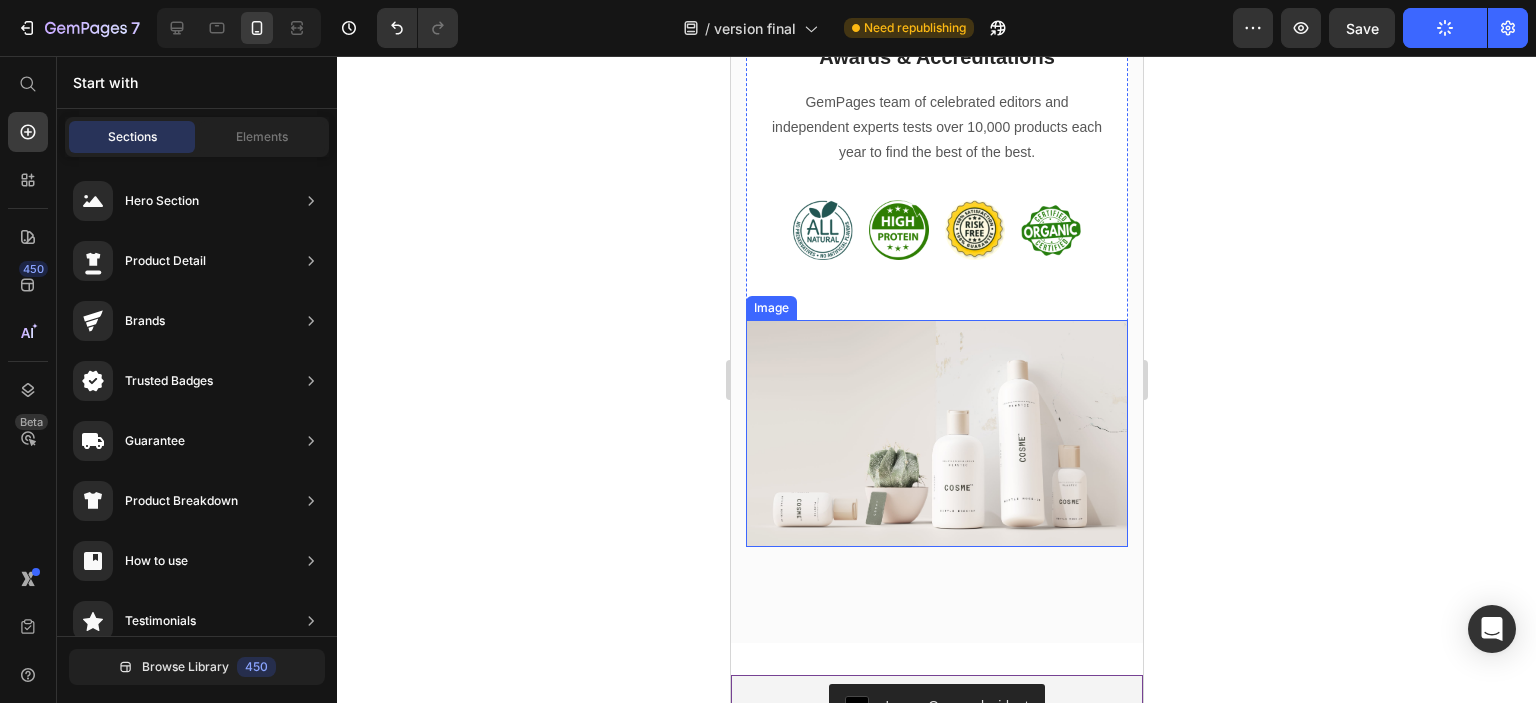 click at bounding box center (936, 433) 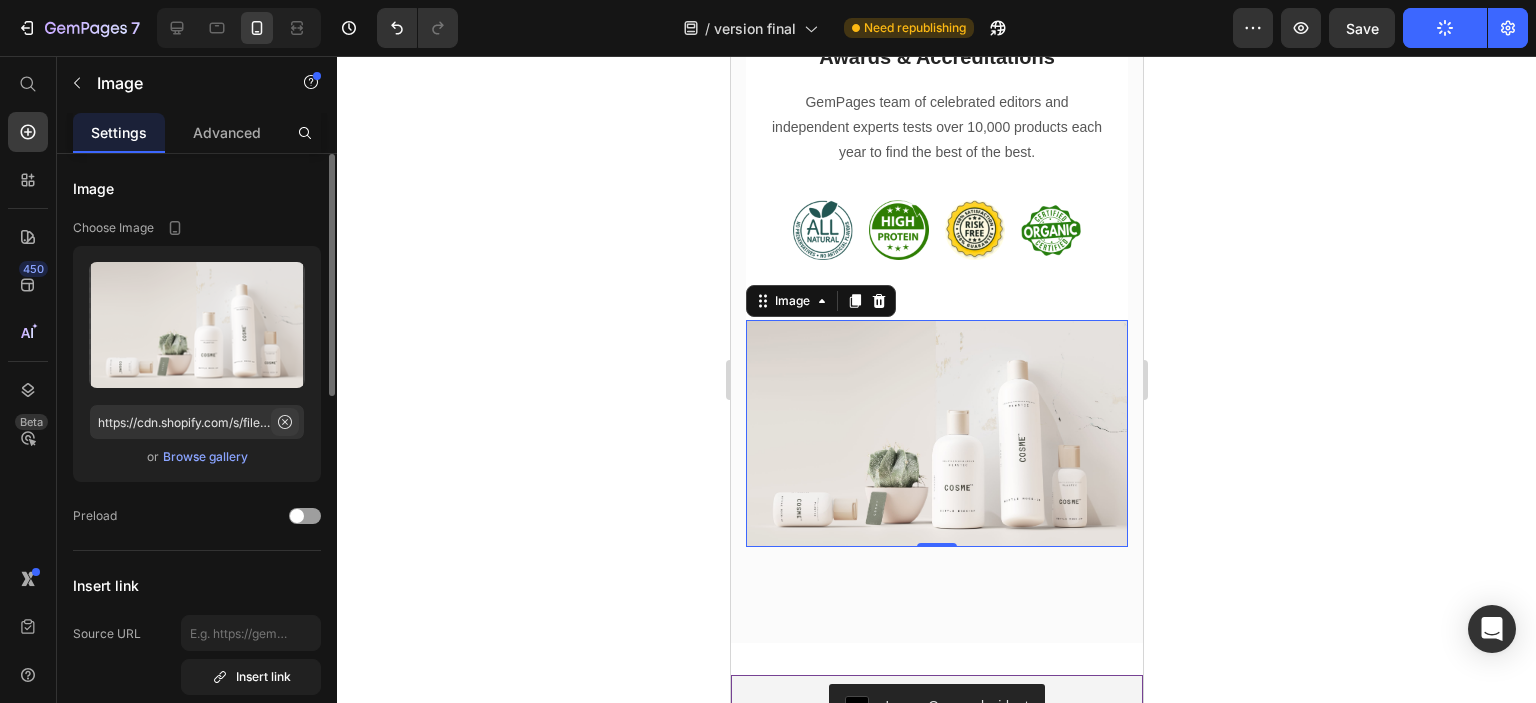 click 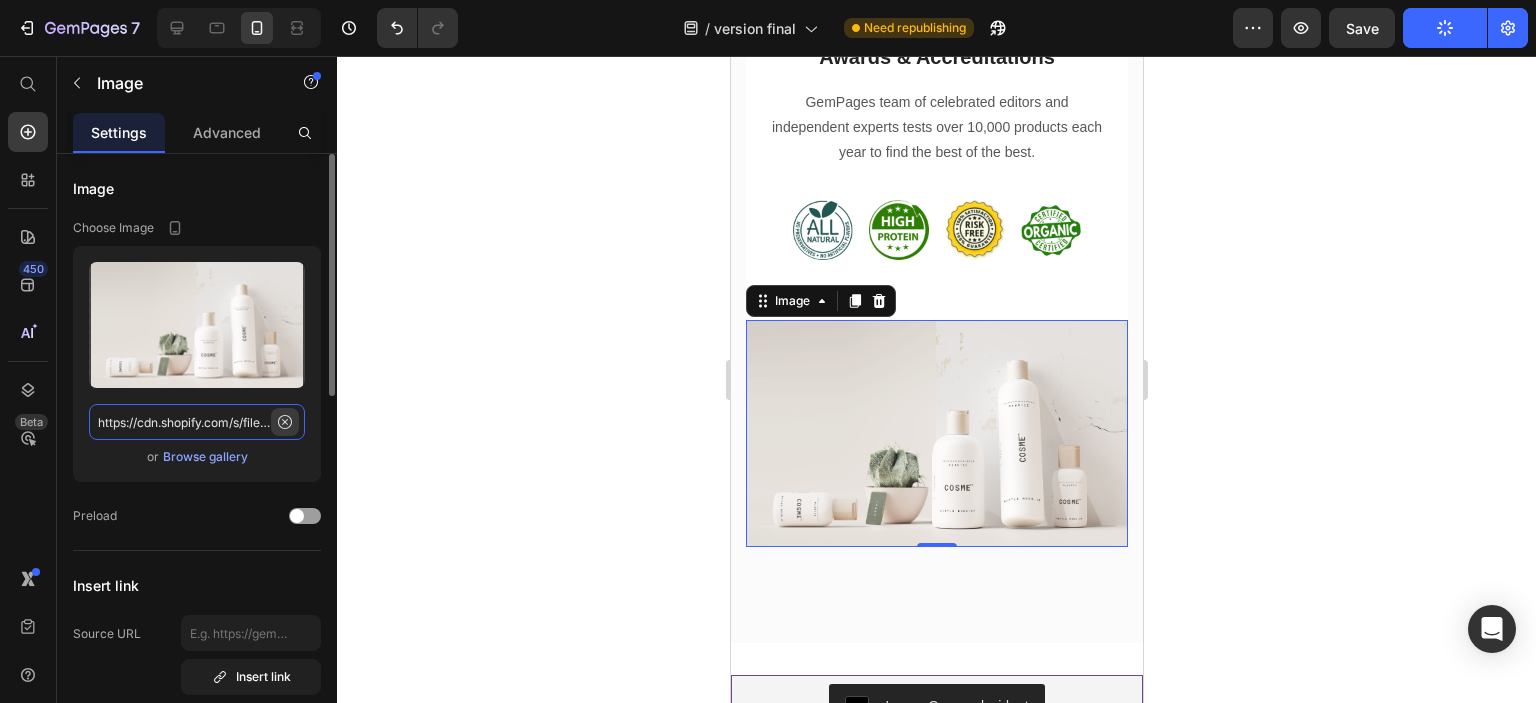 type 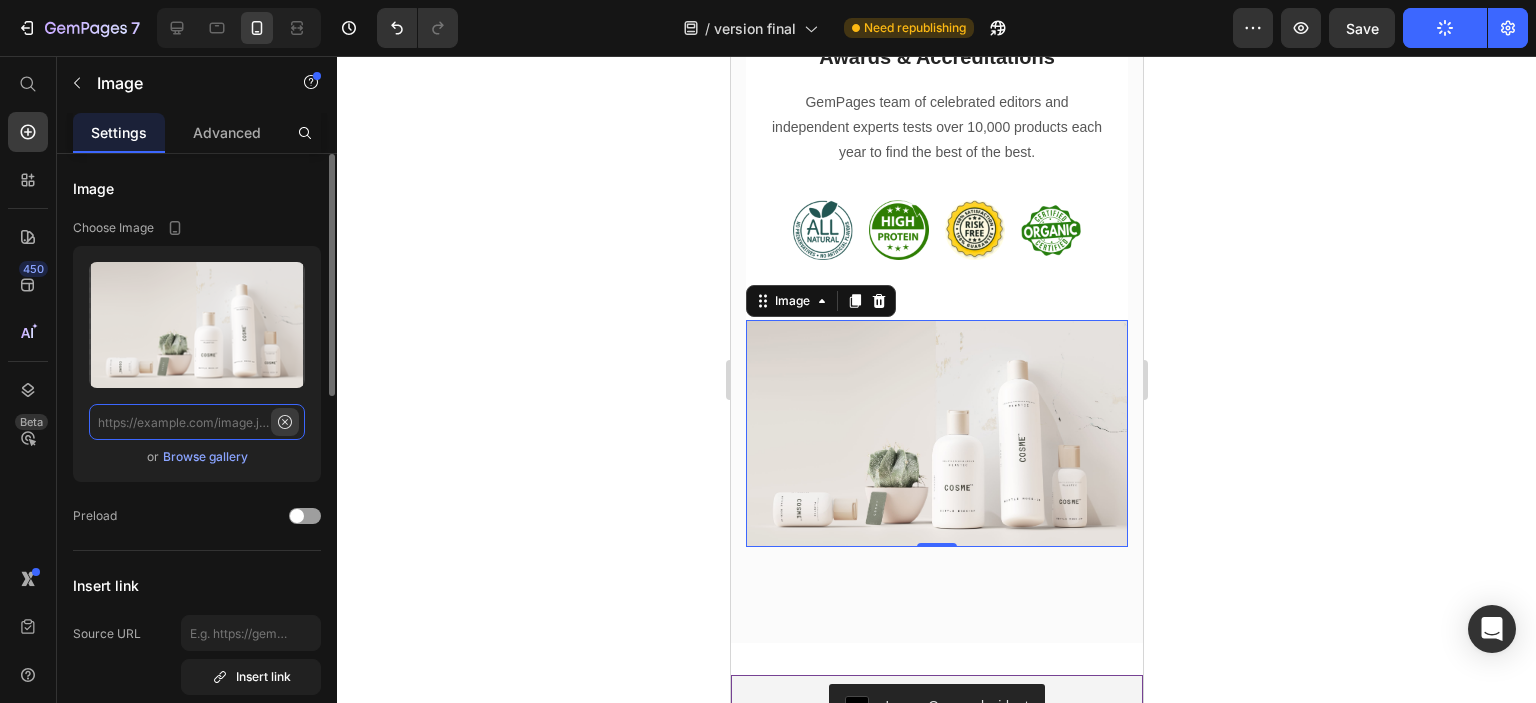 scroll, scrollTop: 0, scrollLeft: 0, axis: both 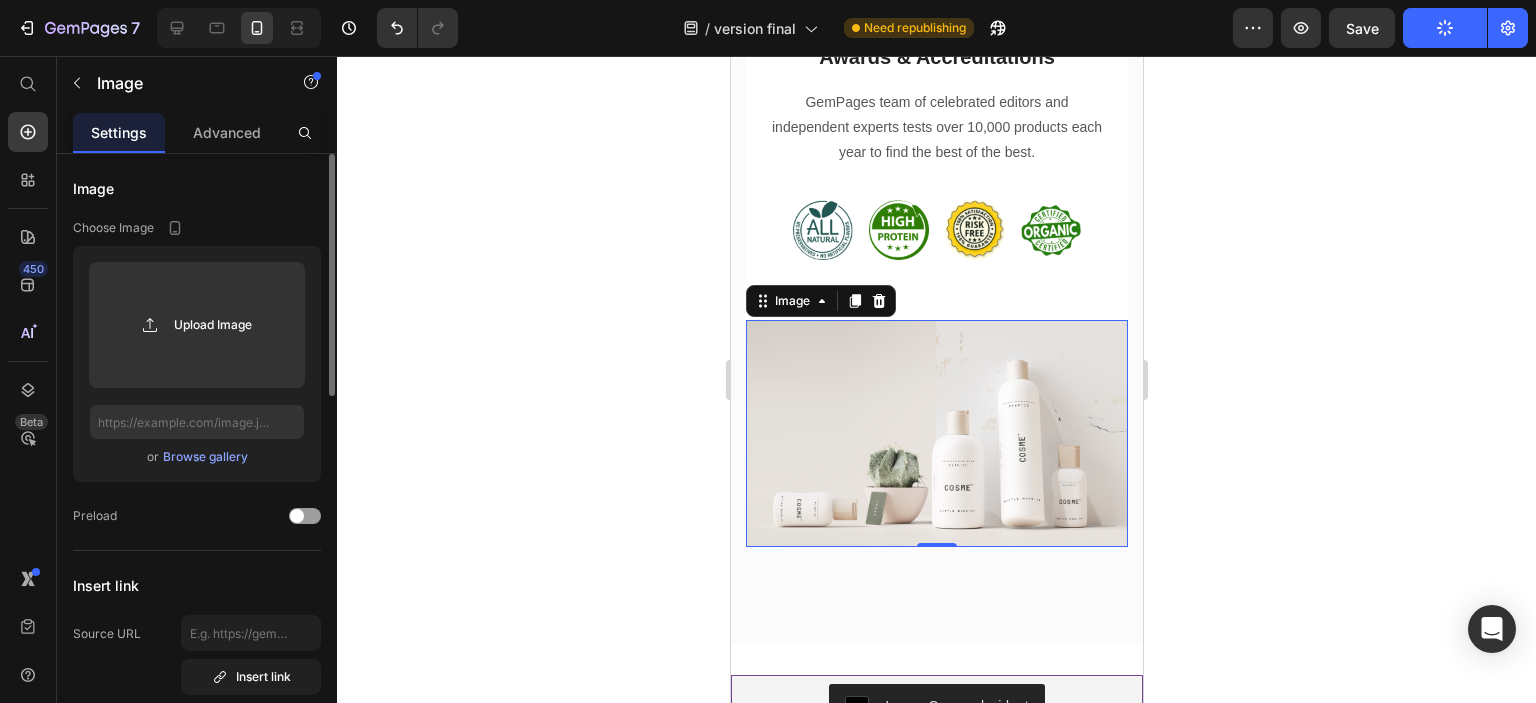click on "Browse gallery" at bounding box center (205, 457) 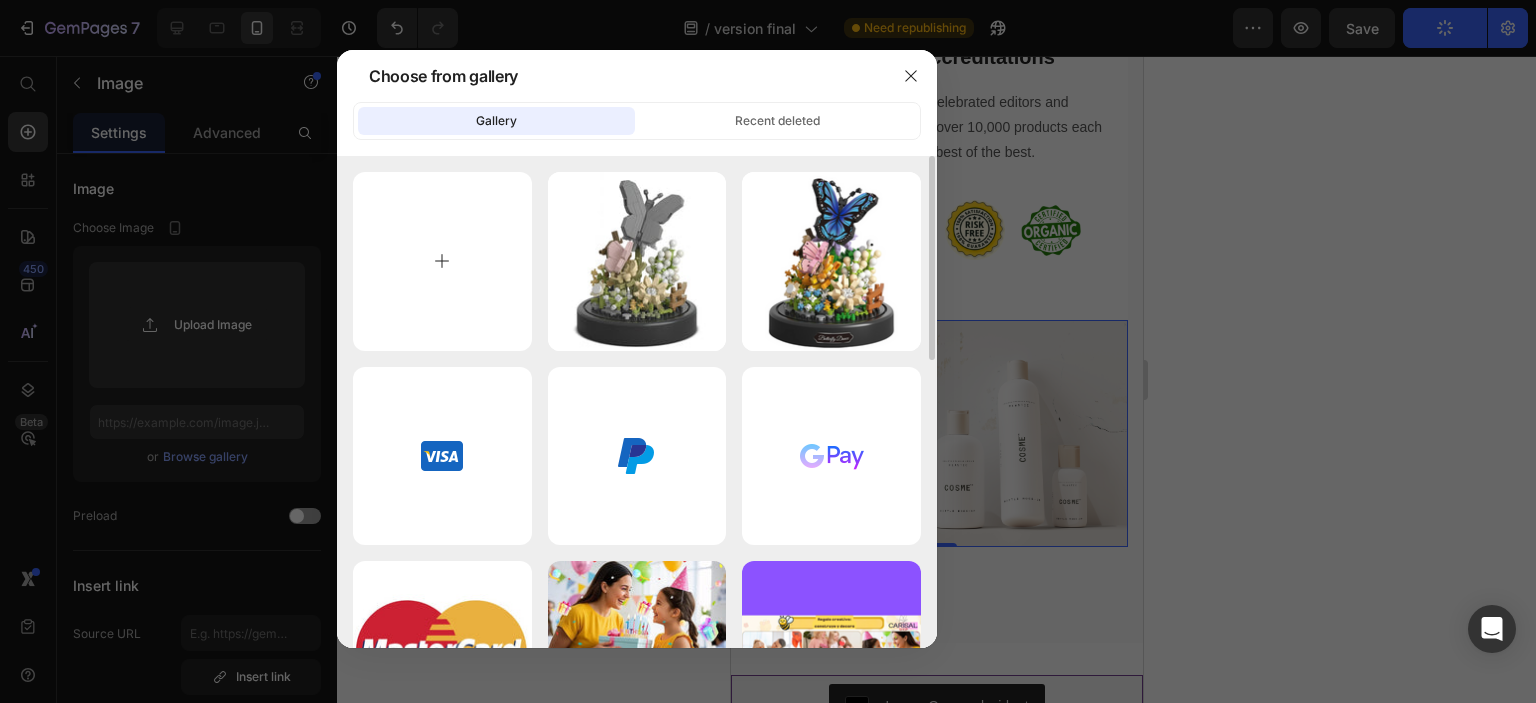 click at bounding box center [442, 261] 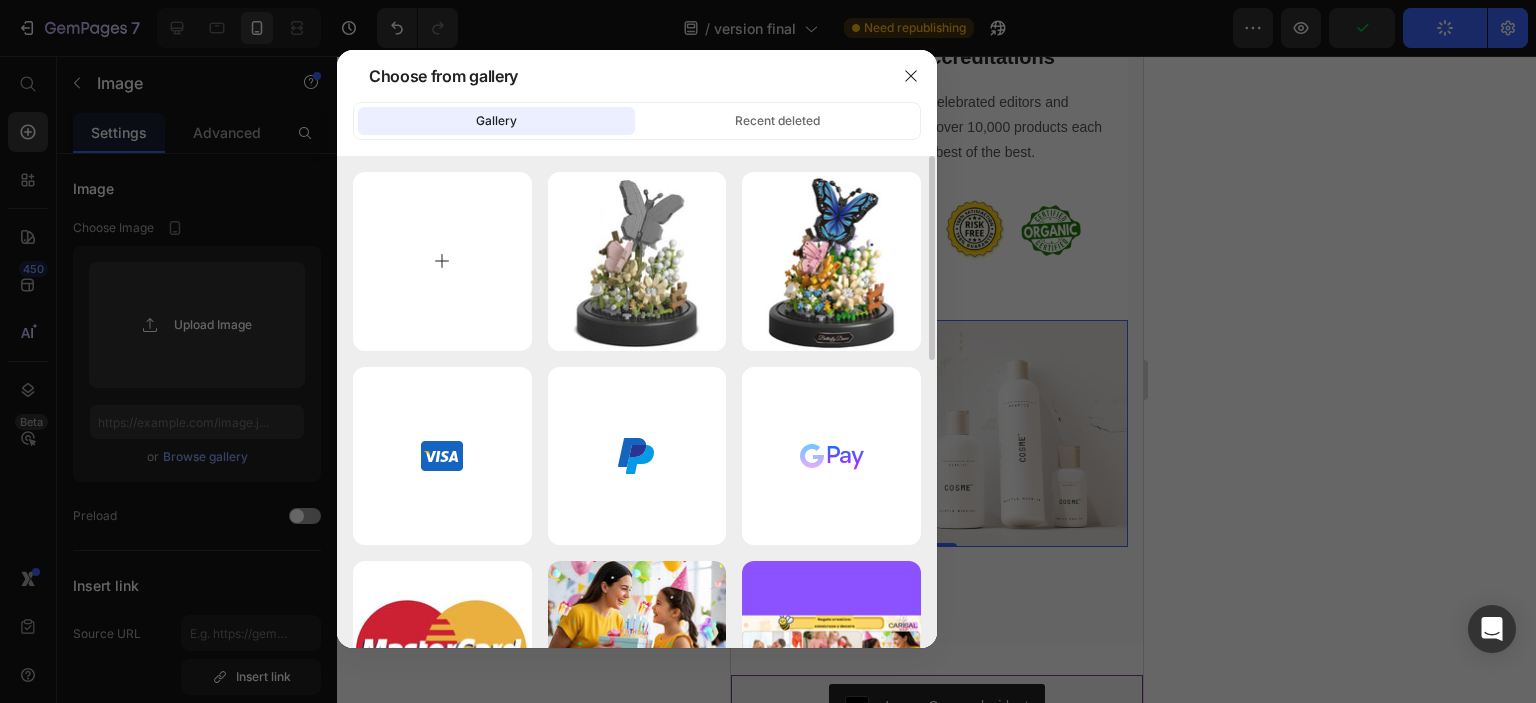 type on "C:\fakepath\flor.png" 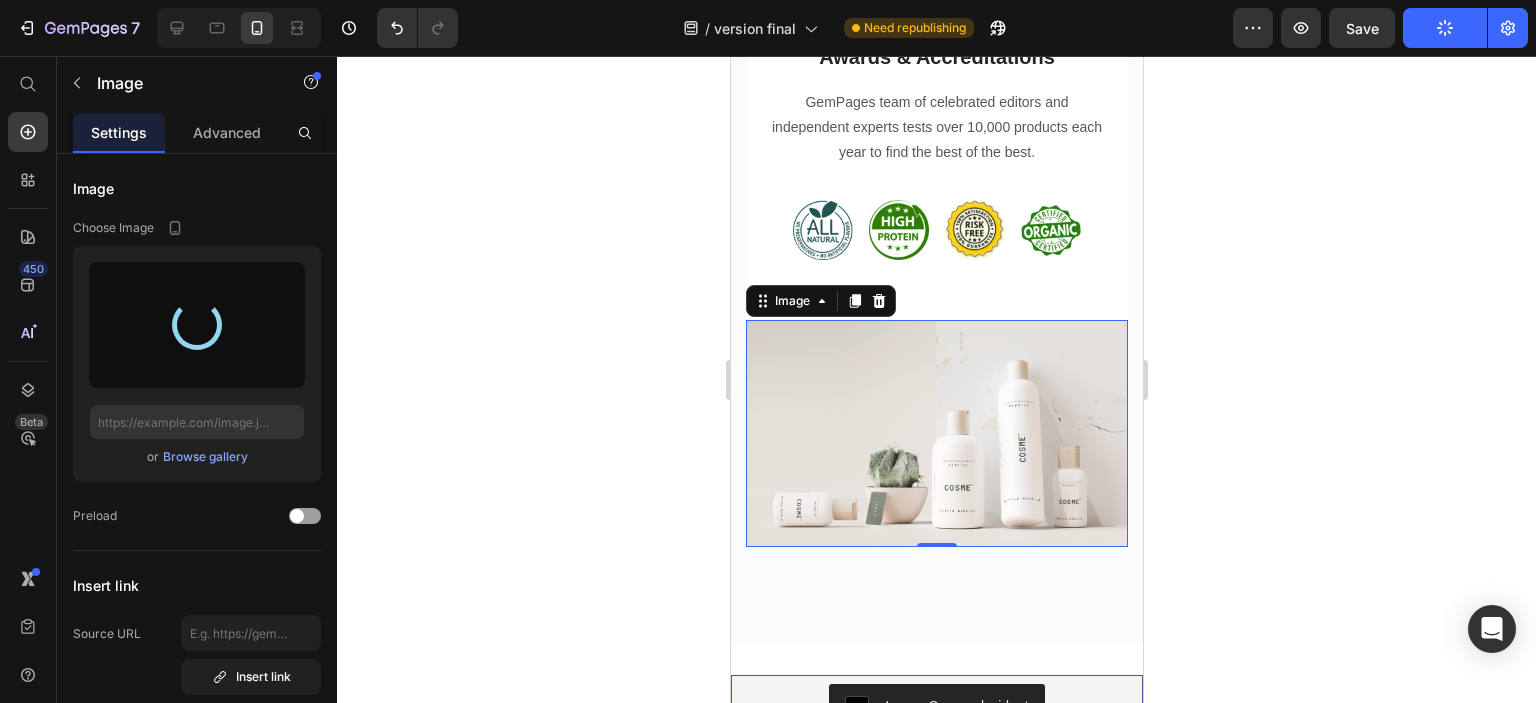 type on "https://cdn.shopify.com/s/files/1/0953/2371/7978/files/gempages_570793598052729671-57d3dddd-e31f-437d-9fa1-f77d62ab12ce.png" 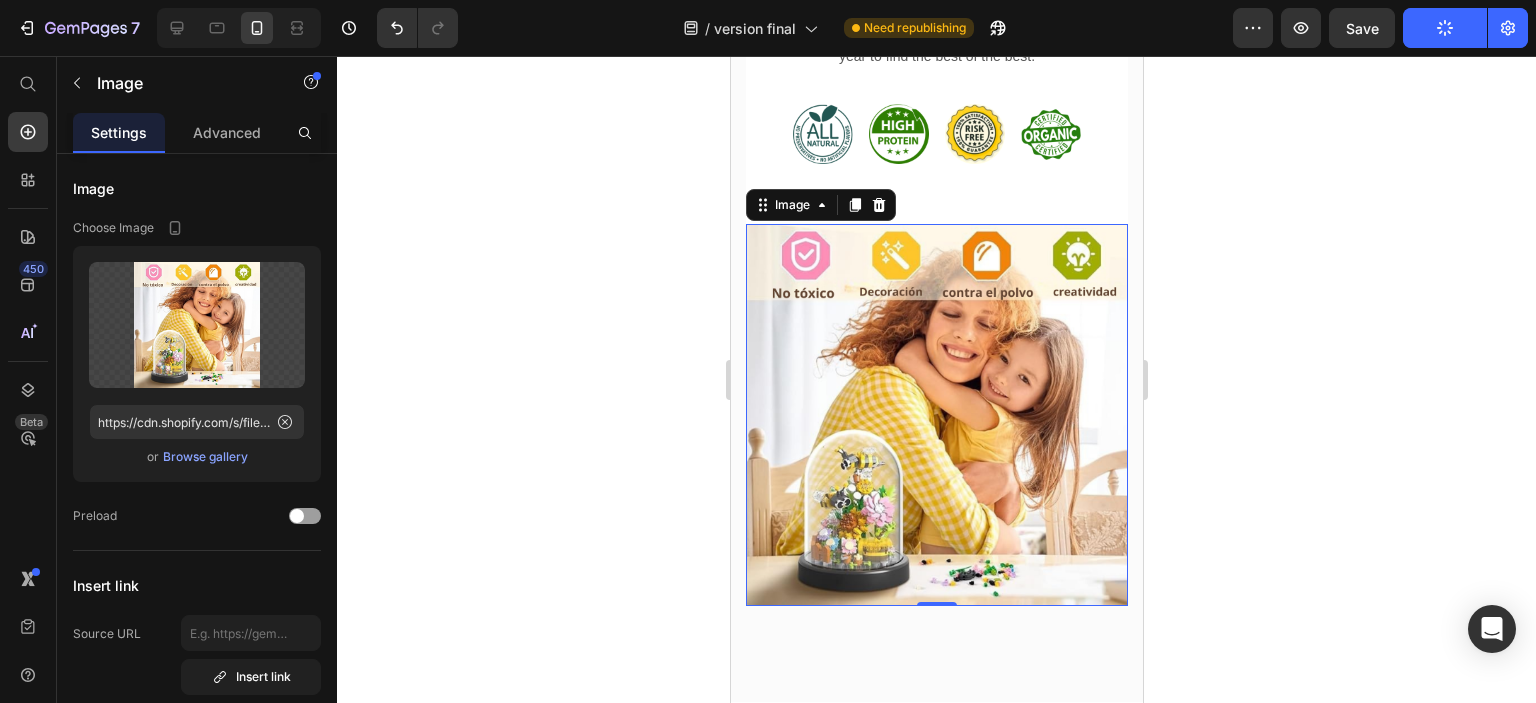 scroll, scrollTop: 1978, scrollLeft: 0, axis: vertical 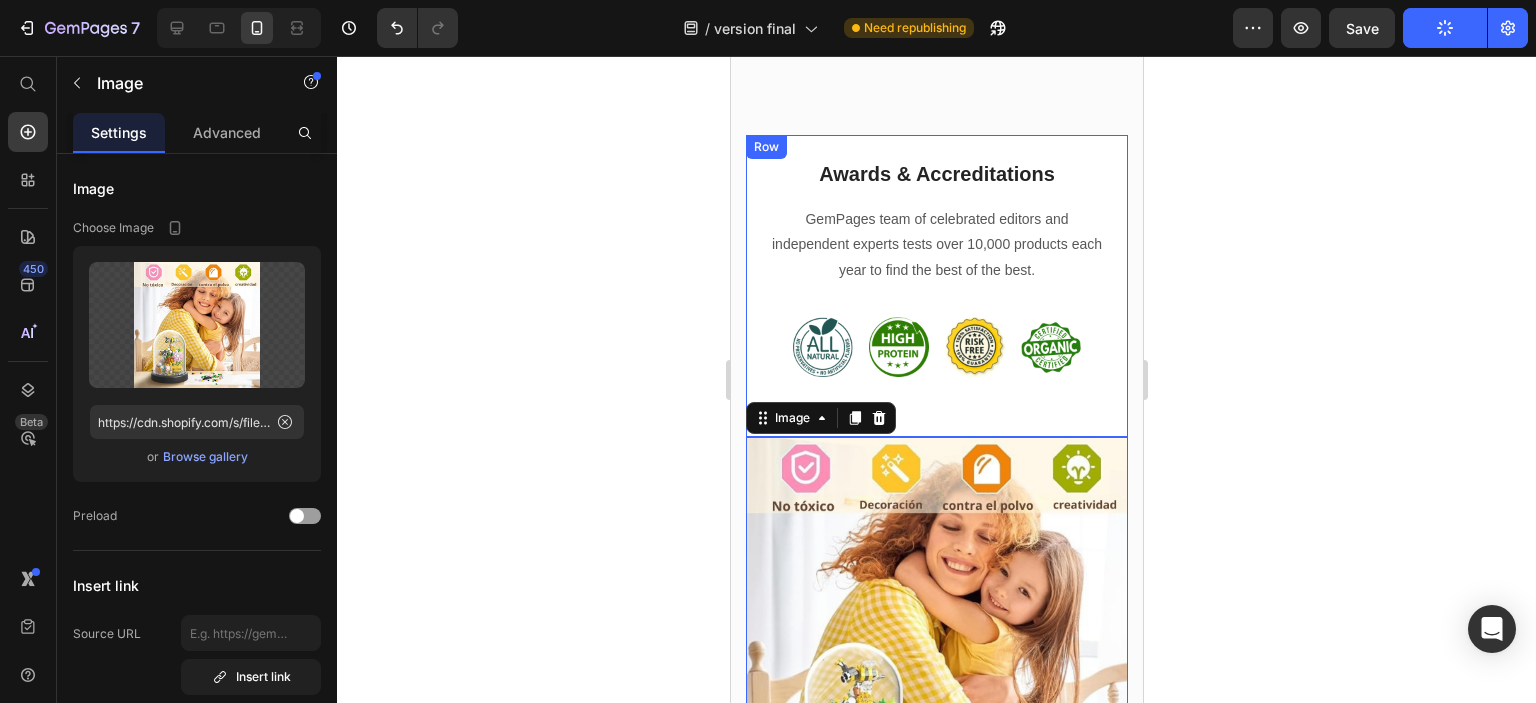click on "Awards & Accreditations Heading GemPages team of celebrated editors and independent experts tests over 10,000 products each year to find the best of the best. Text block Image Image Image Image Row" at bounding box center (936, 284) 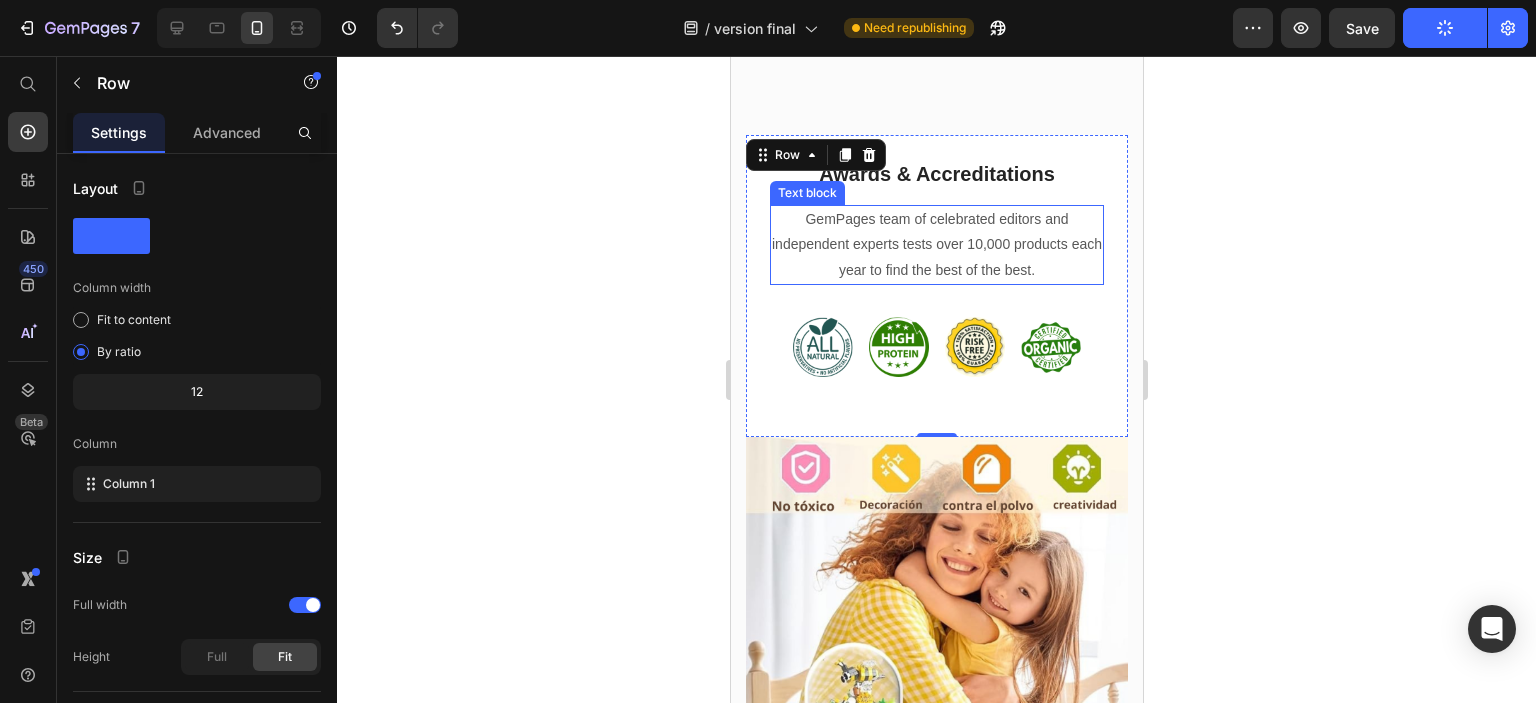 click on "GemPages team of celebrated editors and independent experts tests over 10,000 products each year to find the best of the best." at bounding box center (936, 245) 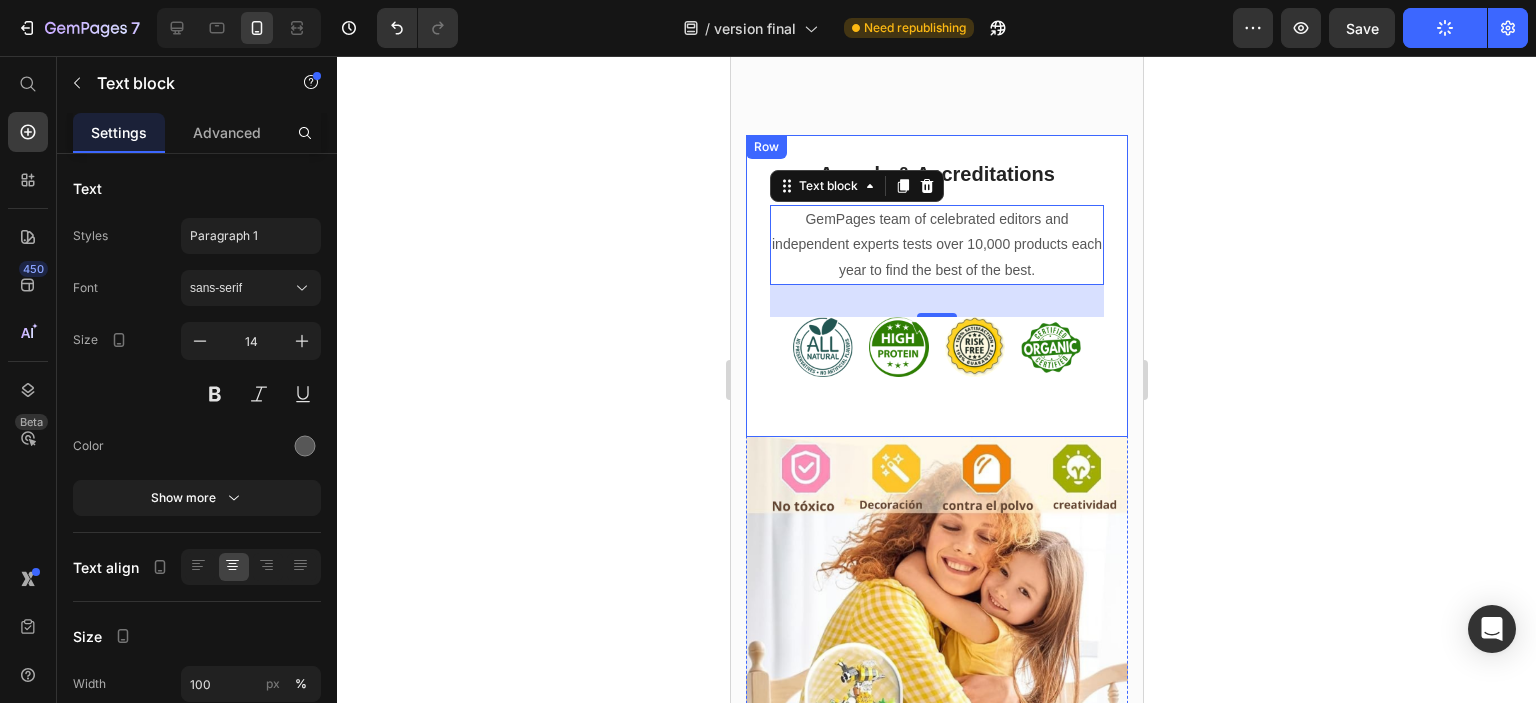 click on "Awards & Accreditations Heading GemPages team of celebrated editors and independent experts tests over 10,000 products each year to find the best of the best. Text block   32 Image Image Image Image Row" at bounding box center (936, 284) 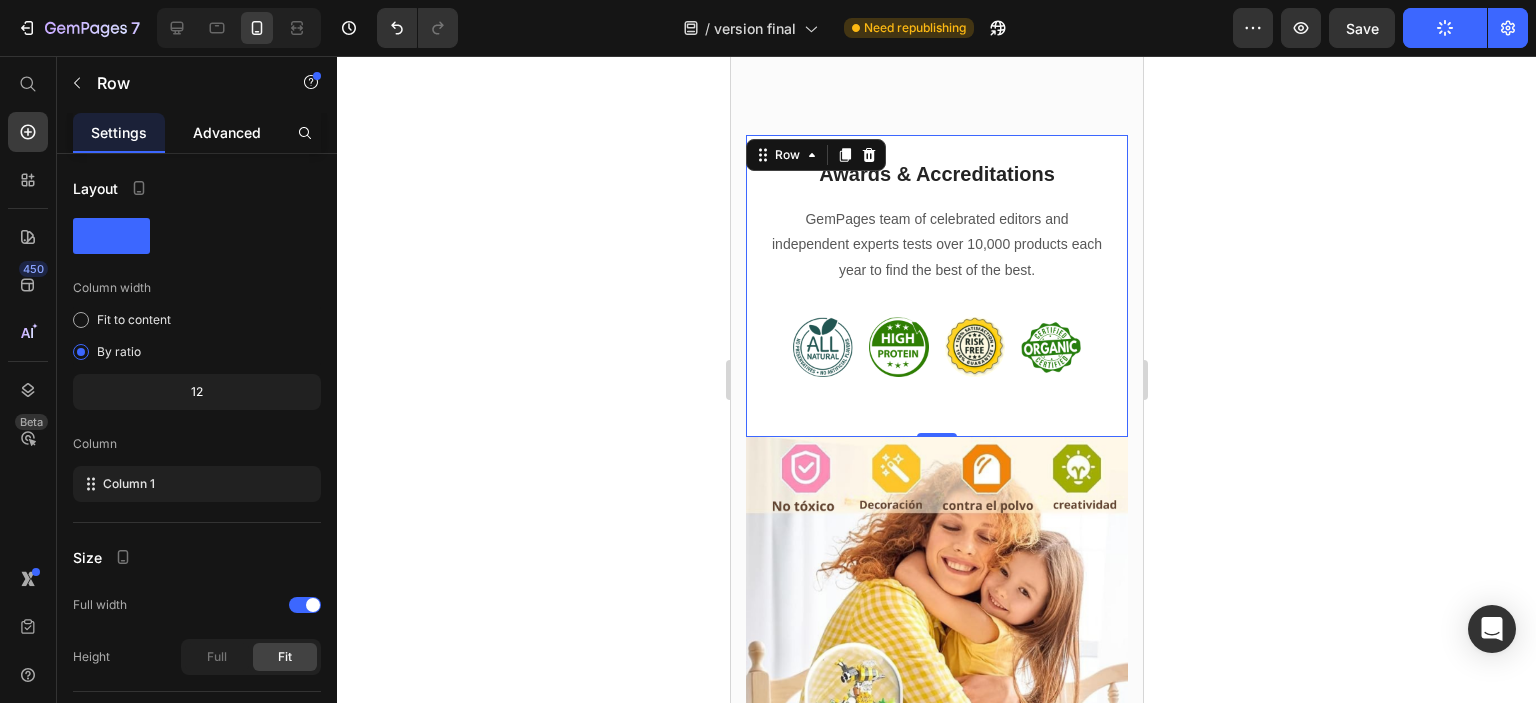 click on "Advanced" at bounding box center [227, 132] 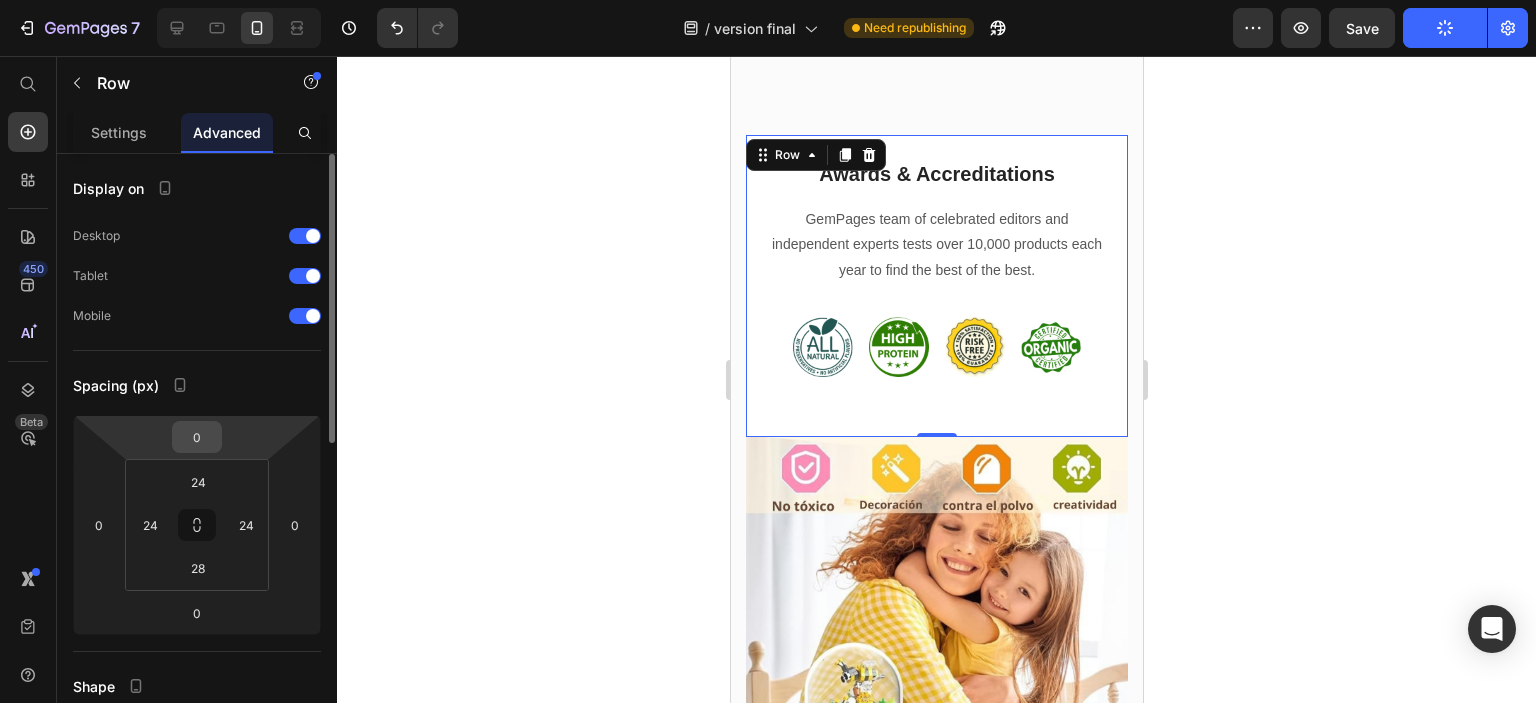 click on "0" at bounding box center (197, 437) 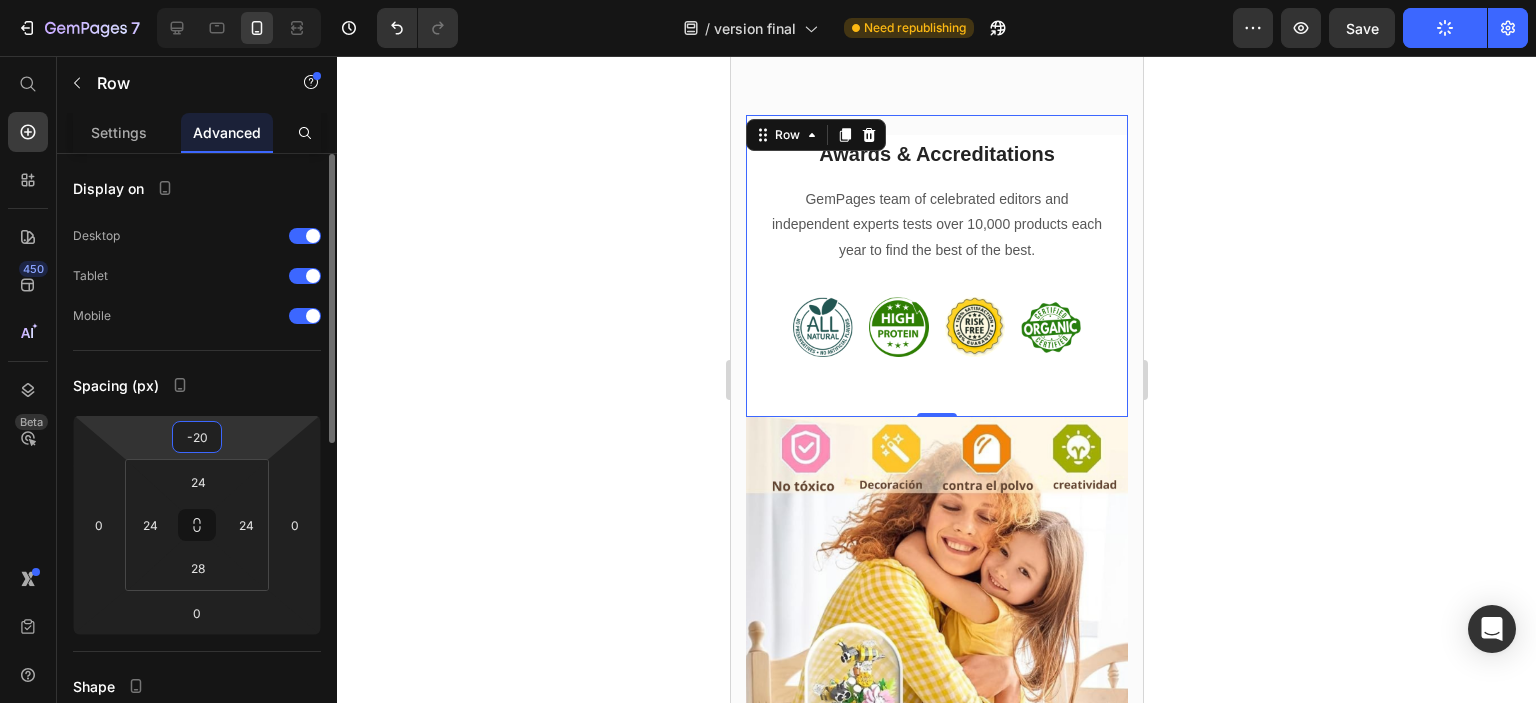 type on "-2" 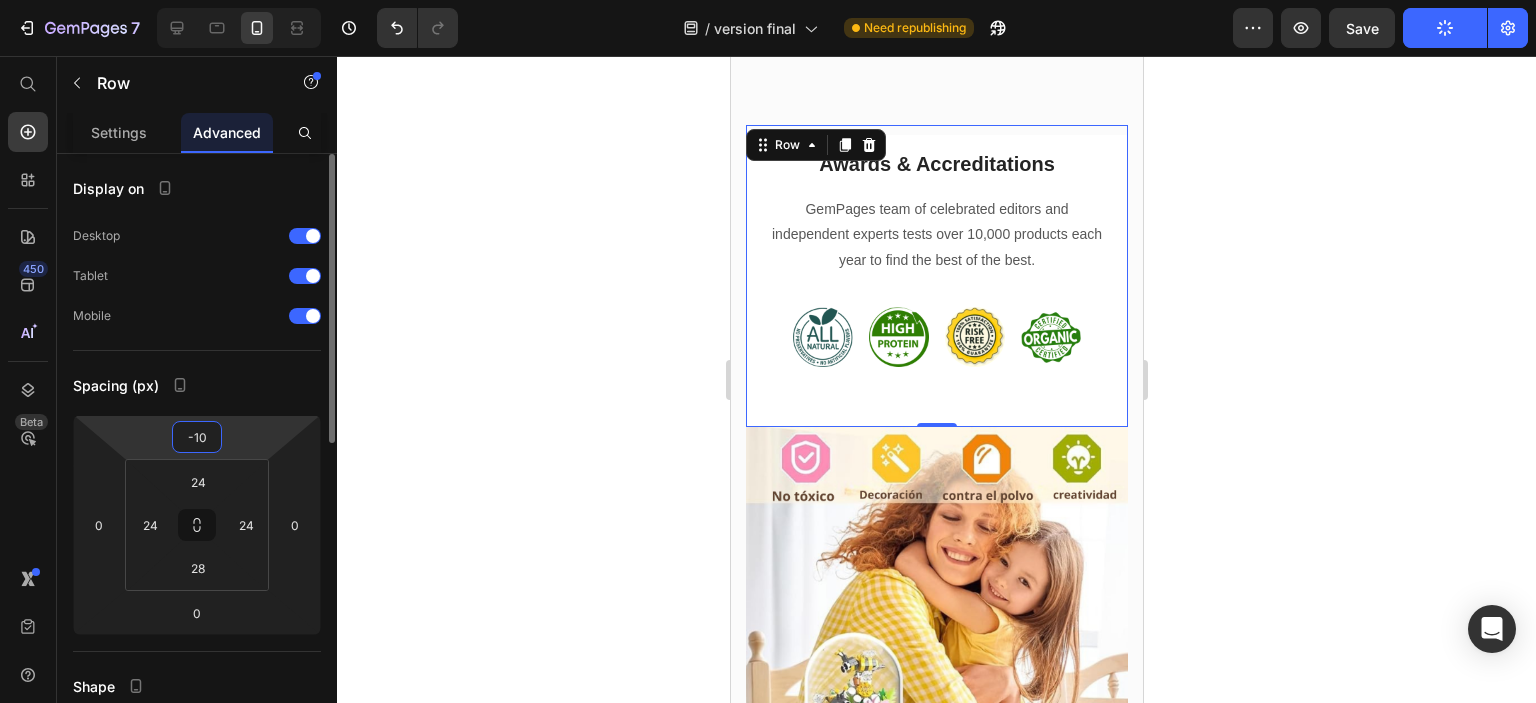 type on "-1" 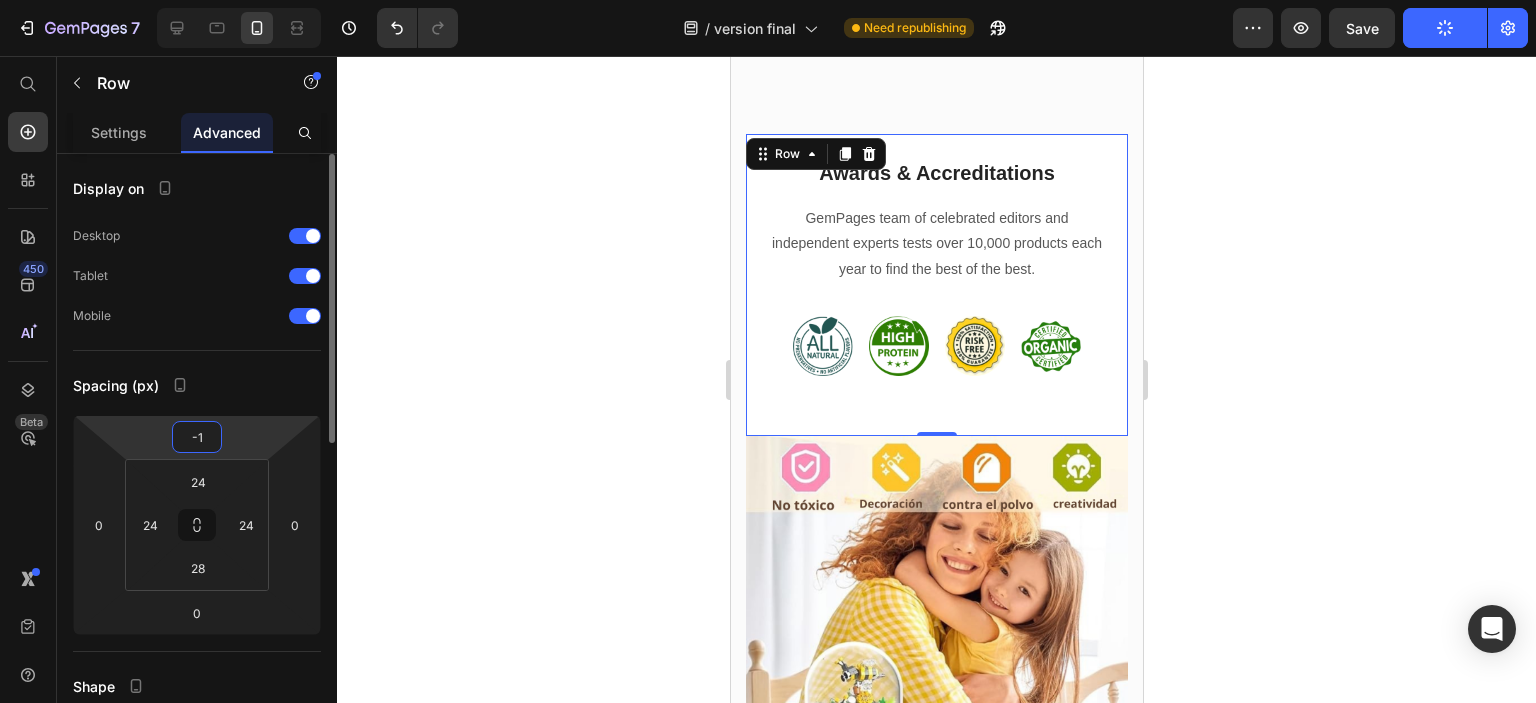 type 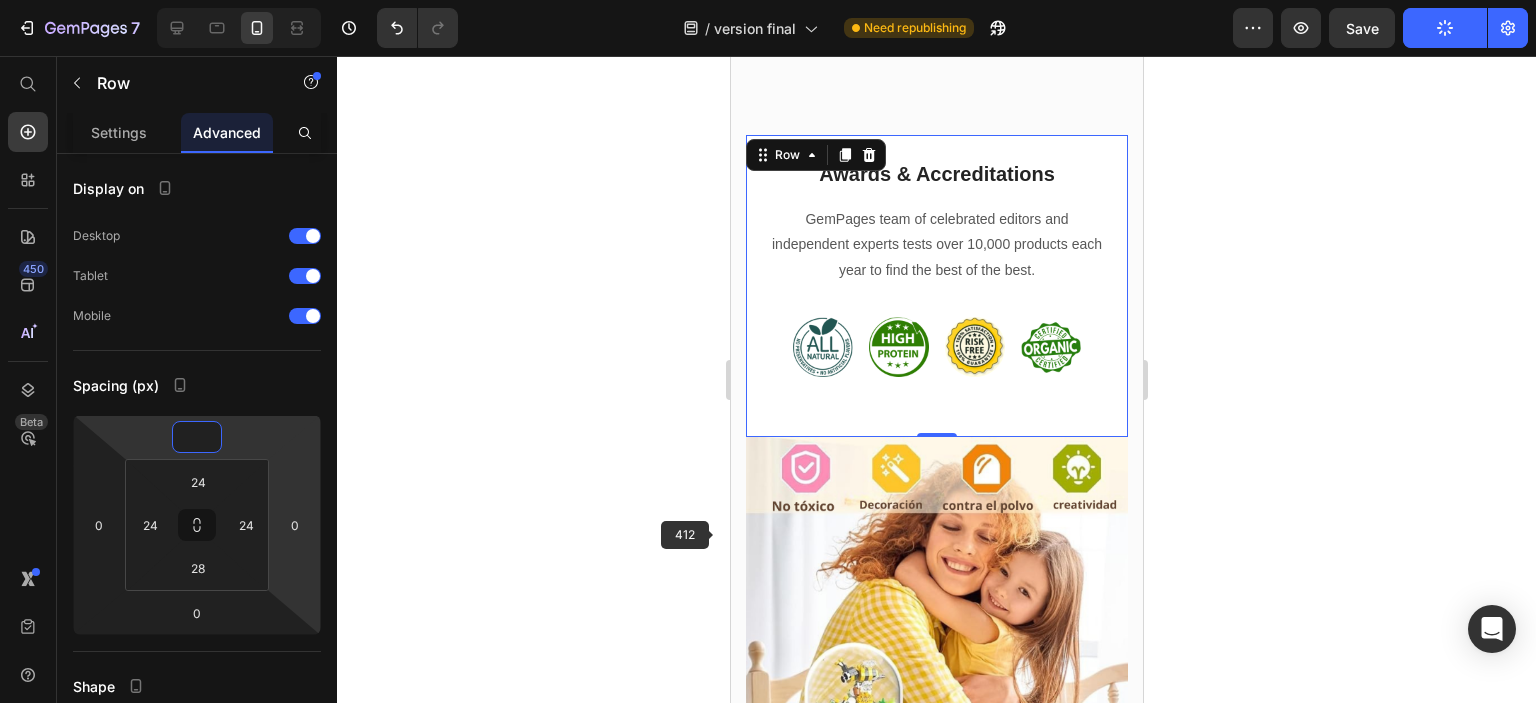 click at bounding box center (936, 628) 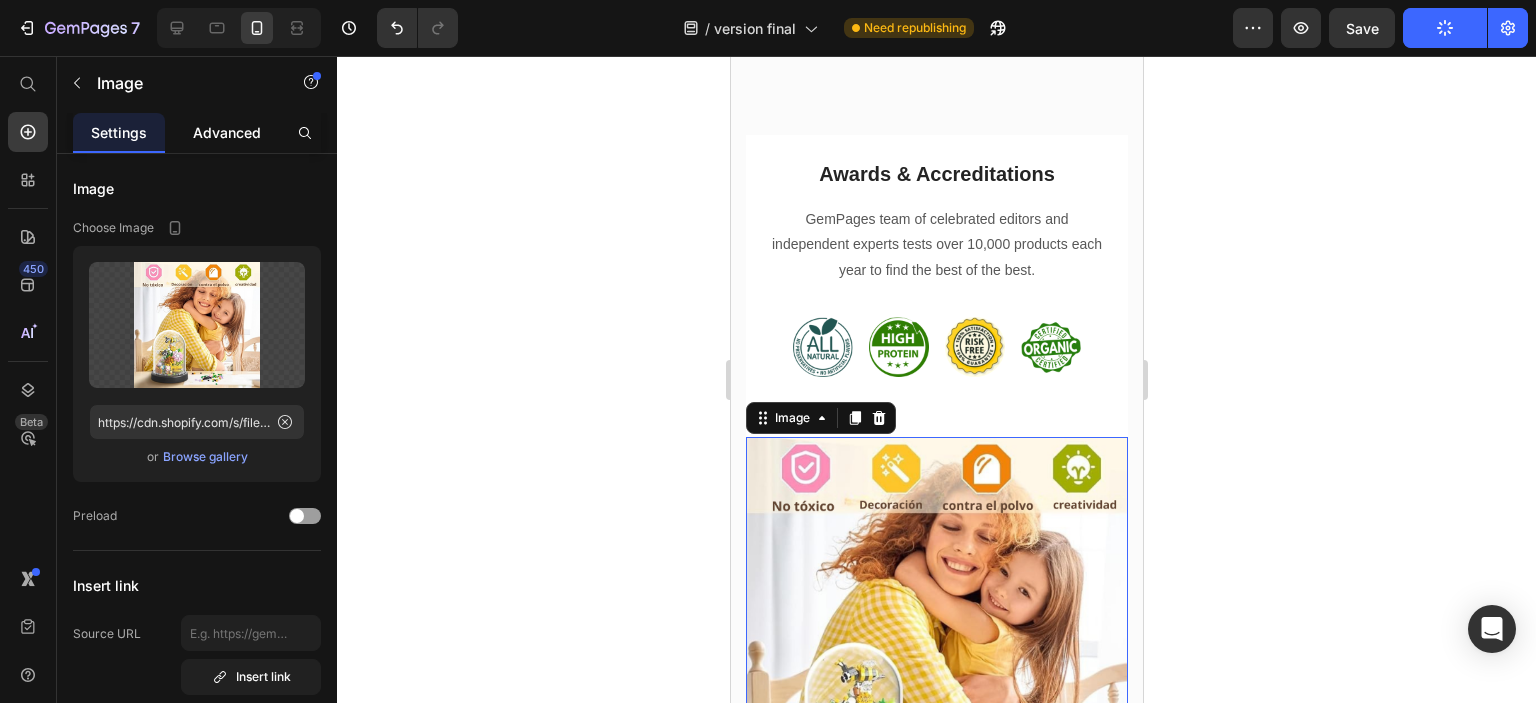 click on "Advanced" at bounding box center [227, 132] 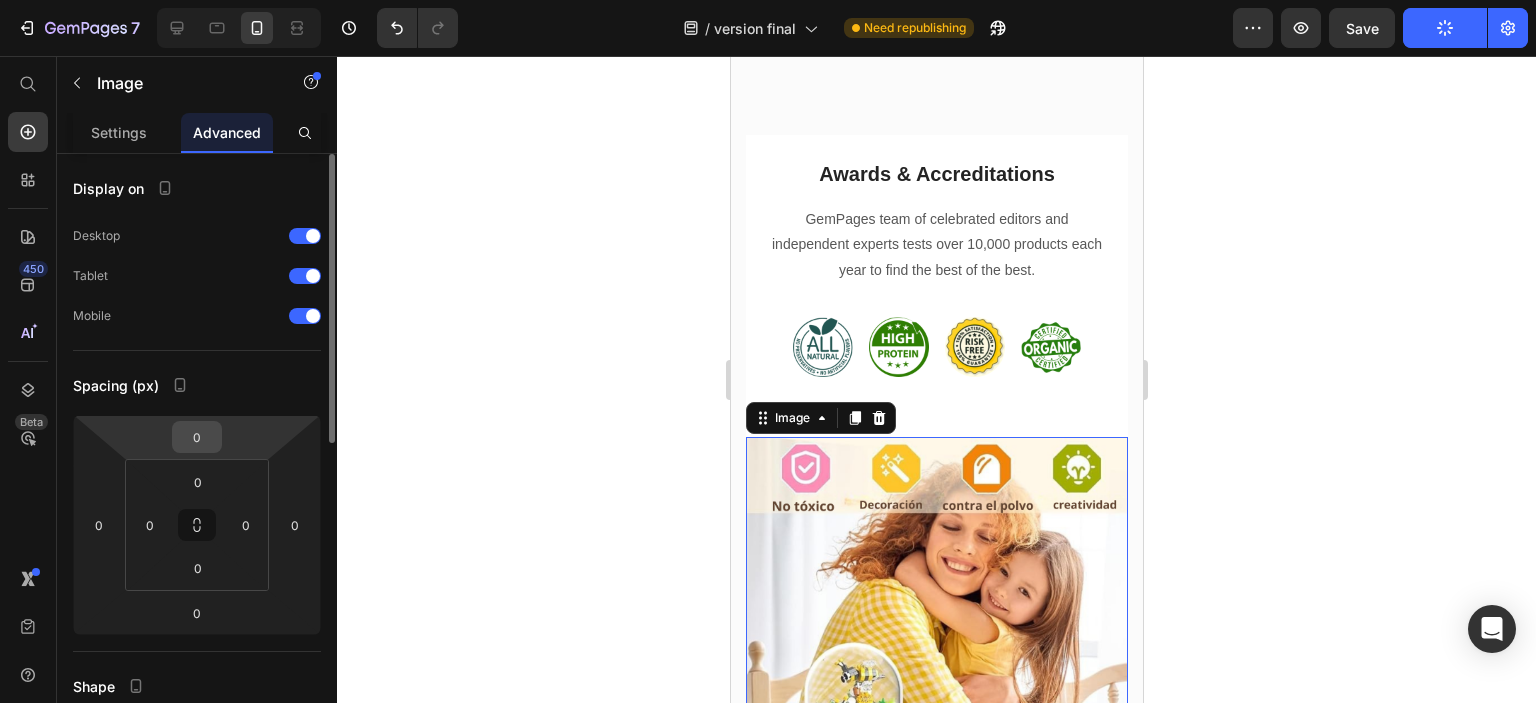 click on "0" at bounding box center [197, 437] 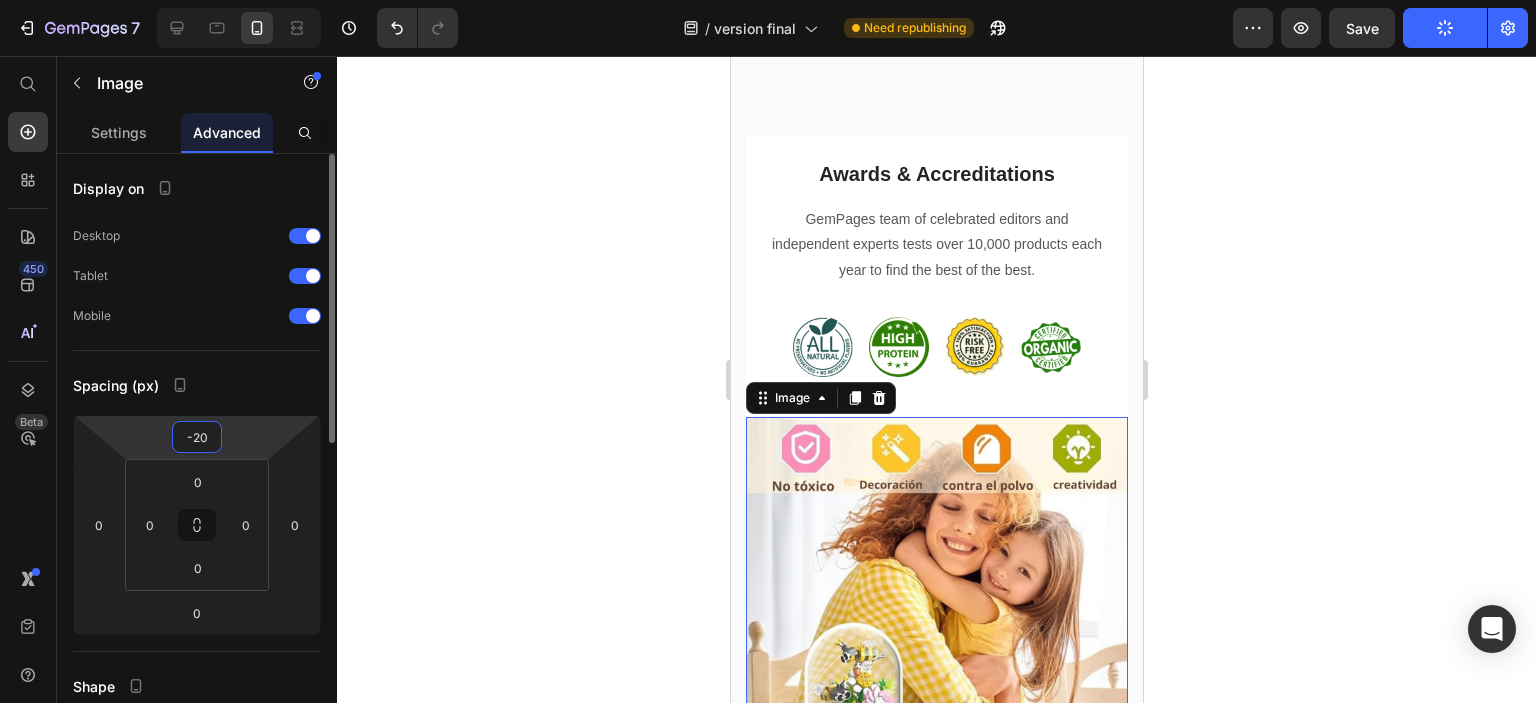 type on "-2" 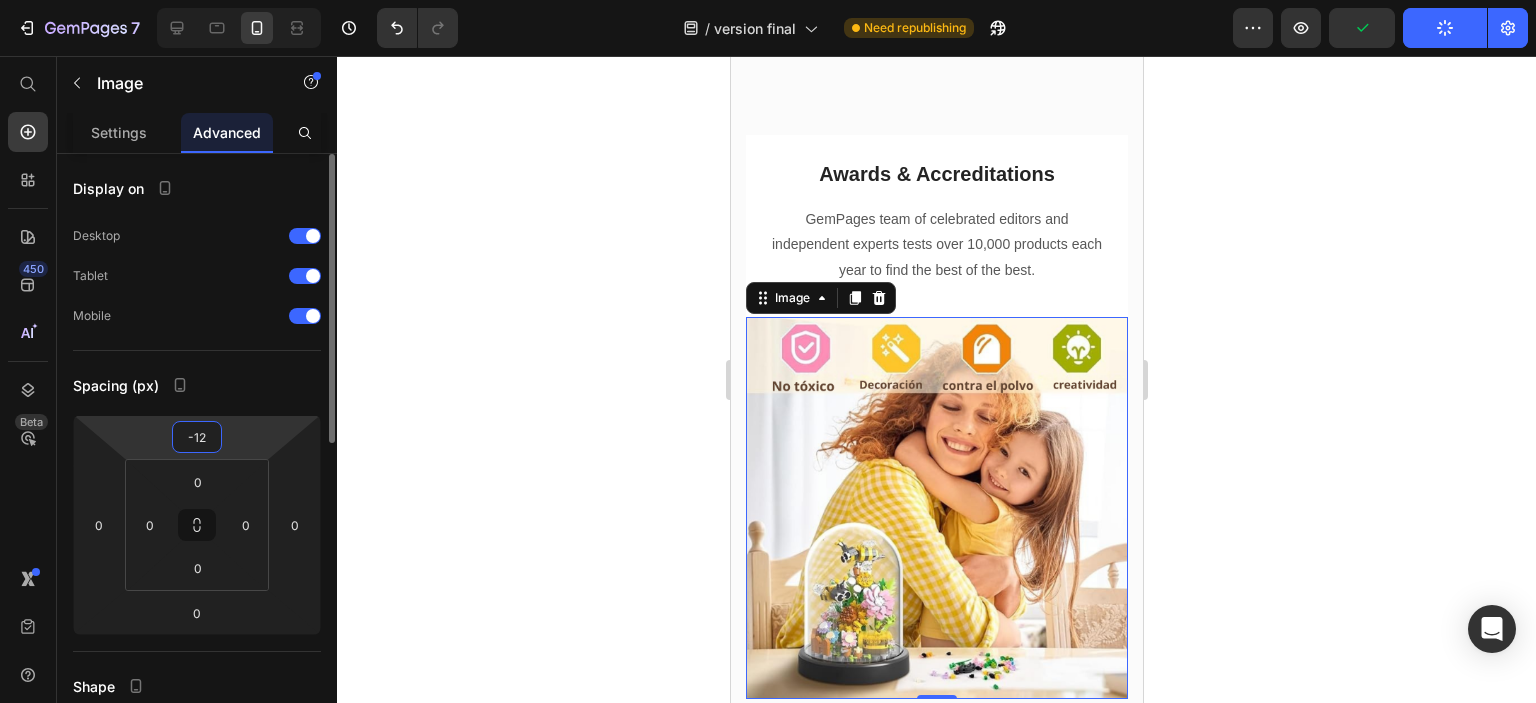 type on "-120" 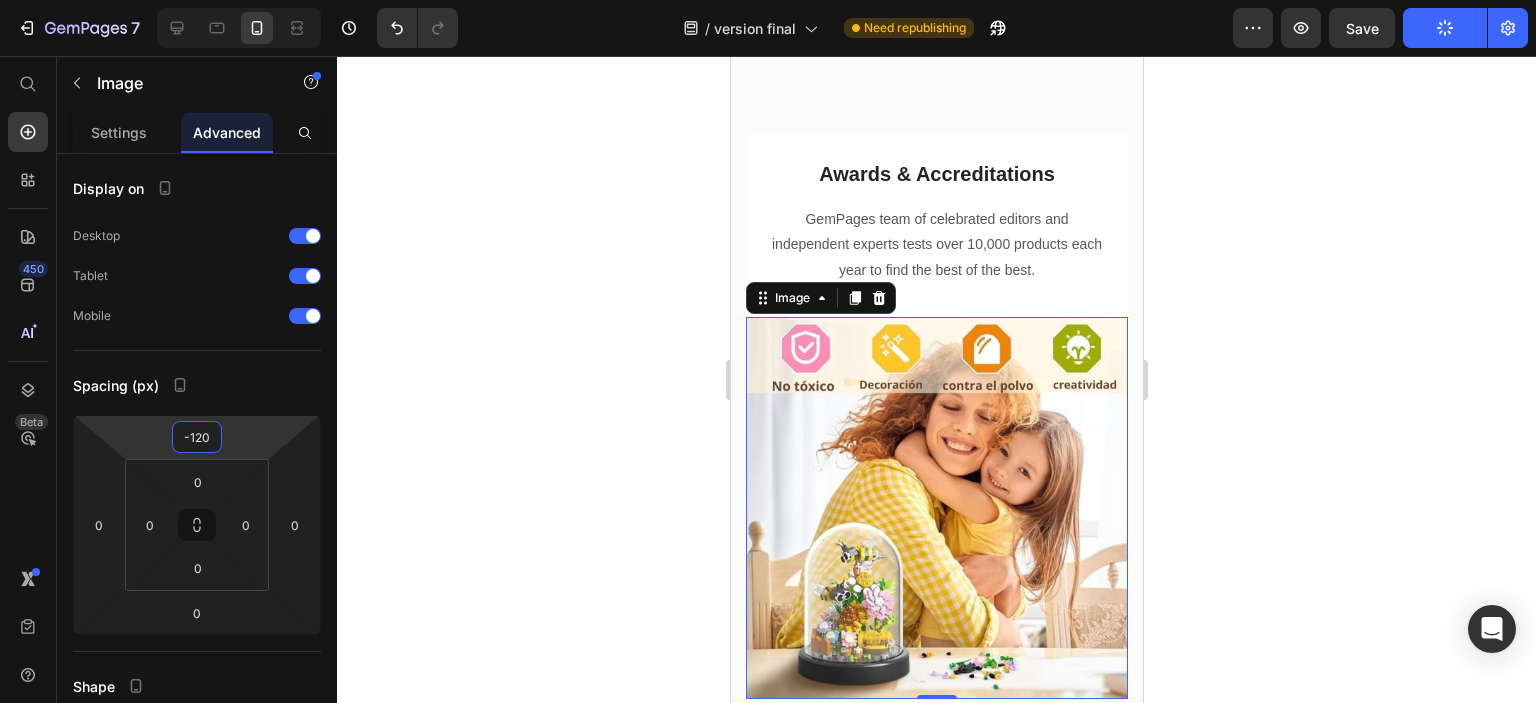 click on "Awards & Accreditations Heading GemPages team of celebrated editors and independent experts tests over 10,000 products each year to find the best of the best. Text block Image Image Image Image Row" at bounding box center [936, 284] 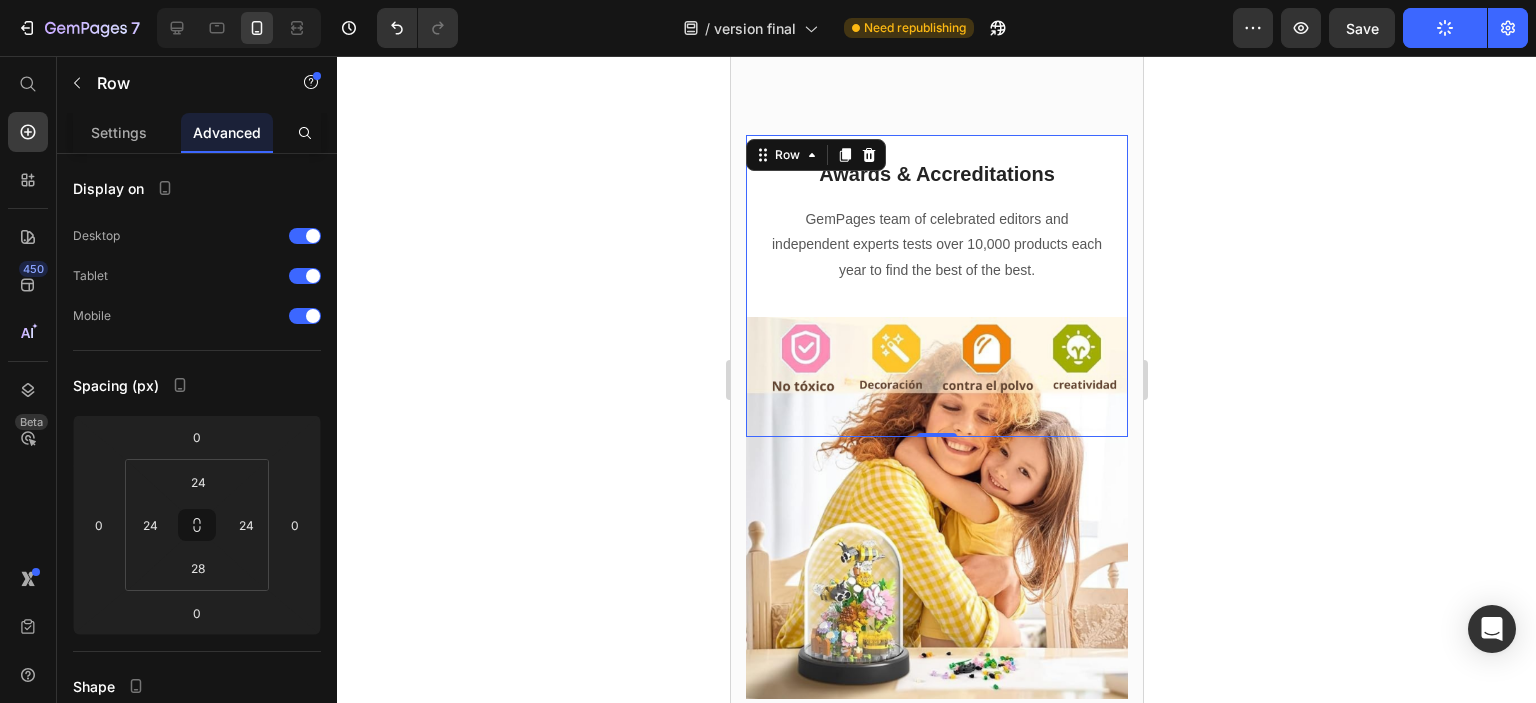 click on "Awards & Accreditations Heading GemPages team of celebrated editors and independent experts tests over 10,000 products each year to find the best of the best. Text block Image Image Image Image Row" at bounding box center (936, 284) 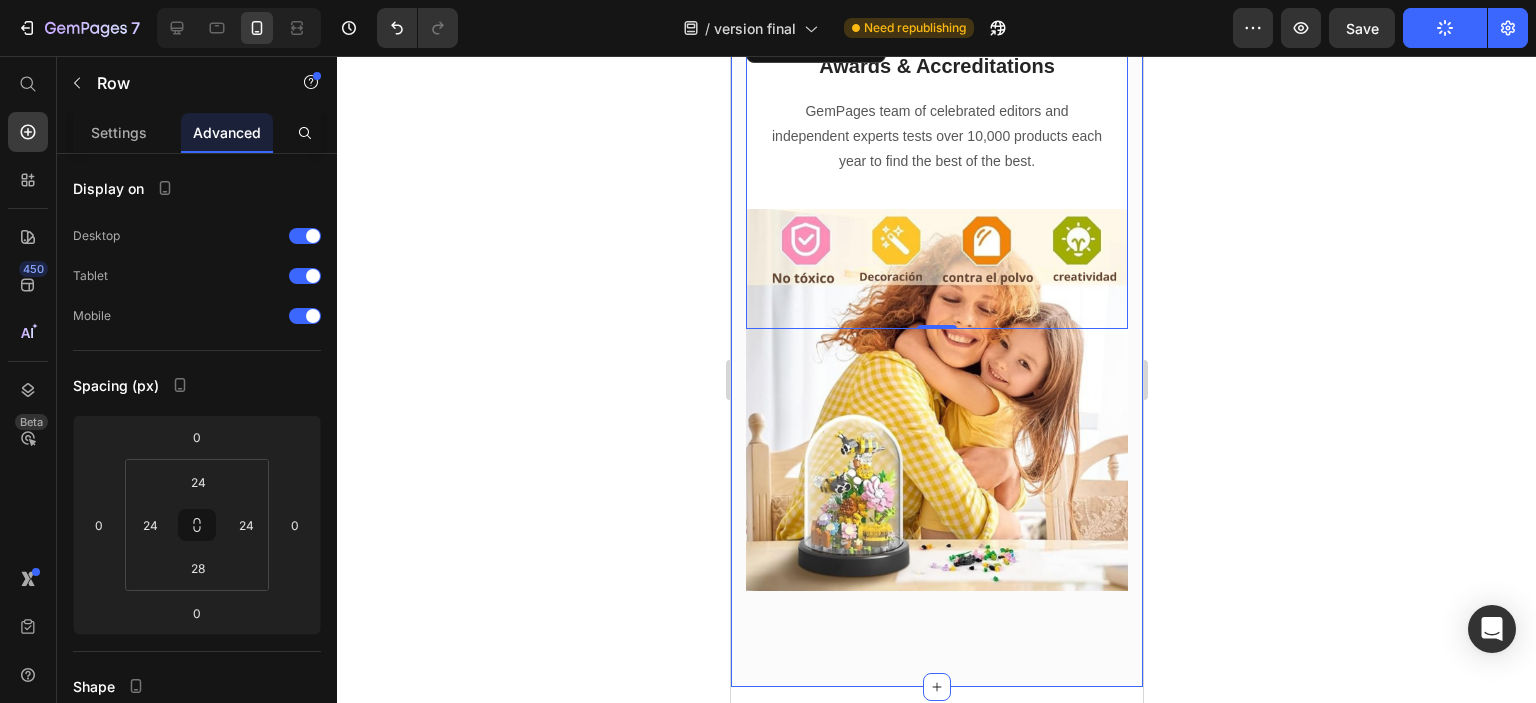 scroll, scrollTop: 2178, scrollLeft: 0, axis: vertical 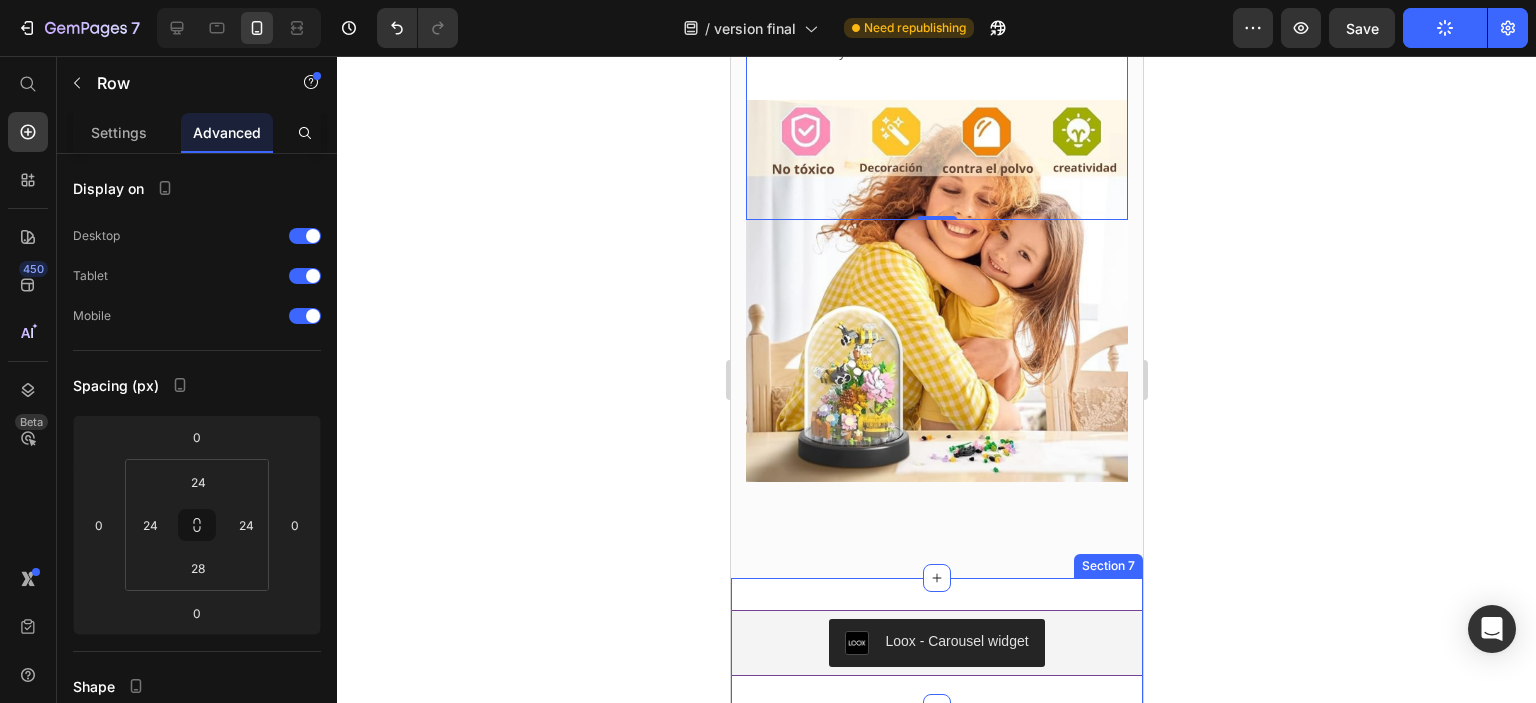 click on "Loox - Carousel widget Loox Section 7" at bounding box center (936, 643) 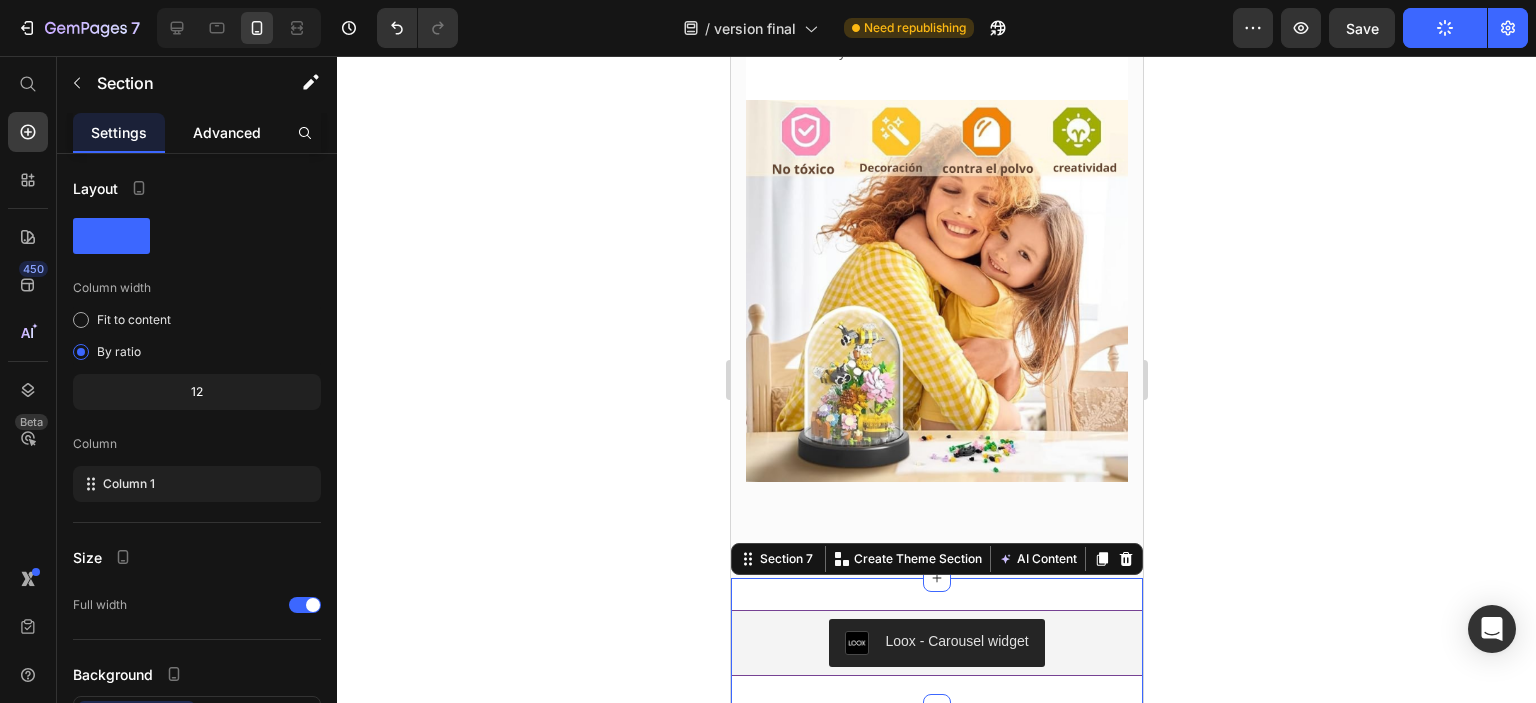 click on "Advanced" at bounding box center [227, 132] 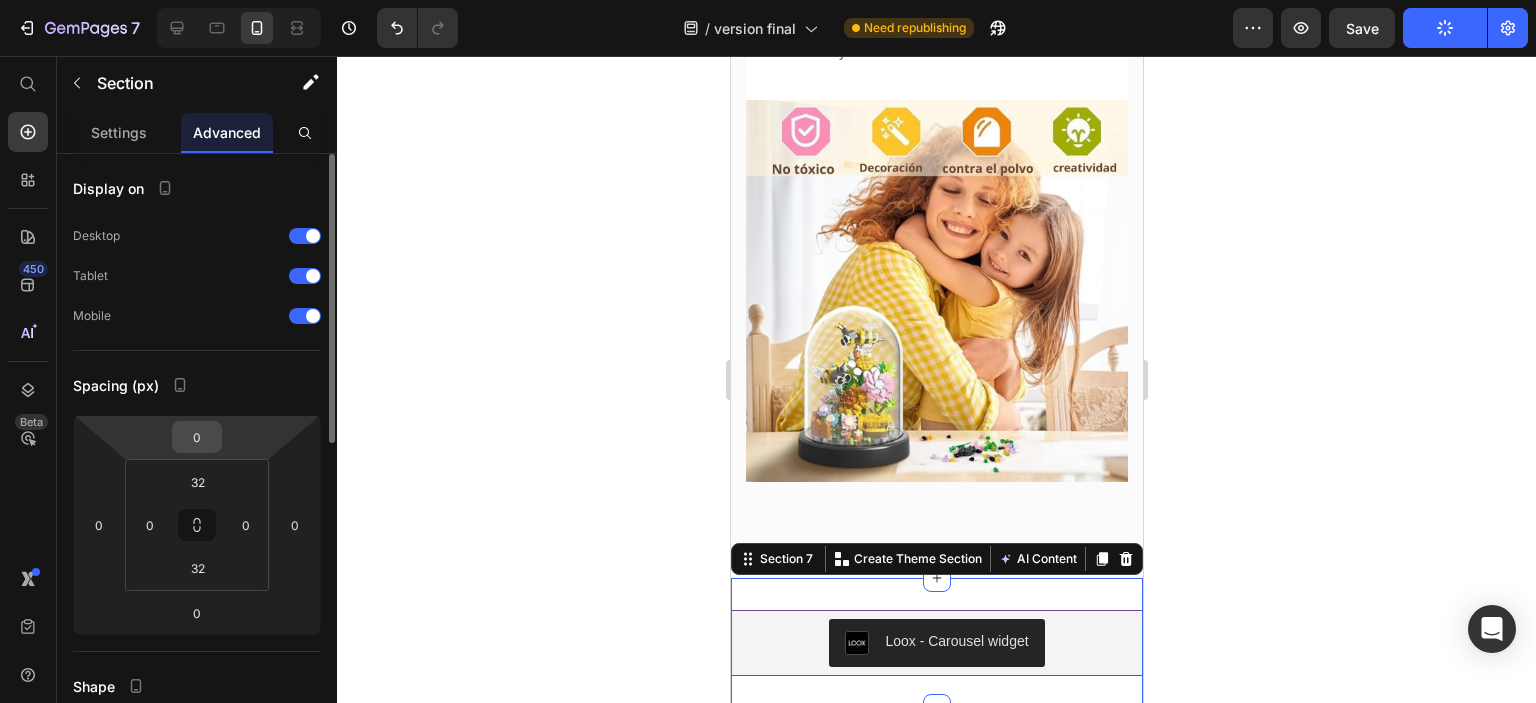 click on "0" at bounding box center [197, 437] 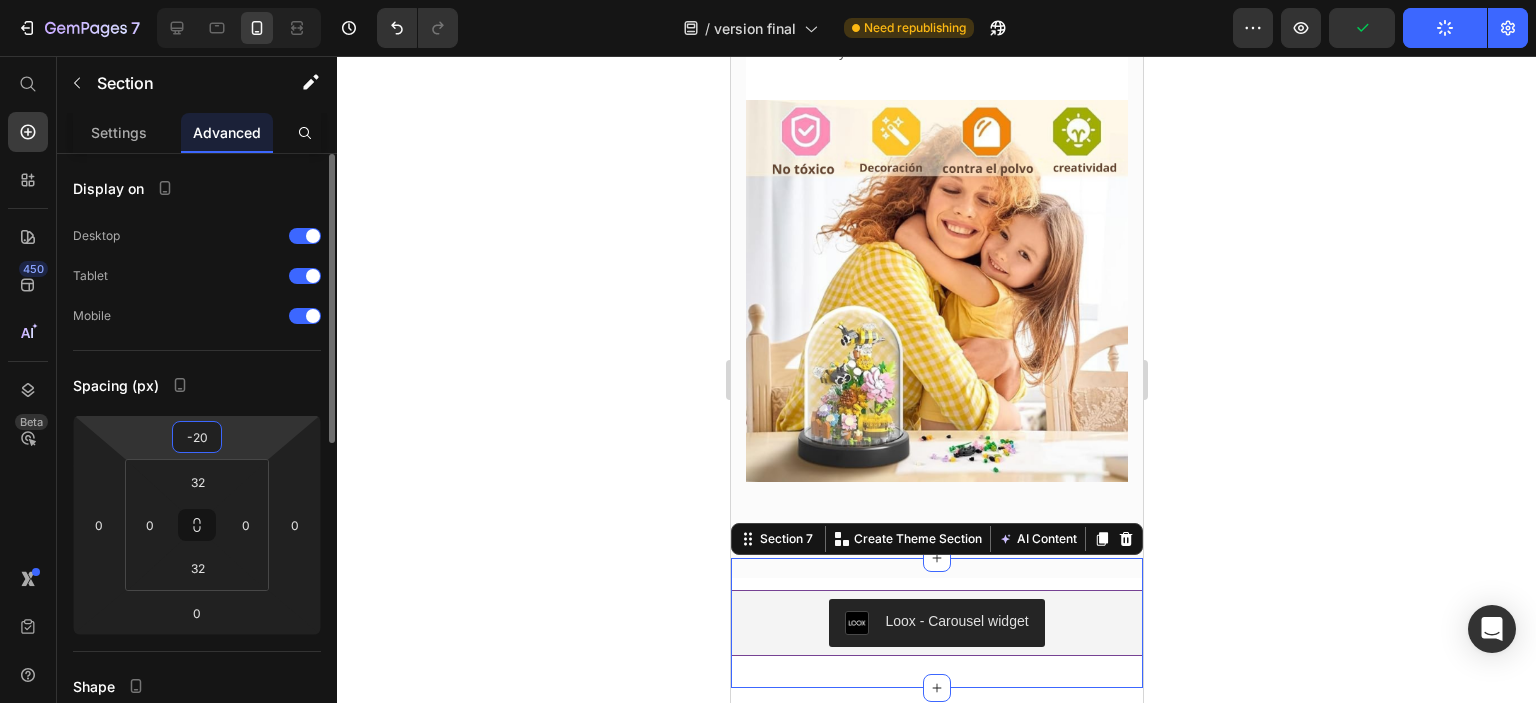 type on "-2" 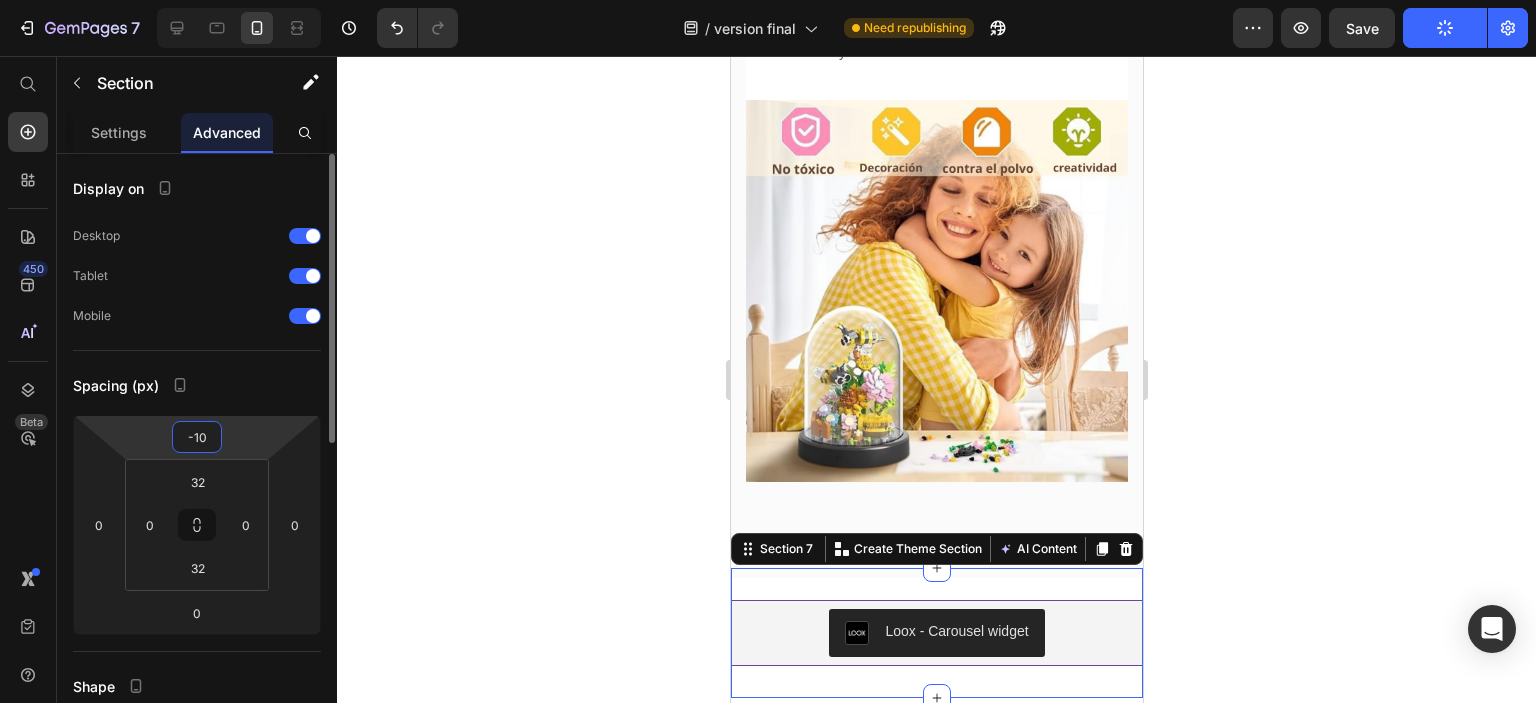 type on "-1" 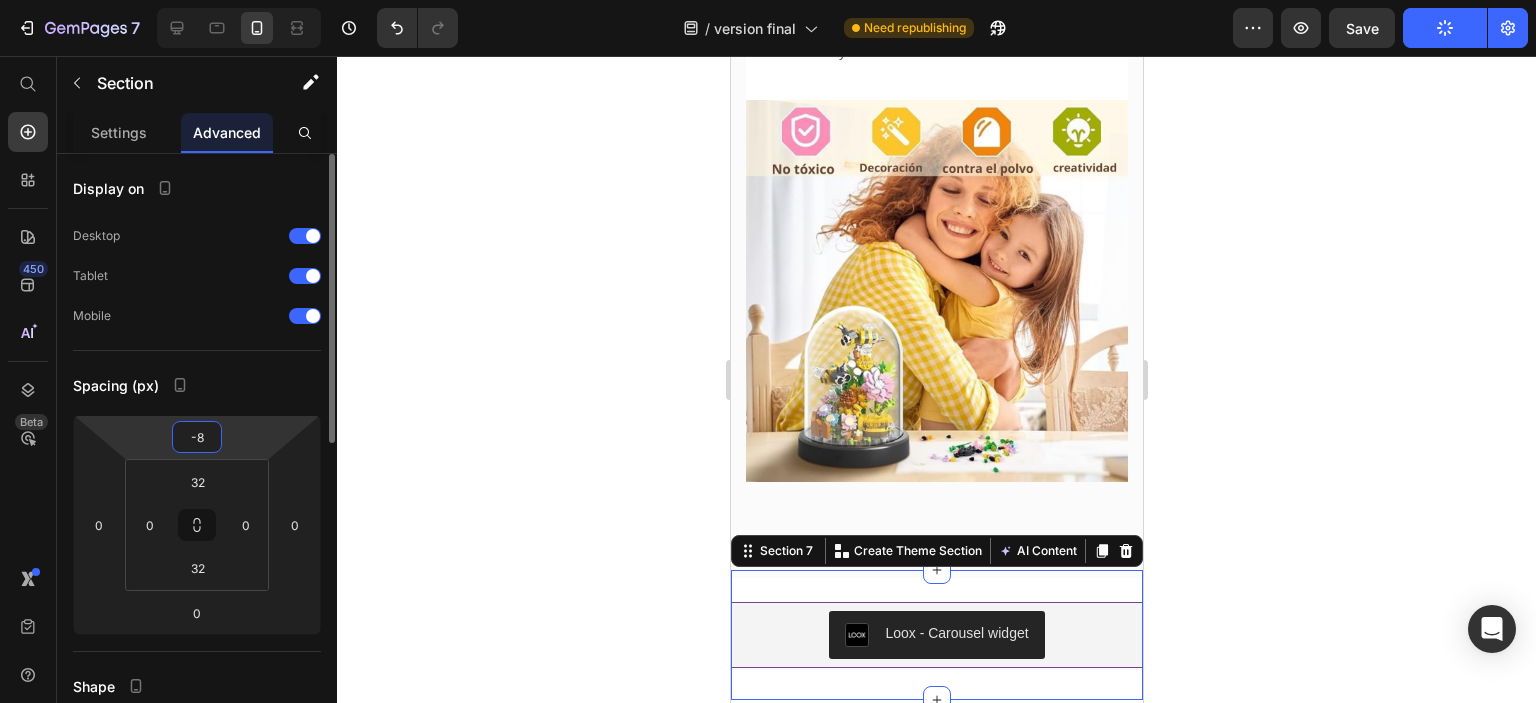type on "-80" 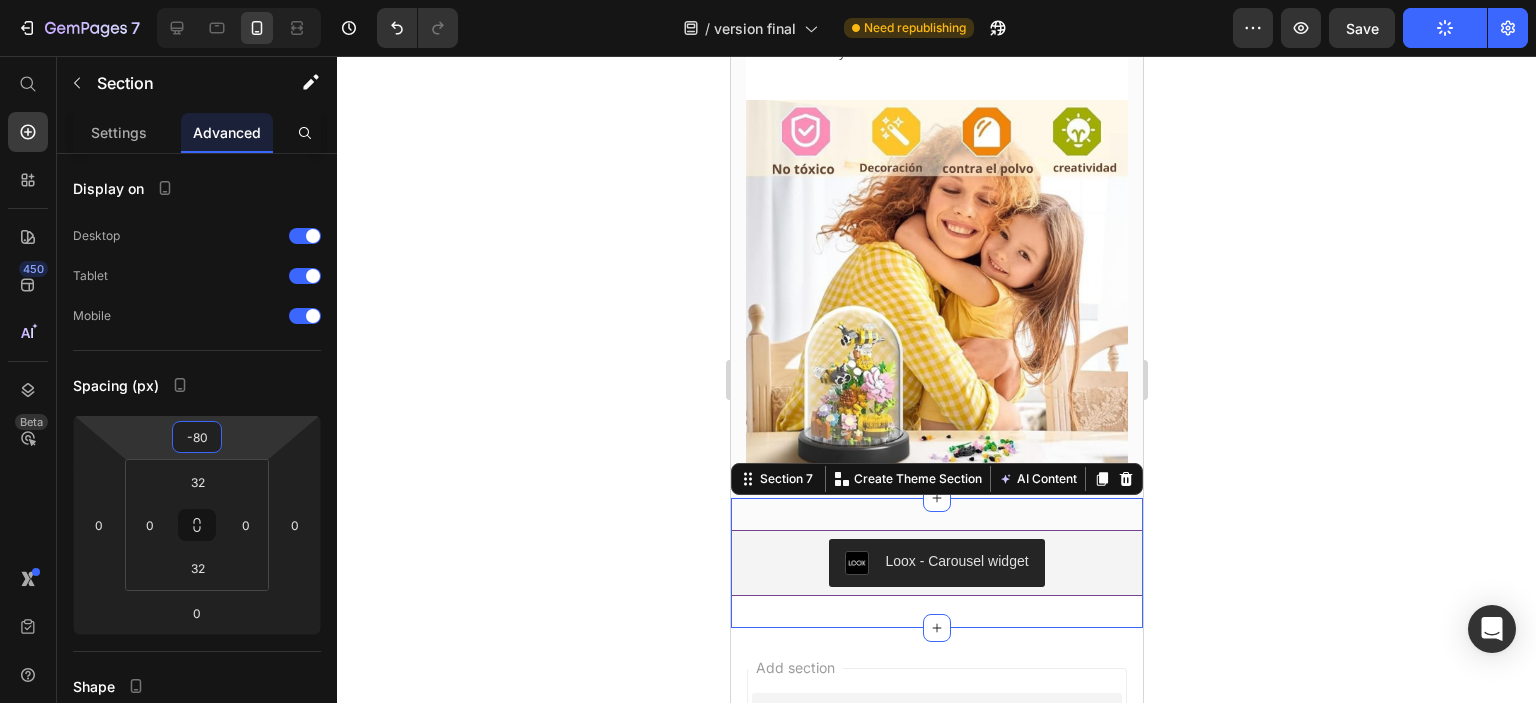 click 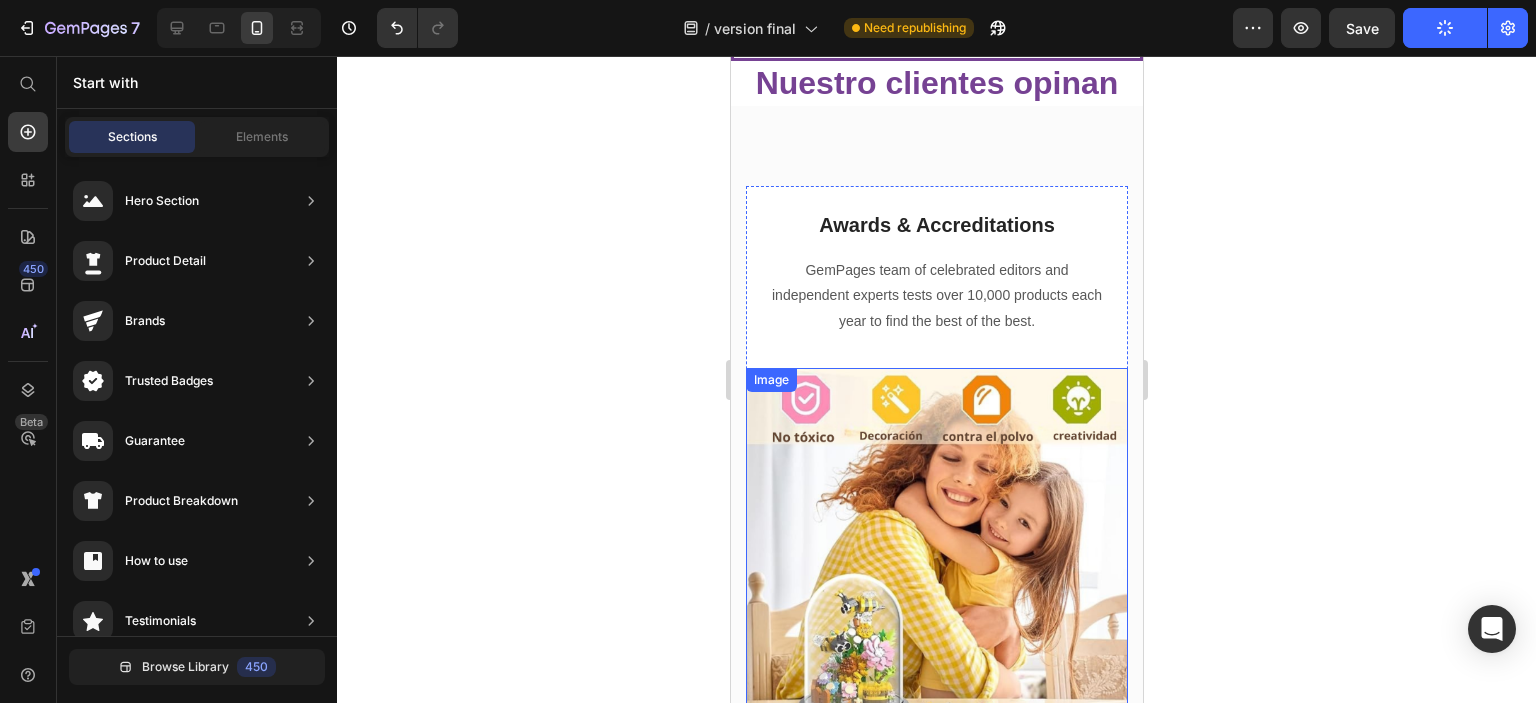 scroll, scrollTop: 1878, scrollLeft: 0, axis: vertical 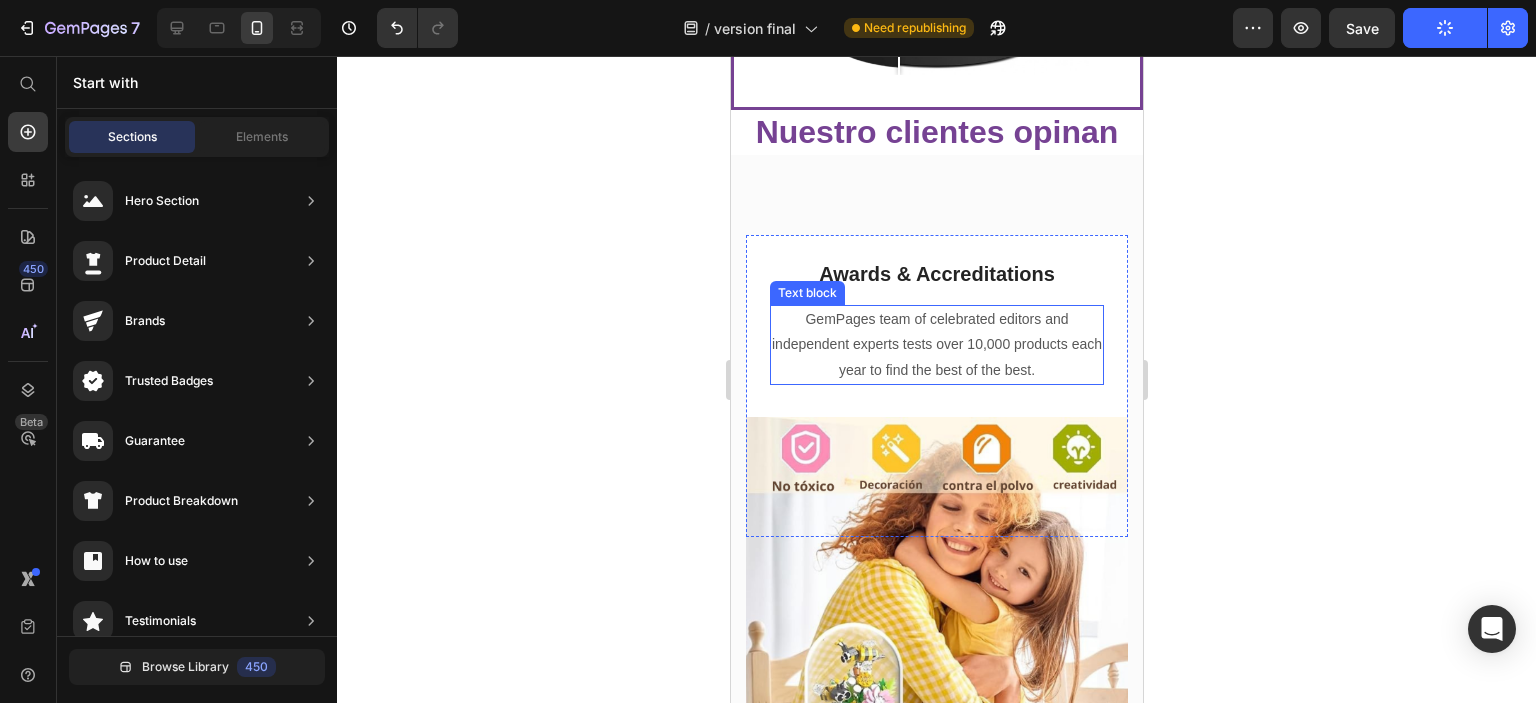 click on "GemPages team of celebrated editors and independent experts tests over 10,000 products each year to find the best of the best." at bounding box center (936, 345) 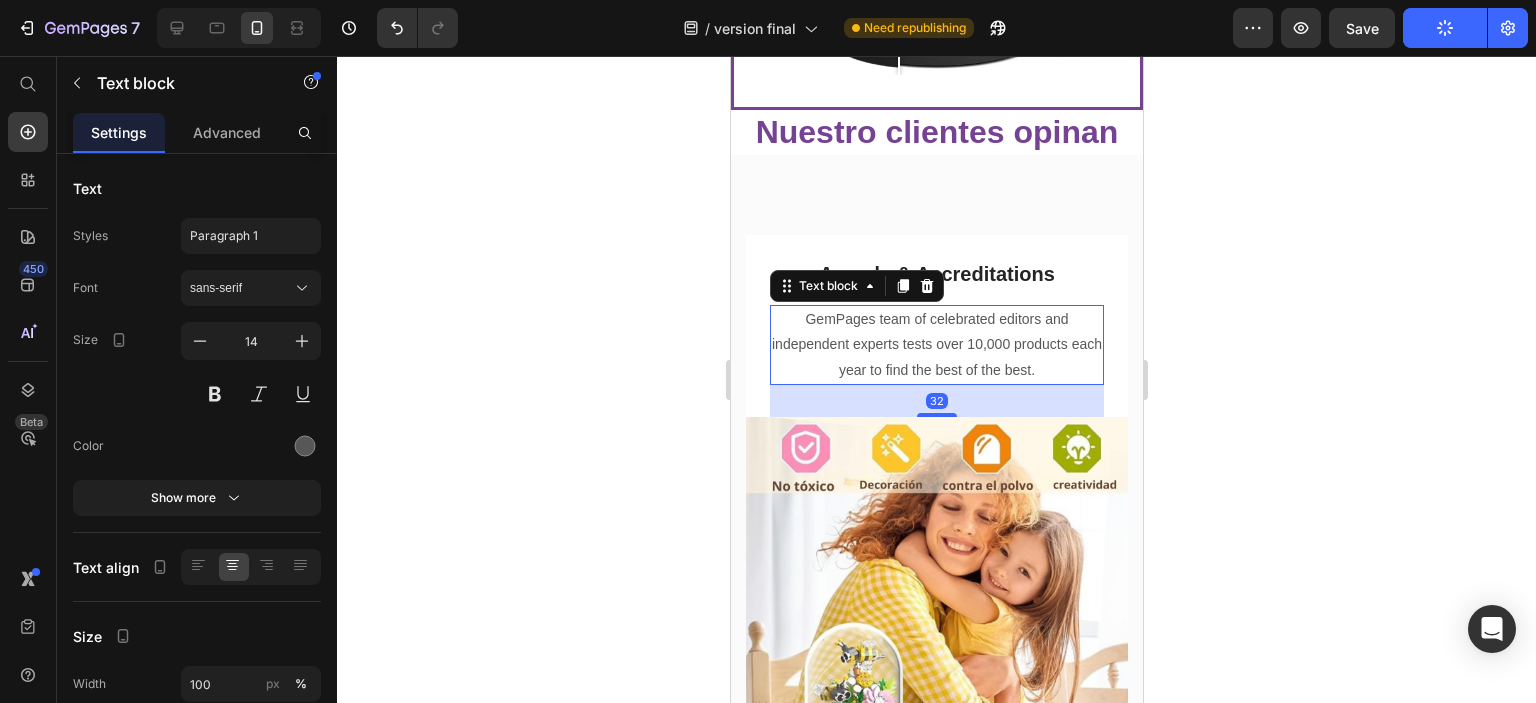 click on "GemPages team of celebrated editors and independent experts tests over 10,000 products each year to find the best of the best." at bounding box center (936, 345) 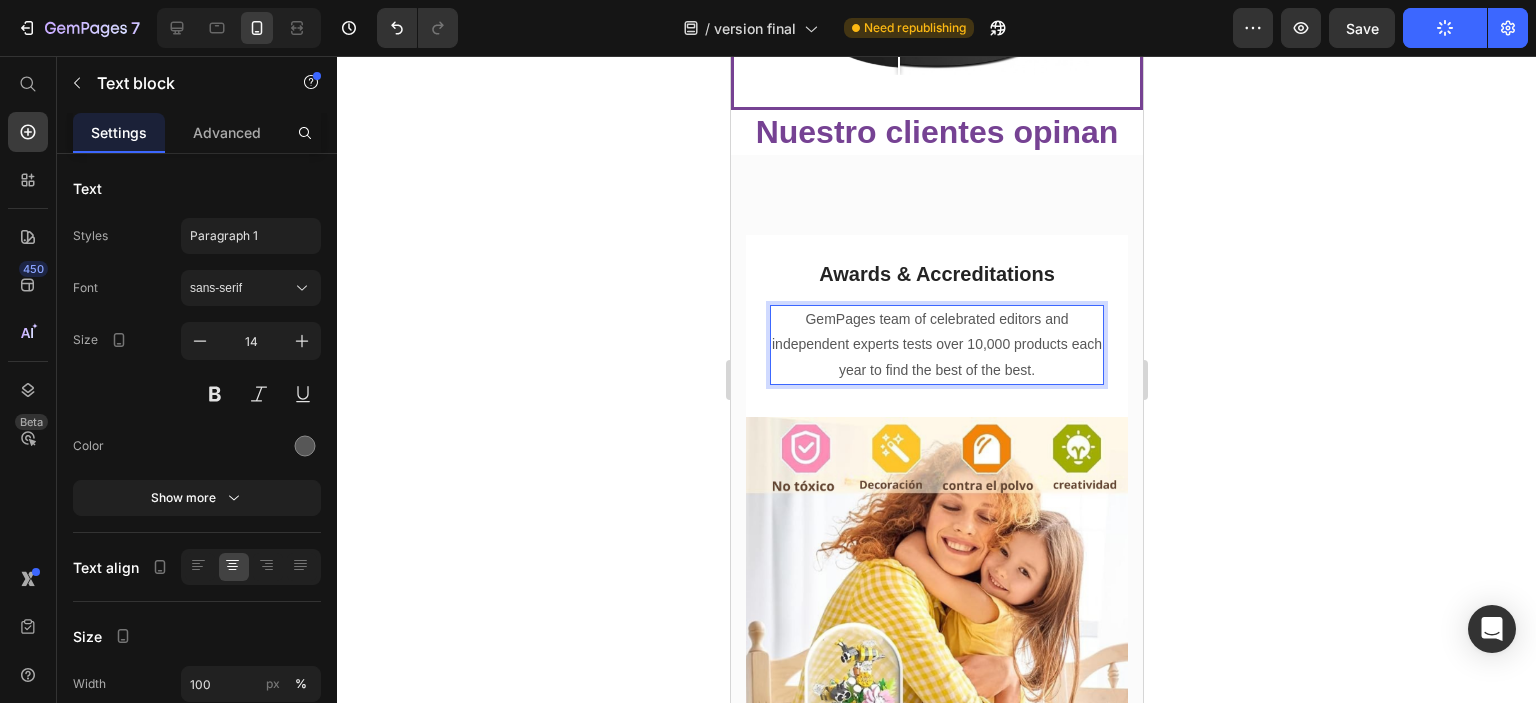 click on "GemPages team of celebrated editors and independent experts tests over 10,000 products each year to find the best of the best." at bounding box center [936, 345] 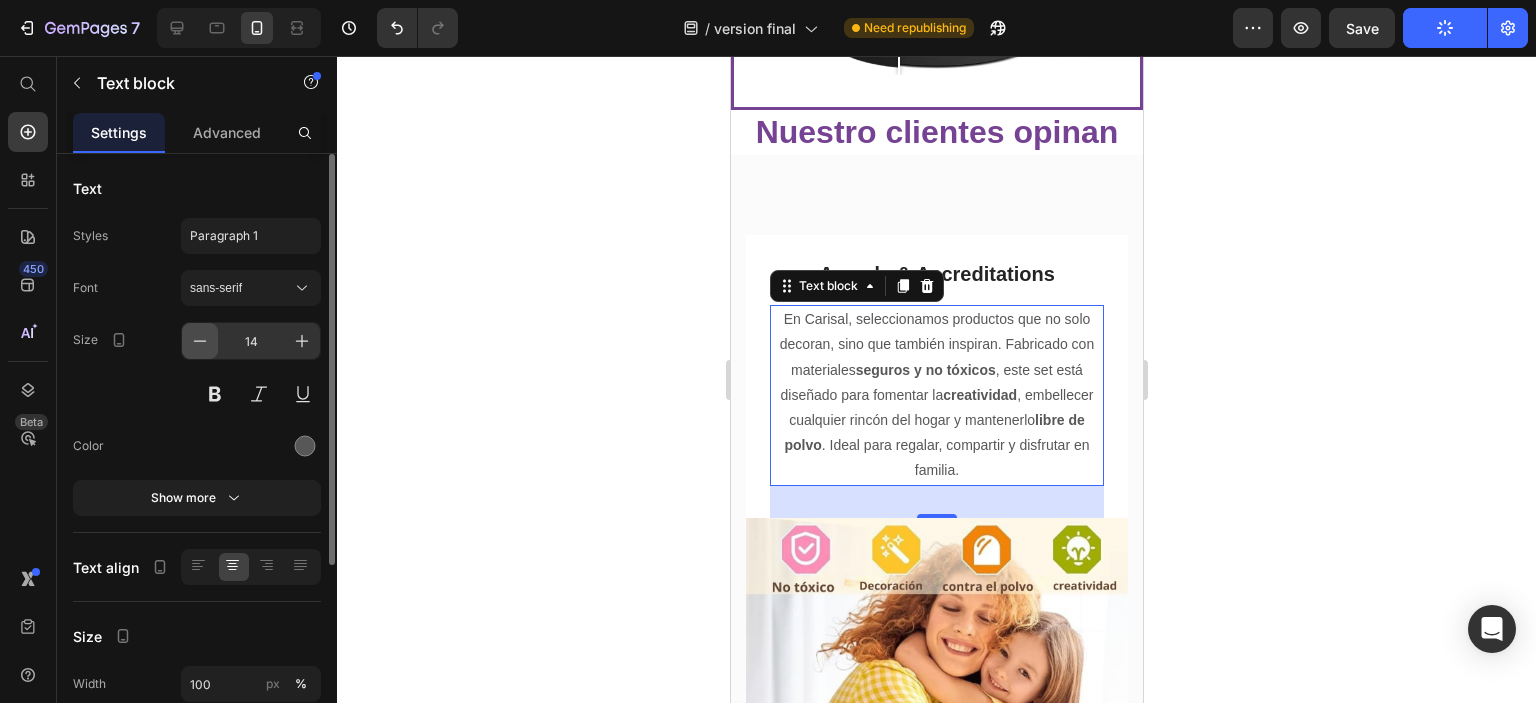 click 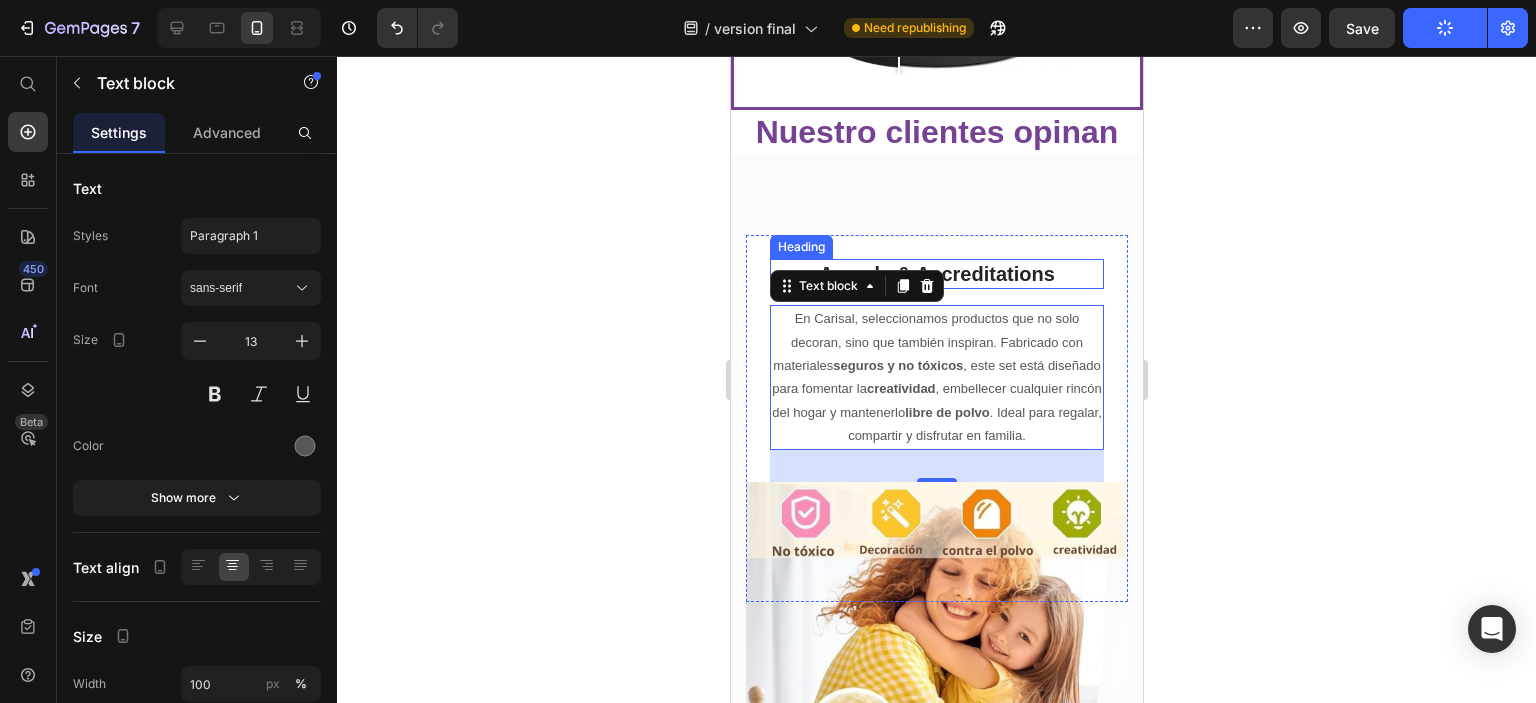 click on "Awards & Accreditations" at bounding box center [936, 274] 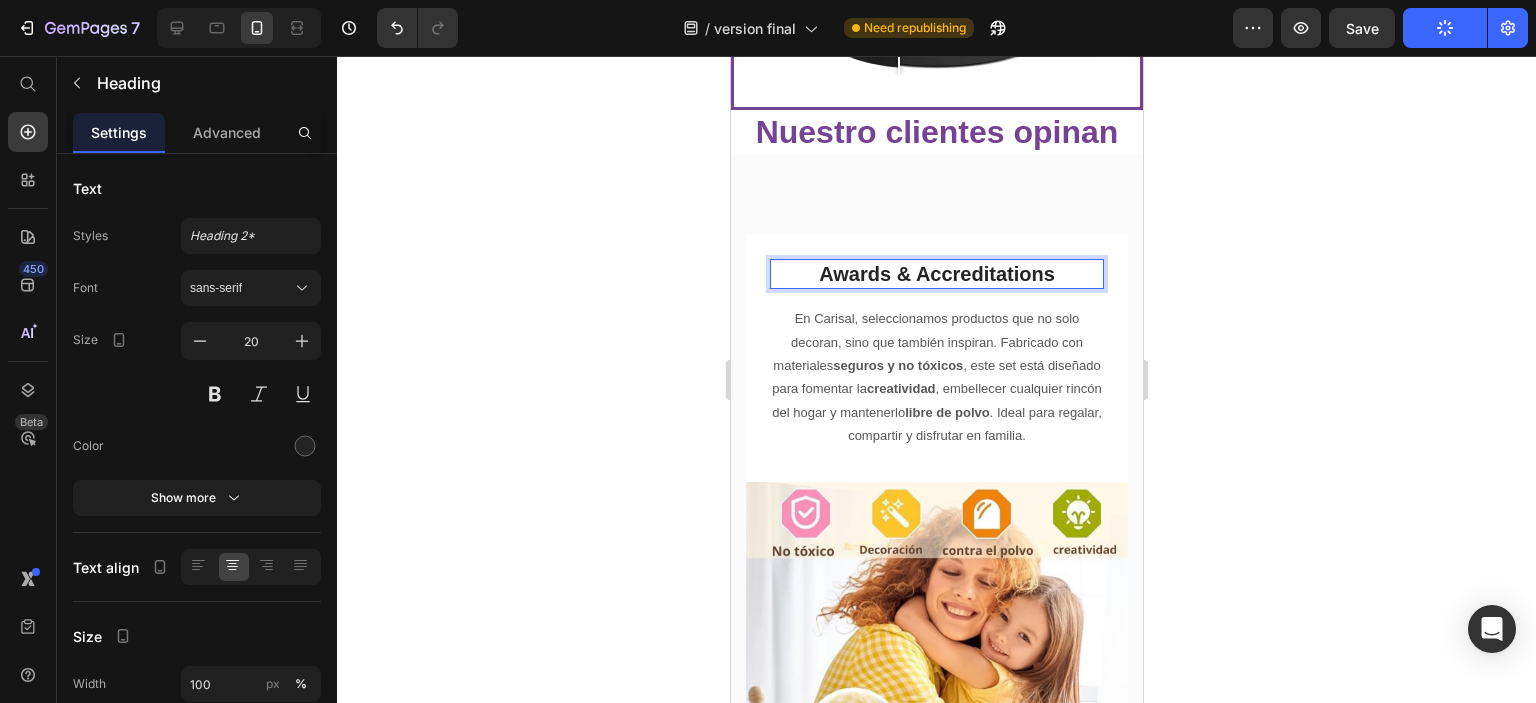 click on "Awards & Accreditations" at bounding box center [936, 274] 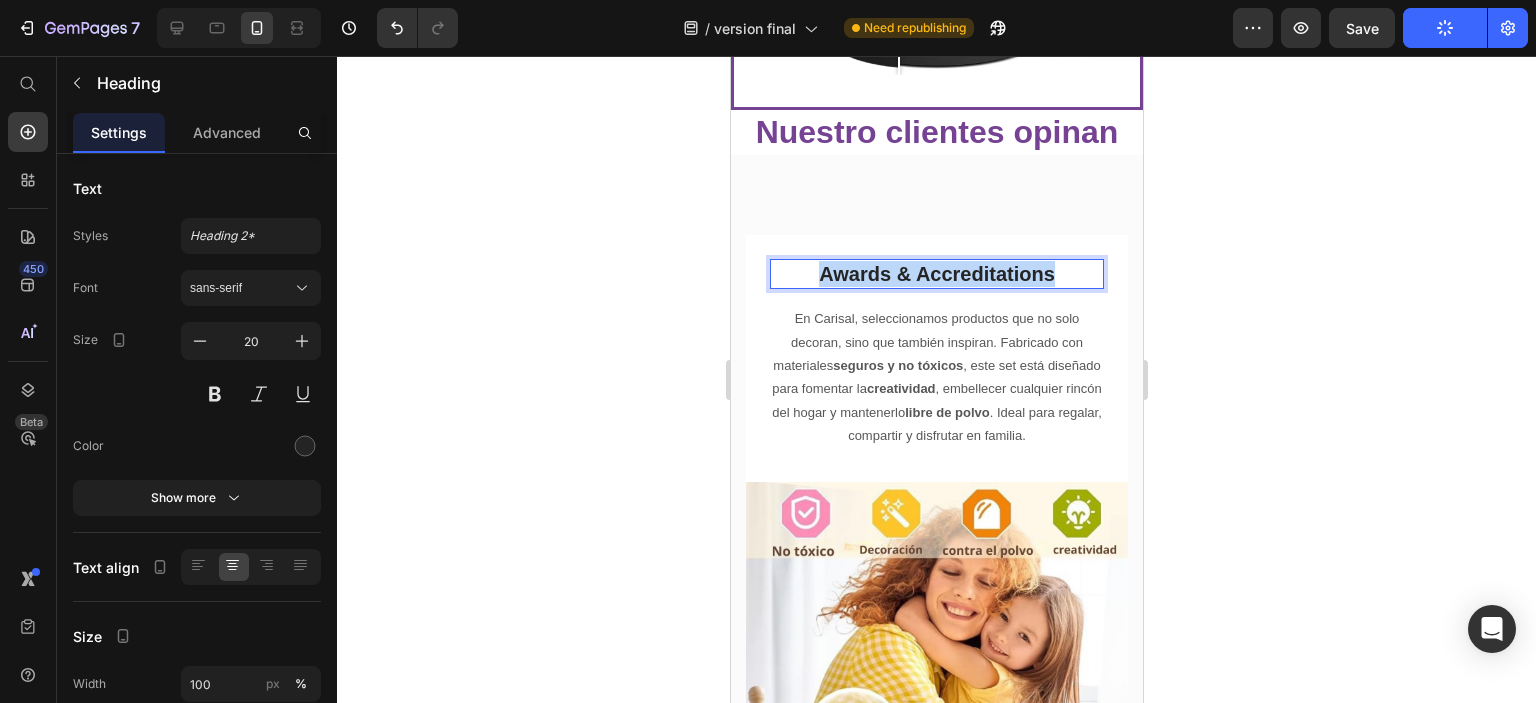 drag, startPoint x: 1050, startPoint y: 244, endPoint x: 809, endPoint y: 243, distance: 241.00208 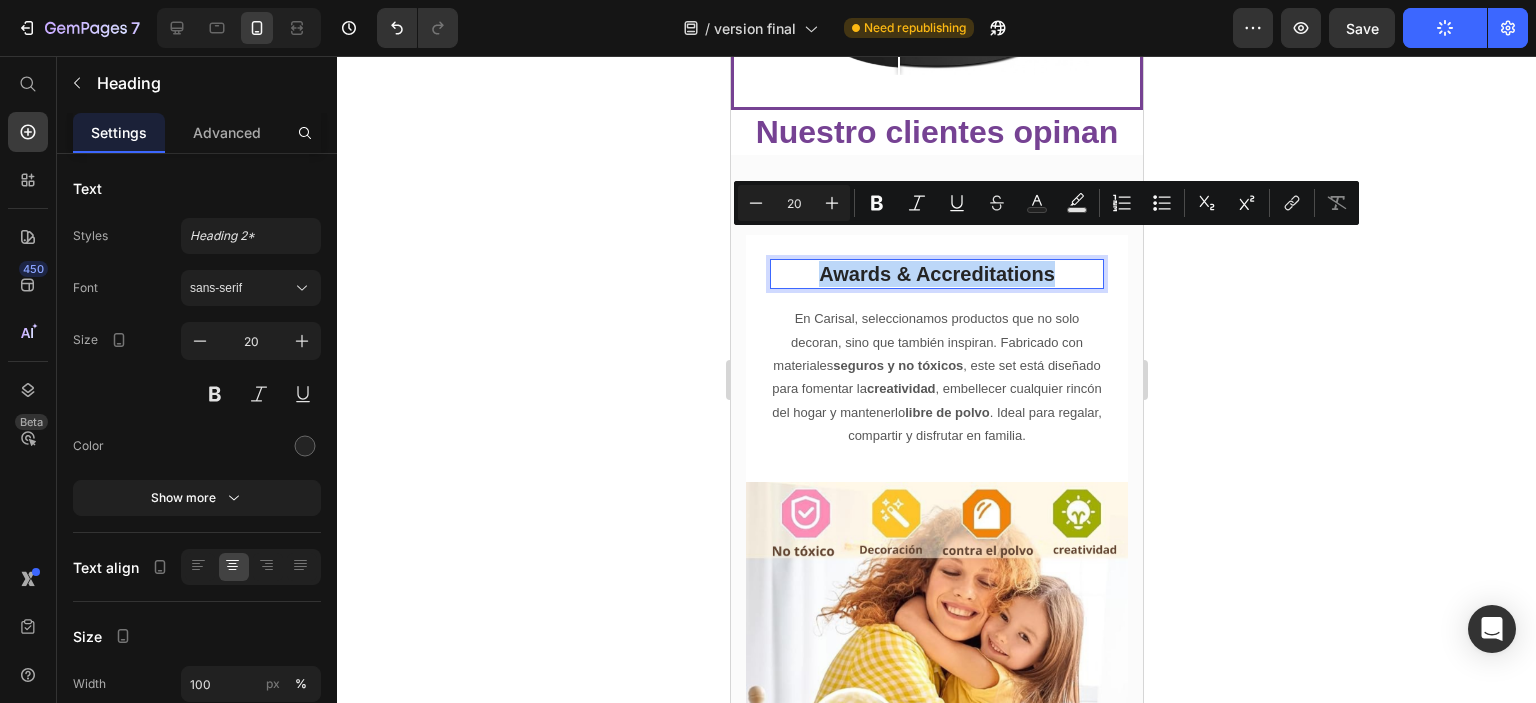 click on "Awards & Accreditations" at bounding box center (936, 274) 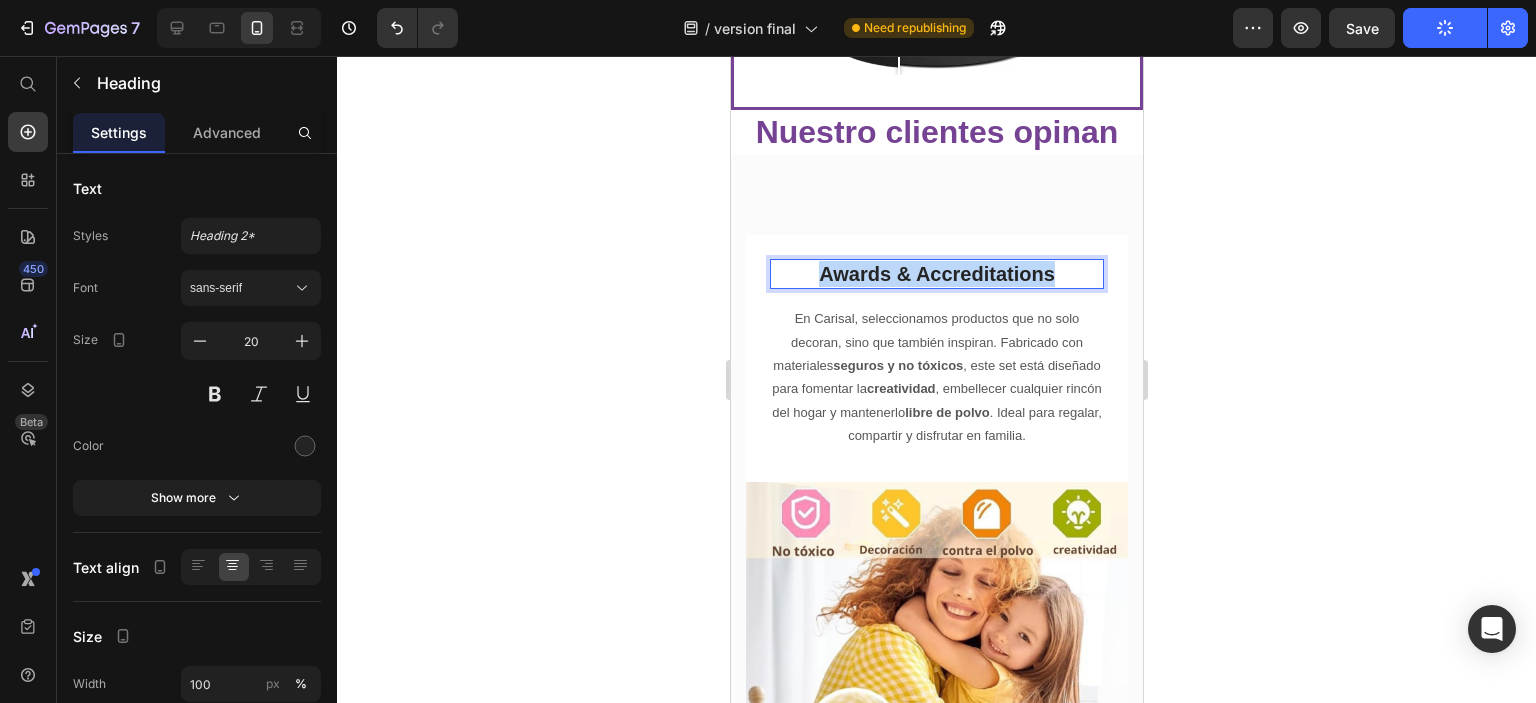 drag, startPoint x: 1068, startPoint y: 243, endPoint x: 809, endPoint y: 239, distance: 259.03088 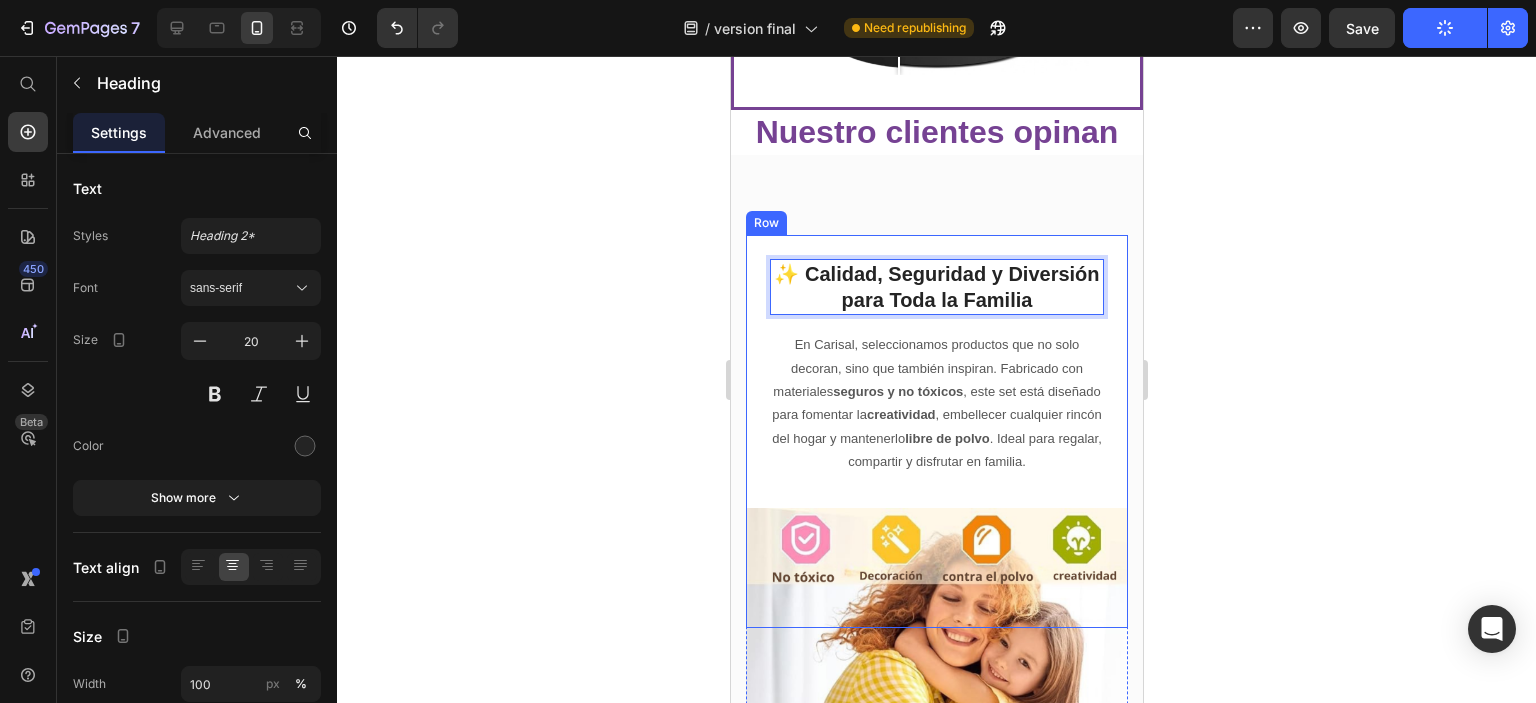 click on "✨ Calidad, Seguridad y Diversión para Toda la Familia Heading   16 En Carisal, seleccionamos productos que no solo decoran, sino que también inspiran. Fabricado con materiales  seguros y no tóxicos , este set está diseñado para fomentar la  creatividad , embellecer cualquier rincón del hogar y mantenerlo  libre de polvo . Ideal para regalar, compartir y disfrutar en familia. Text block Image Image Image Image Row Row" at bounding box center (936, 431) 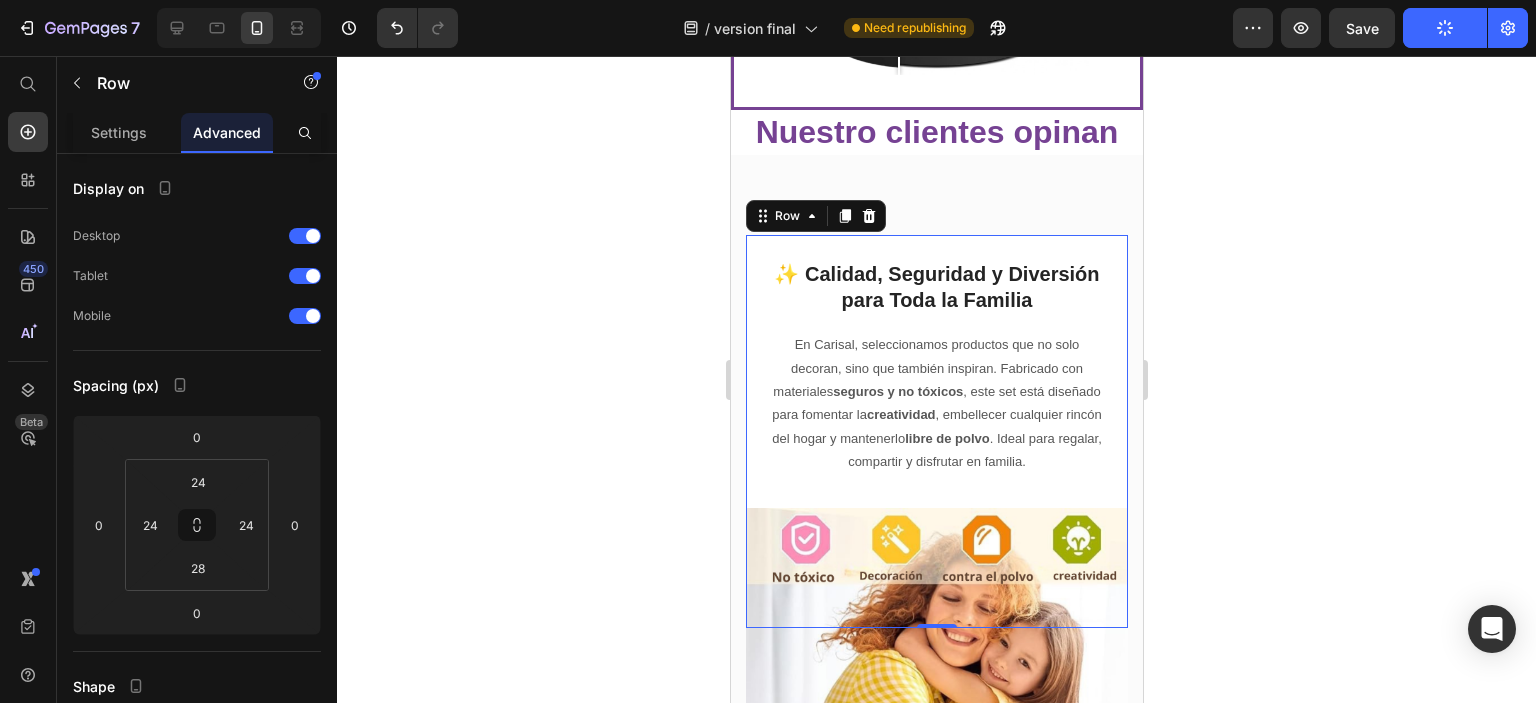 click 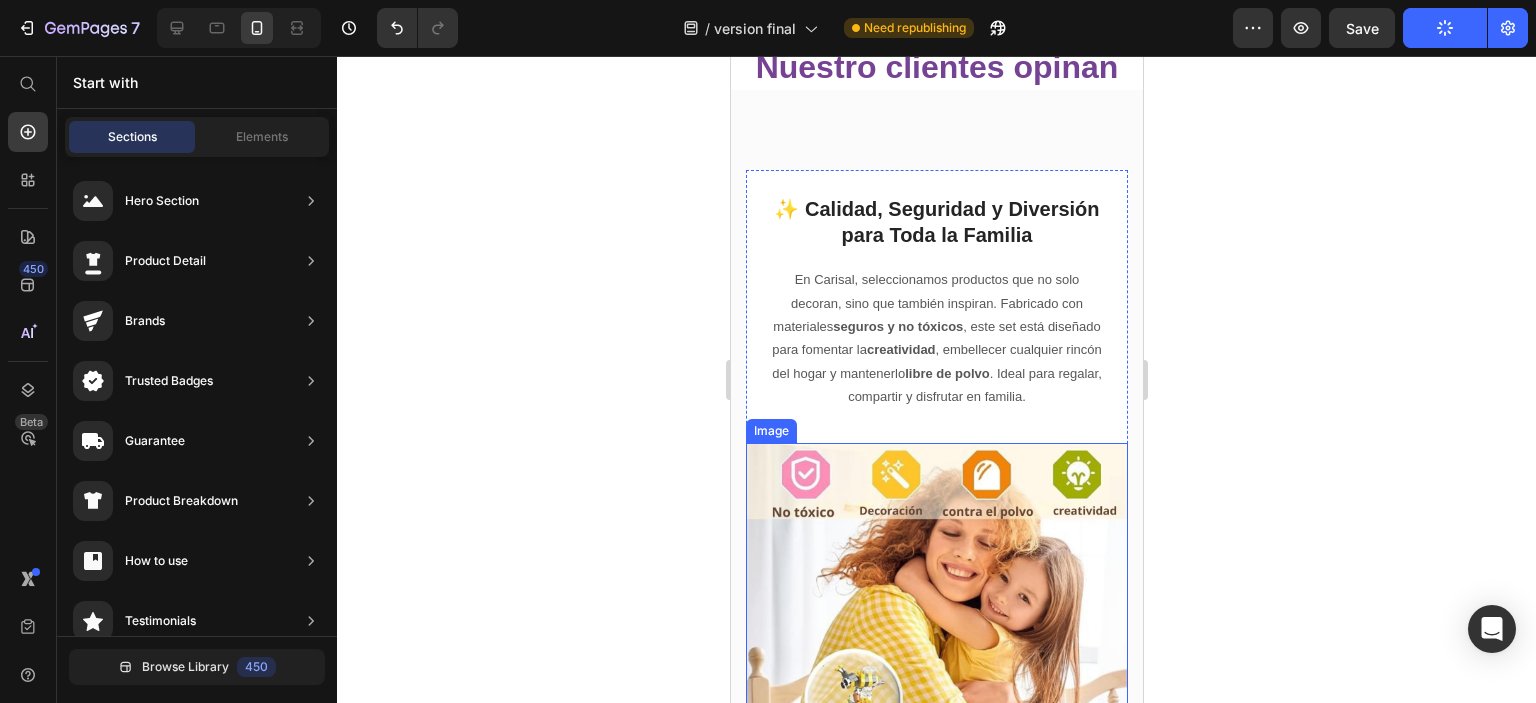 scroll, scrollTop: 1978, scrollLeft: 0, axis: vertical 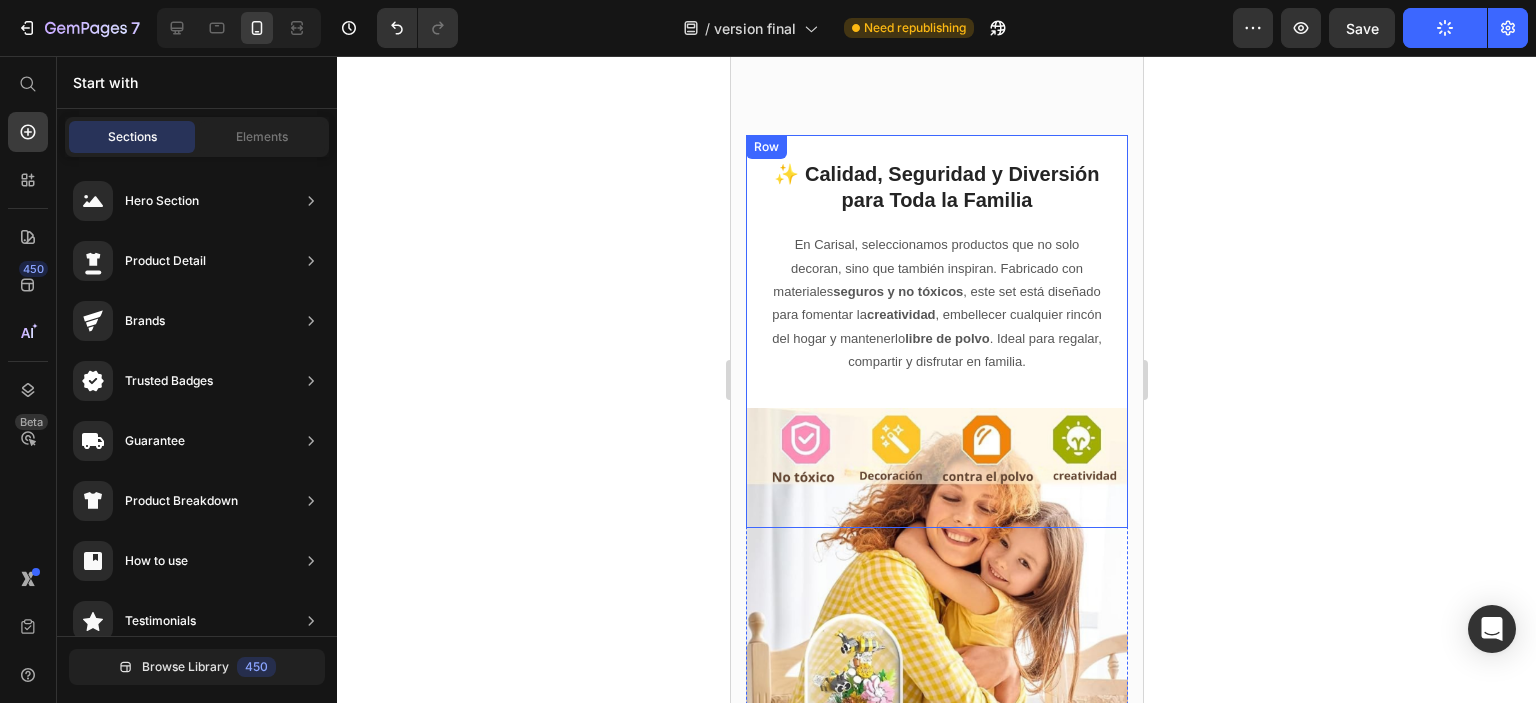 click on "✨ Calidad, Seguridad y Diversión para Toda la Familia Heading En Carisal, seleccionamos productos que no solo decoran, sino que también inspiran. Fabricado con materiales  seguros y no tóxicos , este set está diseñado para fomentar la  creatividad , embellecer cualquier rincón del hogar y mantenerlo  libre de polvo . Ideal para regalar, compartir y disfrutar en familia. Text block Image Image Image Image Row" at bounding box center [936, 329] 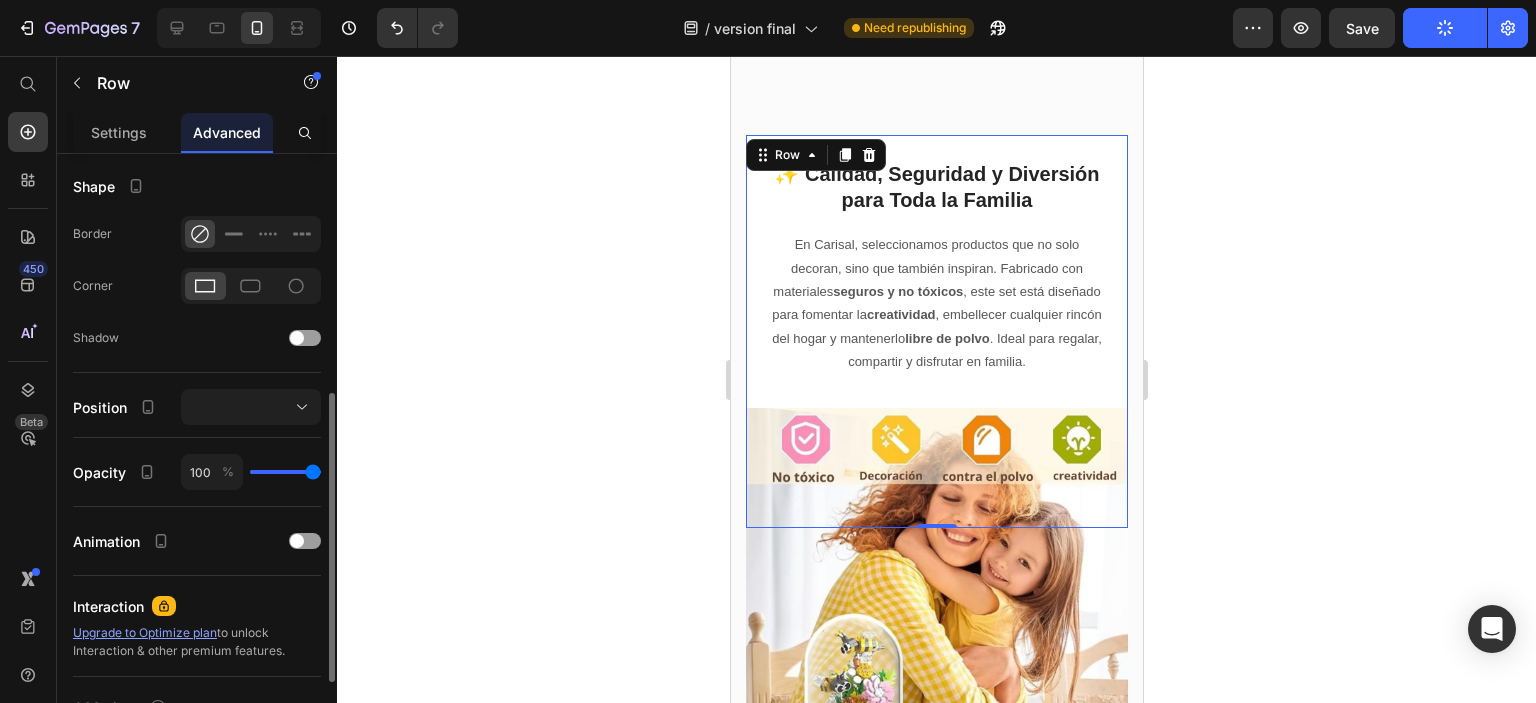 scroll, scrollTop: 400, scrollLeft: 0, axis: vertical 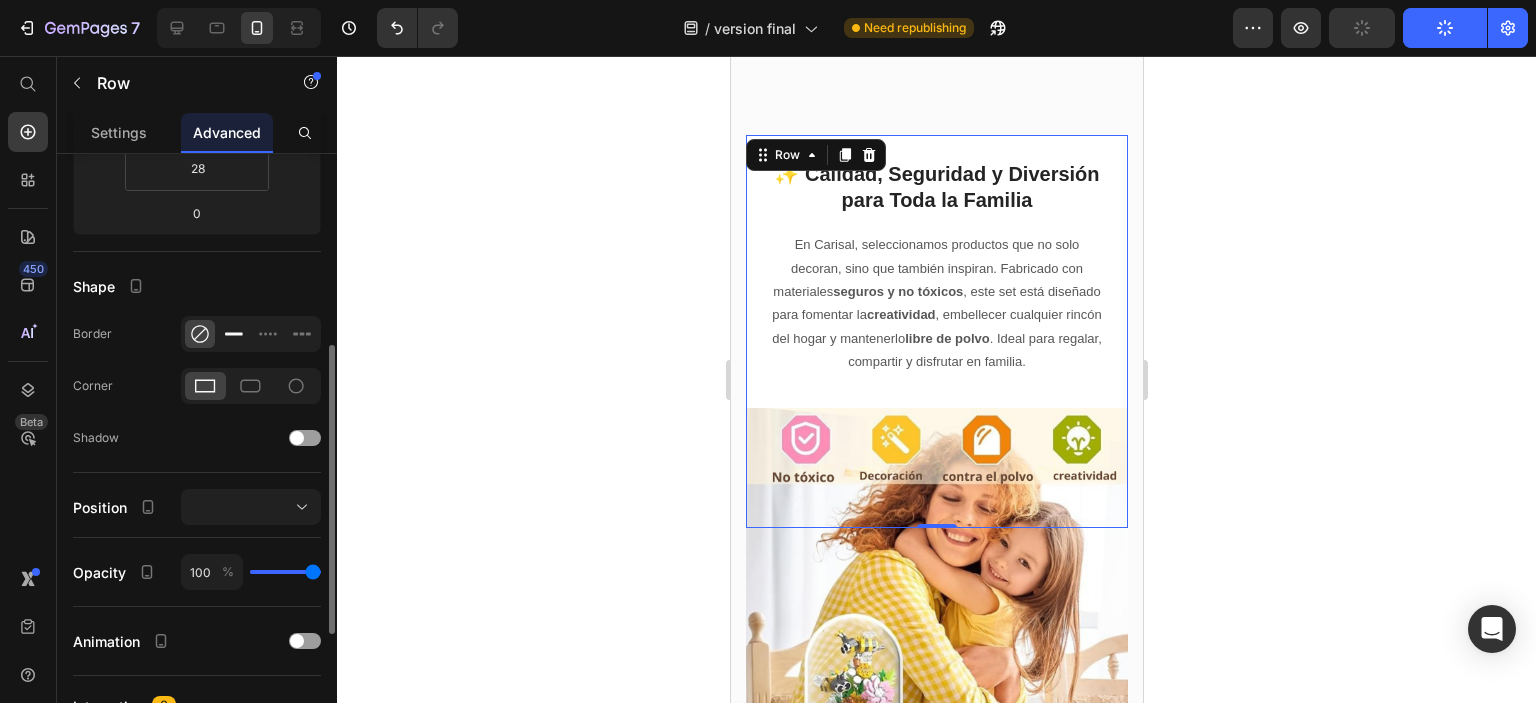 click 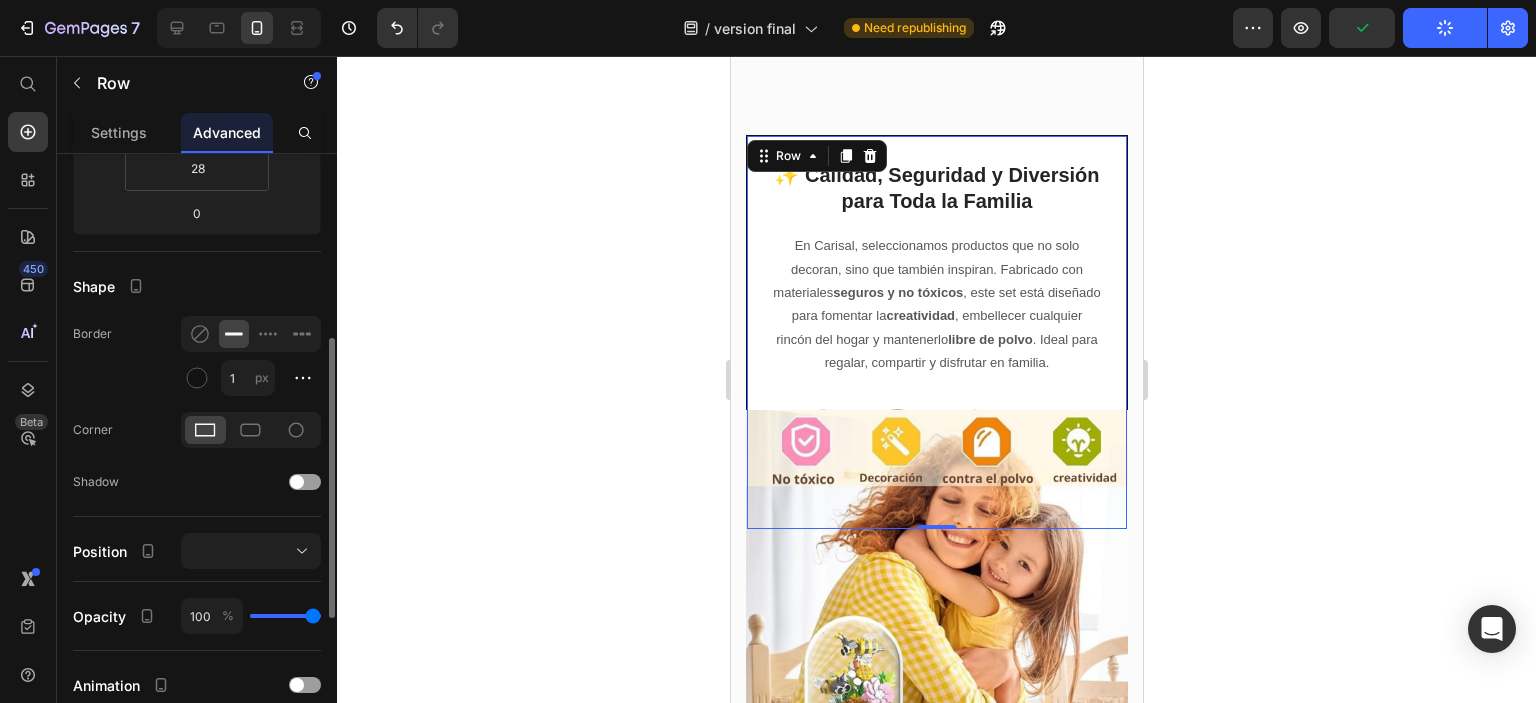 click 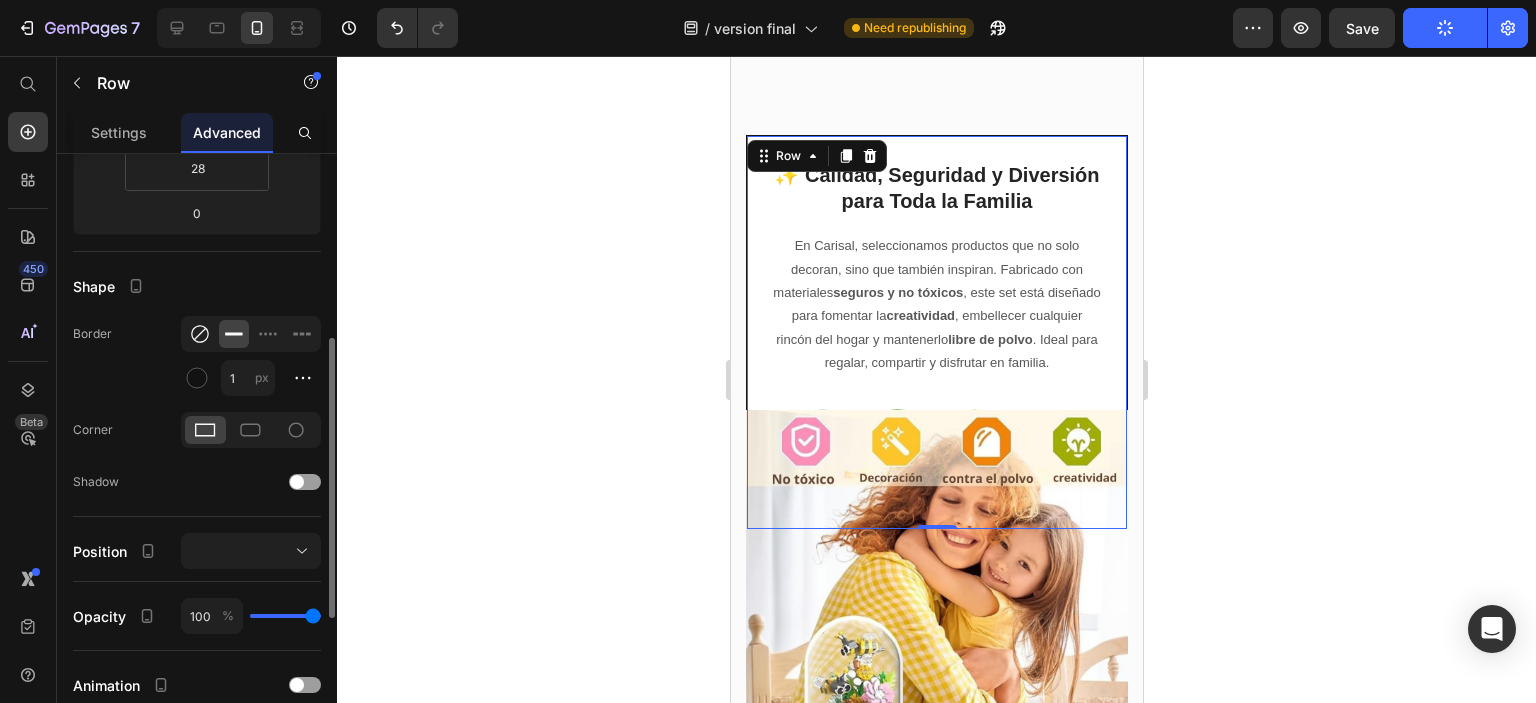 click 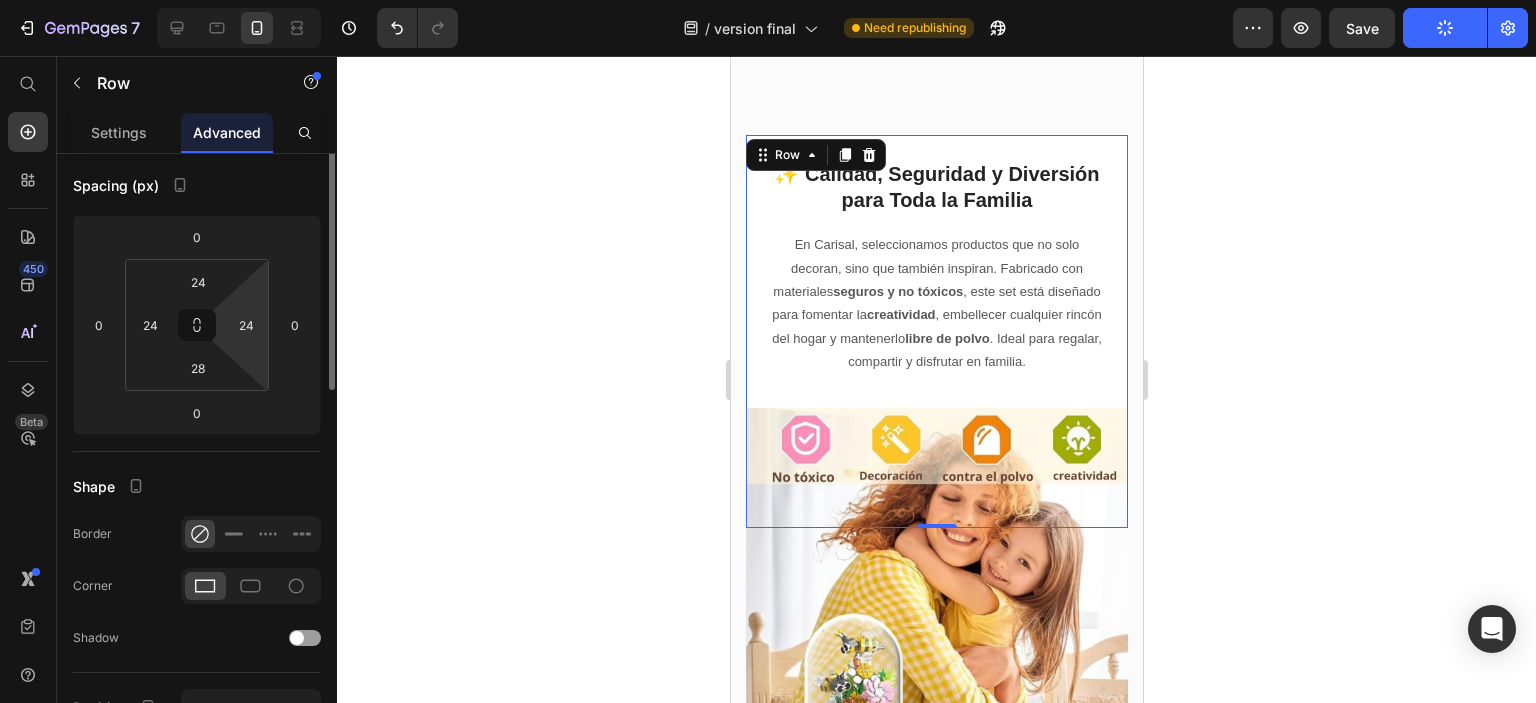 scroll, scrollTop: 100, scrollLeft: 0, axis: vertical 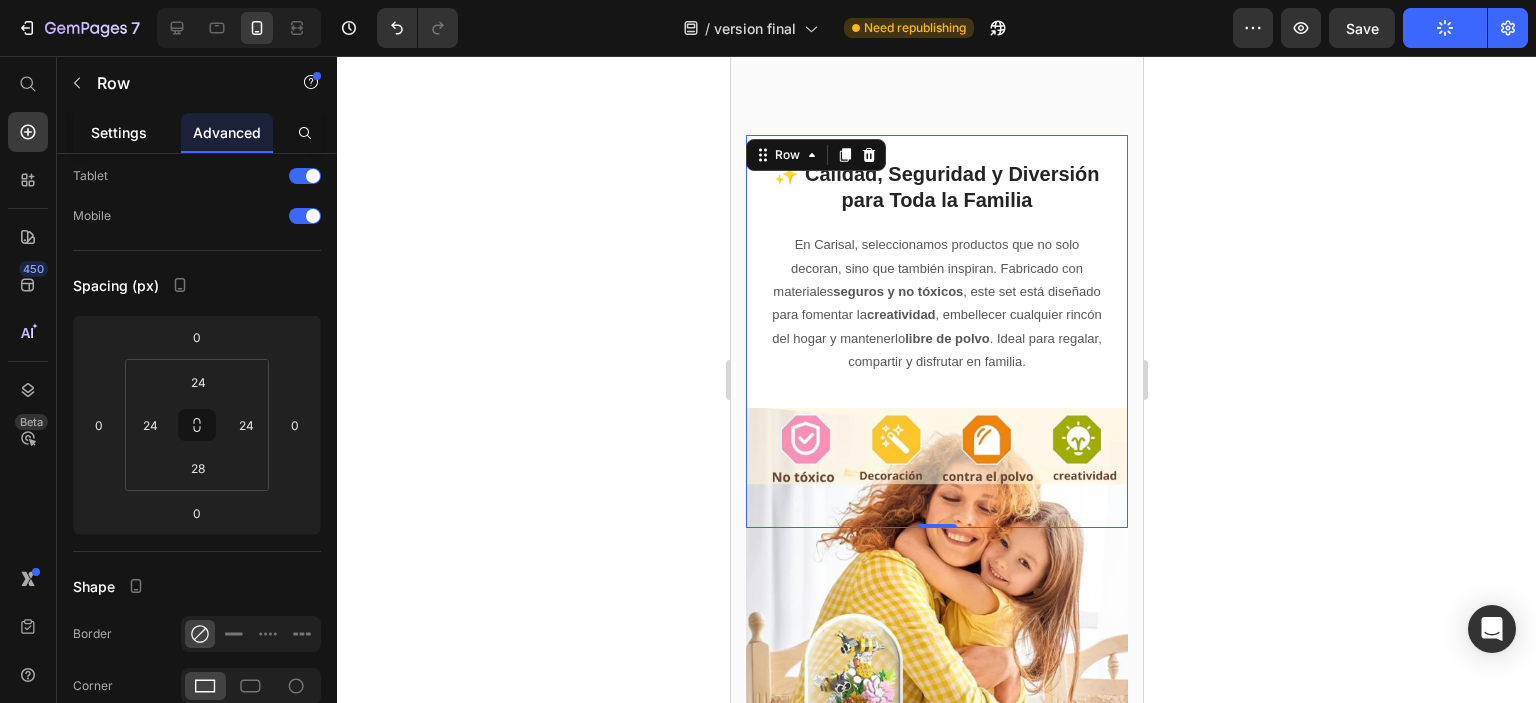 click on "Settings" at bounding box center (119, 132) 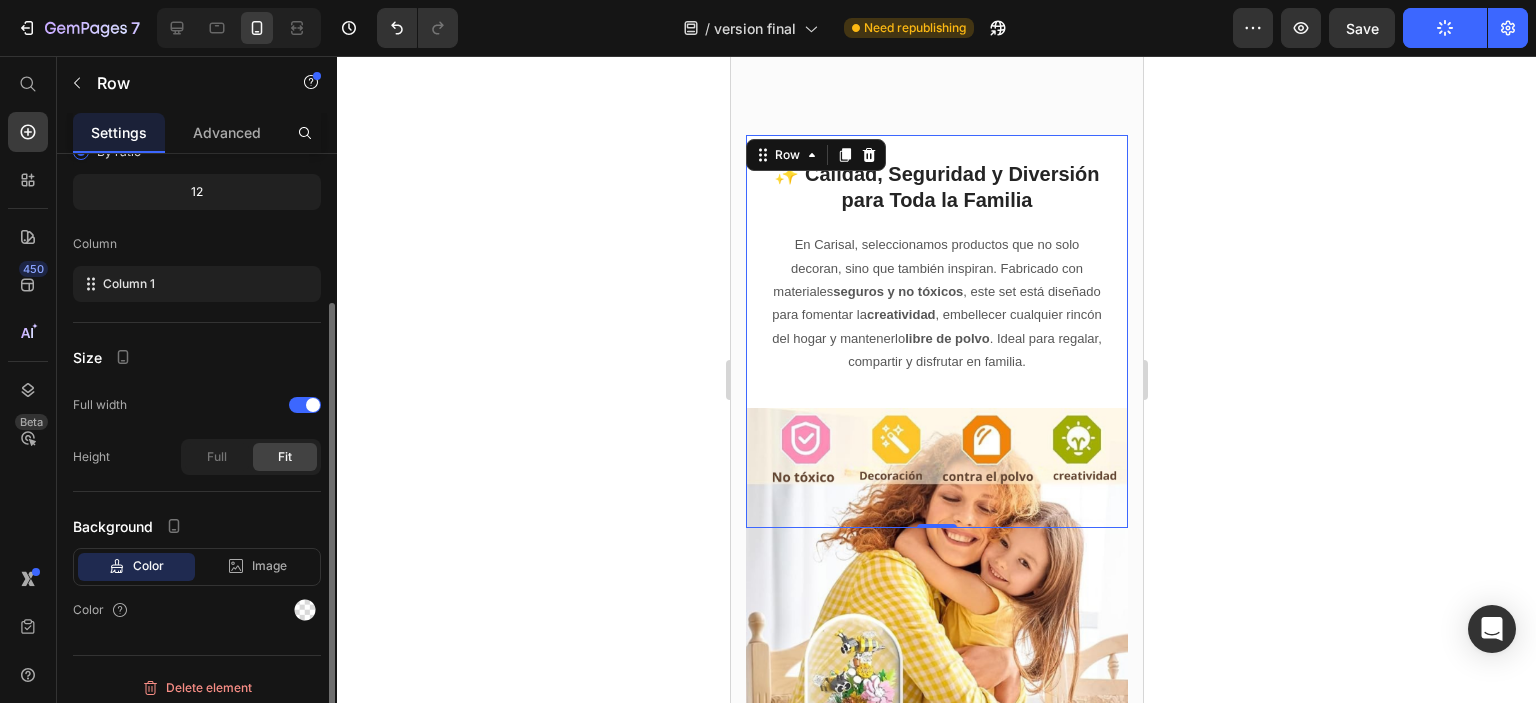 scroll, scrollTop: 208, scrollLeft: 0, axis: vertical 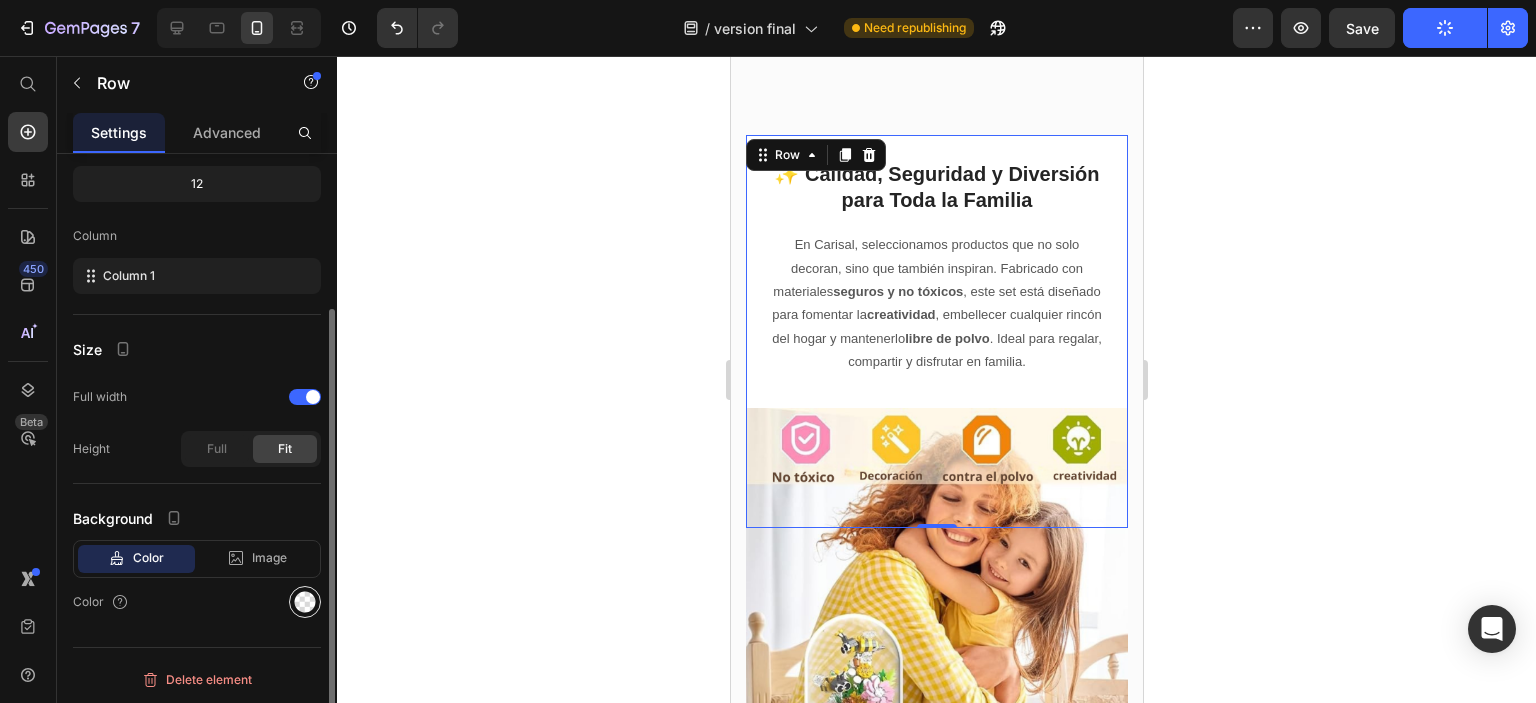 click at bounding box center [305, 602] 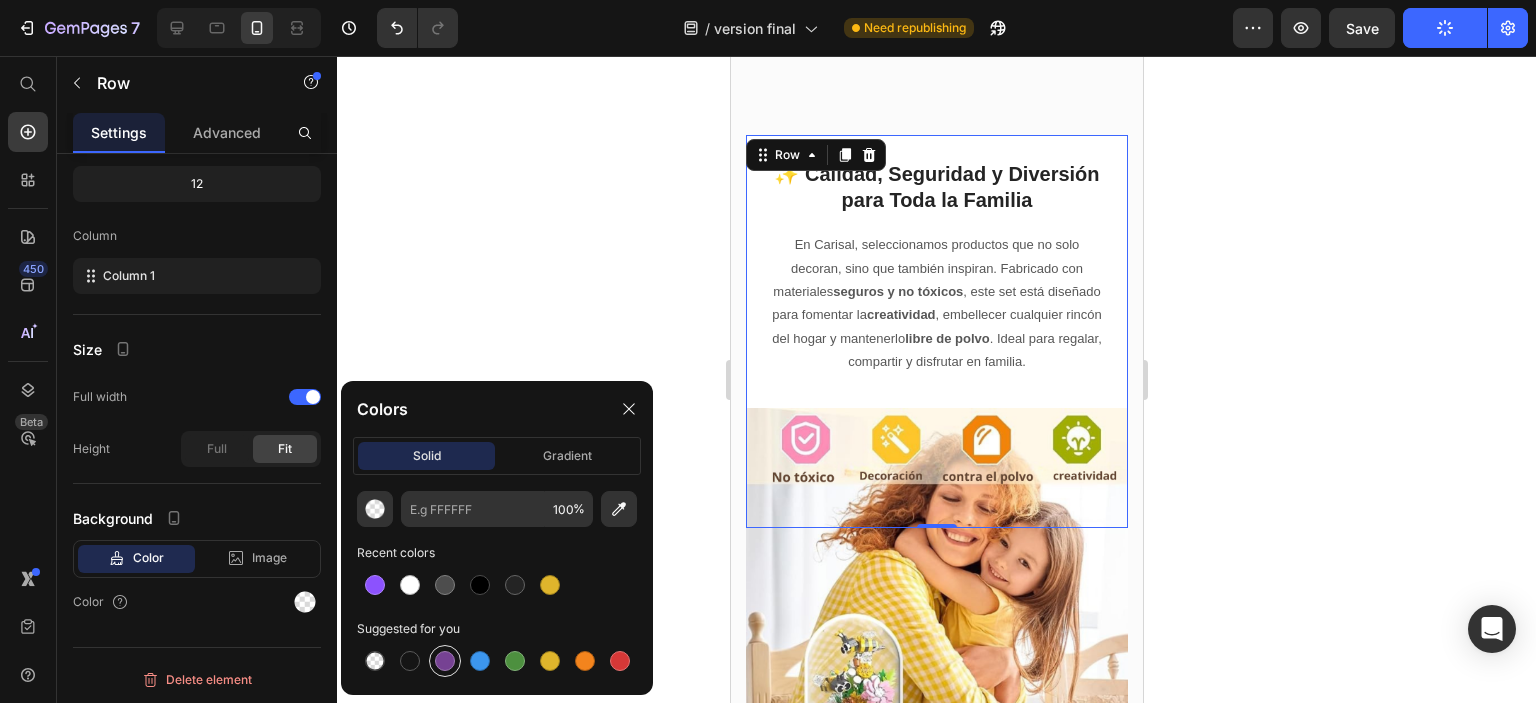 click at bounding box center (445, 661) 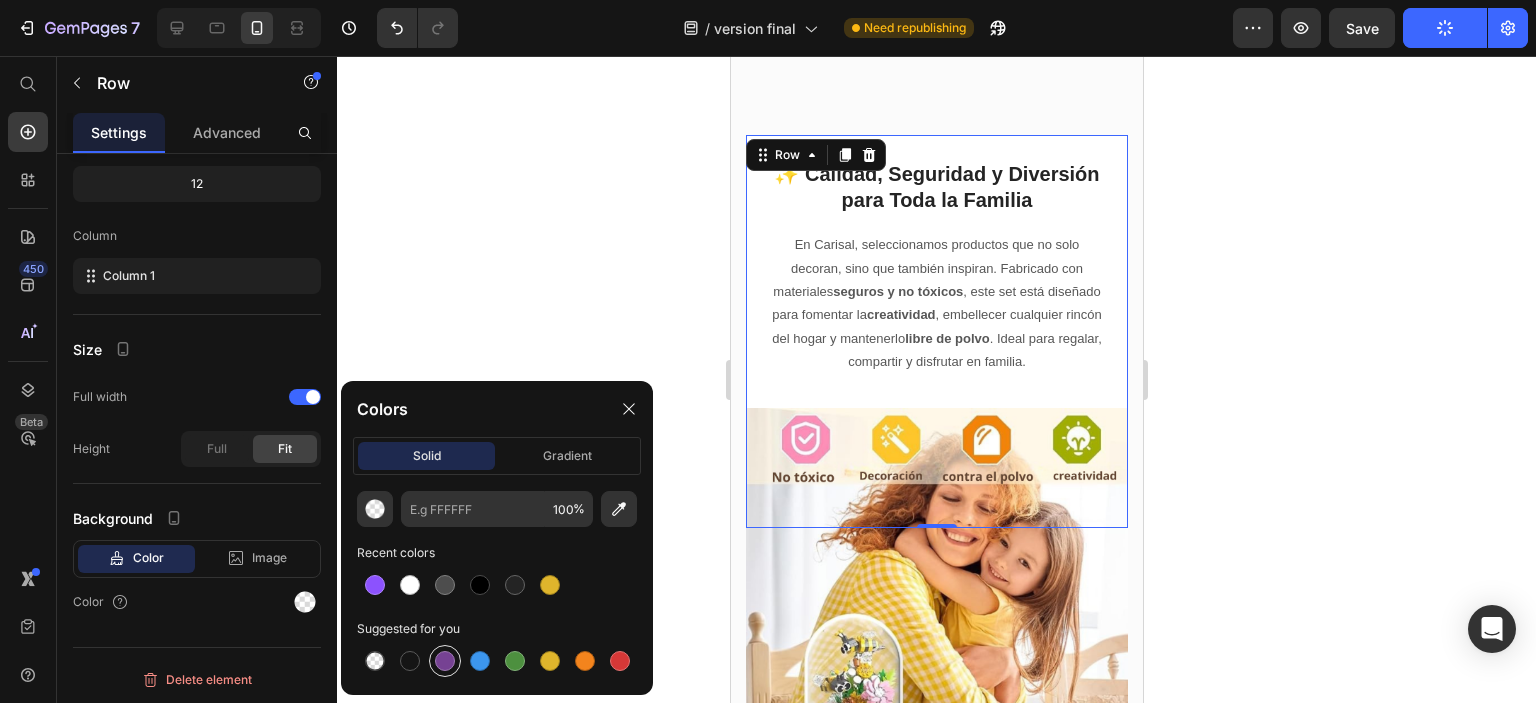 type on "764293" 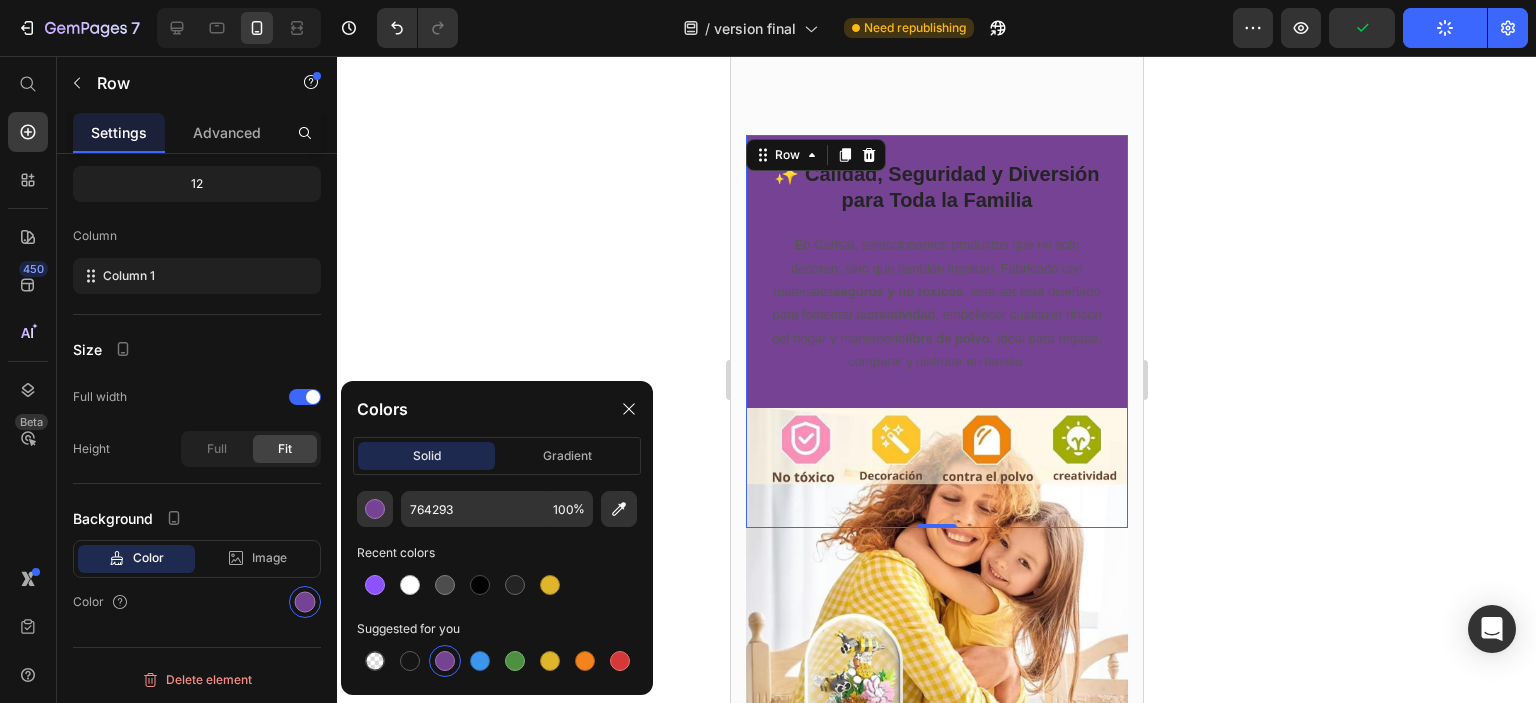 click on "En Carisal, seleccionamos productos que no solo decoran, sino que también inspiran. Fabricado con materiales  seguros y no tóxicos , este set está diseñado para fomentar la  creatividad , embellecer cualquier rincón del hogar y mantenerlo  libre de polvo . Ideal para regalar, compartir y disfrutar en familia." at bounding box center (936, 303) 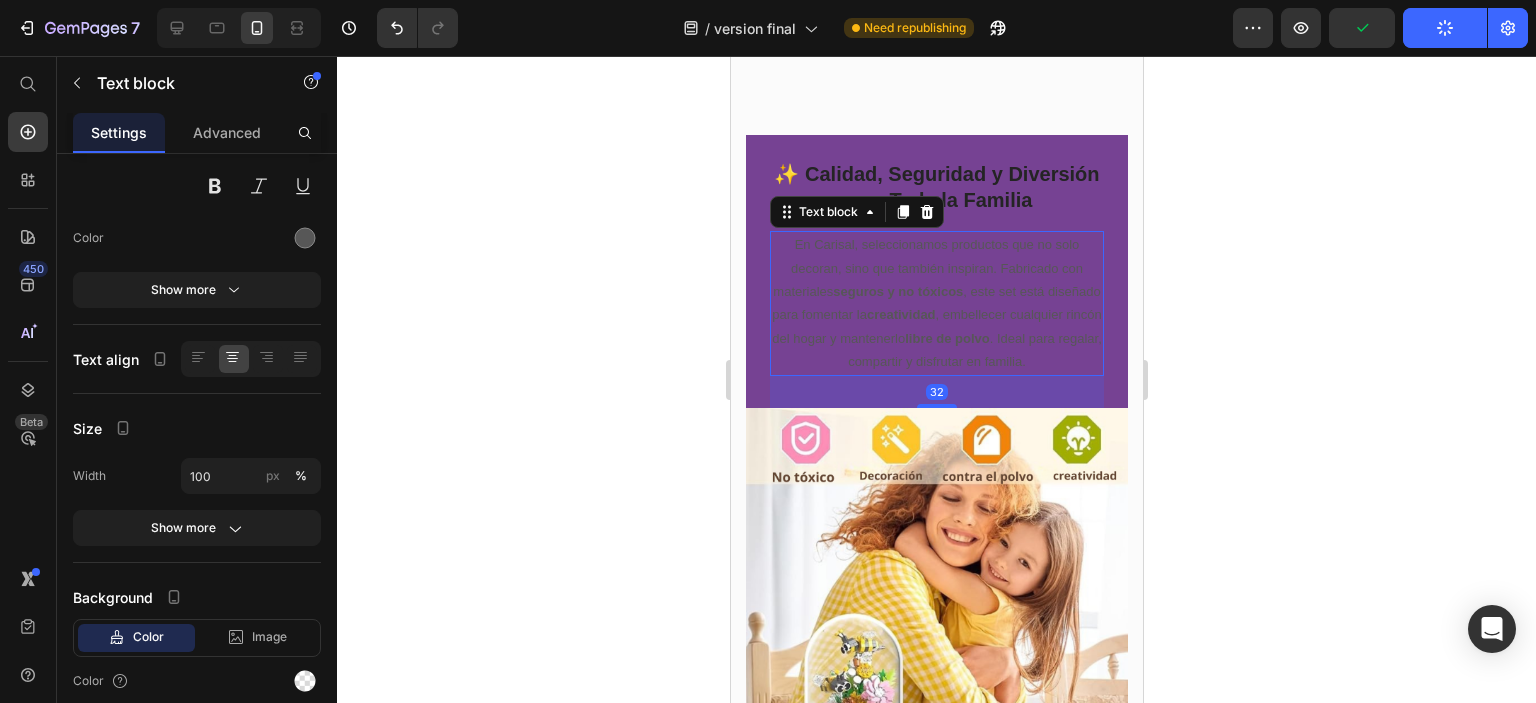 scroll, scrollTop: 0, scrollLeft: 0, axis: both 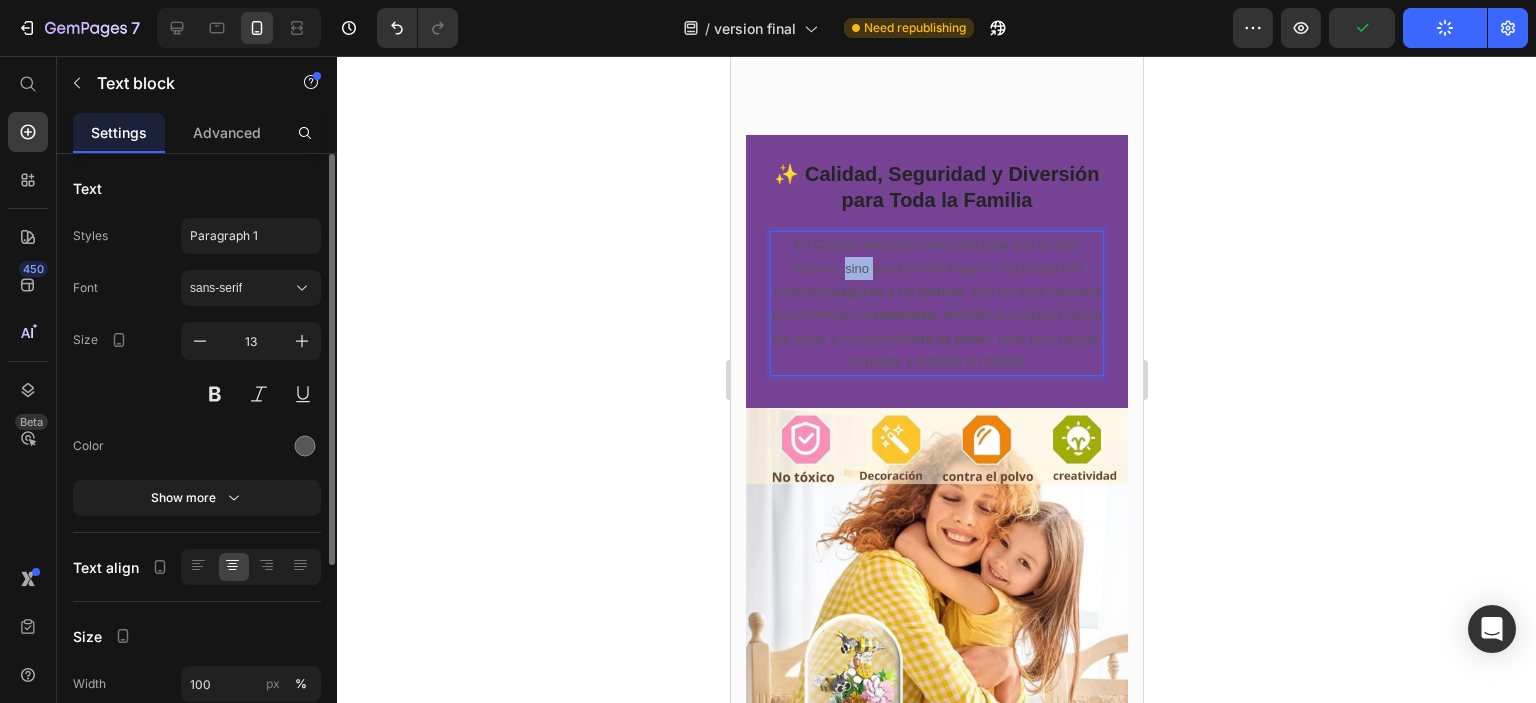 click on "En Carisal, seleccionamos productos que no solo decoran, sino que también inspiran. Fabricado con materiales  seguros y no tóxicos , este set está diseñado para fomentar la  creatividad , embellecer cualquier rincón del hogar y mantenerlo  libre de polvo . Ideal para regalar, compartir y disfrutar en familia." at bounding box center [936, 303] 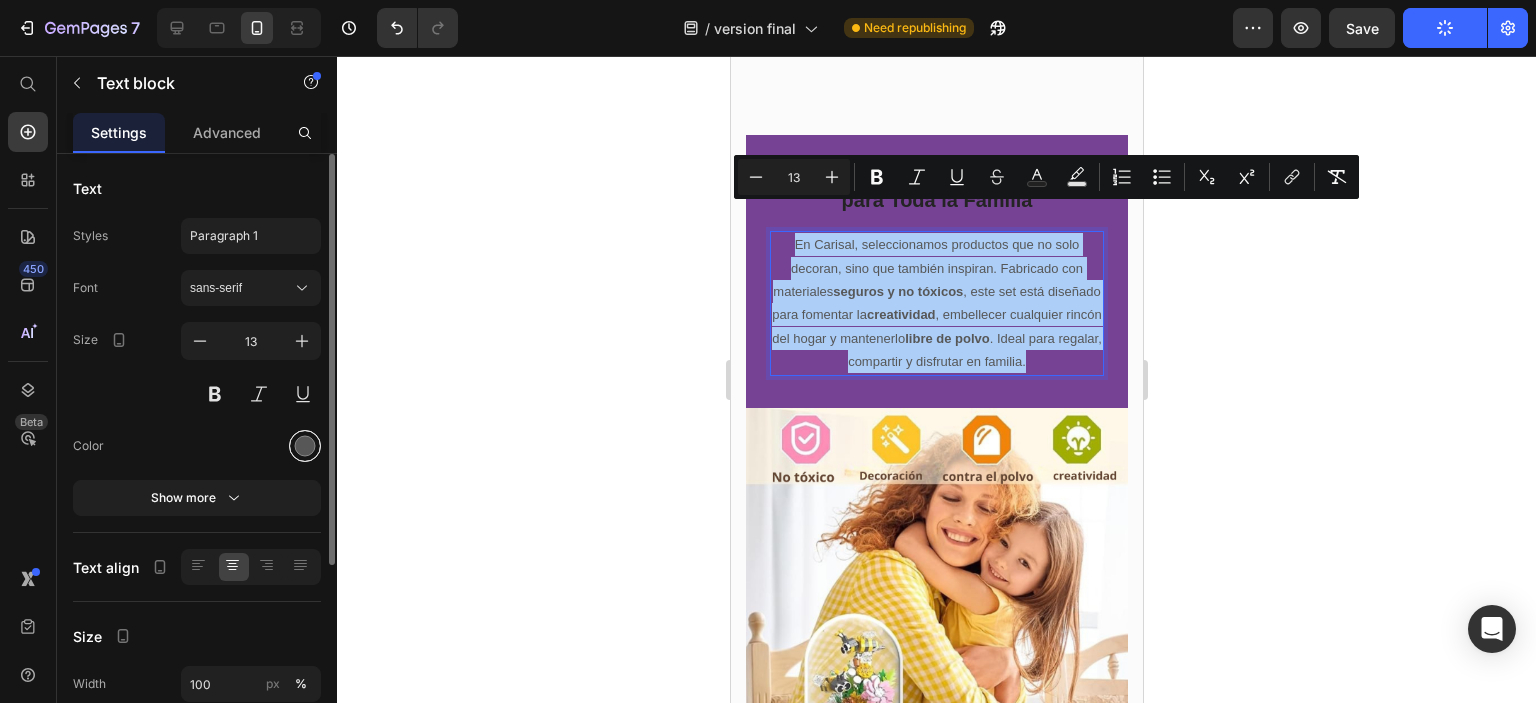 click at bounding box center (305, 446) 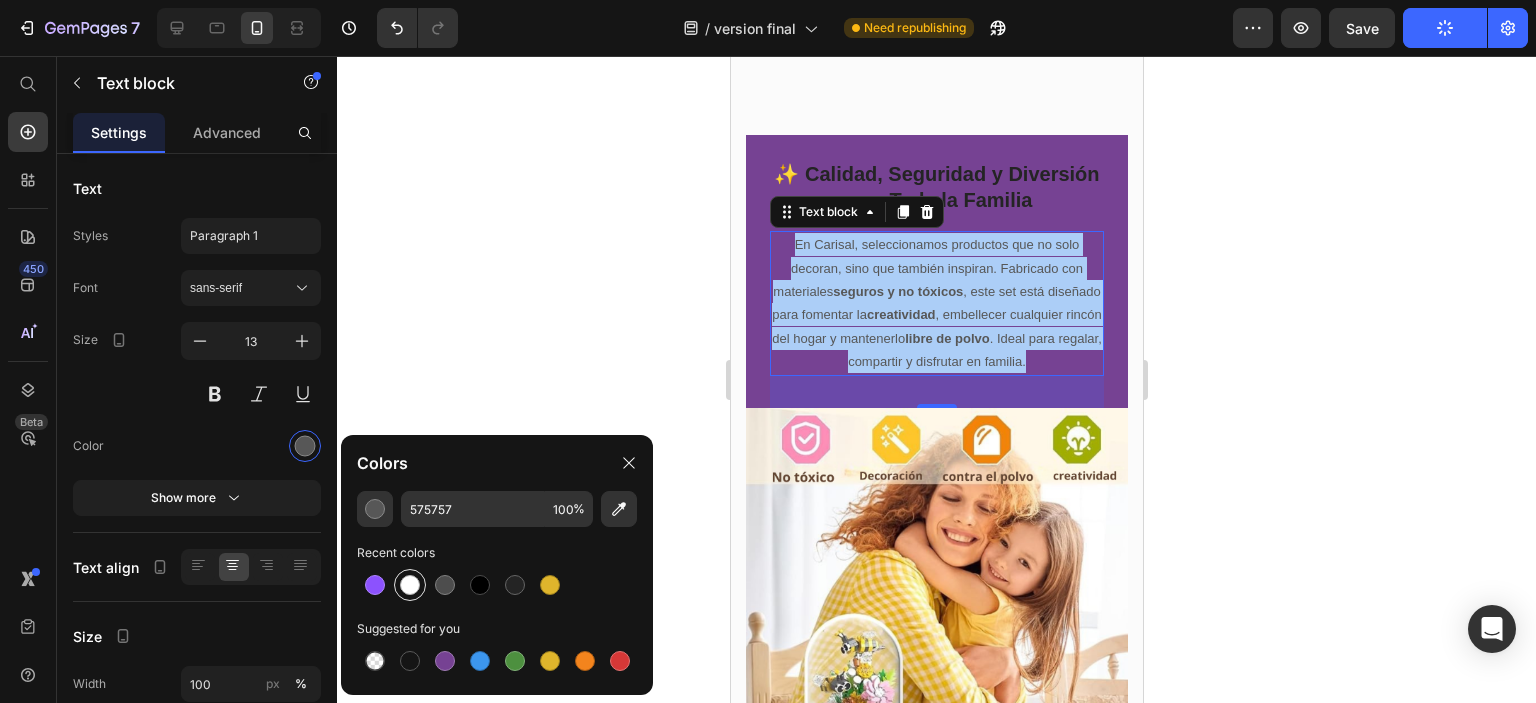 click at bounding box center (410, 585) 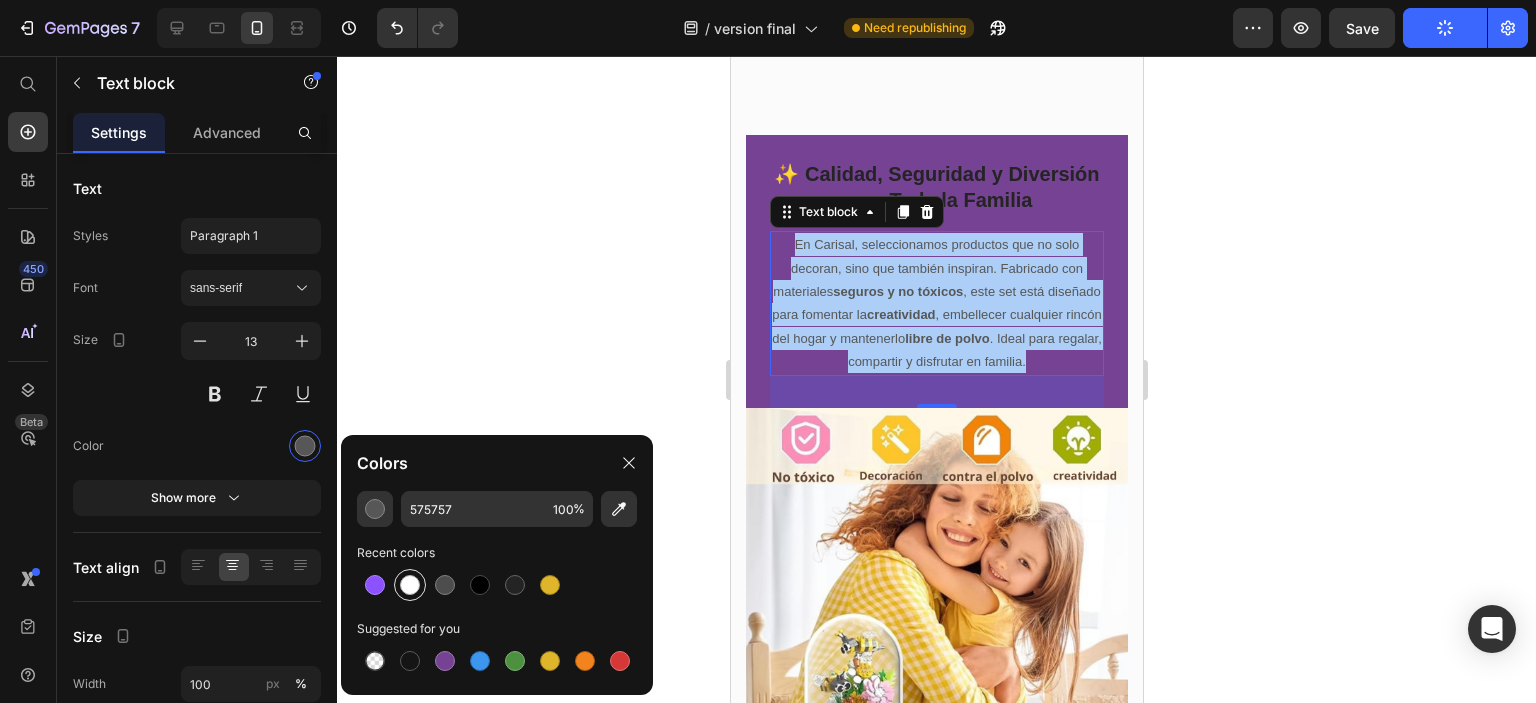 type on "FFFFFF" 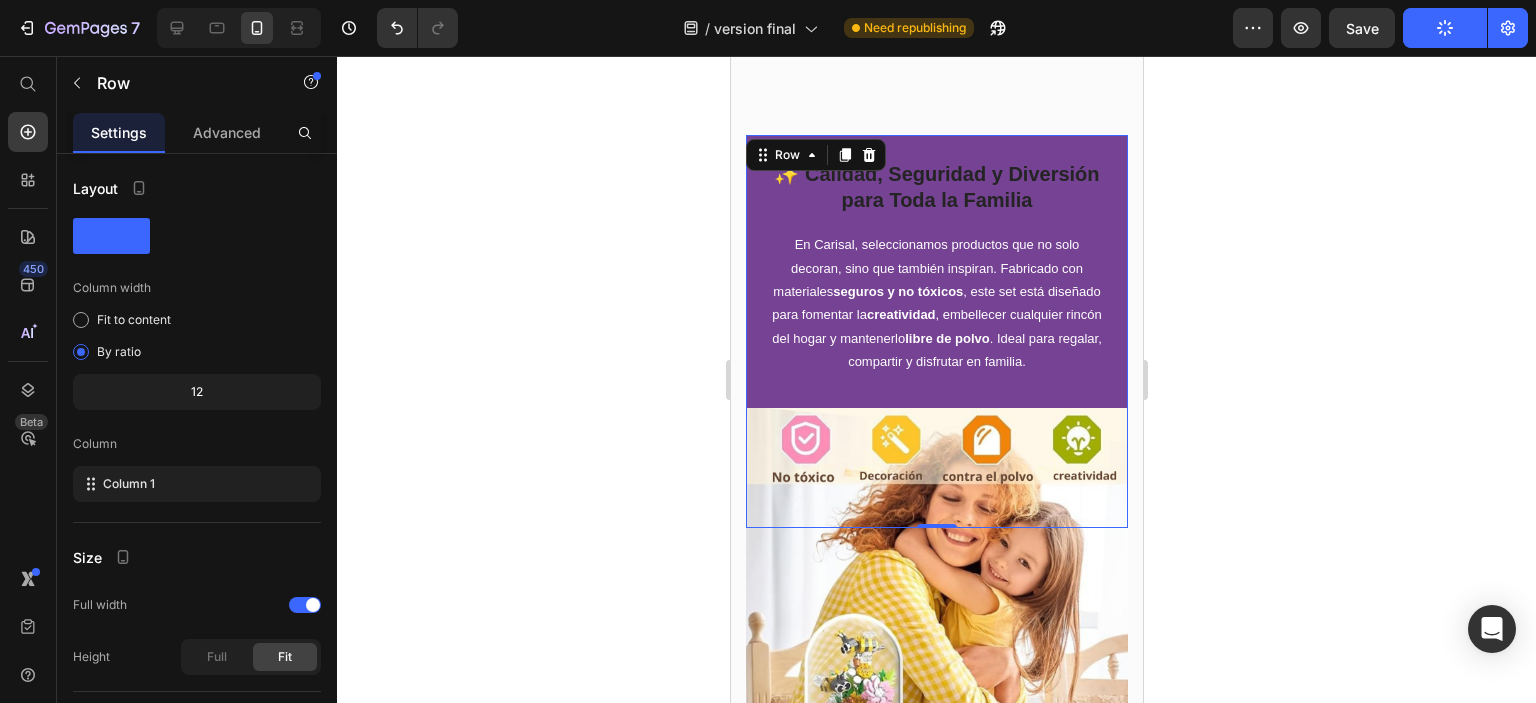 click on "✨ Calidad, Seguridad y Diversión para Toda la Familia Heading En Carisal, seleccionamos productos que no solo decoran, sino que también inspiran. Fabricado con materiales  seguros y no tóxicos , este set está diseñado para fomentar la  creatividad , embellecer cualquier rincón del hogar y mantenerlo  libre de polvo . Ideal para regalar, compartir y disfrutar en familia. Text block Image Image Image Image Row Row   0" at bounding box center [936, 331] 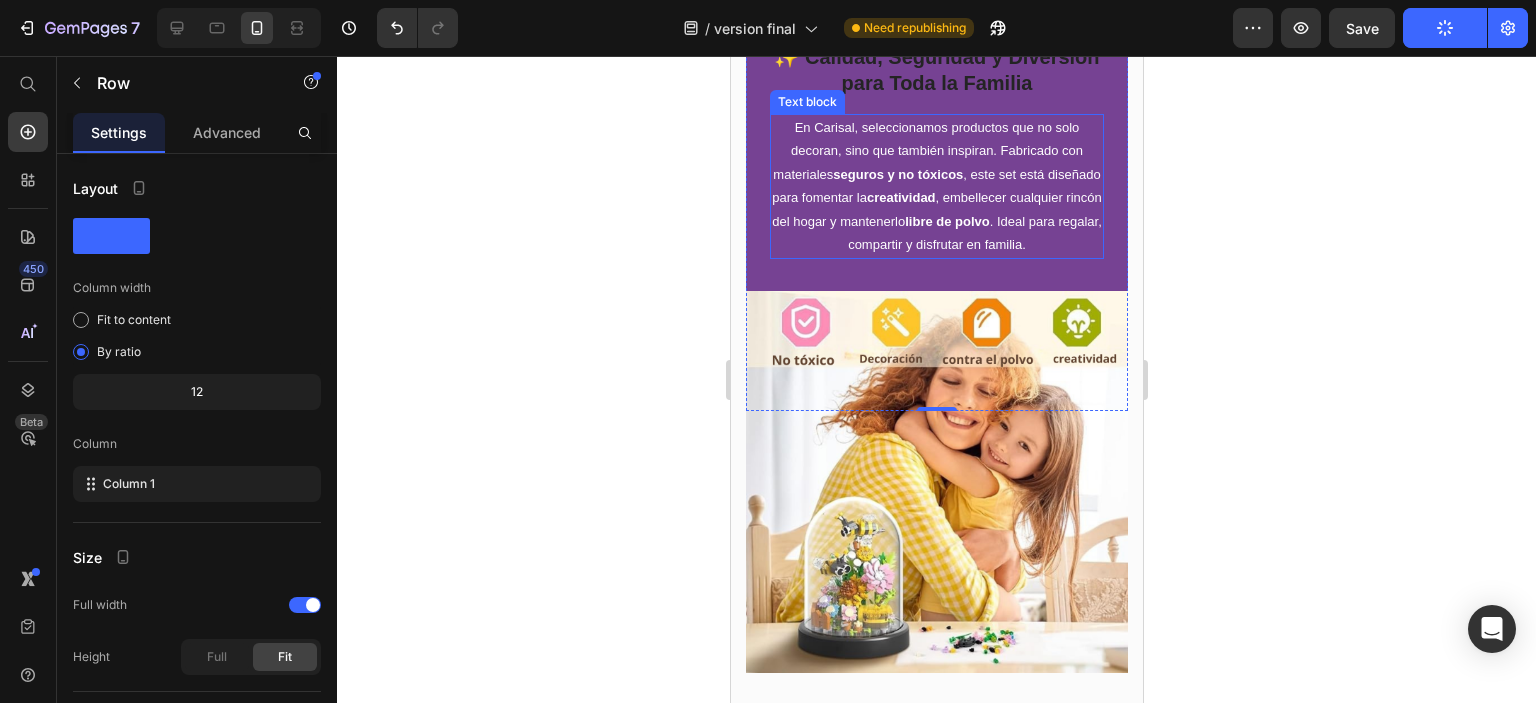scroll, scrollTop: 2178, scrollLeft: 0, axis: vertical 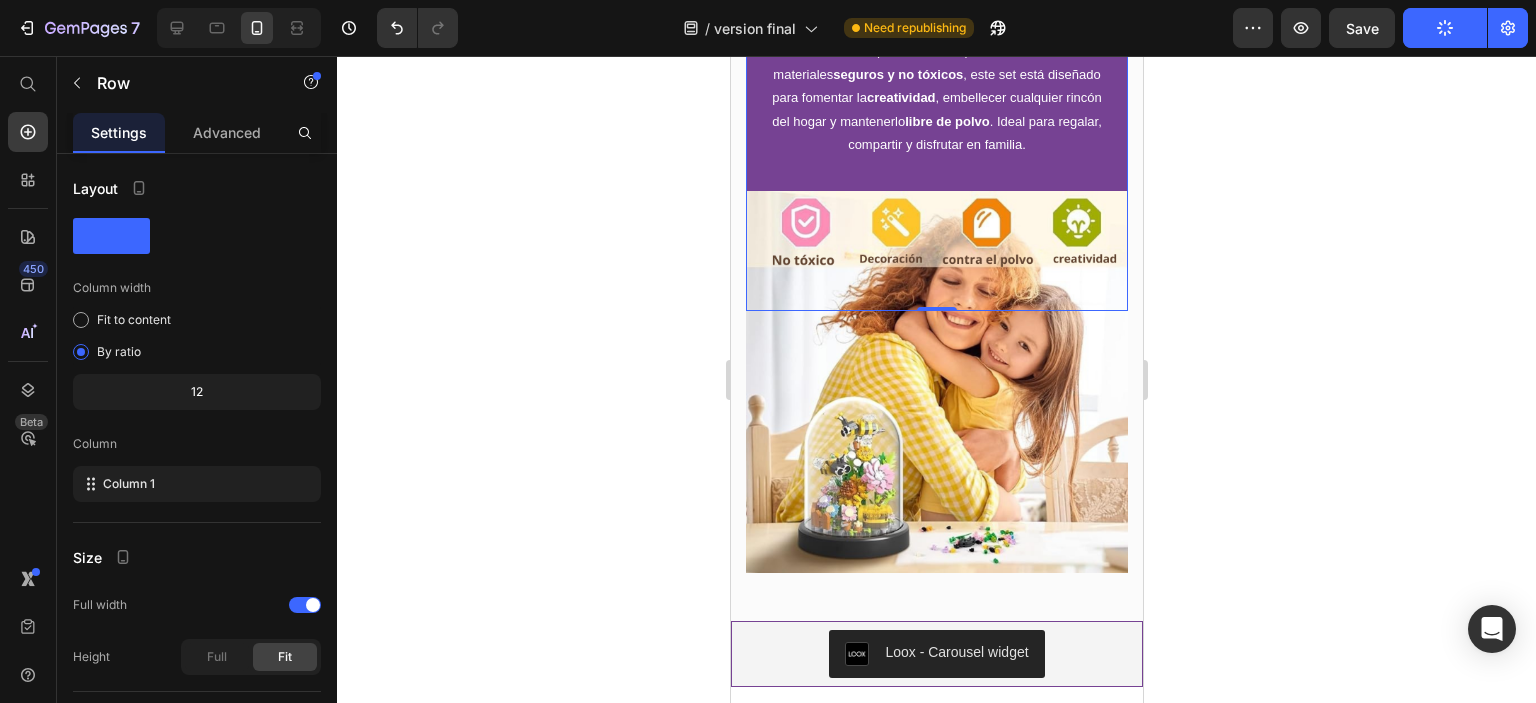 click 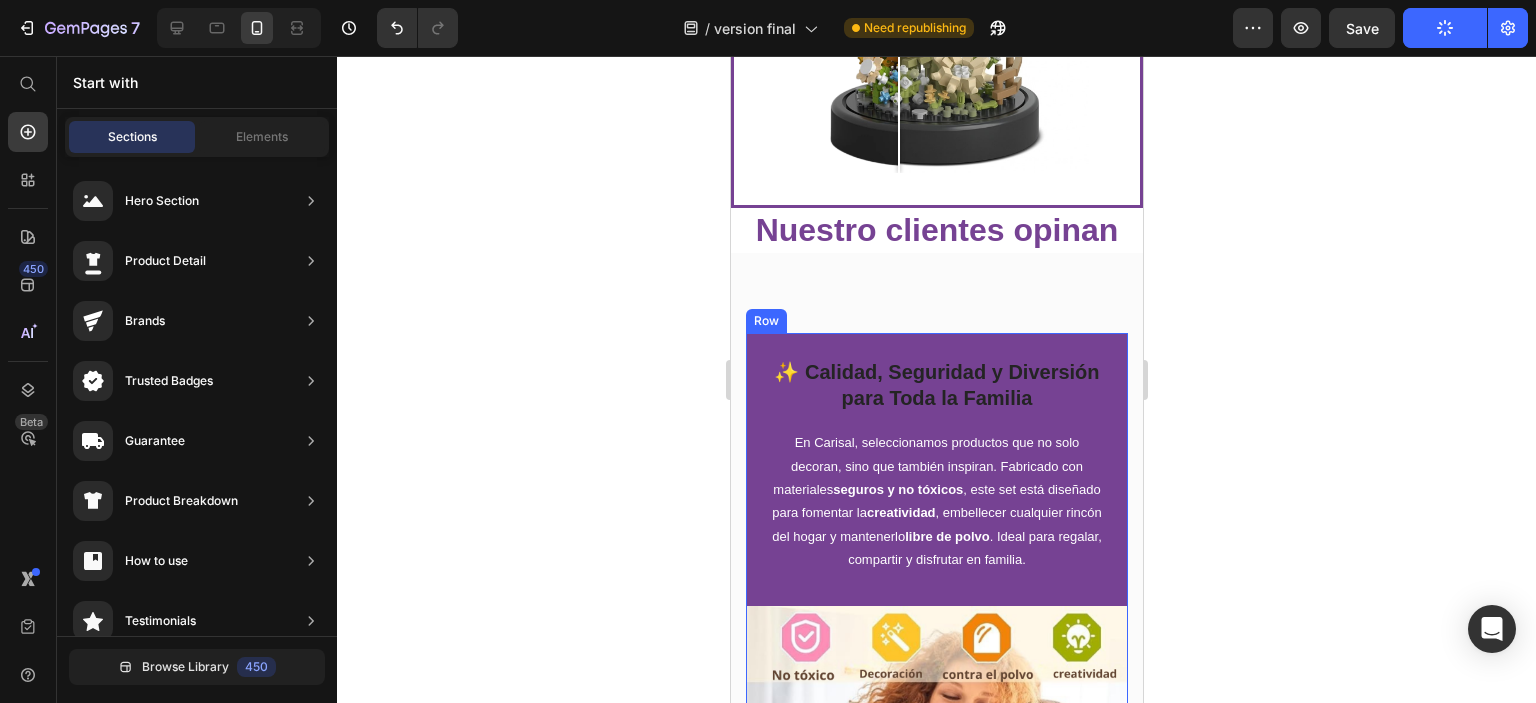 scroll, scrollTop: 1678, scrollLeft: 0, axis: vertical 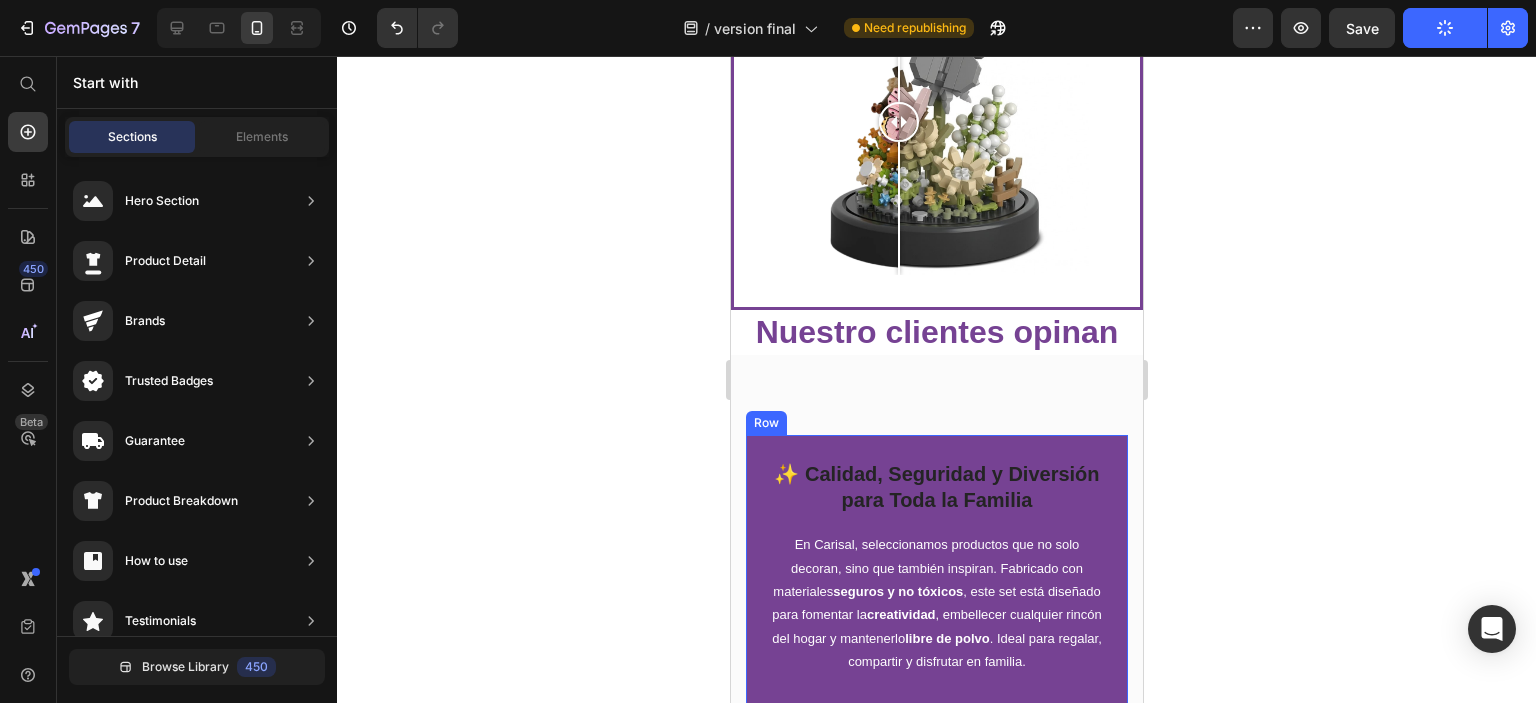 click on "✨ Calidad, Seguridad y Diversión para Toda la Familia Heading En Carisal, seleccionamos productos que no solo decoran, sino que también inspiran. Fabricado con materiales  seguros y no tóxicos , este set está diseñado para fomentar la  creatividad , embellecer cualquier rincón del hogar y mantenerlo  libre de polvo . Ideal para regalar, compartir y disfrutar en familia. Text block Image Image Image Image Row Row" at bounding box center [936, 631] 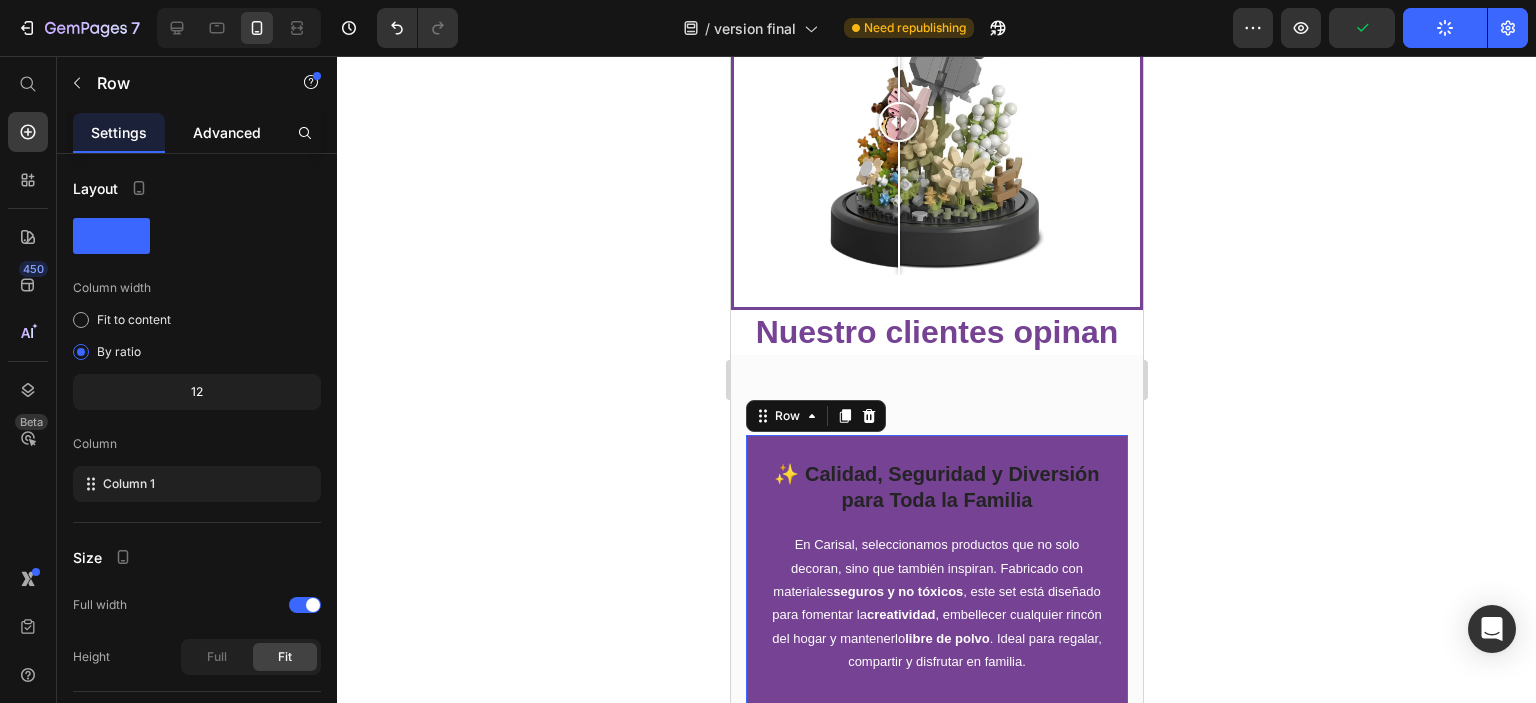 click on "Advanced" at bounding box center (227, 132) 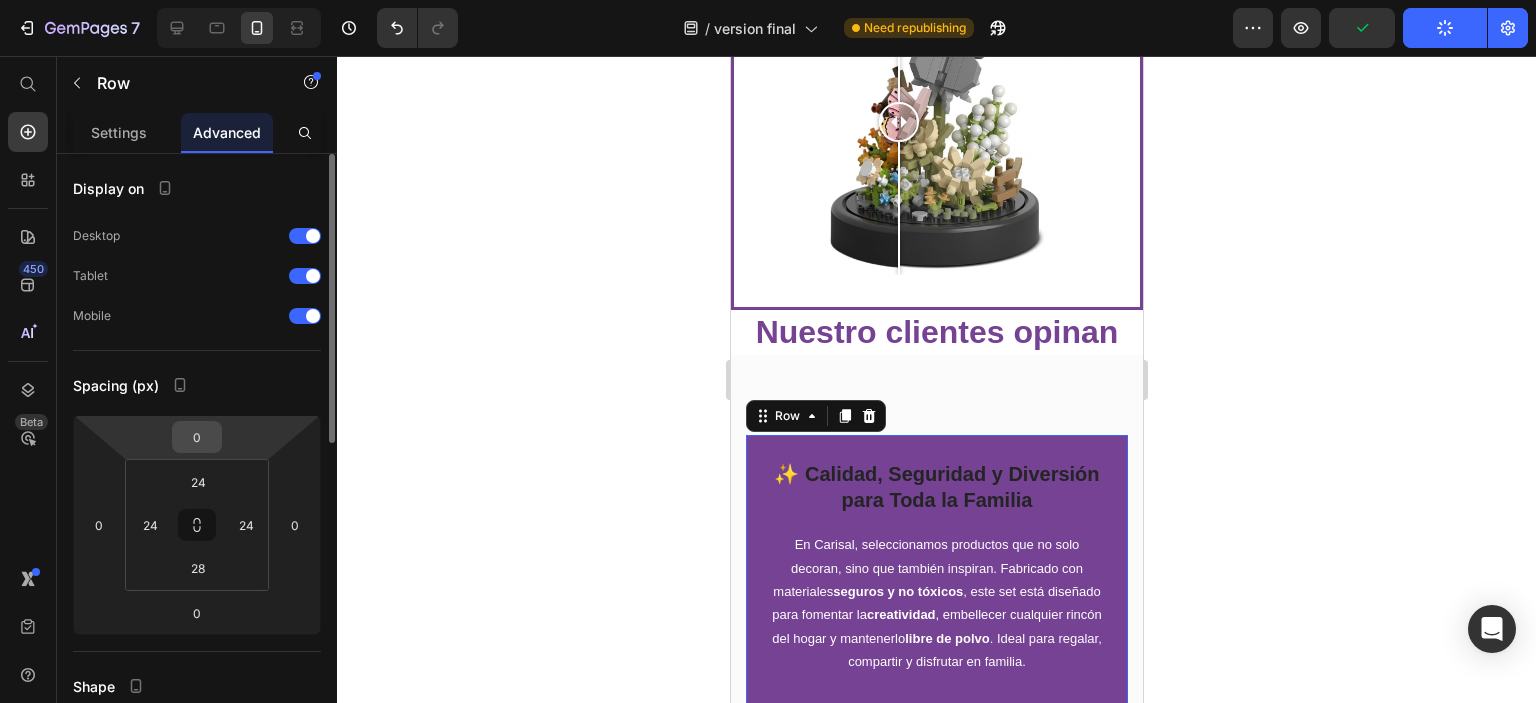 click on "0" at bounding box center [197, 437] 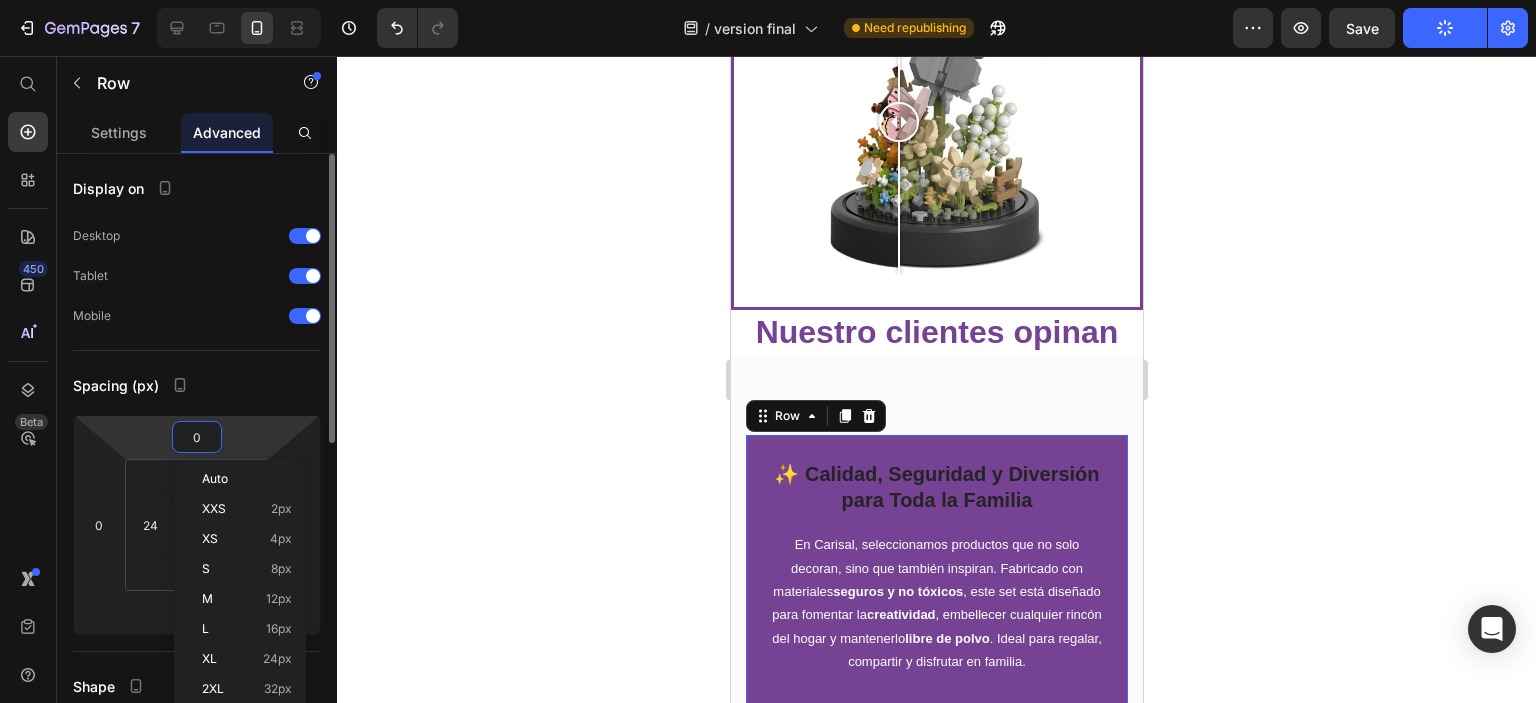type on "1" 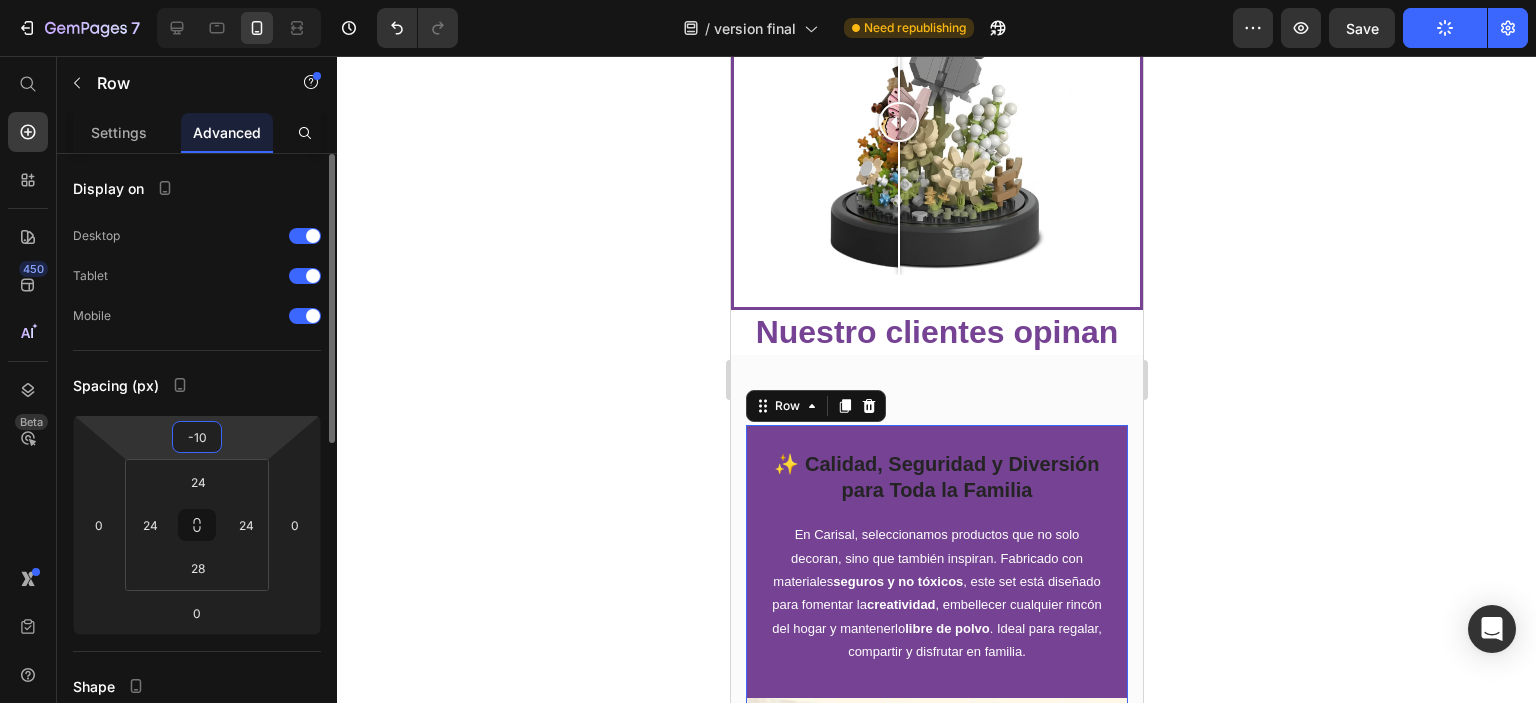 type on "-1" 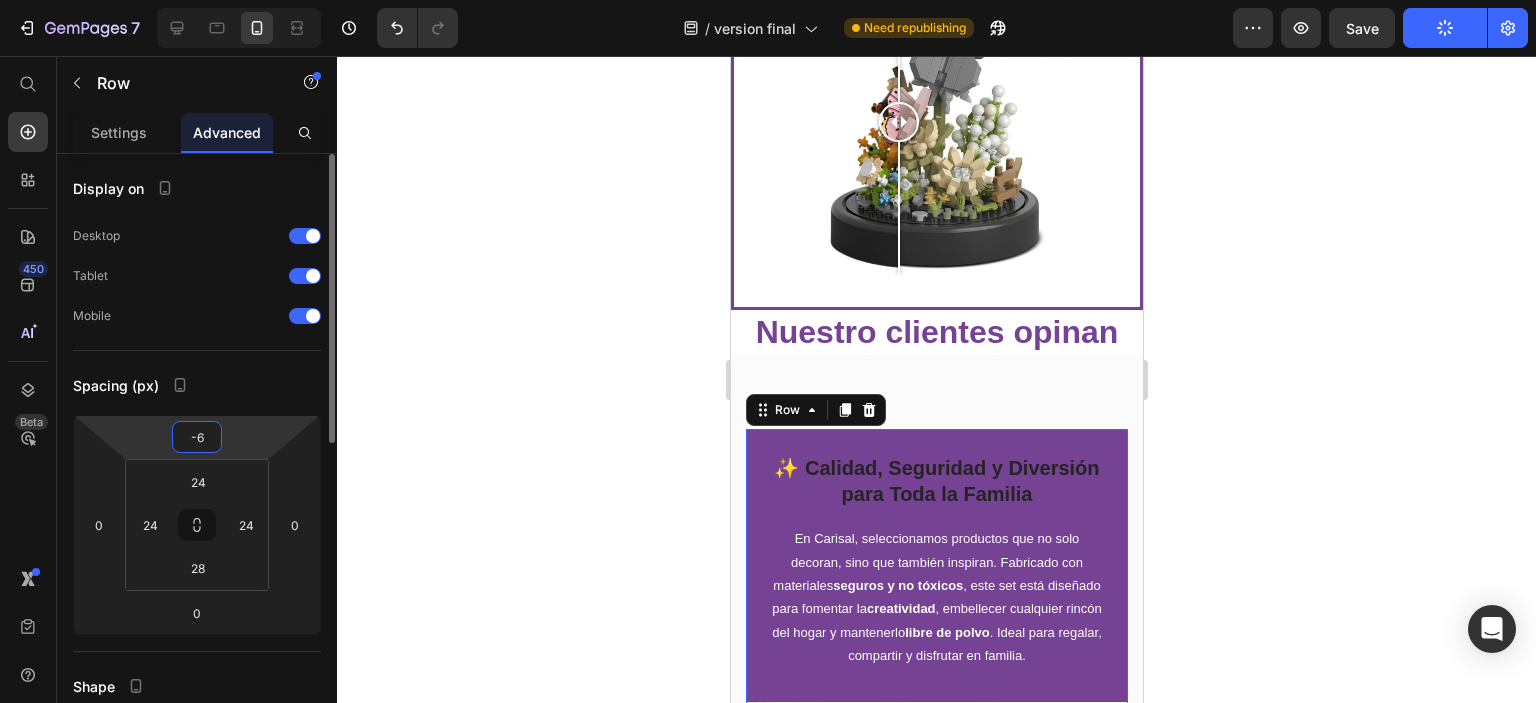 type on "-60" 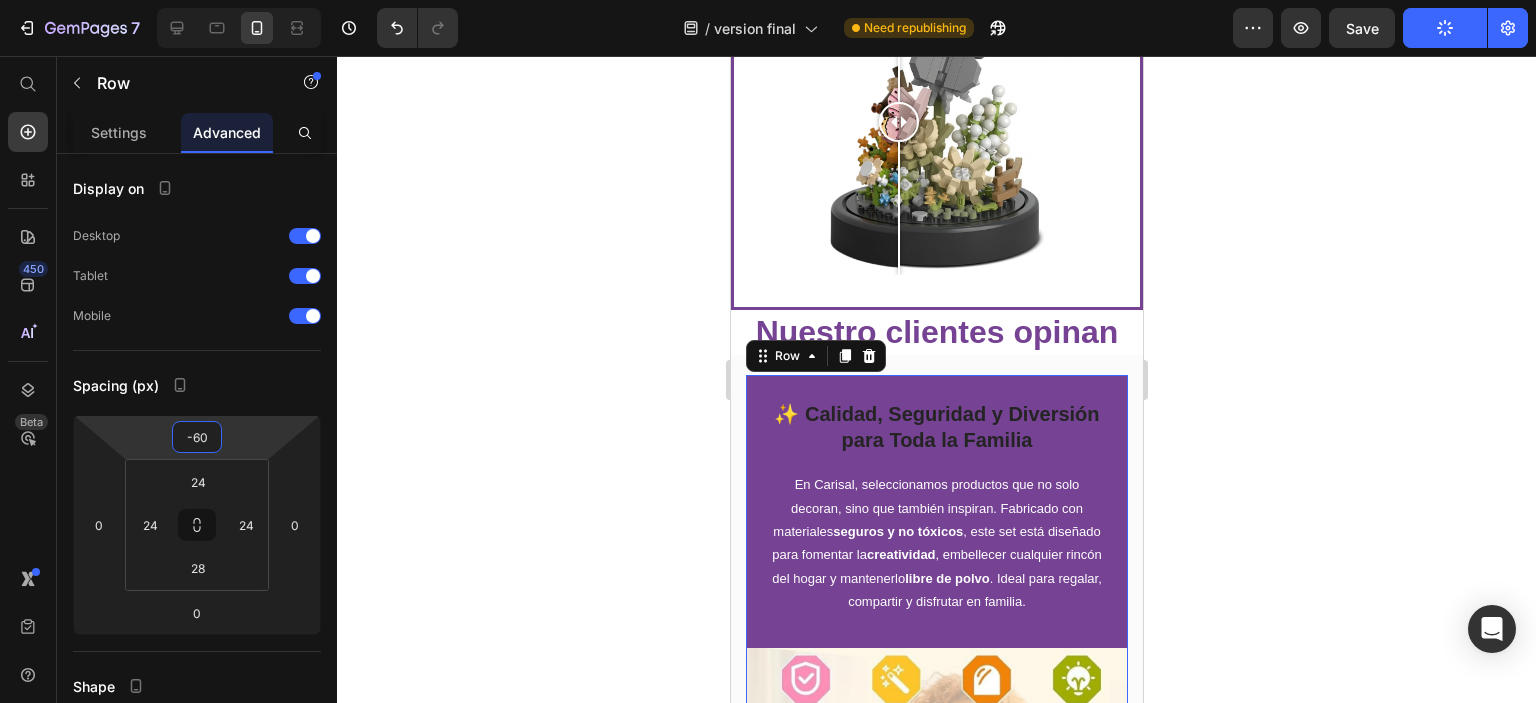 click 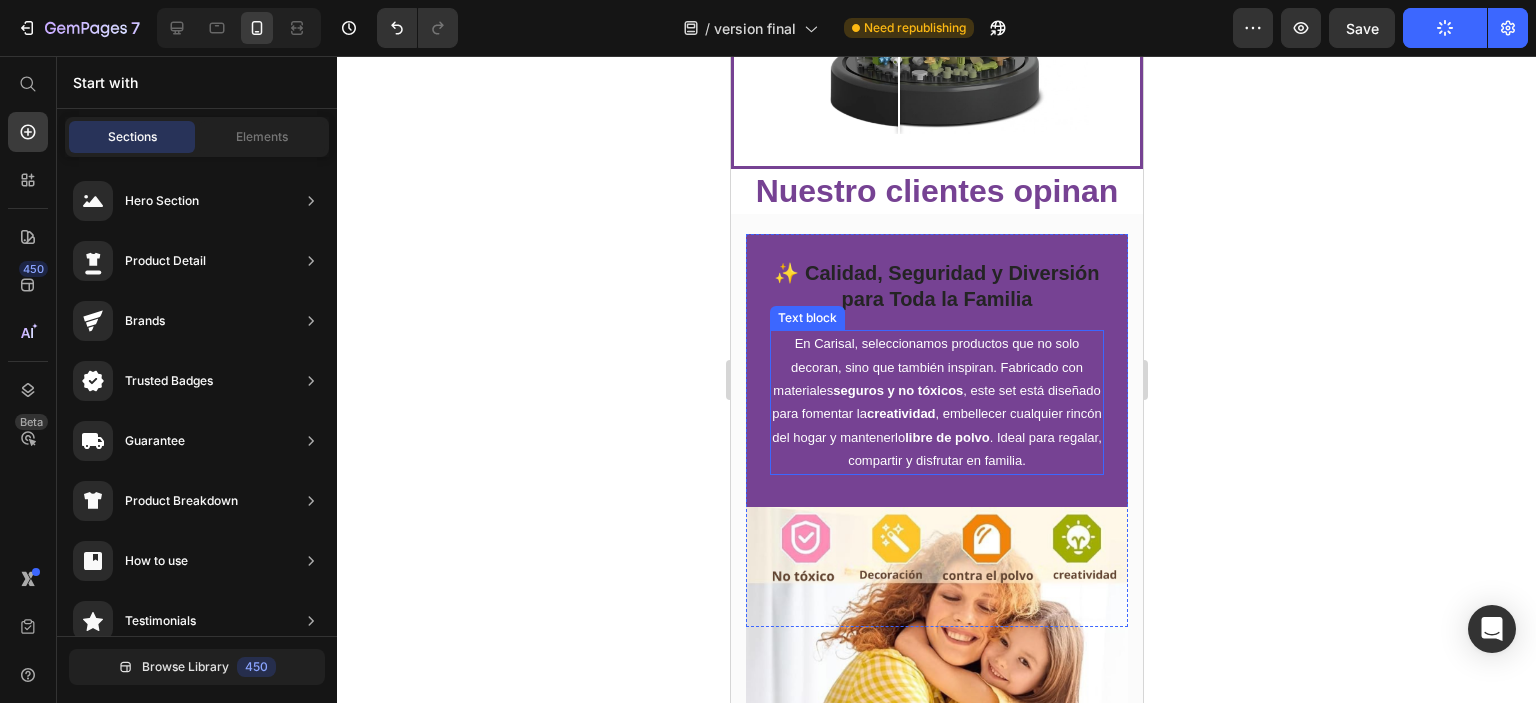 scroll, scrollTop: 1678, scrollLeft: 0, axis: vertical 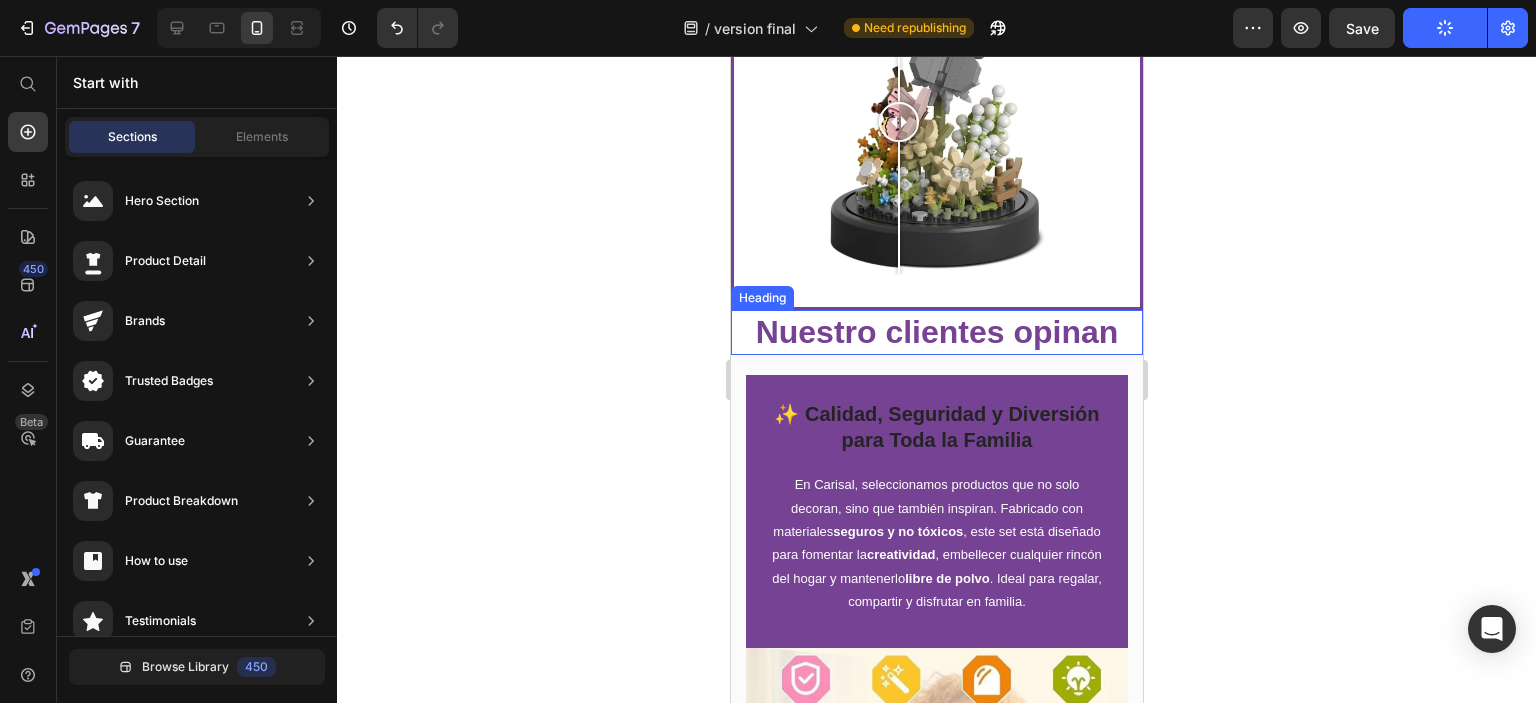 click on "Nuestro clientes opinan" at bounding box center [936, 333] 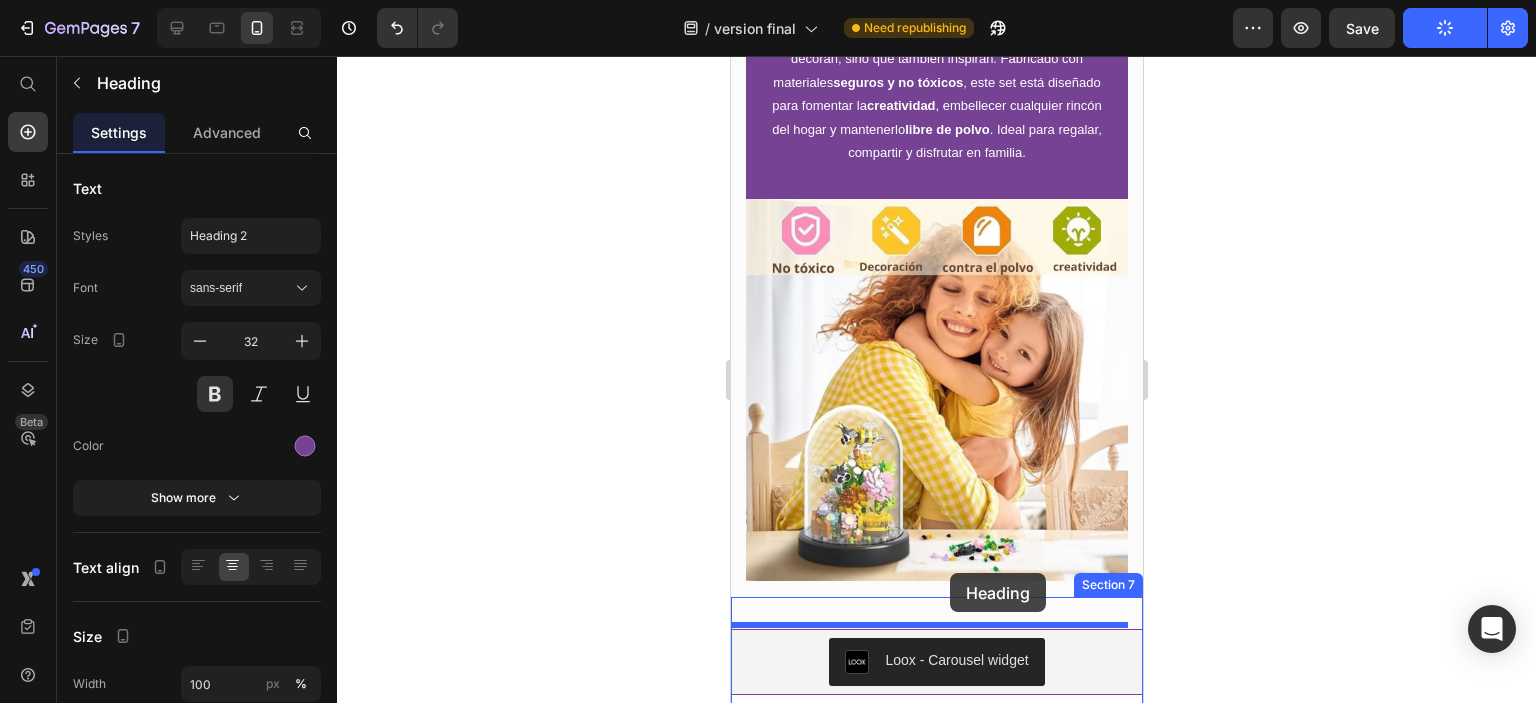scroll, scrollTop: 2173, scrollLeft: 0, axis: vertical 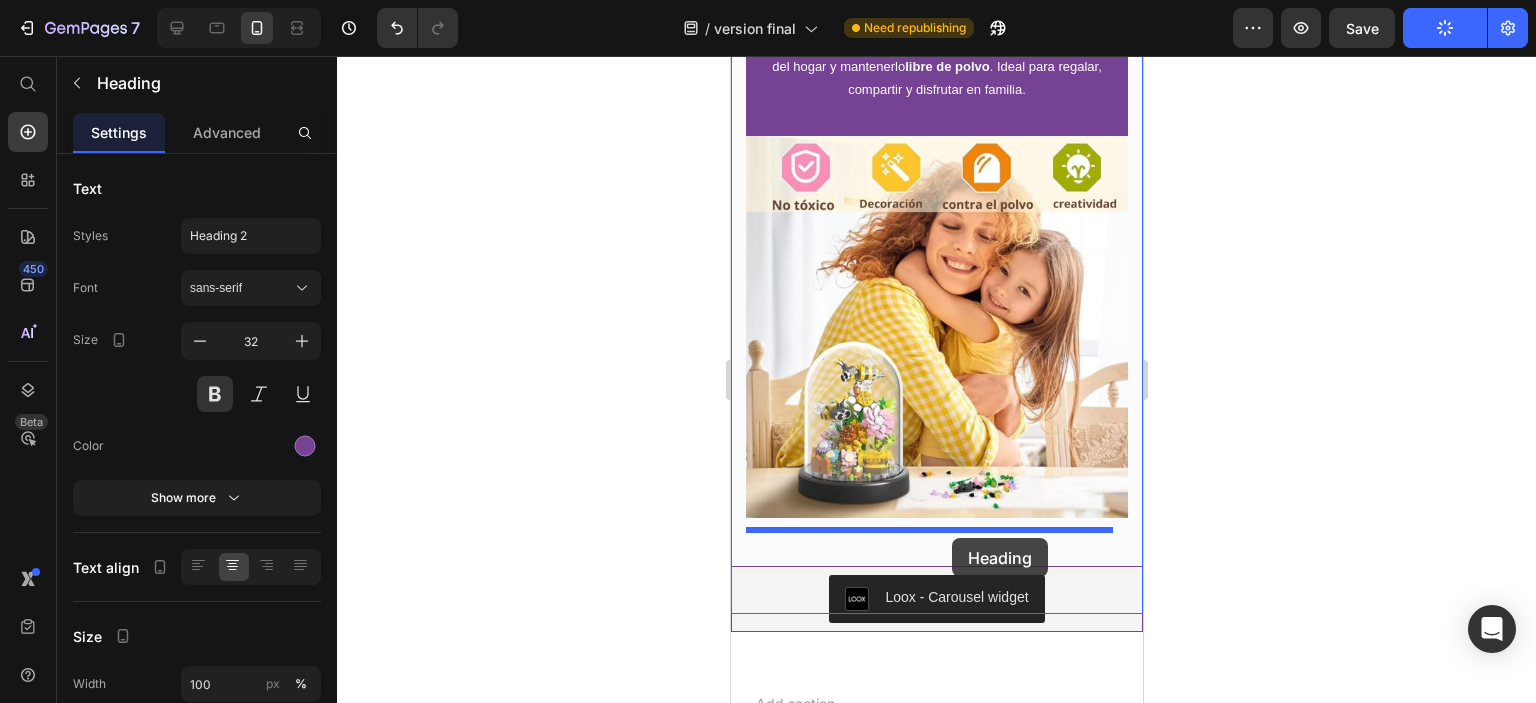 drag, startPoint x: 784, startPoint y: 265, endPoint x: 951, endPoint y: 538, distance: 320.02814 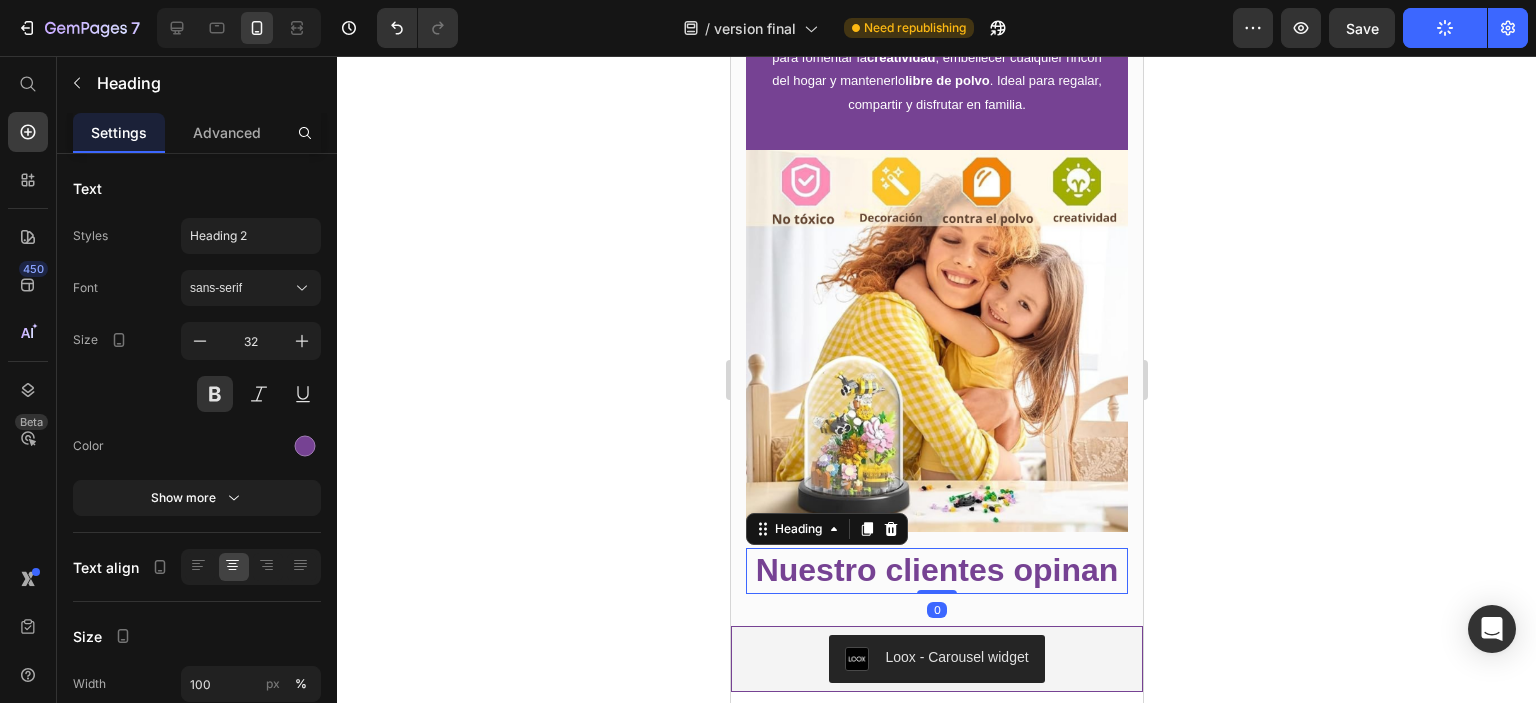 scroll, scrollTop: 2188, scrollLeft: 0, axis: vertical 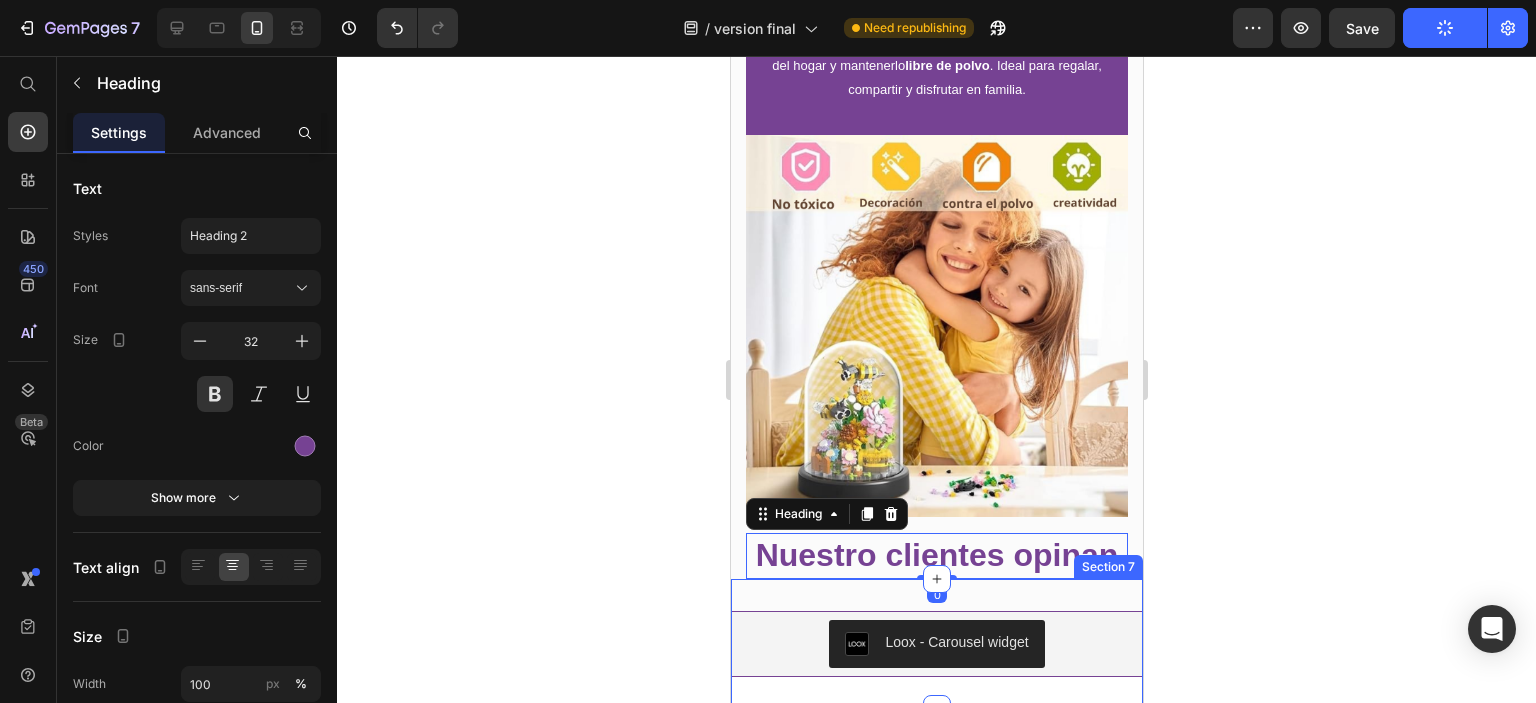 click on "Loox - Carousel widget Loox Section 7" at bounding box center [936, 644] 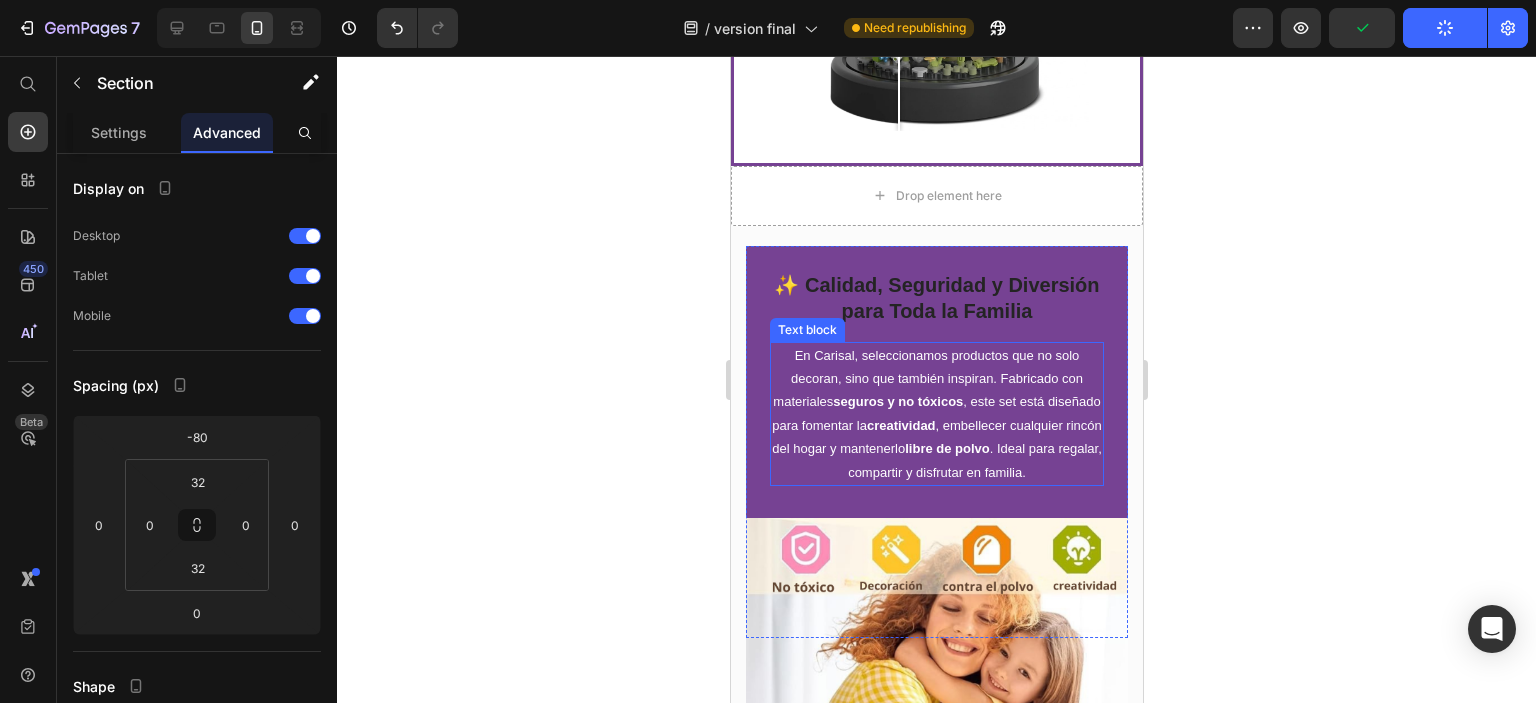 scroll, scrollTop: 1788, scrollLeft: 0, axis: vertical 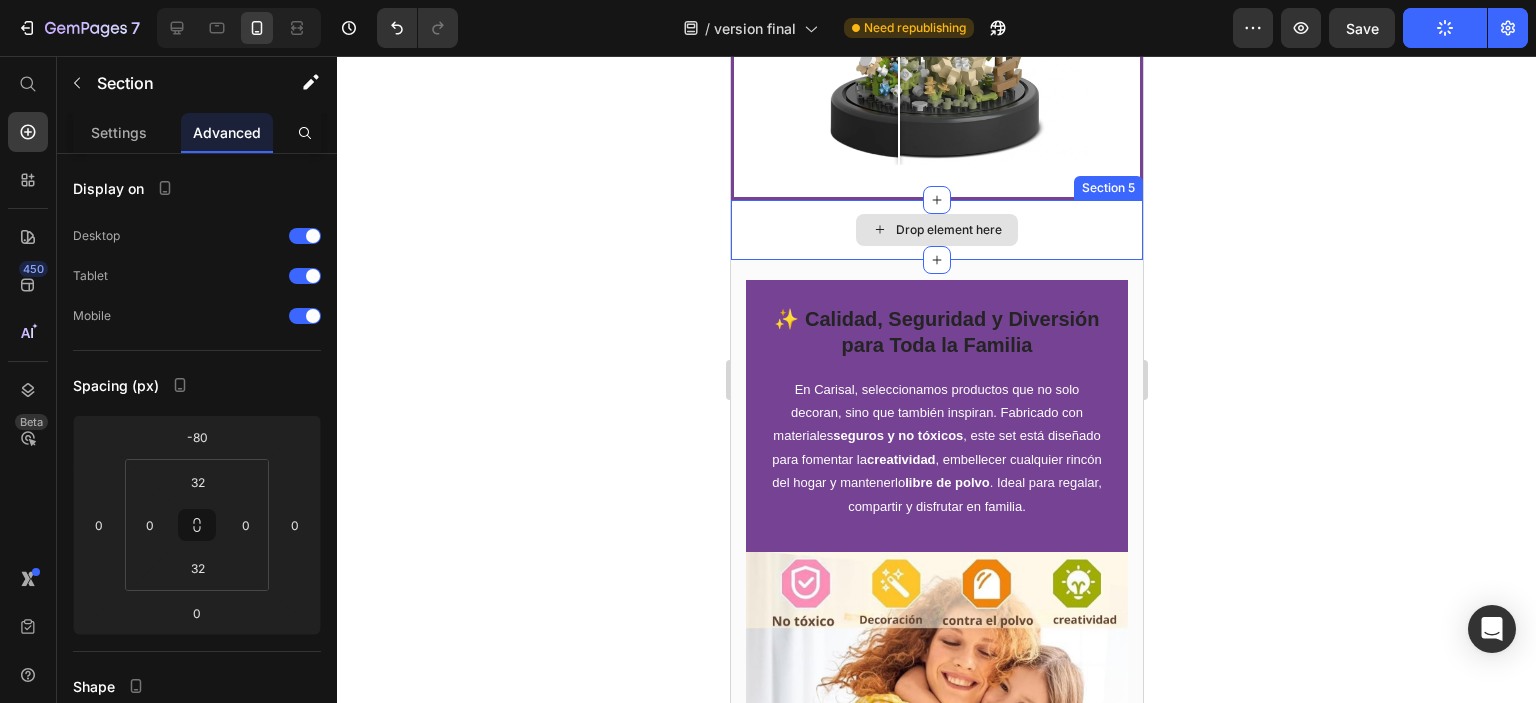 click on "Drop element here" at bounding box center [936, 230] 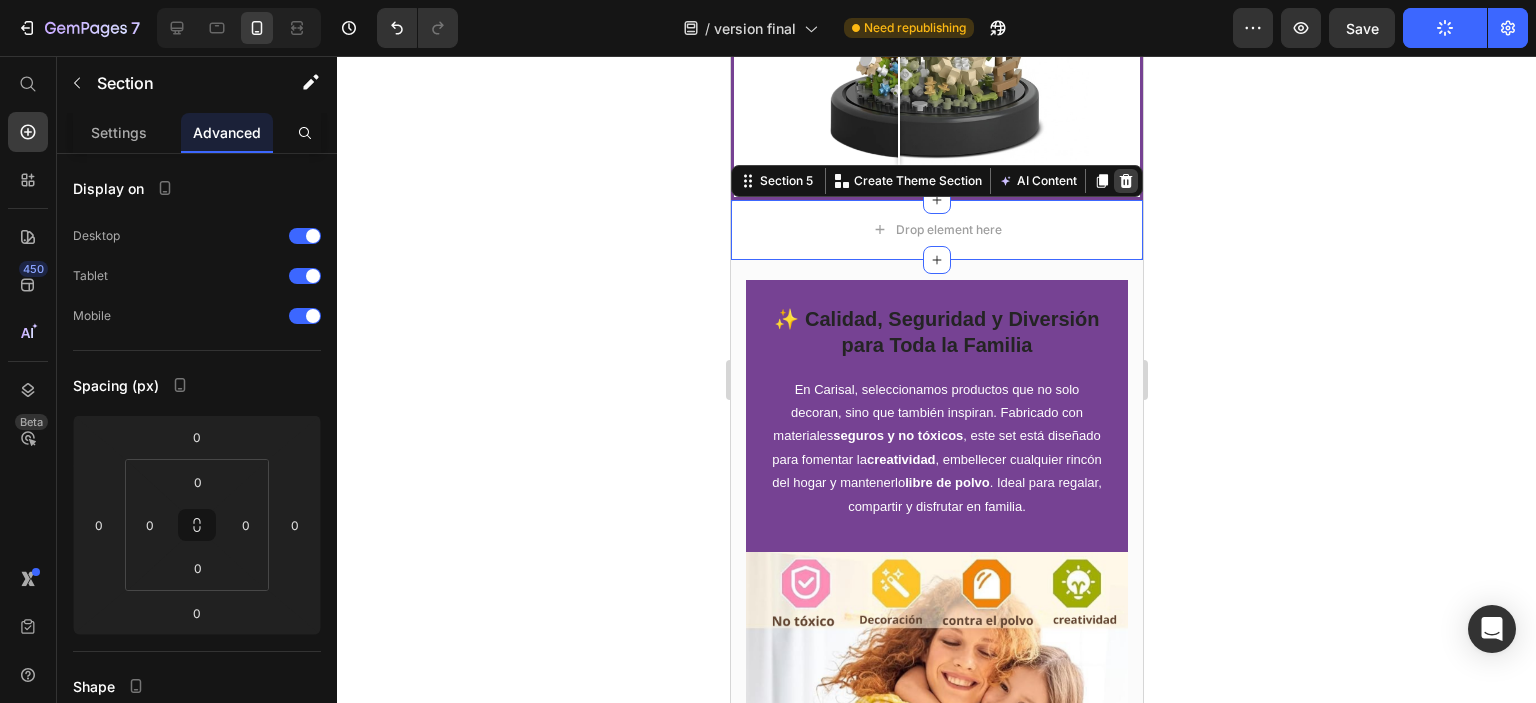 drag, startPoint x: 1111, startPoint y: 151, endPoint x: 1918, endPoint y: 278, distance: 816.93207 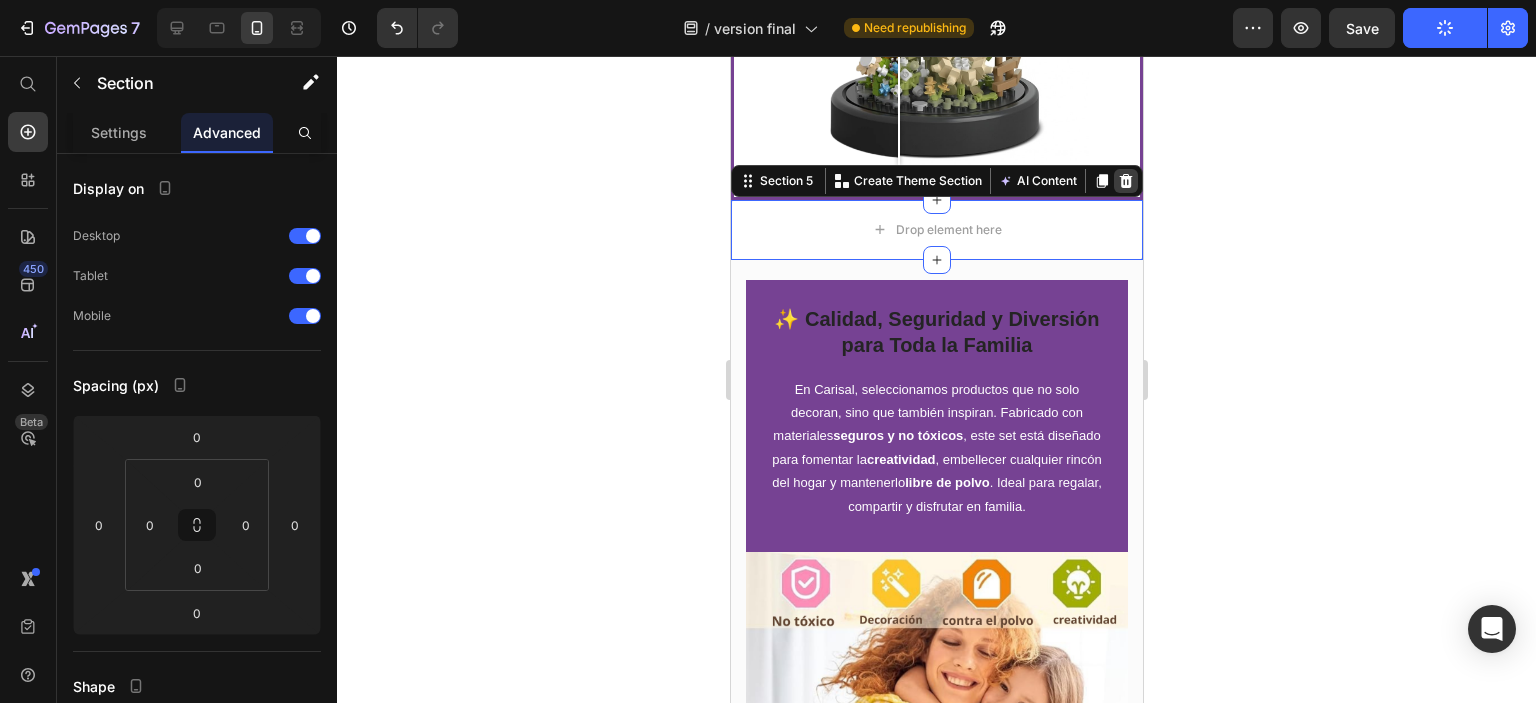 click 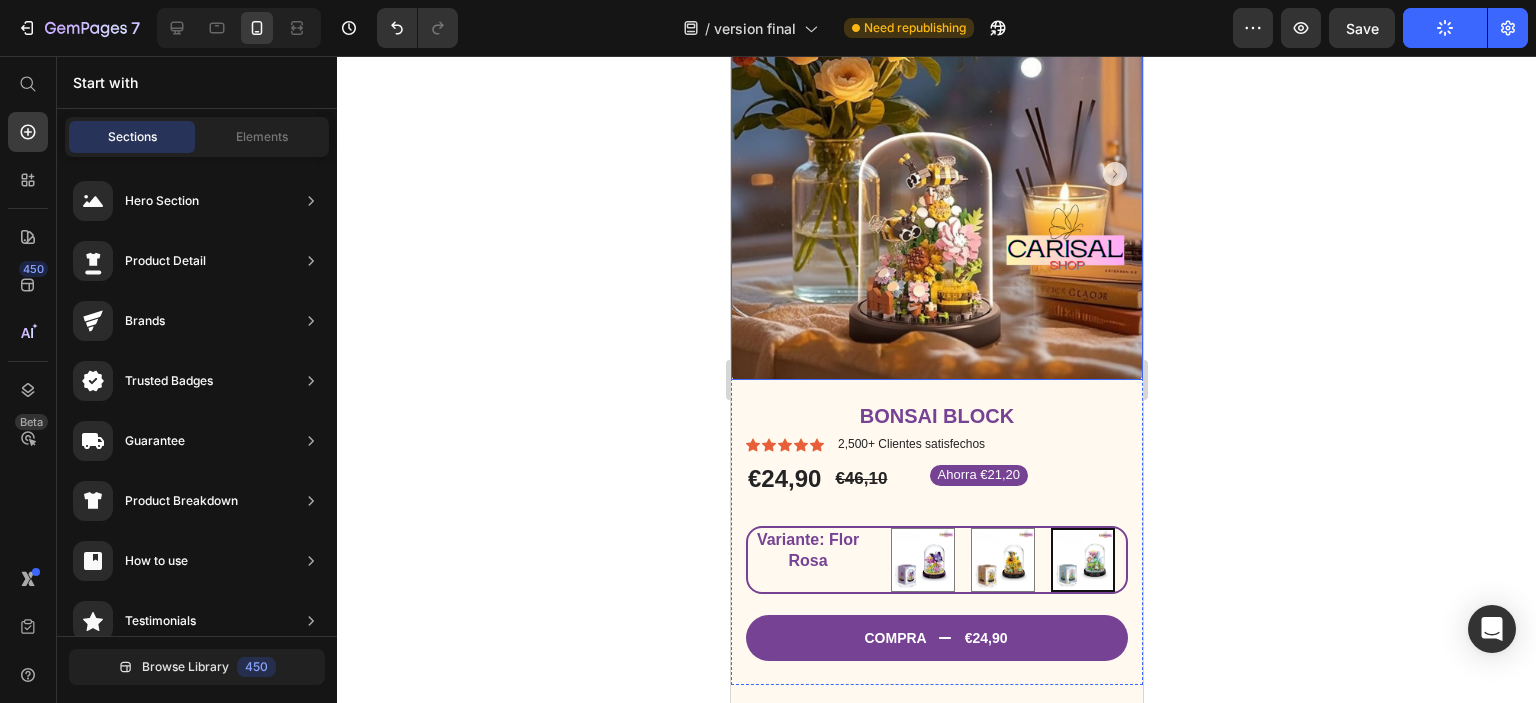 scroll, scrollTop: 0, scrollLeft: 0, axis: both 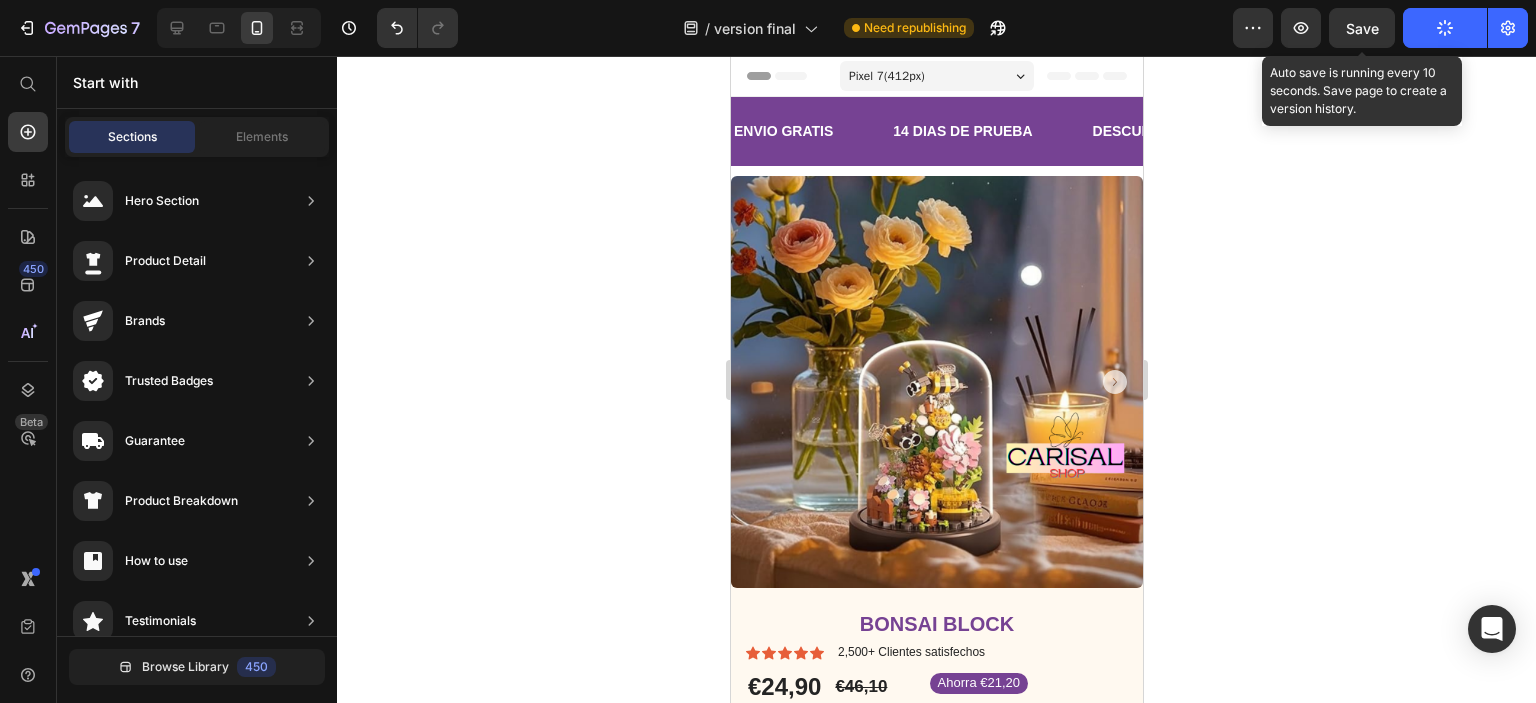 click on "Save" at bounding box center (1362, 28) 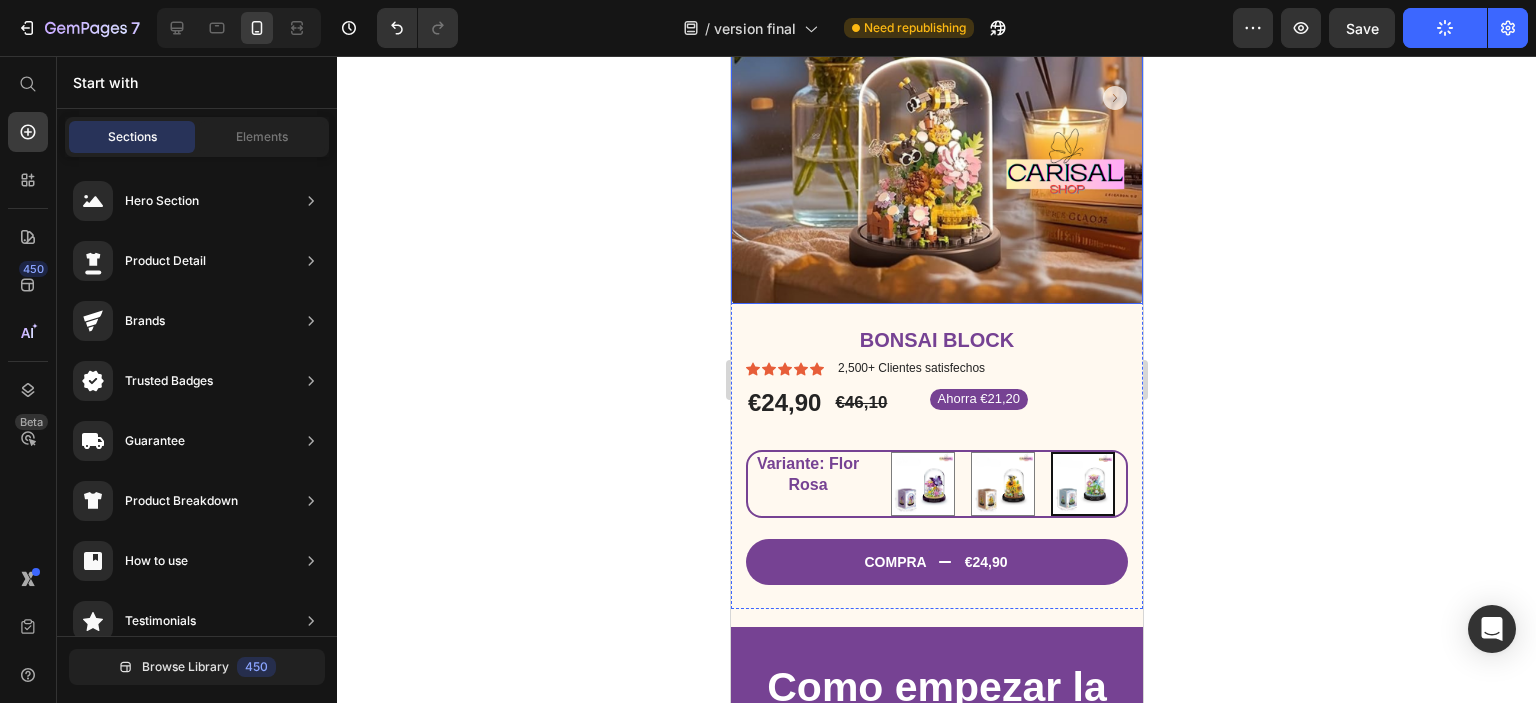 scroll, scrollTop: 400, scrollLeft: 0, axis: vertical 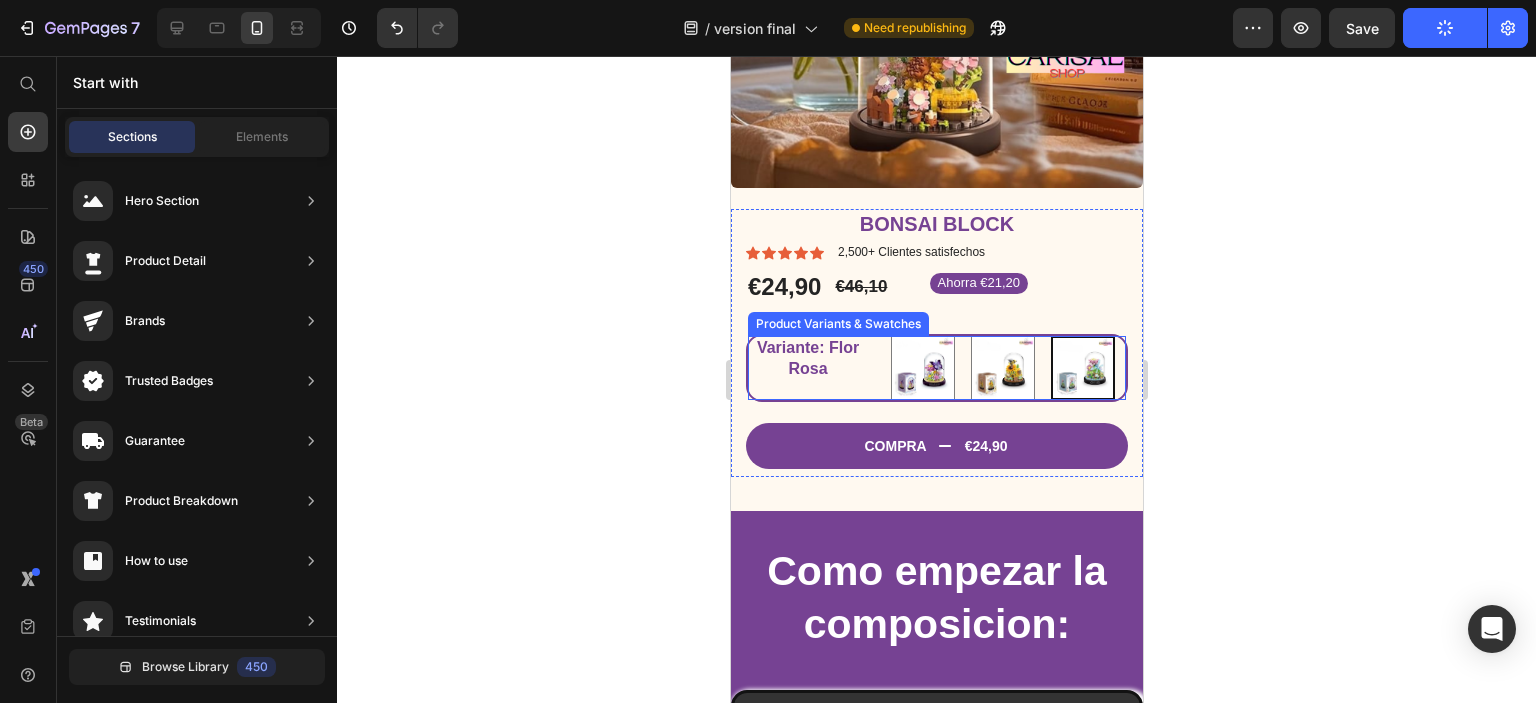 click on "Variante: Flor Rosa Mariposa Azul Mariposa Azul Abeja Amarilla Abeja Amarilla Flor Rosa Flor Rosa" at bounding box center [936, 368] 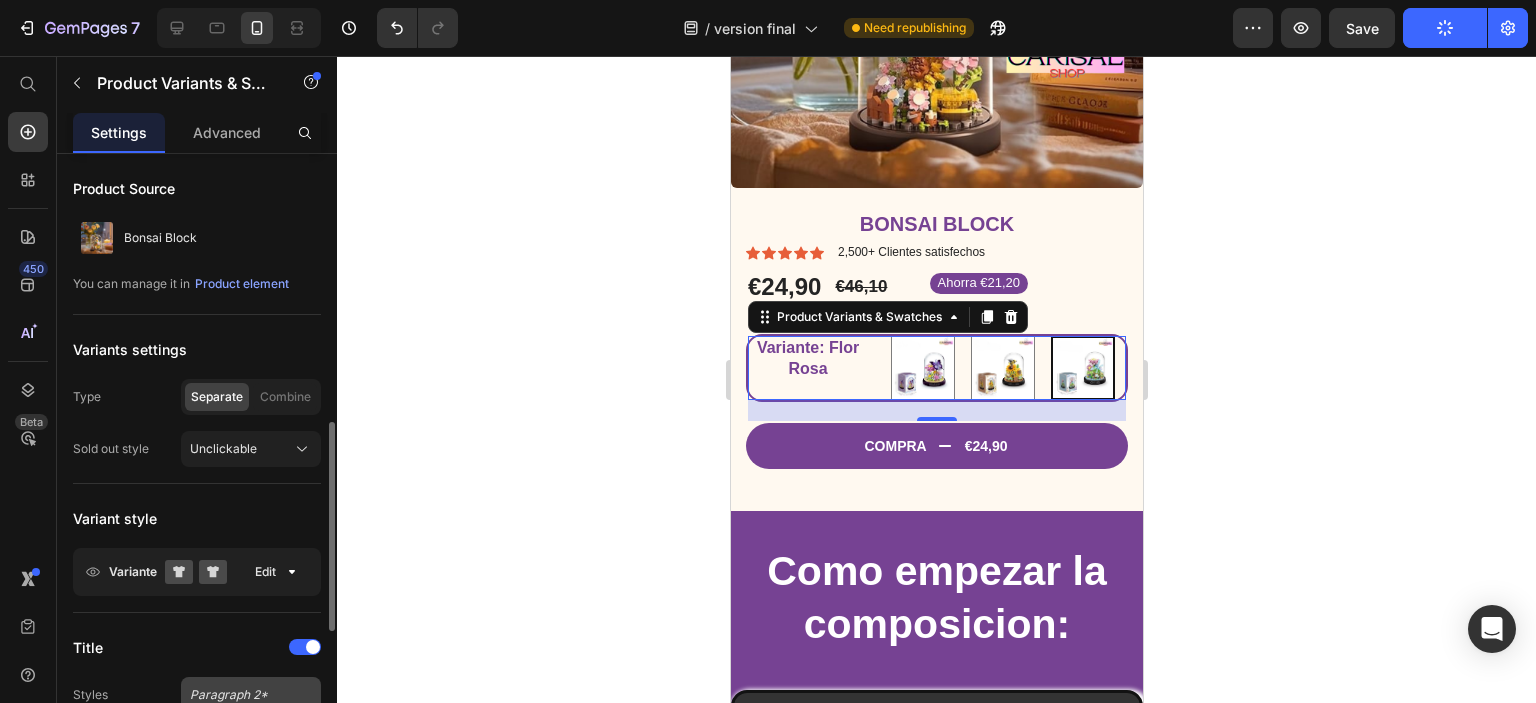 scroll, scrollTop: 300, scrollLeft: 0, axis: vertical 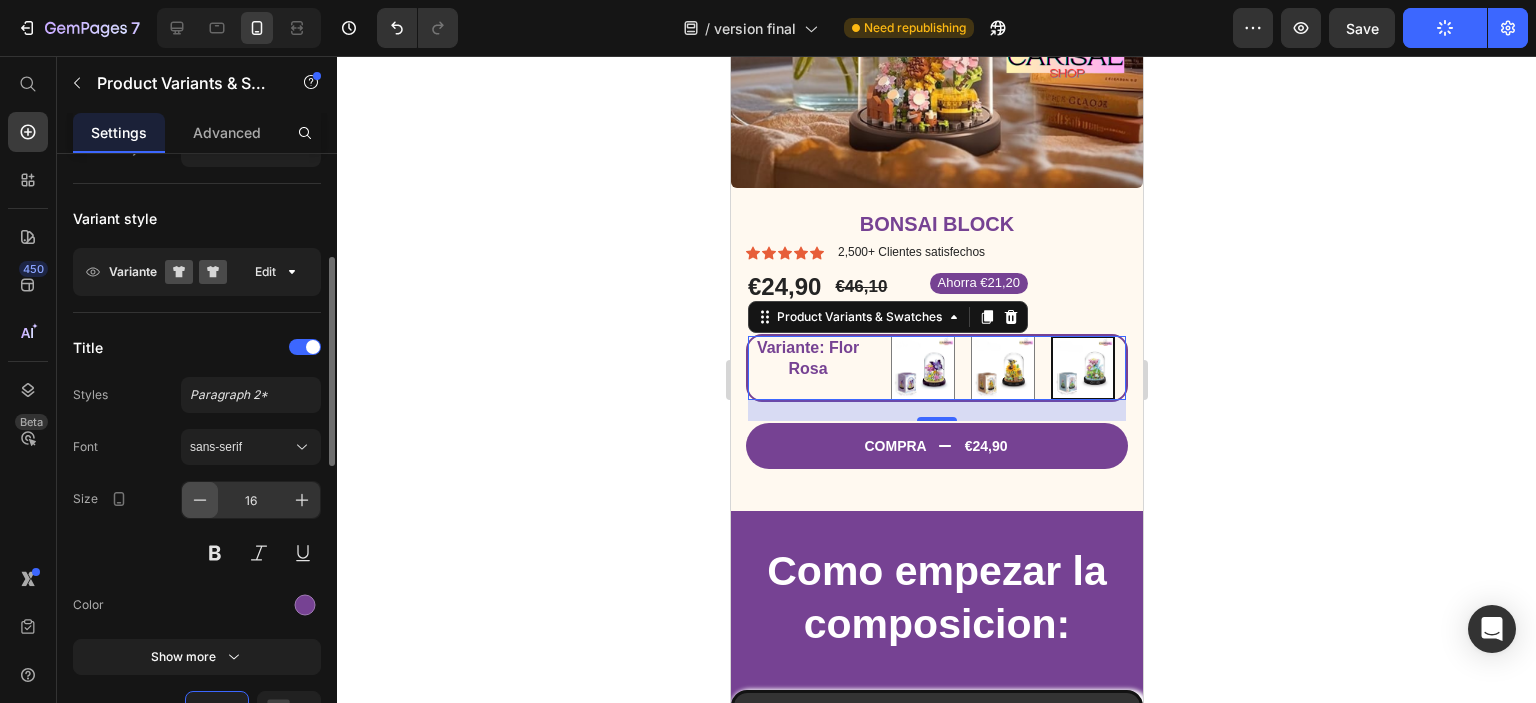 click 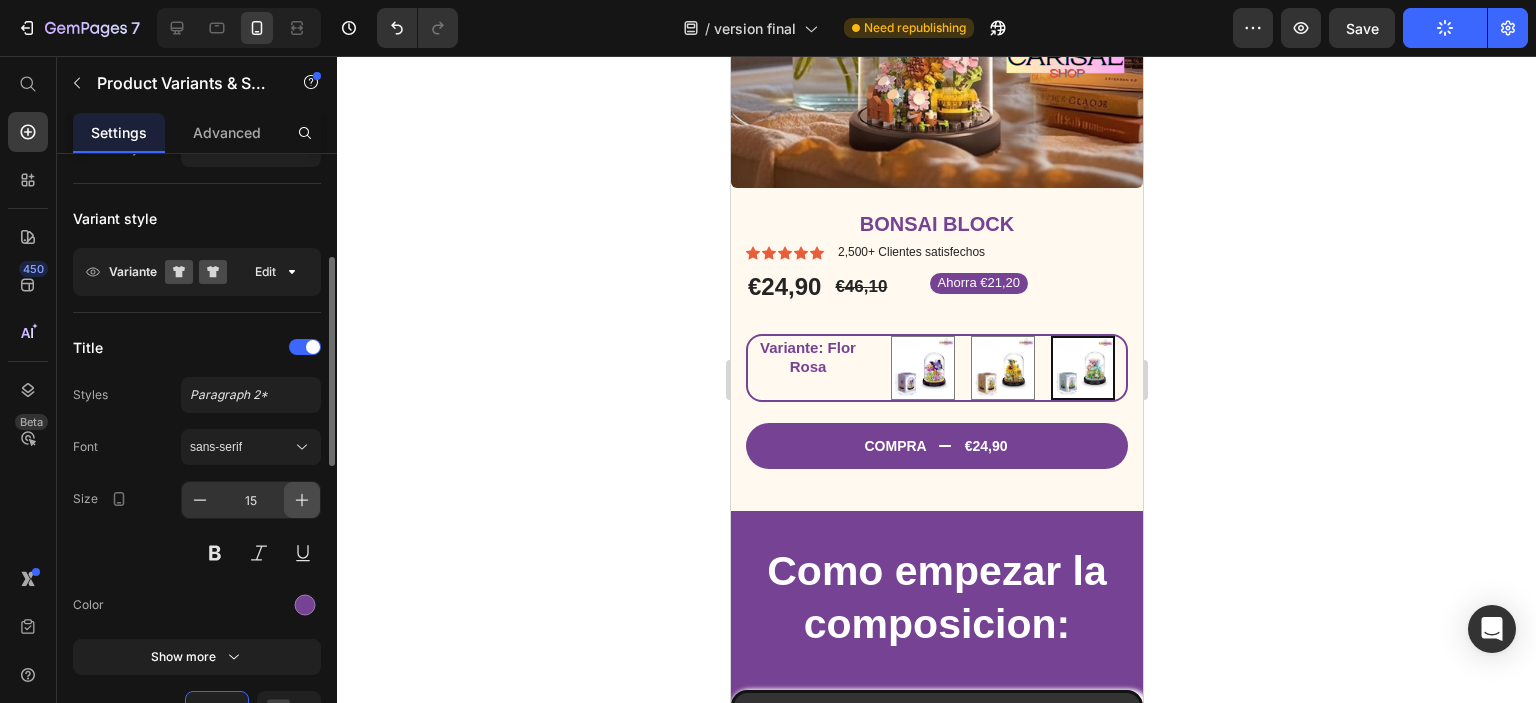 click 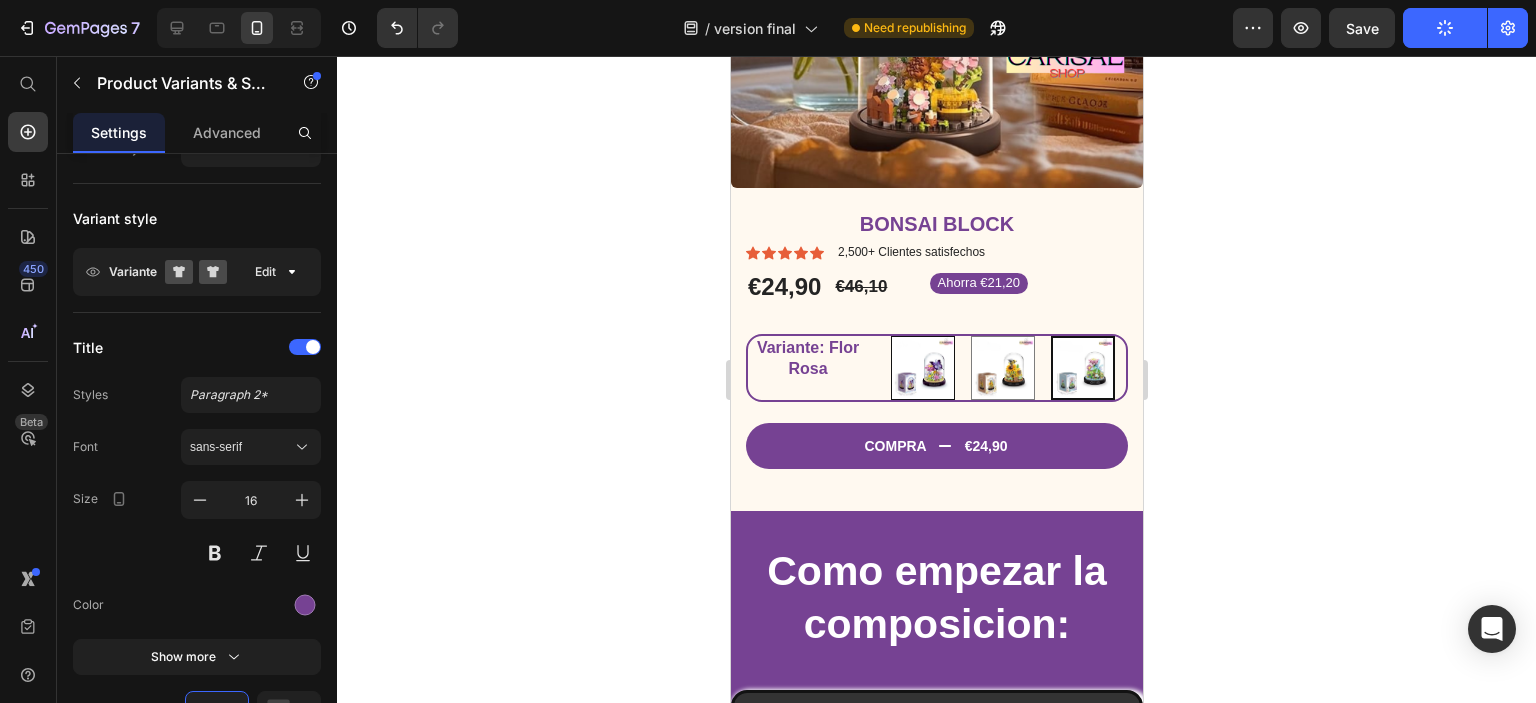 click at bounding box center [922, 368] 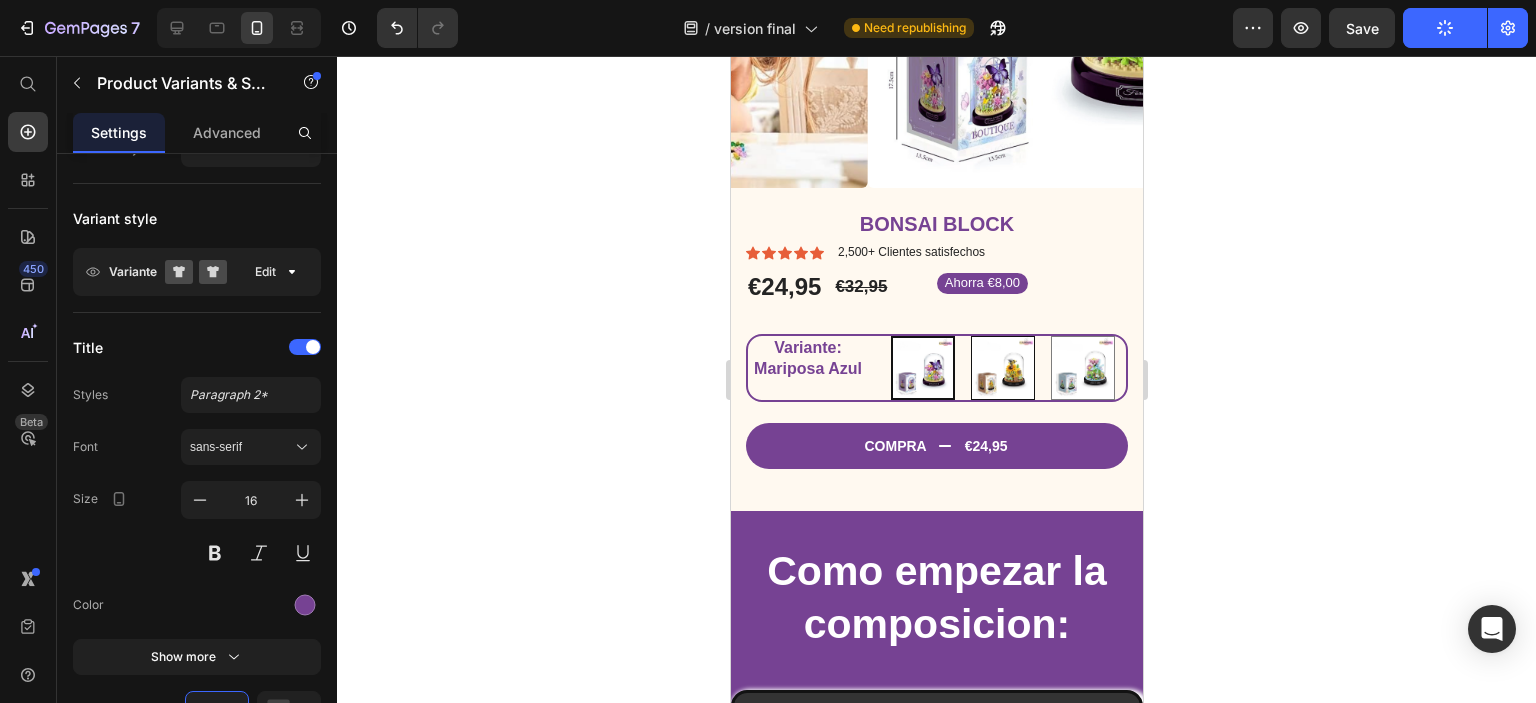 click at bounding box center (1002, 368) 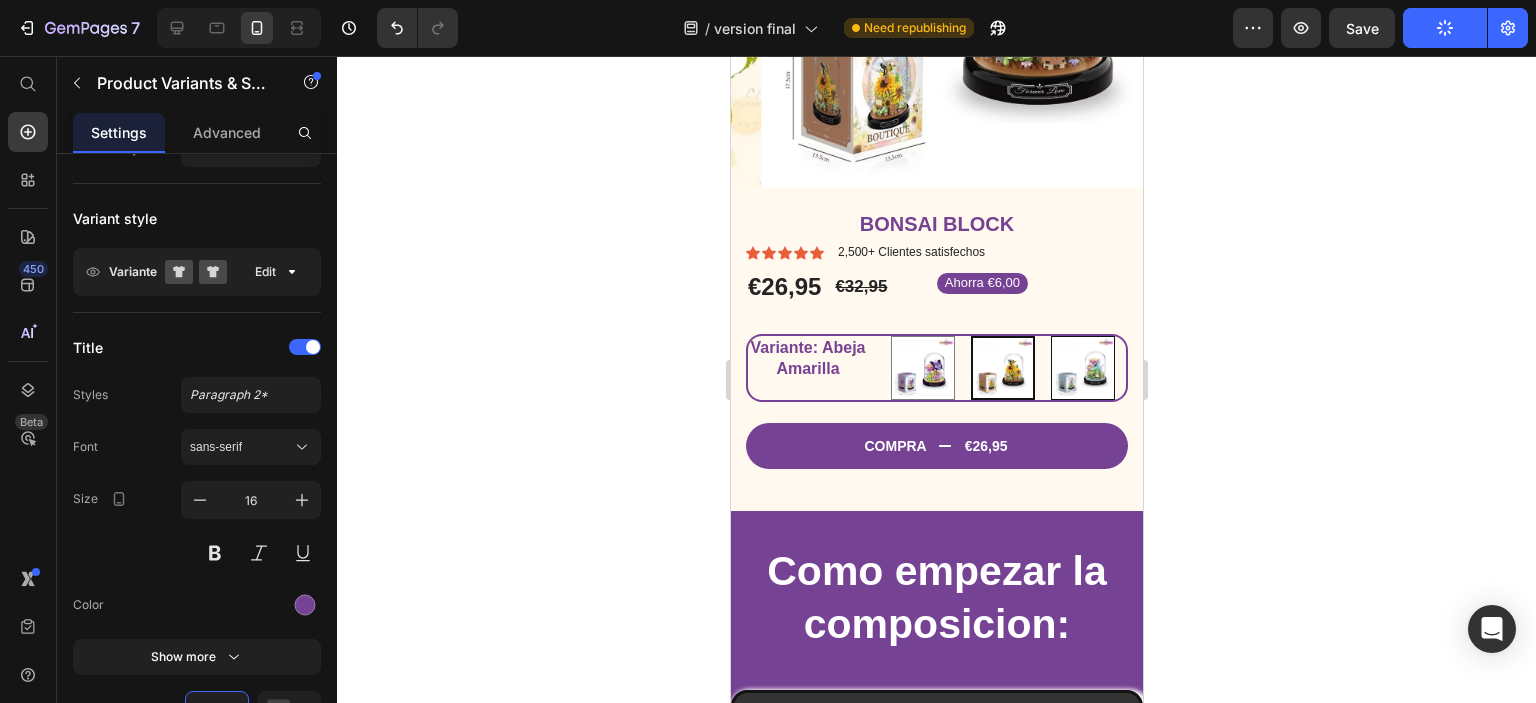 click at bounding box center [1082, 368] 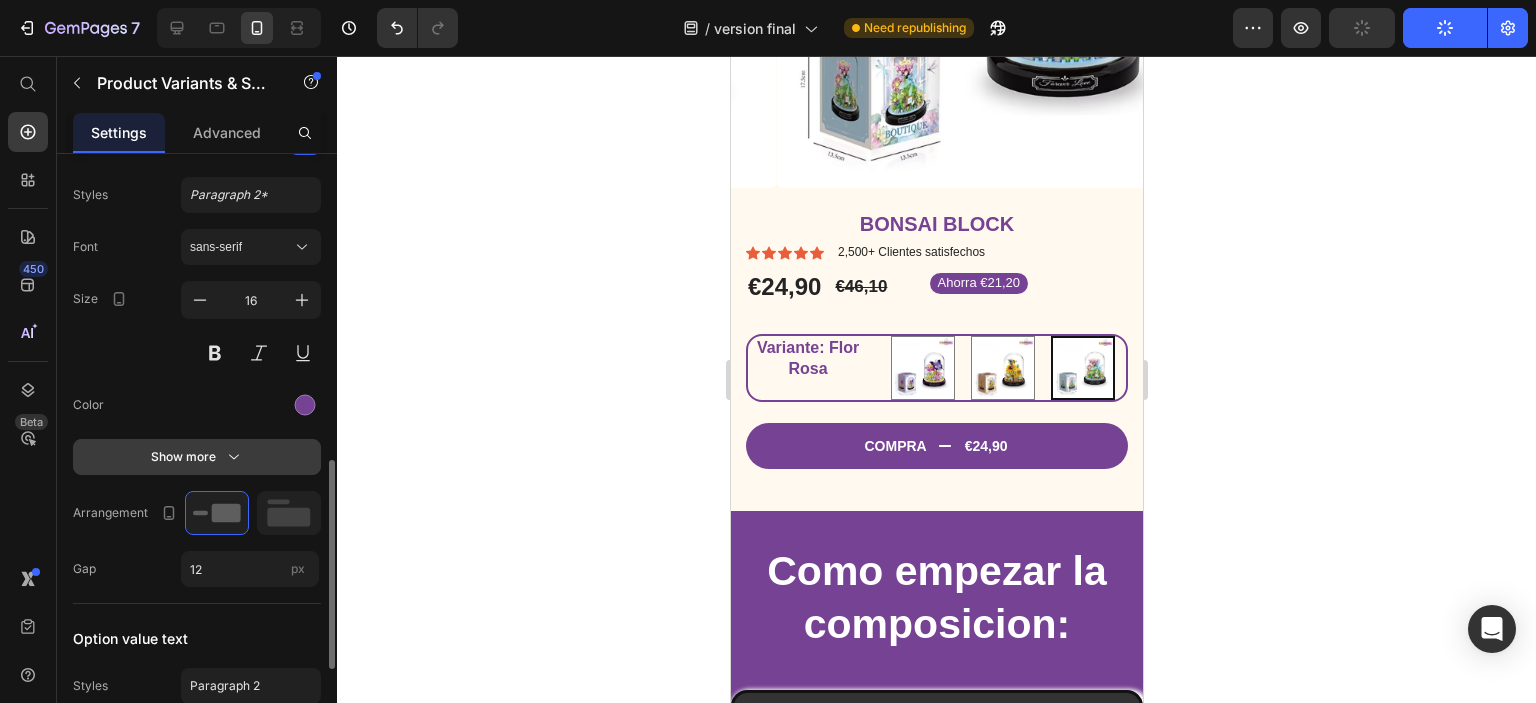 scroll, scrollTop: 600, scrollLeft: 0, axis: vertical 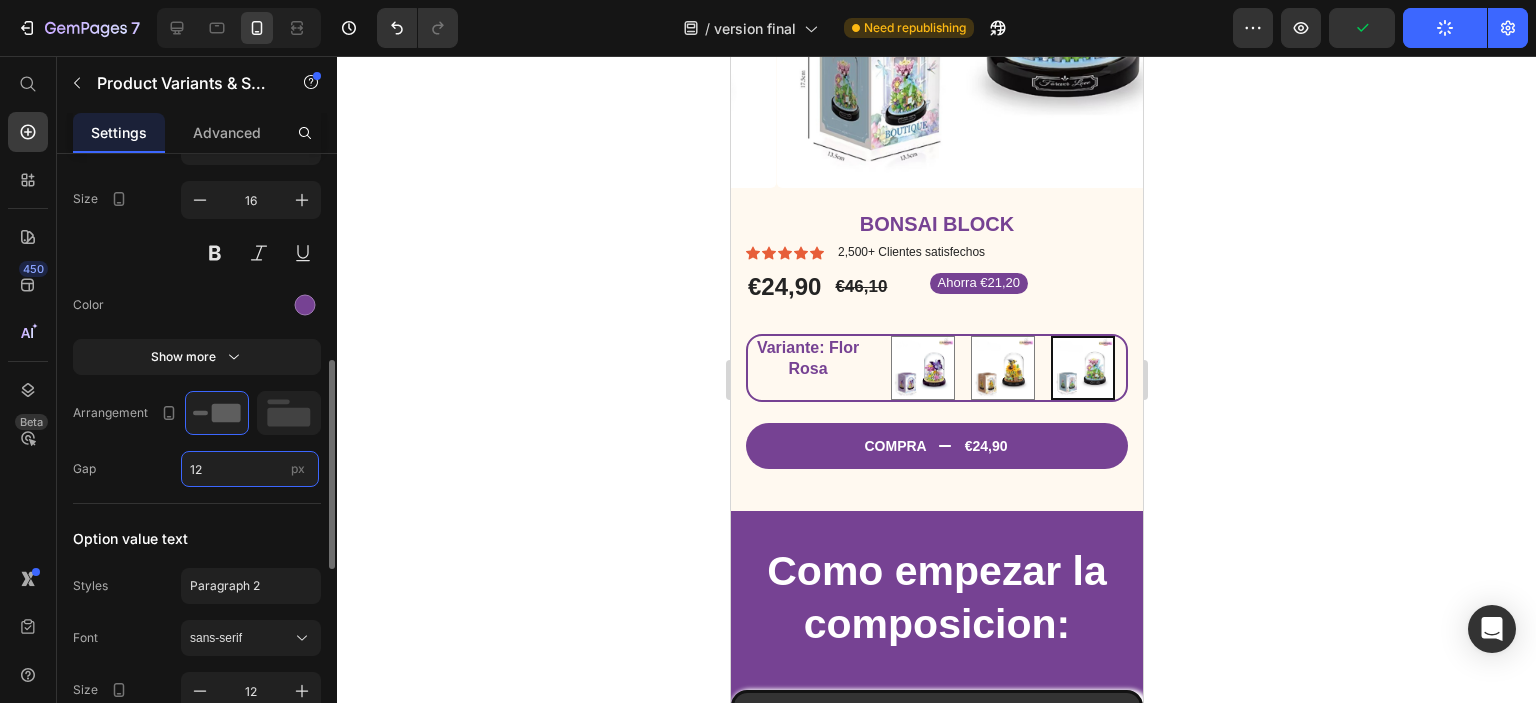 click on "12" at bounding box center (250, 469) 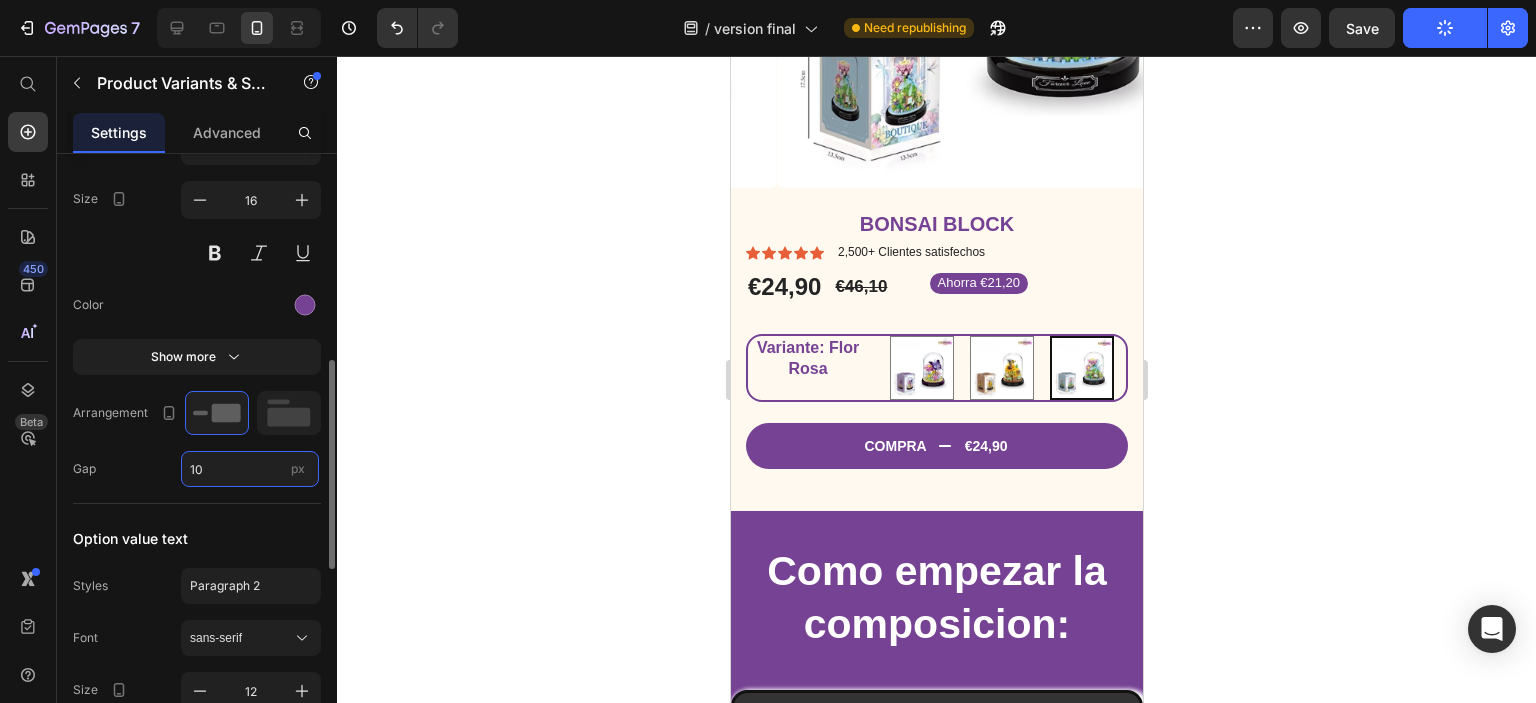 type on "10" 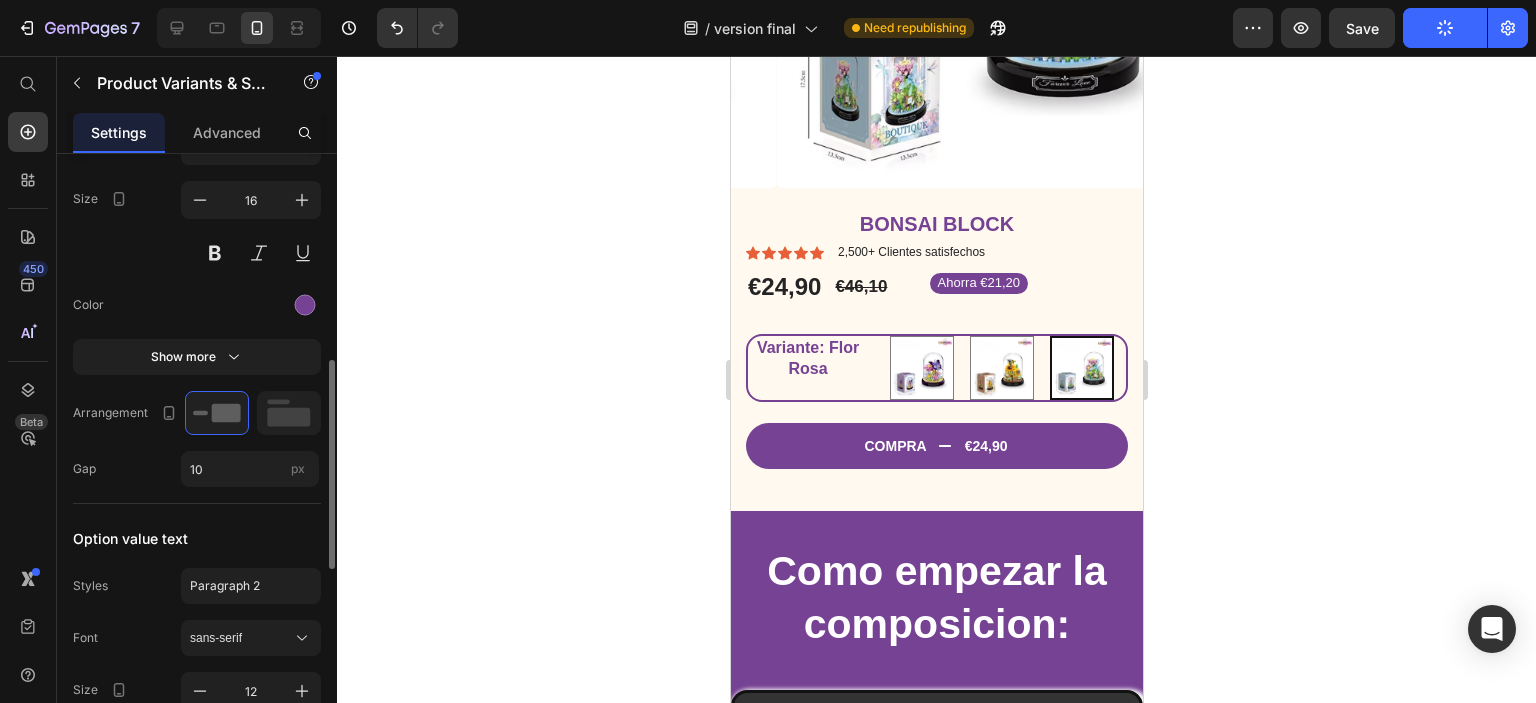 click on "Title Styles Paragraph 2* Font sans-serif Size 16 Color Show more Arrangement Gap 10 px" 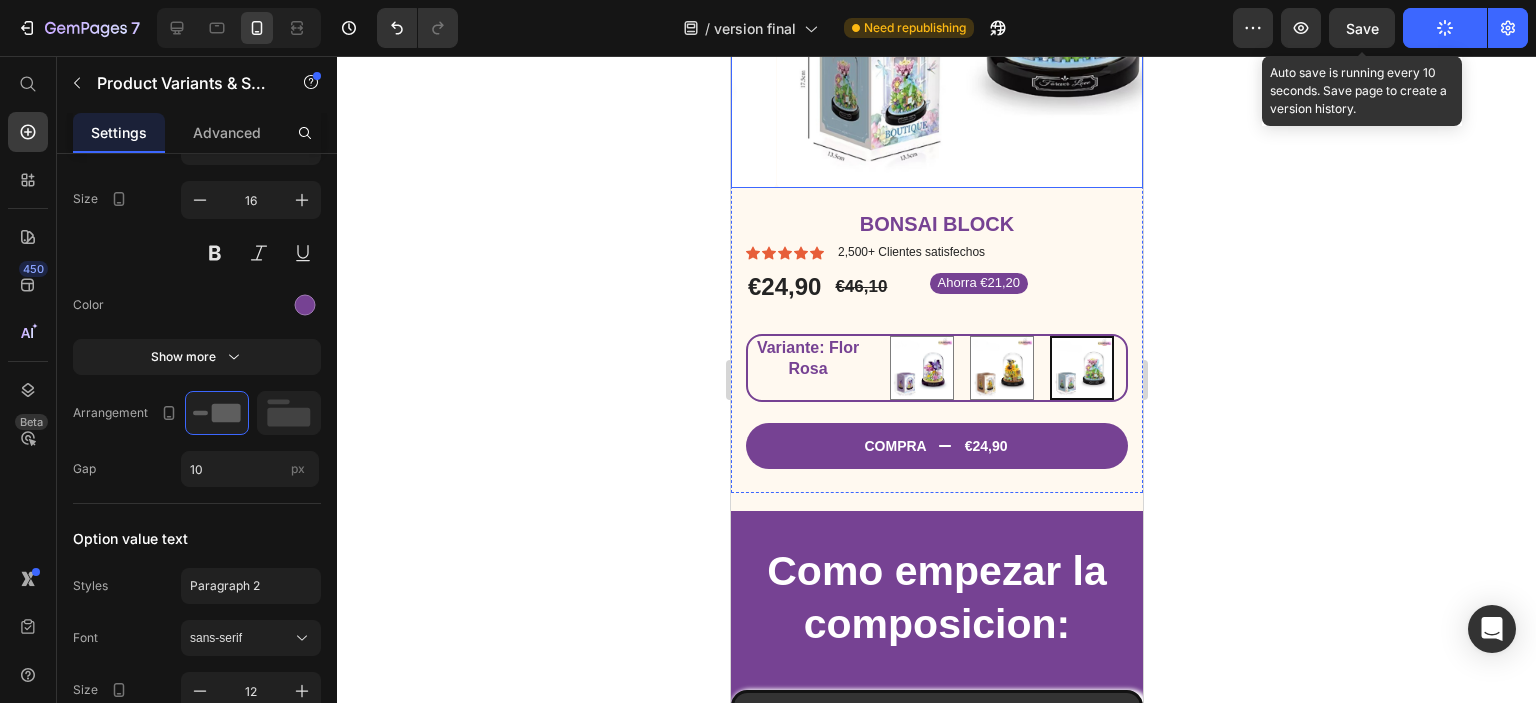 click on "Save" at bounding box center [1362, 28] 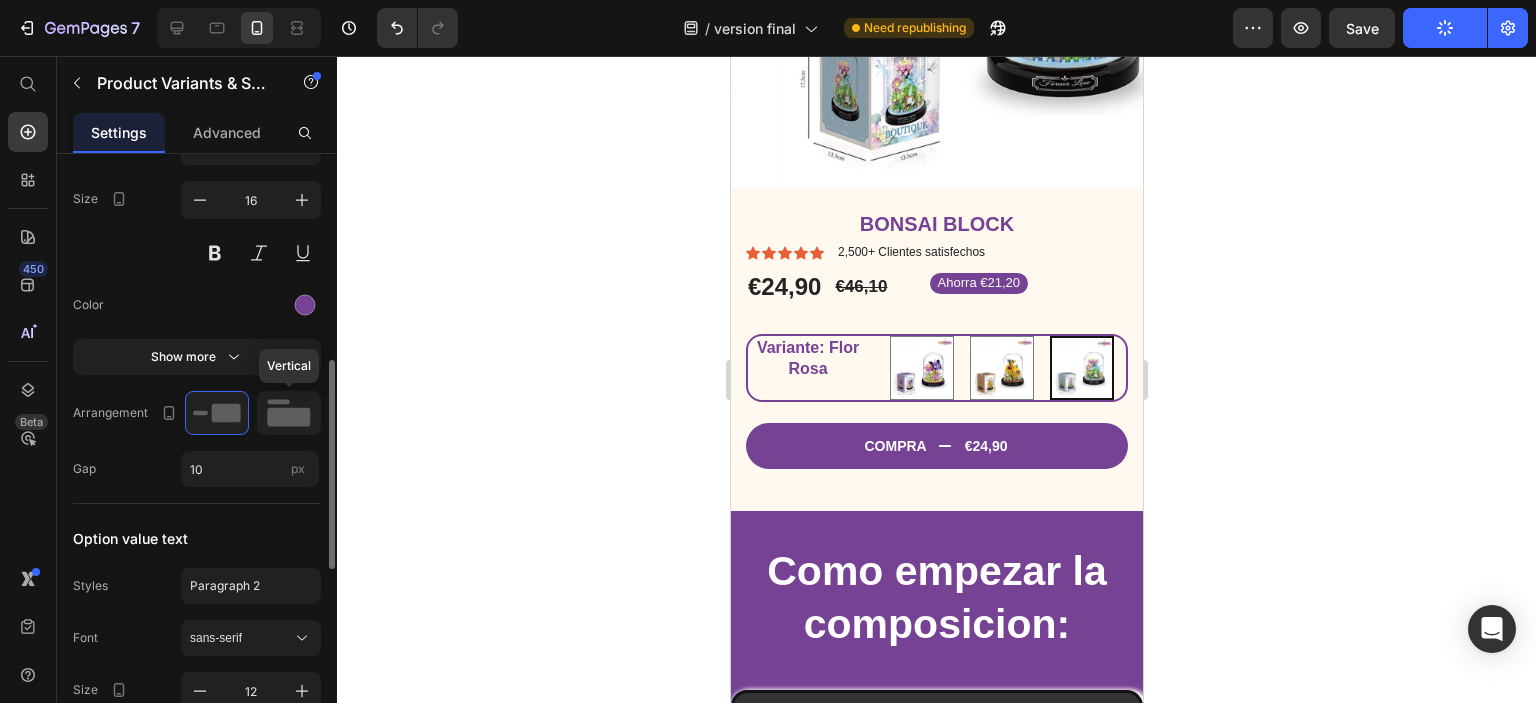 click 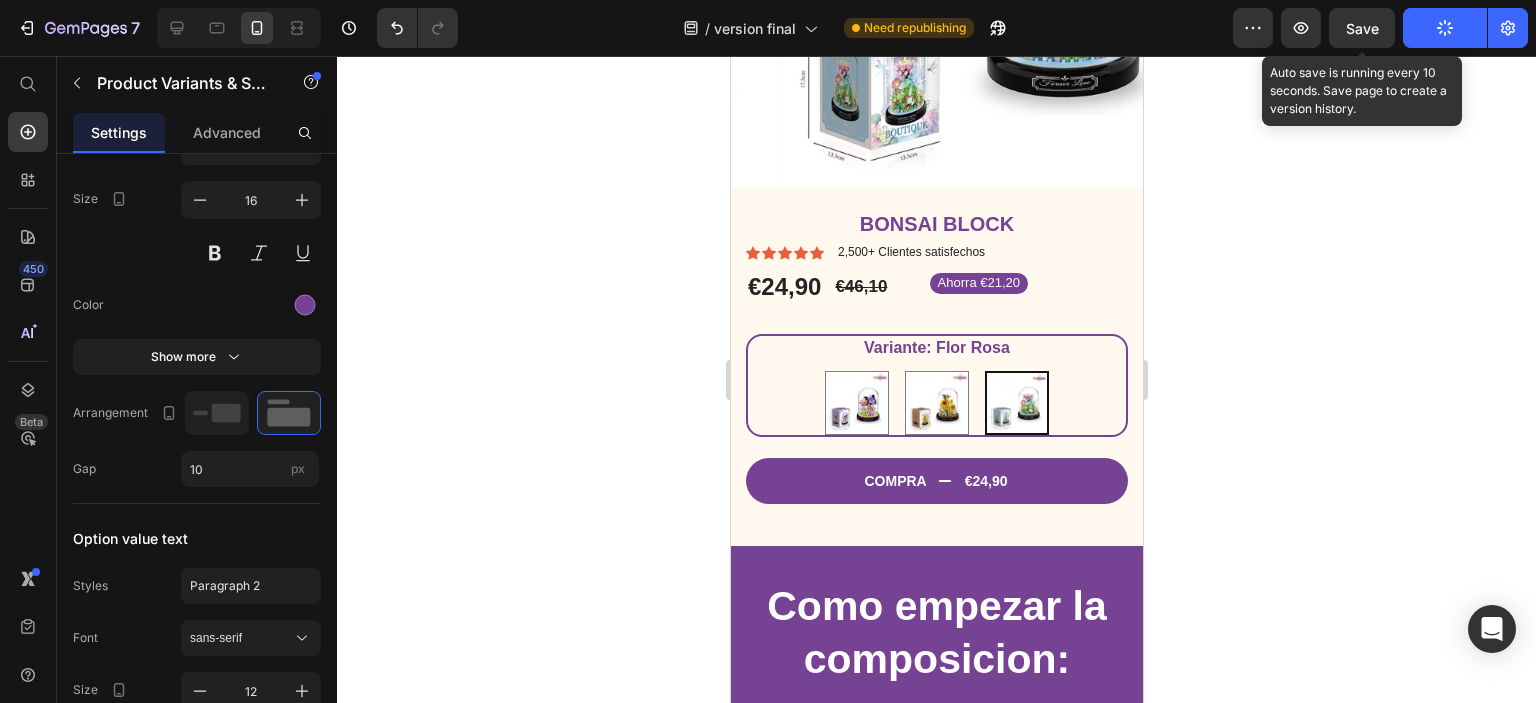 click on "Save" at bounding box center [1362, 28] 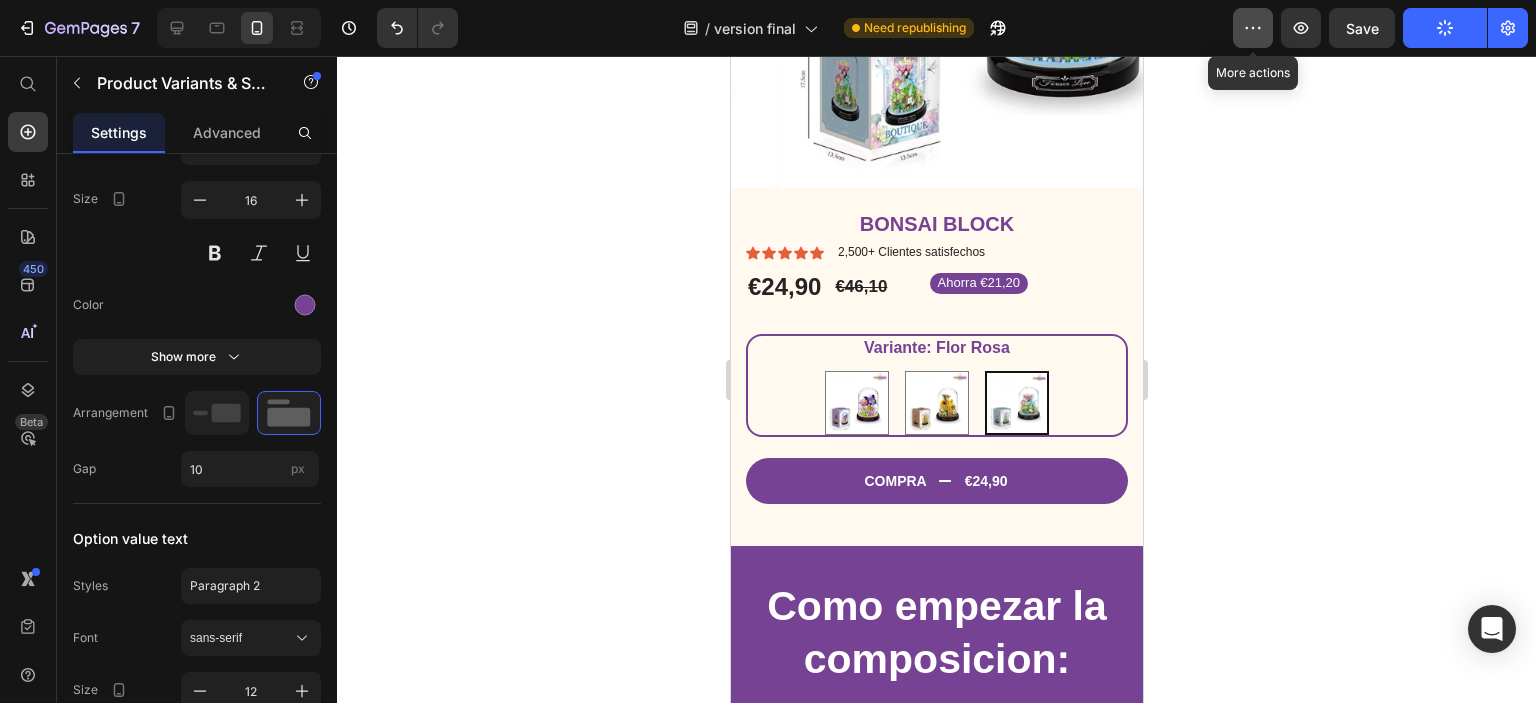 click 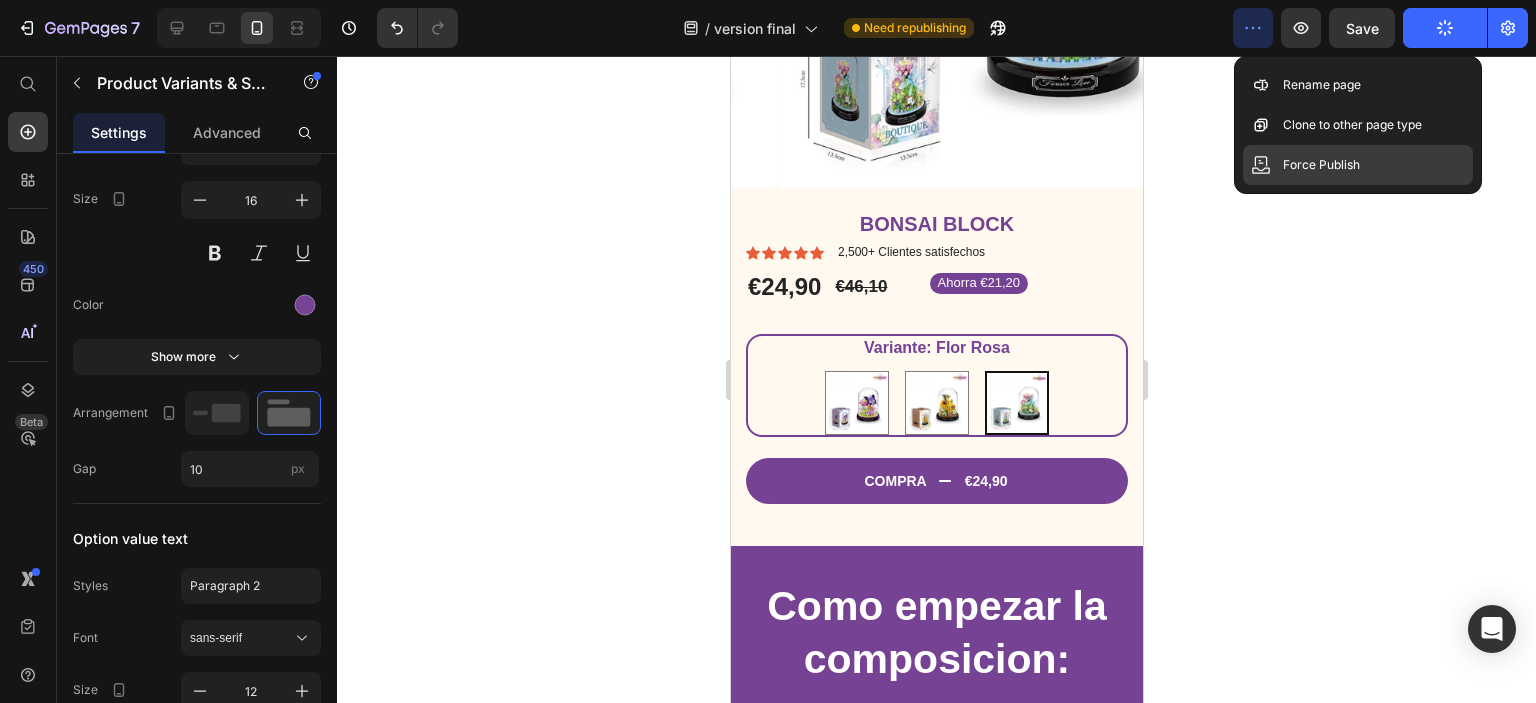 click on "Force Publish" at bounding box center [1321, 165] 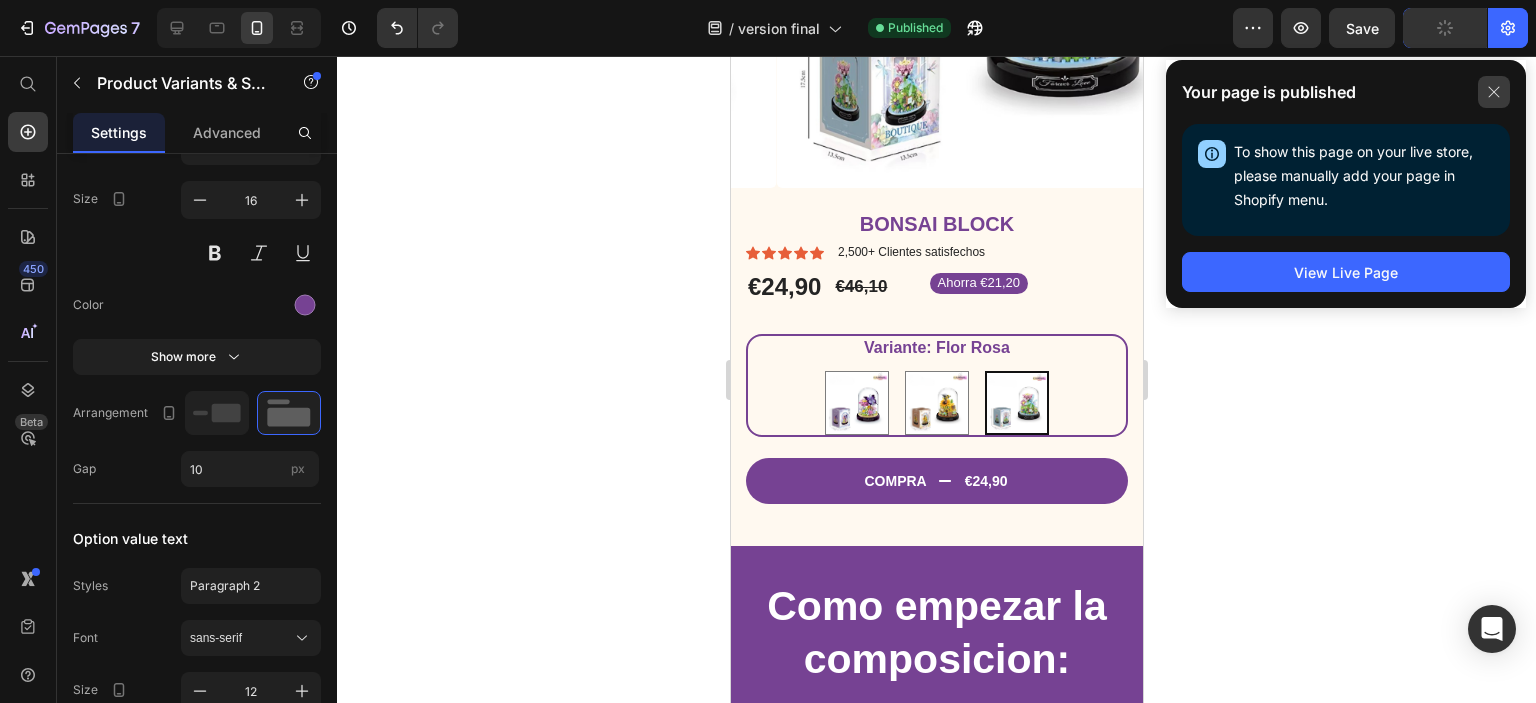click 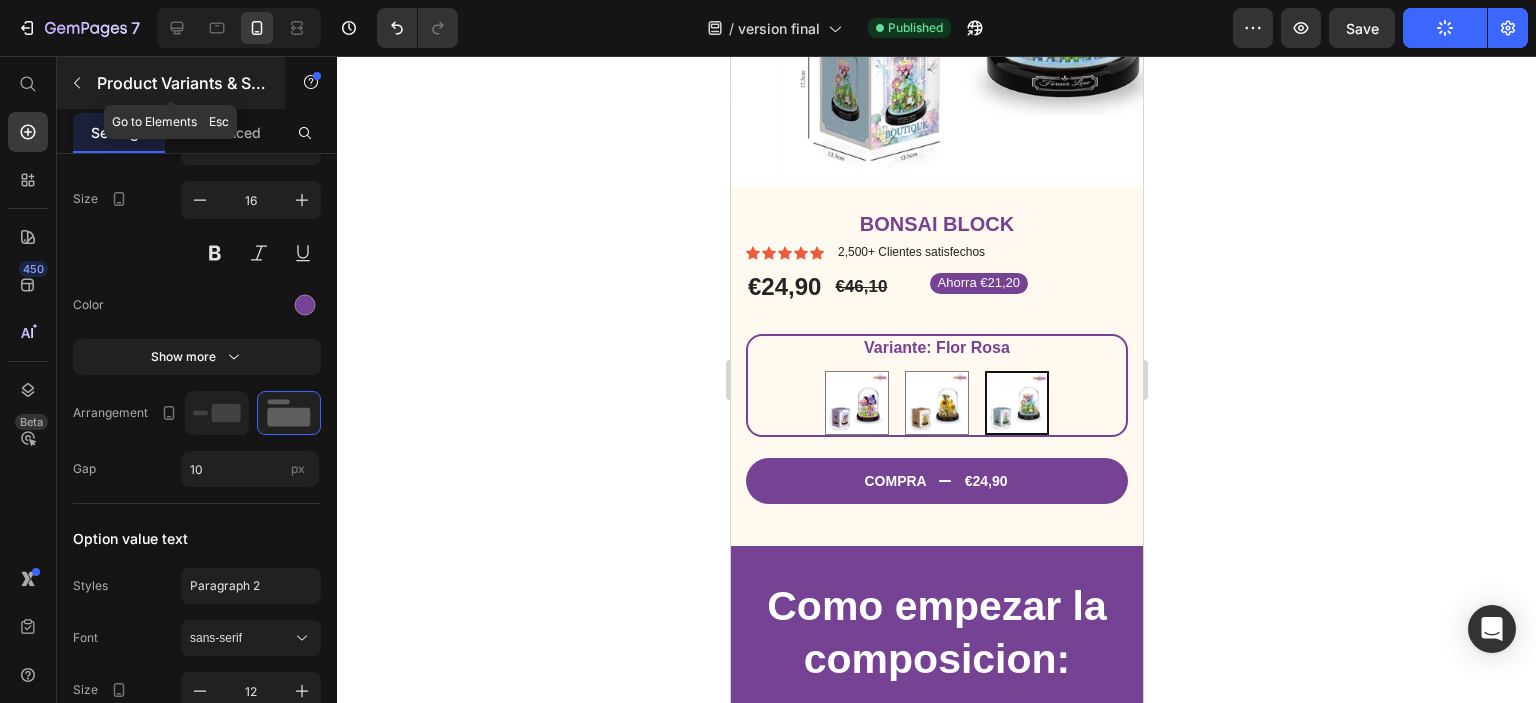 click 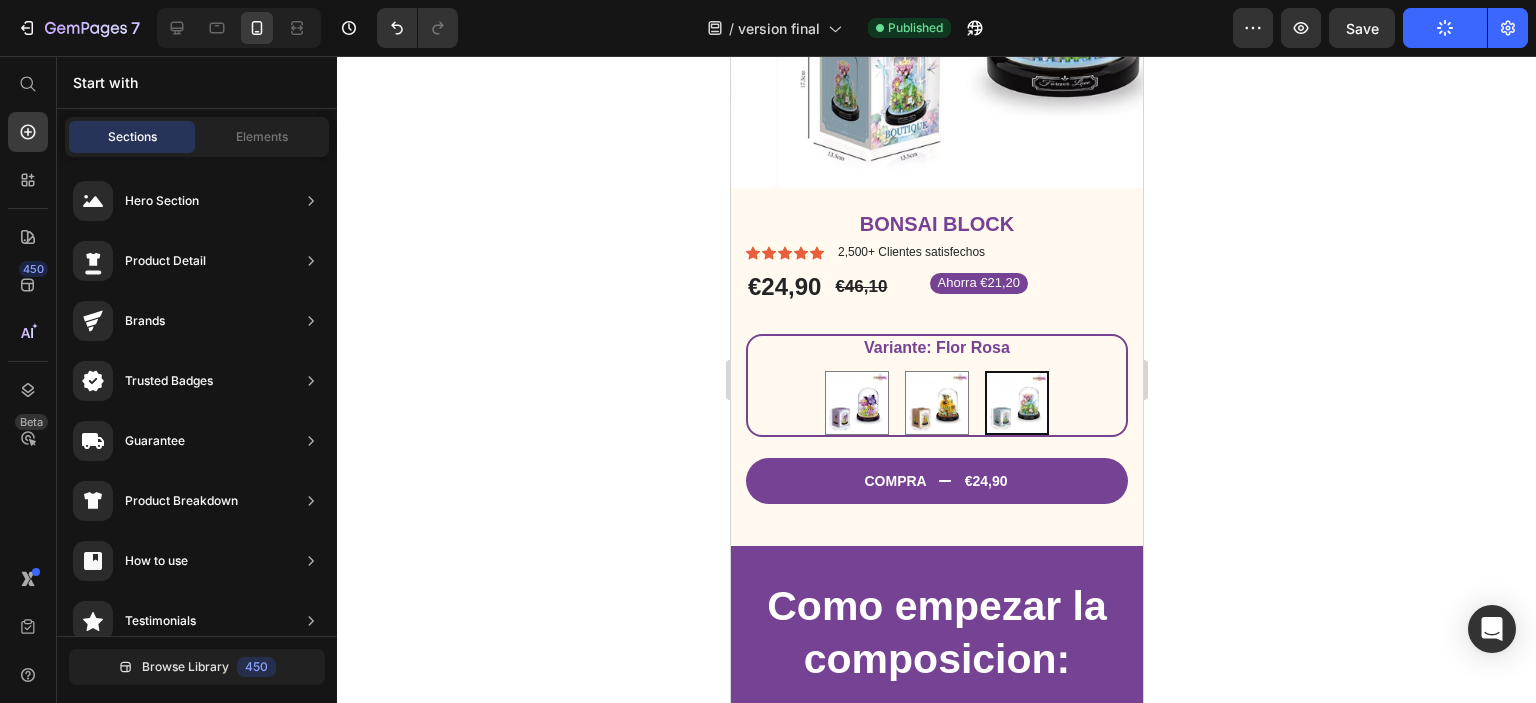 drag, startPoint x: 266, startPoint y: 139, endPoint x: 247, endPoint y: 173, distance: 38.948685 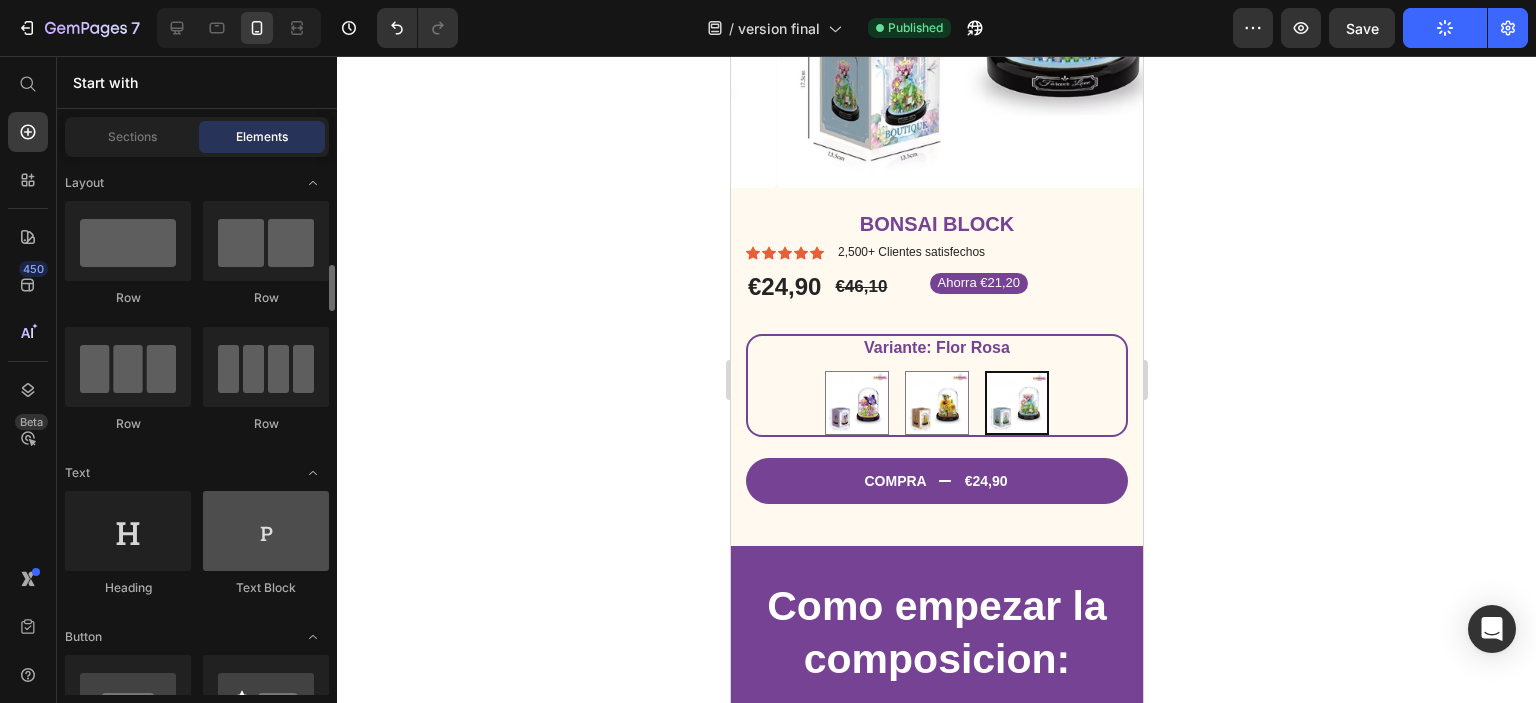 scroll, scrollTop: 100, scrollLeft: 0, axis: vertical 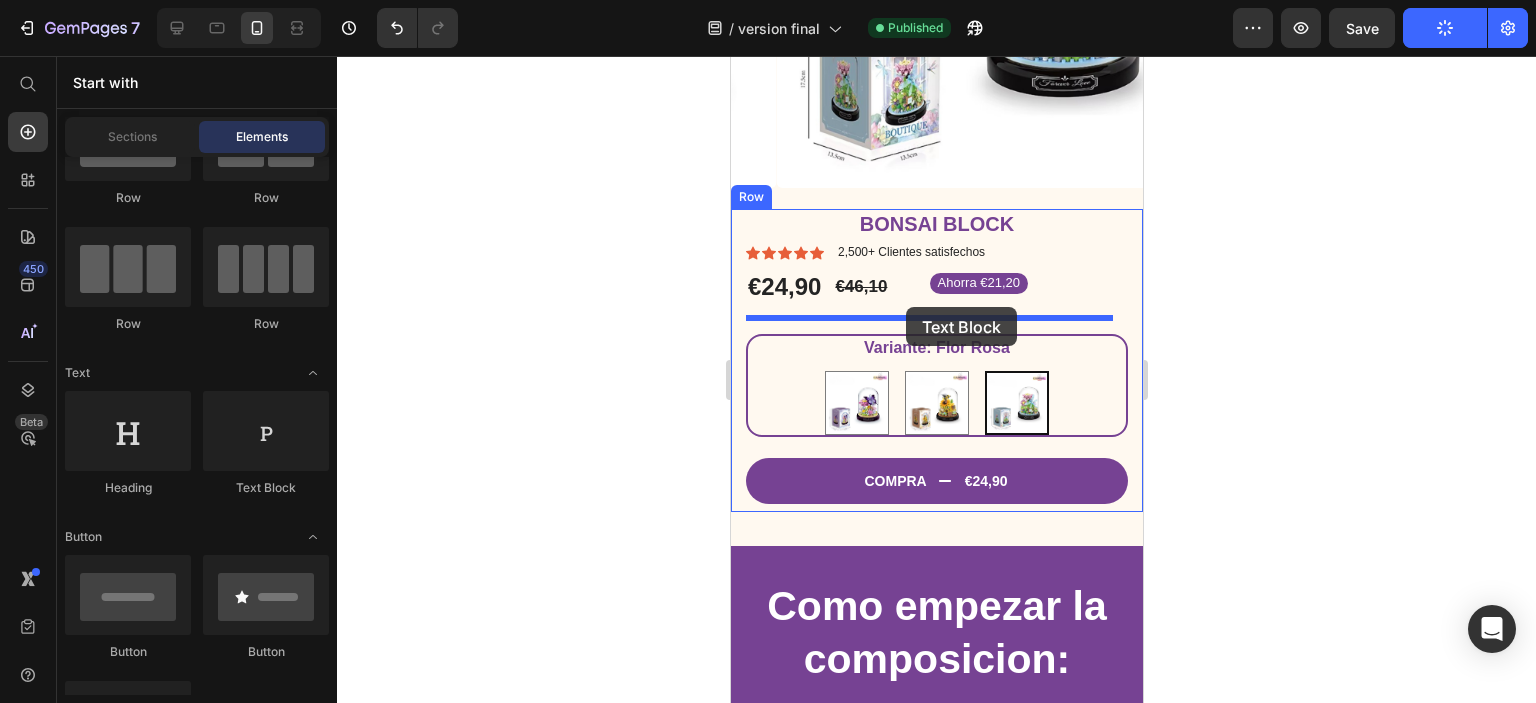 drag, startPoint x: 1017, startPoint y: 489, endPoint x: 905, endPoint y: 307, distance: 213.70073 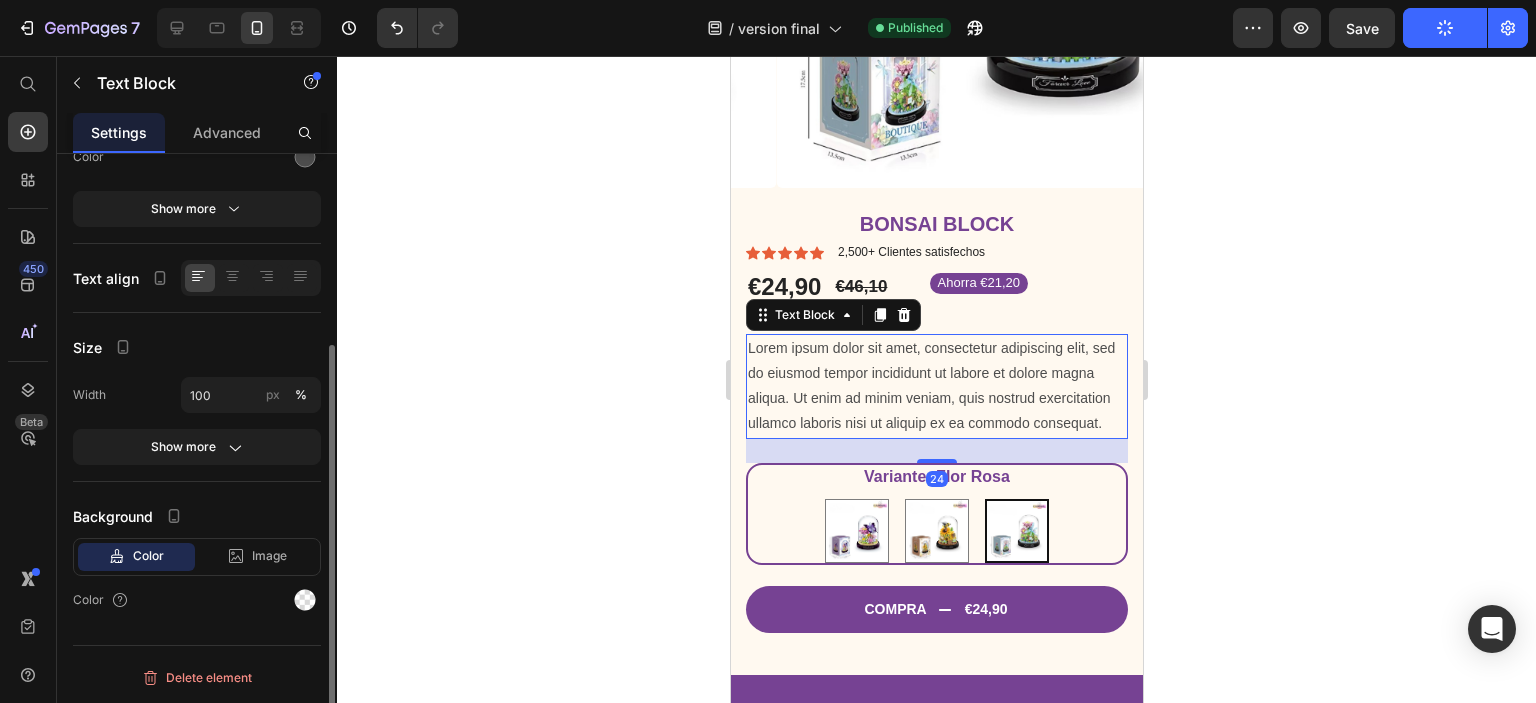 scroll, scrollTop: 0, scrollLeft: 0, axis: both 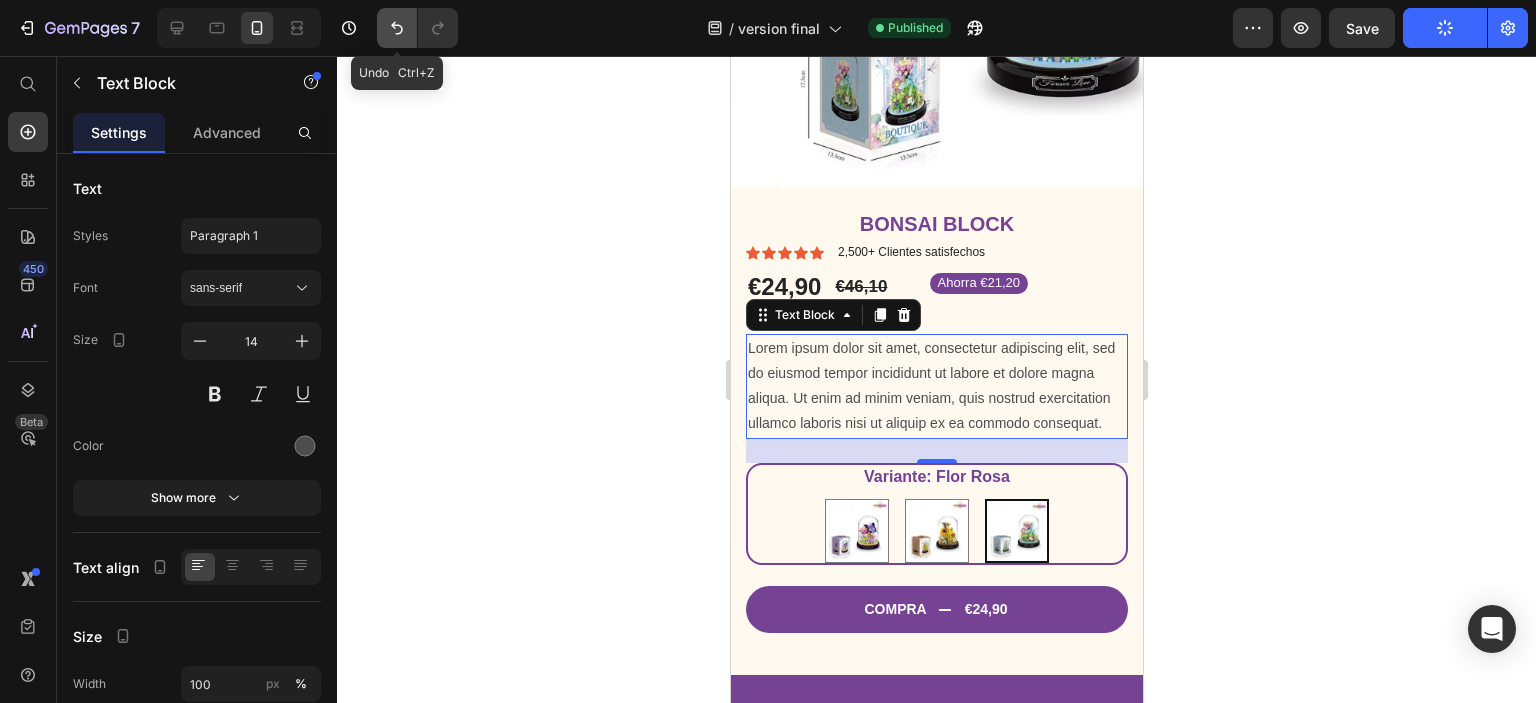 click 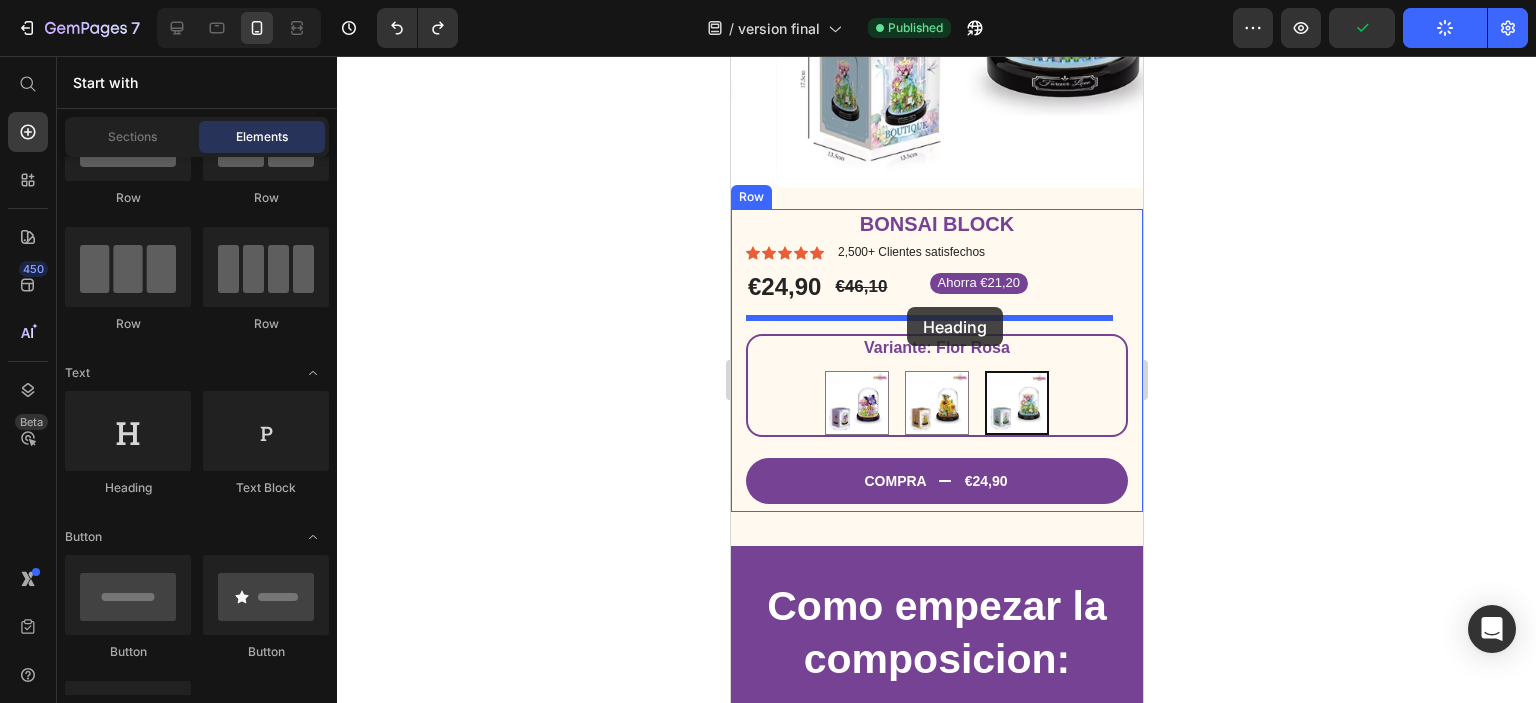 drag, startPoint x: 866, startPoint y: 491, endPoint x: 906, endPoint y: 307, distance: 188.29764 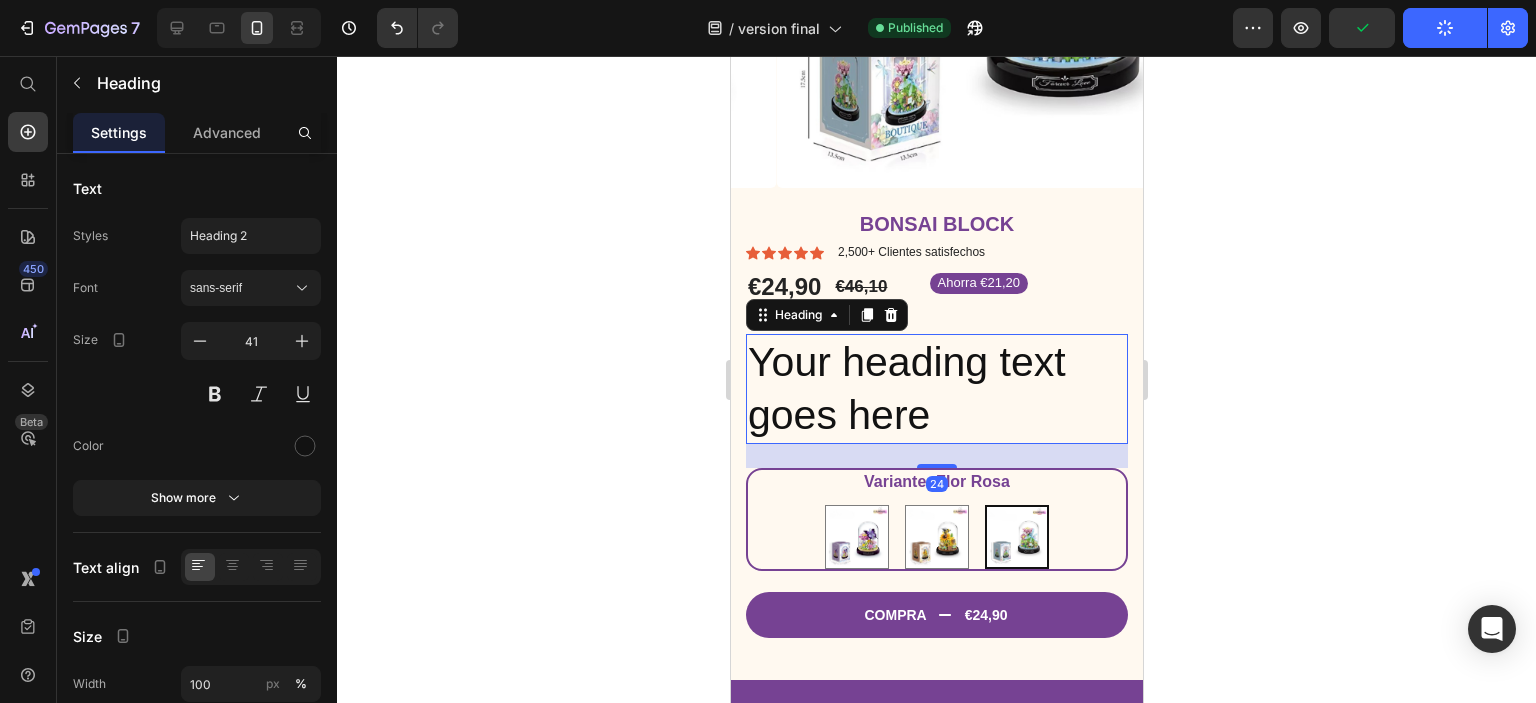 click on "Your heading text goes here" at bounding box center [936, 389] 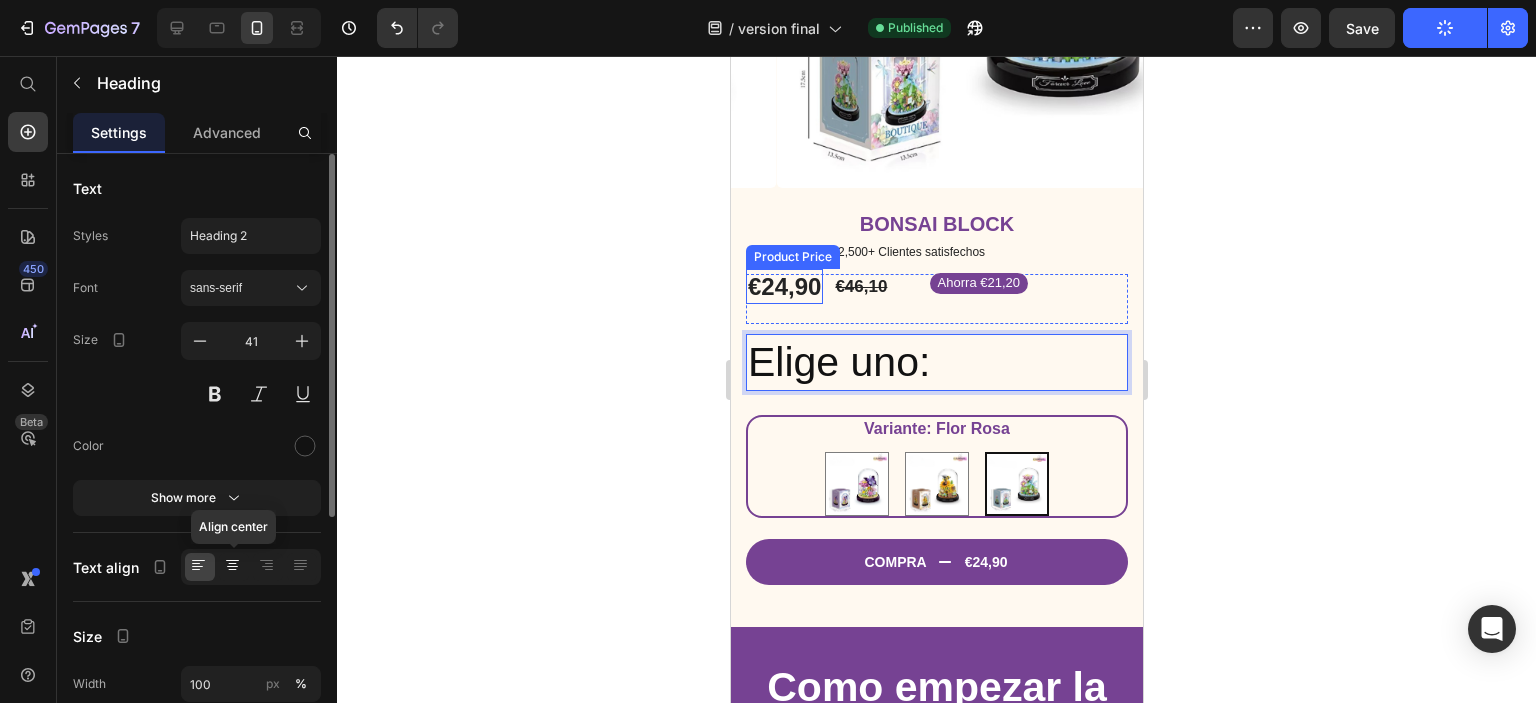click 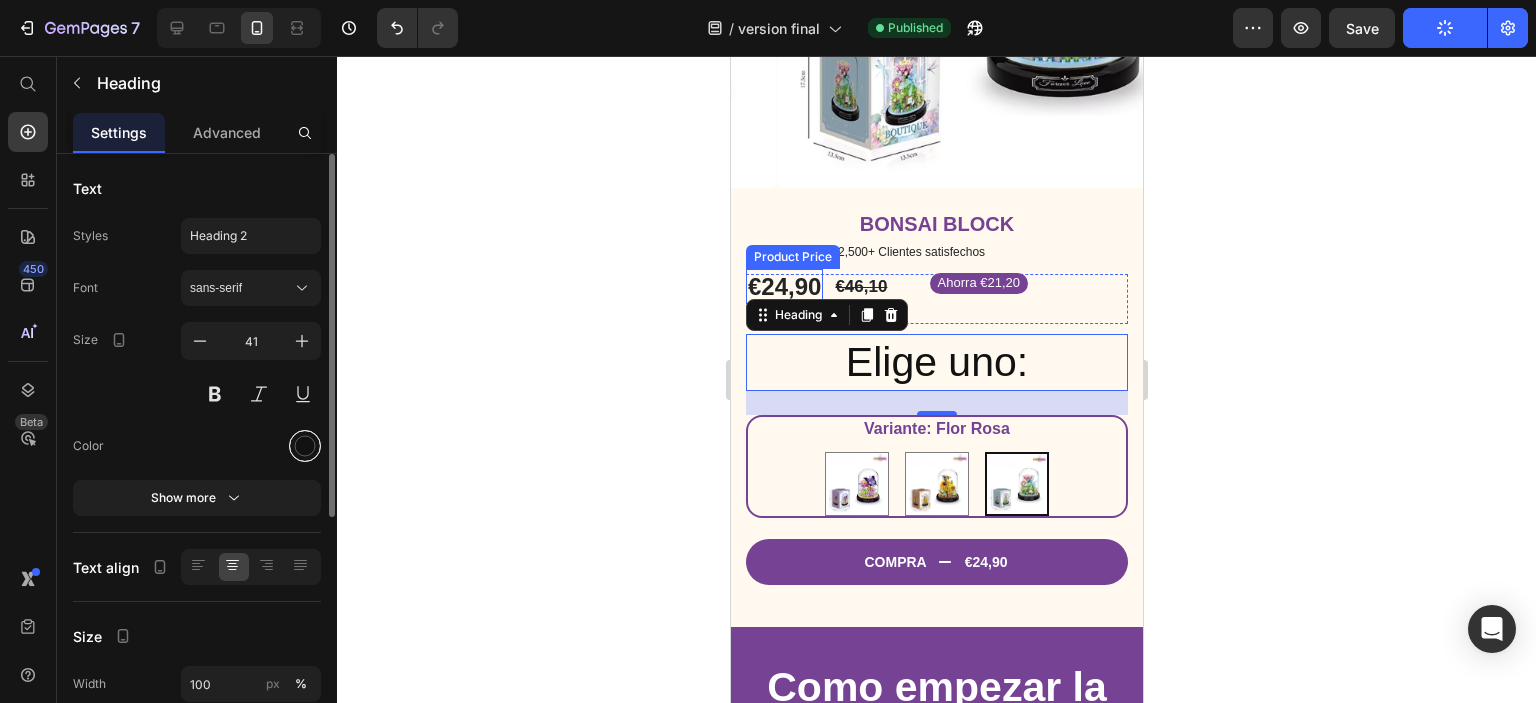 click at bounding box center [305, 446] 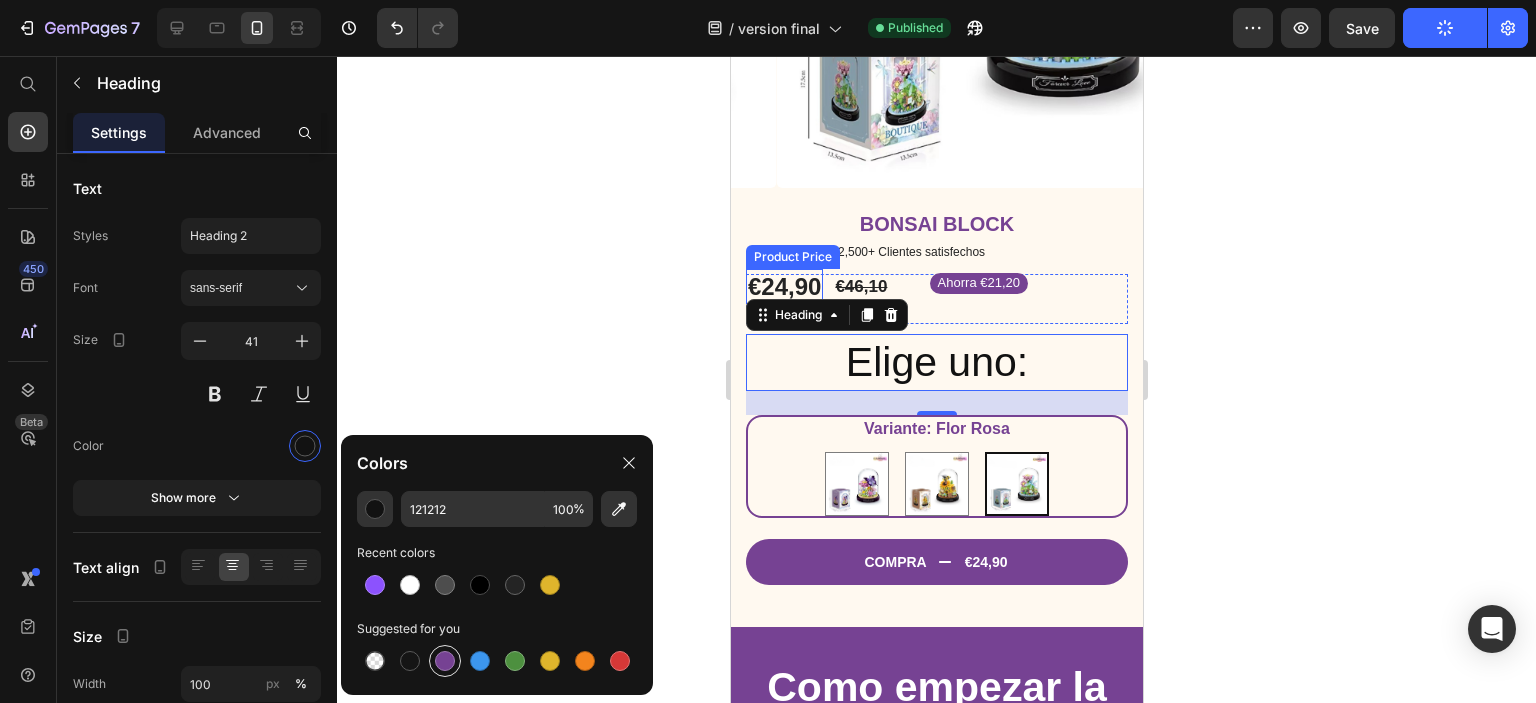 click at bounding box center [445, 661] 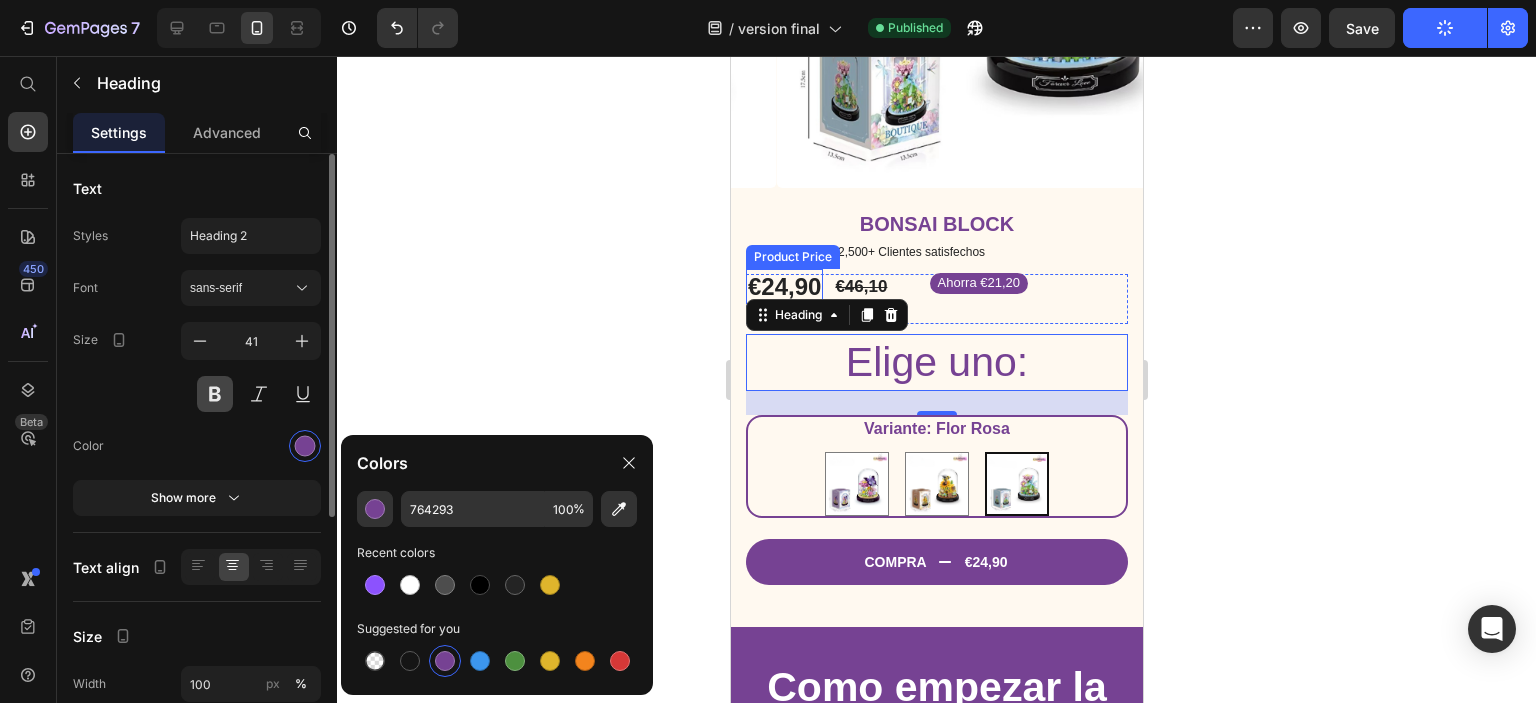 click at bounding box center (215, 394) 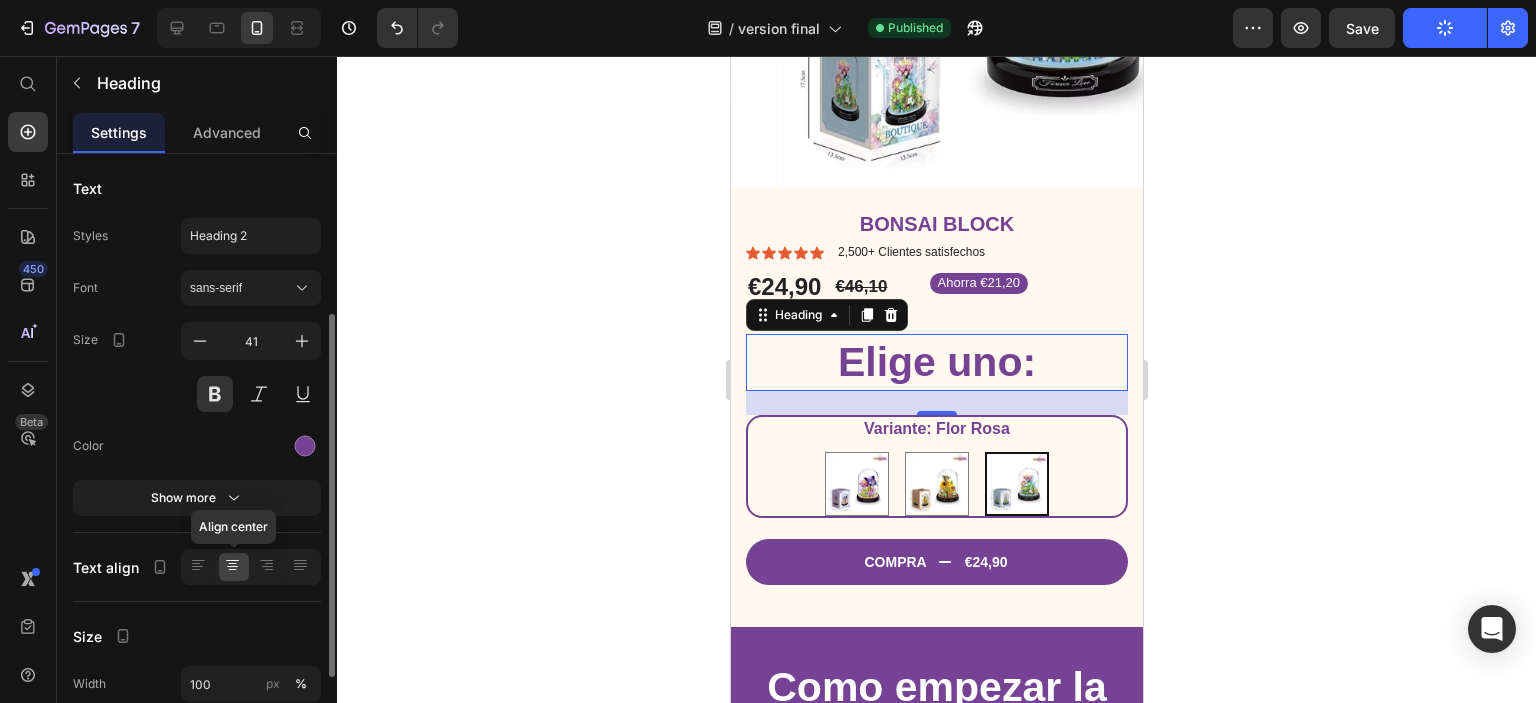 scroll, scrollTop: 100, scrollLeft: 0, axis: vertical 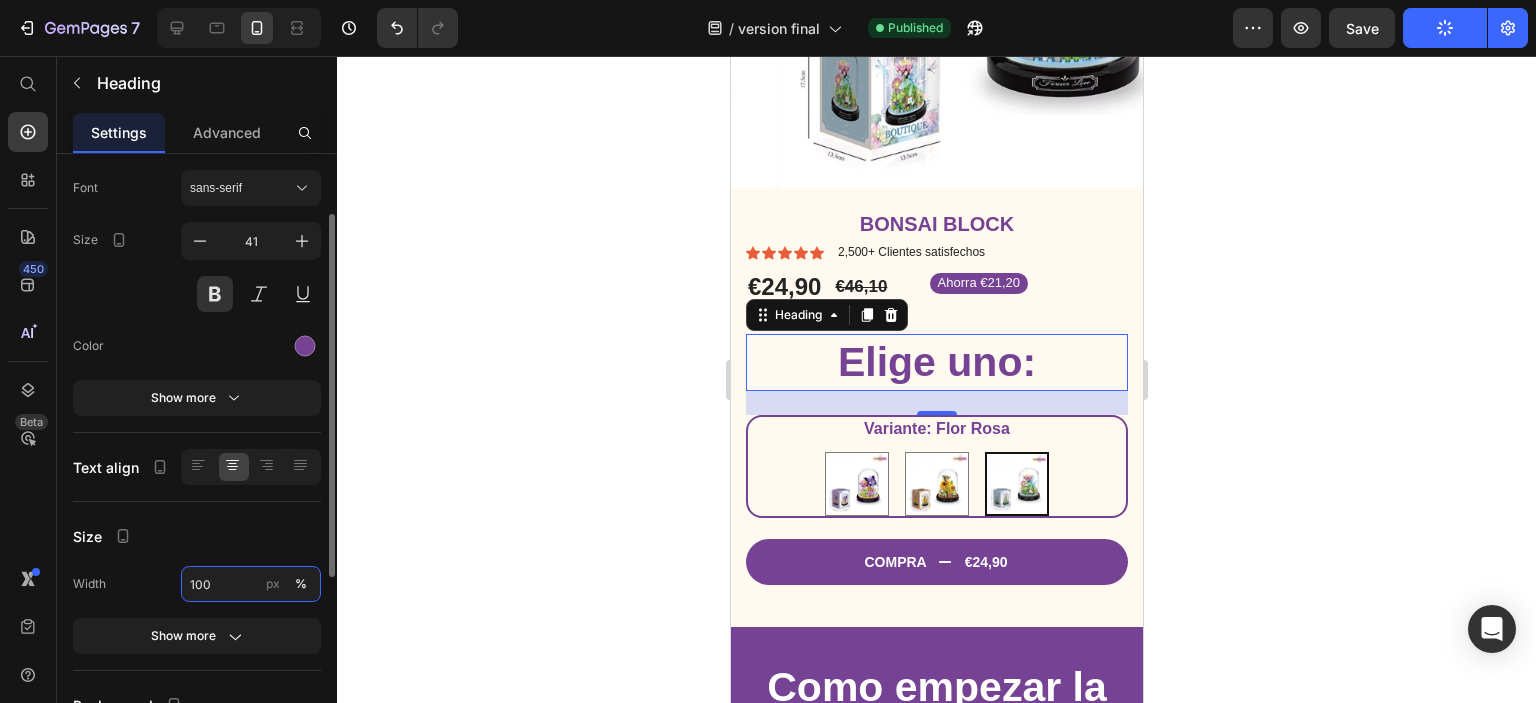 click on "100" at bounding box center (251, 584) 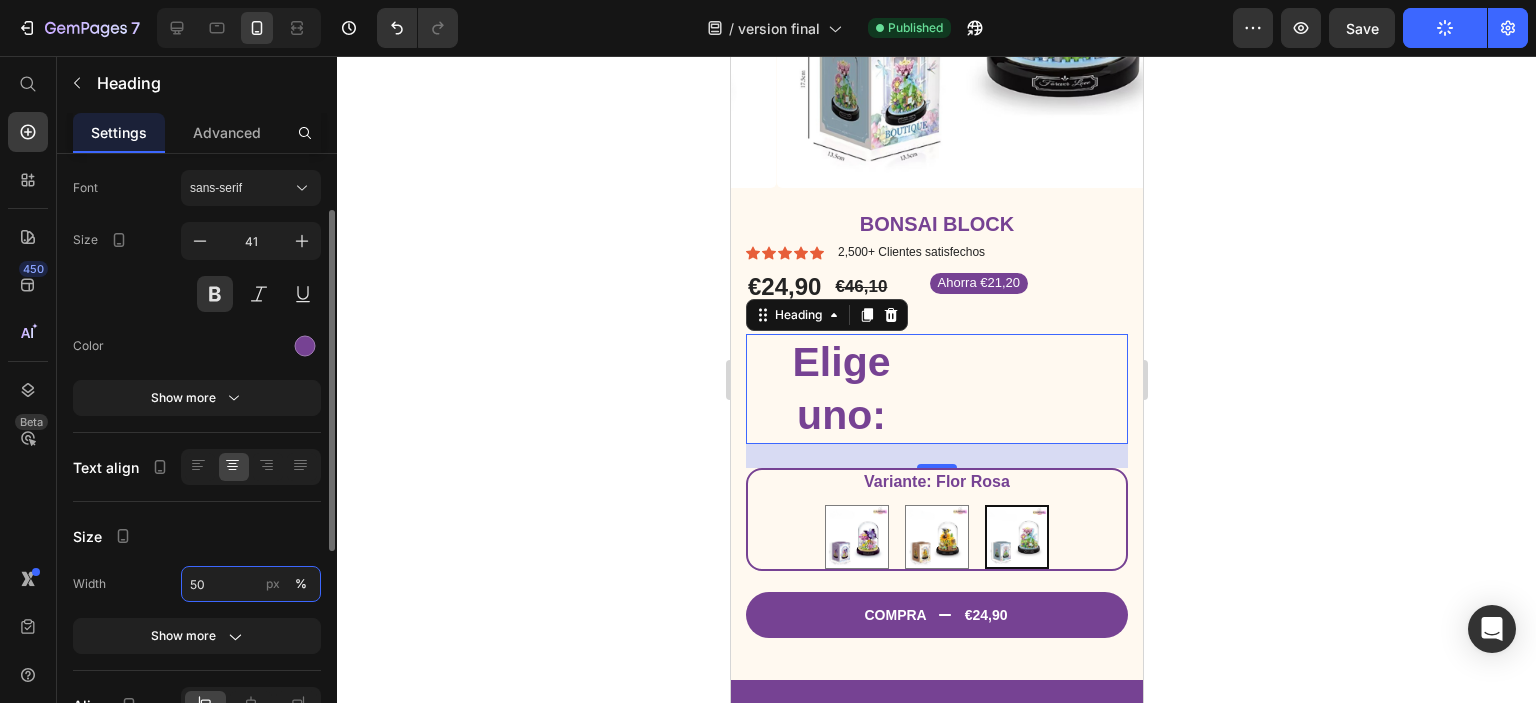 type on "5" 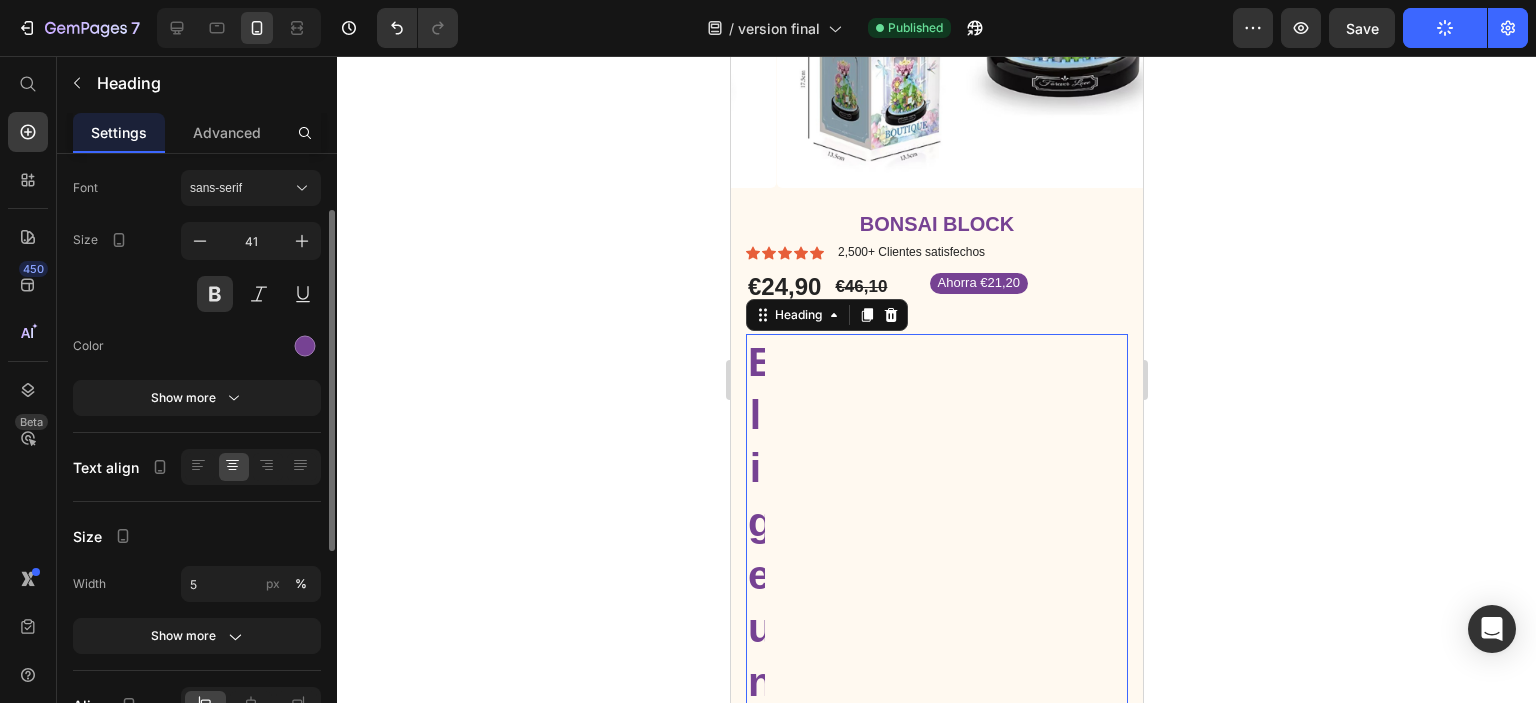 click on "Size" at bounding box center [197, 536] 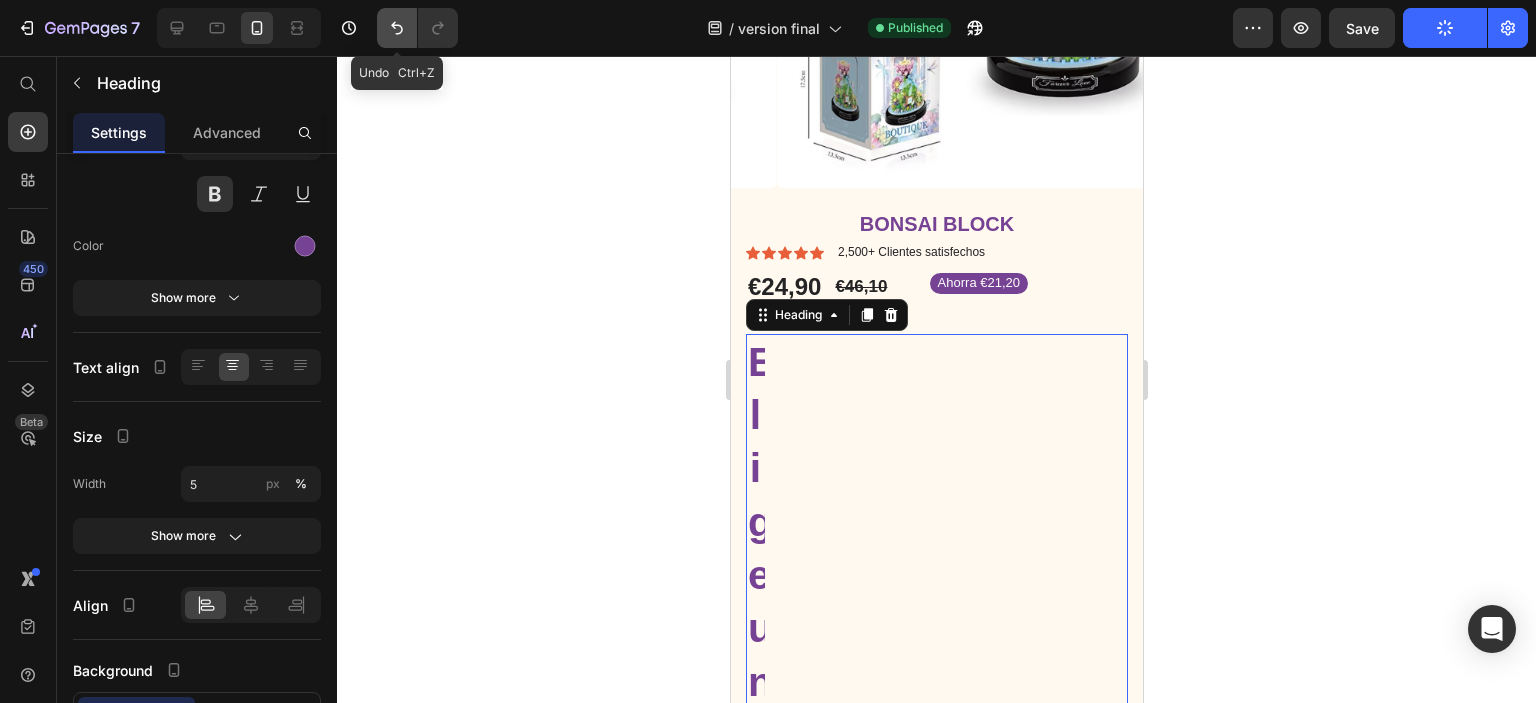 click 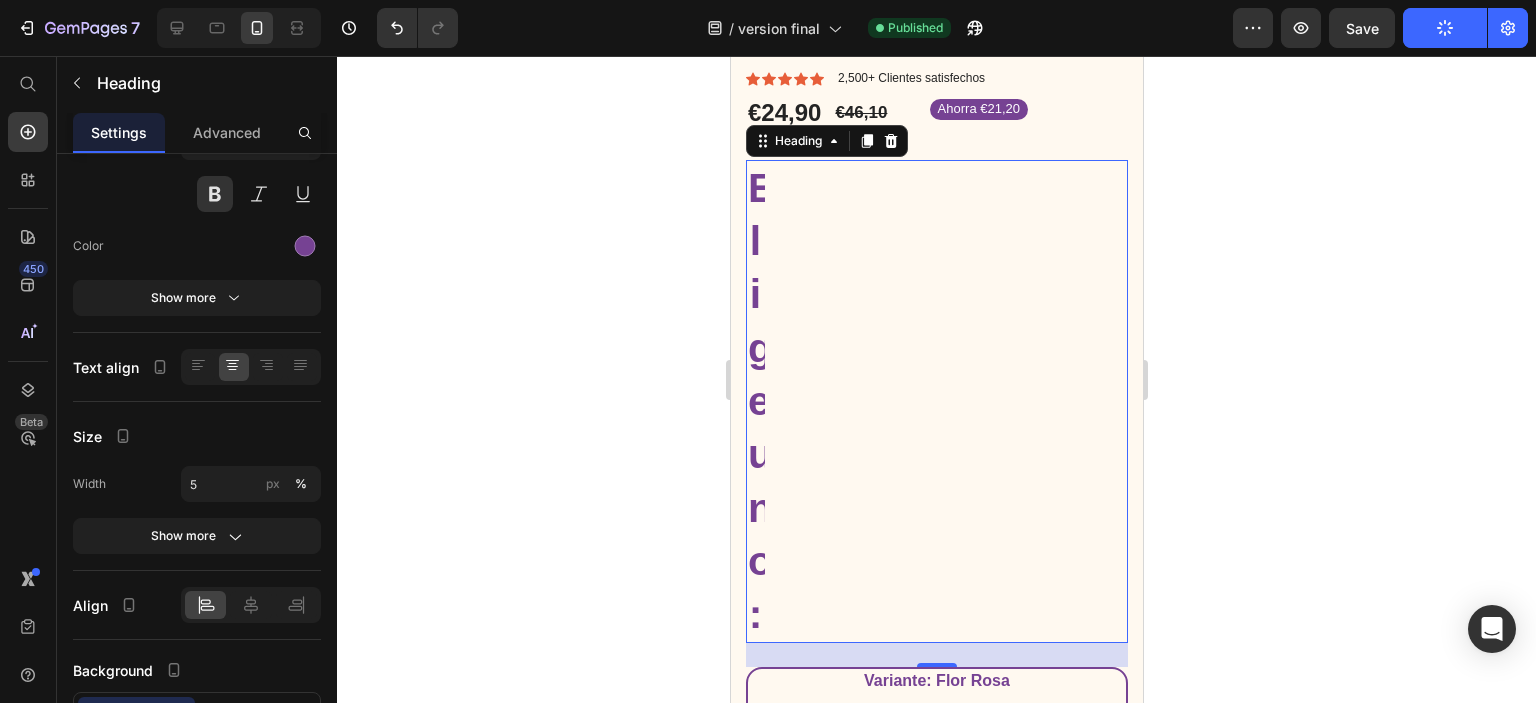 scroll, scrollTop: 700, scrollLeft: 0, axis: vertical 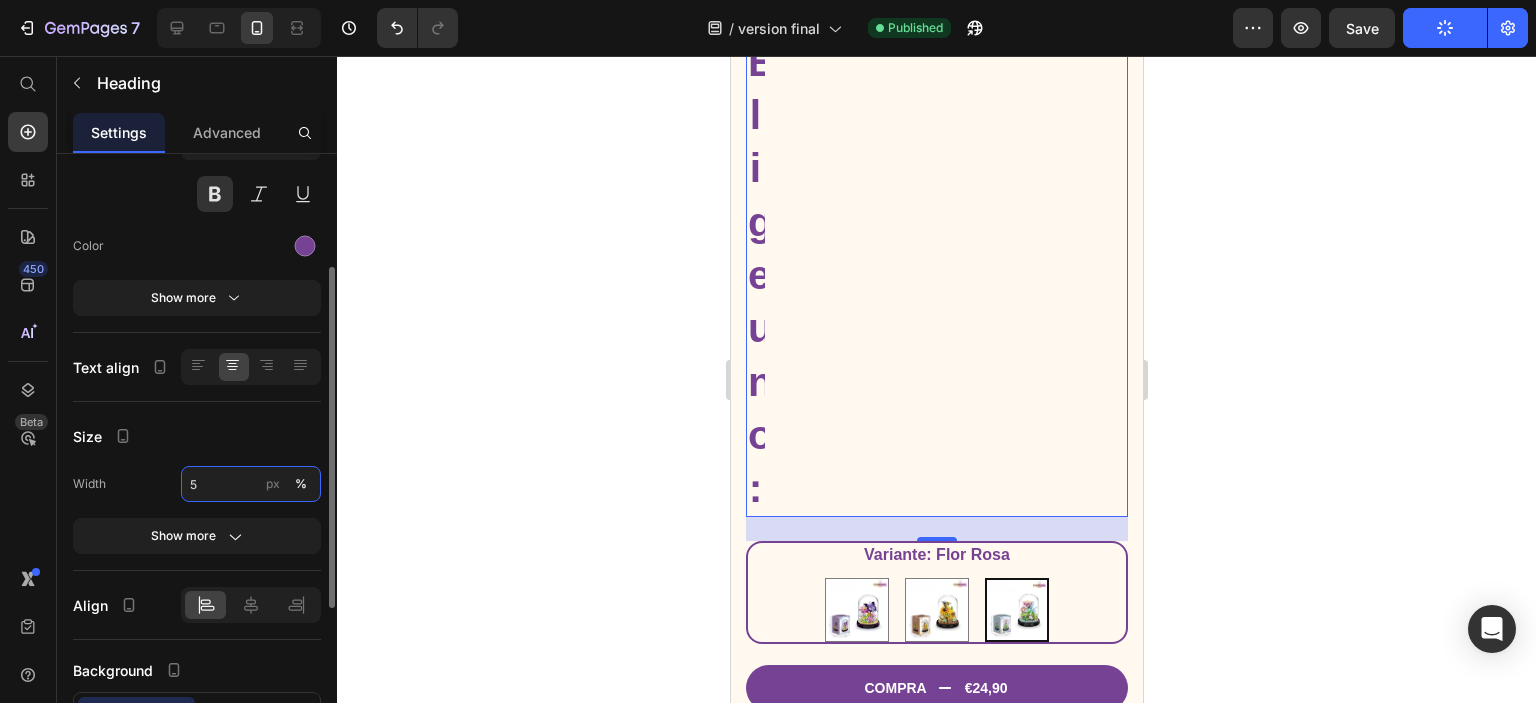 click on "5" at bounding box center [251, 484] 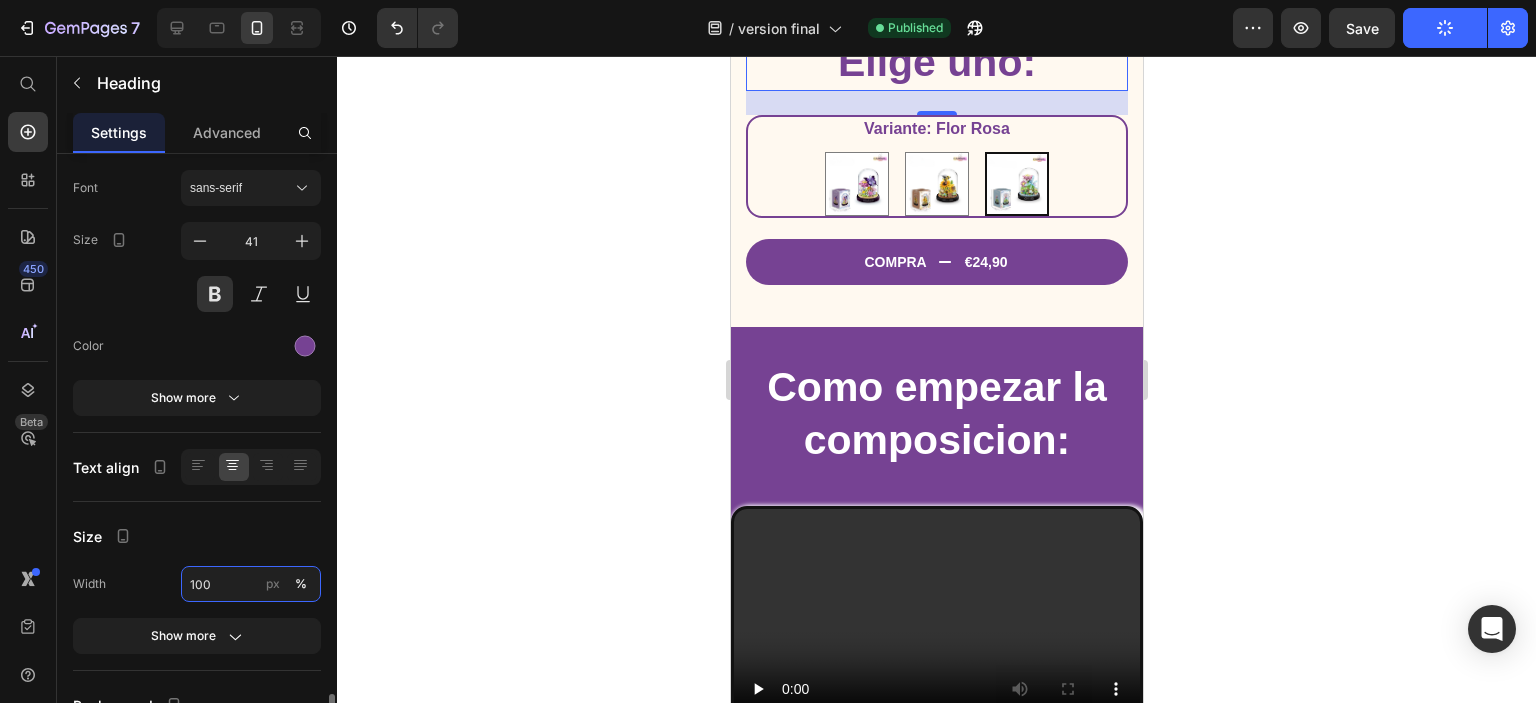 scroll, scrollTop: 0, scrollLeft: 0, axis: both 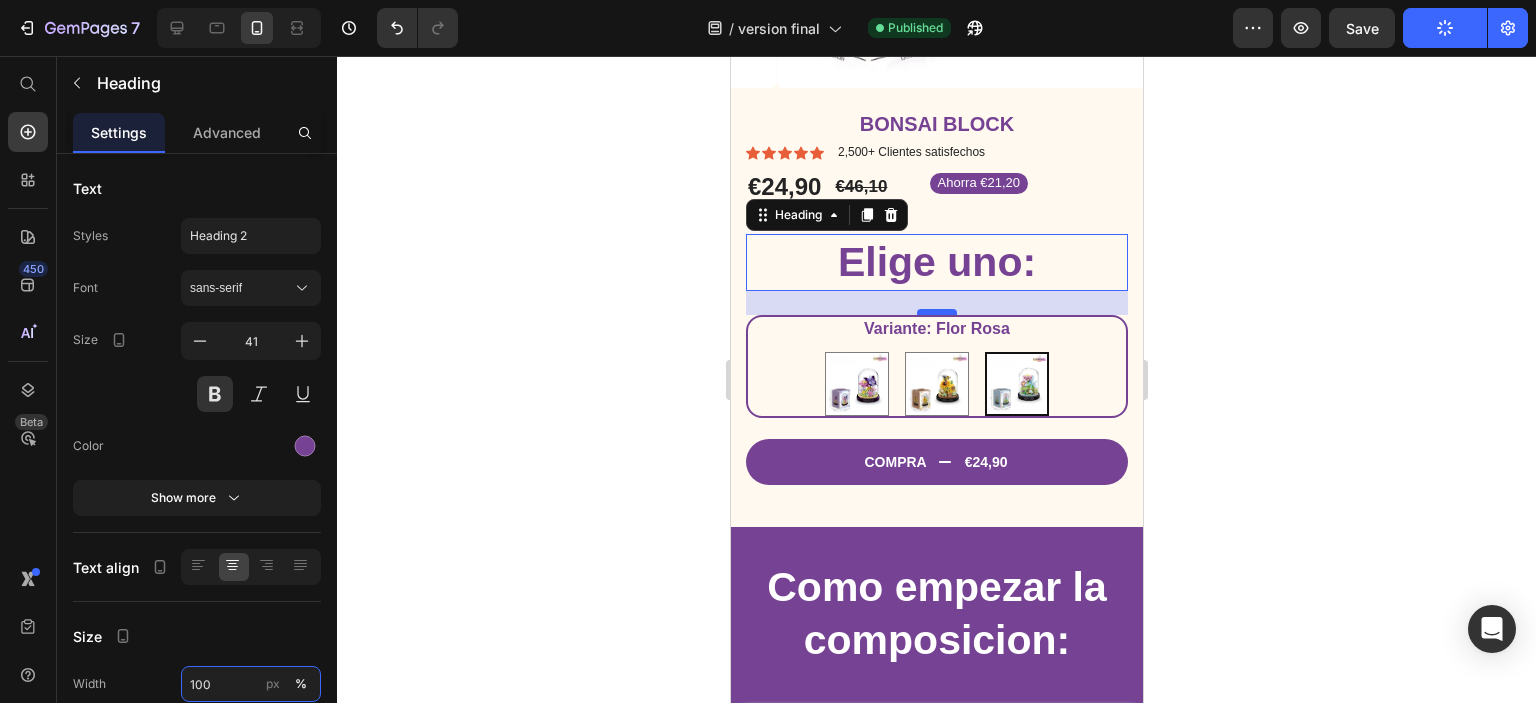 type on "100" 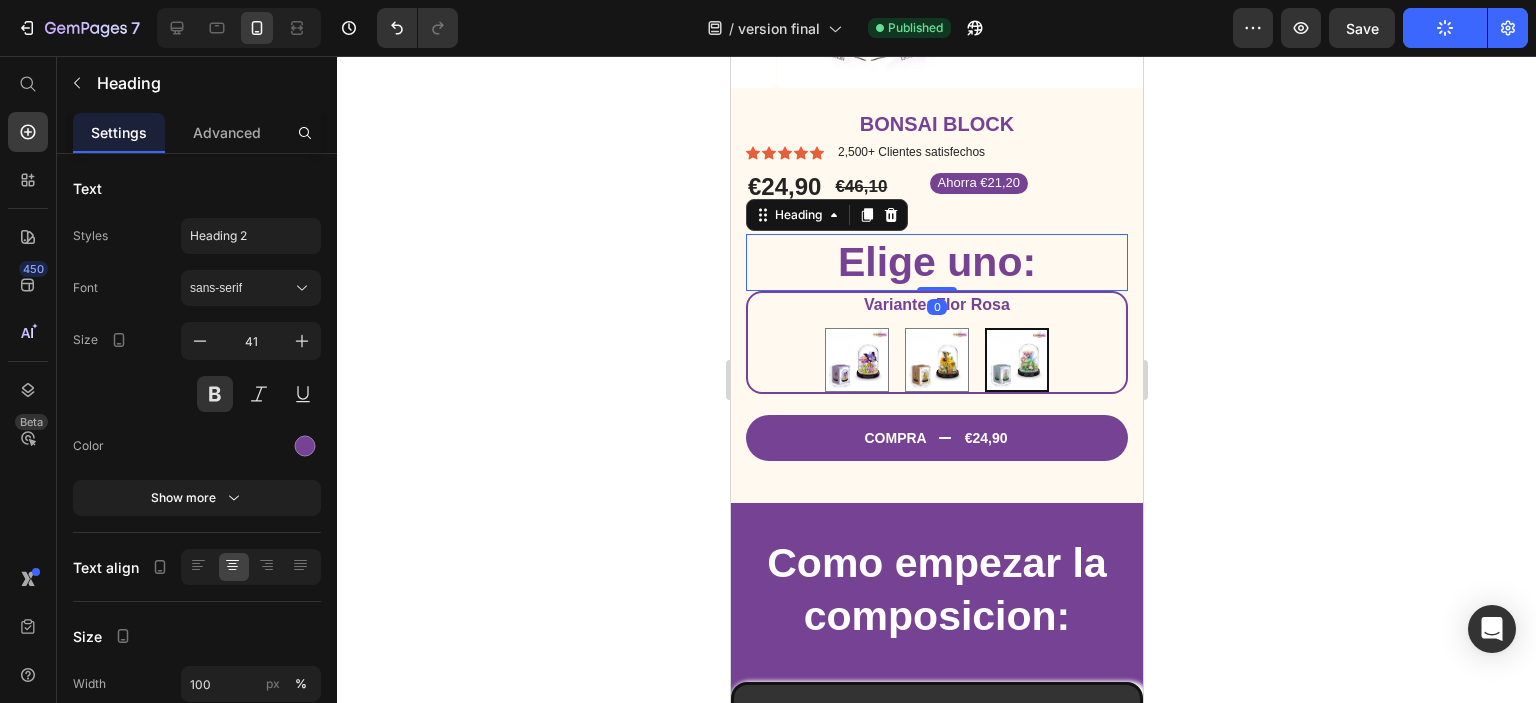 drag, startPoint x: 932, startPoint y: 294, endPoint x: 941, endPoint y: 252, distance: 42.953465 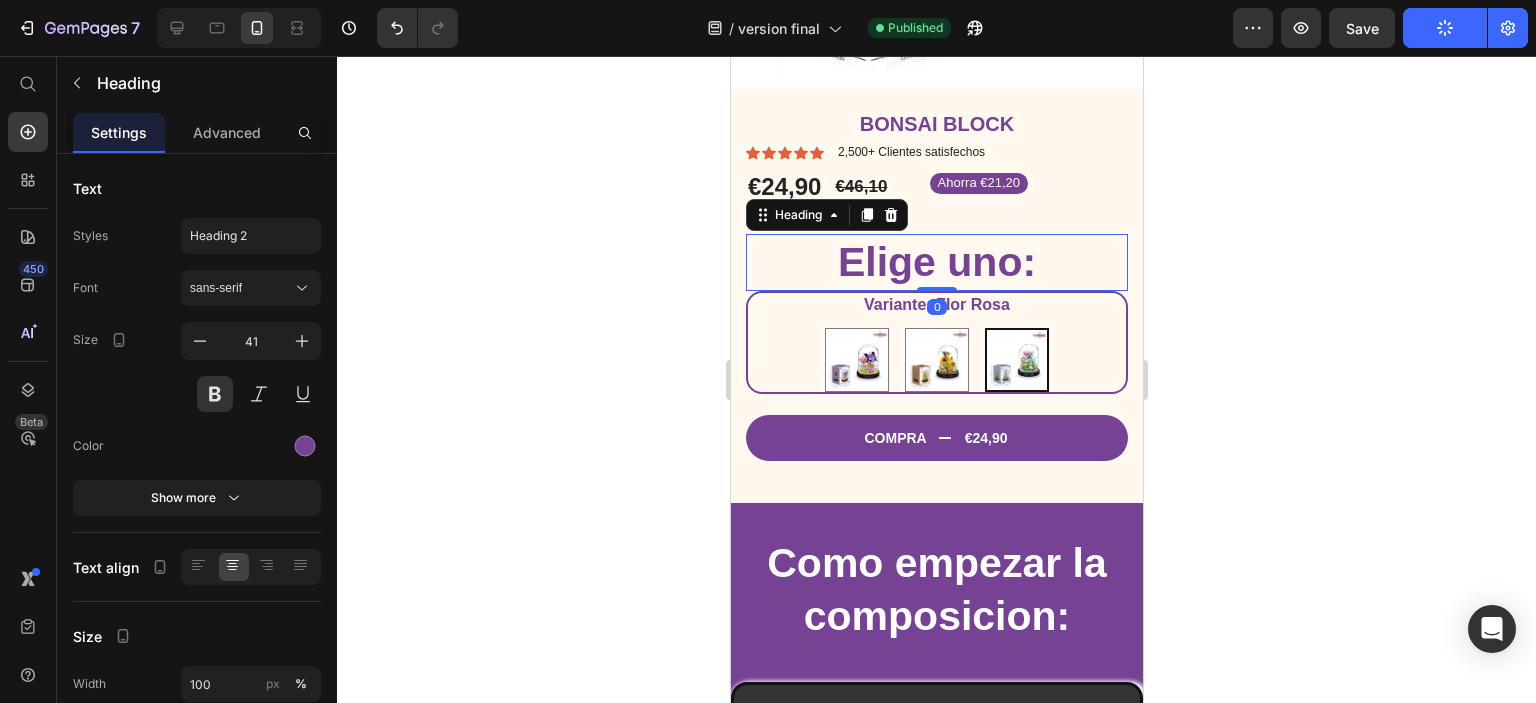 click on "Elige uno: Heading   0" at bounding box center (936, 262) 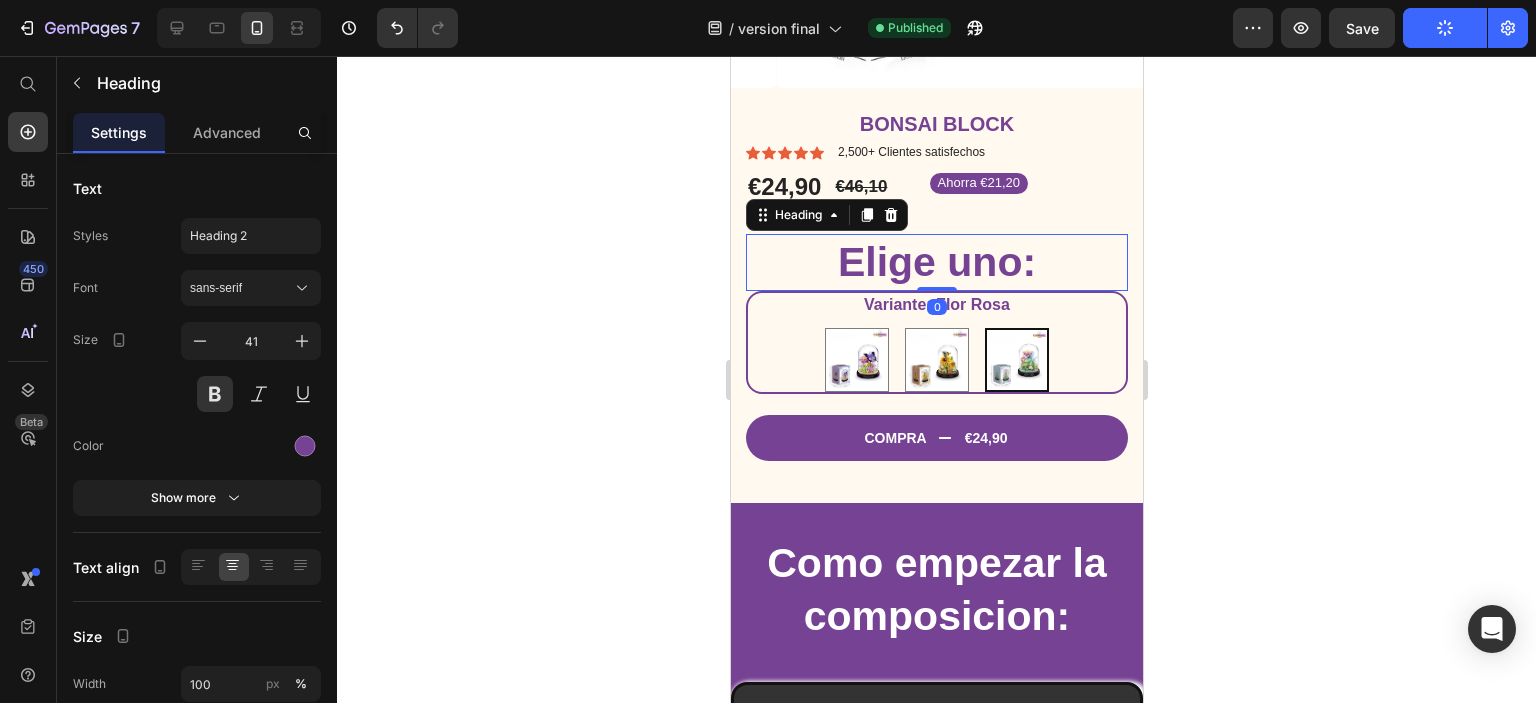 click 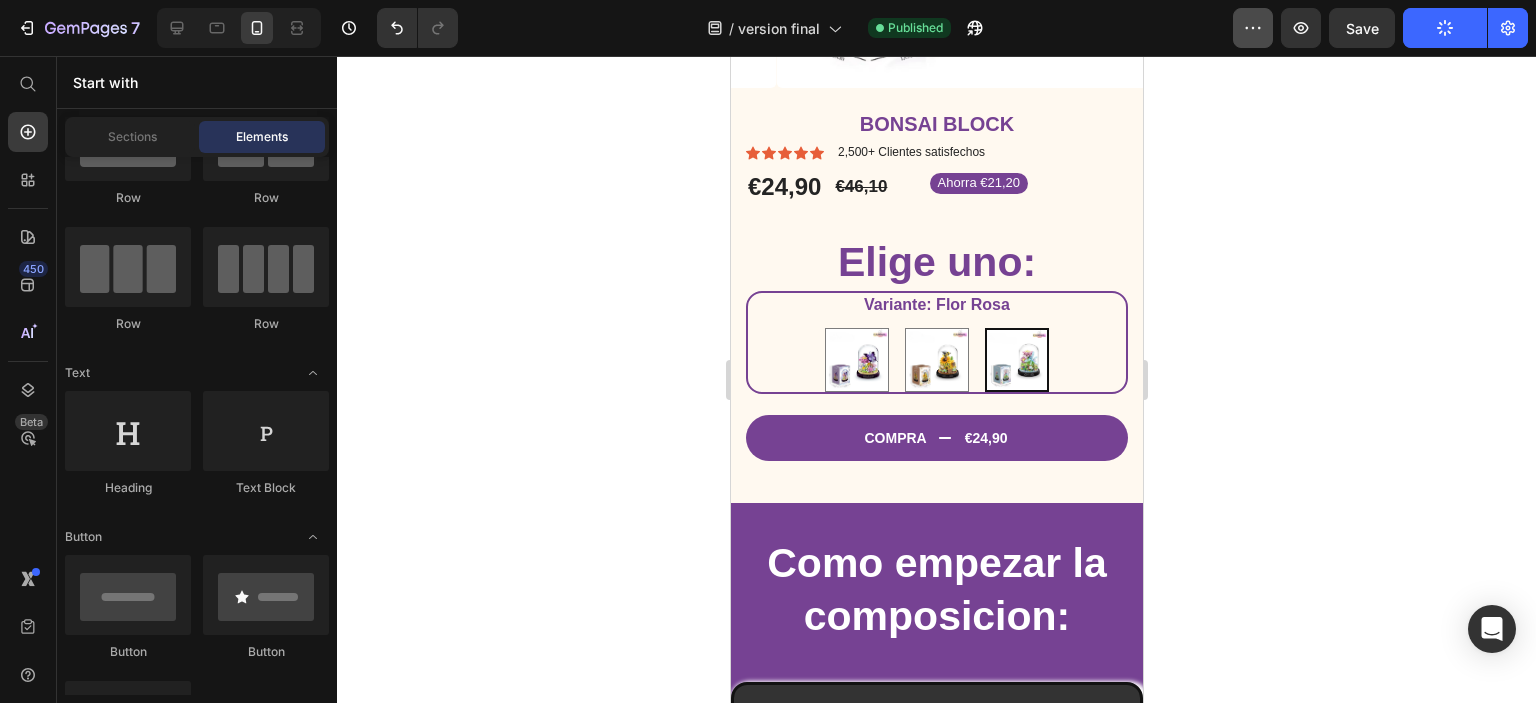 click 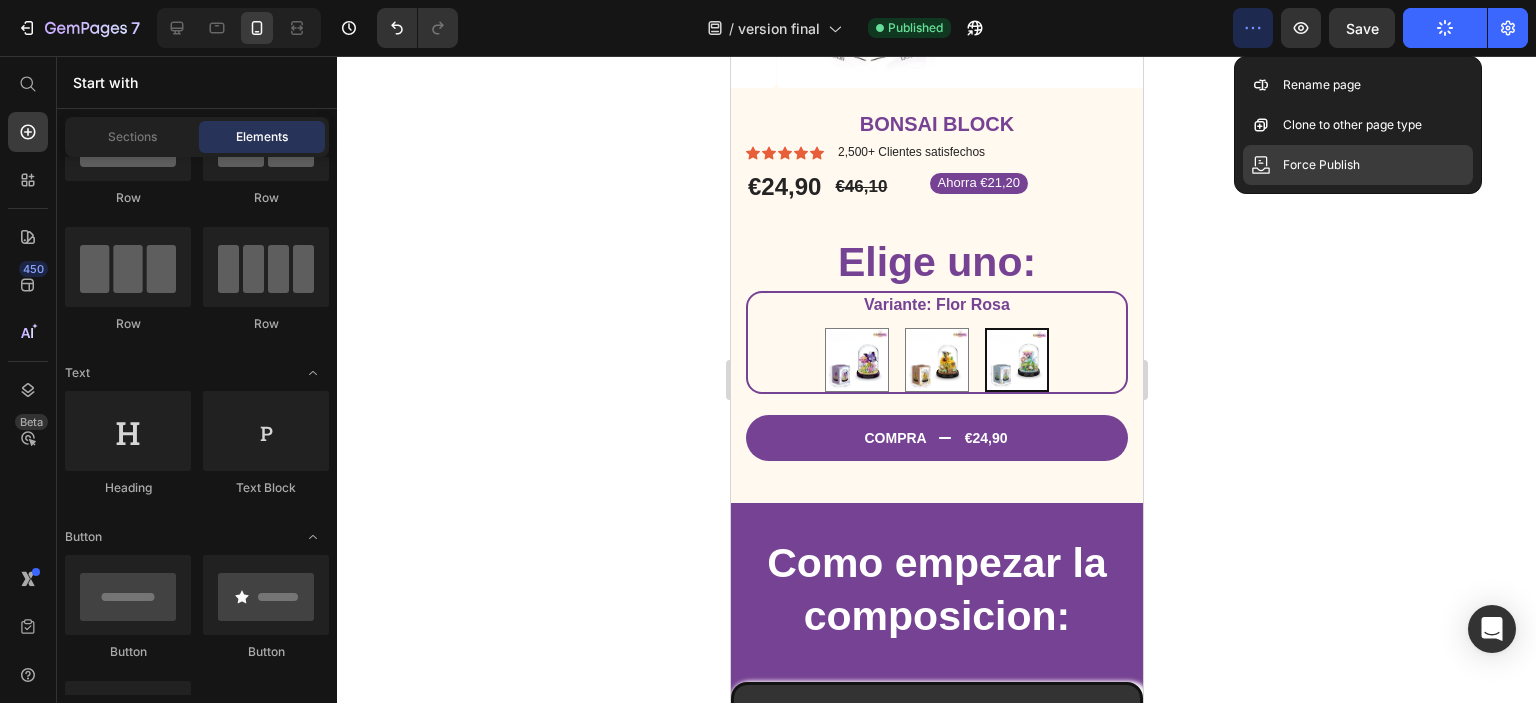 click on "Force Publish" at bounding box center (1321, 165) 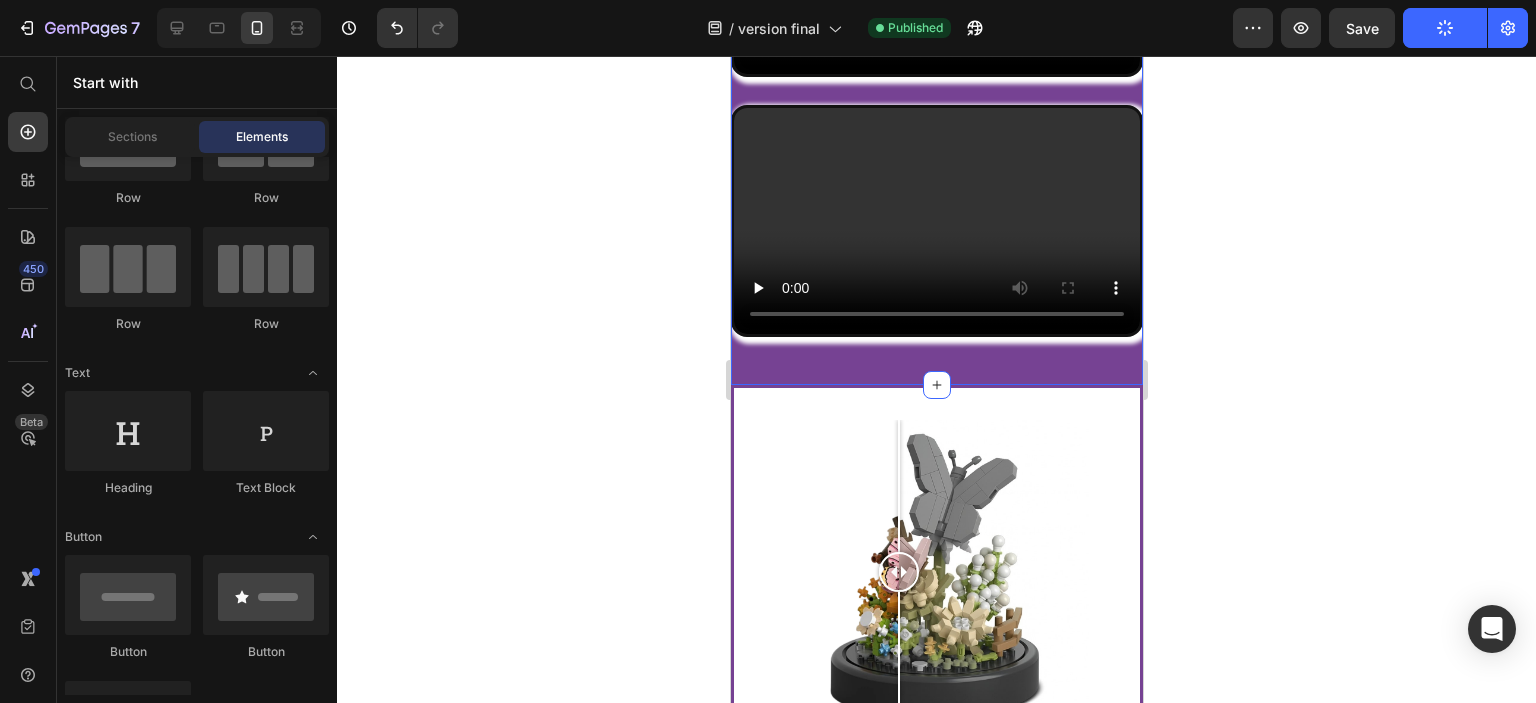 scroll, scrollTop: 1400, scrollLeft: 0, axis: vertical 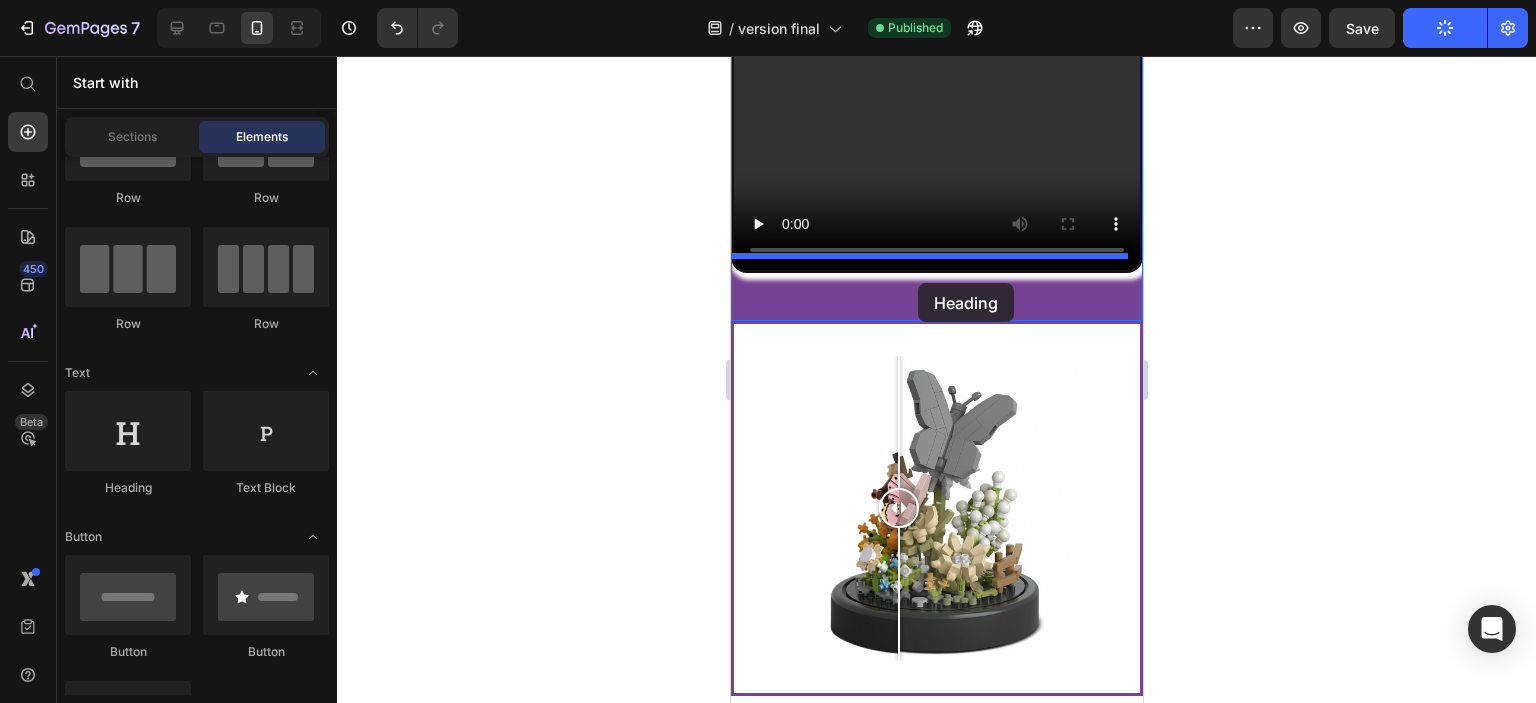 drag, startPoint x: 852, startPoint y: 517, endPoint x: 917, endPoint y: 283, distance: 242.86005 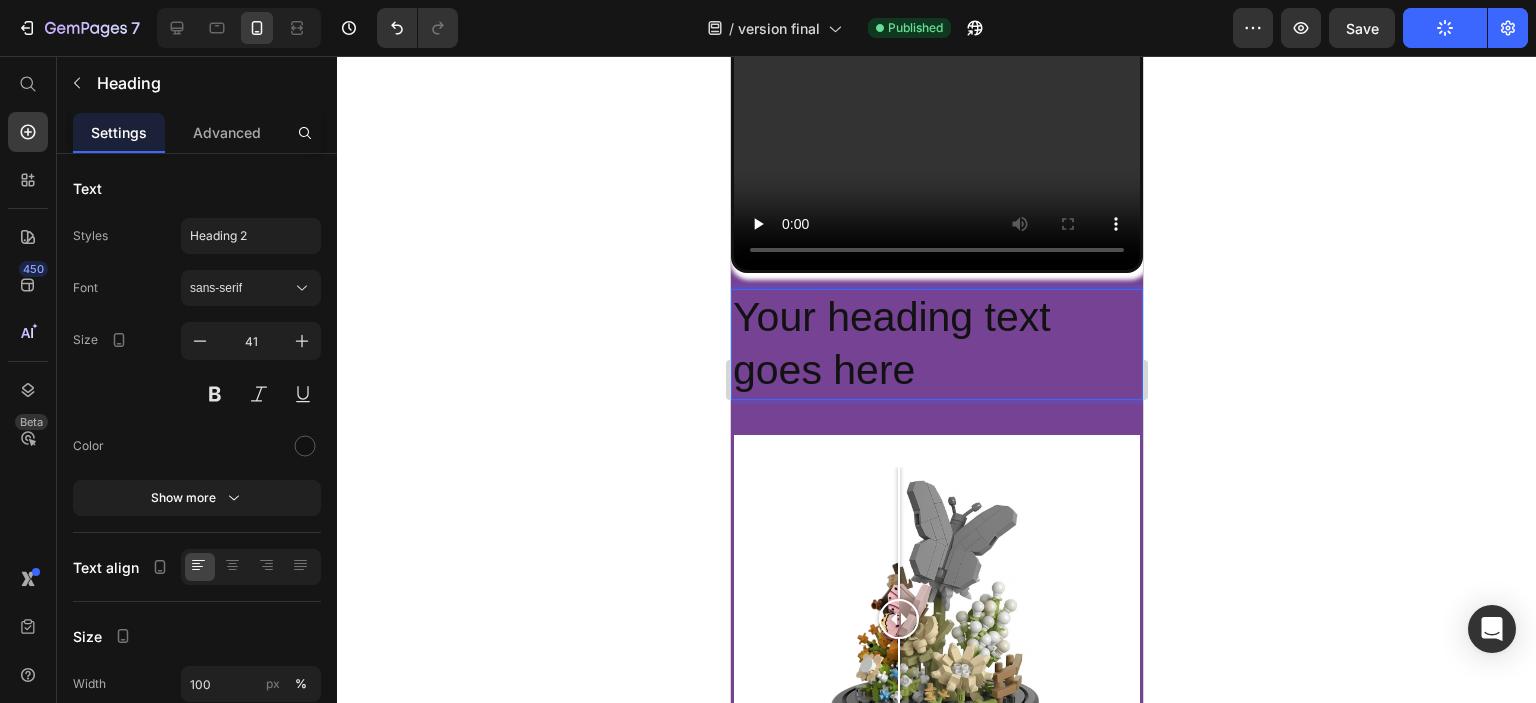 click on "Your heading text goes here" at bounding box center (936, 344) 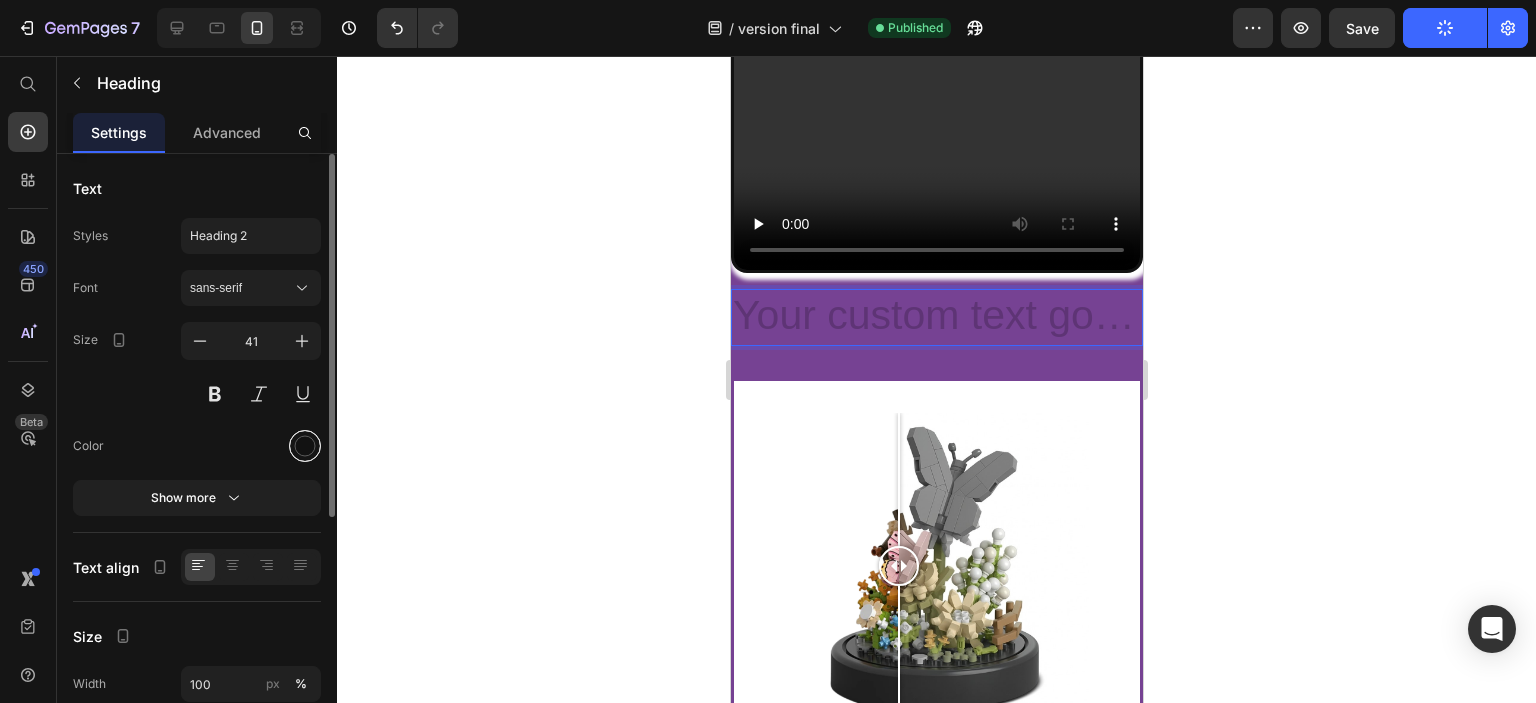 click at bounding box center [305, 446] 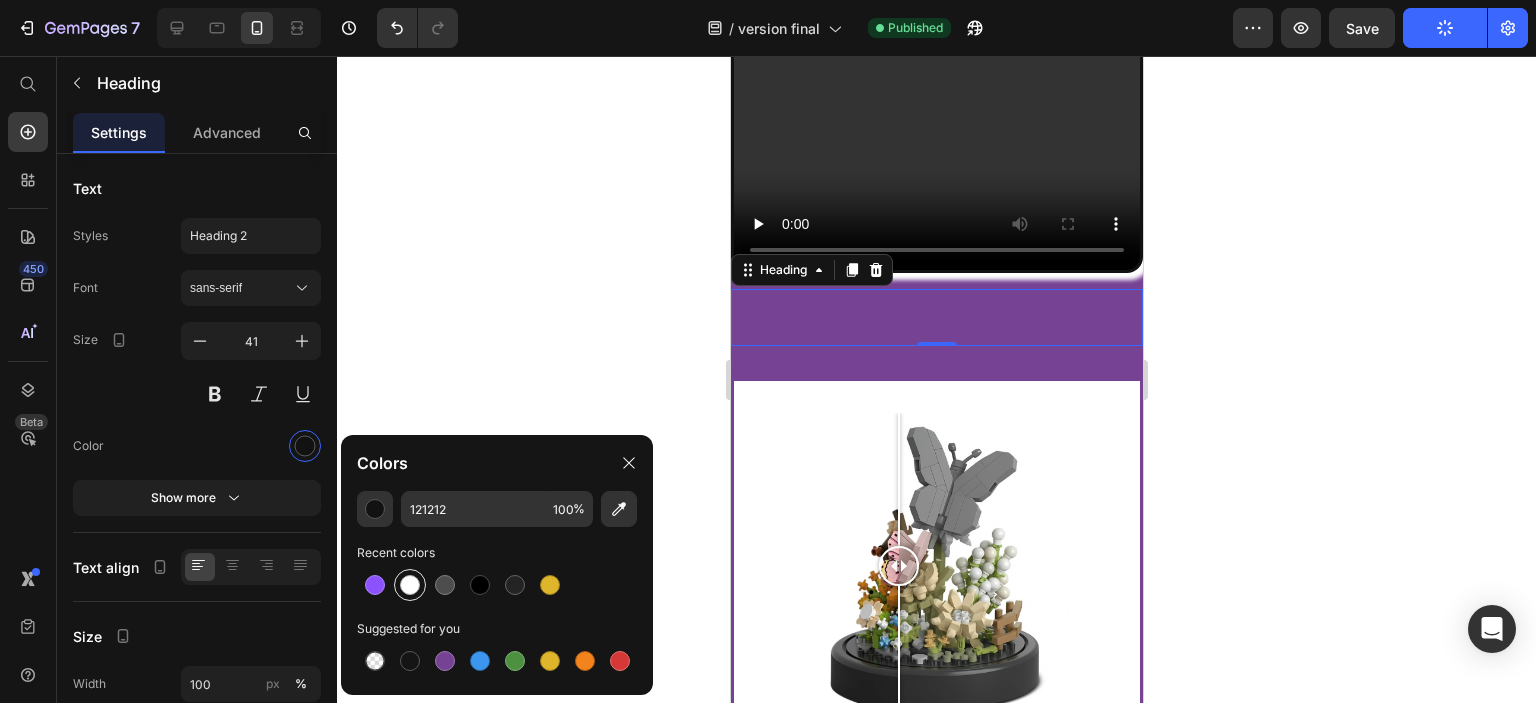 click at bounding box center [410, 585] 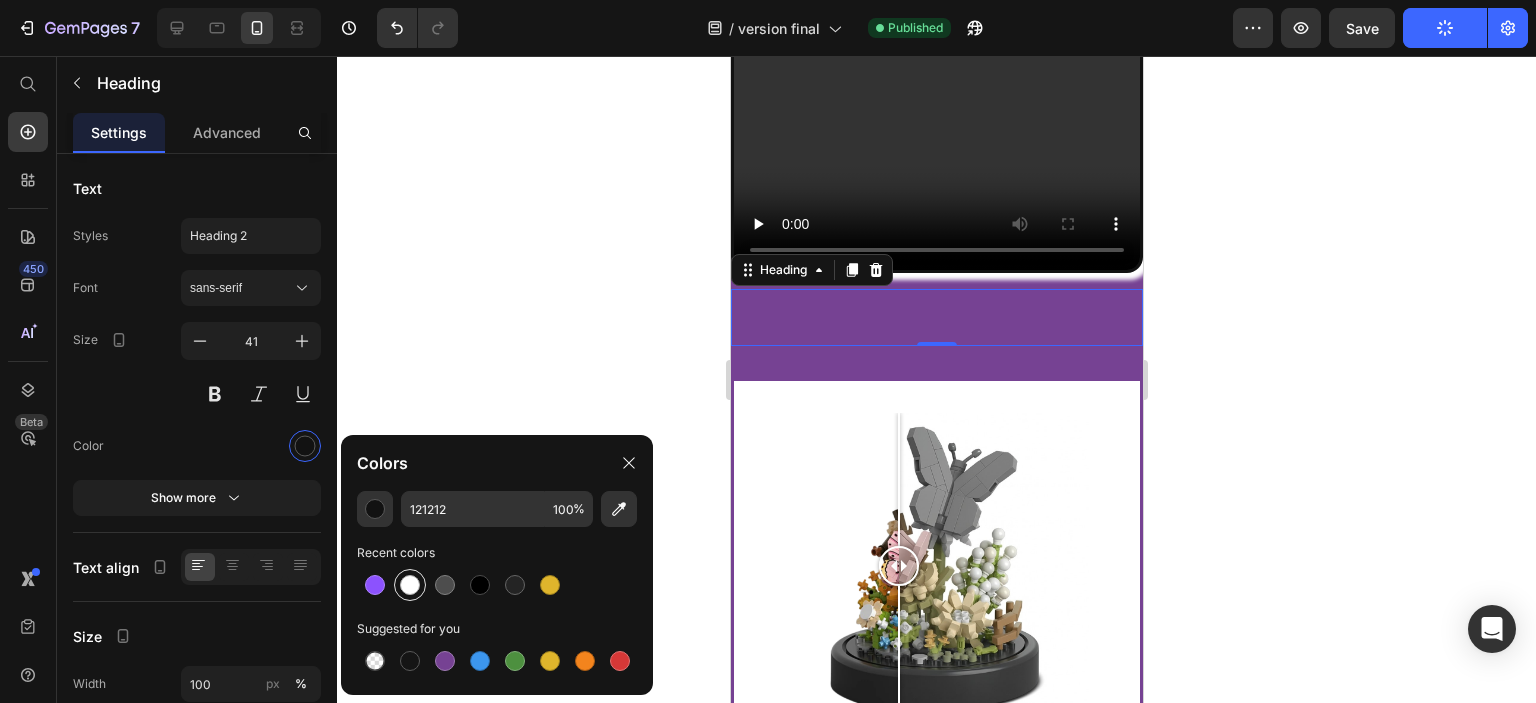 type on "FFFFFF" 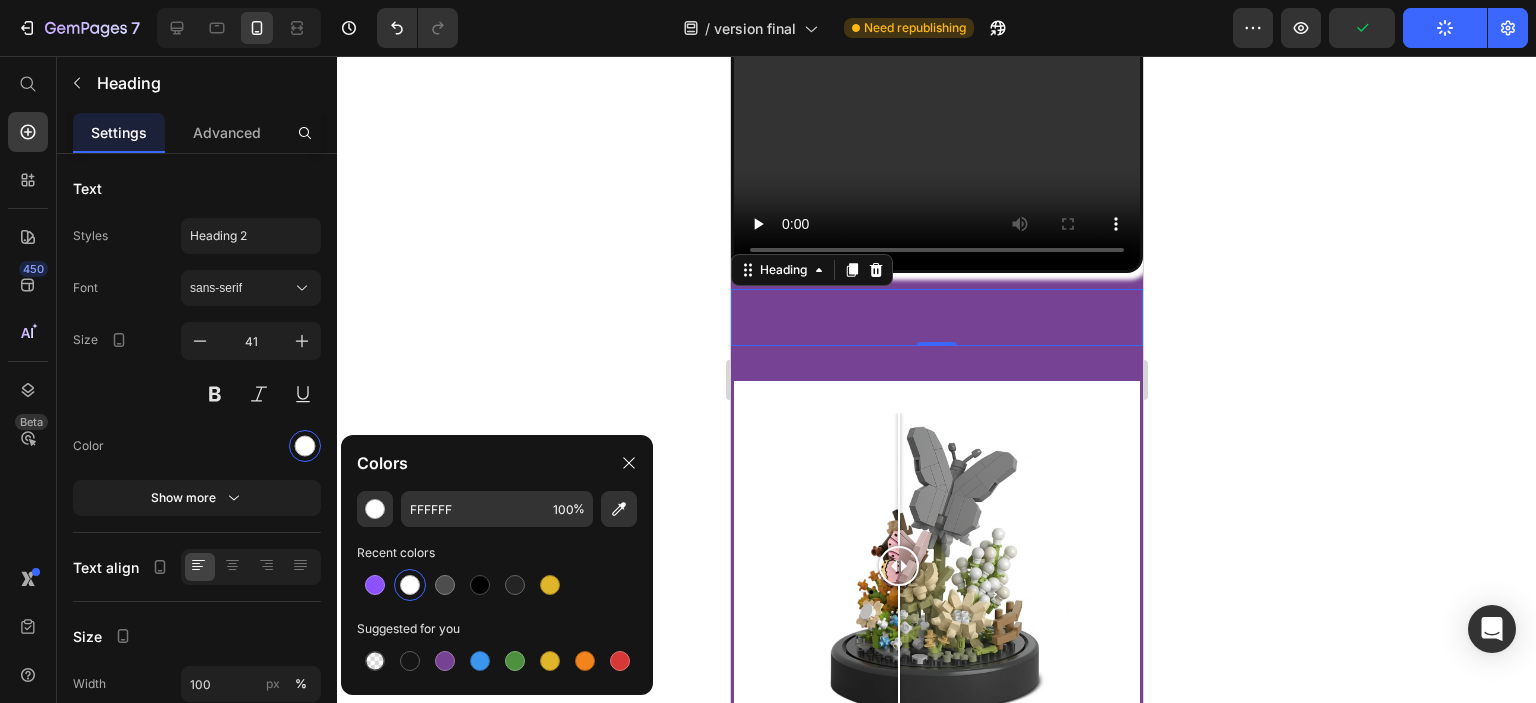 click at bounding box center (936, 317) 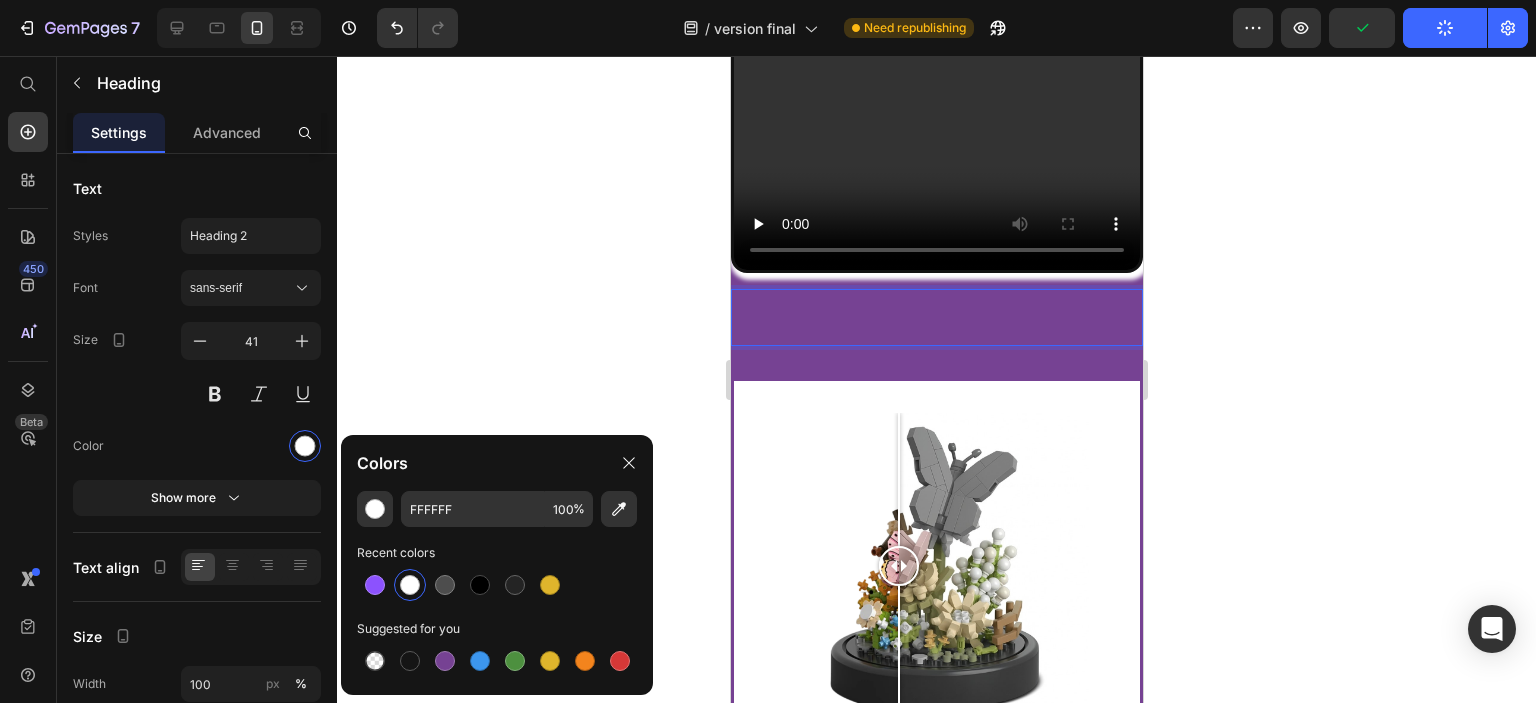 click at bounding box center (936, 317) 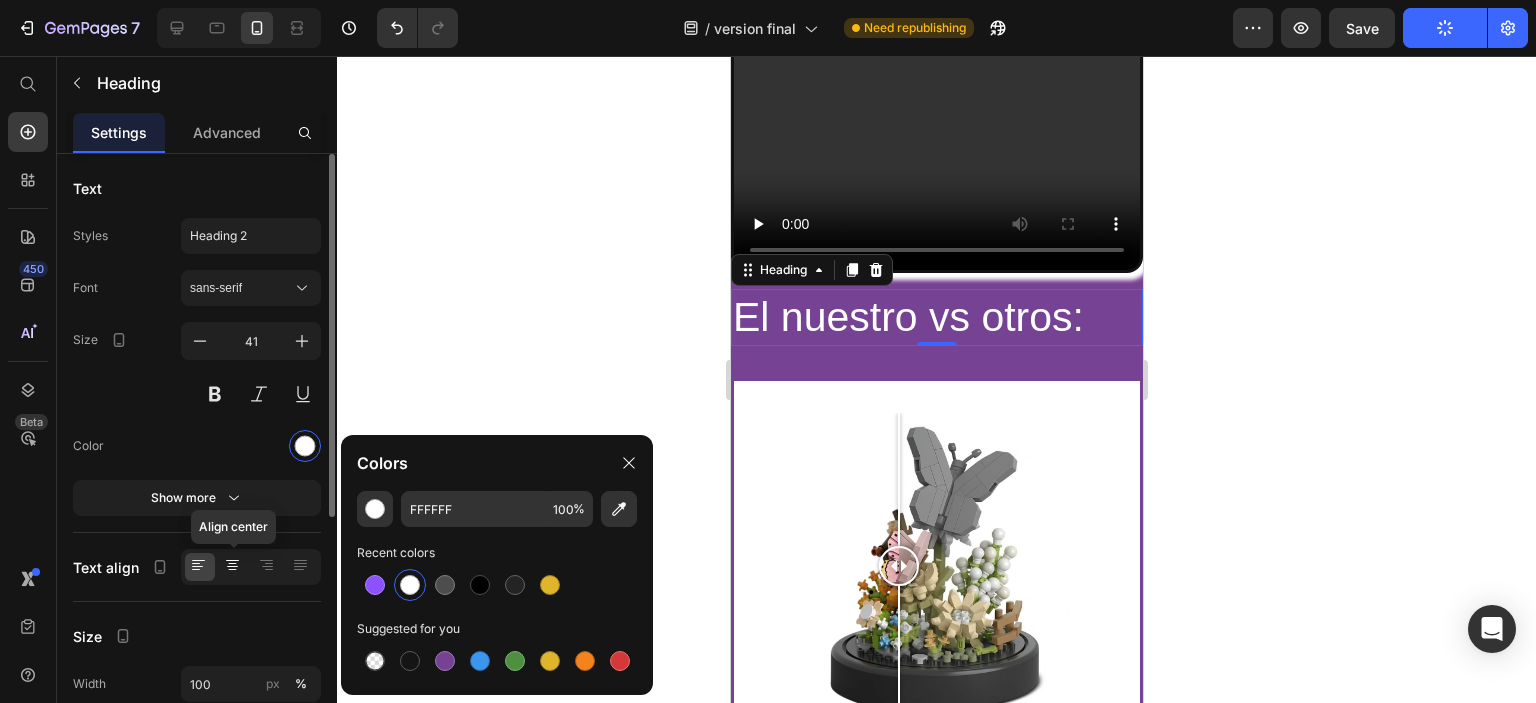 click 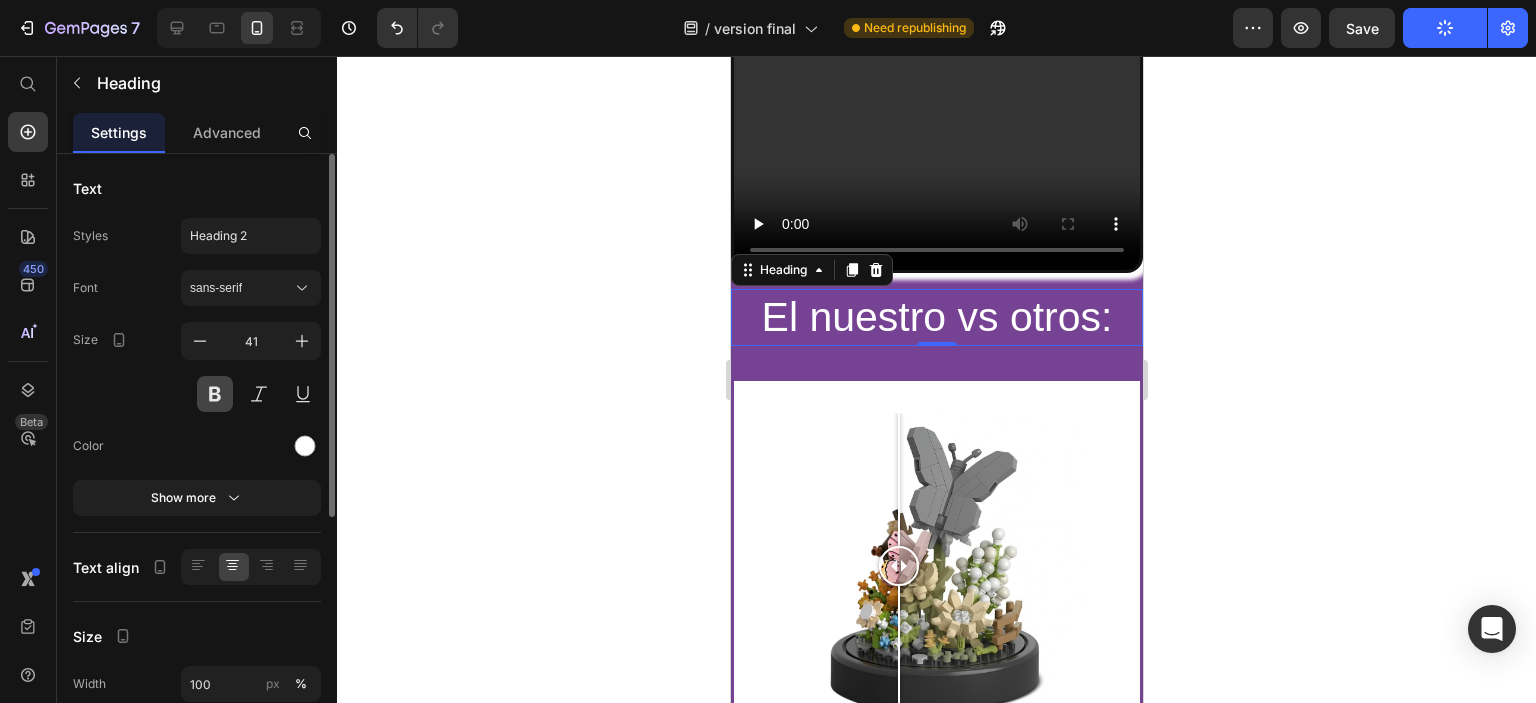 click at bounding box center (215, 394) 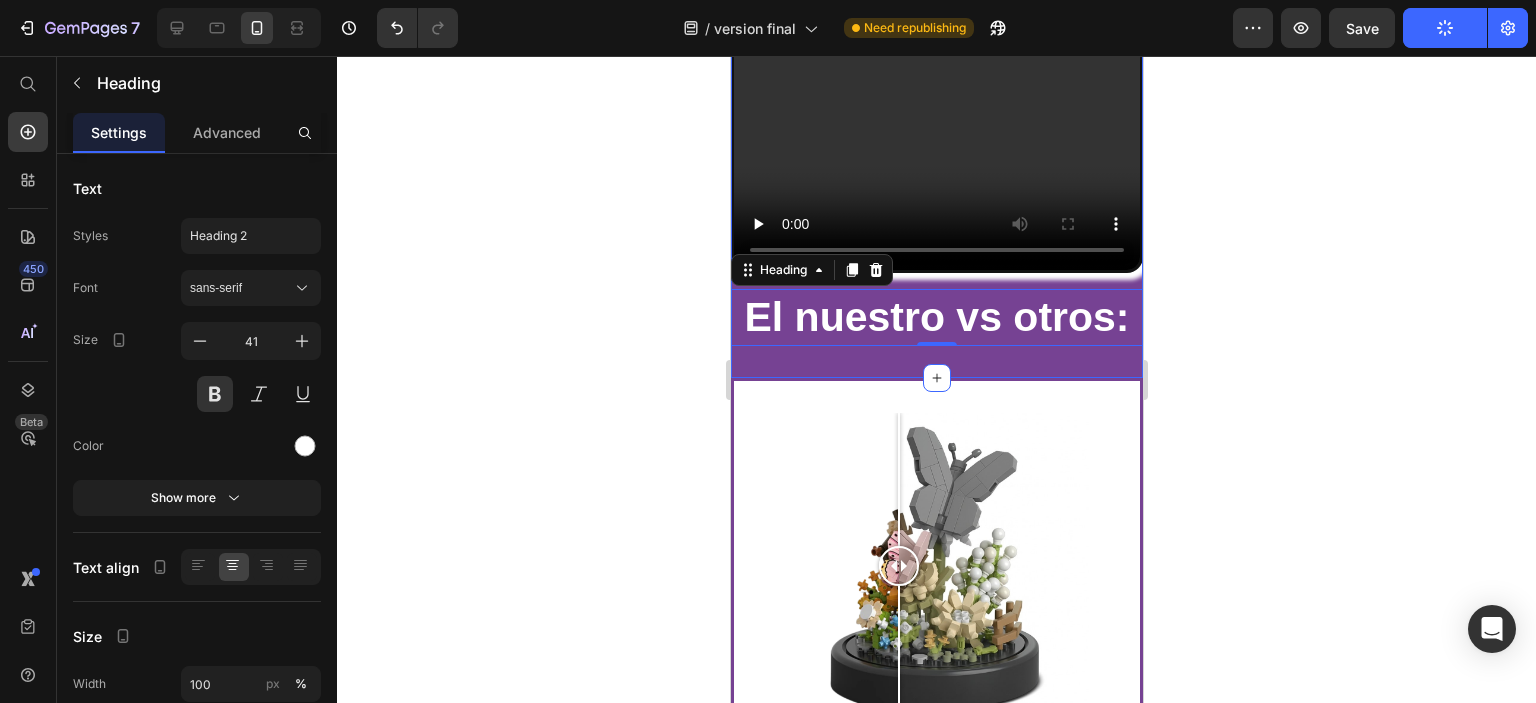 click on "Como empezar la composicion: Heading Row Video Text Block Video Row El nuestro vs otros: Heading   0 Section 3" at bounding box center (936, -10) 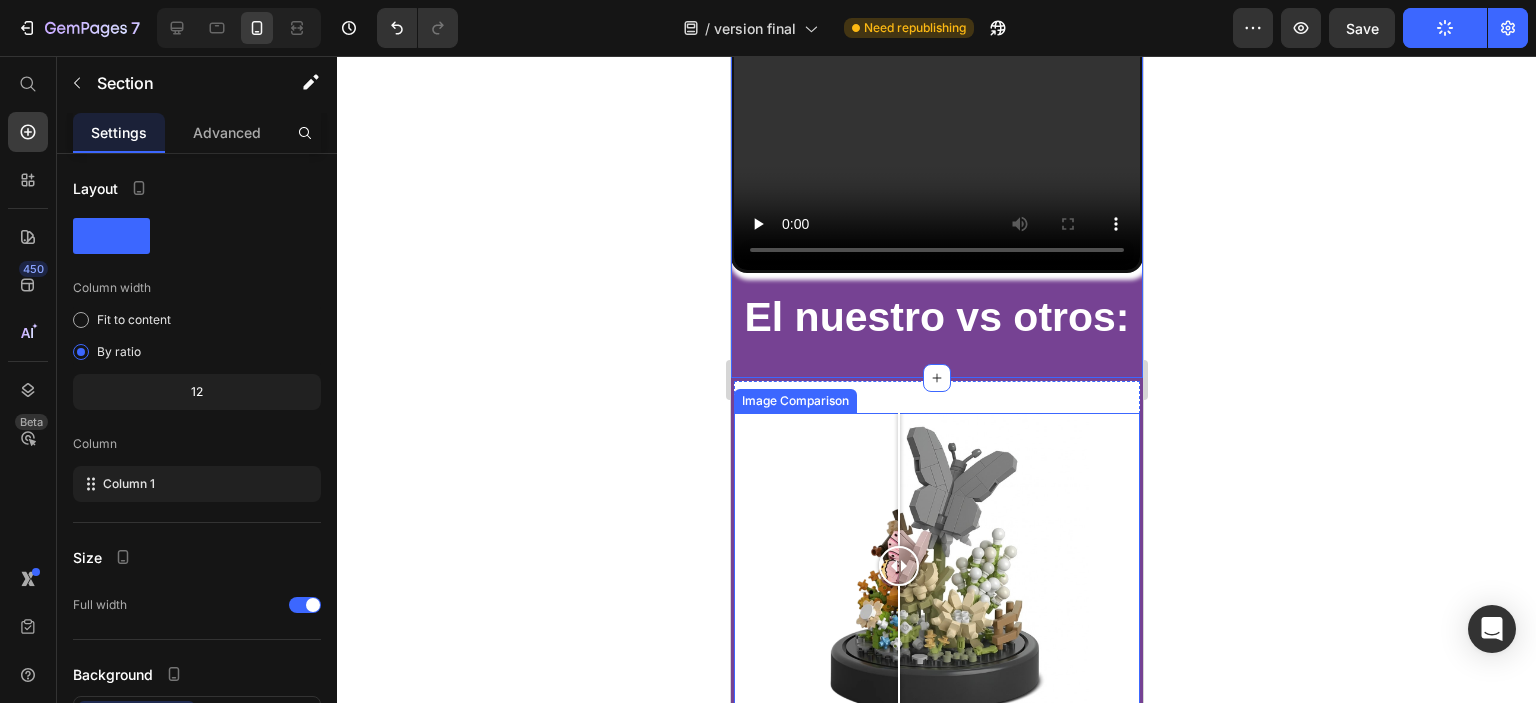 click at bounding box center (936, 565) 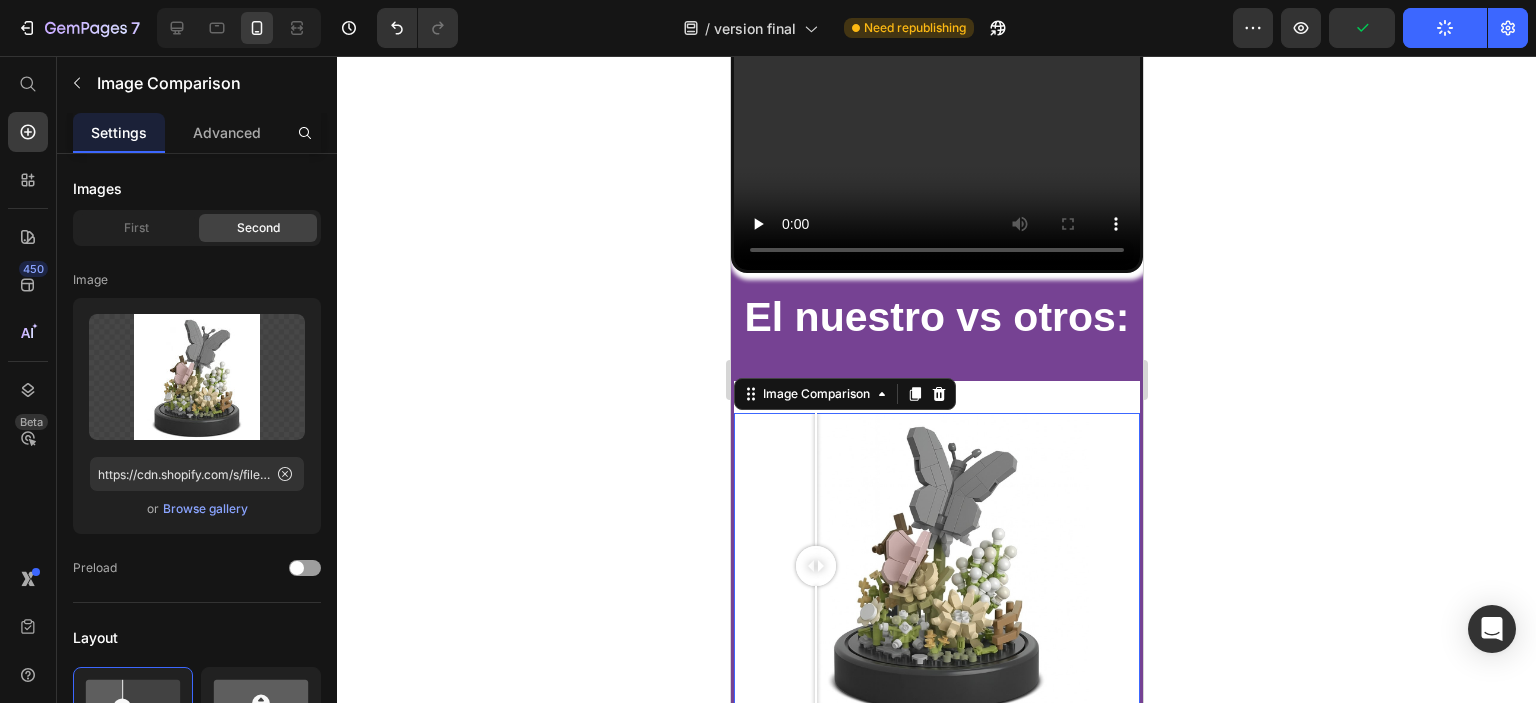 click at bounding box center [936, 565] 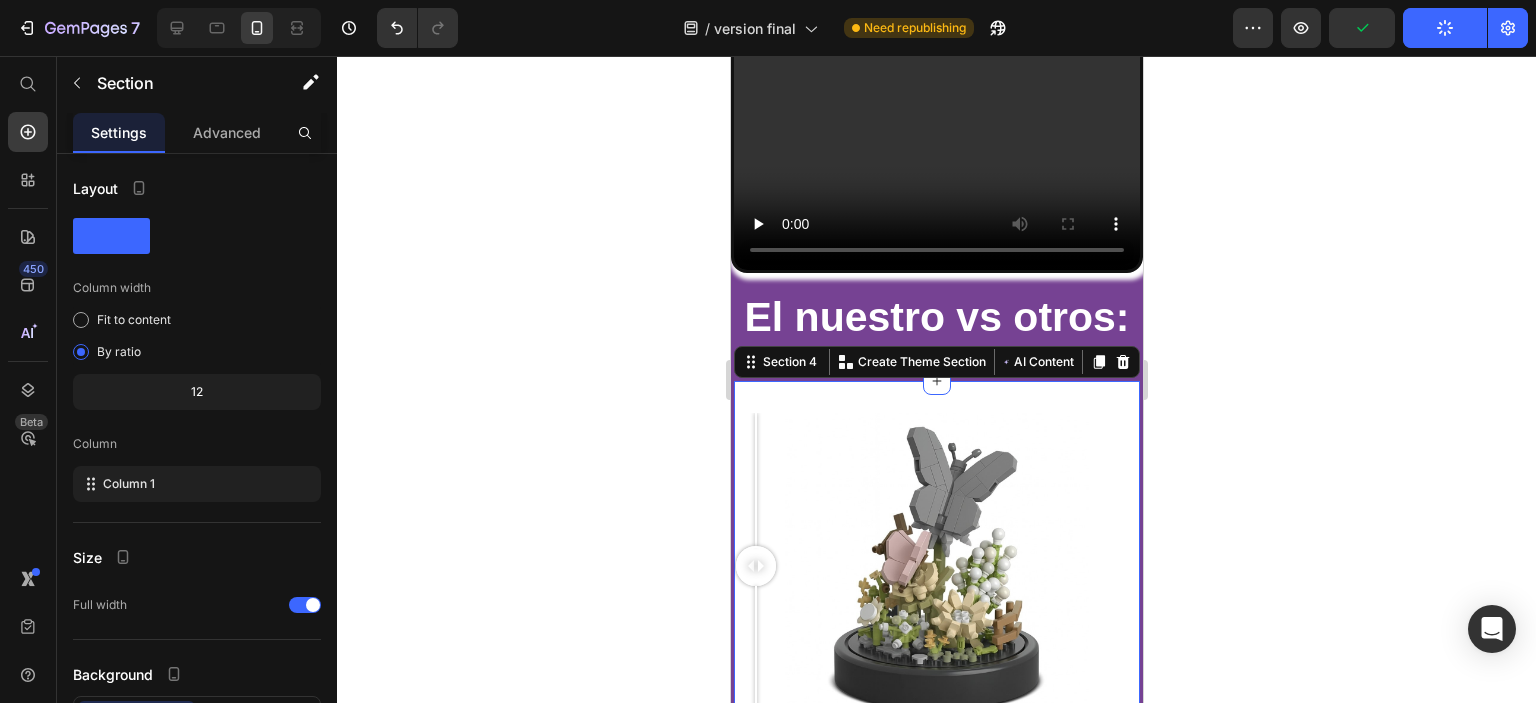 click on "Image Comparison Section 4   You can create reusable sections Create Theme Section AI Content Write with GemAI What would you like to describe here? Tone and Voice Persuasive Product Bonsai Block Show more Generate" at bounding box center [936, 565] 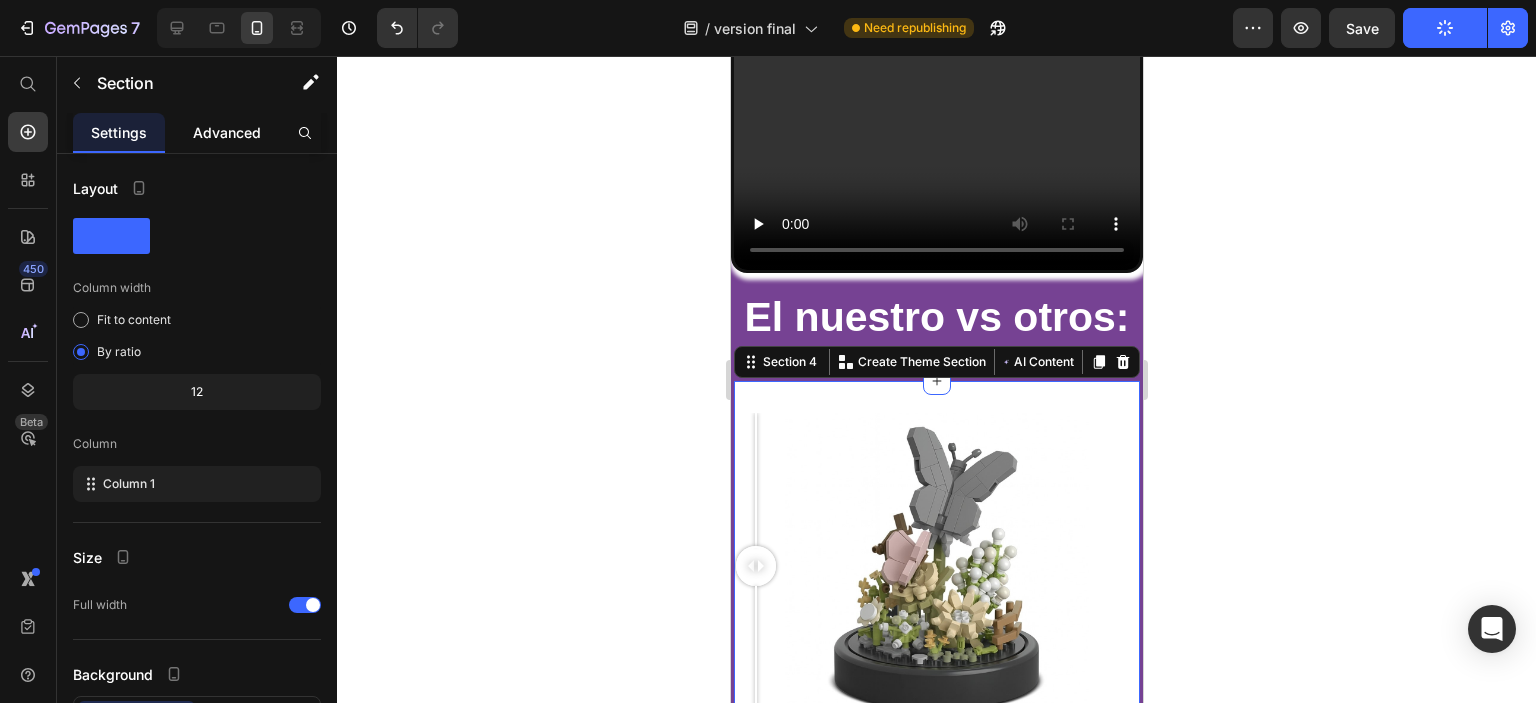 click on "Advanced" at bounding box center (227, 132) 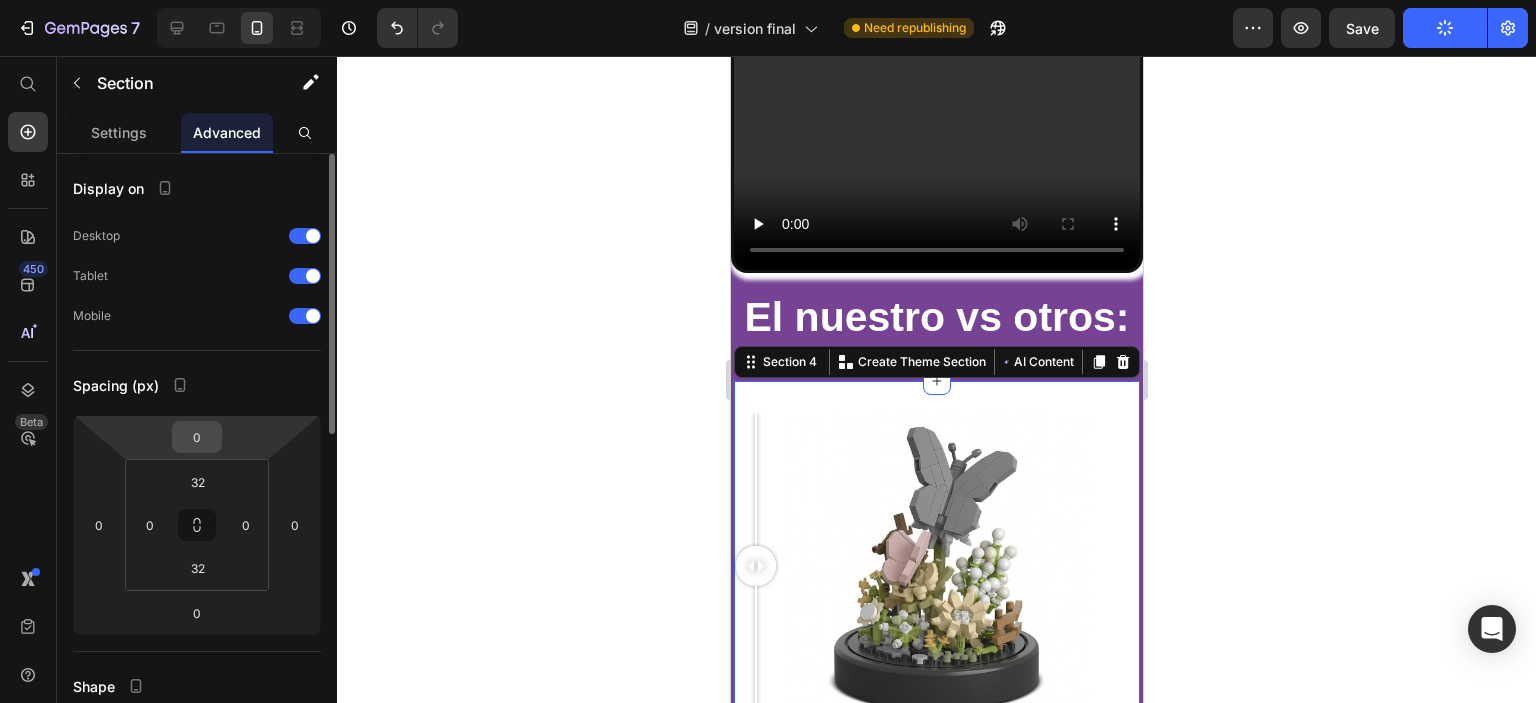 click on "0" at bounding box center (197, 437) 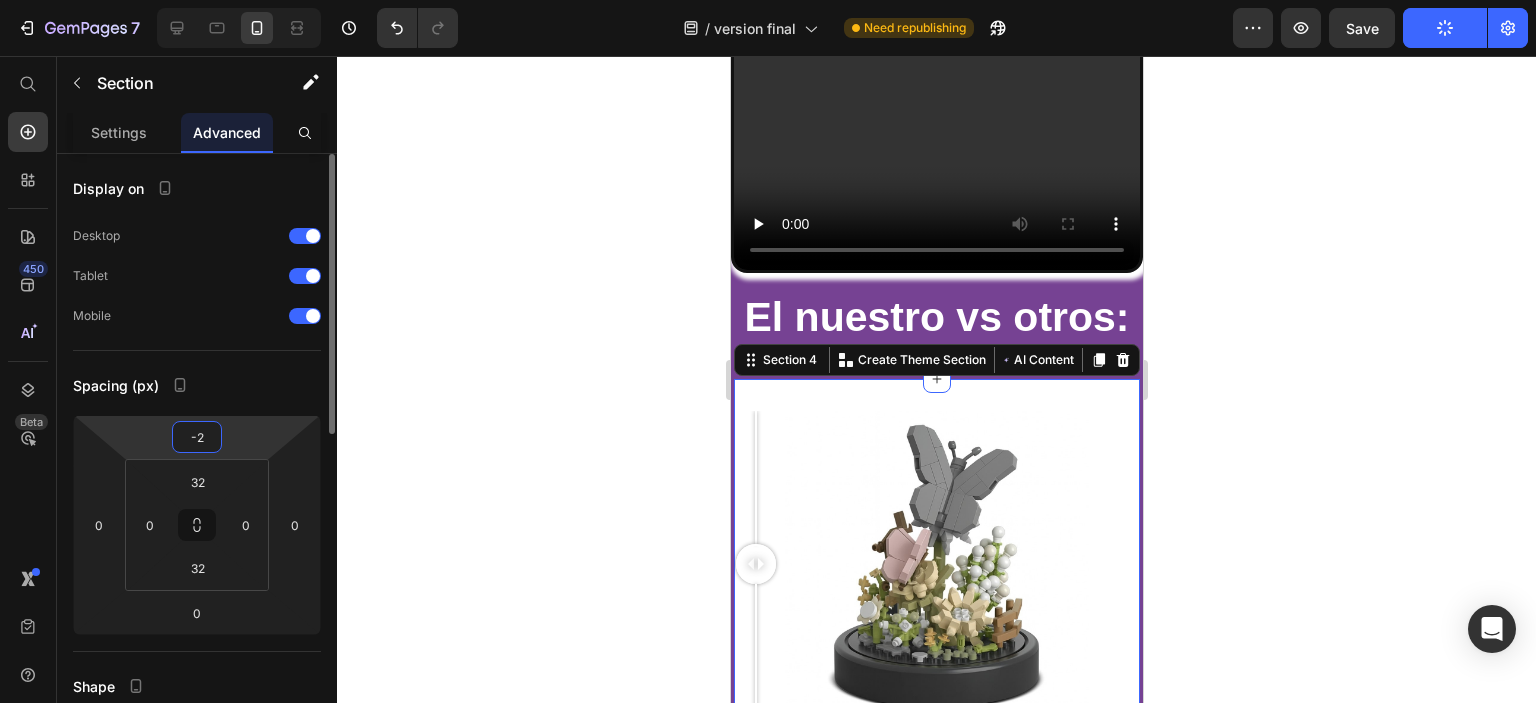 type on "-20" 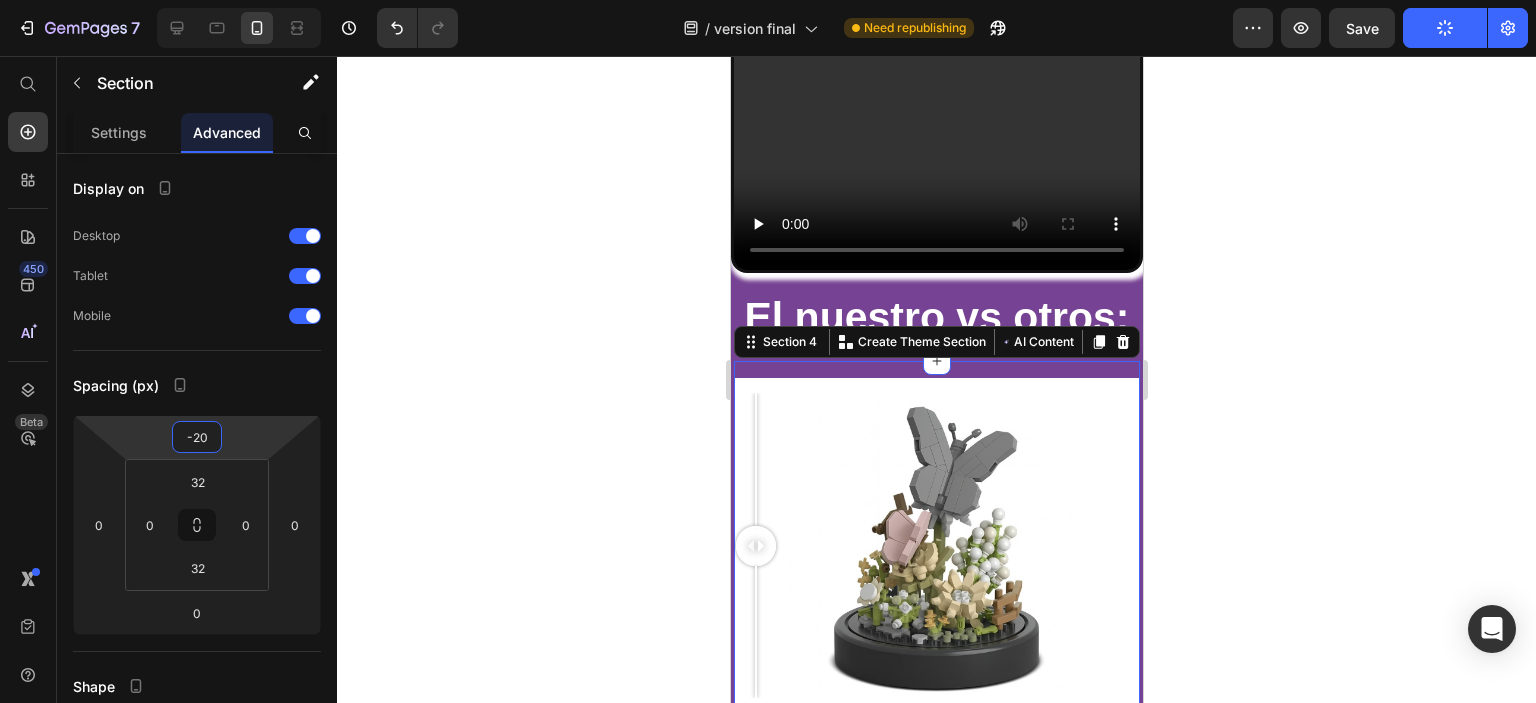 click 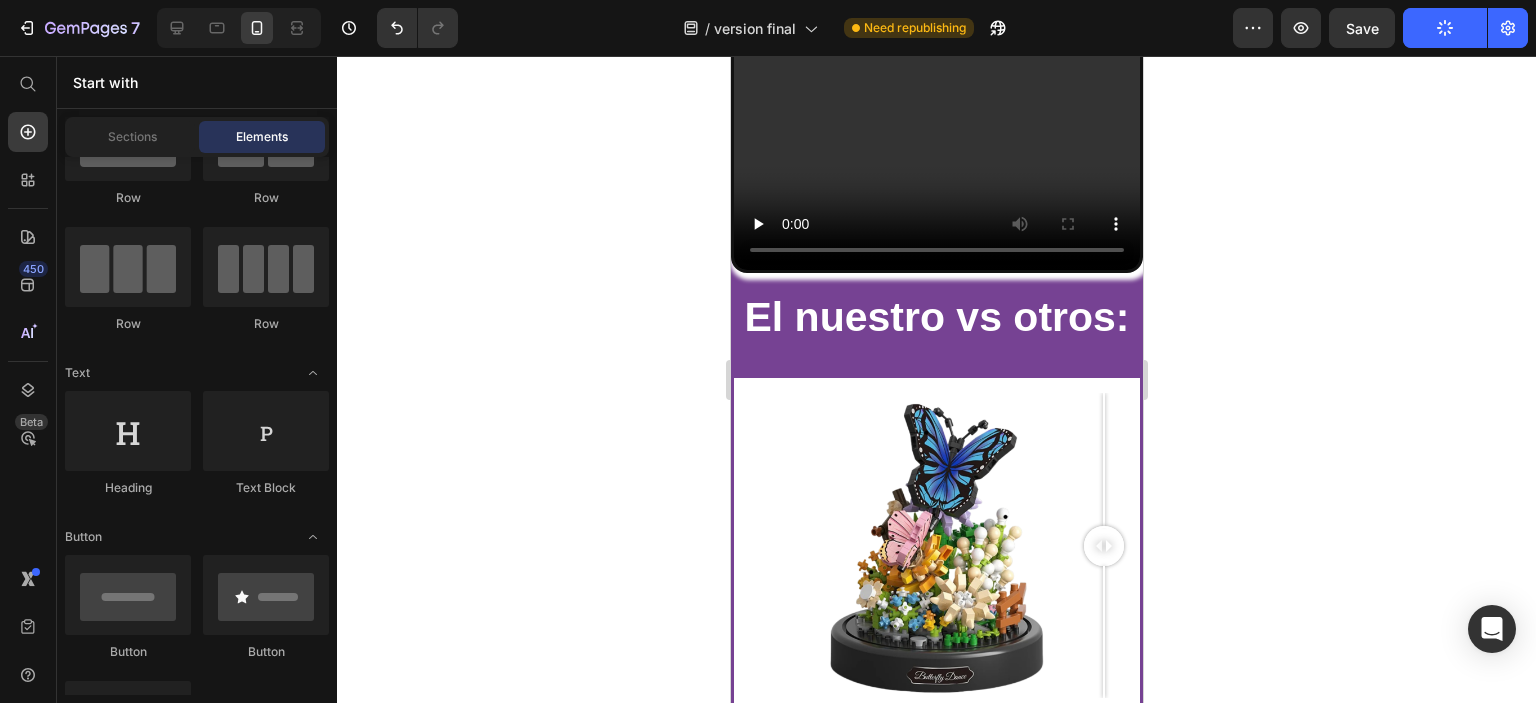 drag, startPoint x: 761, startPoint y: 507, endPoint x: 1881, endPoint y: 538, distance: 1120.429 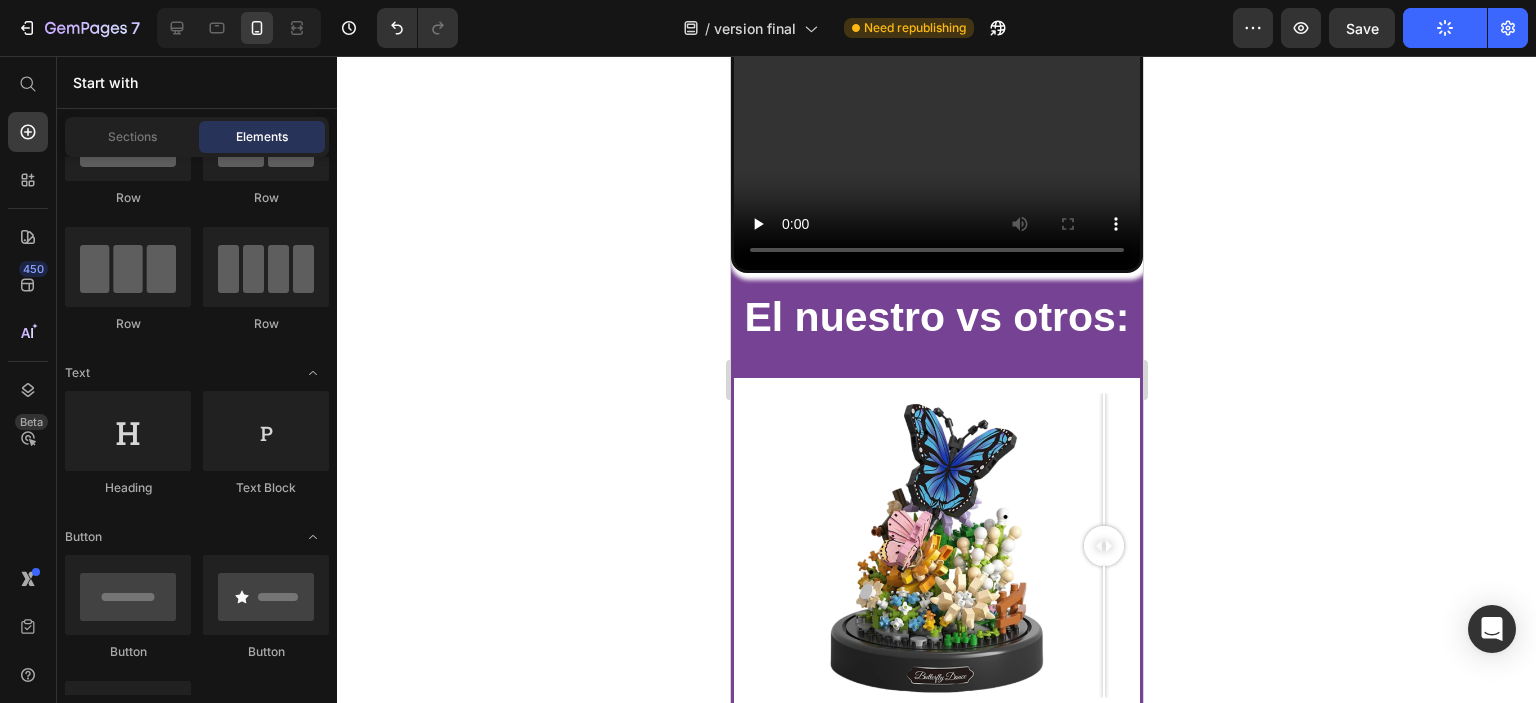 click on "Pixel 7  ( 412 px) iPhone 13 Mini iPhone 13 Pro iPhone 11 Pro Max iPhone 15 Pro Max Pixel 7 Galaxy S8+ Galaxy S20 Ultra iPad Mini iPad Air iPad Pro Header
Product Images Bonsai Block Product Title Icon Icon Icon Icon Icon Icon List 2,500+ Clientes satisfechos Text Block Row Lorem ipsum dolor sit amet, consectetur adipiscing elit, sed do eiusmod tempor incididunt ut labore et dolore magna aliqua. Text Block Ahorra €21,20 Product Badge €24,90 Product Price €46,10 Product Price Row Elige uno: Heading Variante: Flor Rosa Mariposa Azul Mariposa Azul Abeja Amarilla Abeja Amarilla Flor Rosa Flor Rosa Product Variants & Swatches COMPRA
€24,90 Add to Cart Row Product Section 2 Como empezar la composicion: Heading Row Video Text Block Video Row El nuestro vs otros: Heading Section 3 Image Comparison Section 4 ✨ Calidad, Seguridad y Diversión para Toda la Familia Heading En Carisal, seleccionamos productos que no solo decoran, sino que también inspiran. Fabricado con materiales" at bounding box center [936, 315] 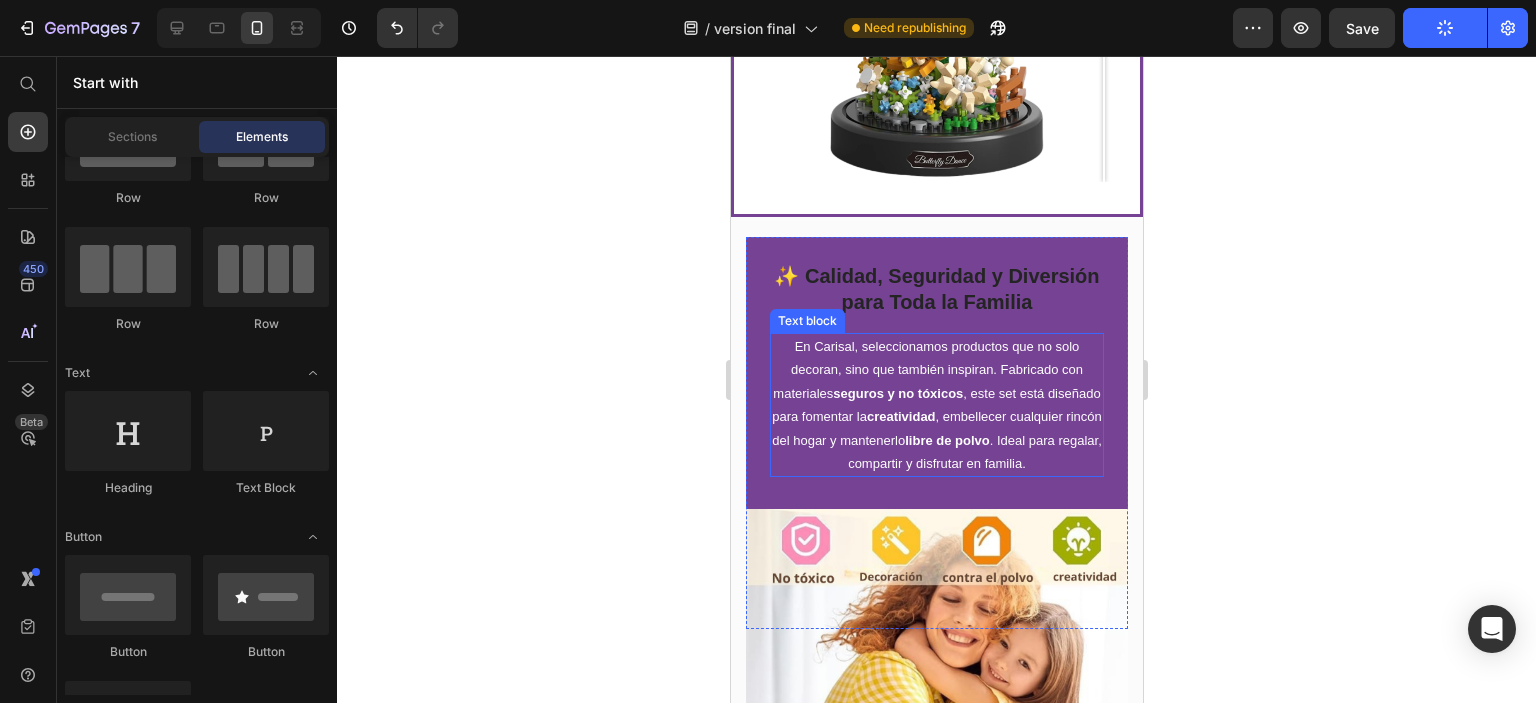 scroll, scrollTop: 2000, scrollLeft: 0, axis: vertical 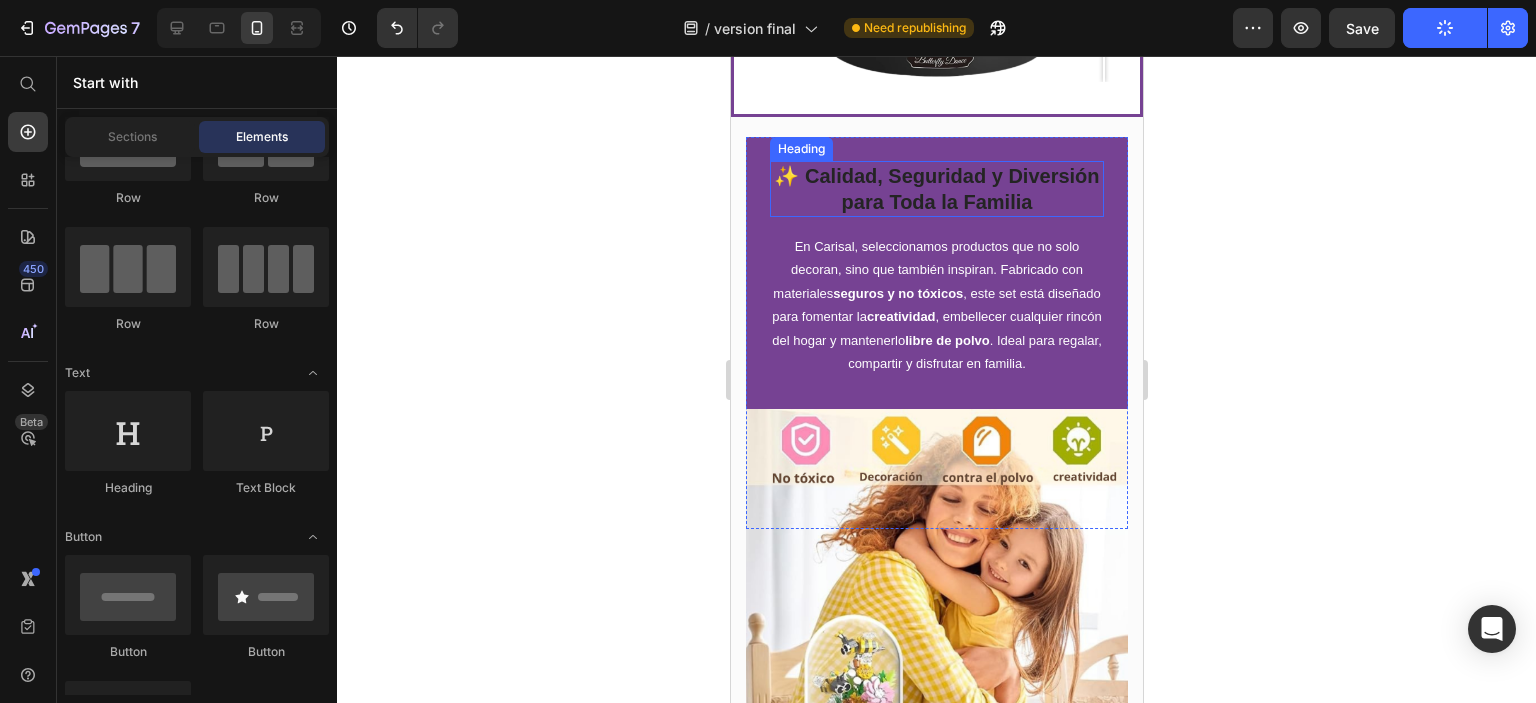 click on "✨ Calidad, Seguridad y Diversión para Toda la Familia" at bounding box center [936, 189] 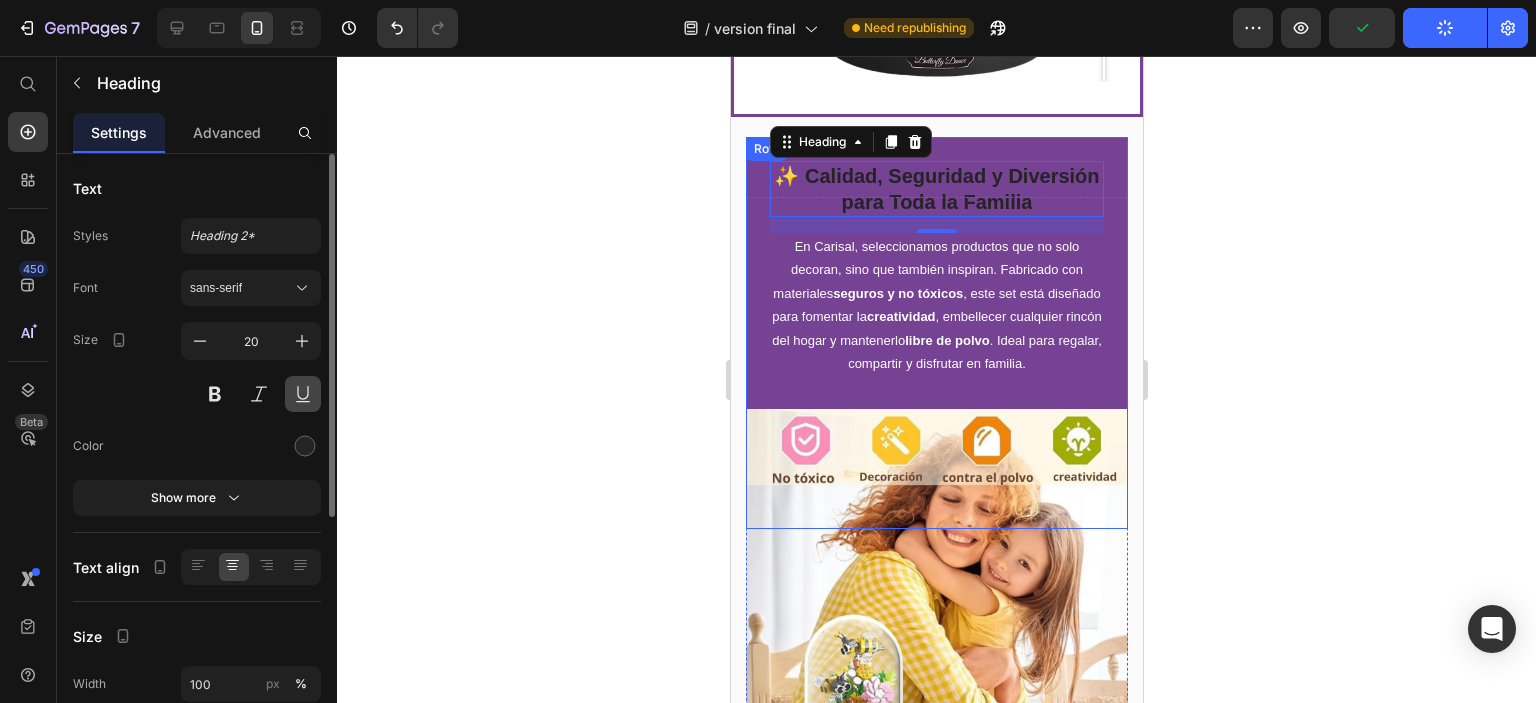 click at bounding box center [303, 394] 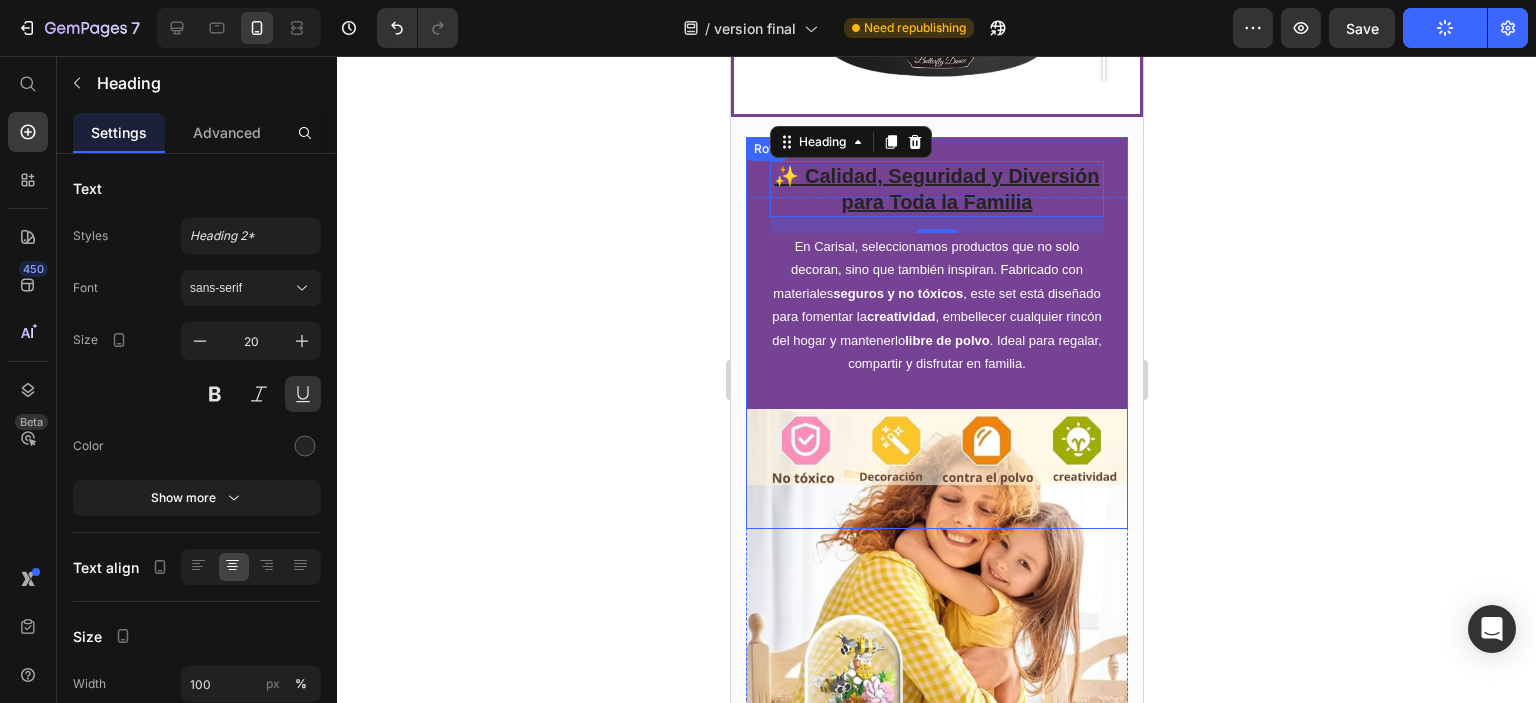 click 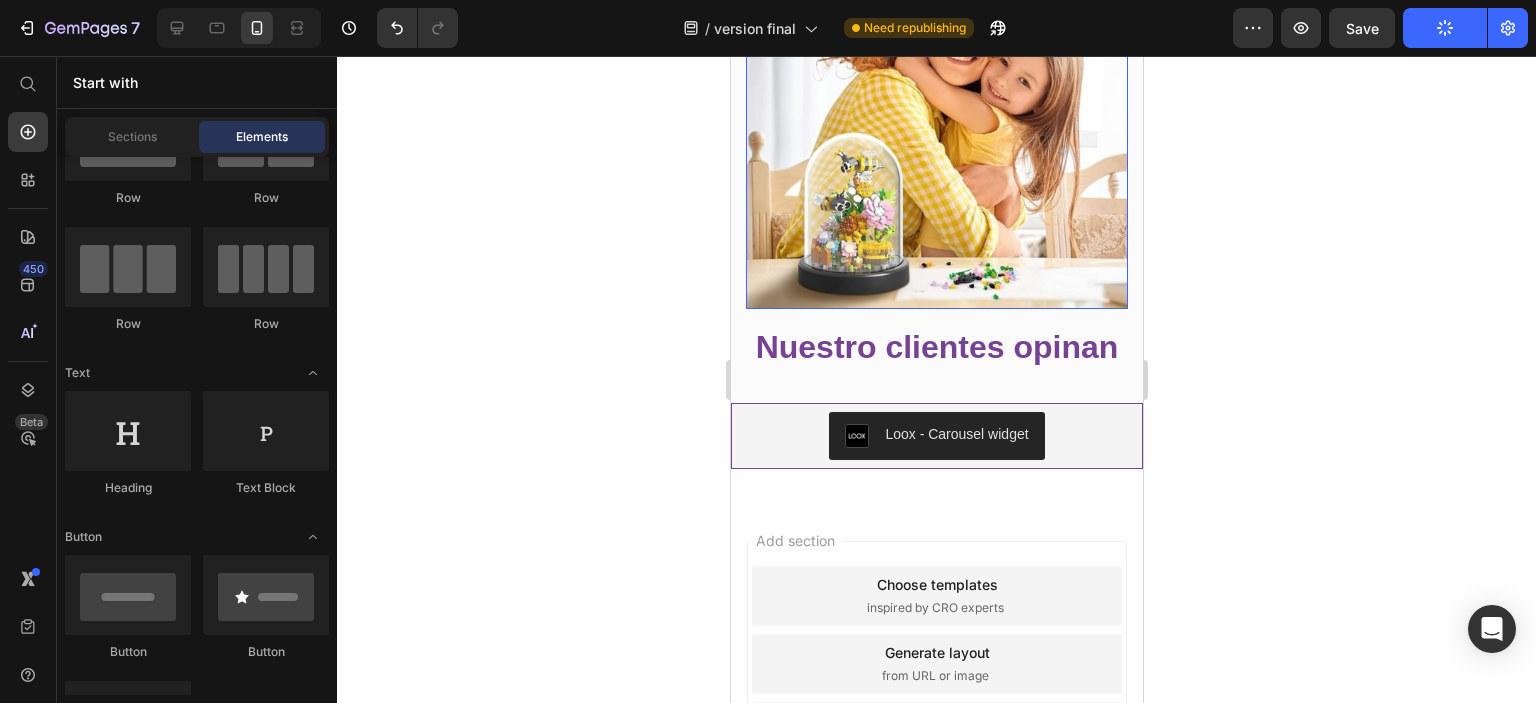 scroll, scrollTop: 2500, scrollLeft: 0, axis: vertical 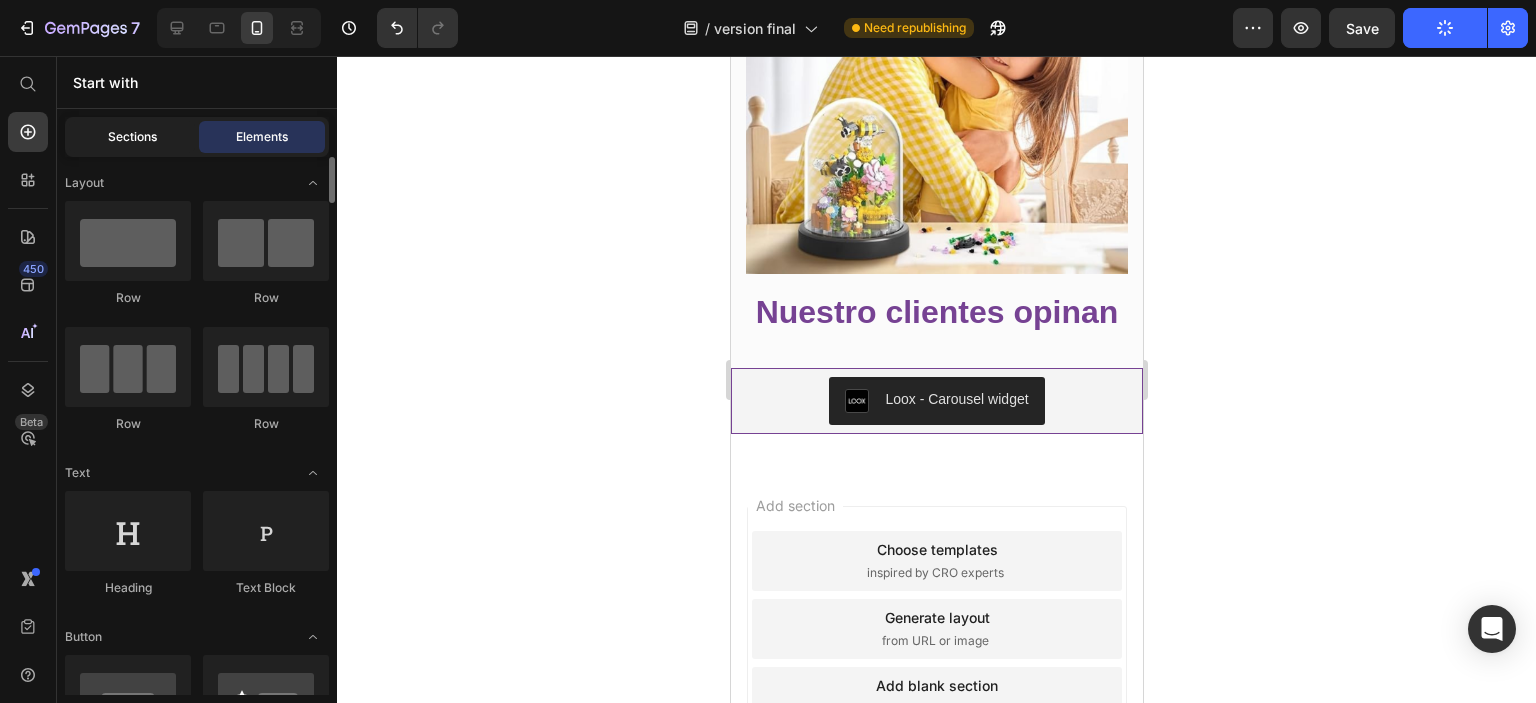 click on "Sections" 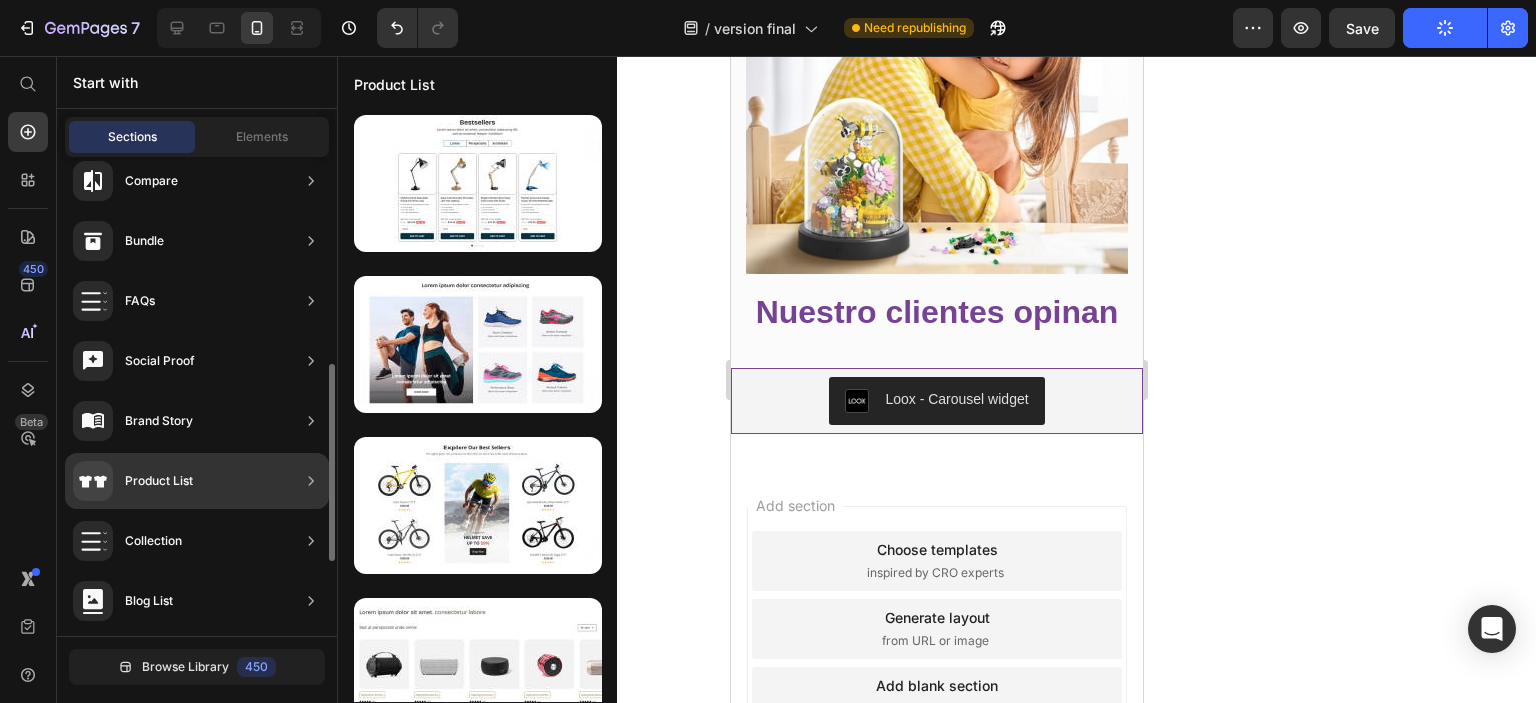 scroll, scrollTop: 680, scrollLeft: 0, axis: vertical 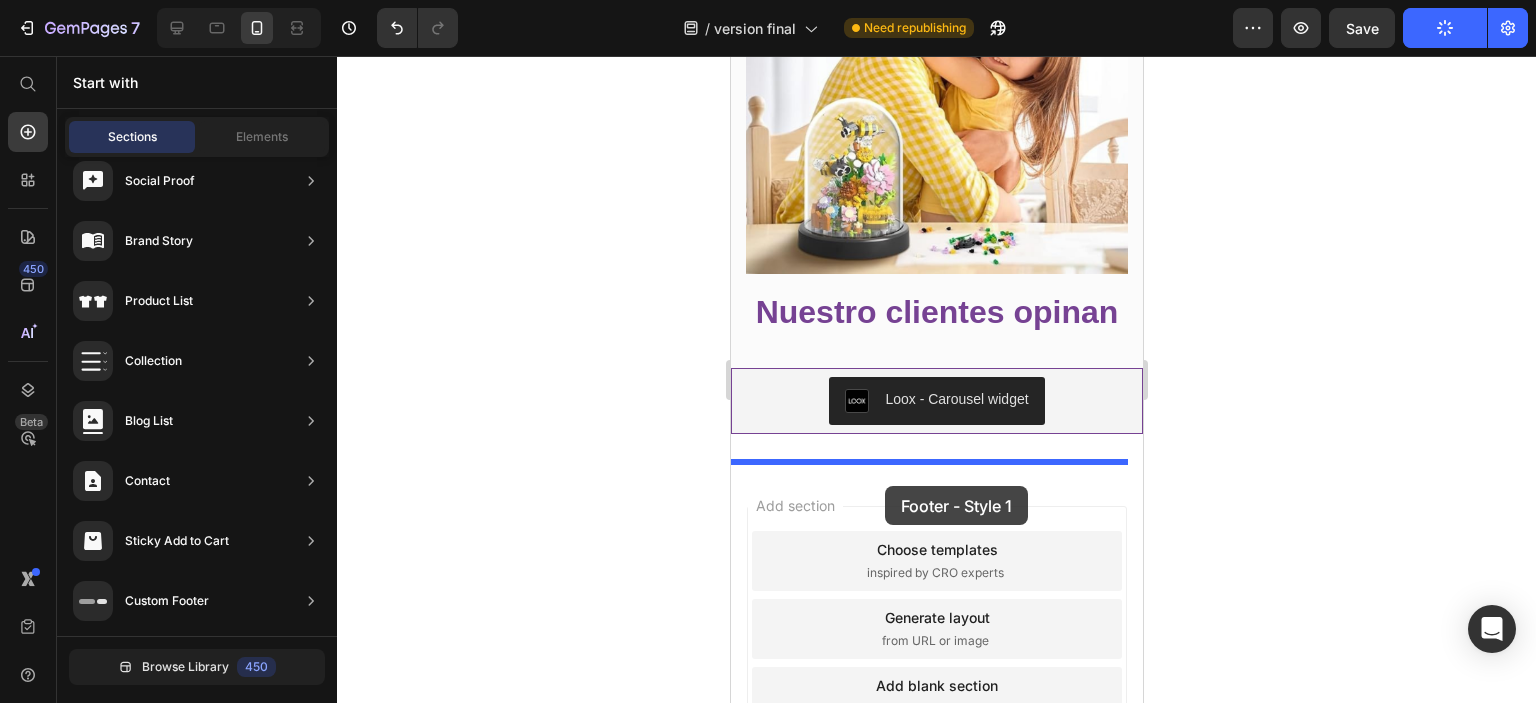 drag, startPoint x: 1124, startPoint y: 207, endPoint x: 883, endPoint y: 486, distance: 368.676 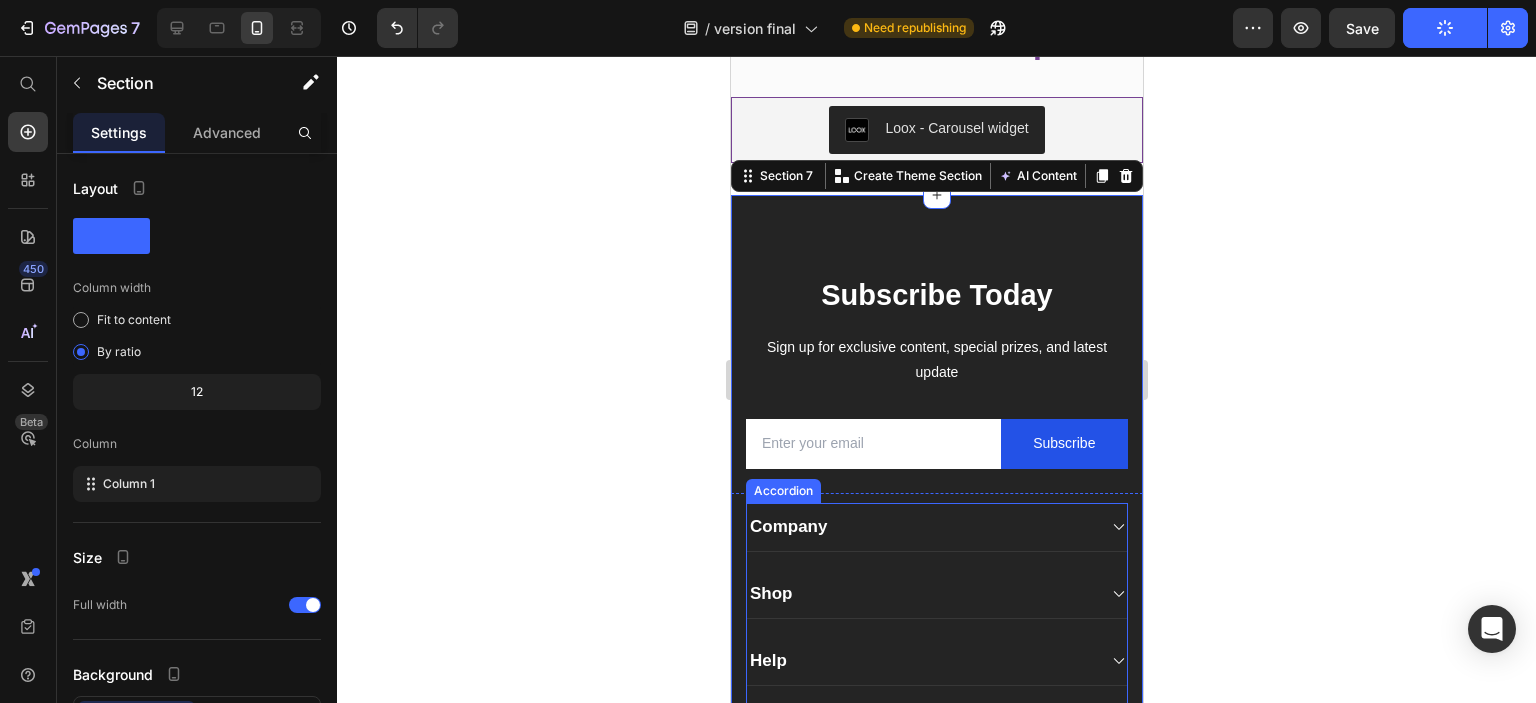 scroll, scrollTop: 2836, scrollLeft: 0, axis: vertical 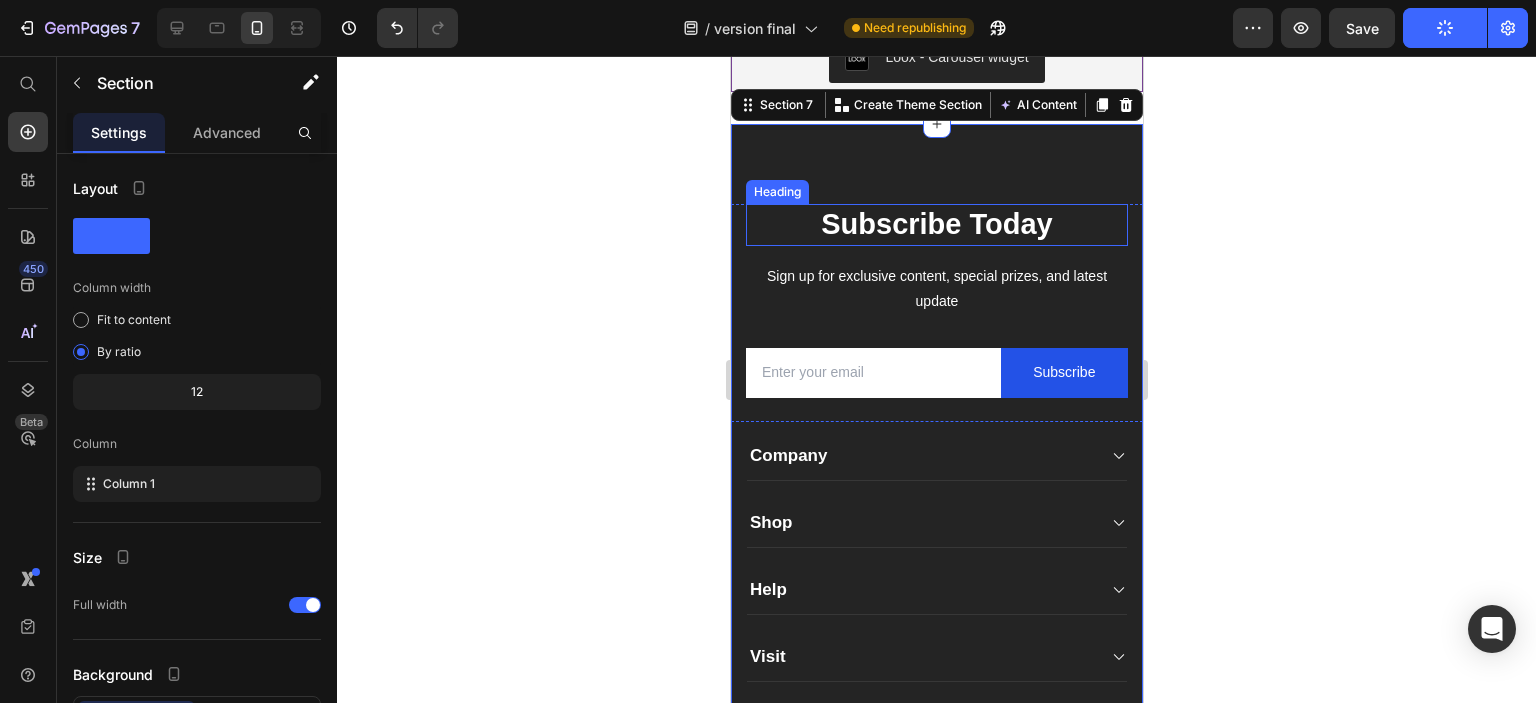 click on "Subscribe Today" at bounding box center (936, 225) 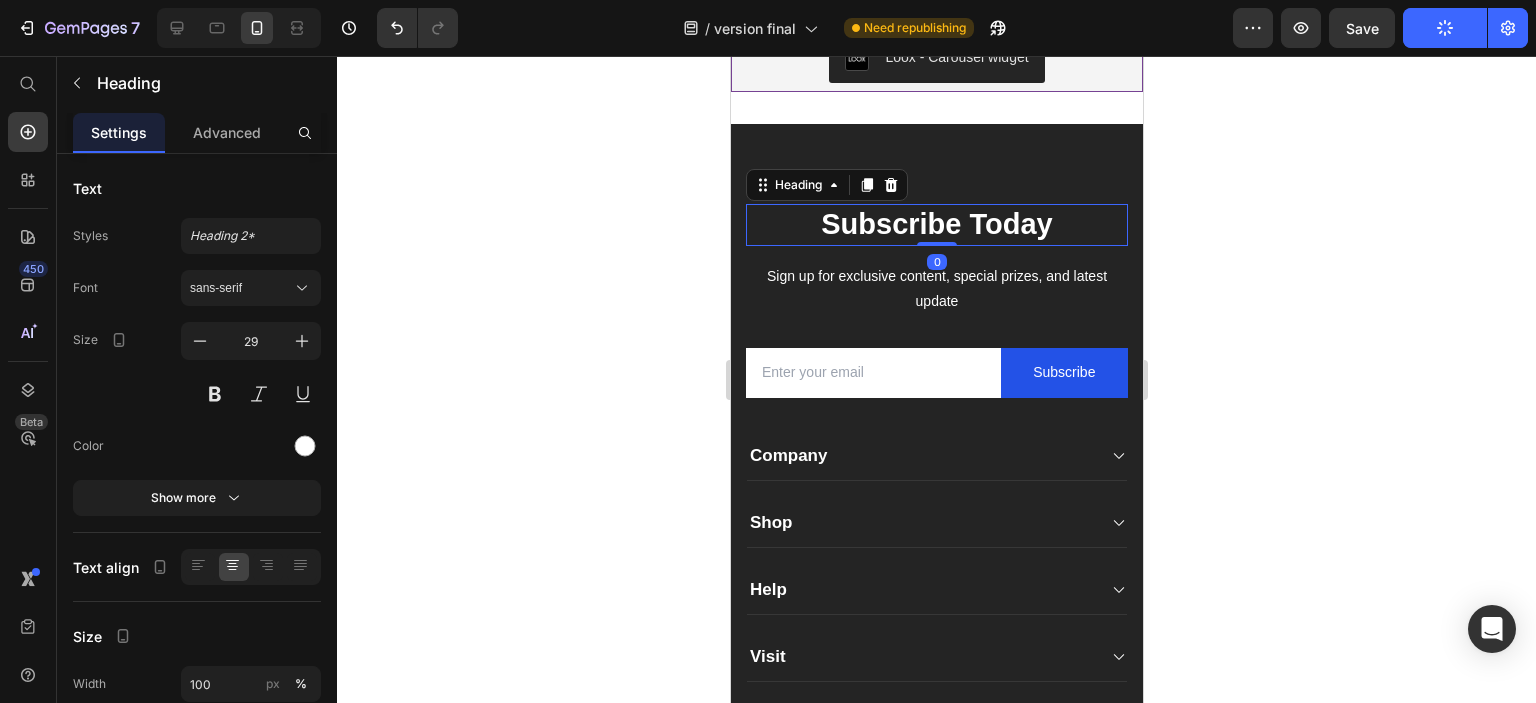 click on "Subscribe Today" at bounding box center (936, 225) 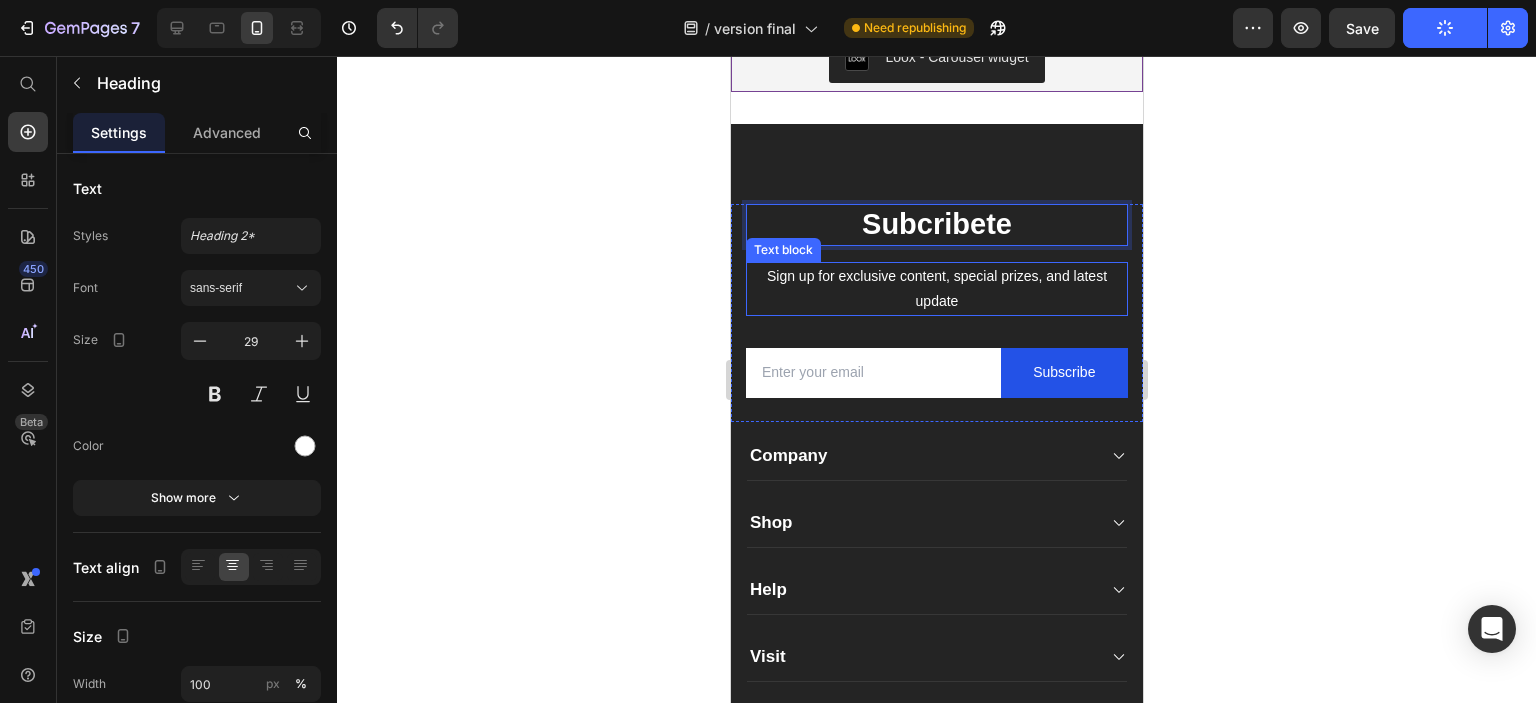 click on "Sign up for exclusive content, special prizes, and latest update" at bounding box center (936, 289) 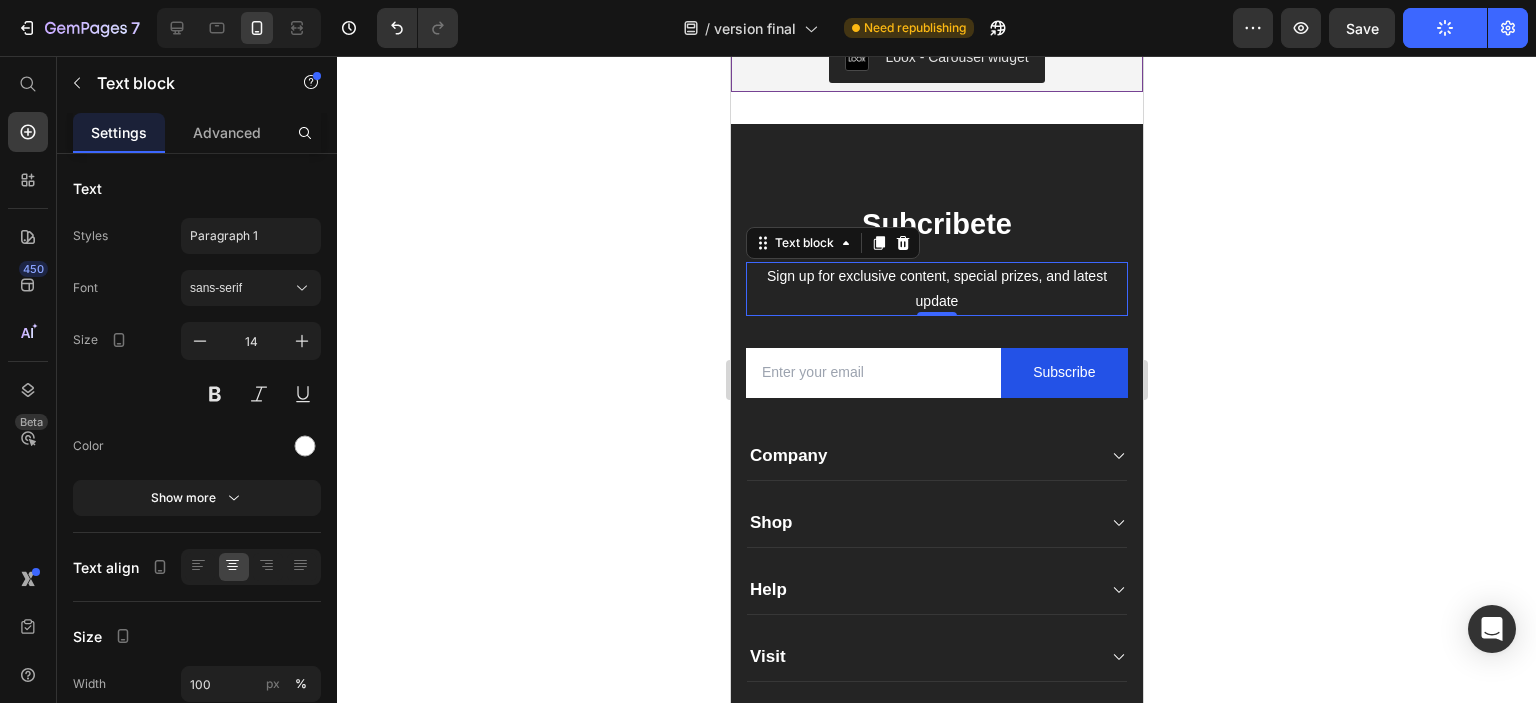 click on "Sign up for exclusive content, special prizes, and latest update" at bounding box center (936, 289) 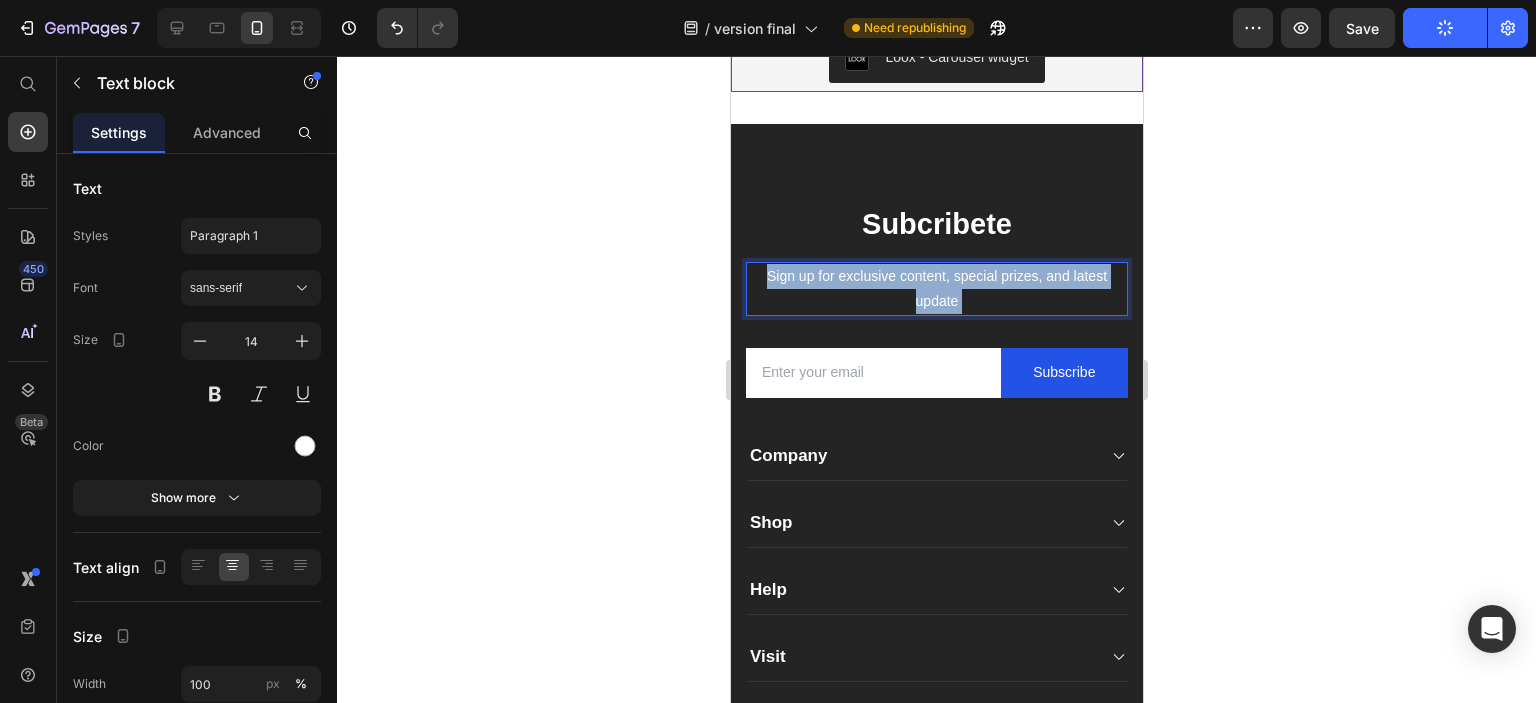 drag, startPoint x: 971, startPoint y: 307, endPoint x: 837, endPoint y: 295, distance: 134.53624 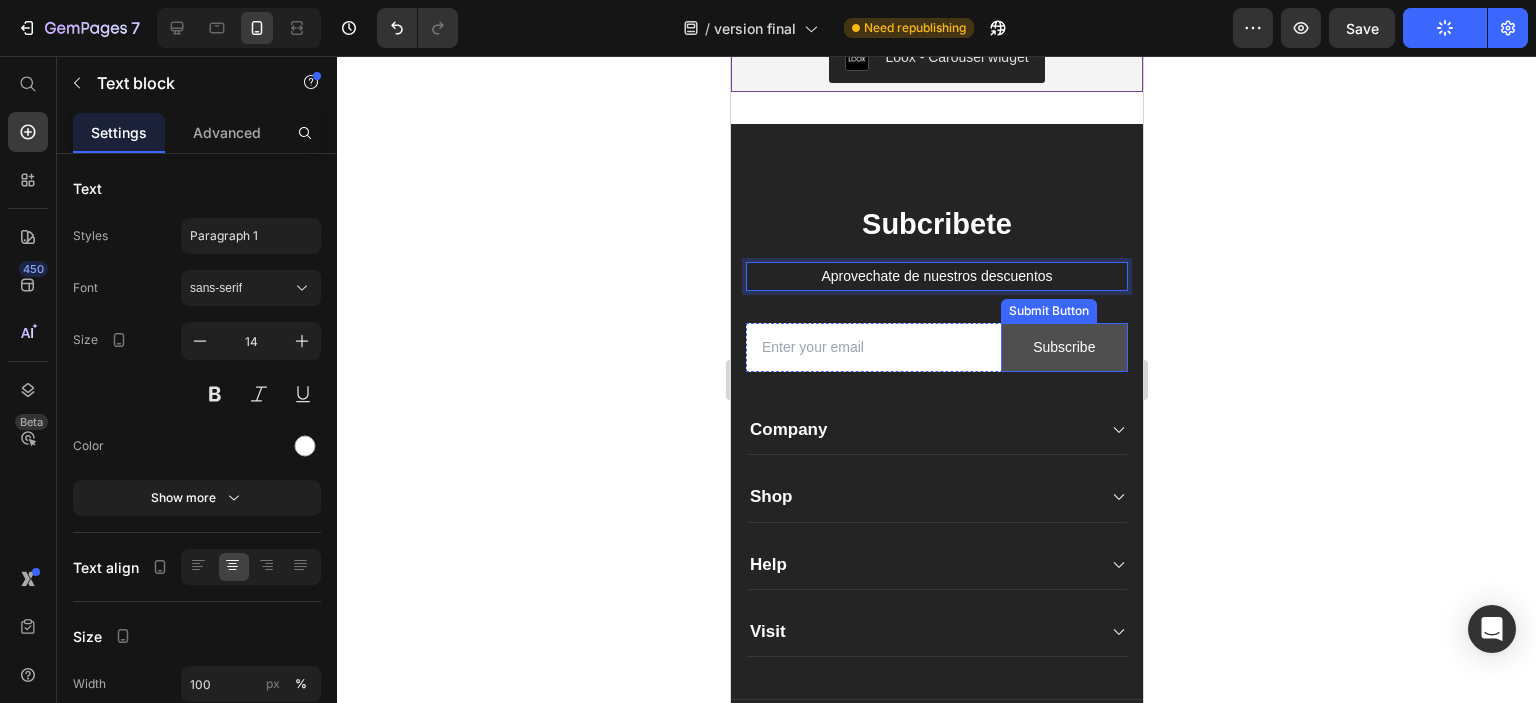 click on "Subscribe" at bounding box center (1063, 347) 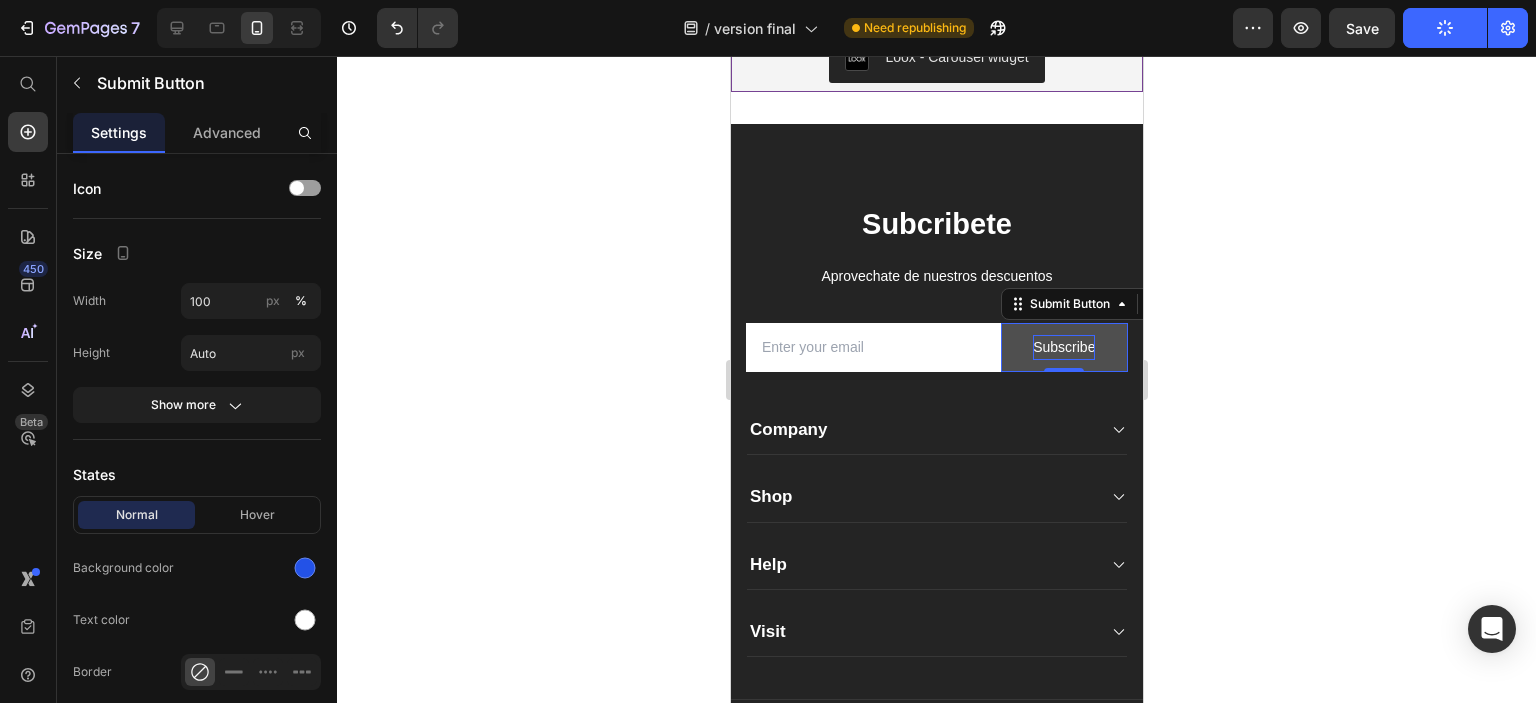 click on "Subscribe" at bounding box center (1063, 347) 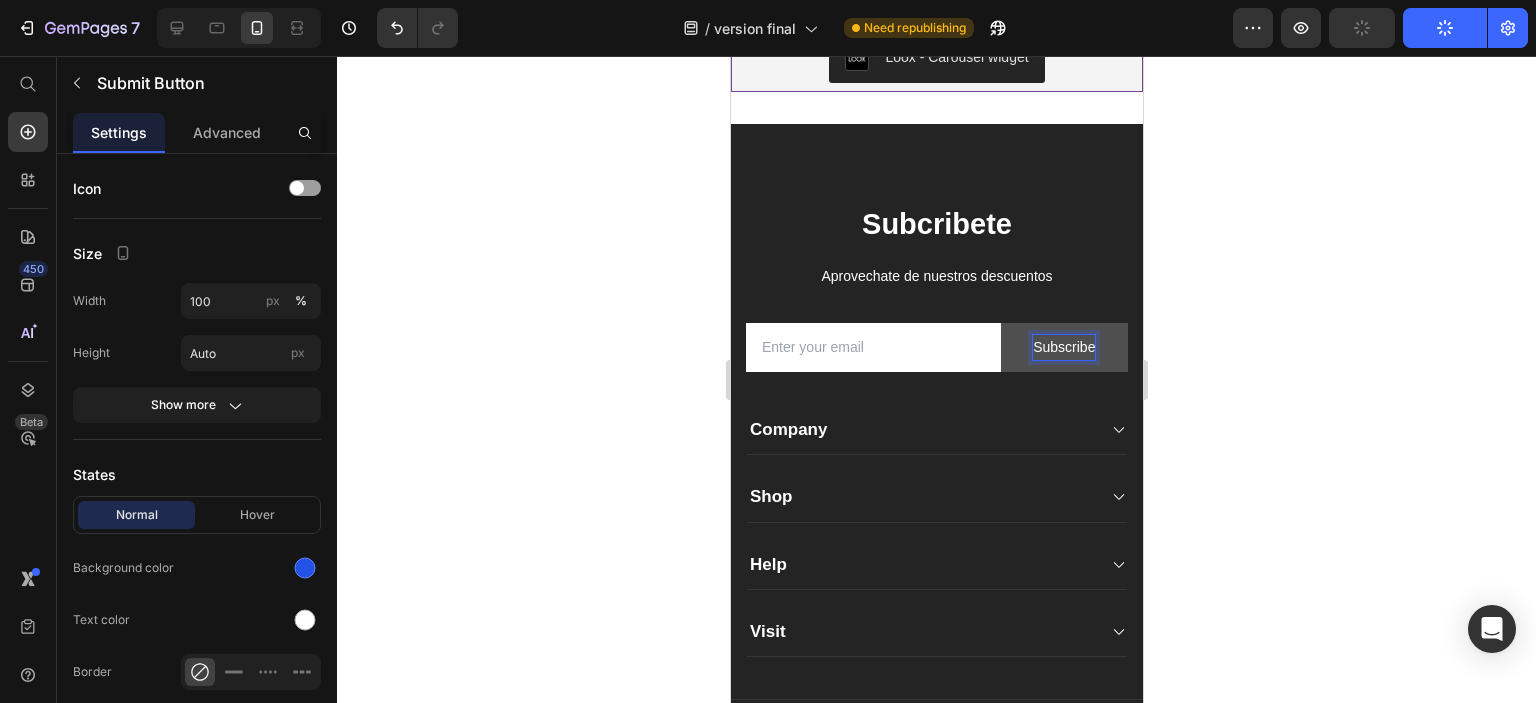 click on "Subscribe" at bounding box center [1063, 347] 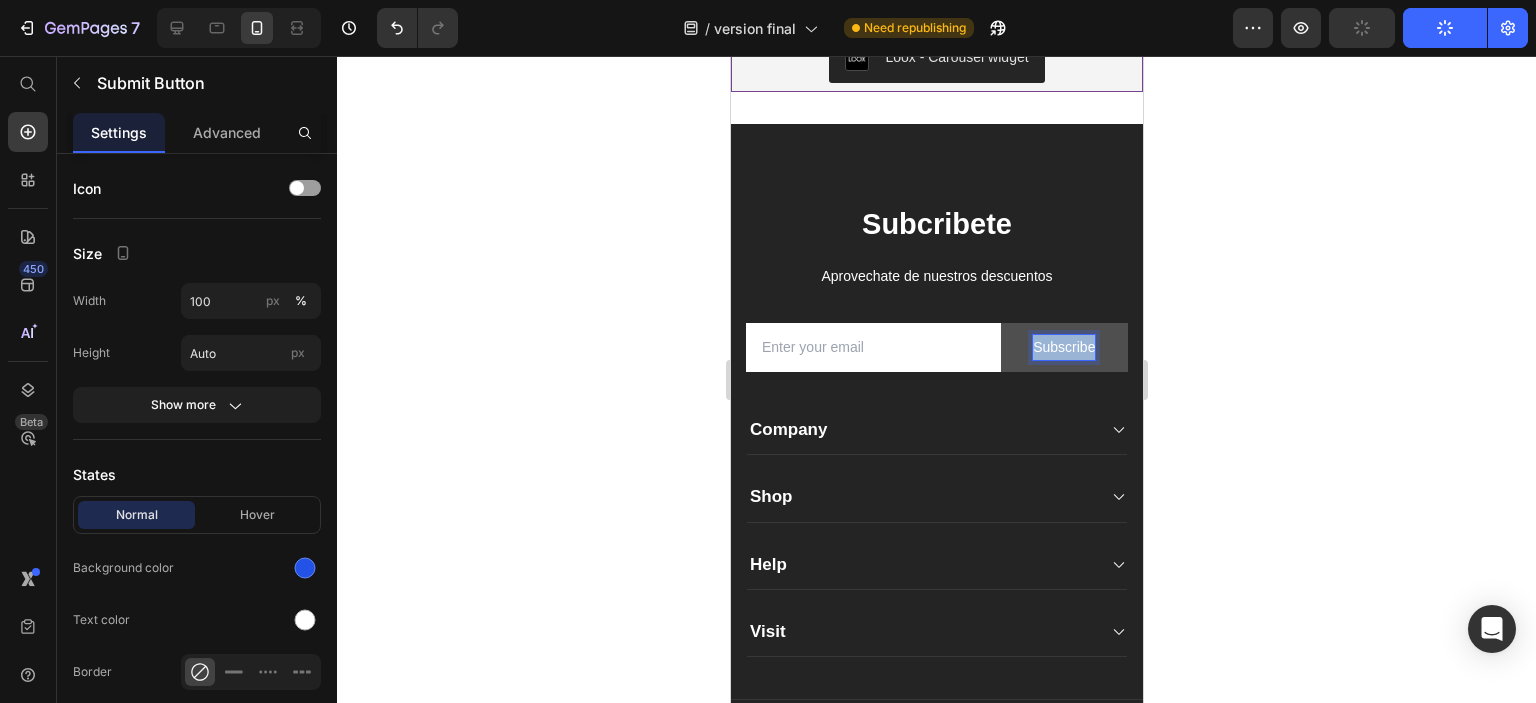click on "Subscribe" at bounding box center (1063, 347) 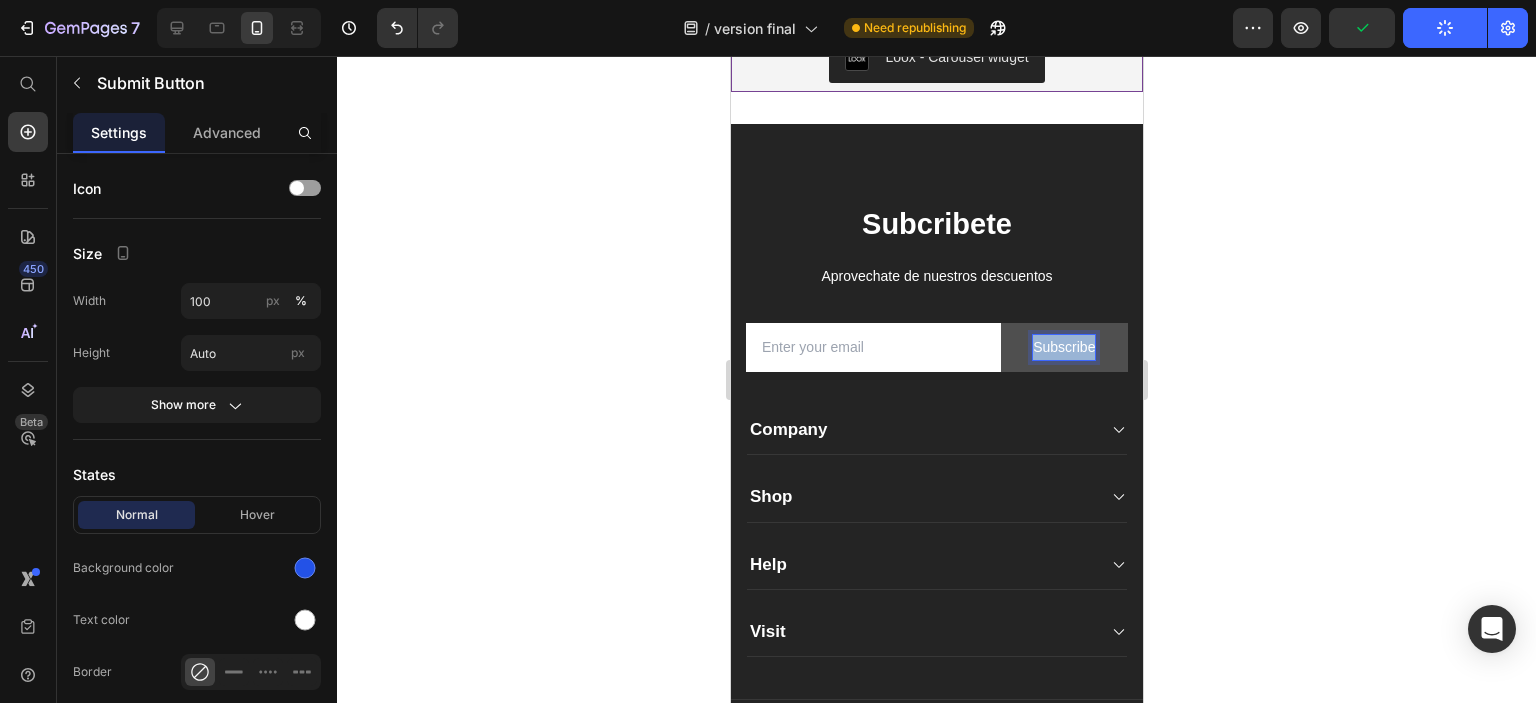 click on "Subscribe" at bounding box center [1063, 347] 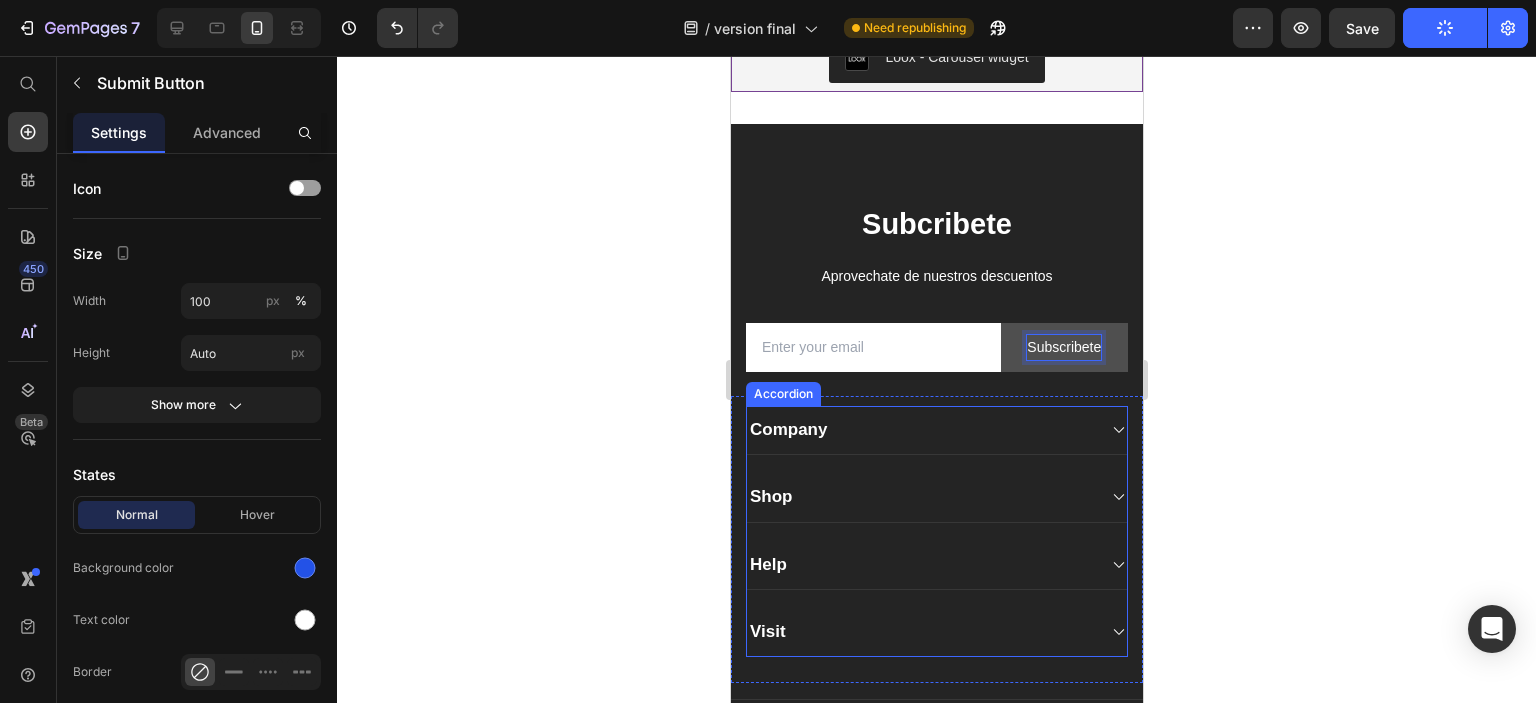 click on "Company" at bounding box center [936, 430] 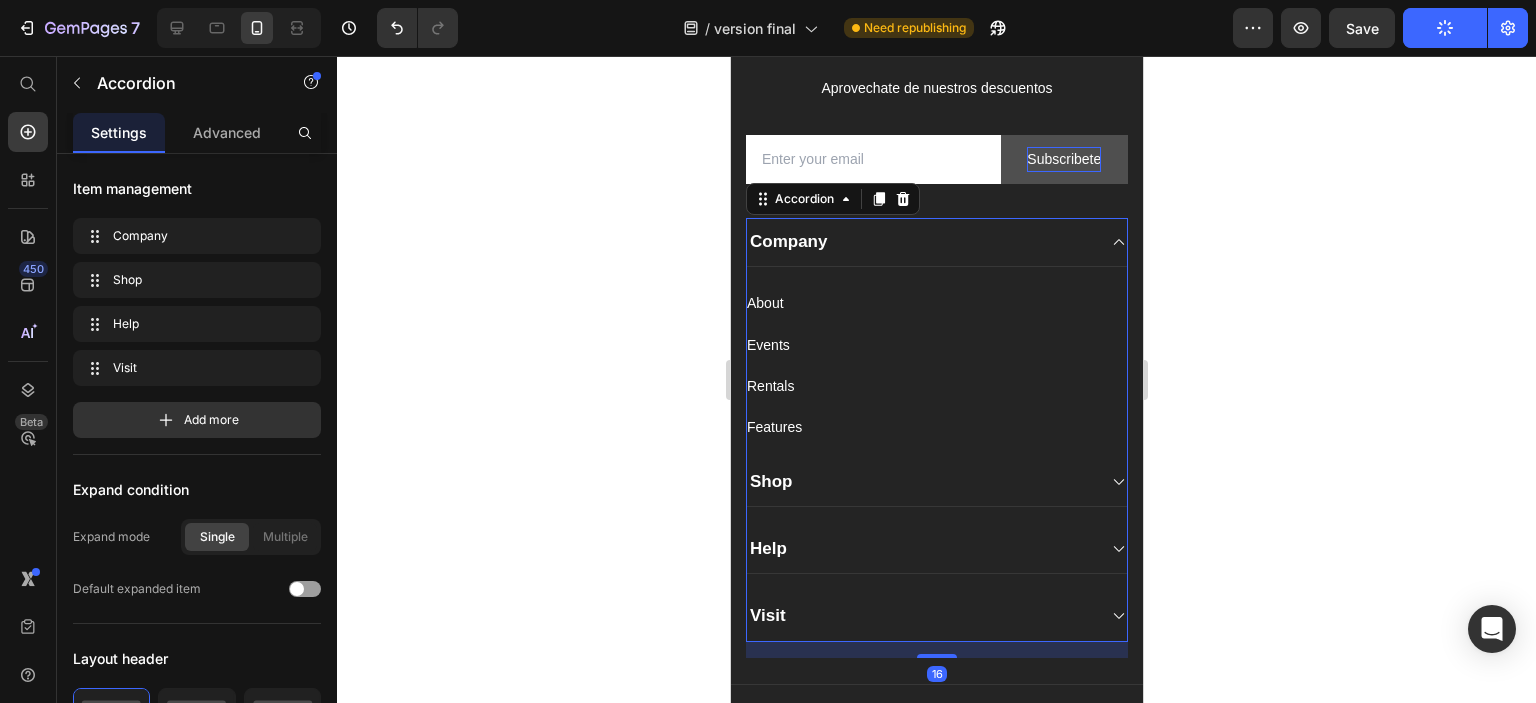 scroll, scrollTop: 3036, scrollLeft: 0, axis: vertical 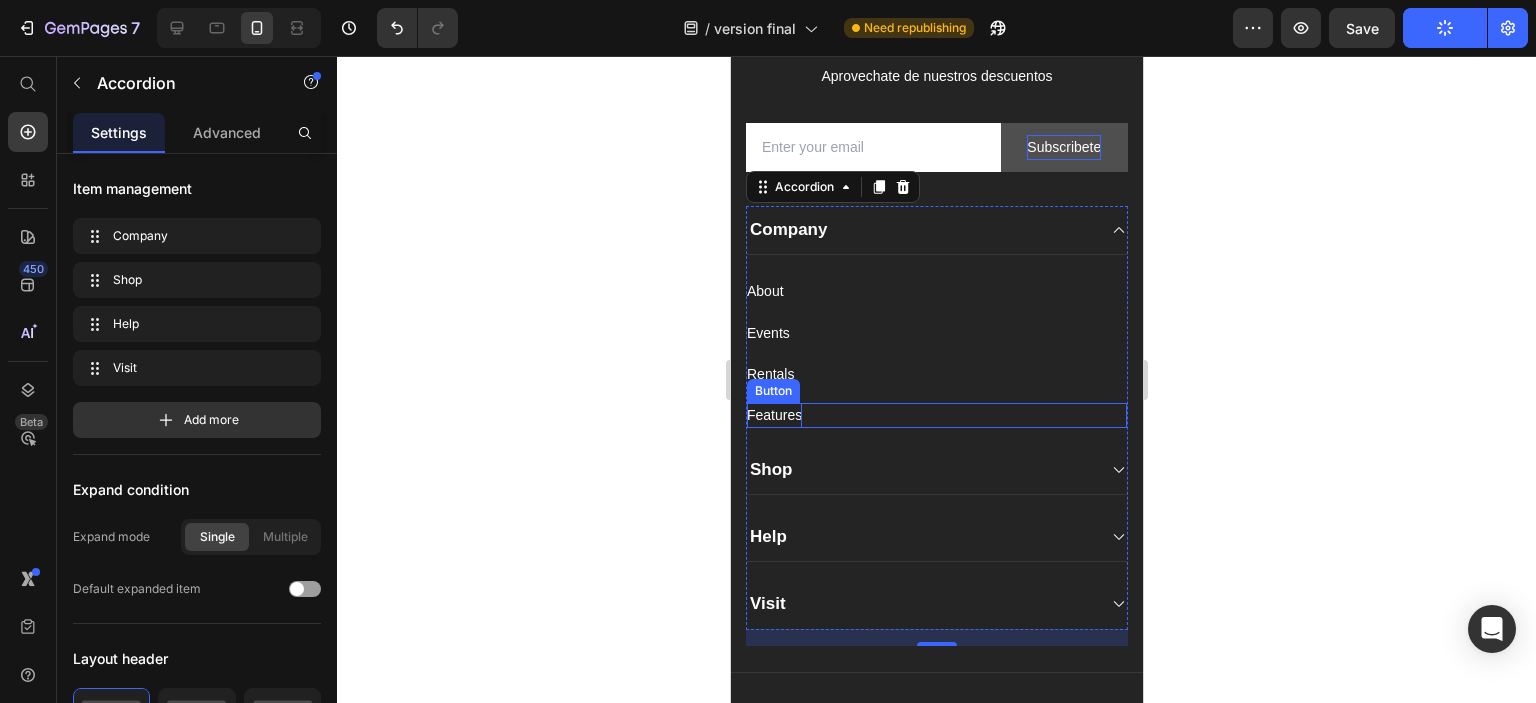 click on "Features" at bounding box center (773, 415) 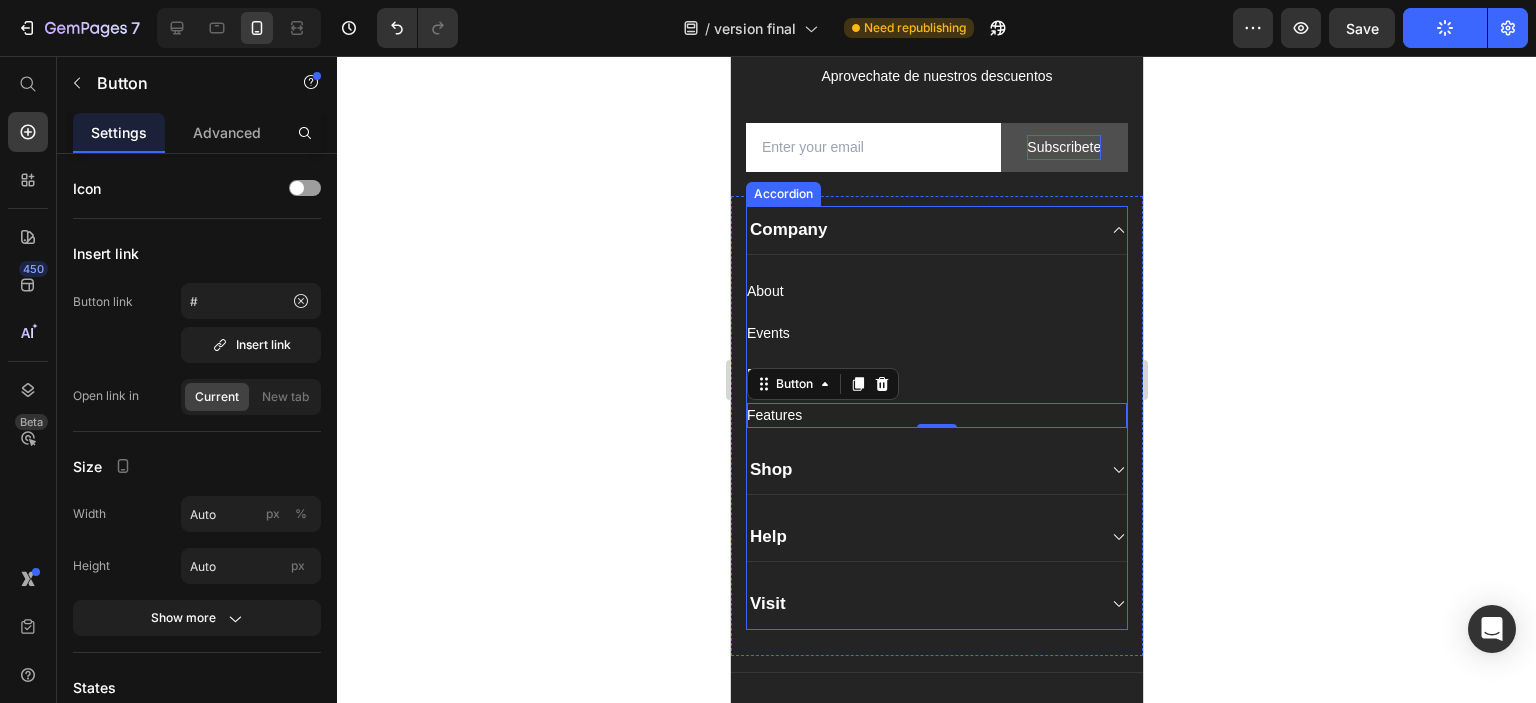 click 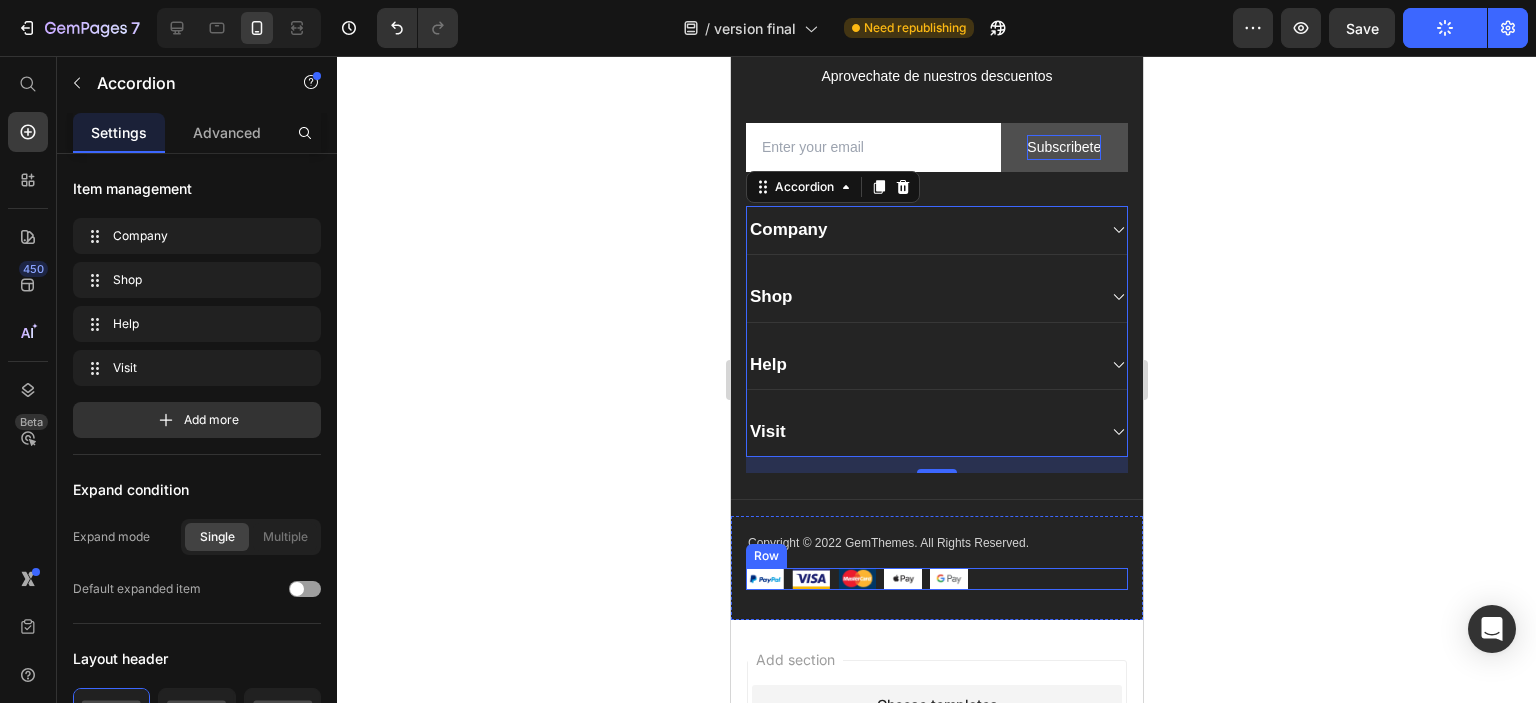 click on "Image Image Image Image Image Row" at bounding box center [936, 579] 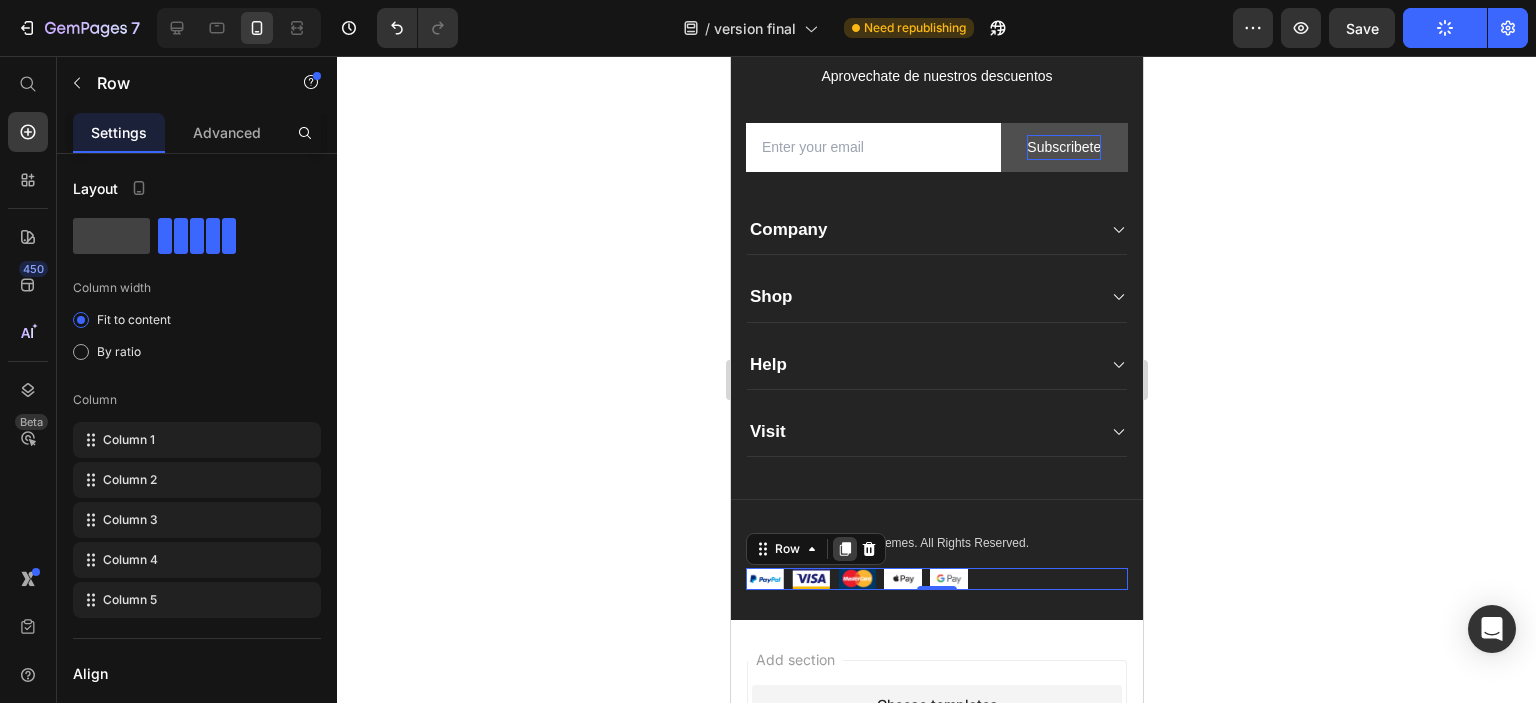 click 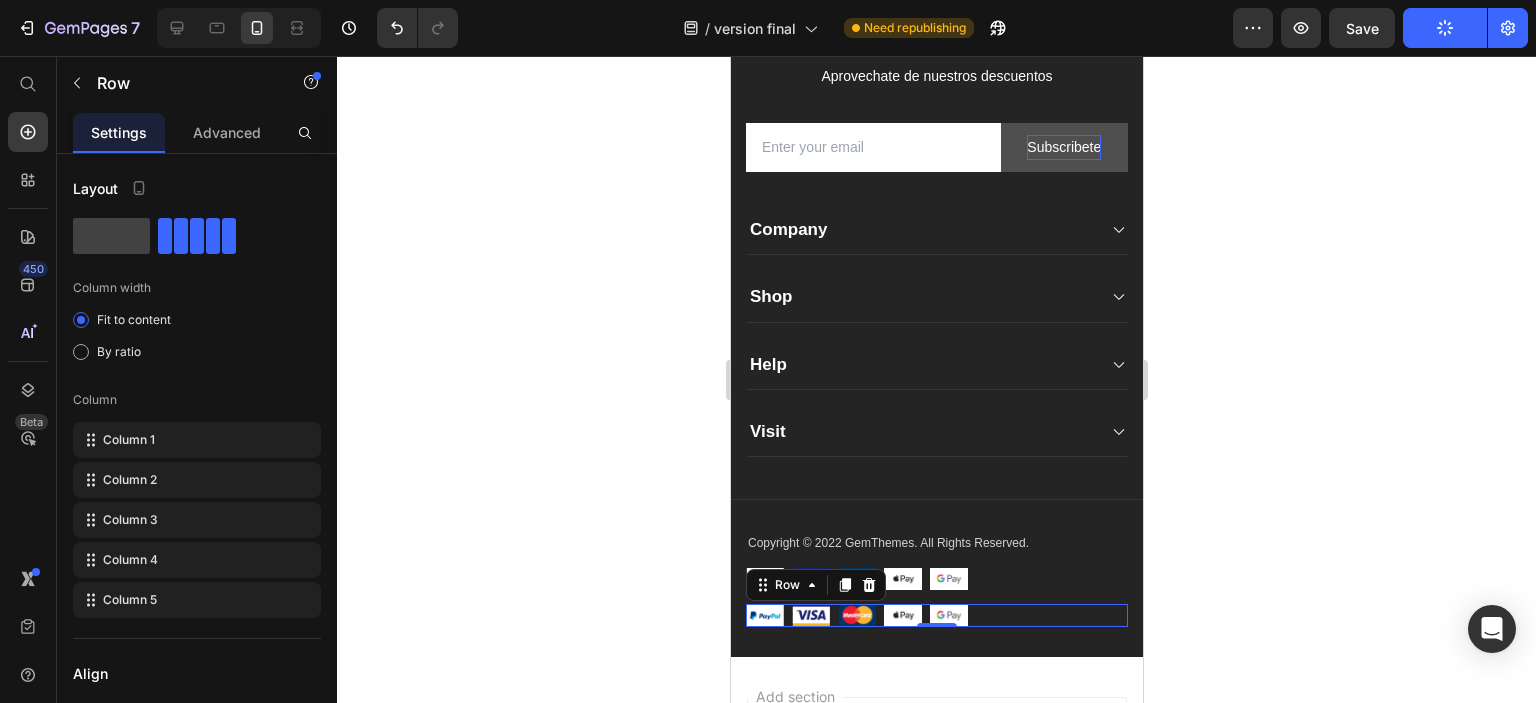 click on "Image Image Image Image Image Row   0" at bounding box center [936, 615] 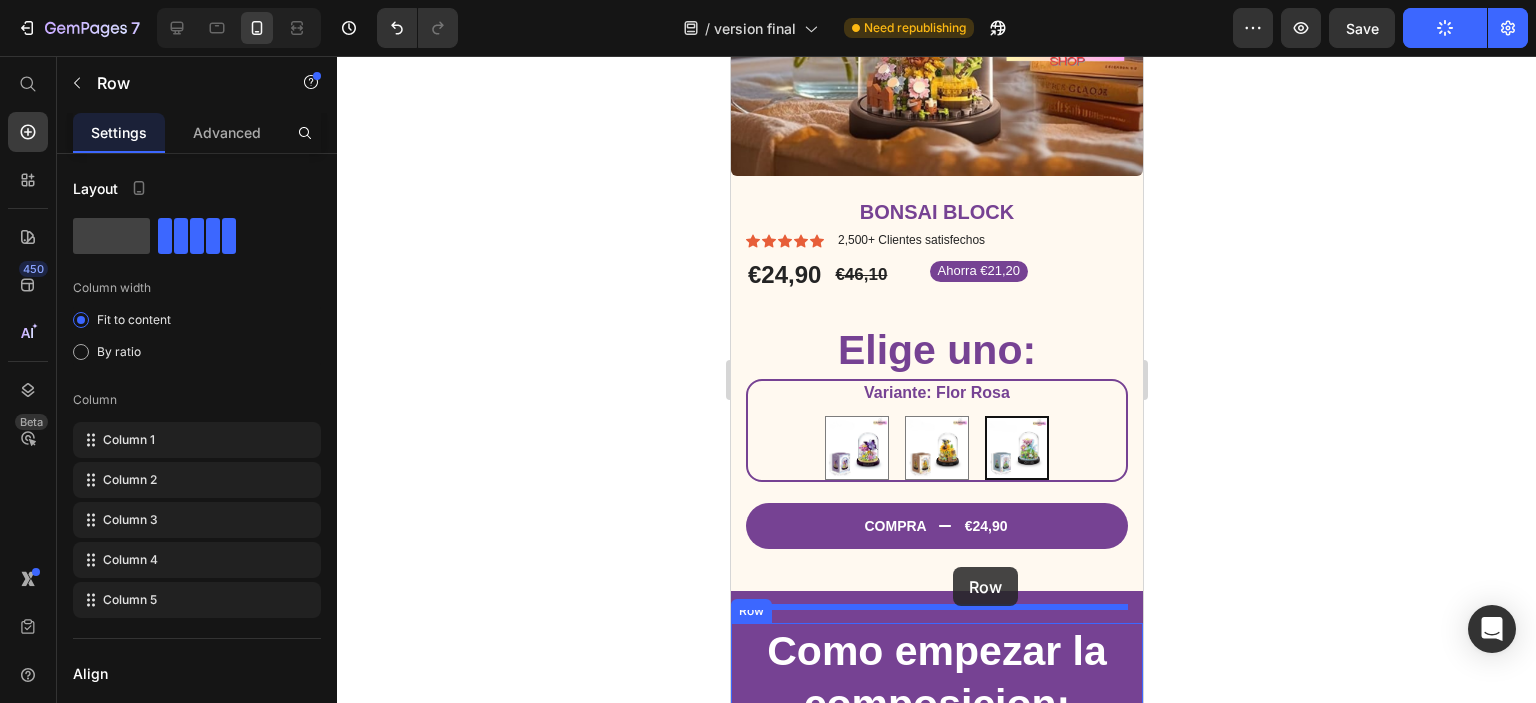 scroll, scrollTop: 477, scrollLeft: 0, axis: vertical 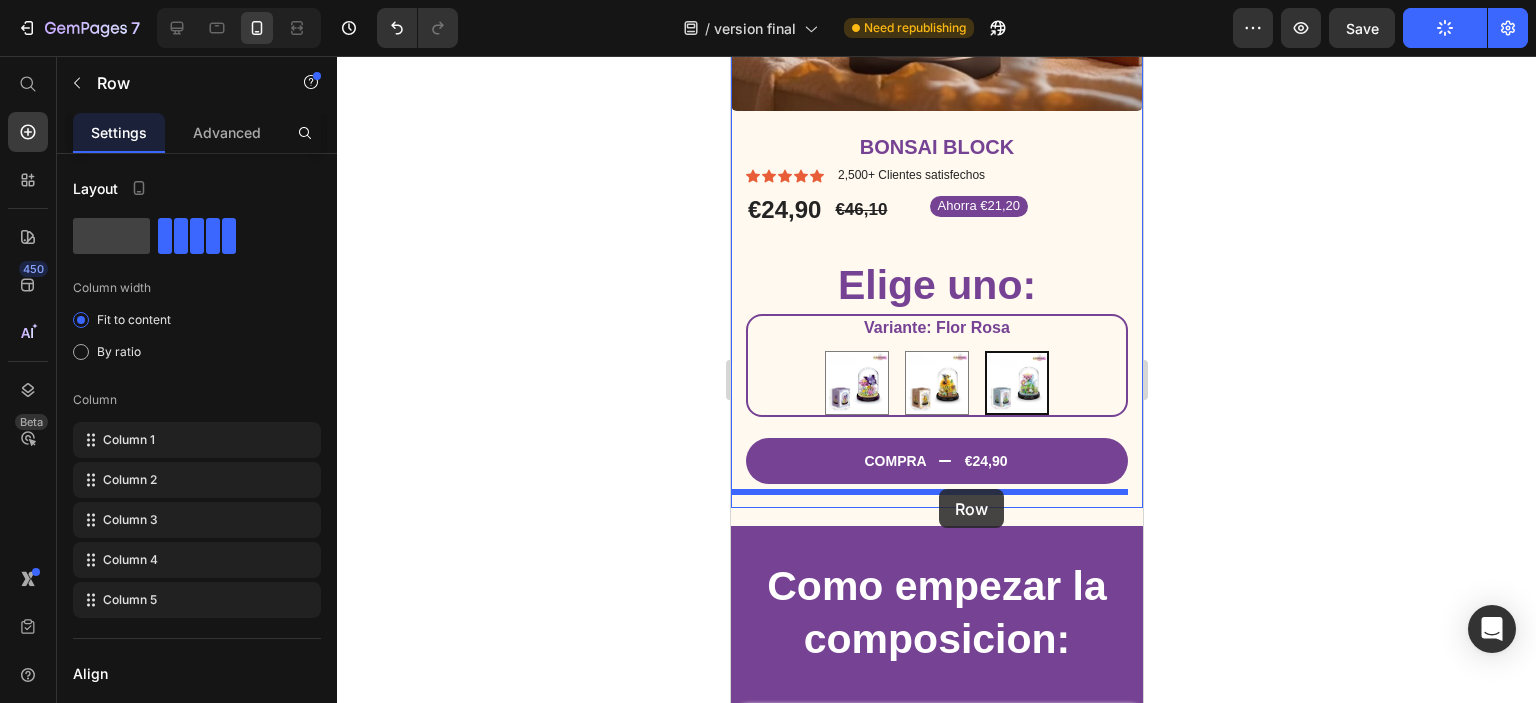 drag, startPoint x: 787, startPoint y: 593, endPoint x: 938, endPoint y: 489, distance: 183.3494 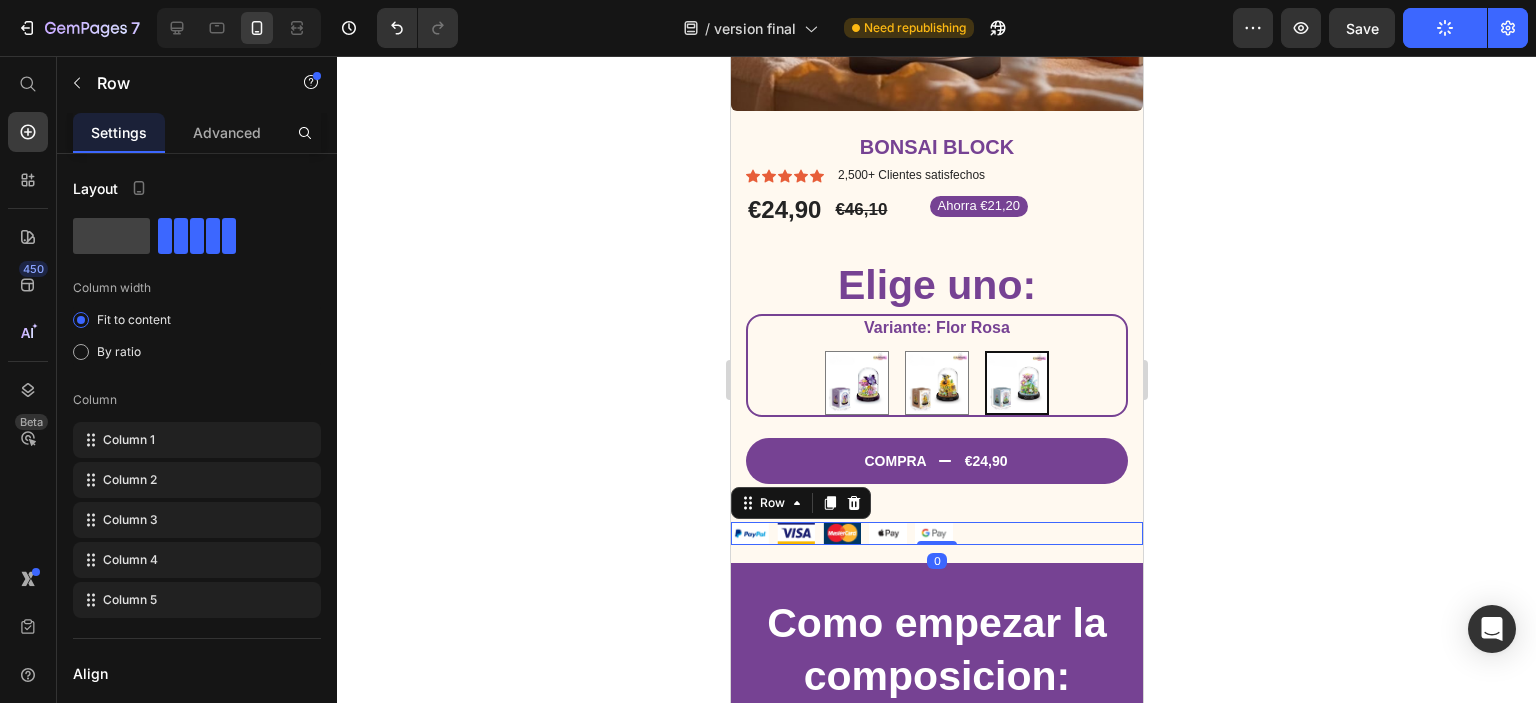click on "Image Image Image Image Image Row   0" at bounding box center [936, 533] 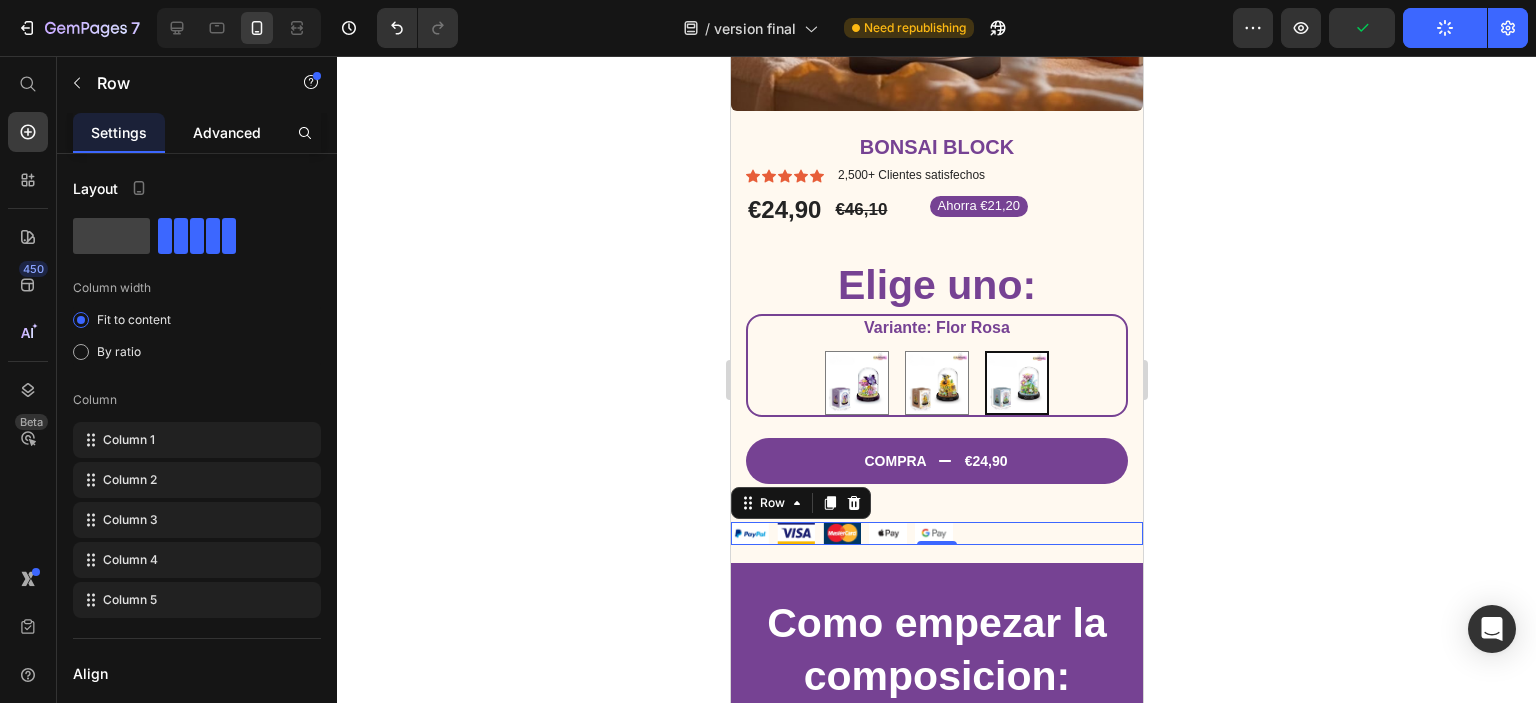 click on "Advanced" at bounding box center (227, 132) 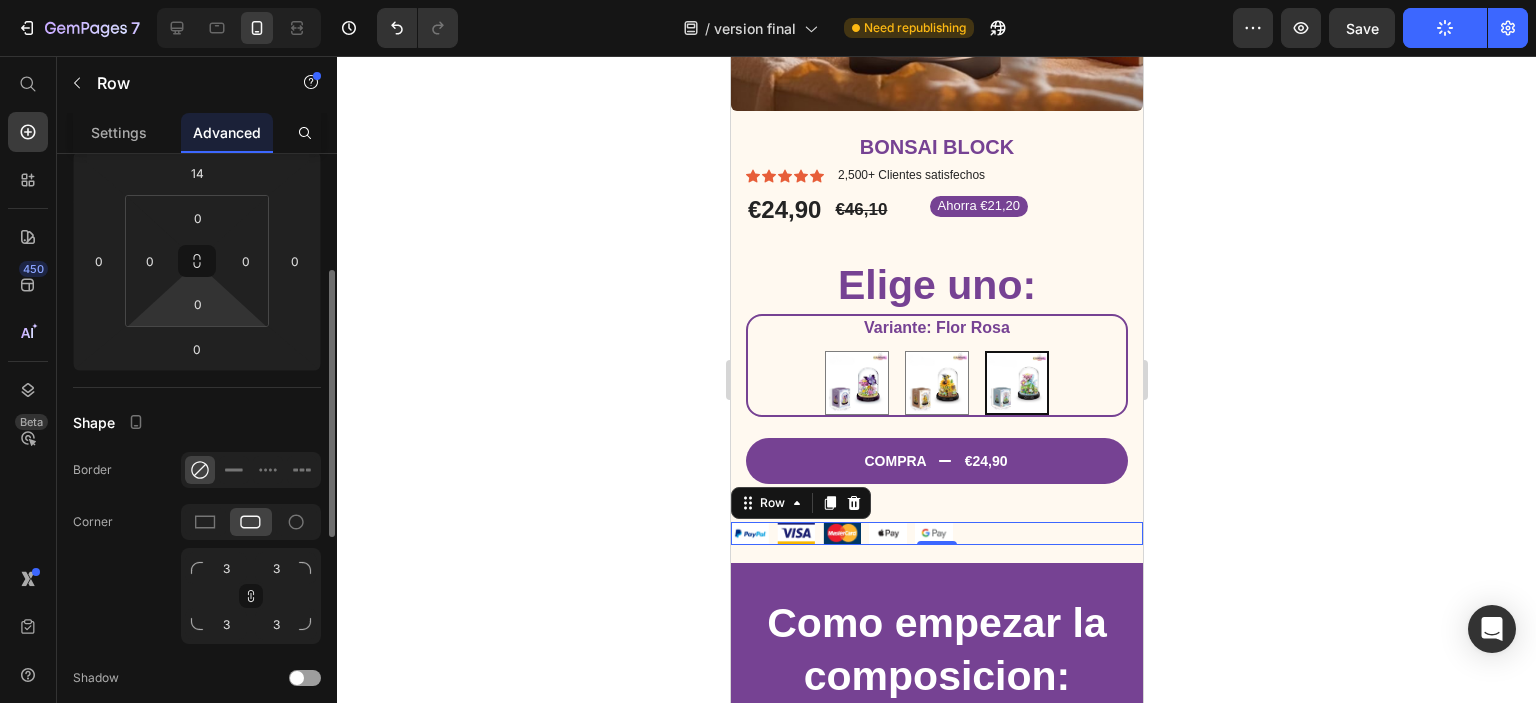 scroll, scrollTop: 0, scrollLeft: 0, axis: both 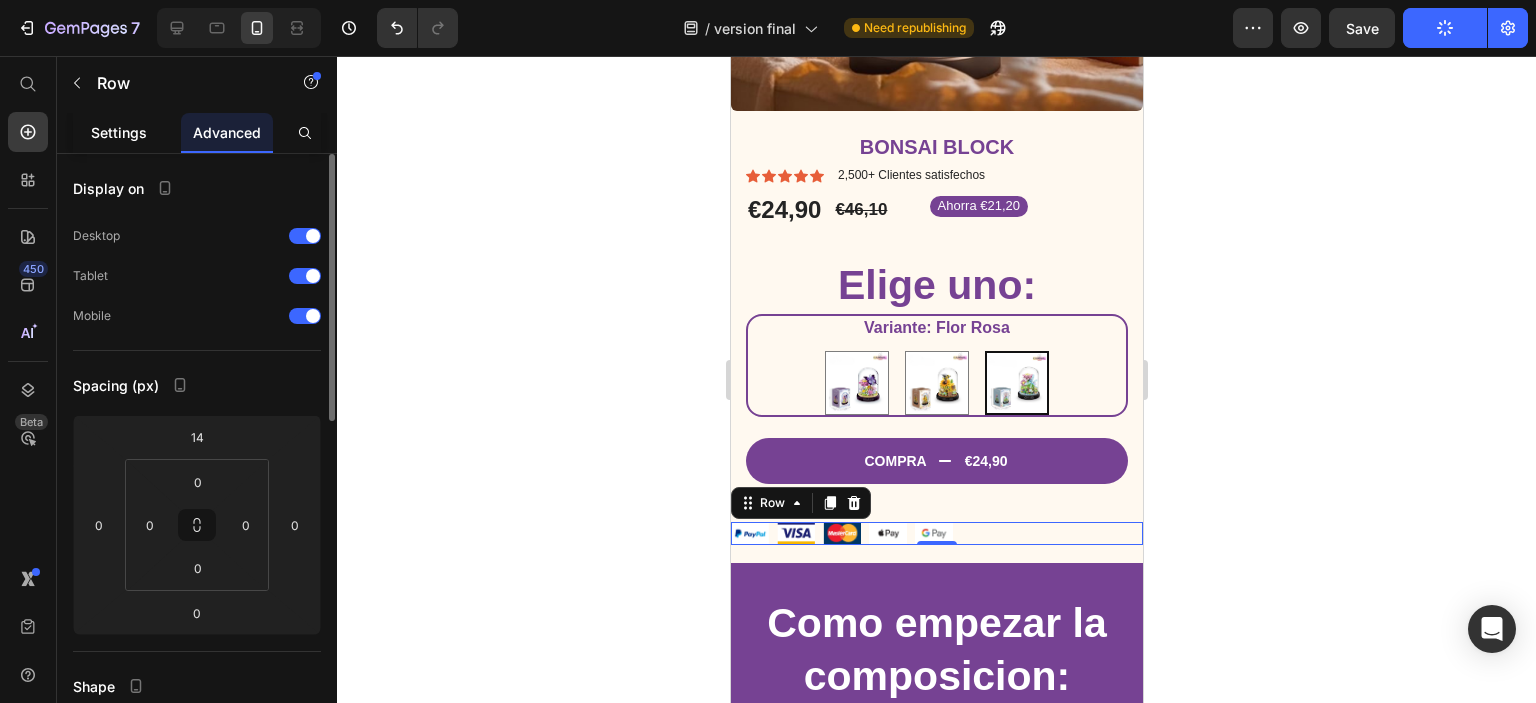 click on "Settings" at bounding box center [119, 132] 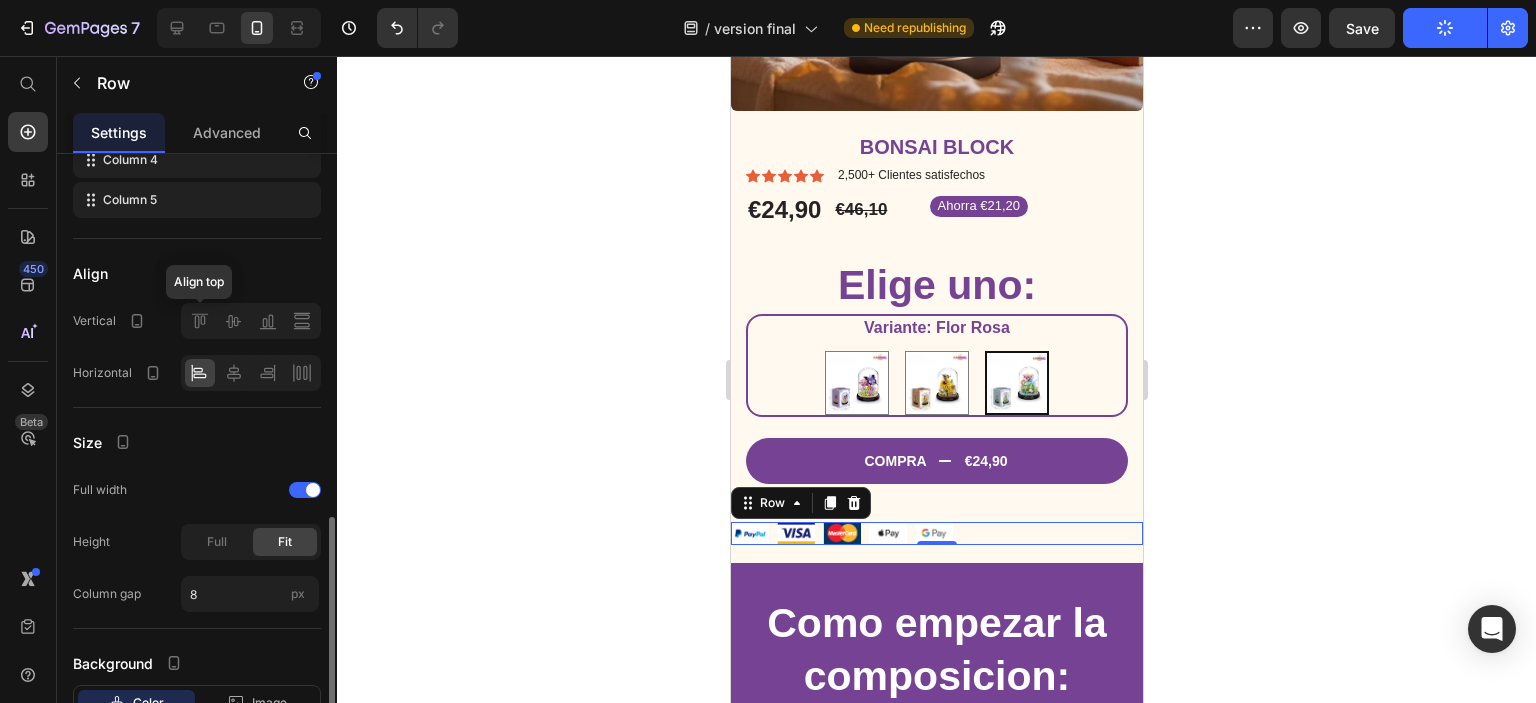 scroll, scrollTop: 544, scrollLeft: 0, axis: vertical 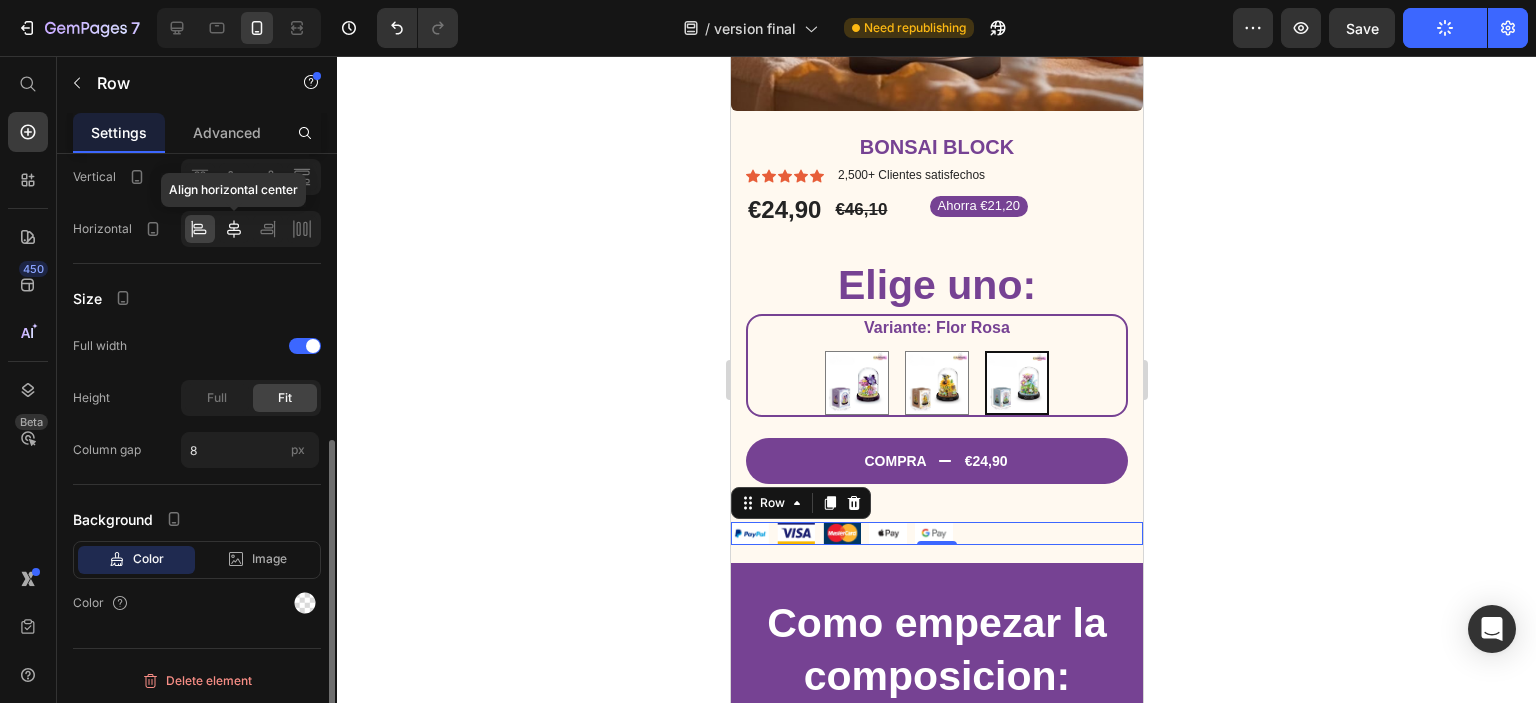 click 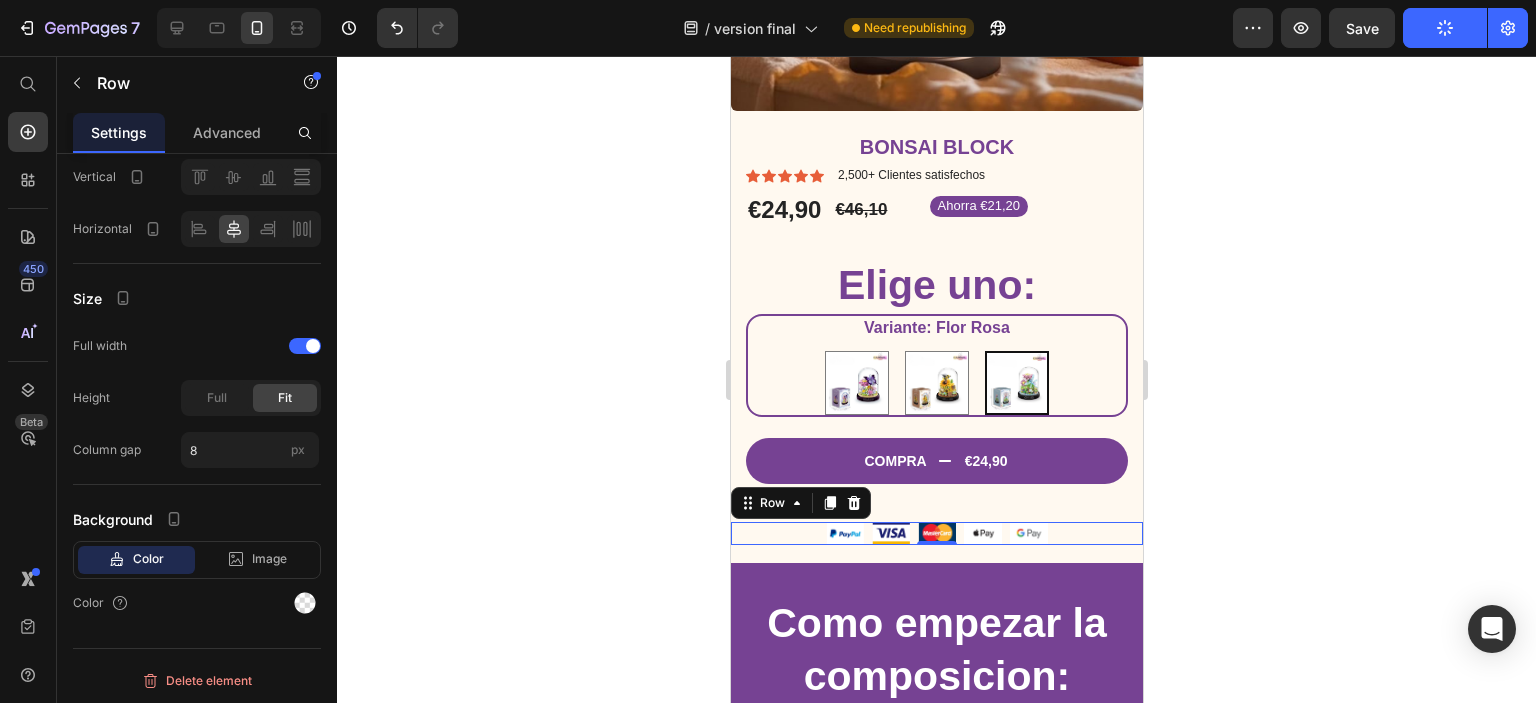 click 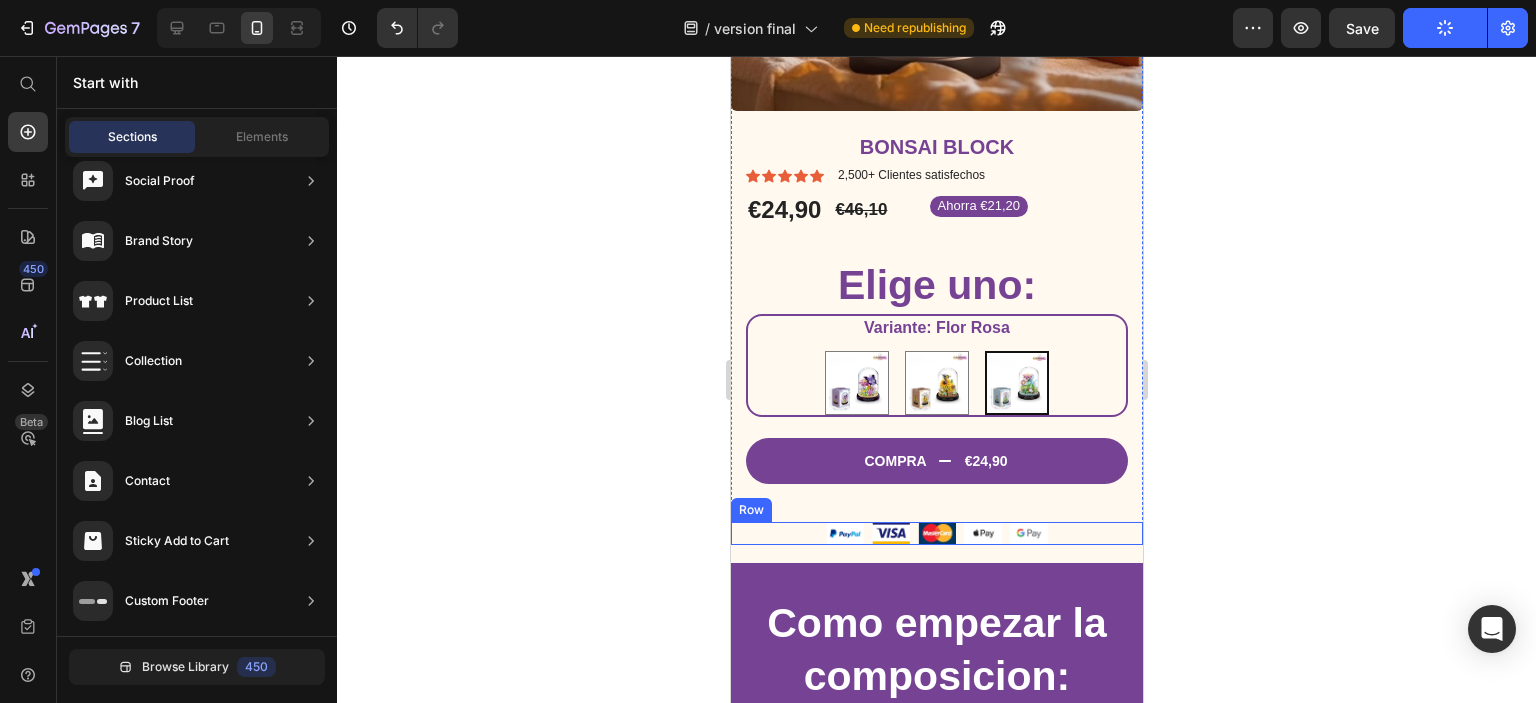 click on "Image Image Image Image Image Row" at bounding box center (936, 533) 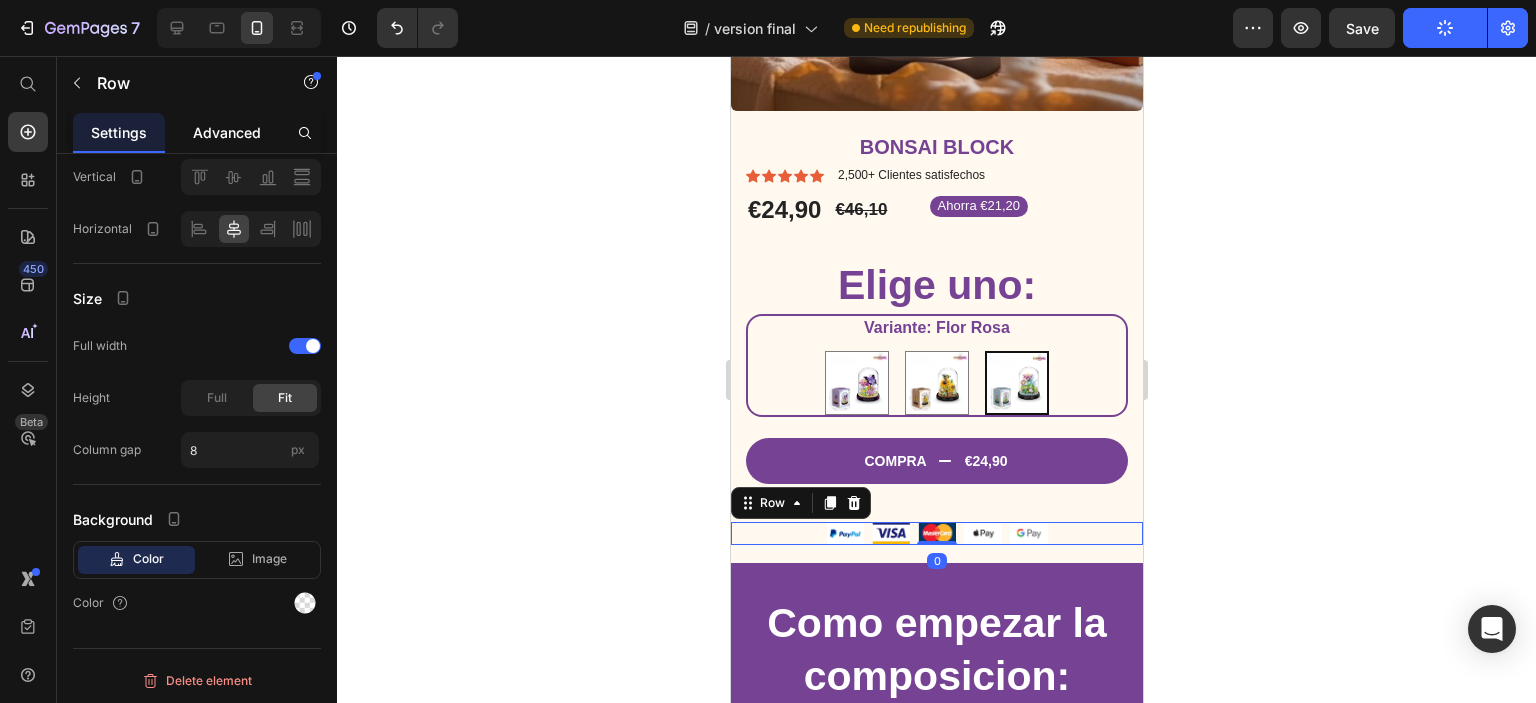 click on "Advanced" at bounding box center (227, 132) 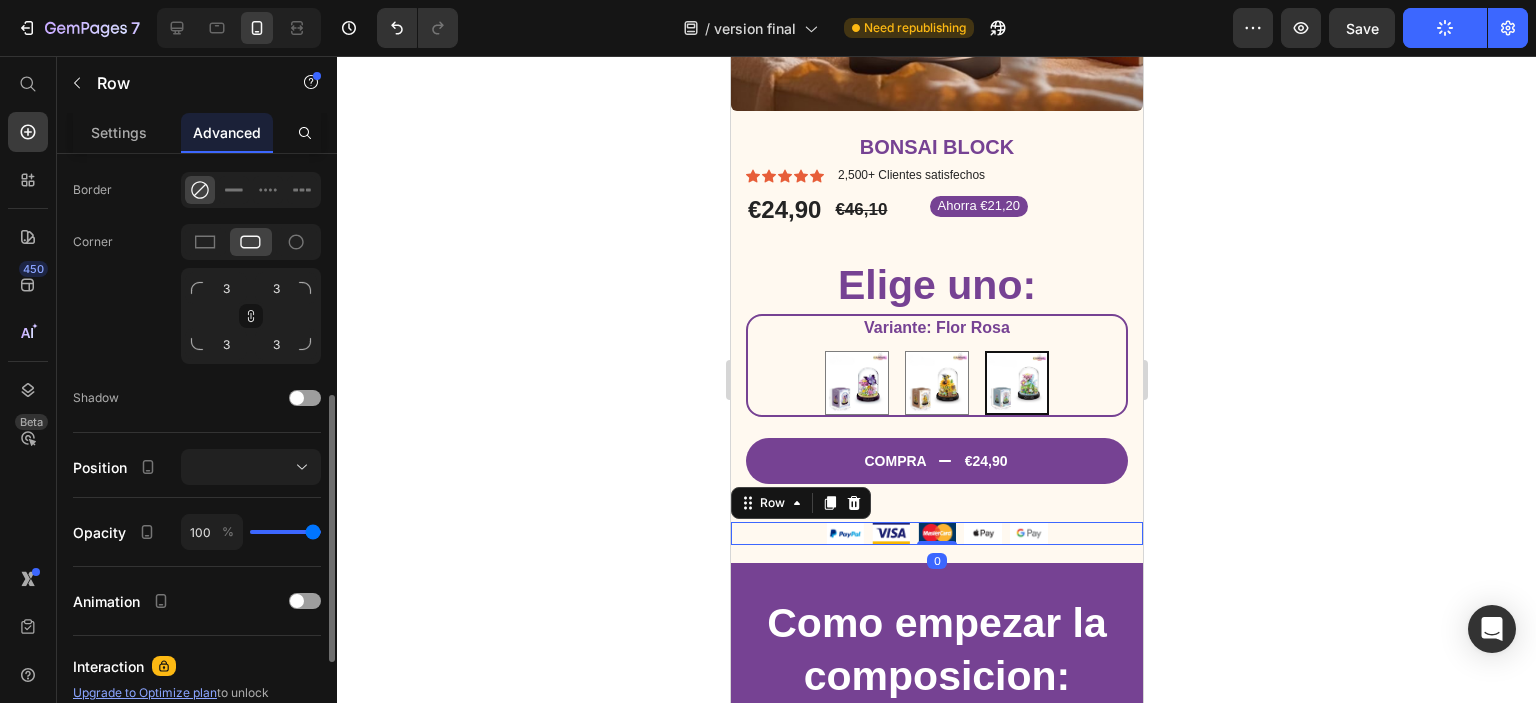 scroll, scrollTop: 0, scrollLeft: 0, axis: both 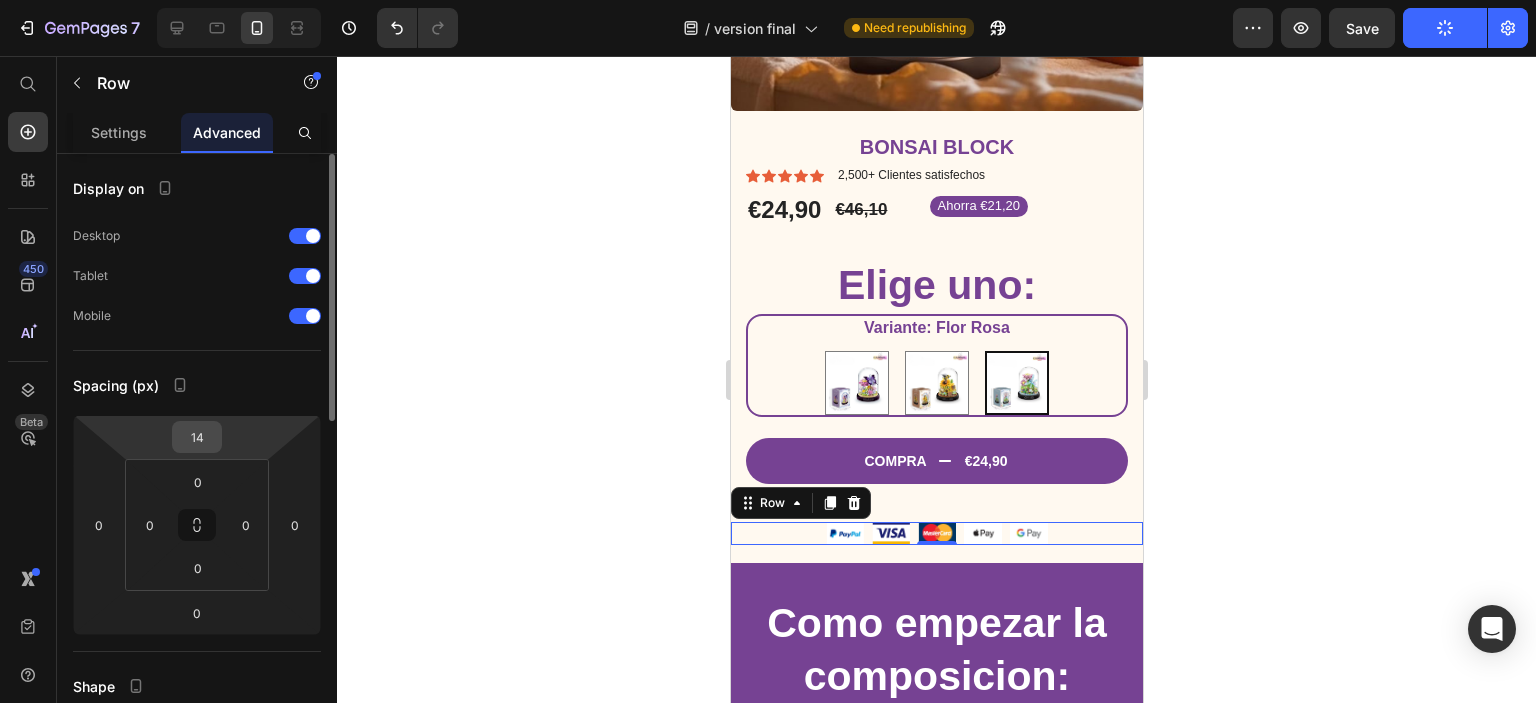 click on "14" at bounding box center [197, 437] 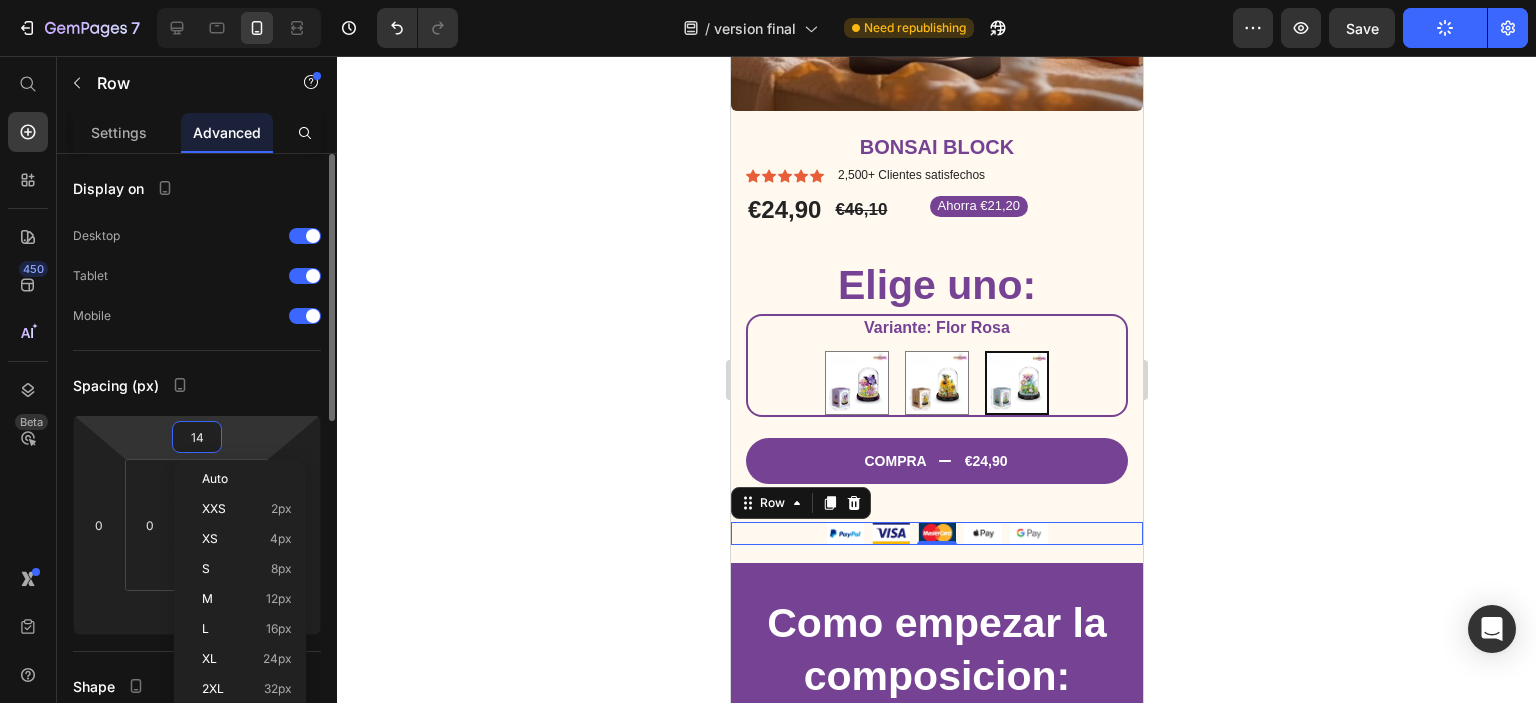 type on "0" 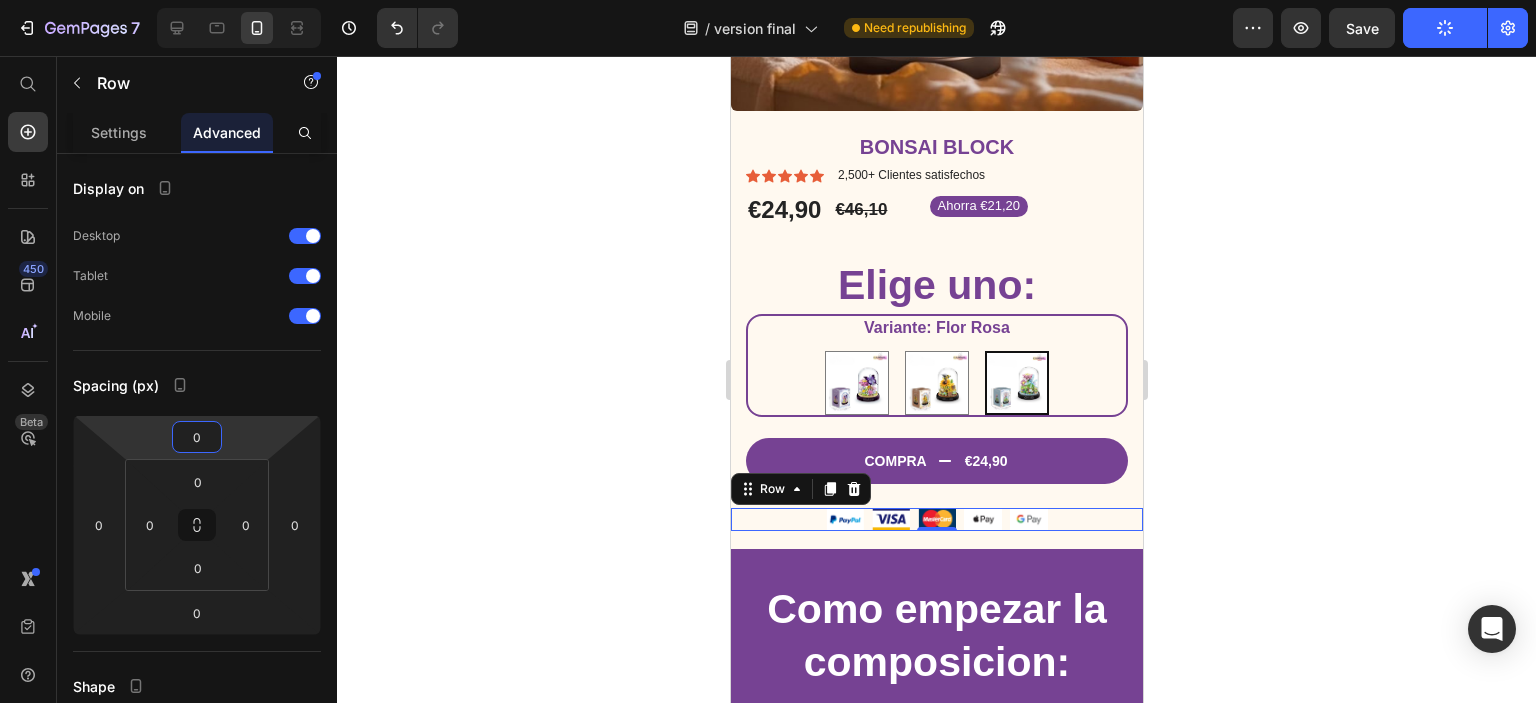click 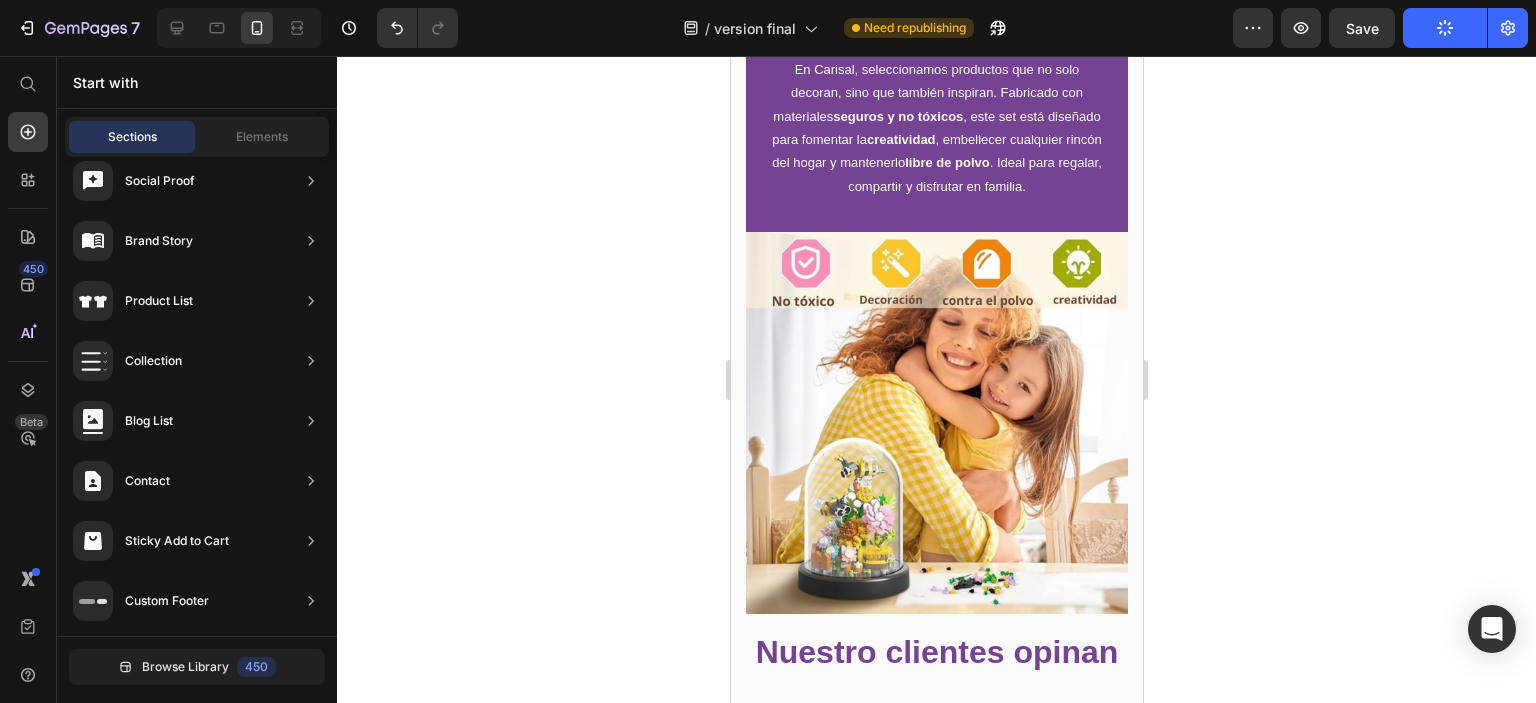 scroll, scrollTop: 1634, scrollLeft: 0, axis: vertical 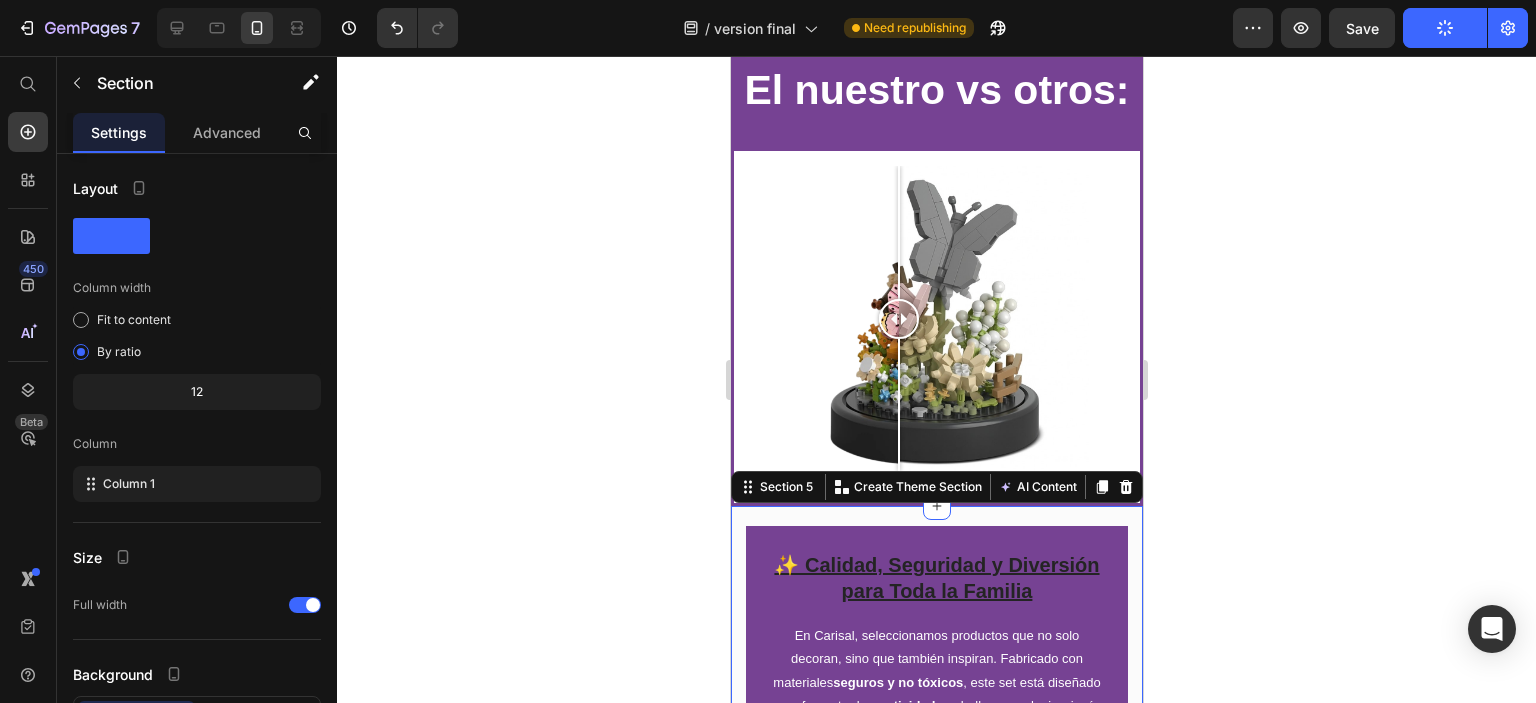 click on "✨ Calidad, Seguridad y Diversión para Toda la Familia Heading En Carisal, seleccionamos productos que no solo decoran, sino que también inspiran. Fabricado con materiales  seguros y no tóxicos , este set está diseñado para fomentar la  creatividad , embellecer cualquier rincón del hogar y mantenerlo  libre de polvo . Ideal para regalar, compartir y disfrutar en familia. Text block Image Image Image Image Row Row Image Row Nuestro clientes opinan Heading Section 5   You can create reusable sections Create Theme Section AI Content Write with GemAI What would you like to describe here? Tone and Voice Persuasive Product Bonsai Block Show more Generate" at bounding box center (936, 914) 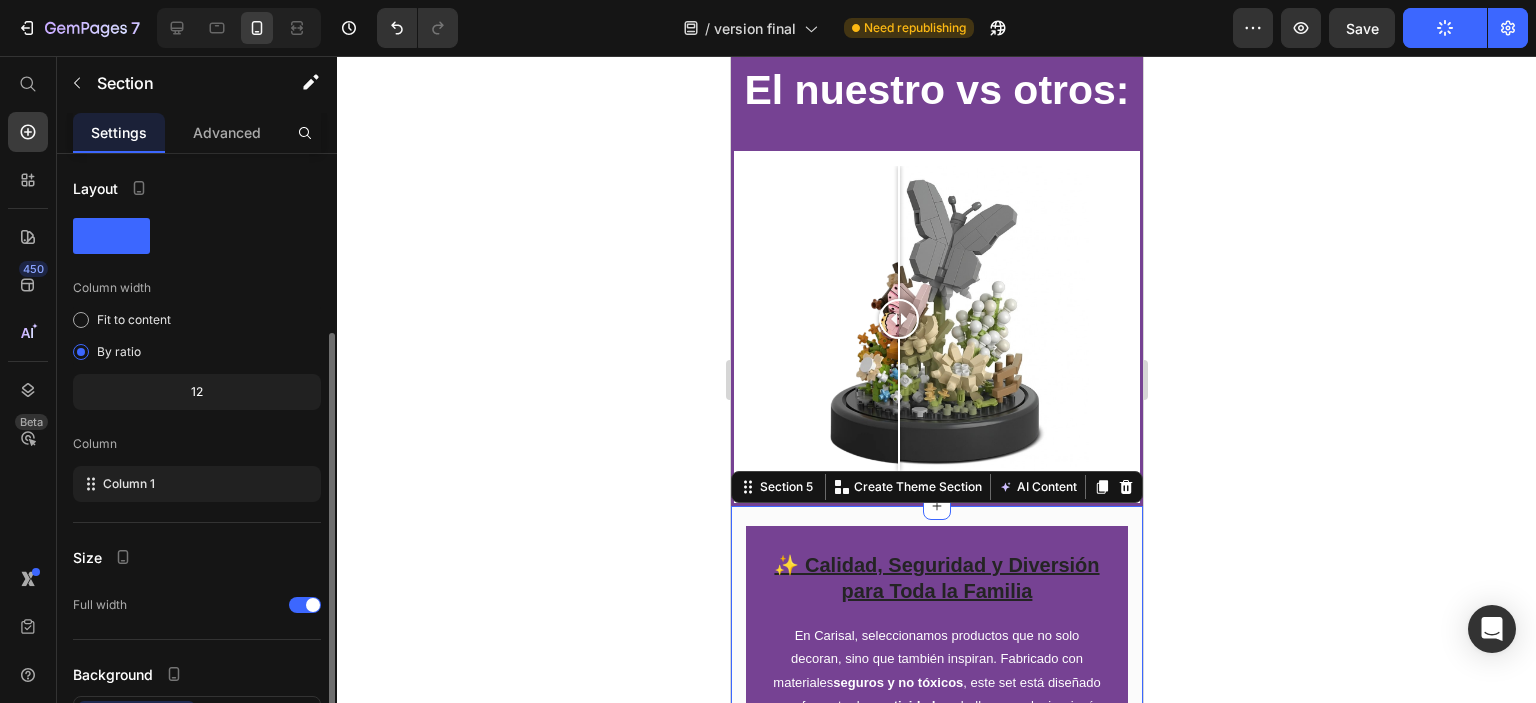 scroll, scrollTop: 156, scrollLeft: 0, axis: vertical 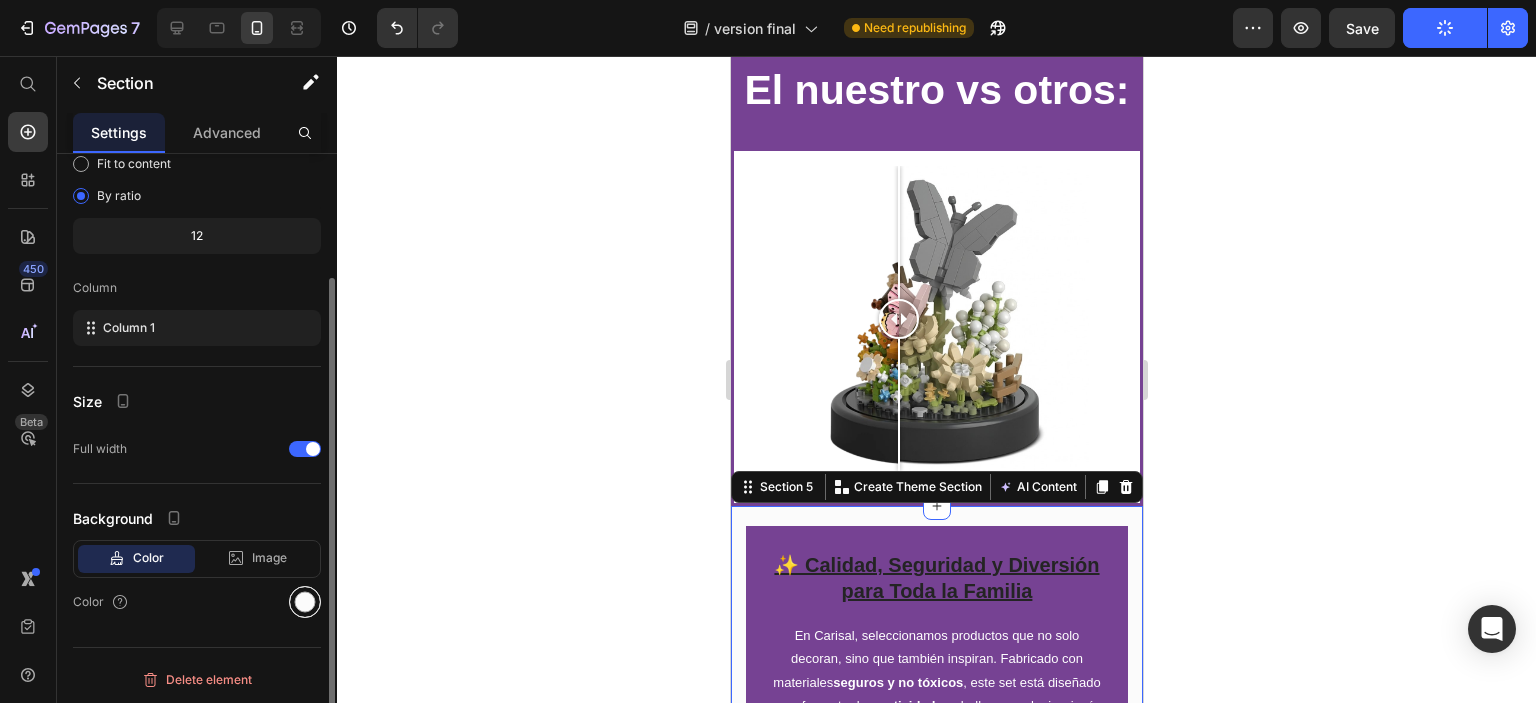 click at bounding box center [305, 602] 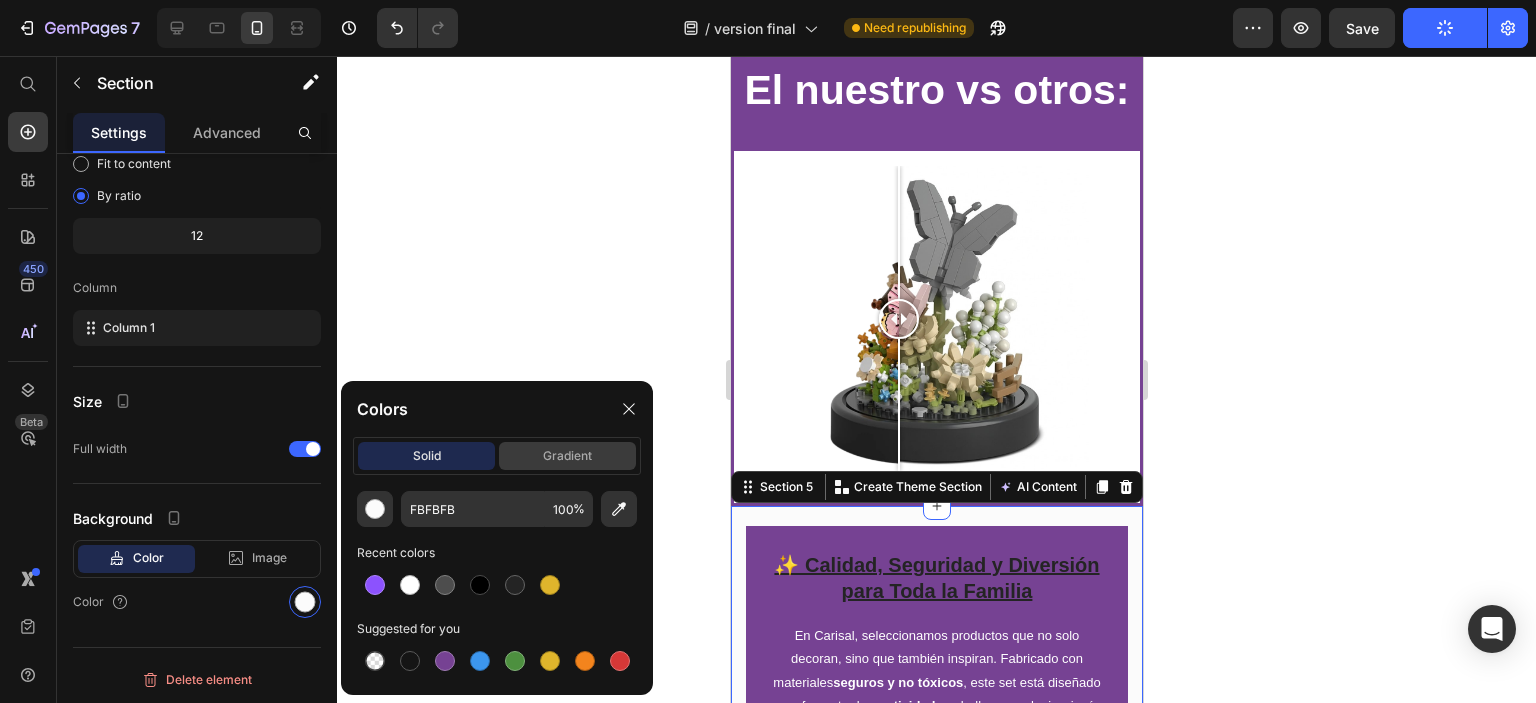 click on "gradient" 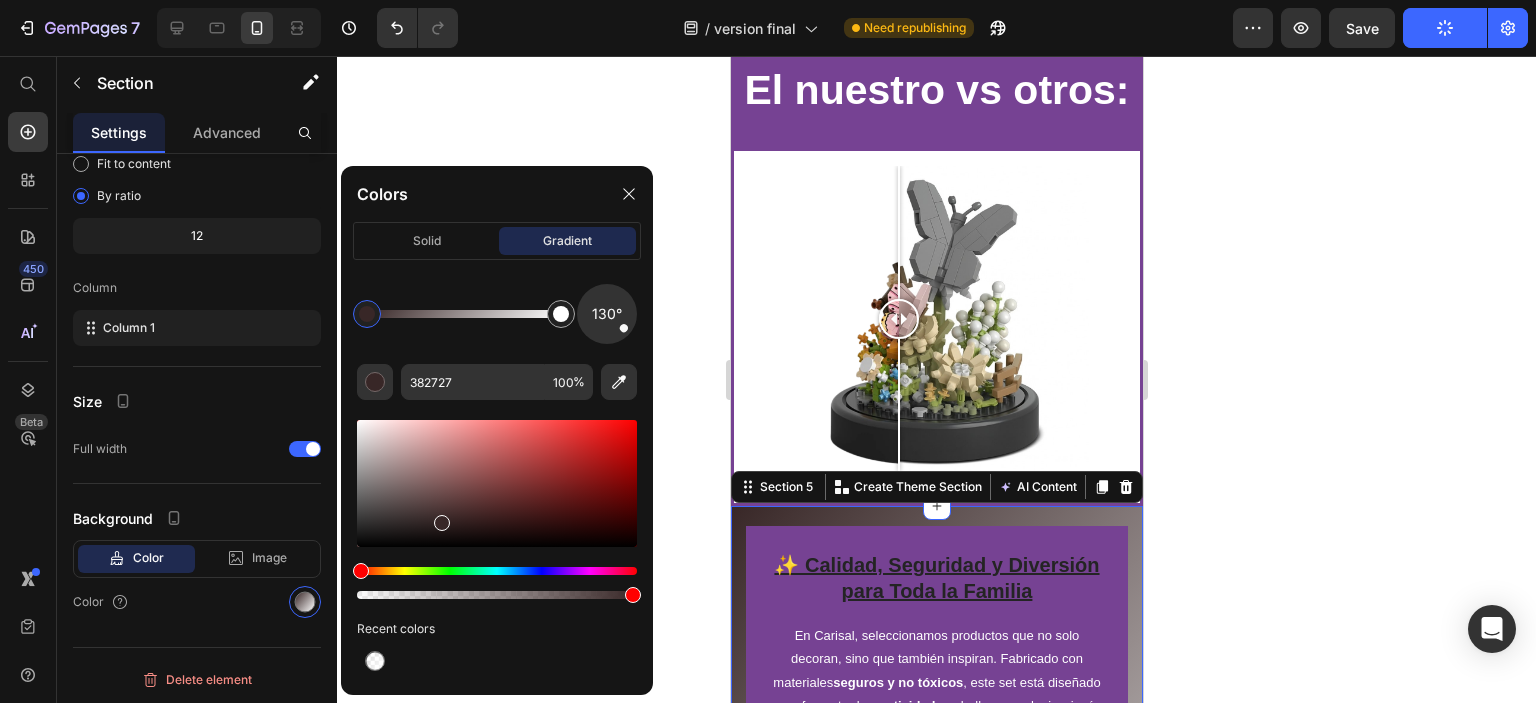 drag, startPoint x: 548, startPoint y: 466, endPoint x: 440, endPoint y: 518, distance: 119.86659 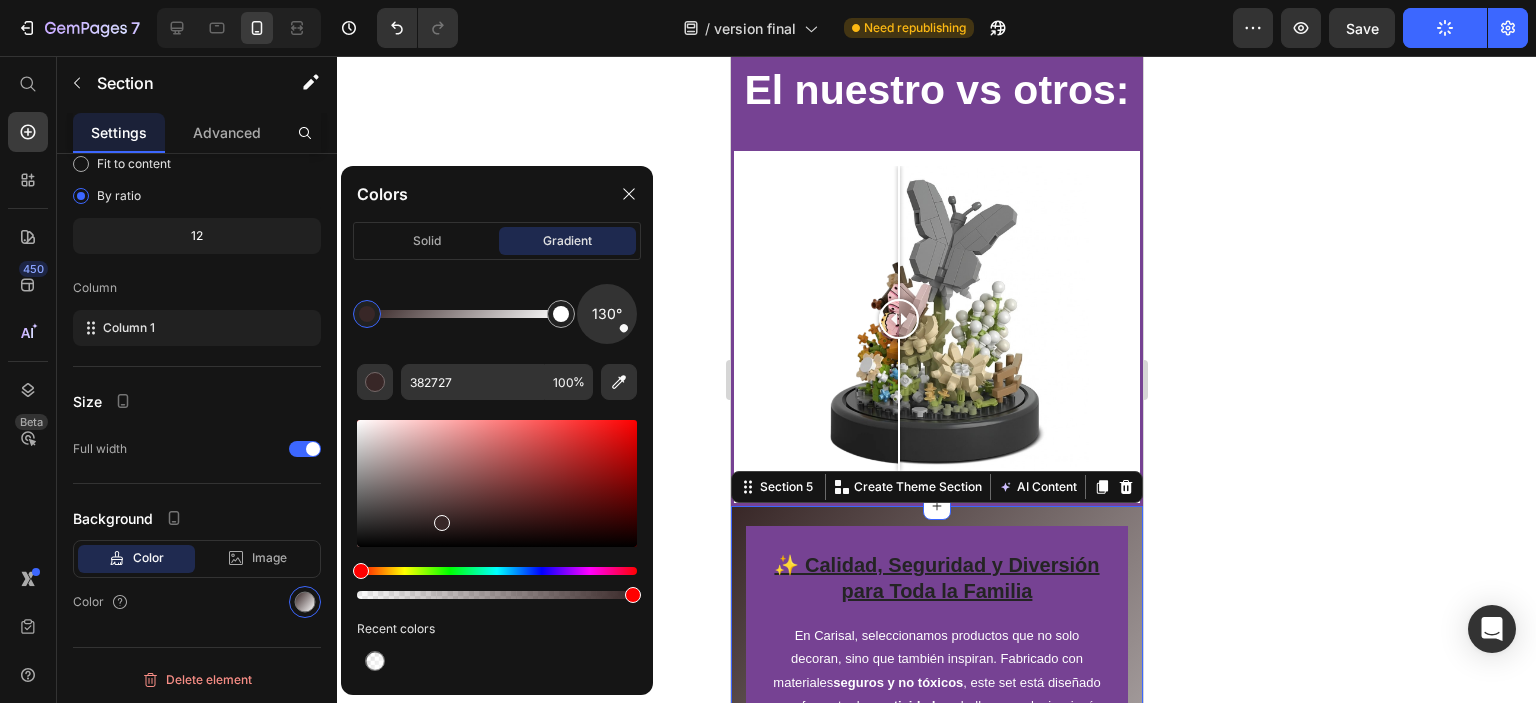 click at bounding box center [497, 483] 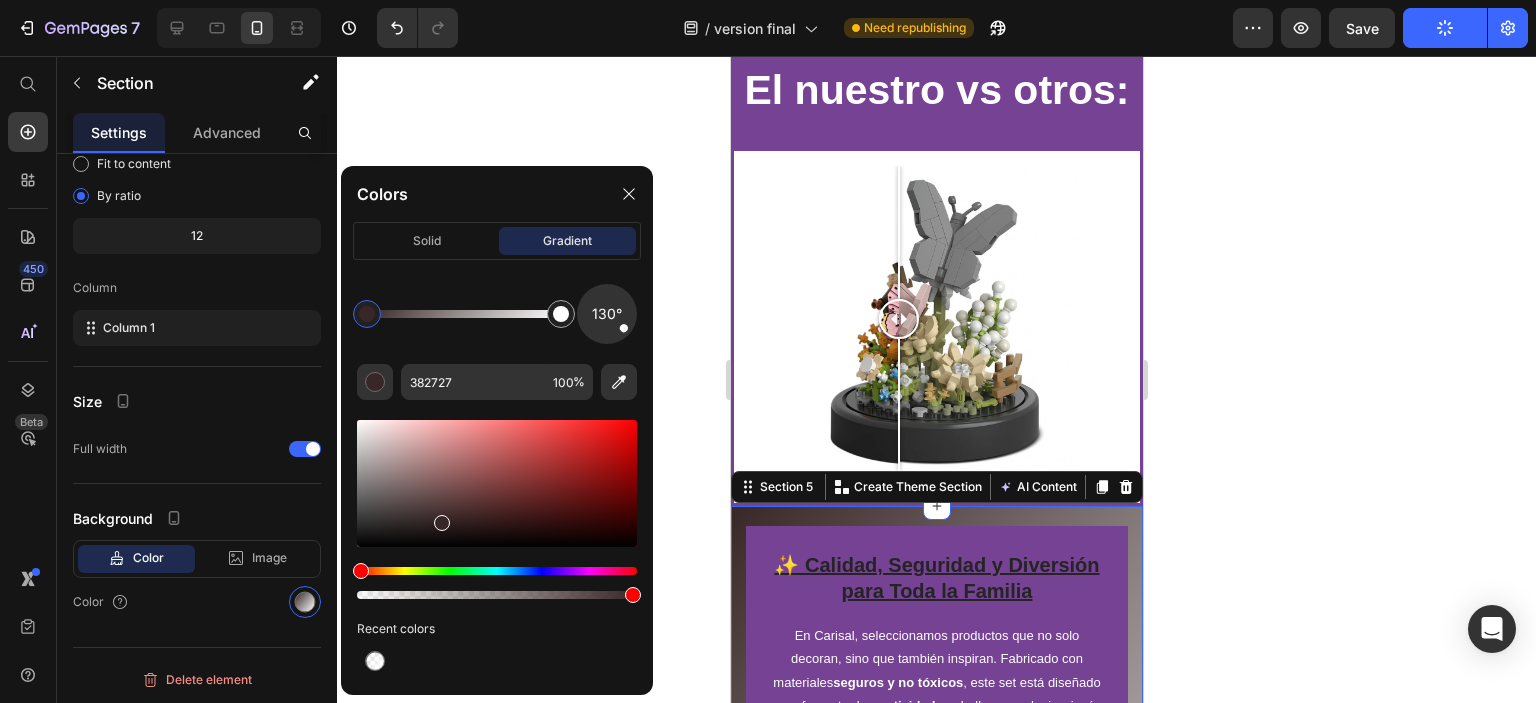 click at bounding box center [497, 571] 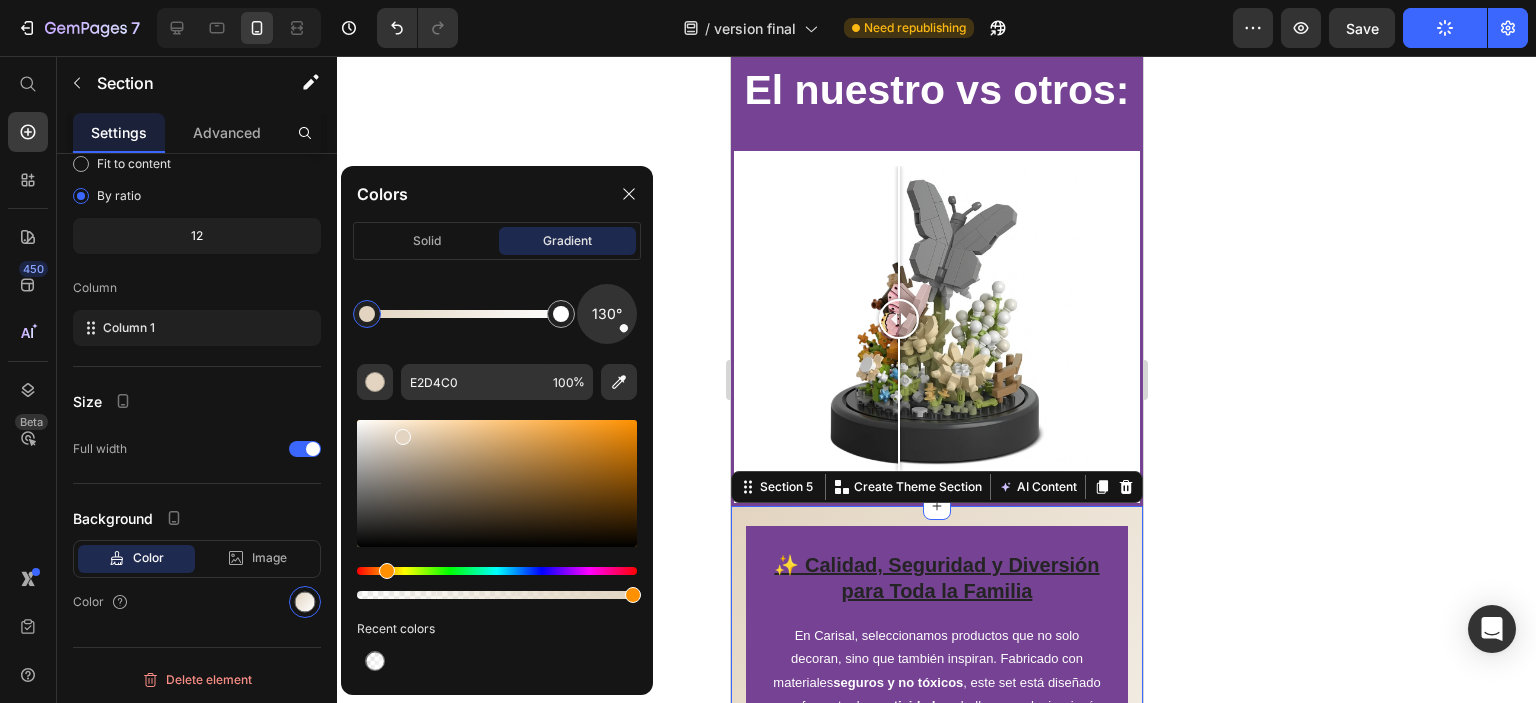 drag, startPoint x: 442, startPoint y: 520, endPoint x: 400, endPoint y: 433, distance: 96.60745 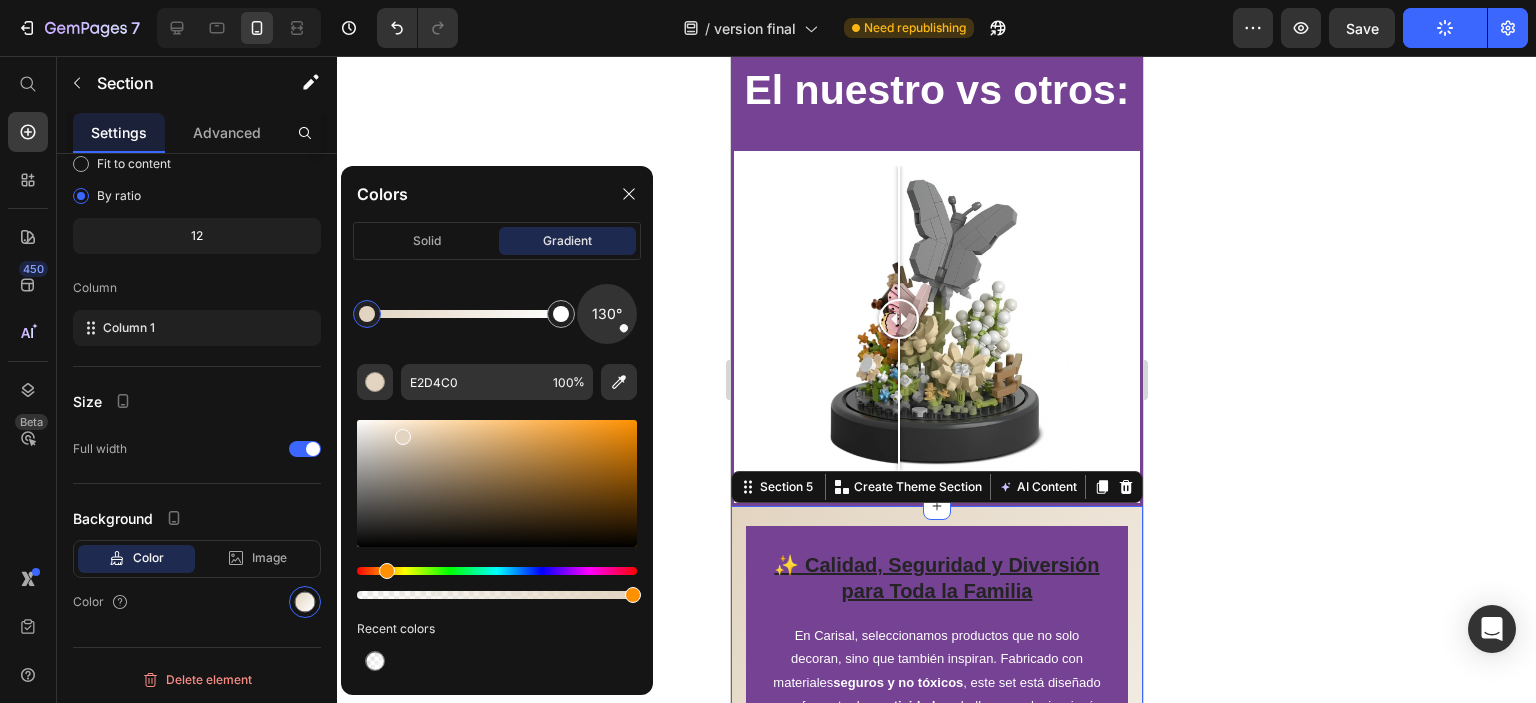 click at bounding box center (403, 437) 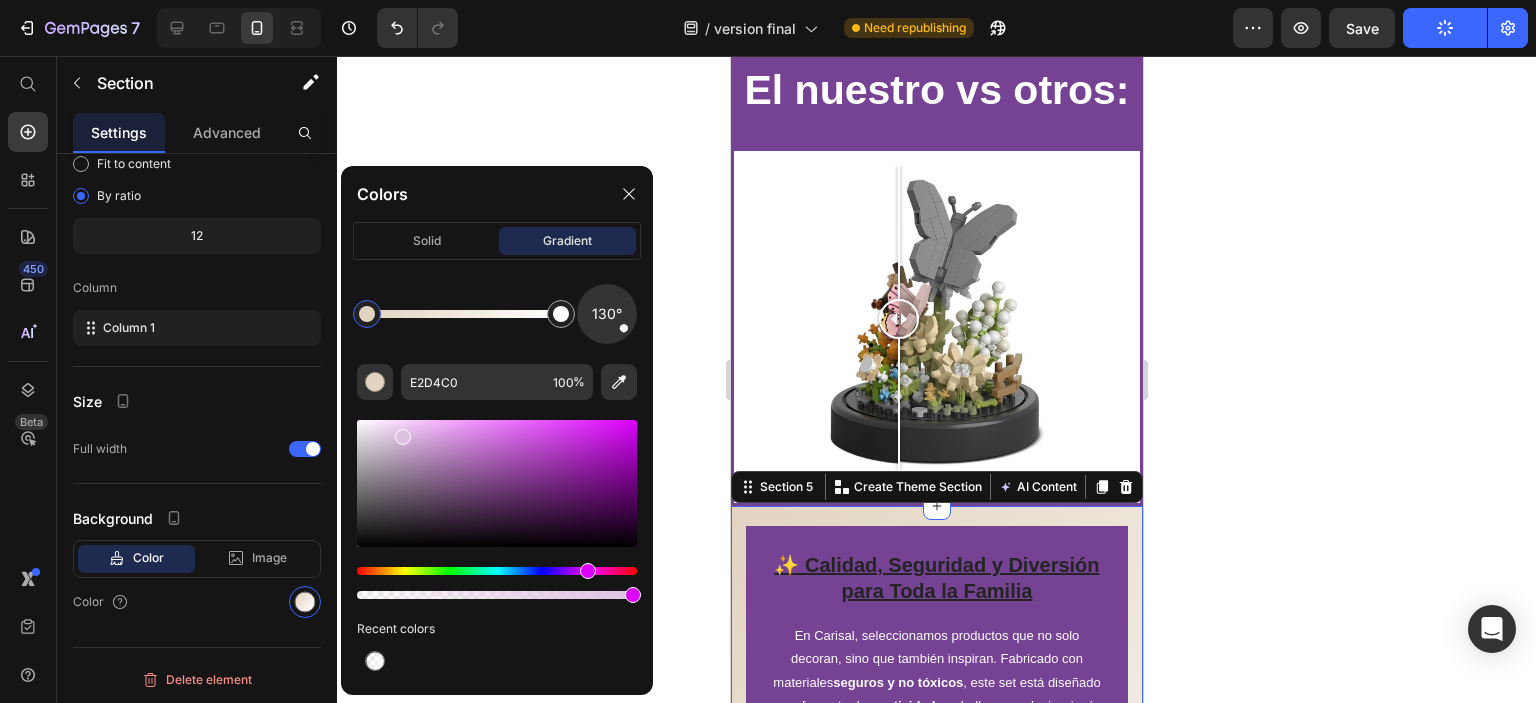 click at bounding box center (497, 571) 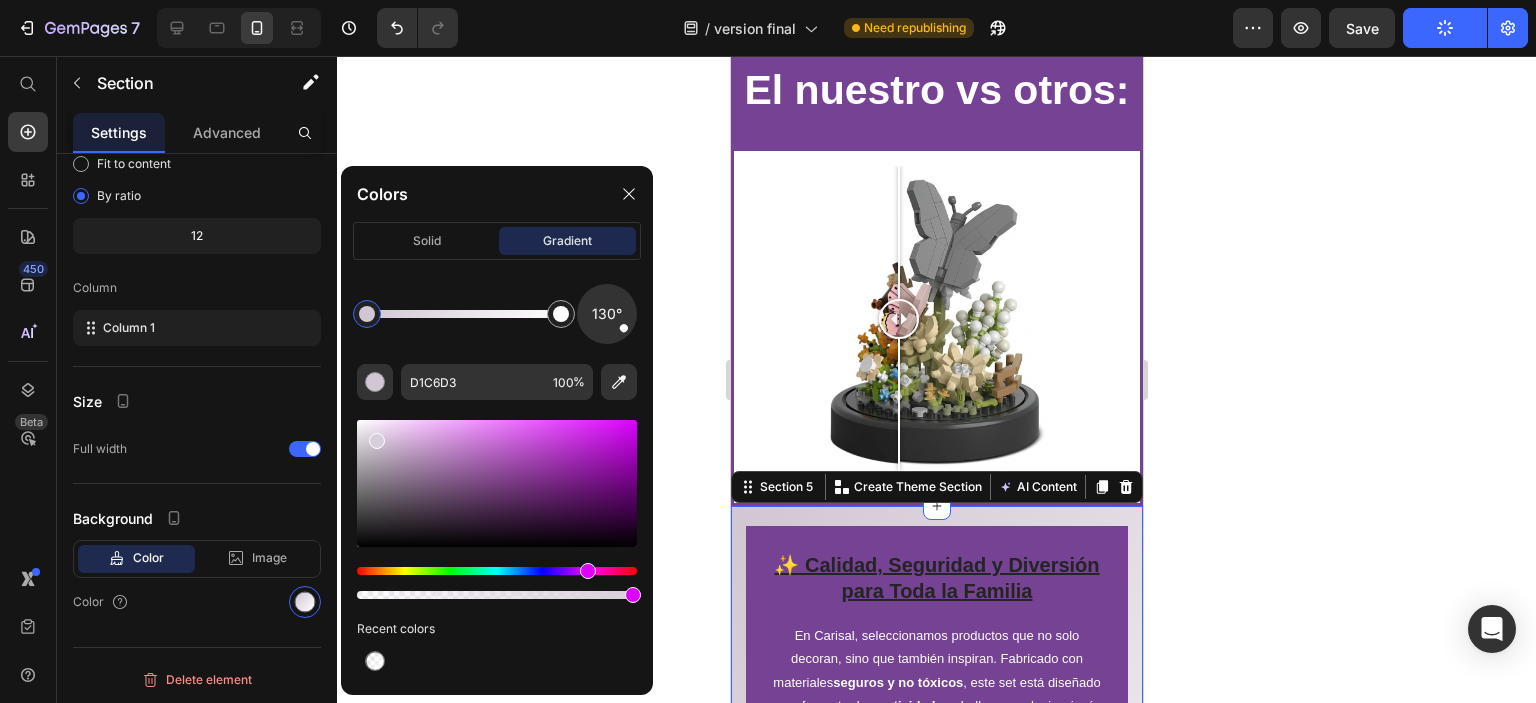 type on "D9CEDB" 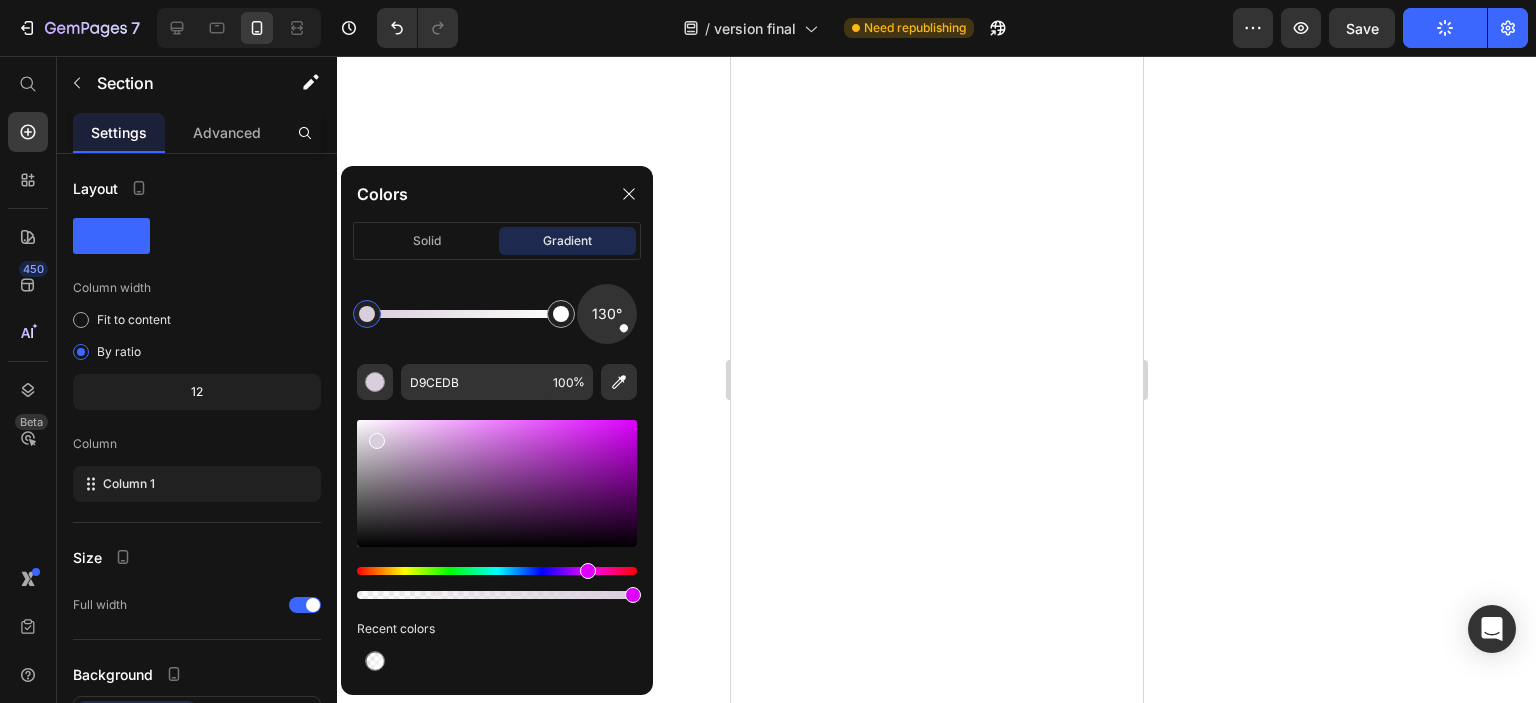 scroll, scrollTop: 0, scrollLeft: 0, axis: both 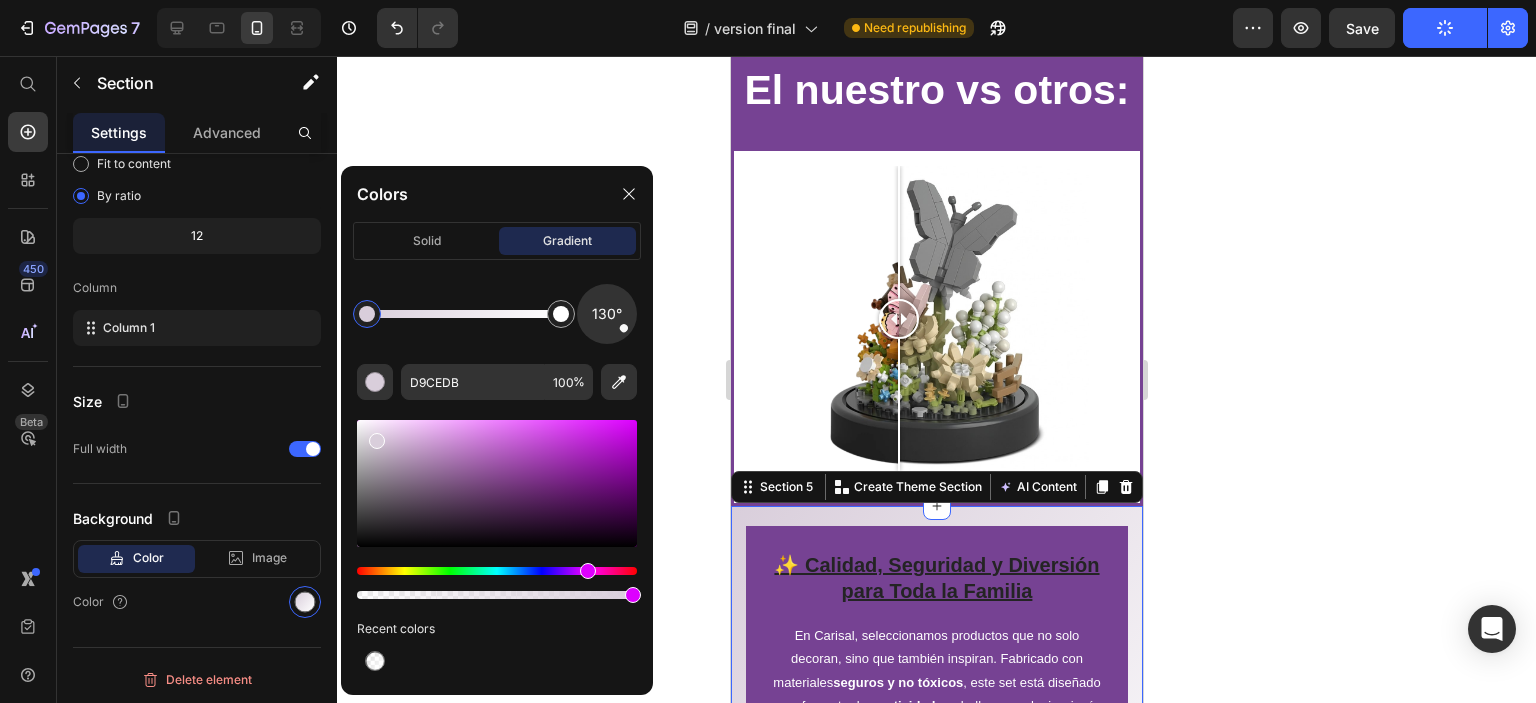 click at bounding box center (497, 483) 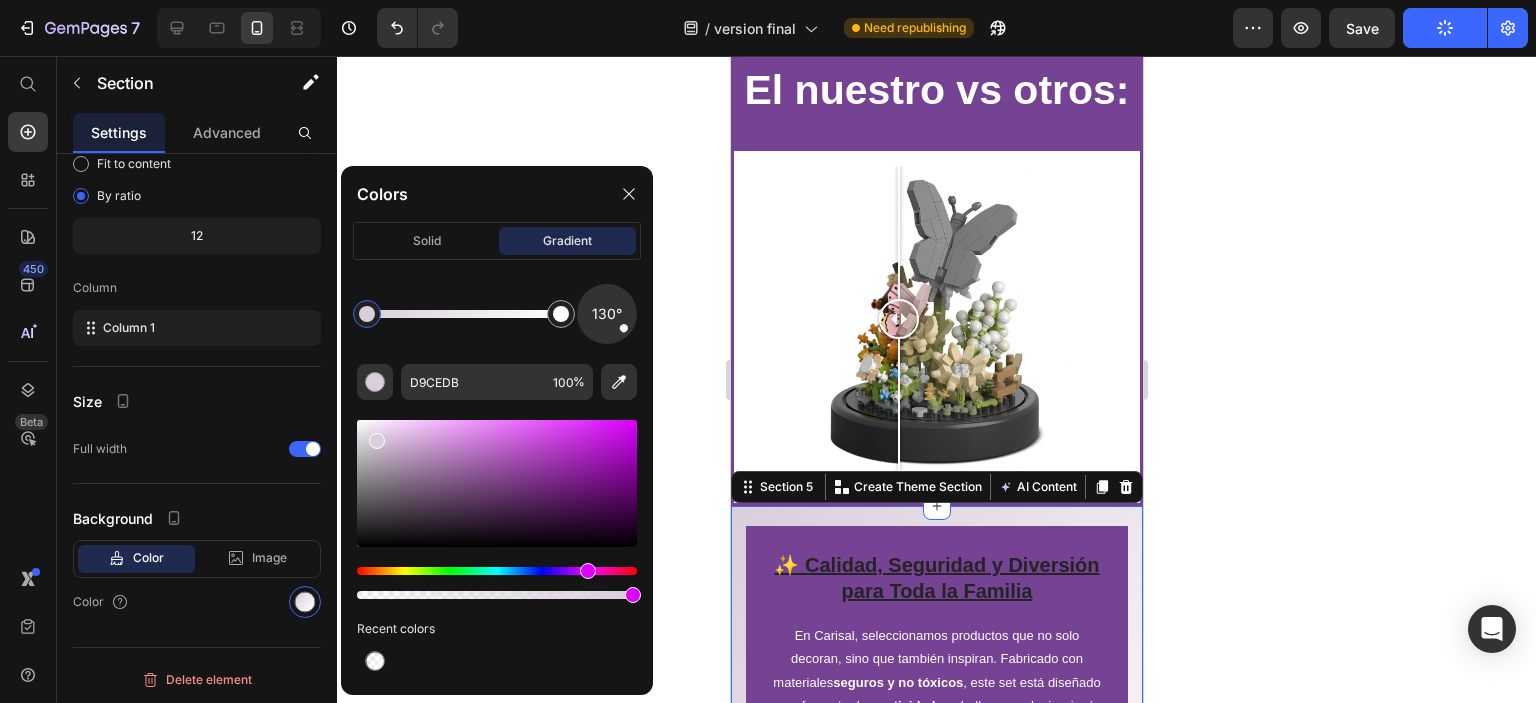 click 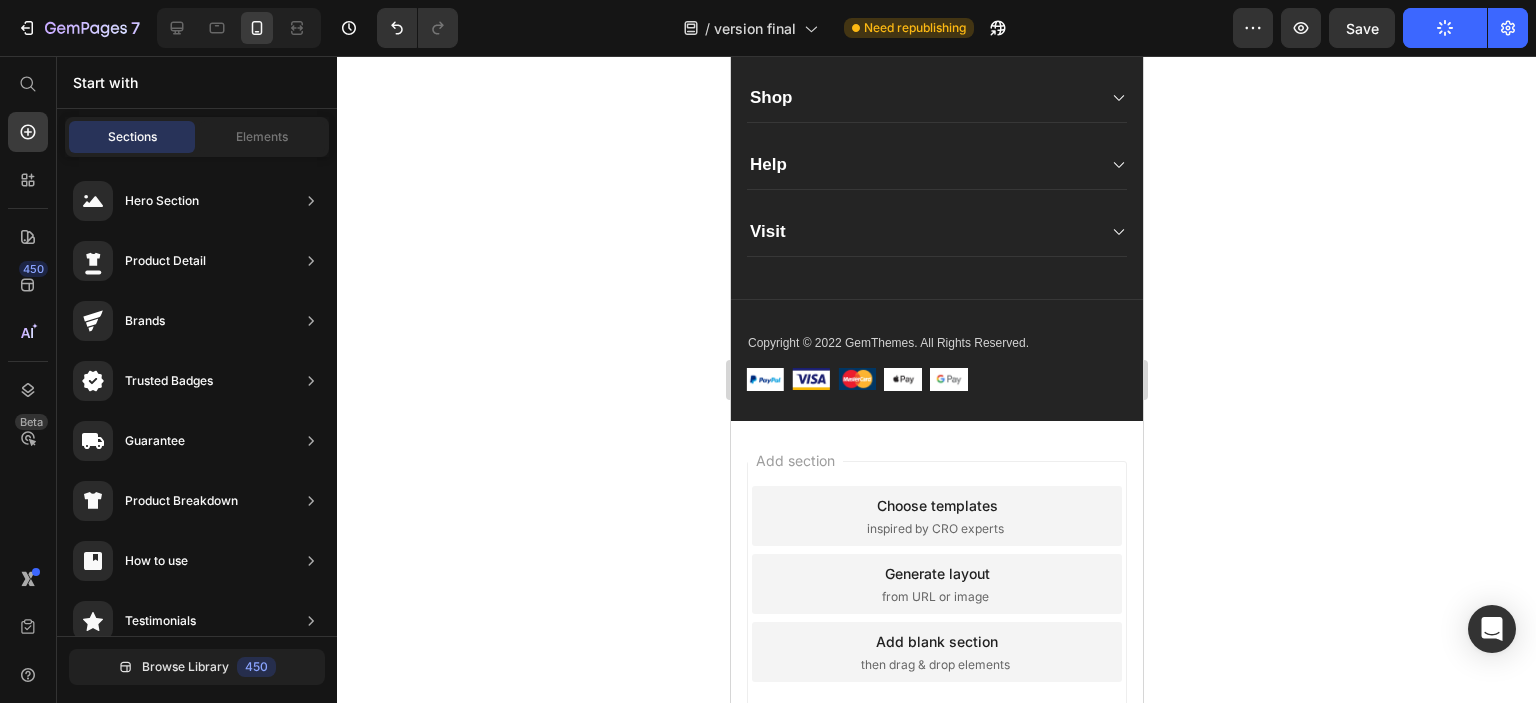 scroll, scrollTop: 2839, scrollLeft: 0, axis: vertical 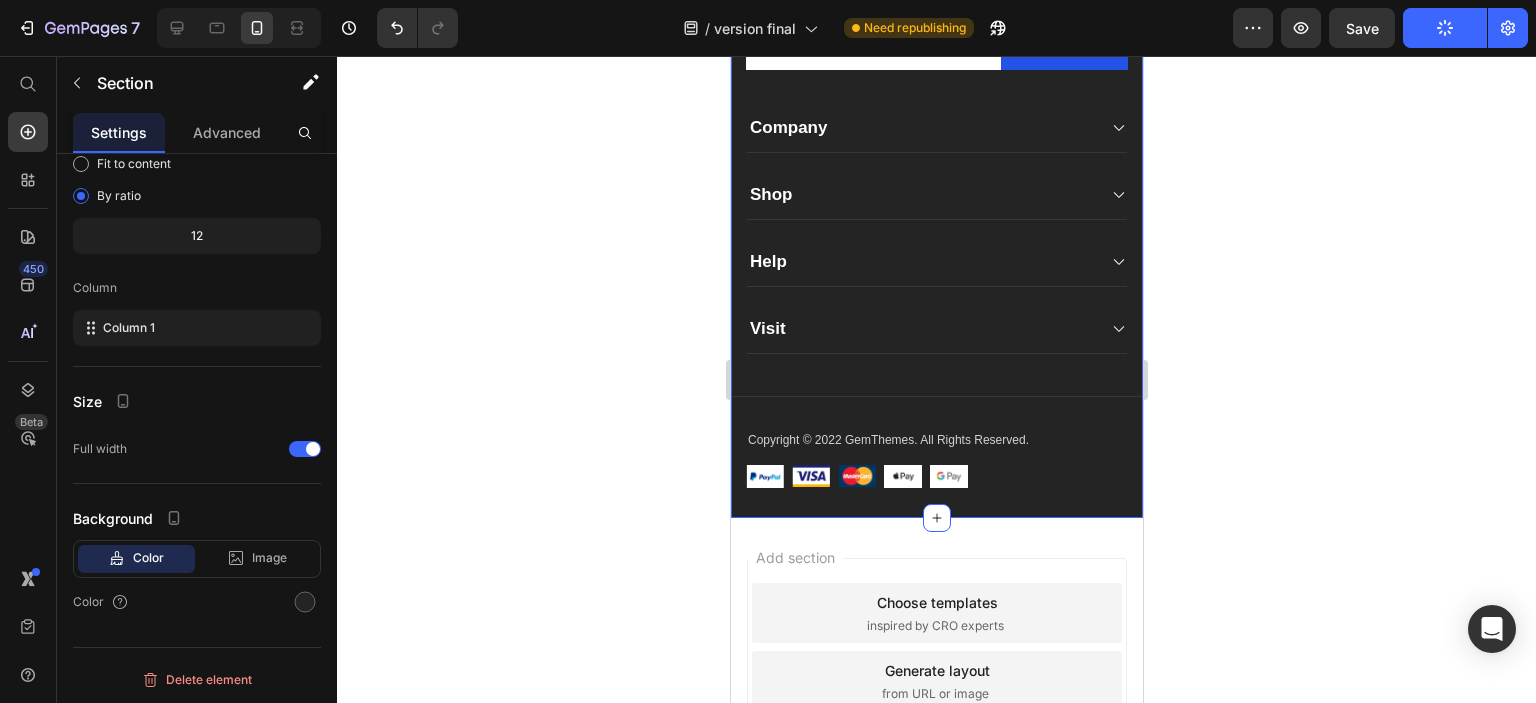 click on "Subcribete Heading Aprovechate de nuestros descuentos Text block Email Field Subscribete Submit Button Row Newsletter Row Company Text block About Button Events Button Rentals Button Features Button Shop Text block Men Button Women Button Footweat Button Brands Button Help Text block Customer Service Button Returns & Exchanges Button FAQs Button Contact Us Button Visit Text block 261 NW 26th Street Miami. FL 33127 Text block 999-999-999 Text block support@gmail.com Text block Image Image Image Image Row Row
Company
Shop
Help
Visit Accordion Row                Title Line Copyright © 2022 GemThemes. All Rights Reserved. Text block Image Image Image Image Image Row Row Section 7   You can create reusable sections Create Theme Section AI Content Write with GemAI What would you like to describe here? Tone and Voice Persuasive Product Bonsai Block Show more" at bounding box center (936, 170) 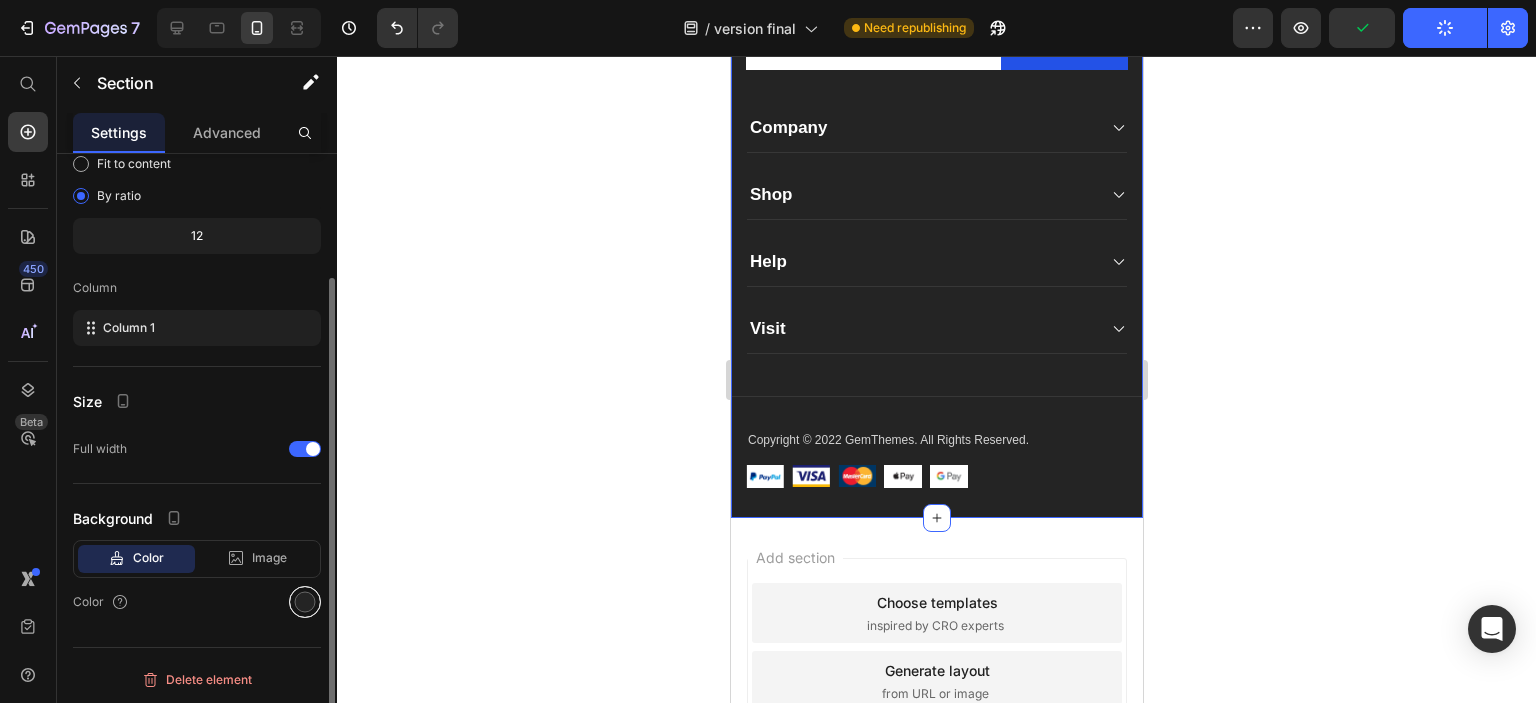 click at bounding box center (305, 602) 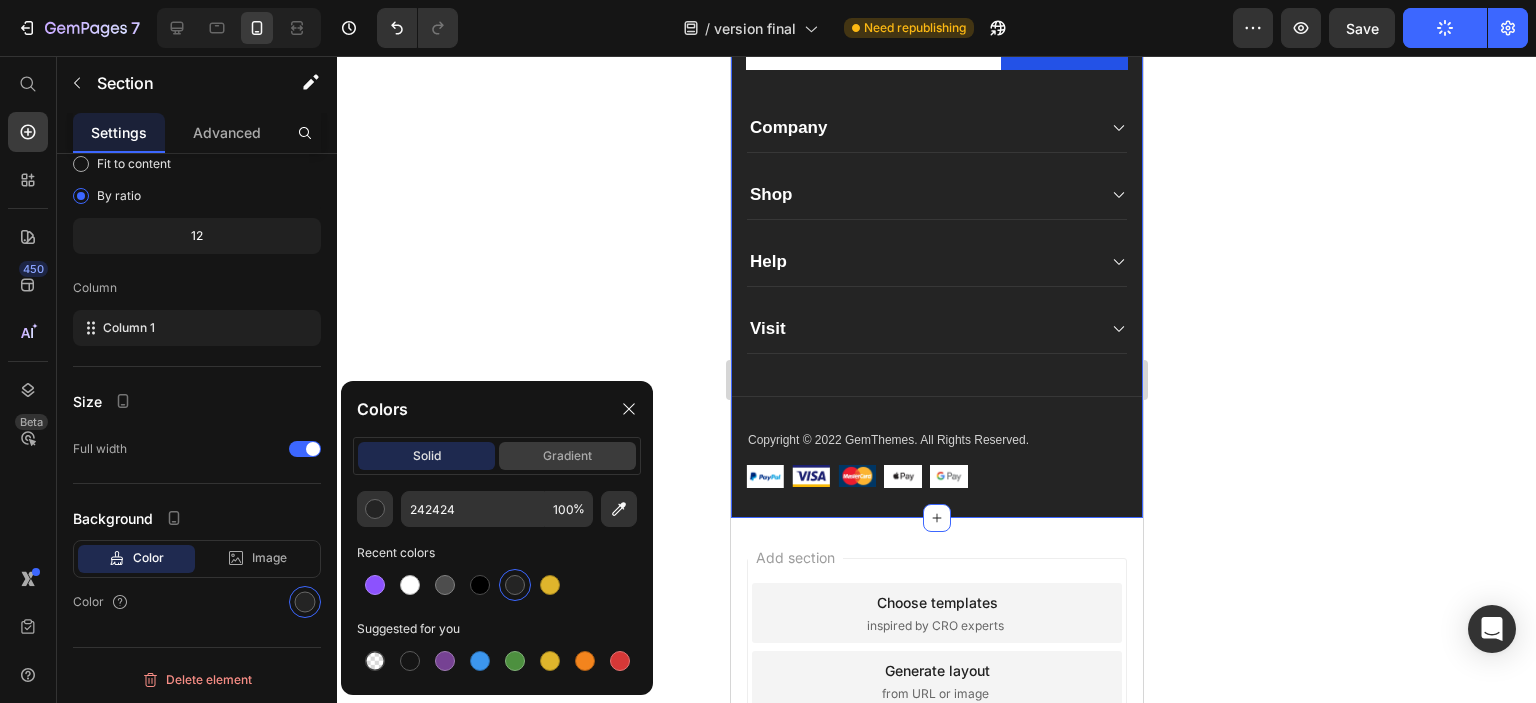 click on "gradient" 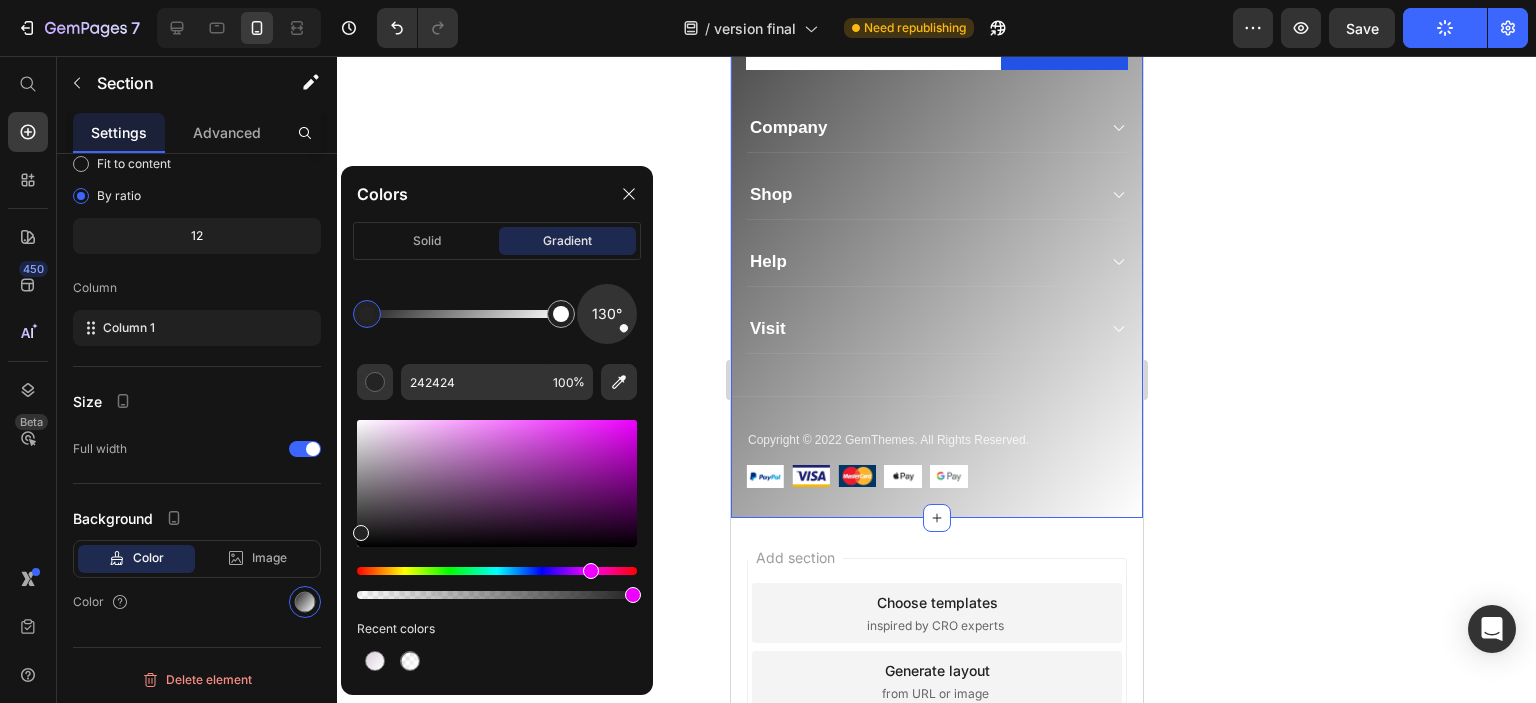 click at bounding box center (497, 571) 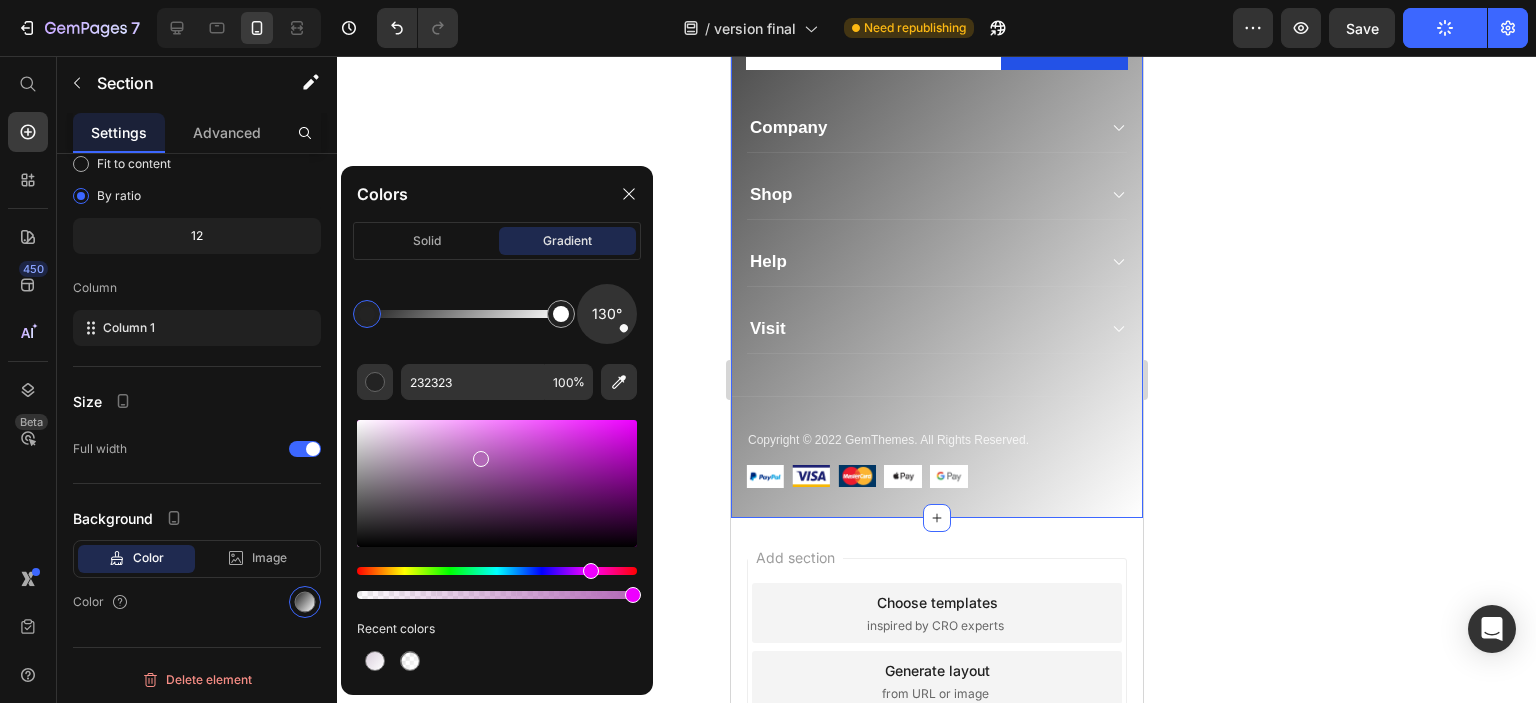 drag, startPoint x: 397, startPoint y: 508, endPoint x: 480, endPoint y: 455, distance: 98.478424 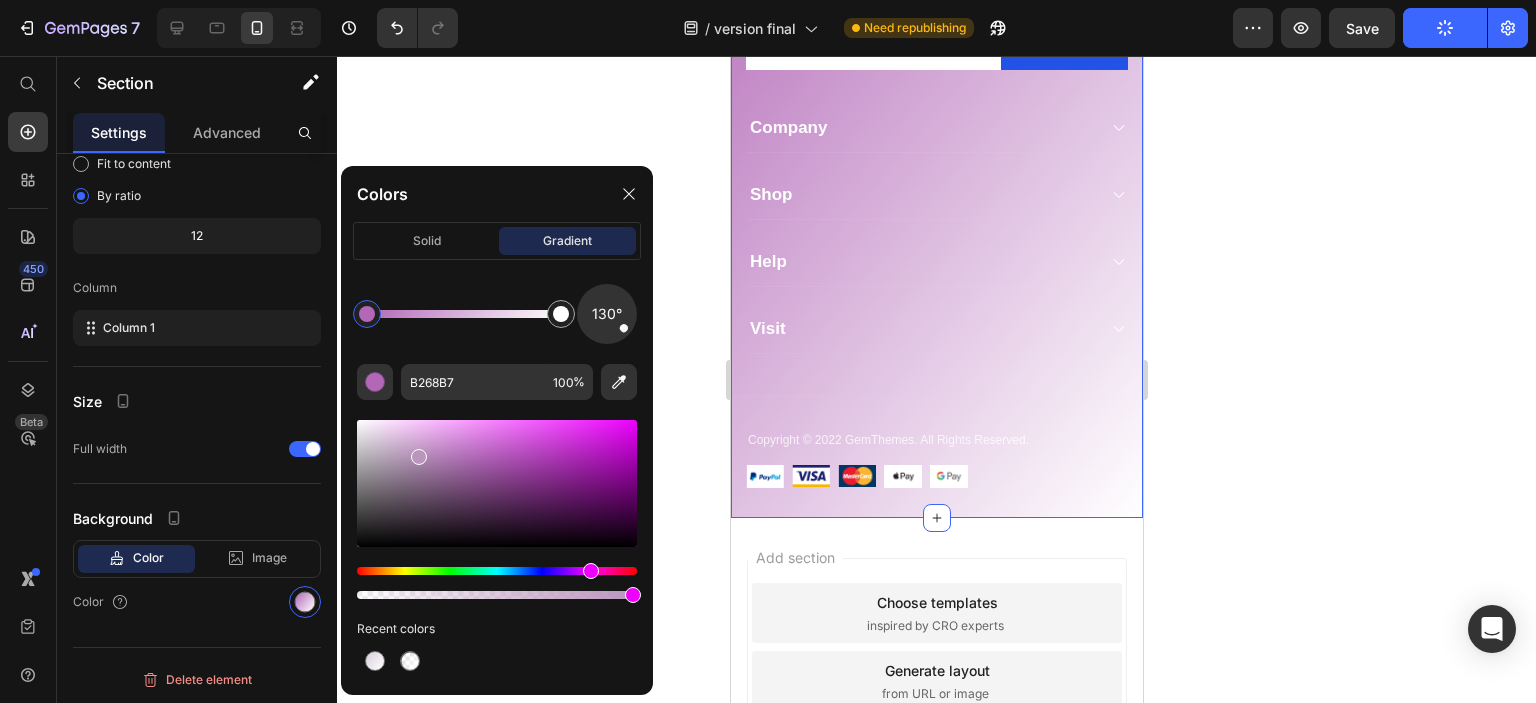 drag, startPoint x: 481, startPoint y: 462, endPoint x: 417, endPoint y: 452, distance: 64.77654 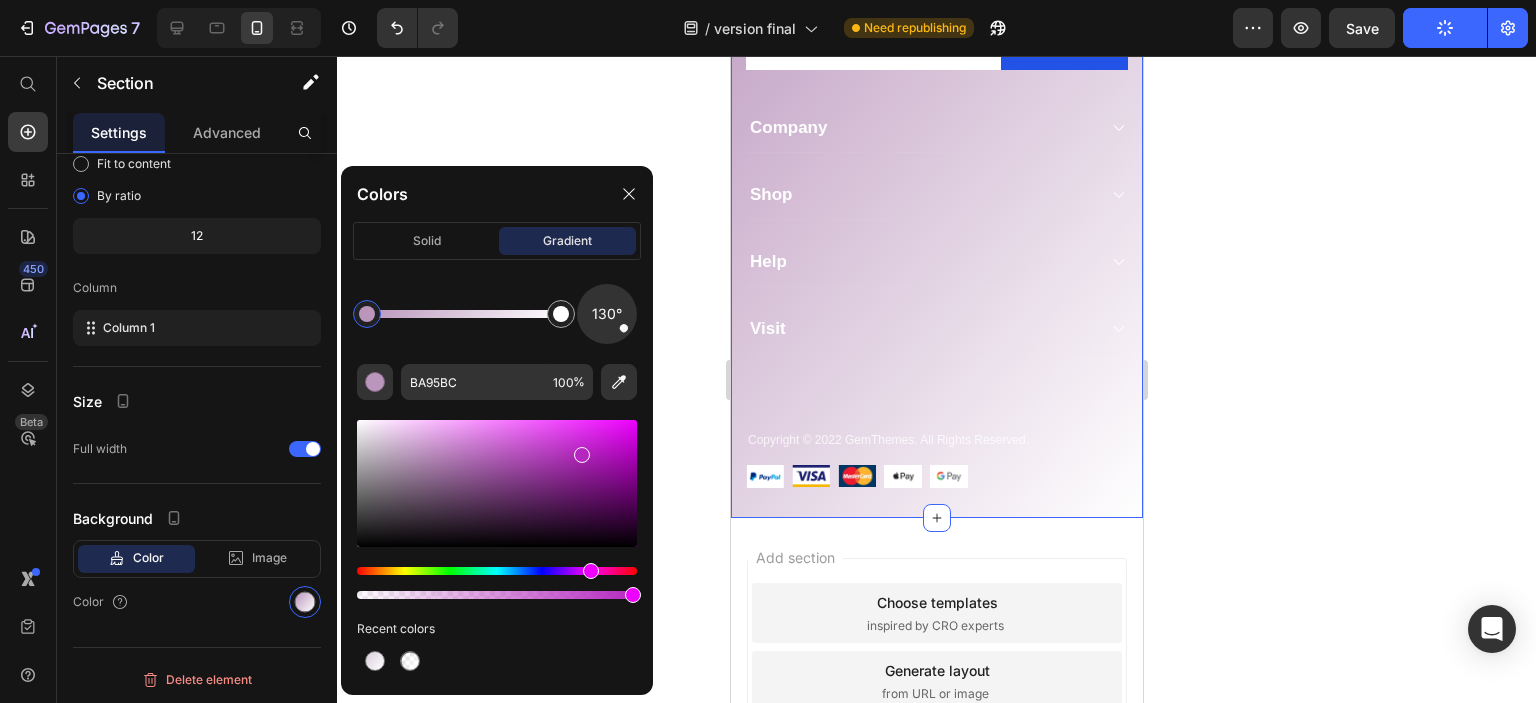 drag, startPoint x: 417, startPoint y: 452, endPoint x: 580, endPoint y: 451, distance: 163.00307 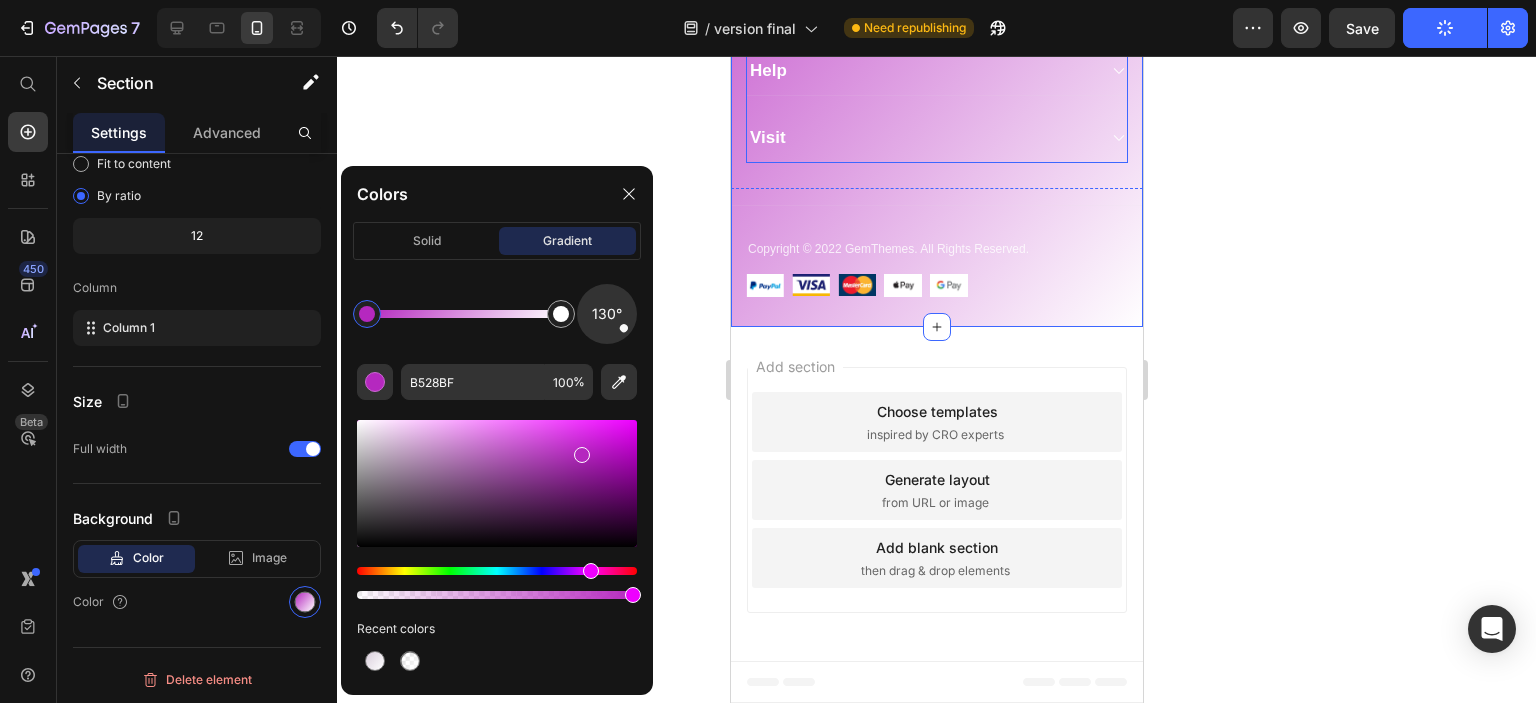 scroll, scrollTop: 3239, scrollLeft: 0, axis: vertical 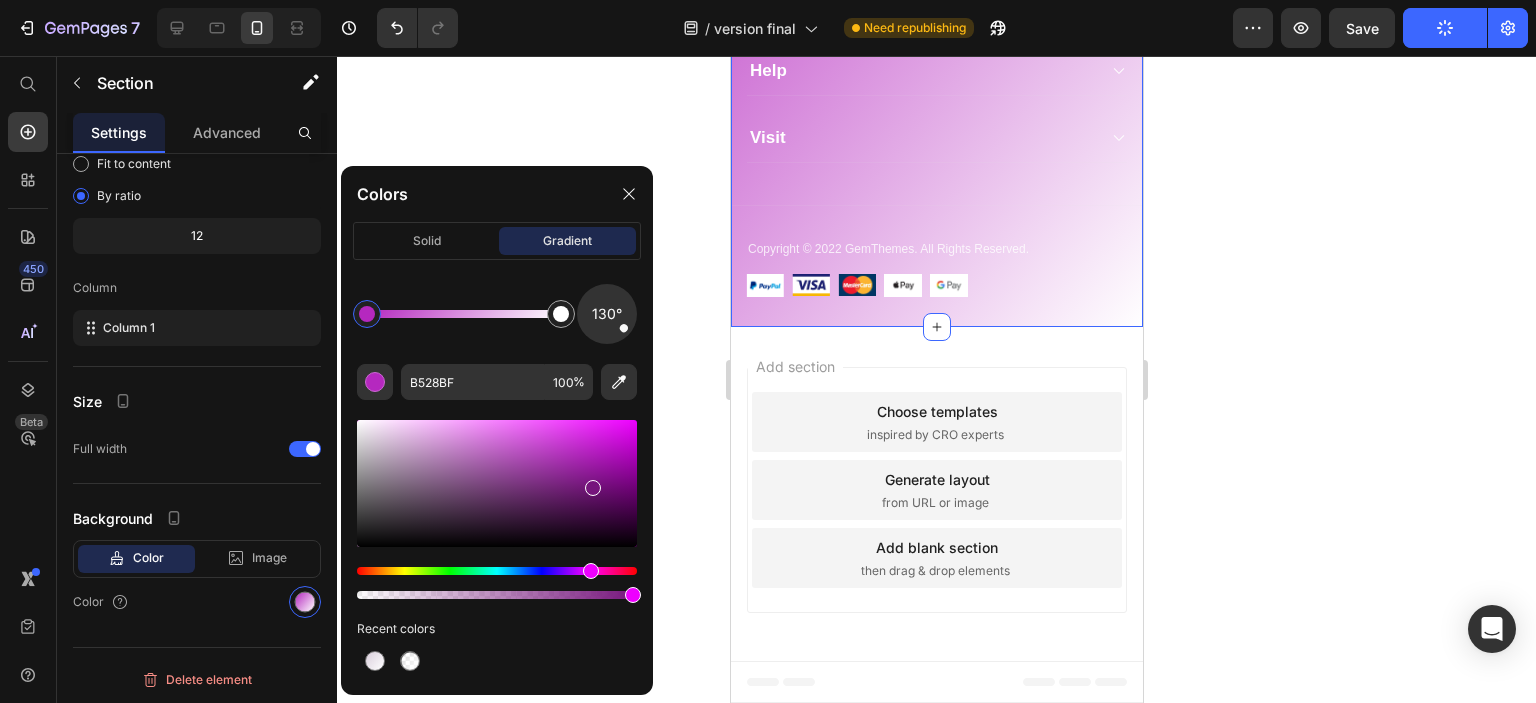 drag, startPoint x: 586, startPoint y: 453, endPoint x: 596, endPoint y: 491, distance: 39.293766 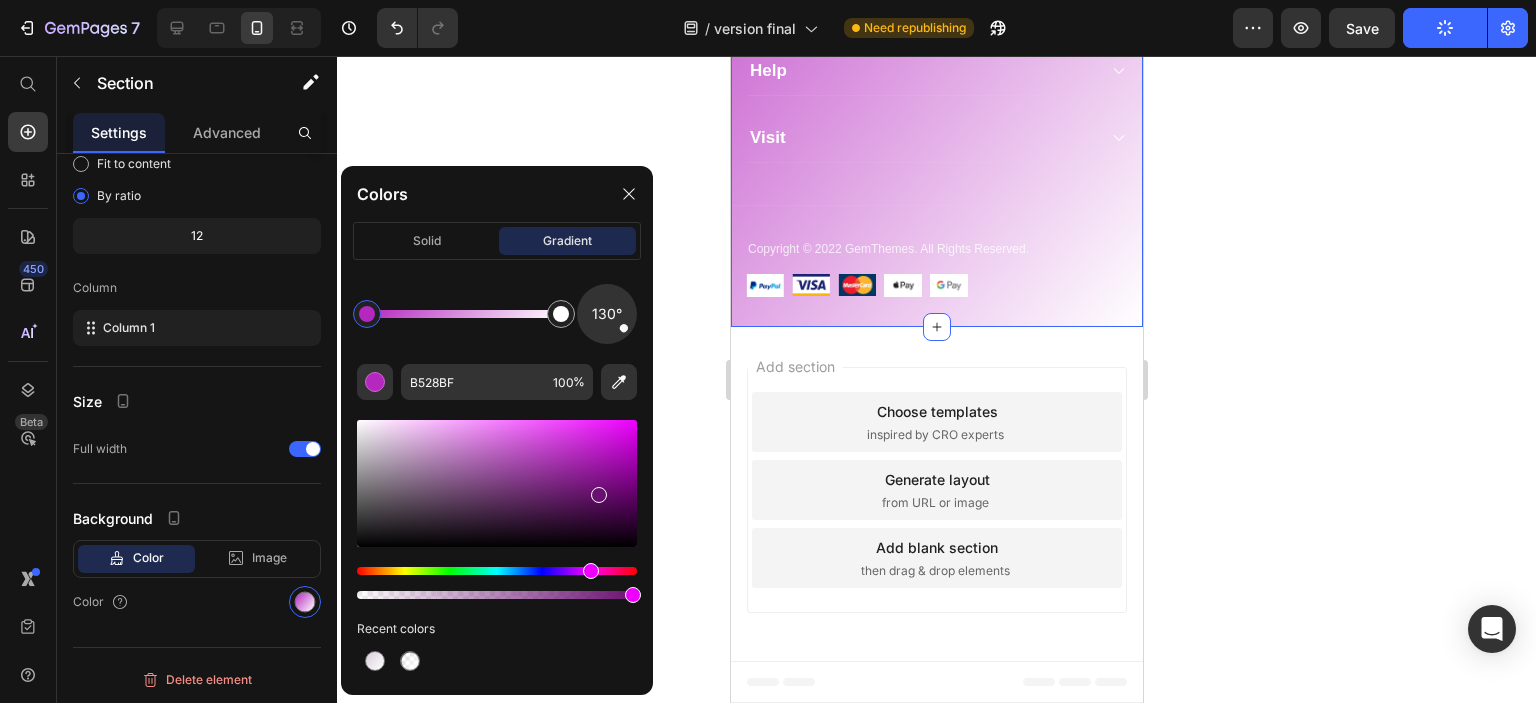 type on "691070" 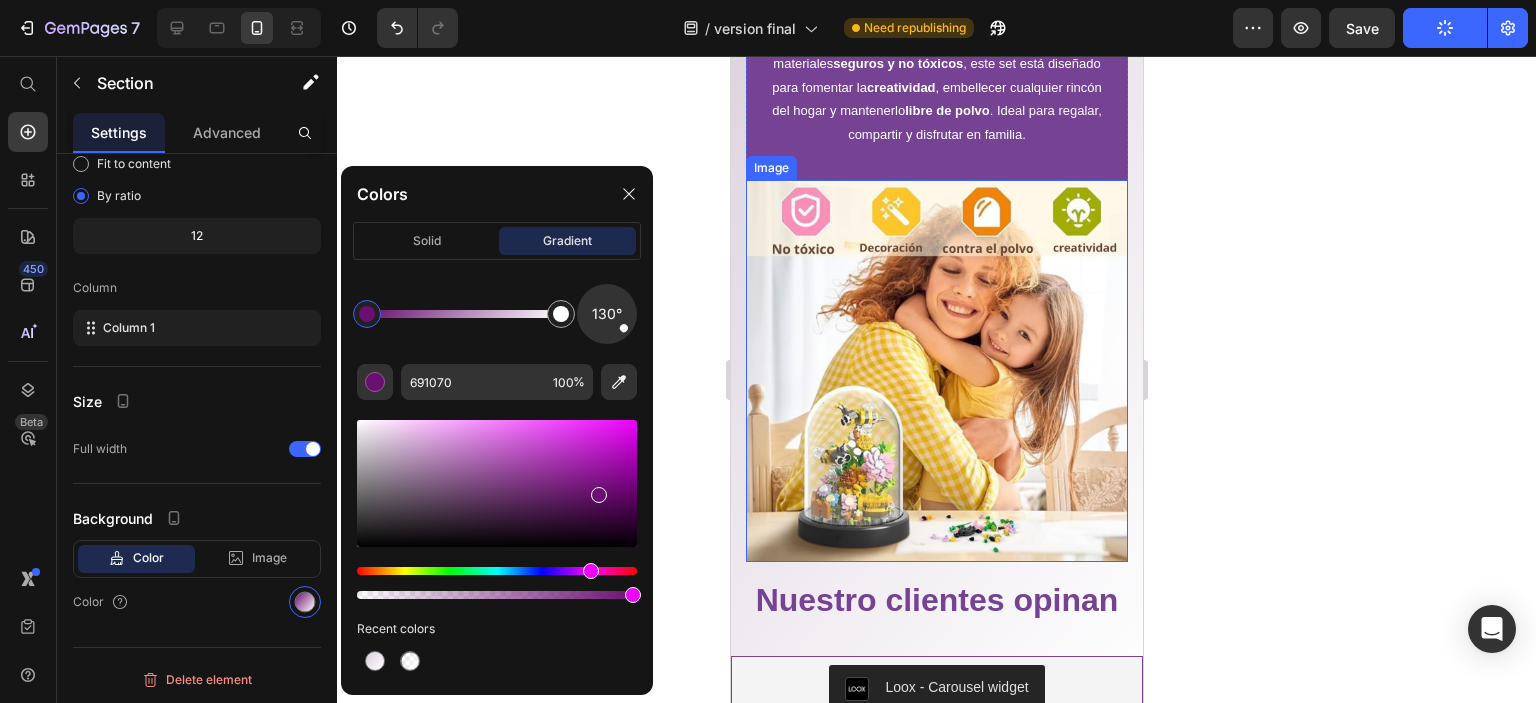scroll, scrollTop: 2234, scrollLeft: 0, axis: vertical 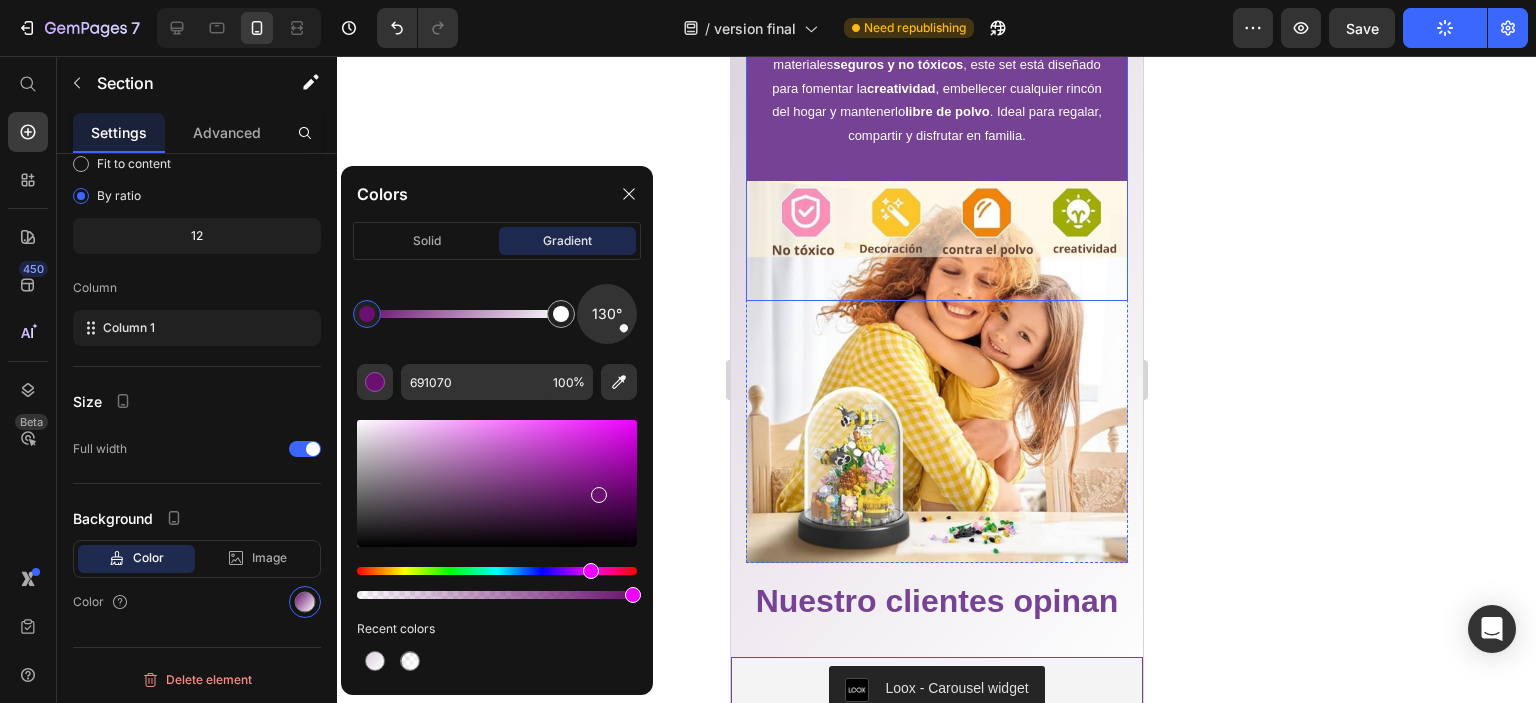 click on "En Carisal, seleccionamos productos que no solo decoran, sino que también inspiran. Fabricado con materiales  seguros y no tóxicos , este set está diseñado para fomentar la  creatividad , embellecer cualquier rincón del hogar y mantenerlo  libre de polvo . Ideal para regalar, compartir y disfrutar en familia." at bounding box center [936, 77] 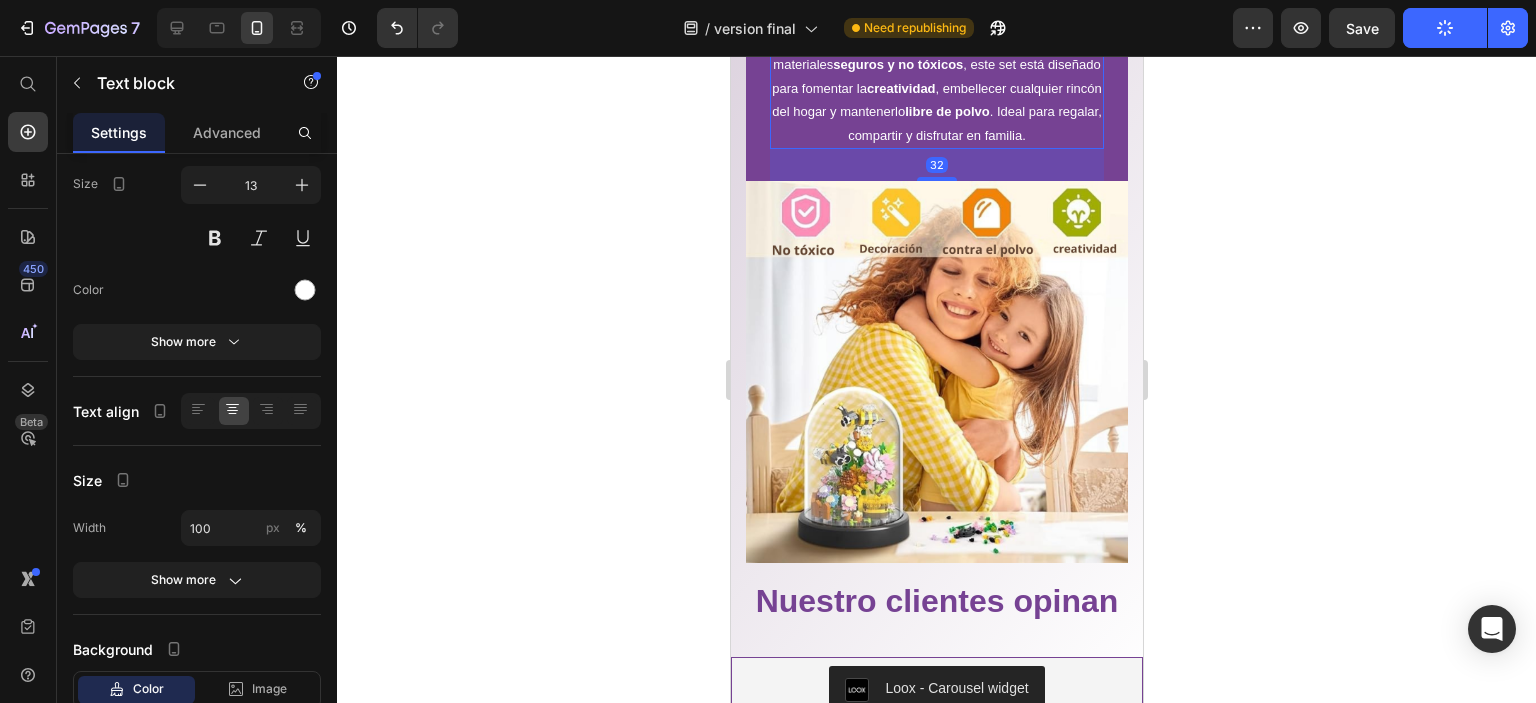scroll, scrollTop: 0, scrollLeft: 0, axis: both 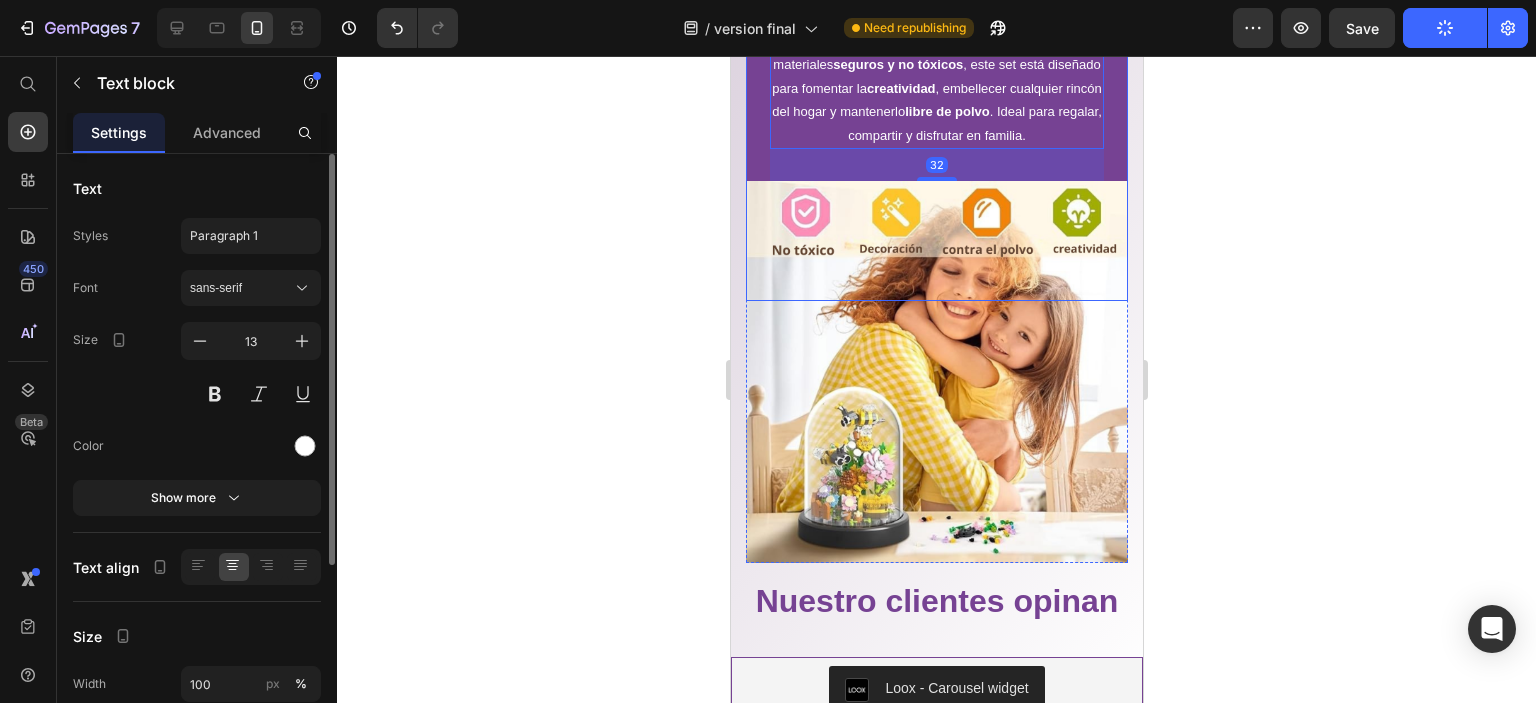 click on "✨ Calidad, Seguridad y Diversión para Toda la Familia Heading En Carisal, seleccionamos productos que no solo decoran, sino que también inspiran. Fabricado con materiales  seguros y no tóxicos , este set está diseñado para fomentar la  creatividad , embellecer cualquier rincón del hogar y mantenerlo  libre de polvo . Ideal para regalar, compartir y disfrutar en familia. Text block   32 Image Image Image Image Row Row" at bounding box center (936, 105) 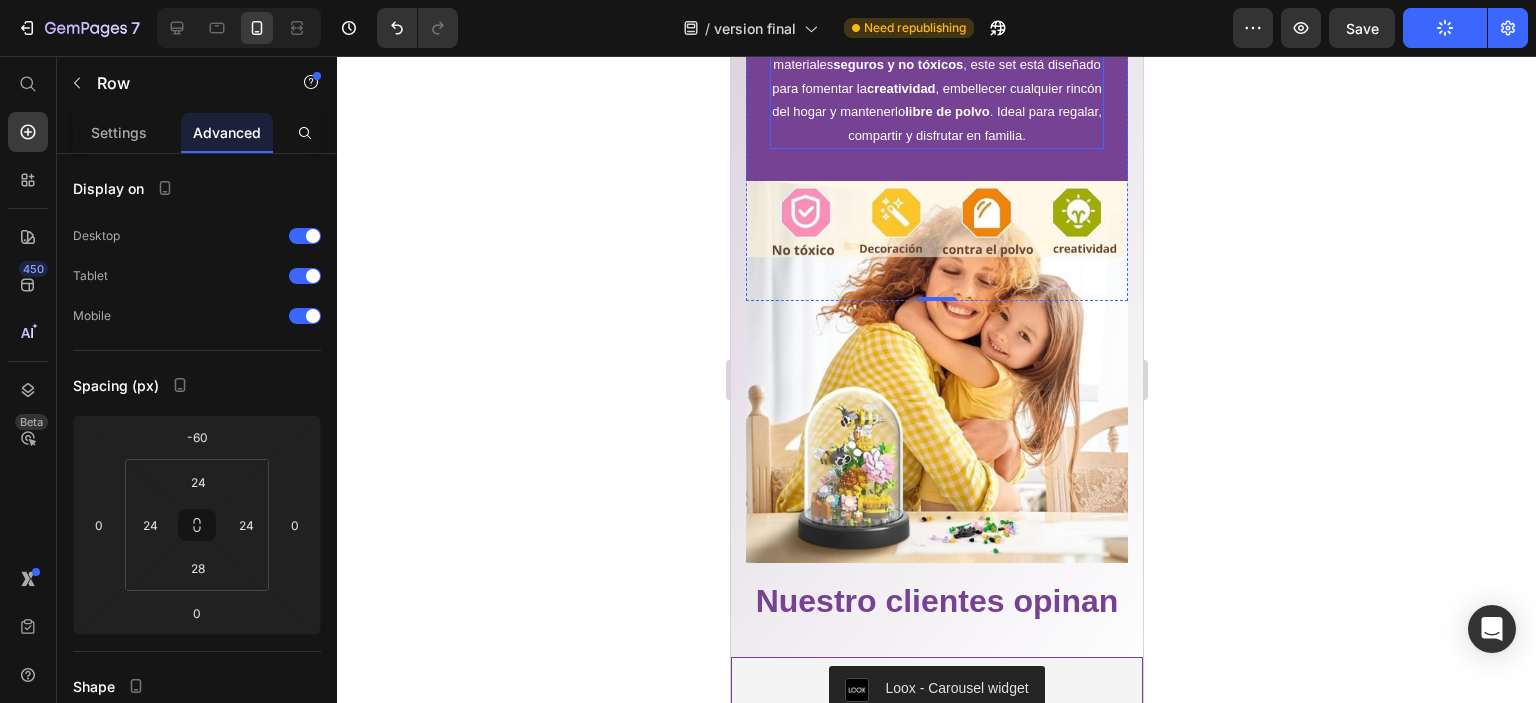 click on "✨ Calidad, Seguridad y Diversión para Toda la Familia Heading En Carisal, seleccionamos productos que no solo decoran, sino que también inspiran. Fabricado con materiales  seguros y no tóxicos , este set está diseñado para fomentar la  creatividad , embellecer cualquier rincón del hogar y mantenerlo  libre de polvo . Ideal para regalar, compartir y disfrutar en familia. Text block Image Image Image Image Row Row   0" at bounding box center [936, 105] 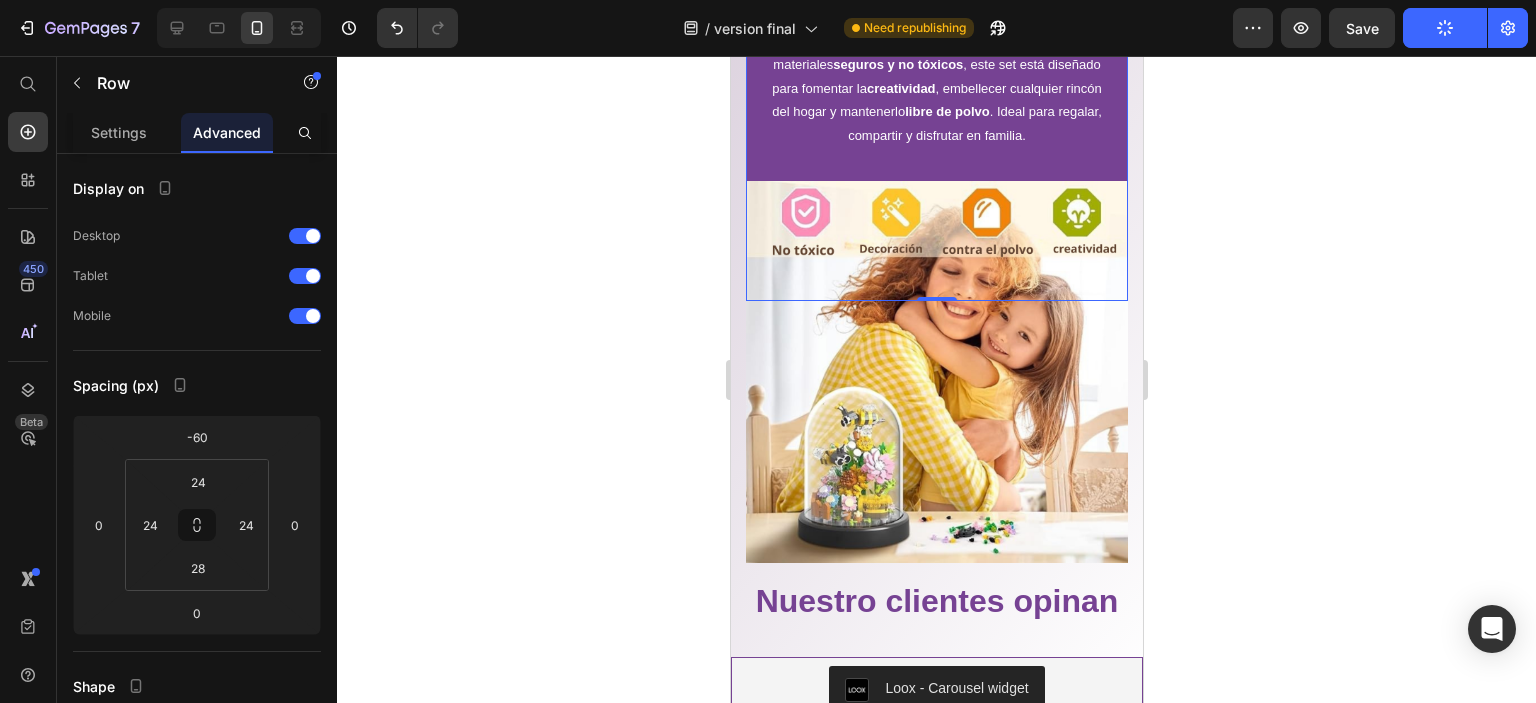 click on "✨ Calidad, Seguridad y Diversión para Toda la Familia Heading En Carisal, seleccionamos productos que no solo decoran, sino que también inspiran. Fabricado con materiales  seguros y no tóxicos , este set está diseñado para fomentar la  creatividad , embellecer cualquier rincón del hogar y mantenerlo  libre de polvo . Ideal para regalar, compartir y disfrutar en familia. Text block Image Image Image Image Row Row   0" at bounding box center [936, 105] 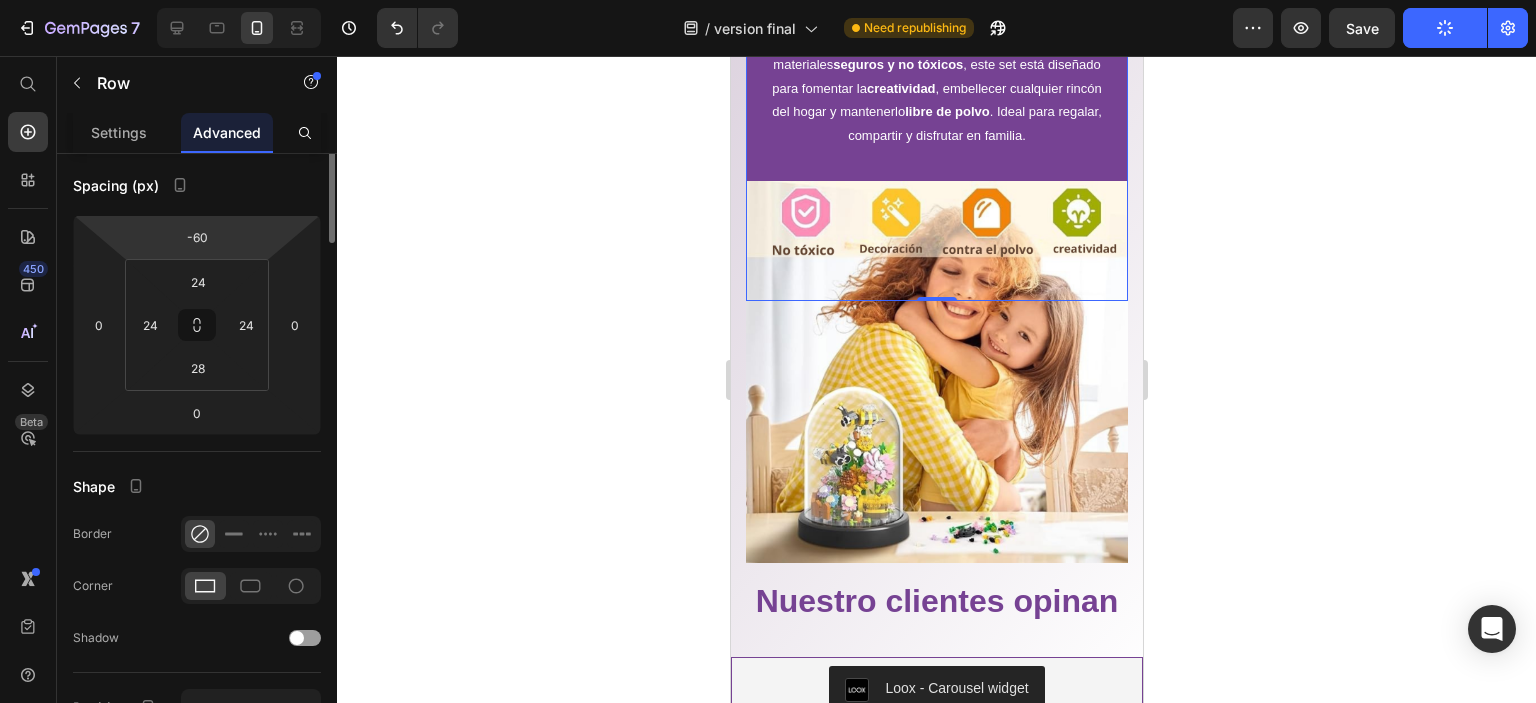 scroll, scrollTop: 0, scrollLeft: 0, axis: both 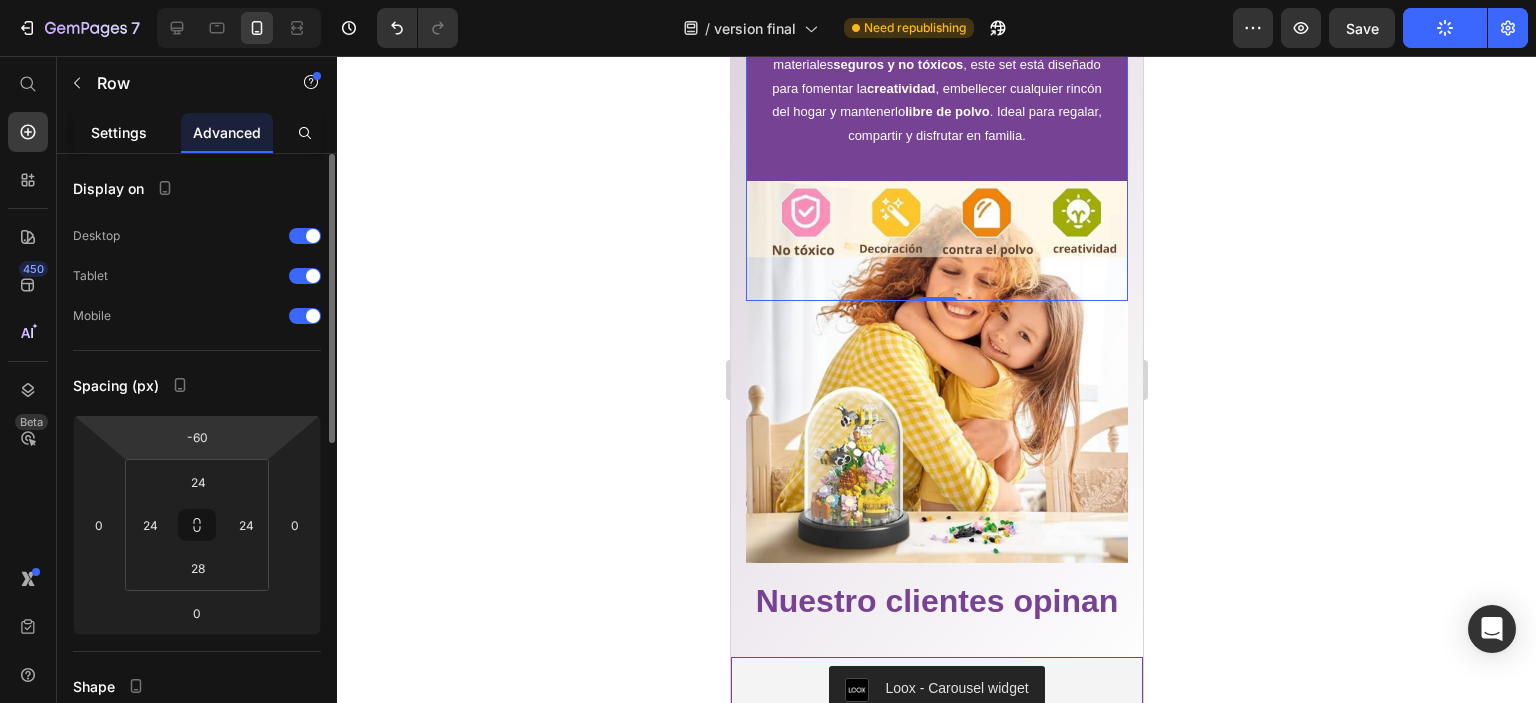 click on "Settings" at bounding box center (119, 132) 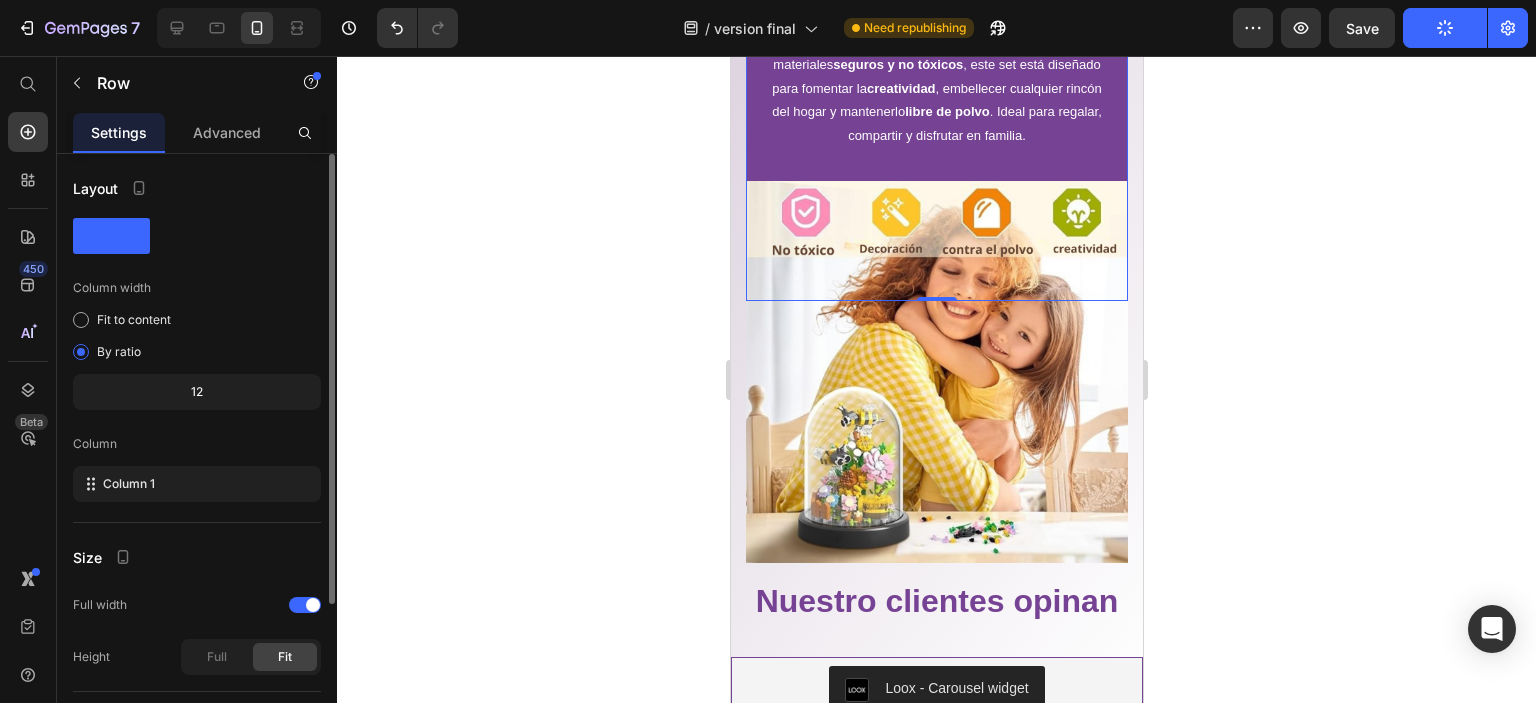 scroll, scrollTop: 208, scrollLeft: 0, axis: vertical 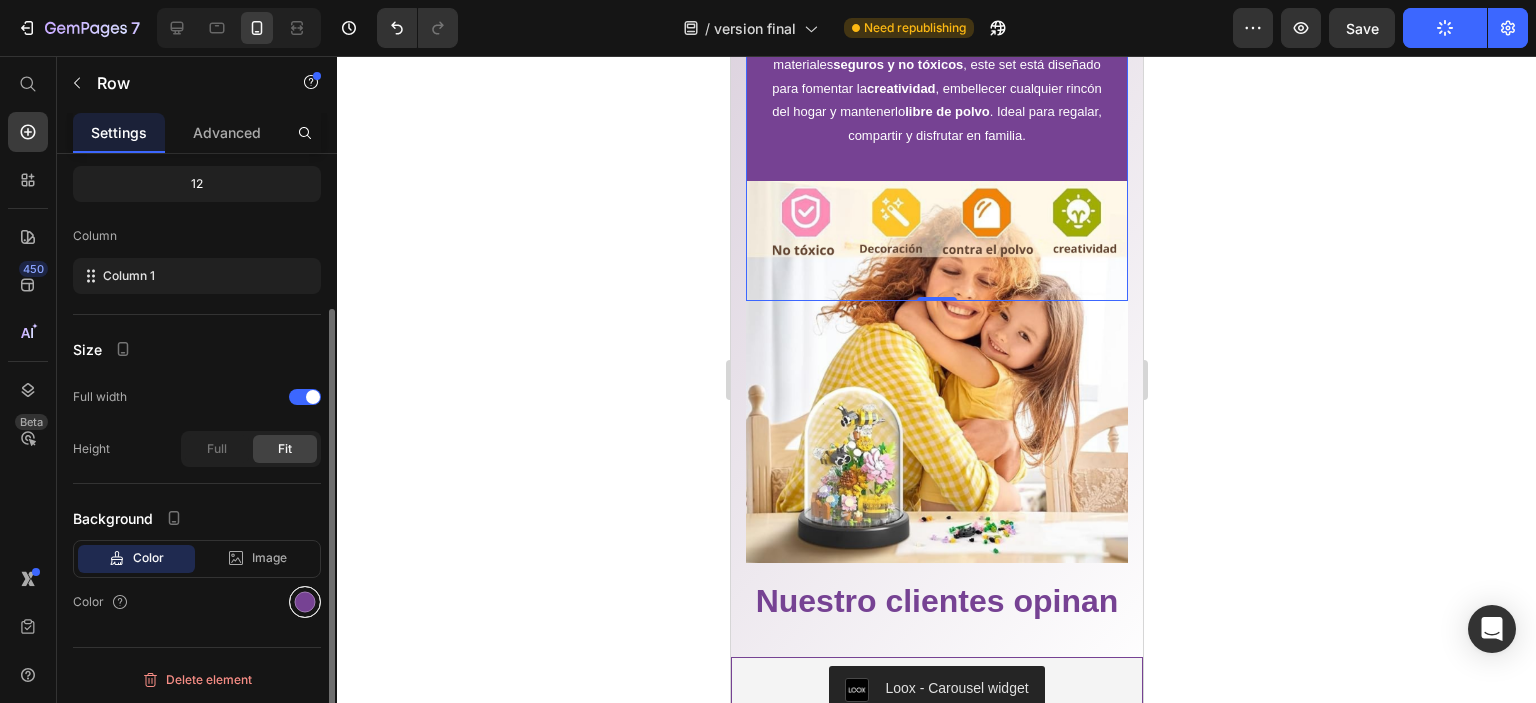 click at bounding box center [305, 602] 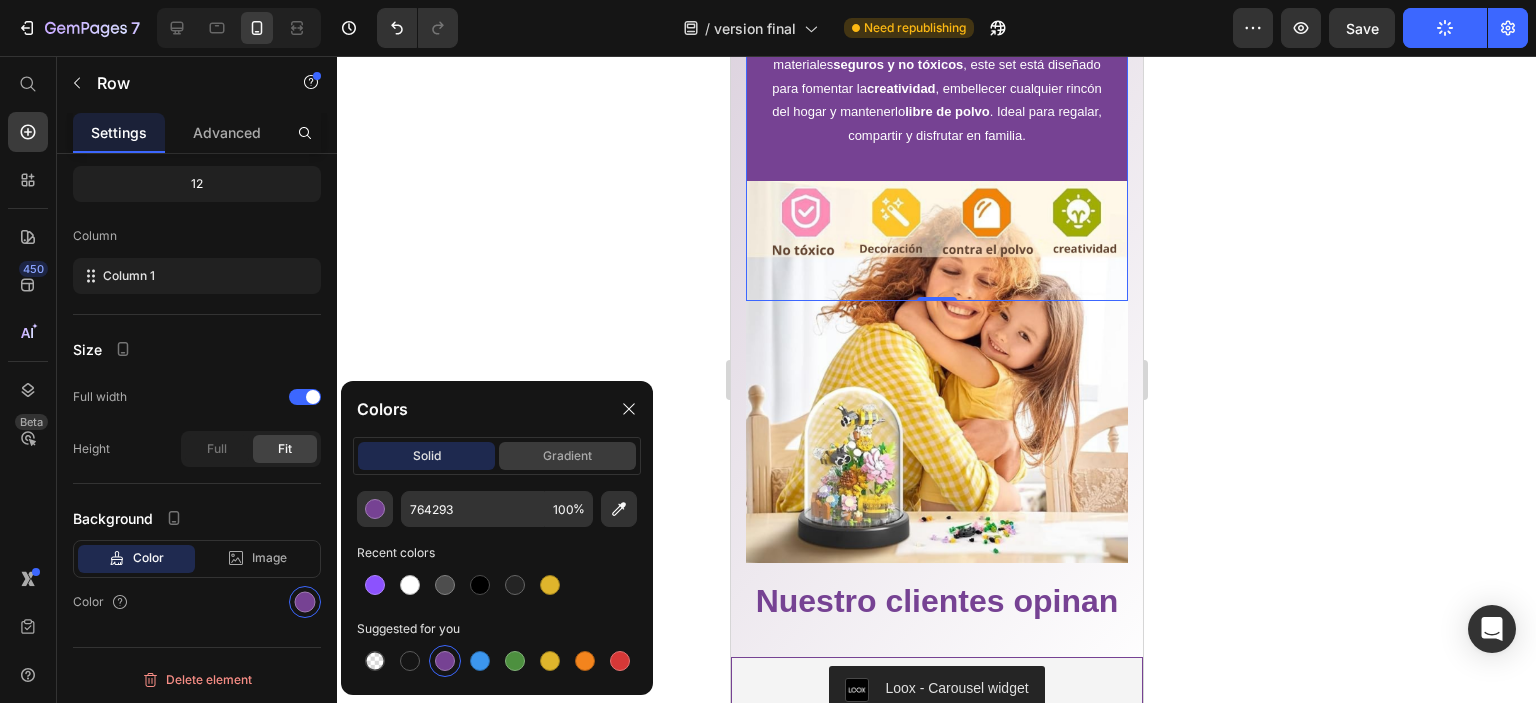 drag, startPoint x: 571, startPoint y: 453, endPoint x: 571, endPoint y: 464, distance: 11 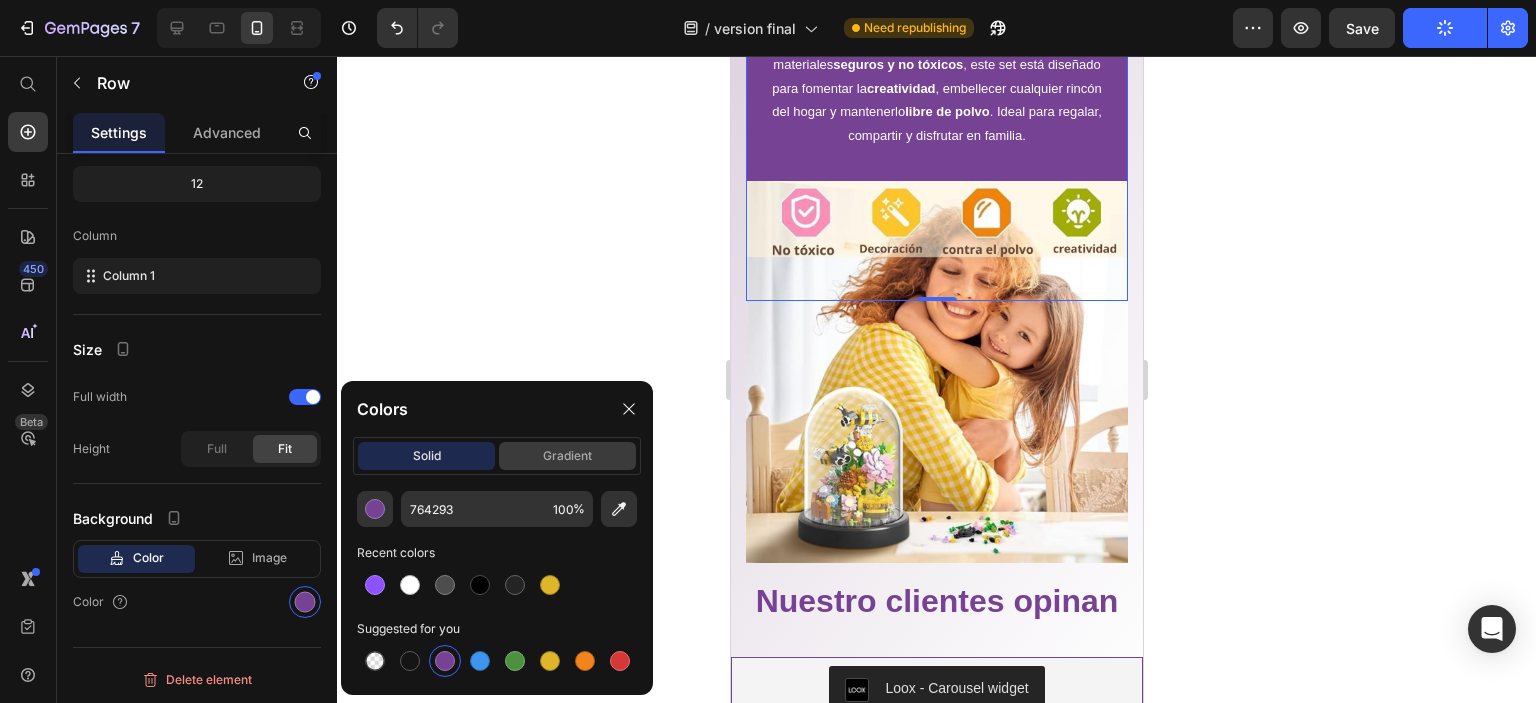 click on "gradient" 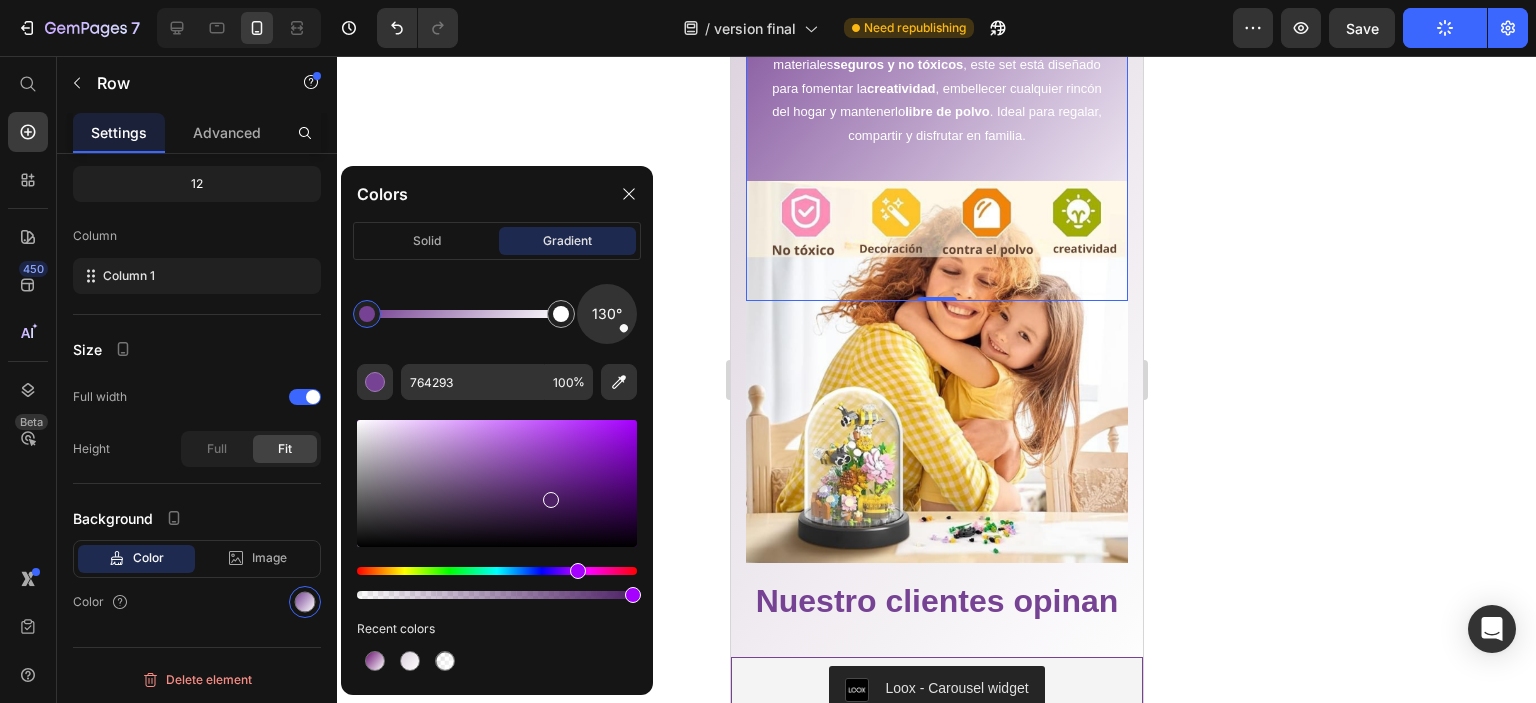 drag, startPoint x: 514, startPoint y: 479, endPoint x: 552, endPoint y: 496, distance: 41.62932 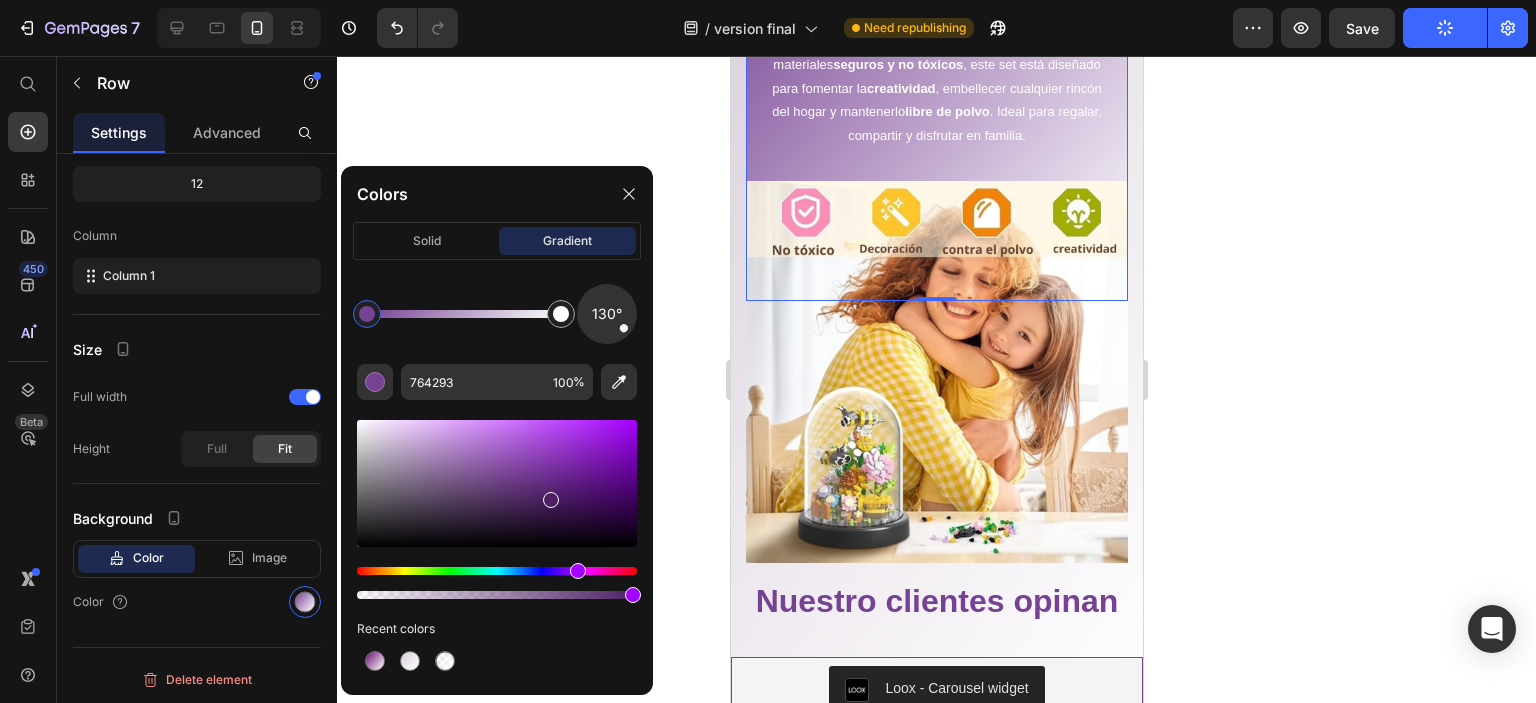 click at bounding box center (551, 500) 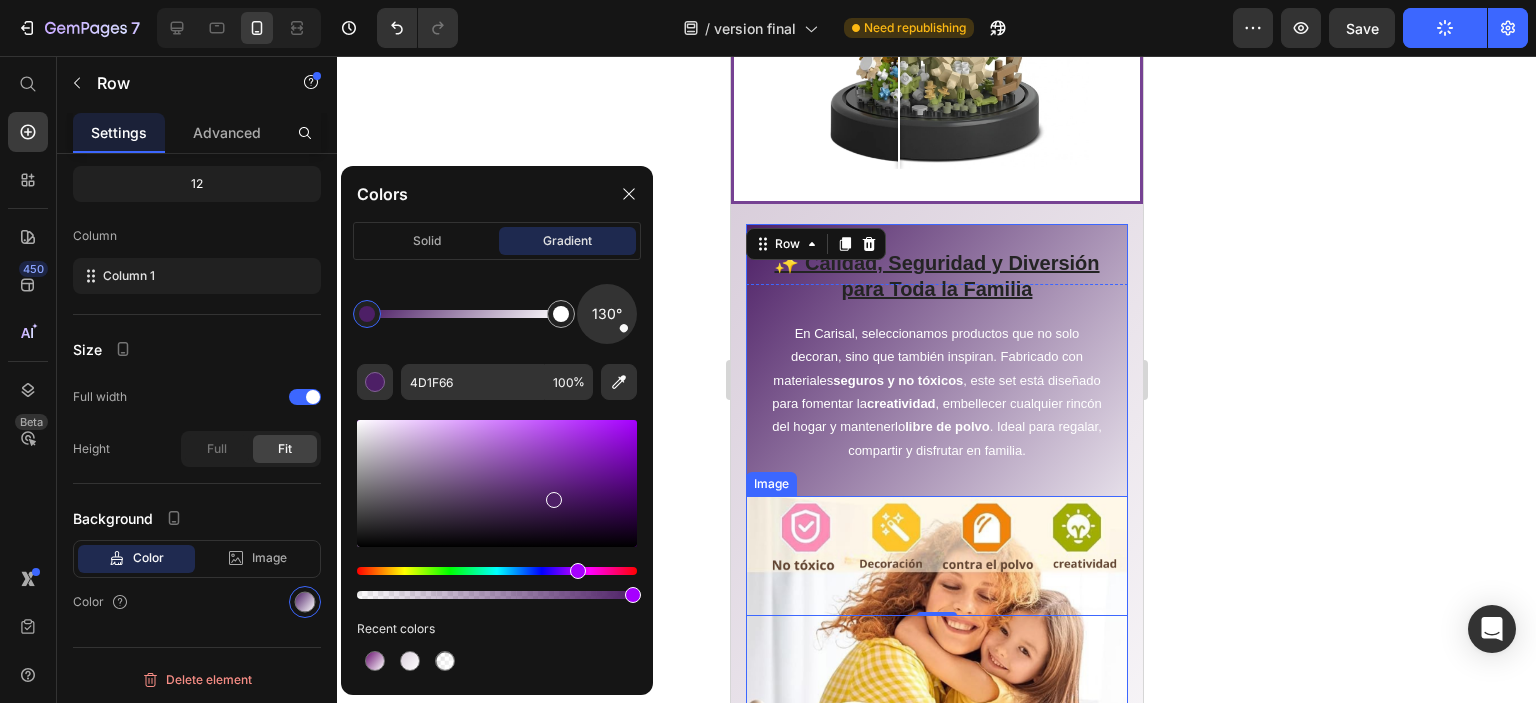 scroll, scrollTop: 1934, scrollLeft: 0, axis: vertical 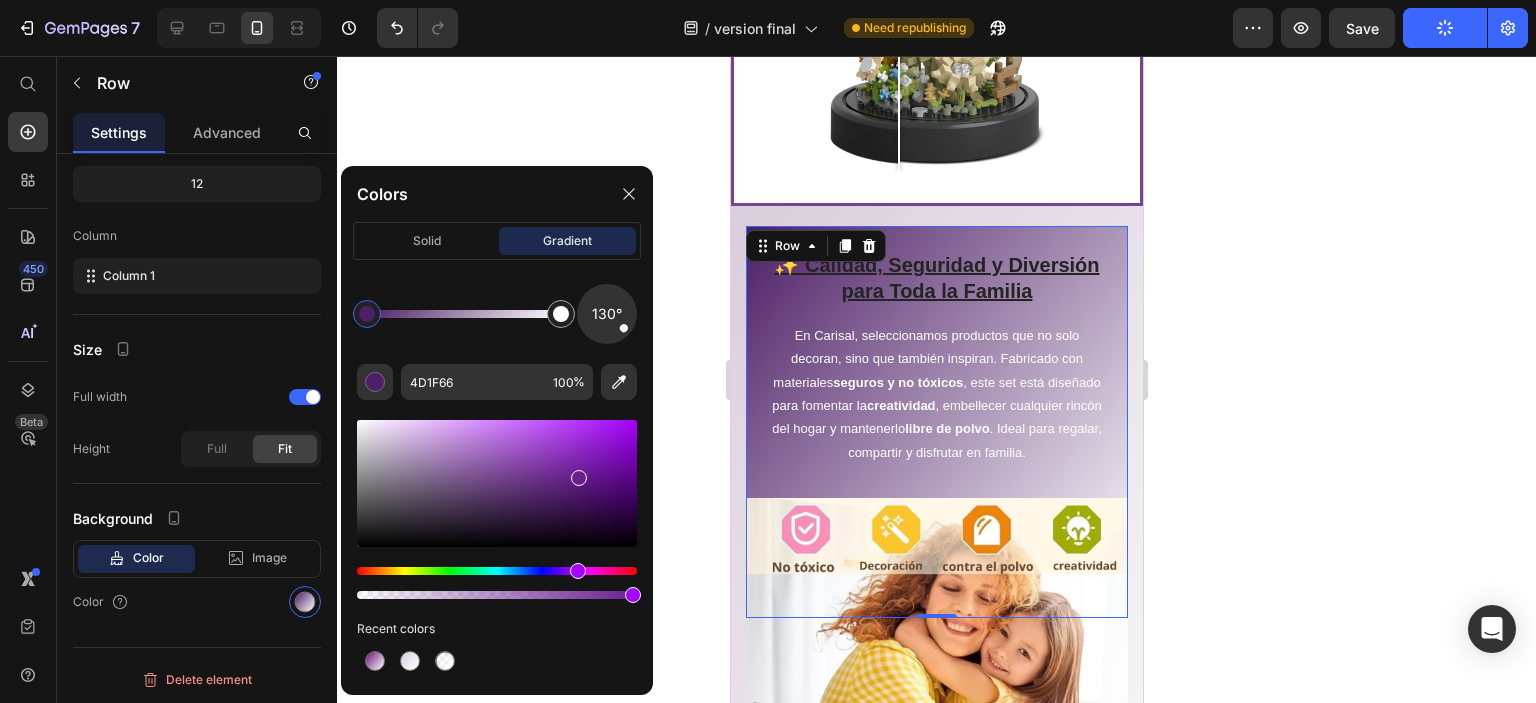 drag, startPoint x: 556, startPoint y: 492, endPoint x: 579, endPoint y: 471, distance: 31.144823 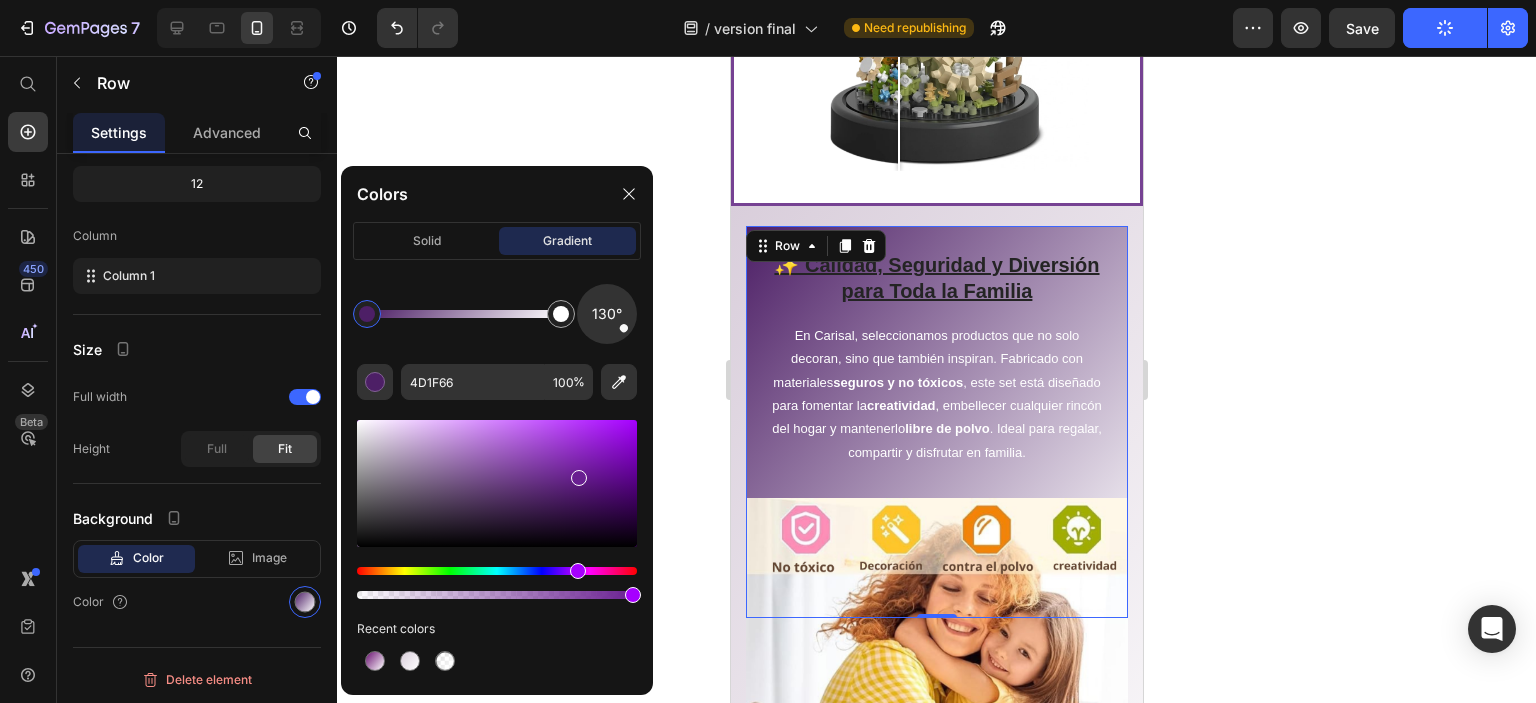 click at bounding box center (579, 478) 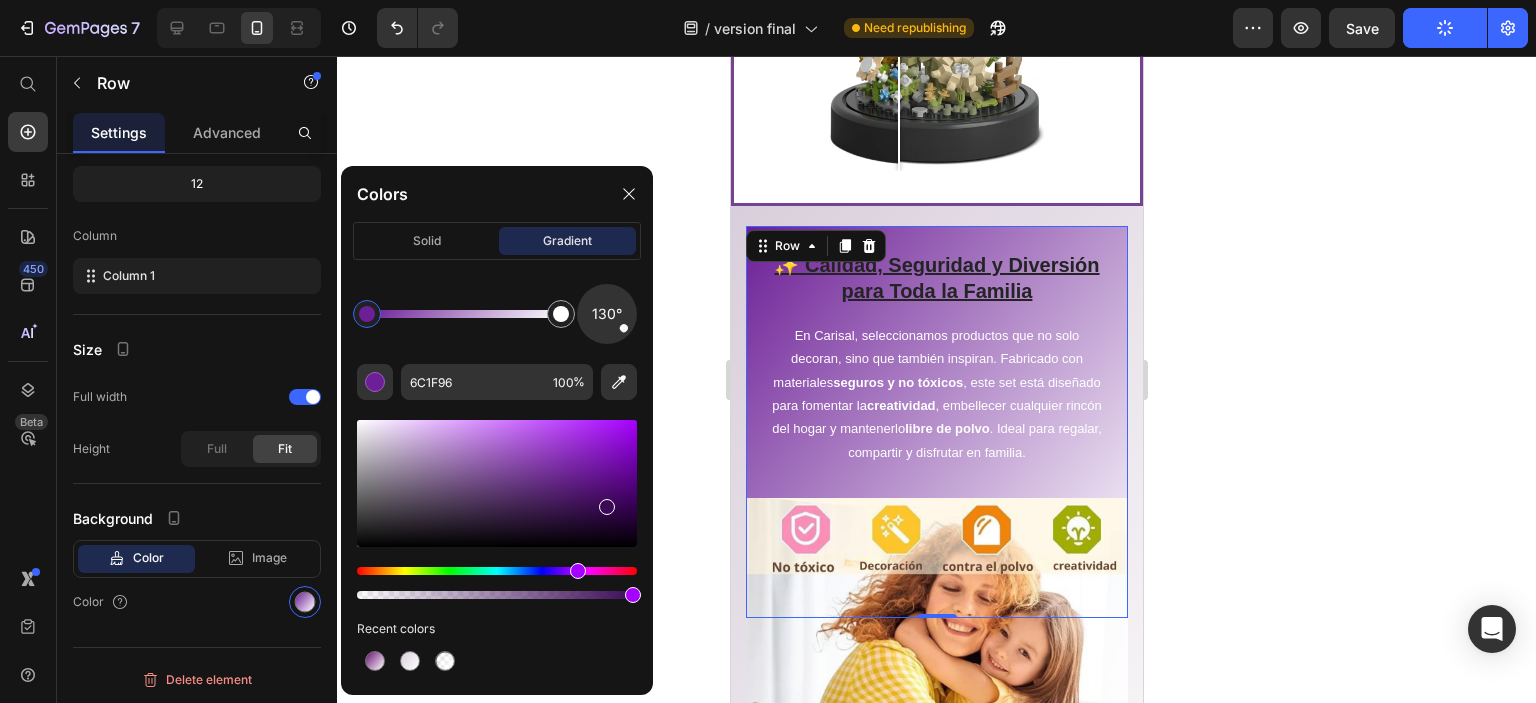 drag, startPoint x: 584, startPoint y: 479, endPoint x: 604, endPoint y: 503, distance: 31.241 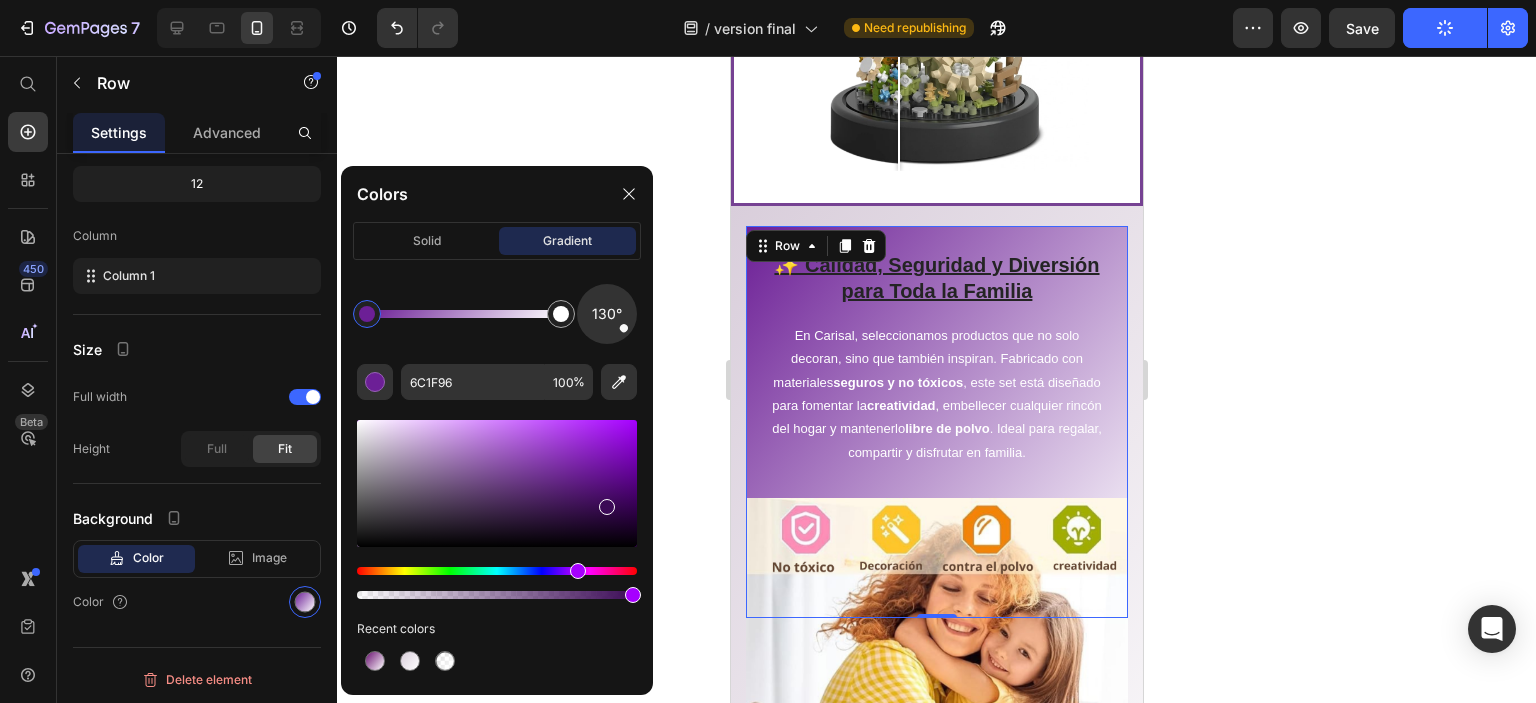 click at bounding box center [607, 507] 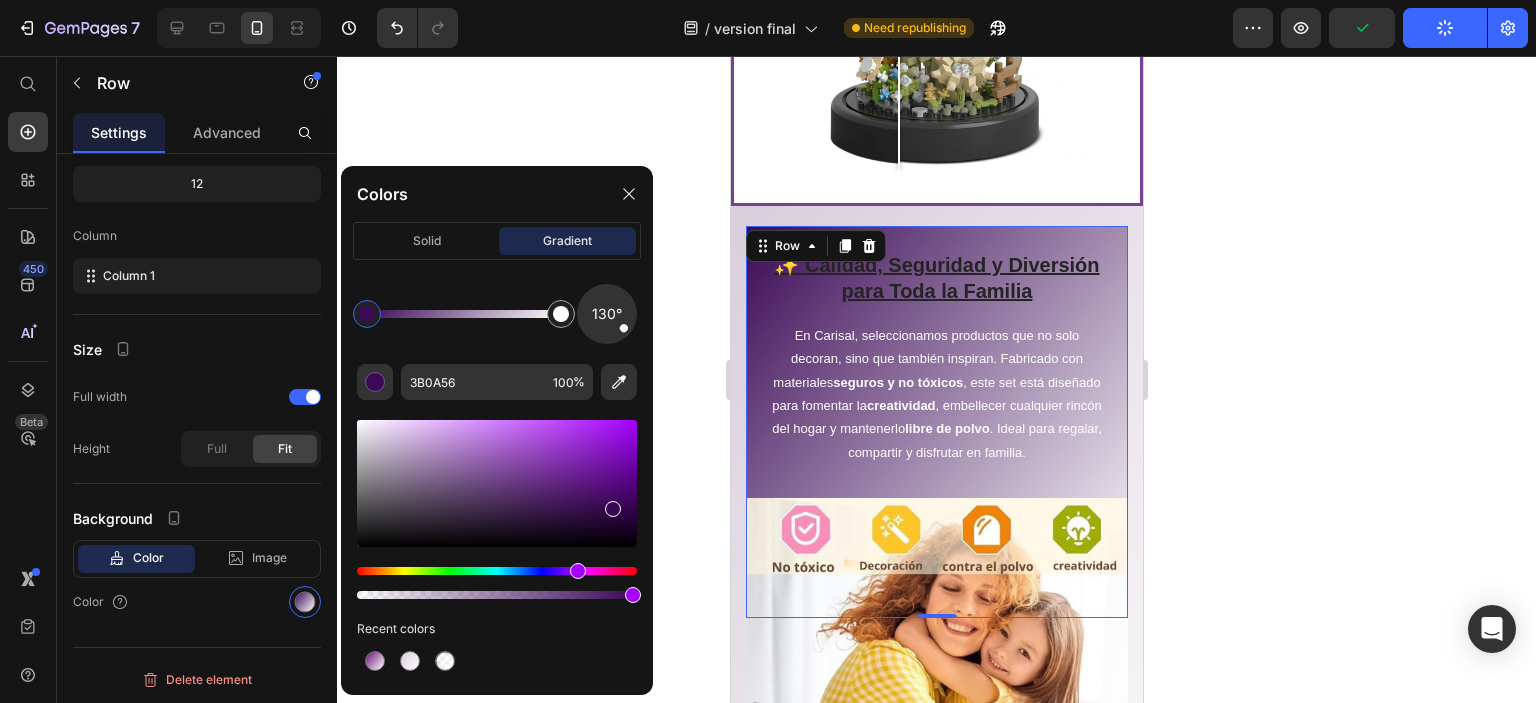 drag, startPoint x: 604, startPoint y: 505, endPoint x: 618, endPoint y: 504, distance: 14.035668 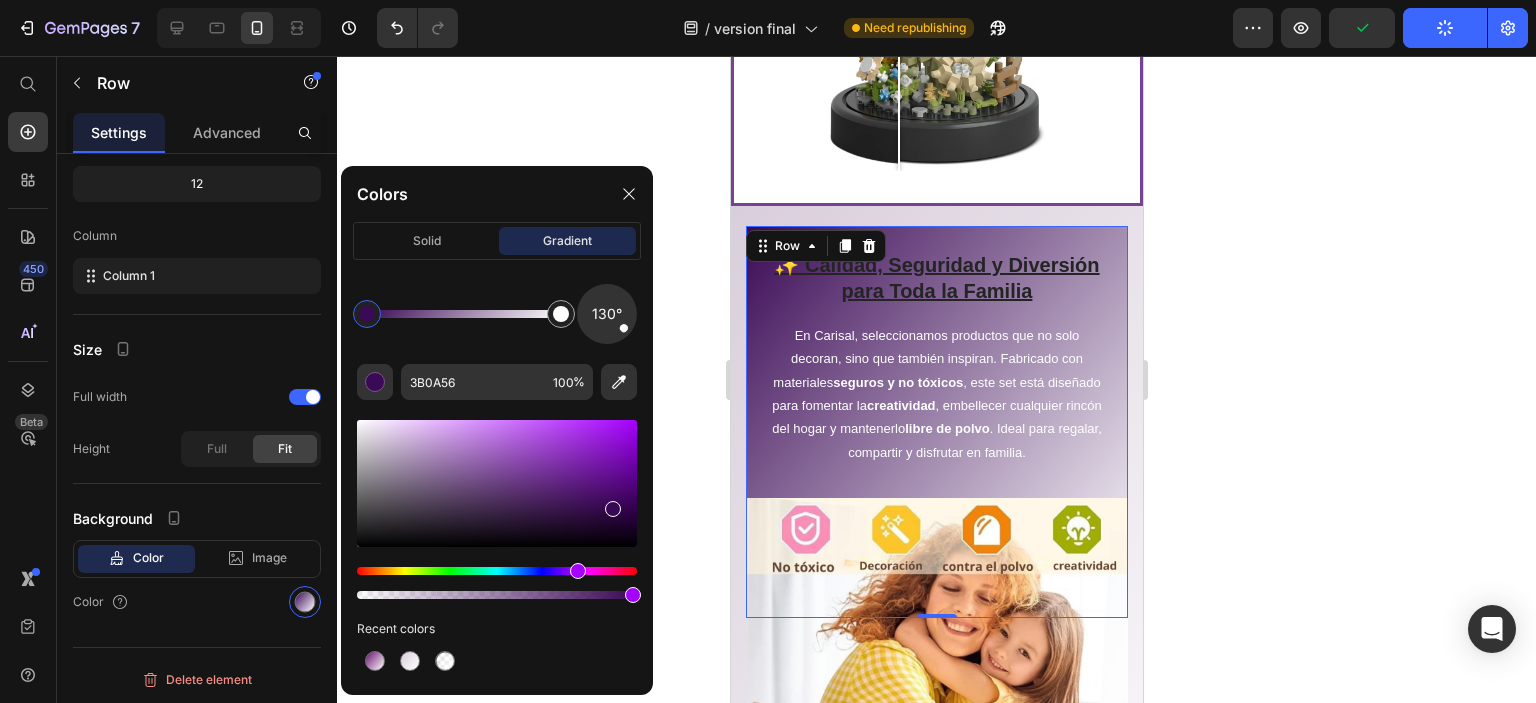 click at bounding box center [613, 509] 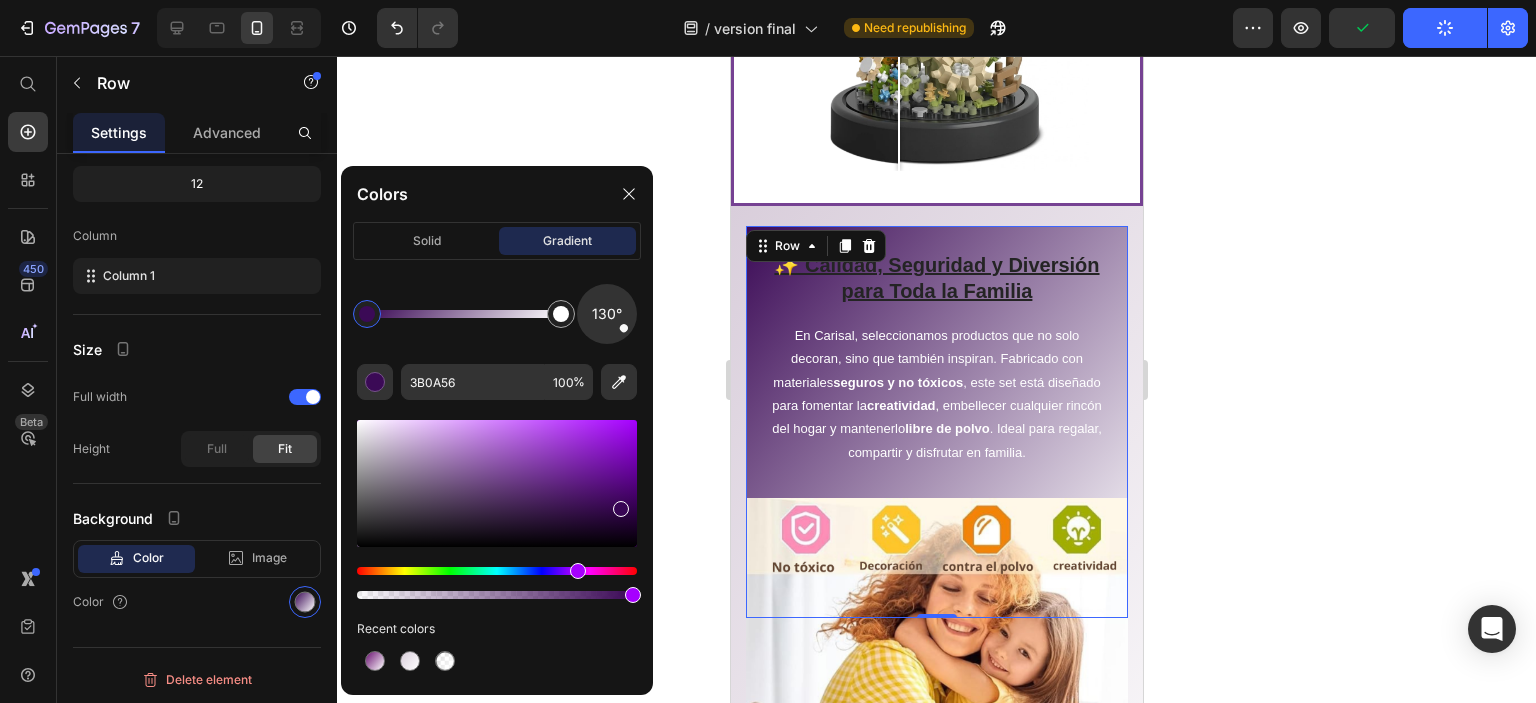 type on "380554" 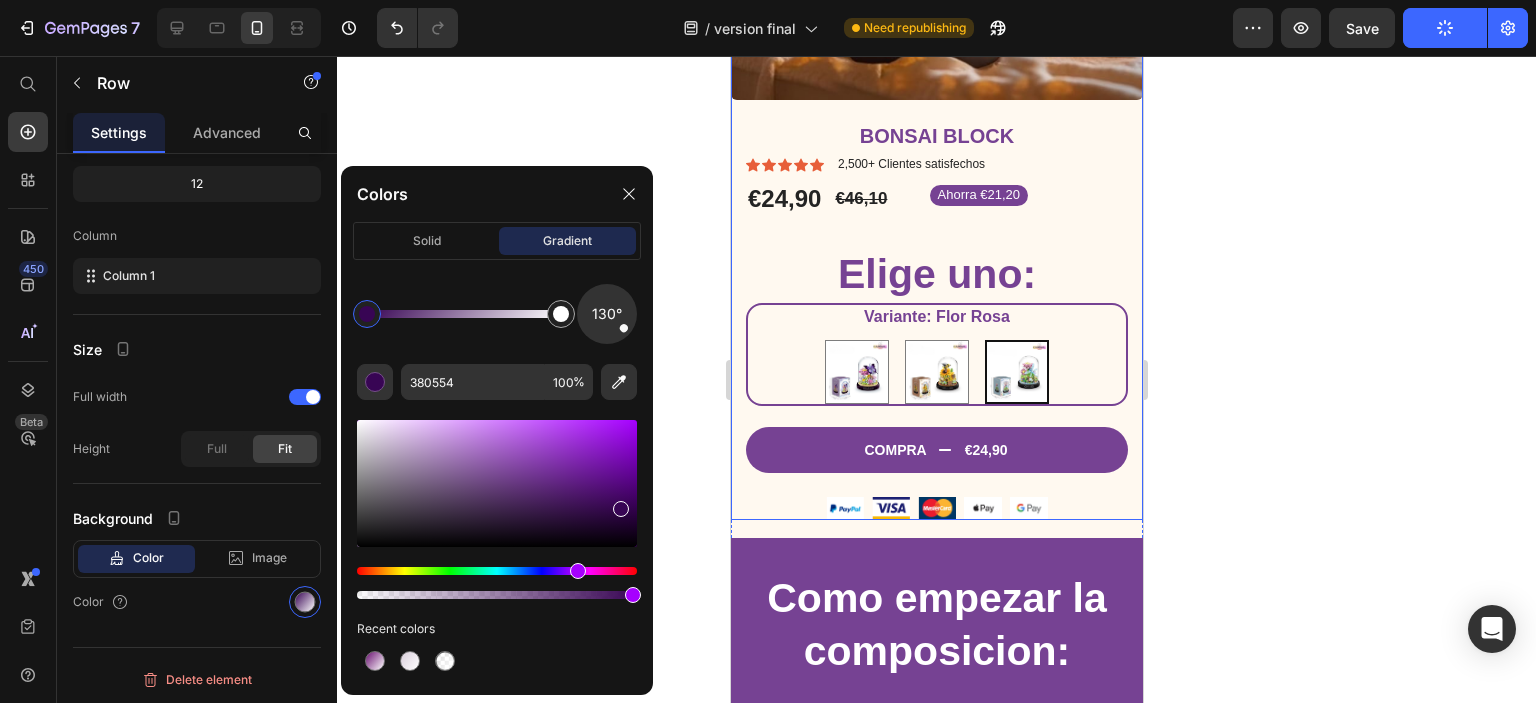 scroll, scrollTop: 334, scrollLeft: 0, axis: vertical 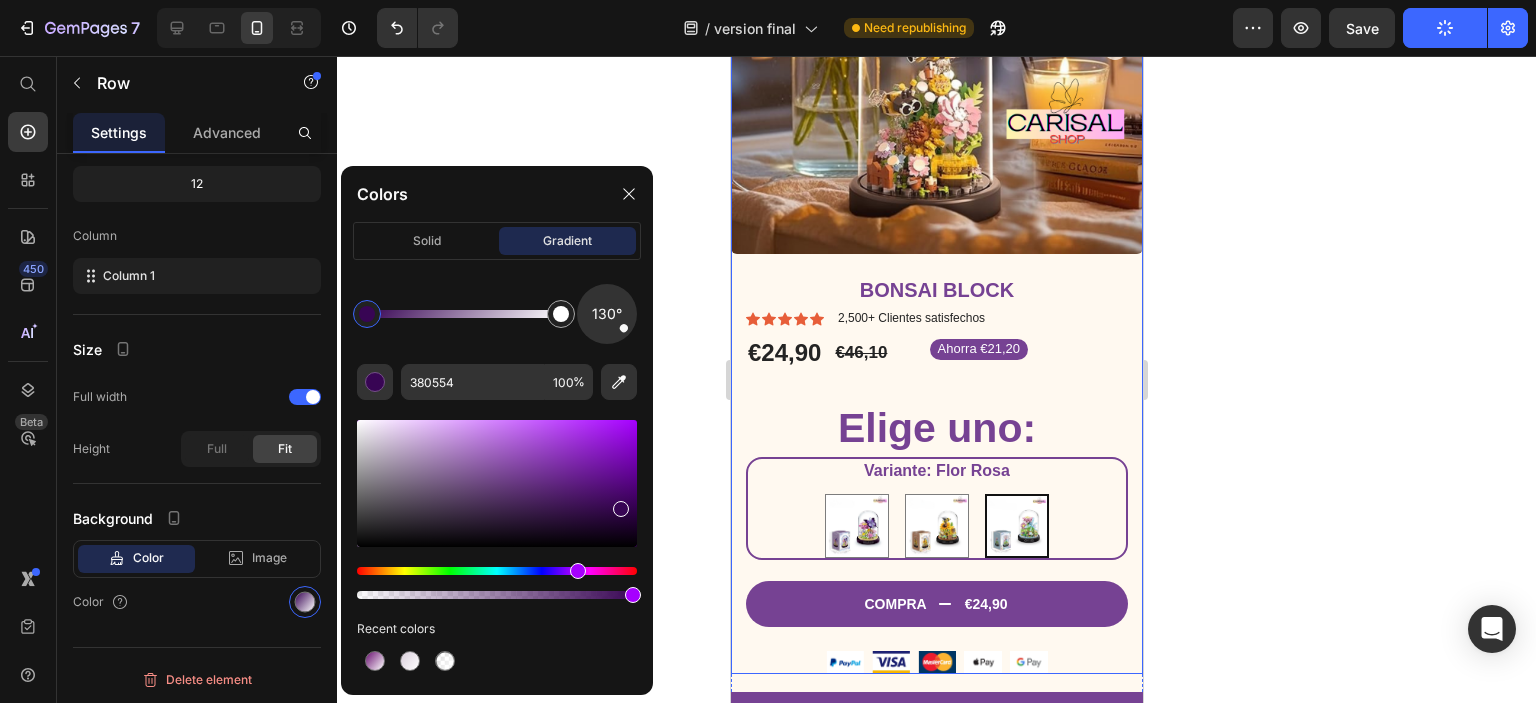 click on "Product Images" at bounding box center [936, 61] 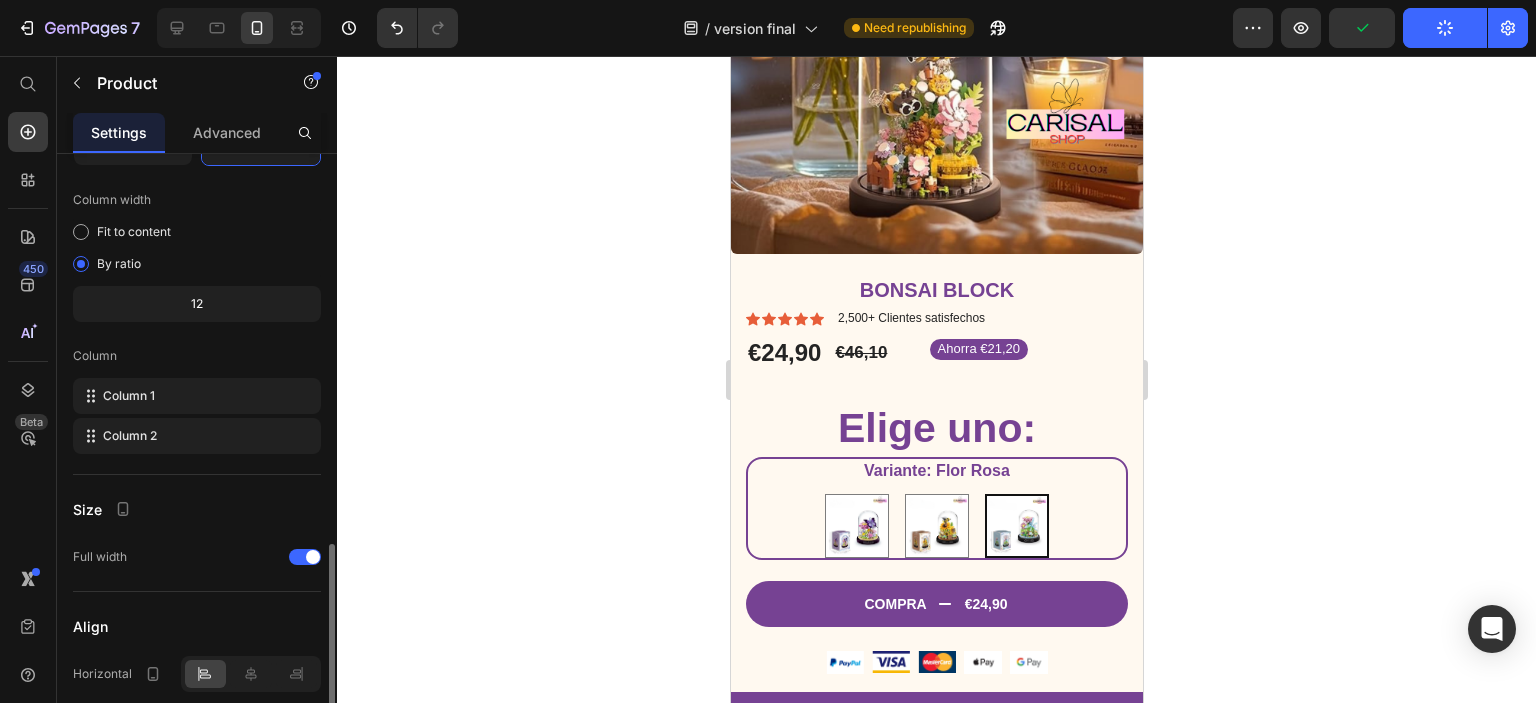 scroll, scrollTop: 647, scrollLeft: 0, axis: vertical 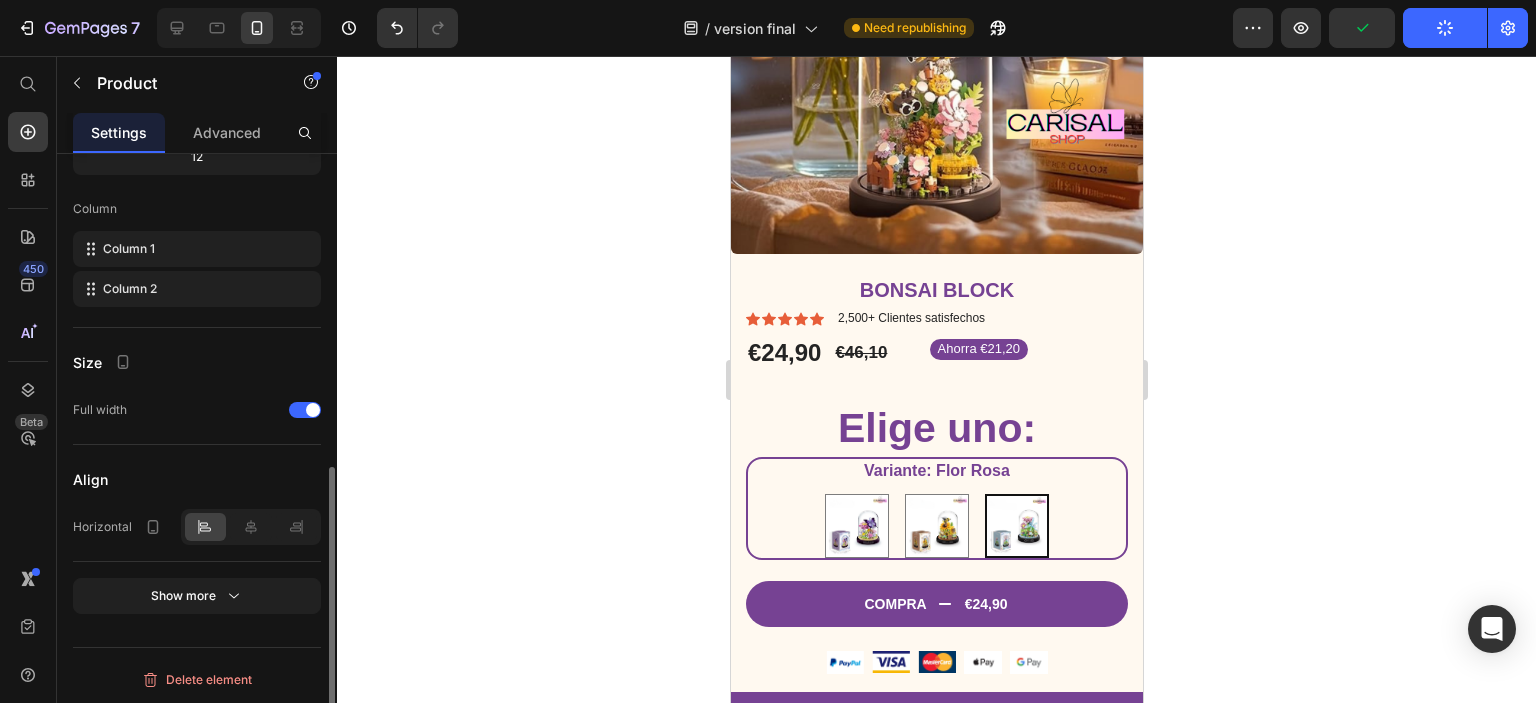 click on "Show more" 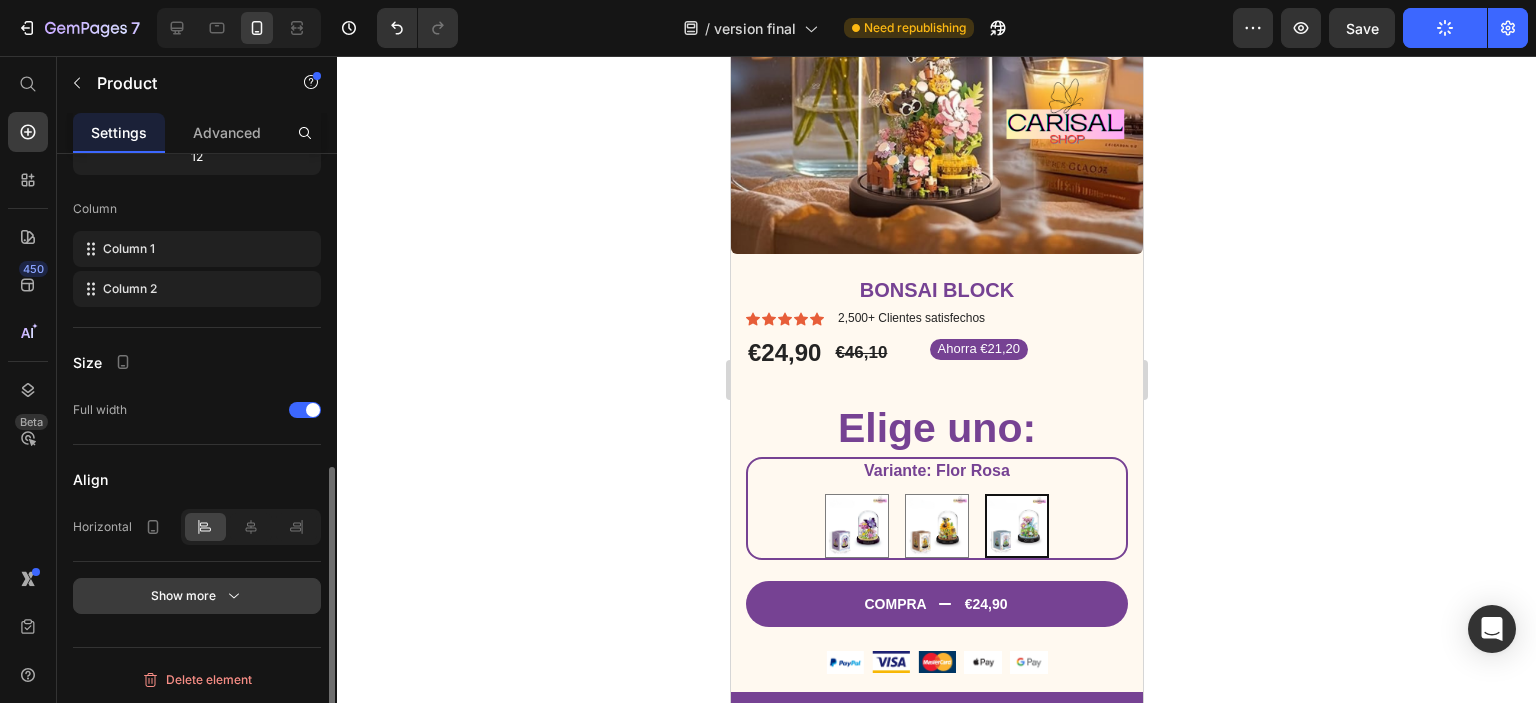 click on "Show more" at bounding box center [197, 596] 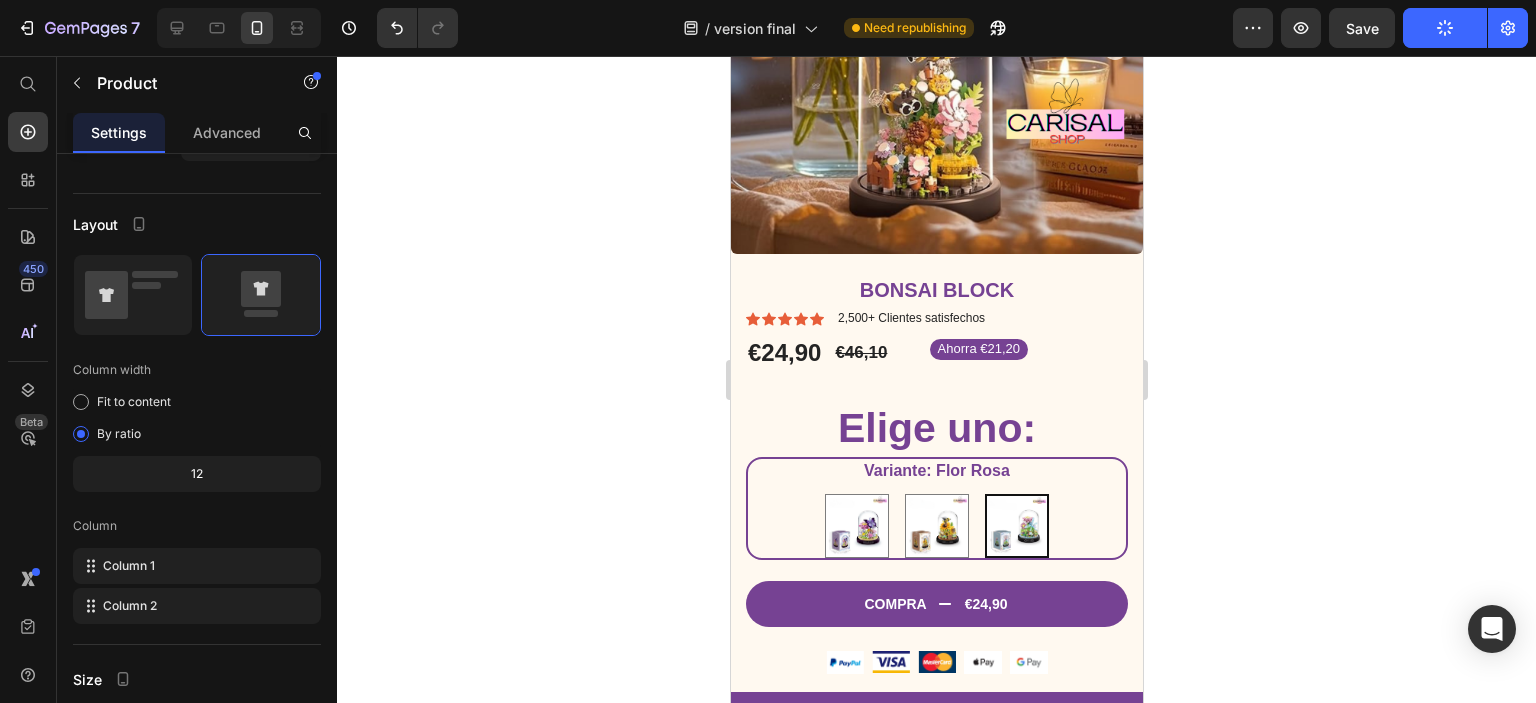 scroll, scrollTop: 0, scrollLeft: 0, axis: both 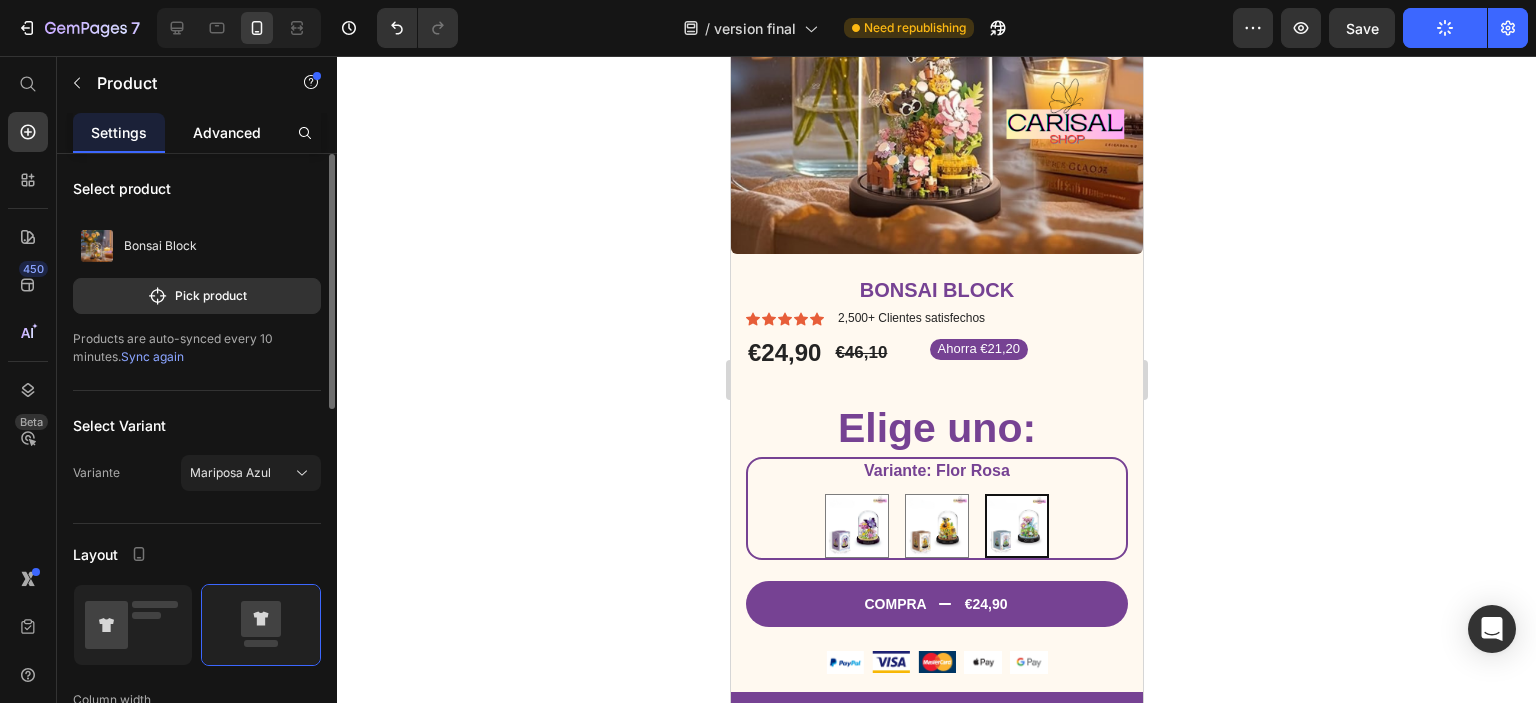 click on "Advanced" at bounding box center [227, 132] 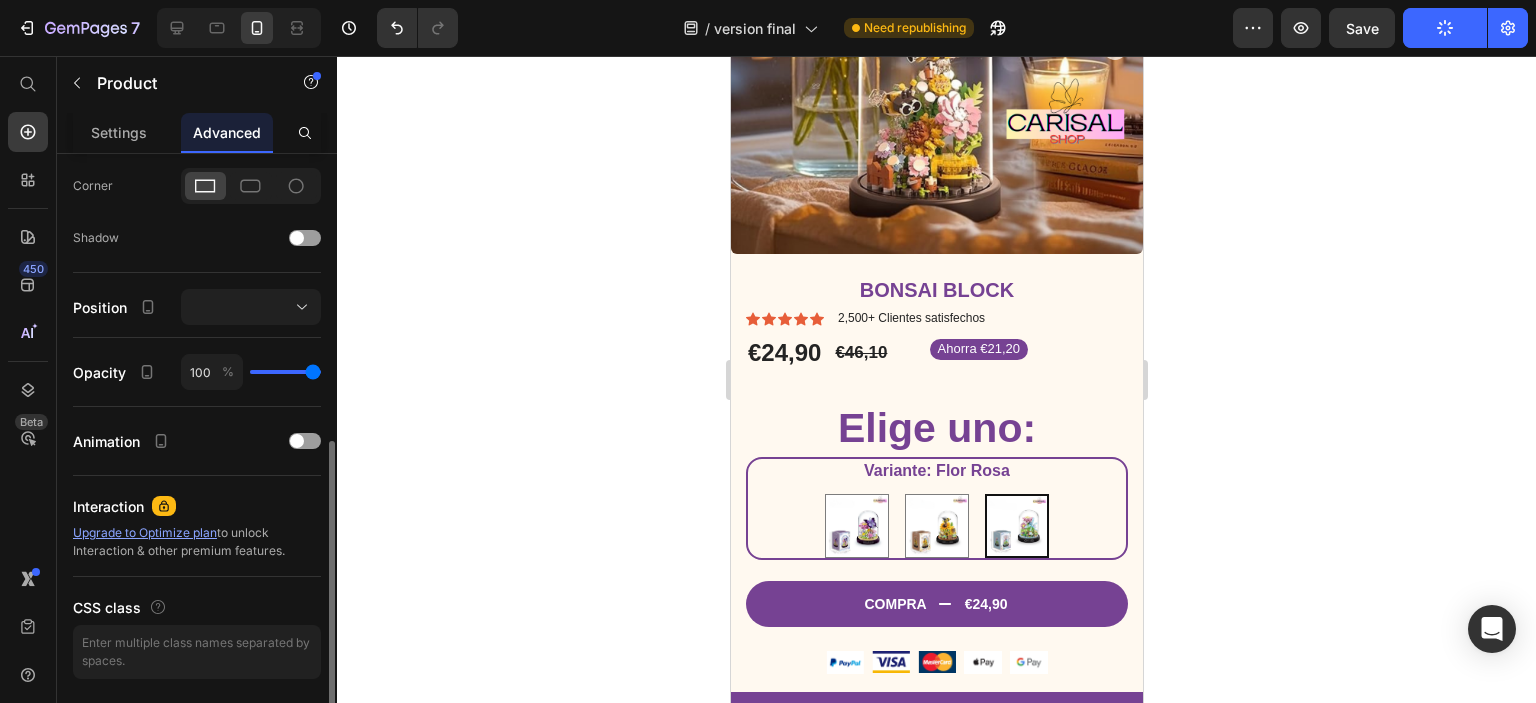 scroll, scrollTop: 500, scrollLeft: 0, axis: vertical 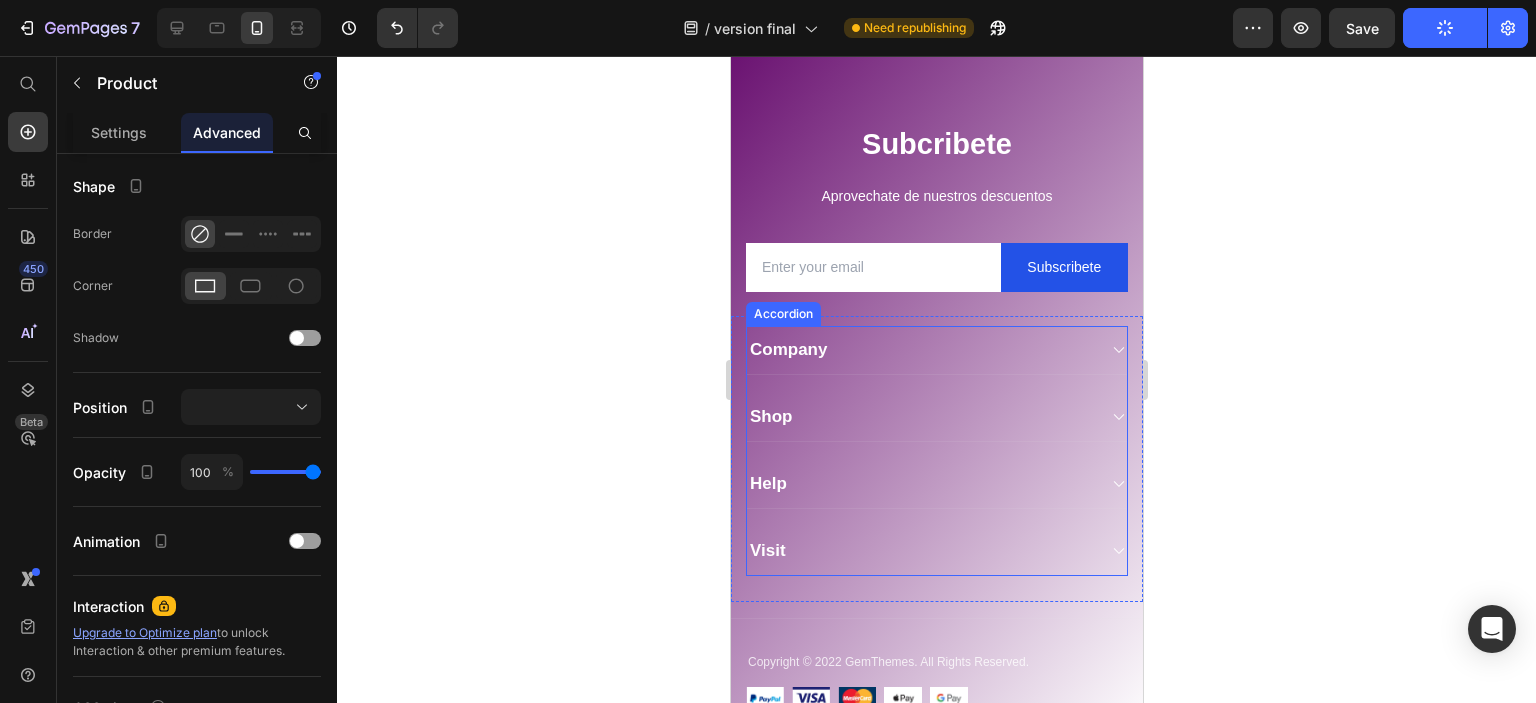 click on "Company" at bounding box center [787, 350] 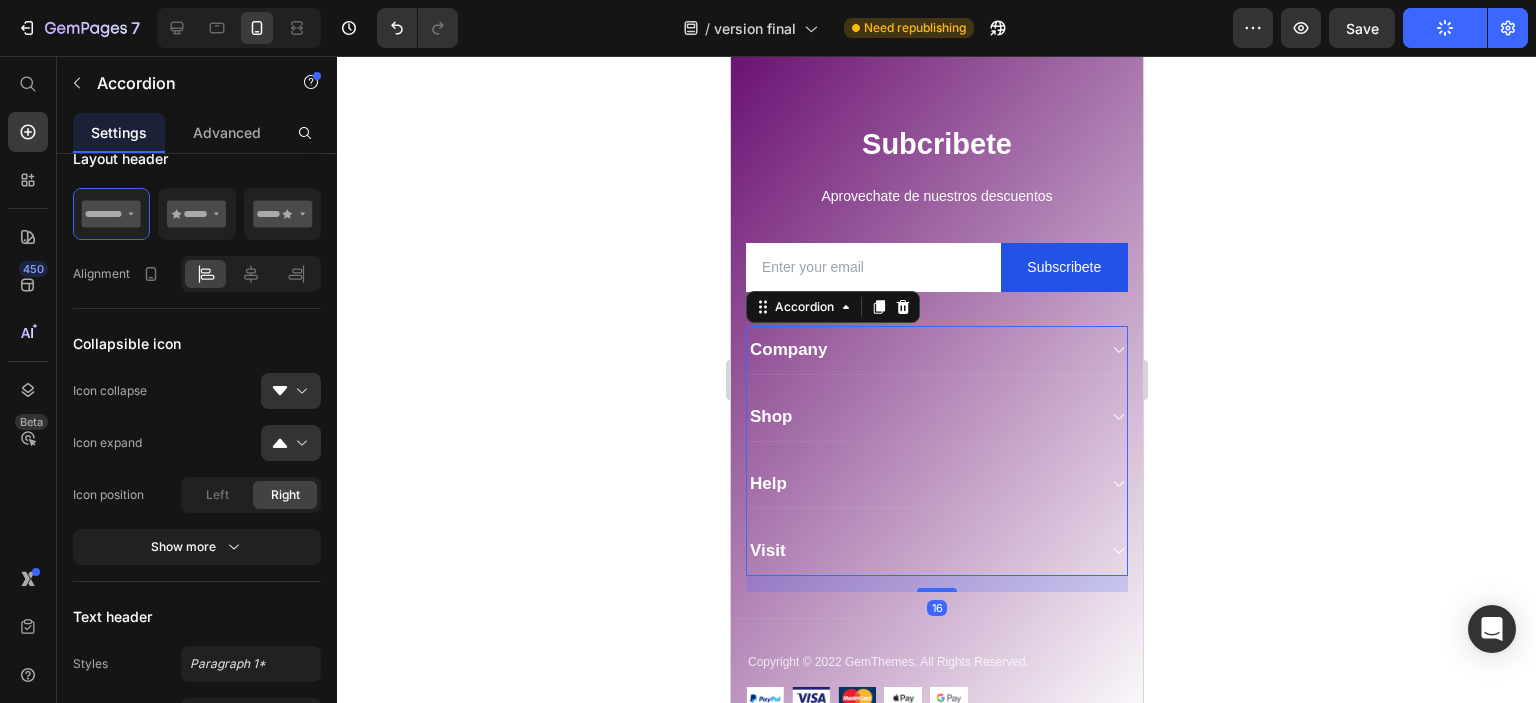scroll, scrollTop: 0, scrollLeft: 0, axis: both 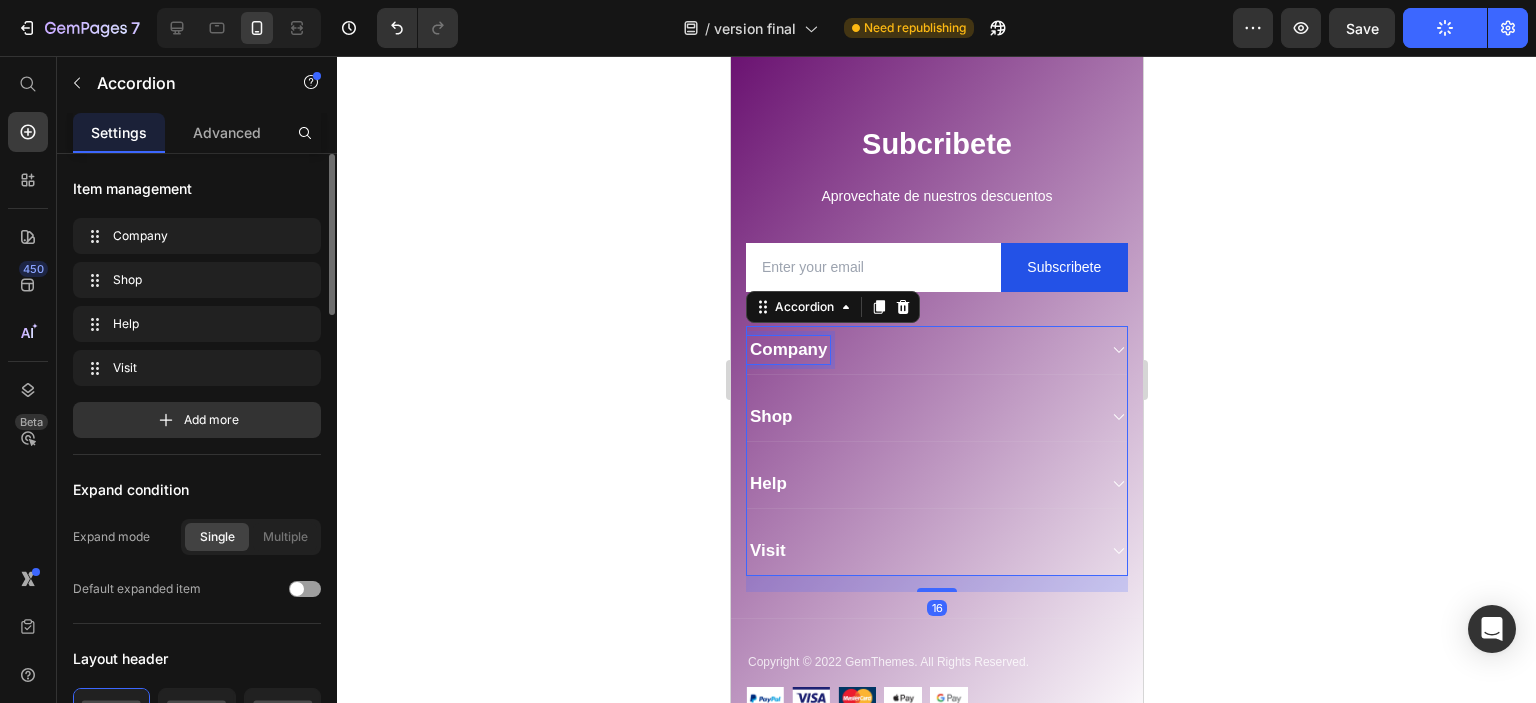 click on "Company" at bounding box center (787, 350) 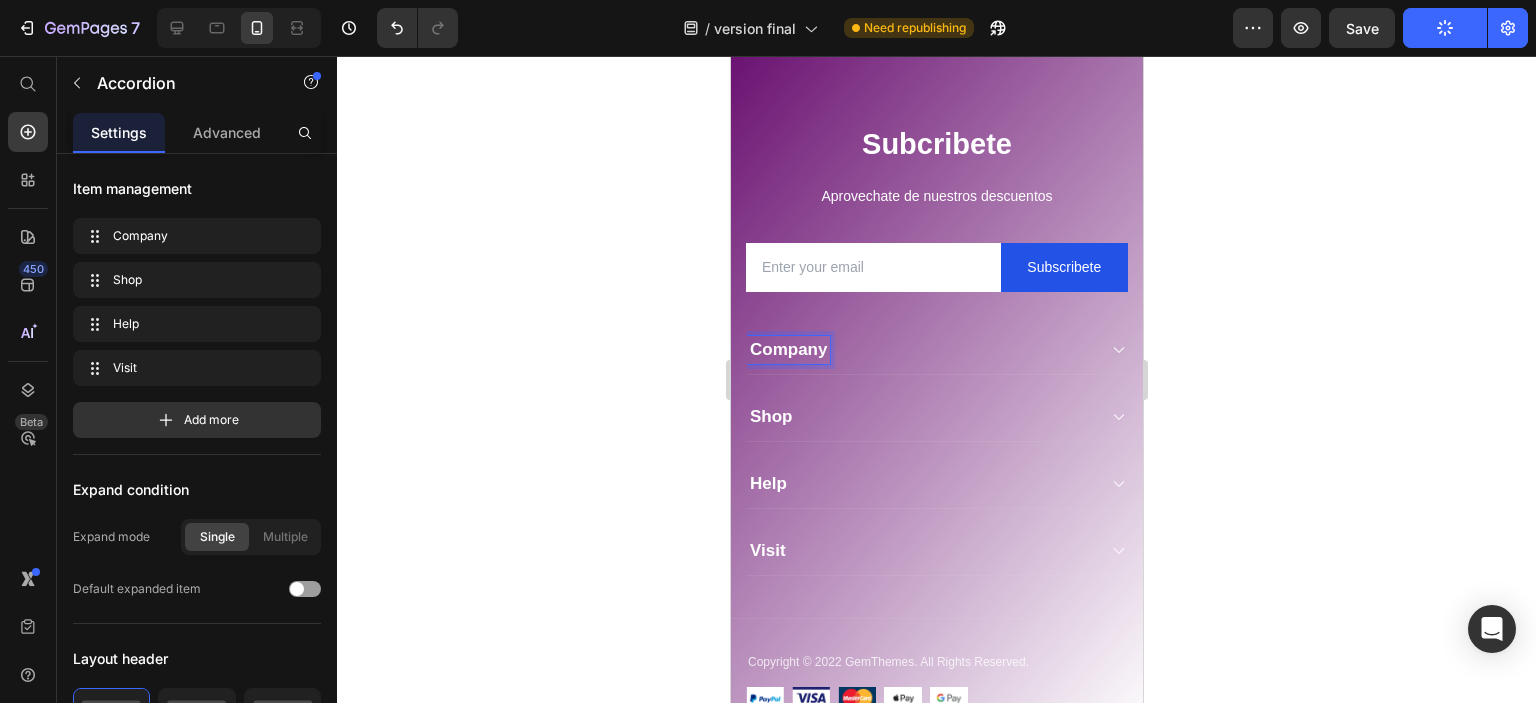 click on "Company" at bounding box center [787, 350] 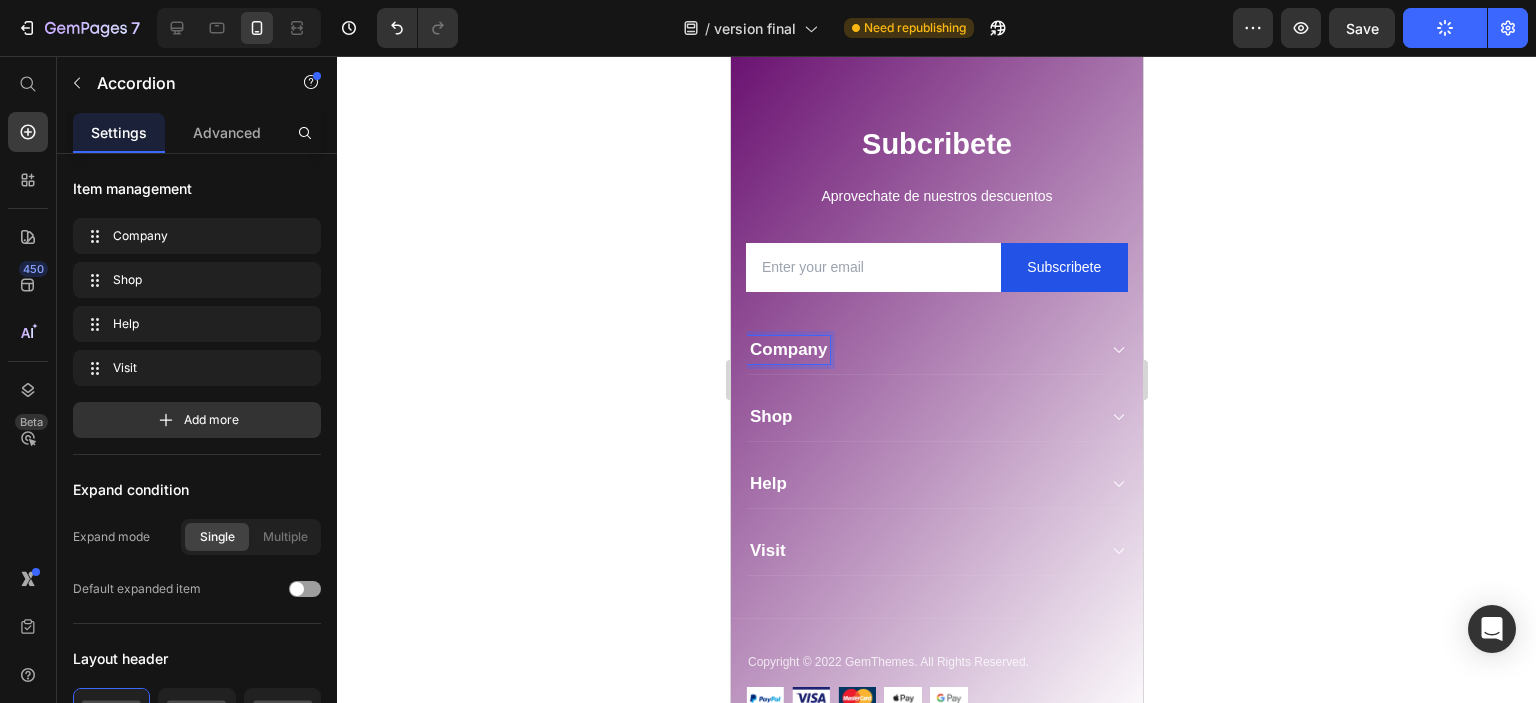 click on "Company" at bounding box center (787, 350) 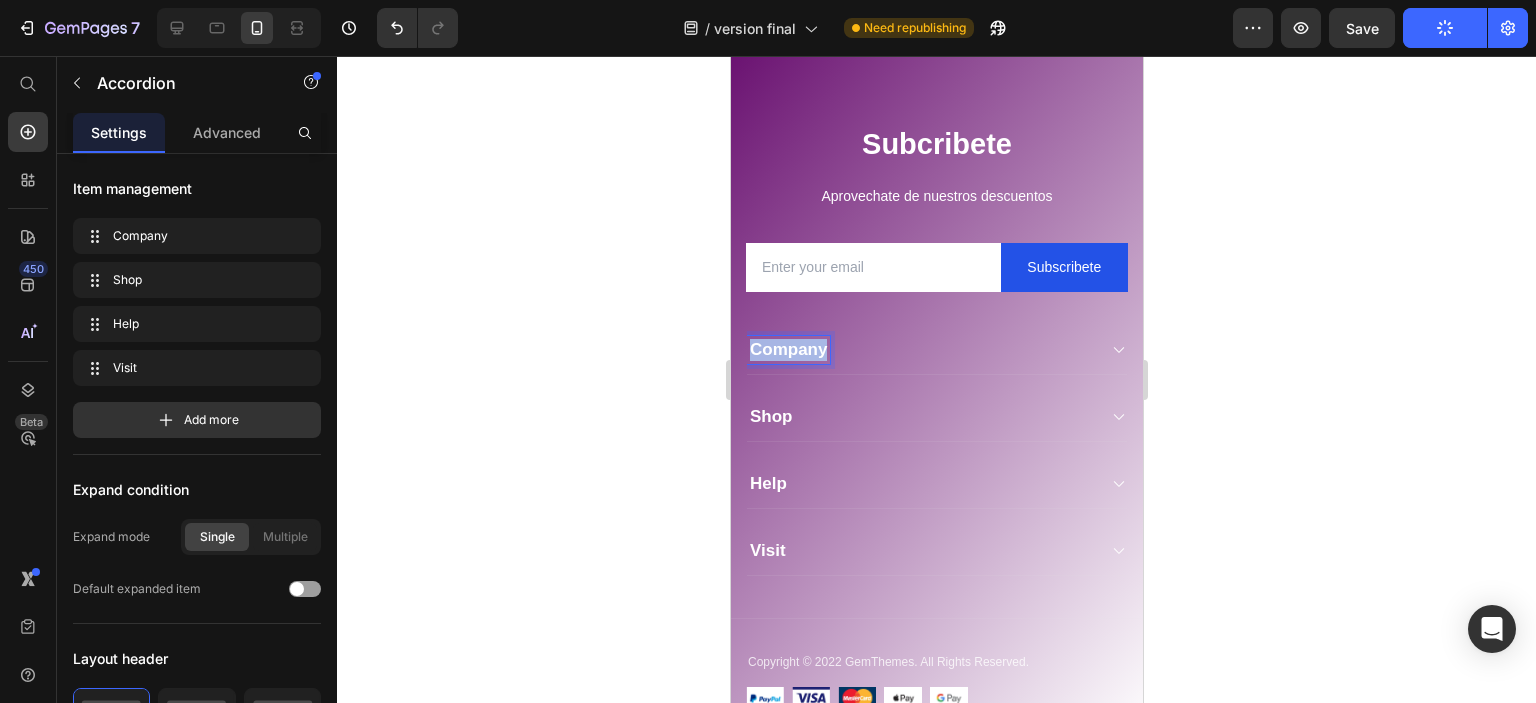drag, startPoint x: 823, startPoint y: 356, endPoint x: 745, endPoint y: 356, distance: 78 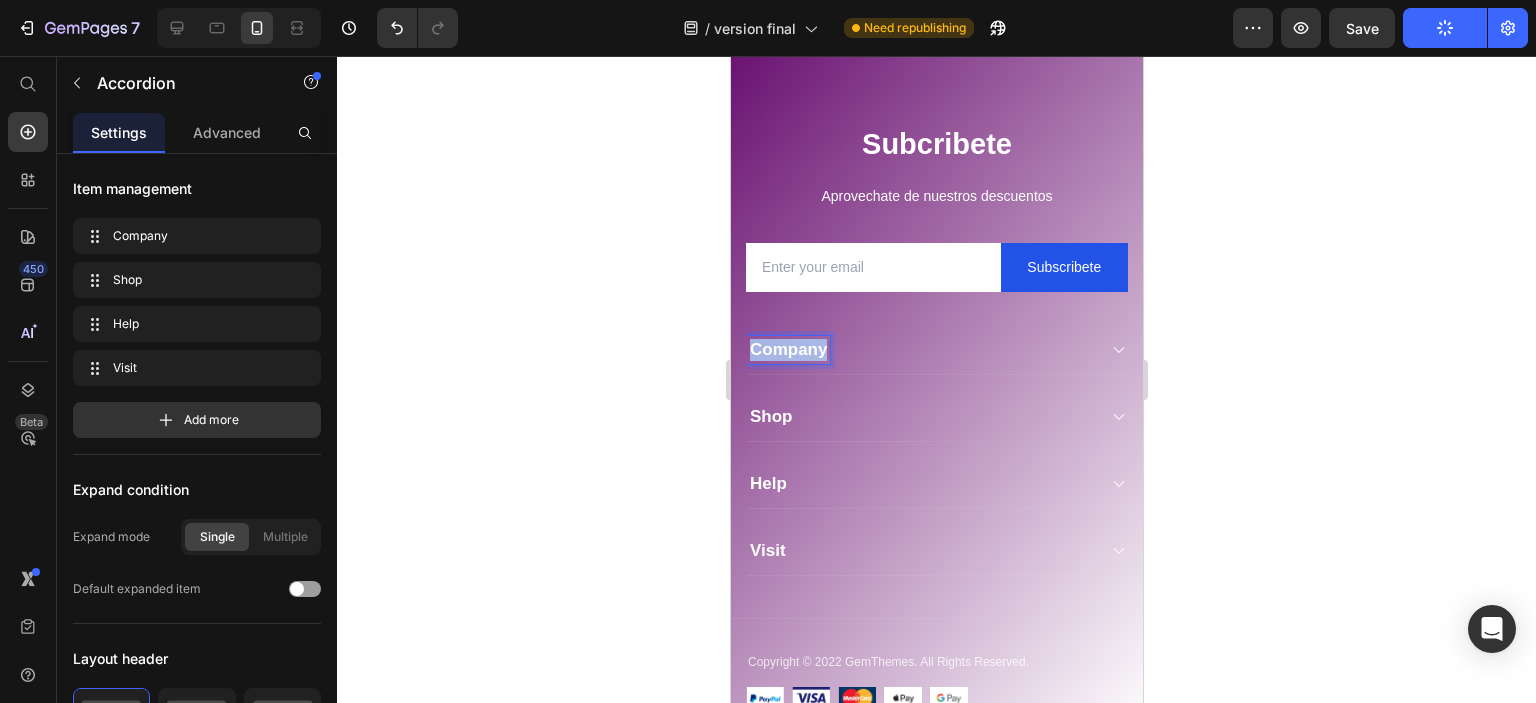 click on "Company
Shop
Help
Visit" at bounding box center (936, 451) 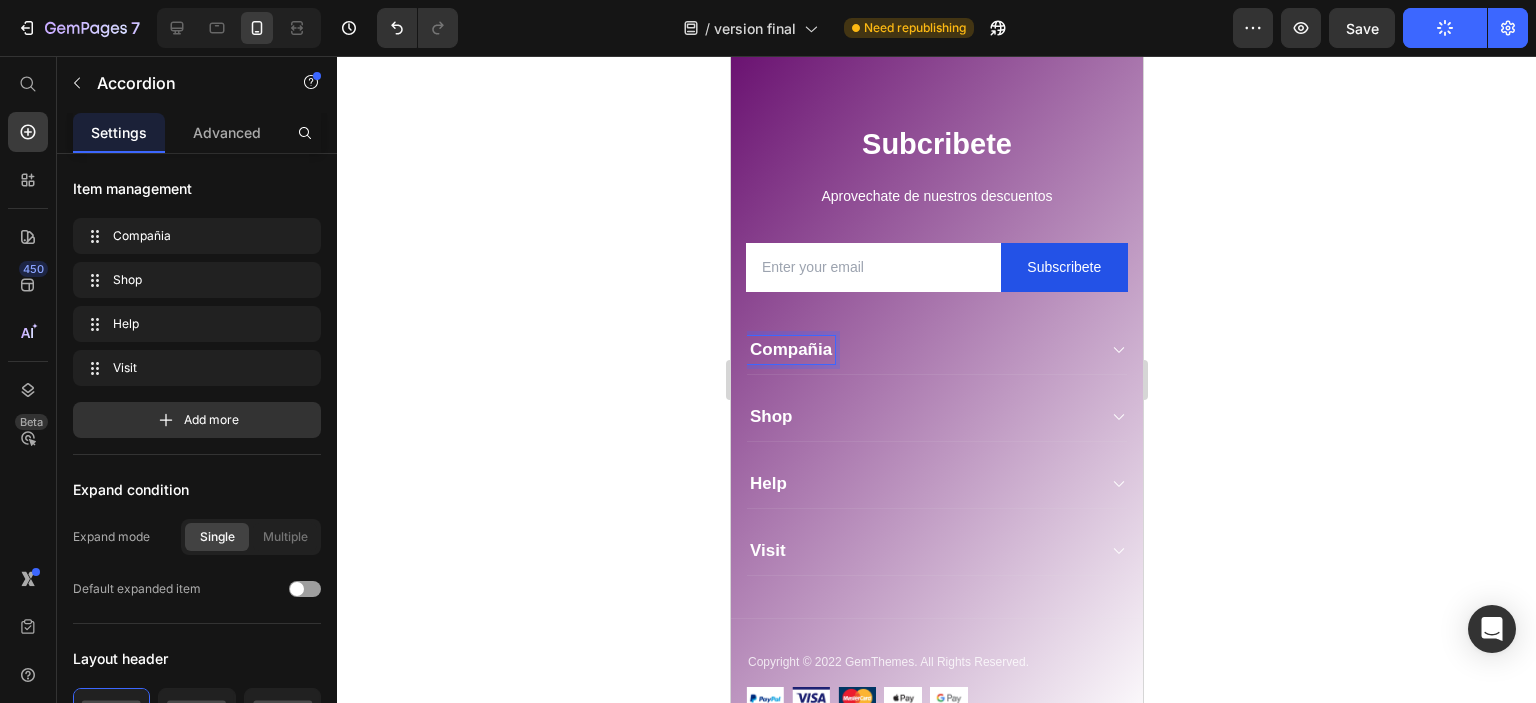 click on "Shop" at bounding box center [770, 417] 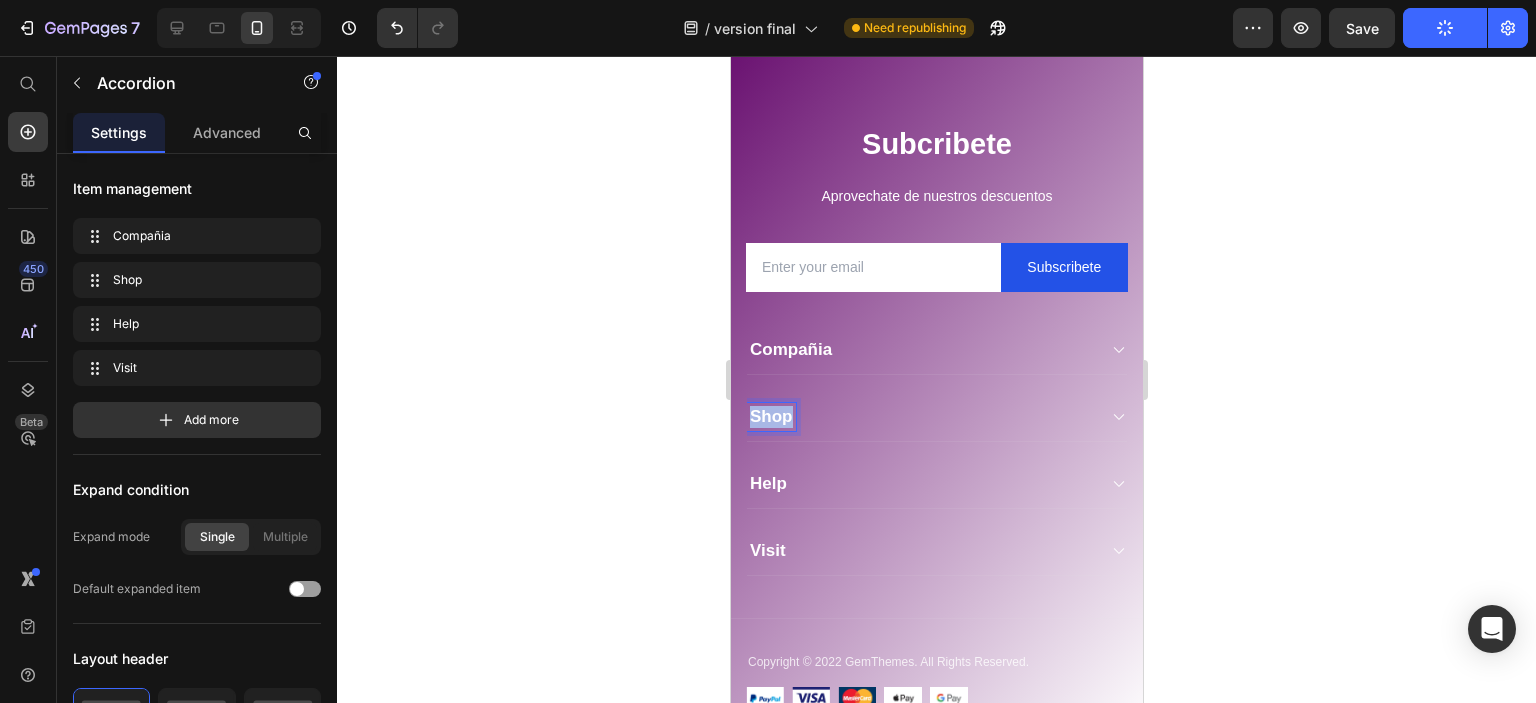 click on "Shop" at bounding box center [770, 417] 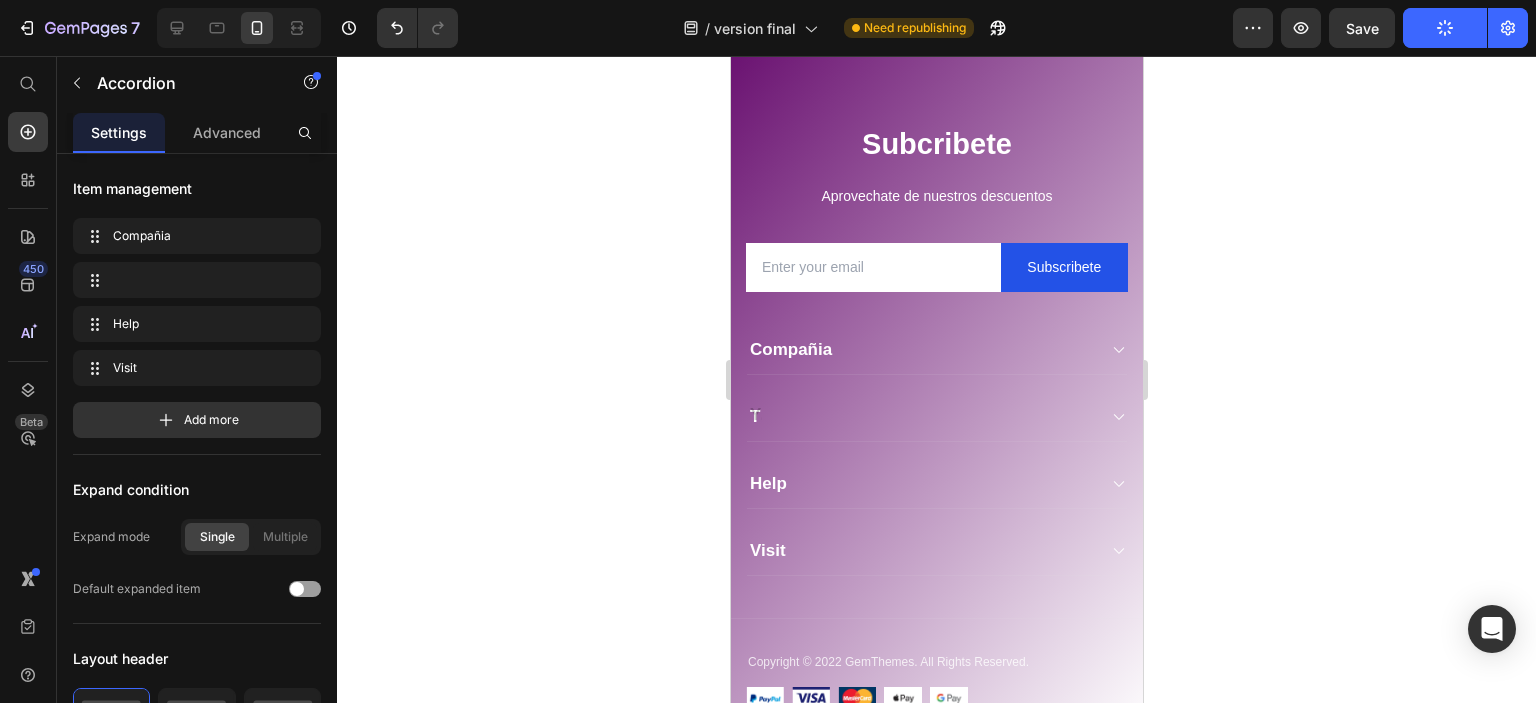 scroll, scrollTop: 2933, scrollLeft: 0, axis: vertical 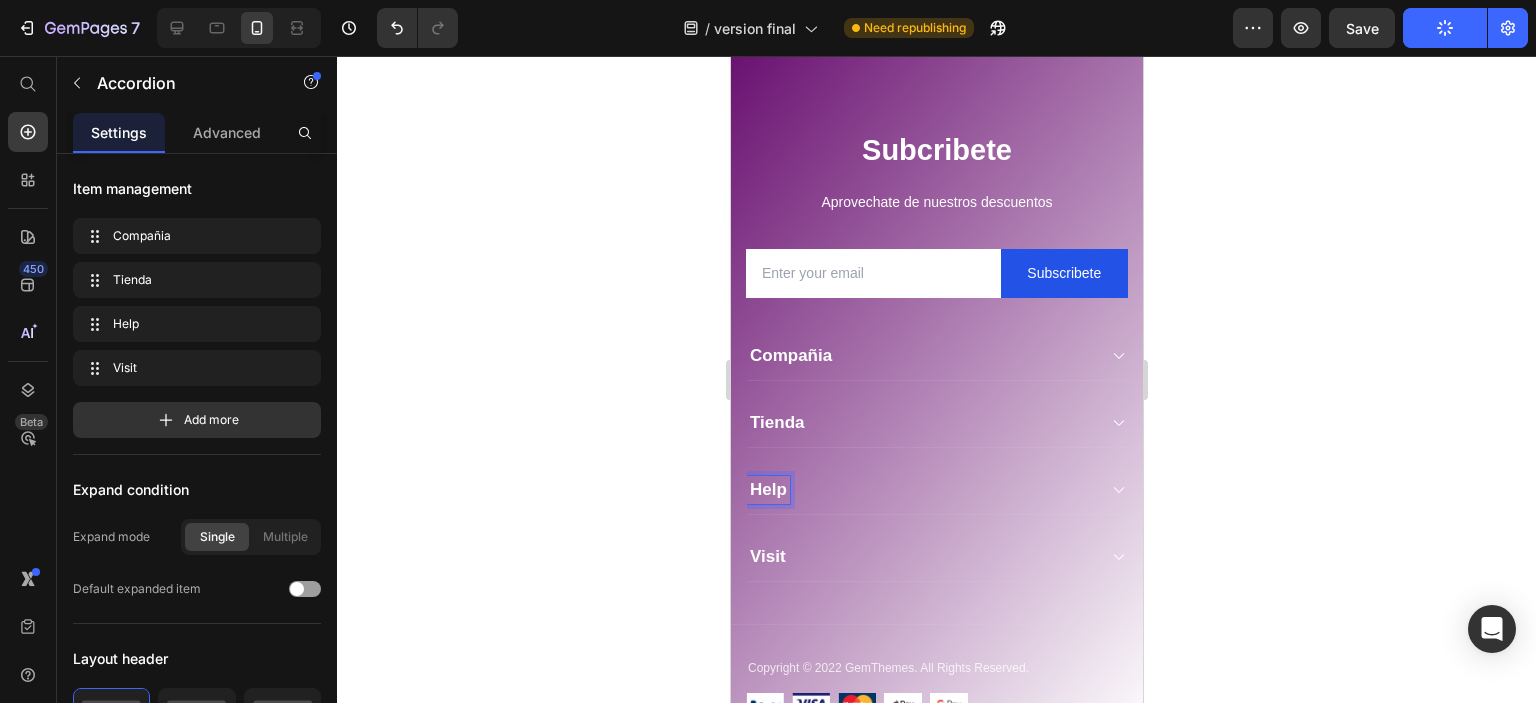 click on "Help" at bounding box center [767, 490] 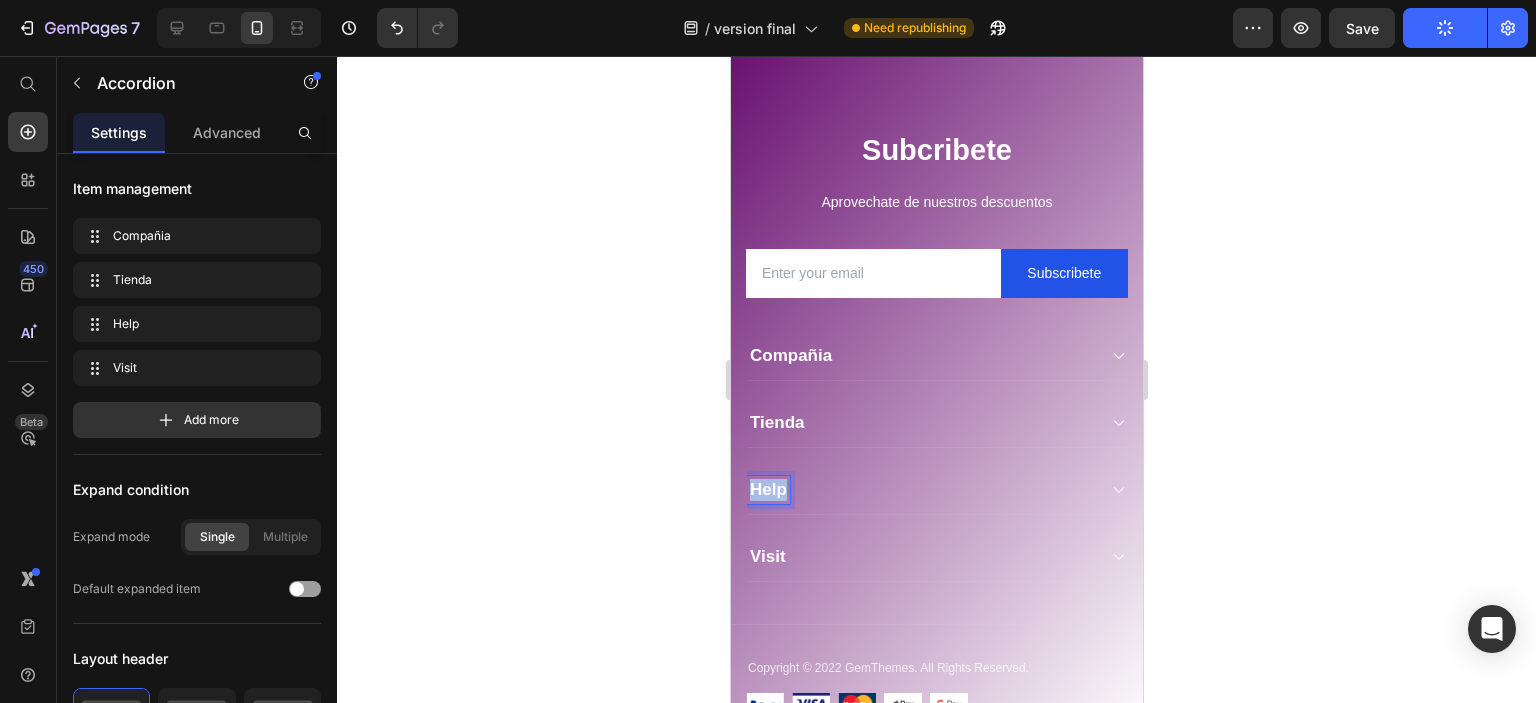 click on "Help" at bounding box center (767, 490) 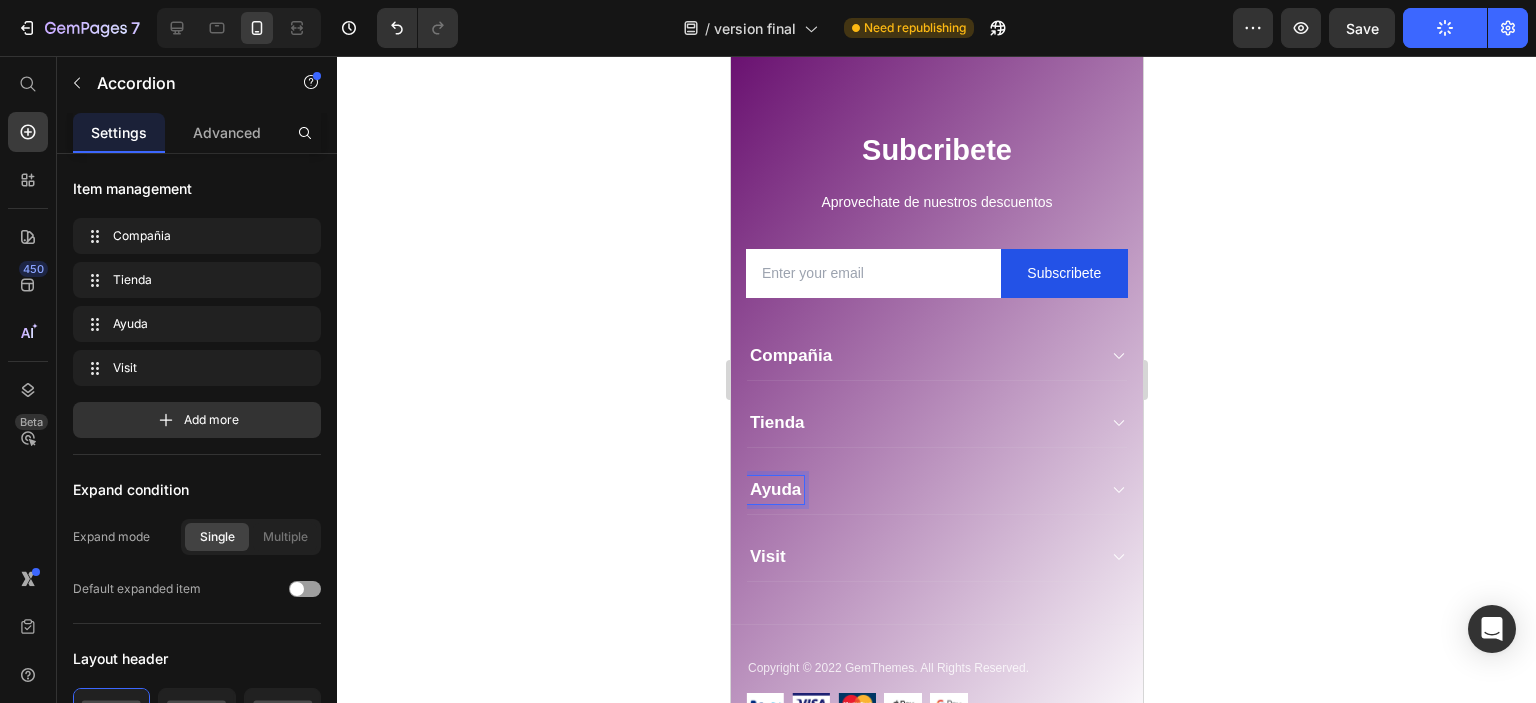 click on "Visit" at bounding box center [767, 557] 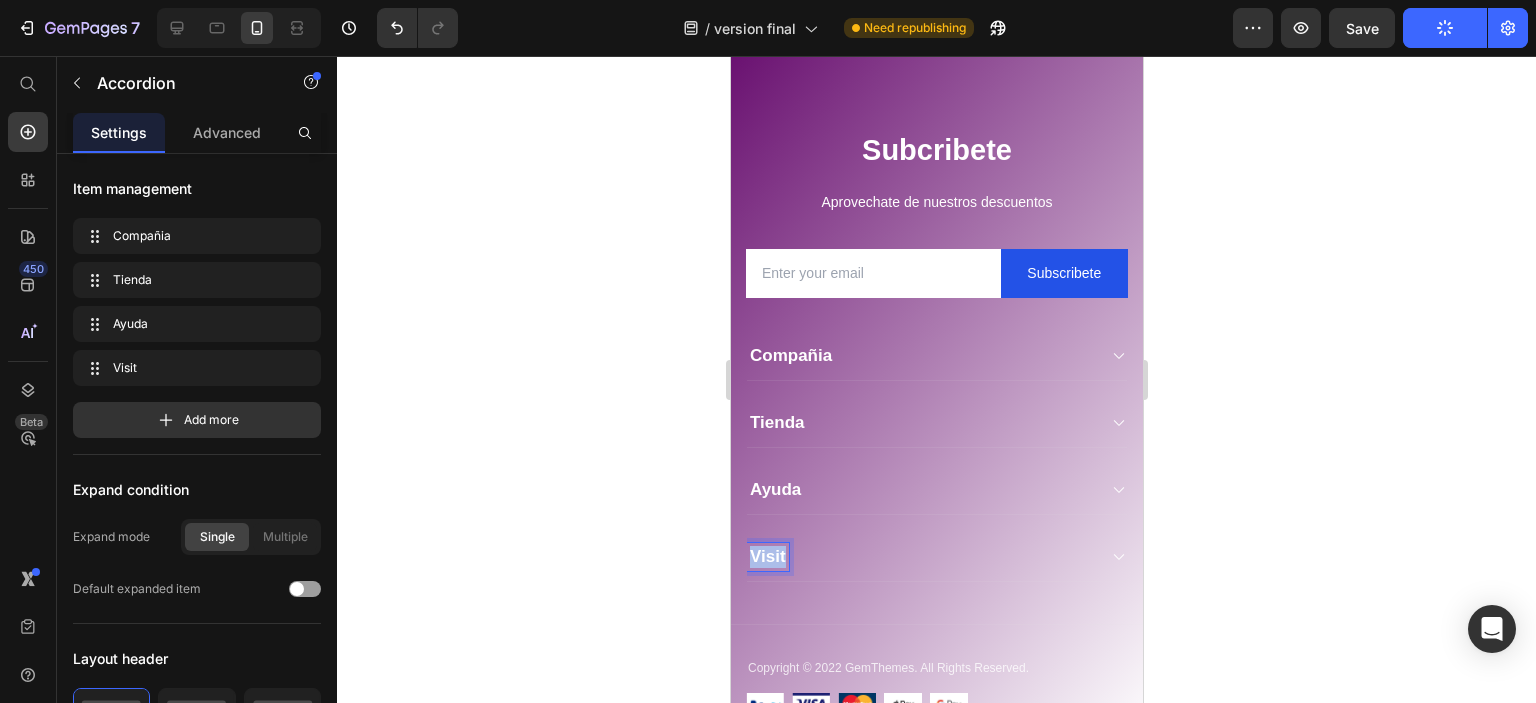 click on "Visit" at bounding box center [767, 557] 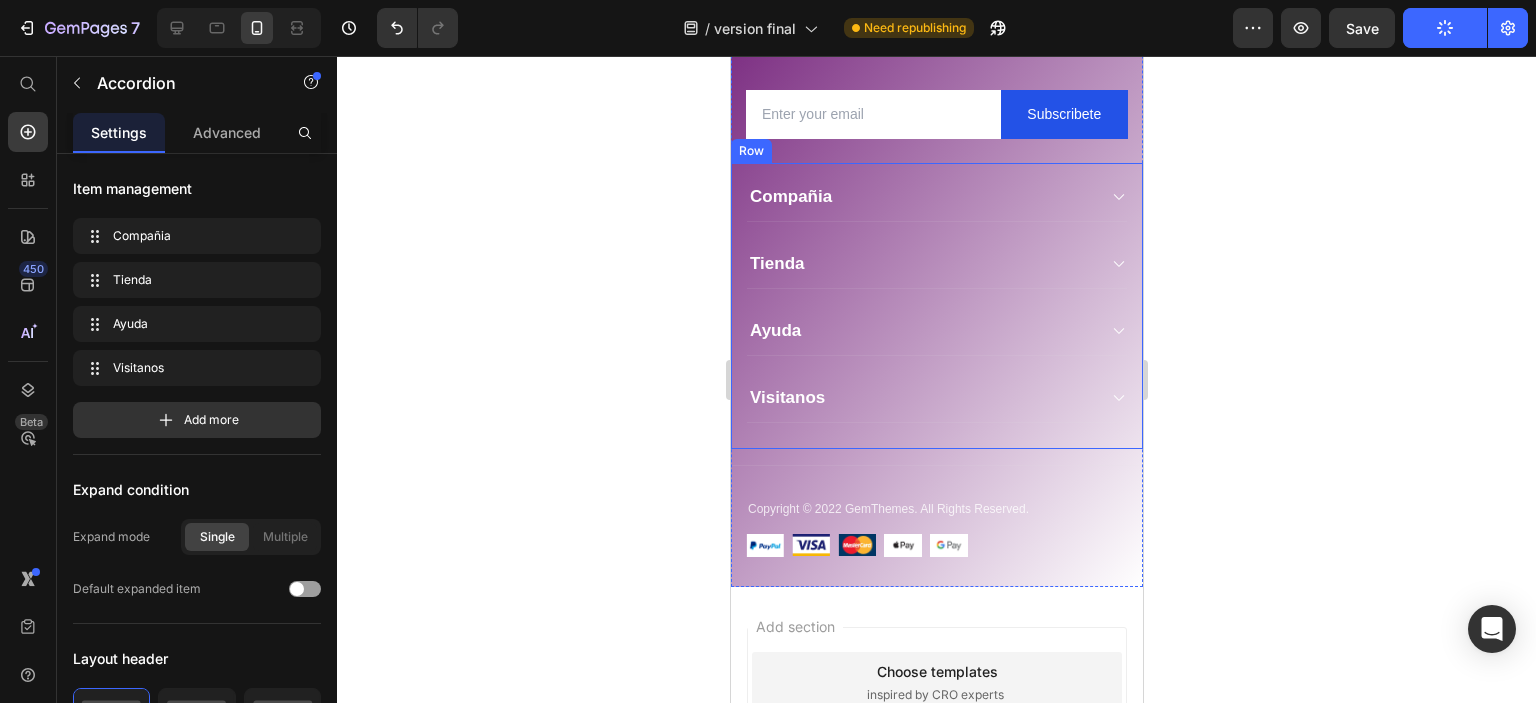 scroll, scrollTop: 3128, scrollLeft: 0, axis: vertical 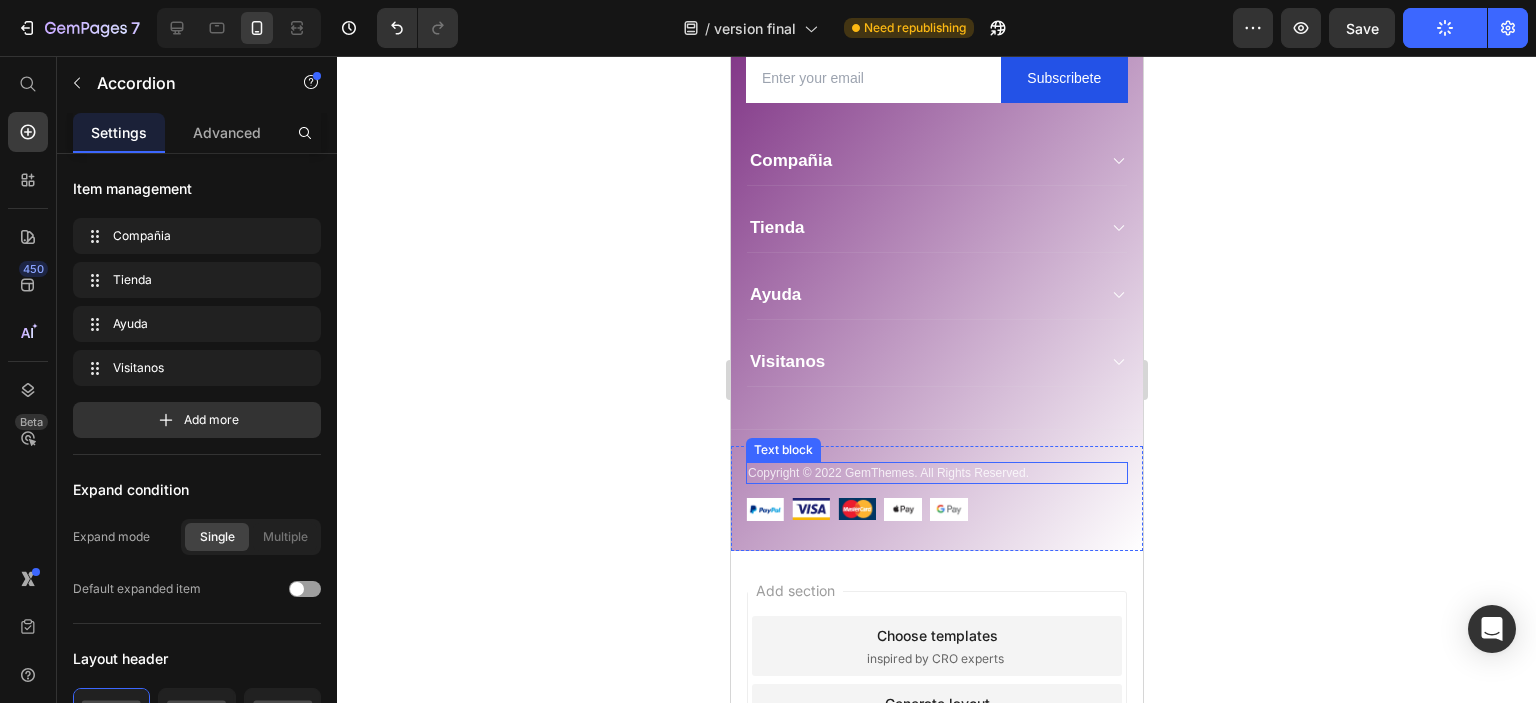 click on "Copyright © 2022 GemThemes. All Rights Reserved." at bounding box center [936, 473] 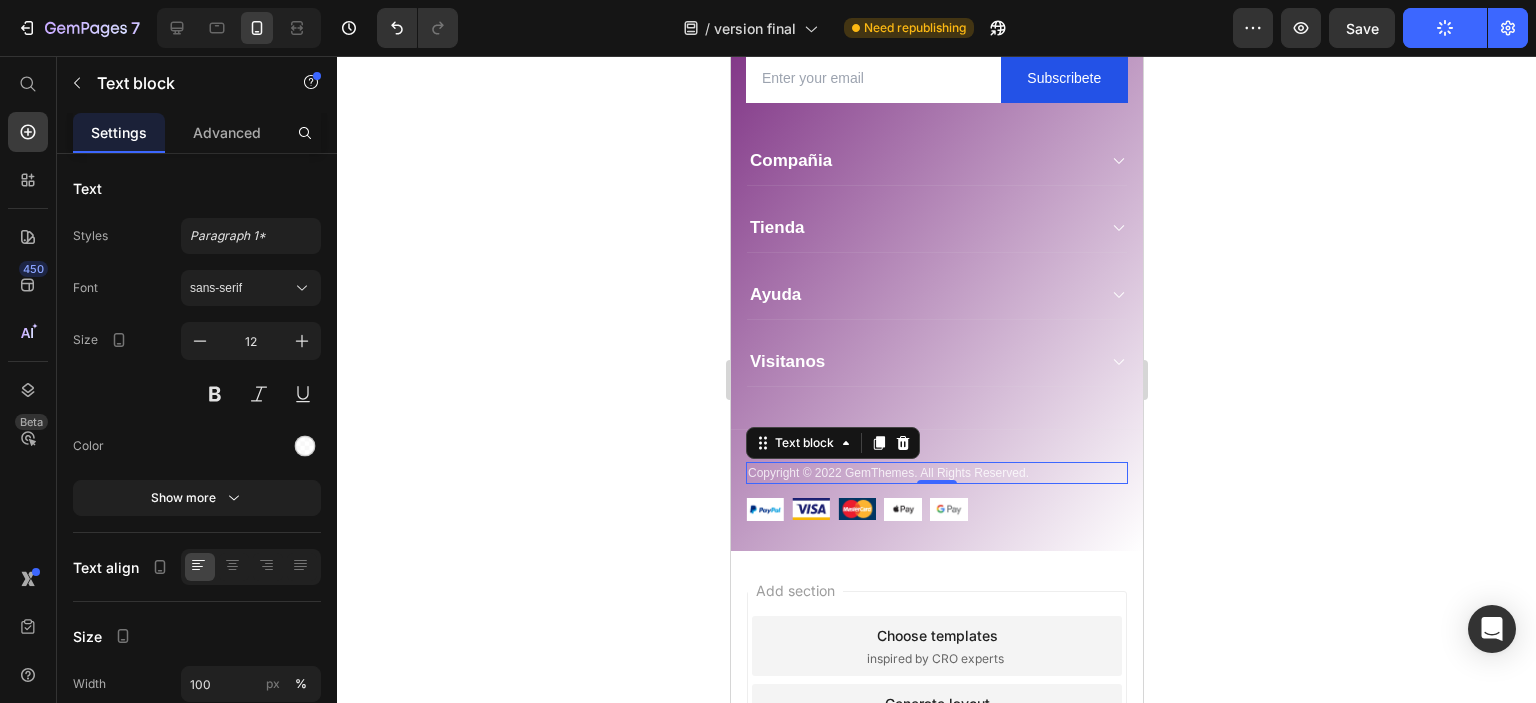 click on "Copyright © 2022 GemThemes. All Rights Reserved." at bounding box center (936, 473) 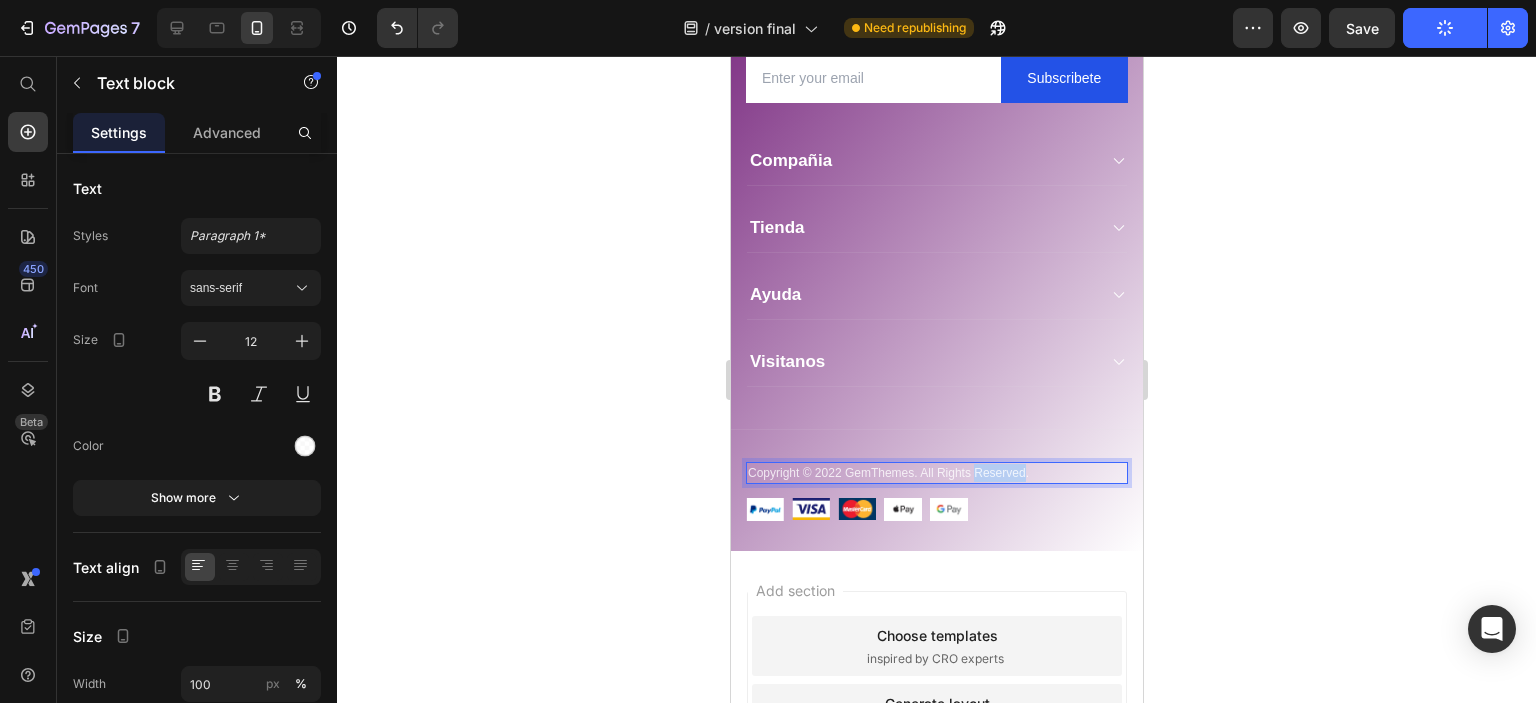 click on "Copyright © 2022 GemThemes. All Rights Reserved." at bounding box center [936, 473] 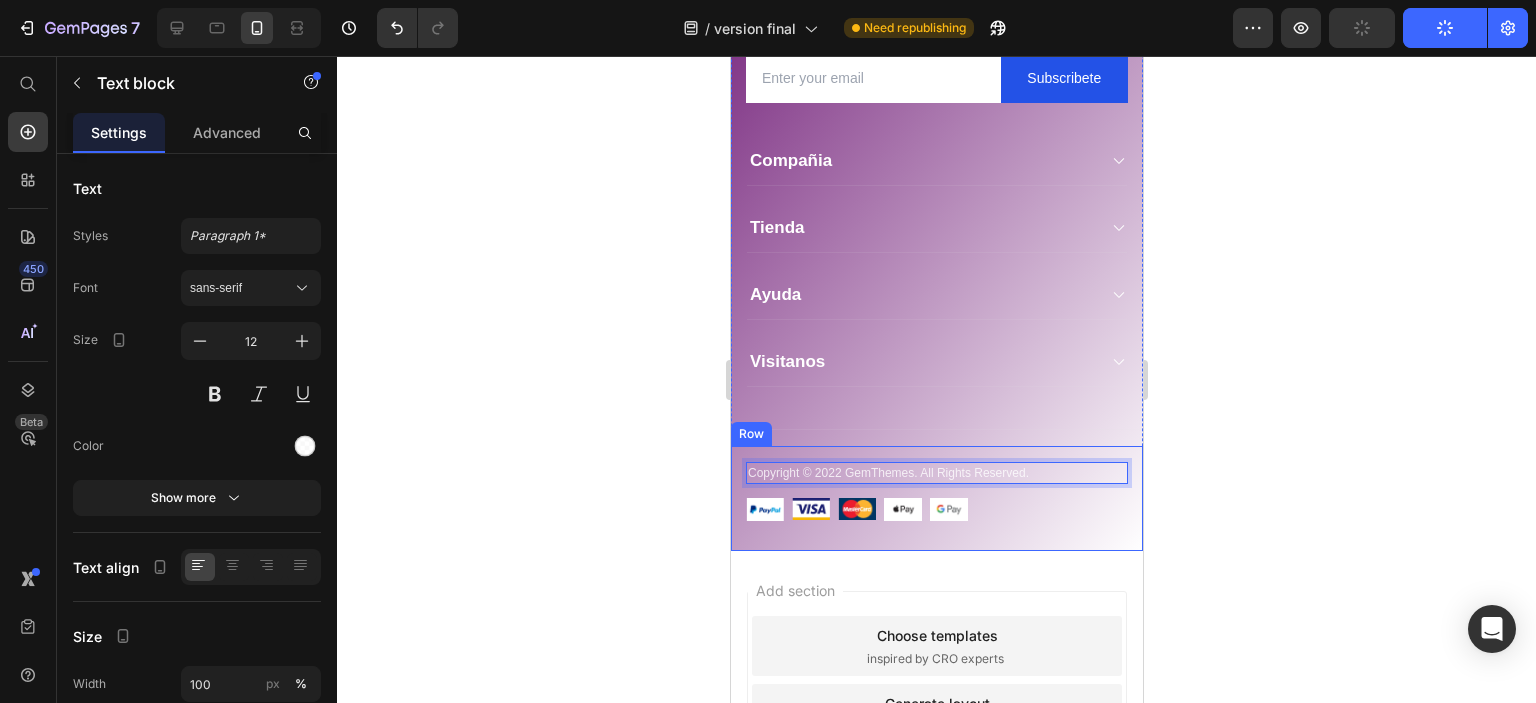 drag, startPoint x: 968, startPoint y: 476, endPoint x: 736, endPoint y: 484, distance: 232.1379 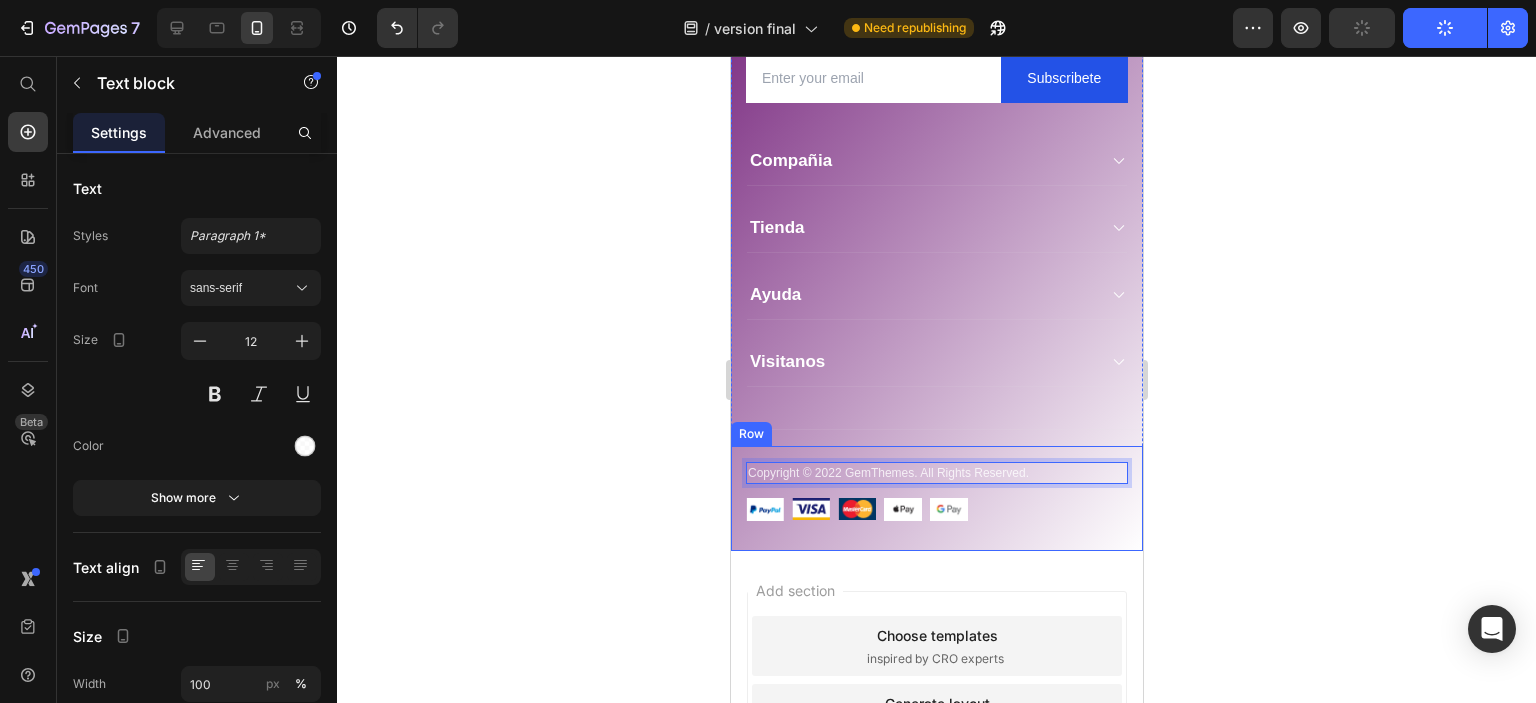 click on "Copyright © 2022 GemThemes. All Rights Reserved. Text block   0 Image Image Image Image Image Row Row" at bounding box center [936, 498] 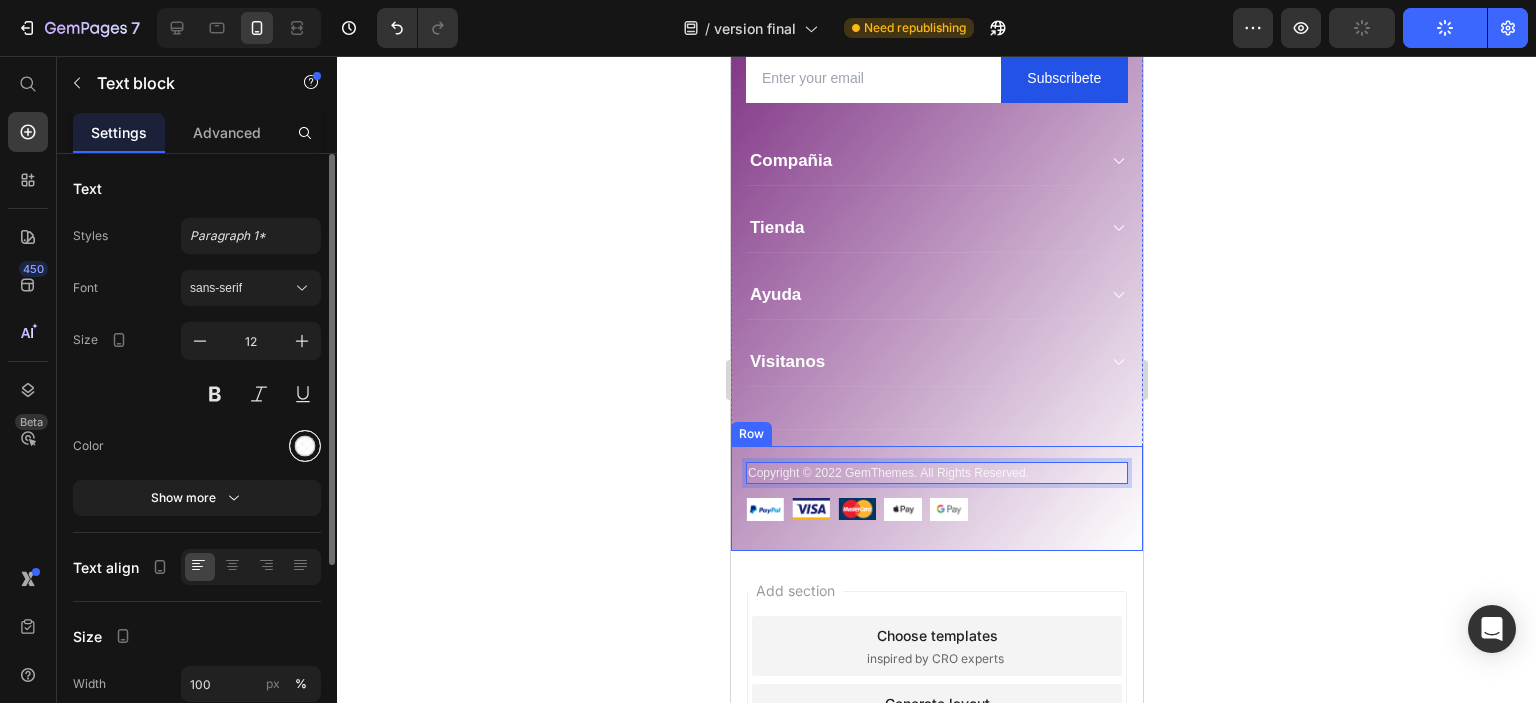 click at bounding box center [305, 446] 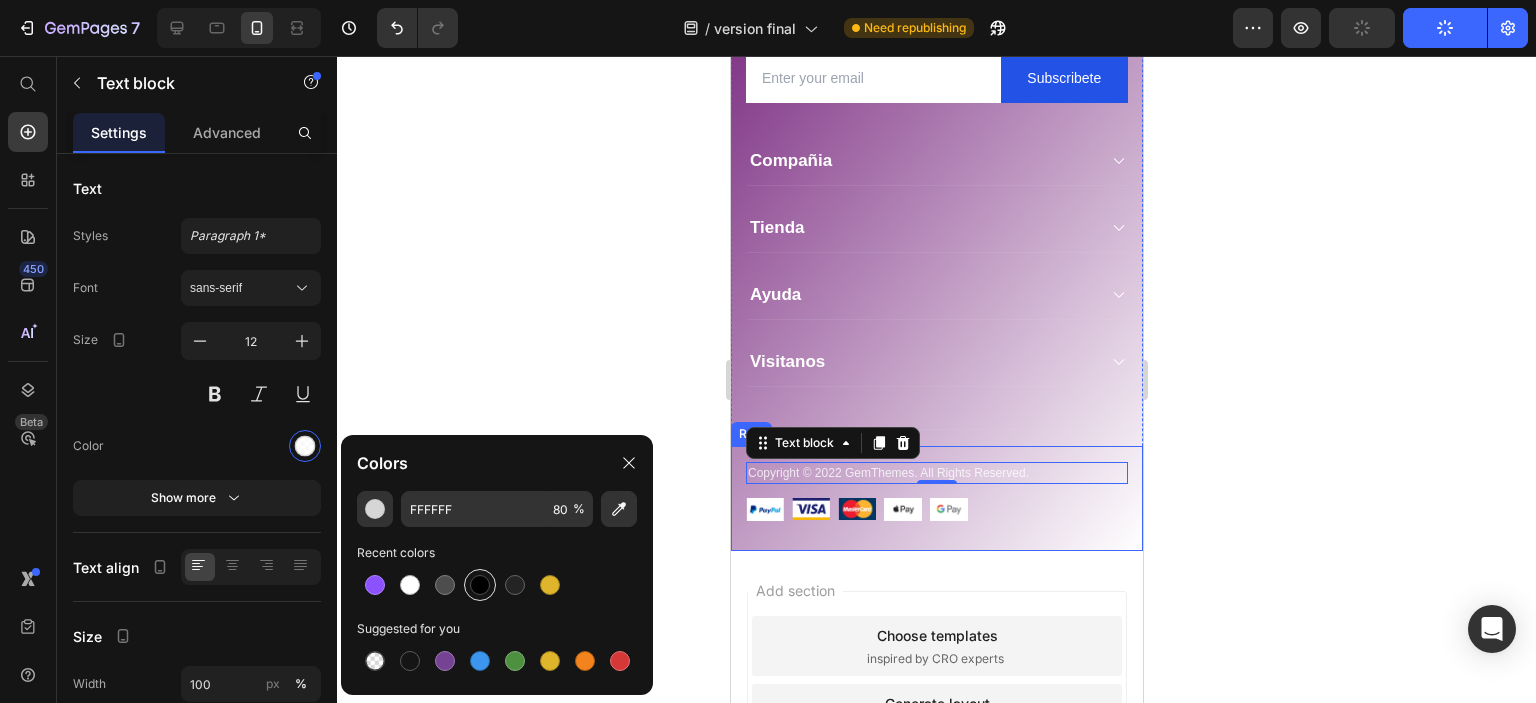 click at bounding box center [480, 585] 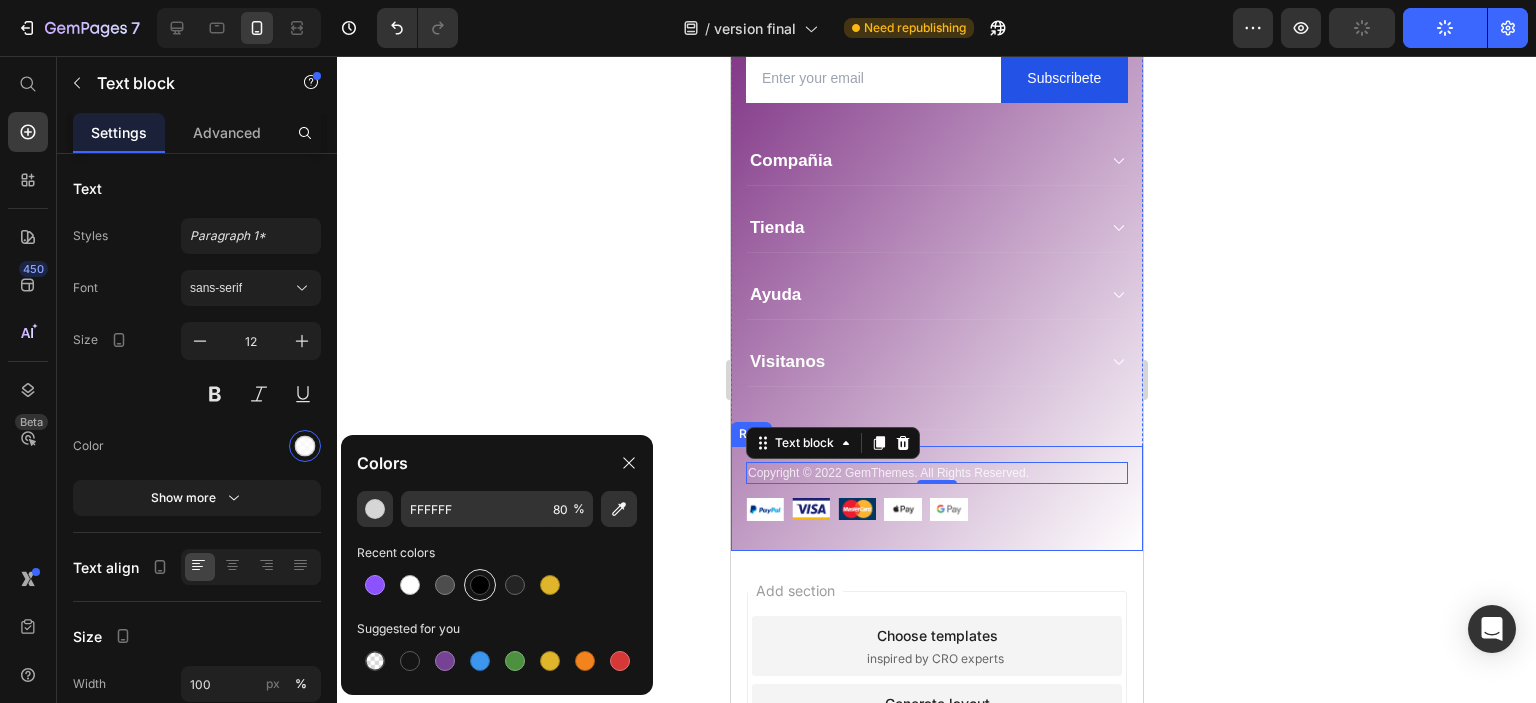 type on "000000" 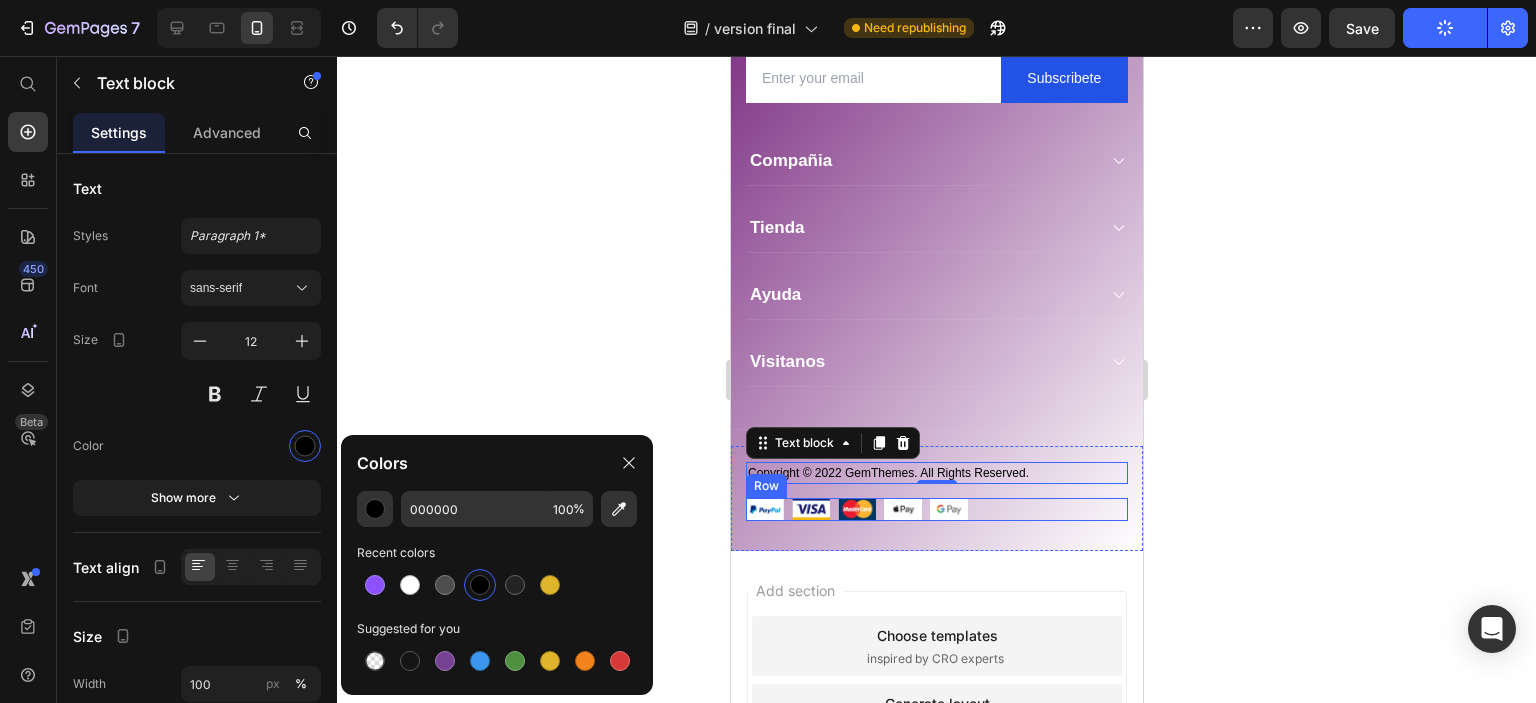 click on "Copyright © 2022 GemThemes. All Rights Reserved. Text block   0 Image Image Image Image Image Row Row" at bounding box center (936, 498) 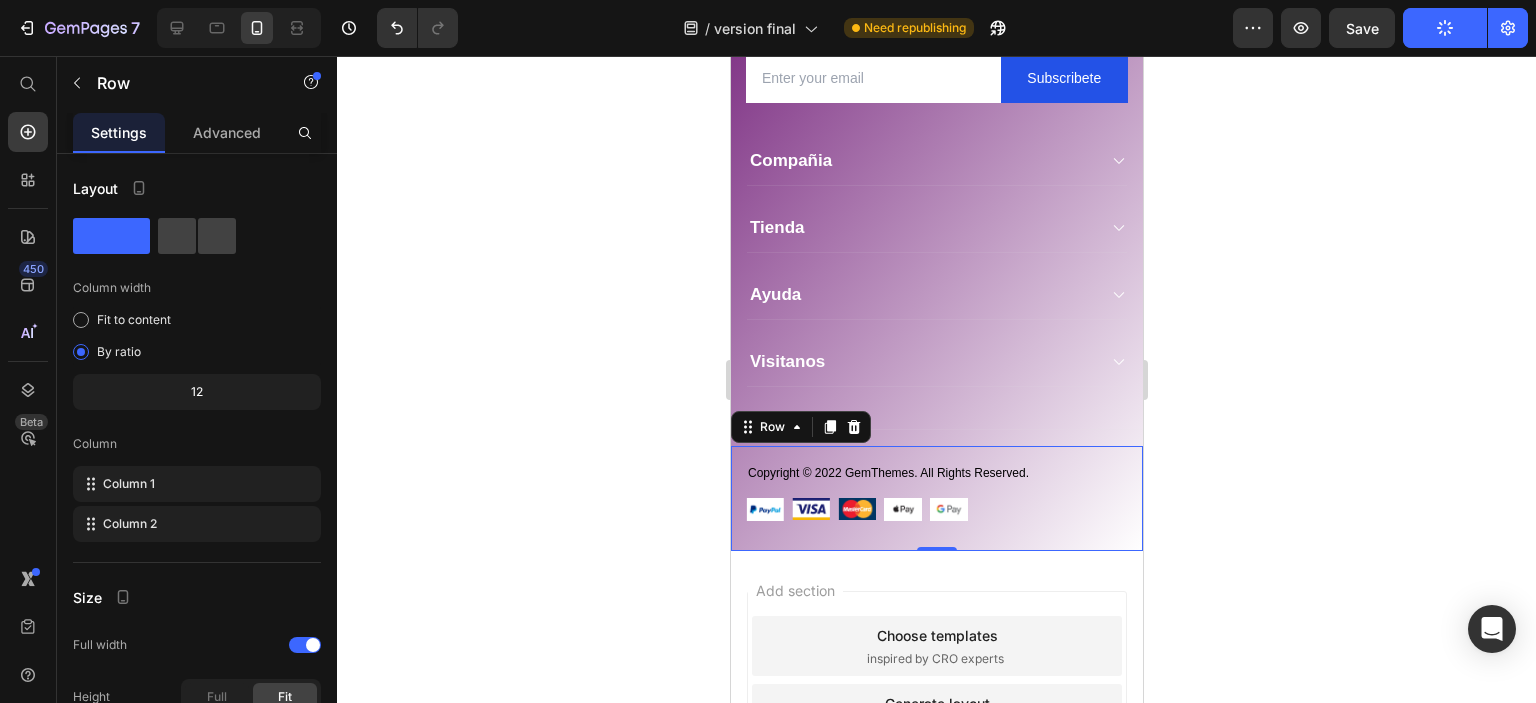 click 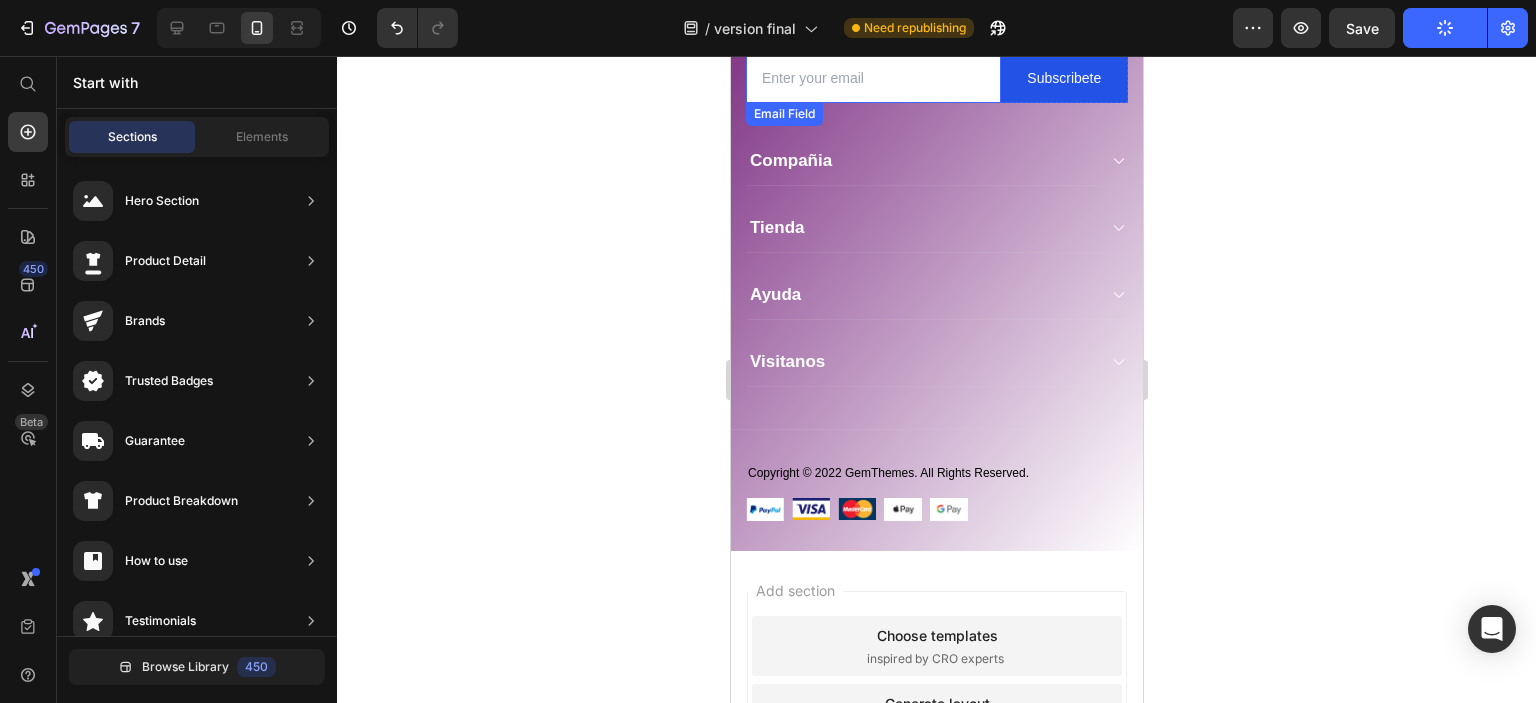 click at bounding box center [872, 78] 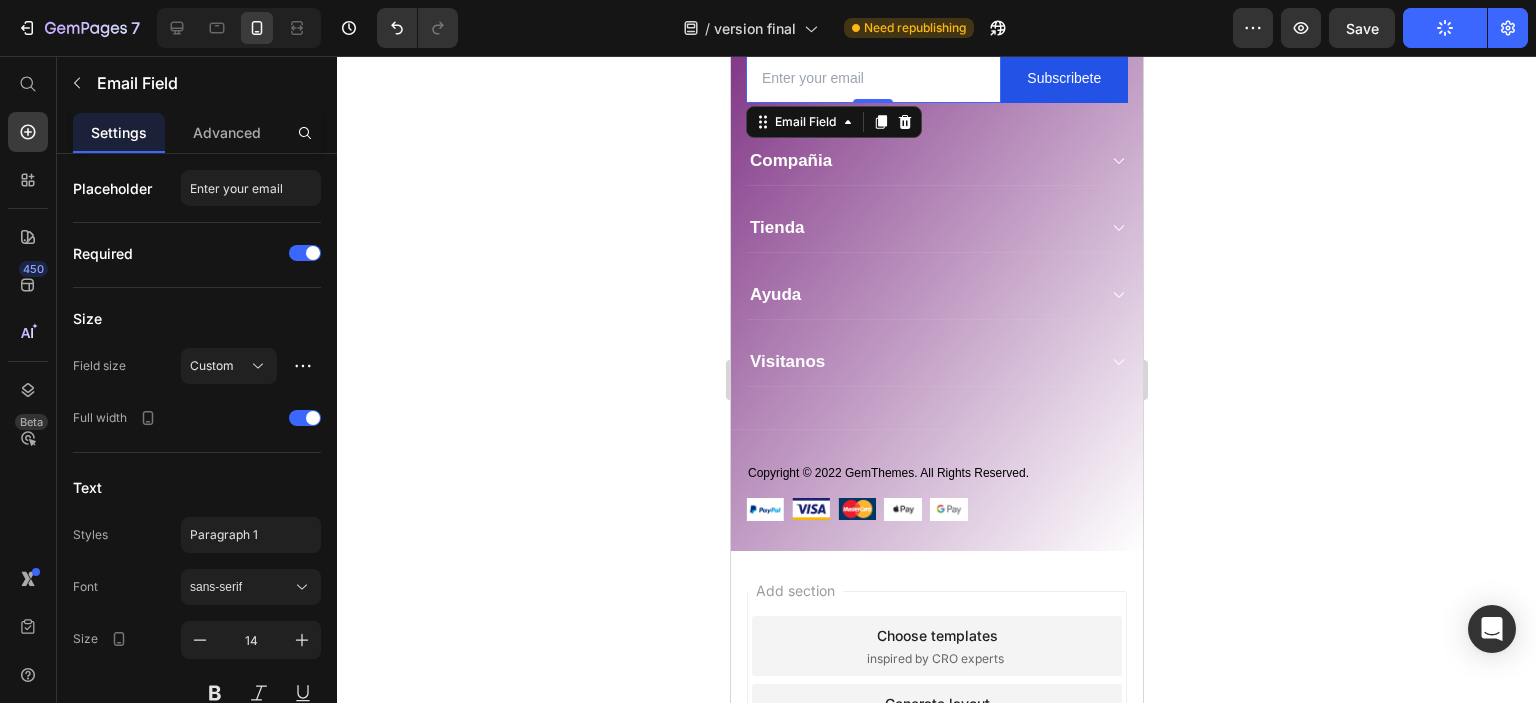 click at bounding box center [872, 78] 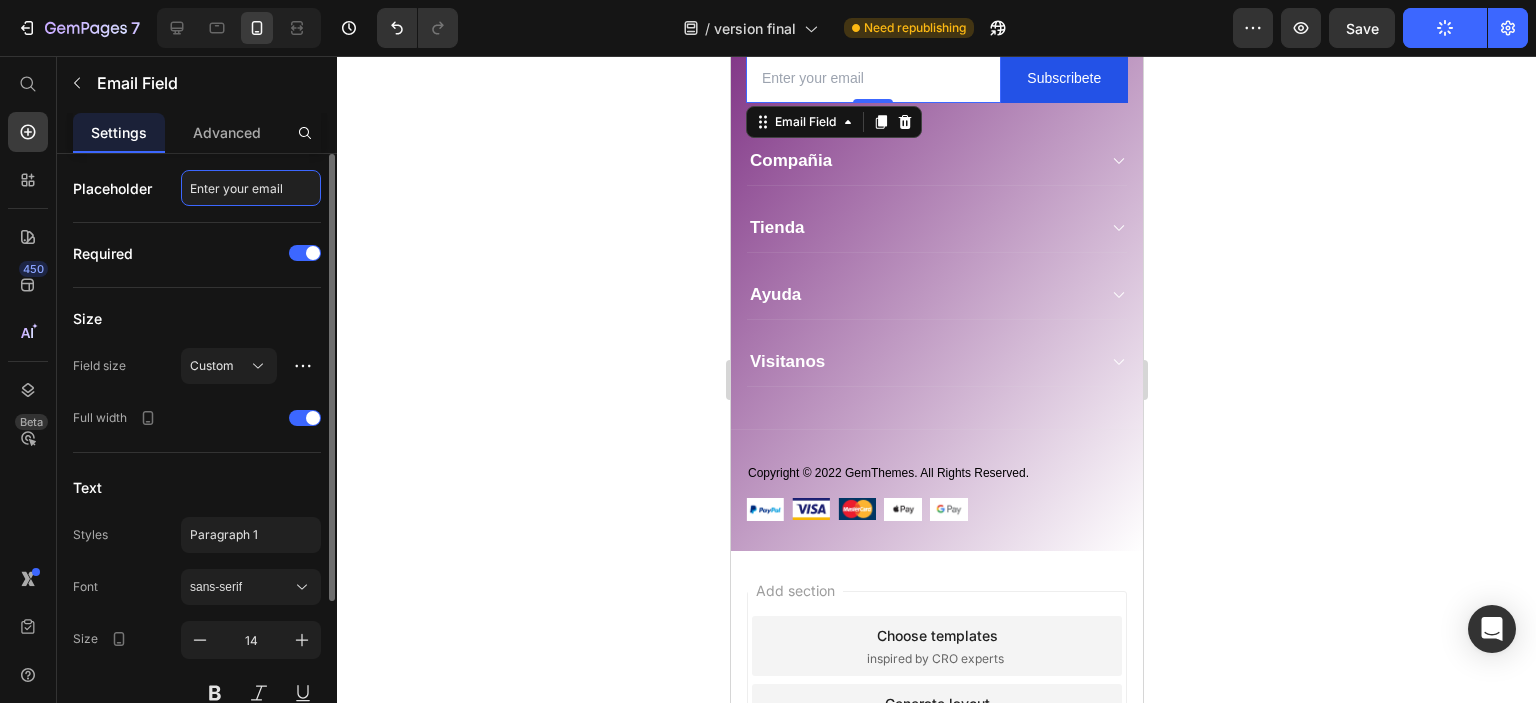 click on "Enter your email" 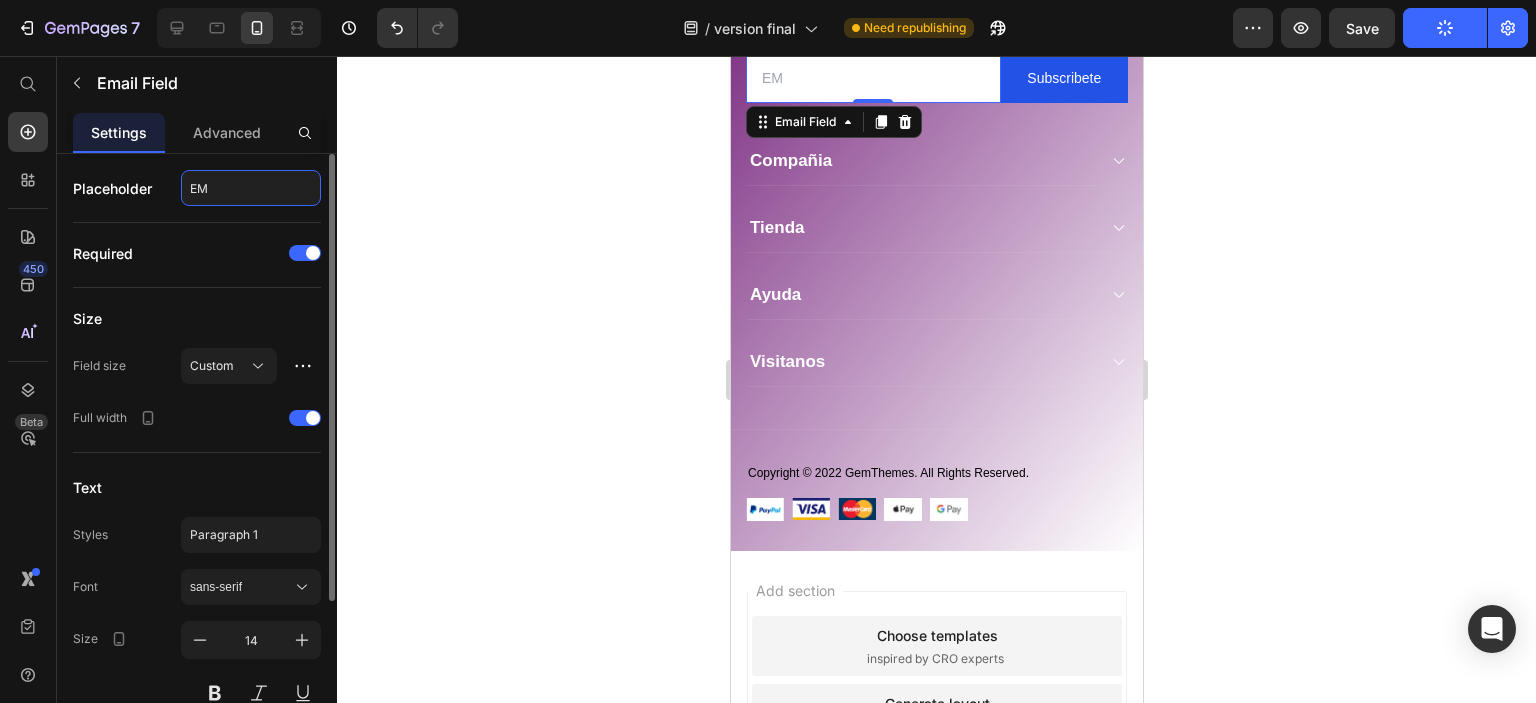 type on "E" 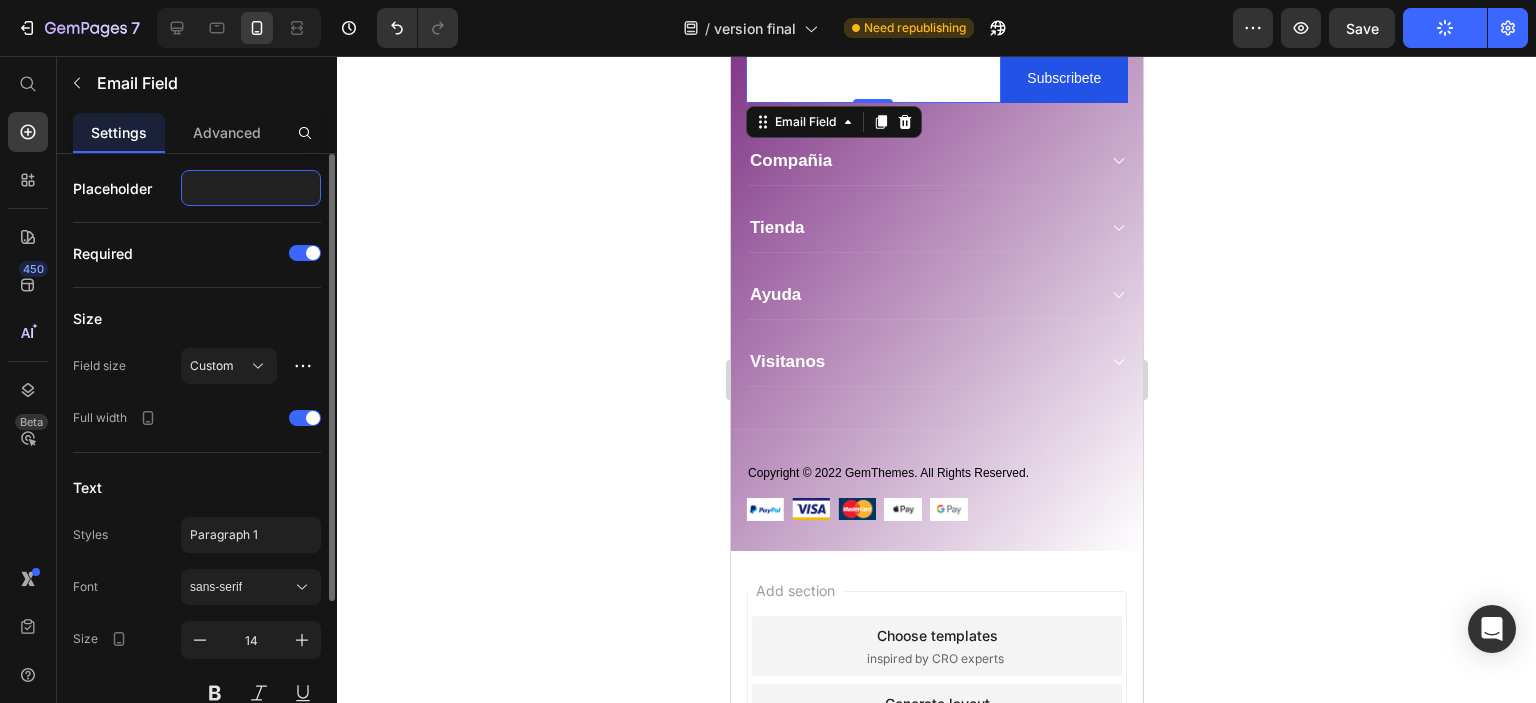 type on "a" 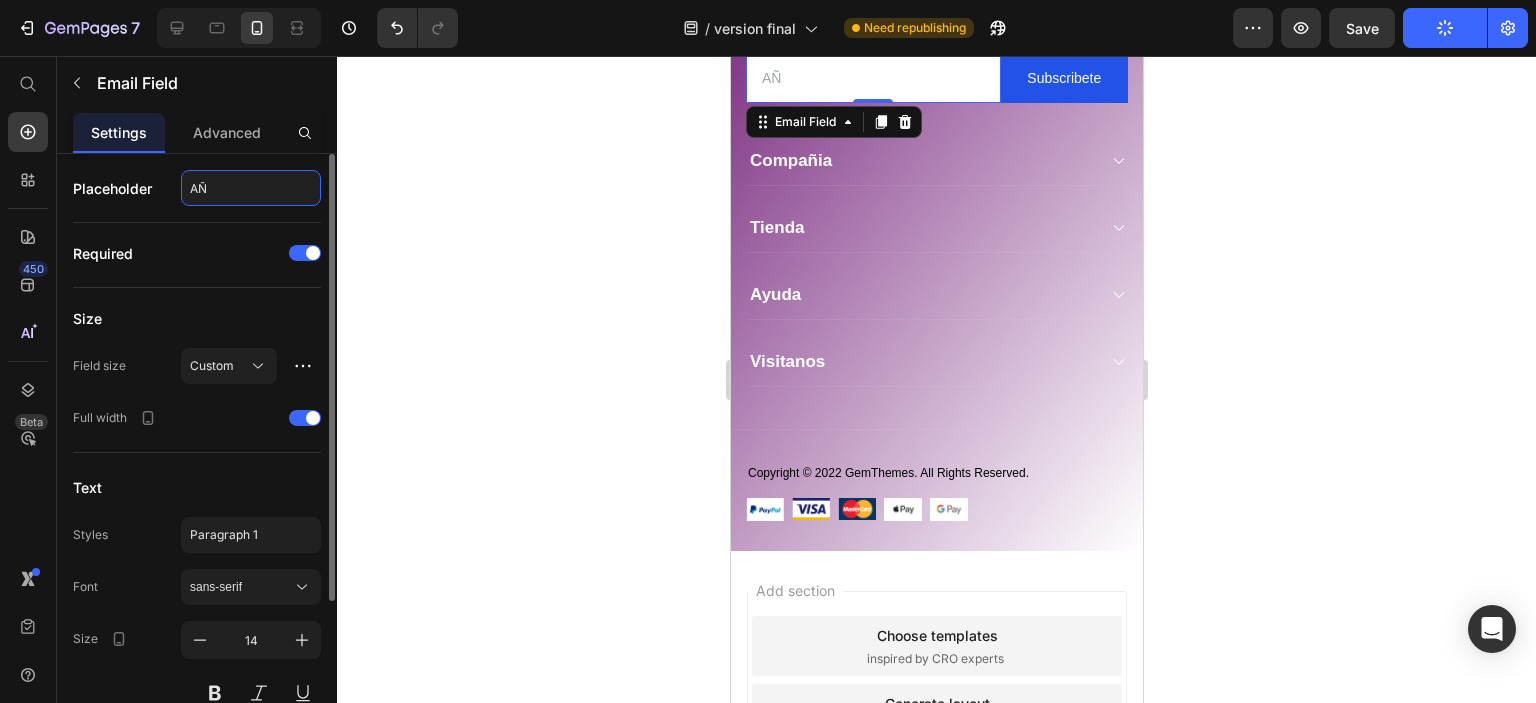 type on "A" 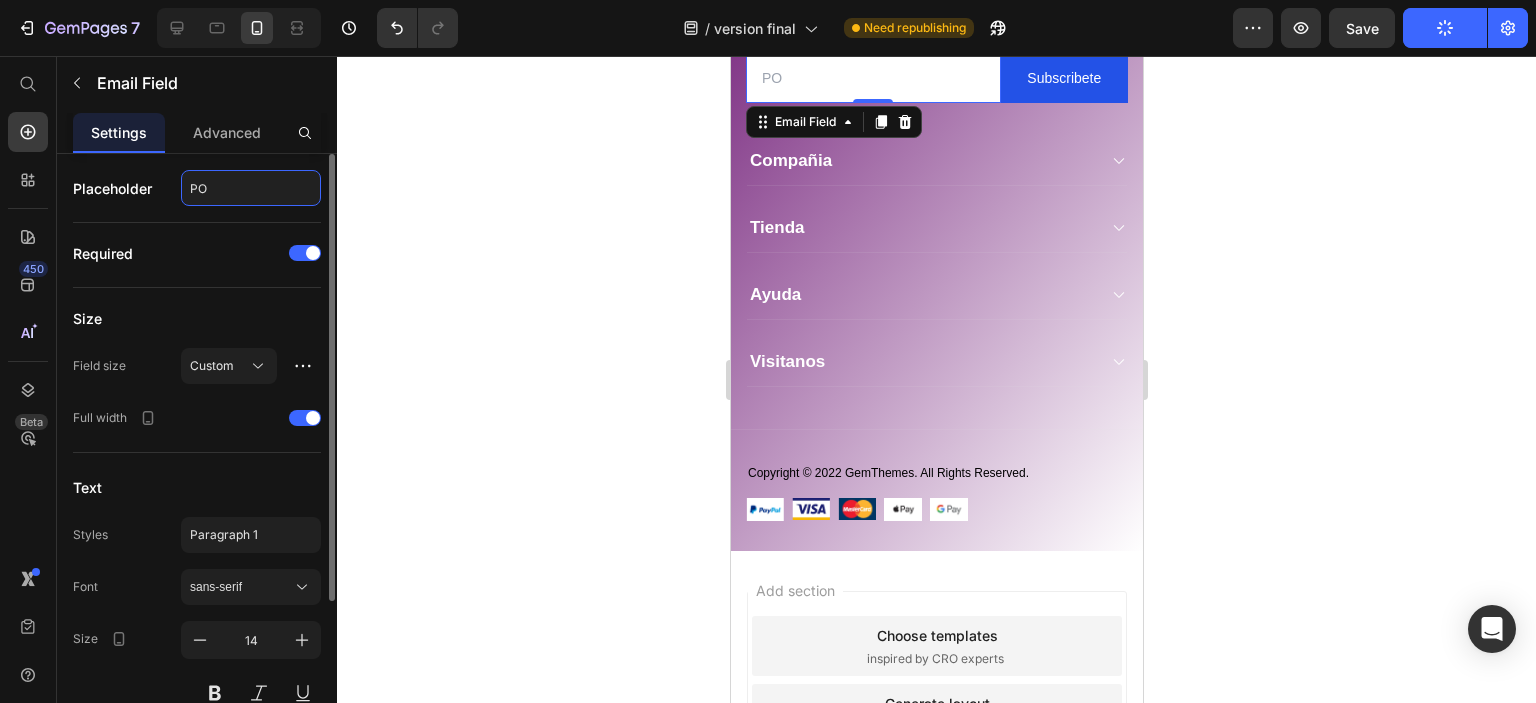 type on "P" 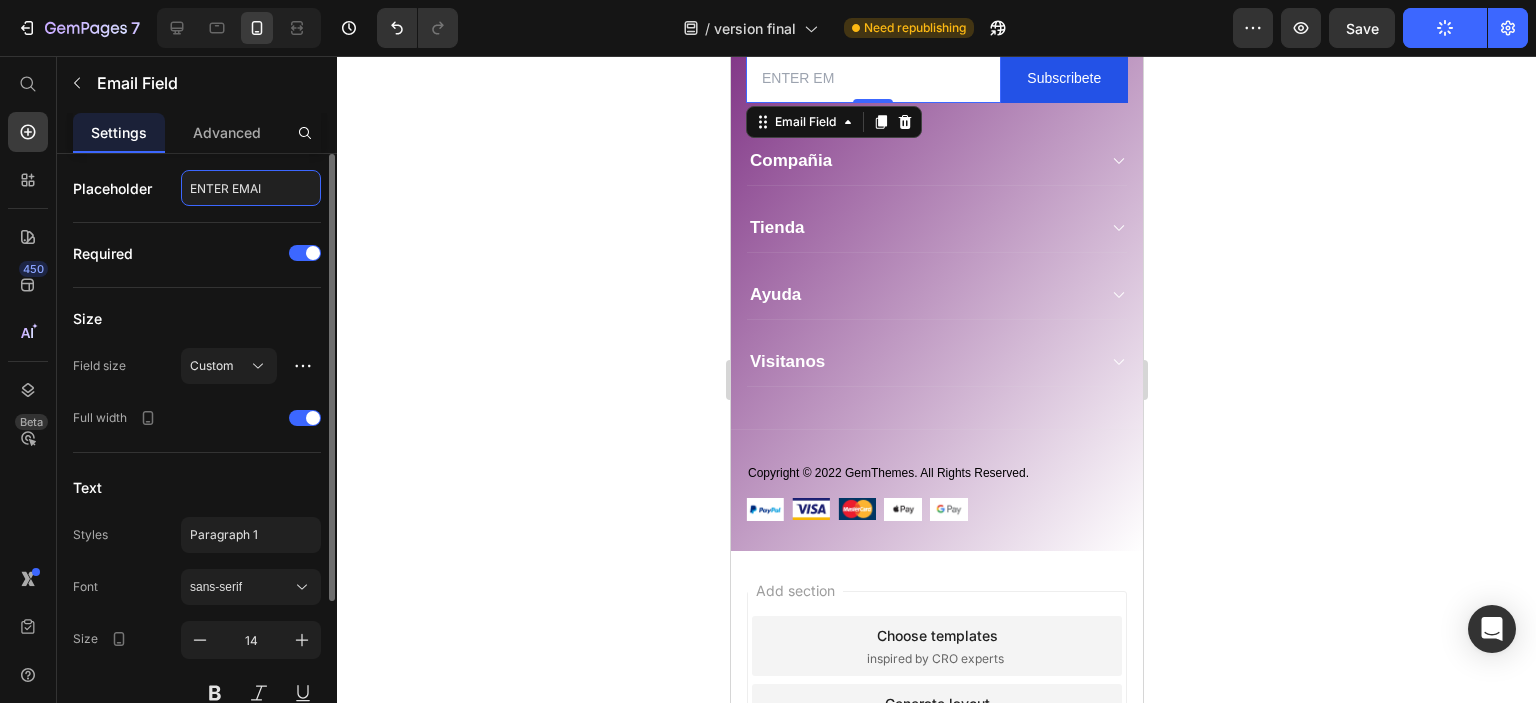 type on "ENTER EMAIL" 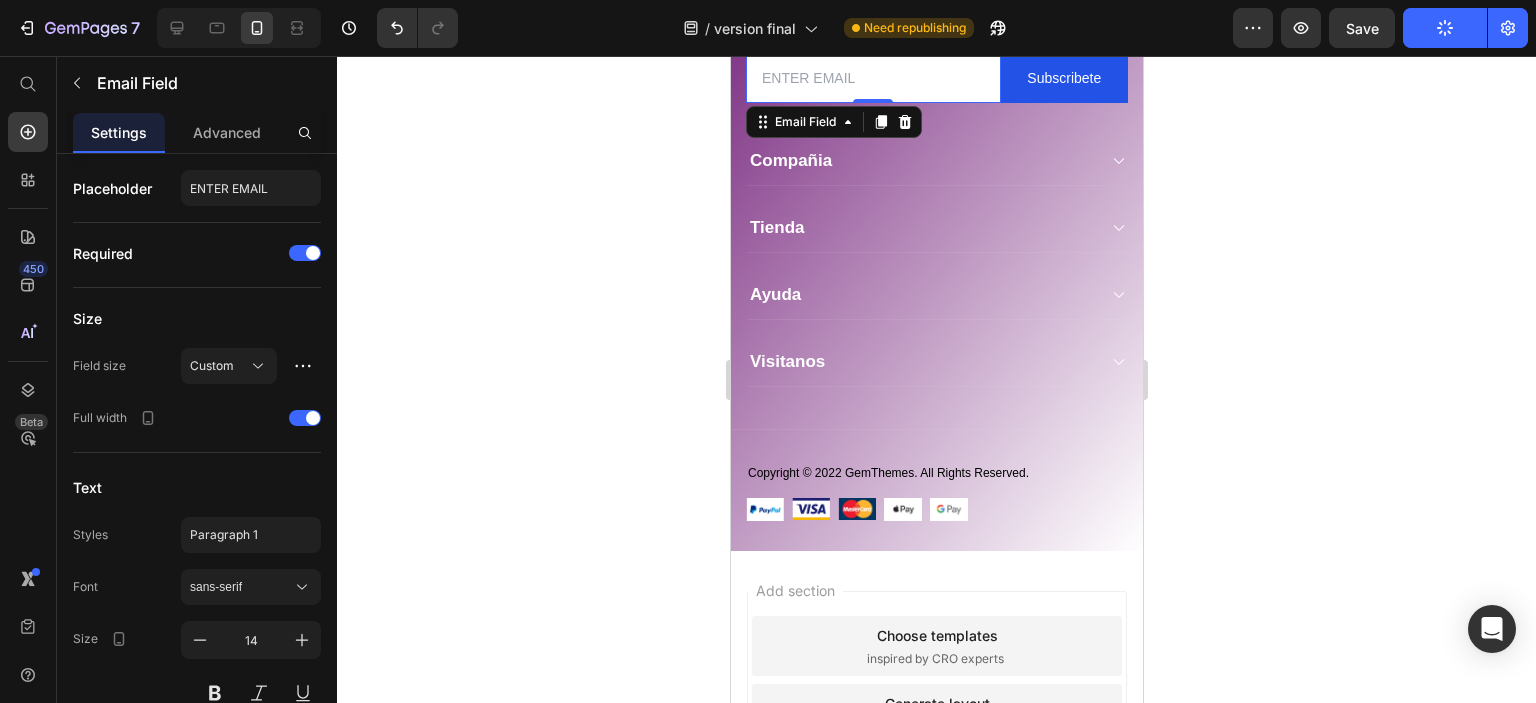 click 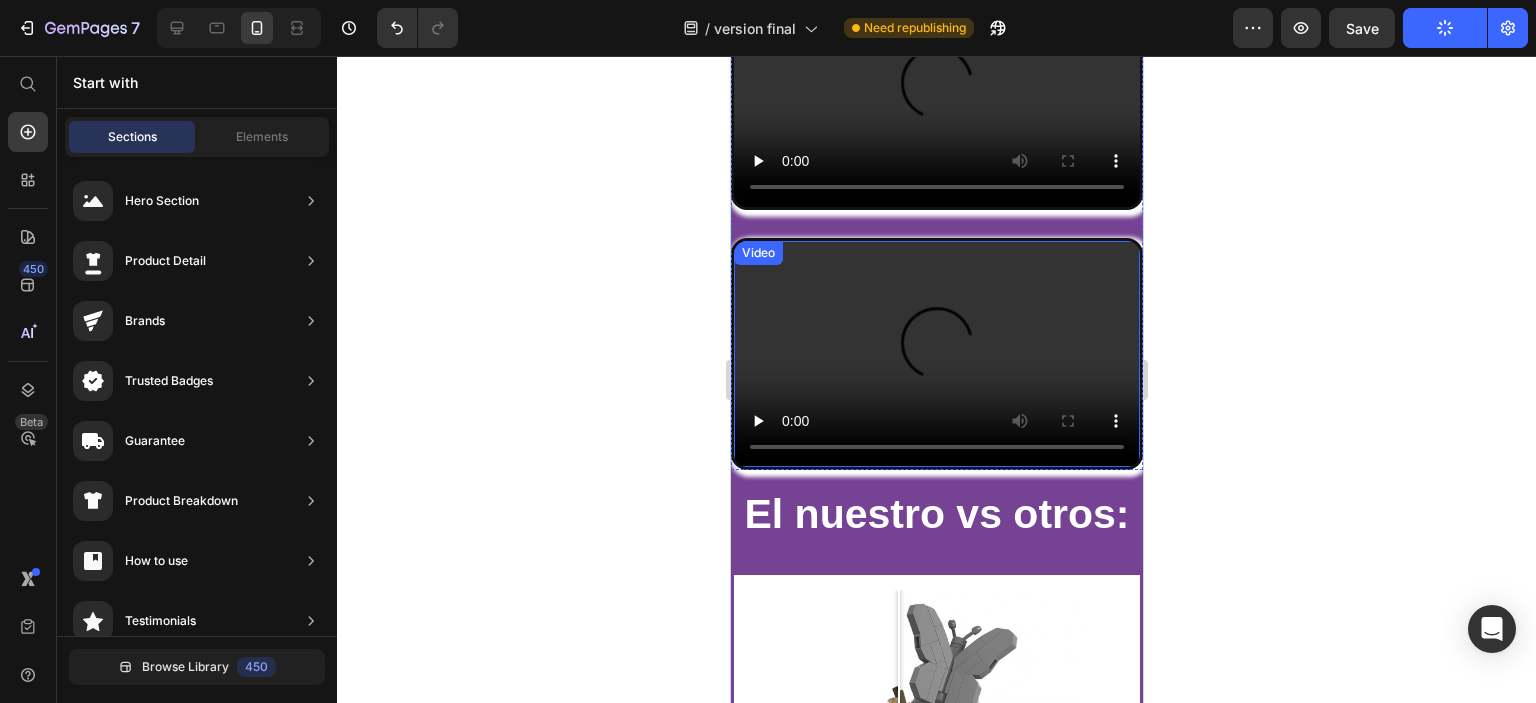 scroll, scrollTop: 1223, scrollLeft: 0, axis: vertical 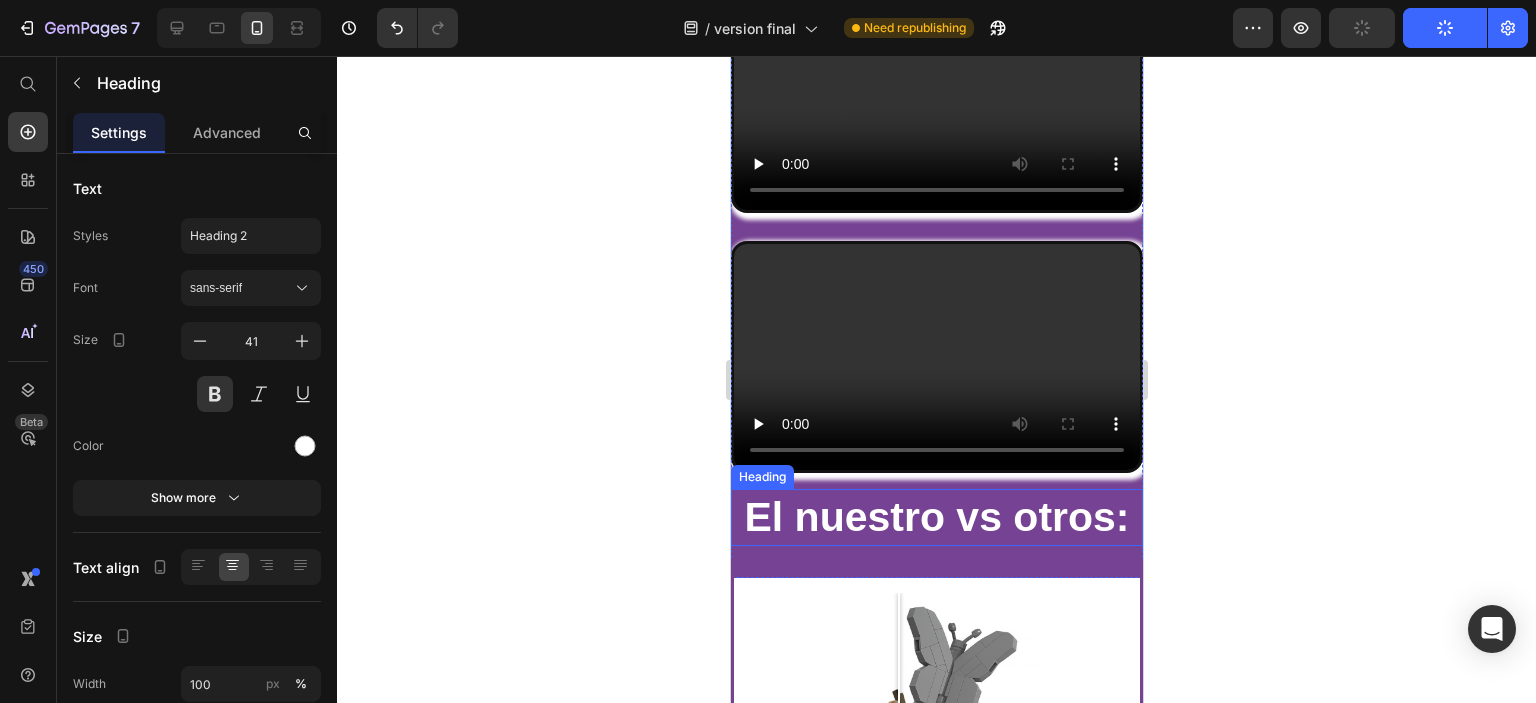 click on "El nuestro vs otros:" at bounding box center (936, 517) 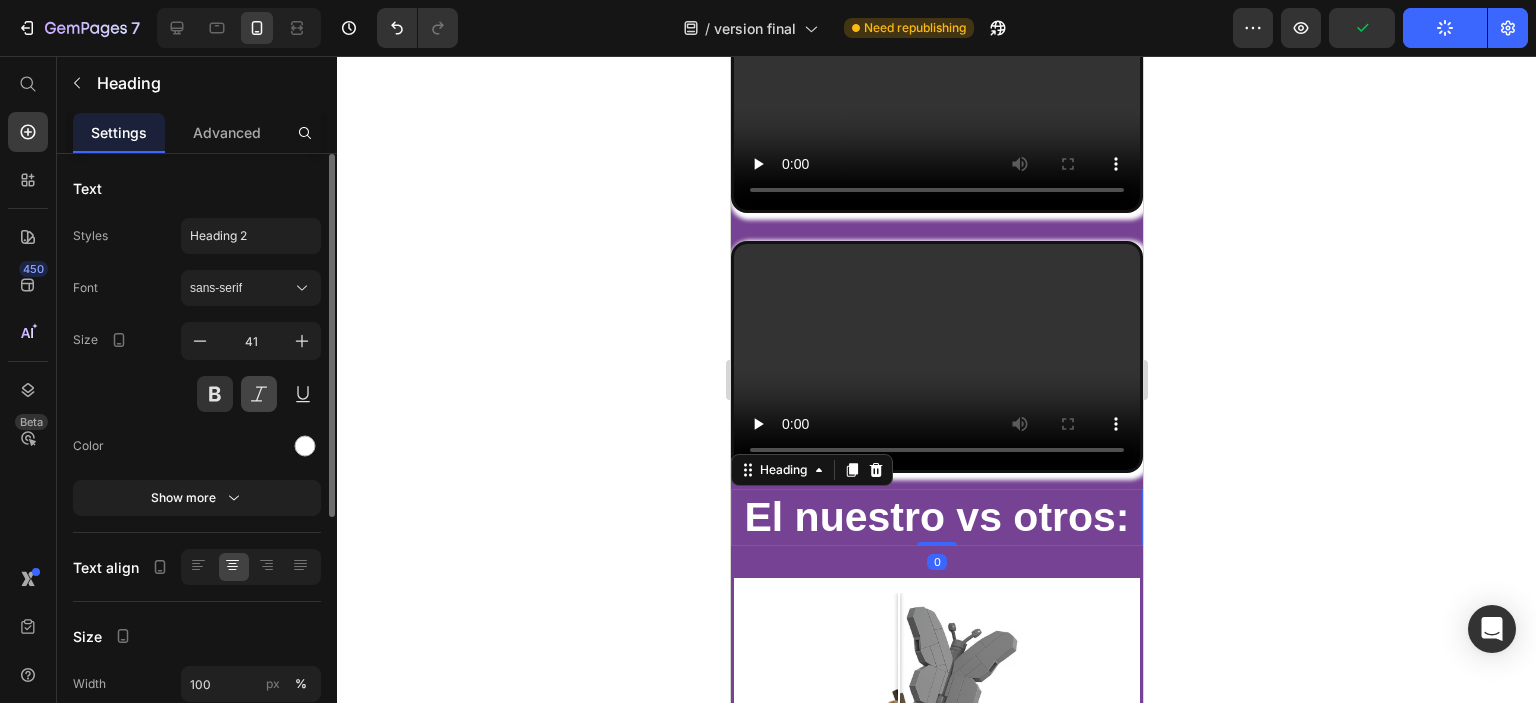 click at bounding box center (259, 394) 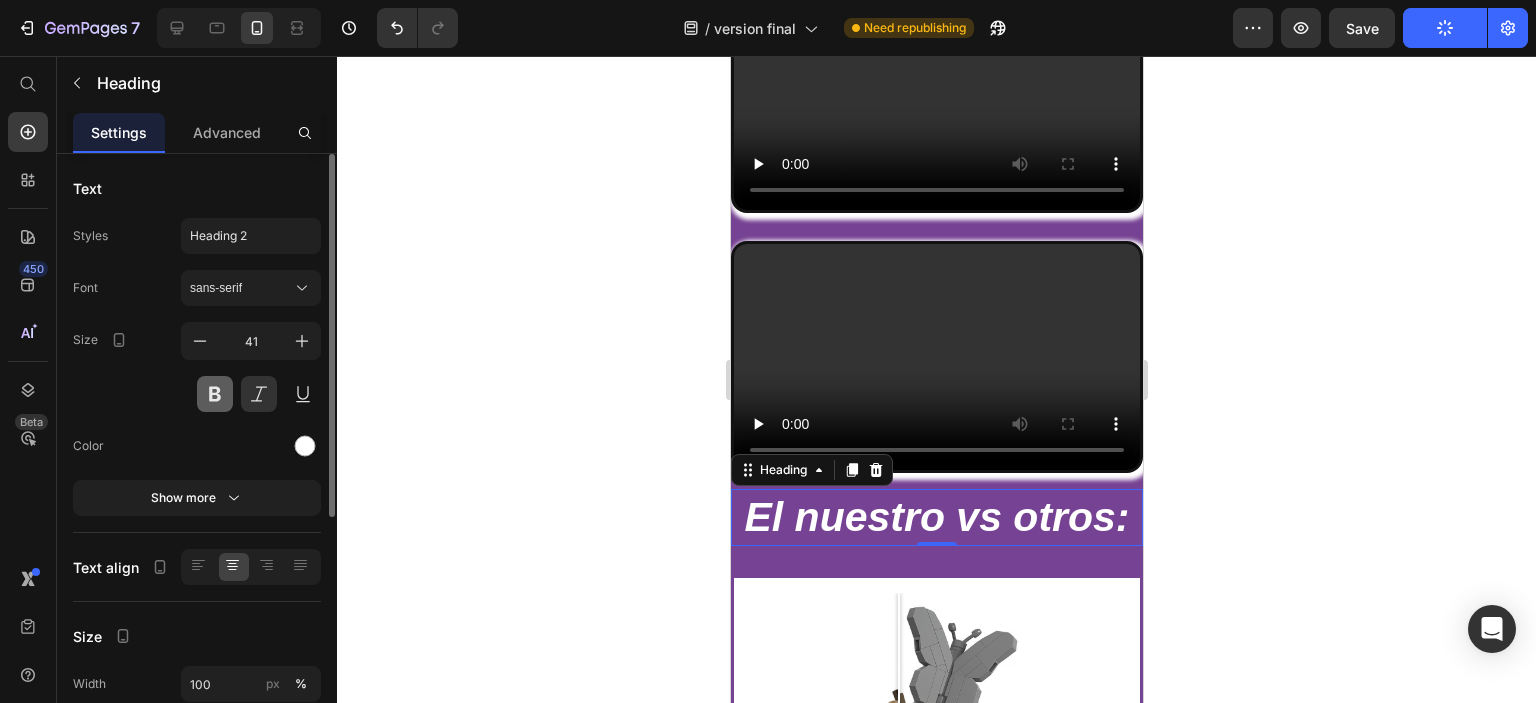 click at bounding box center [215, 394] 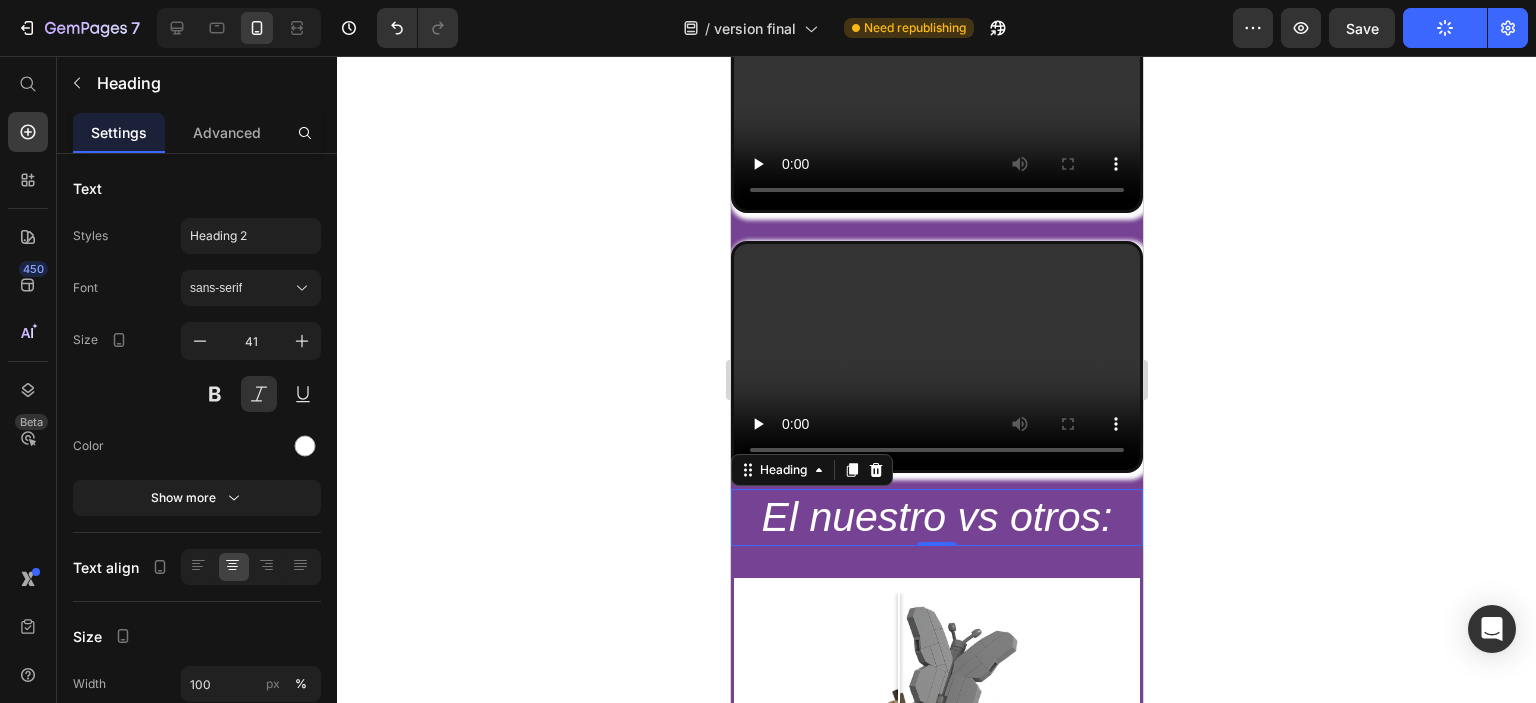 click 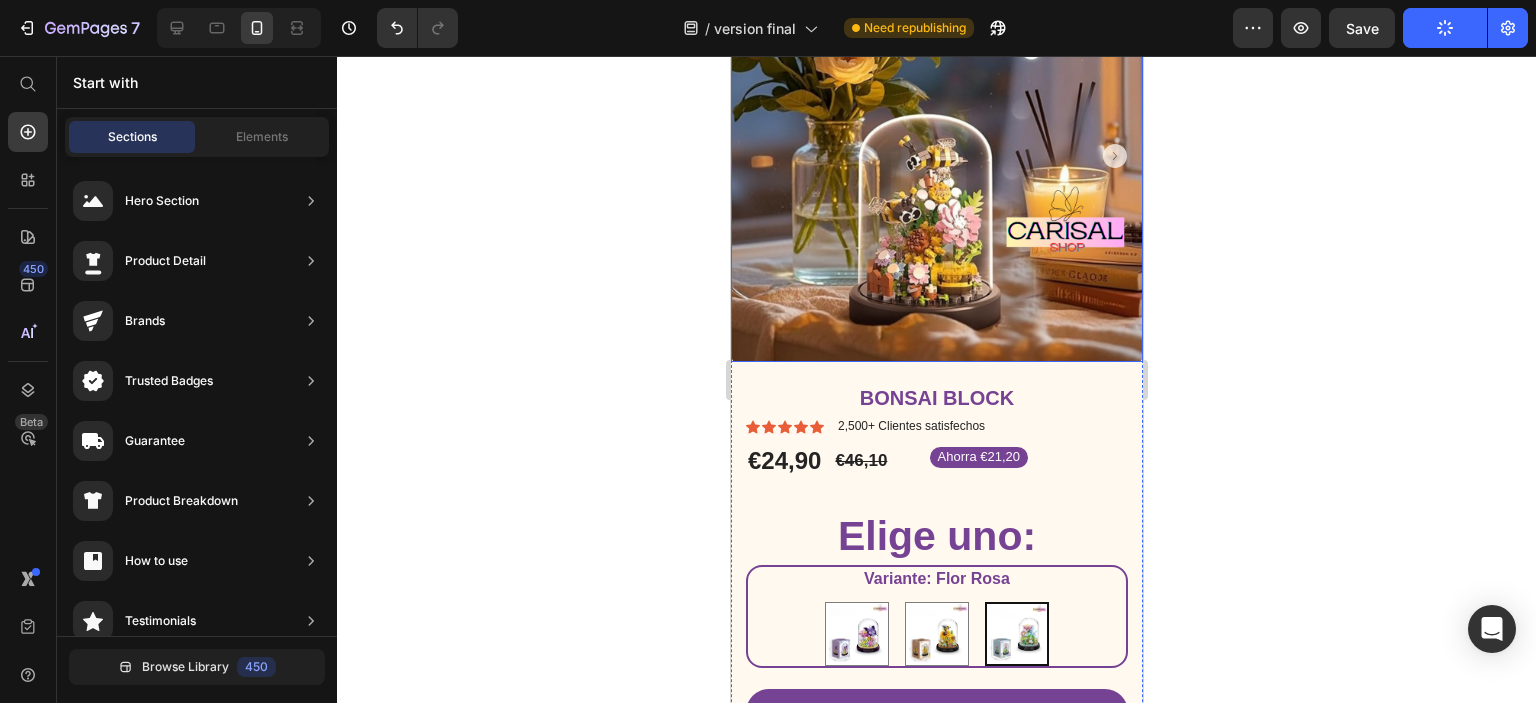 scroll, scrollTop: 223, scrollLeft: 0, axis: vertical 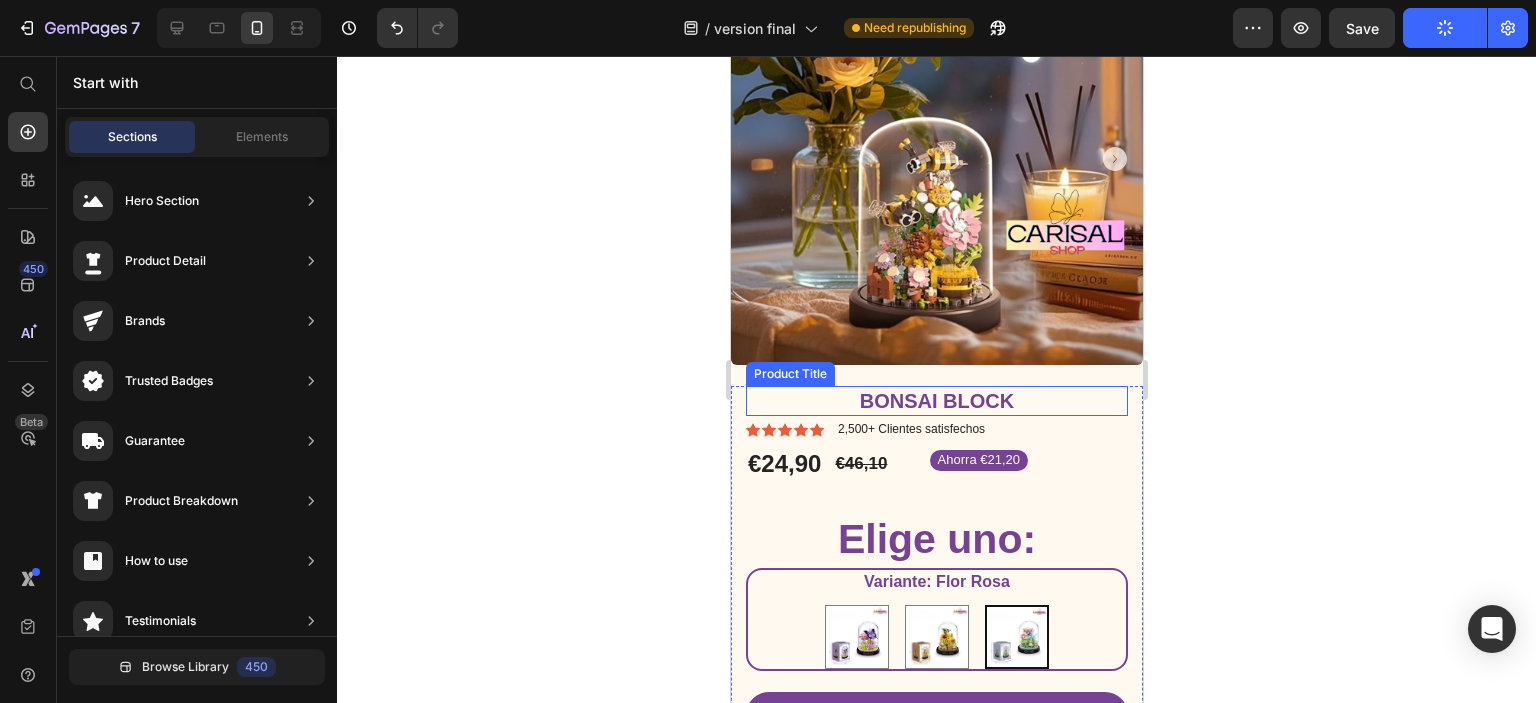 click on "Bonsai Block" at bounding box center [936, 401] 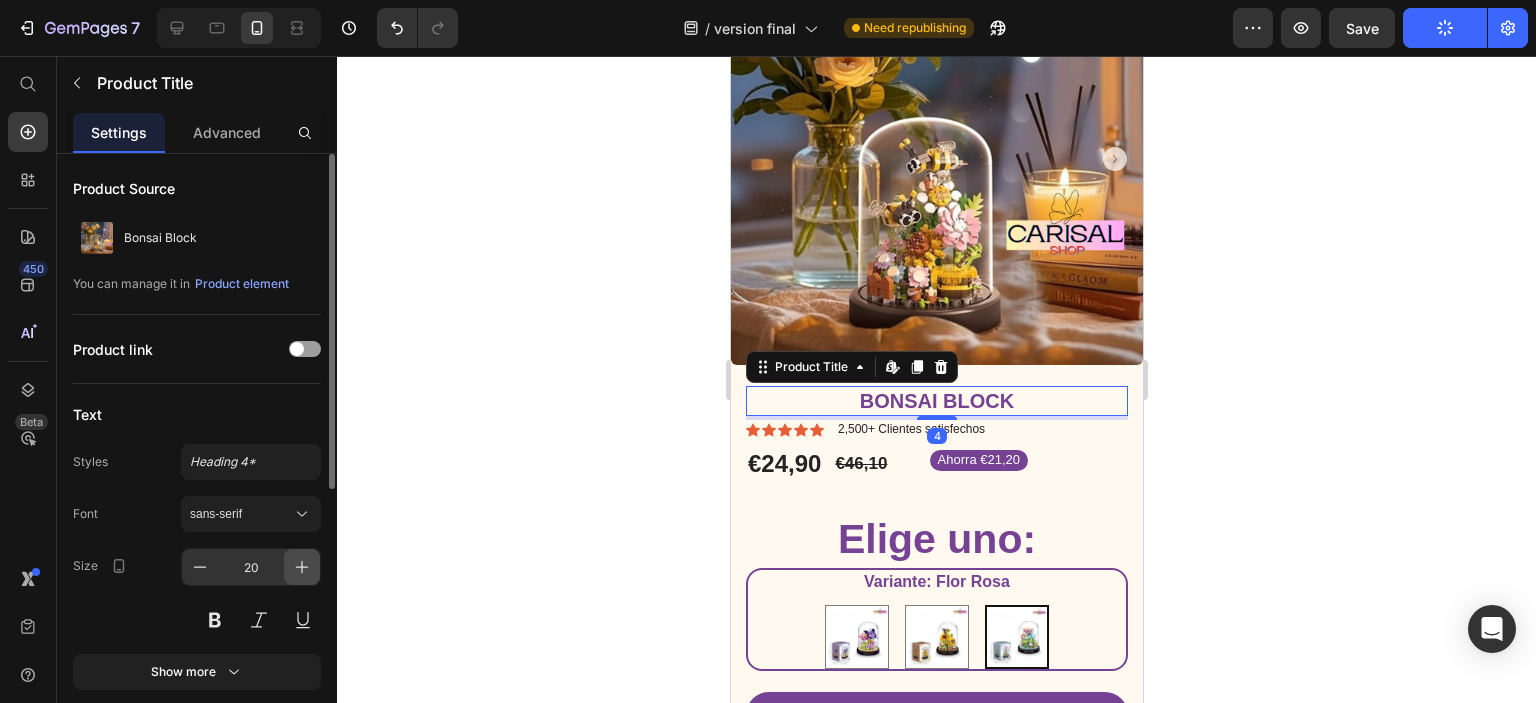 click 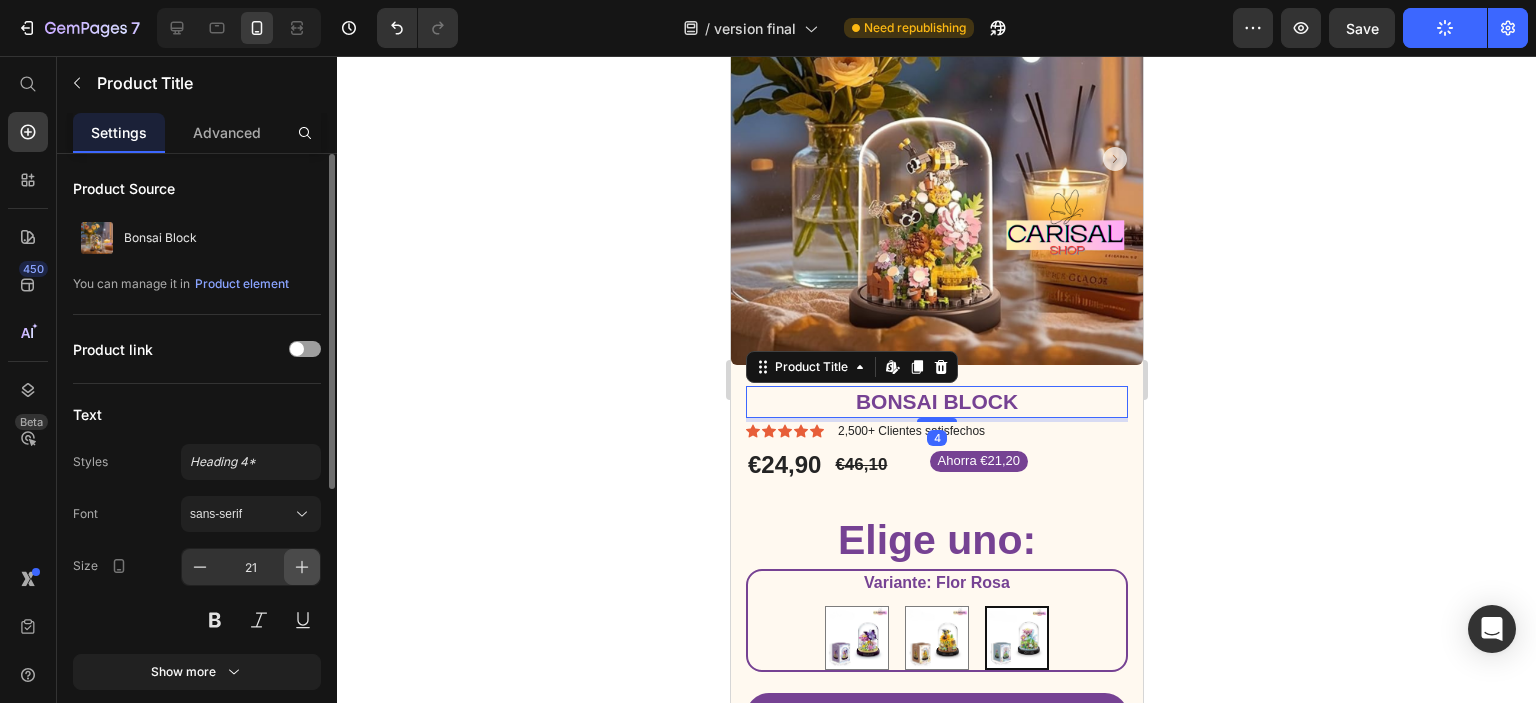 click 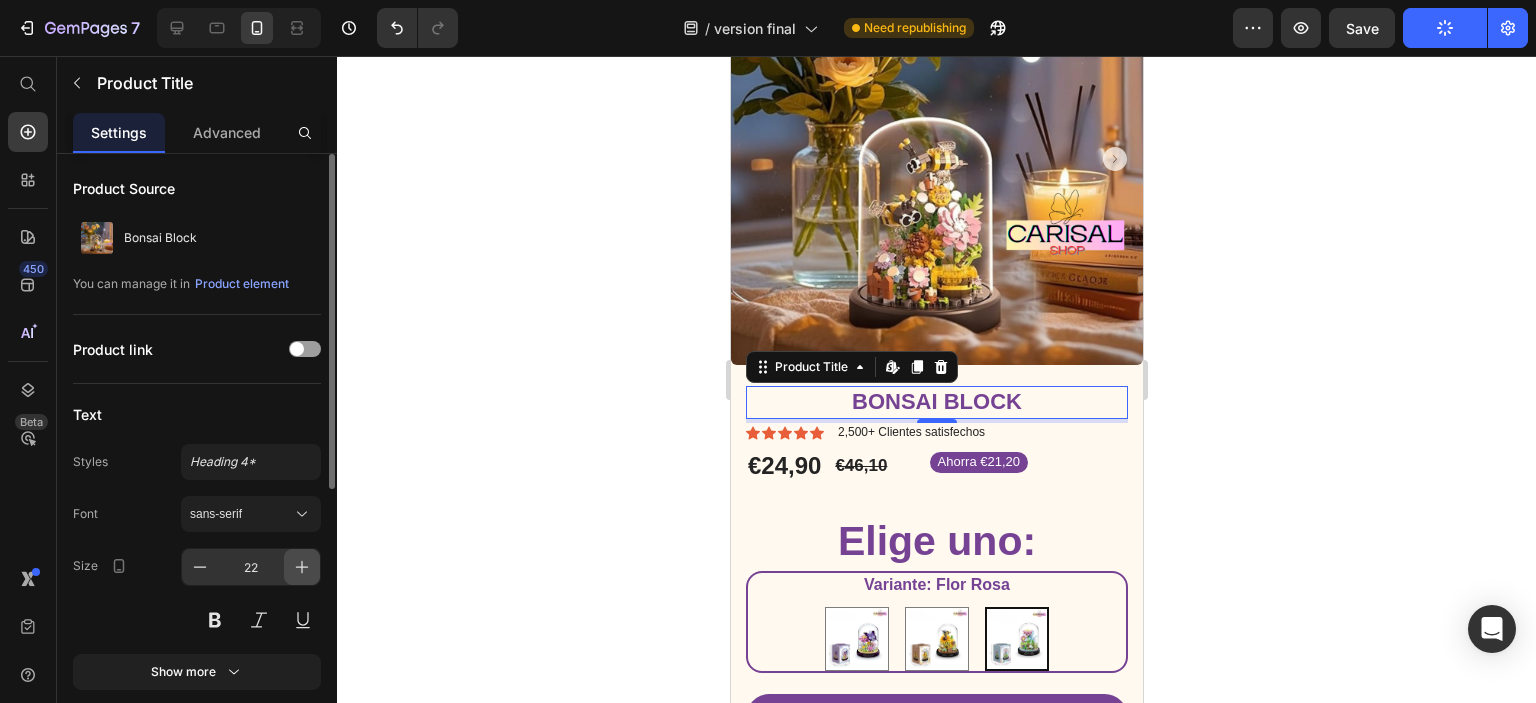 click 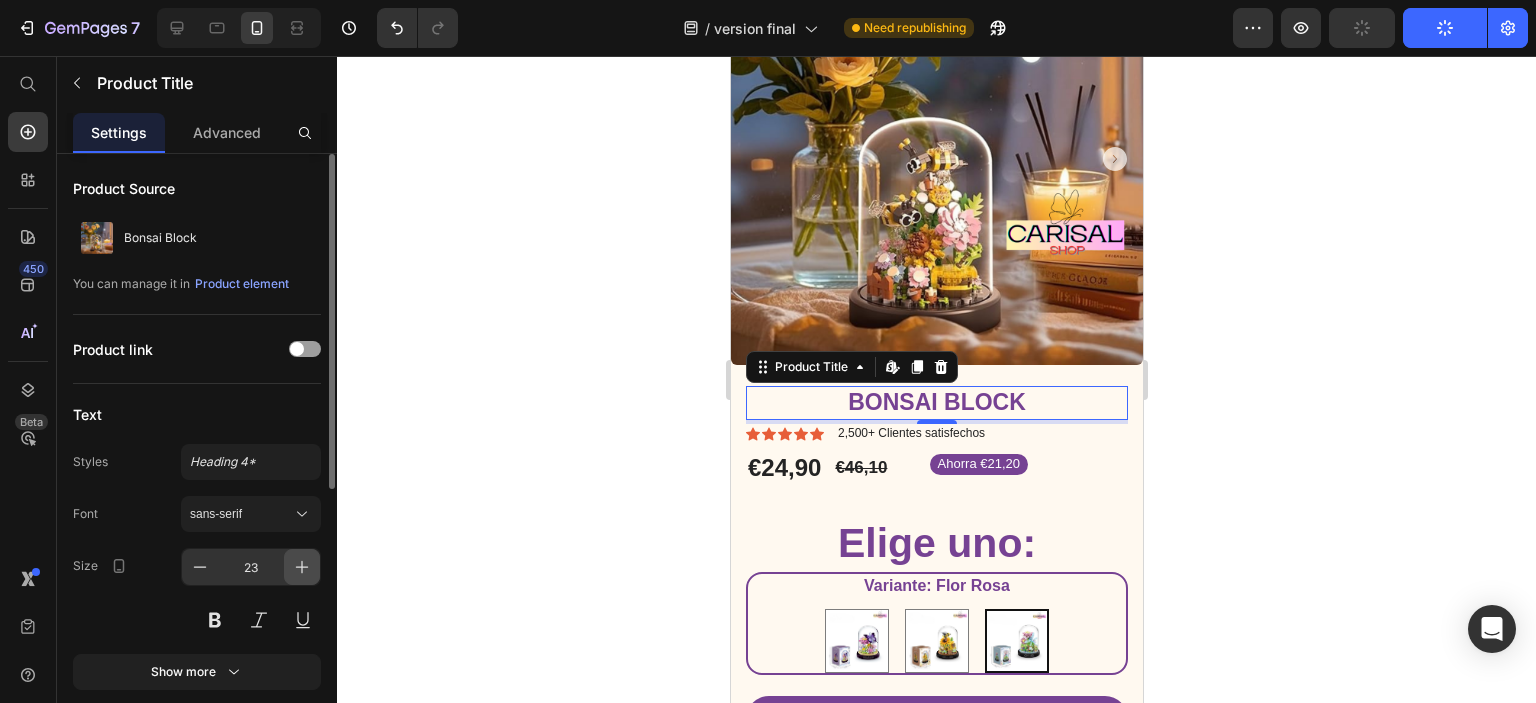 click 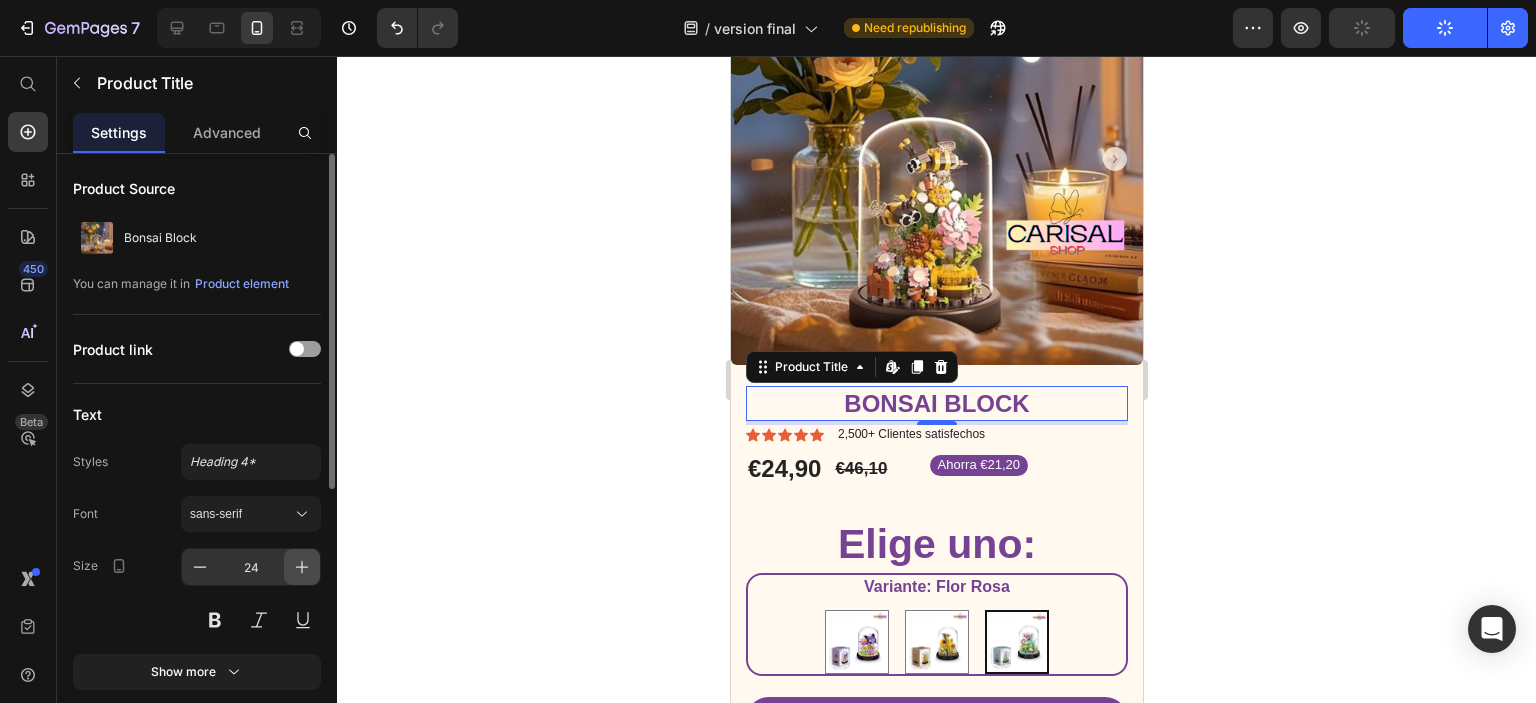 click 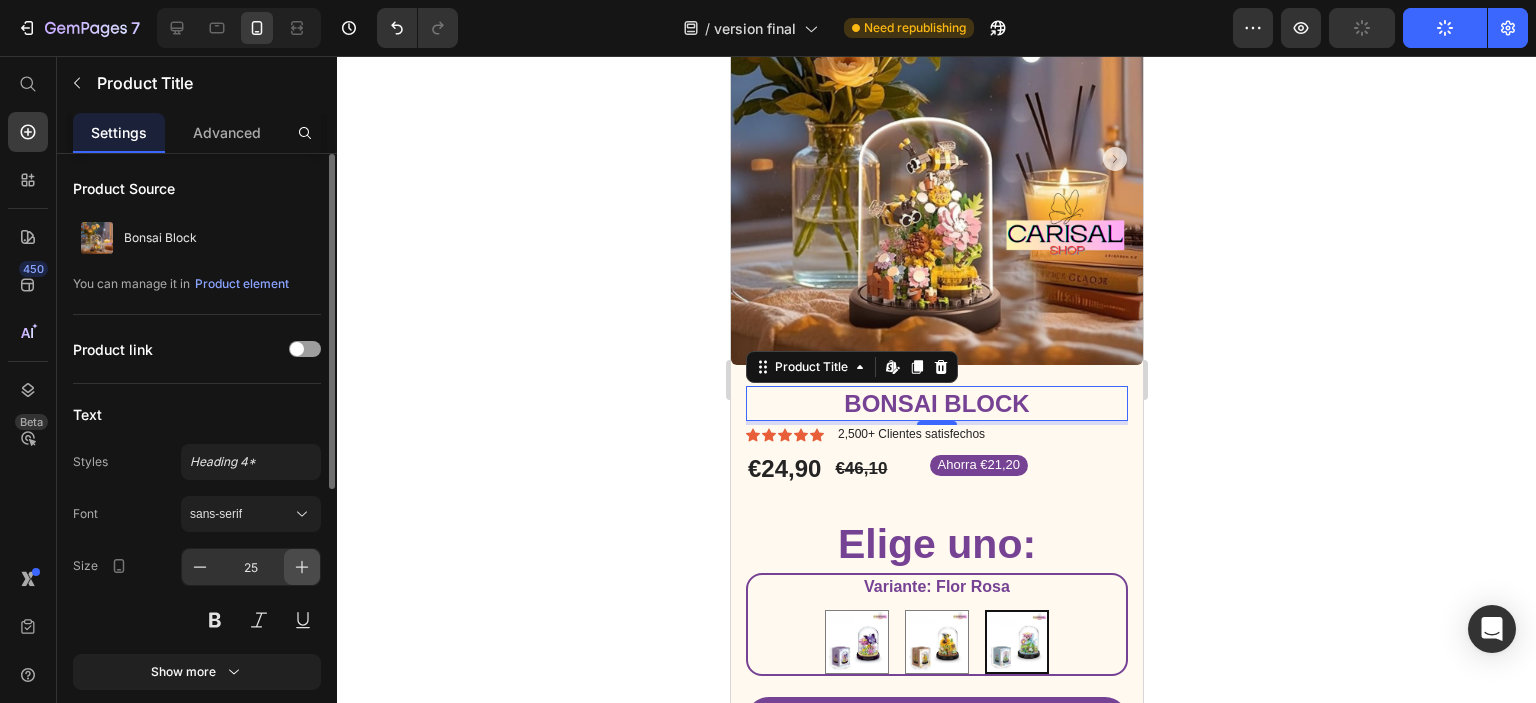 click 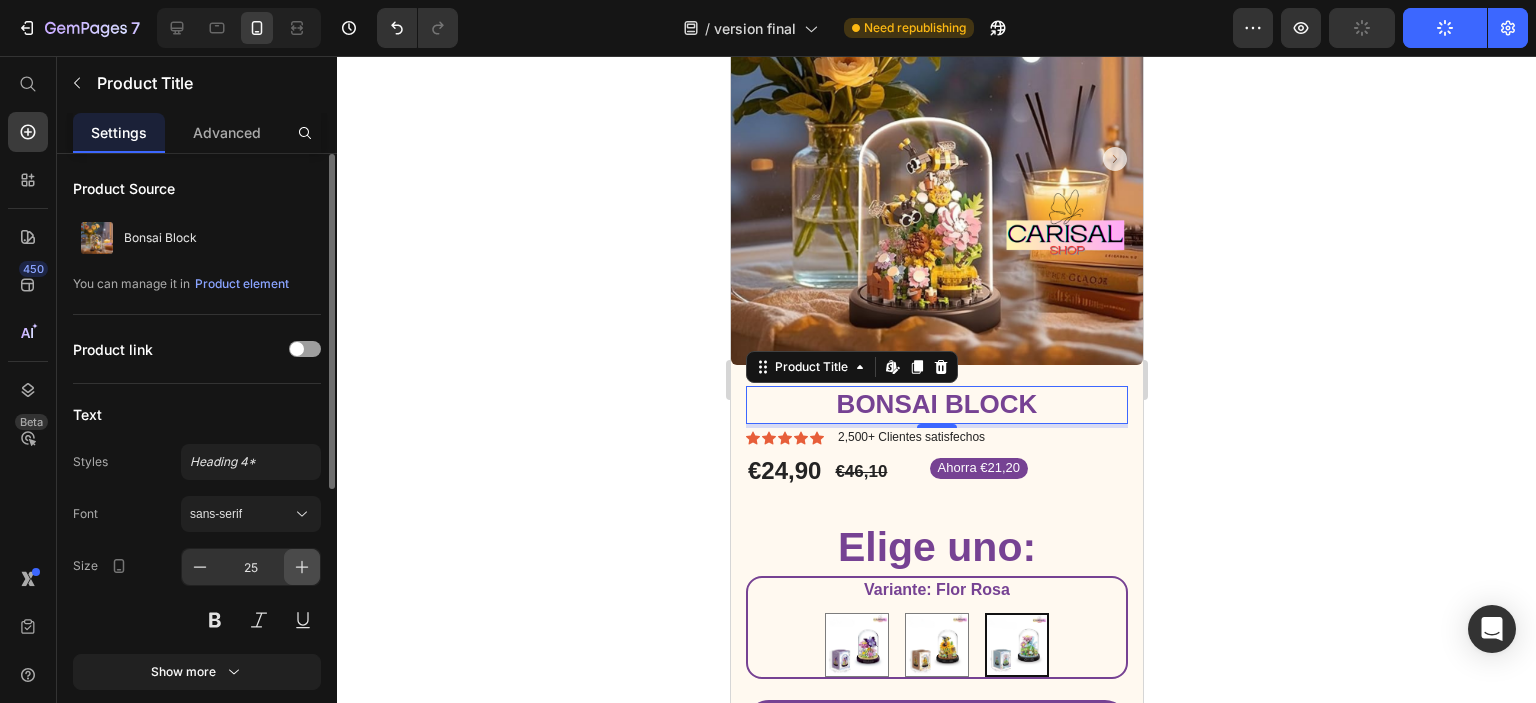 type on "26" 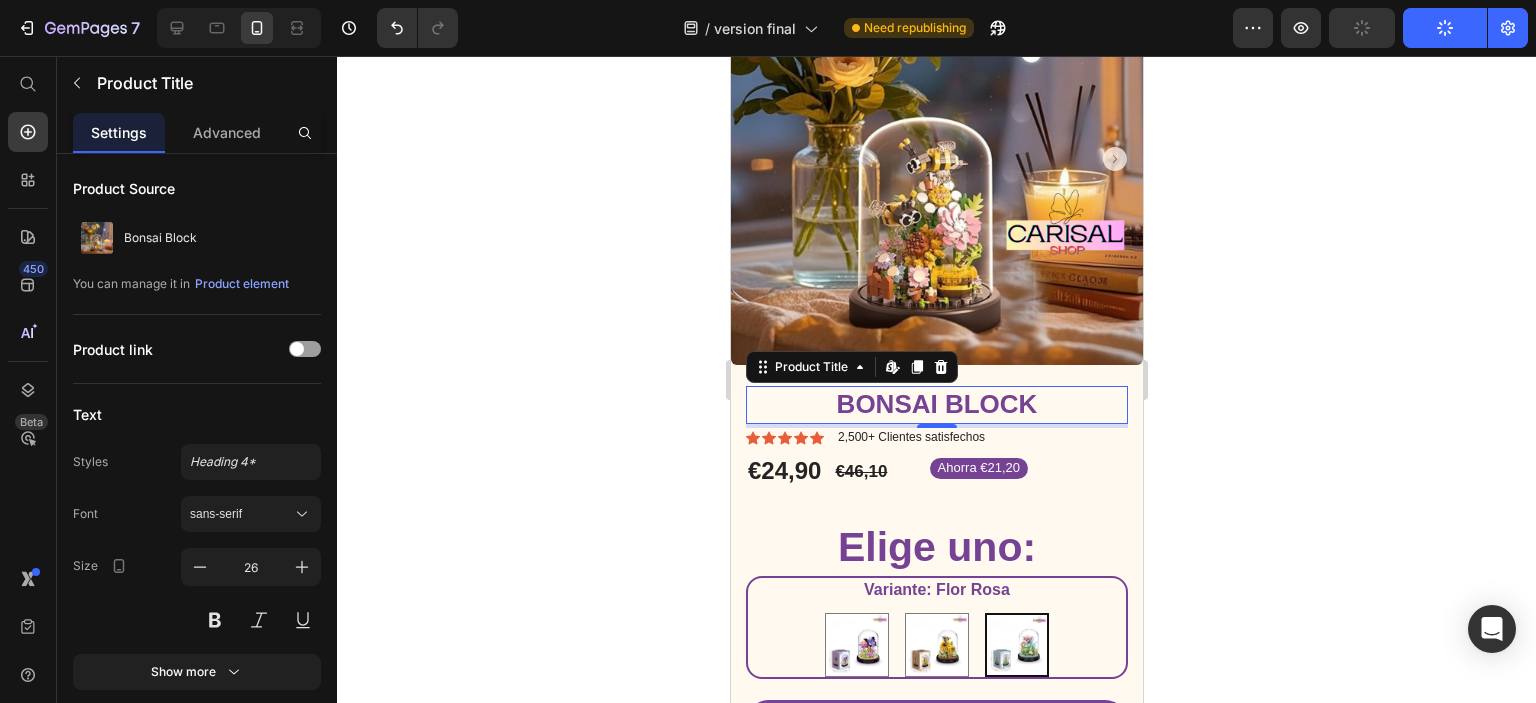 click 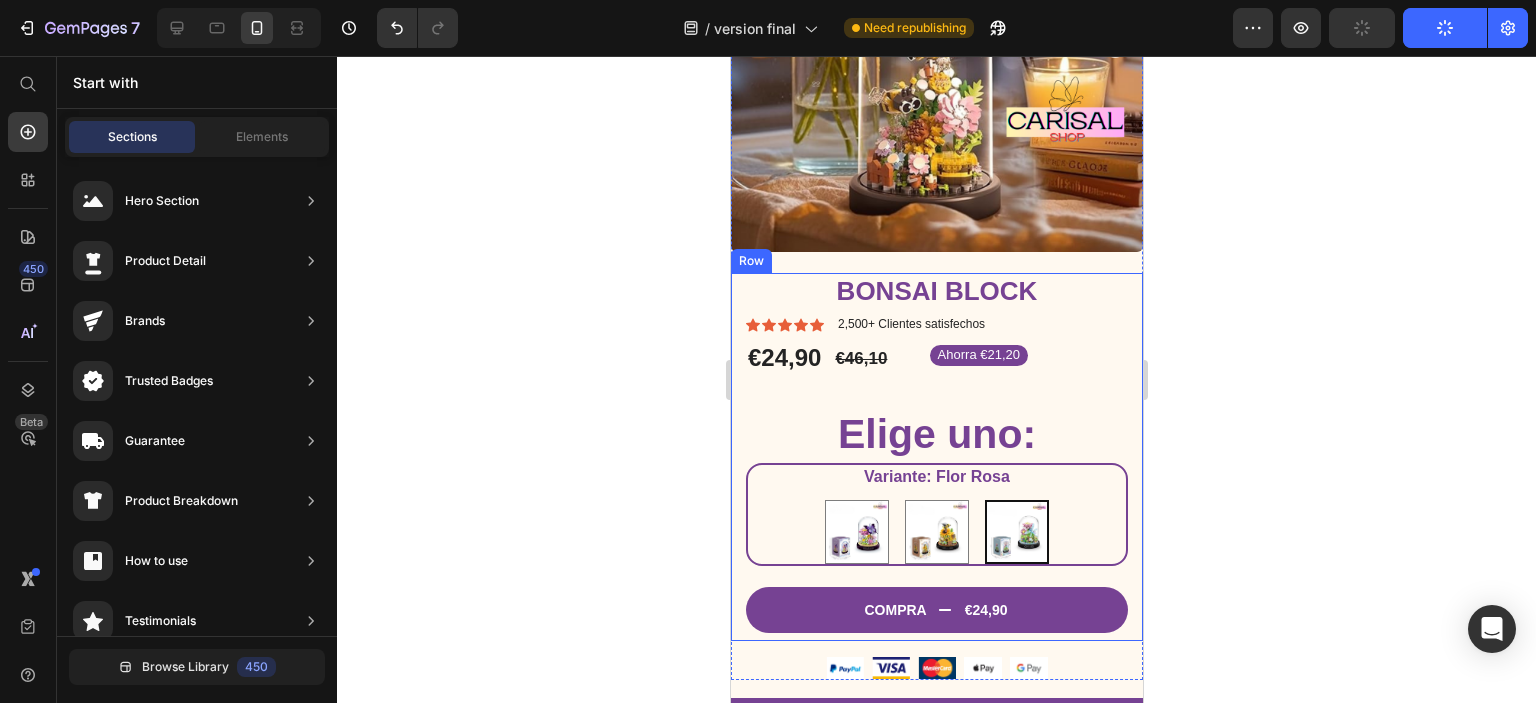scroll, scrollTop: 423, scrollLeft: 0, axis: vertical 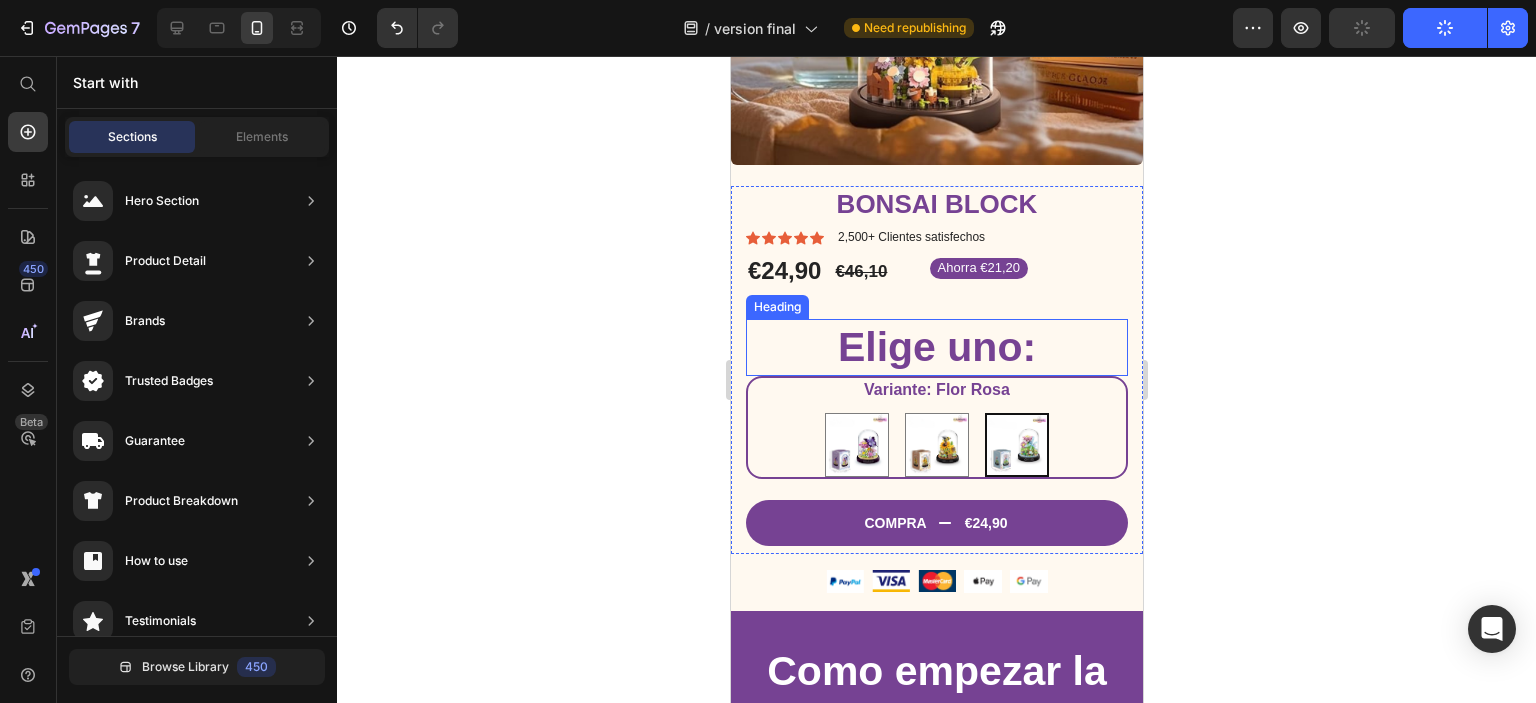 click on "Elige uno:" at bounding box center [936, 347] 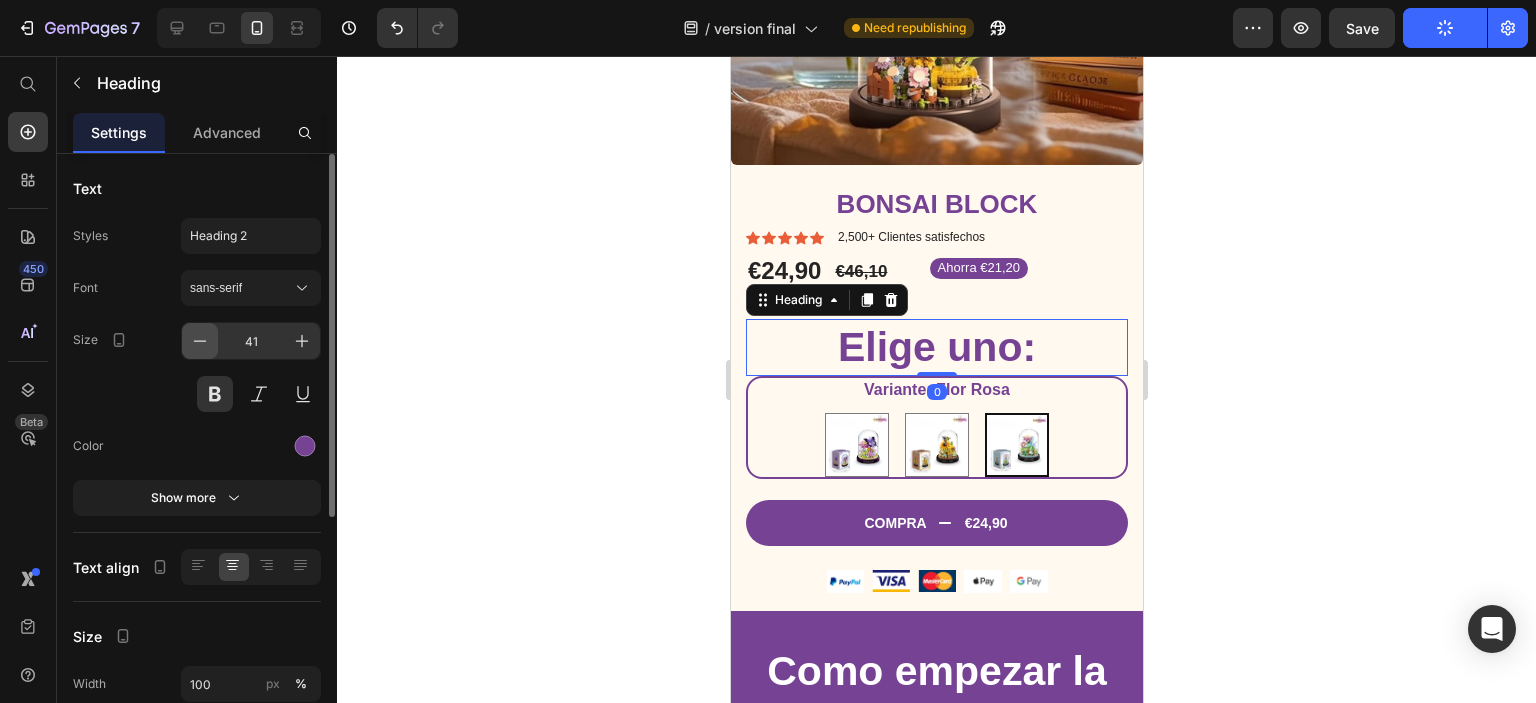 click 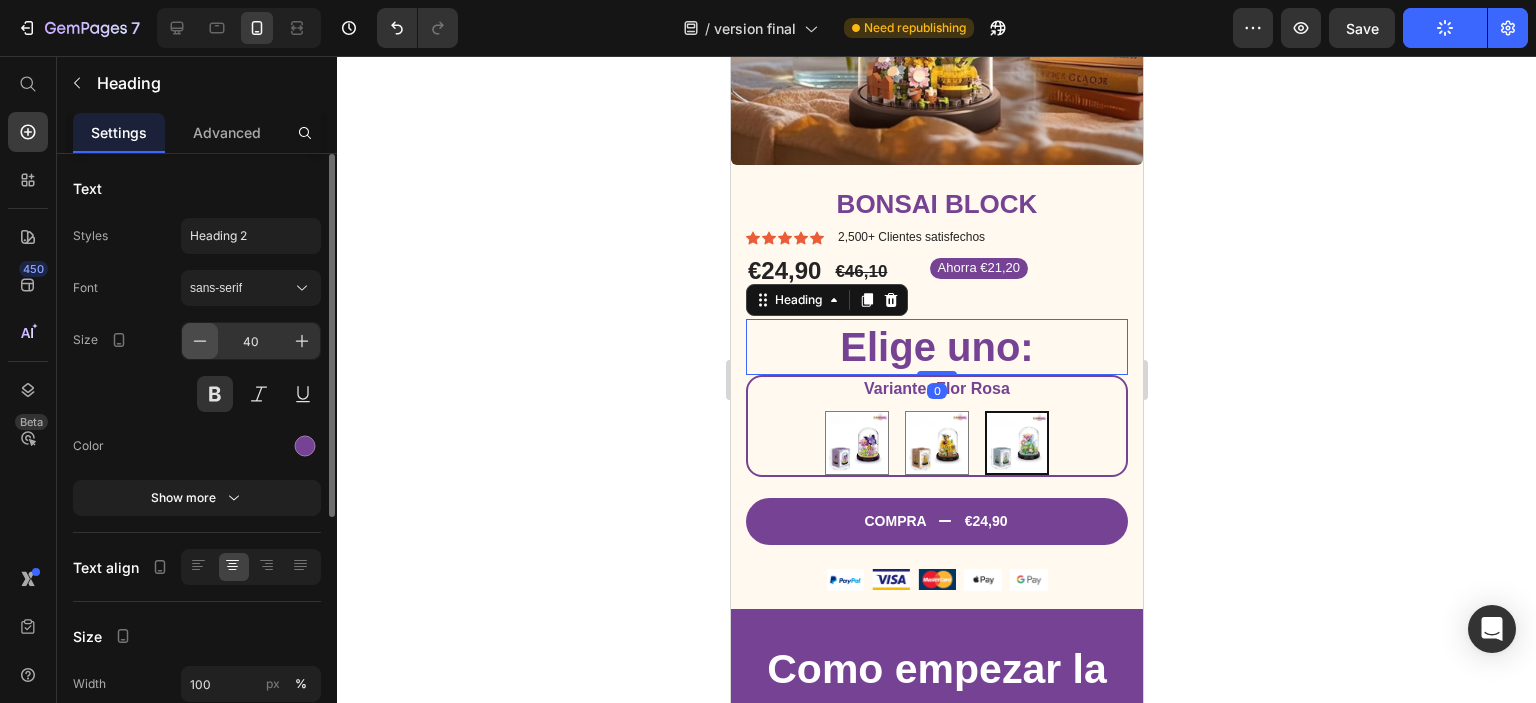 click 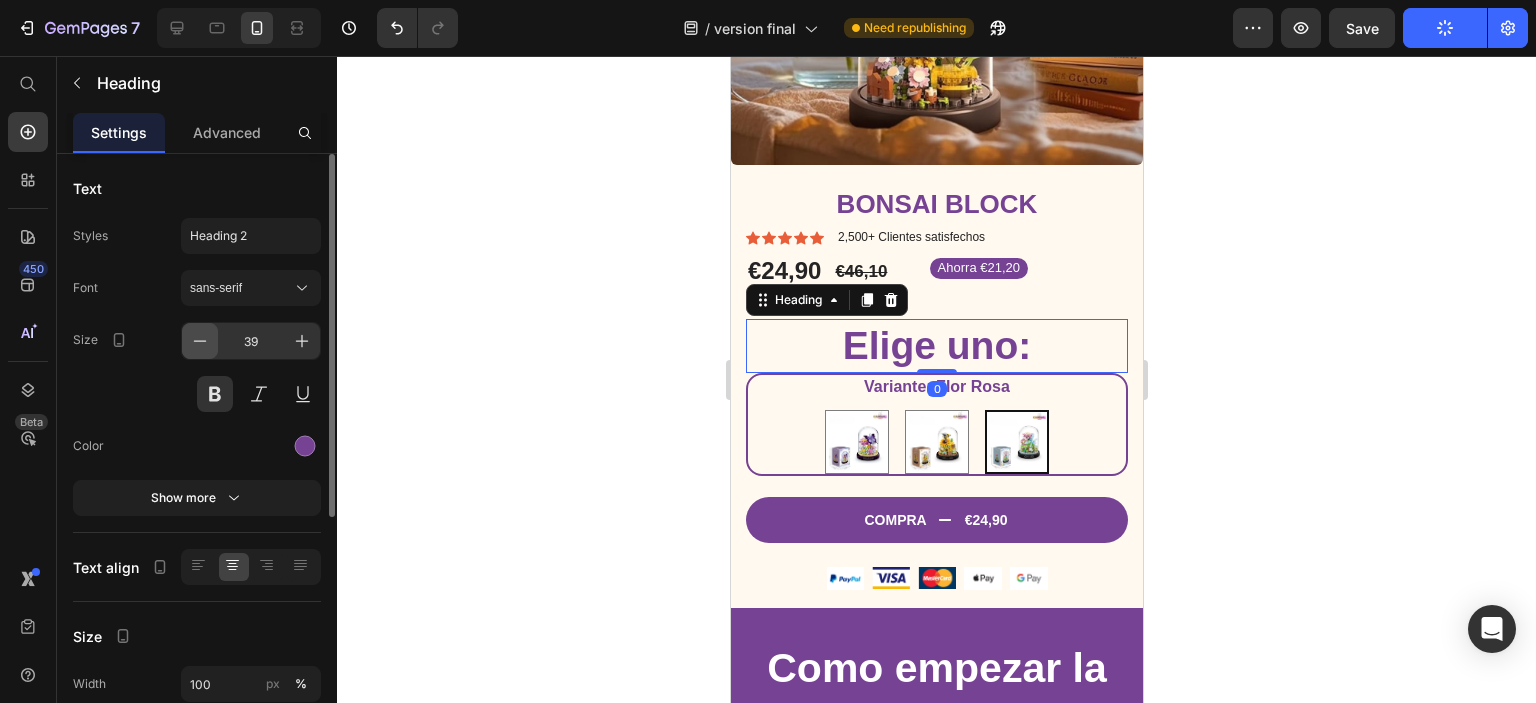 click 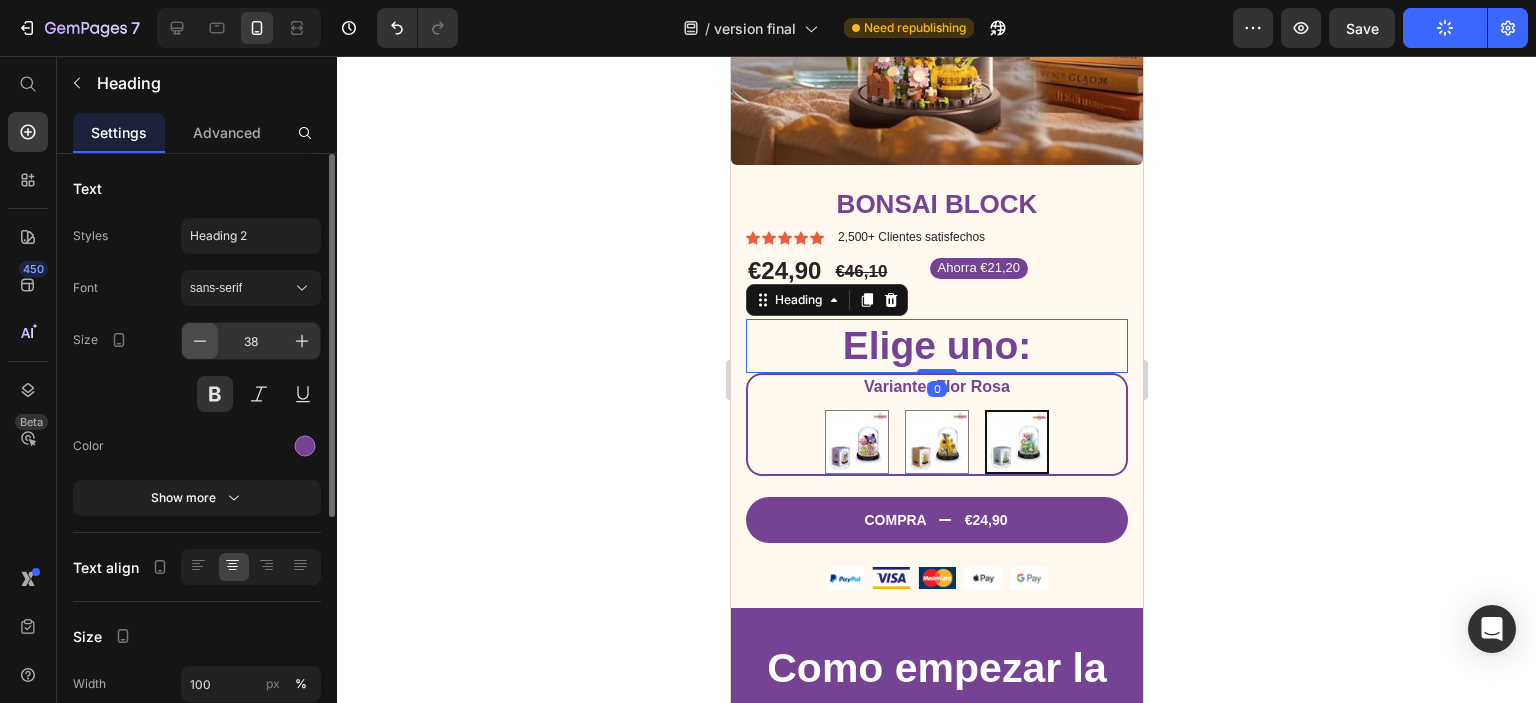 click 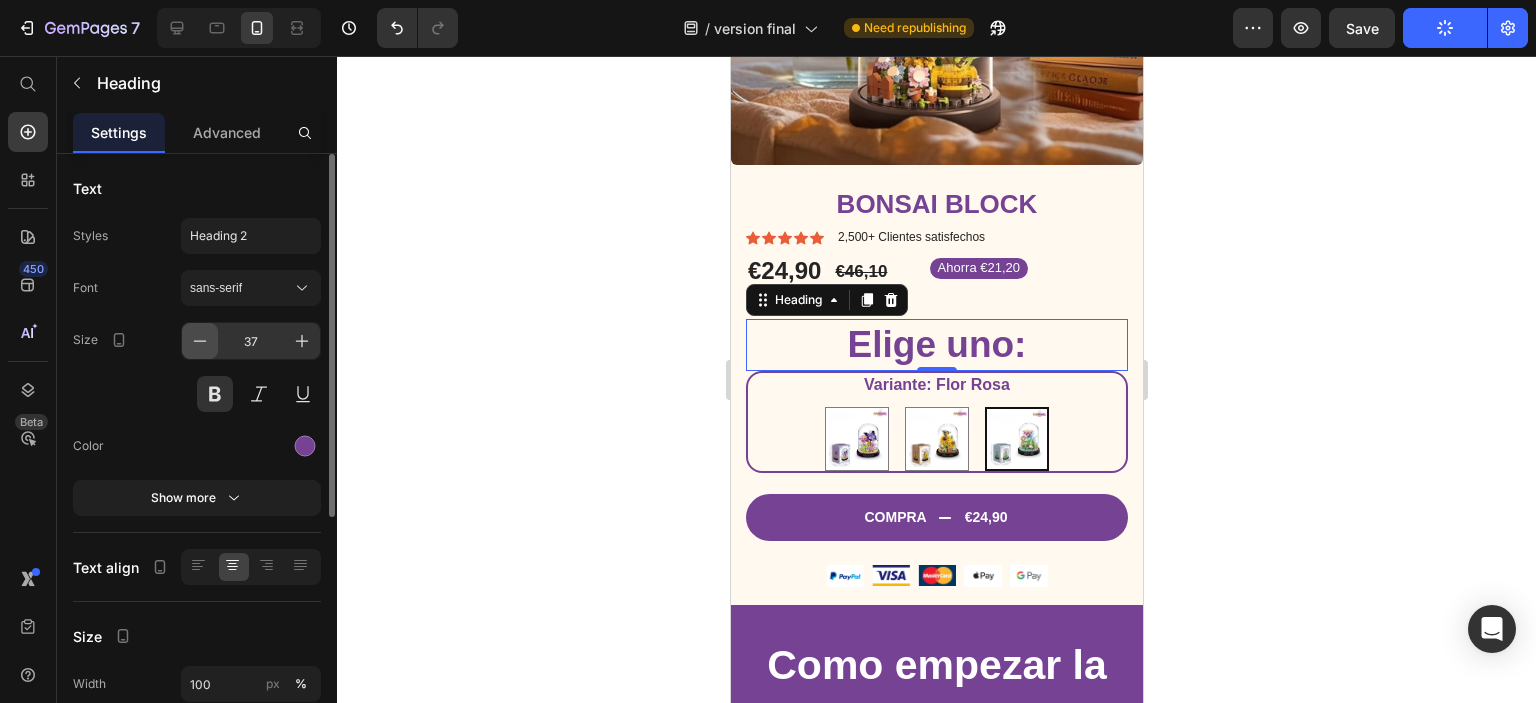 click 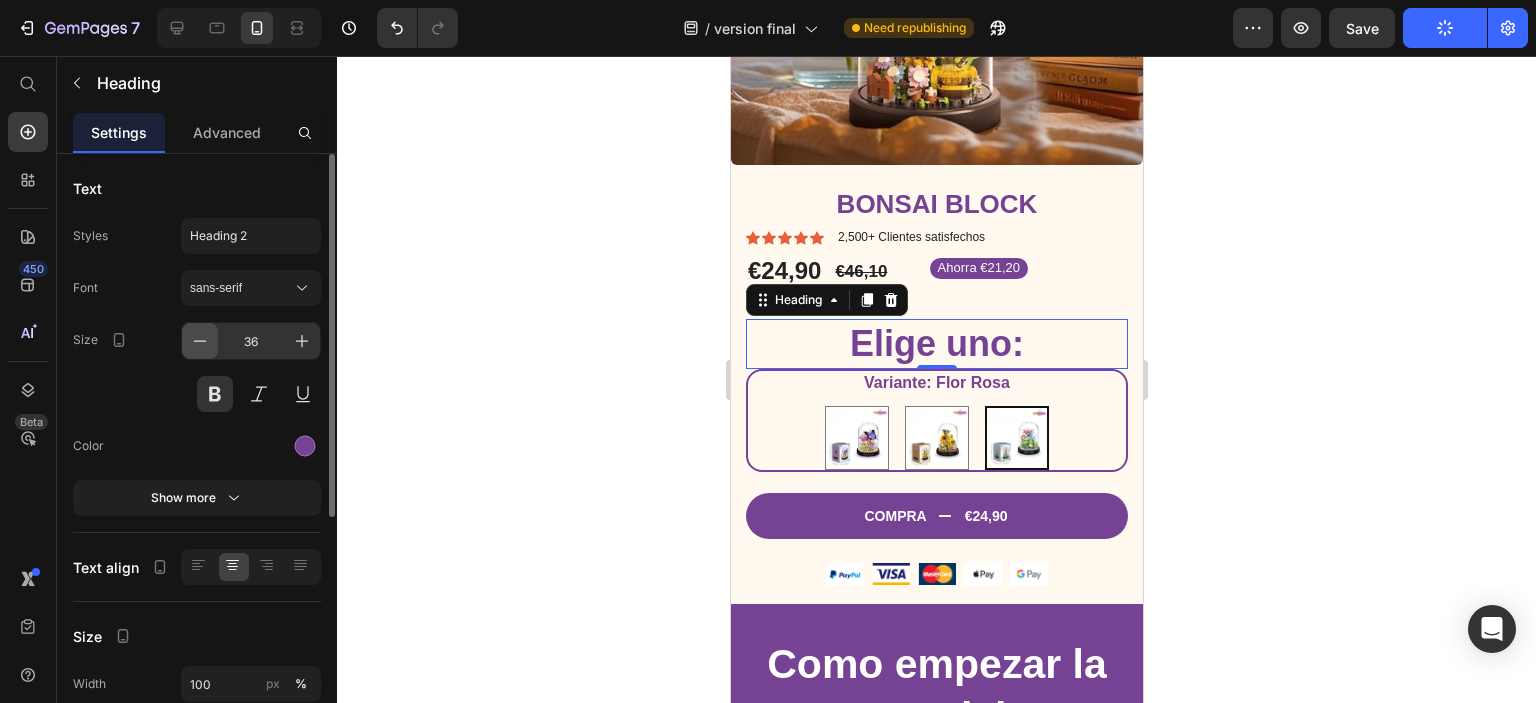 click 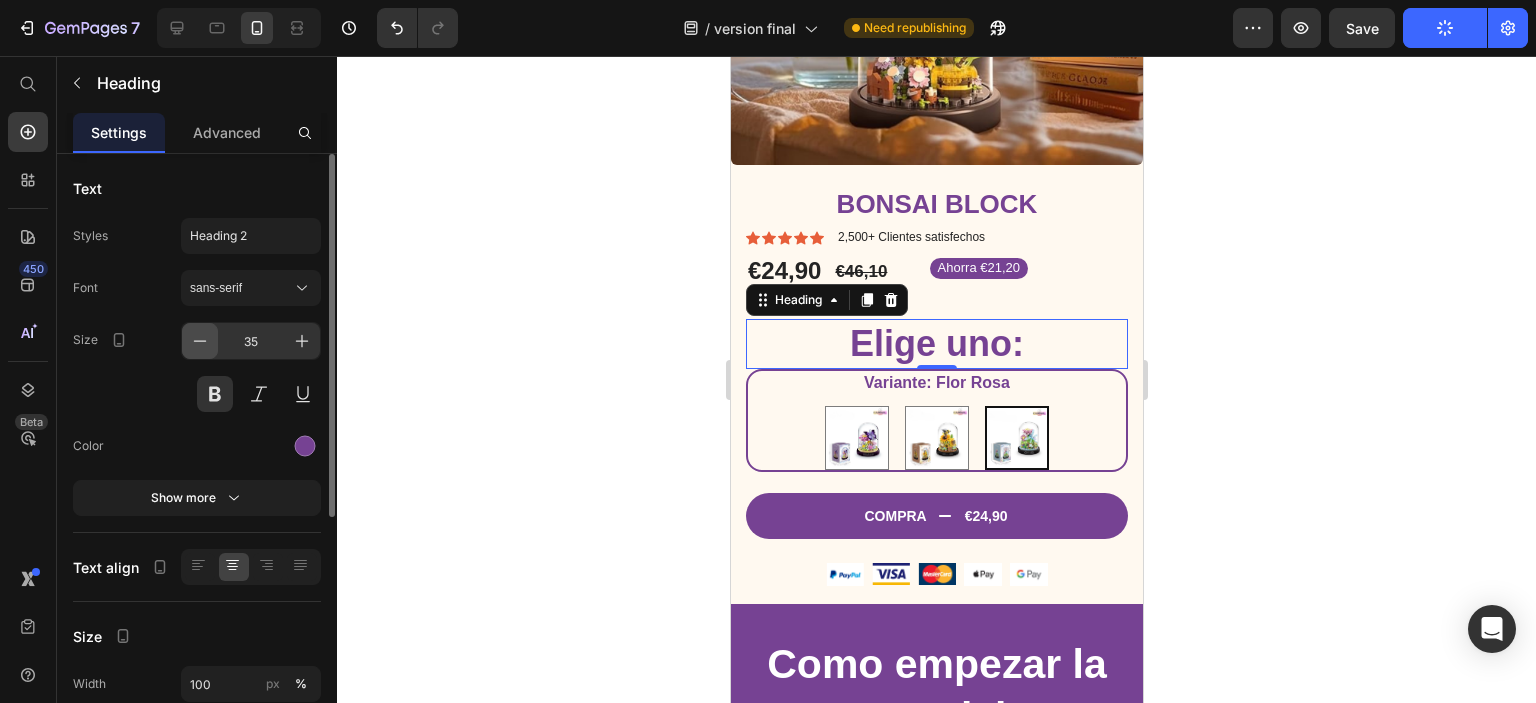 click 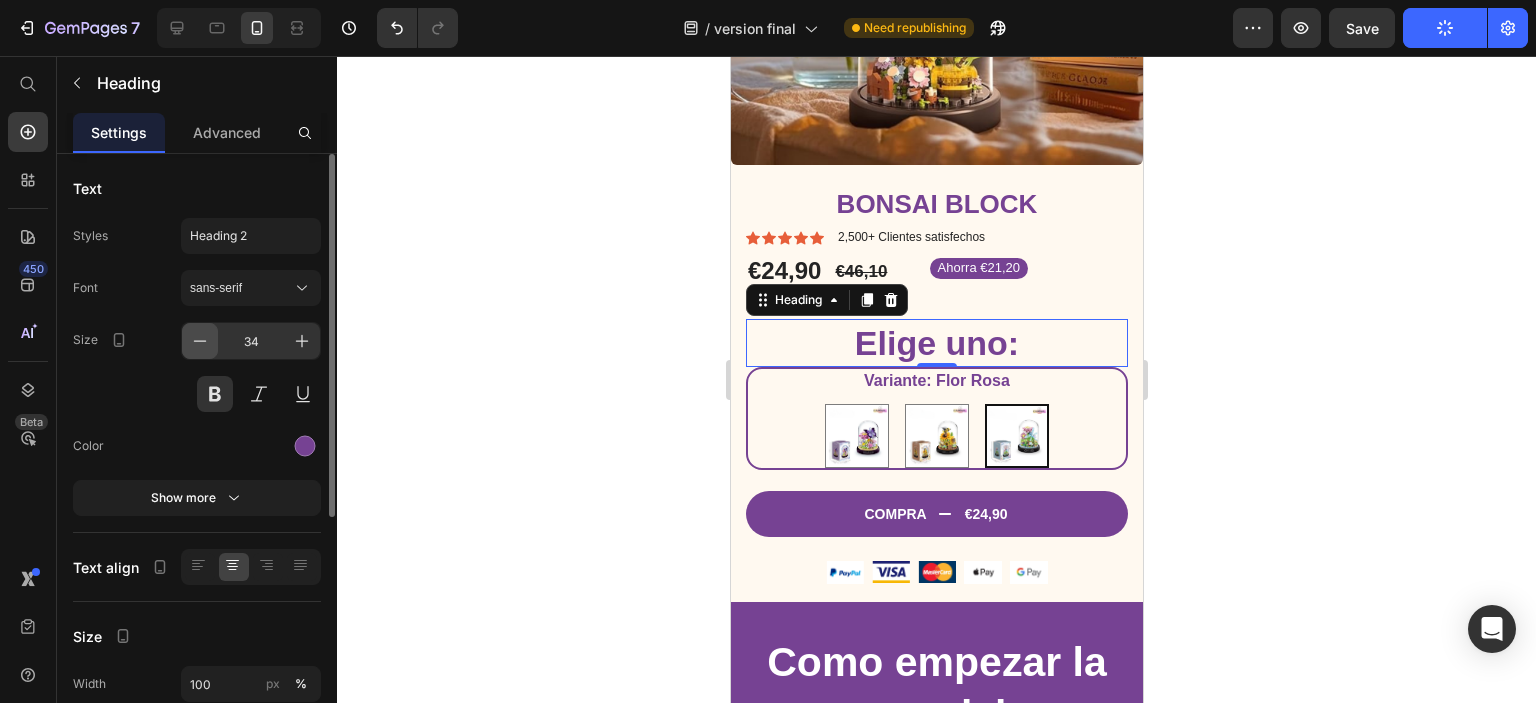 click 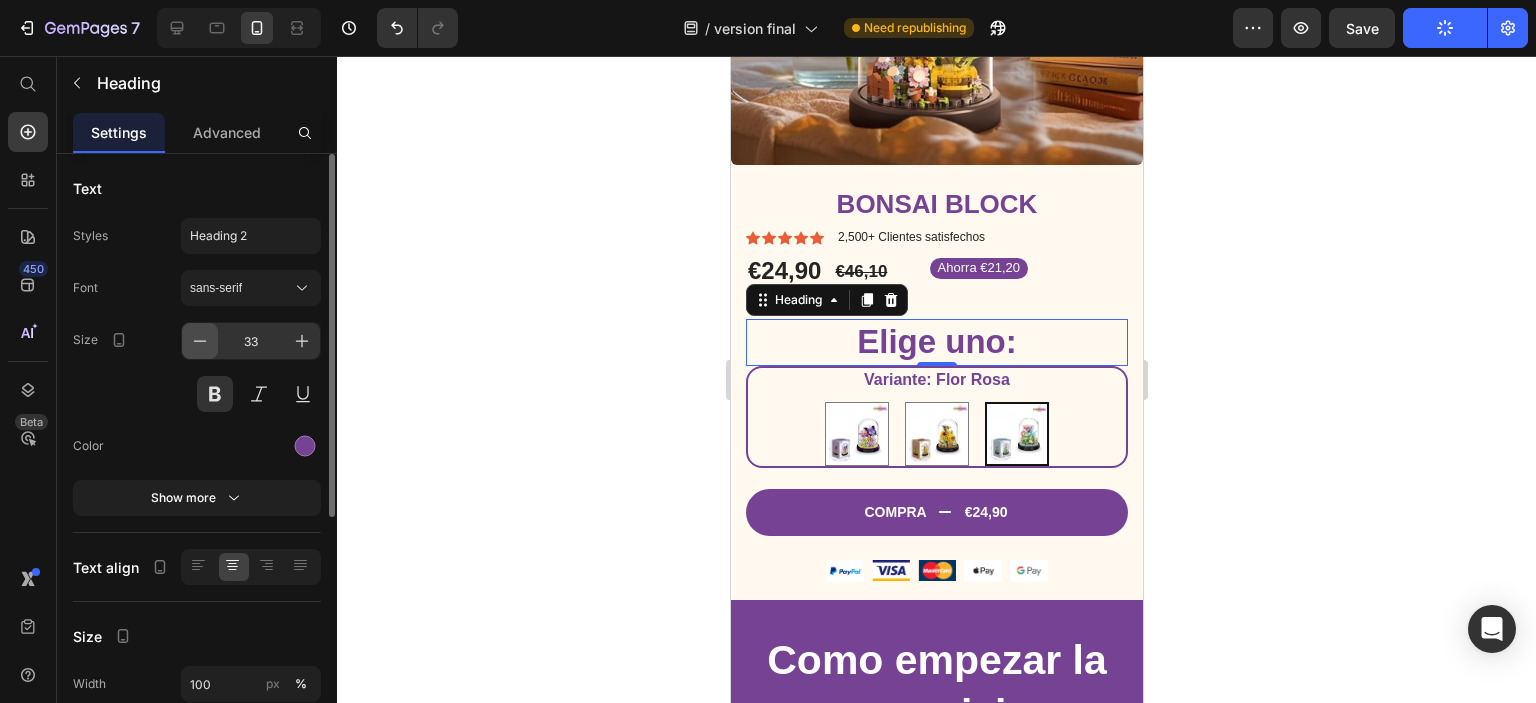 click 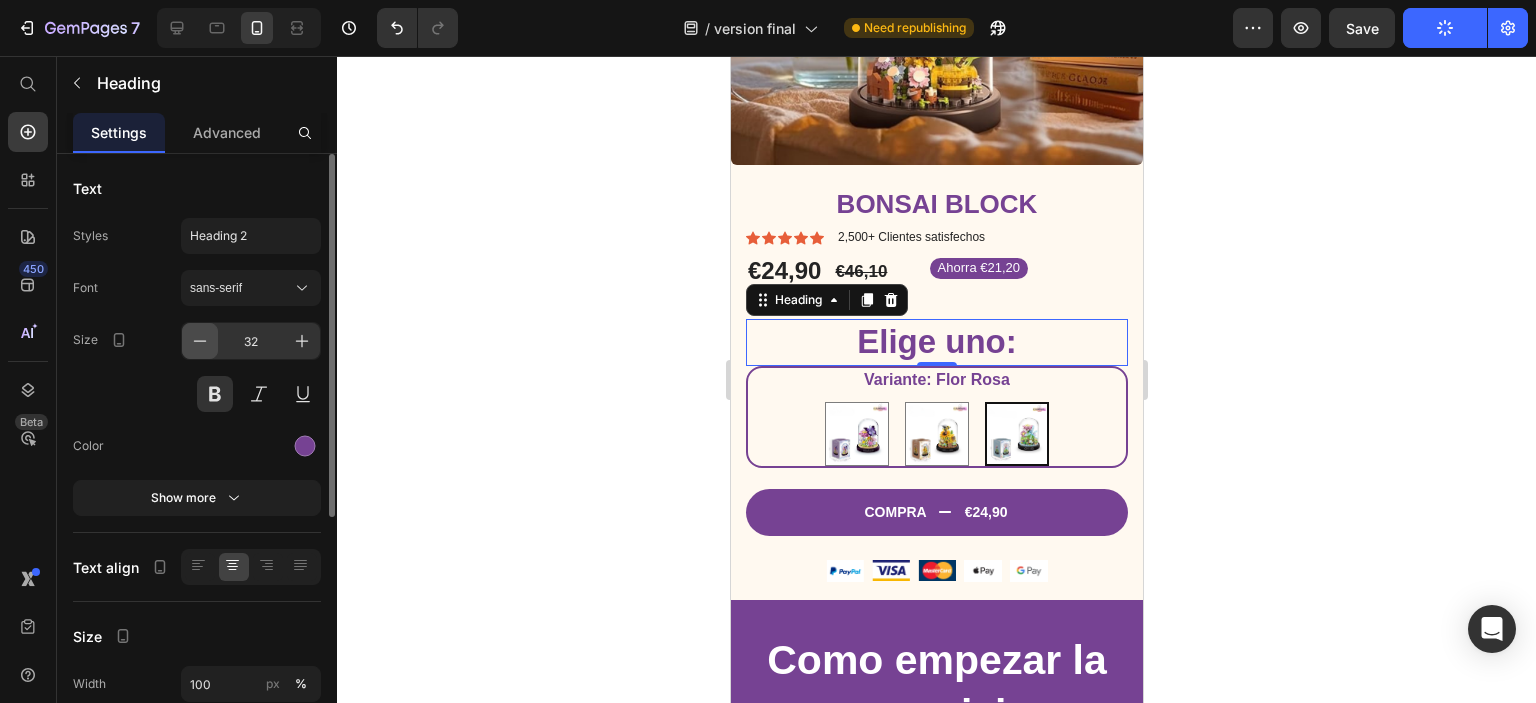 click 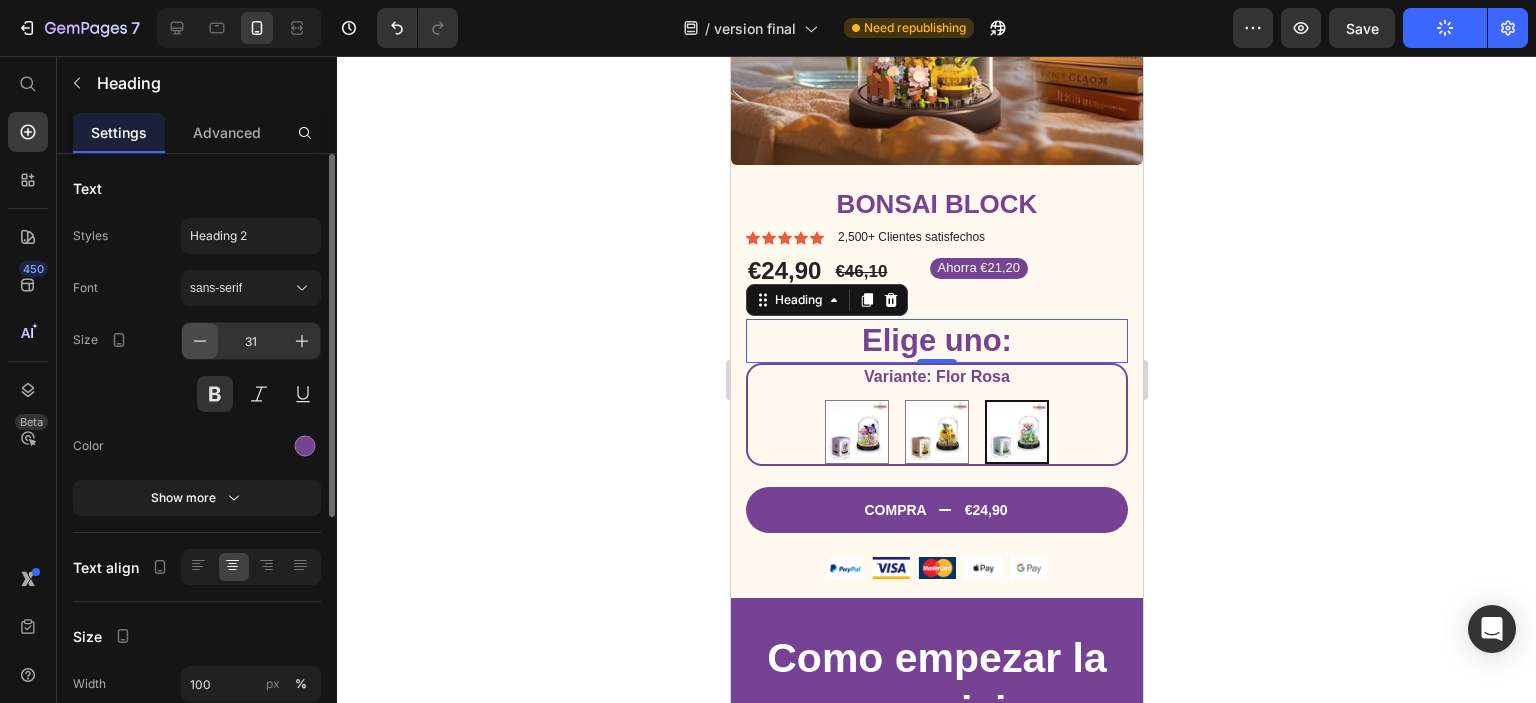 click 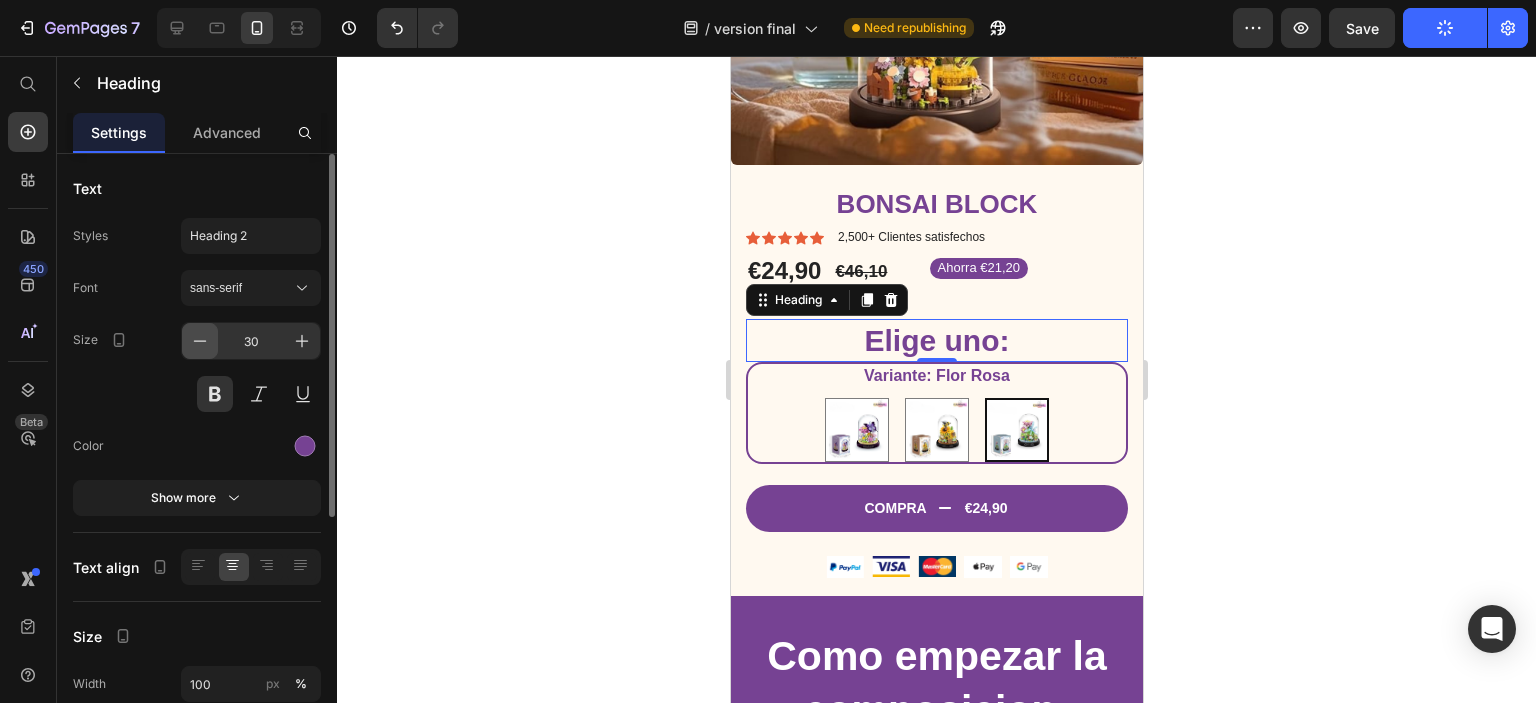 click 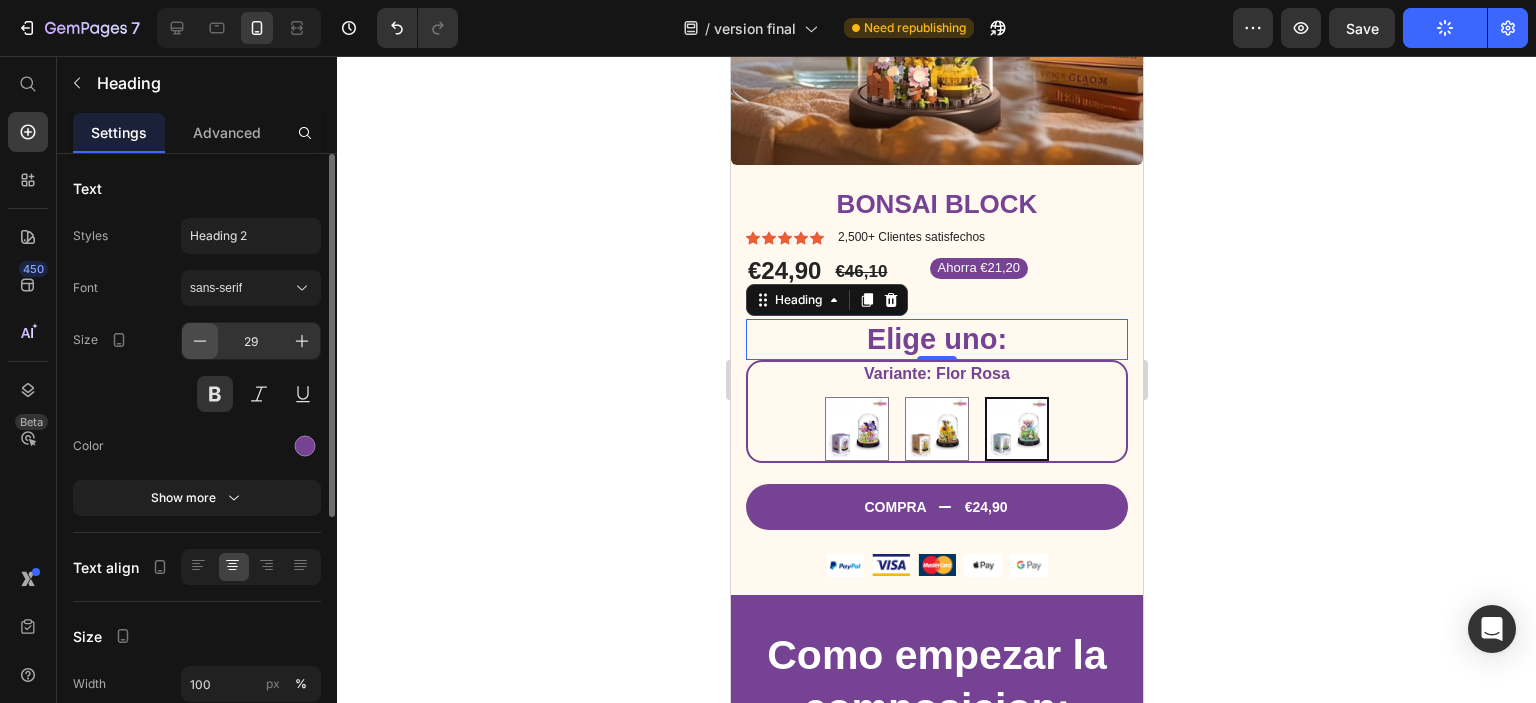 click 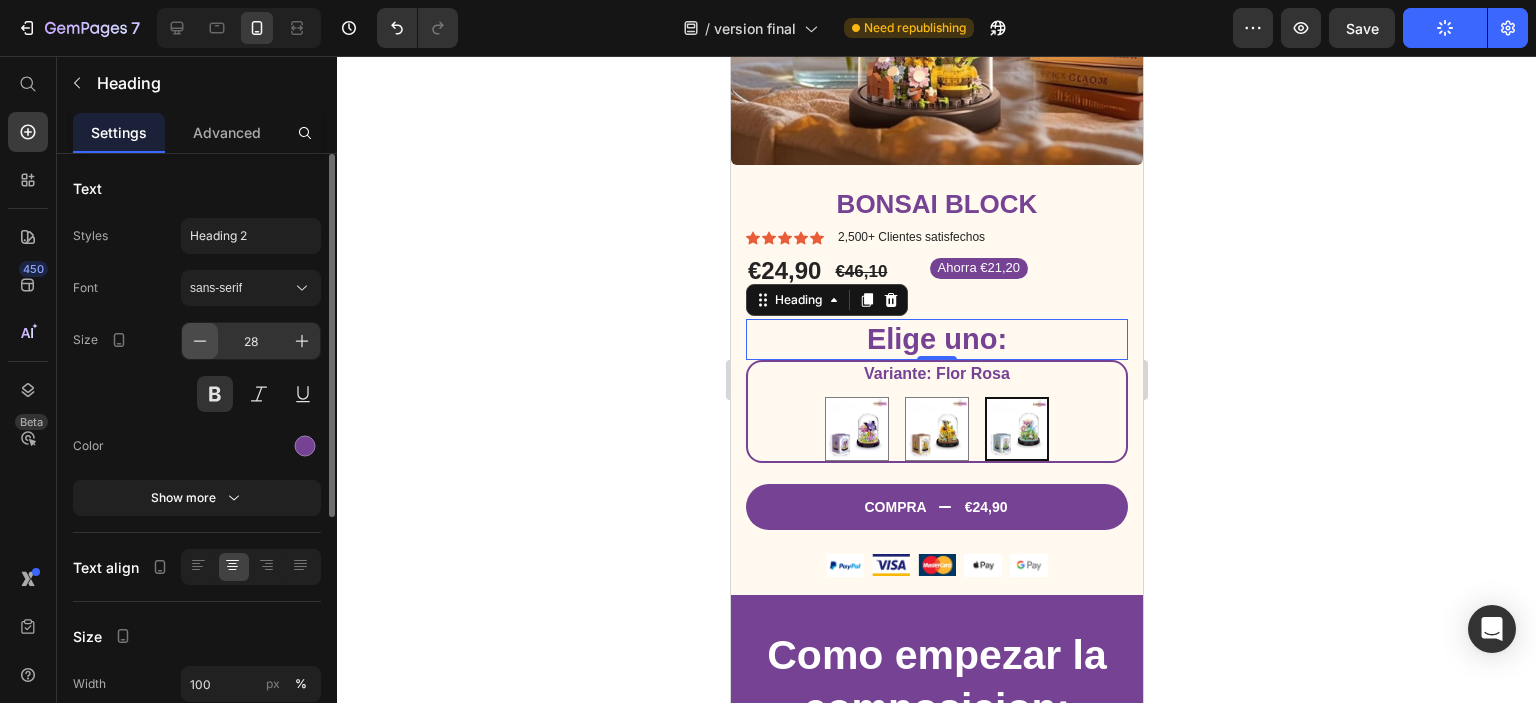 click 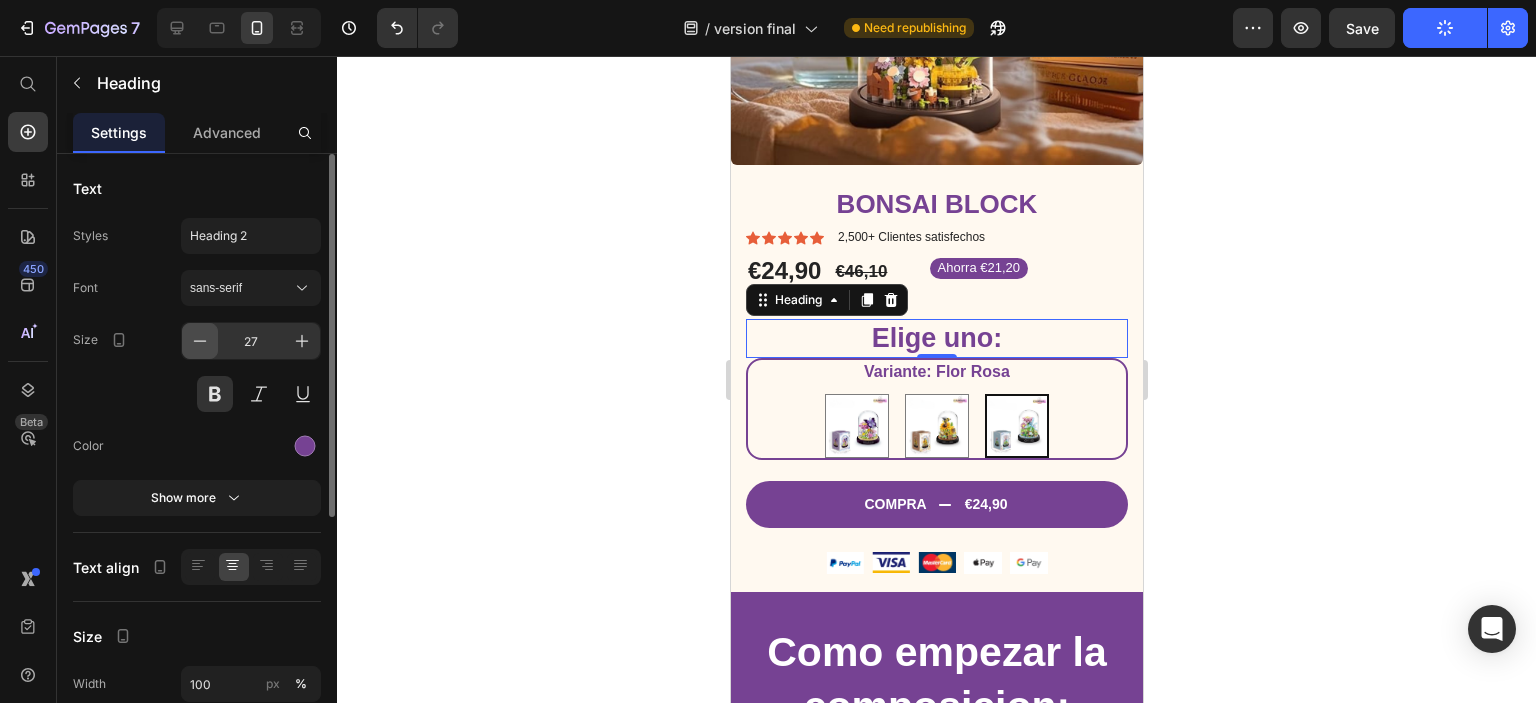 click 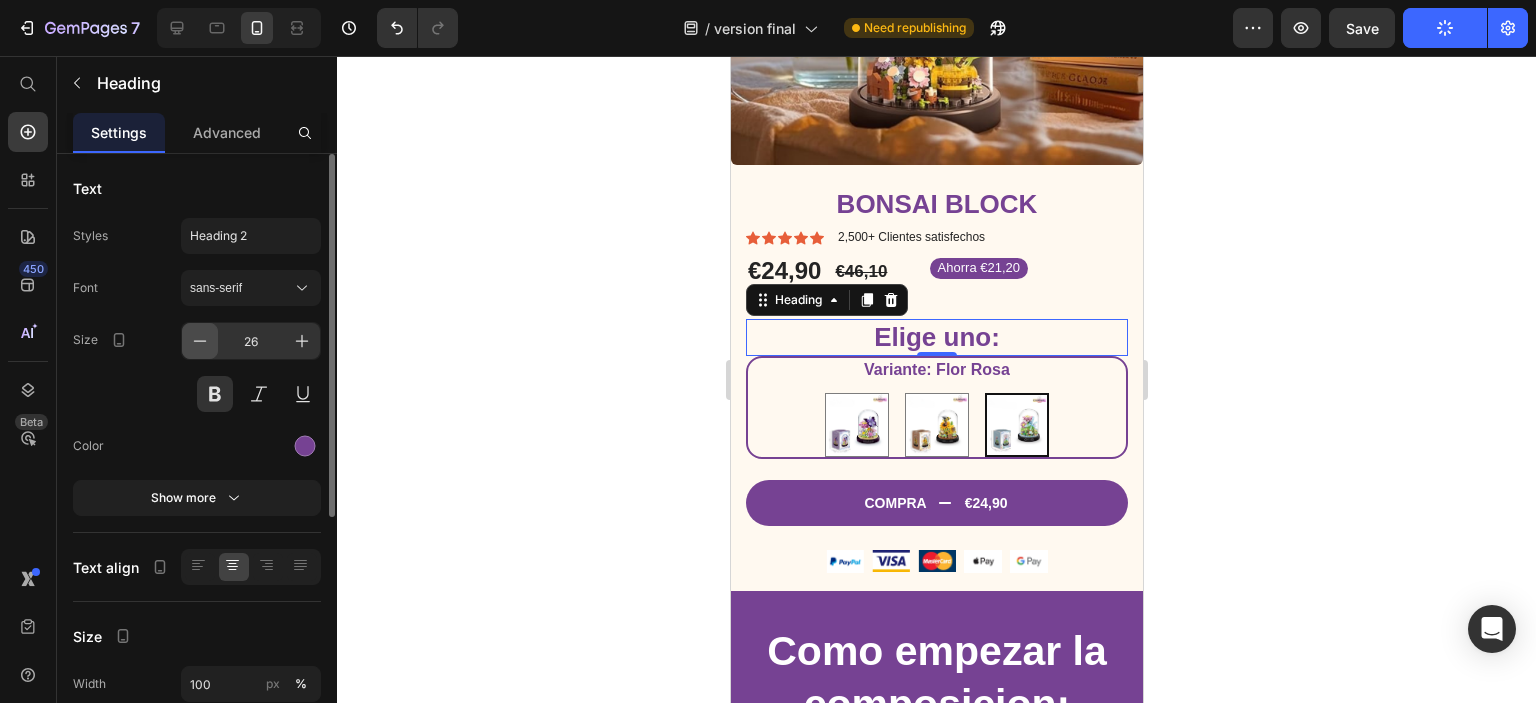 click 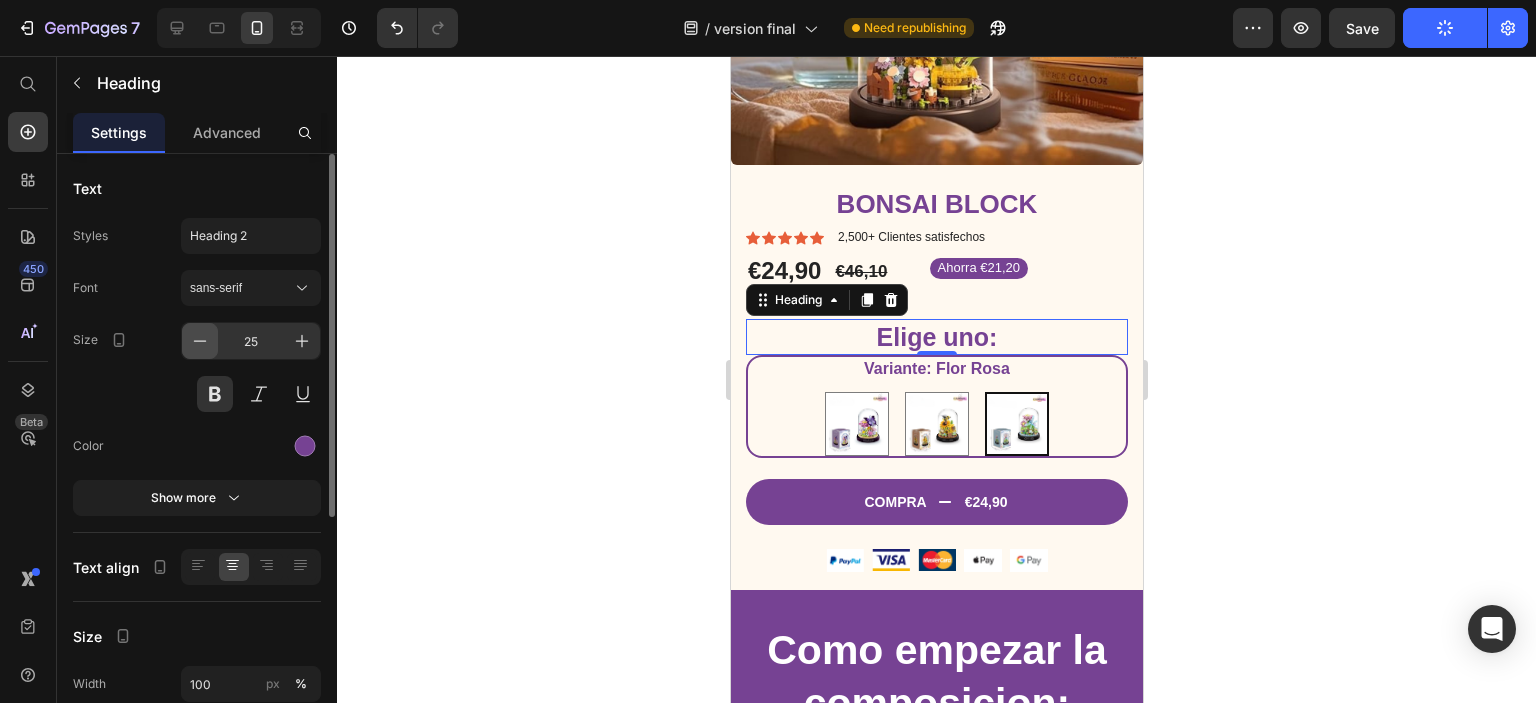 click 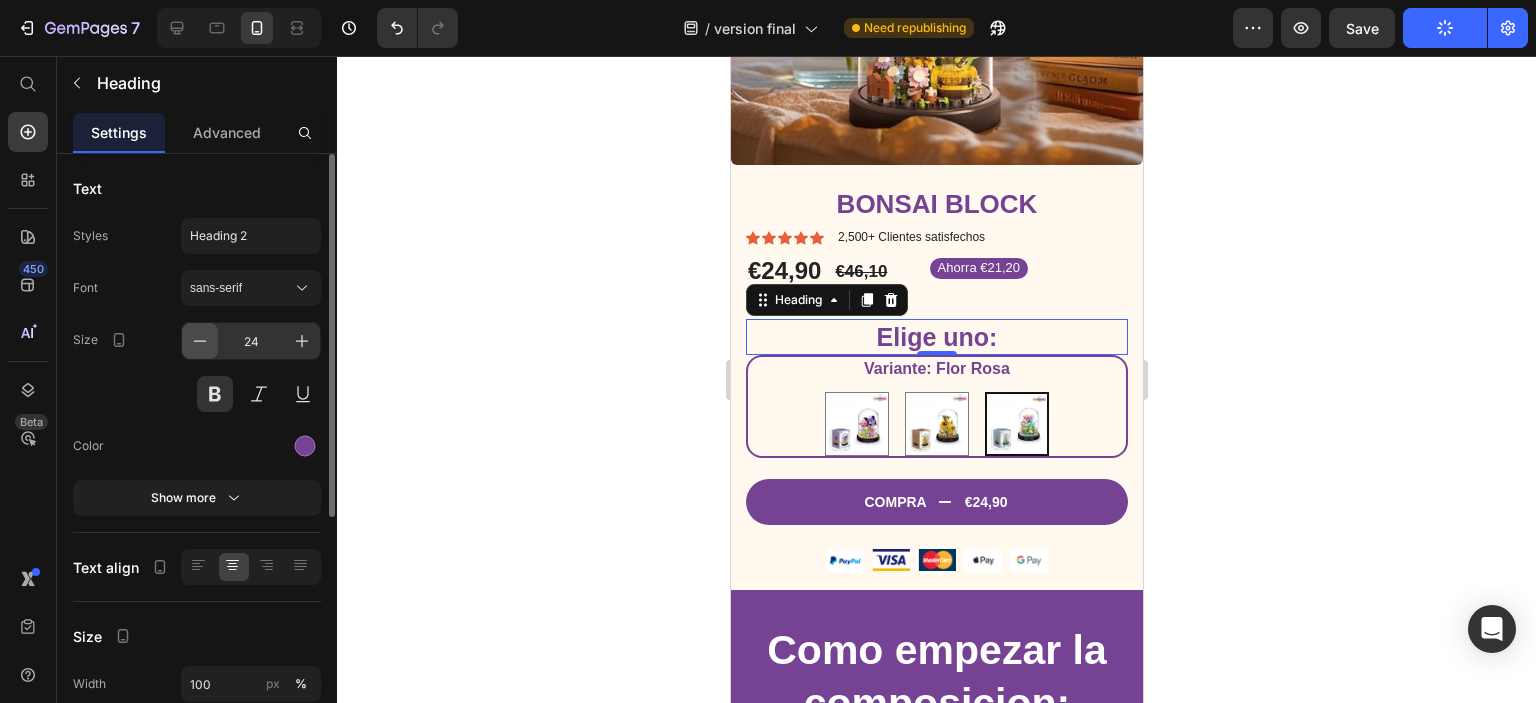 click 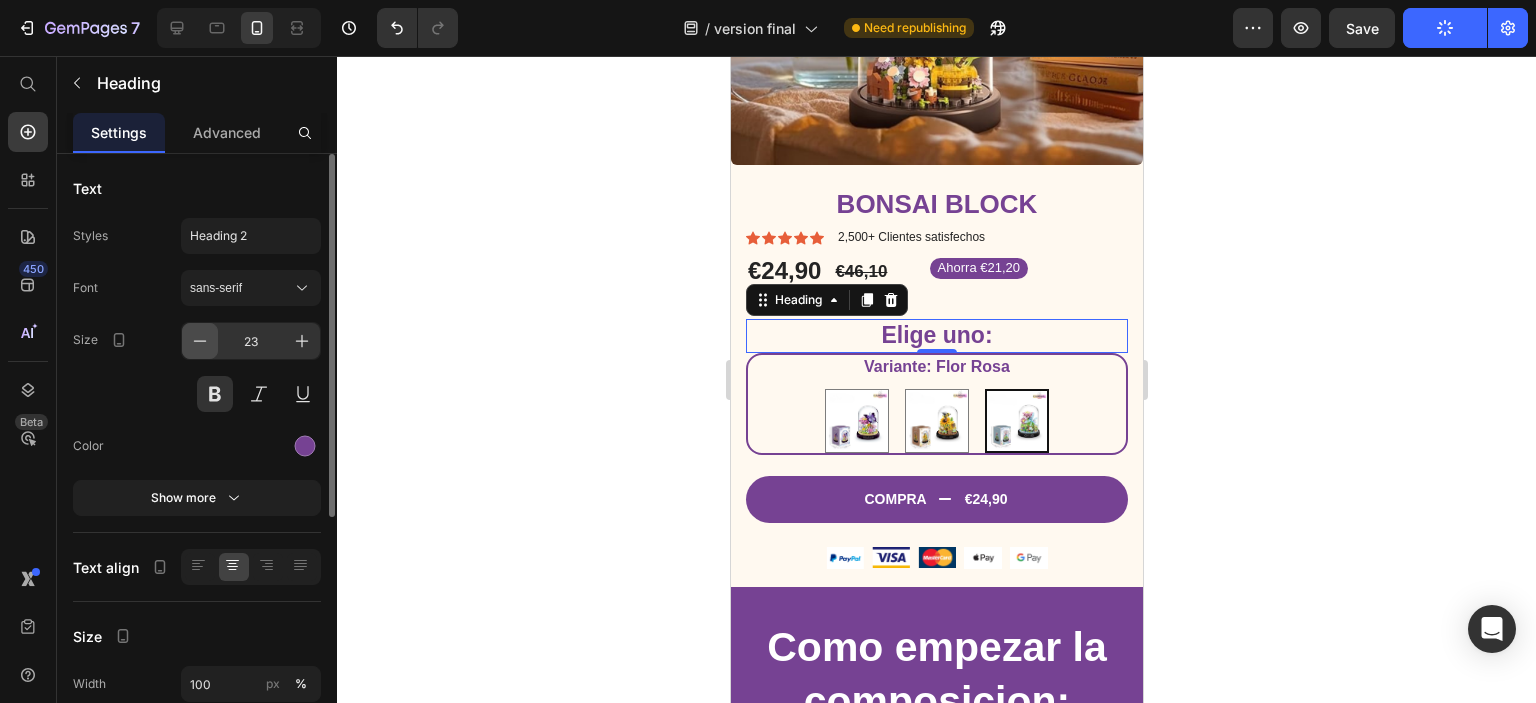click 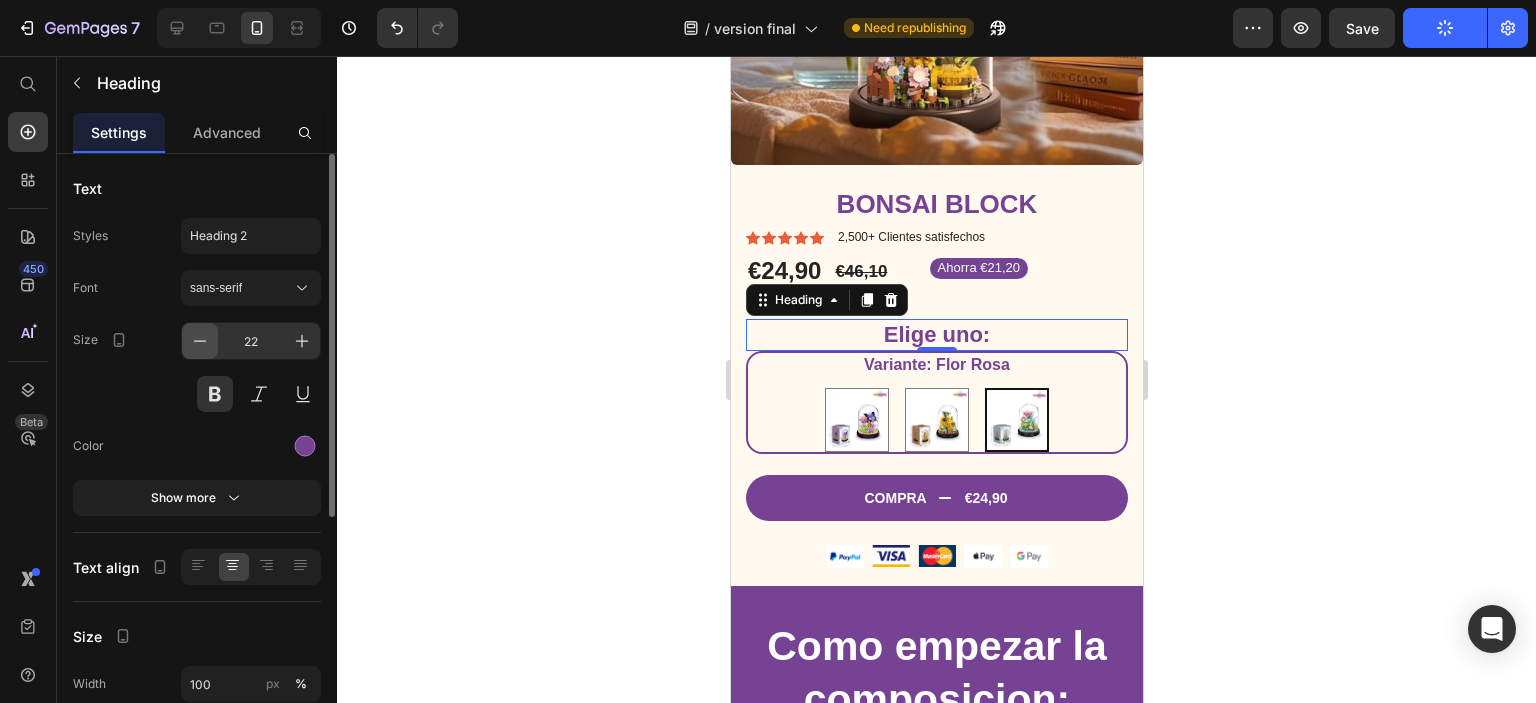 click 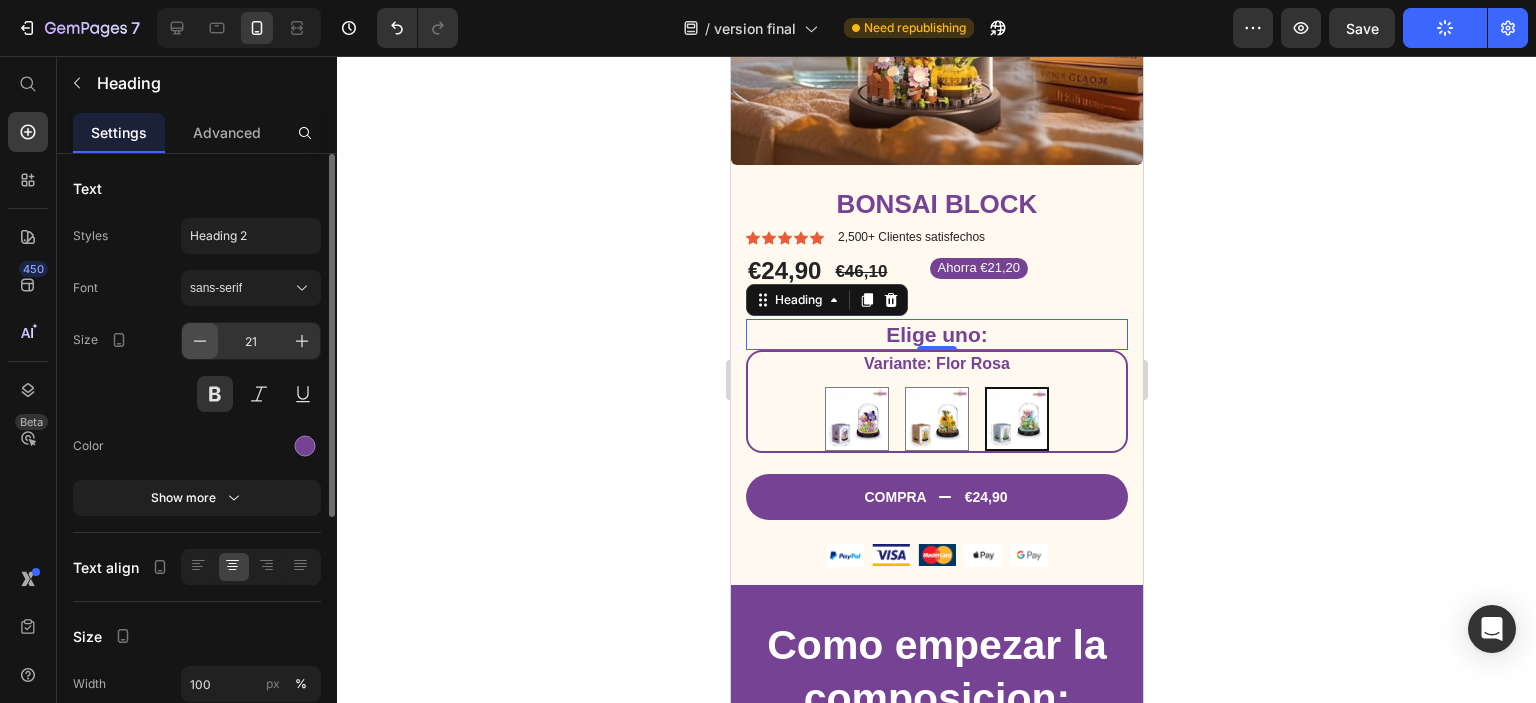 click 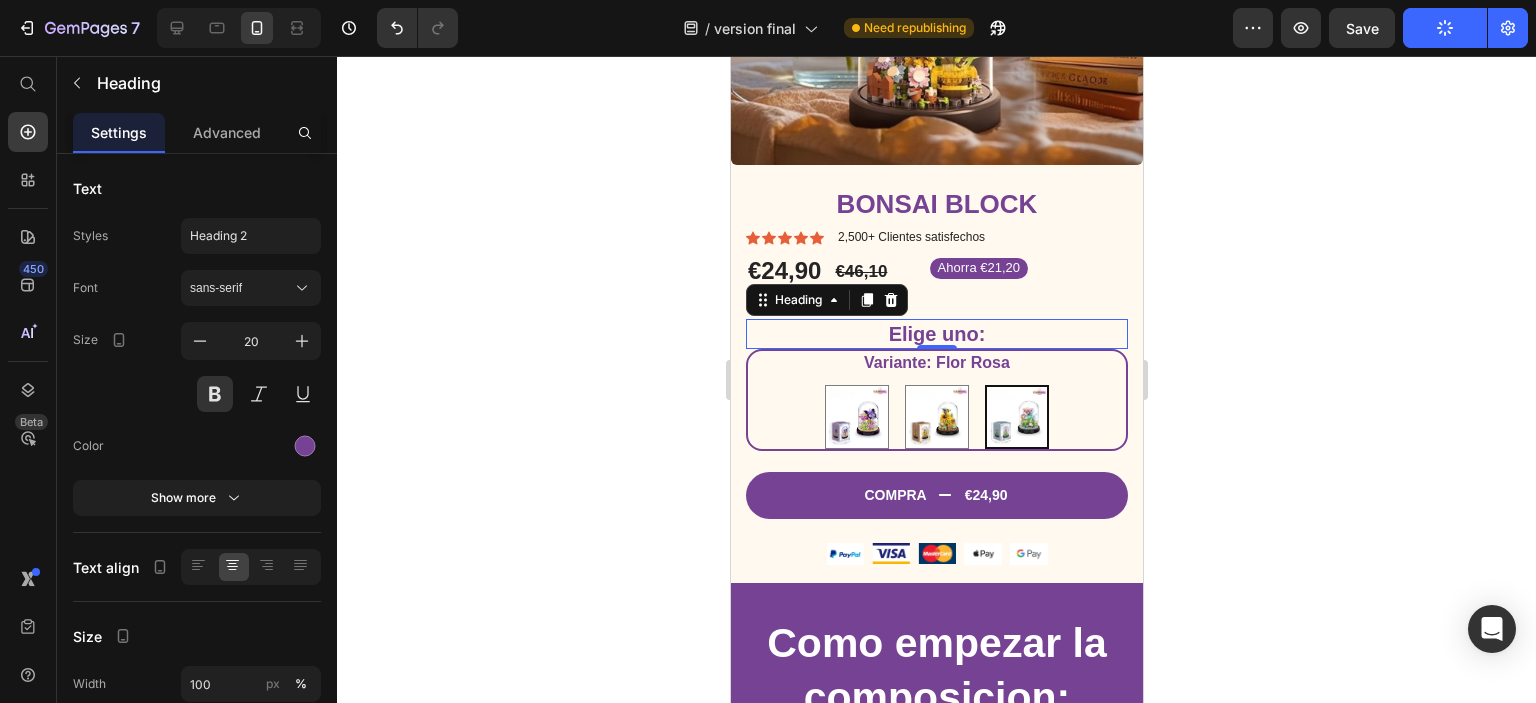 click 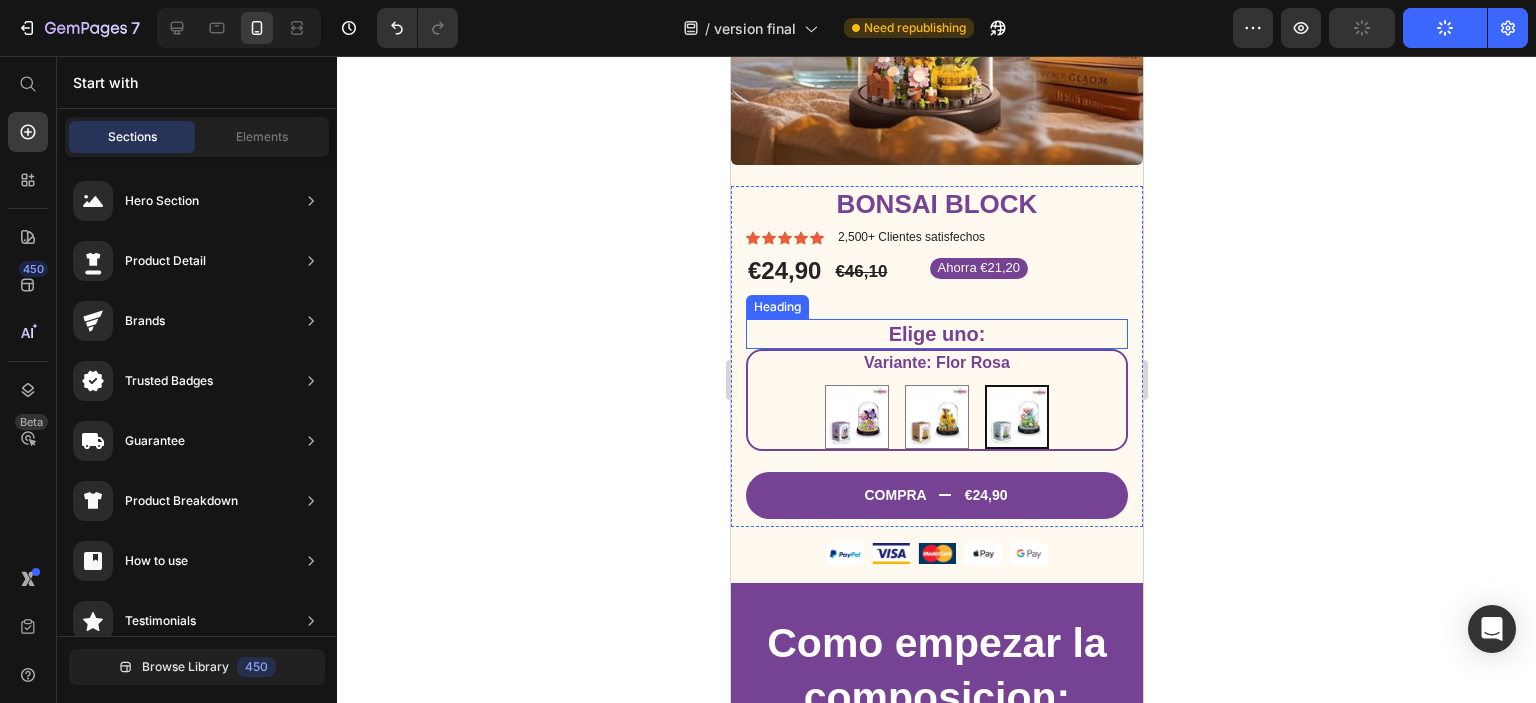 click on "Elige uno:" at bounding box center (936, 334) 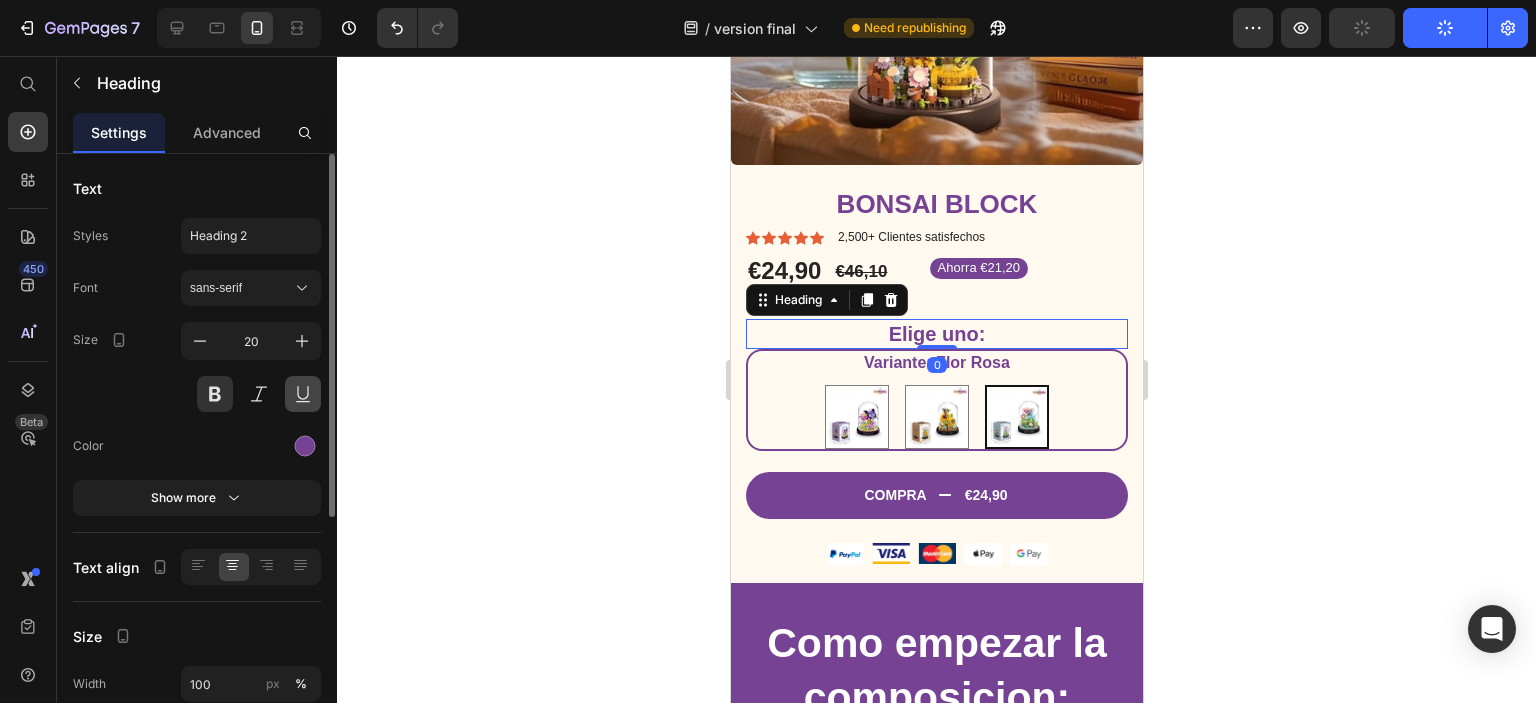 click at bounding box center (303, 394) 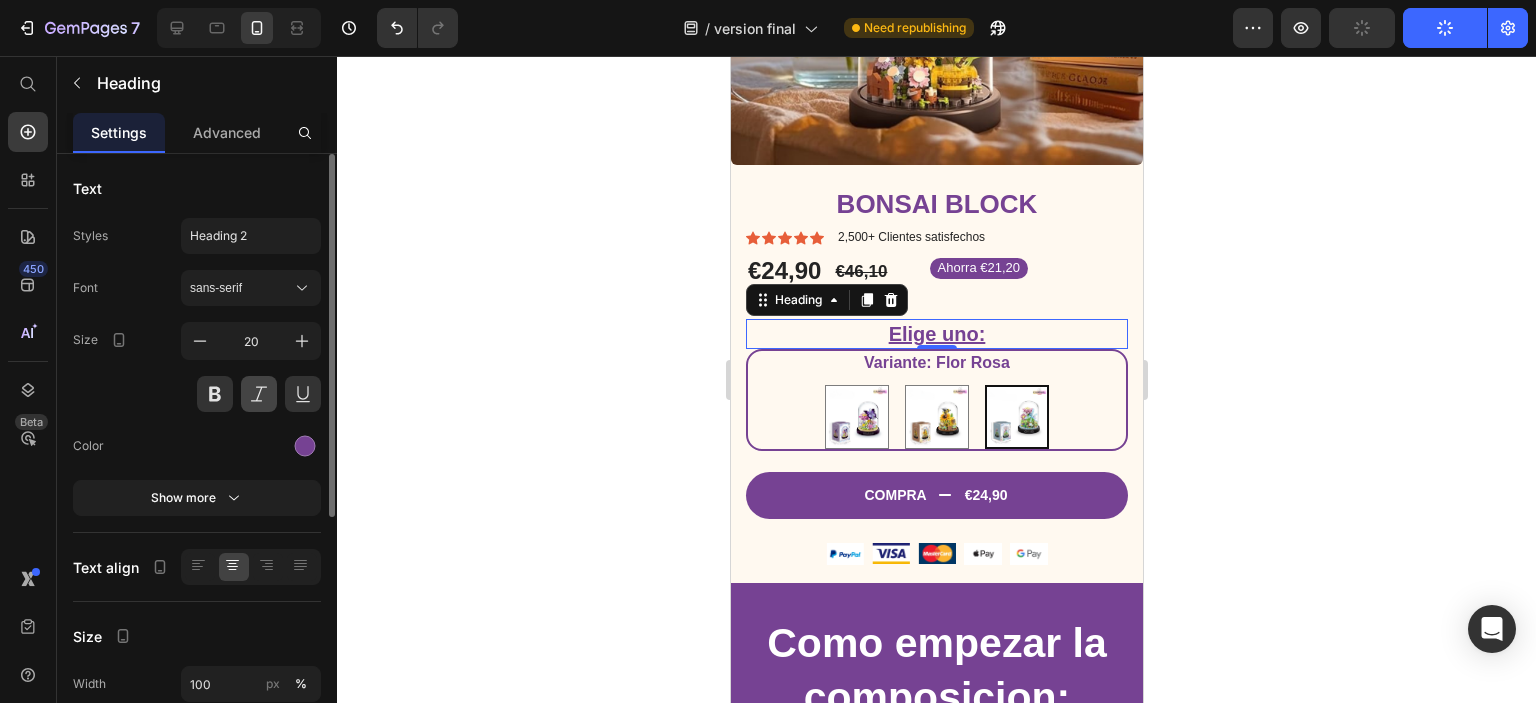 click at bounding box center (259, 394) 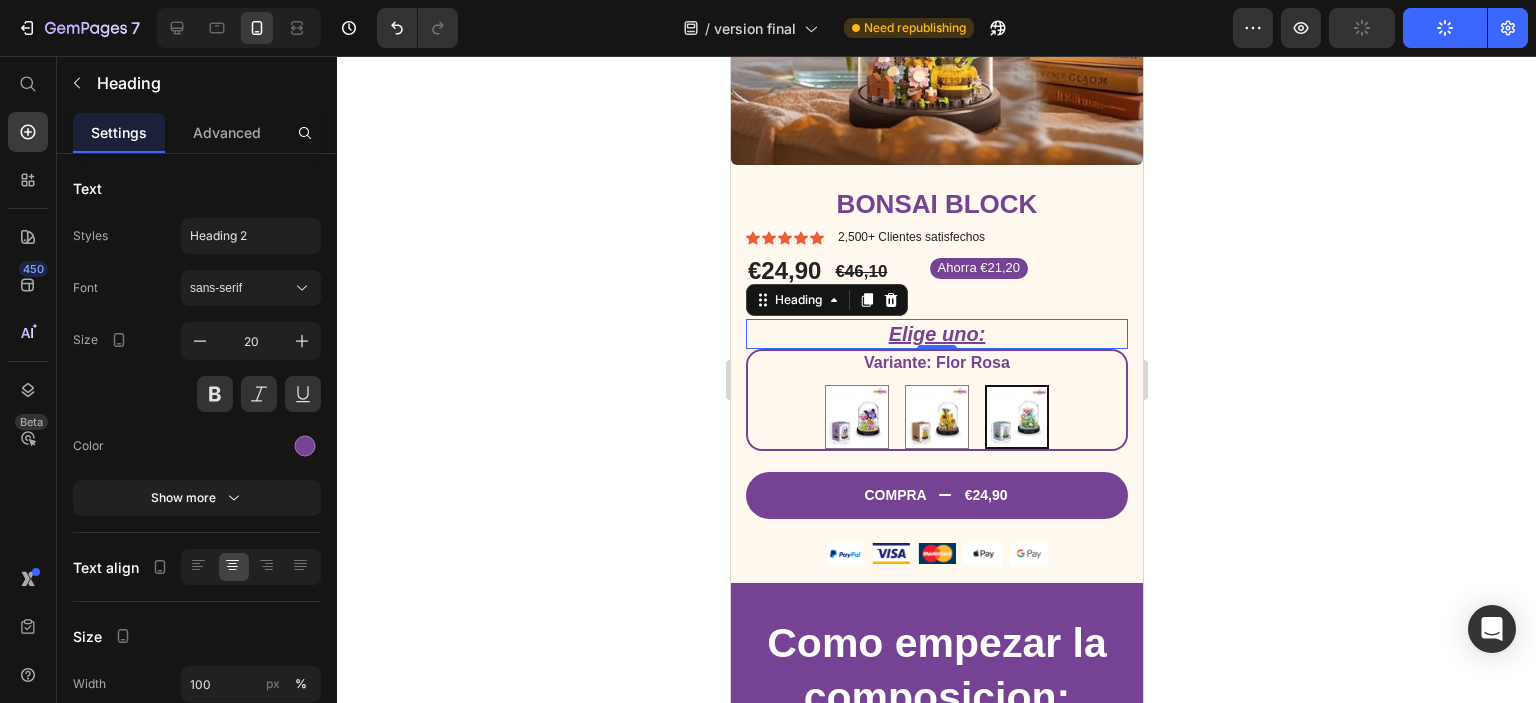 click 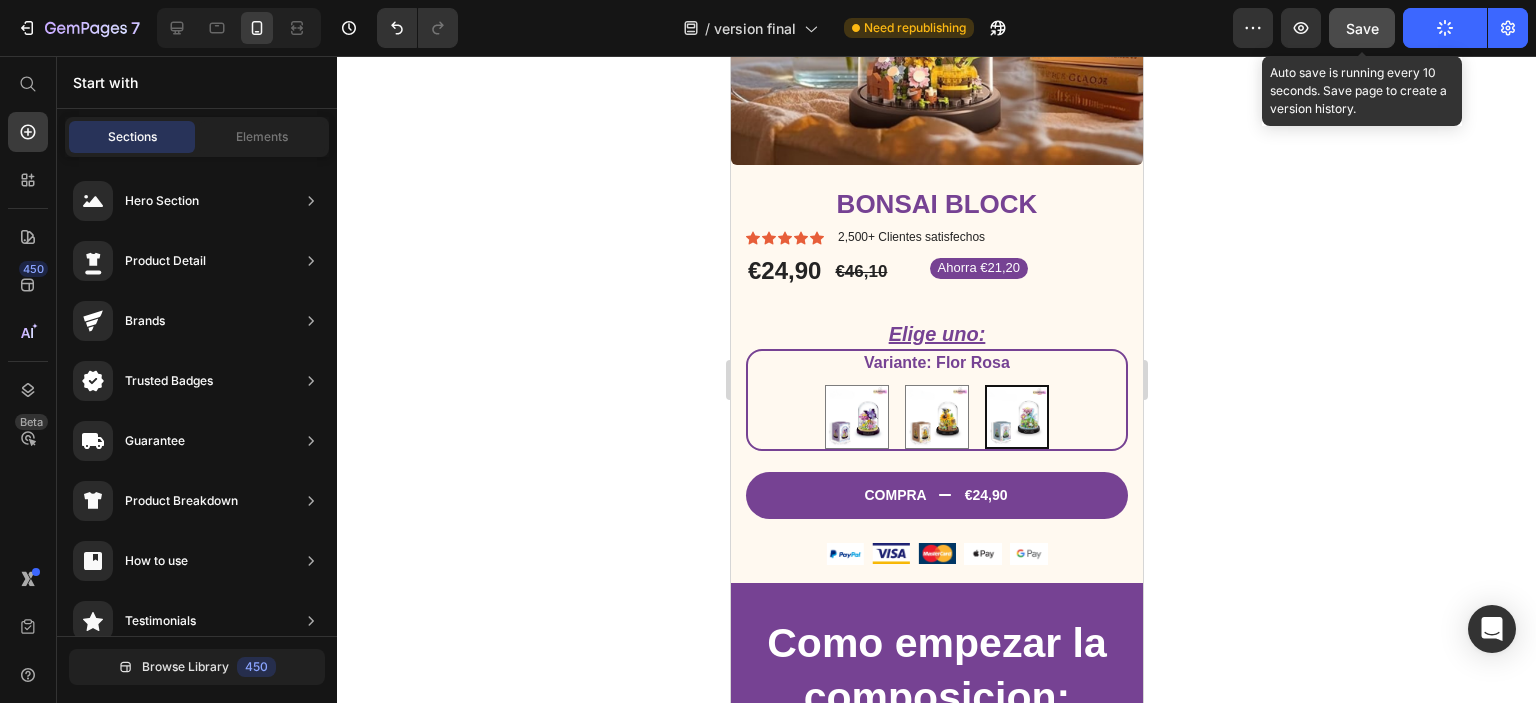 click on "Save" at bounding box center (1362, 28) 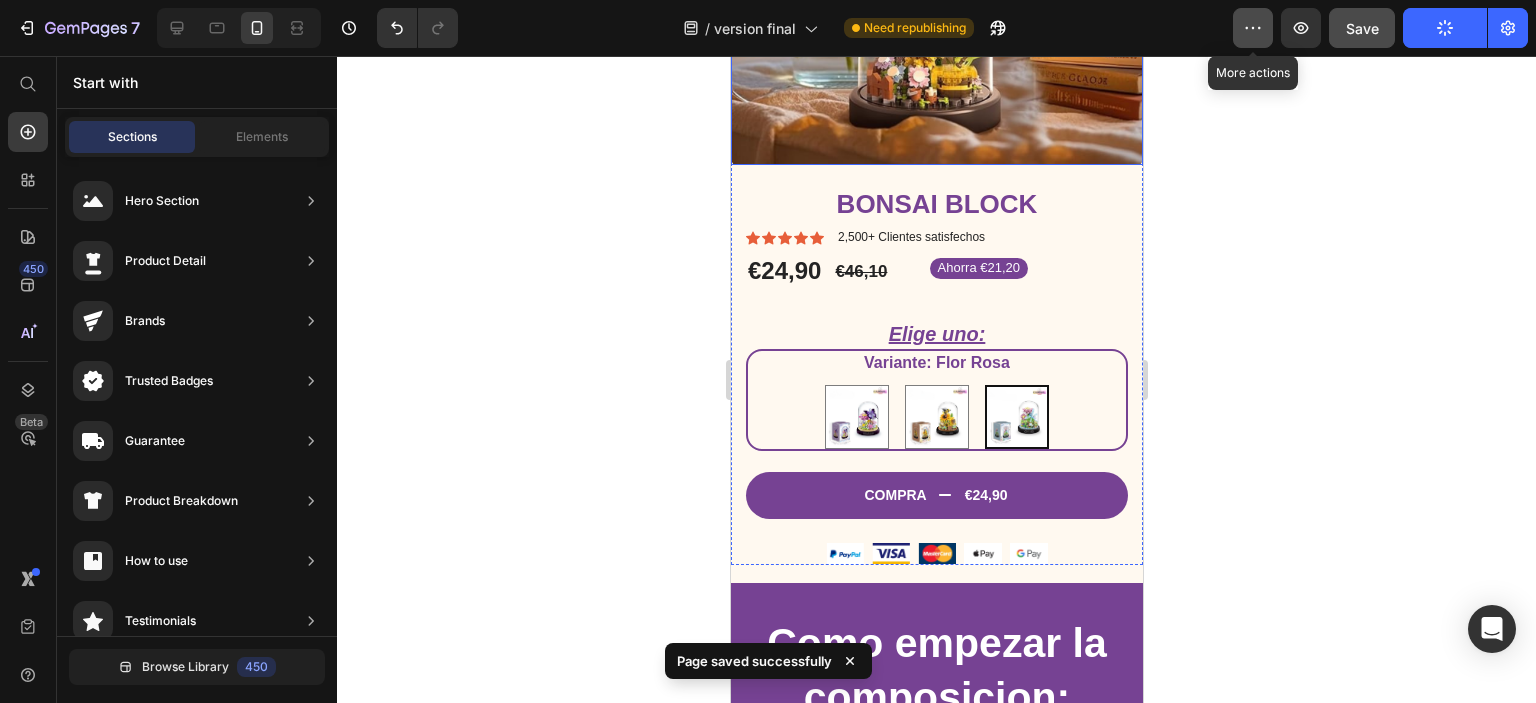click 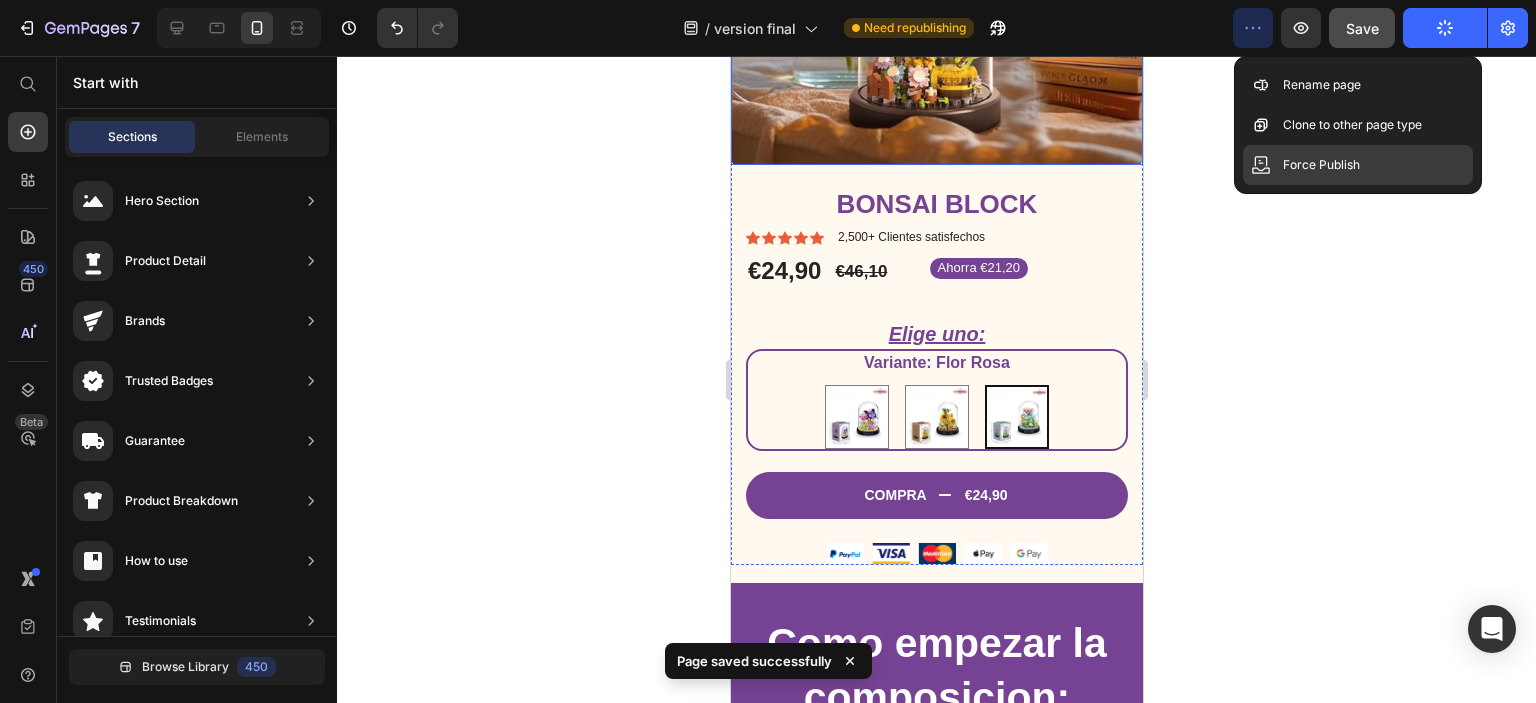 click on "Force Publish" at bounding box center (1321, 165) 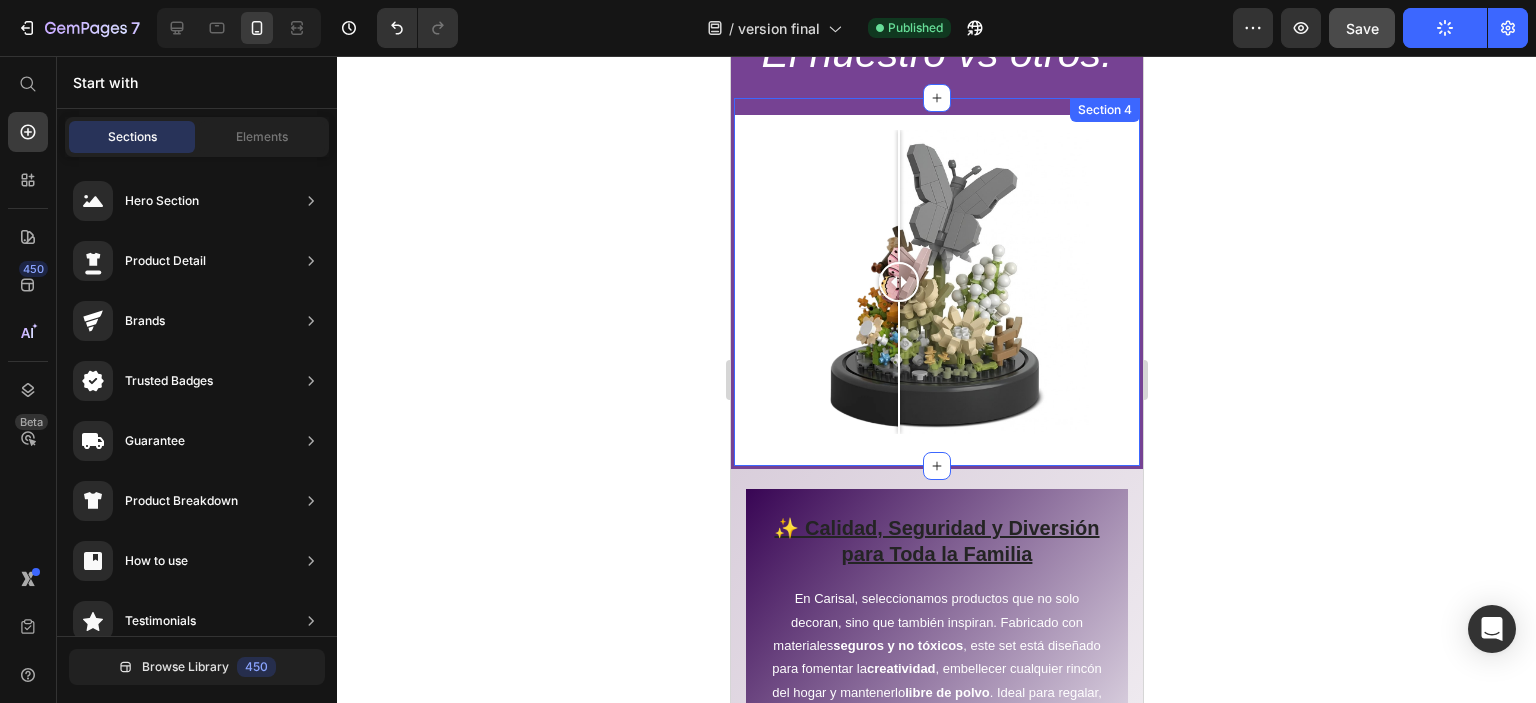 scroll, scrollTop: 1723, scrollLeft: 0, axis: vertical 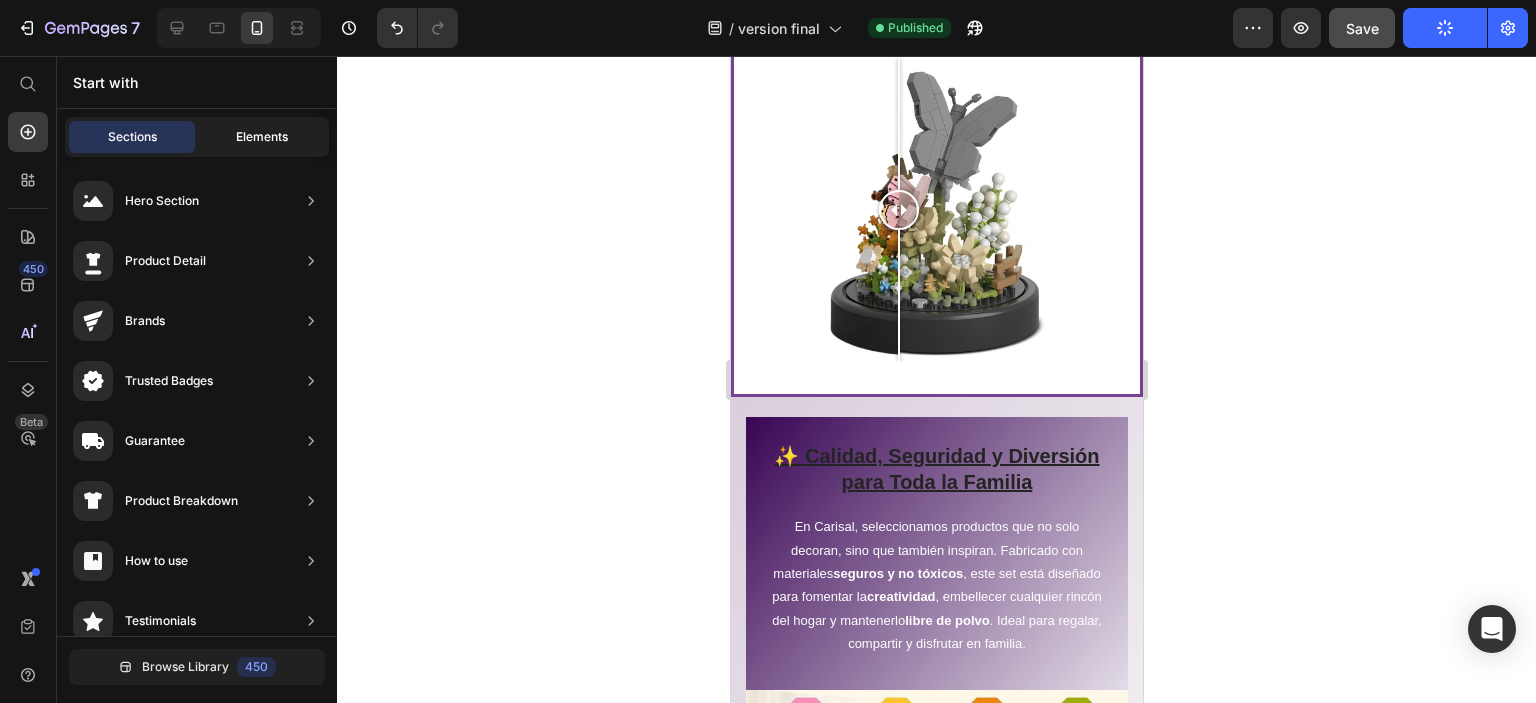 click on "Elements" 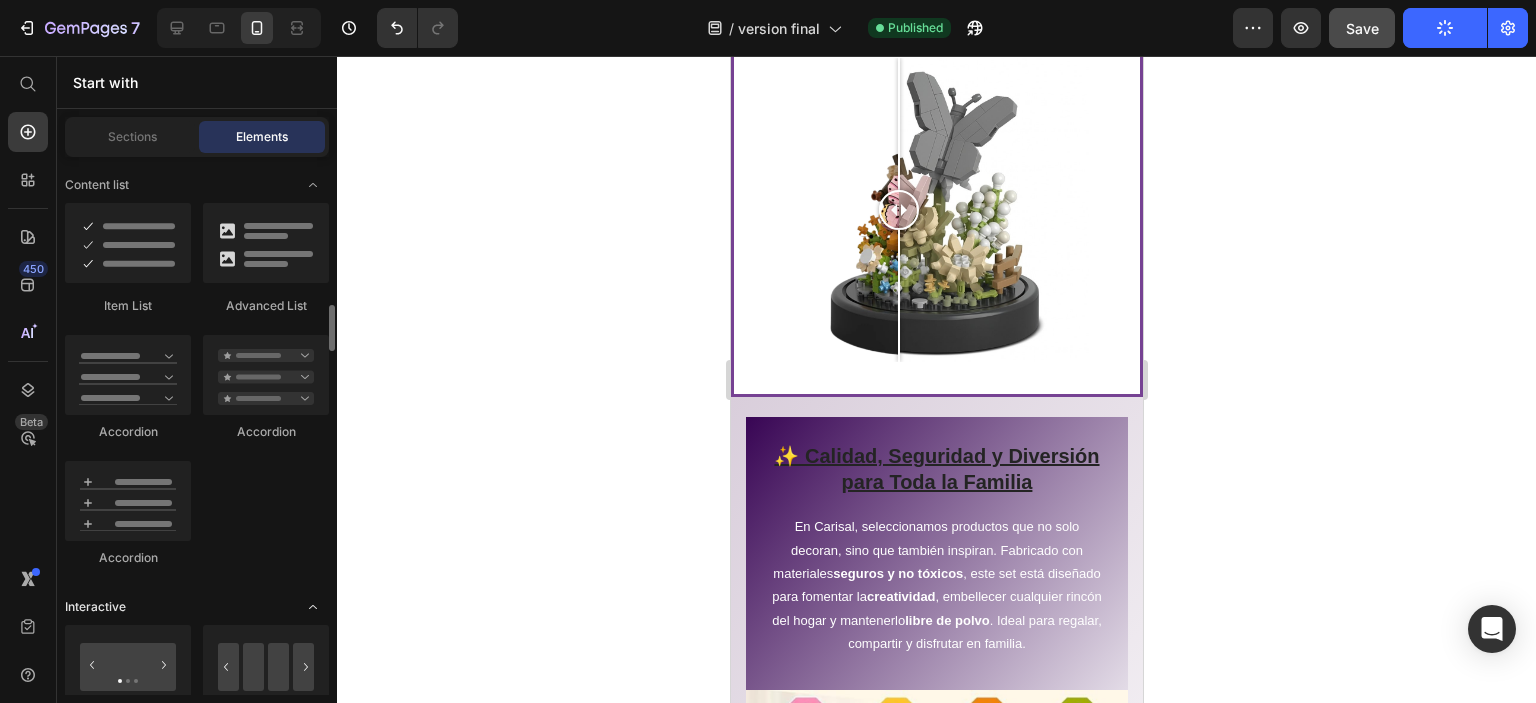 scroll, scrollTop: 2000, scrollLeft: 0, axis: vertical 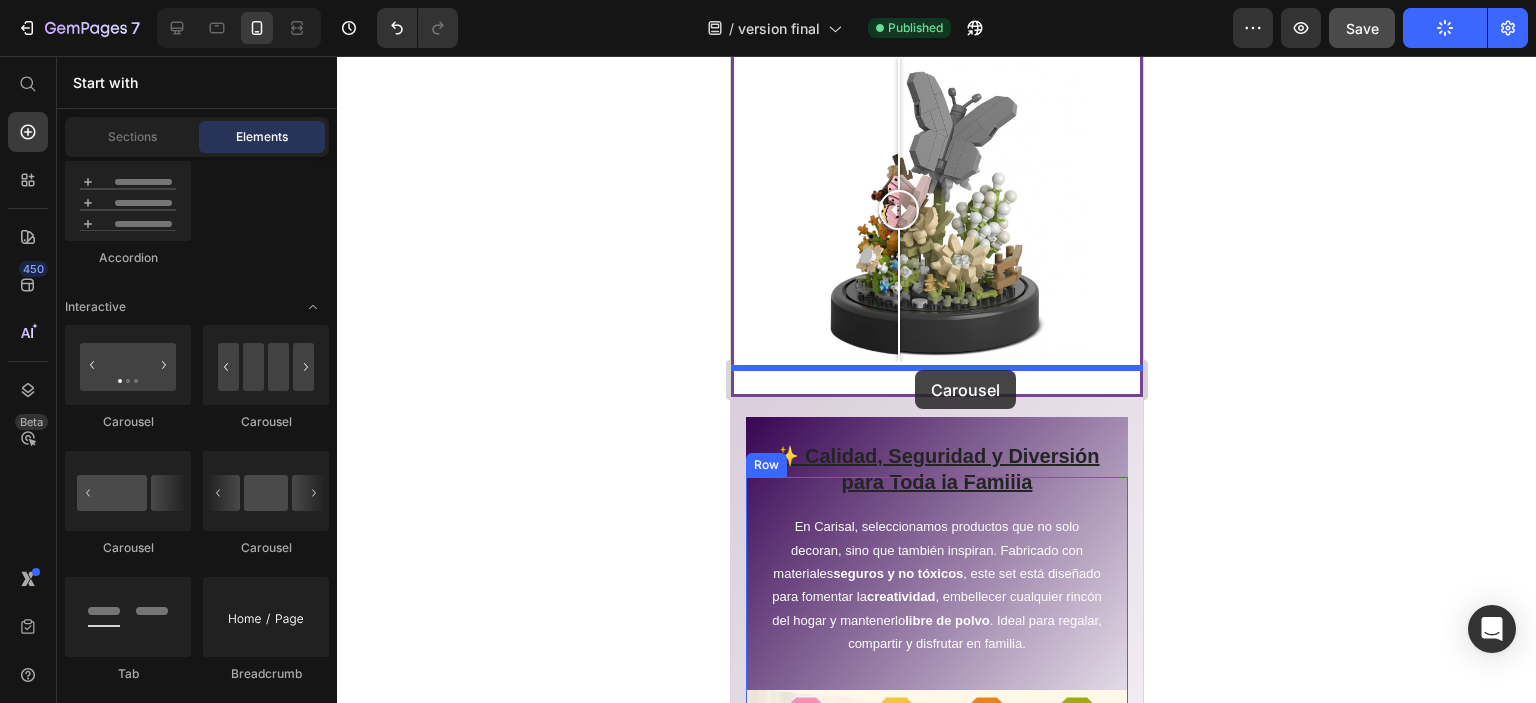 drag, startPoint x: 869, startPoint y: 427, endPoint x: 1880, endPoint y: 581, distance: 1022.66174 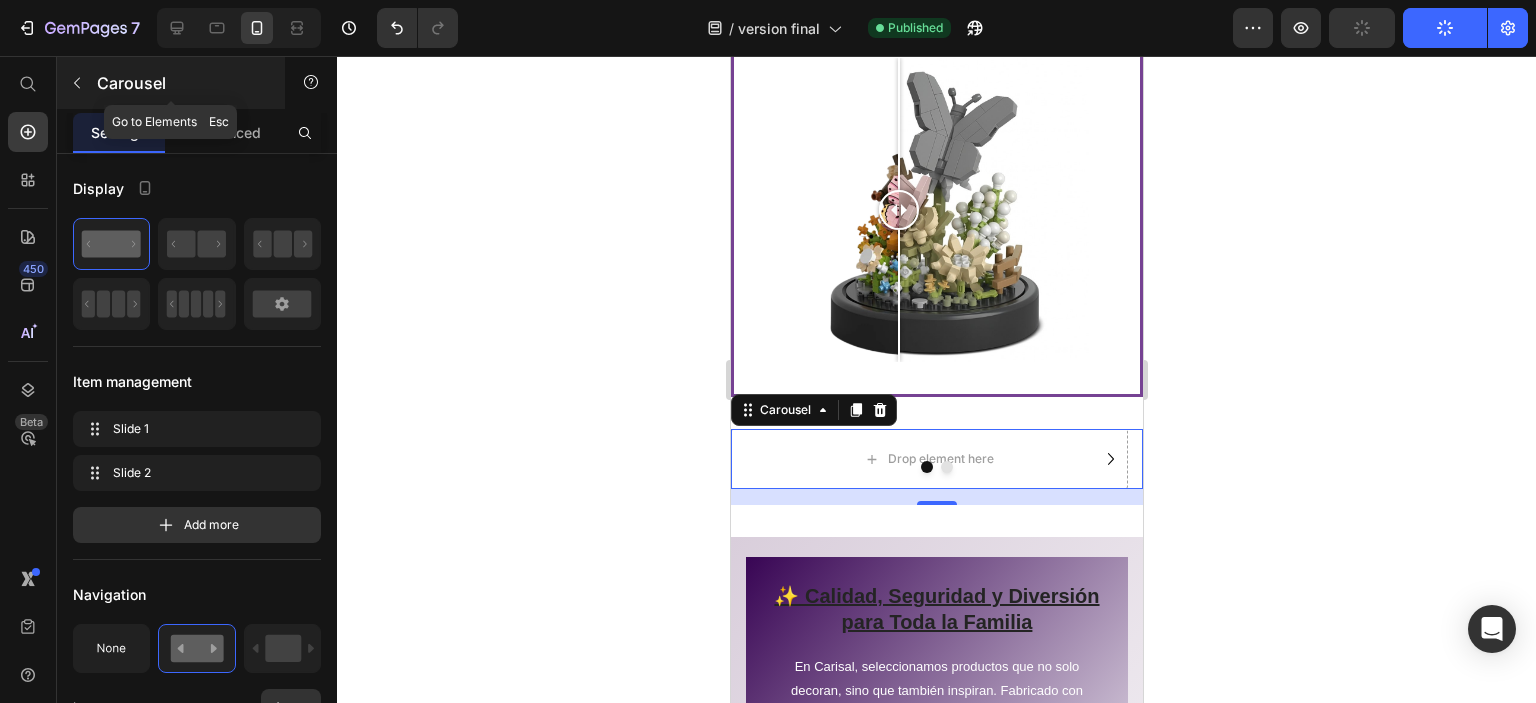 click 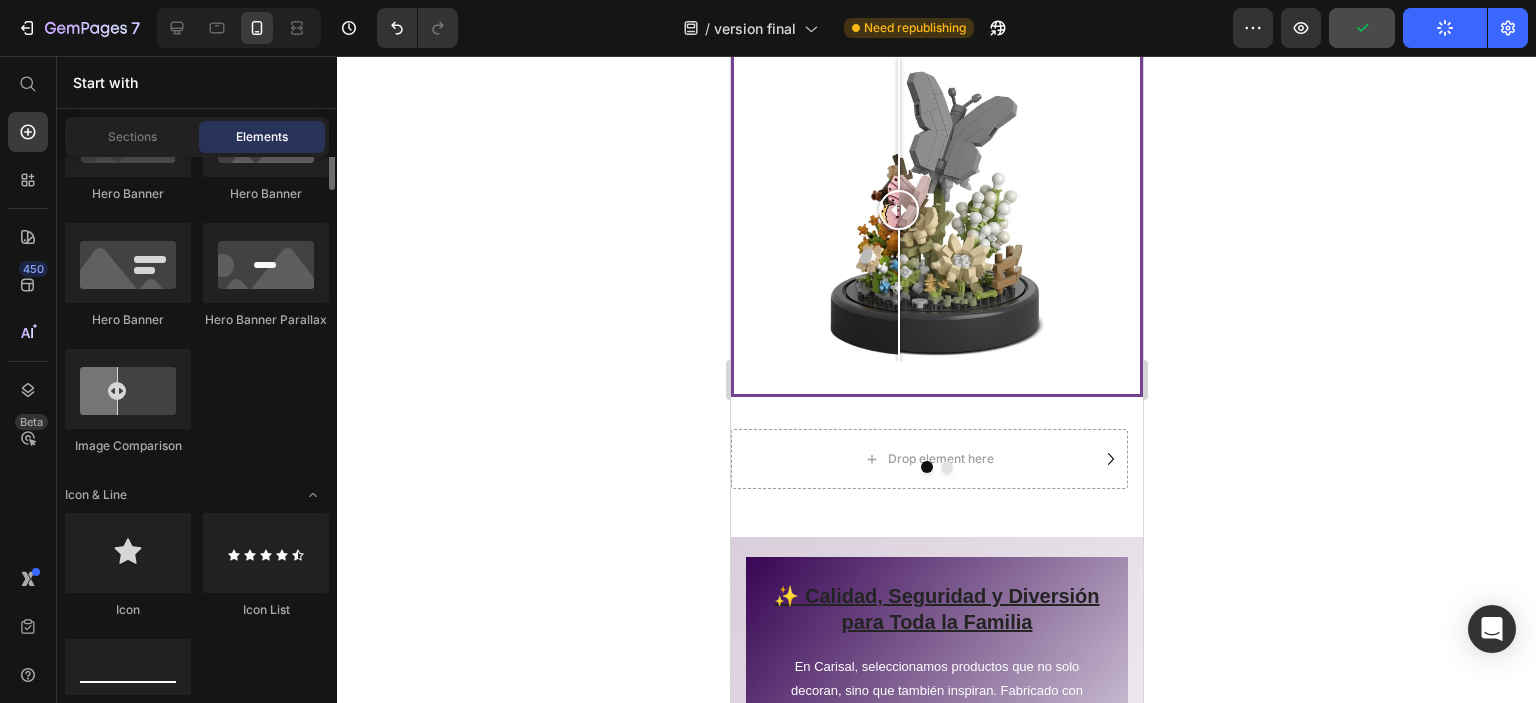 scroll, scrollTop: 600, scrollLeft: 0, axis: vertical 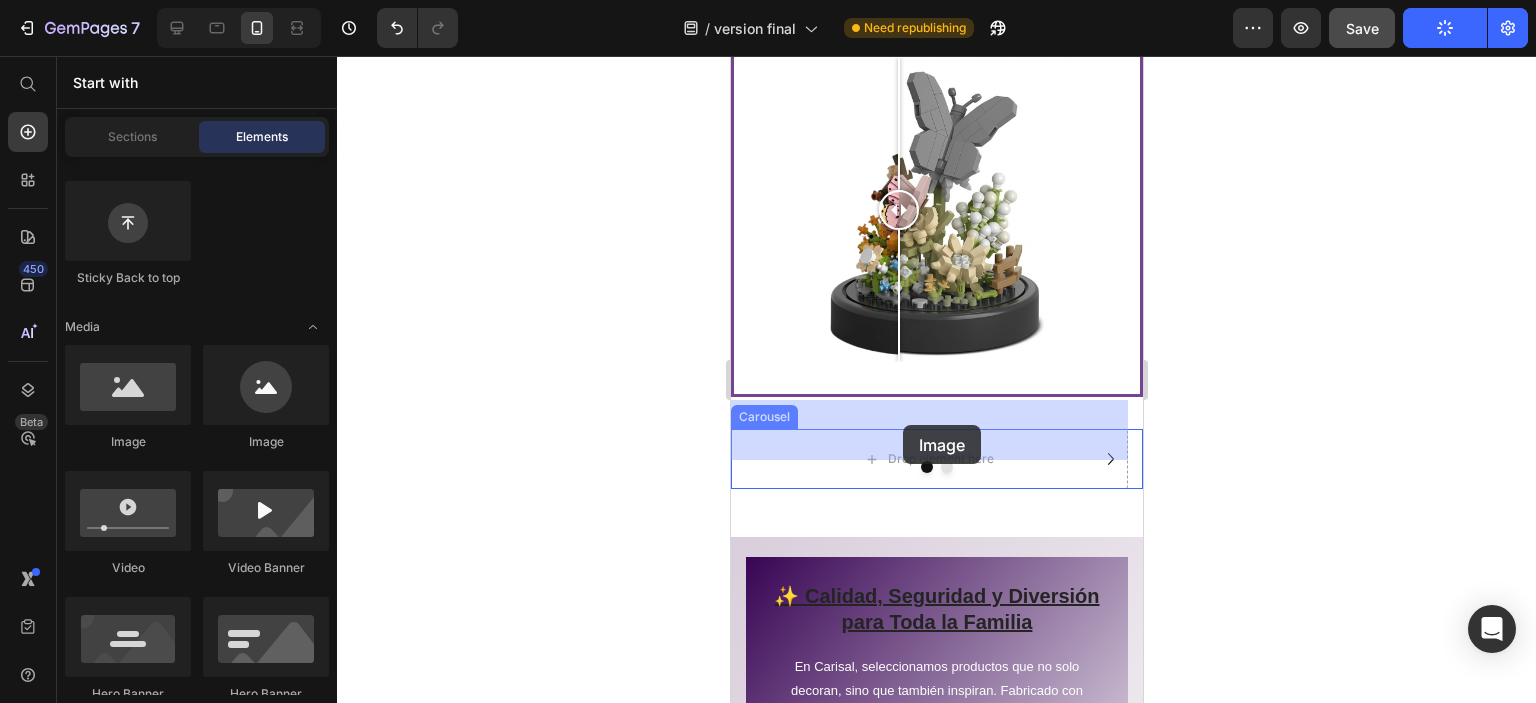 drag, startPoint x: 891, startPoint y: 450, endPoint x: 902, endPoint y: 425, distance: 27.313 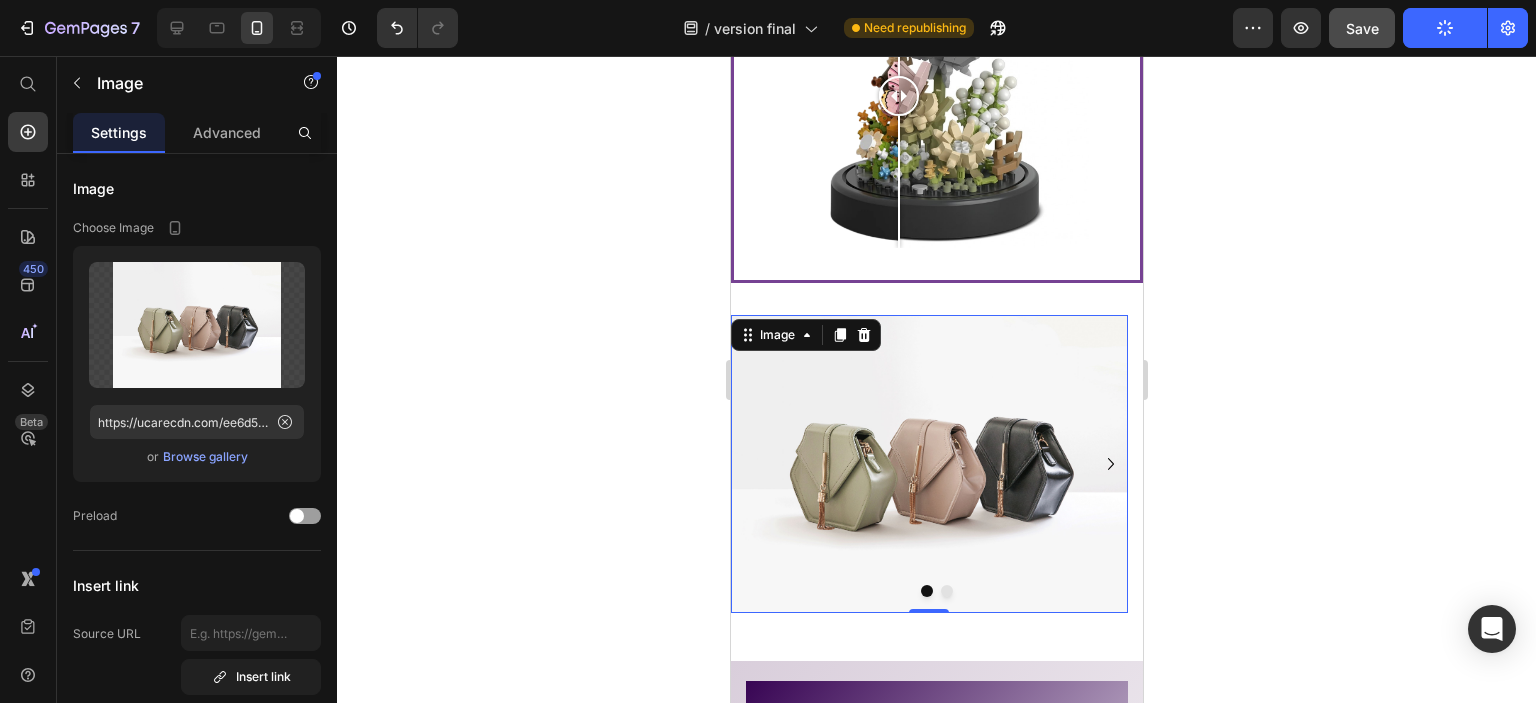 scroll, scrollTop: 1923, scrollLeft: 0, axis: vertical 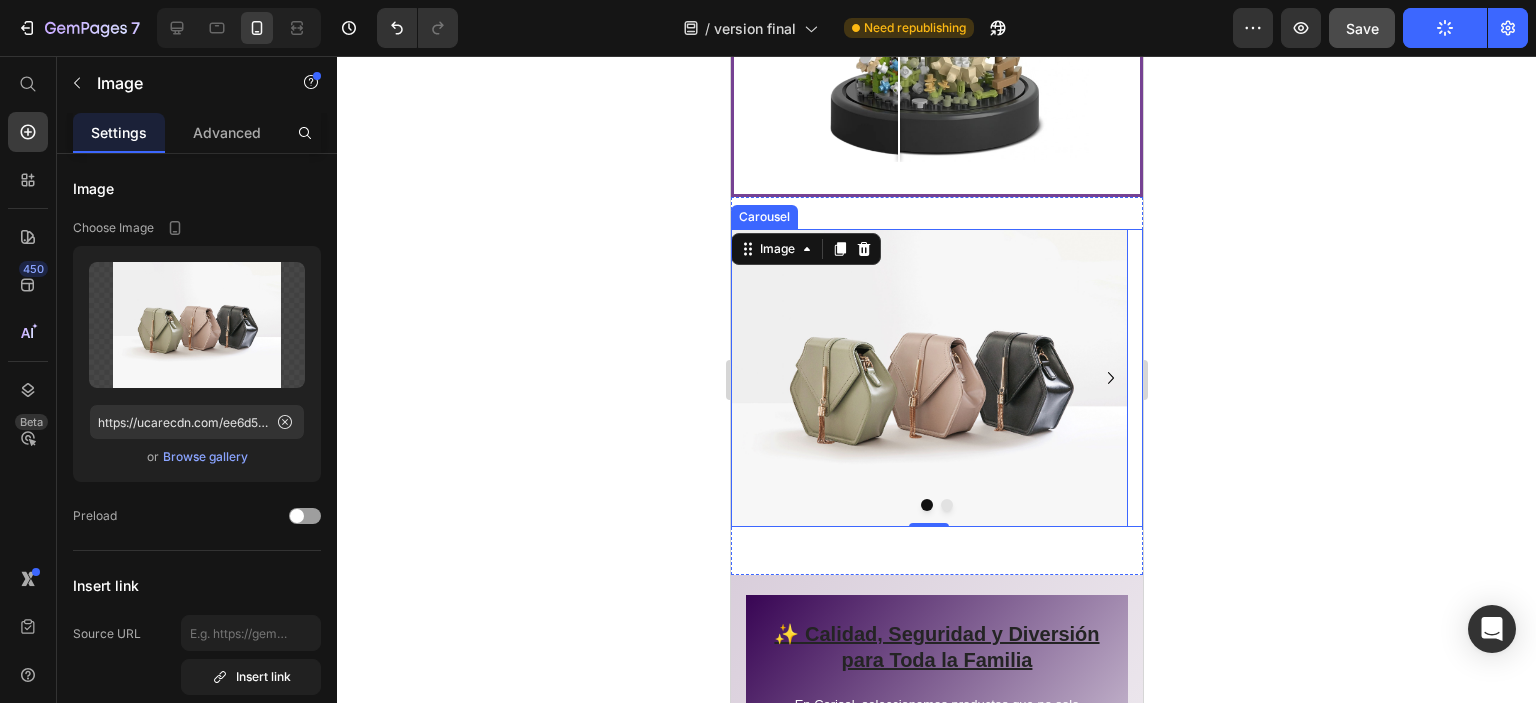 click 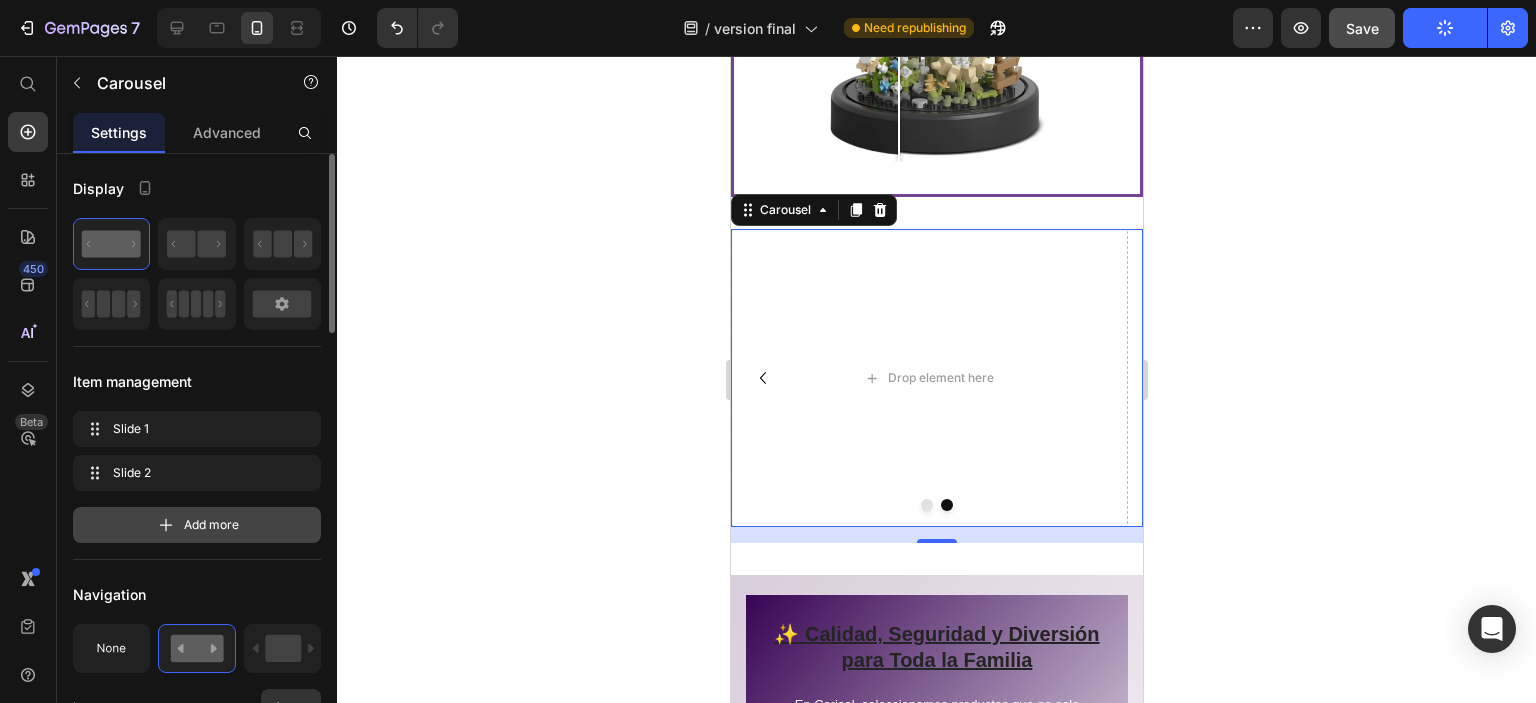 click on "Add more" at bounding box center [211, 525] 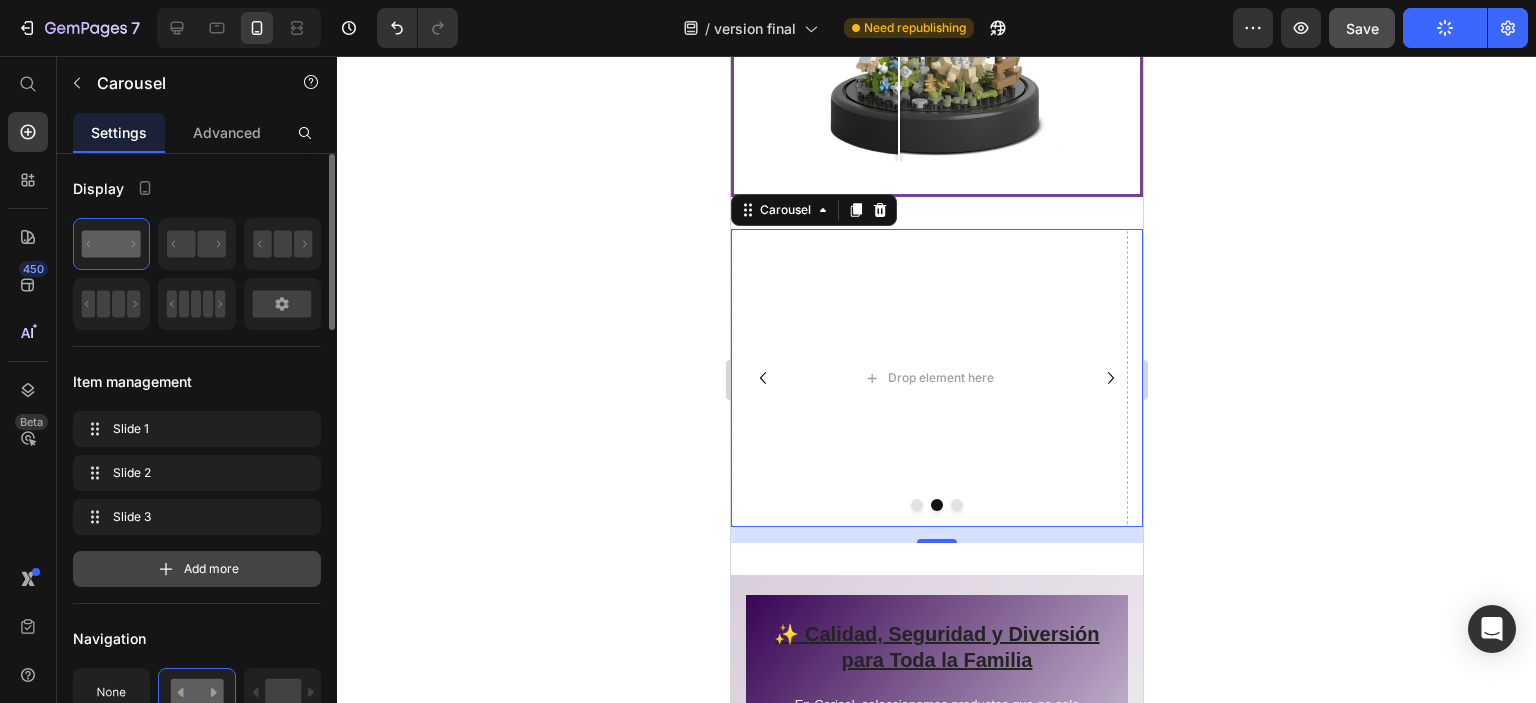 click on "Add more" at bounding box center (211, 569) 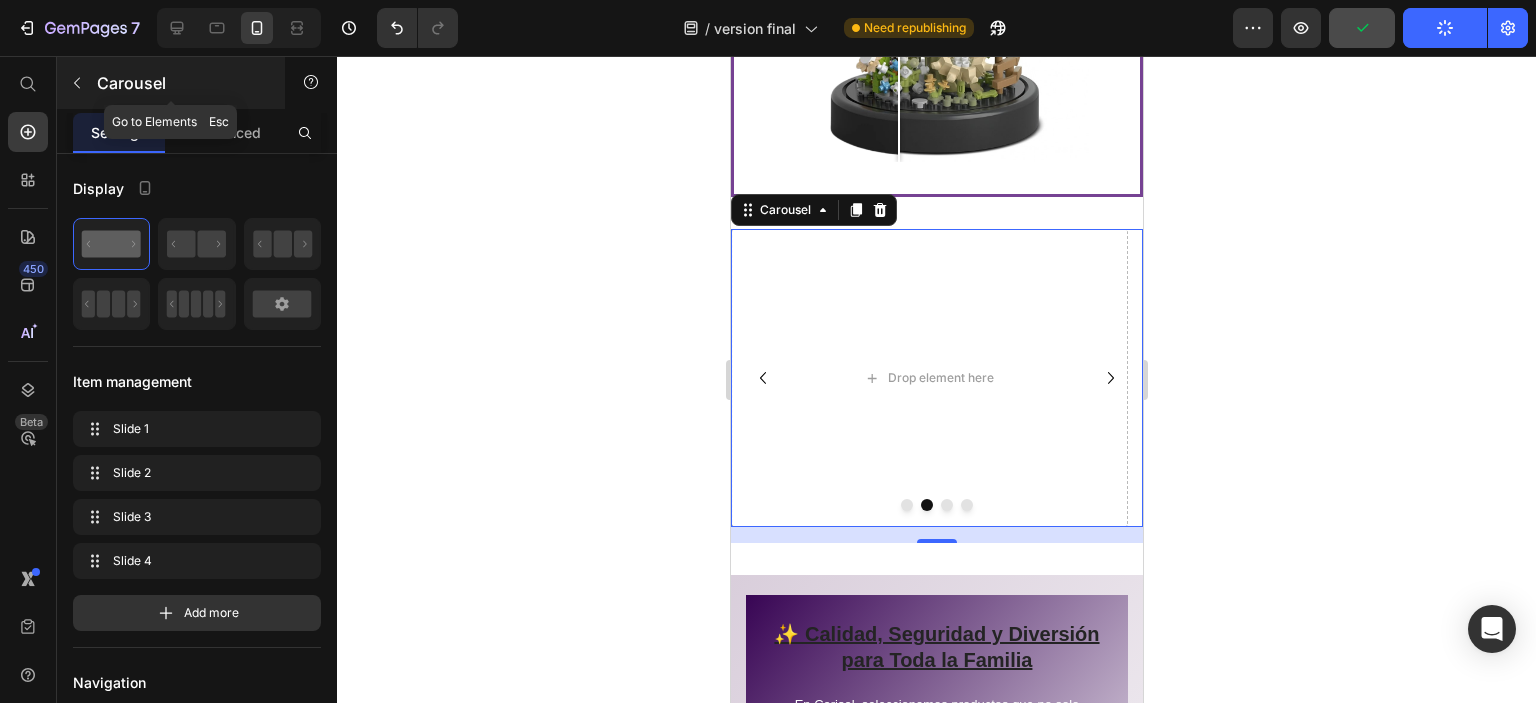 click 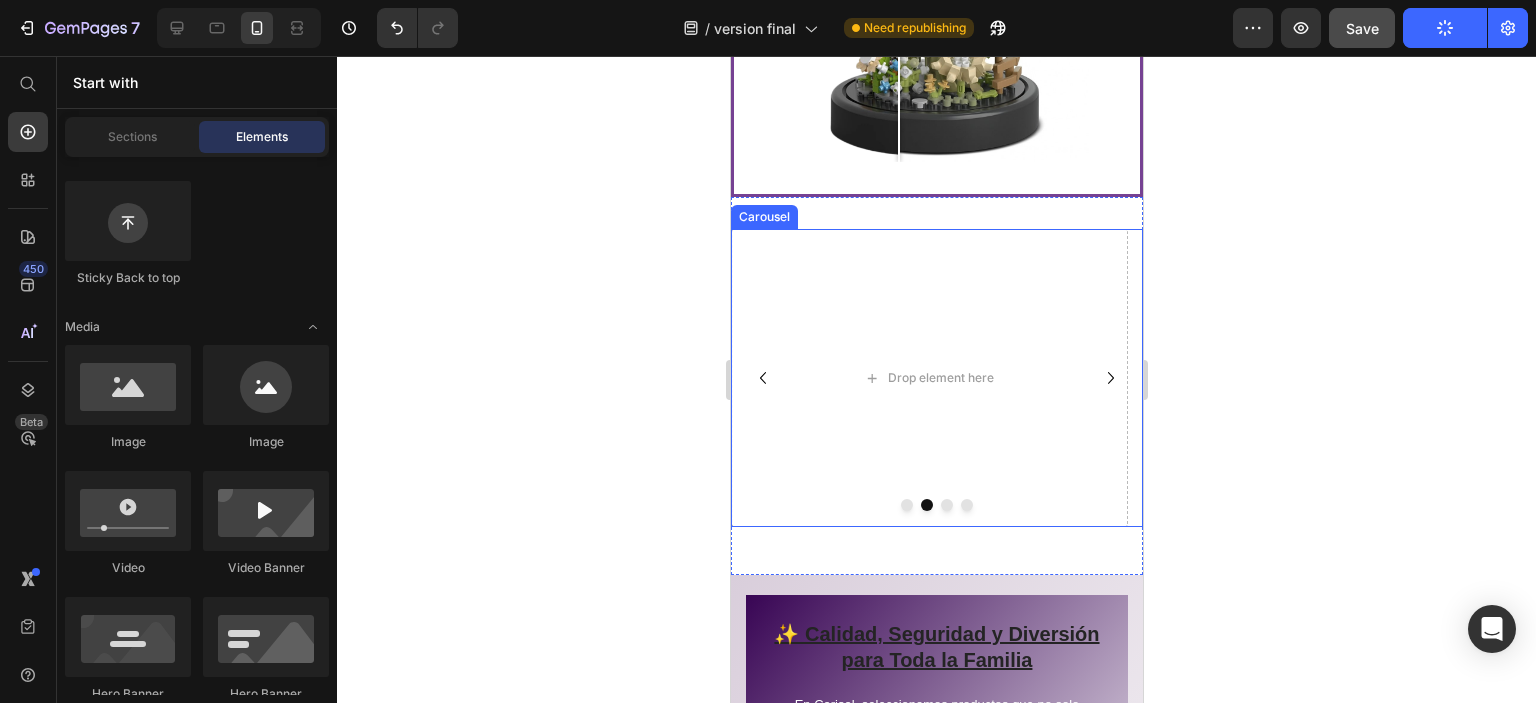 click 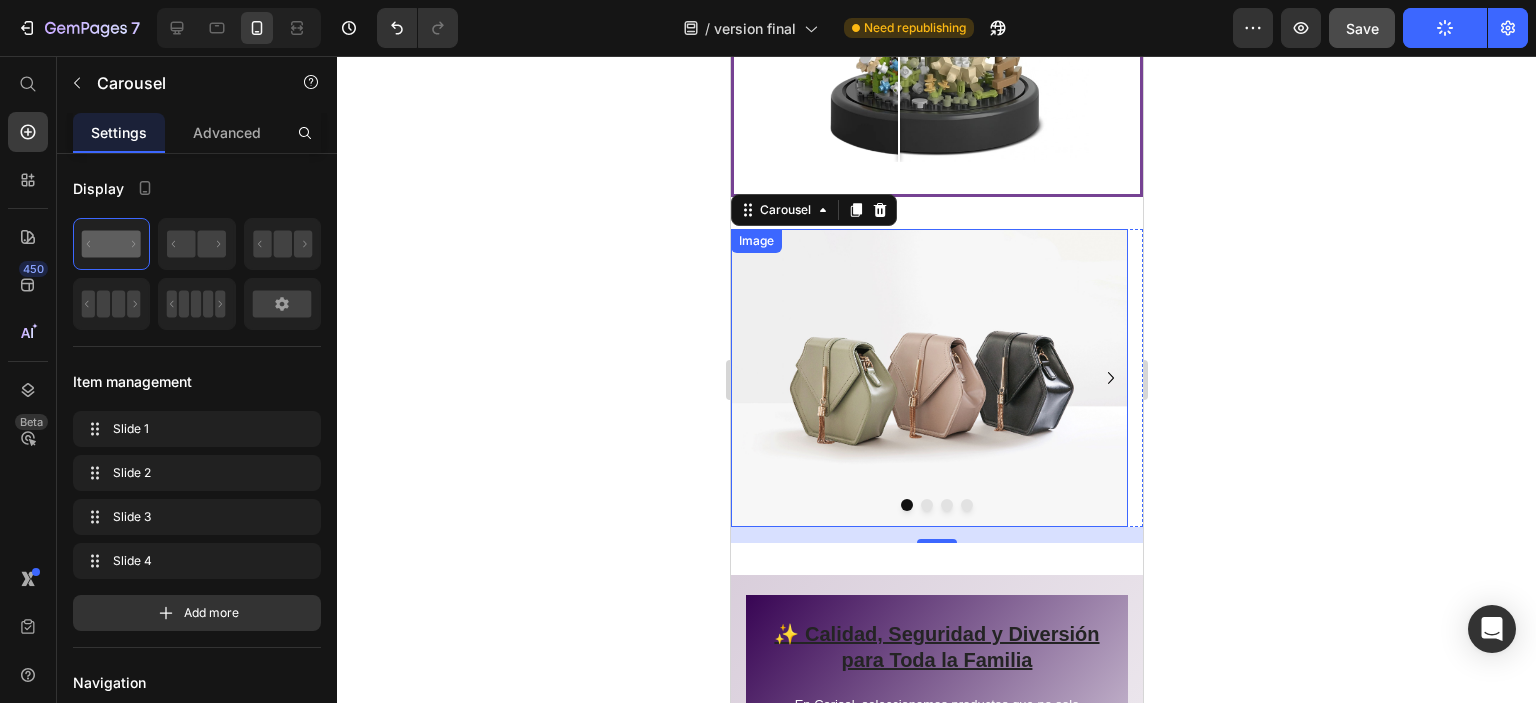 click at bounding box center [928, 378] 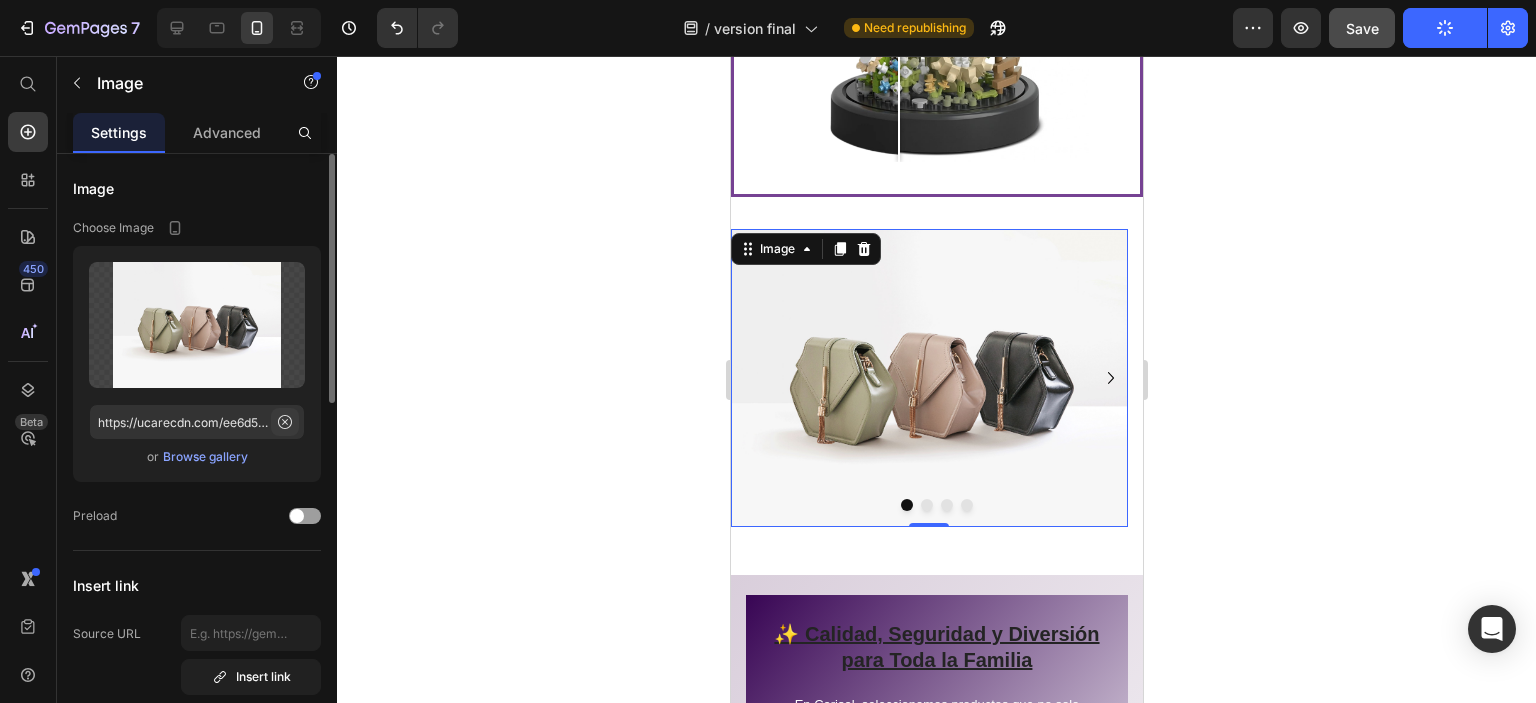 click 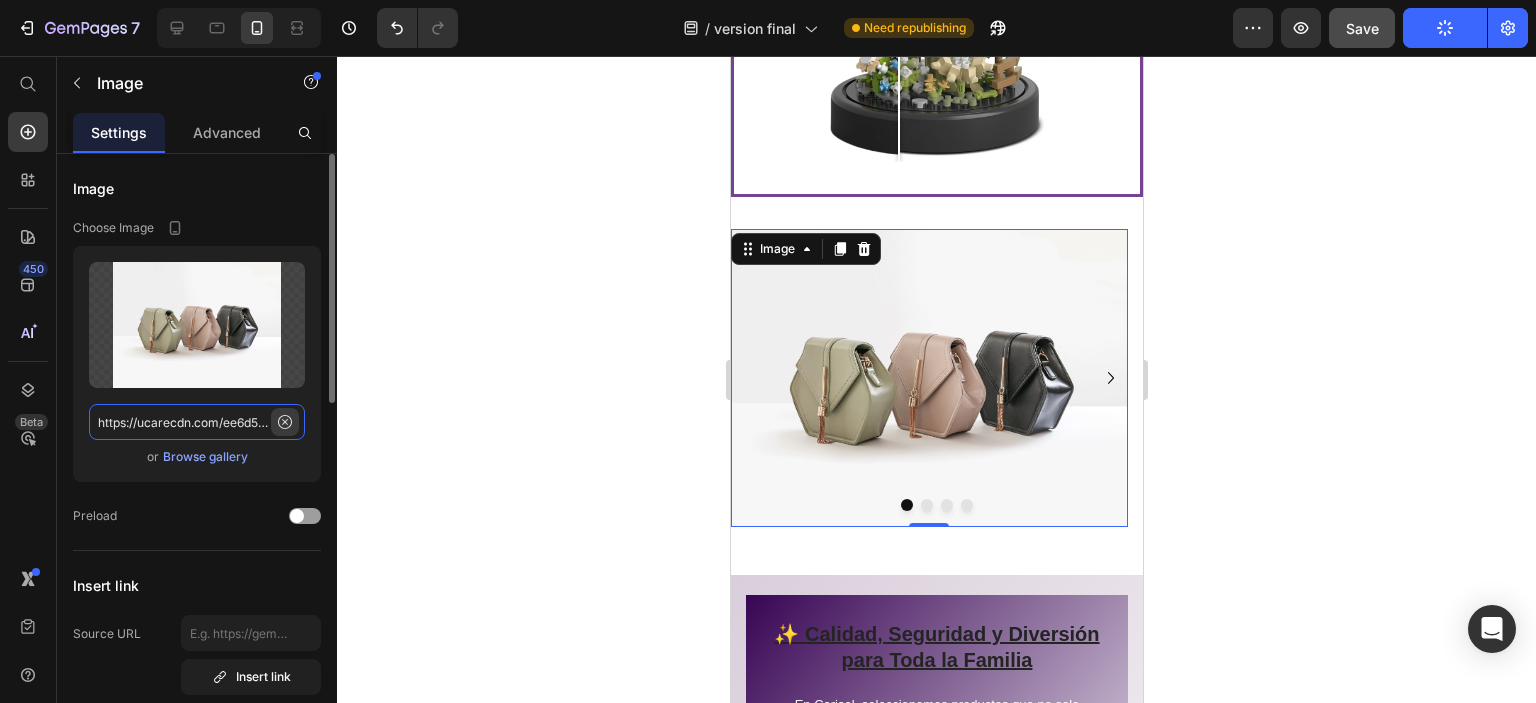 type 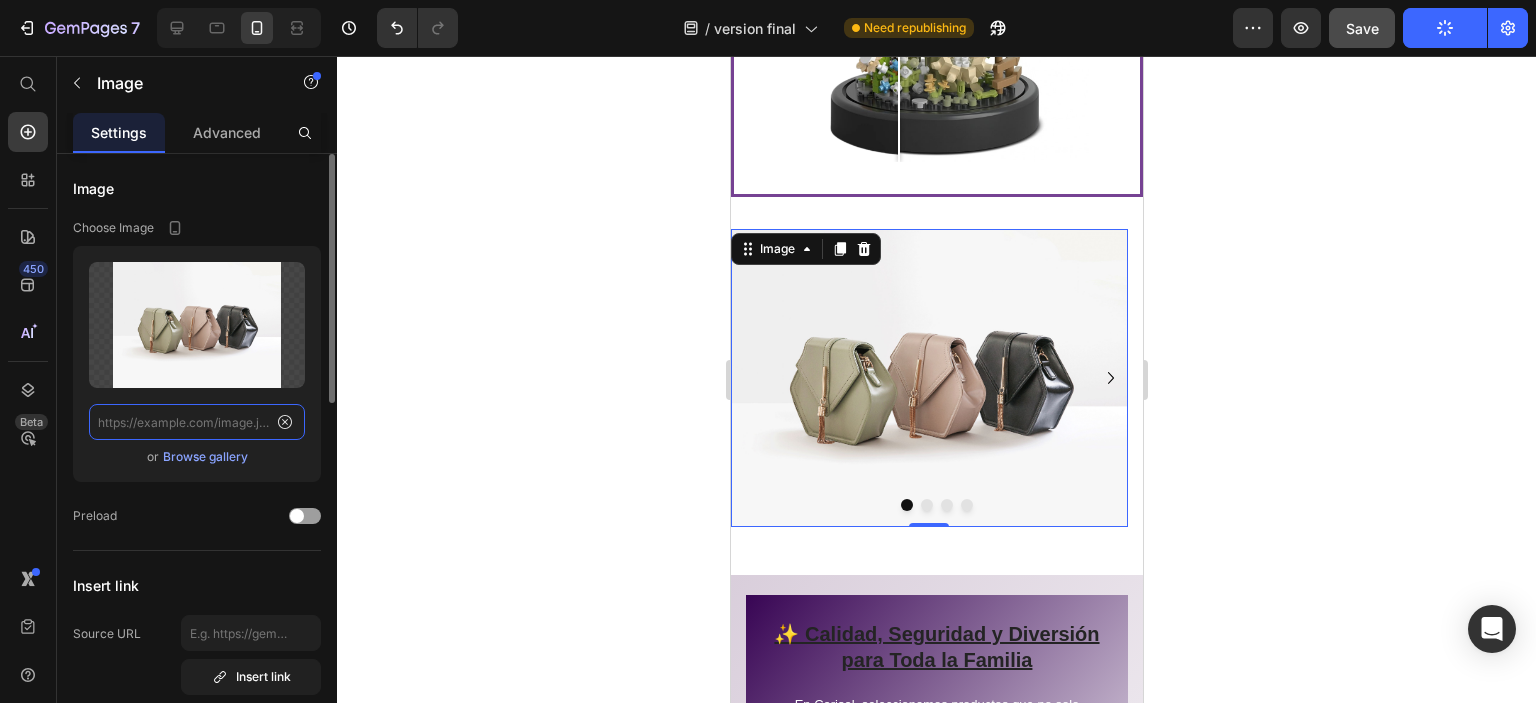 scroll, scrollTop: 0, scrollLeft: 0, axis: both 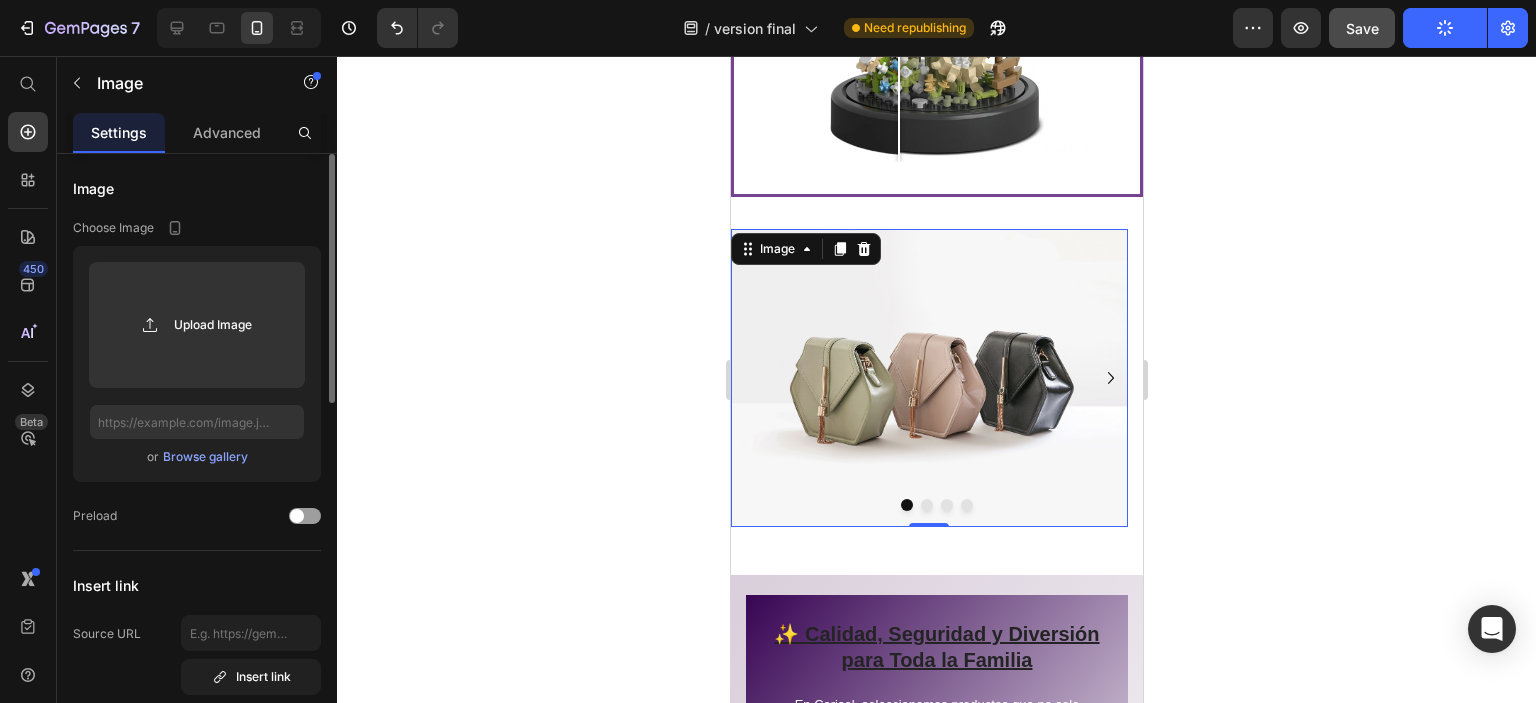 click on "Browse gallery" at bounding box center (205, 457) 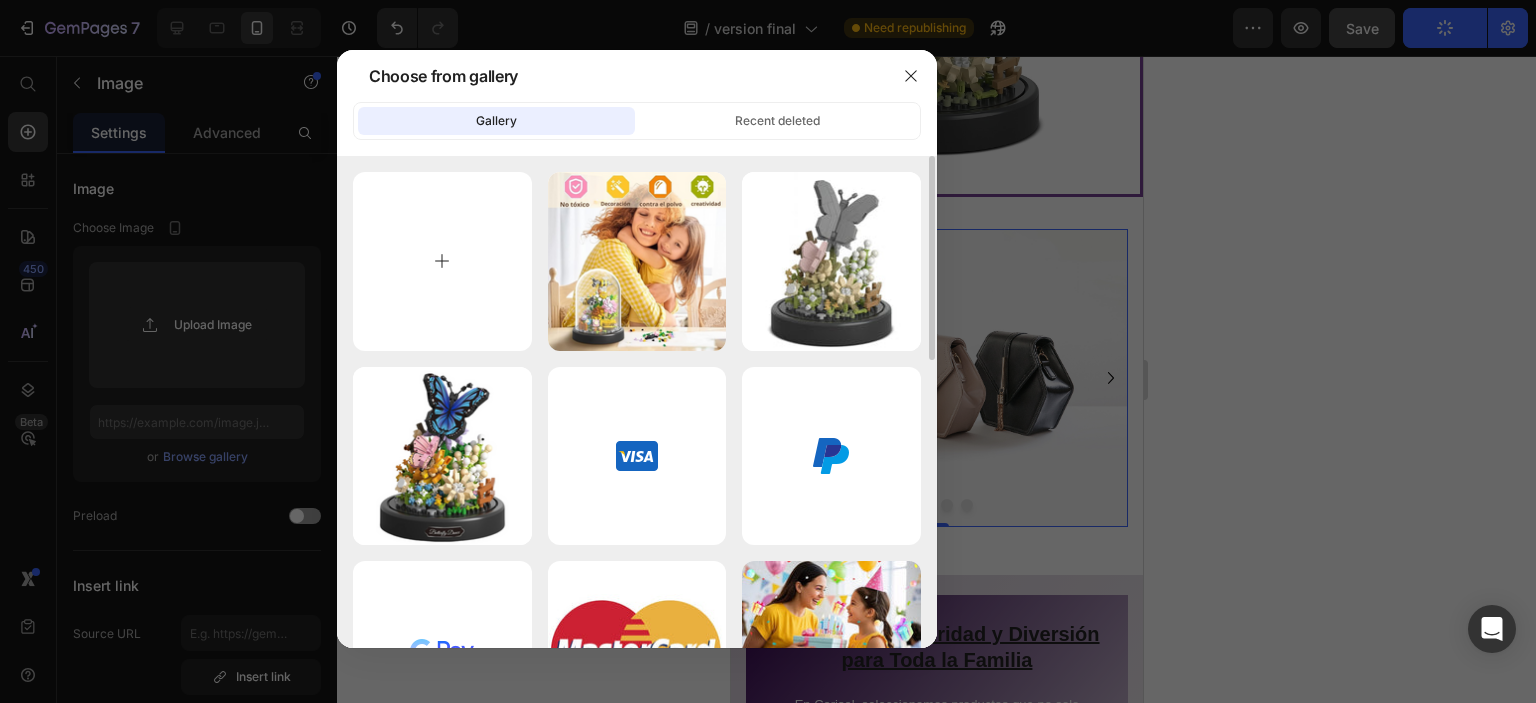 click at bounding box center [442, 261] 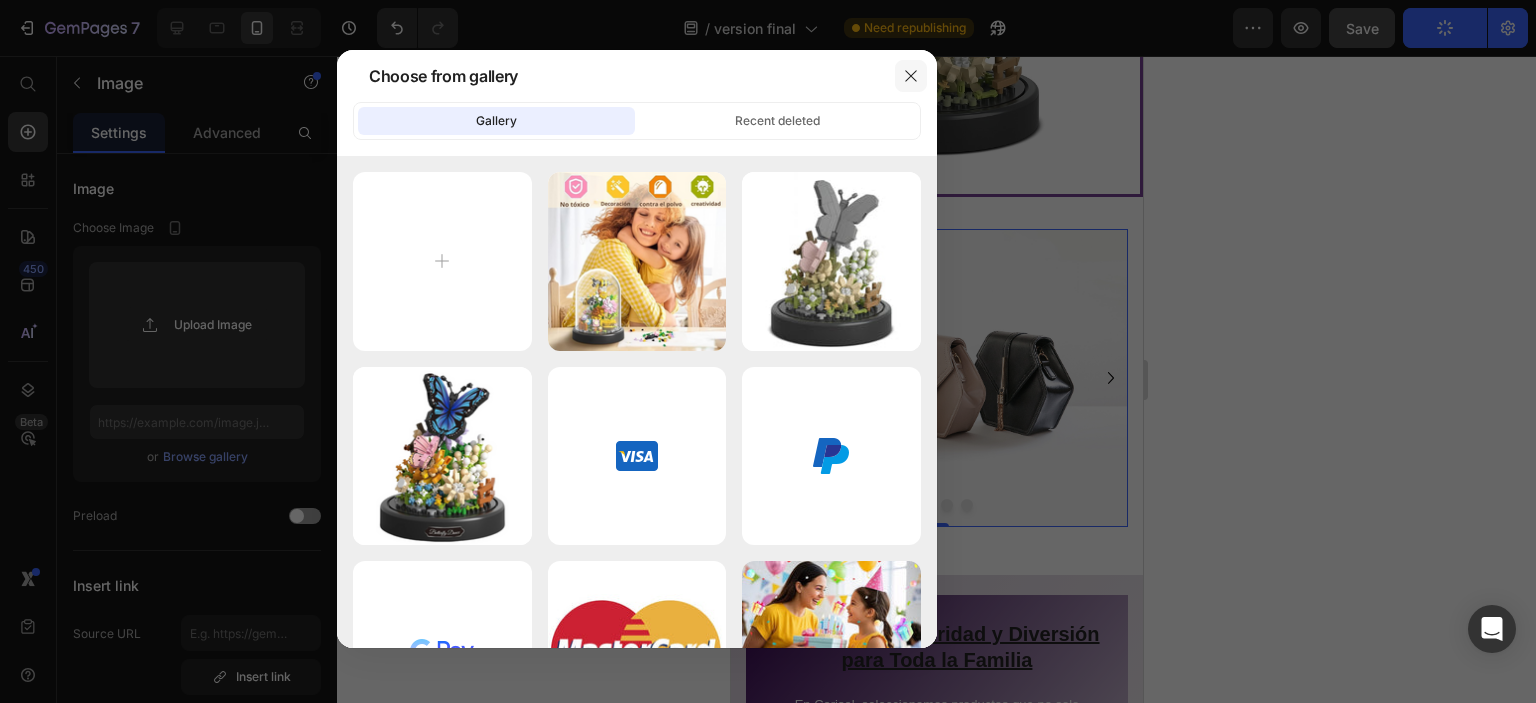 click 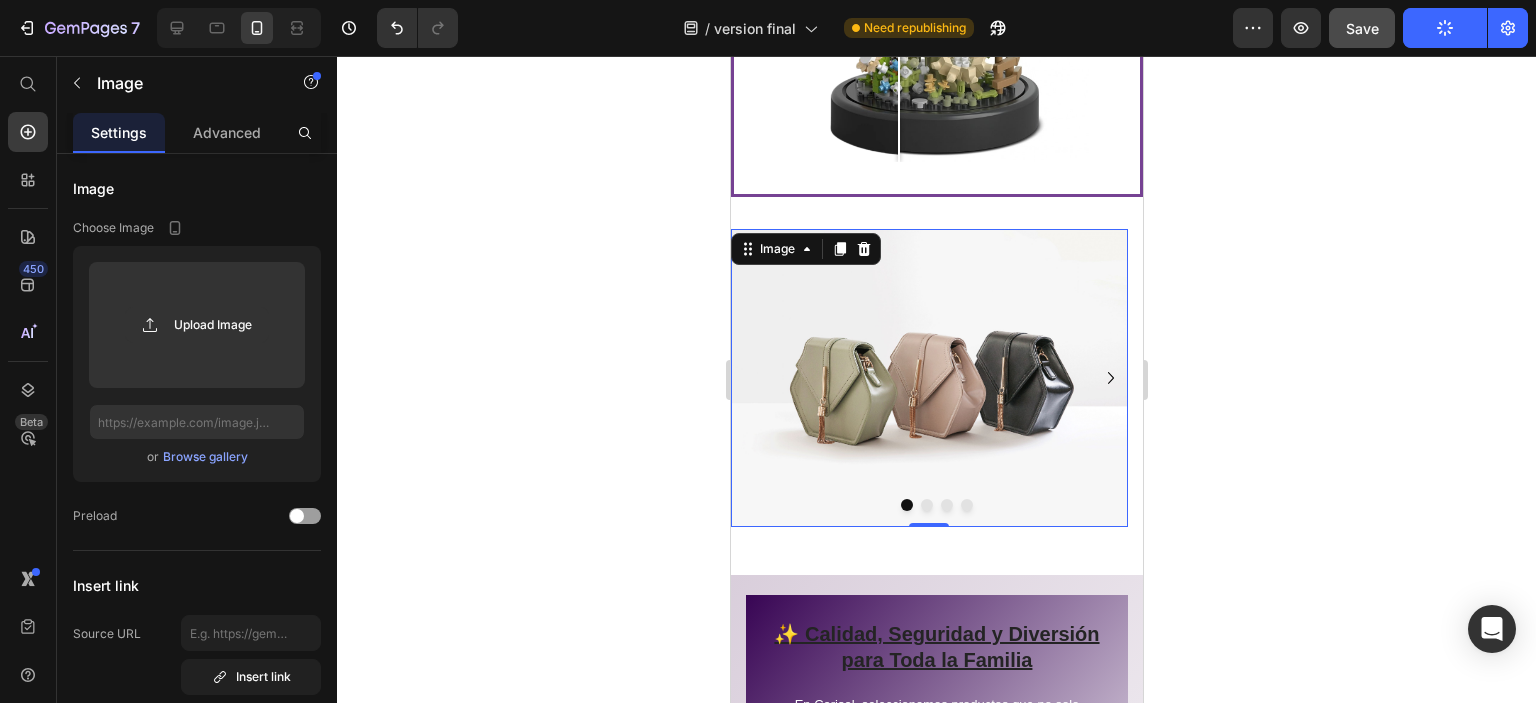 click at bounding box center (928, 378) 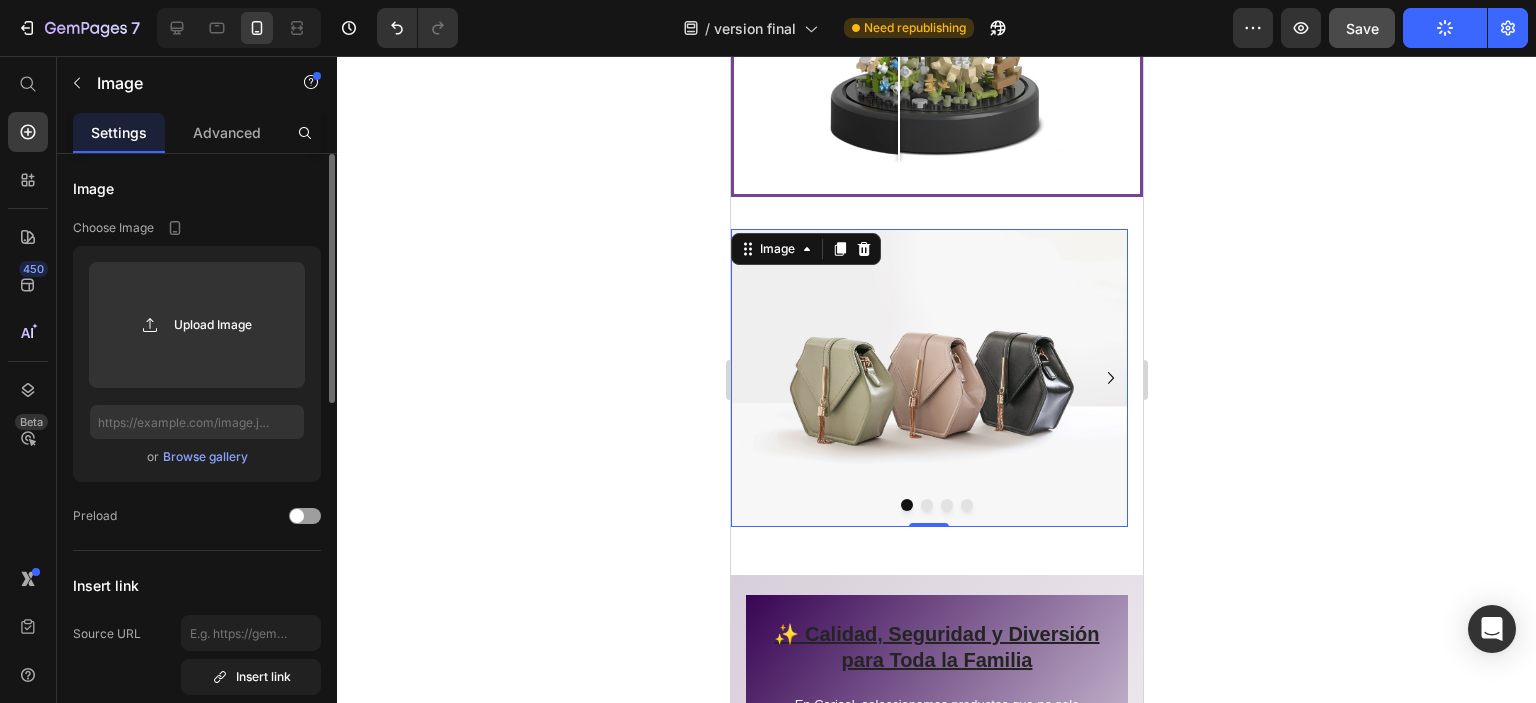 click on "Browse gallery" at bounding box center (205, 457) 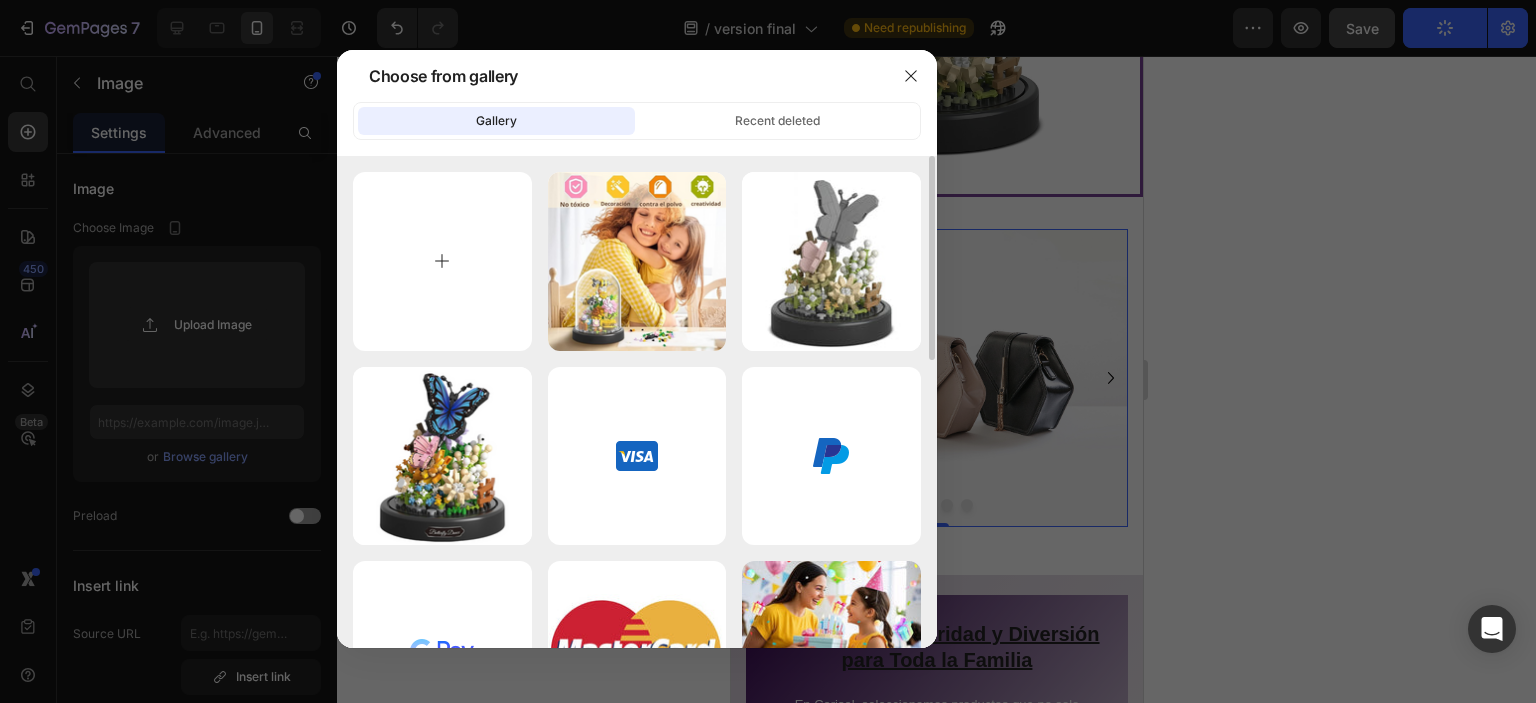 click at bounding box center (442, 261) 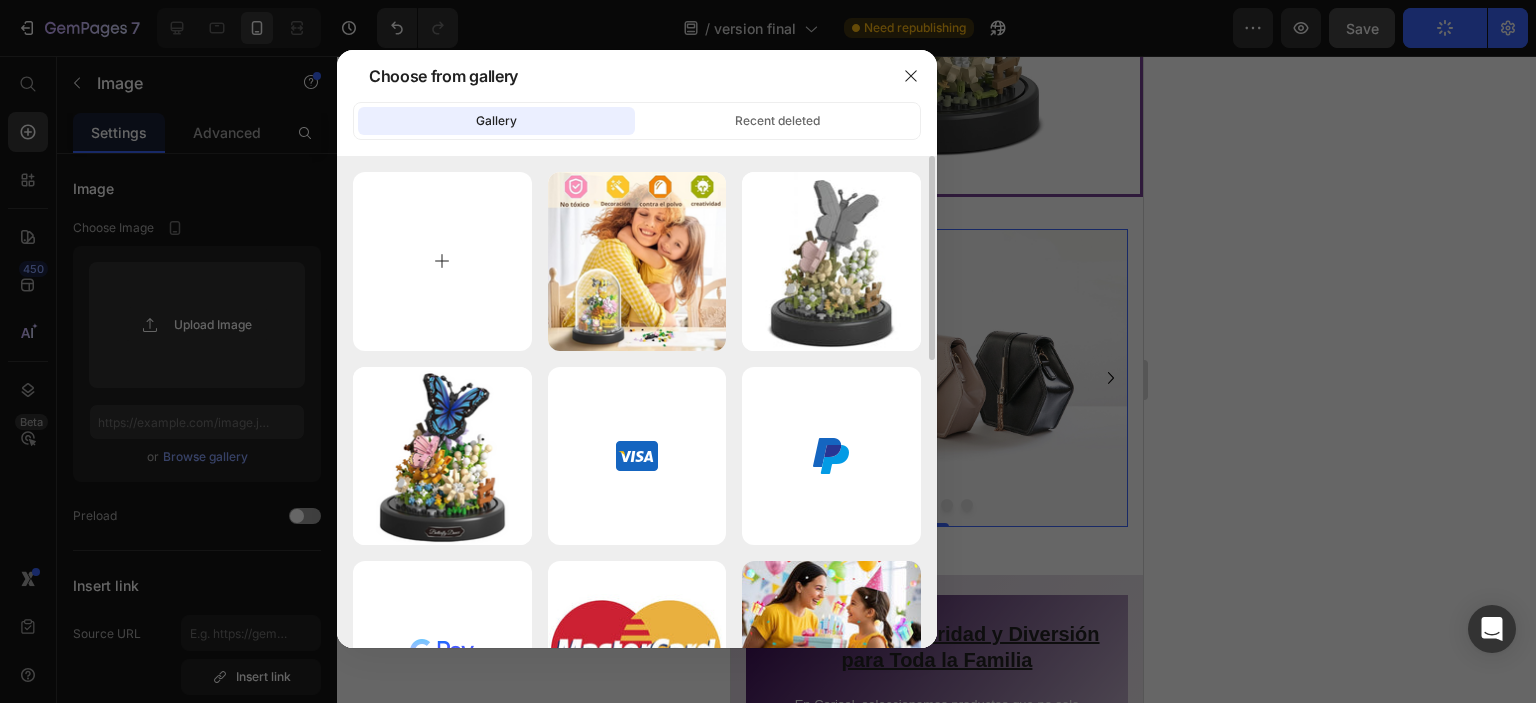type on "C:\fakepath\navidad.png" 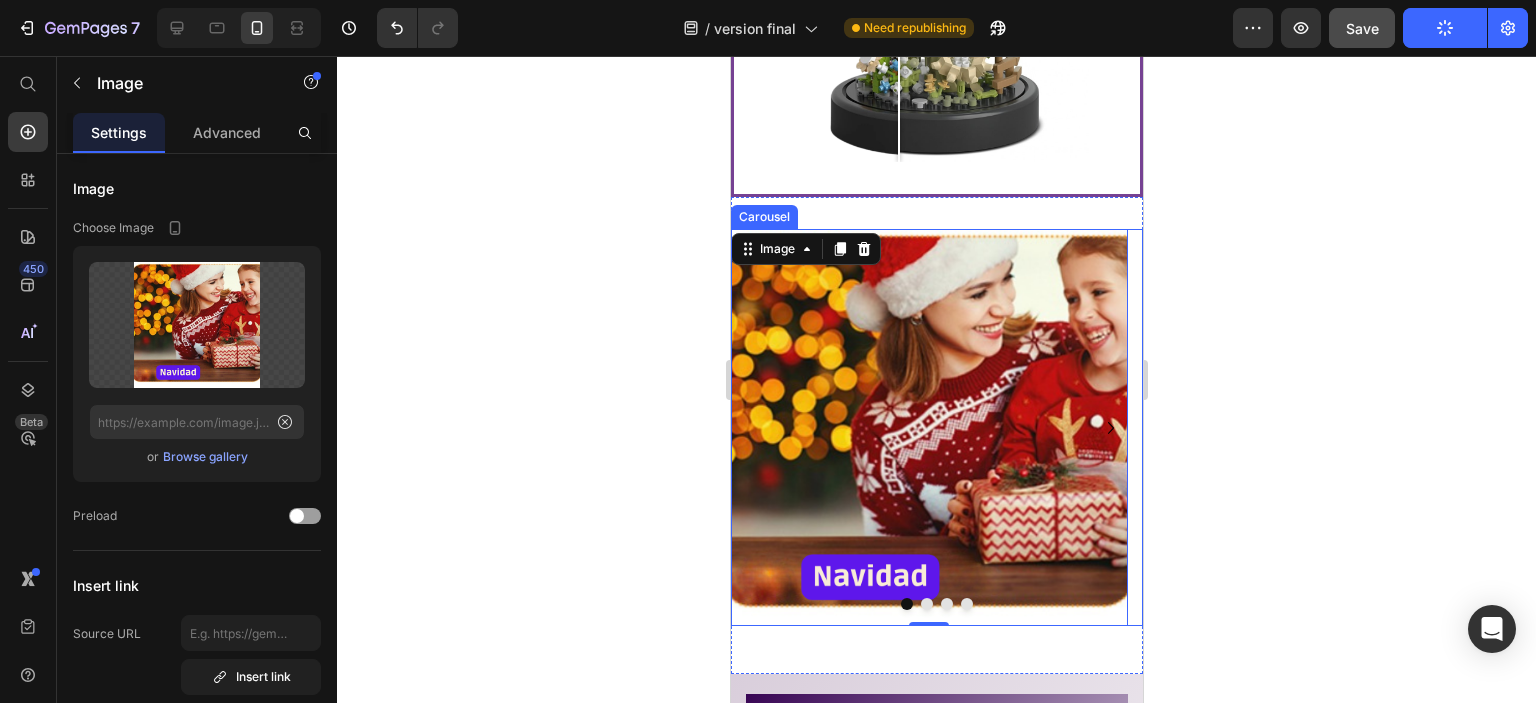 click at bounding box center [926, 604] 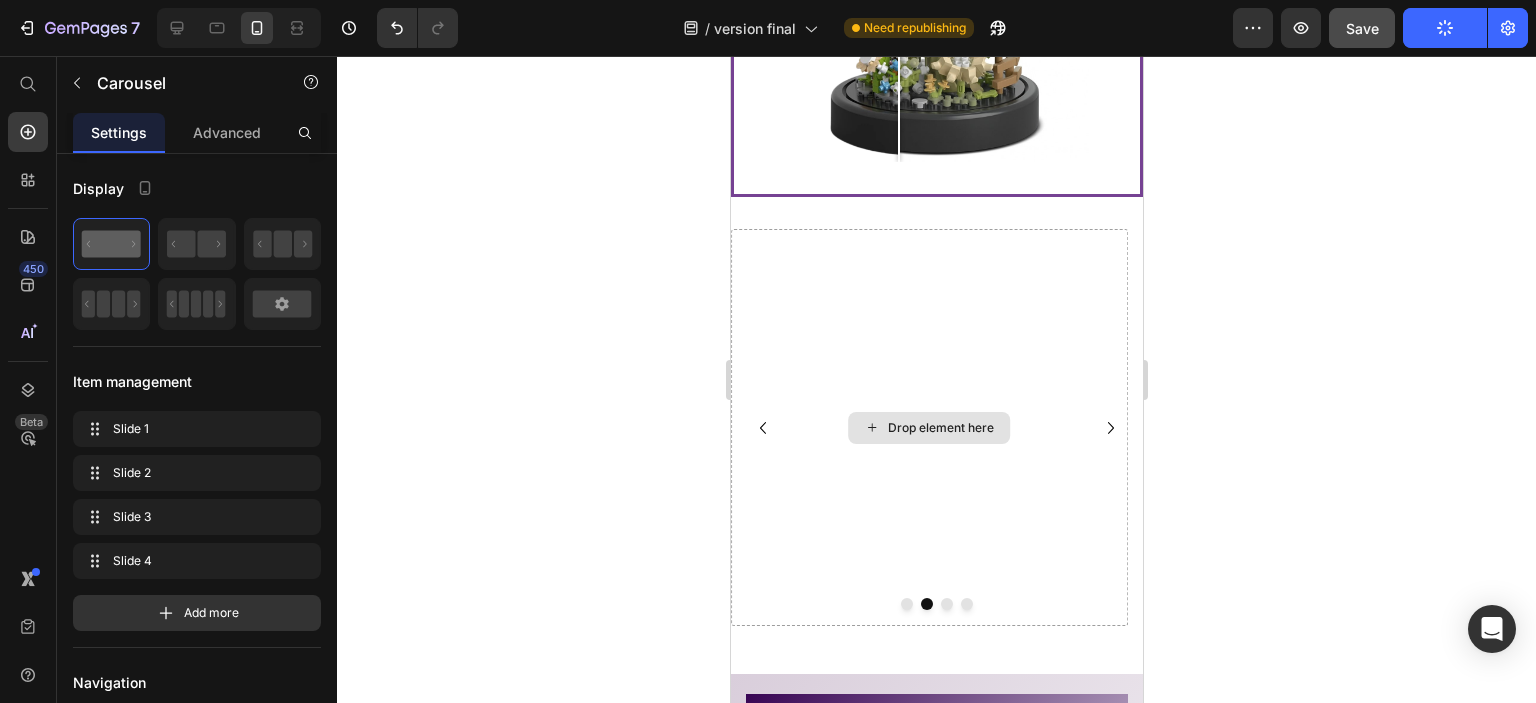 click on "Drop element here" at bounding box center (928, 428) 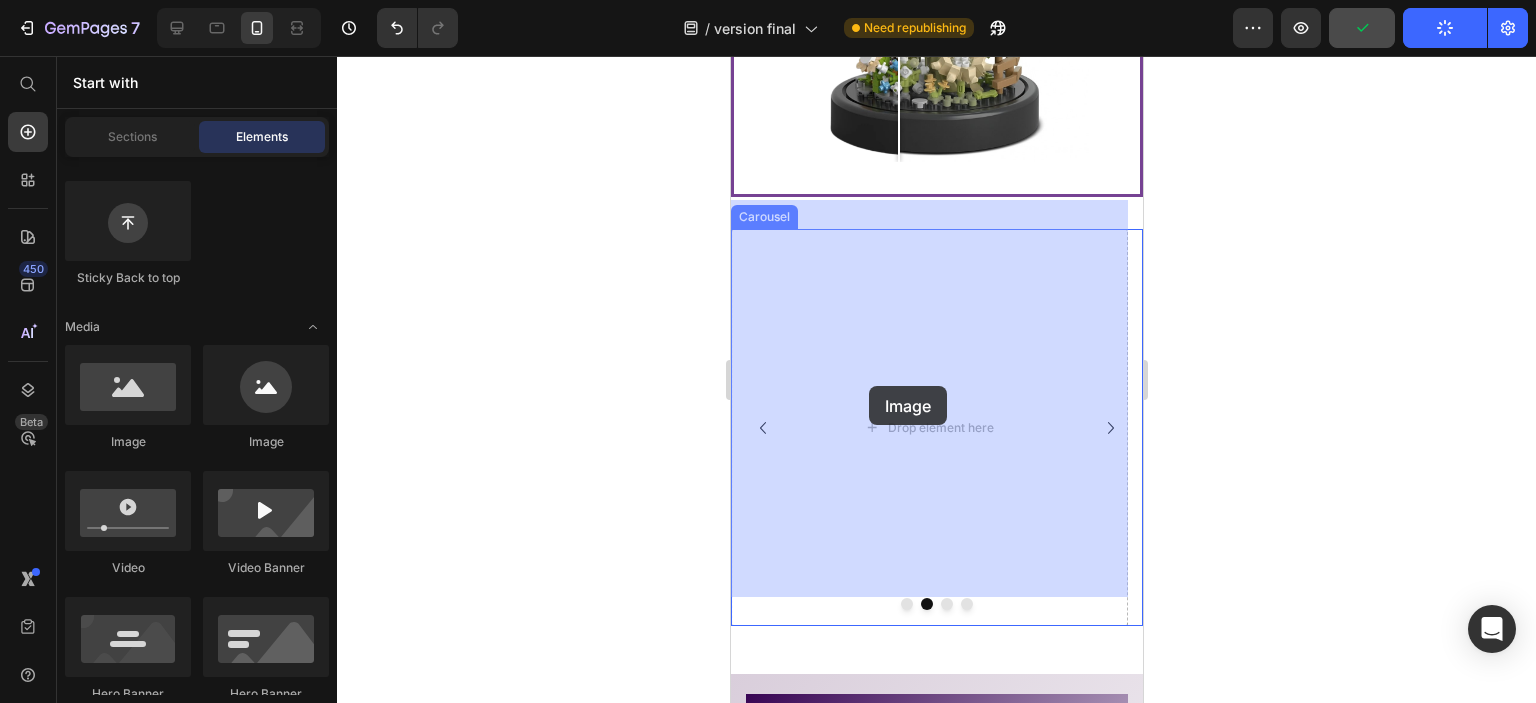 drag, startPoint x: 857, startPoint y: 469, endPoint x: 868, endPoint y: 387, distance: 82.73451 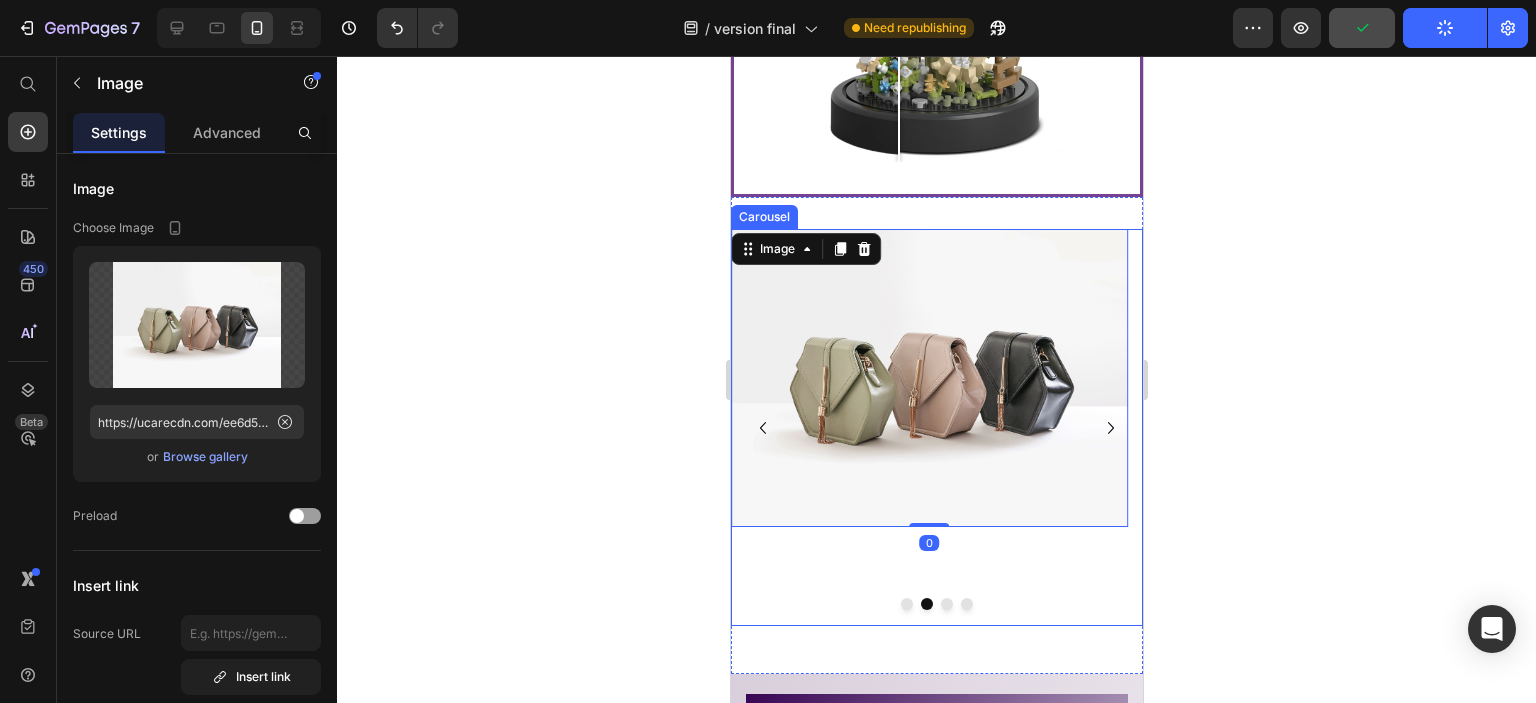 click at bounding box center [946, 604] 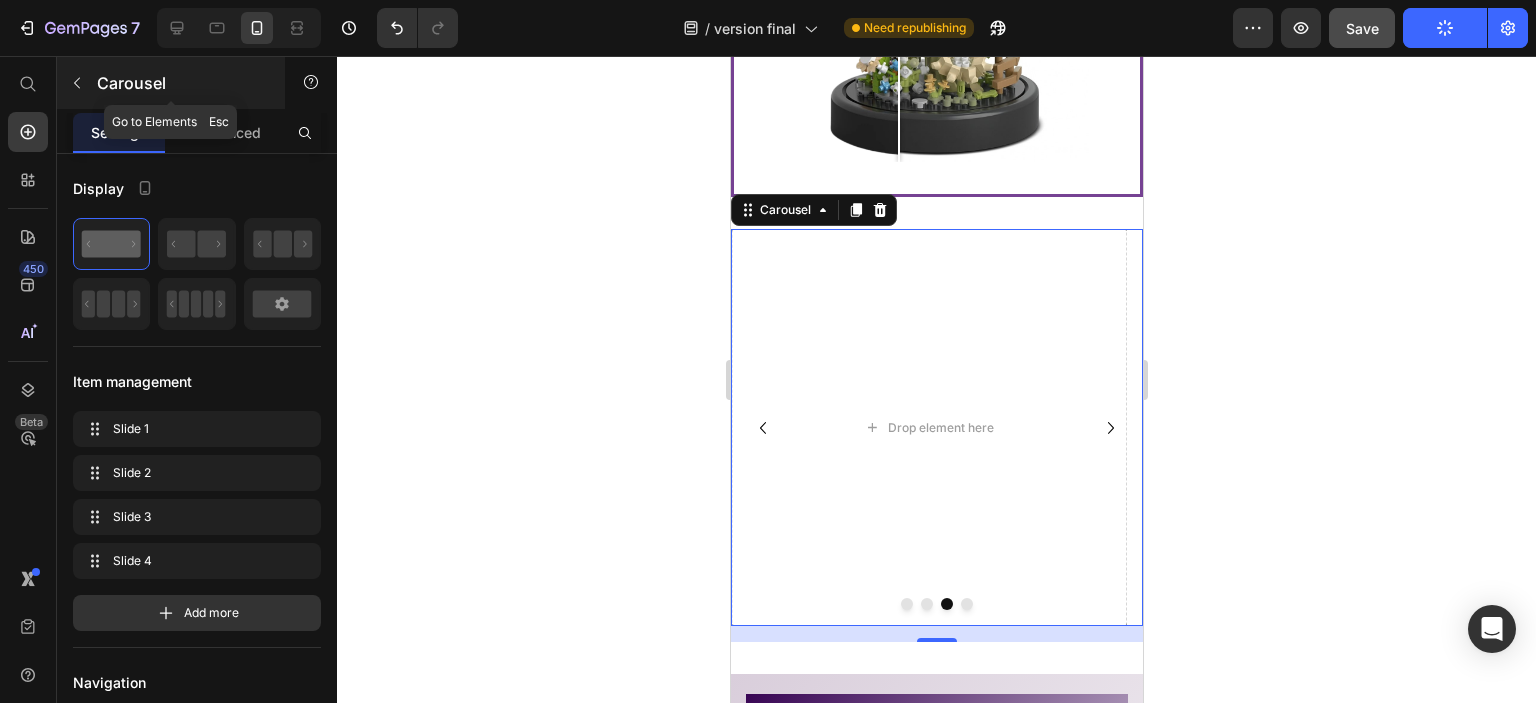 click 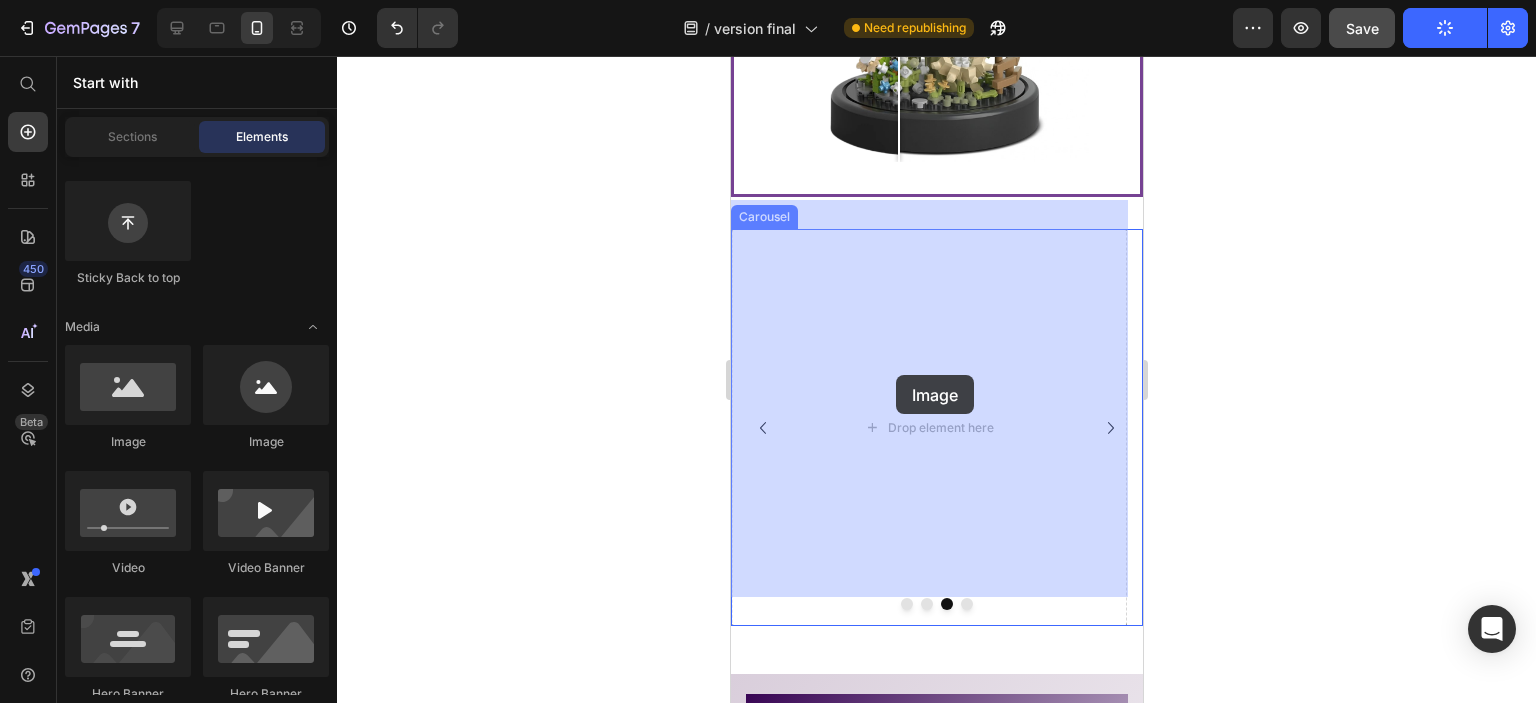 drag, startPoint x: 890, startPoint y: 469, endPoint x: 895, endPoint y: 375, distance: 94.13288 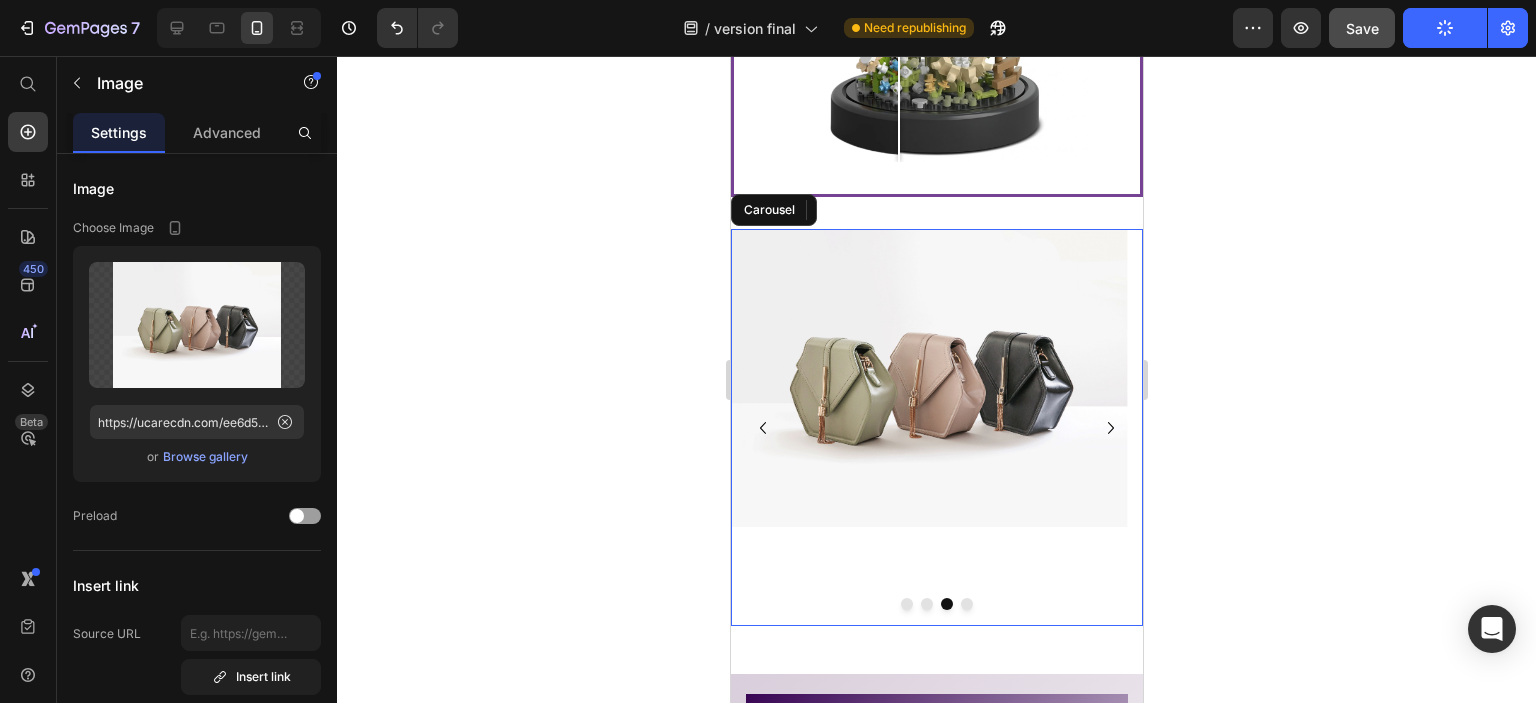 click at bounding box center [966, 604] 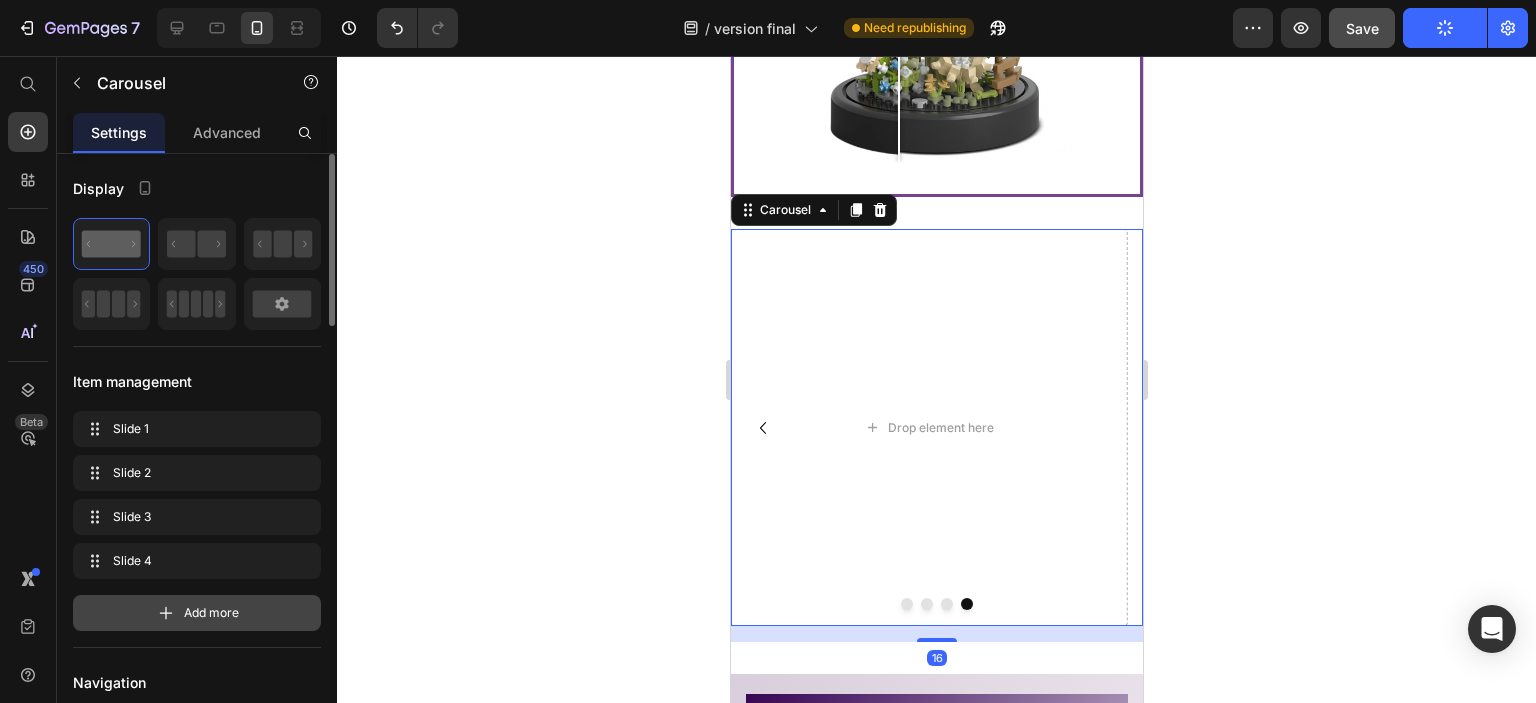 click 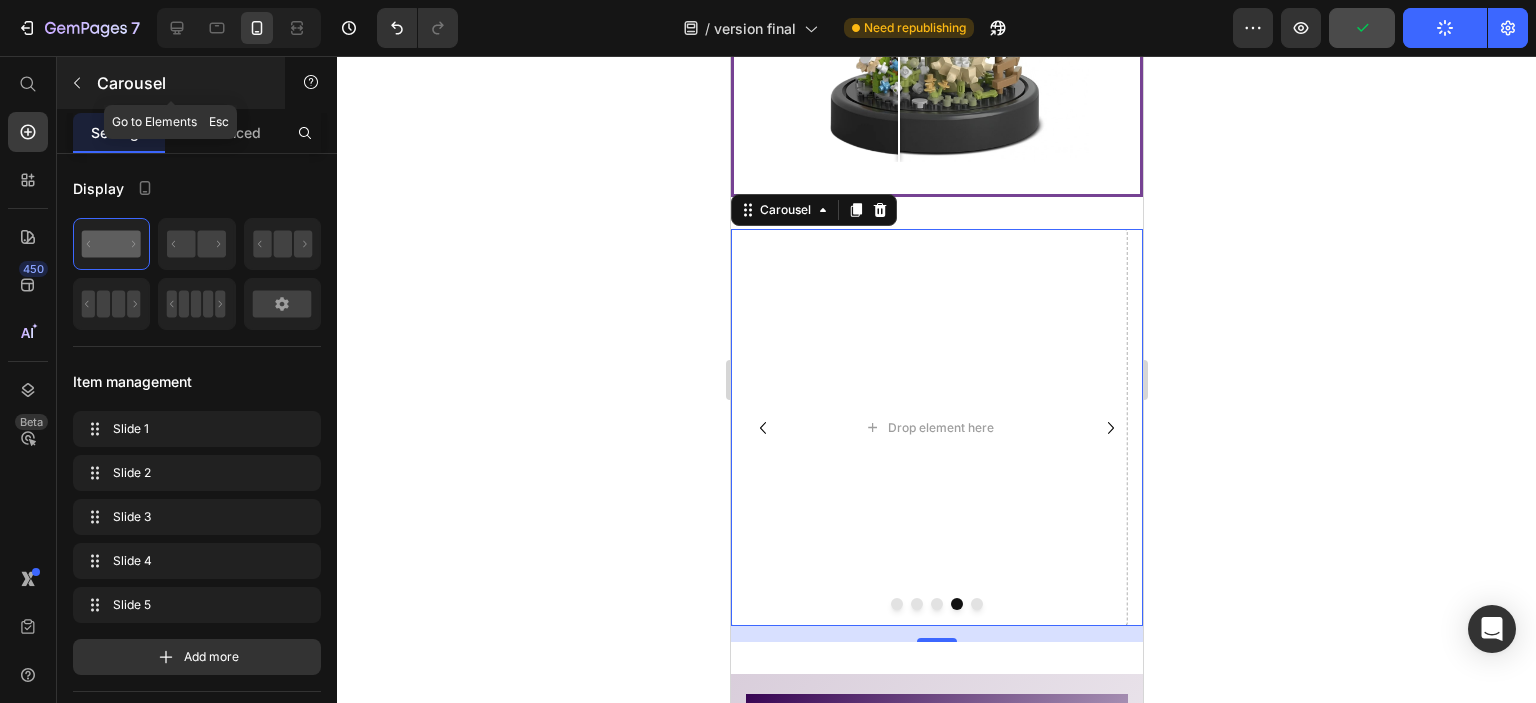 click at bounding box center (77, 83) 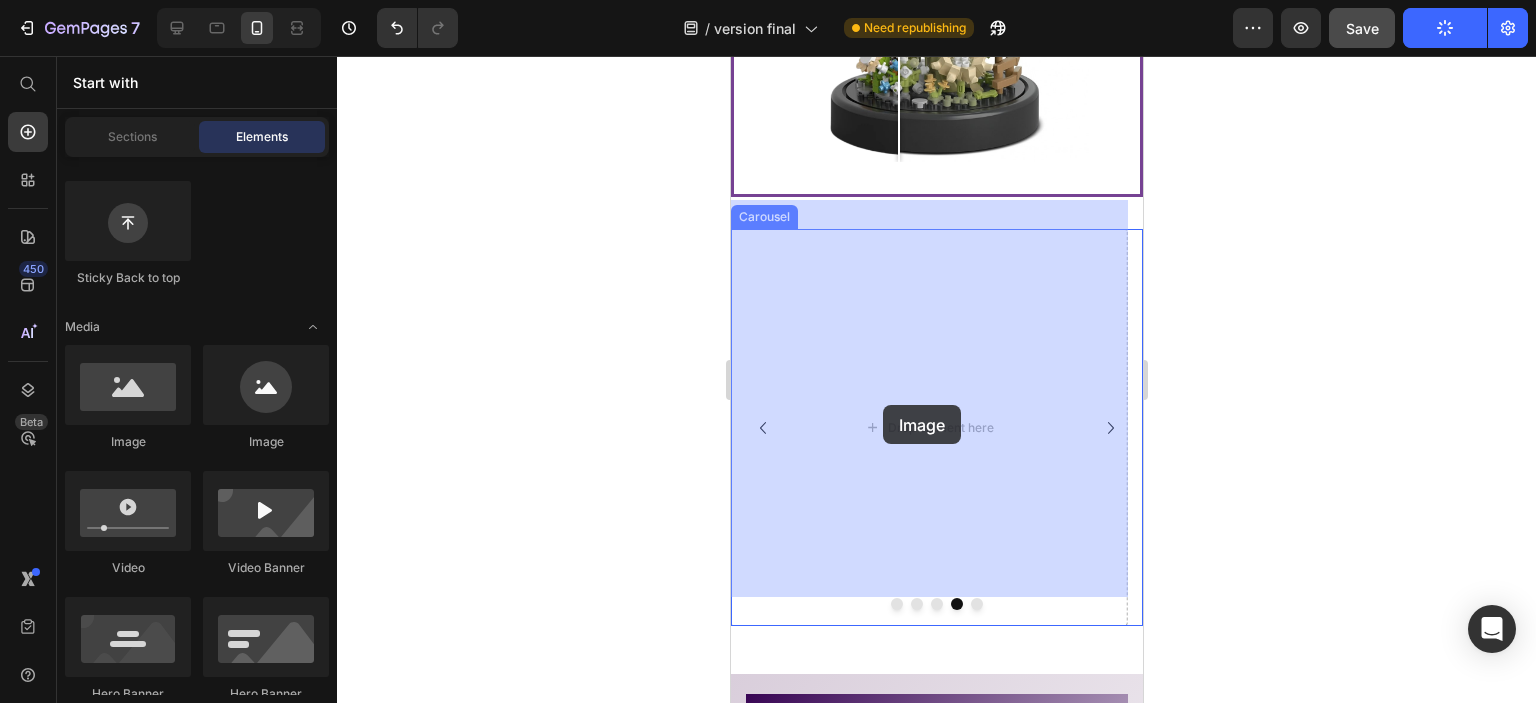 drag, startPoint x: 862, startPoint y: 462, endPoint x: 882, endPoint y: 405, distance: 60.40695 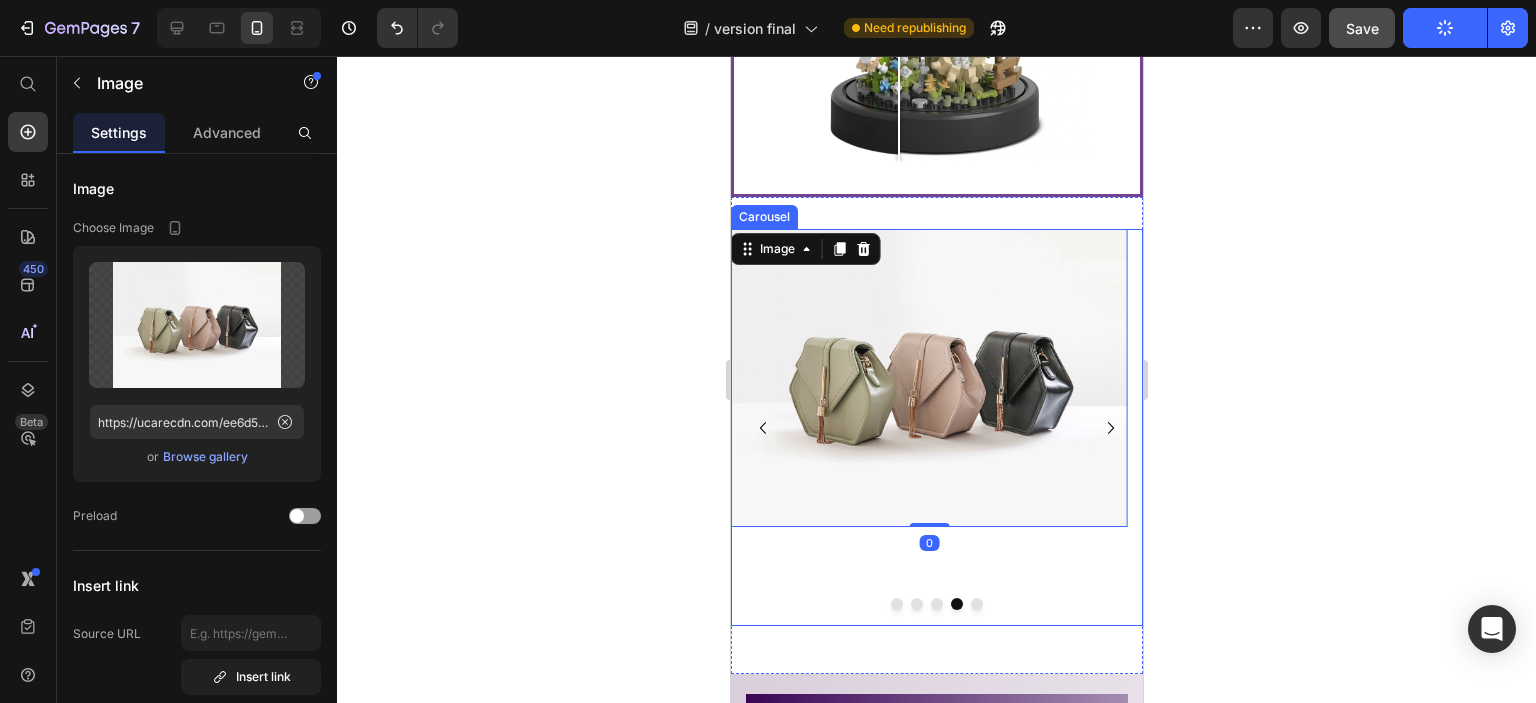 click at bounding box center [976, 604] 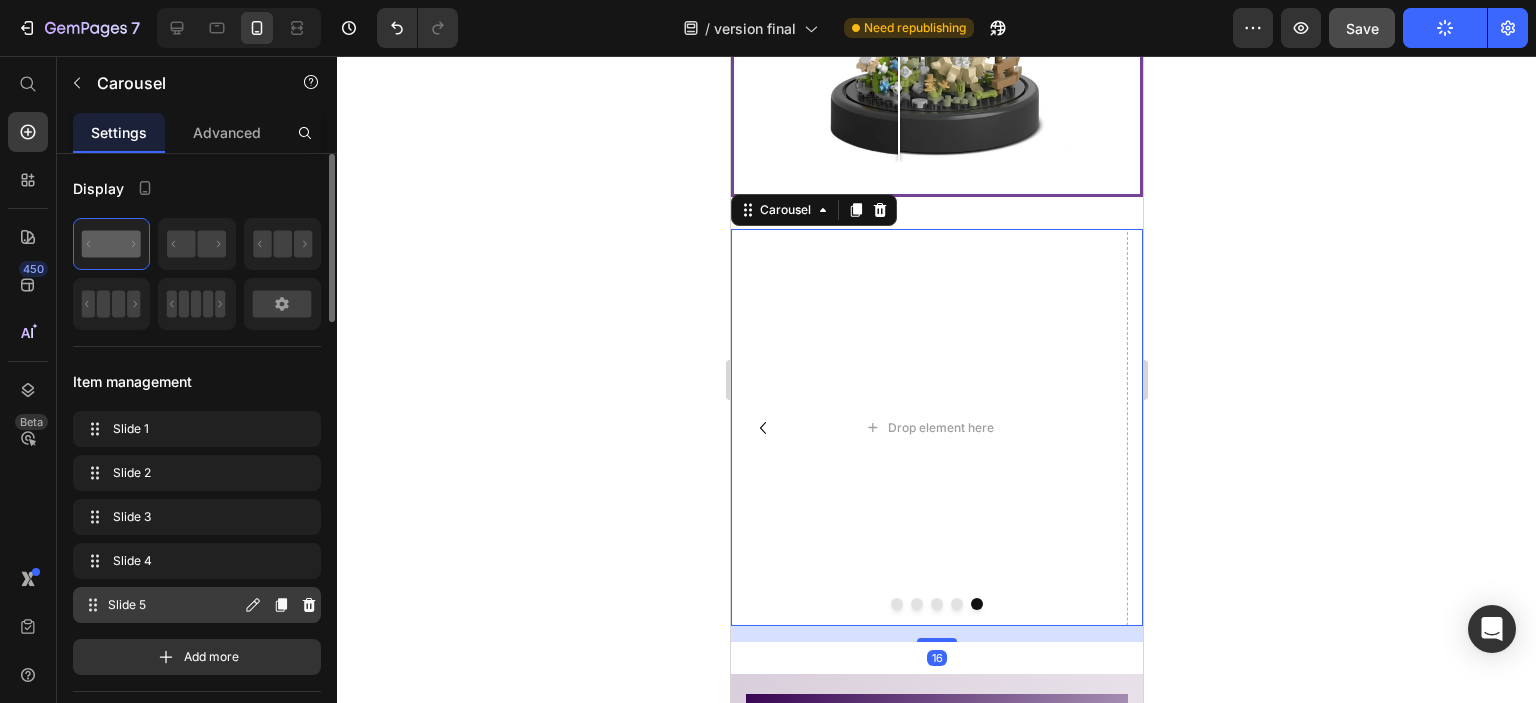 click on "Slide 5" at bounding box center [174, 605] 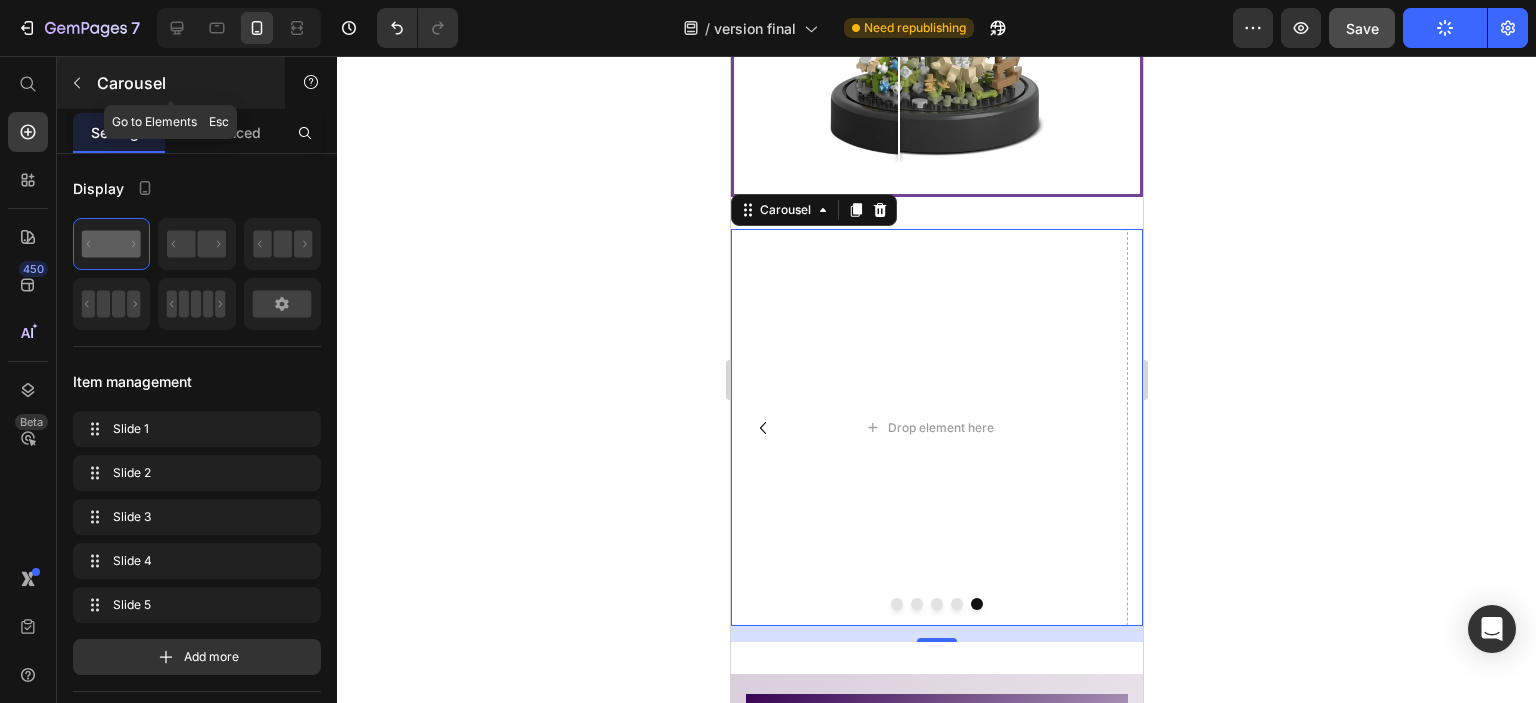 click at bounding box center (77, 83) 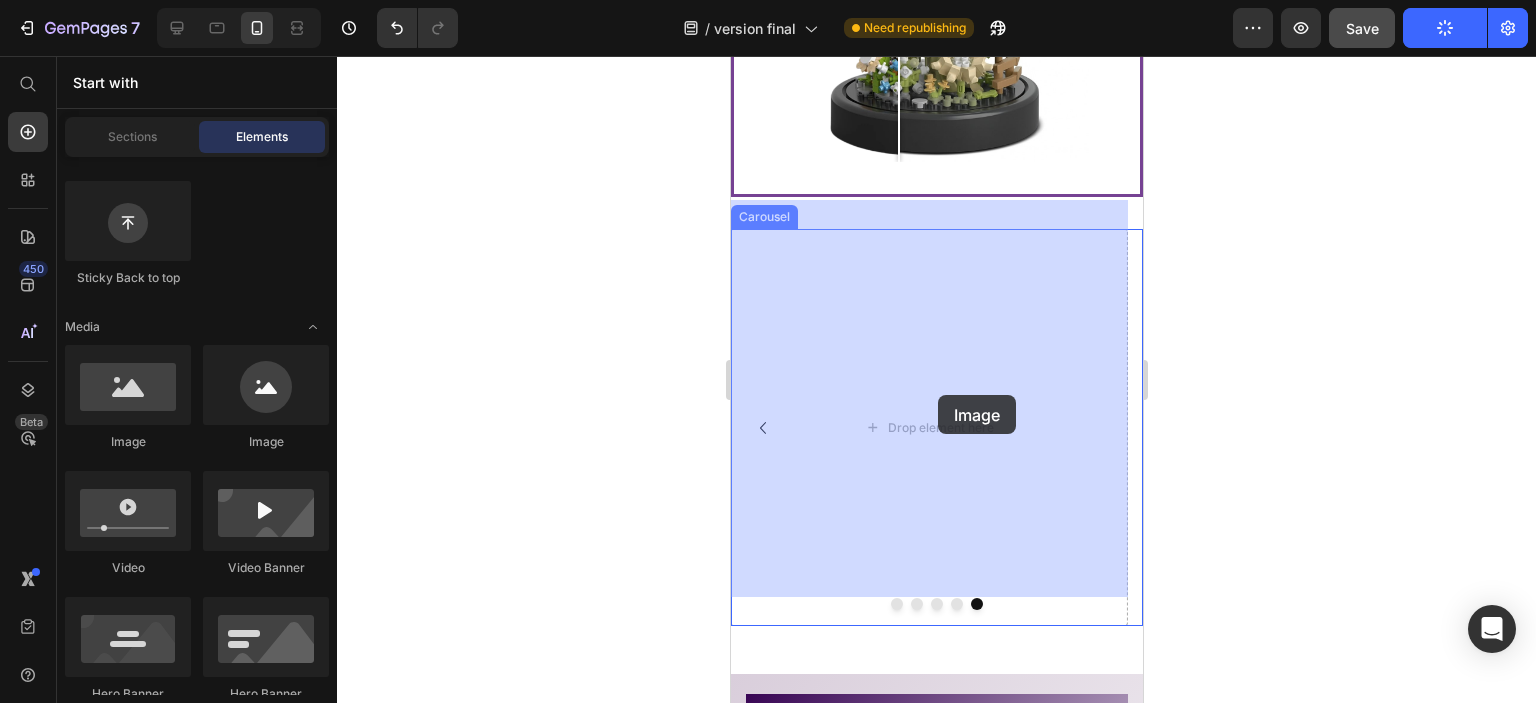 drag, startPoint x: 864, startPoint y: 473, endPoint x: 937, endPoint y: 396, distance: 106.10372 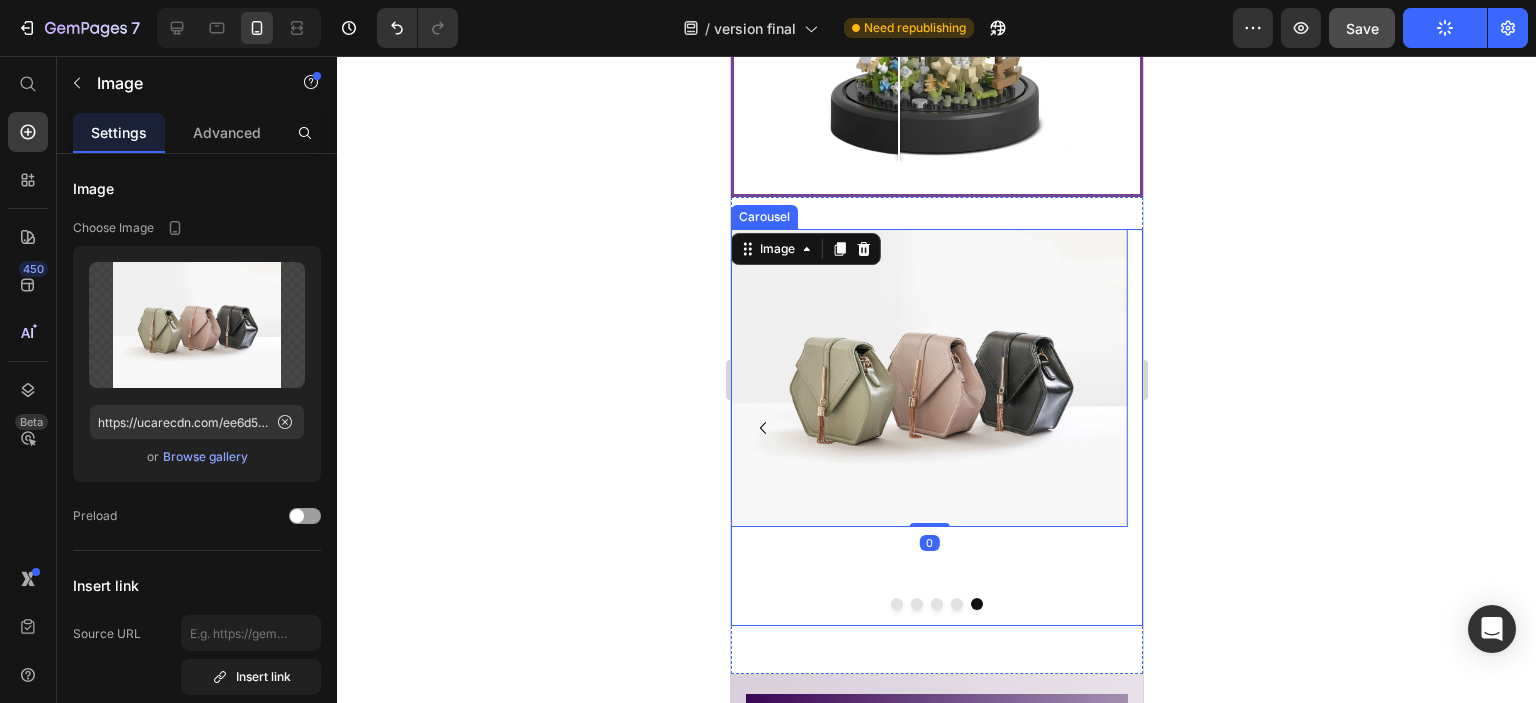 click at bounding box center (896, 604) 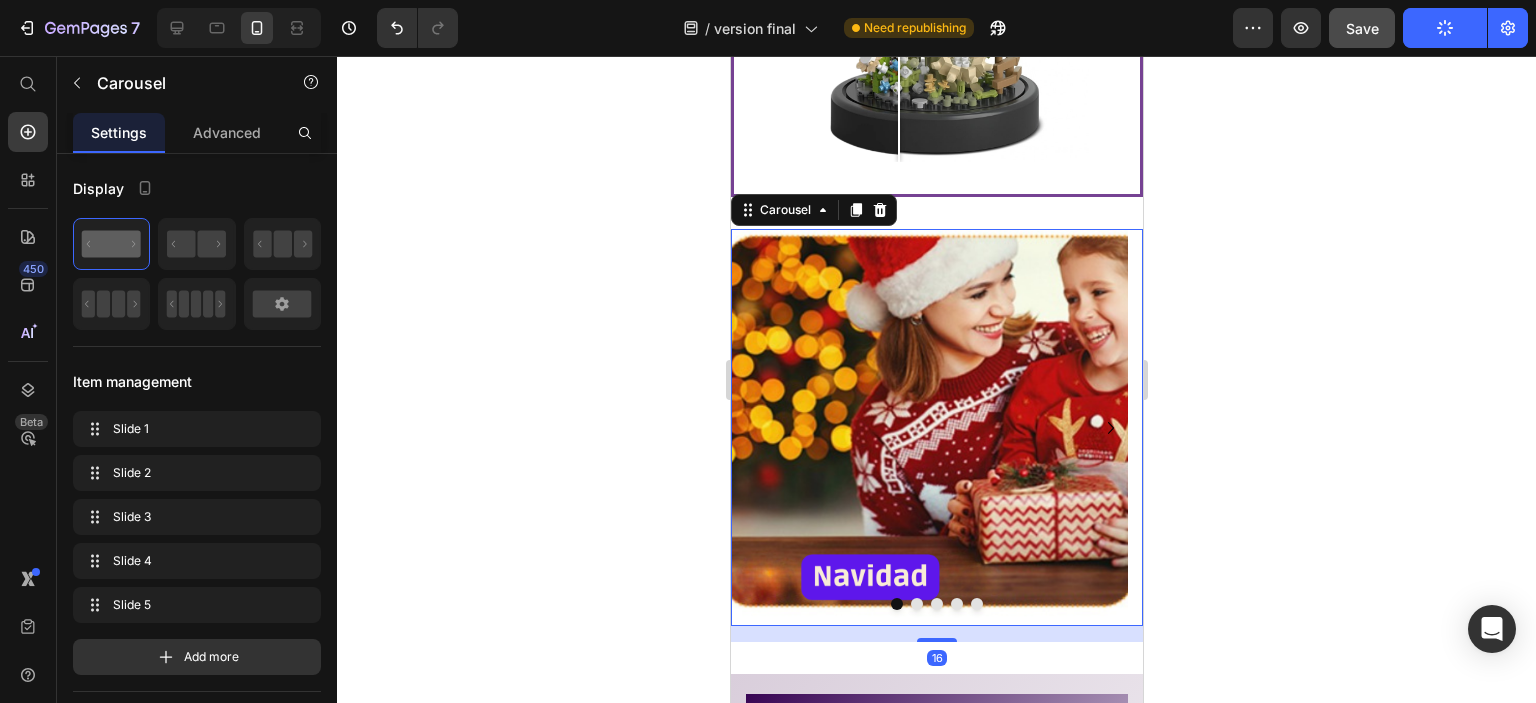 click at bounding box center [916, 604] 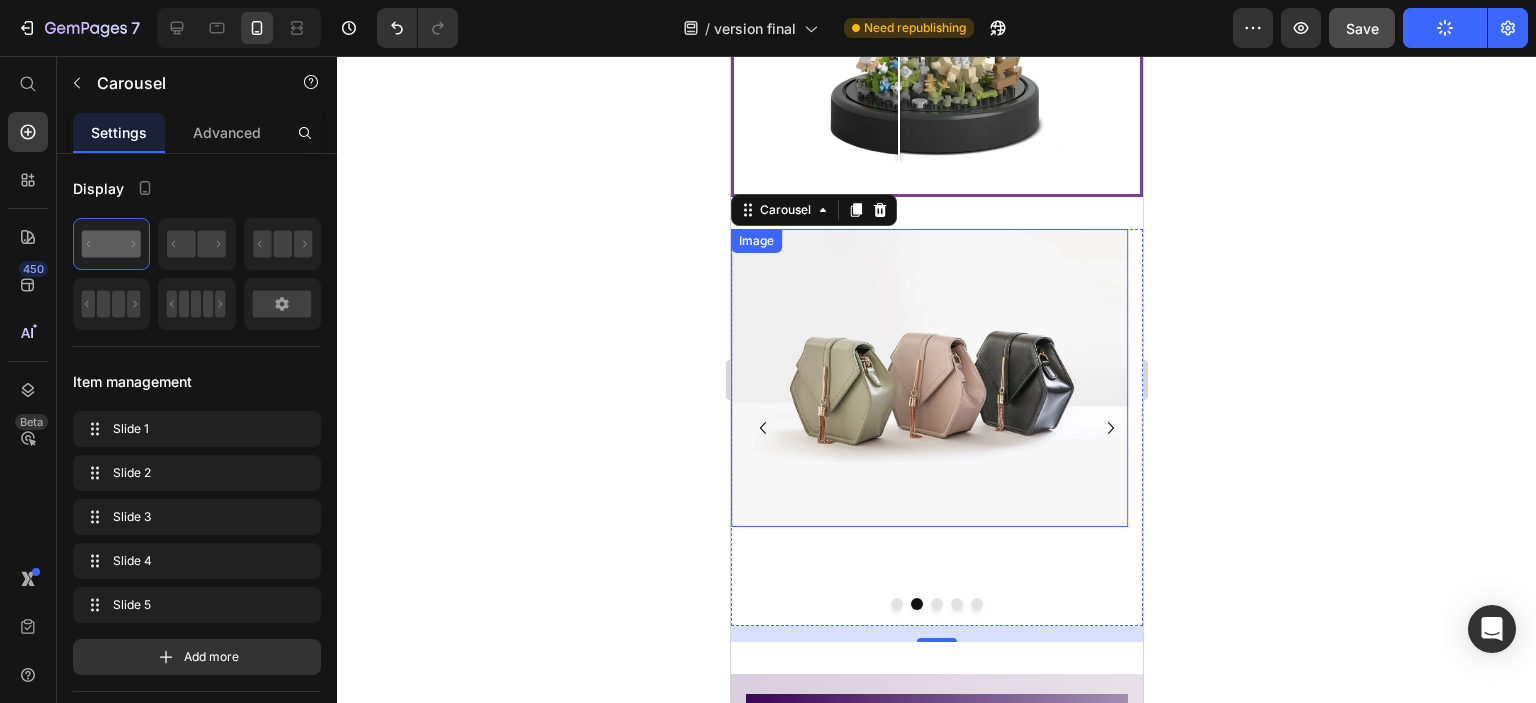 click at bounding box center [928, 378] 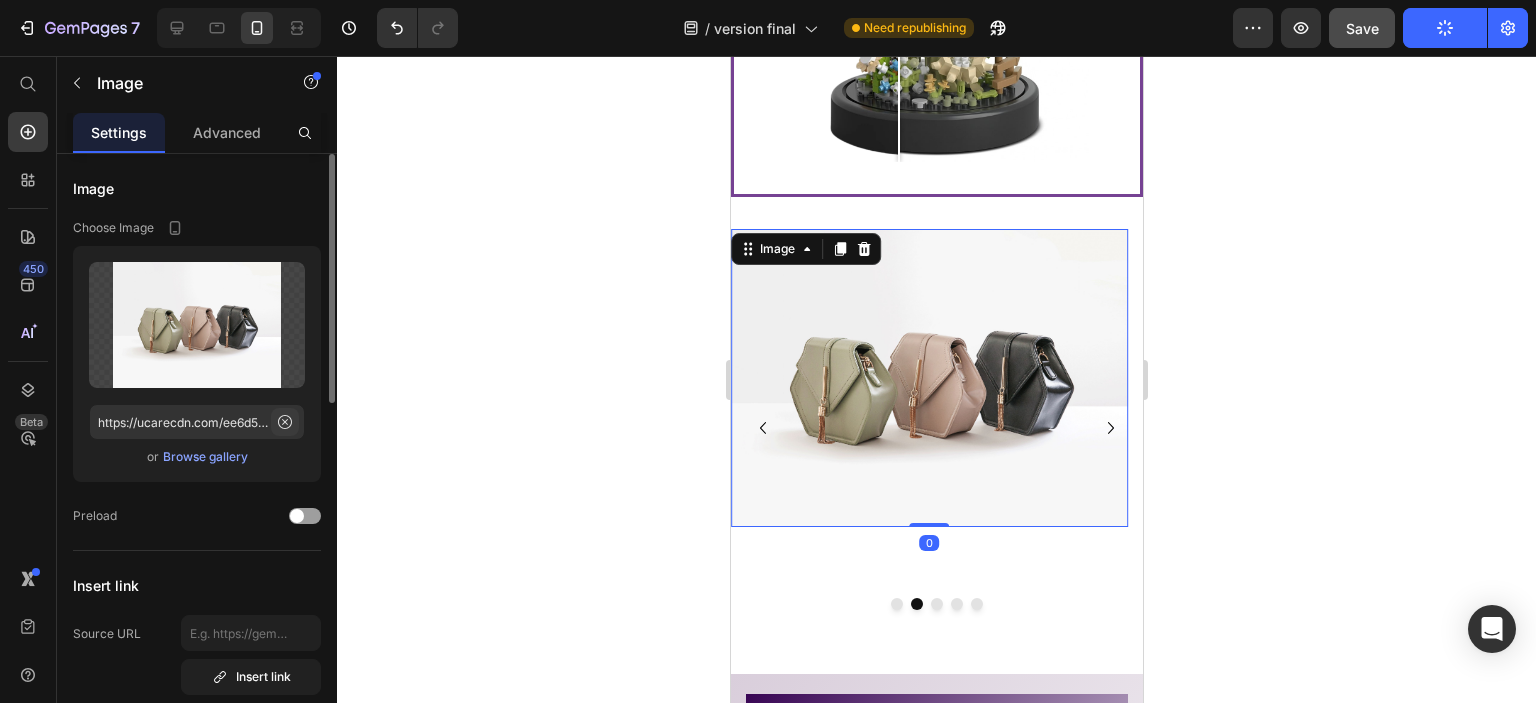click 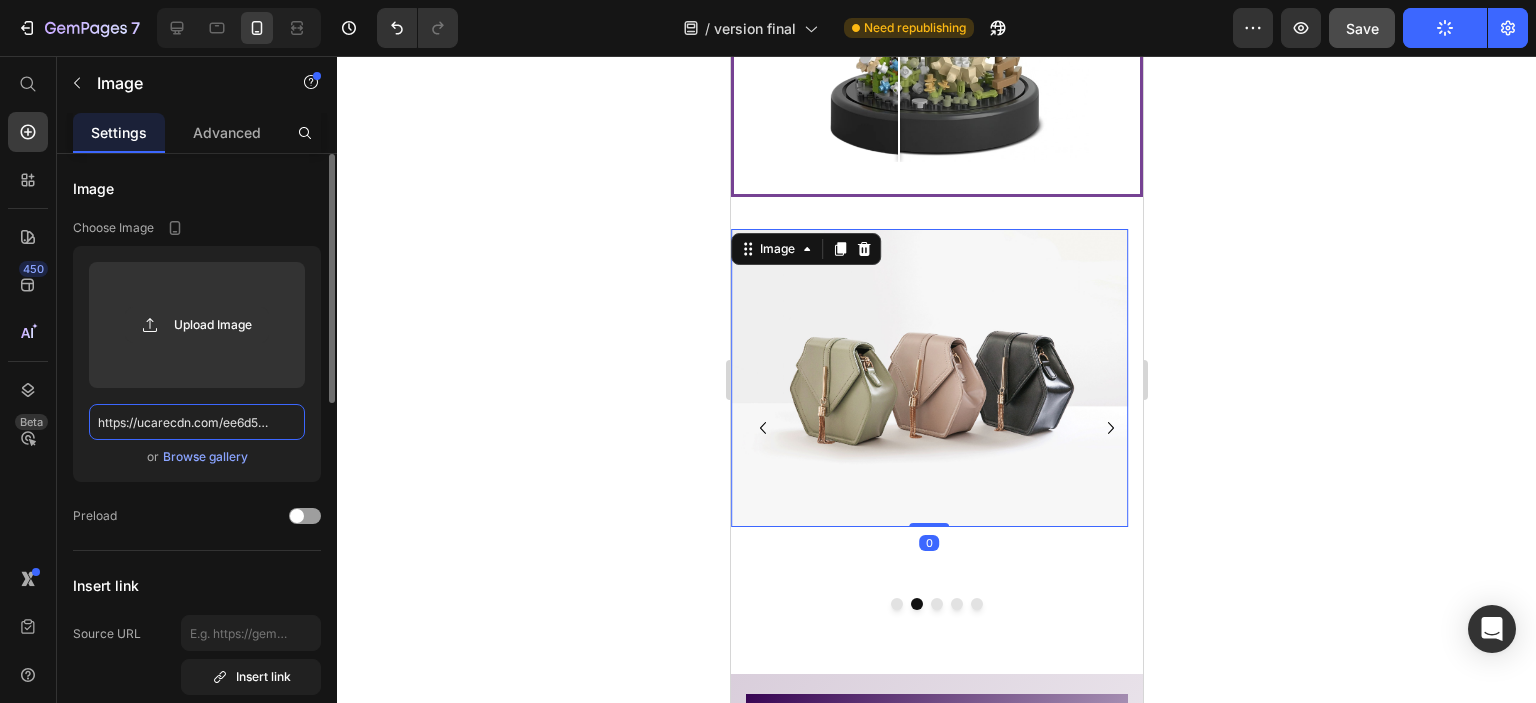 scroll, scrollTop: 0, scrollLeft: 0, axis: both 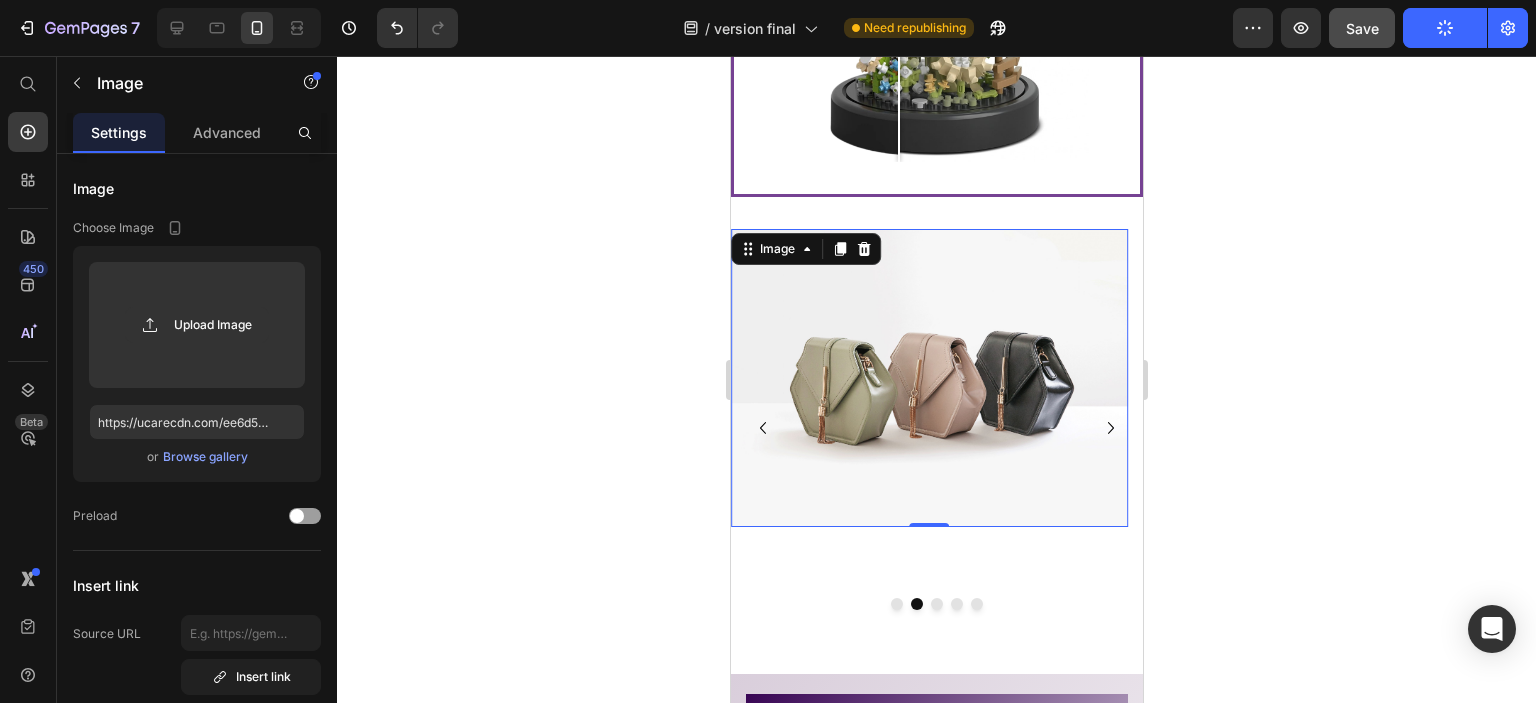 click on "Browse gallery" at bounding box center (205, 457) 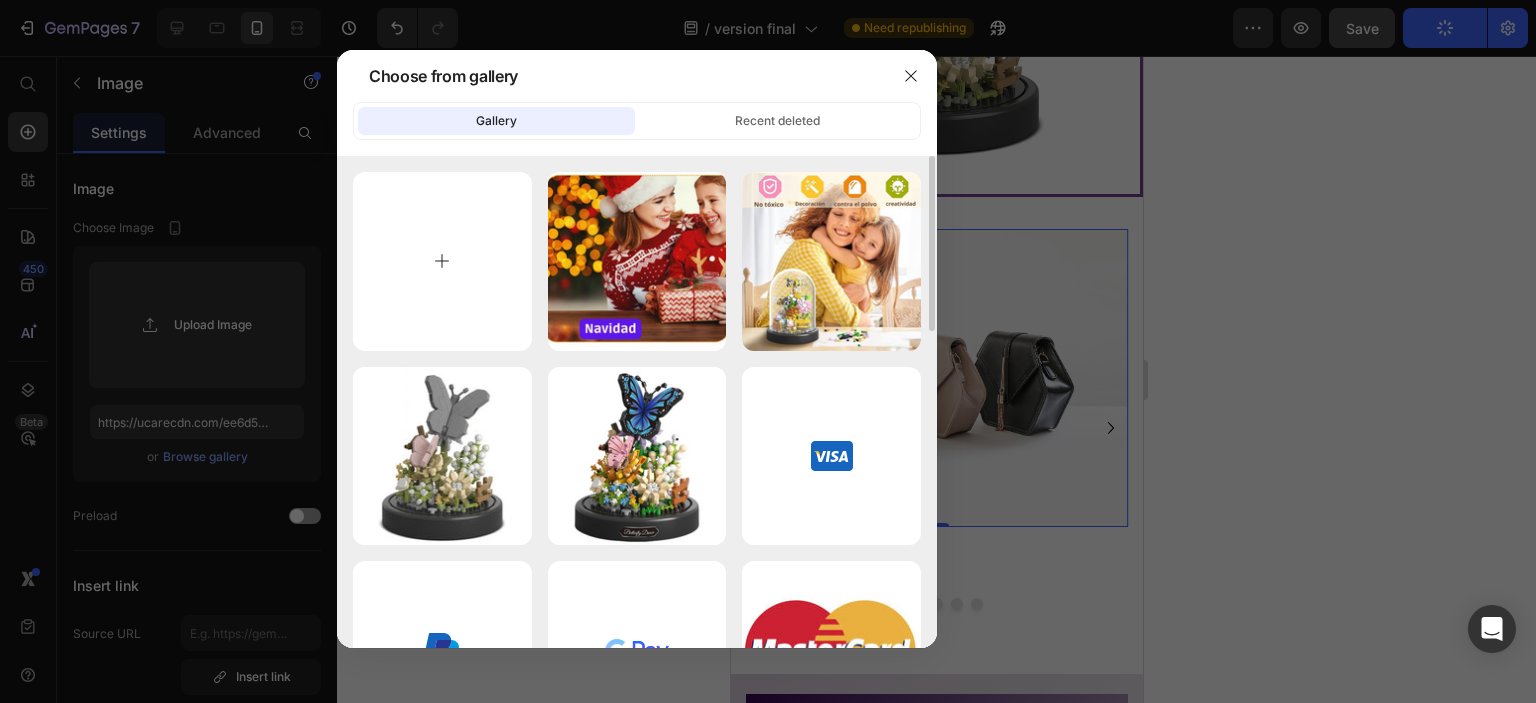 click at bounding box center [442, 261] 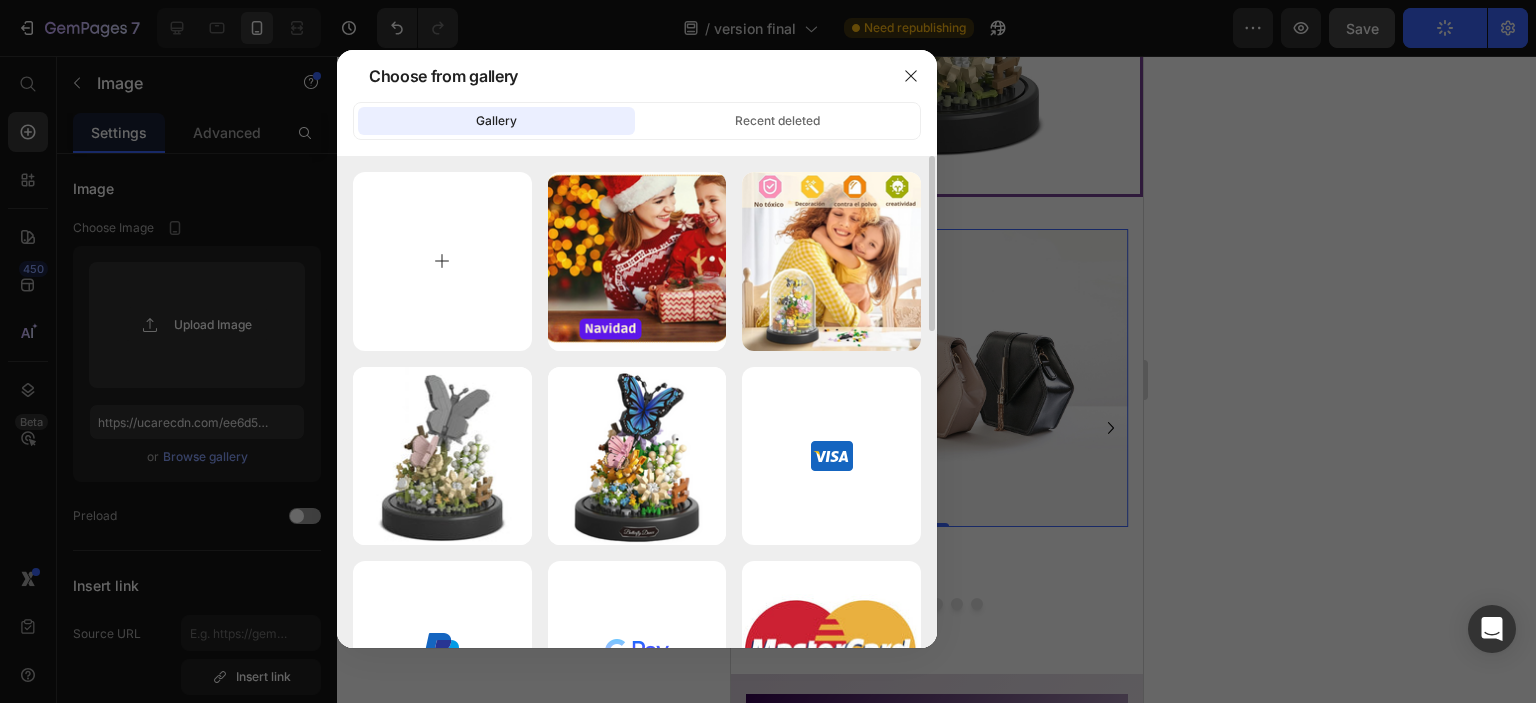 type on "C:\fakepath\El Dia del Niño (1).png" 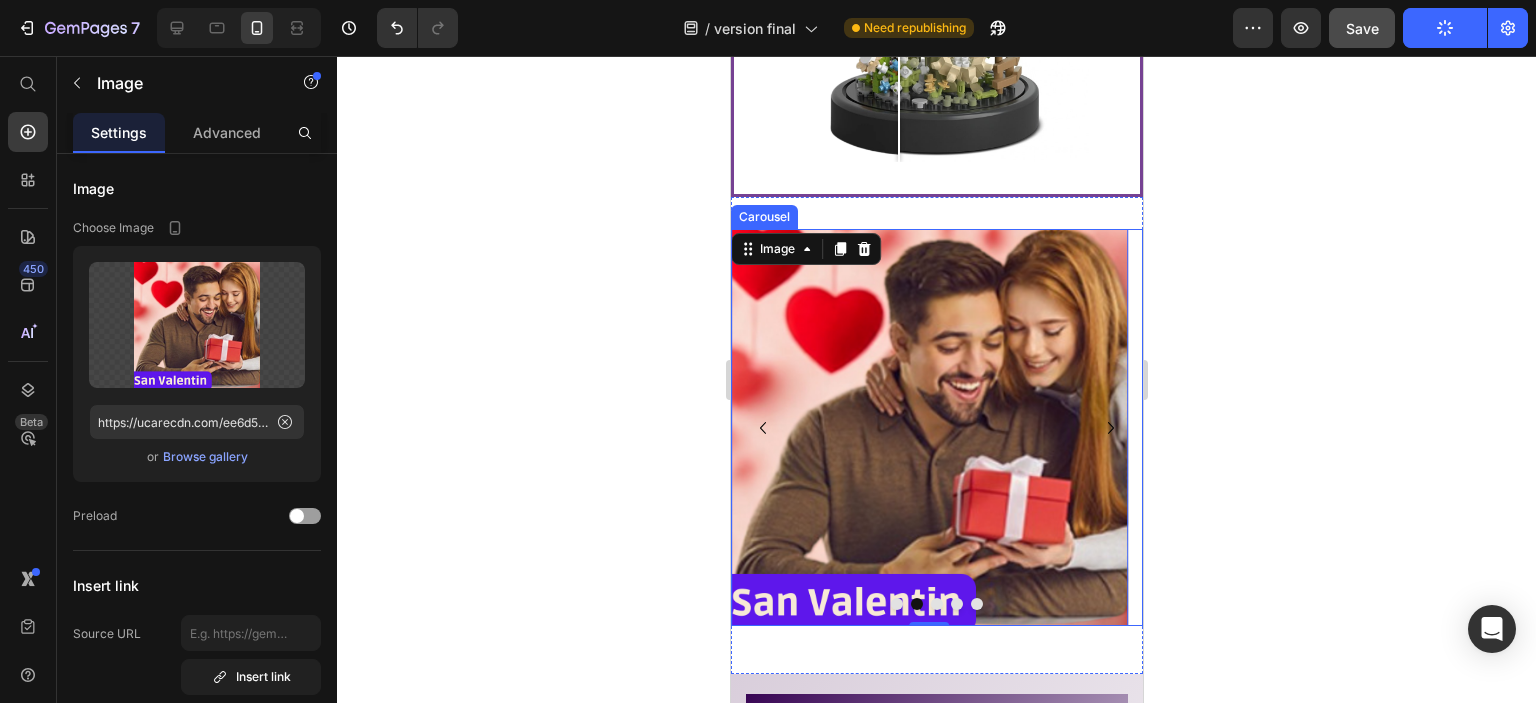 click at bounding box center [936, 604] 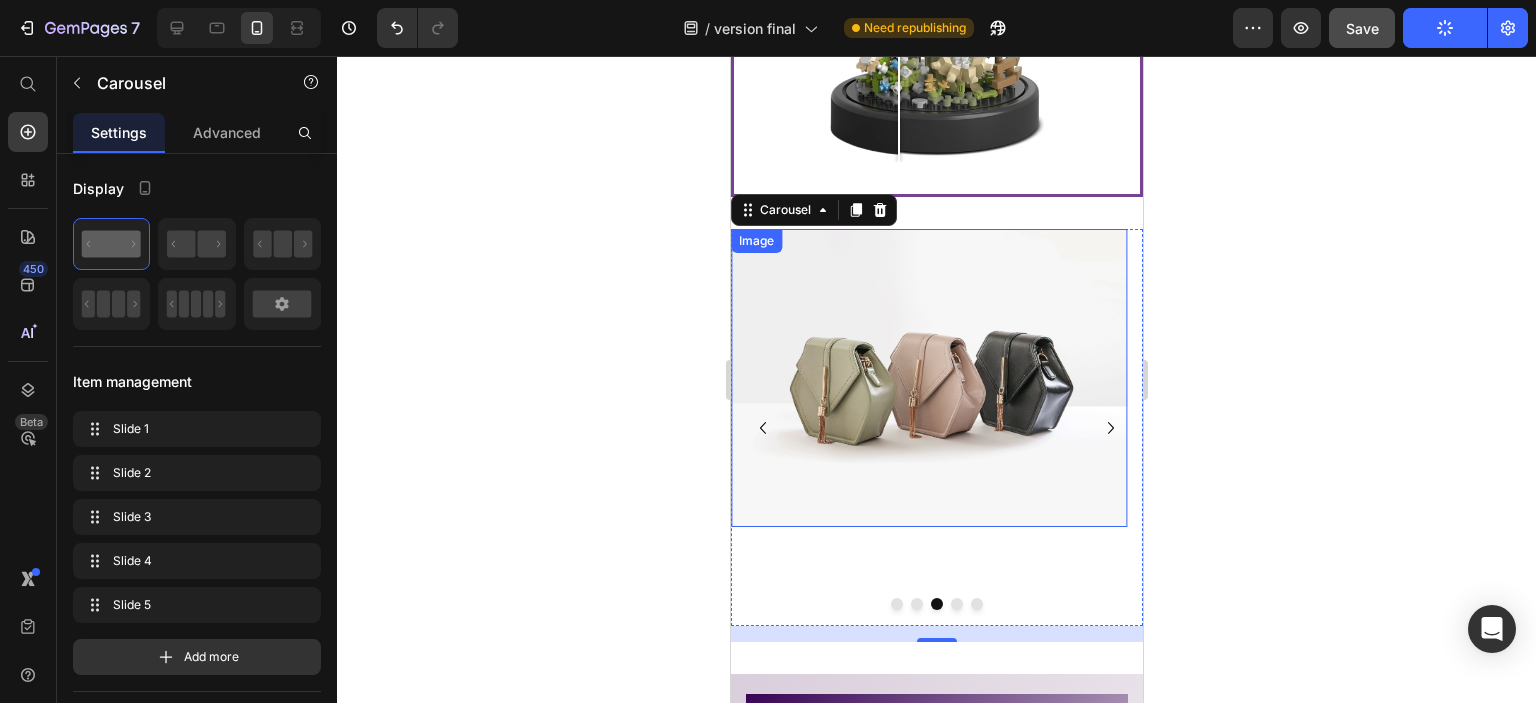 click at bounding box center (928, 378) 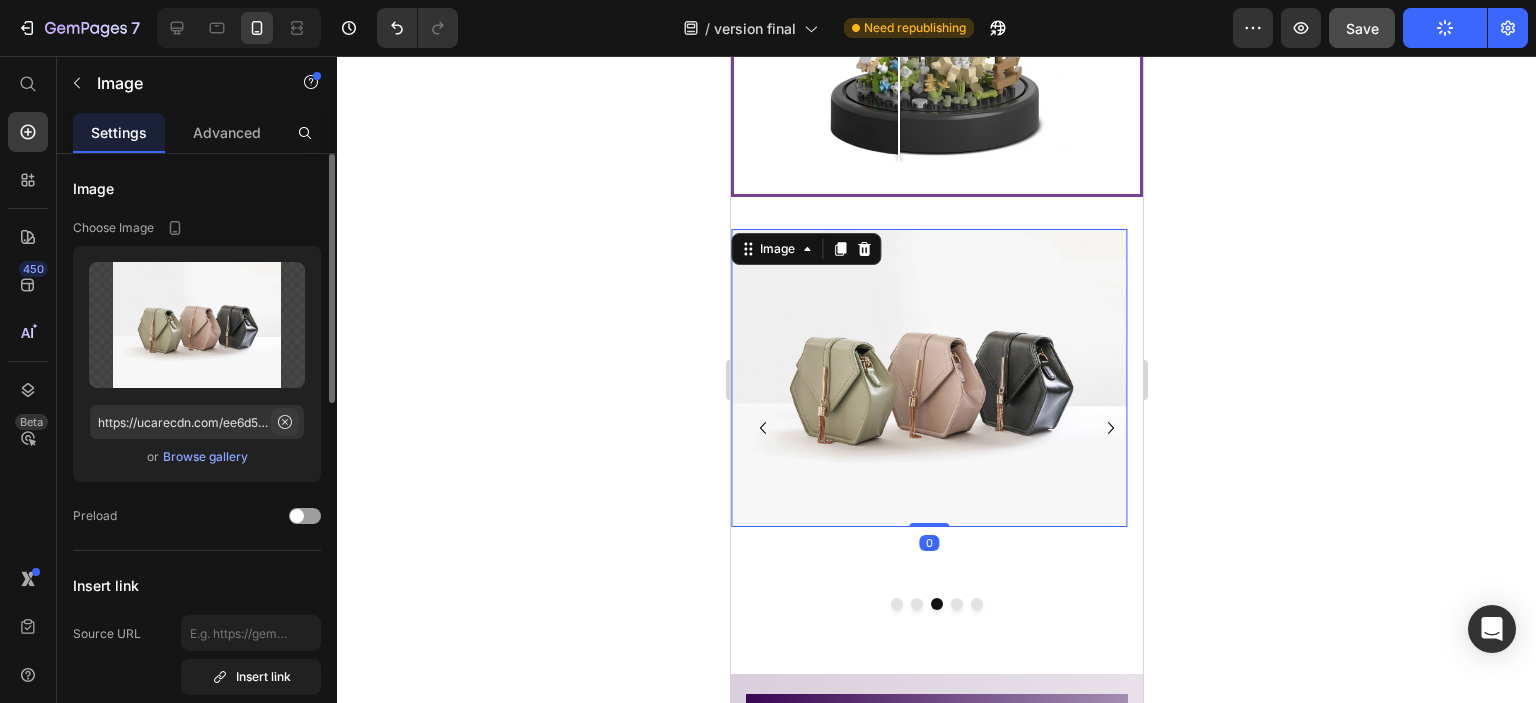 click 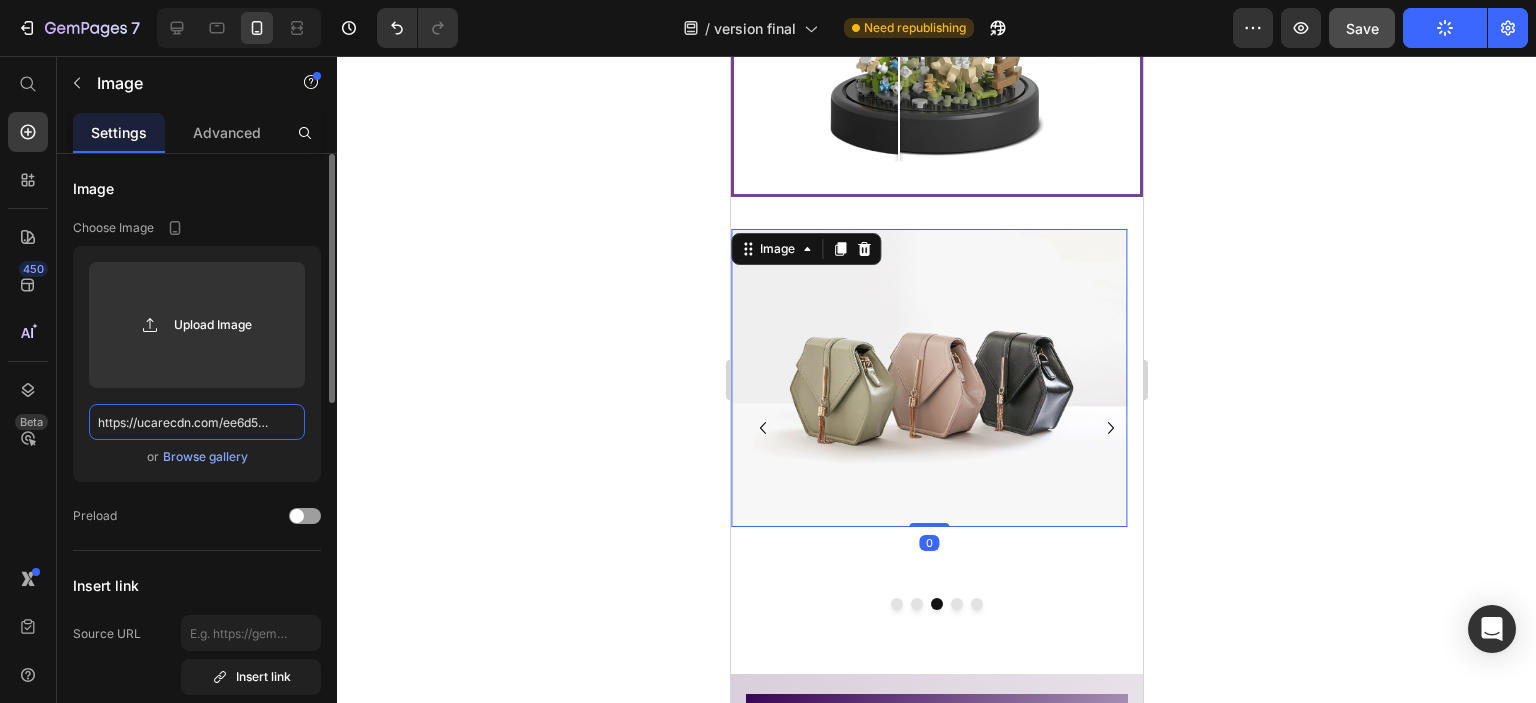 scroll, scrollTop: 0, scrollLeft: 0, axis: both 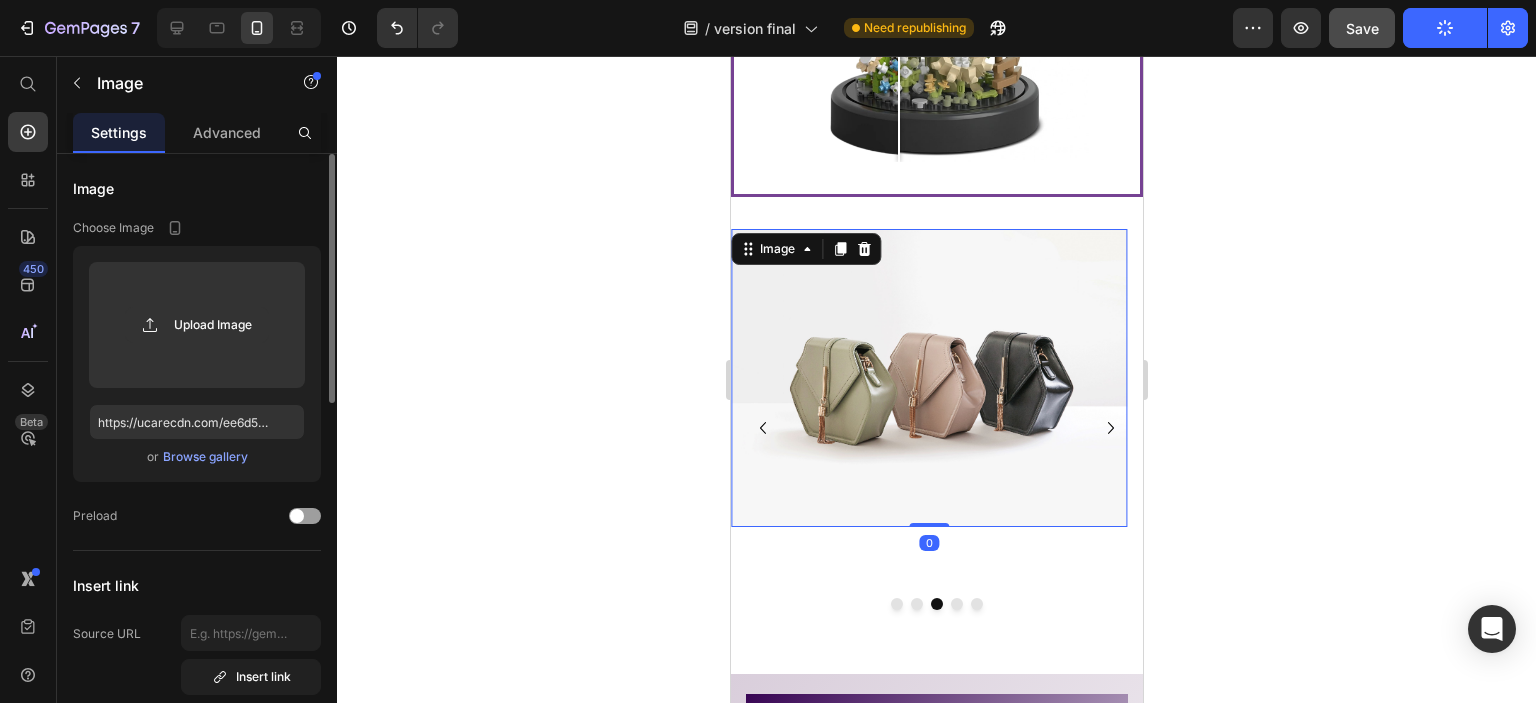 click on "Browse gallery" at bounding box center [205, 457] 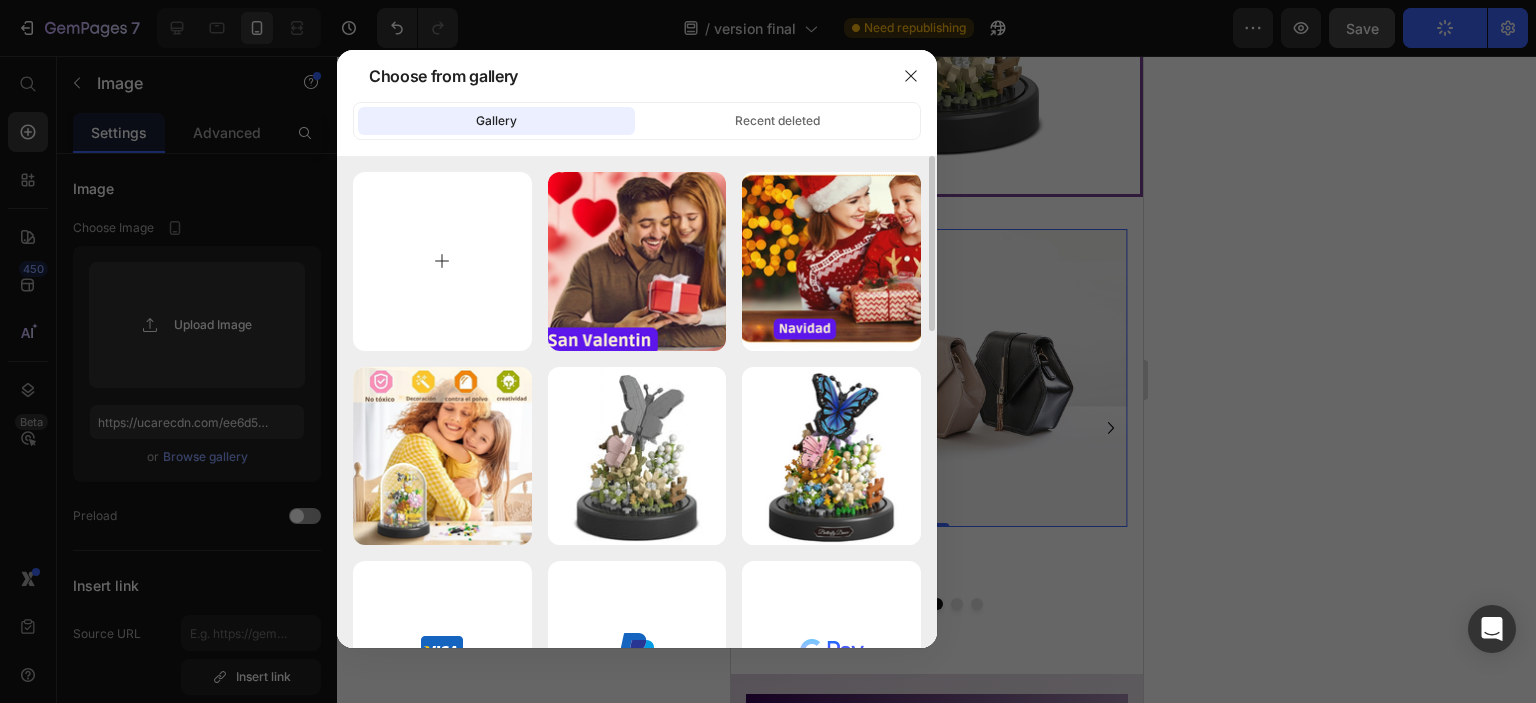 click at bounding box center [442, 261] 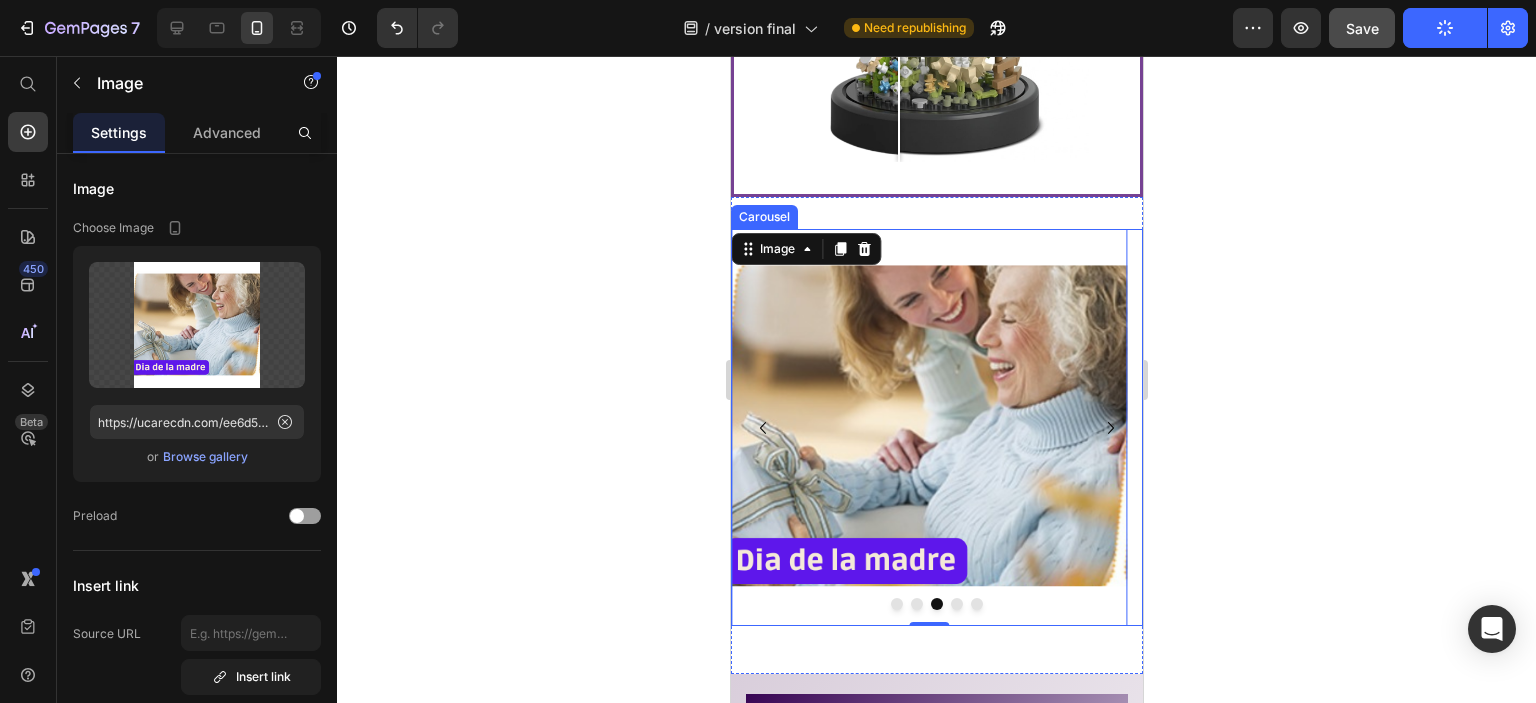 click at bounding box center [956, 604] 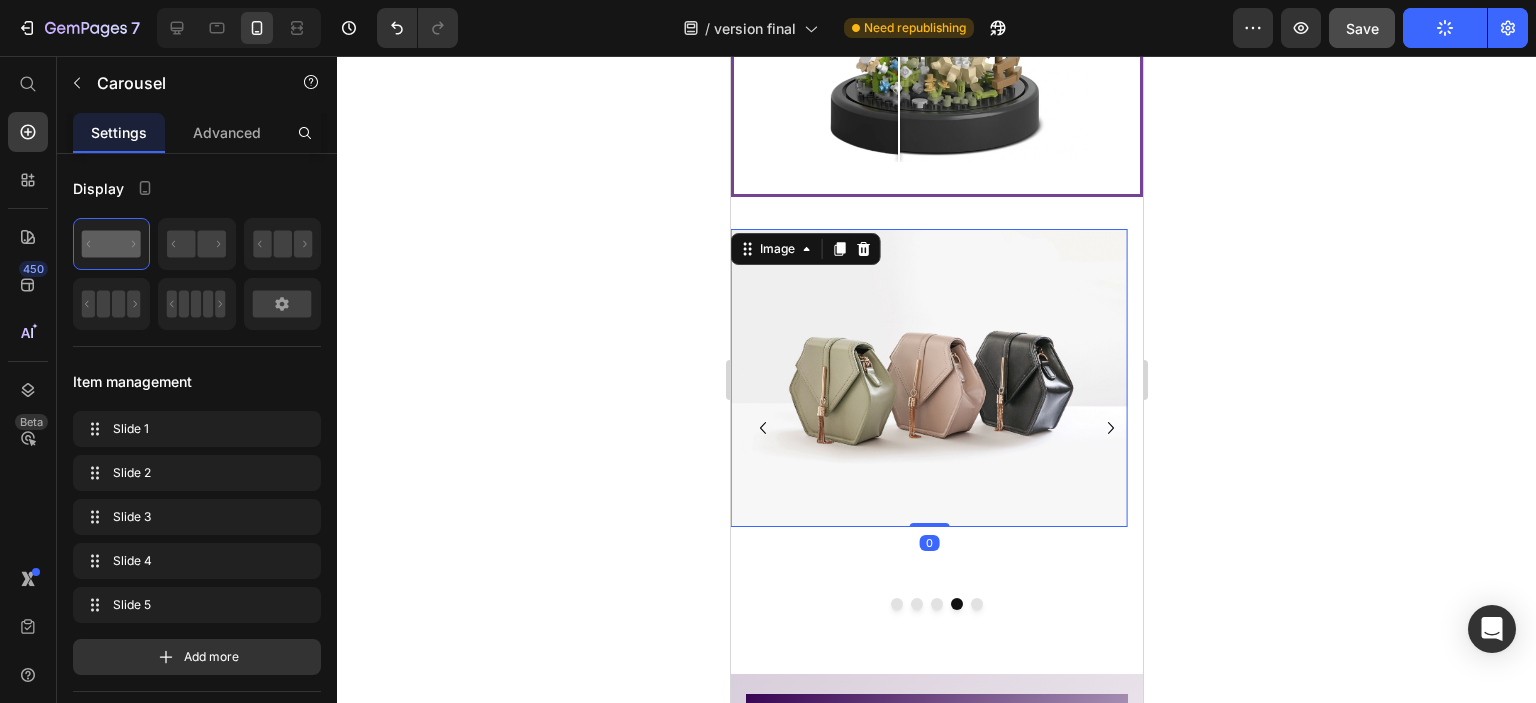 click at bounding box center [928, 378] 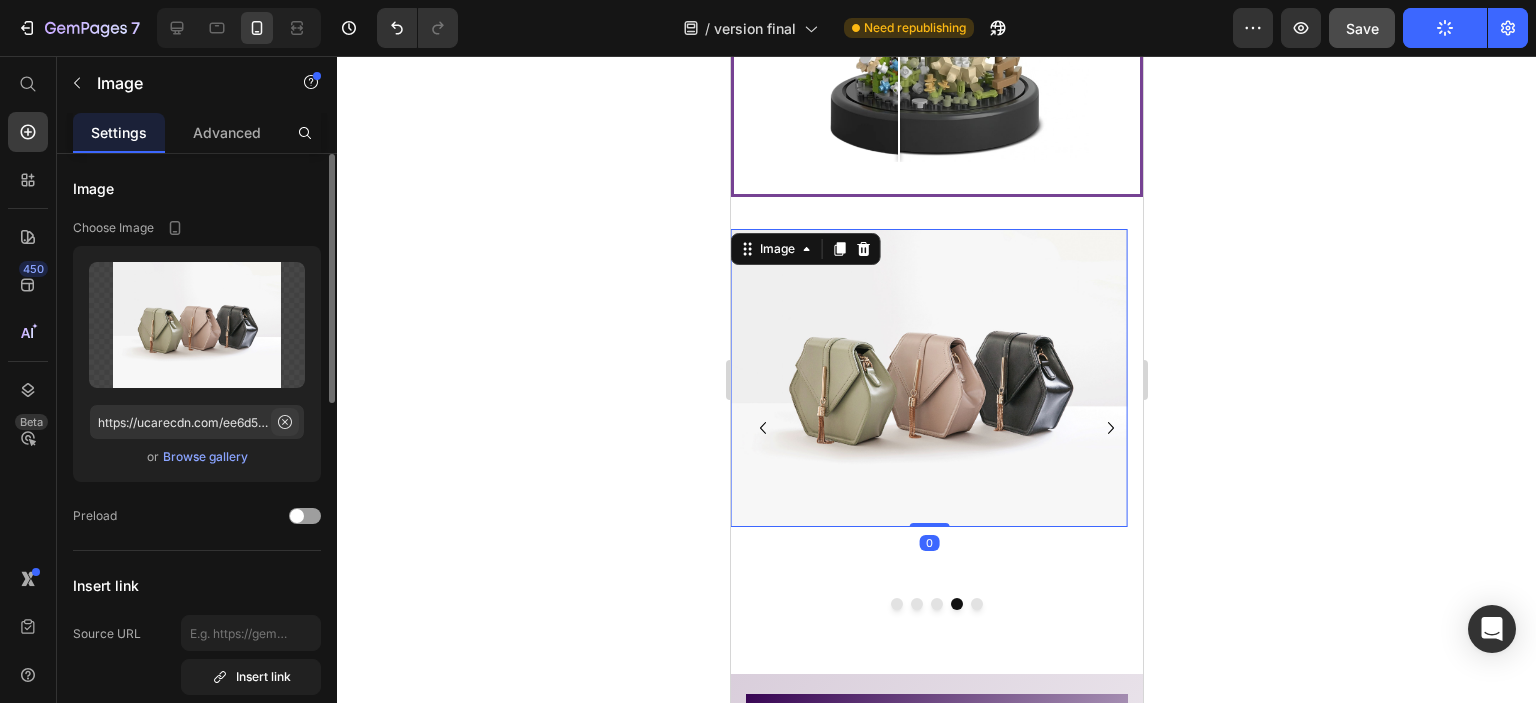 click 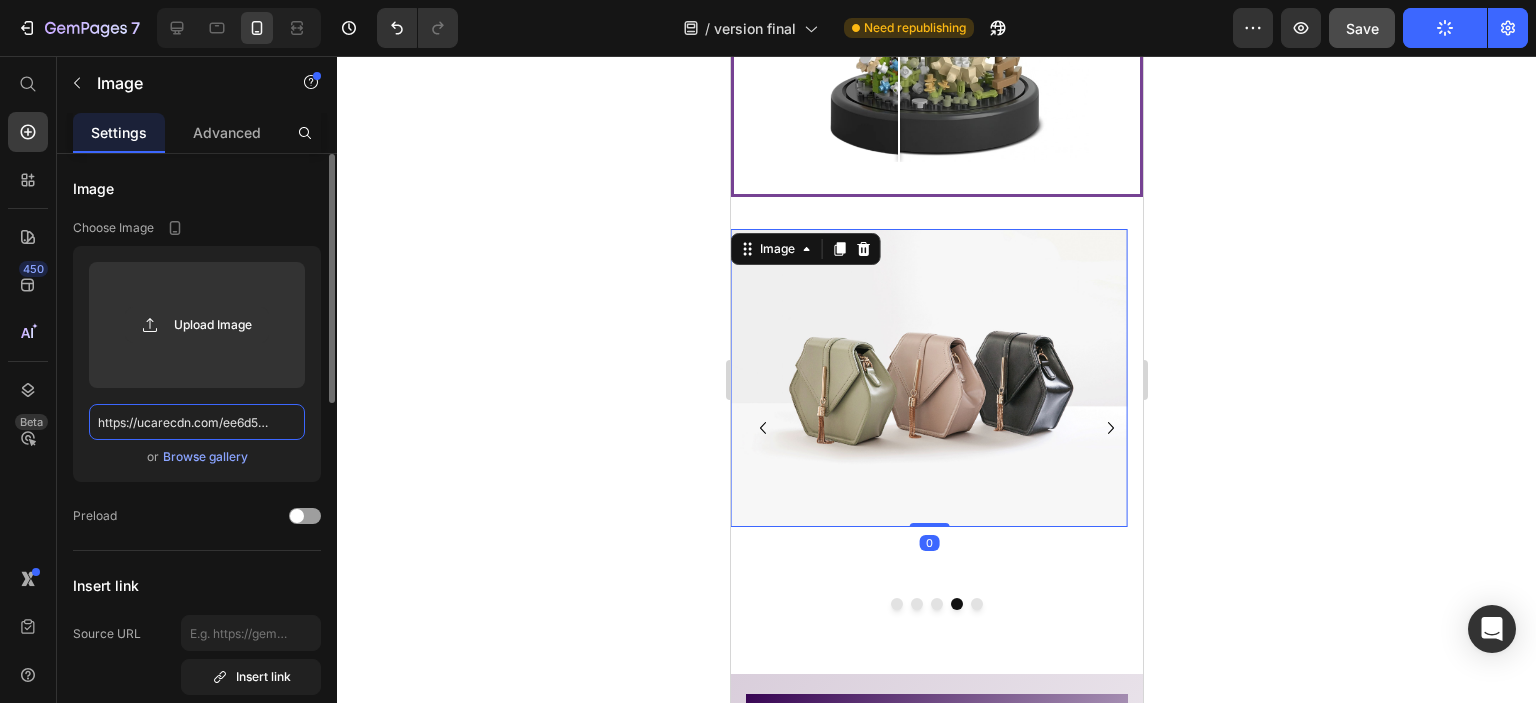 scroll, scrollTop: 0, scrollLeft: 0, axis: both 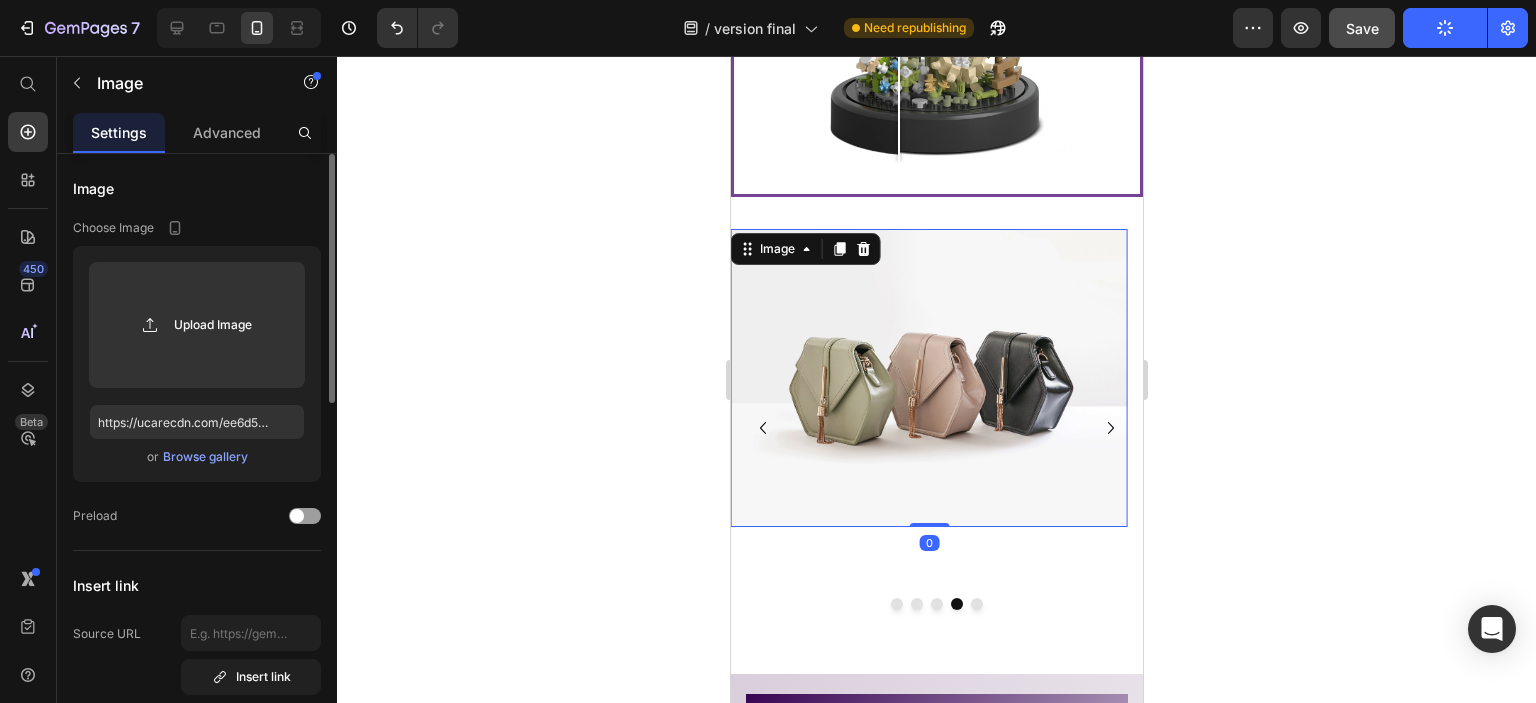 click on "Browse gallery" at bounding box center (205, 457) 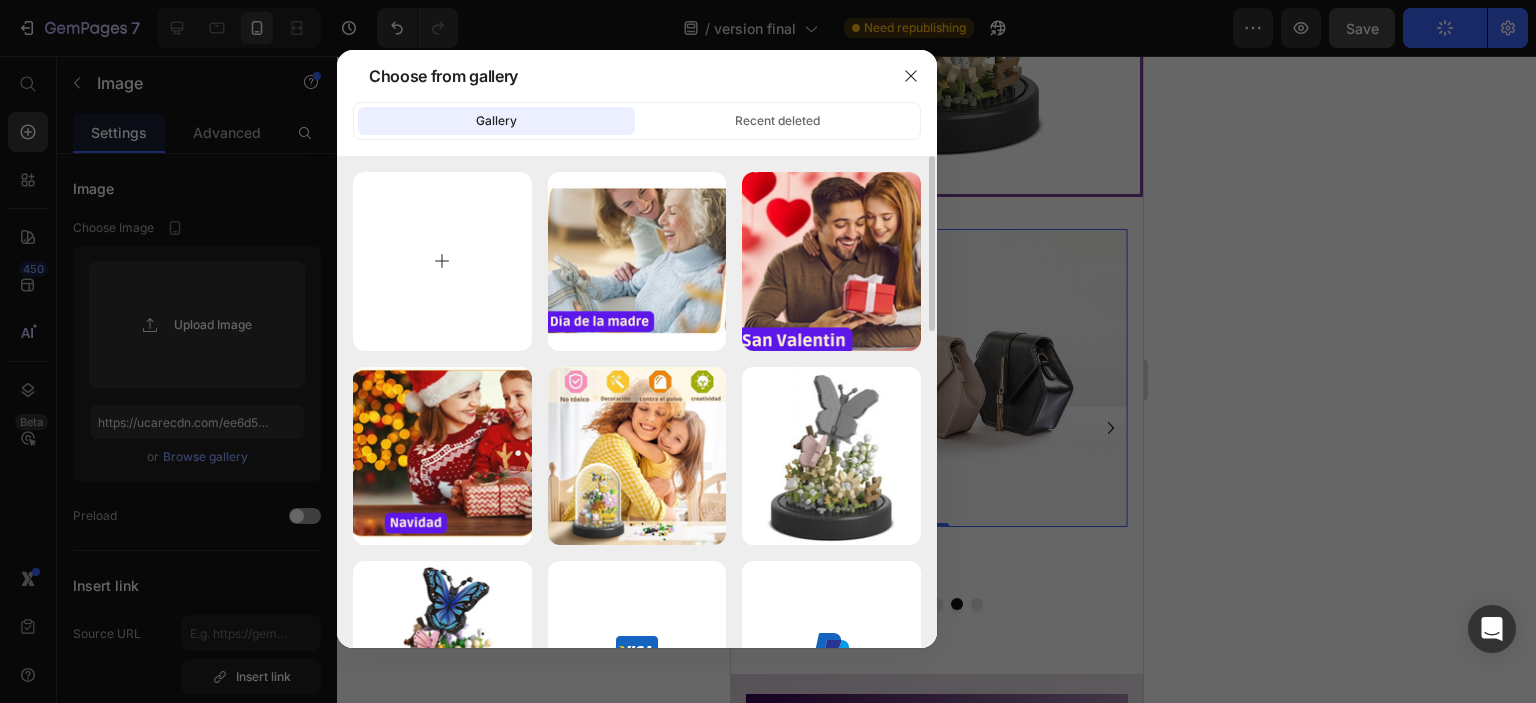 click at bounding box center [442, 261] 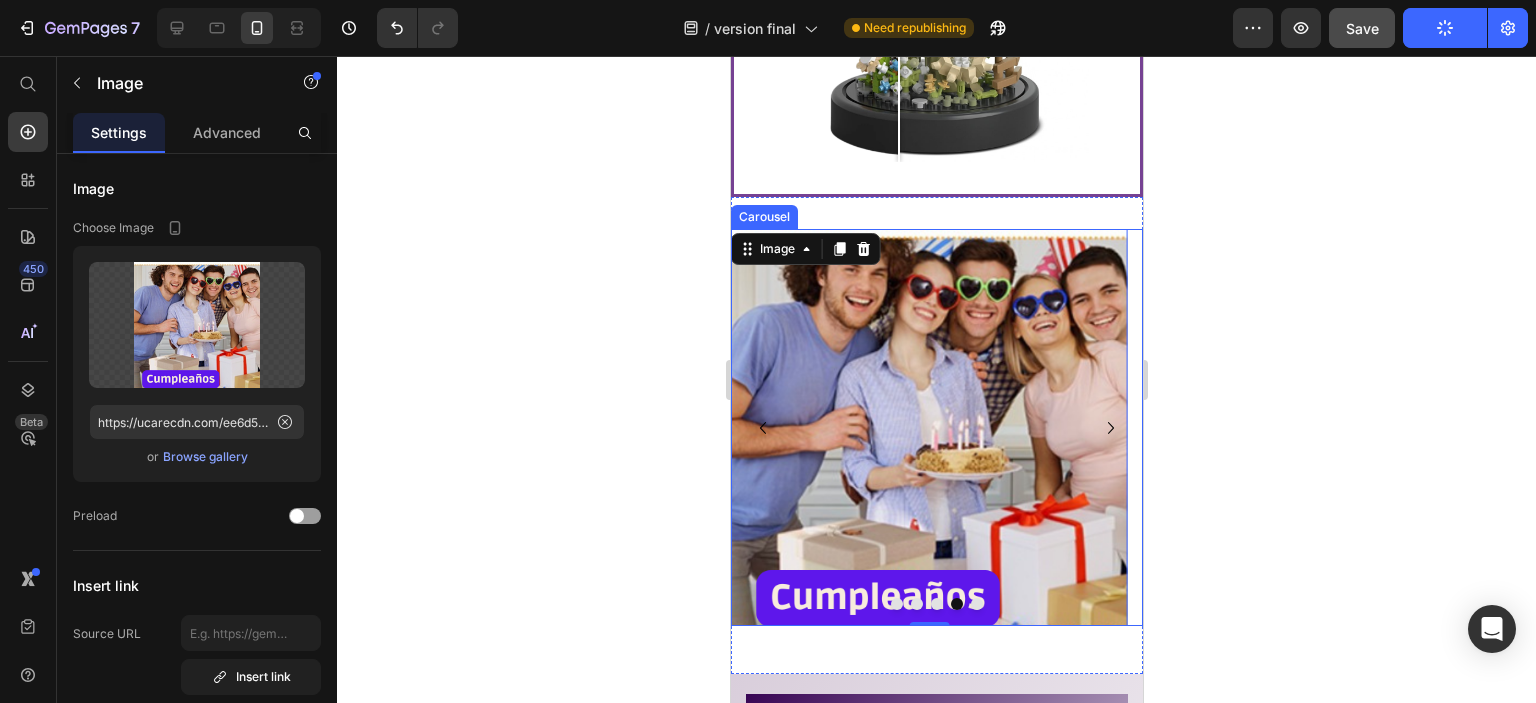 click at bounding box center [976, 604] 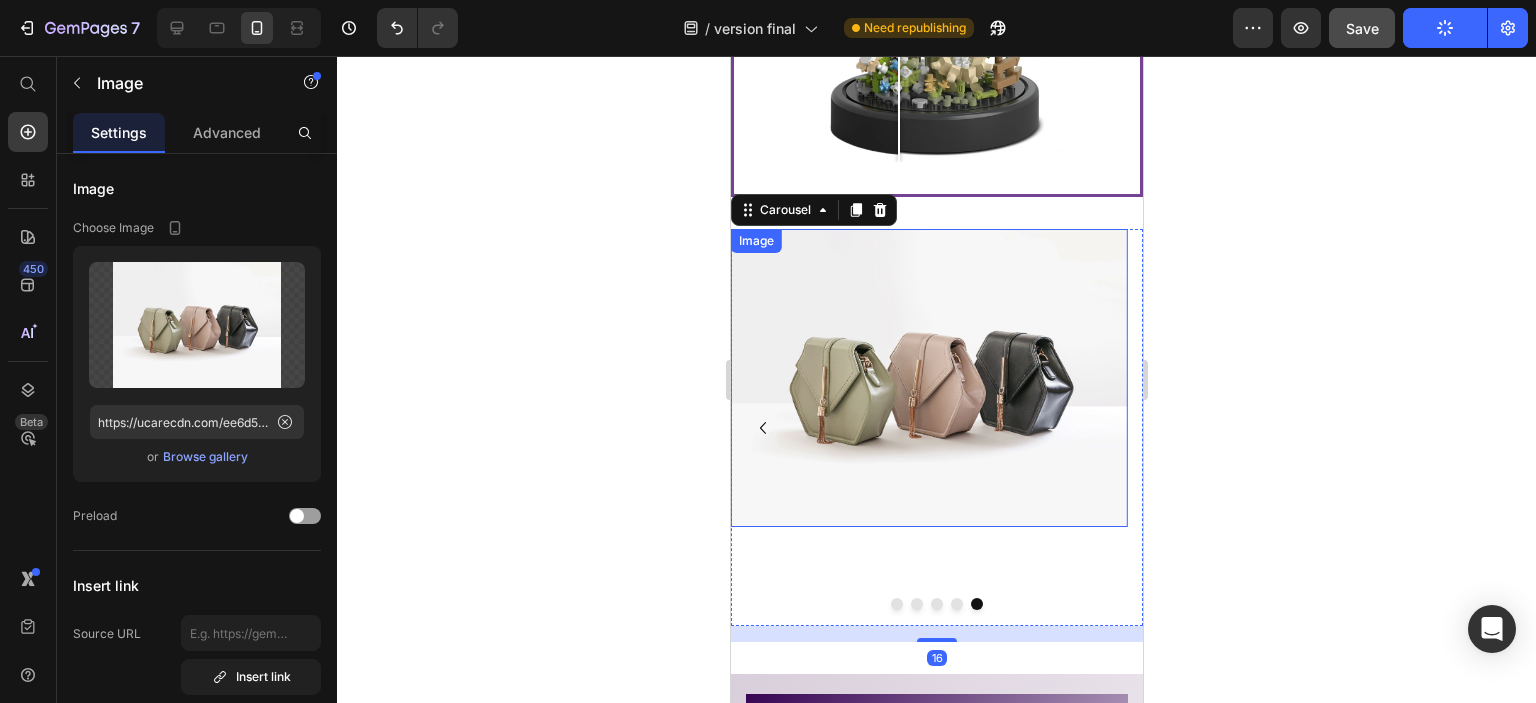 click at bounding box center [928, 378] 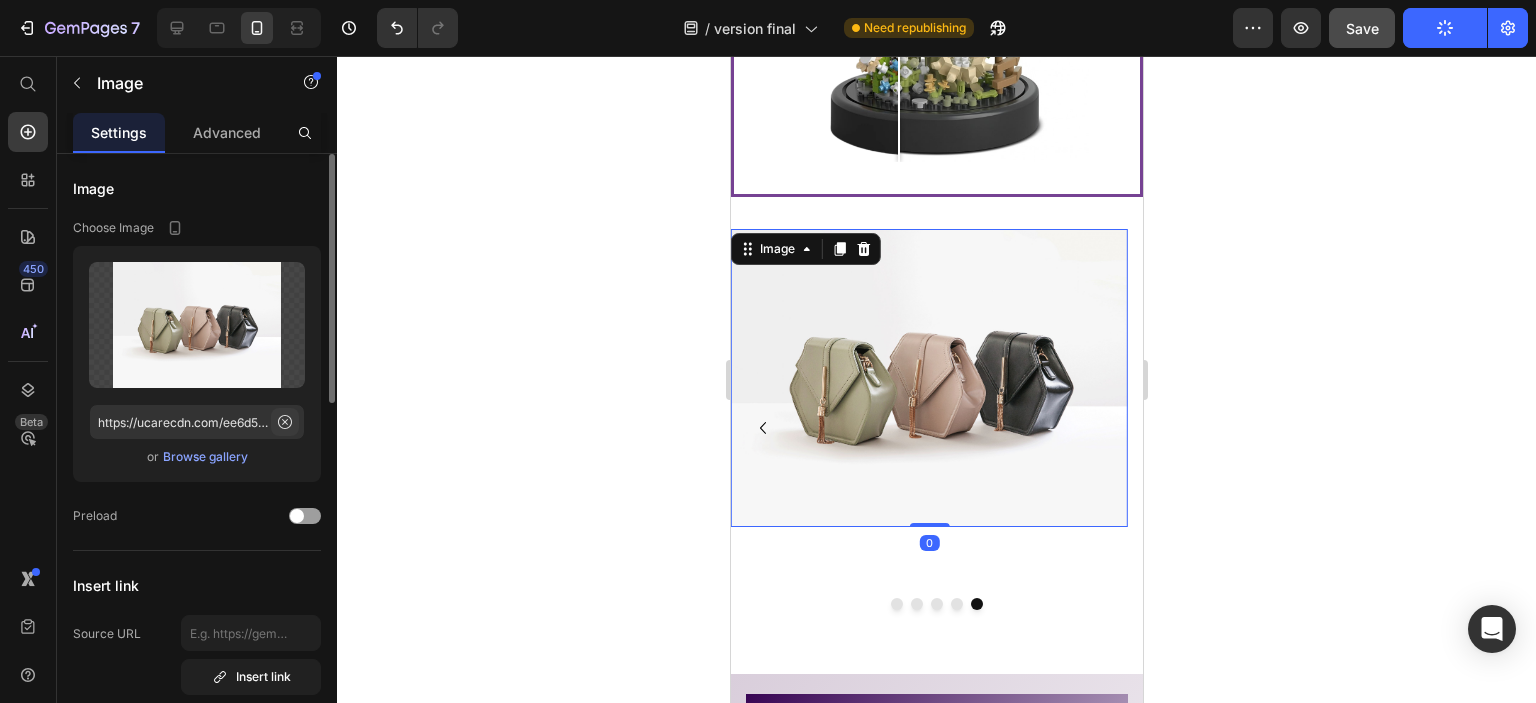 click 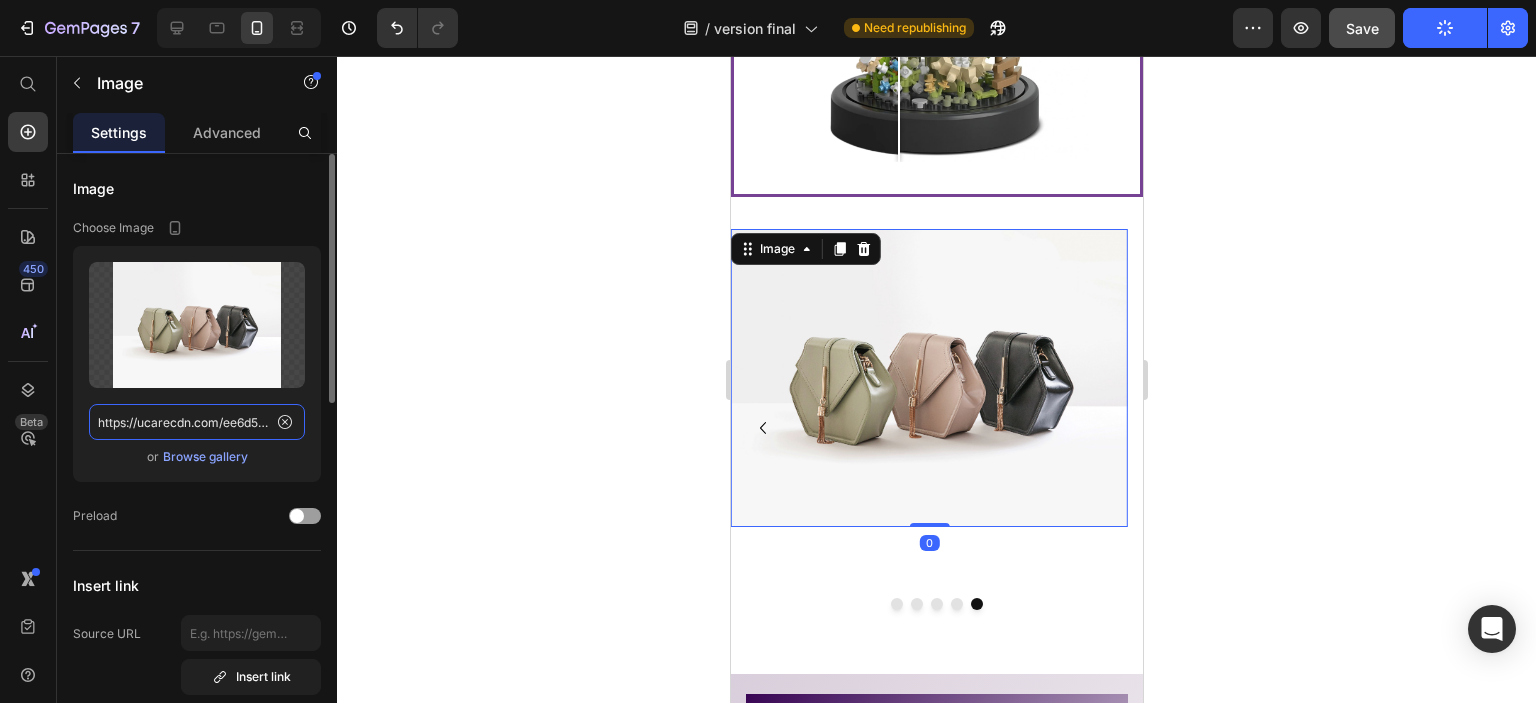 scroll, scrollTop: 0, scrollLeft: 0, axis: both 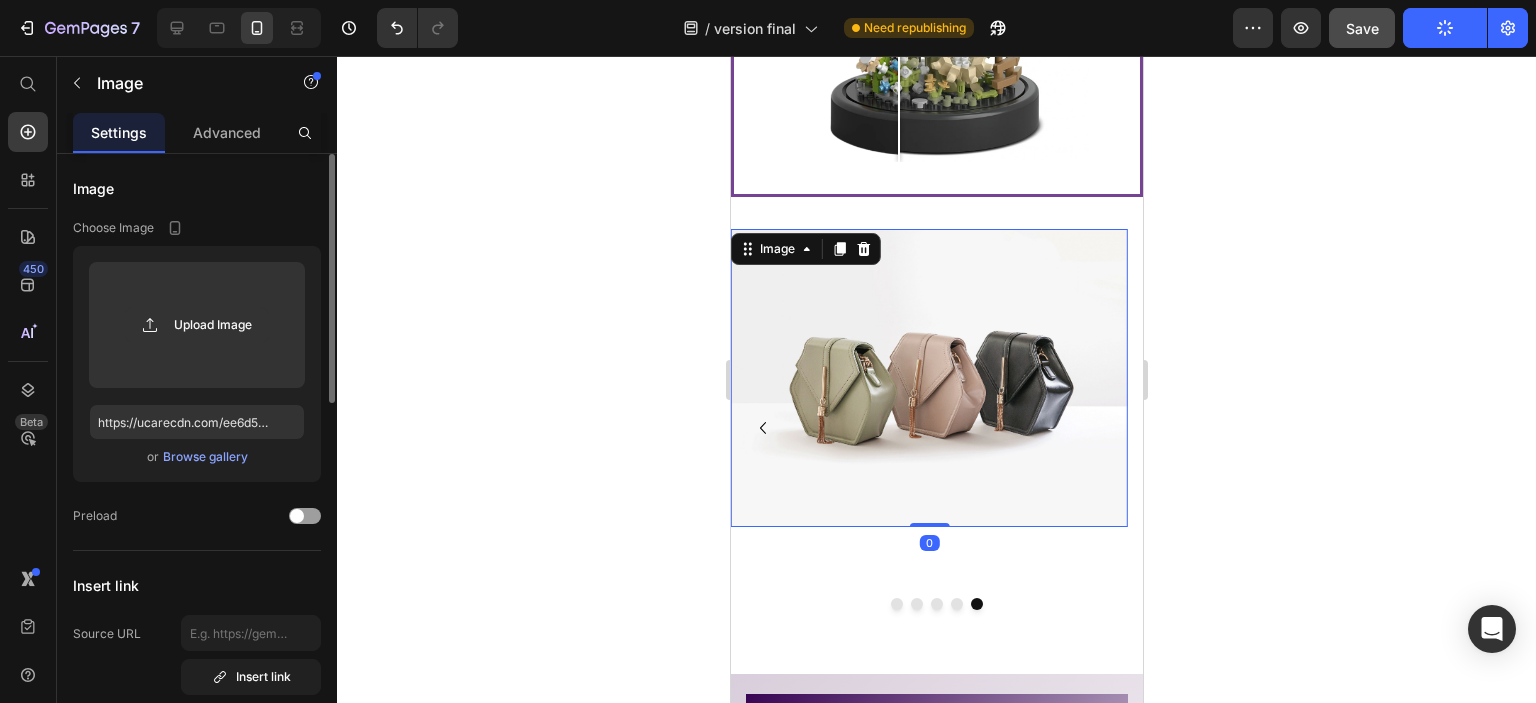 click on "Browse gallery" at bounding box center (205, 457) 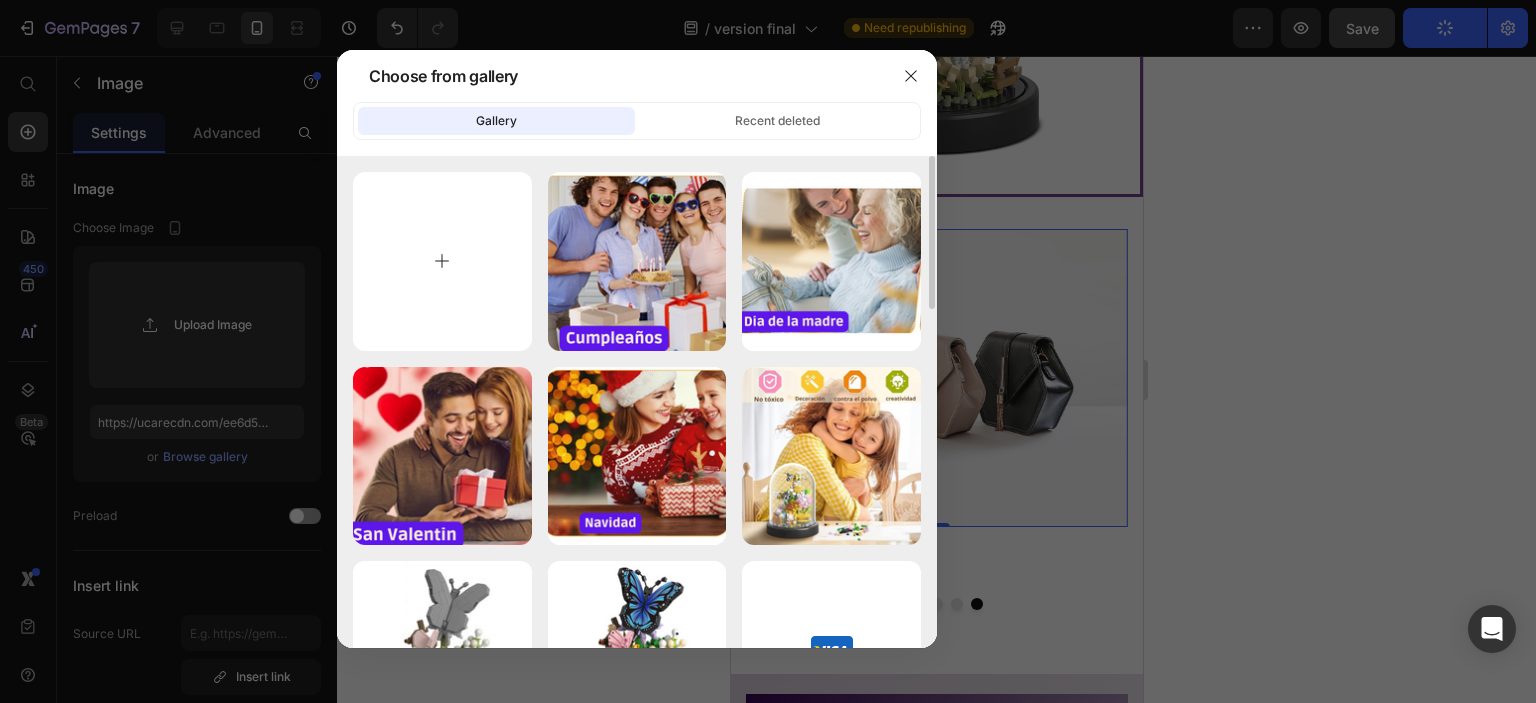 click at bounding box center [442, 261] 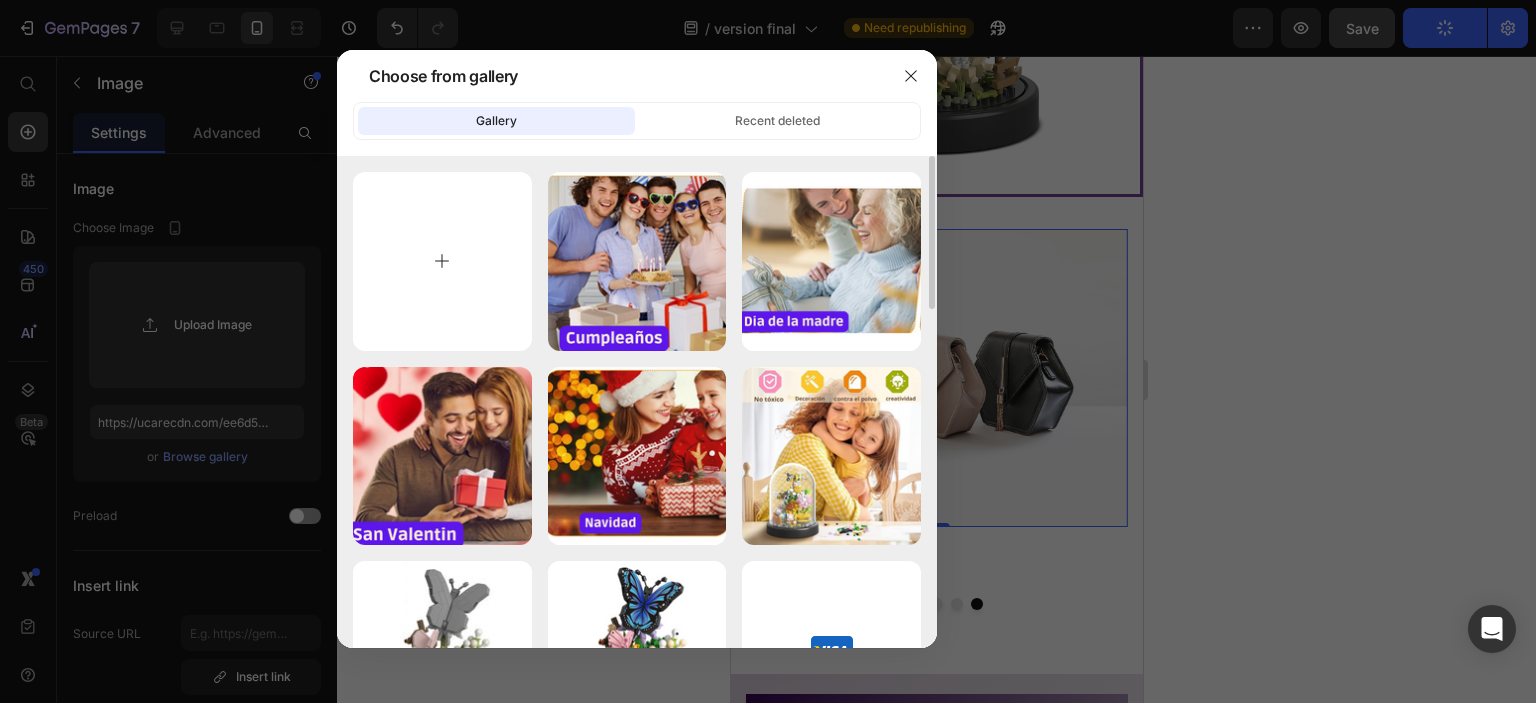 type on "C:\fakepath\El Dia del Niño.png" 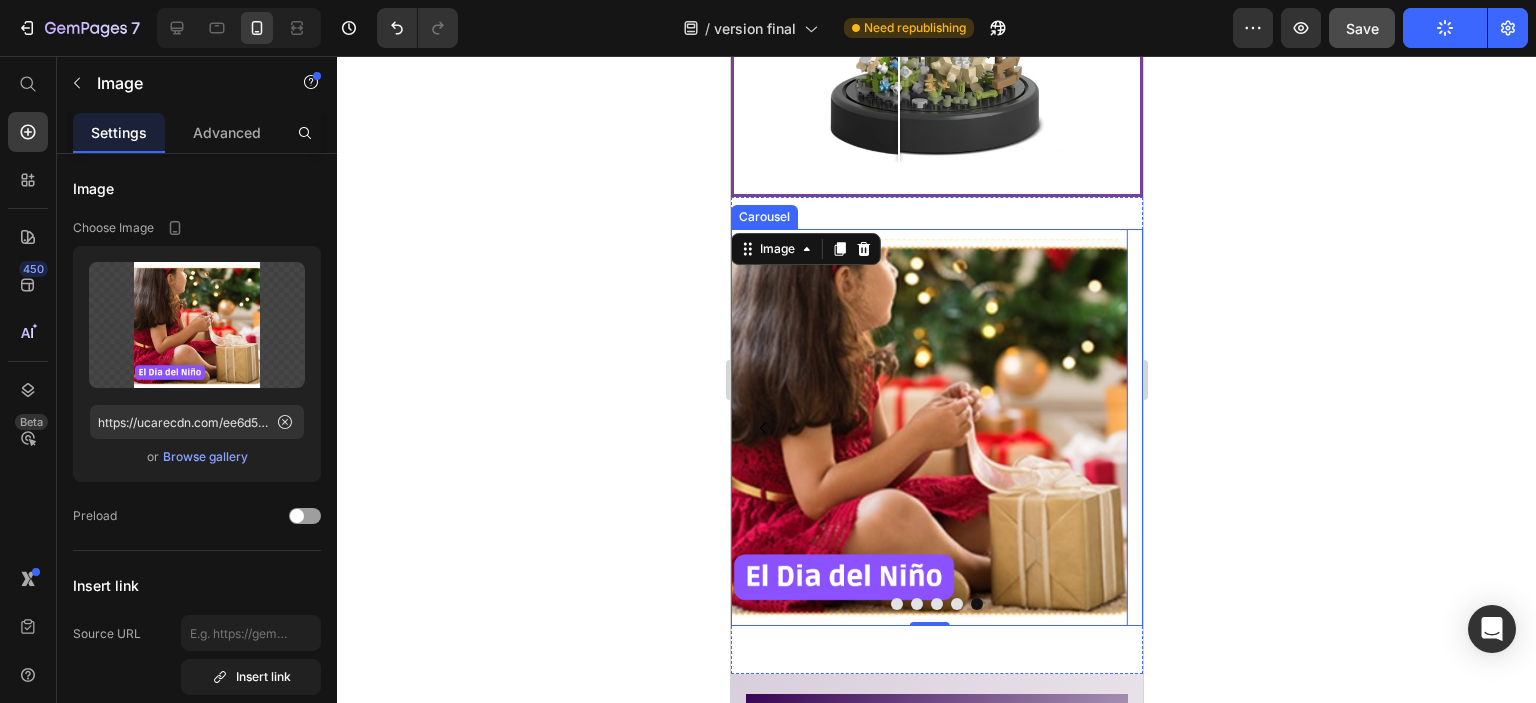 click at bounding box center (896, 604) 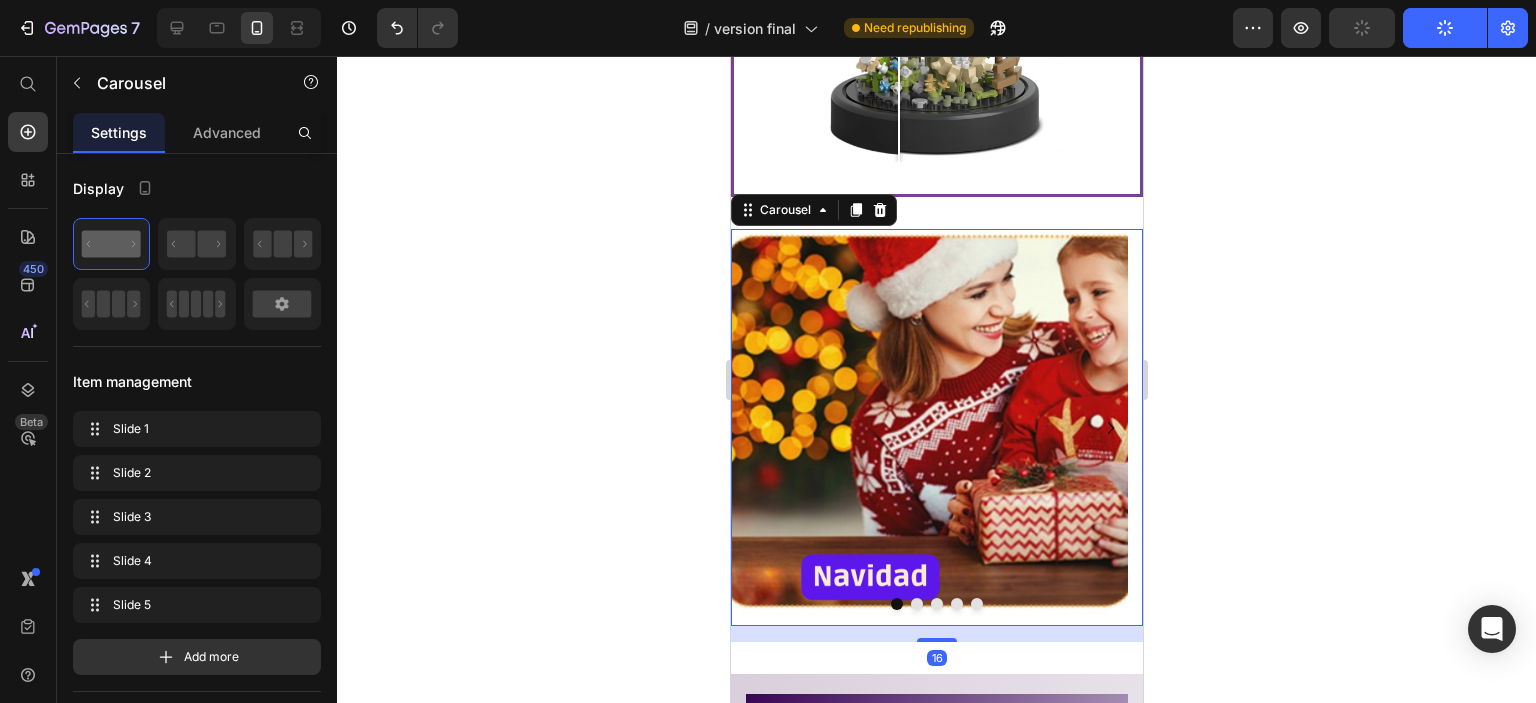 click at bounding box center (916, 604) 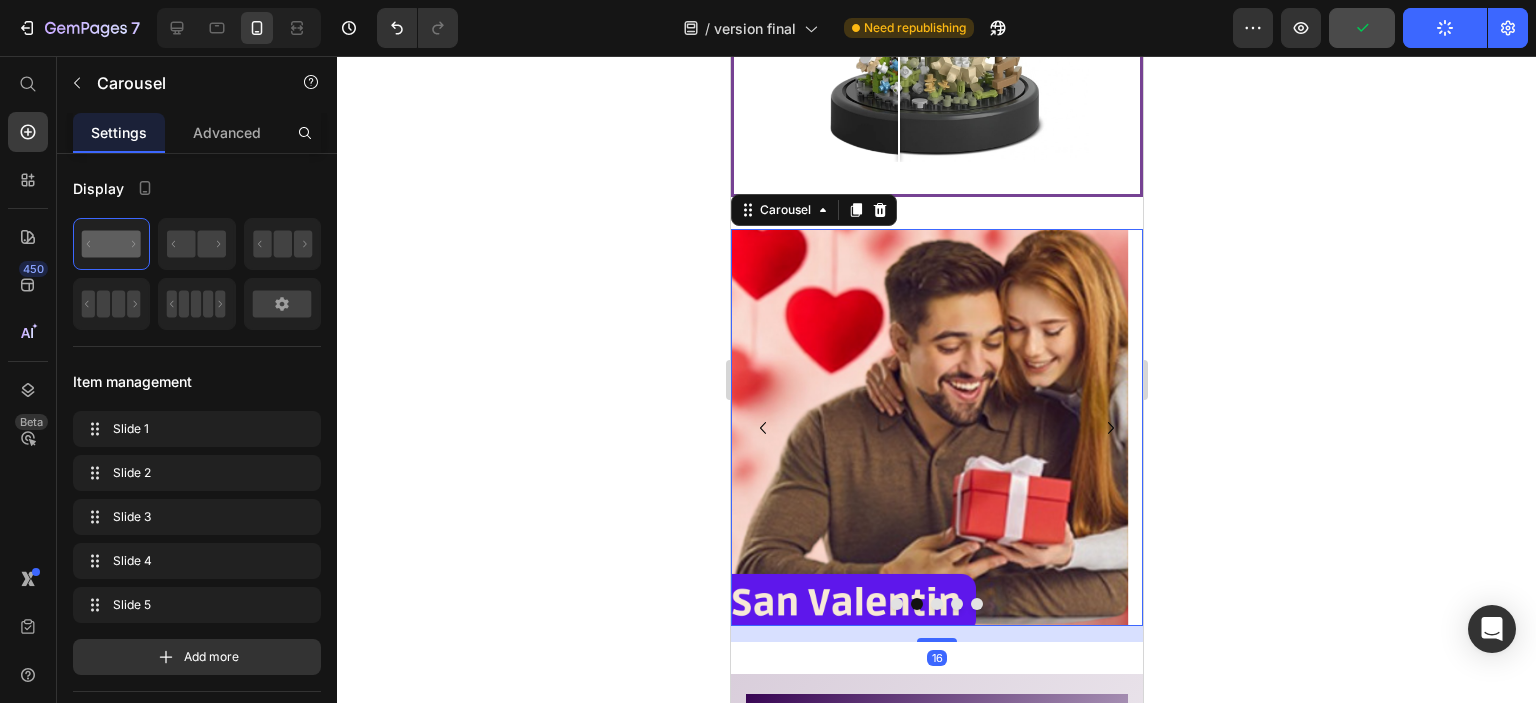 click at bounding box center (936, 604) 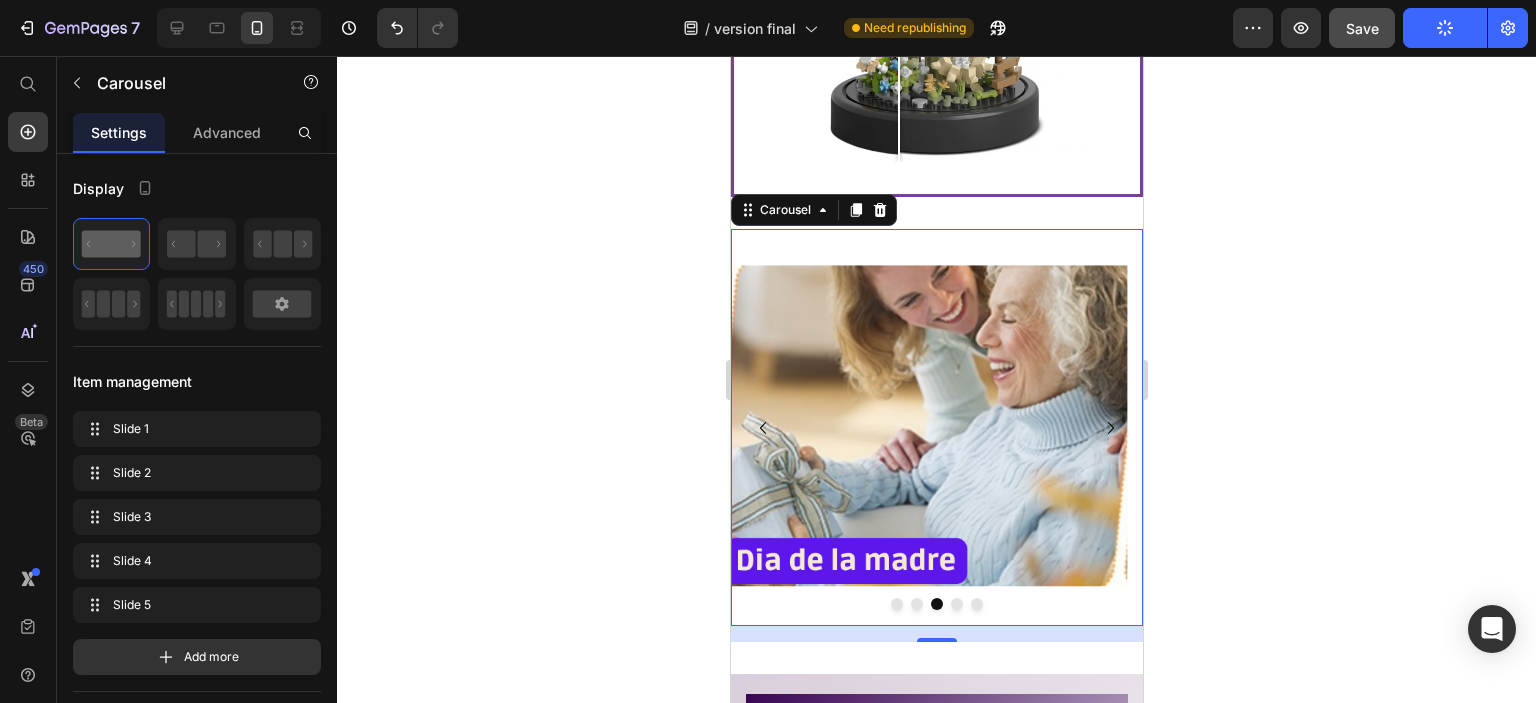 click at bounding box center (956, 604) 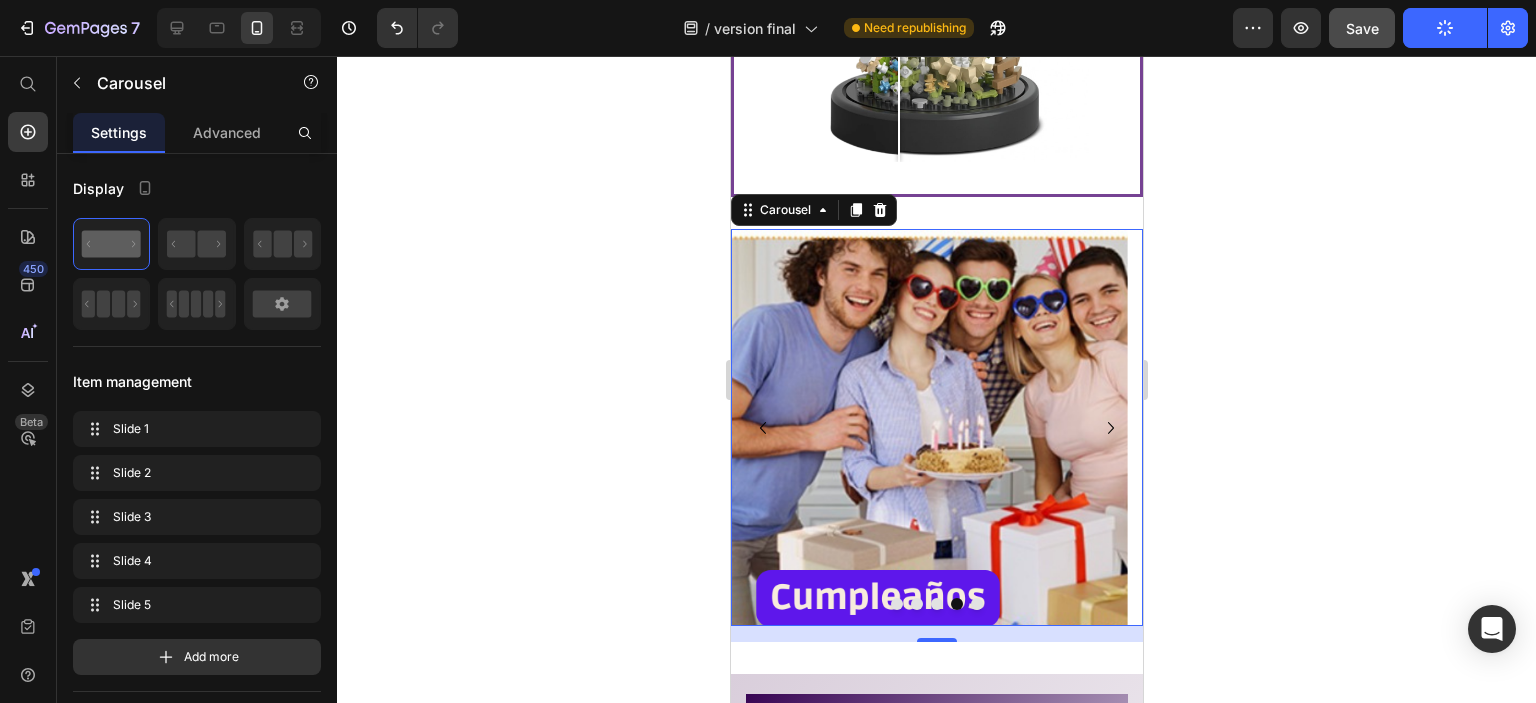 click at bounding box center [976, 604] 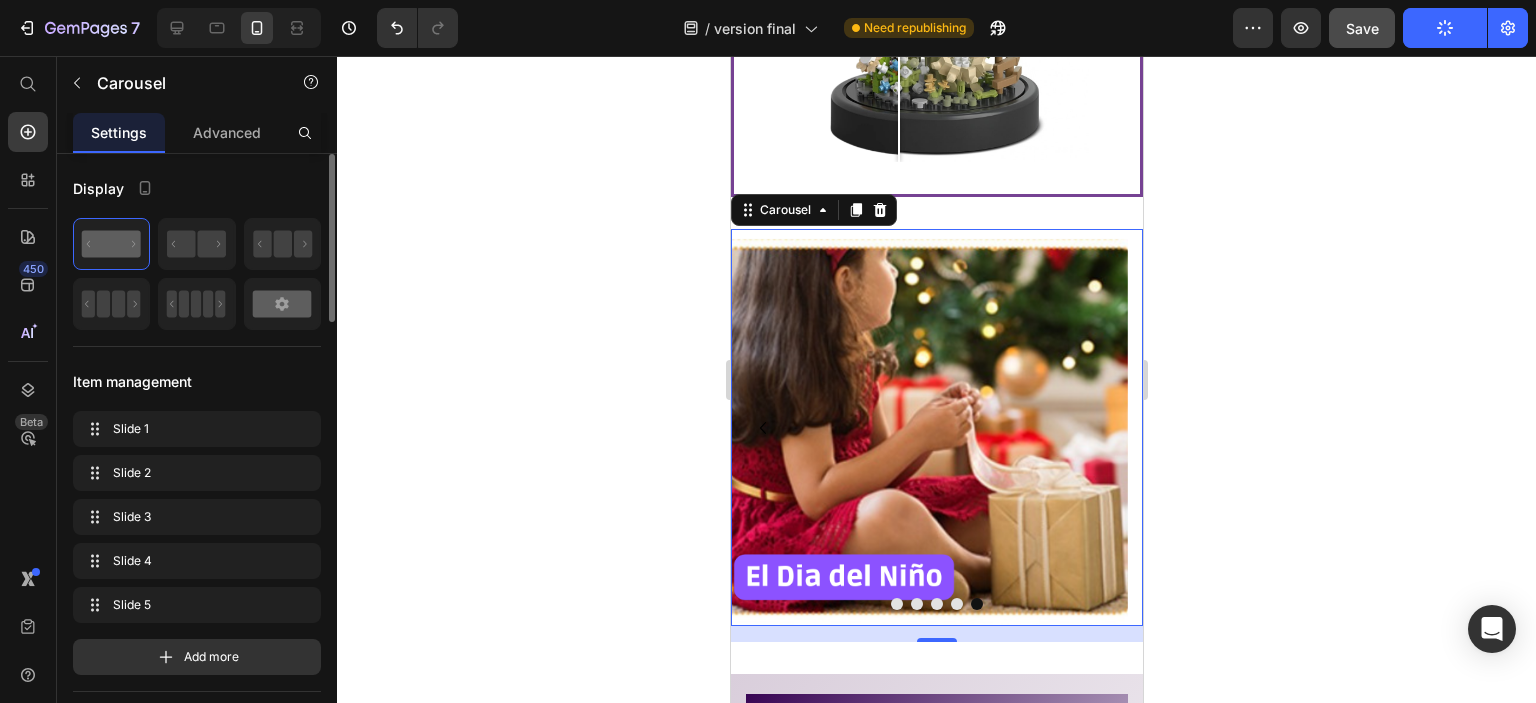 click 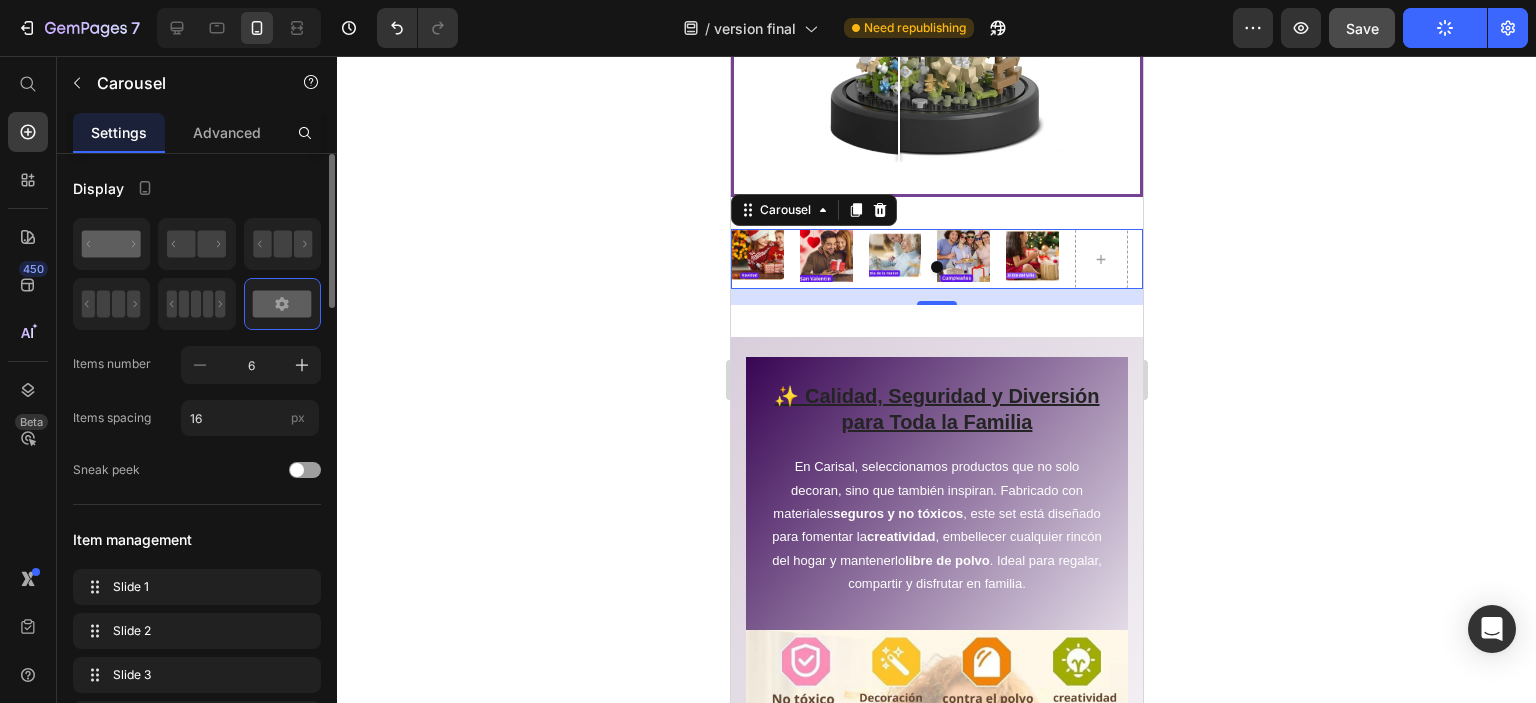 click 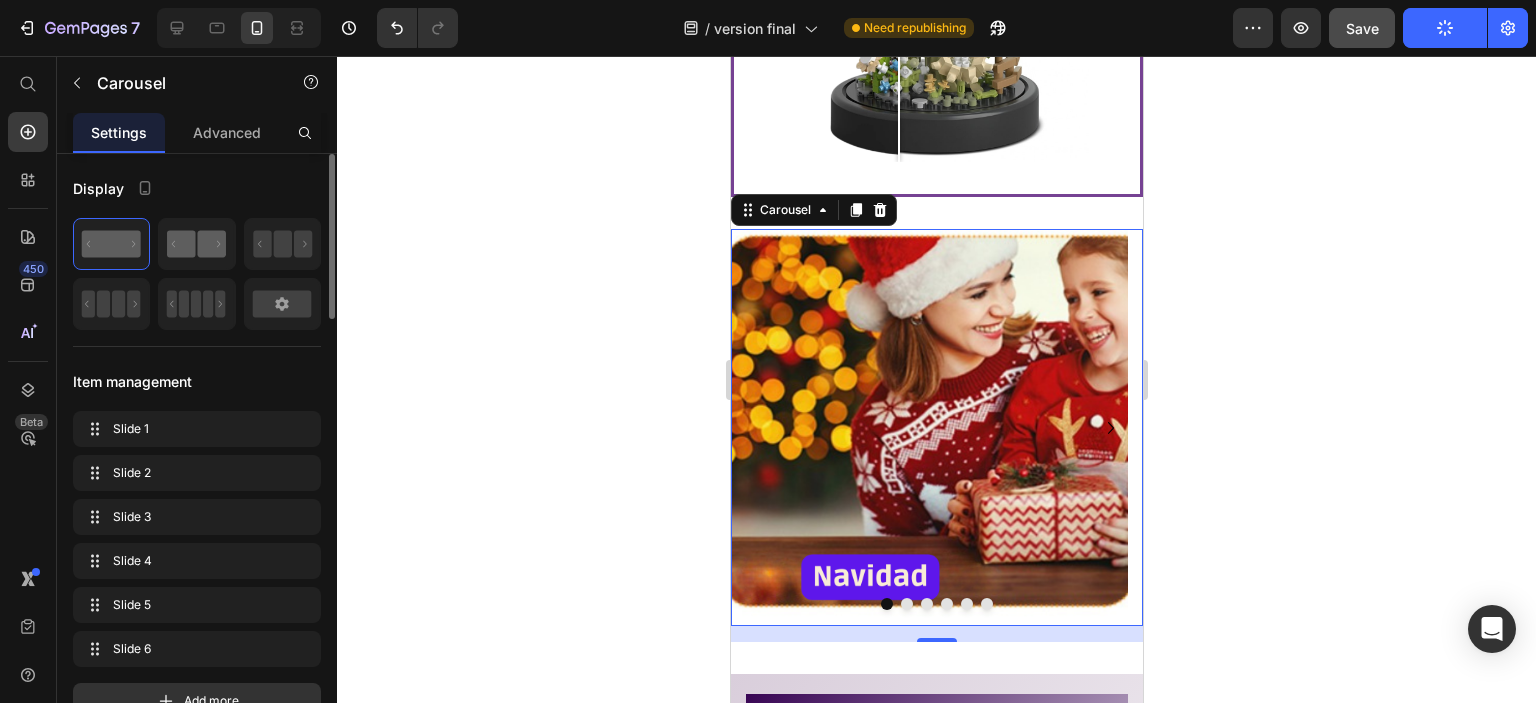 click 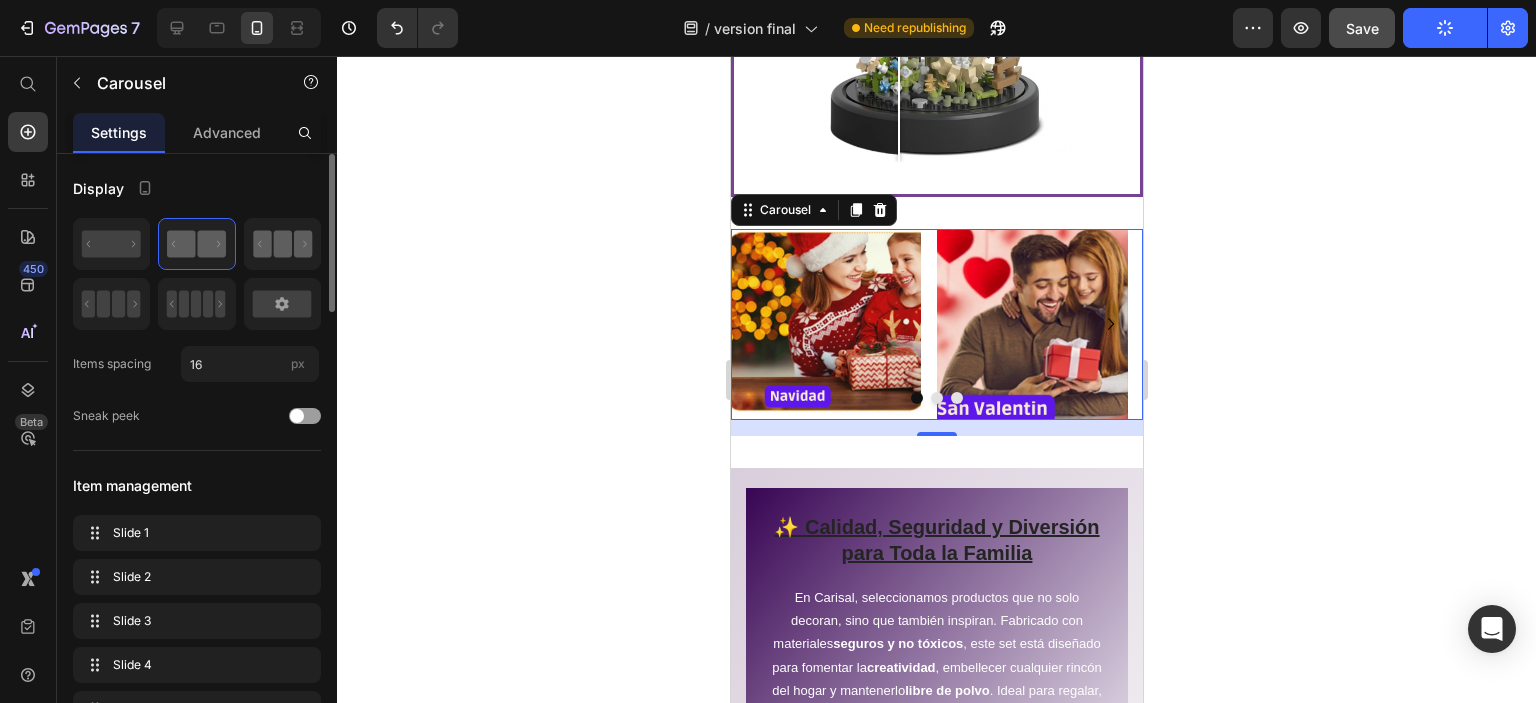 click 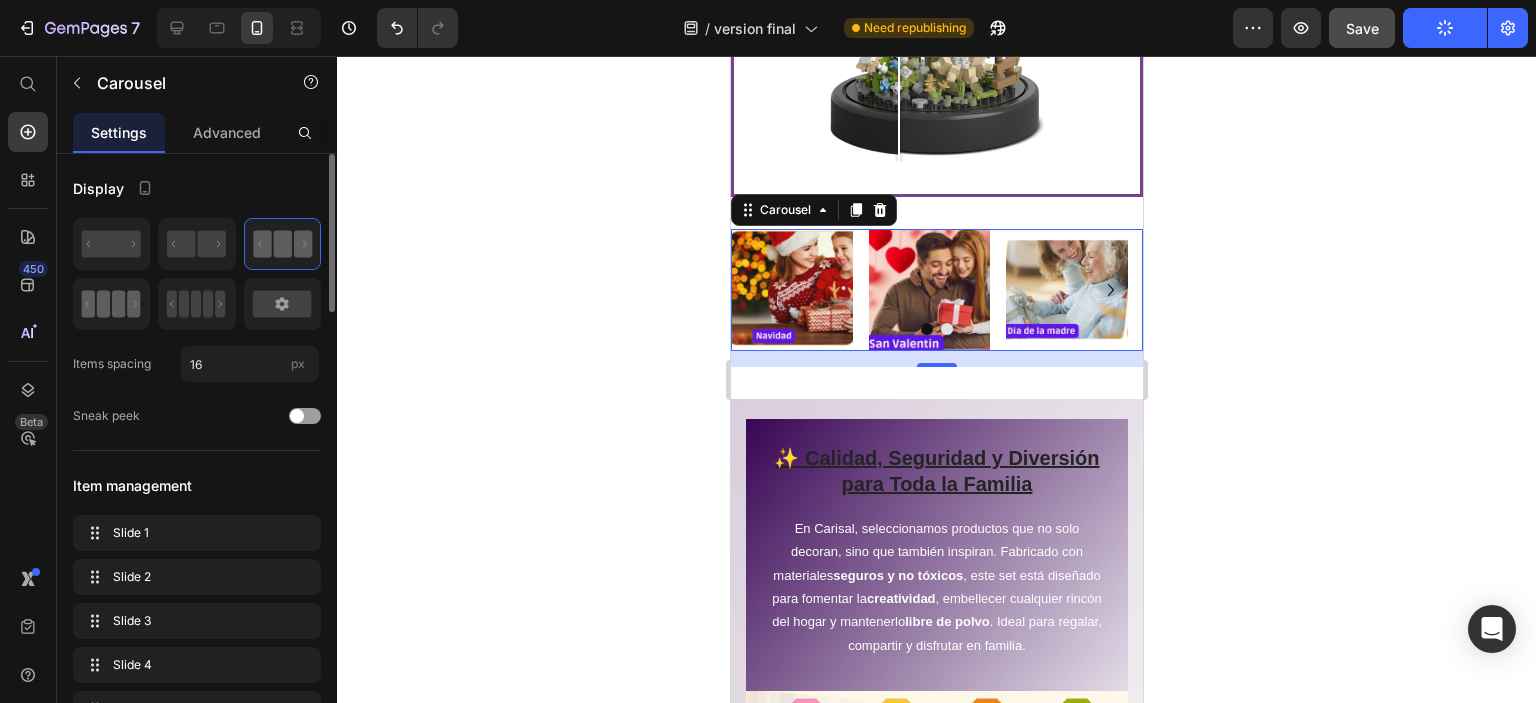 click 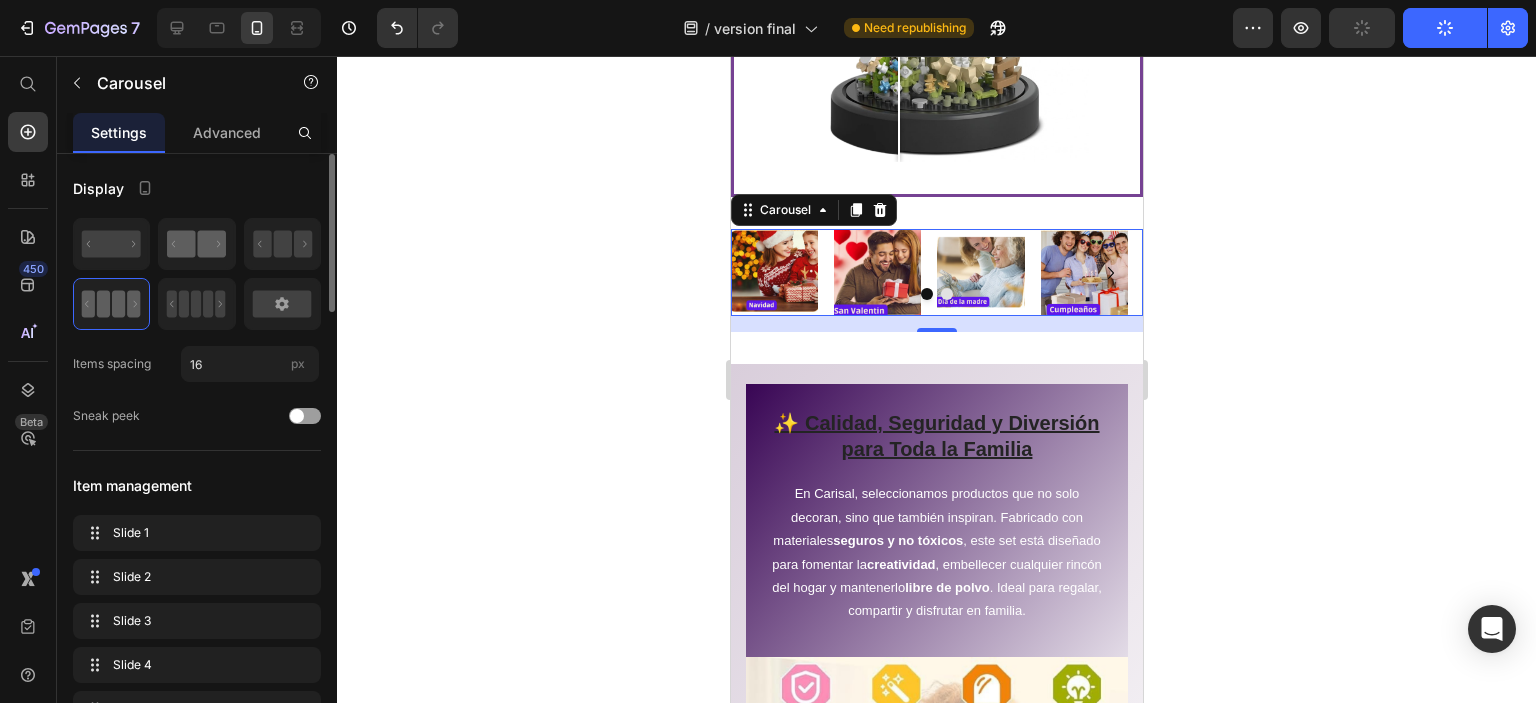 click 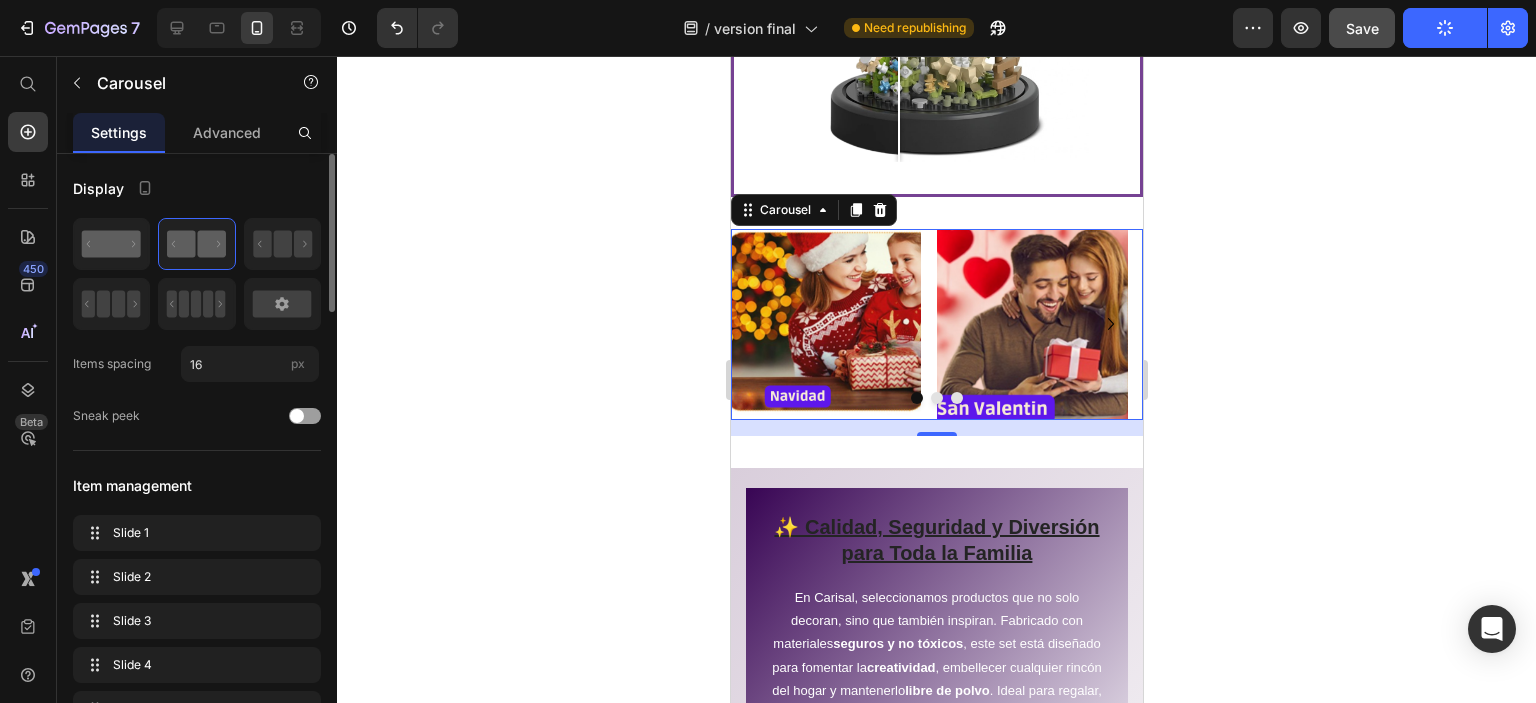 click 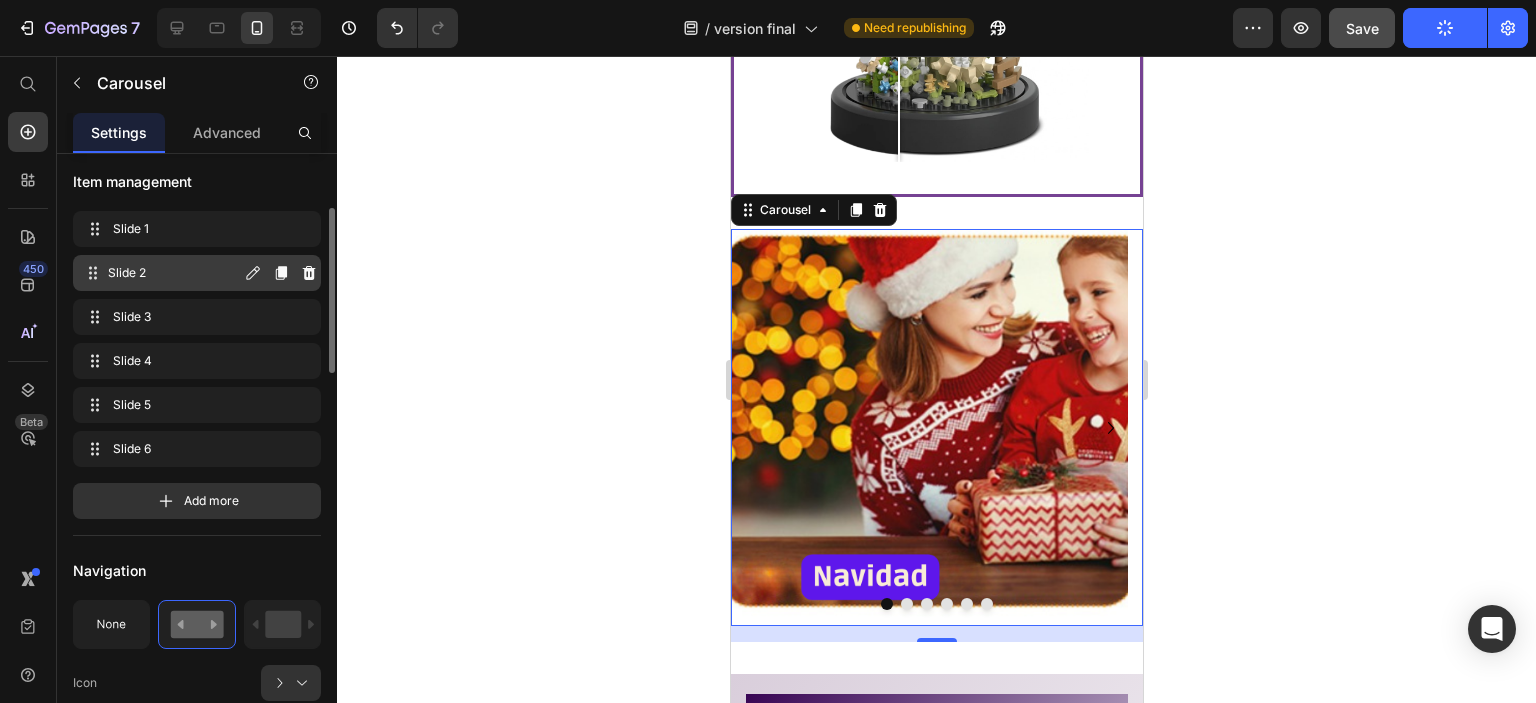 scroll, scrollTop: 400, scrollLeft: 0, axis: vertical 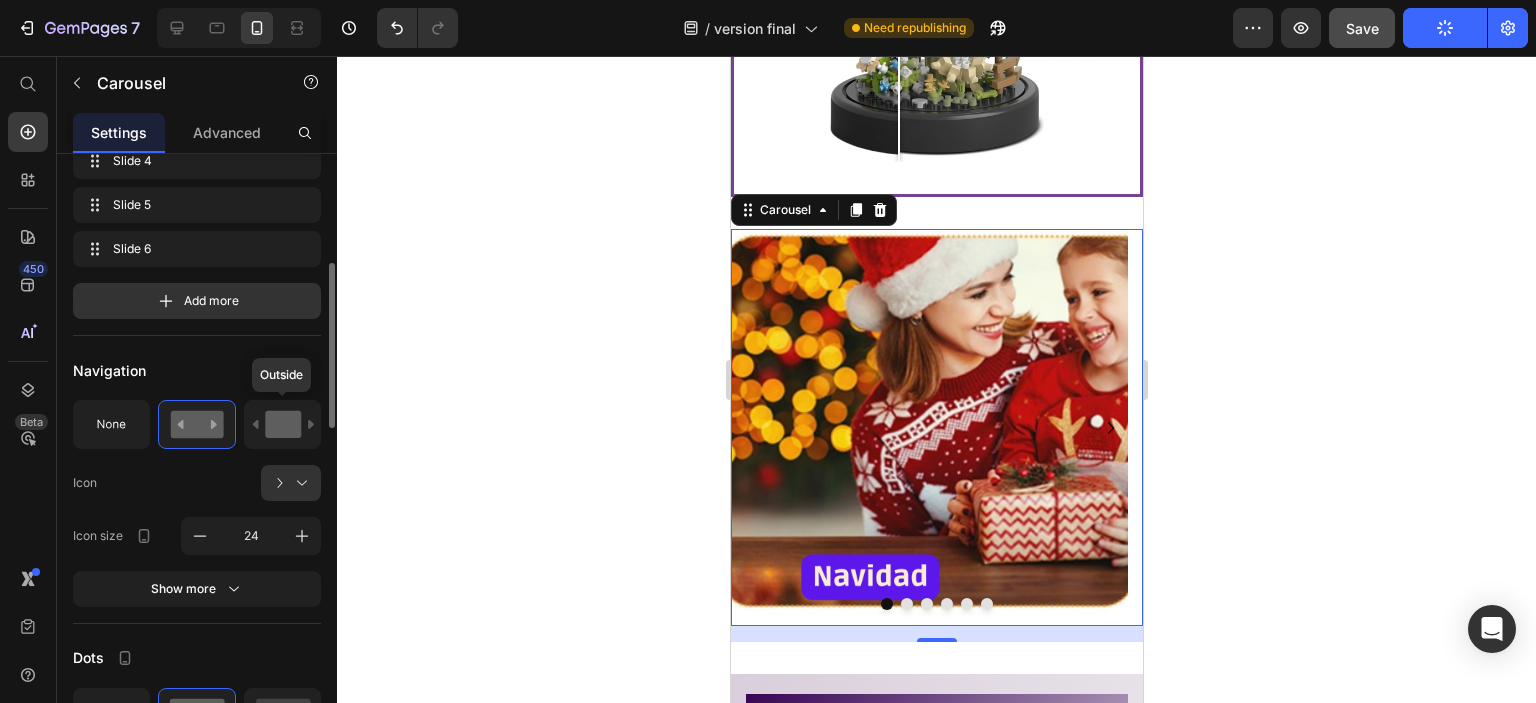 click 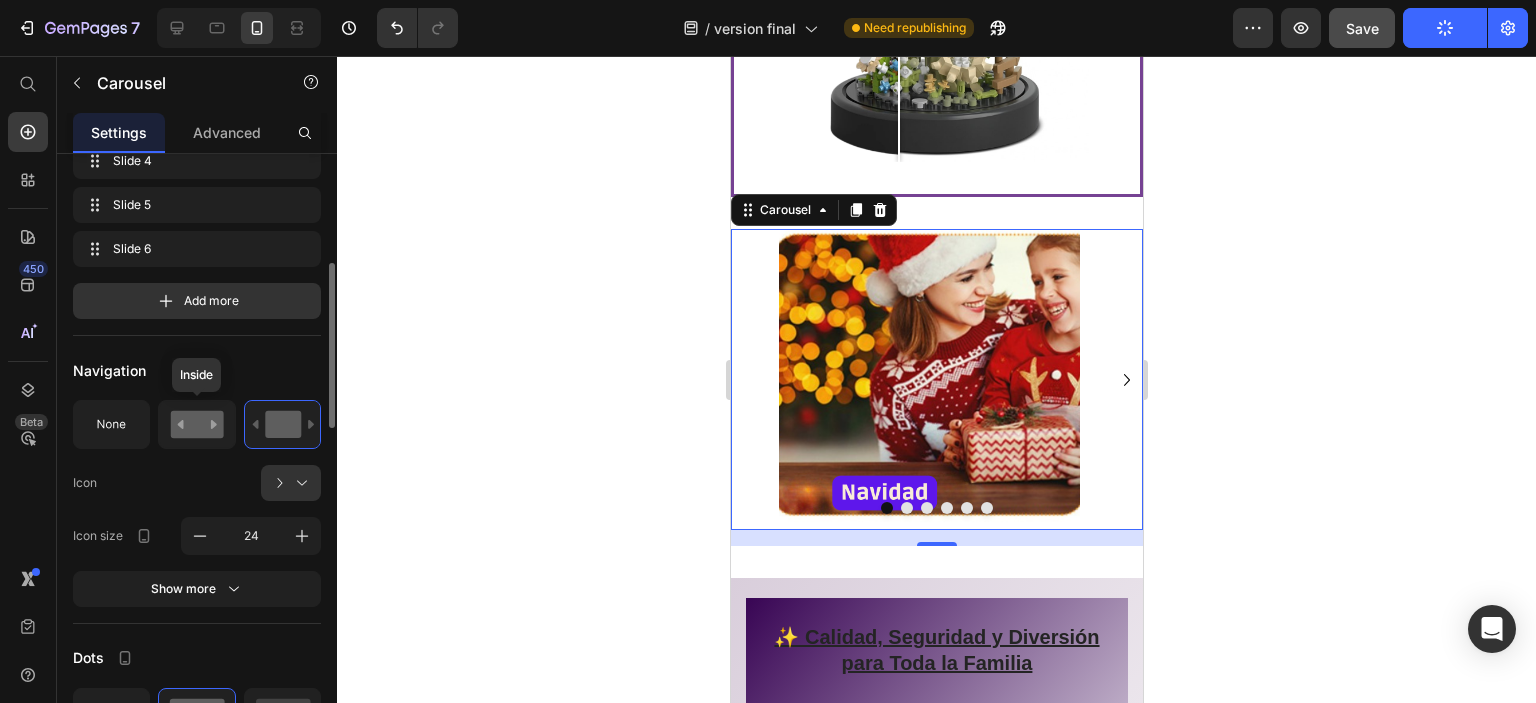 click 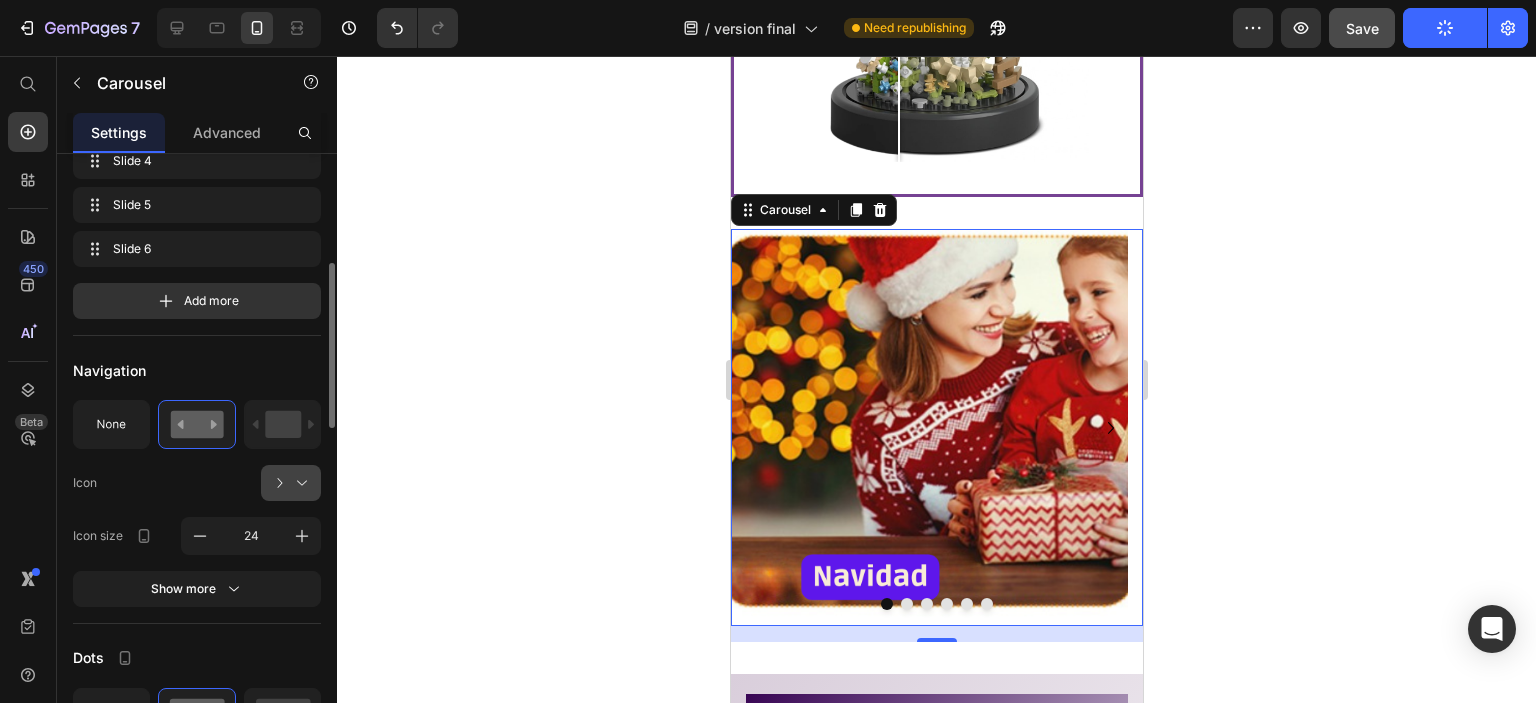 click at bounding box center [299, 483] 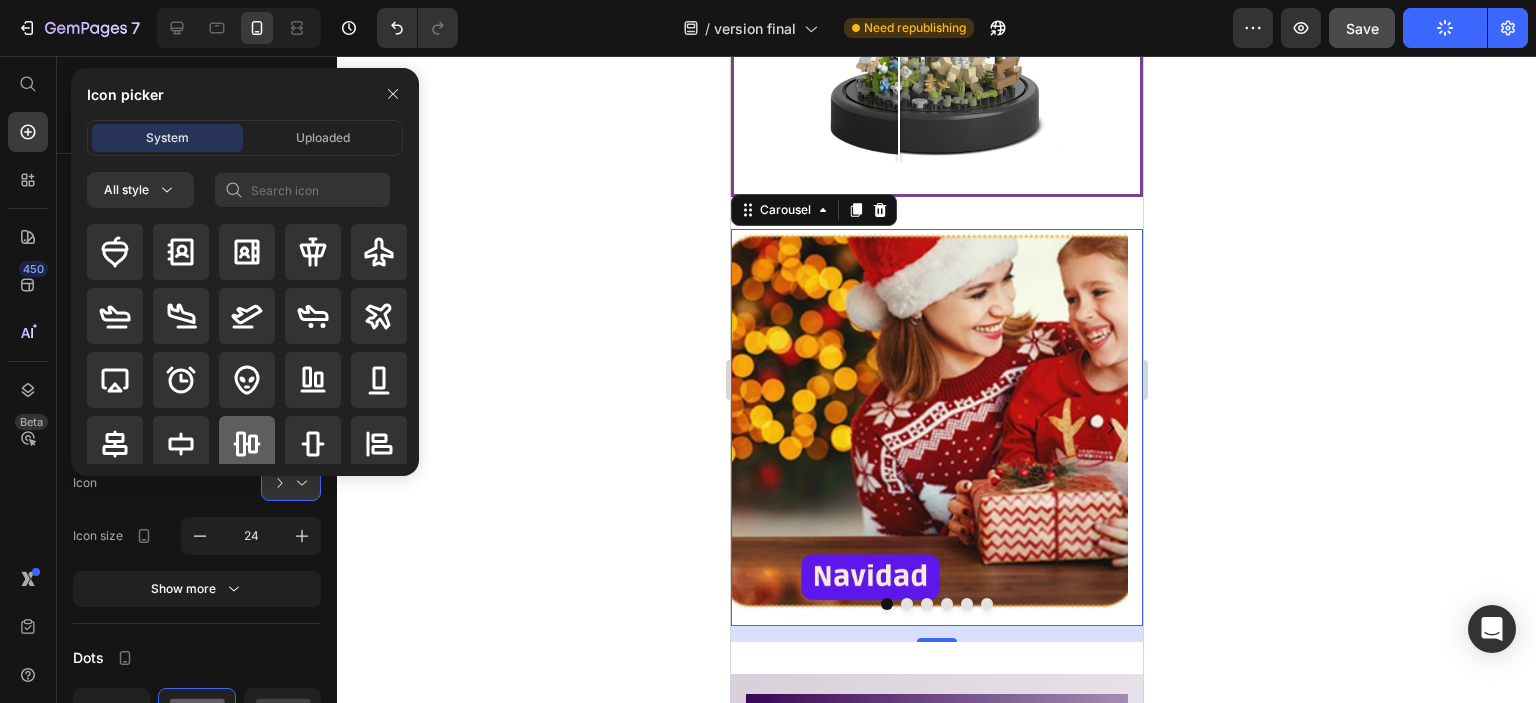 click 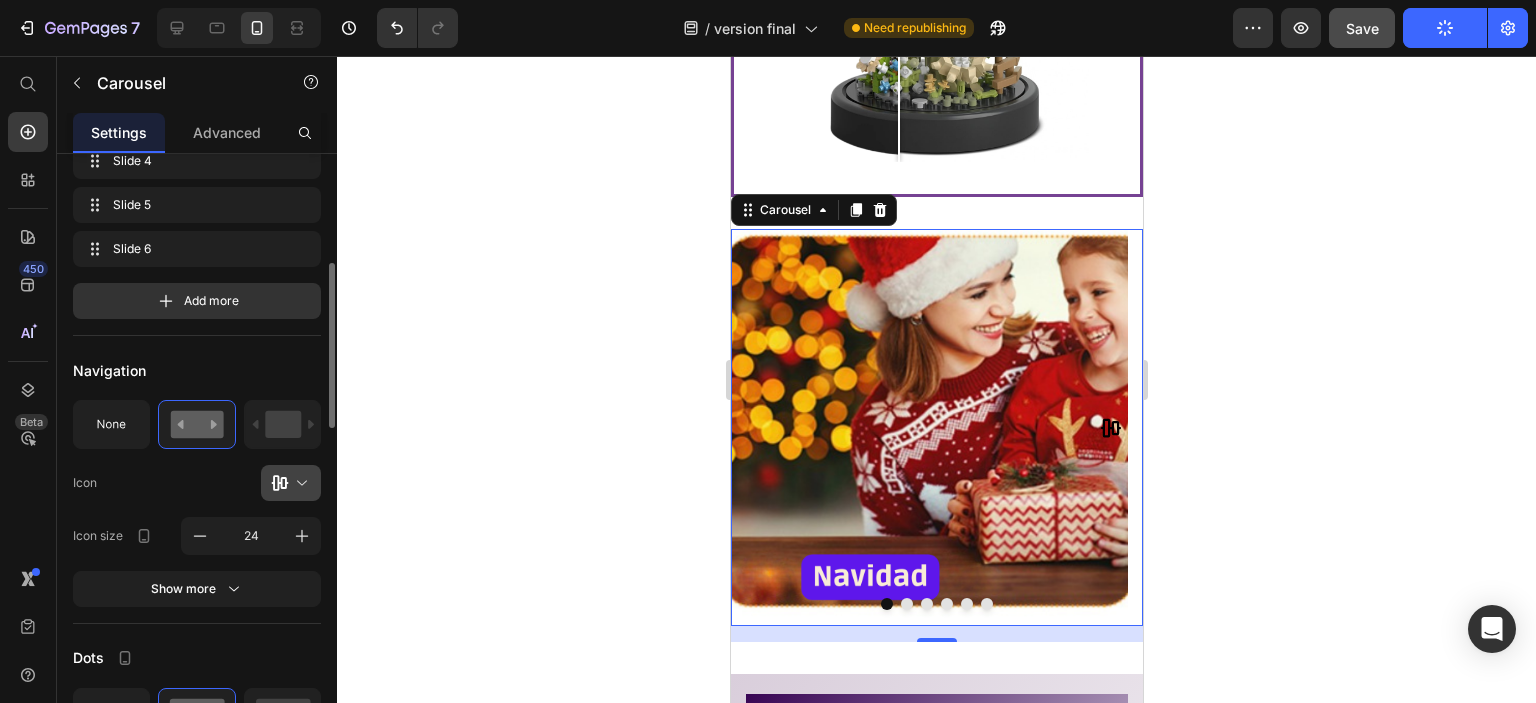 click at bounding box center [299, 483] 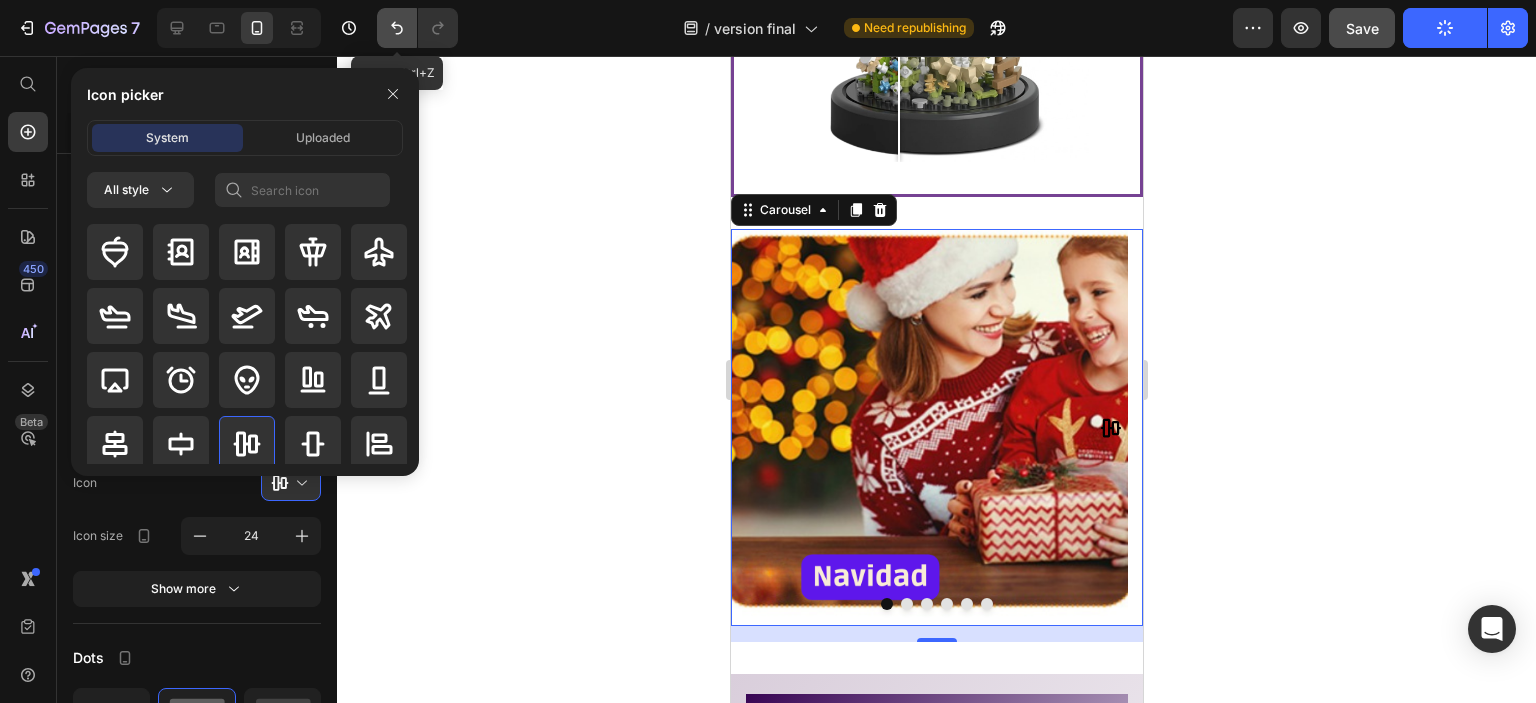 click 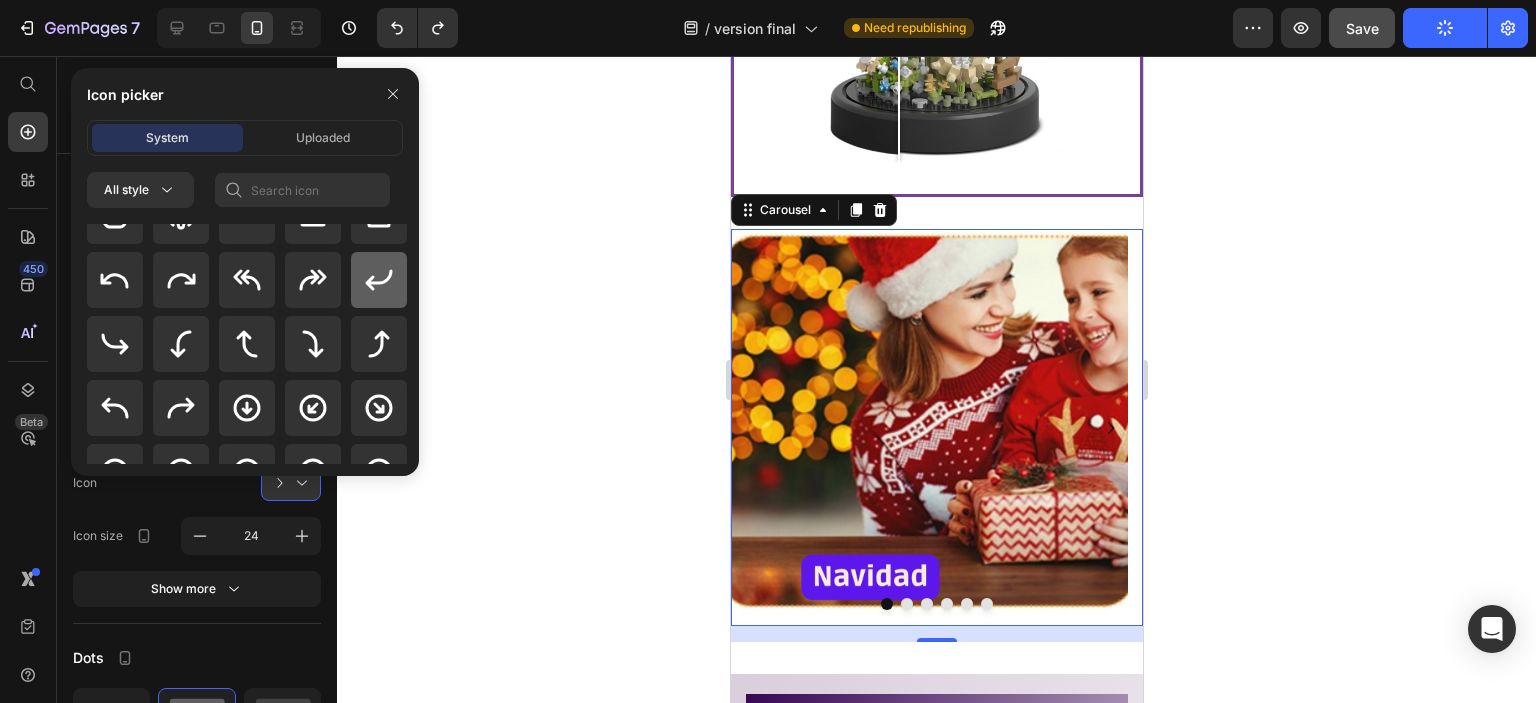 scroll, scrollTop: 500, scrollLeft: 0, axis: vertical 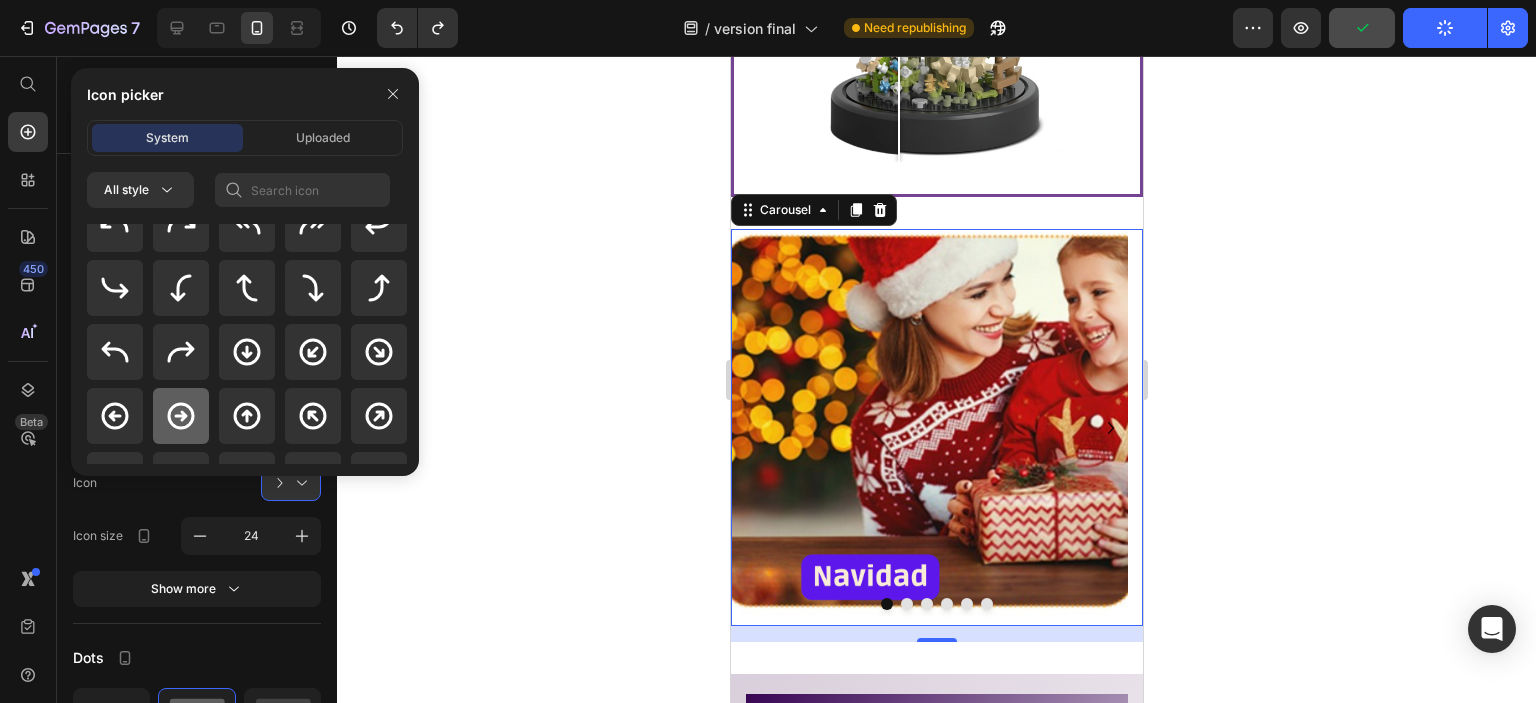 click 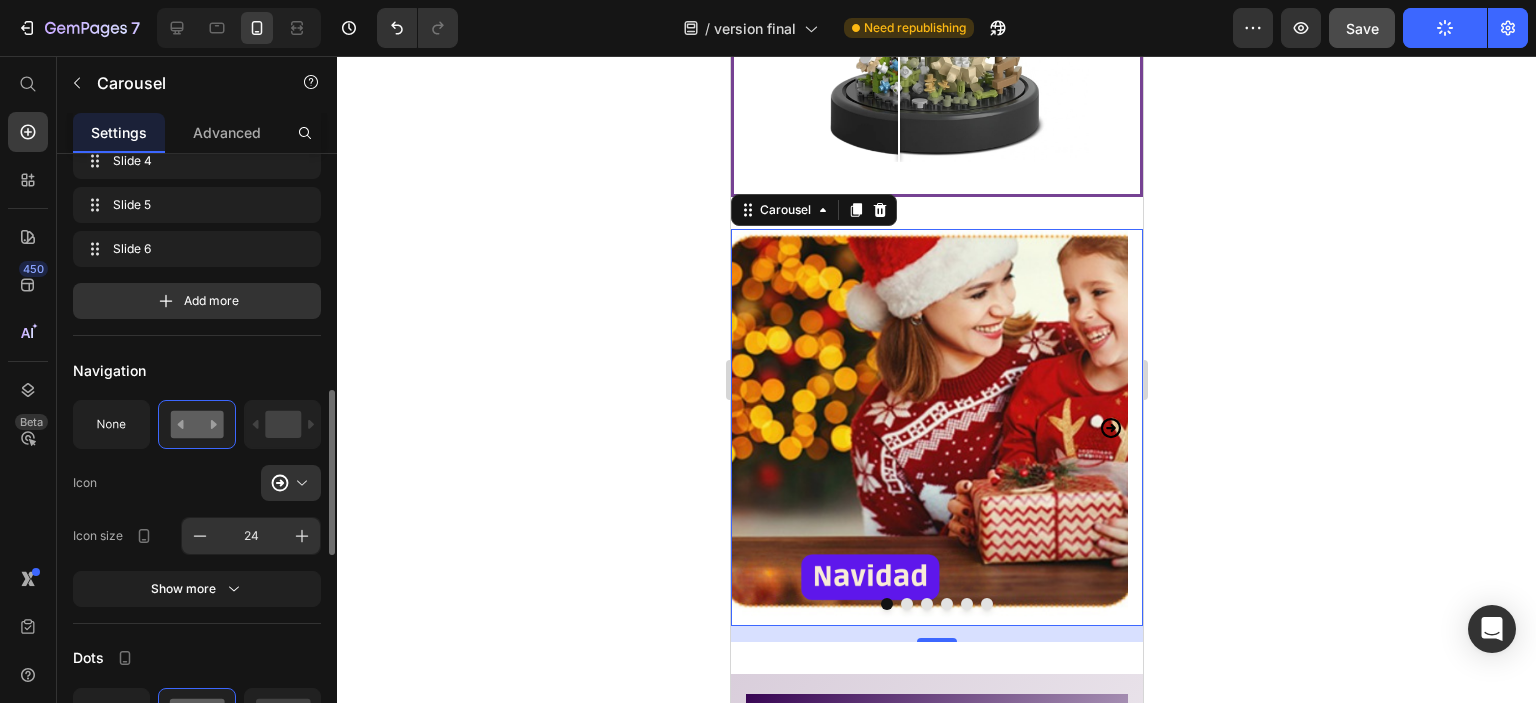 scroll, scrollTop: 500, scrollLeft: 0, axis: vertical 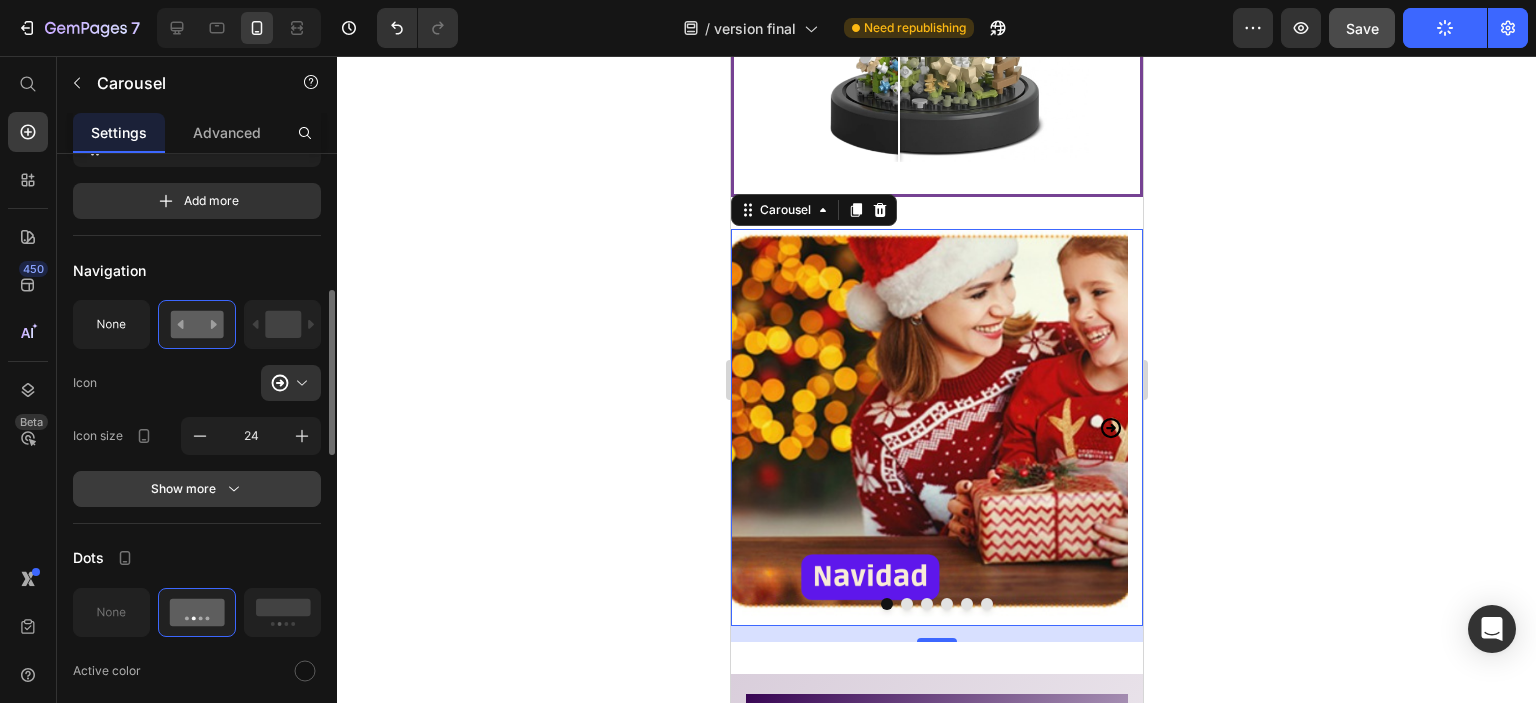 click on "Show more" at bounding box center [197, 489] 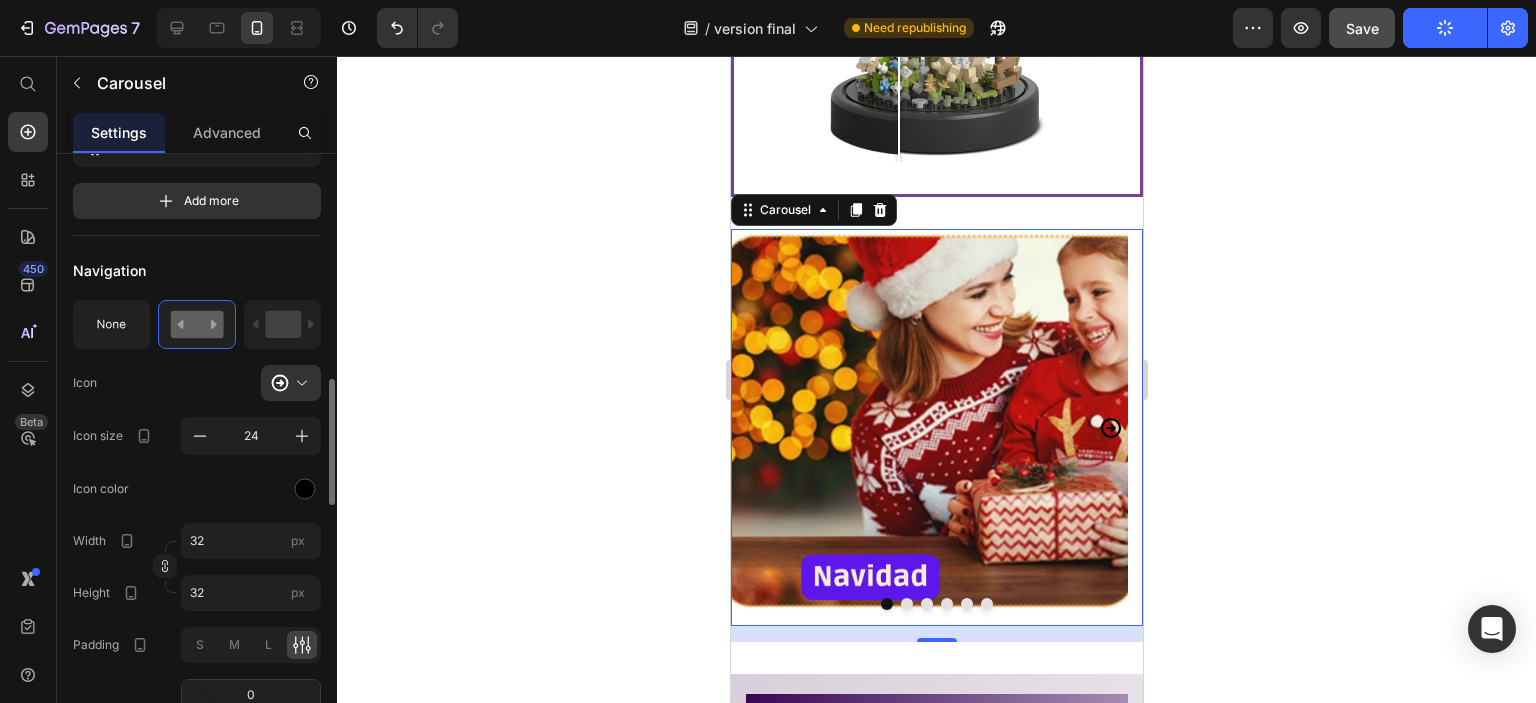 scroll, scrollTop: 600, scrollLeft: 0, axis: vertical 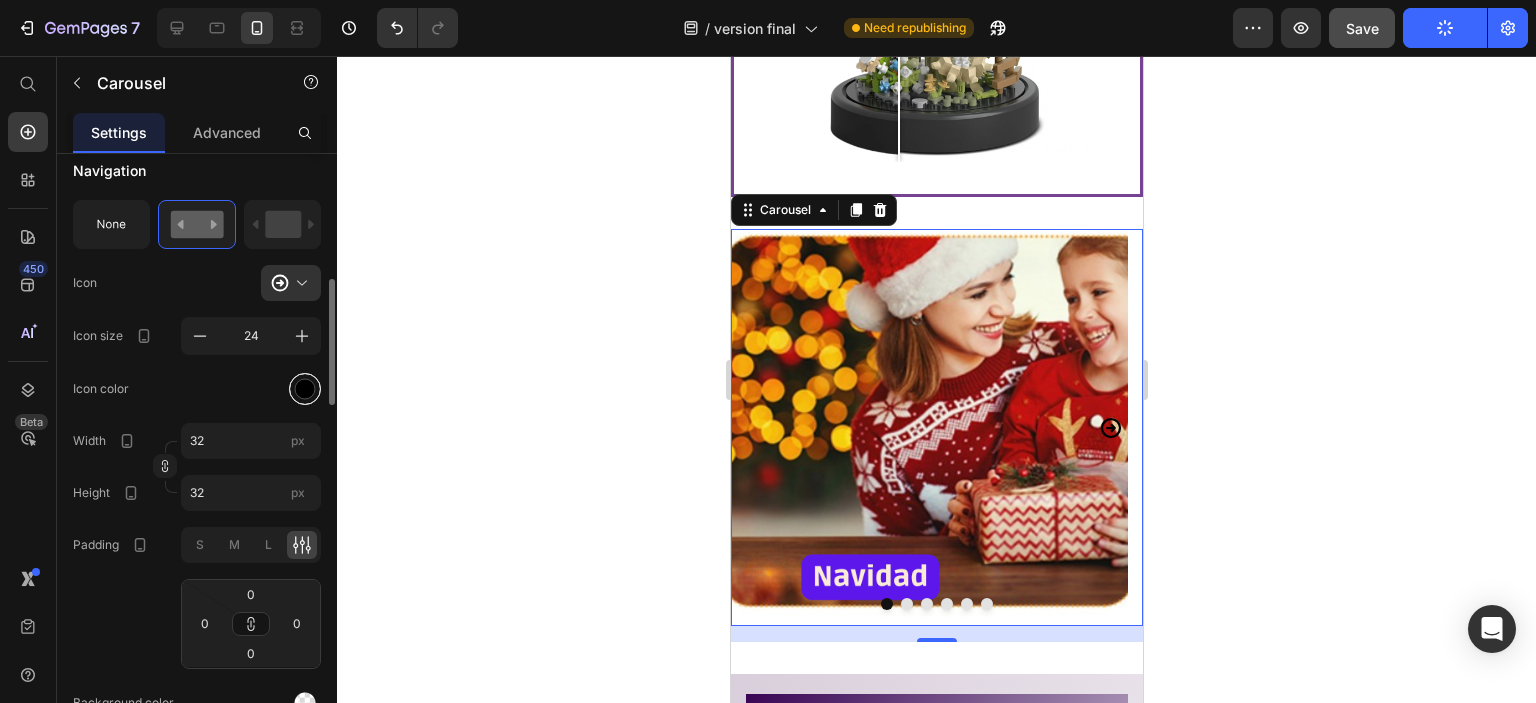 click at bounding box center (305, 388) 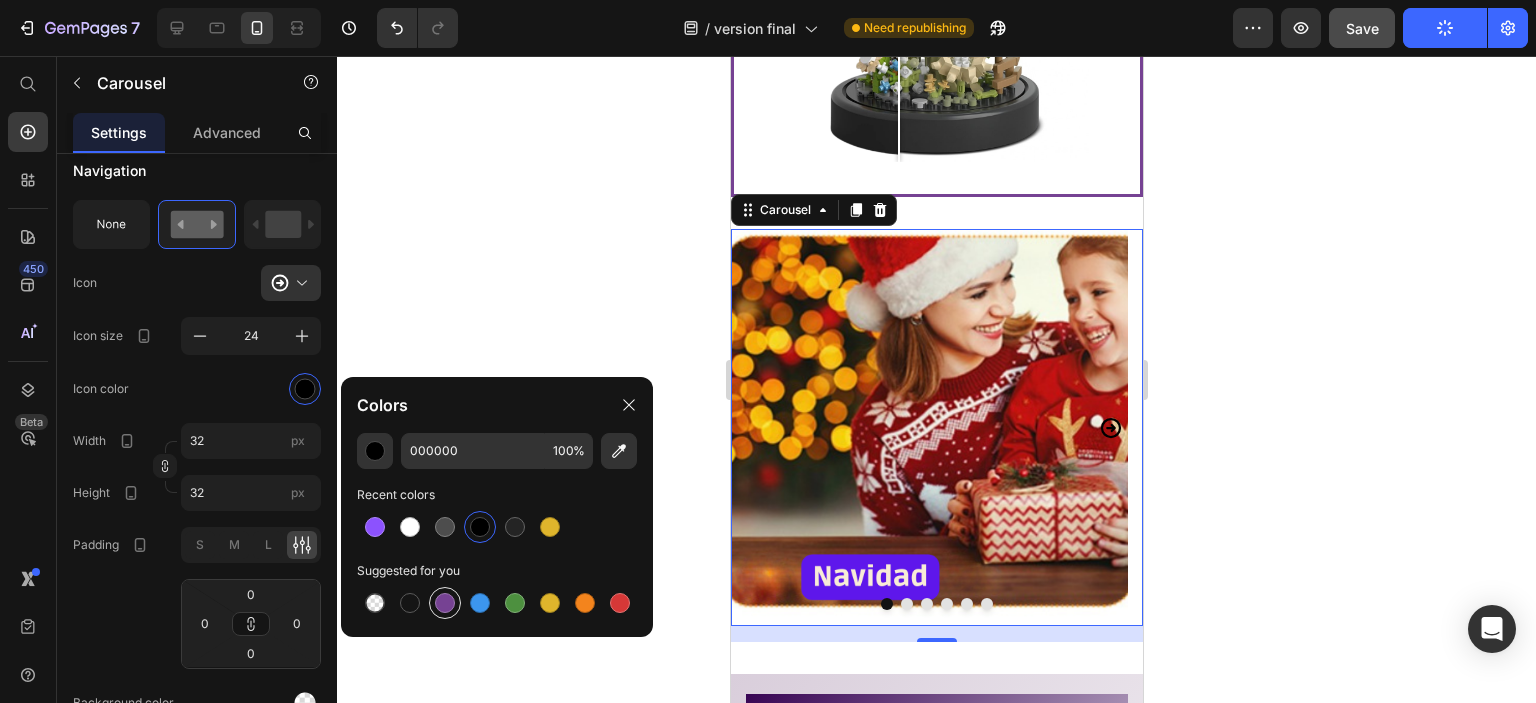 click at bounding box center [445, 603] 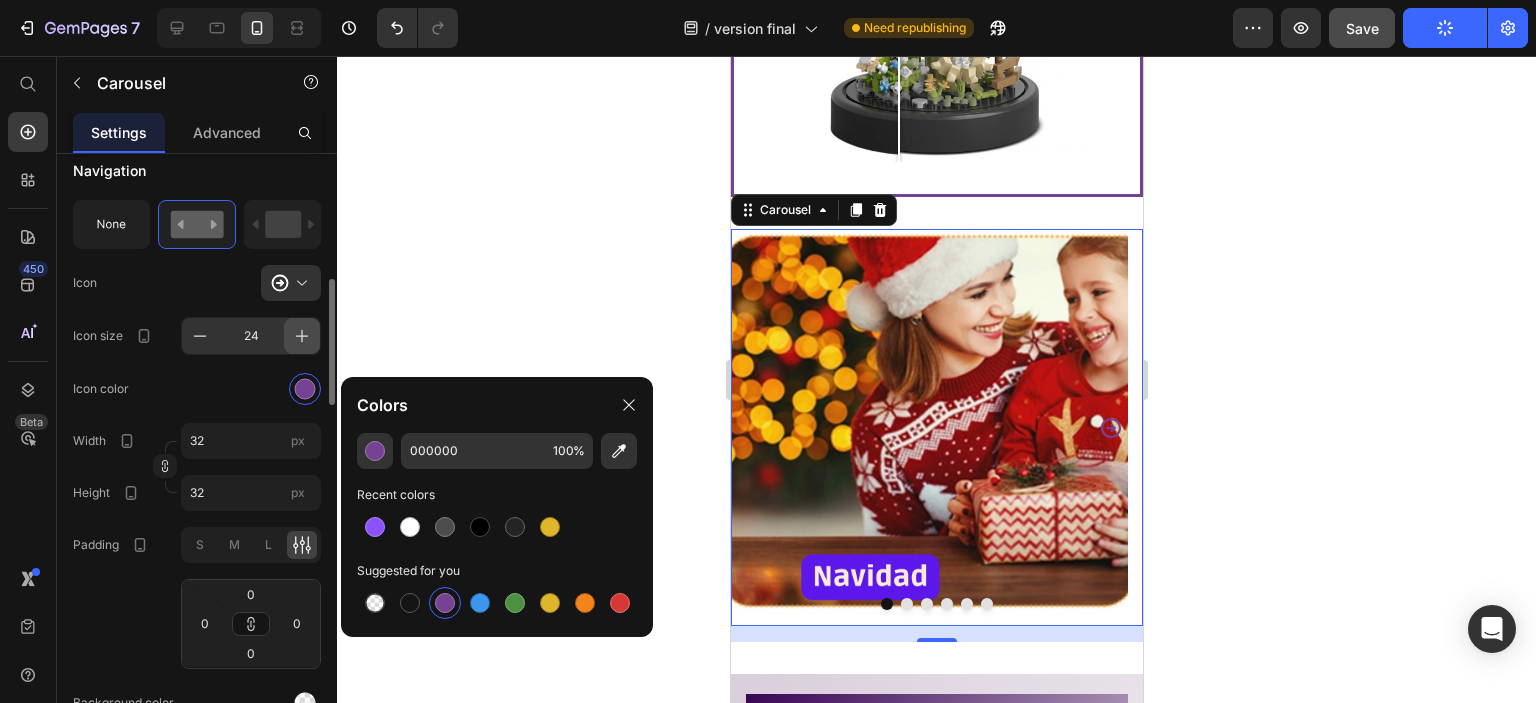 click 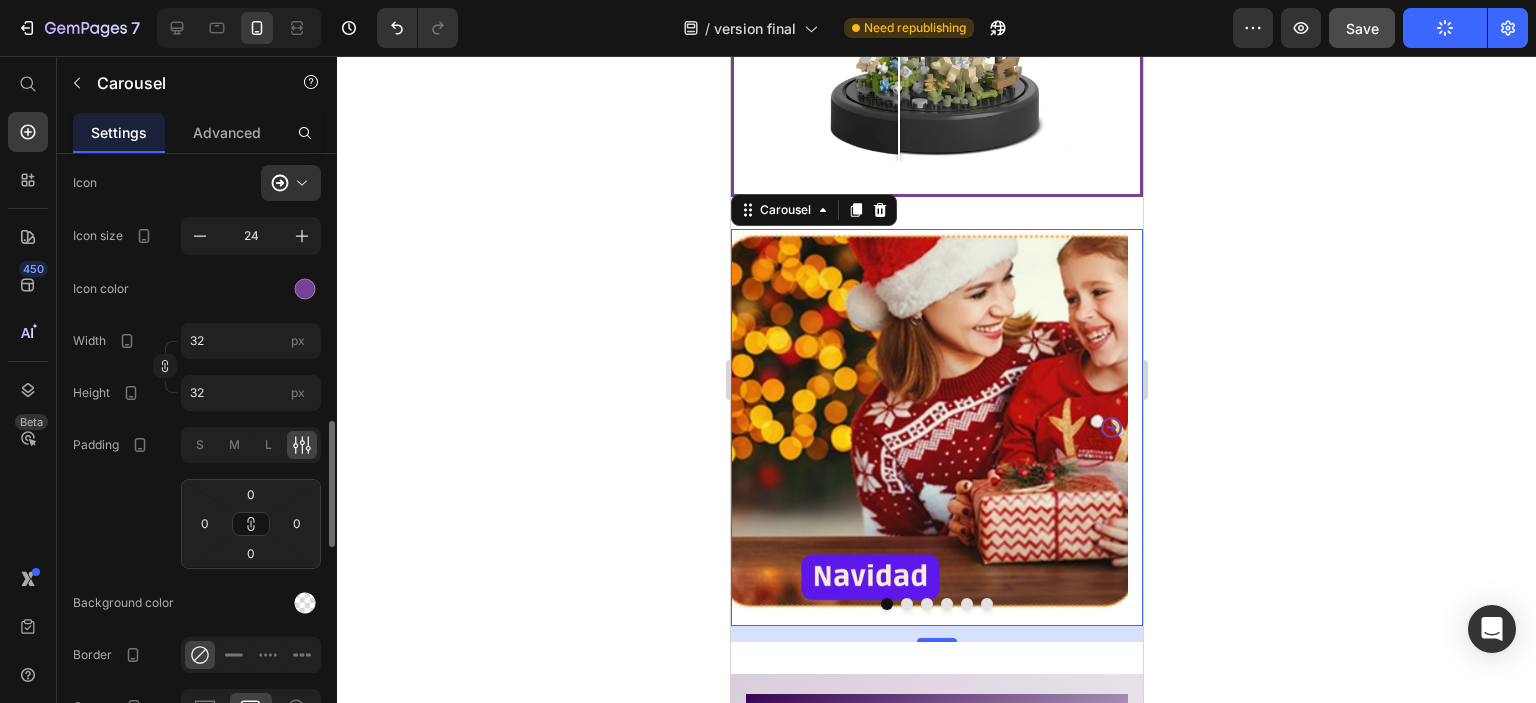scroll, scrollTop: 800, scrollLeft: 0, axis: vertical 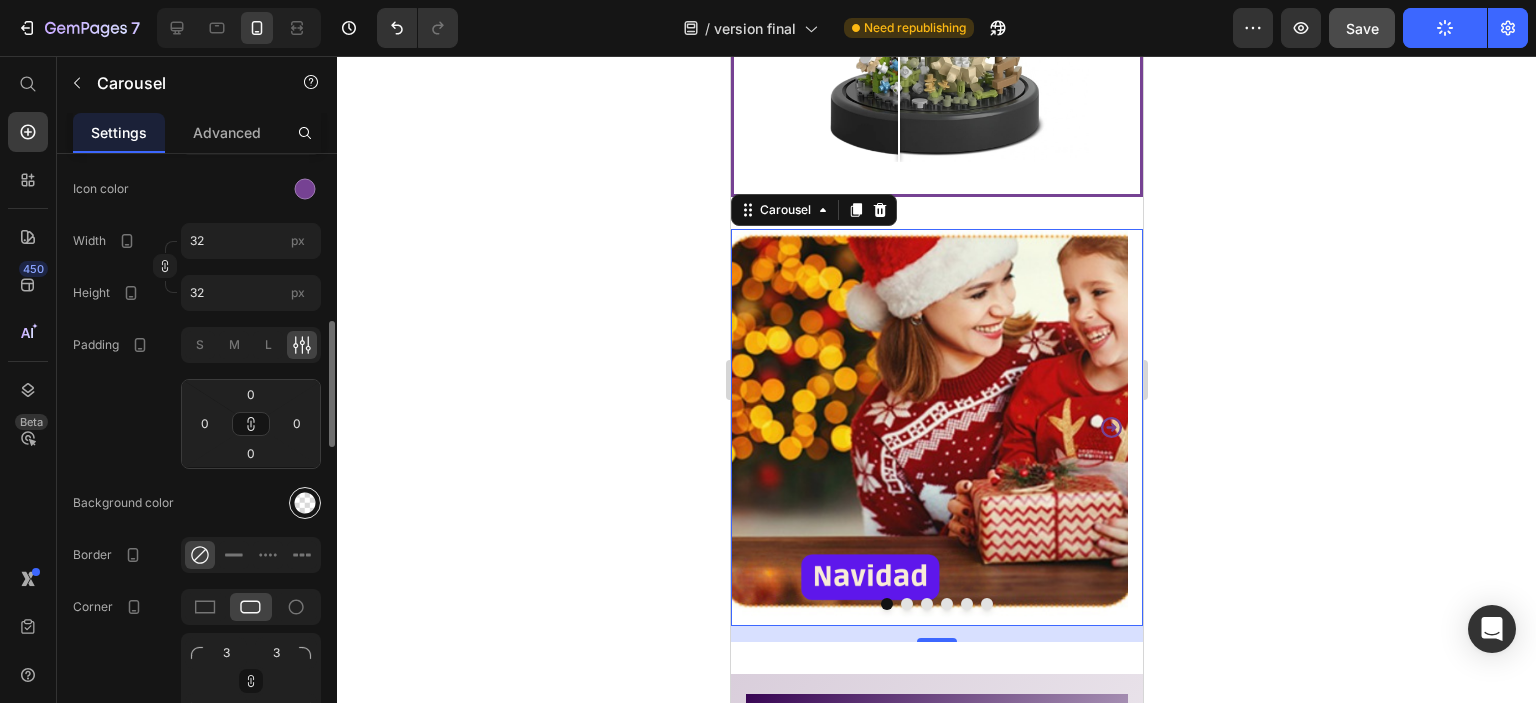 click at bounding box center [305, 503] 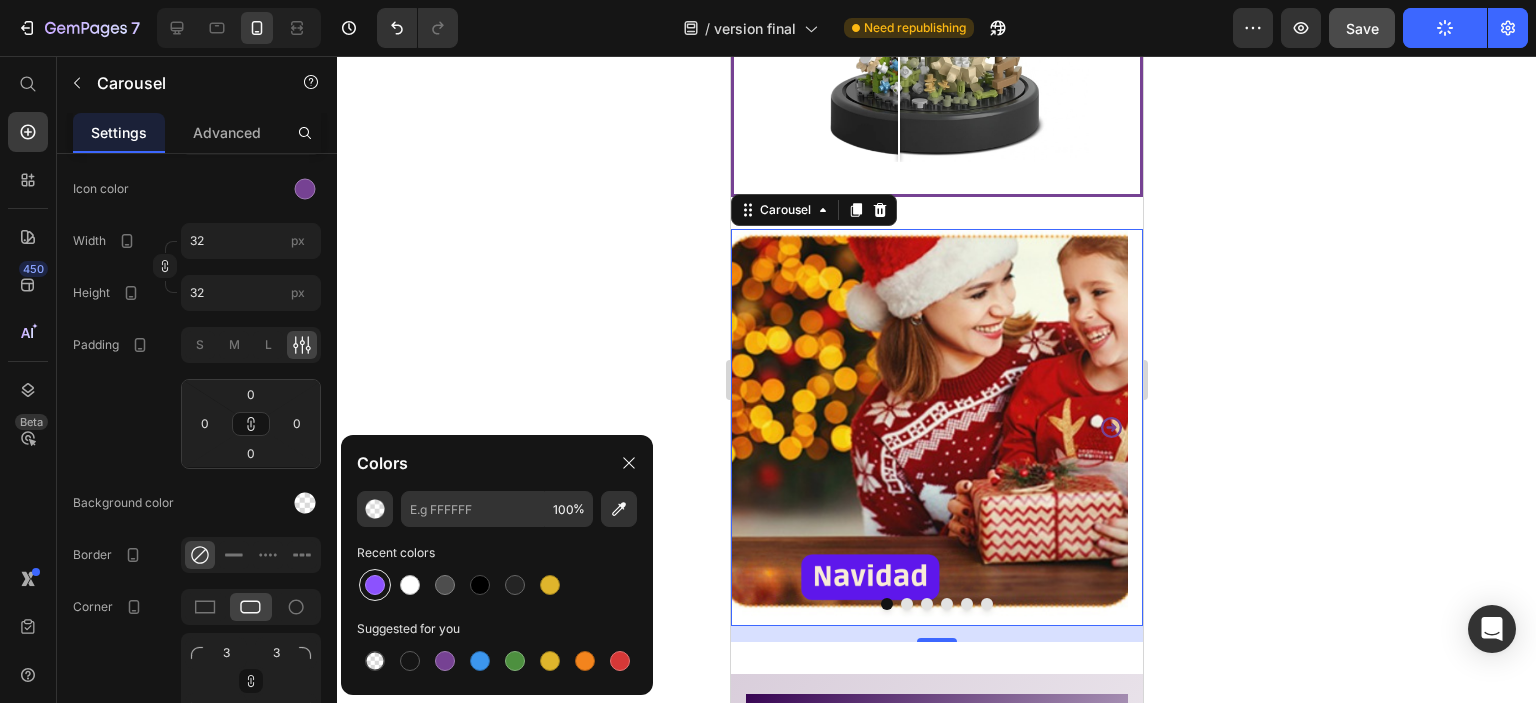 click at bounding box center (375, 585) 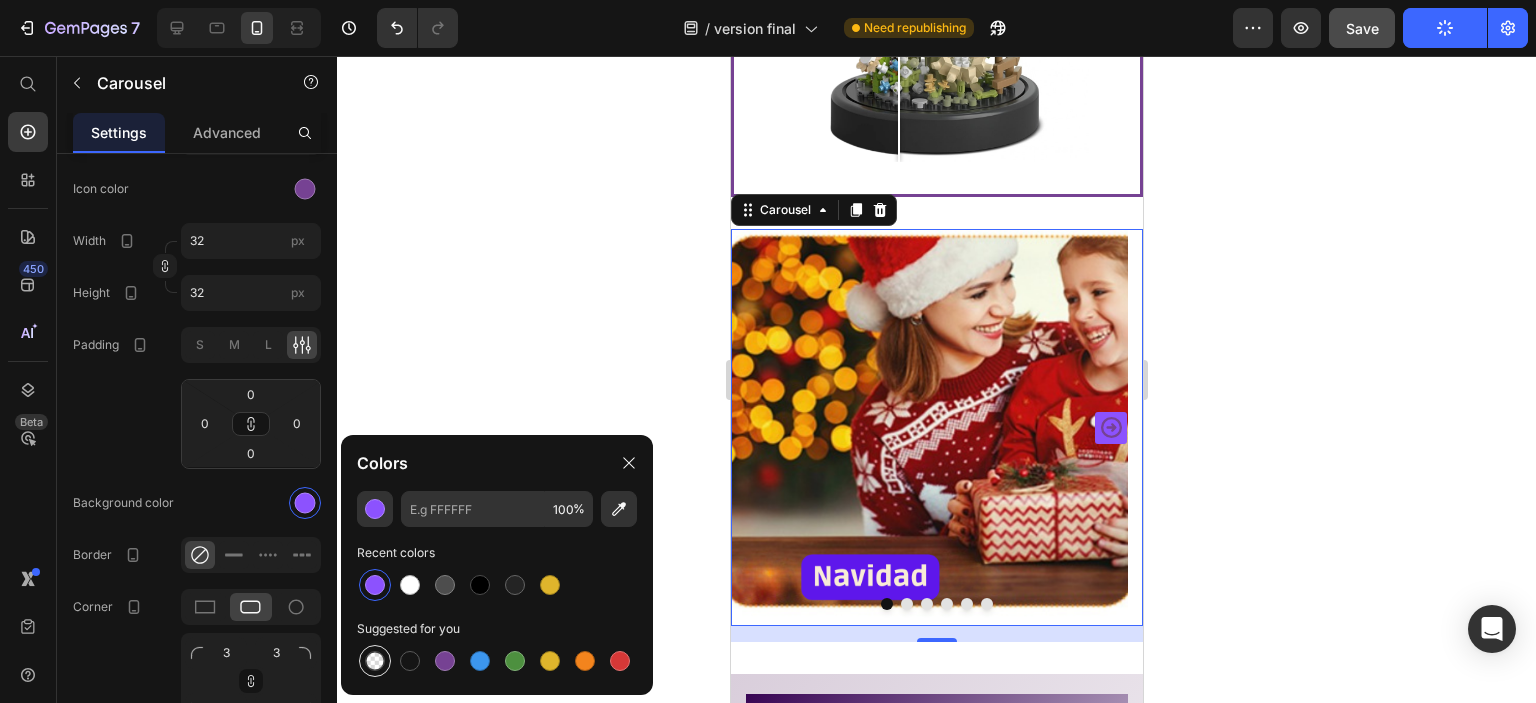 click at bounding box center [375, 661] 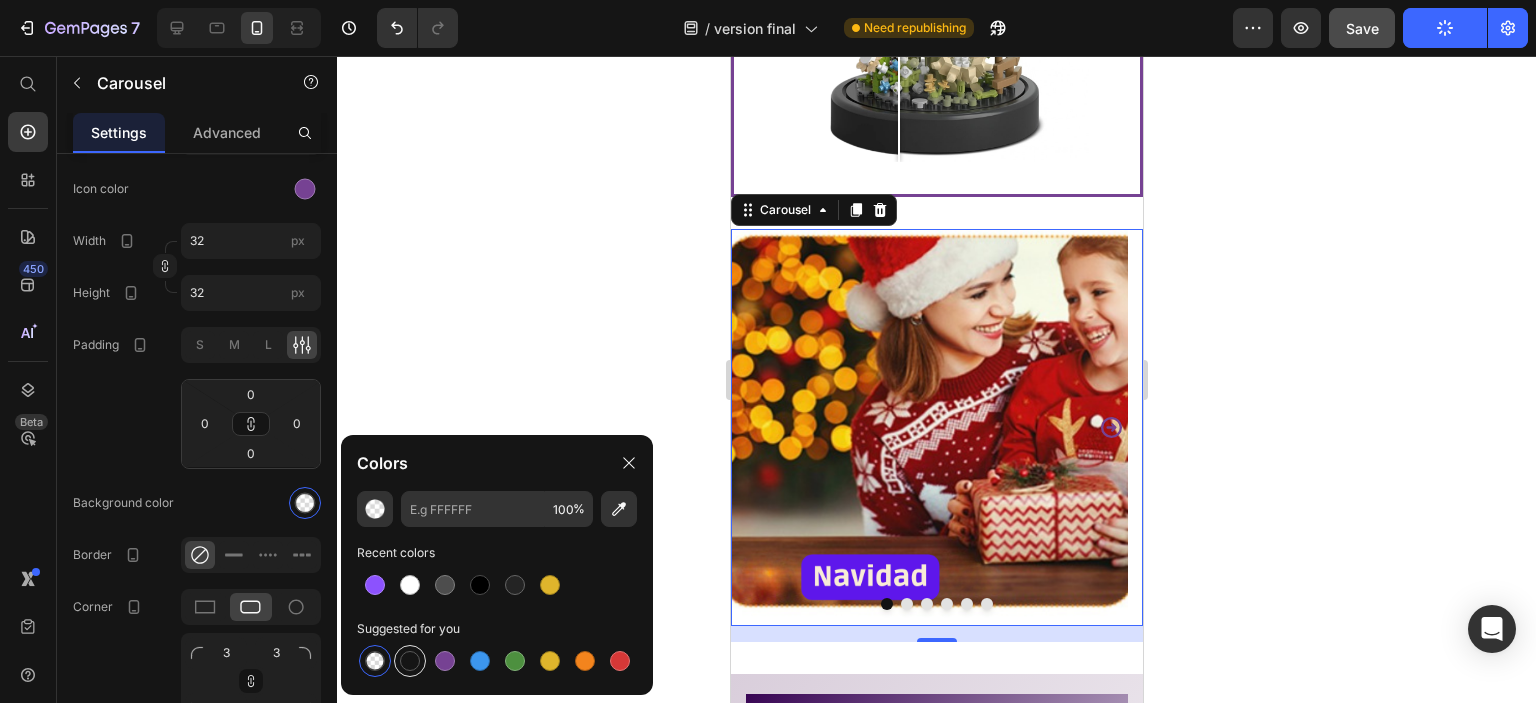 click at bounding box center [410, 661] 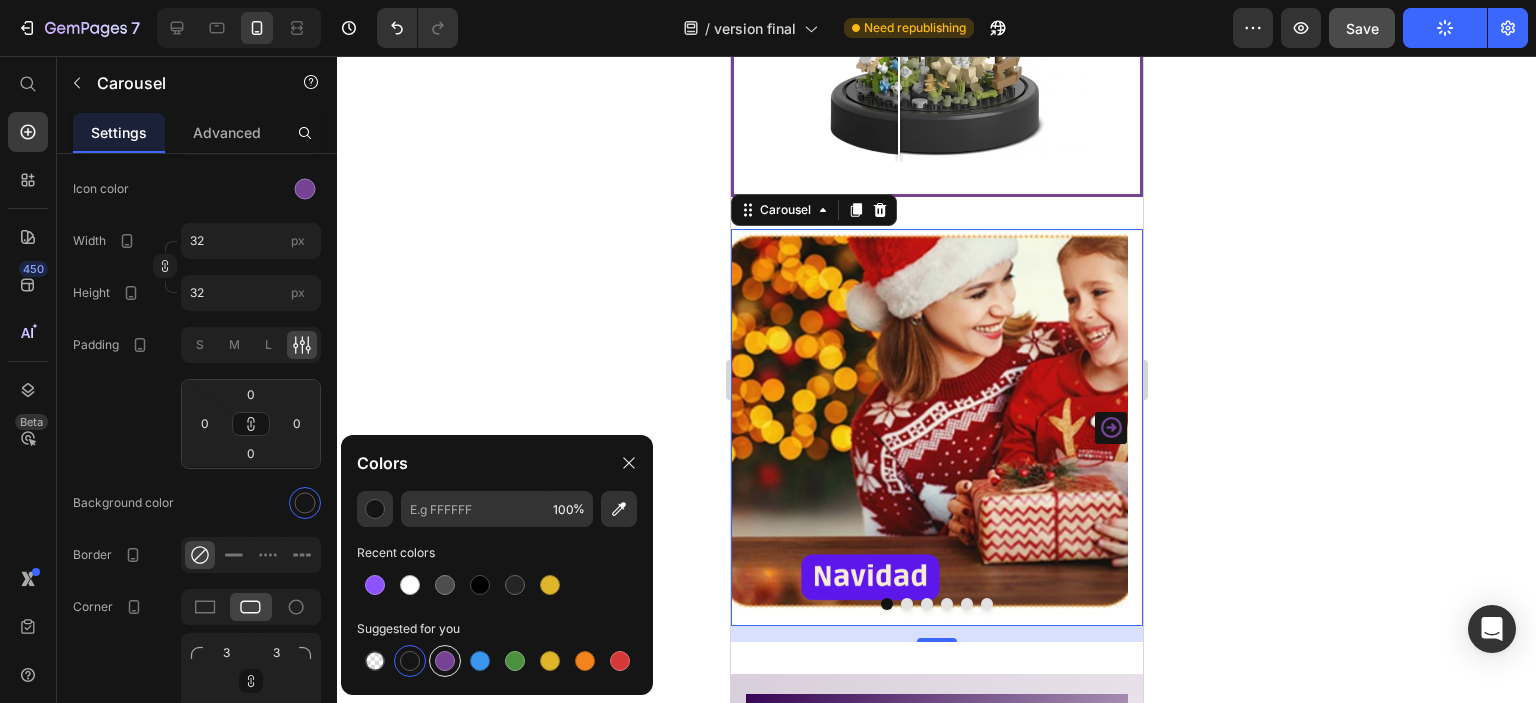 click at bounding box center (445, 661) 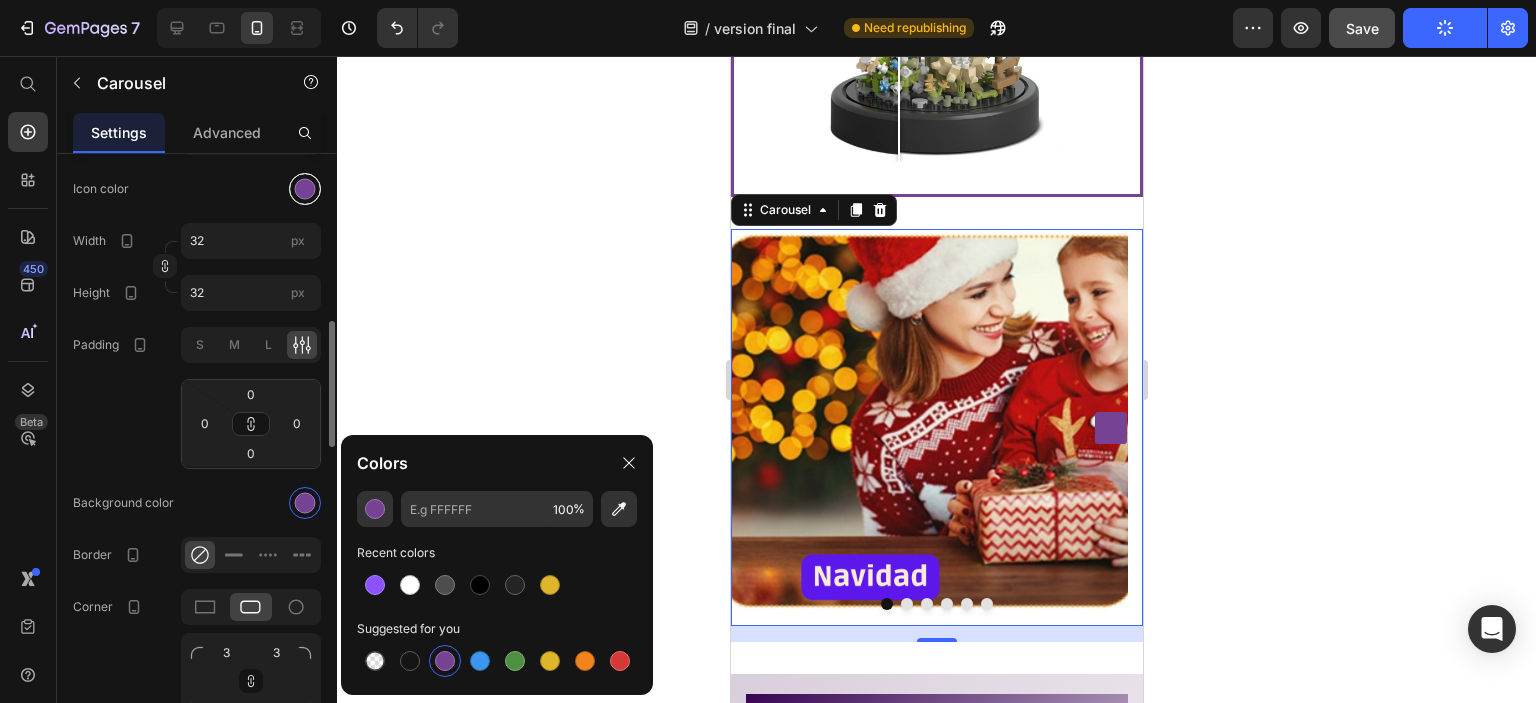 click at bounding box center [305, 188] 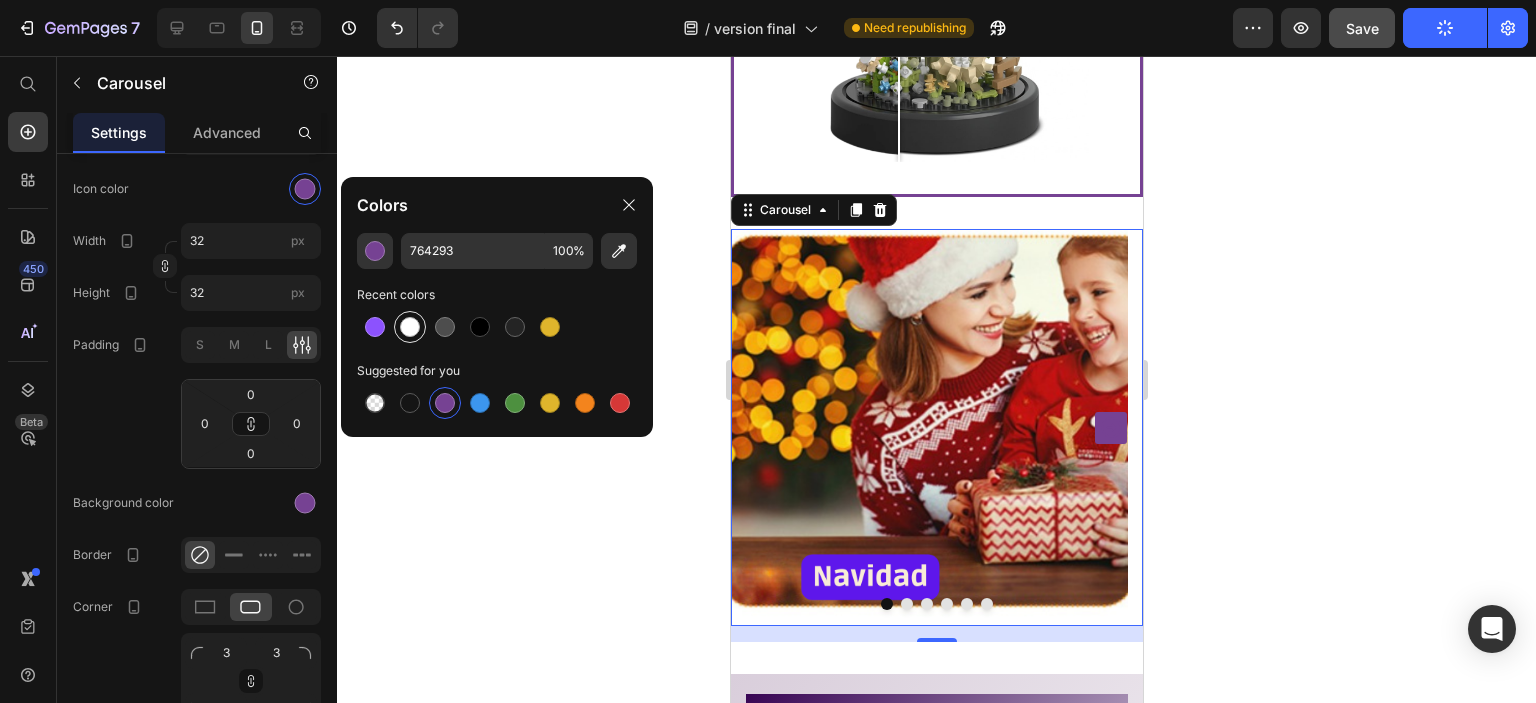 click at bounding box center (410, 327) 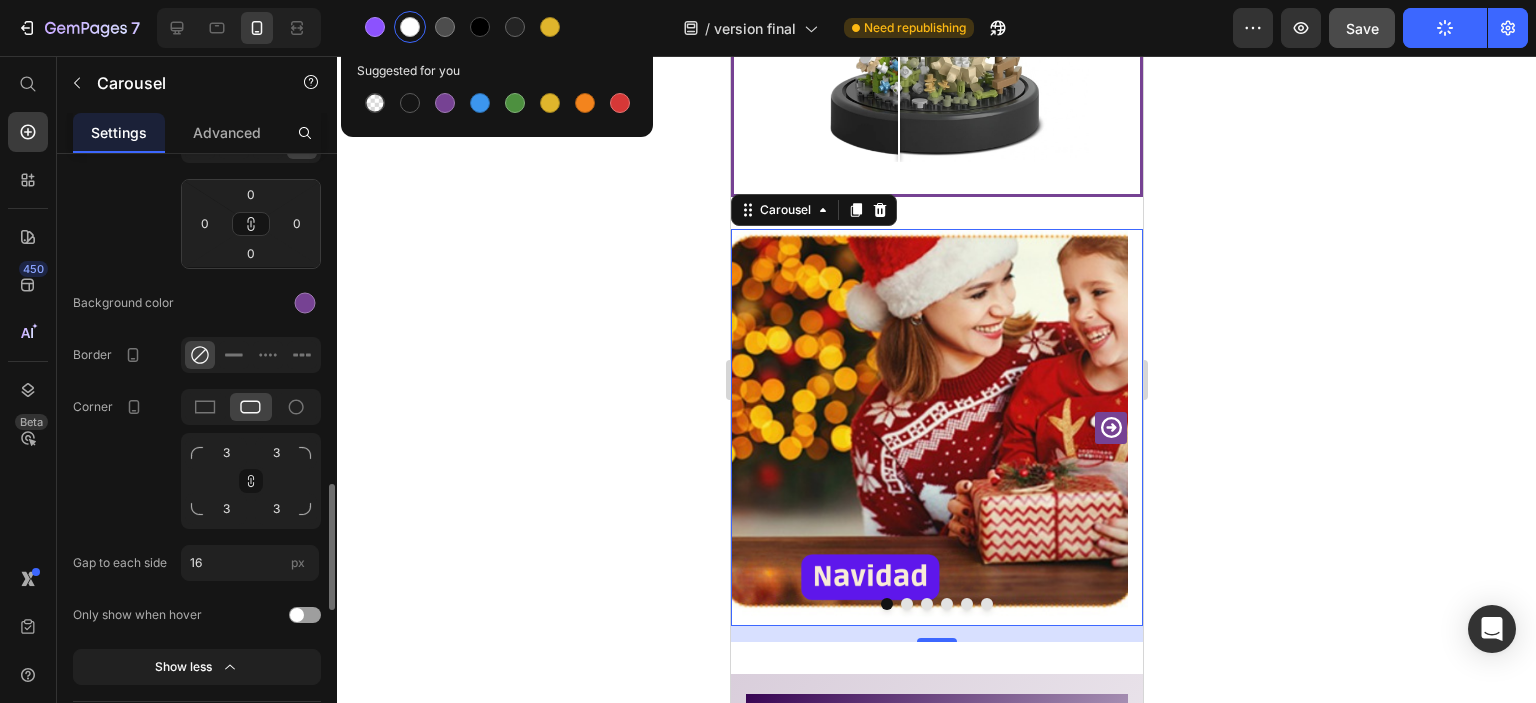 scroll, scrollTop: 1100, scrollLeft: 0, axis: vertical 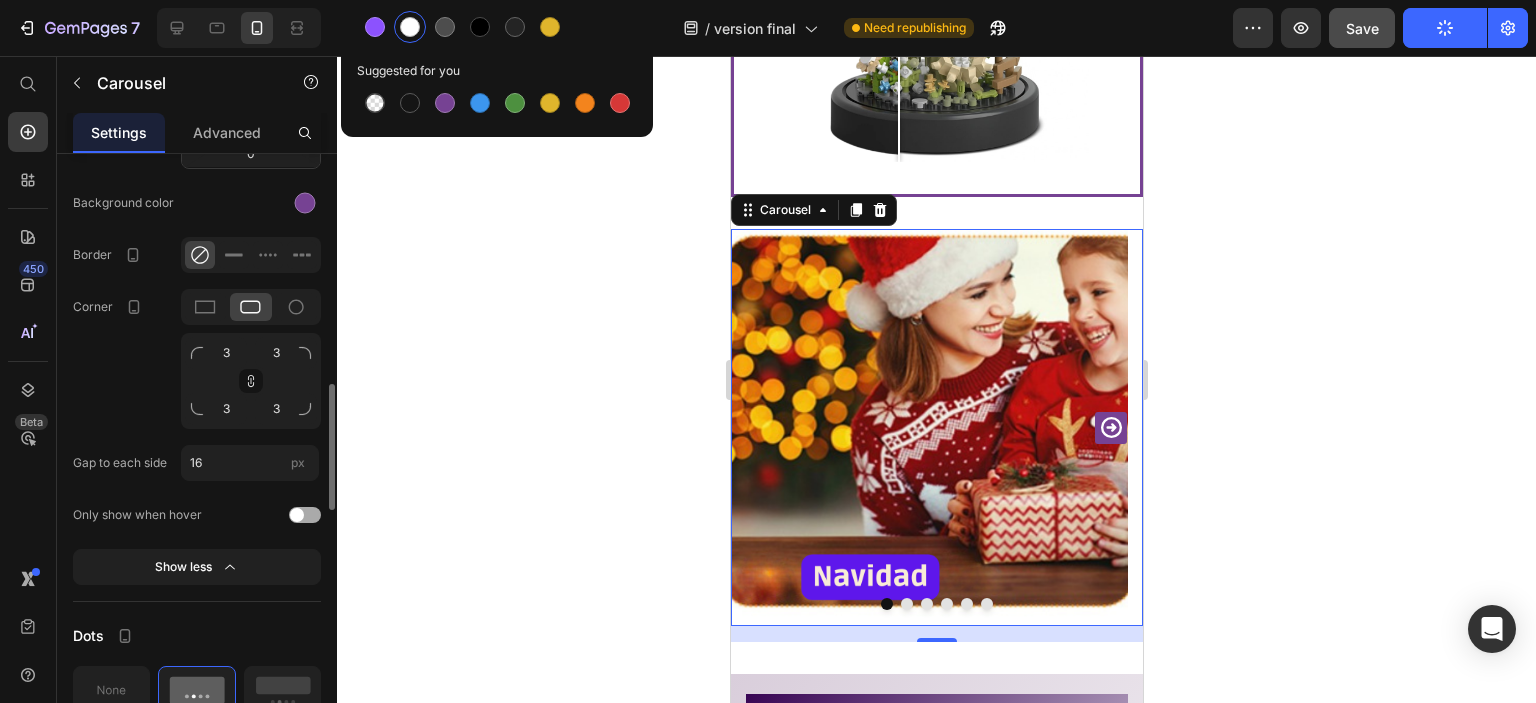 click at bounding box center [305, 515] 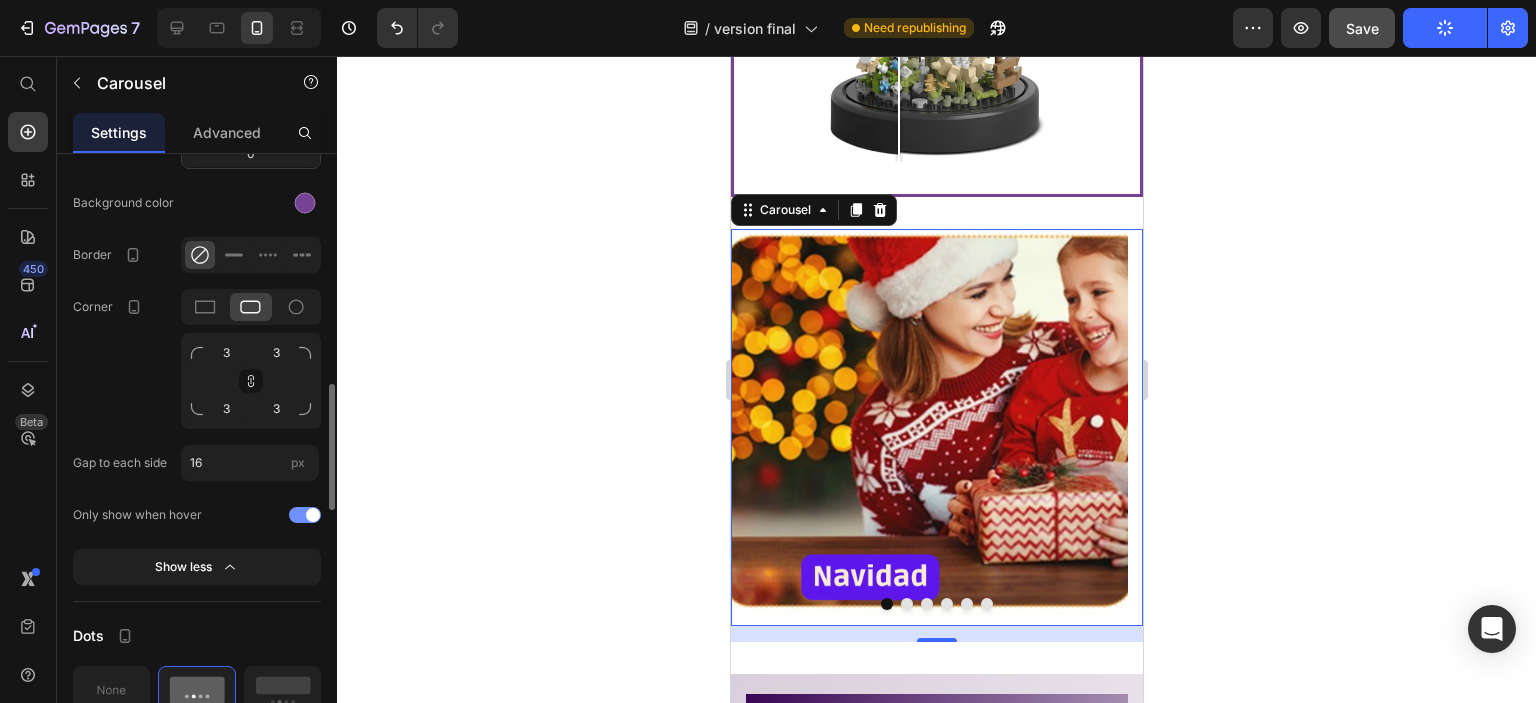 click at bounding box center (313, 515) 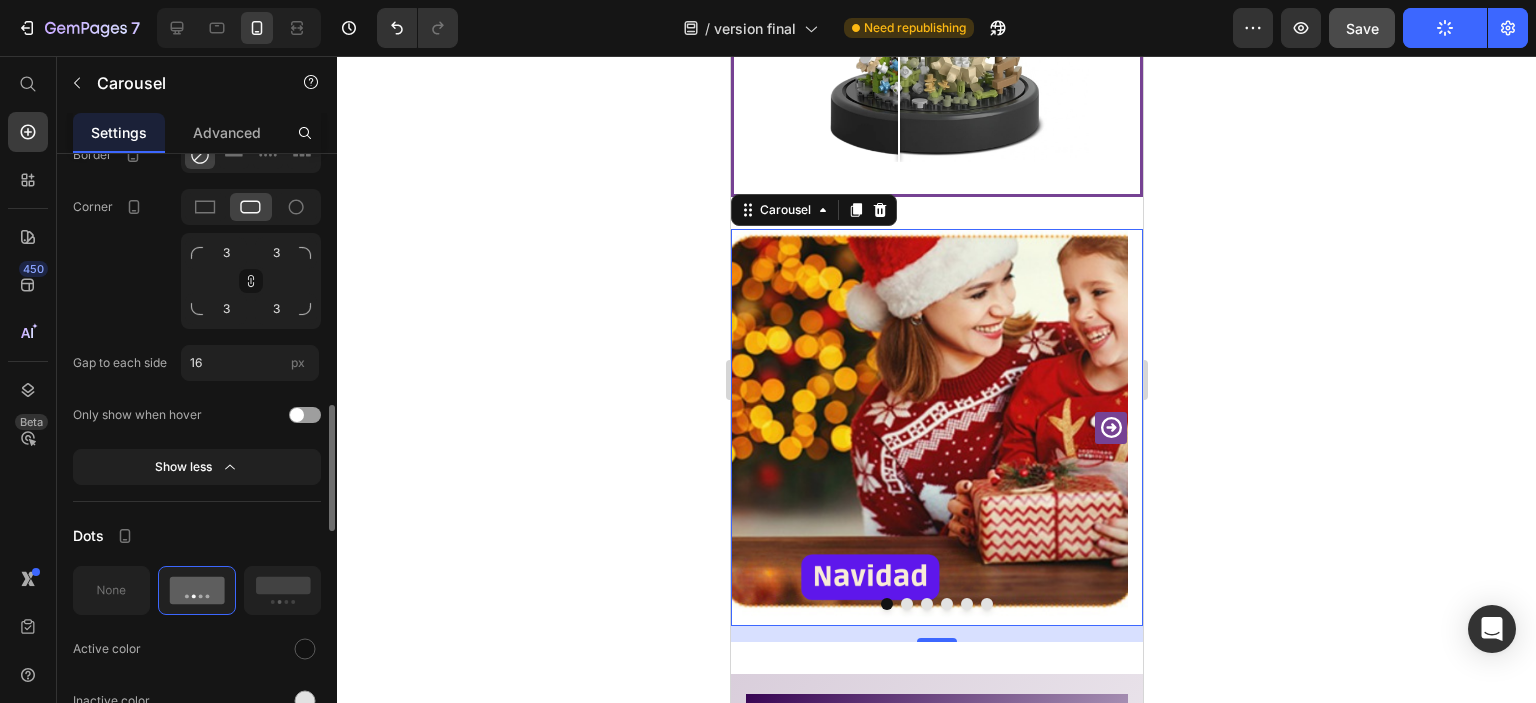 scroll, scrollTop: 1300, scrollLeft: 0, axis: vertical 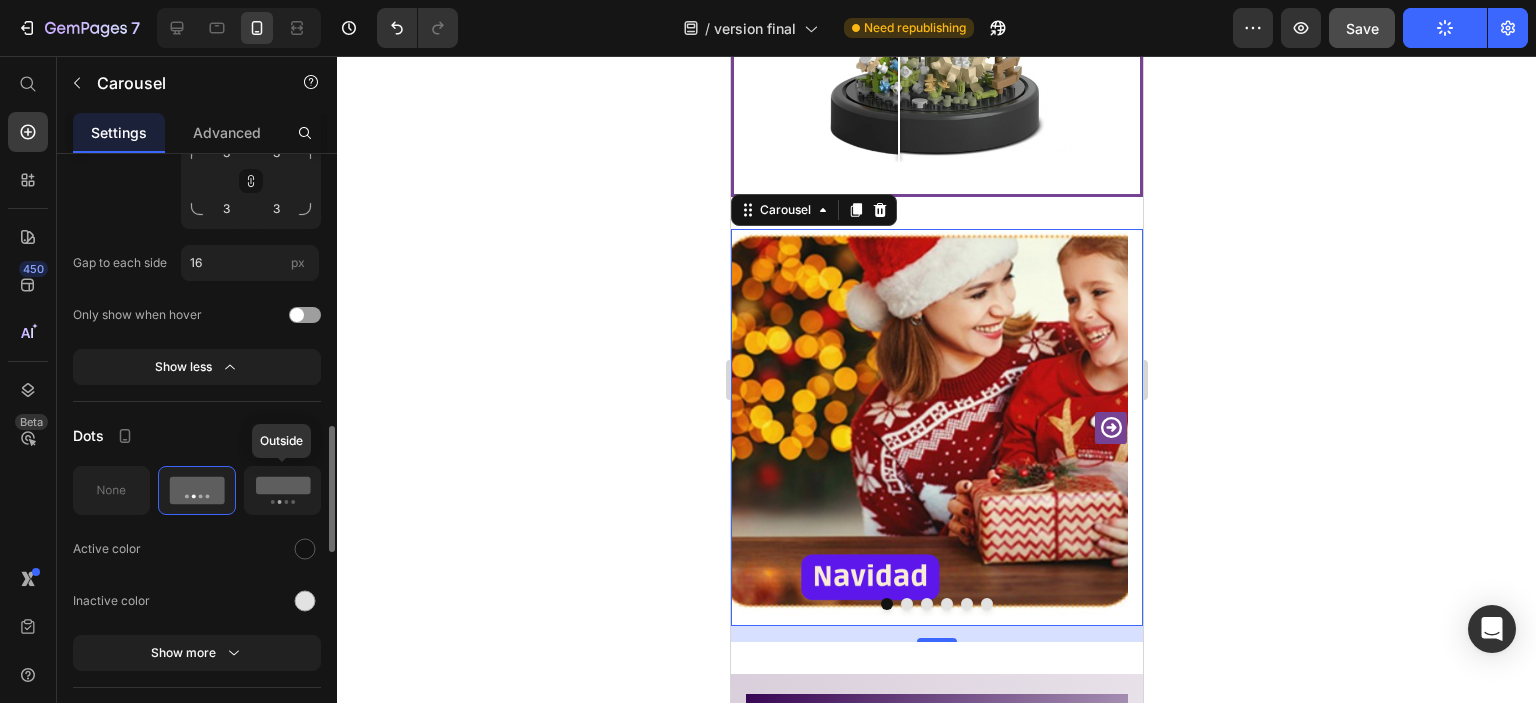 click 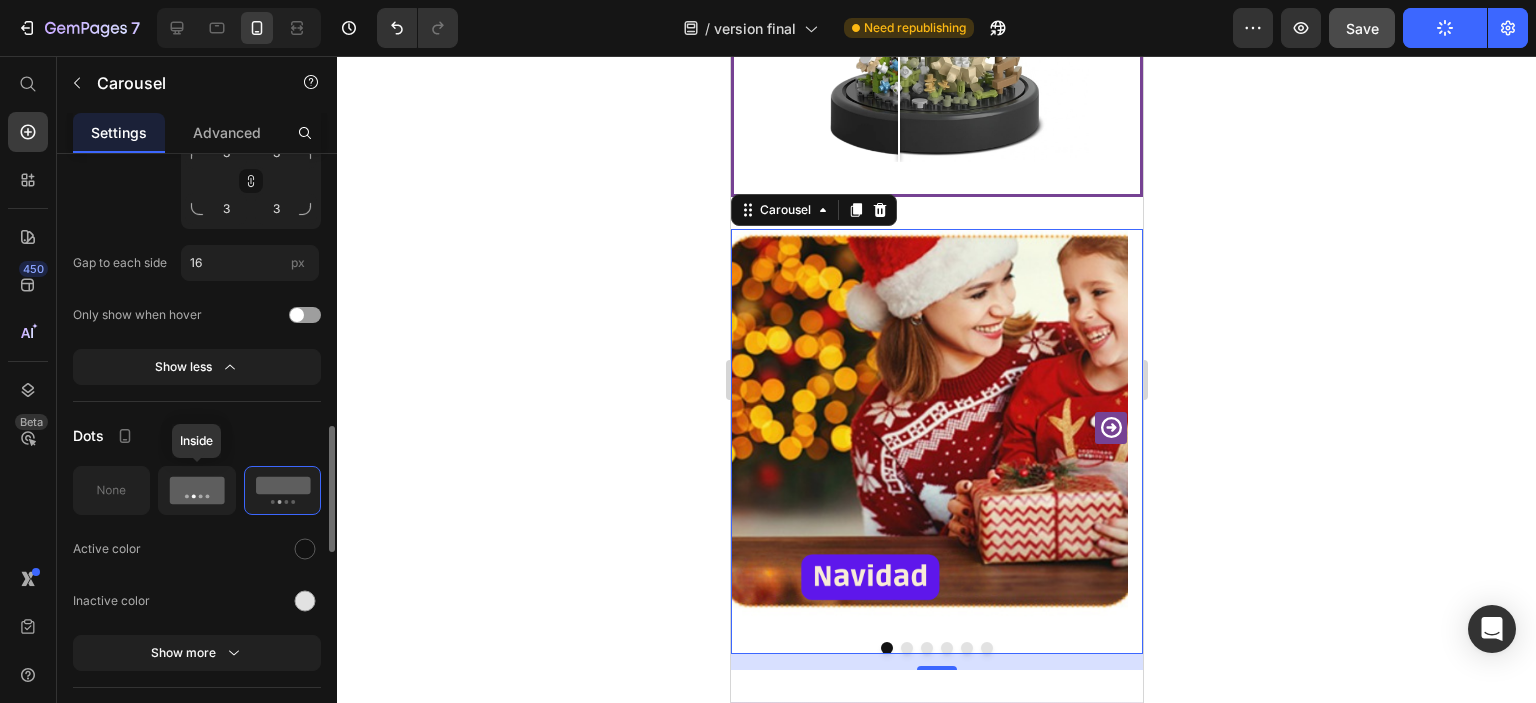 click 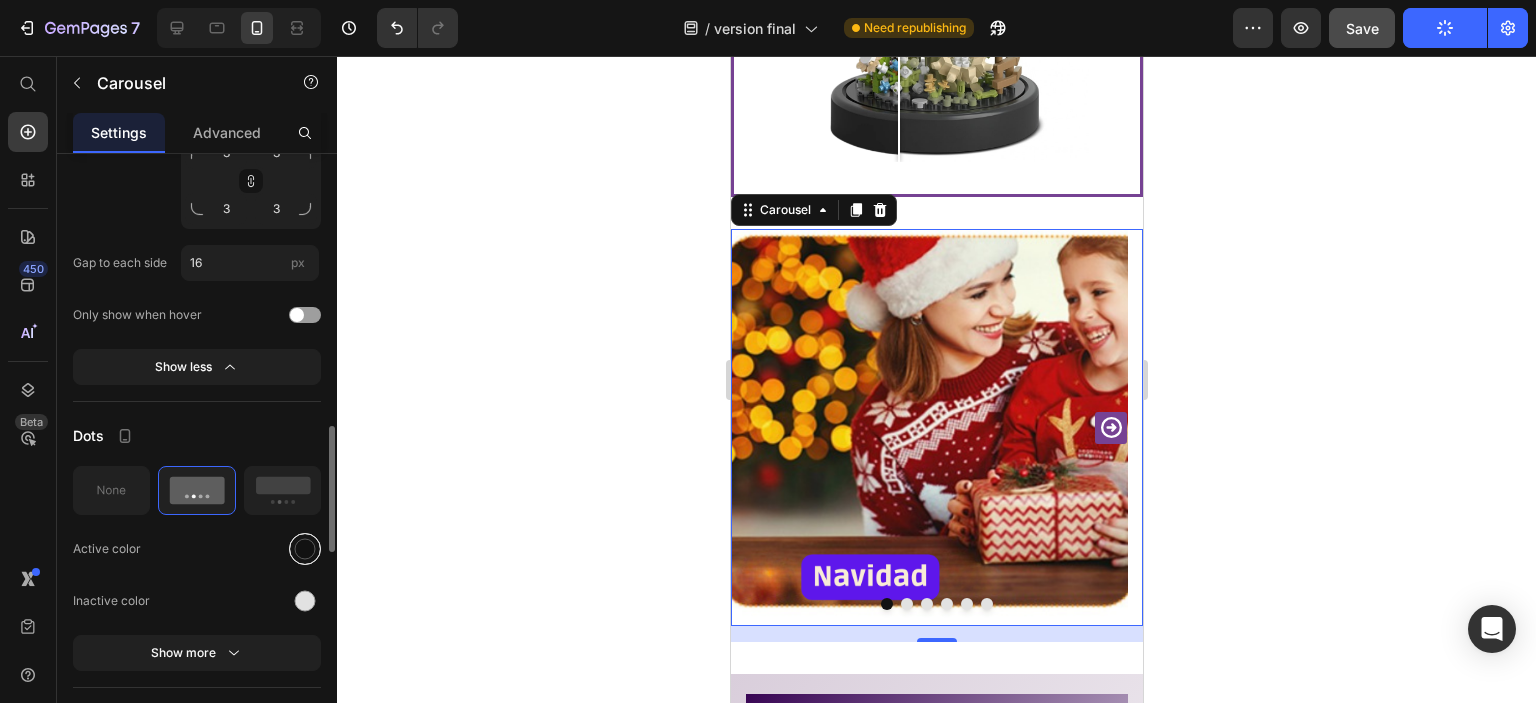 click at bounding box center (305, 548) 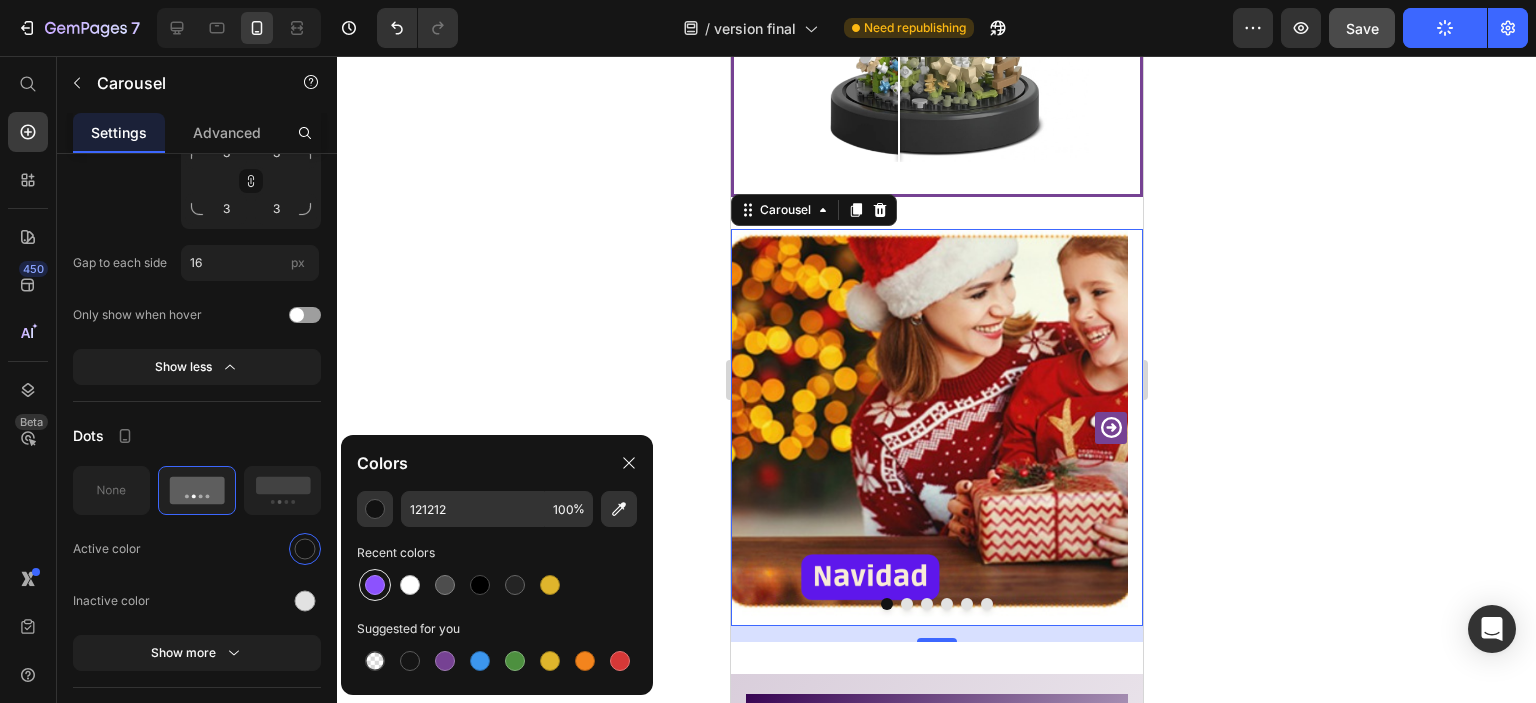 click at bounding box center (375, 585) 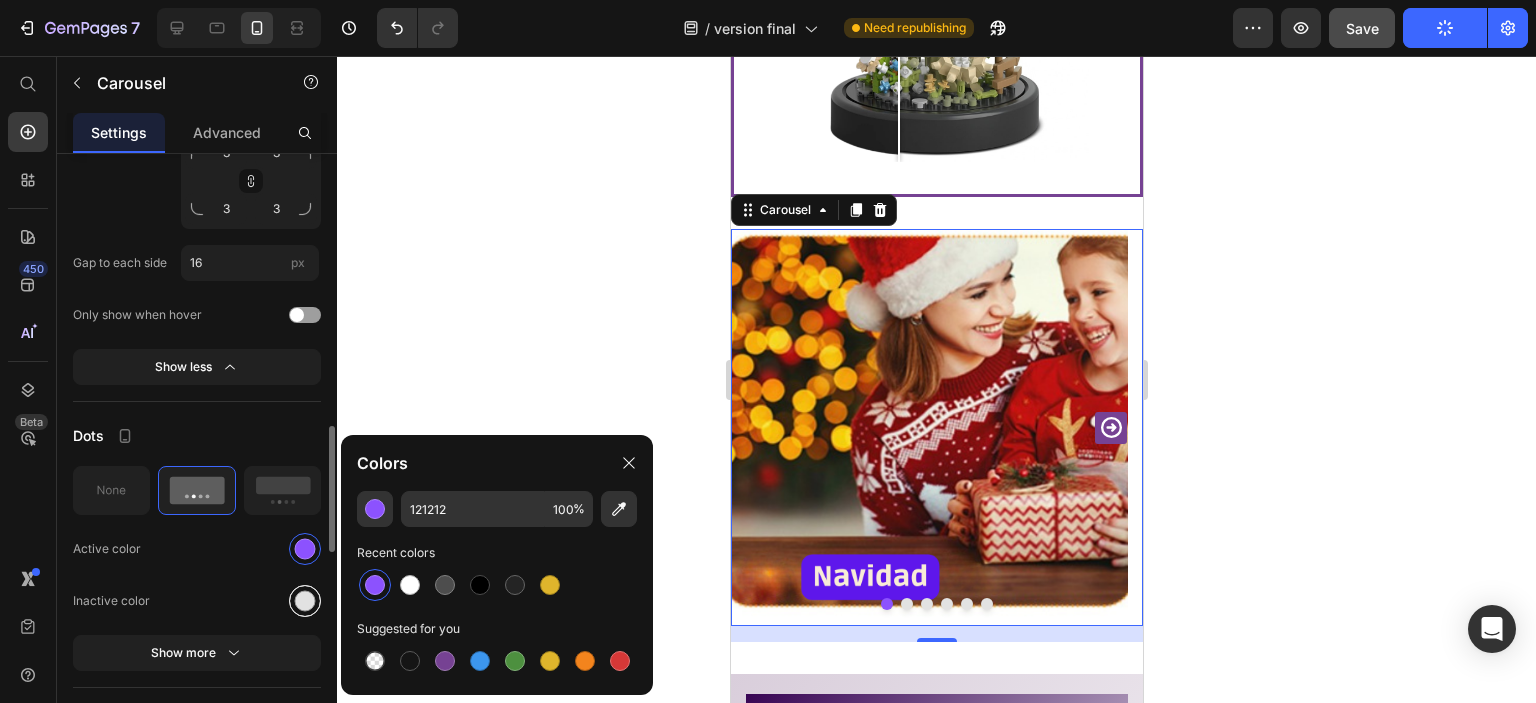 click at bounding box center [305, 600] 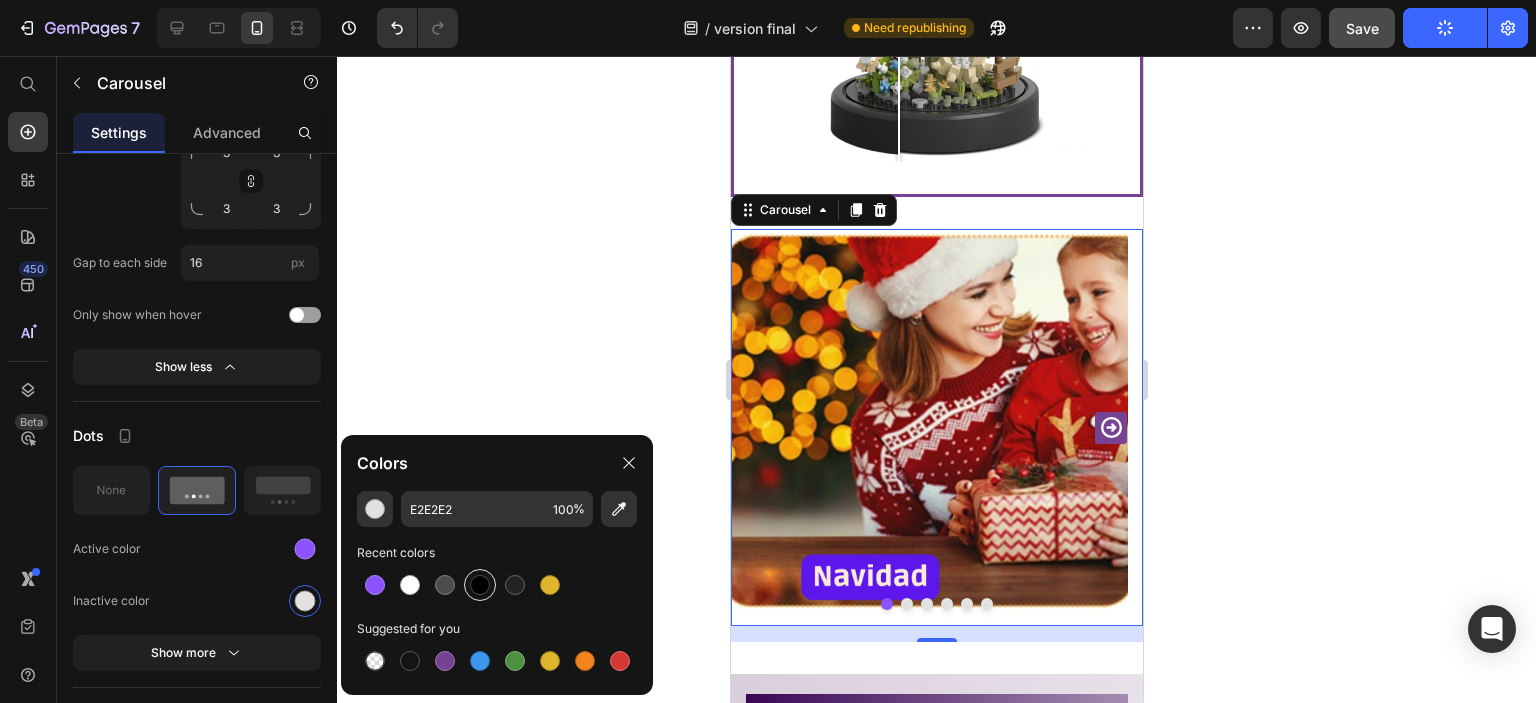 click at bounding box center [480, 585] 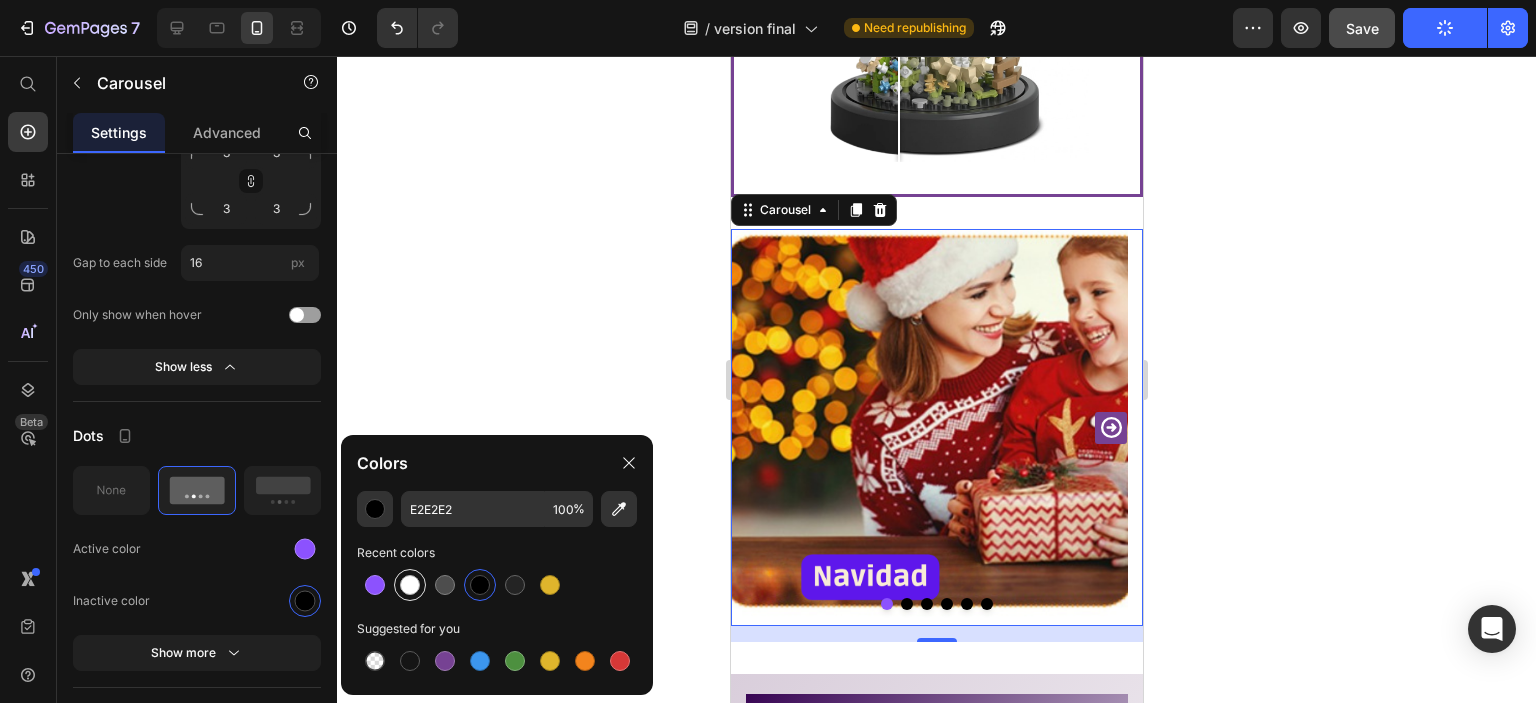 click at bounding box center [410, 585] 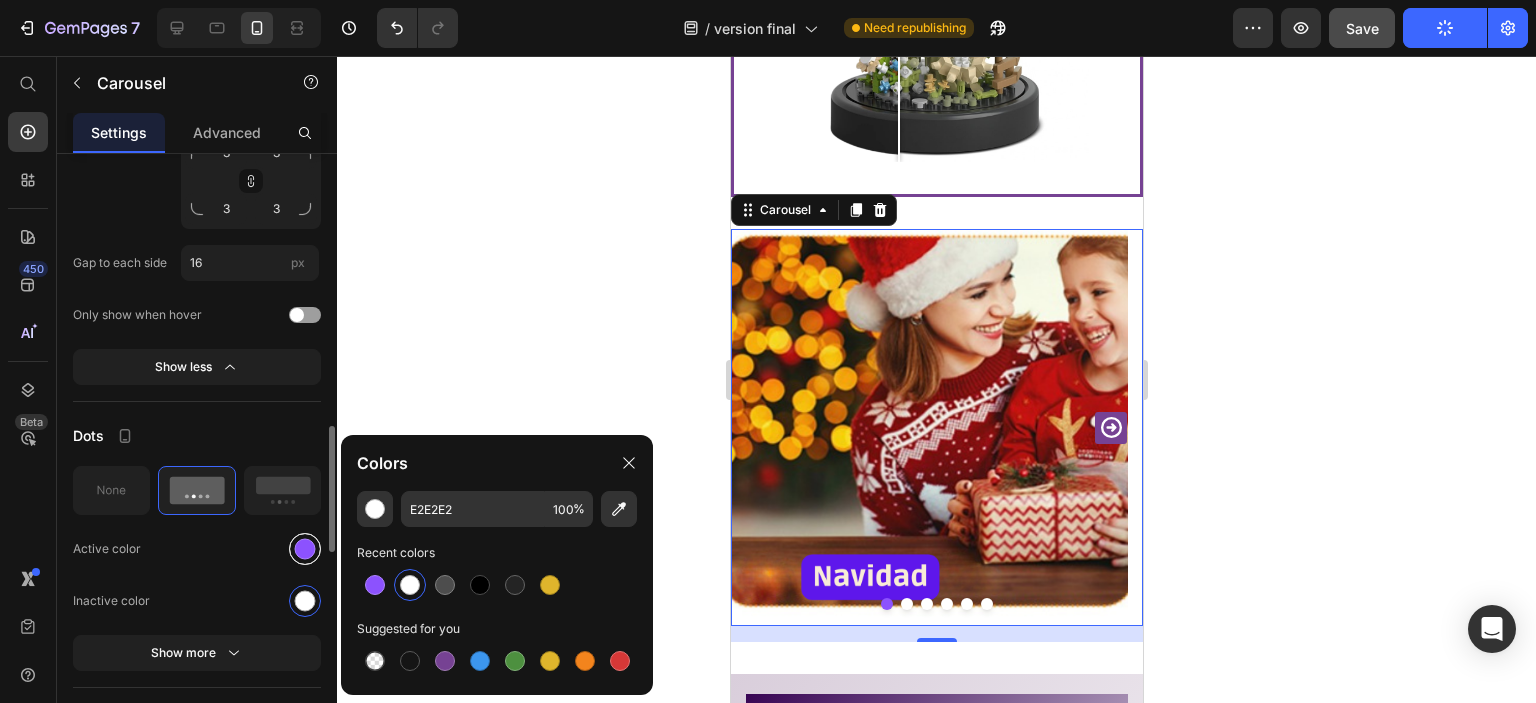 click at bounding box center [305, 548] 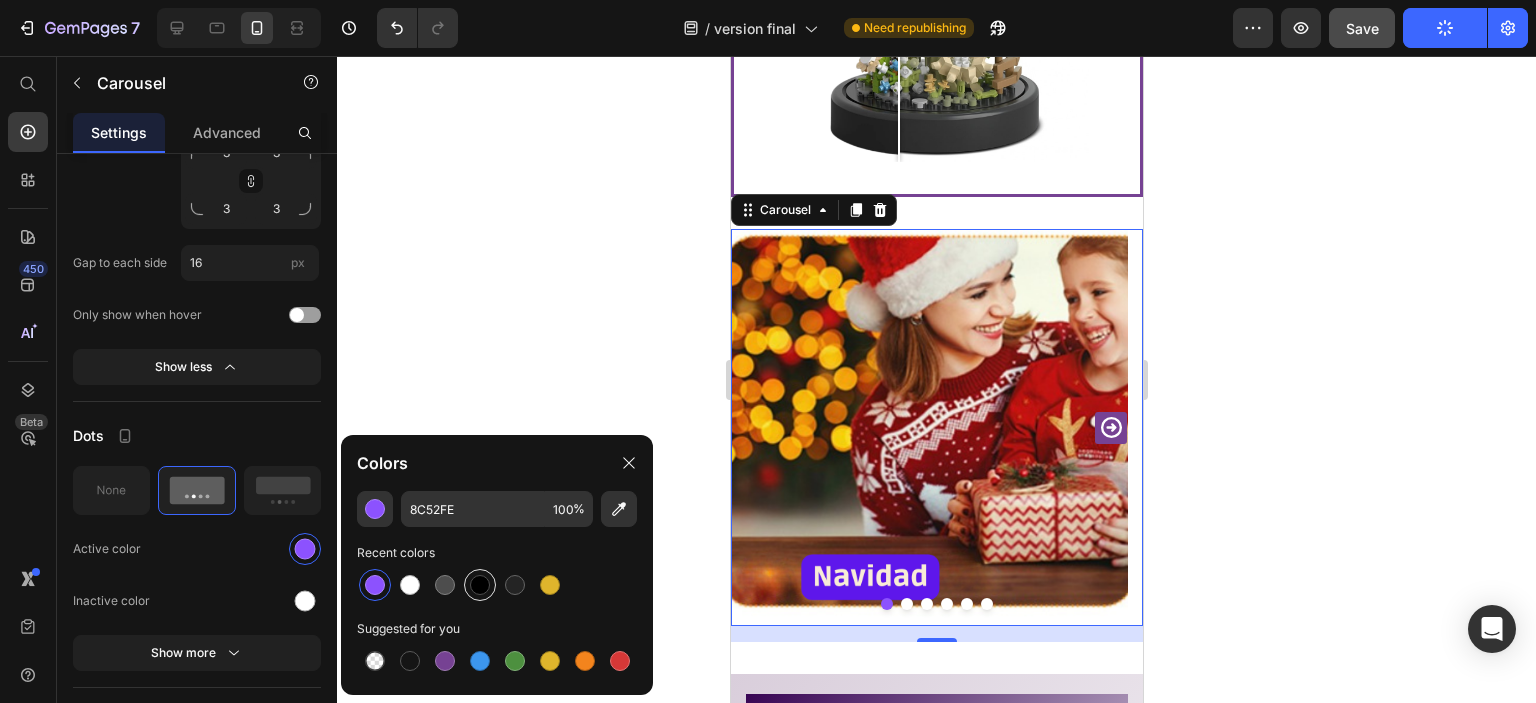 click at bounding box center (480, 585) 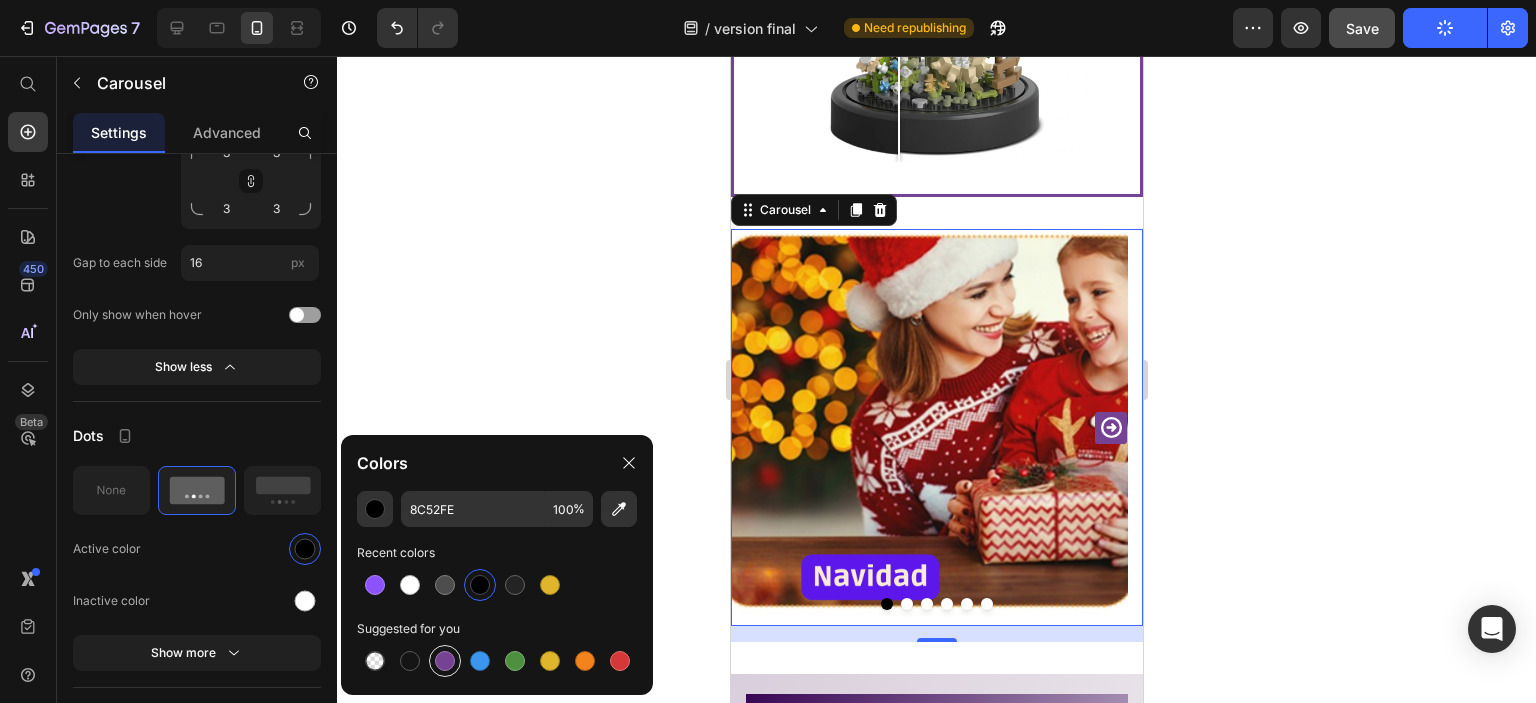 click at bounding box center (445, 661) 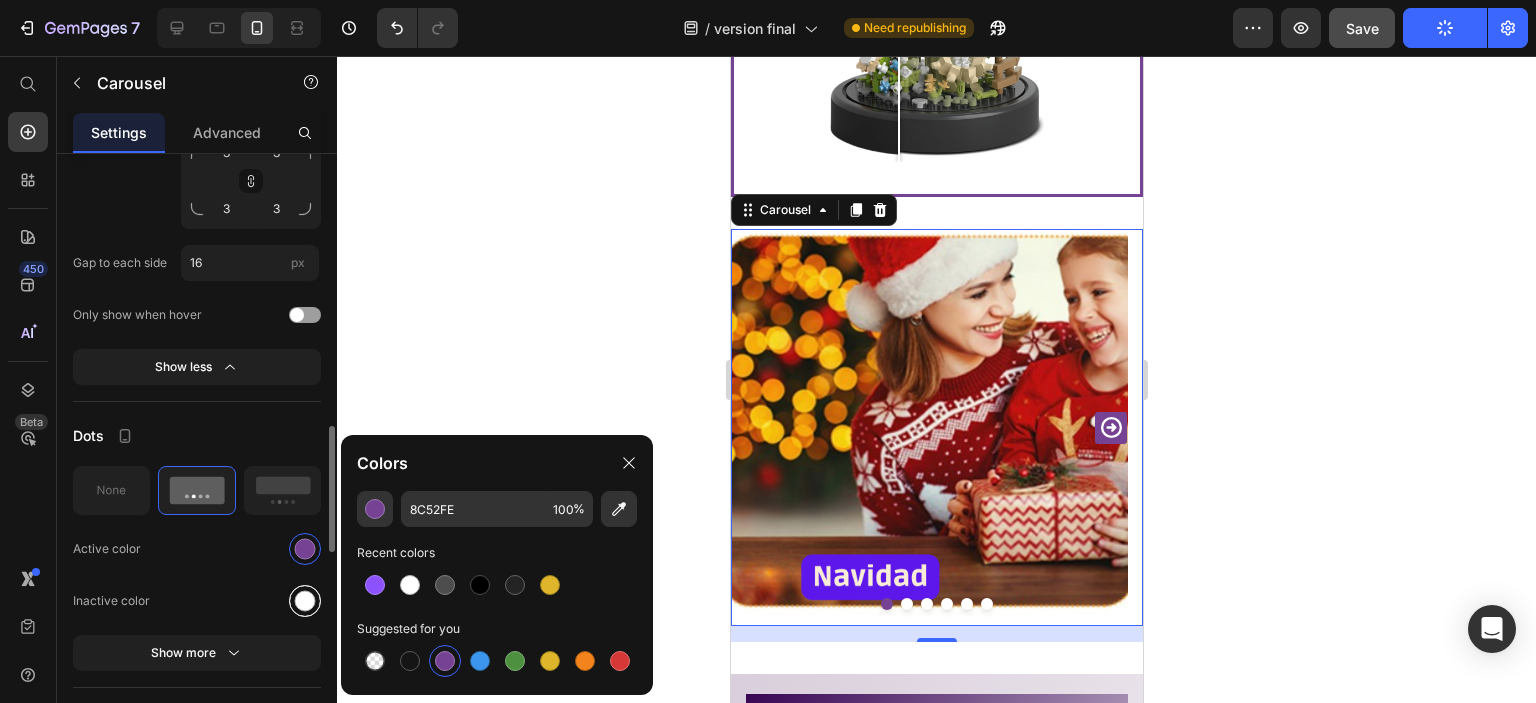 click at bounding box center [305, 600] 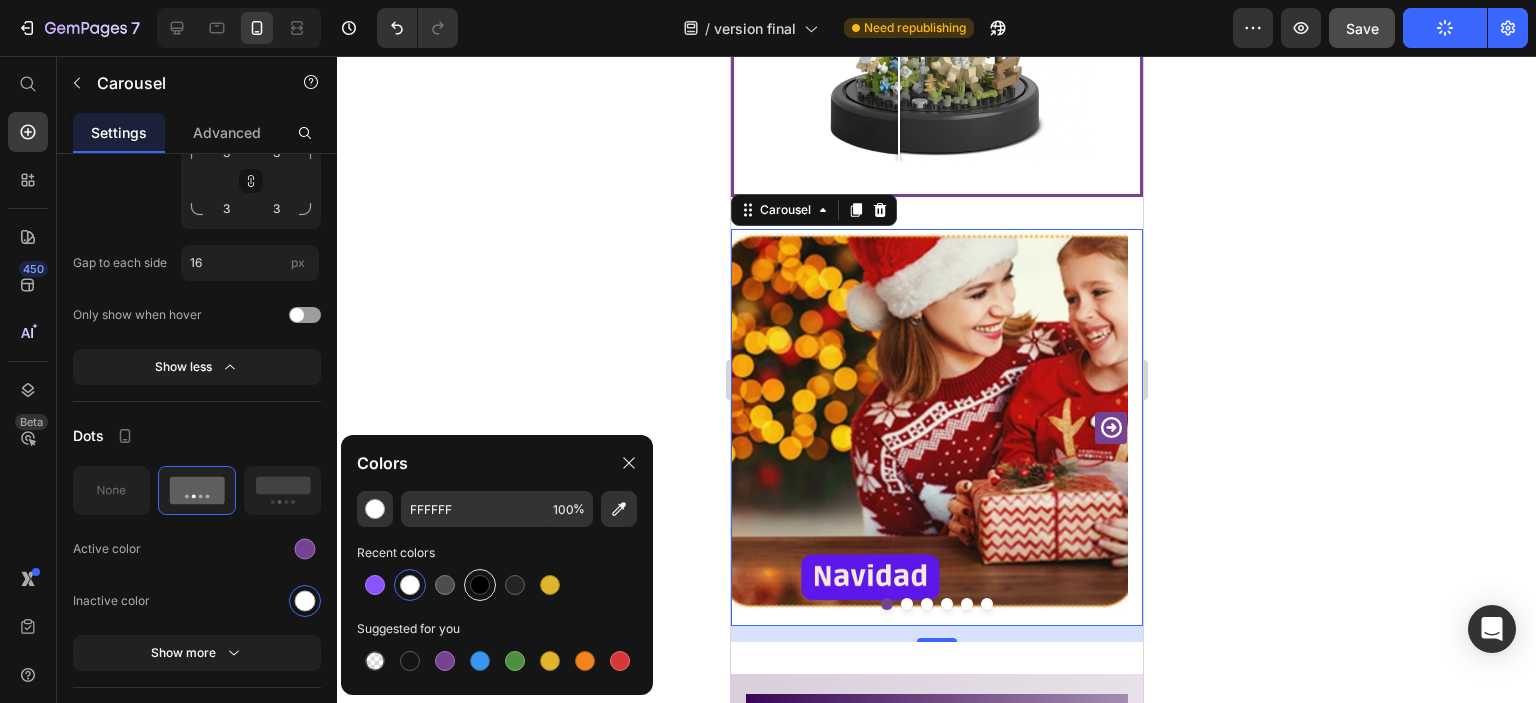 click at bounding box center (480, 585) 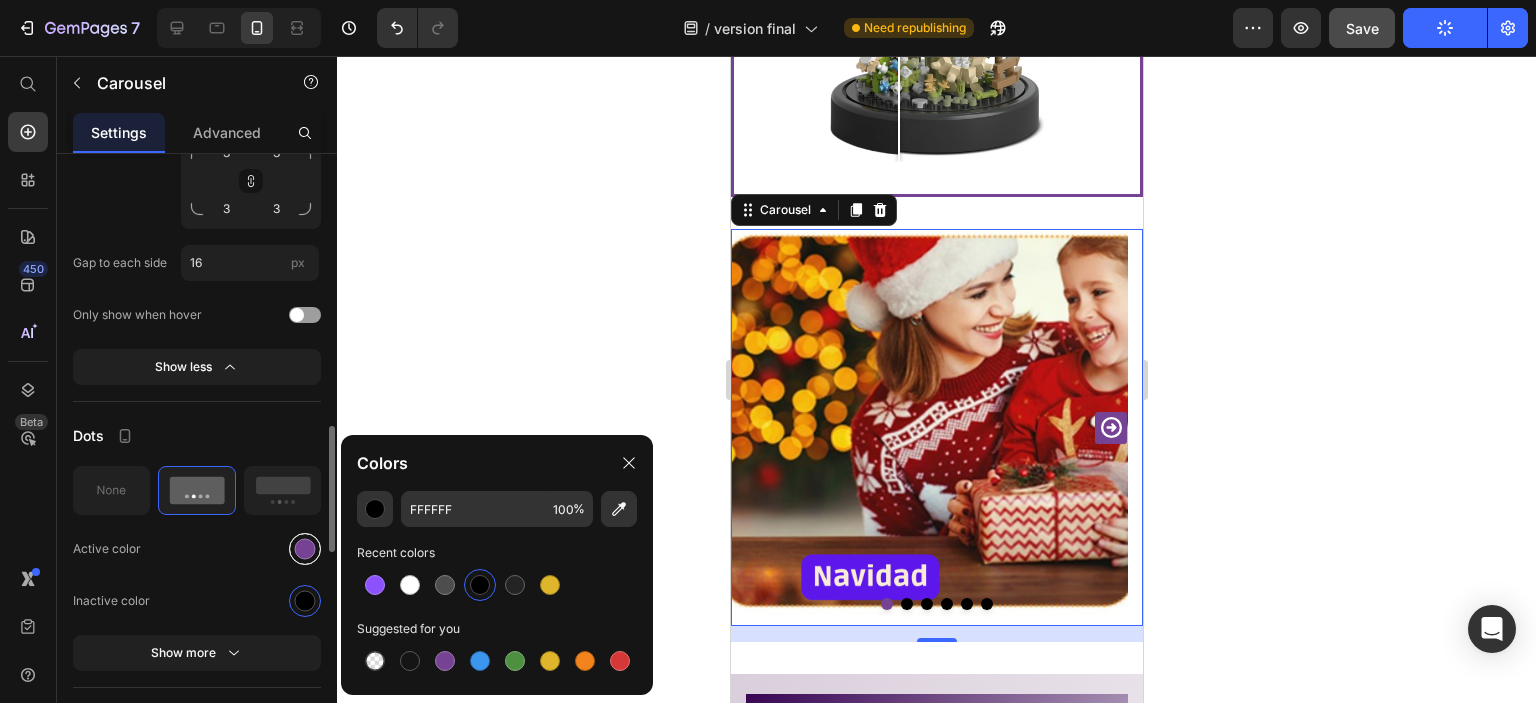 click at bounding box center [305, 548] 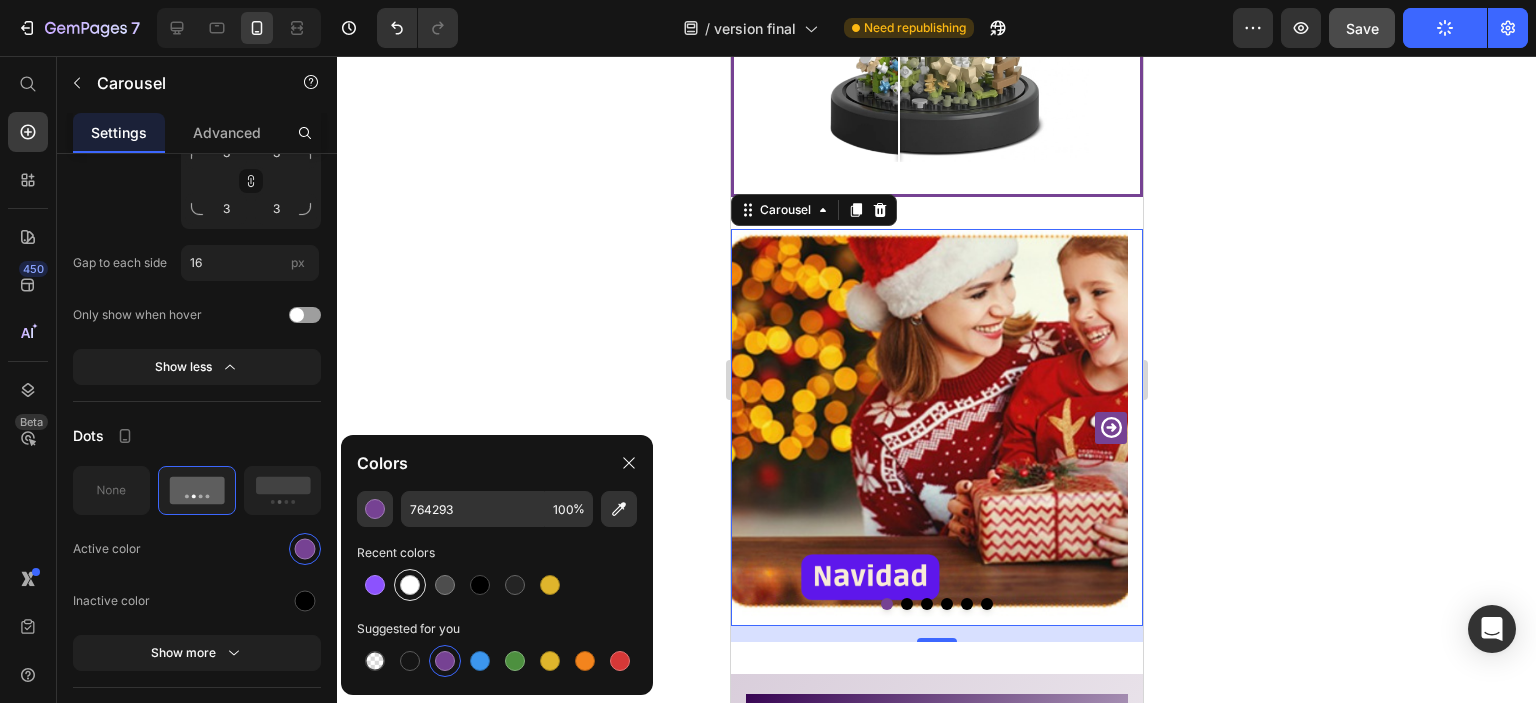 click at bounding box center [410, 585] 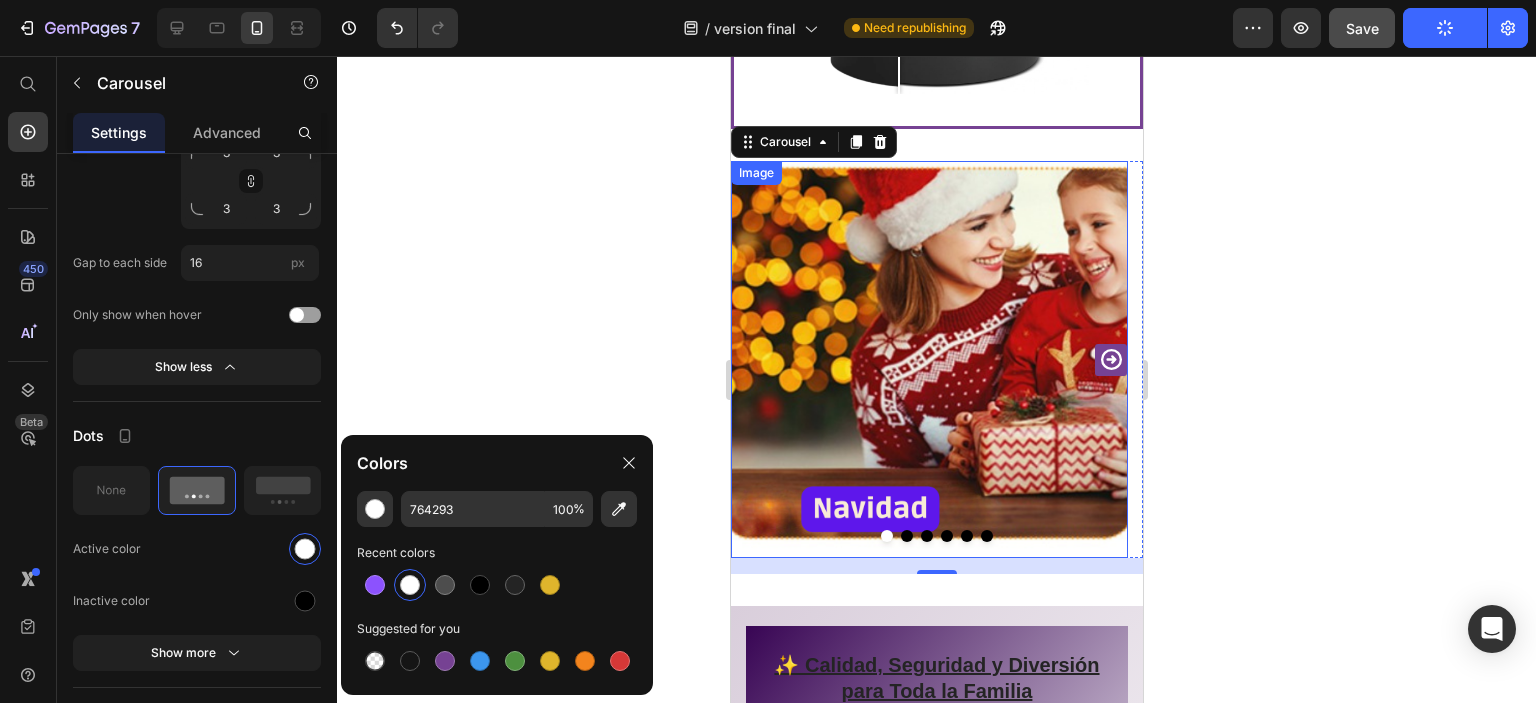scroll, scrollTop: 2123, scrollLeft: 0, axis: vertical 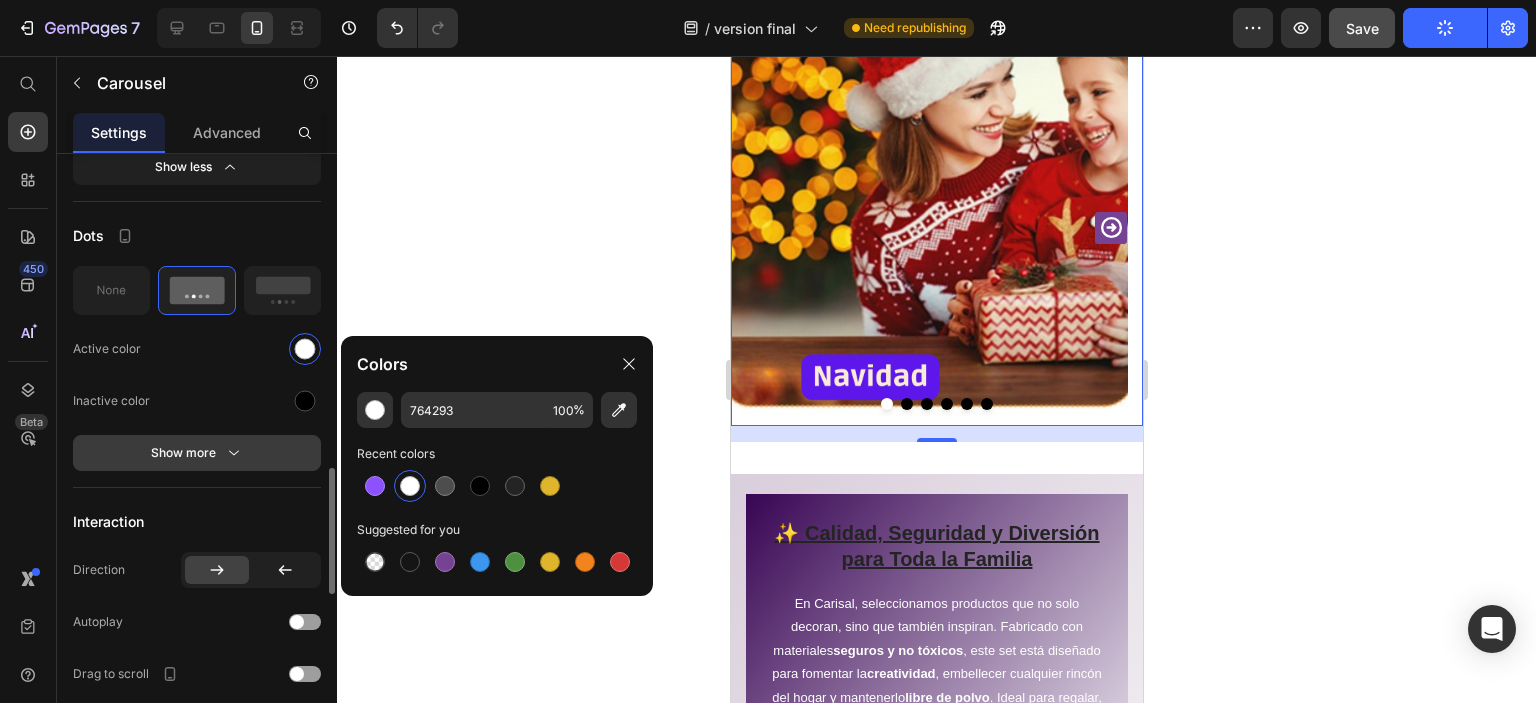 click 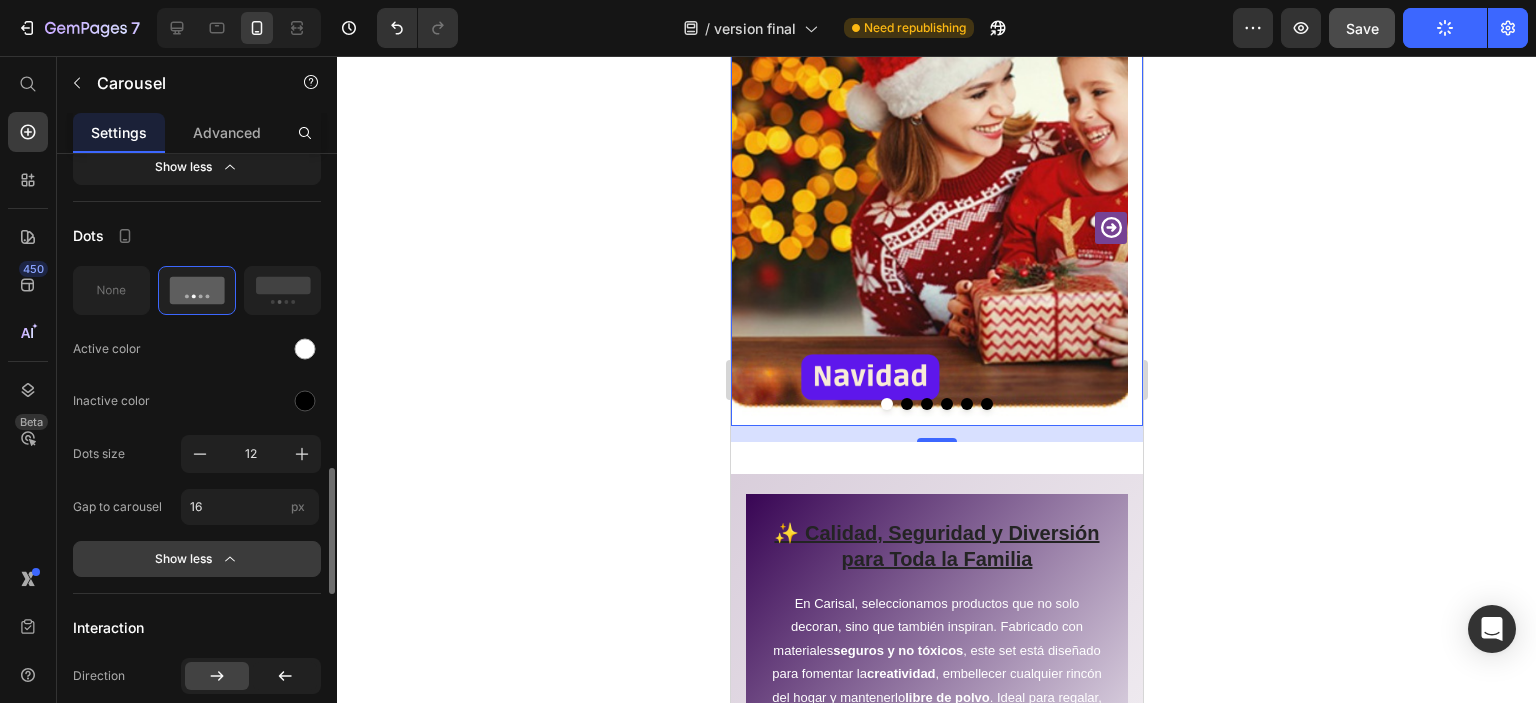 scroll, scrollTop: 1700, scrollLeft: 0, axis: vertical 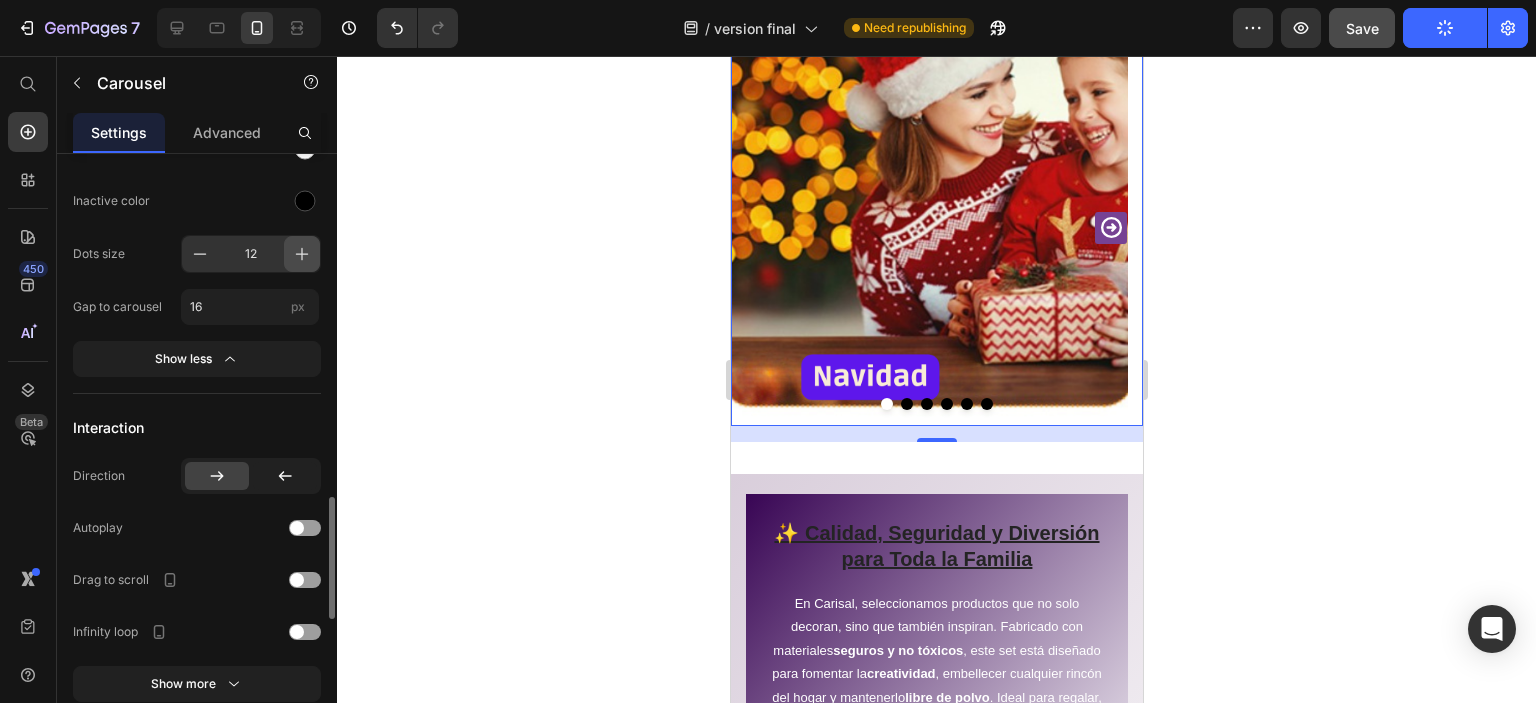 click 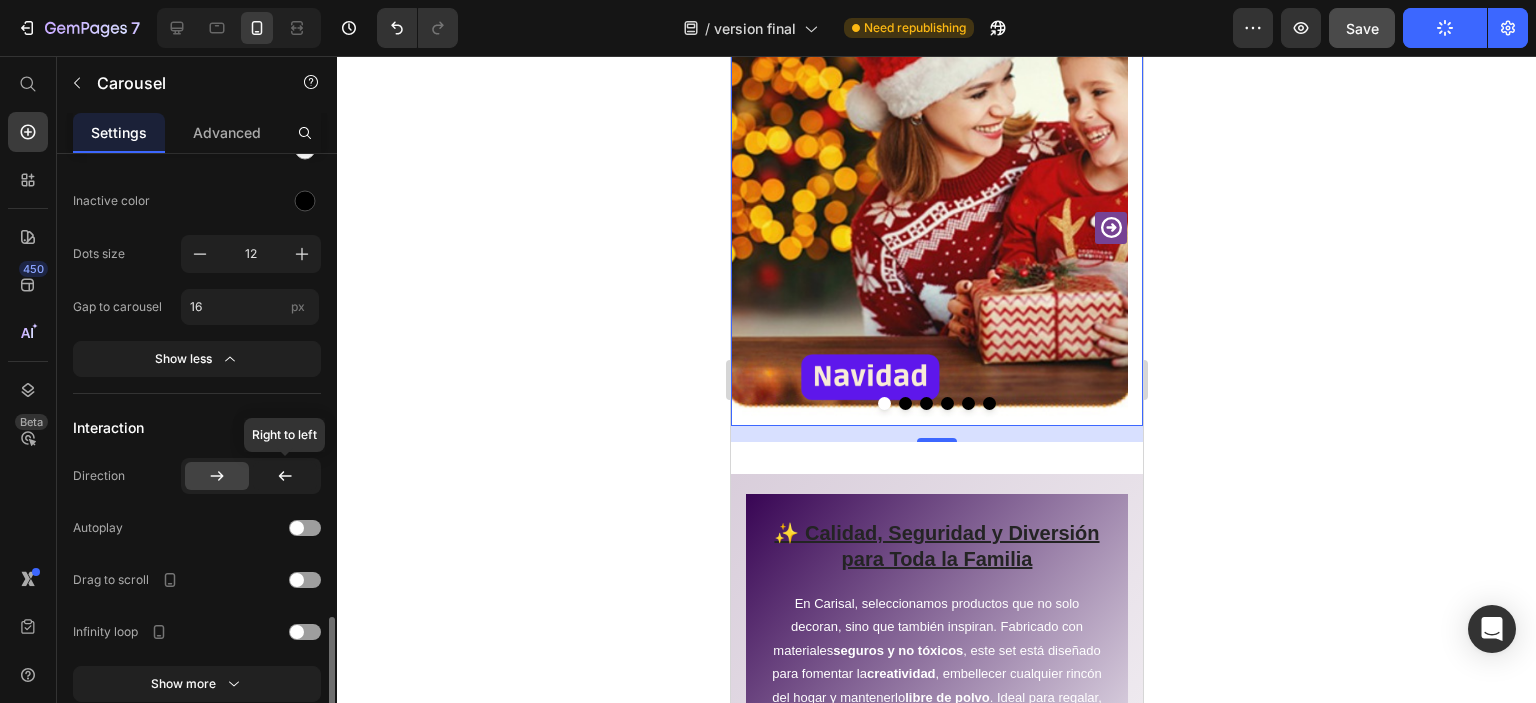 scroll, scrollTop: 1800, scrollLeft: 0, axis: vertical 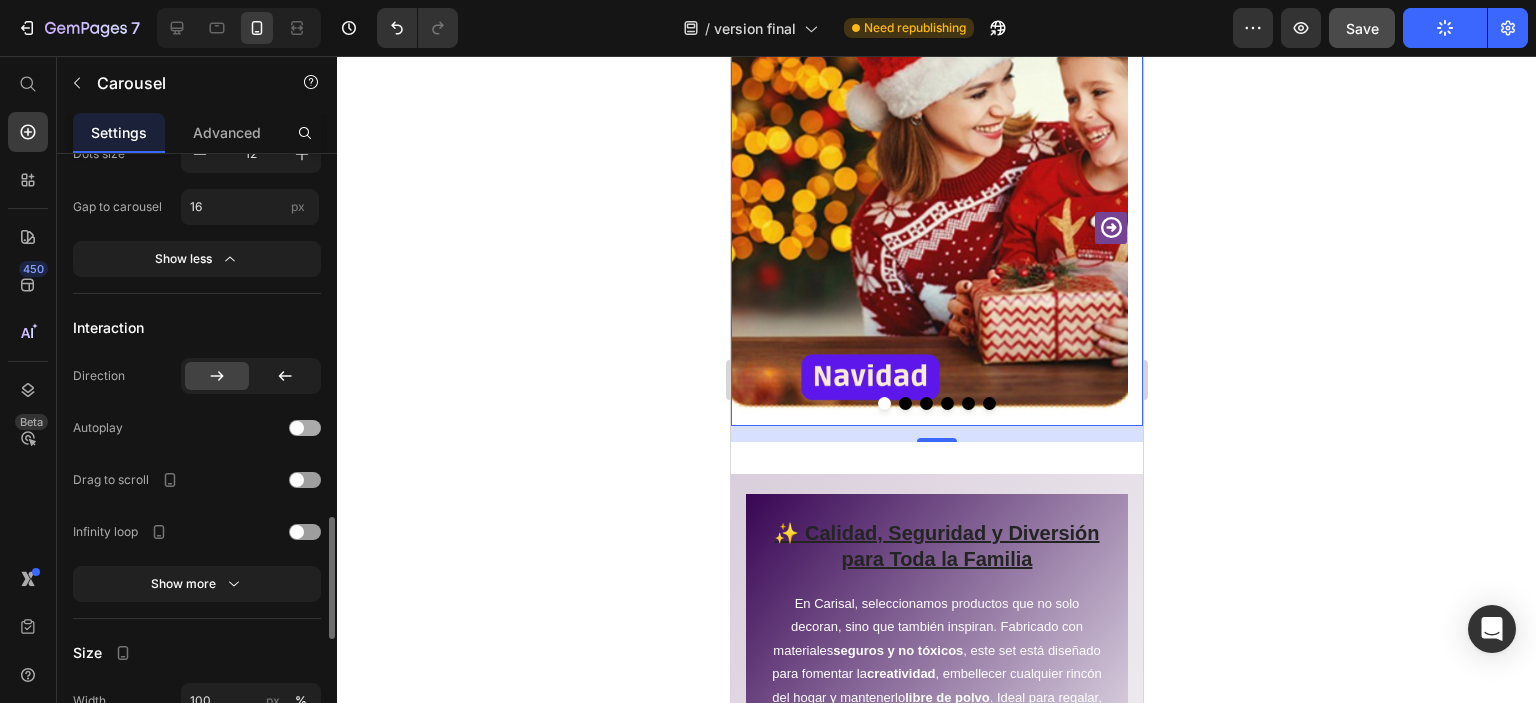 click at bounding box center [305, 428] 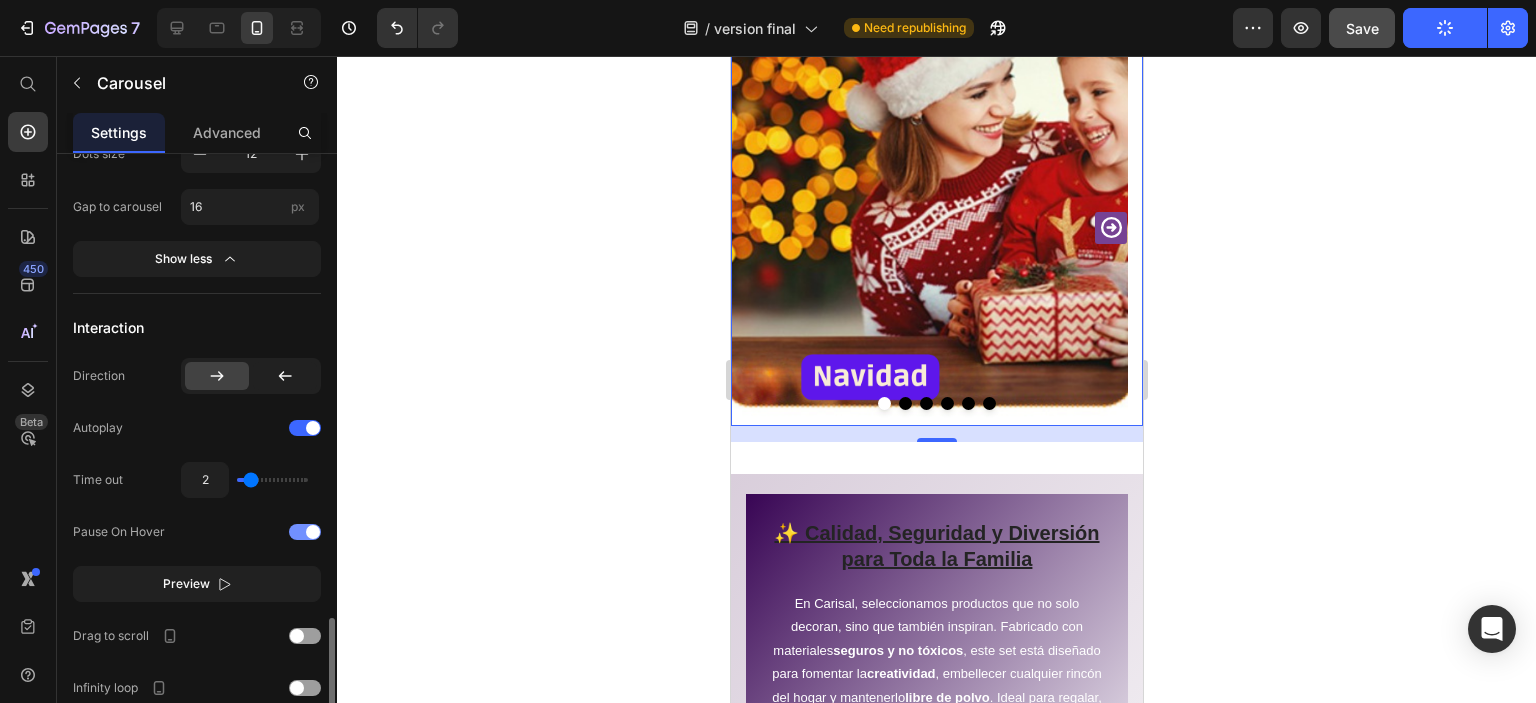 scroll, scrollTop: 1900, scrollLeft: 0, axis: vertical 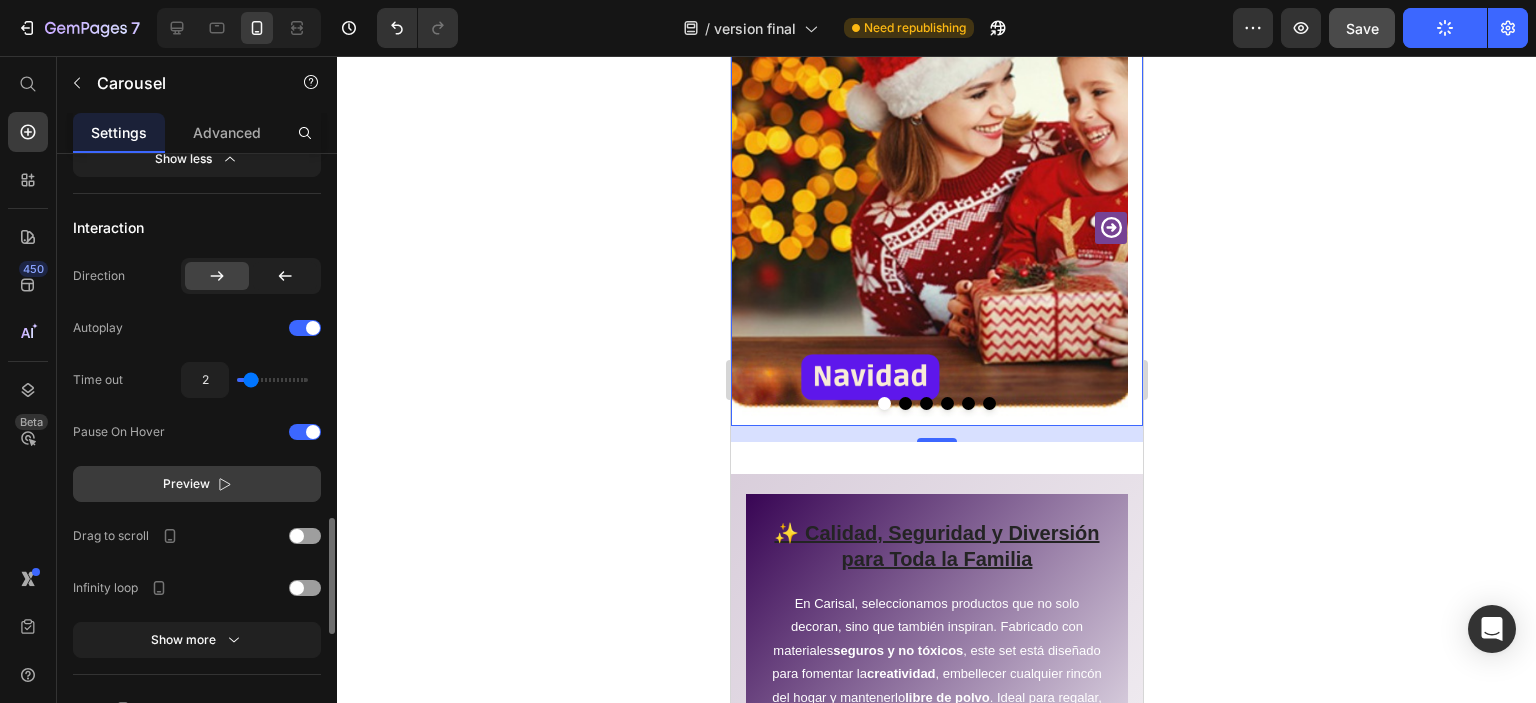 click 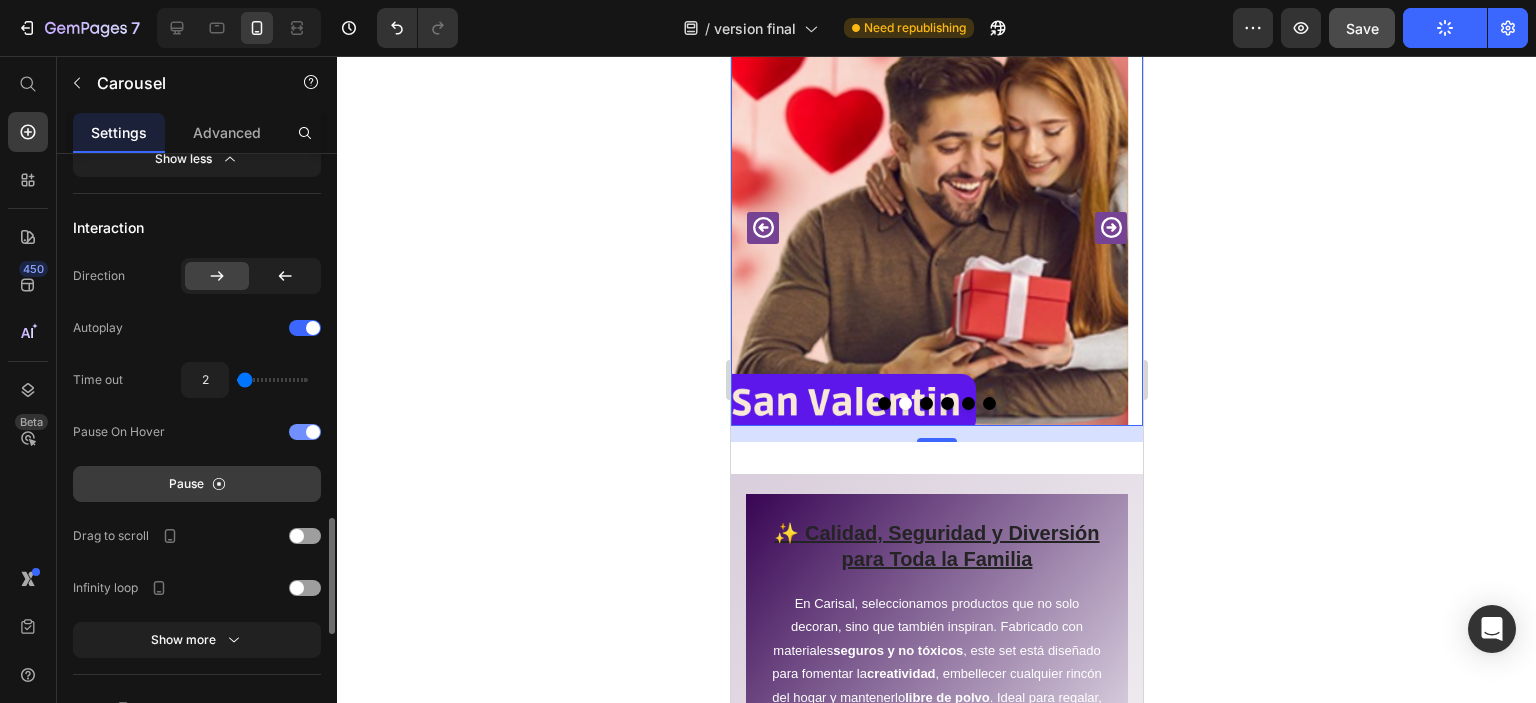 drag, startPoint x: 247, startPoint y: 377, endPoint x: 180, endPoint y: 411, distance: 75.13322 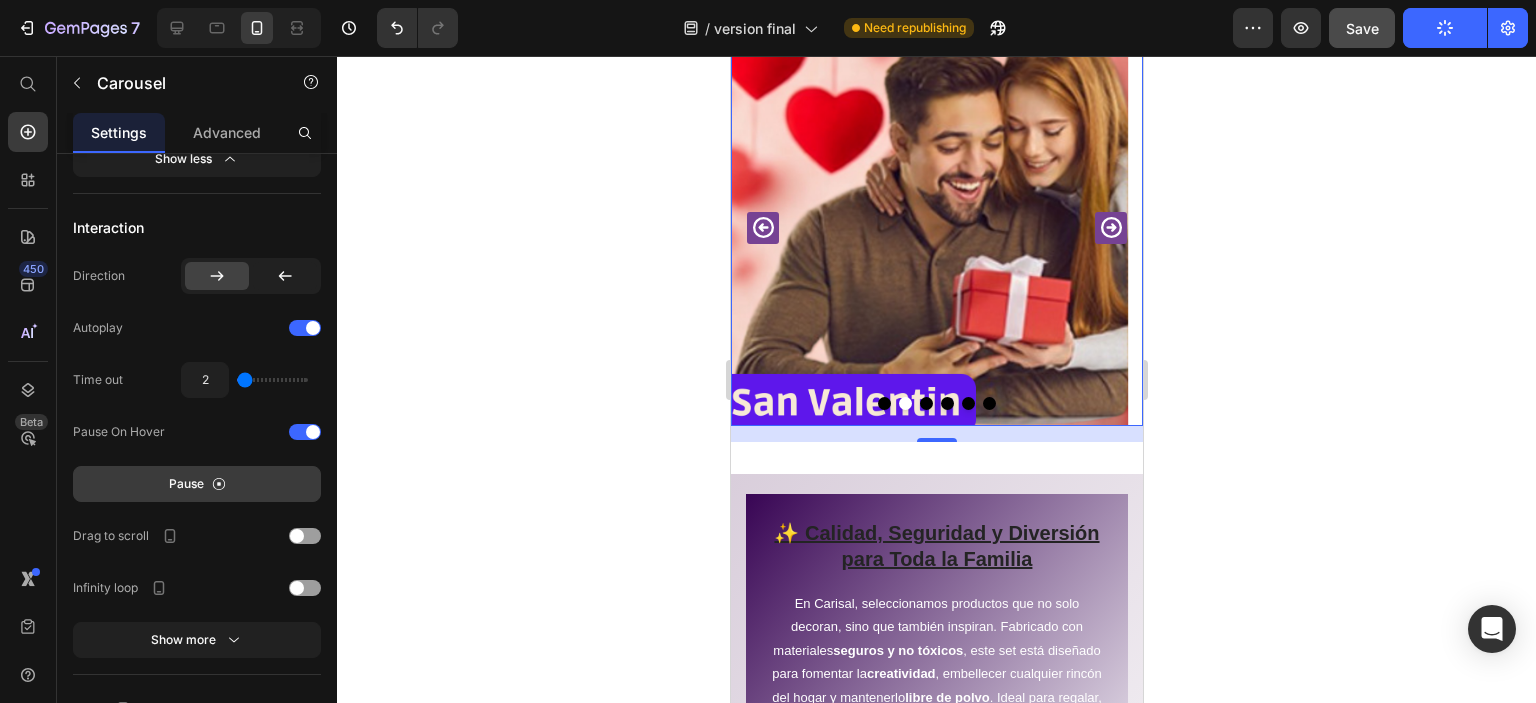click 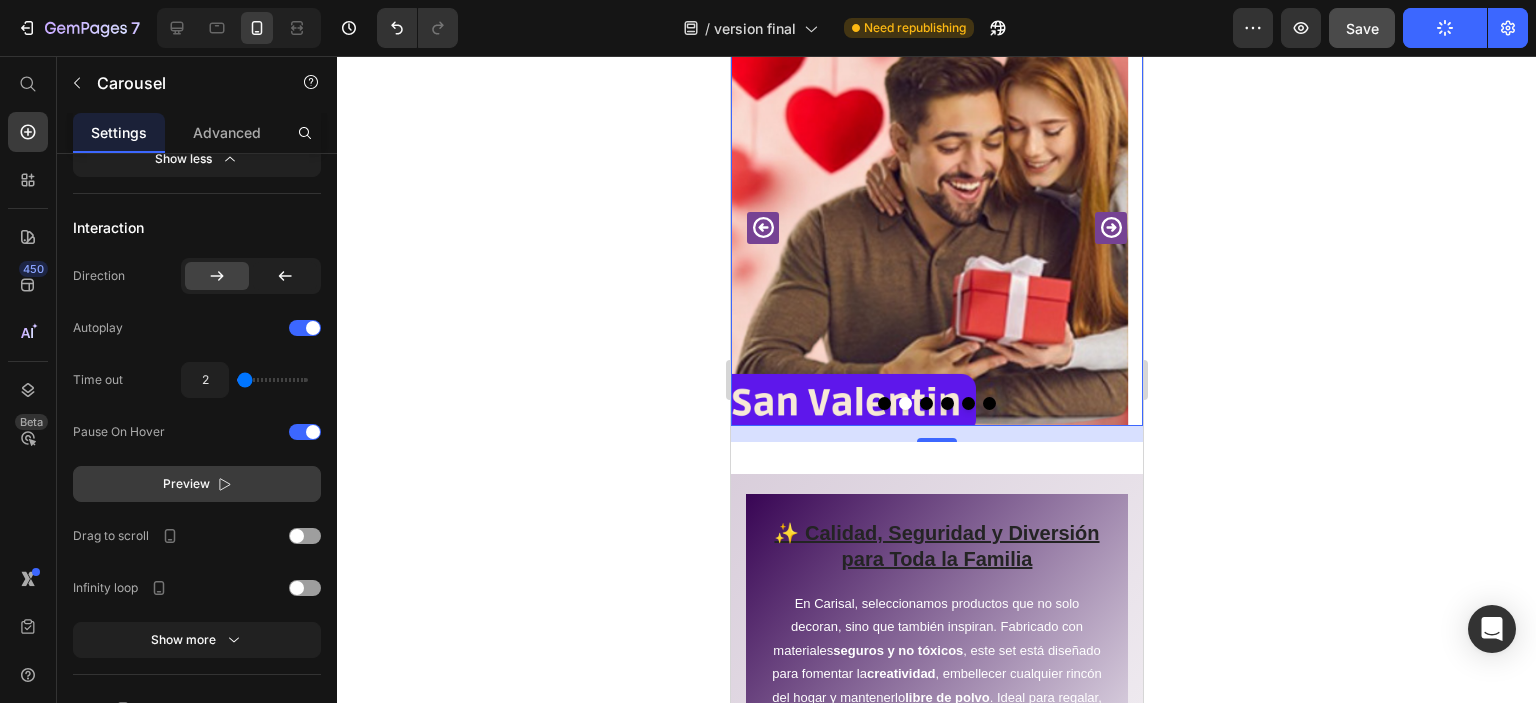 click 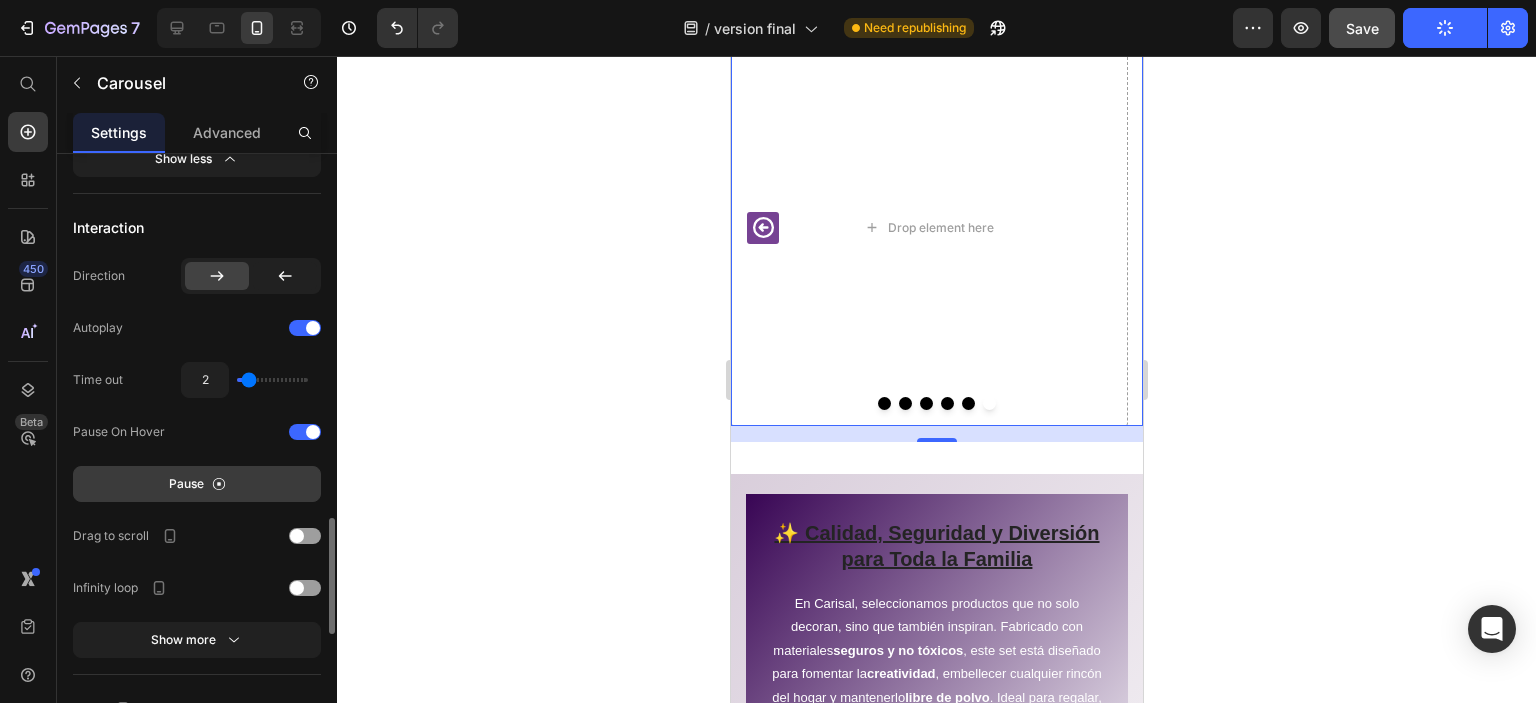 type on "1.6" 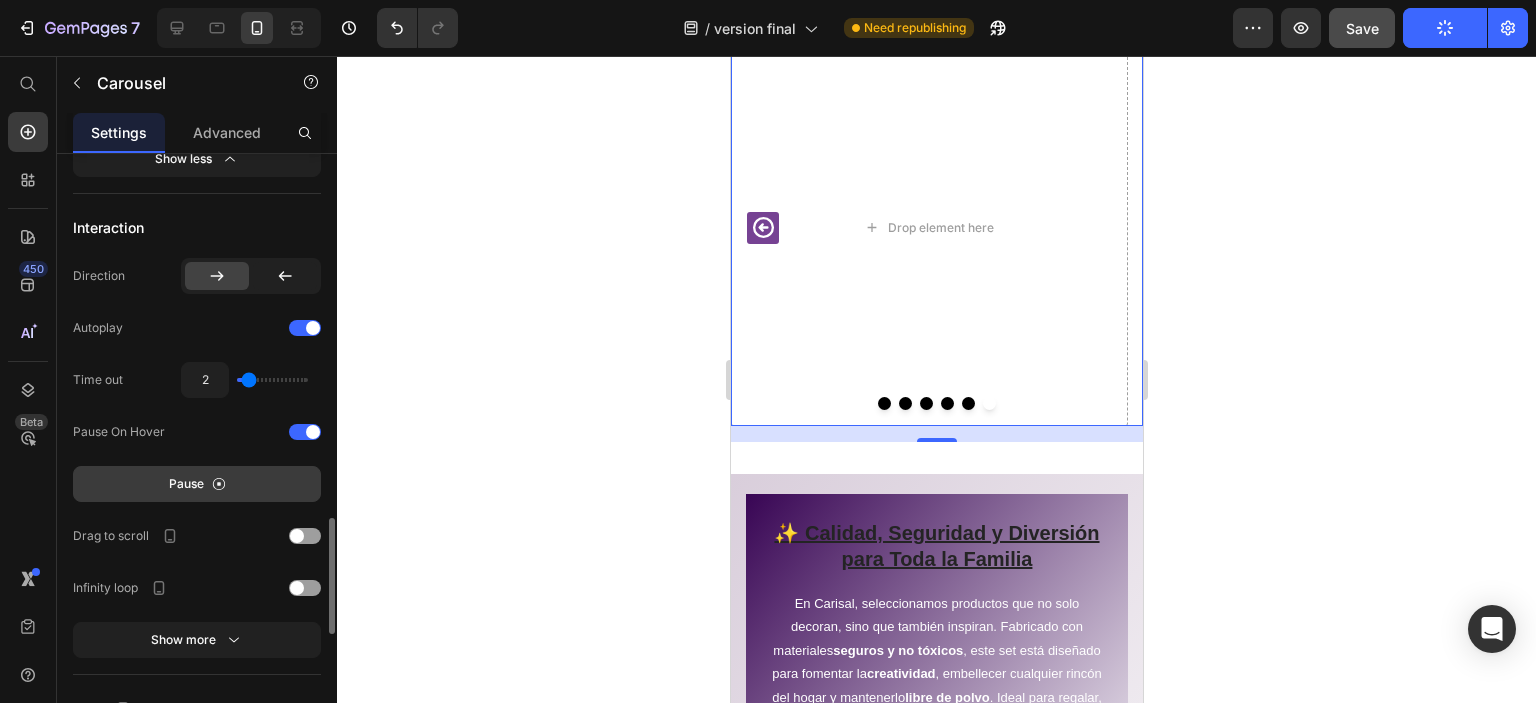 click at bounding box center (272, 380) 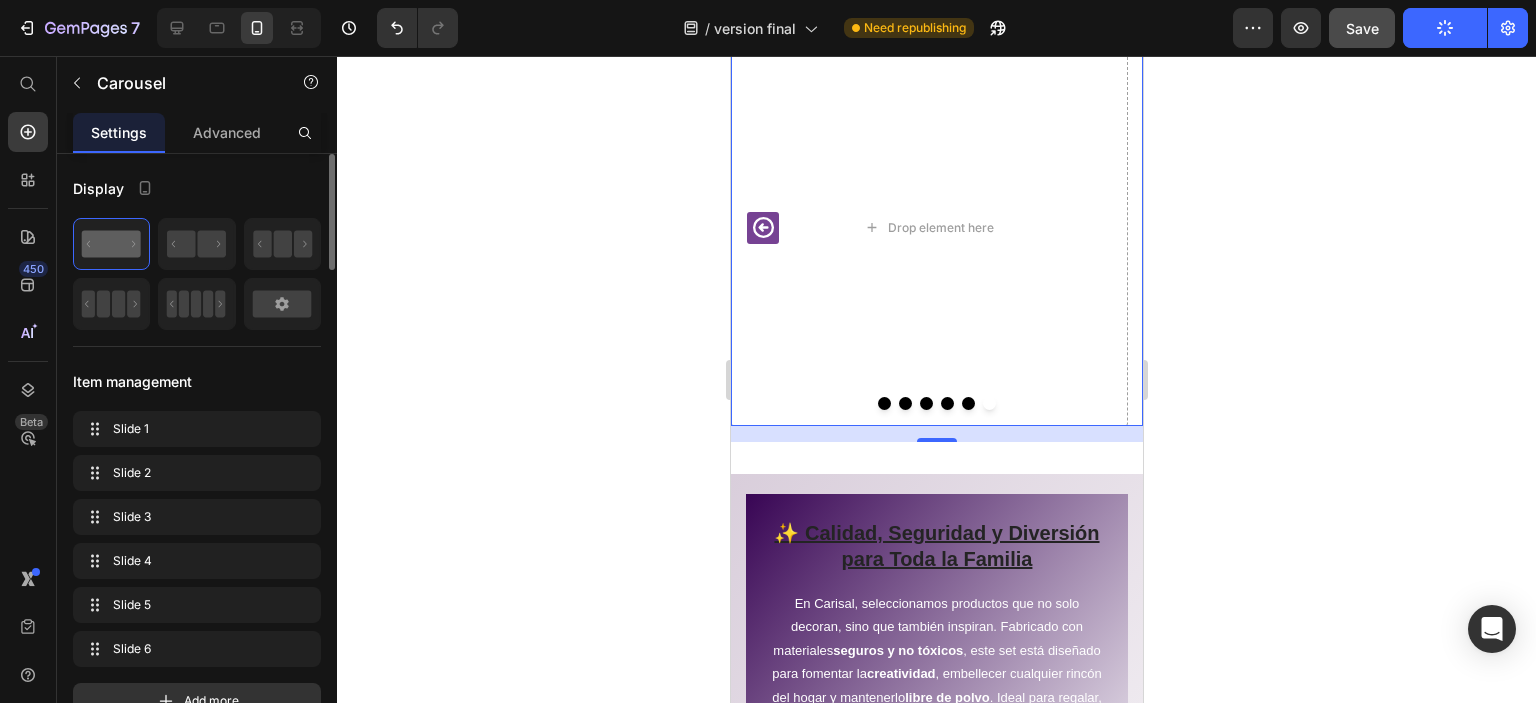 scroll, scrollTop: 200, scrollLeft: 0, axis: vertical 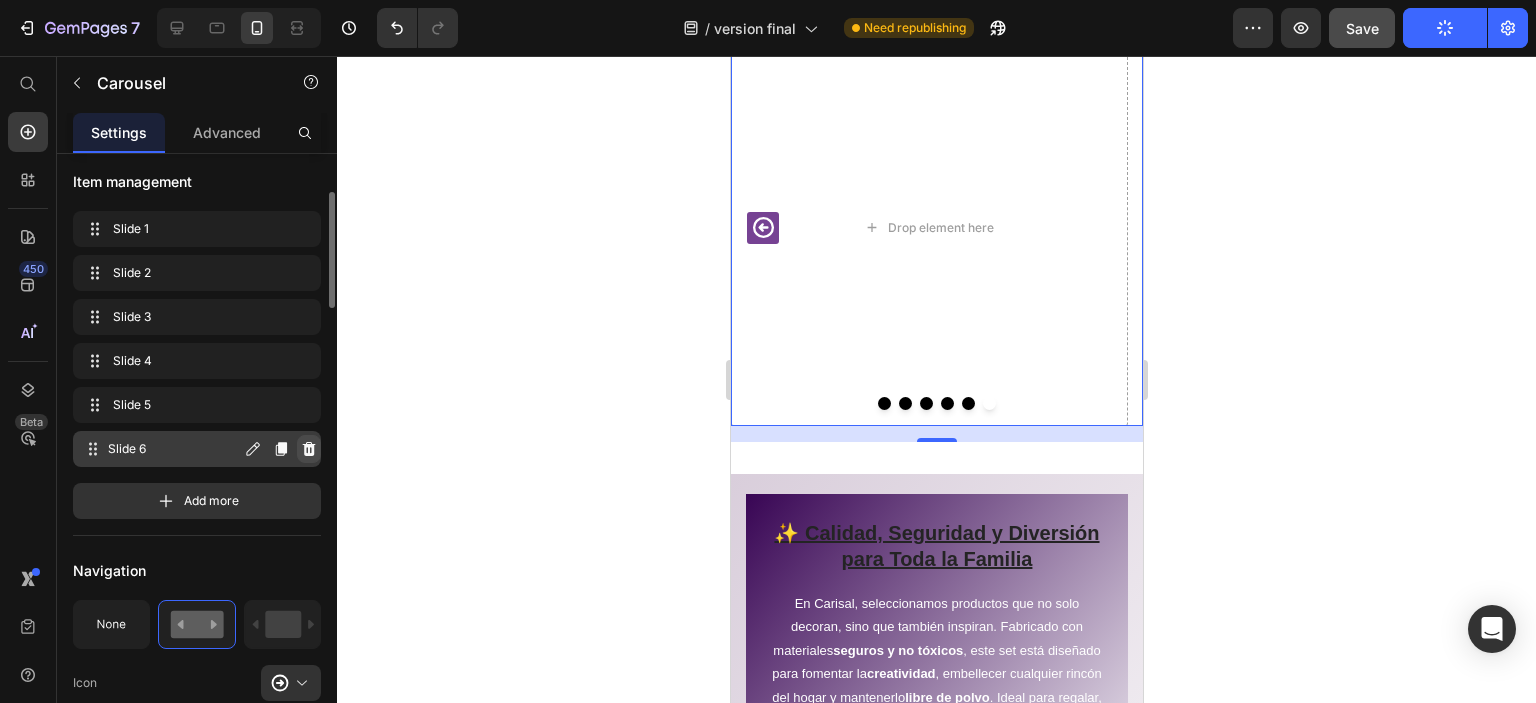 click 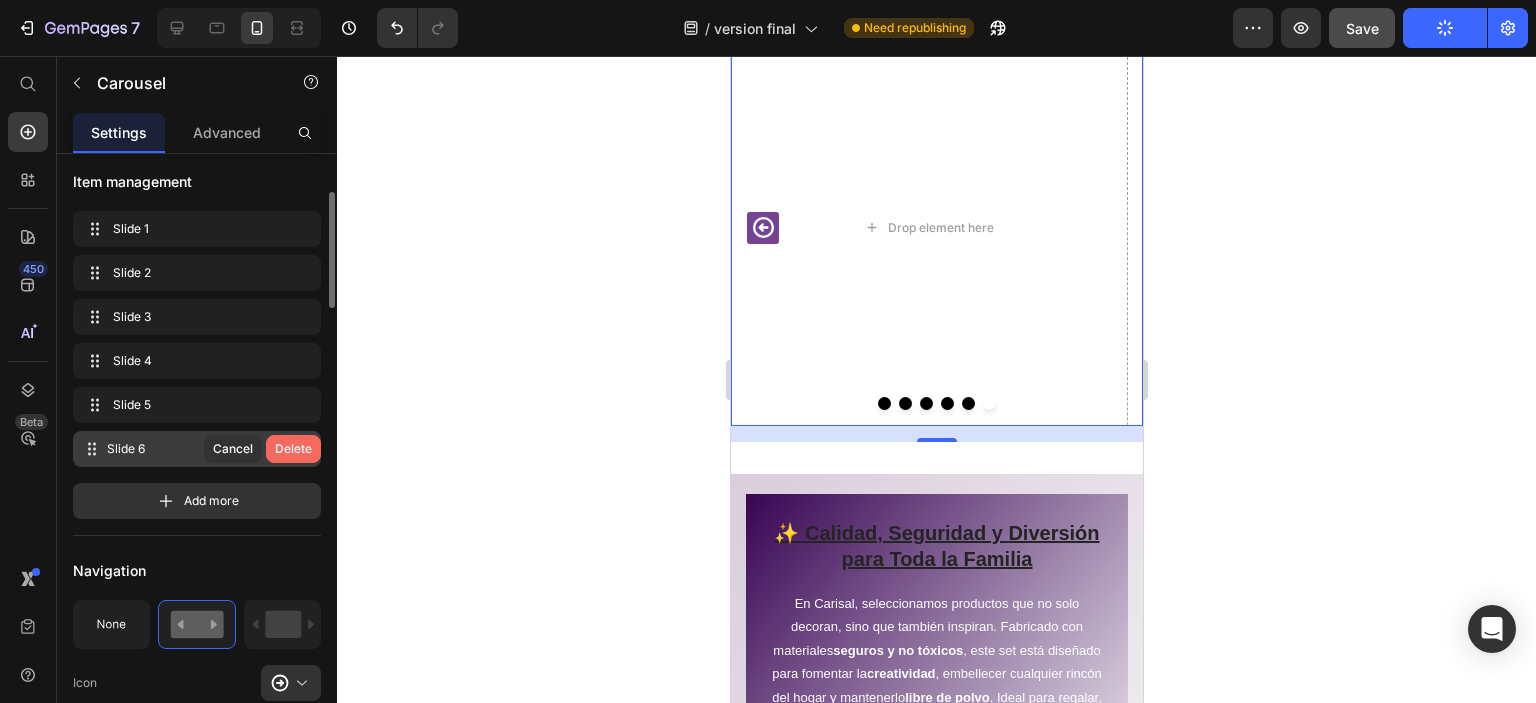 click on "Delete" at bounding box center [293, 449] 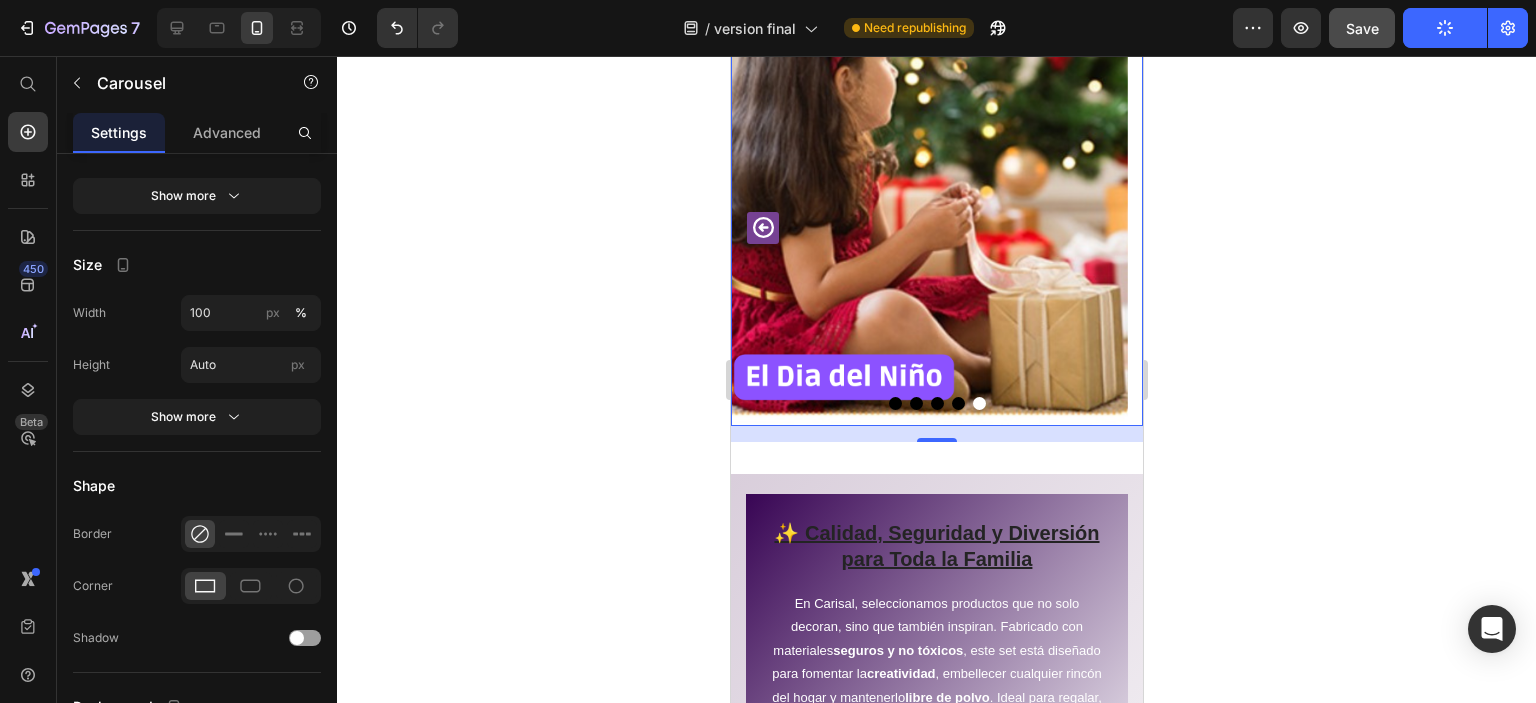 scroll, scrollTop: 2506, scrollLeft: 0, axis: vertical 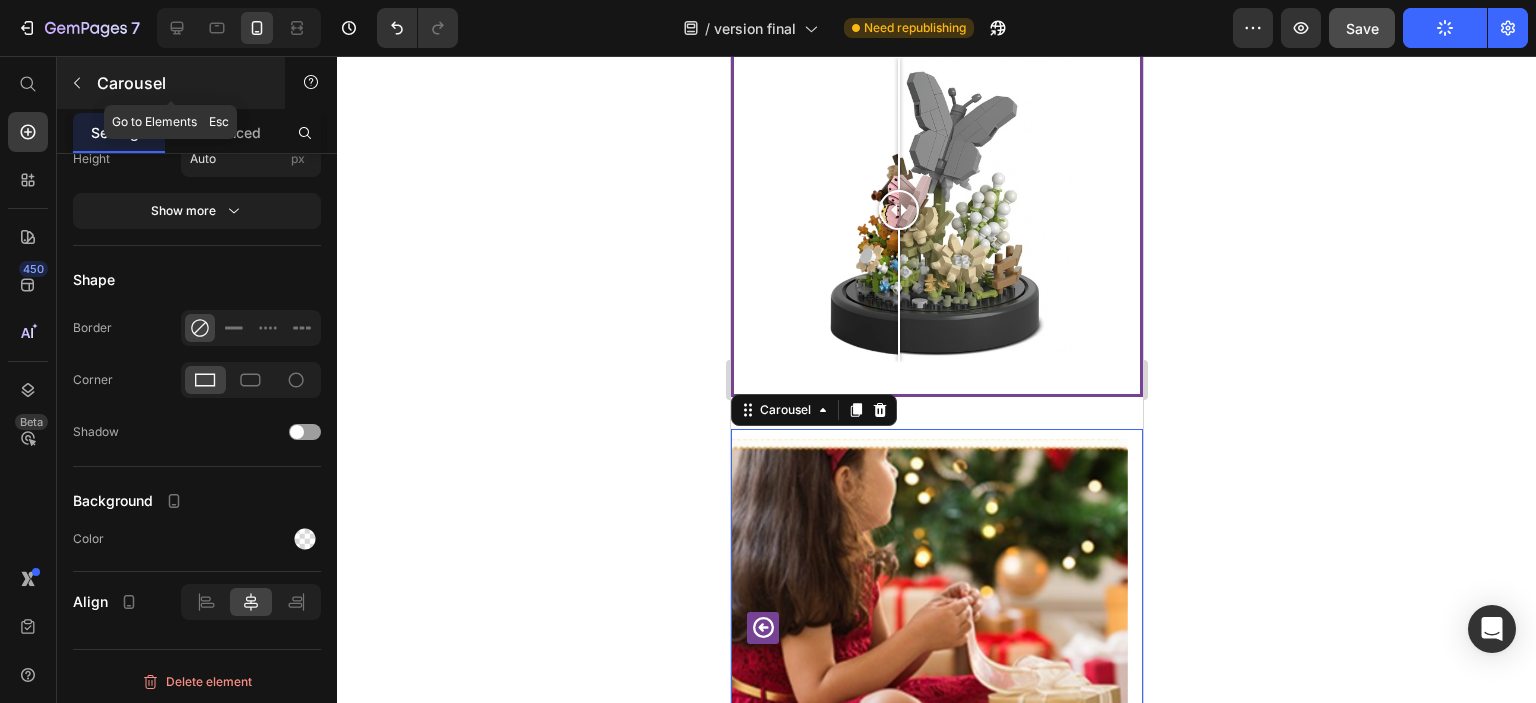 click 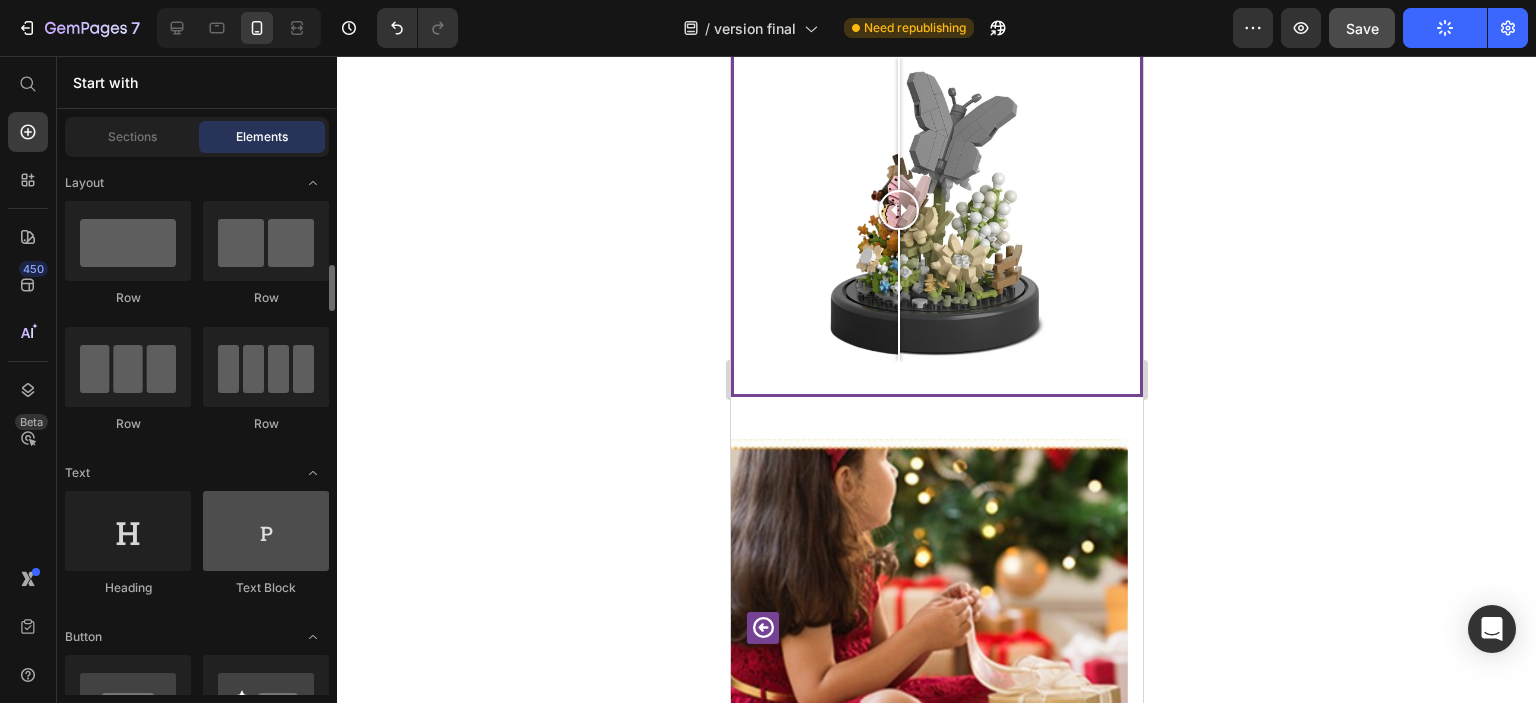scroll, scrollTop: 200, scrollLeft: 0, axis: vertical 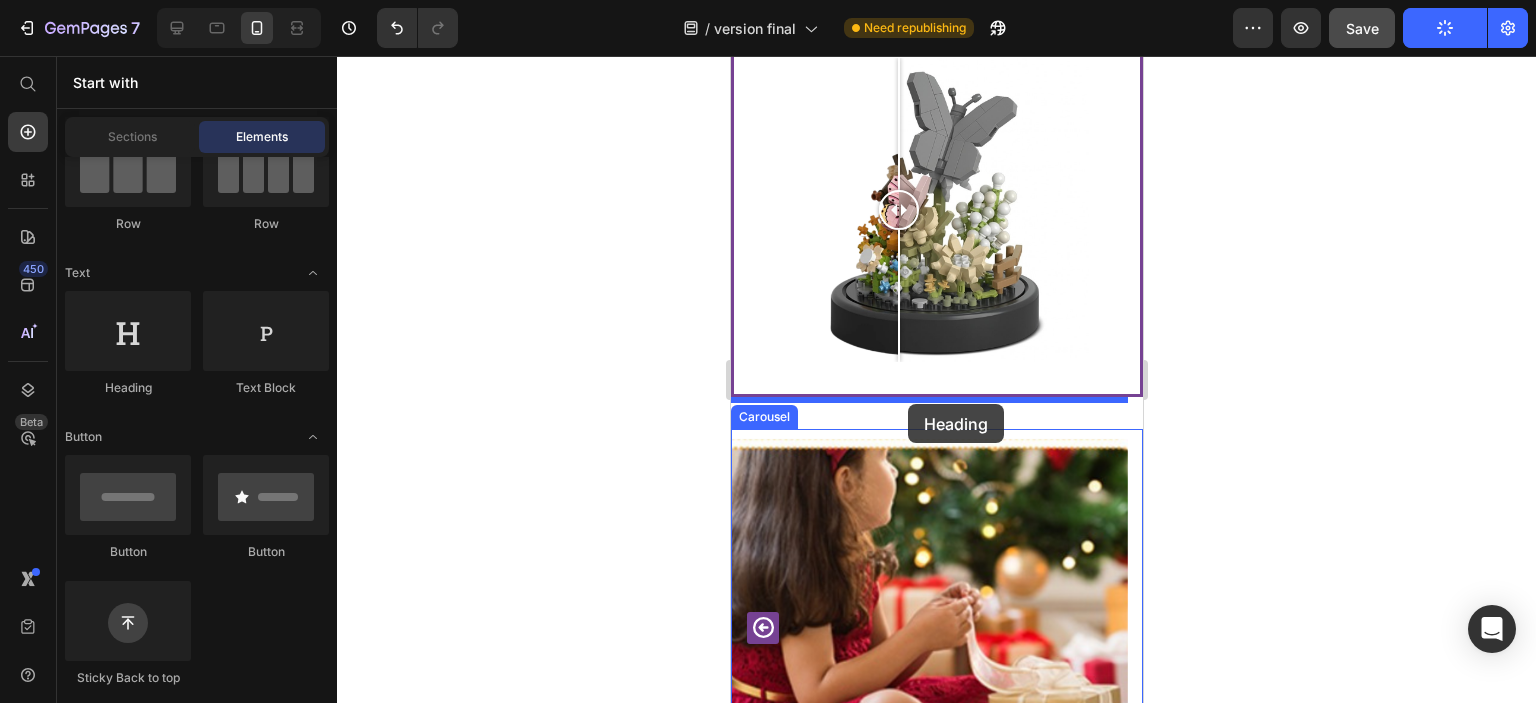 drag, startPoint x: 860, startPoint y: 407, endPoint x: 907, endPoint y: 404, distance: 47.095646 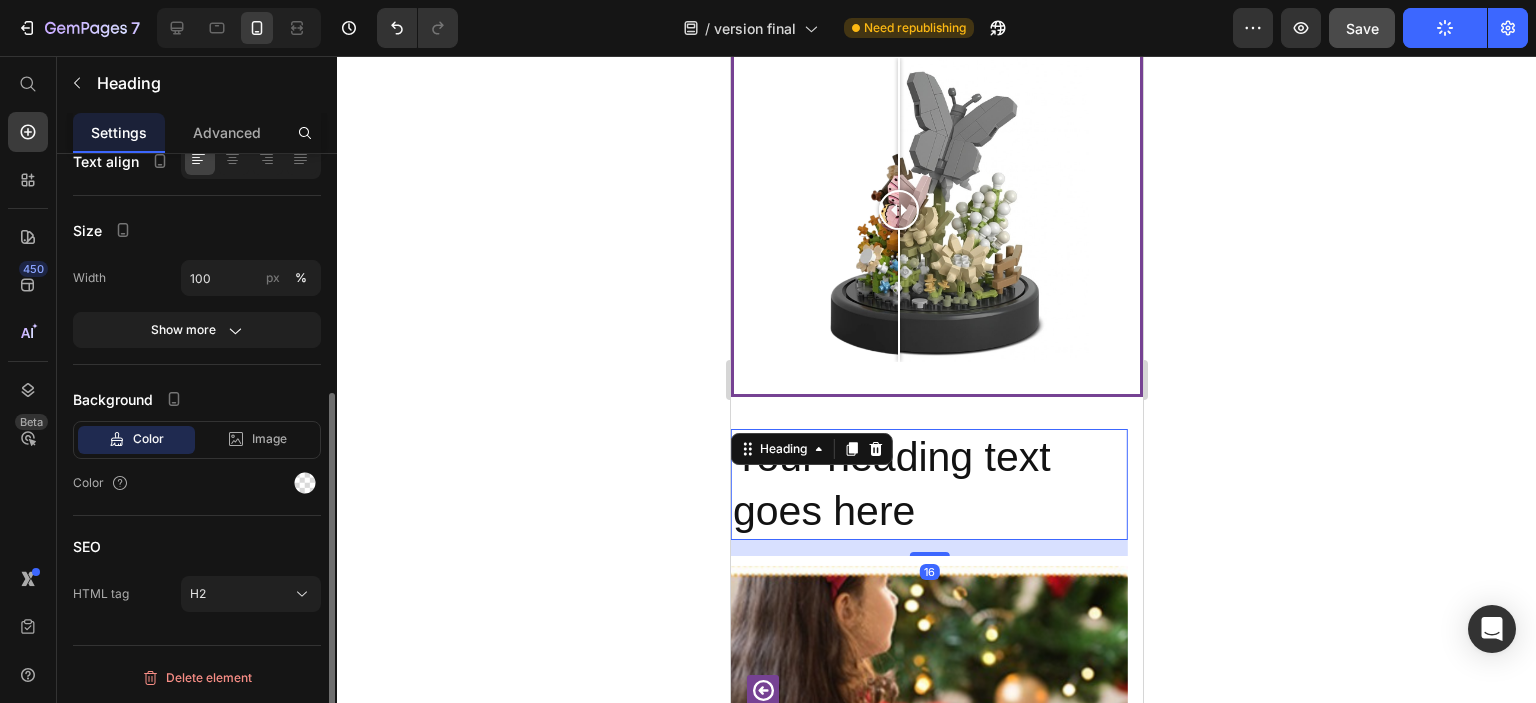scroll, scrollTop: 0, scrollLeft: 0, axis: both 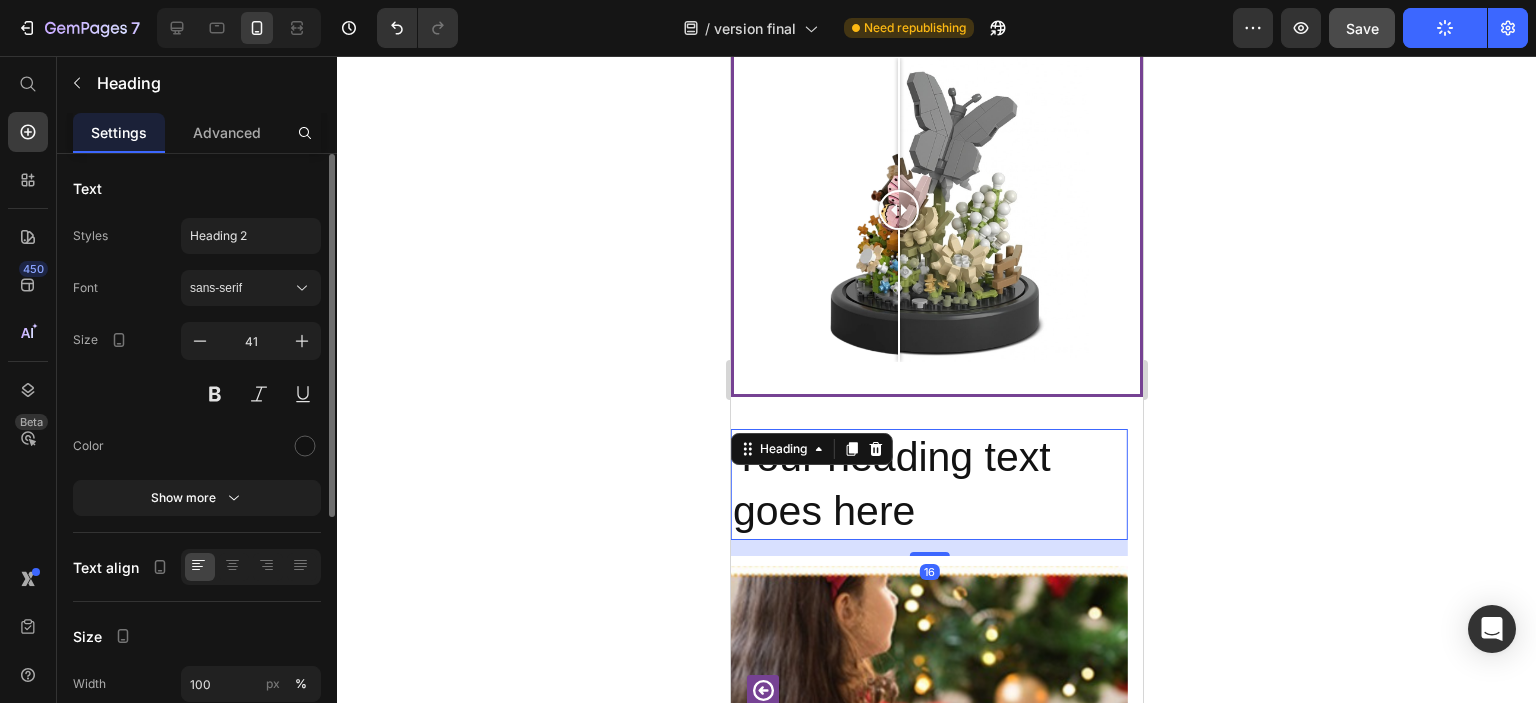 click on "Your heading text goes here" at bounding box center (928, 484) 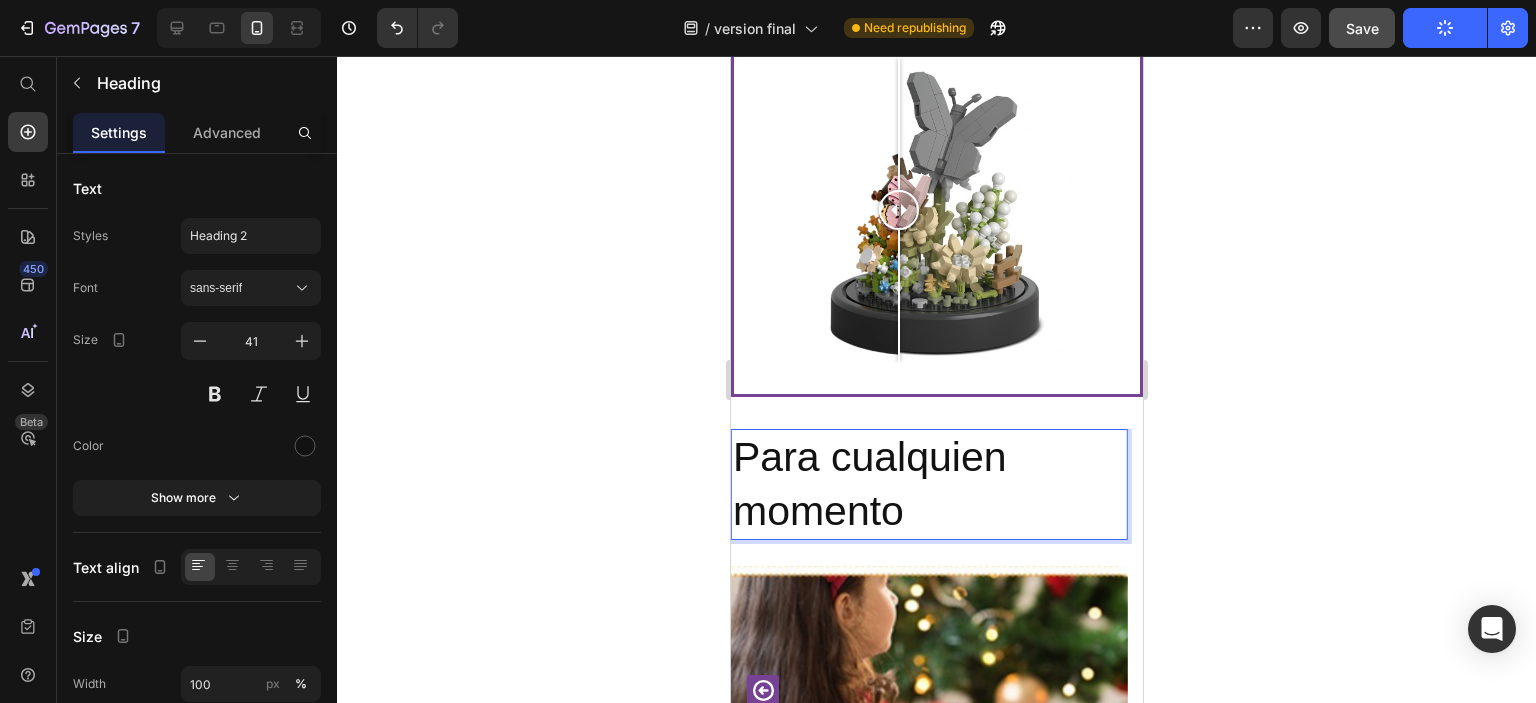 click on "Para cualquien momento" at bounding box center [928, 484] 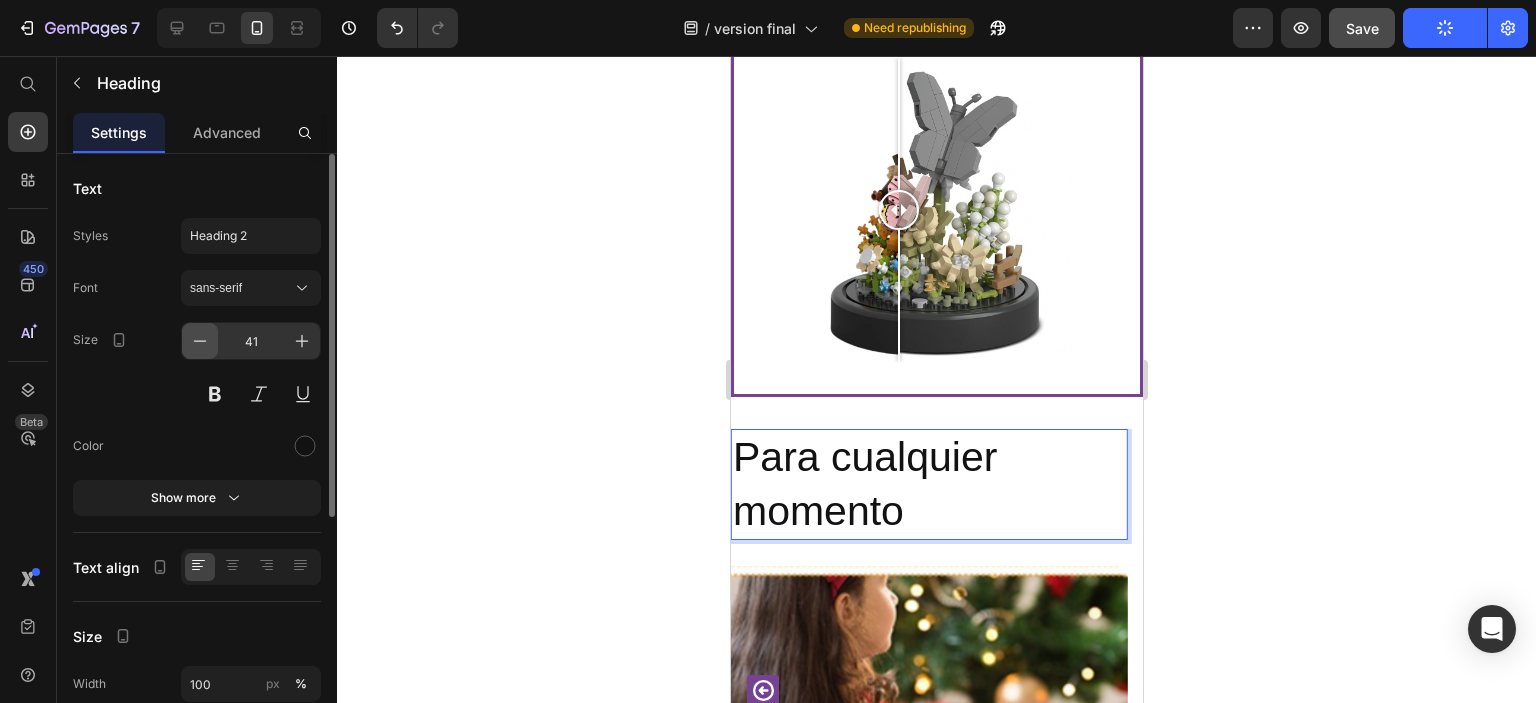click 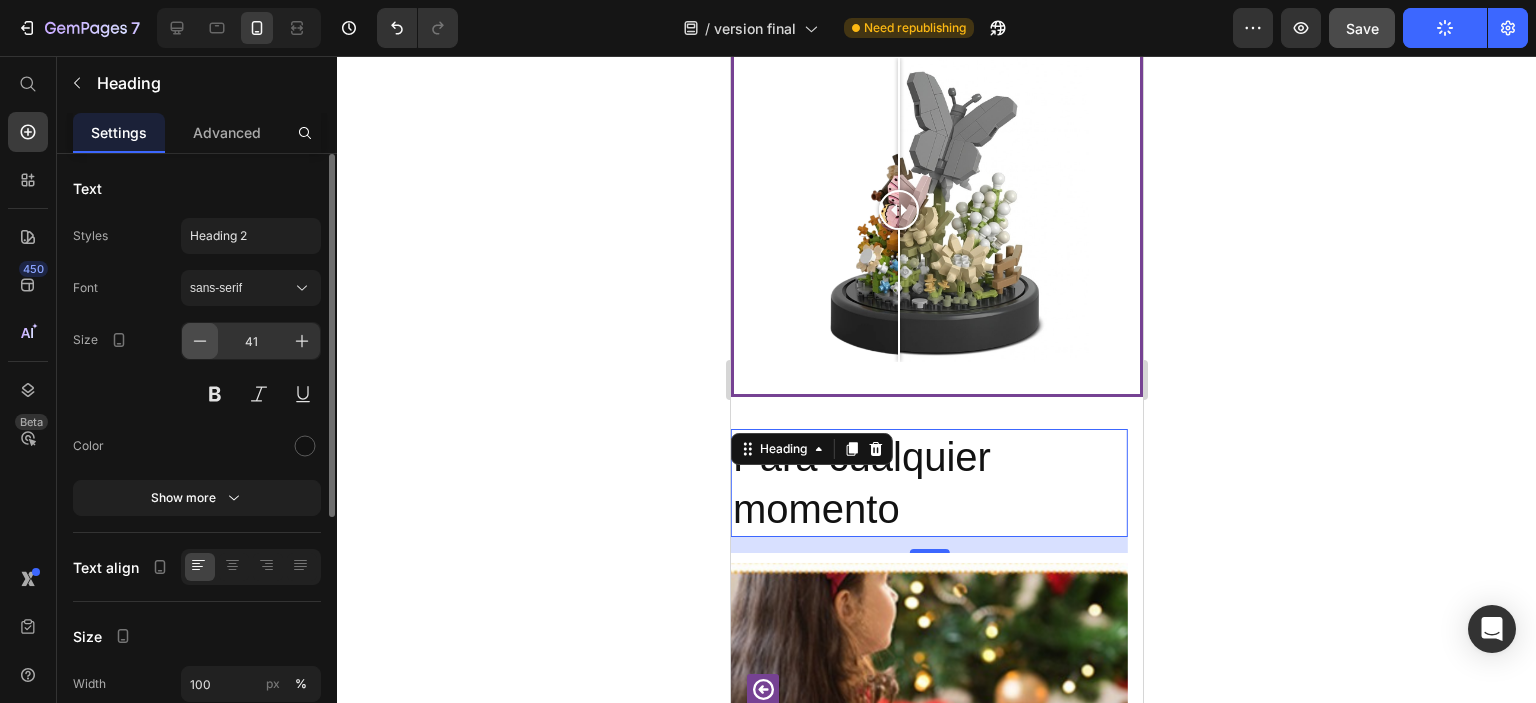 click 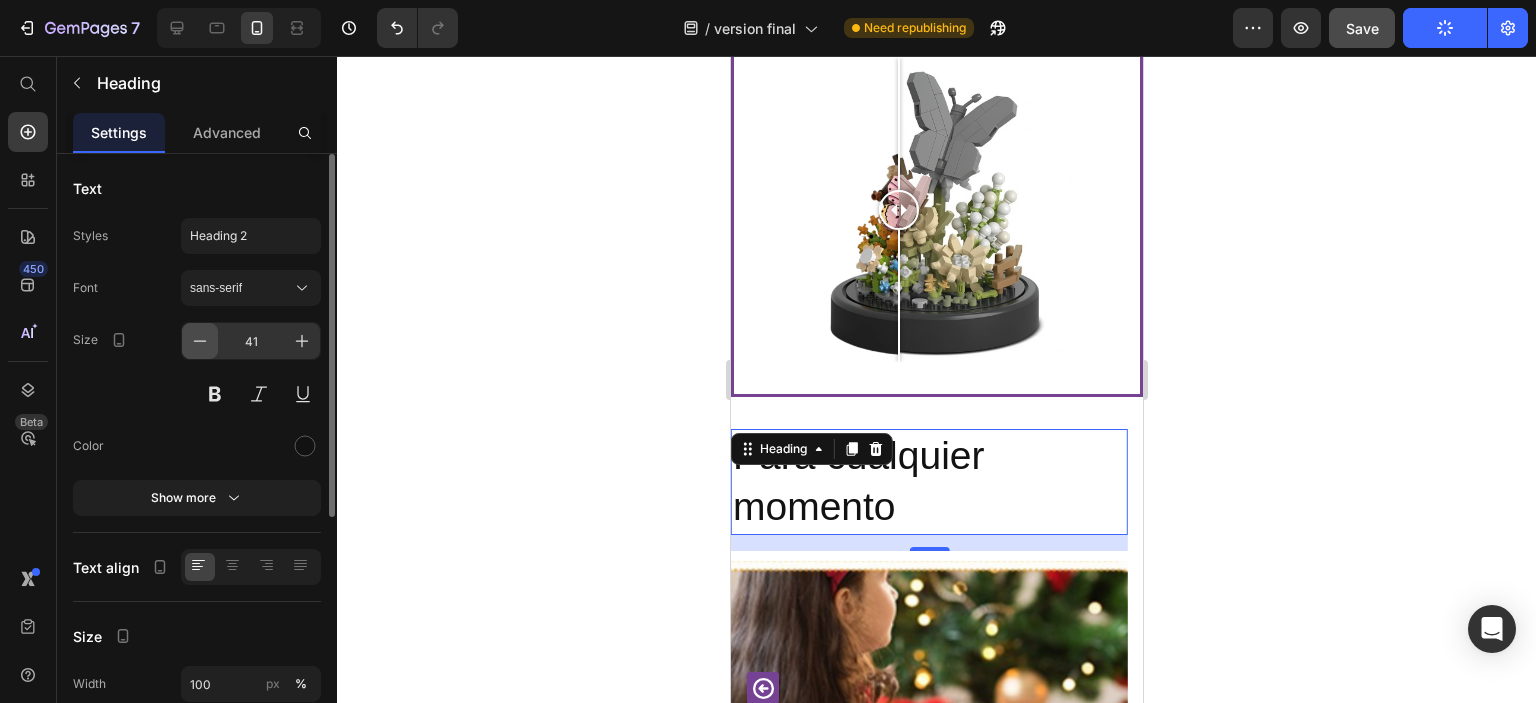 click 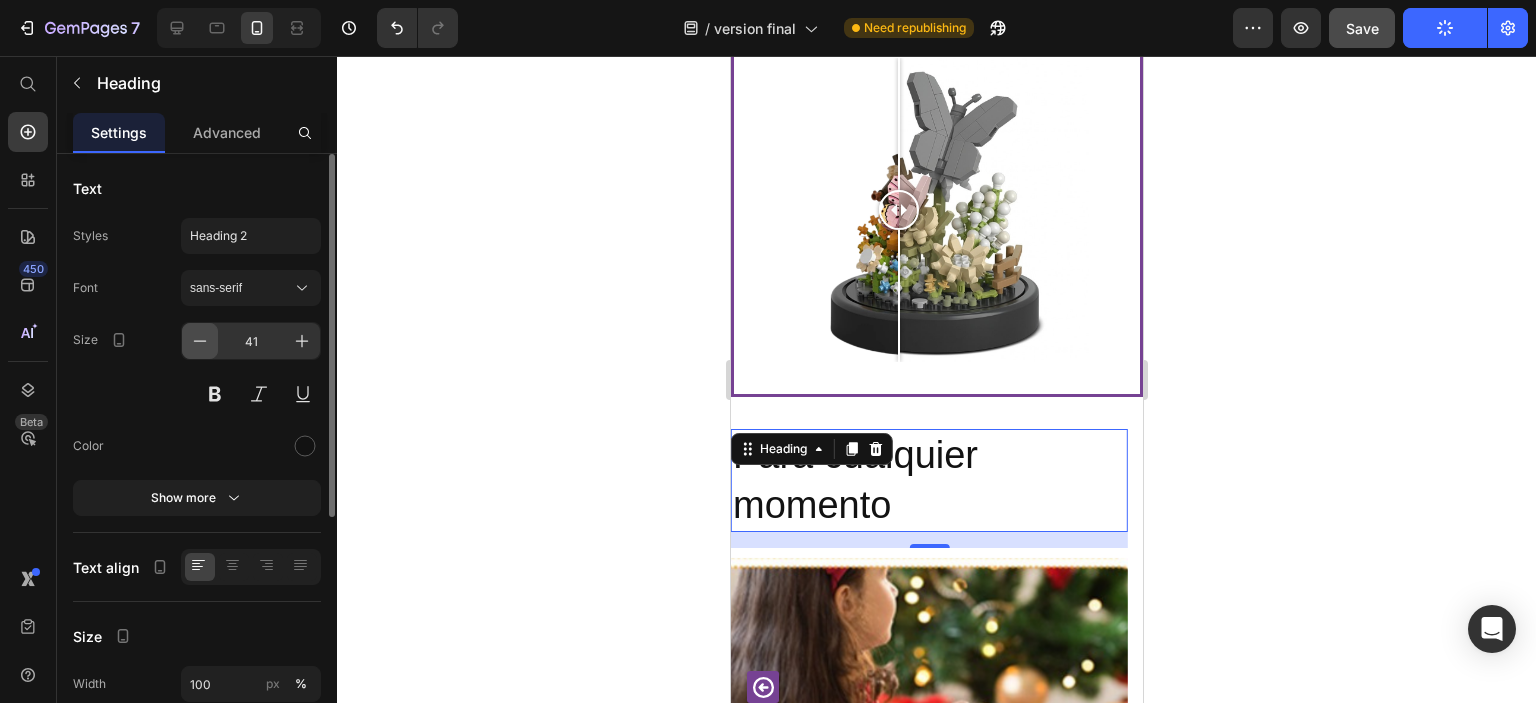 click at bounding box center [200, 341] 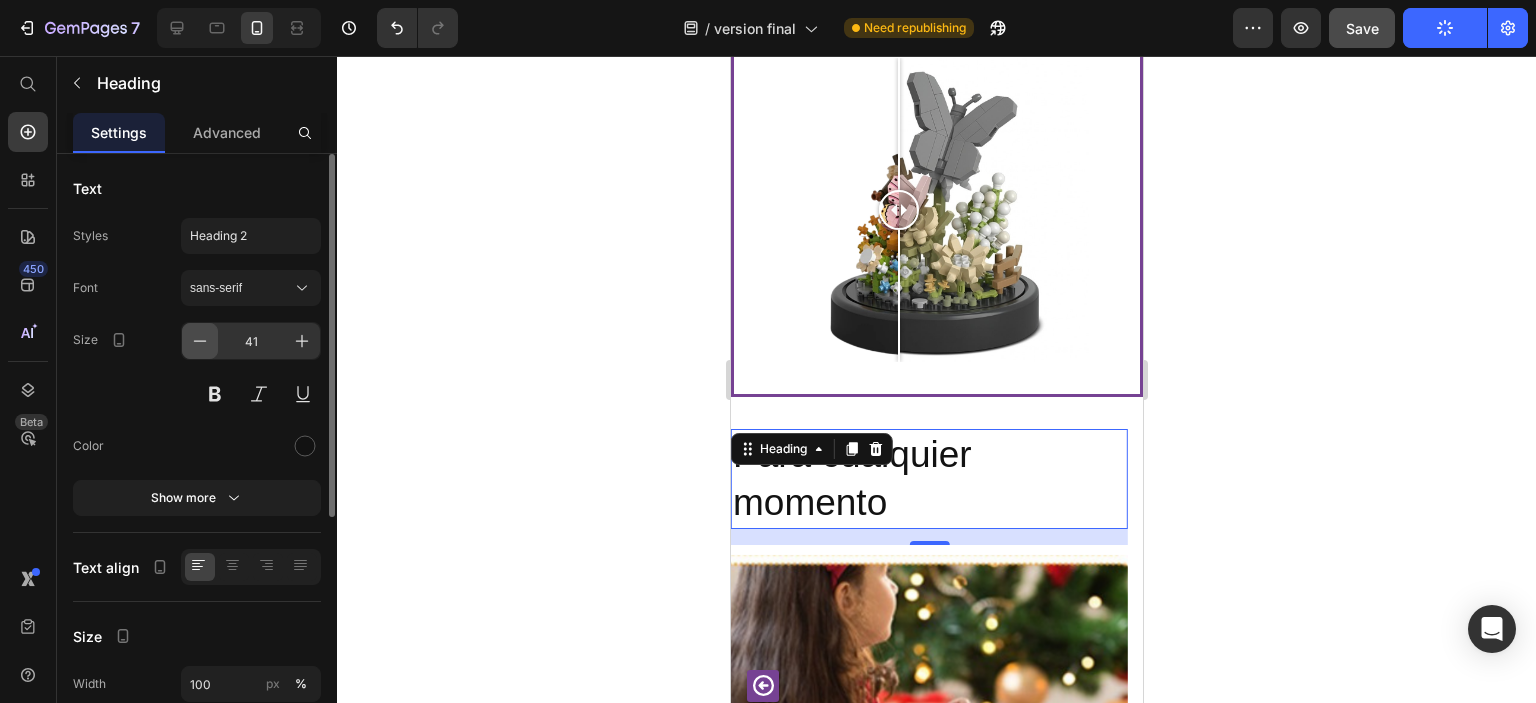 click at bounding box center [200, 341] 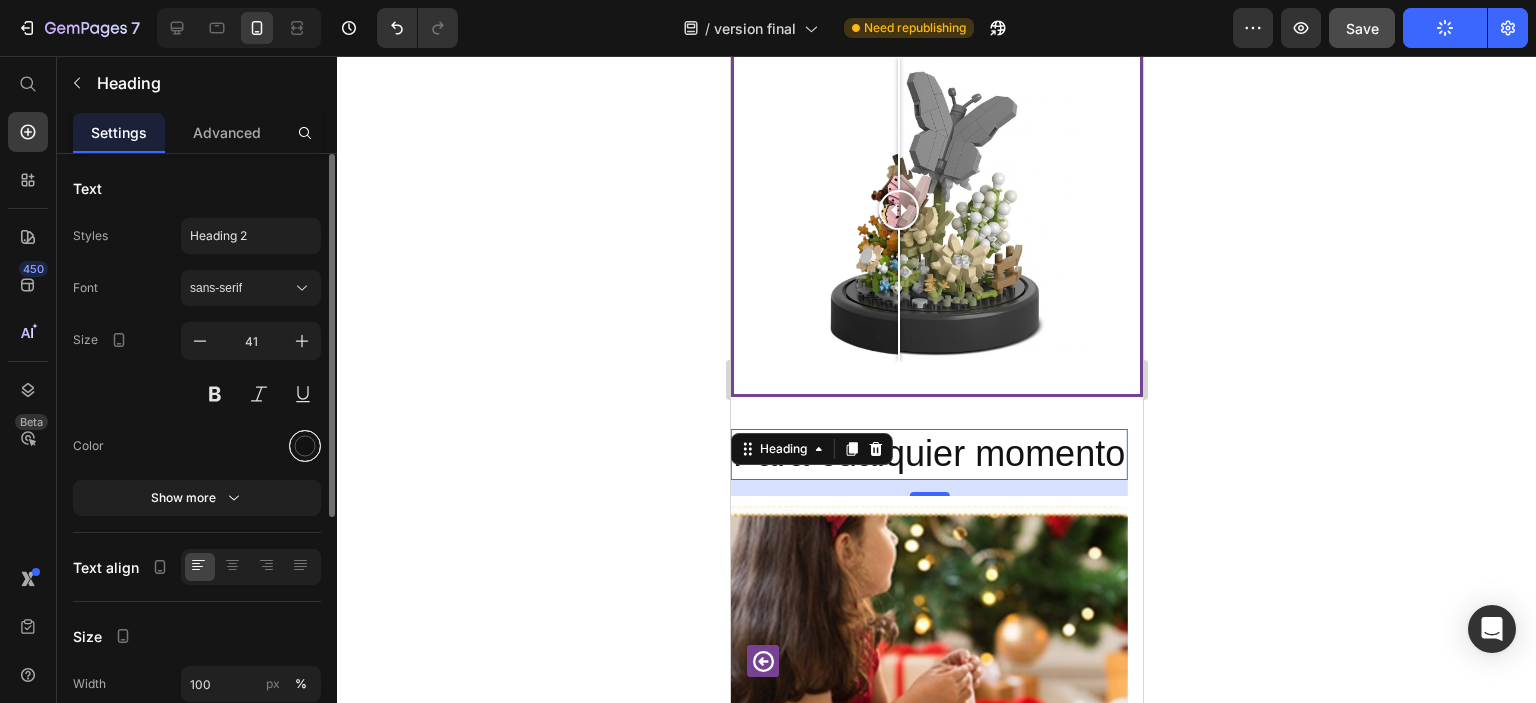 click at bounding box center (305, 446) 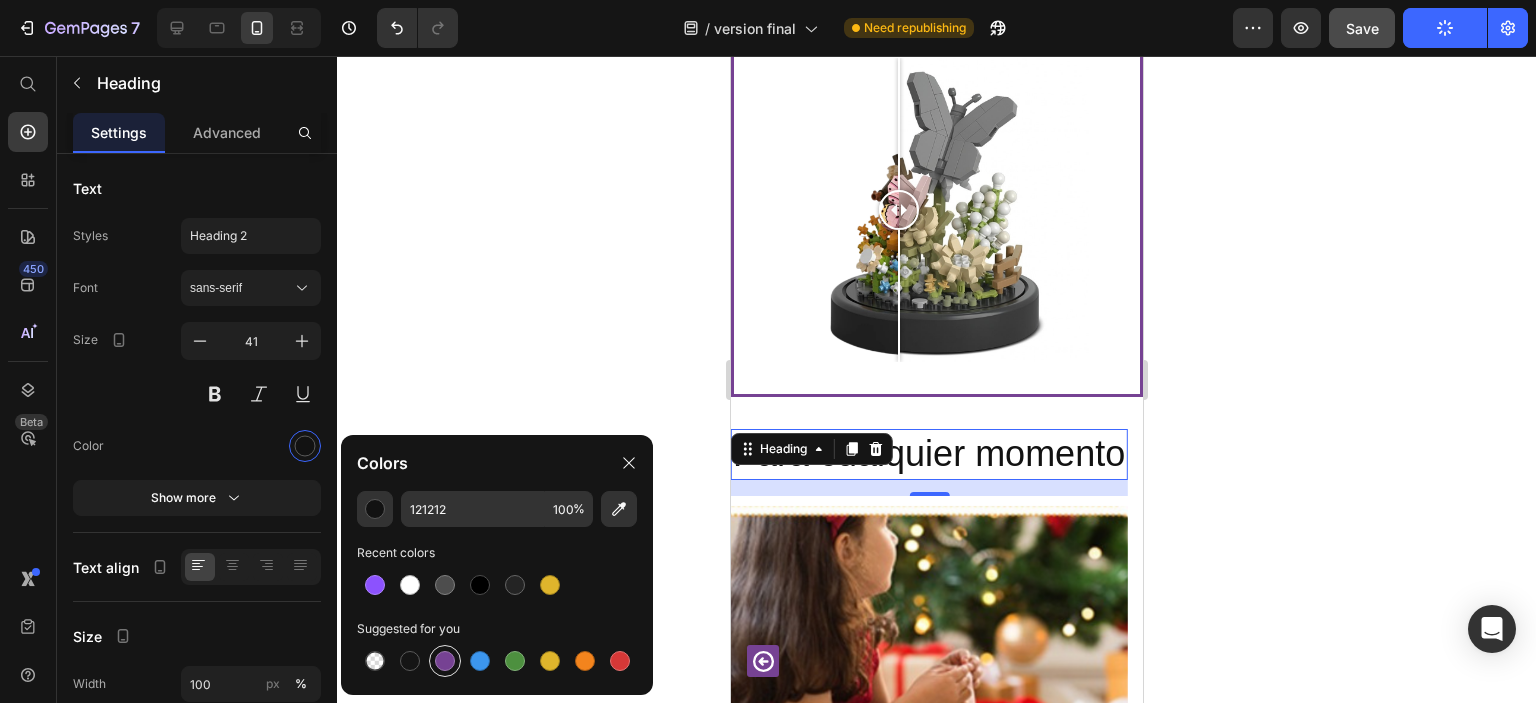 click at bounding box center [445, 661] 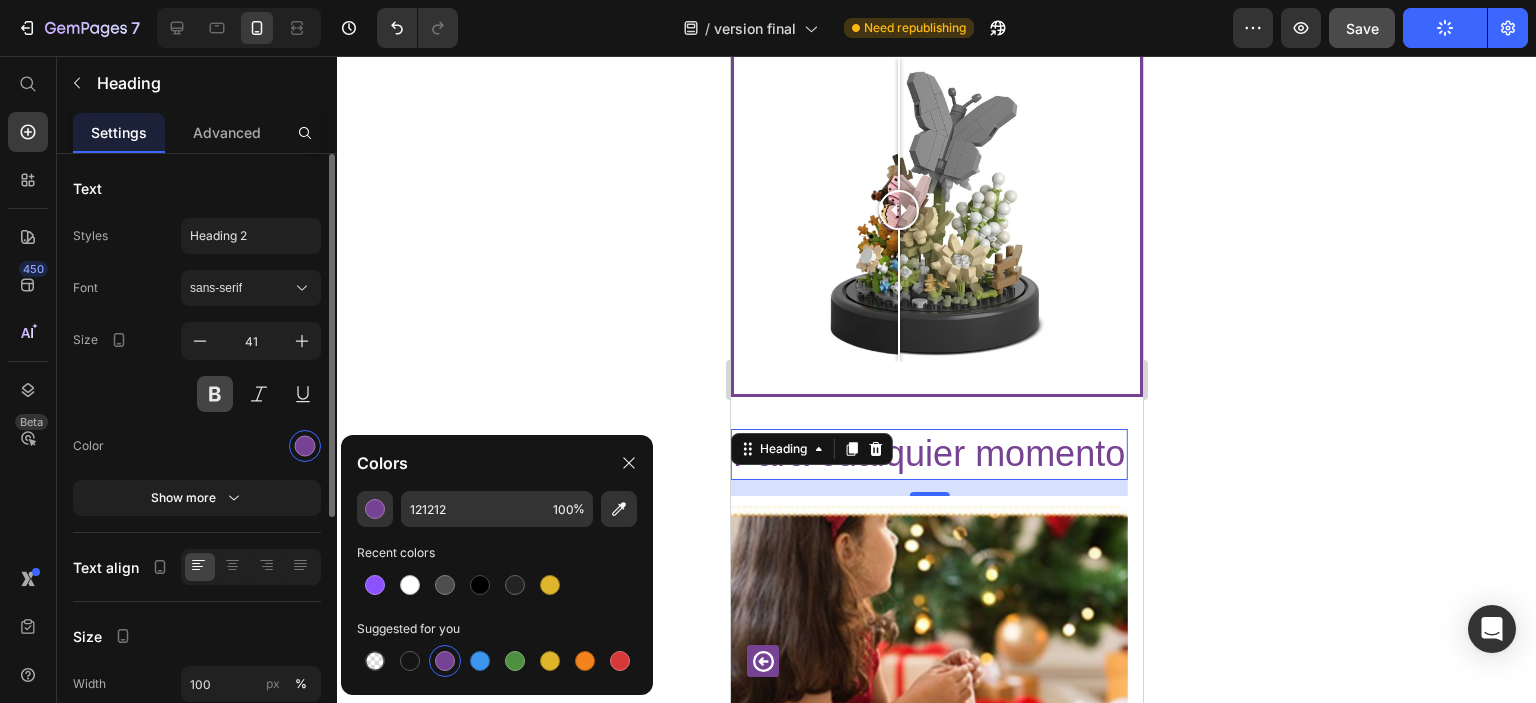 click at bounding box center (215, 394) 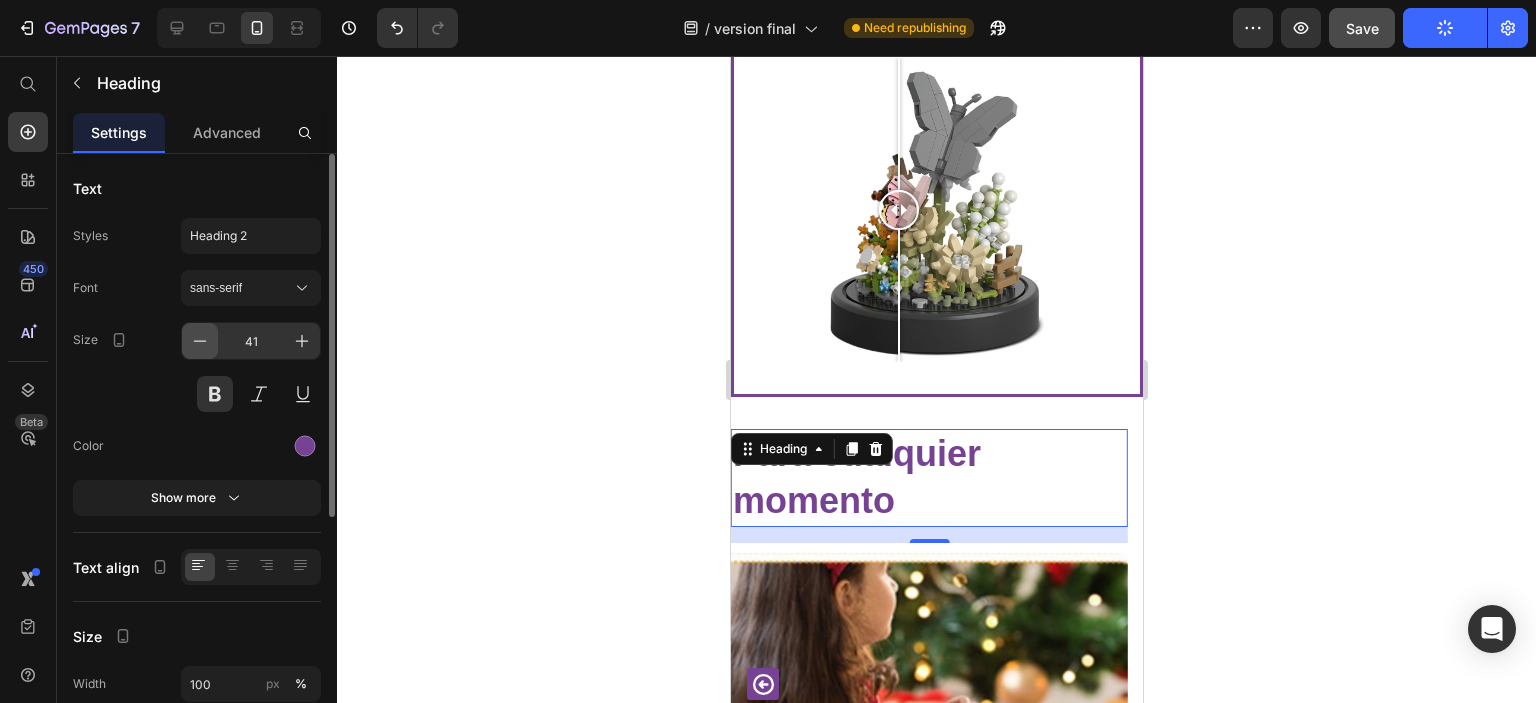 click 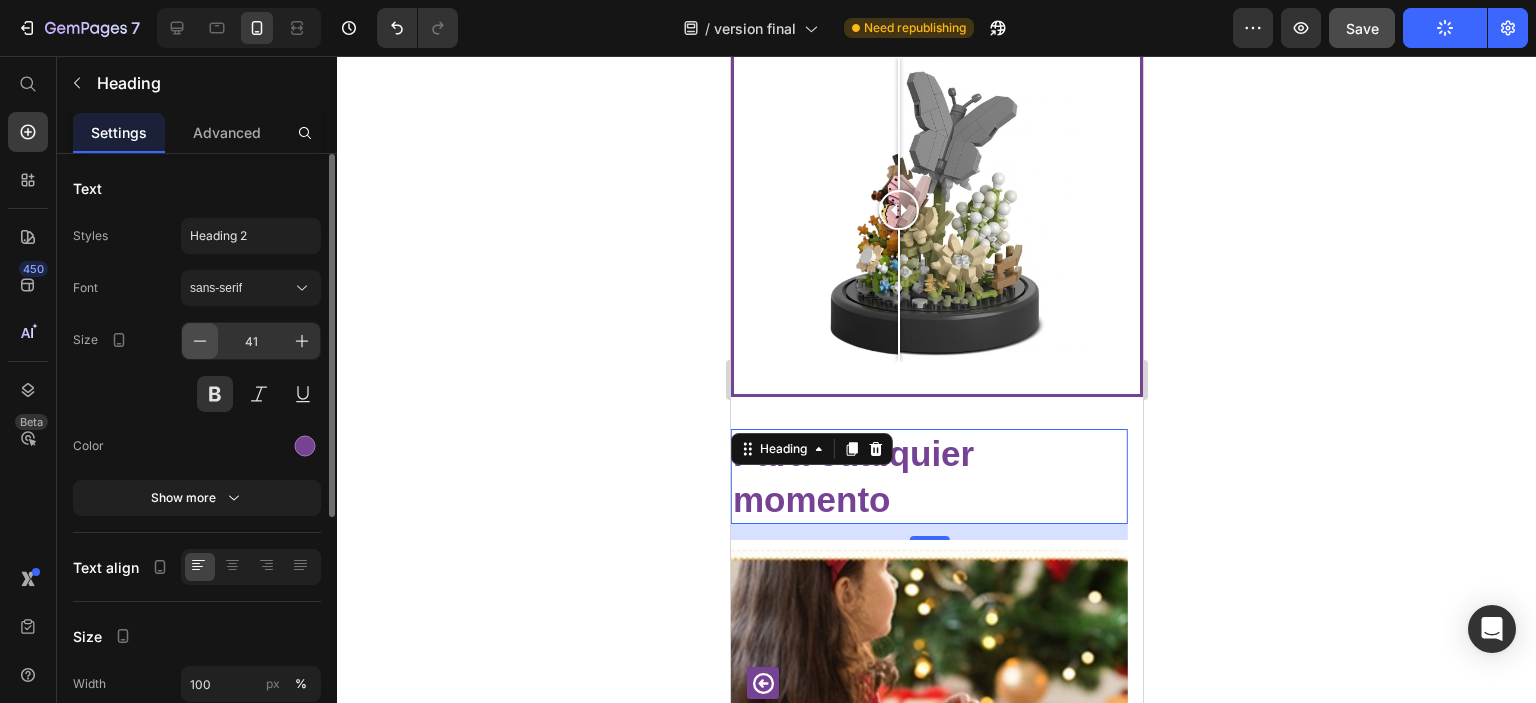 click 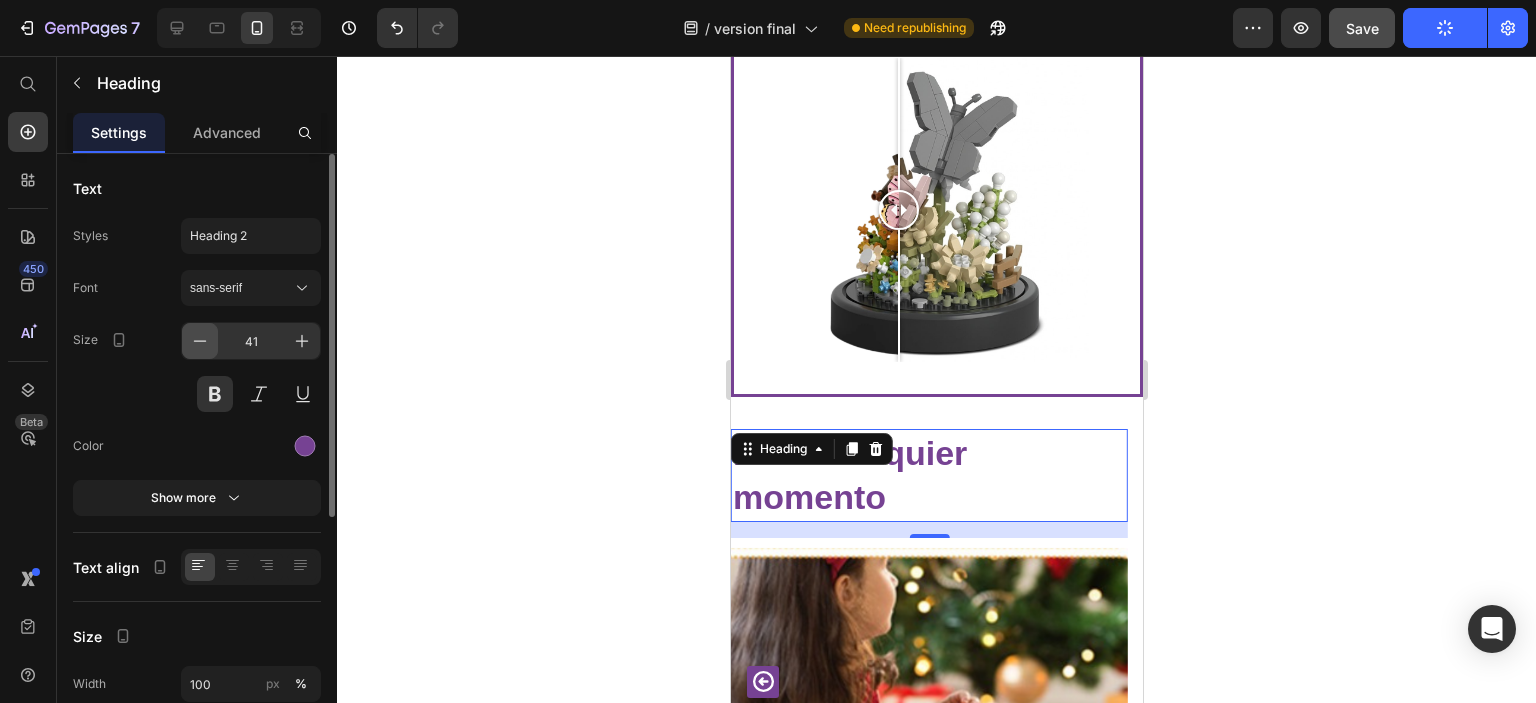 click 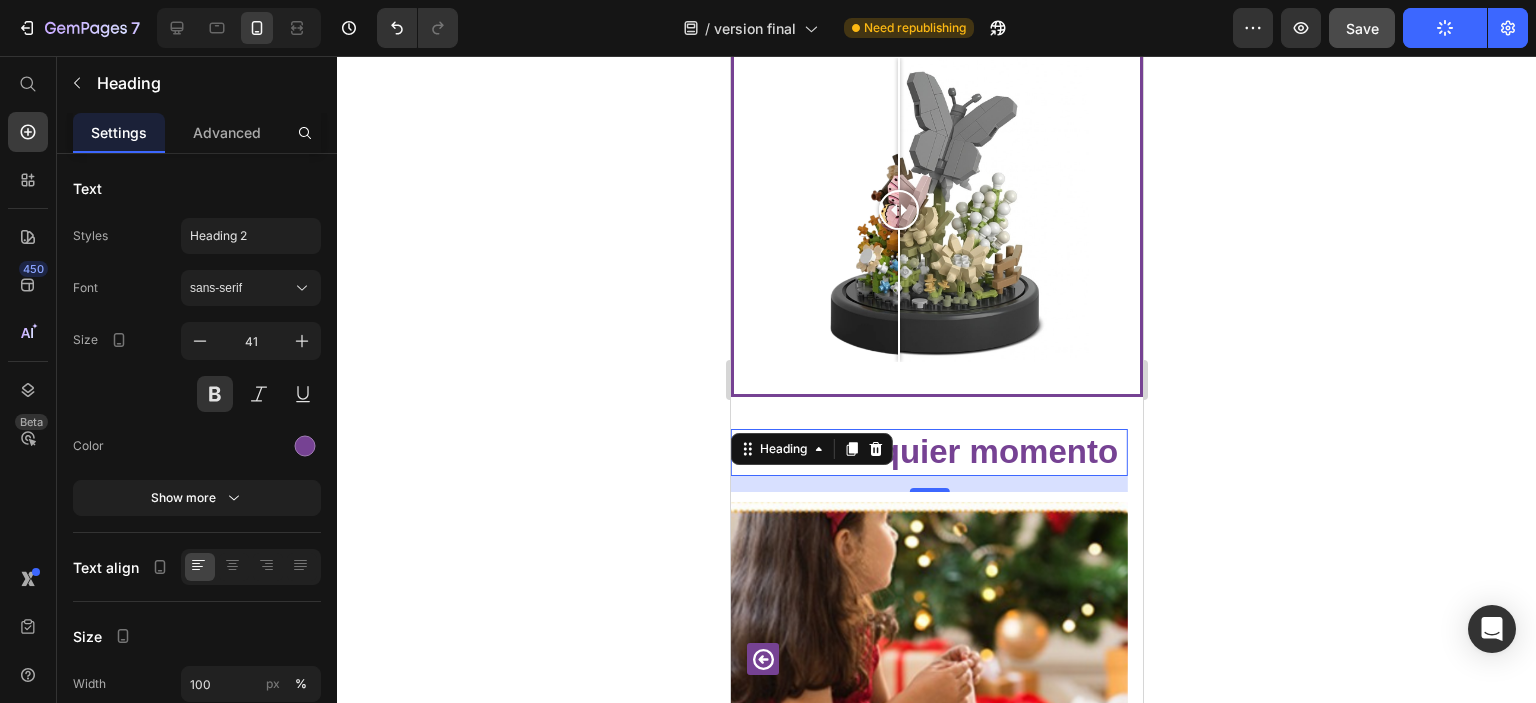 click 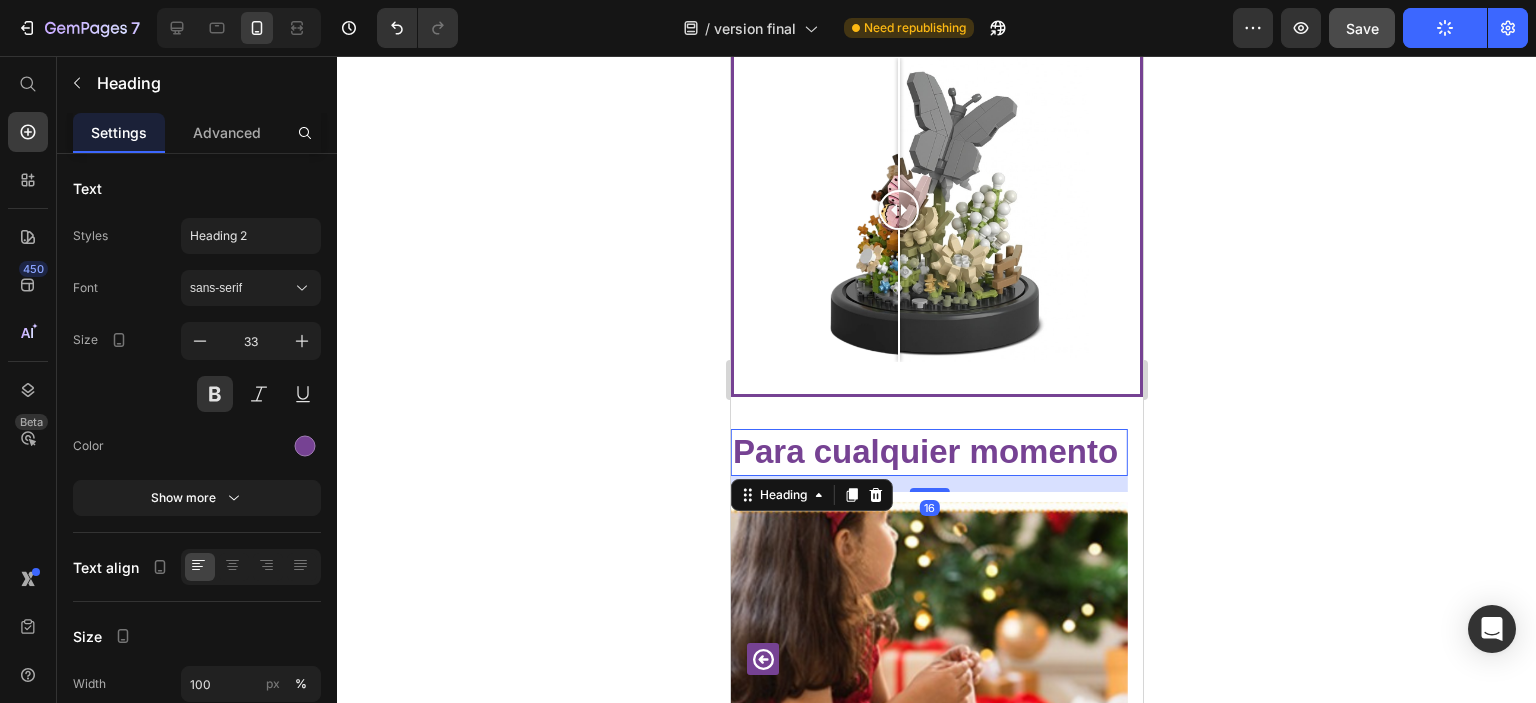 click on "Para cualquier momento" at bounding box center [928, 452] 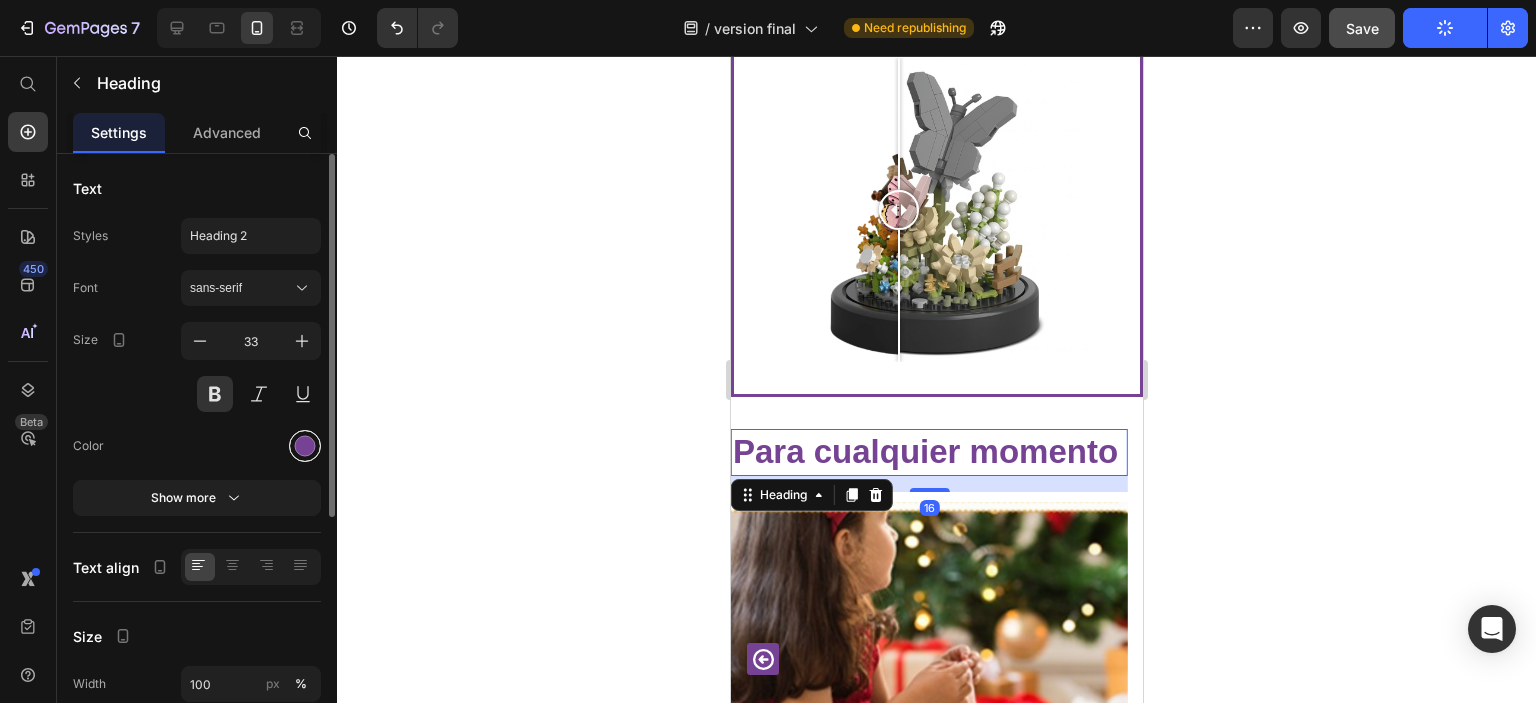 click at bounding box center (305, 446) 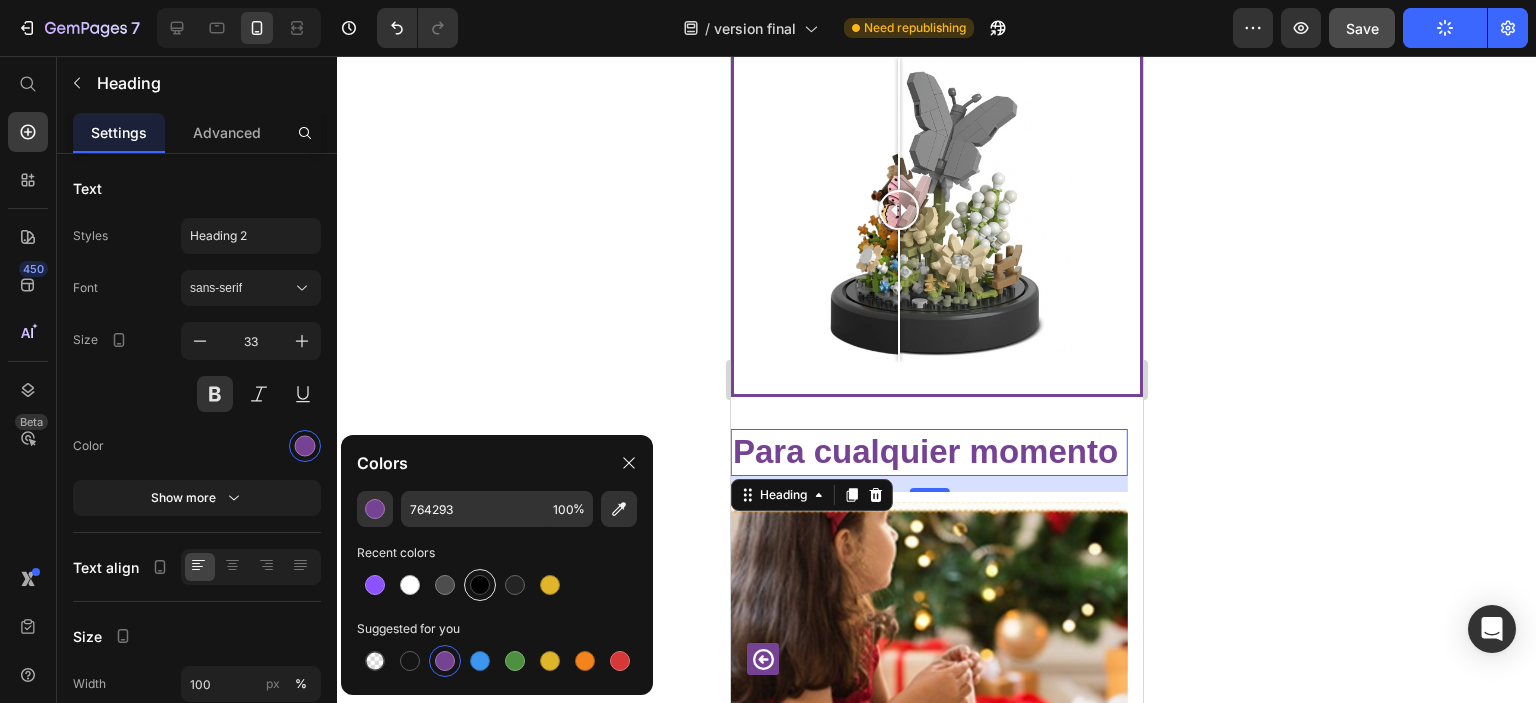 click at bounding box center [480, 585] 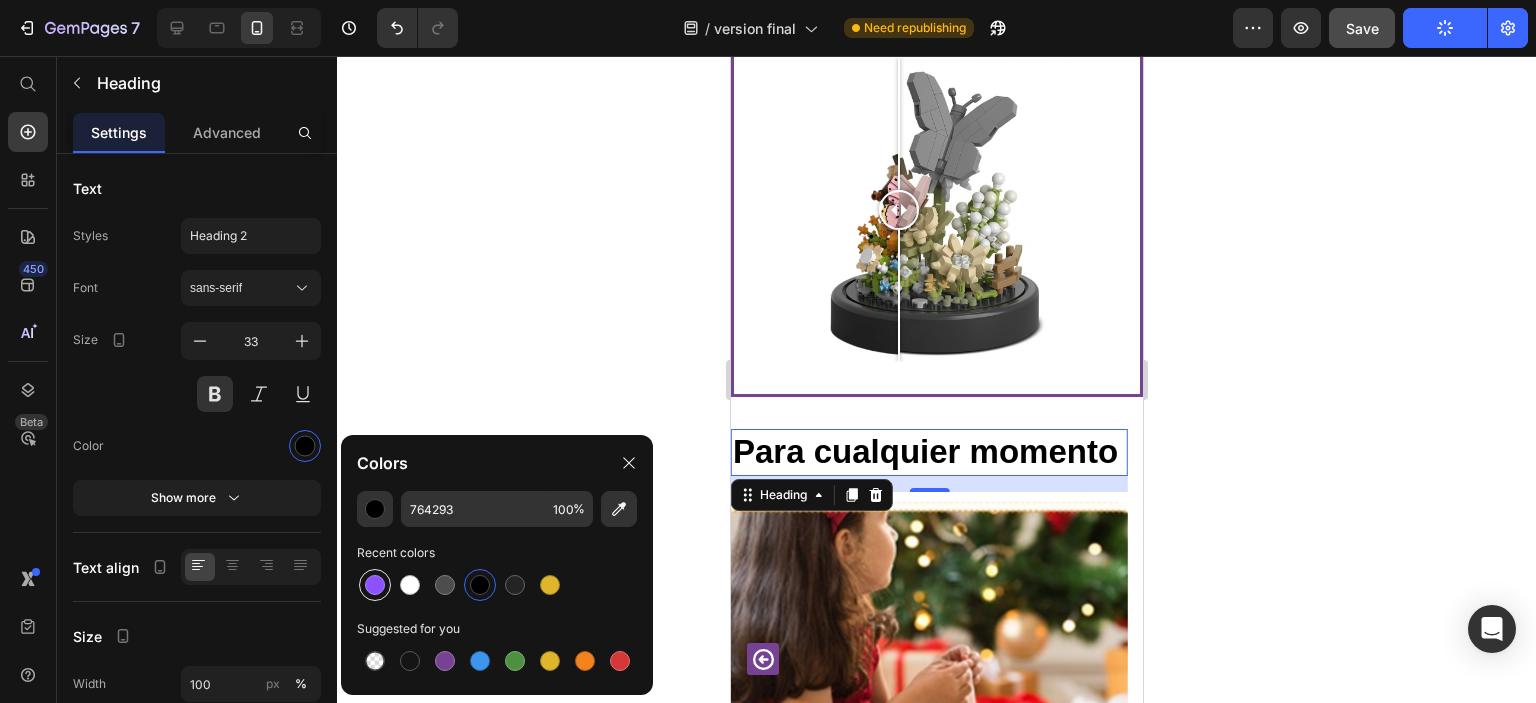 click at bounding box center [375, 585] 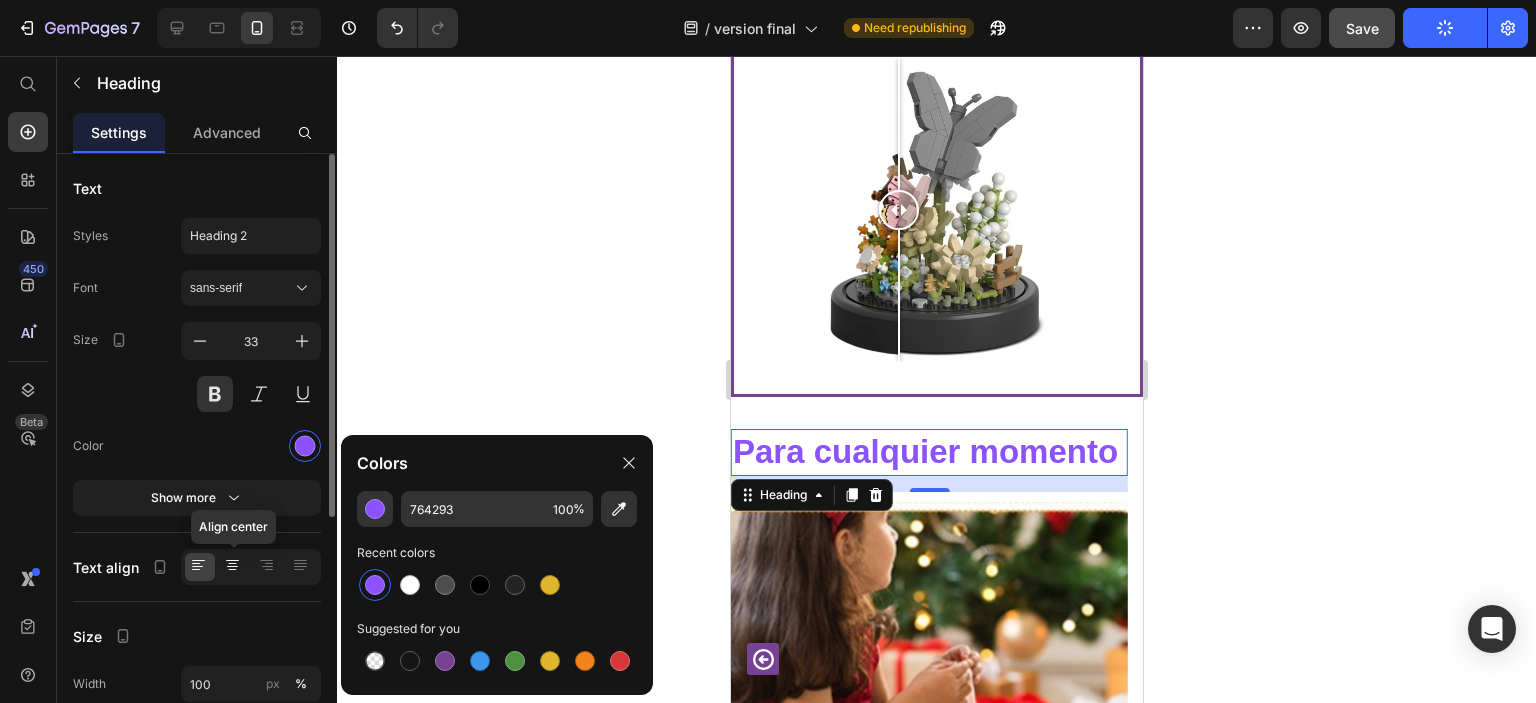 click 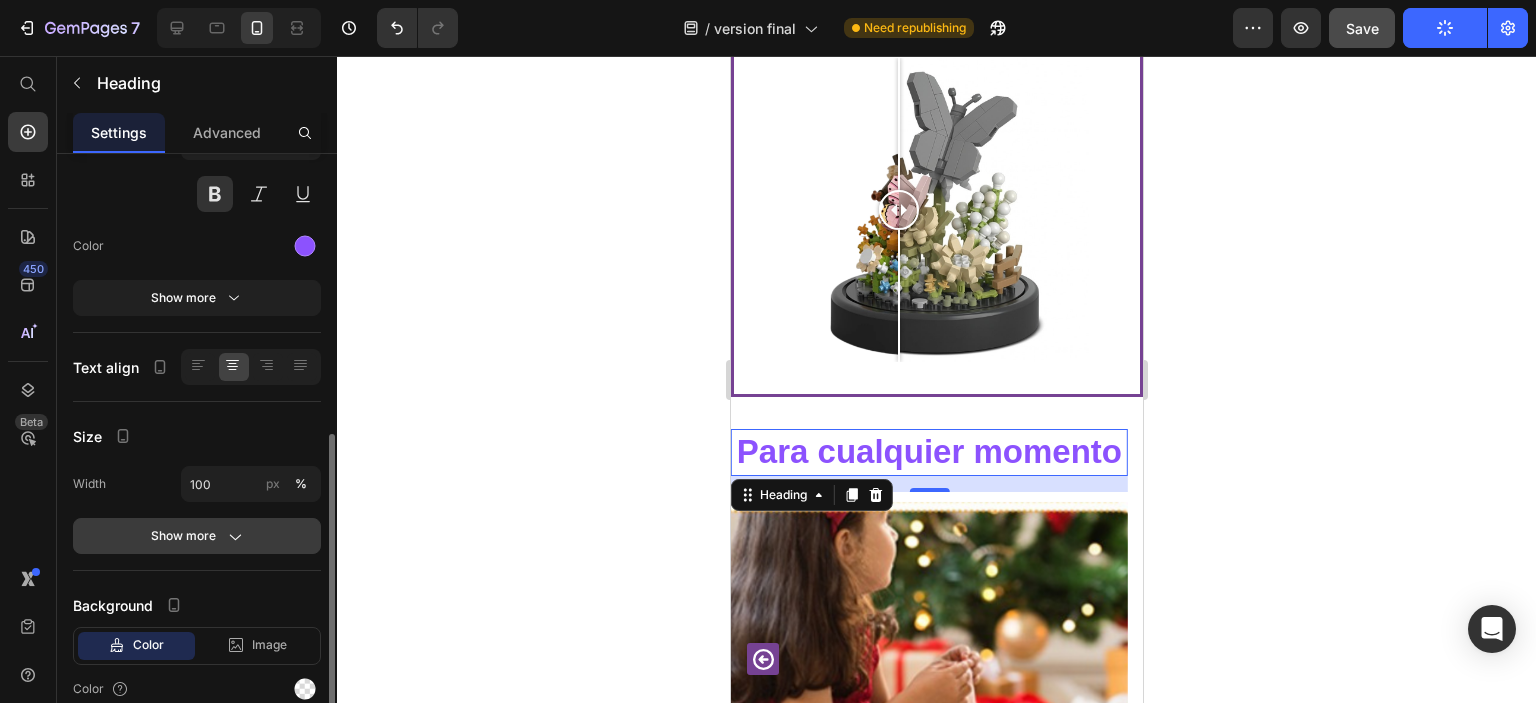 scroll, scrollTop: 400, scrollLeft: 0, axis: vertical 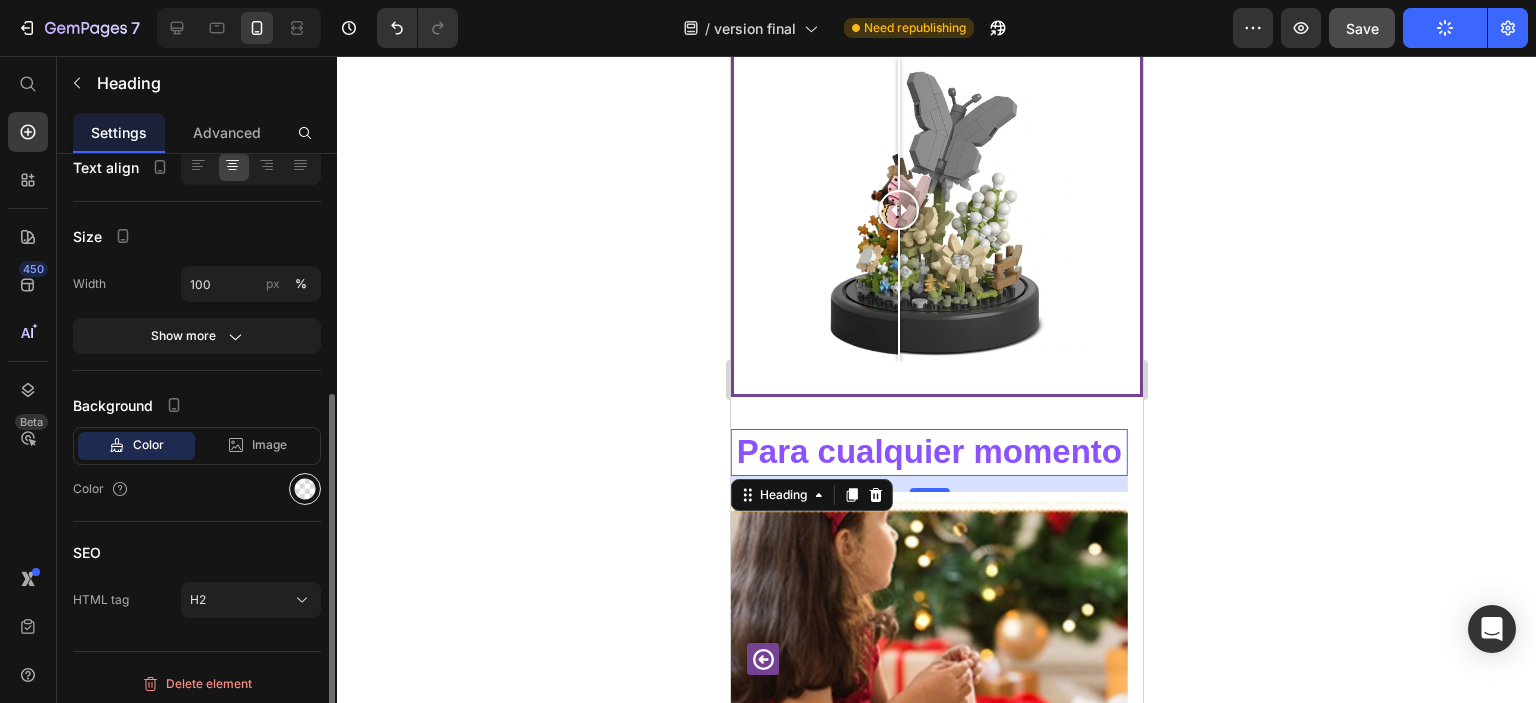 click at bounding box center [305, 489] 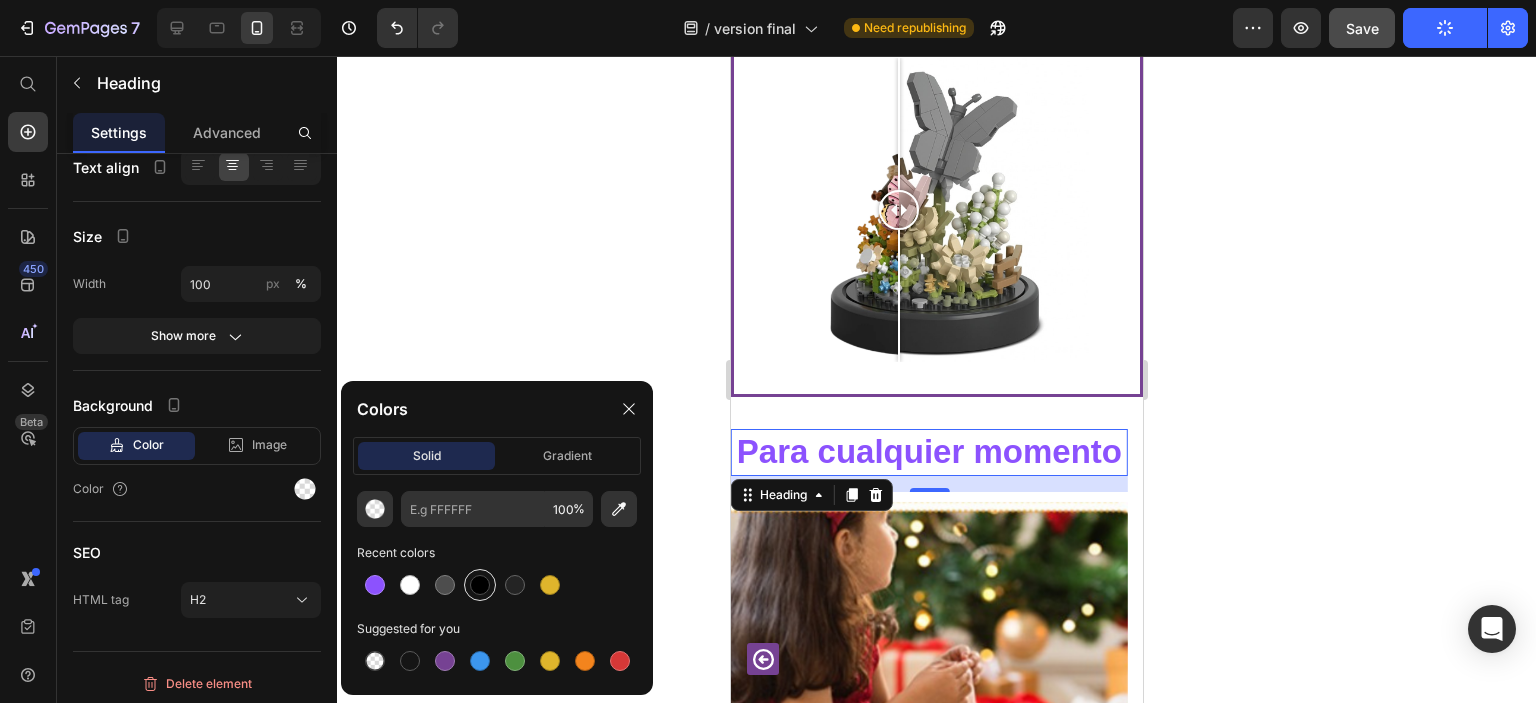 click at bounding box center [480, 585] 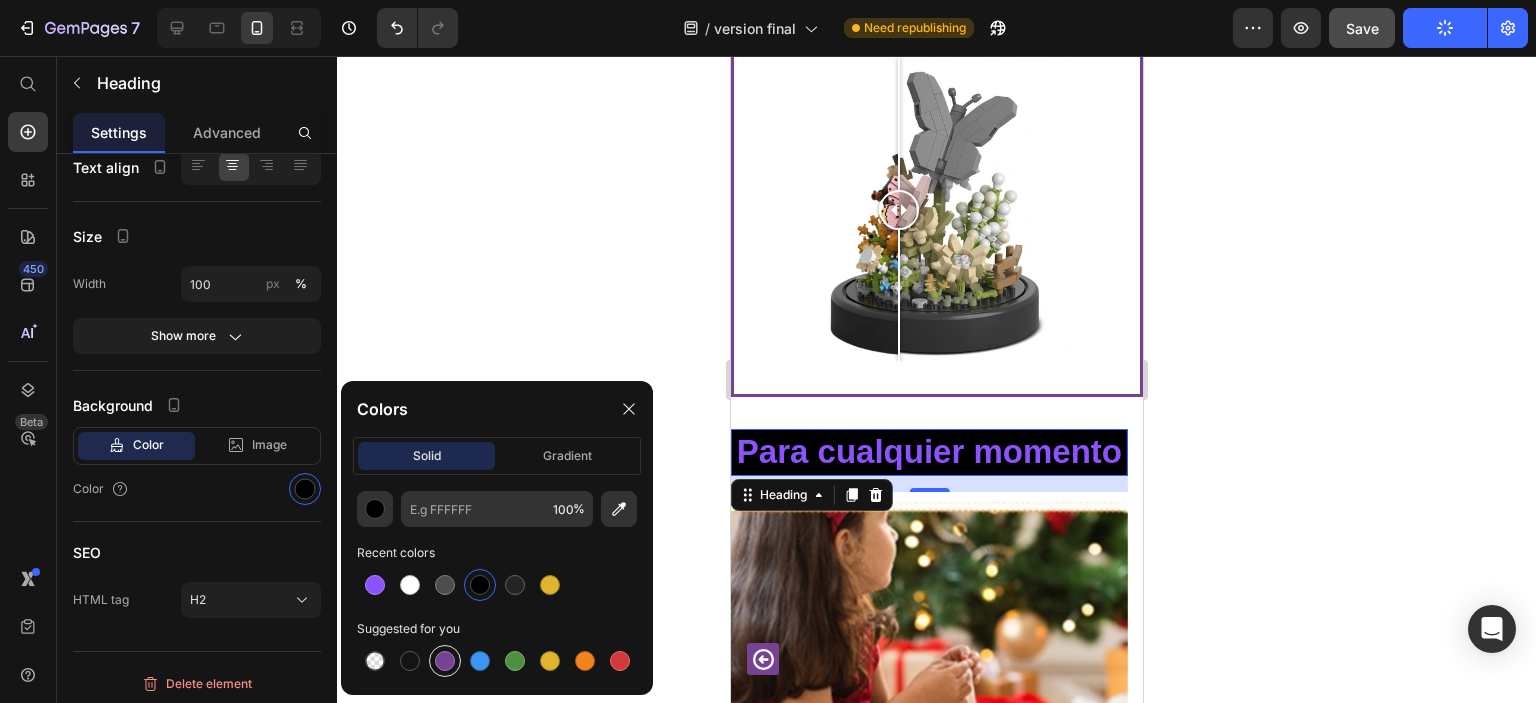 click at bounding box center [445, 661] 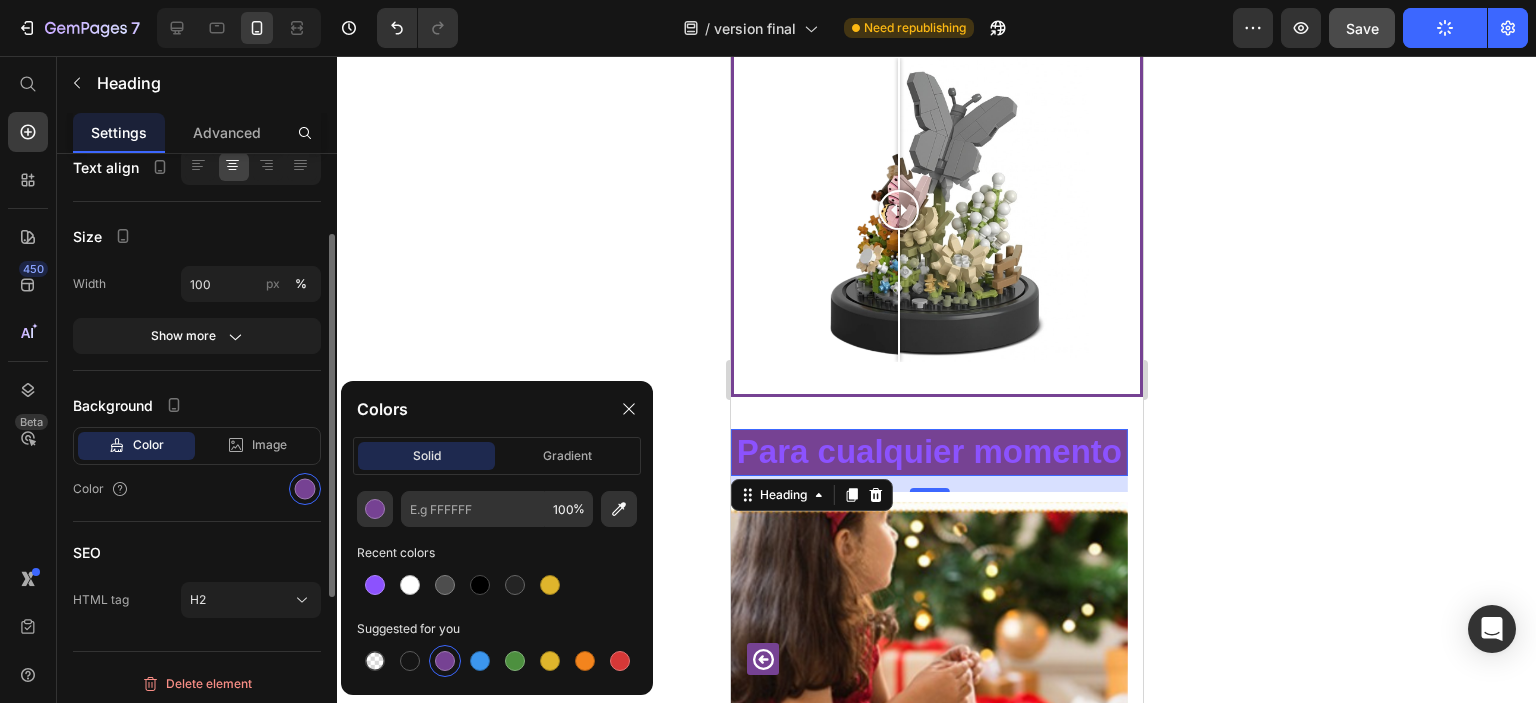 scroll, scrollTop: 200, scrollLeft: 0, axis: vertical 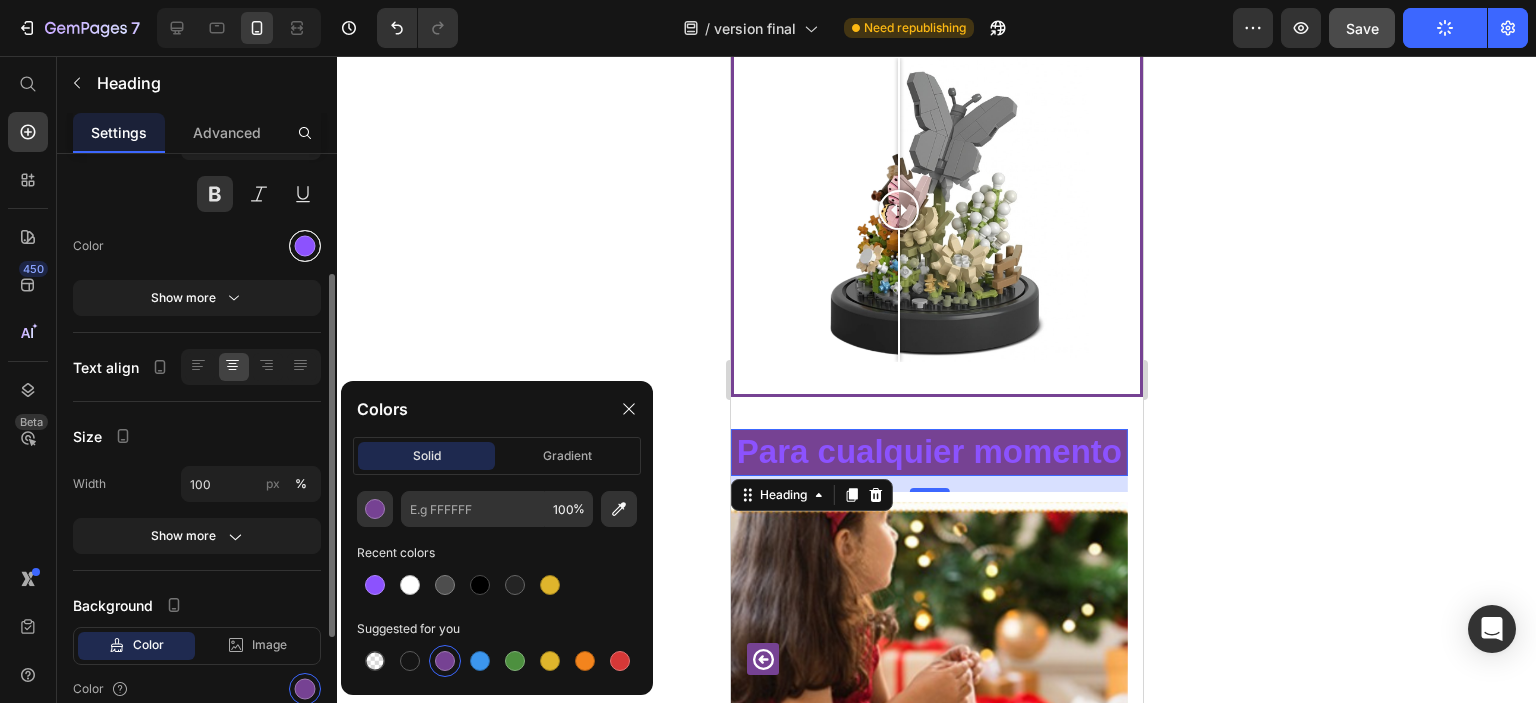 click at bounding box center (305, 246) 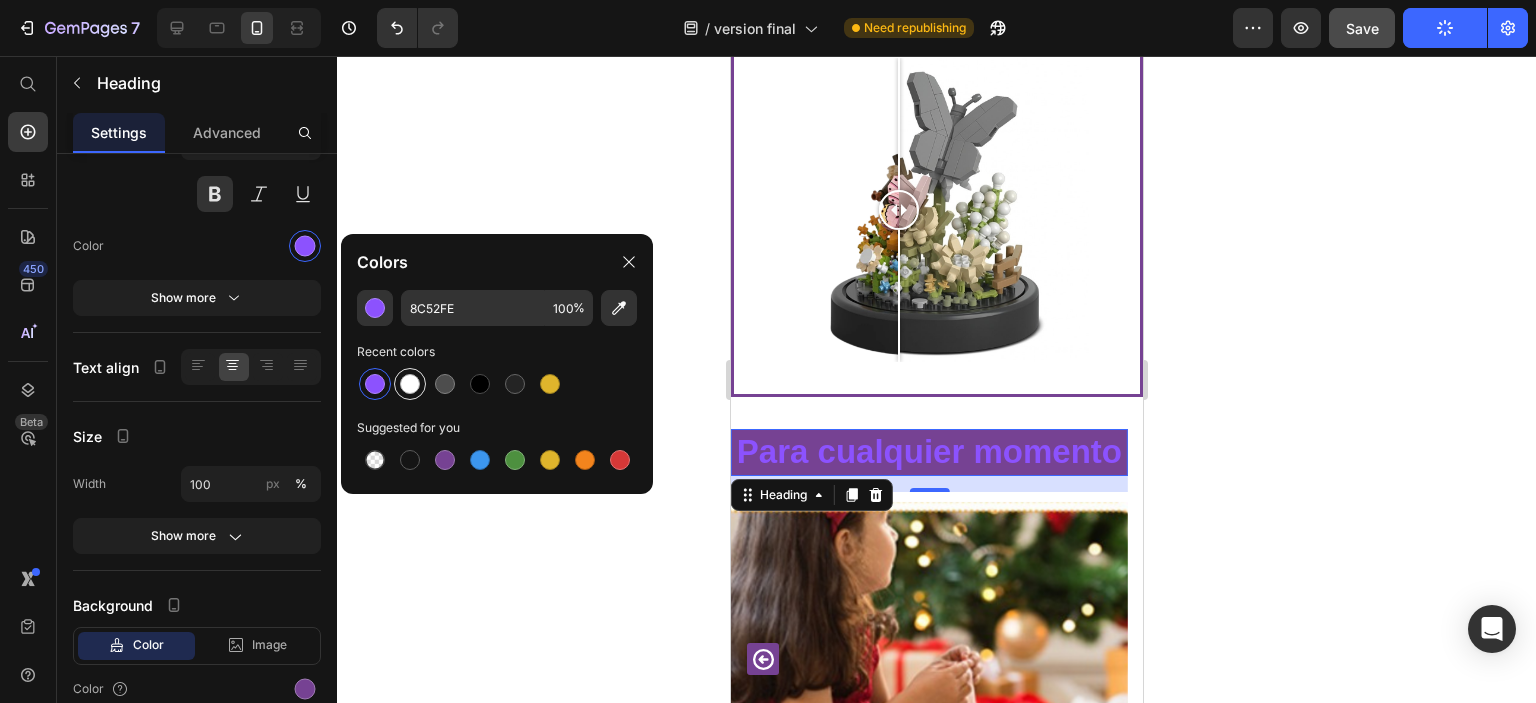 click at bounding box center (410, 384) 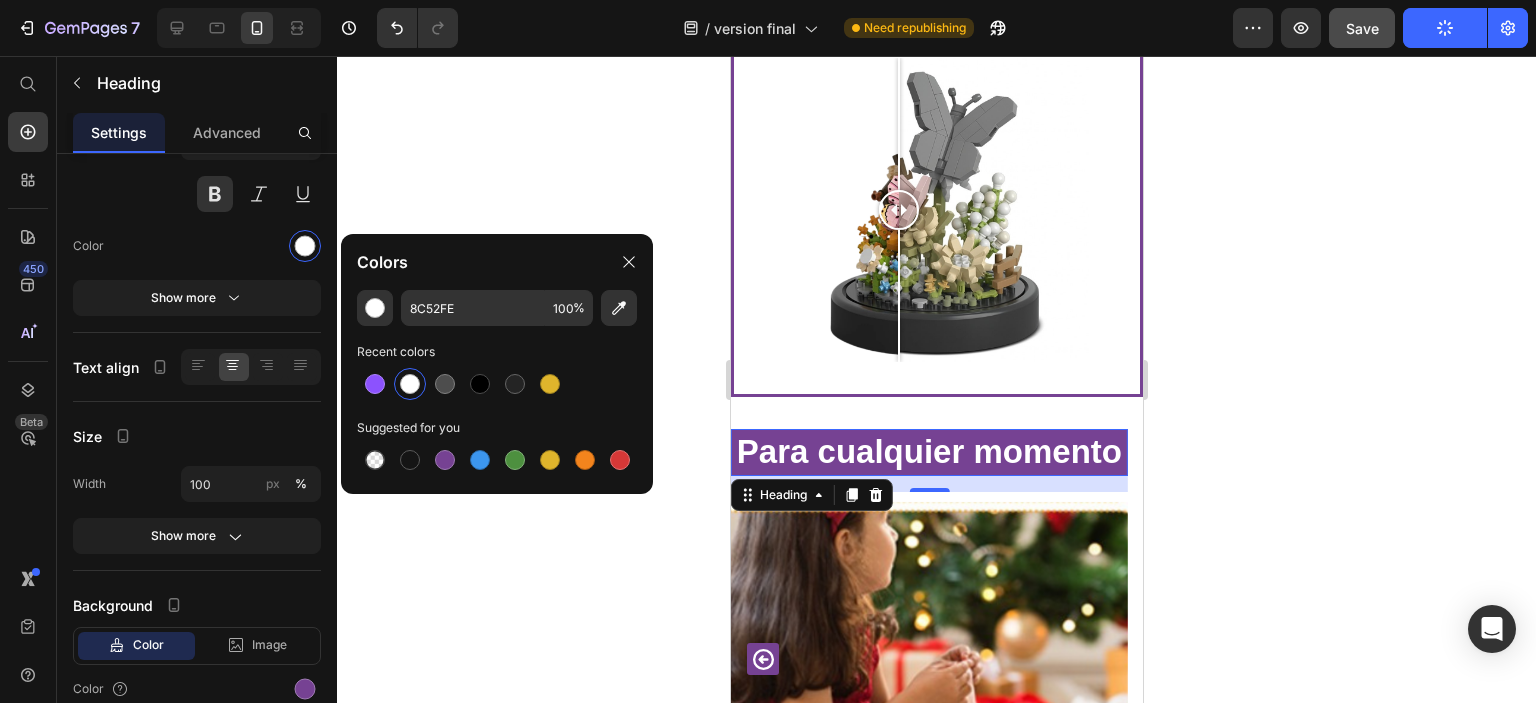 click 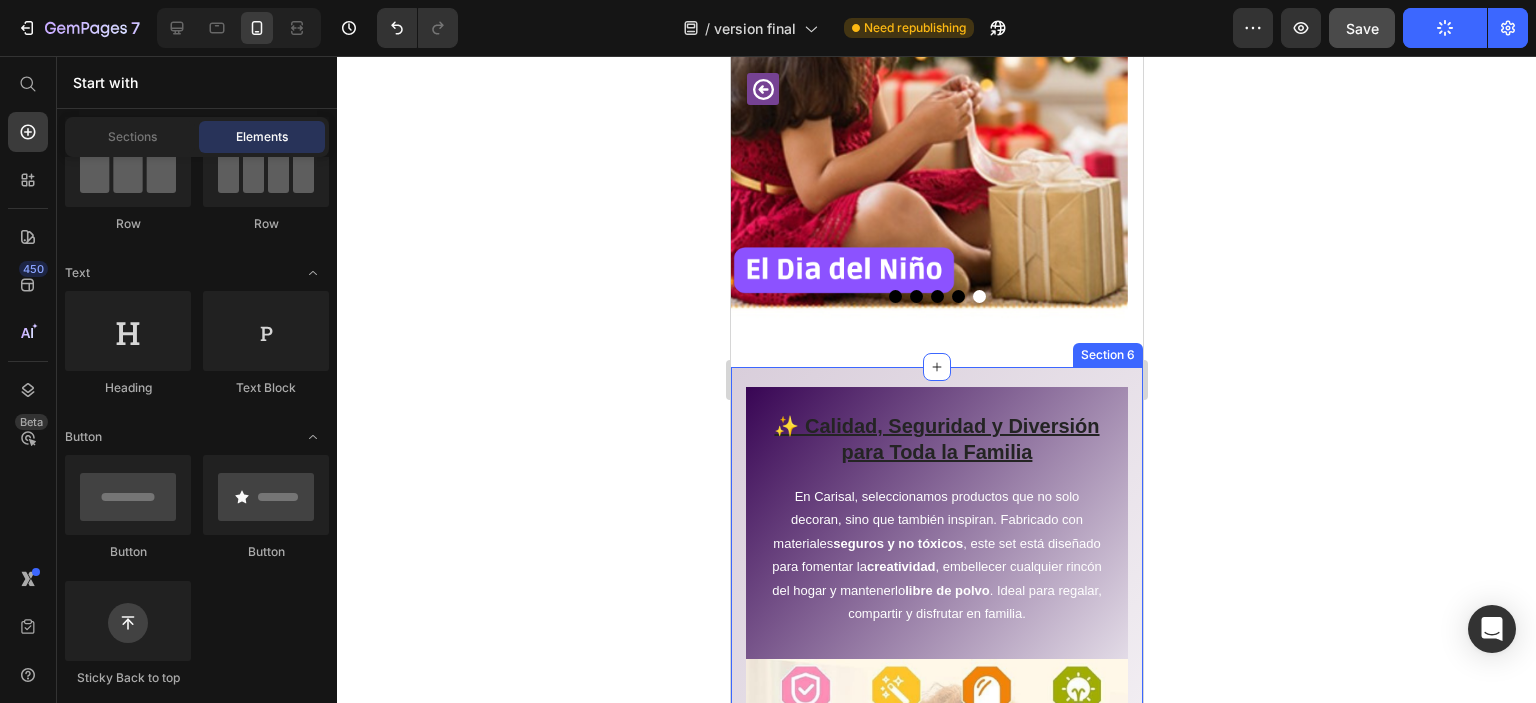 scroll, scrollTop: 2123, scrollLeft: 0, axis: vertical 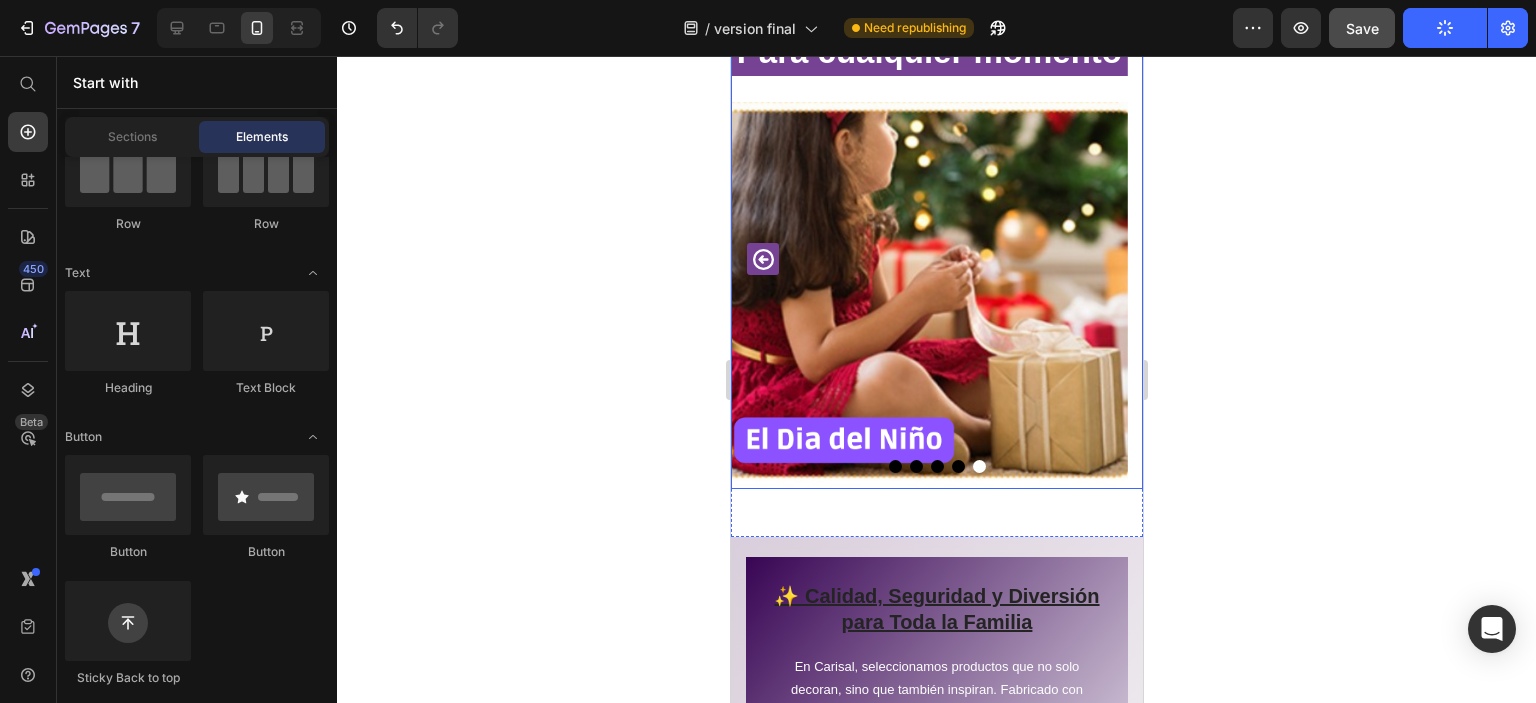 click at bounding box center [762, 259] 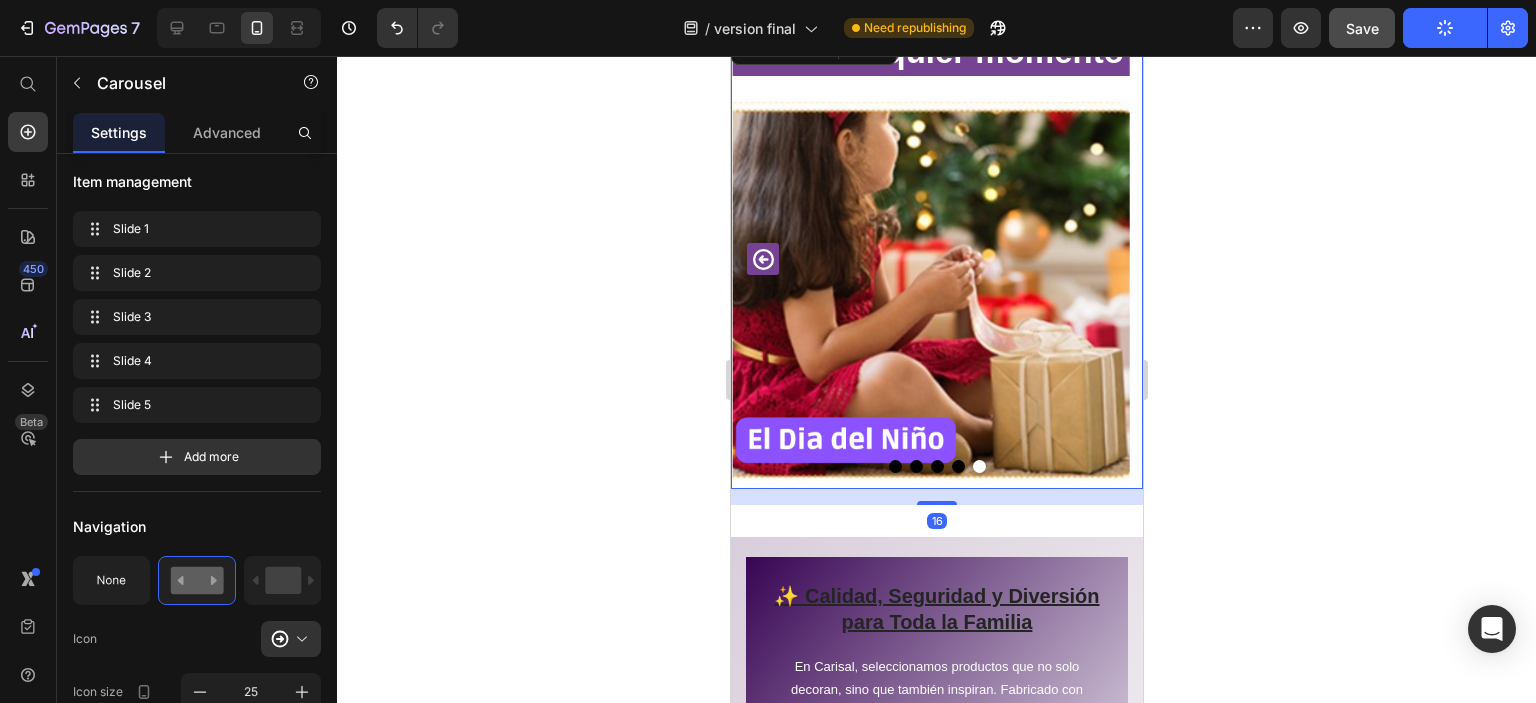 scroll, scrollTop: 0, scrollLeft: 0, axis: both 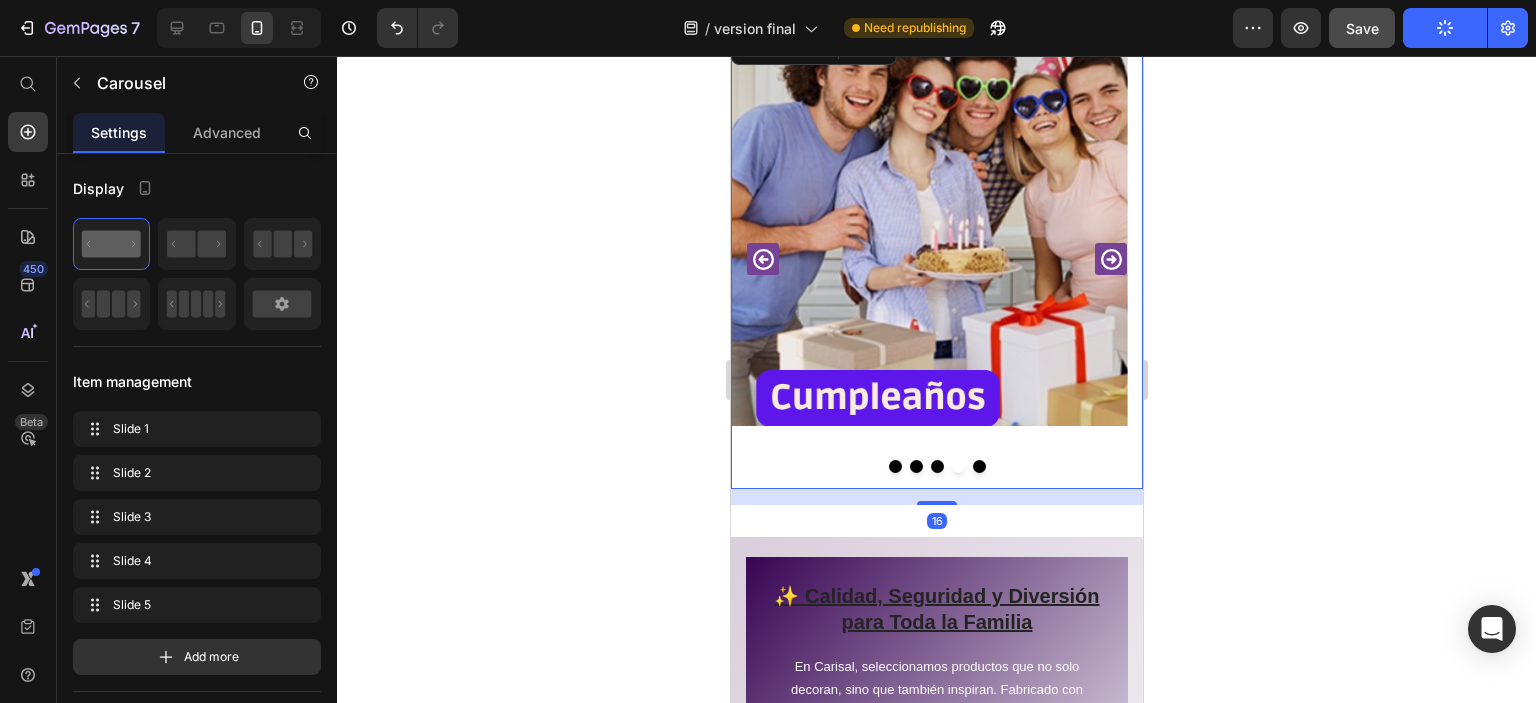 click 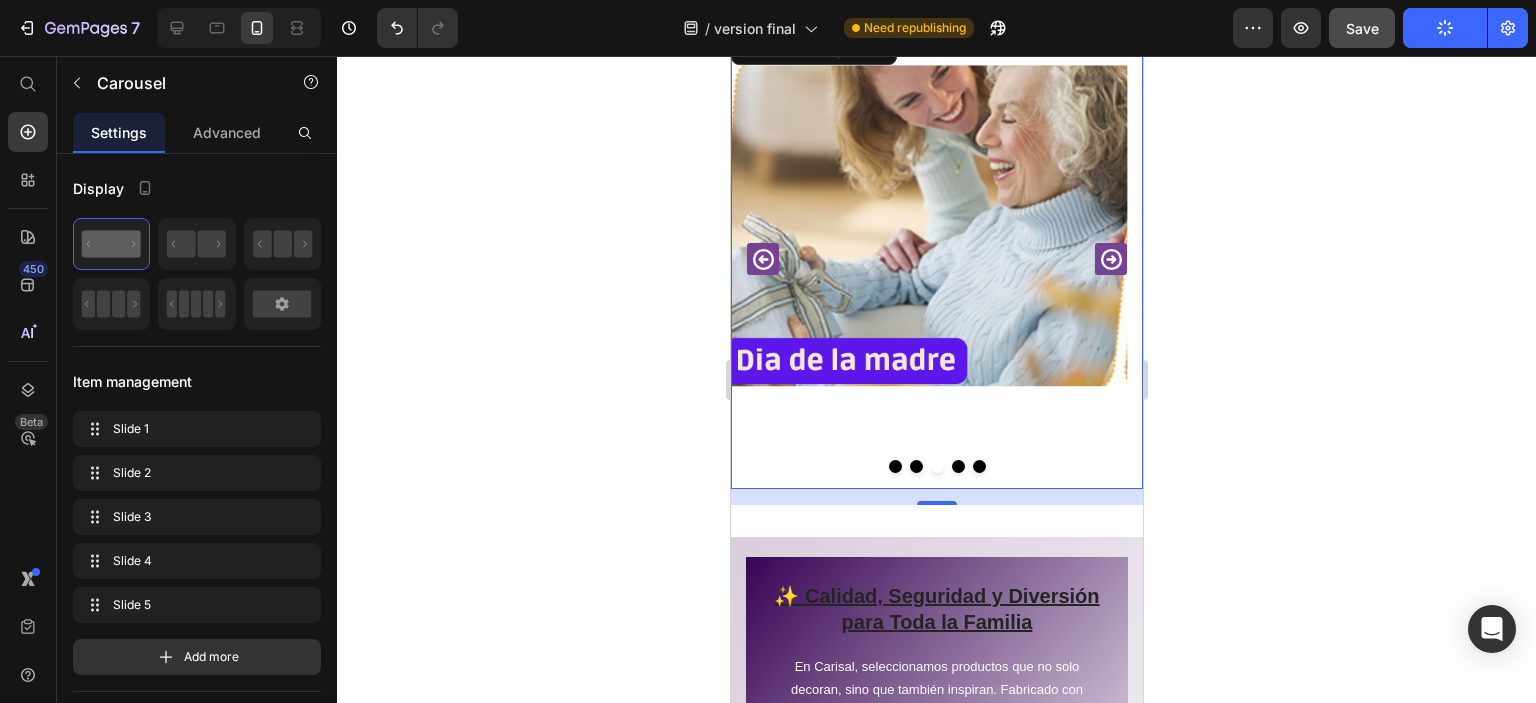 click 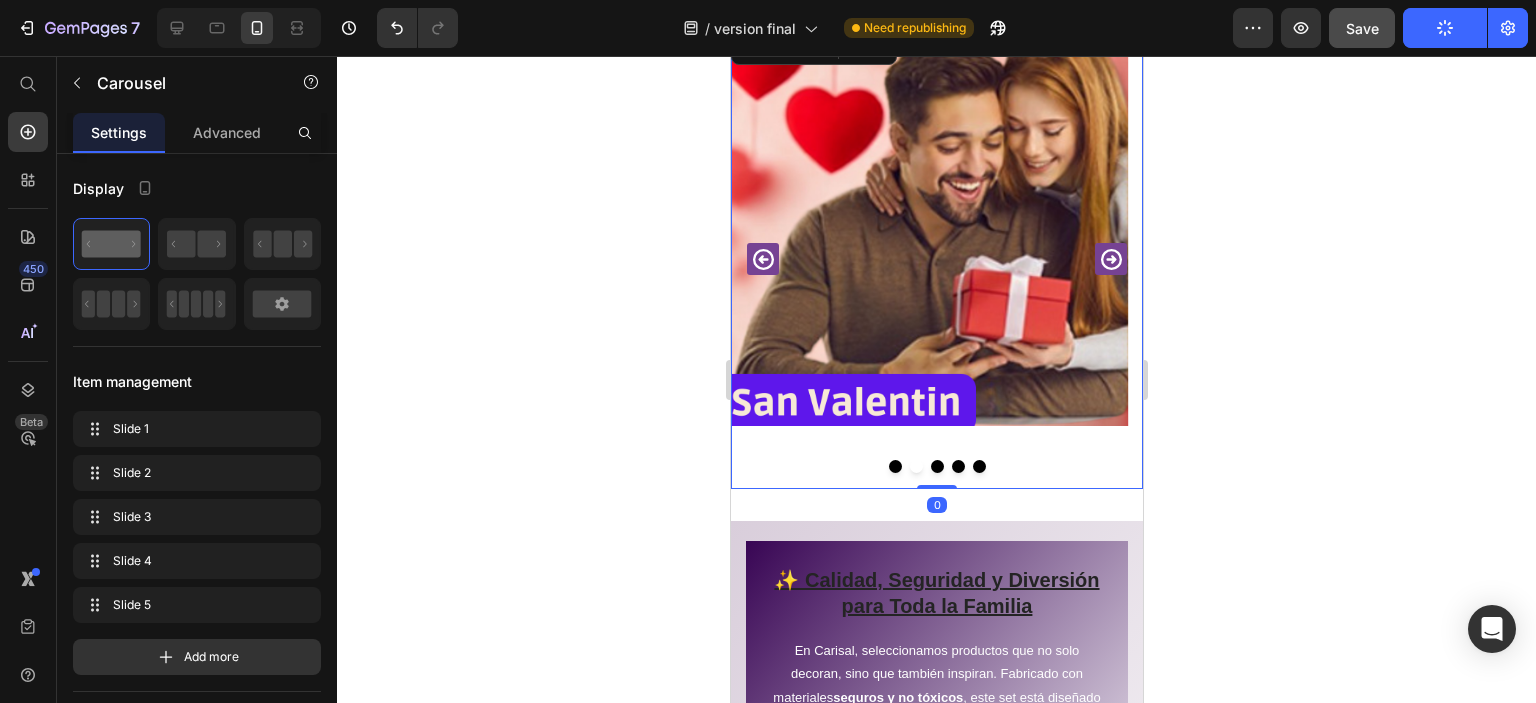drag, startPoint x: 933, startPoint y: 472, endPoint x: 944, endPoint y: 402, distance: 70.85902 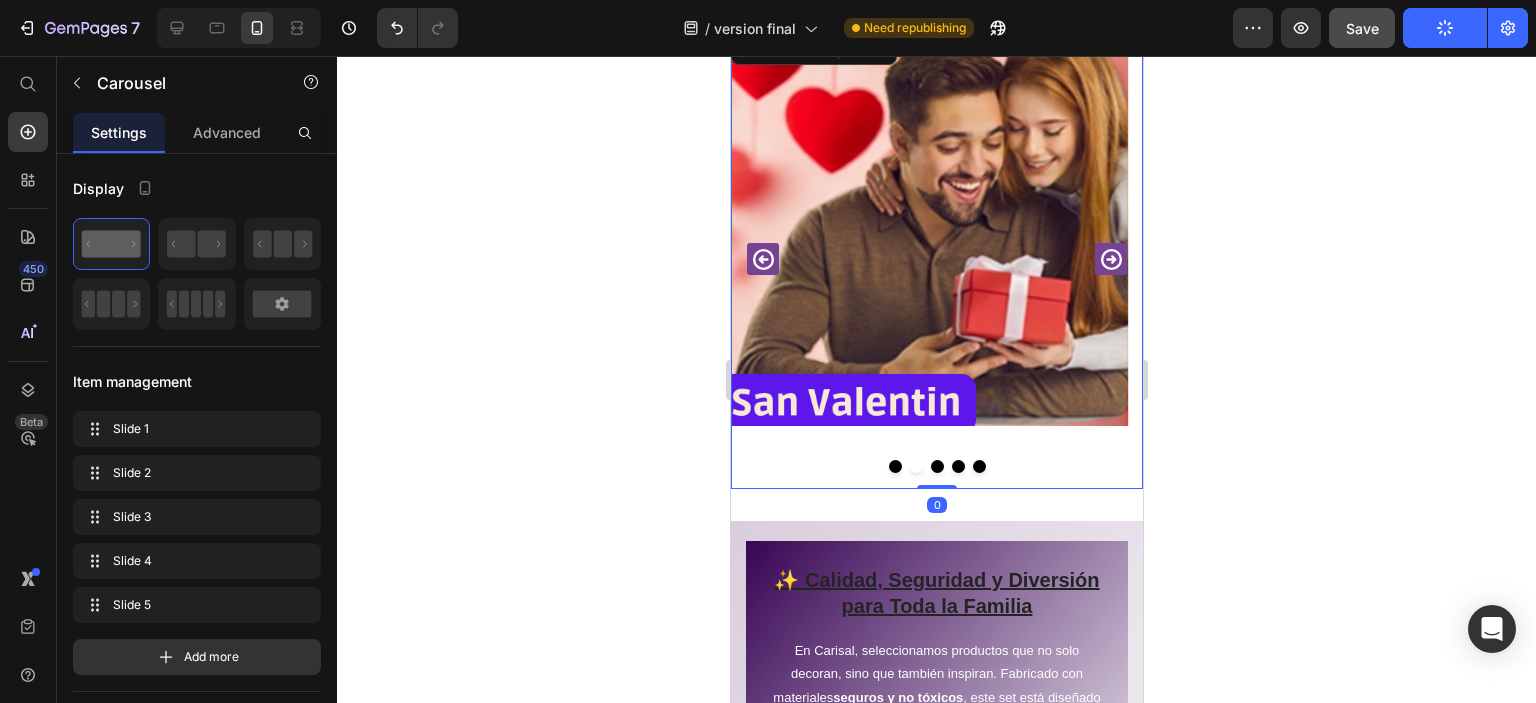 click on "Image Image Image Image Para cualquier momento Heading Image
Carousel   0" at bounding box center [936, 259] 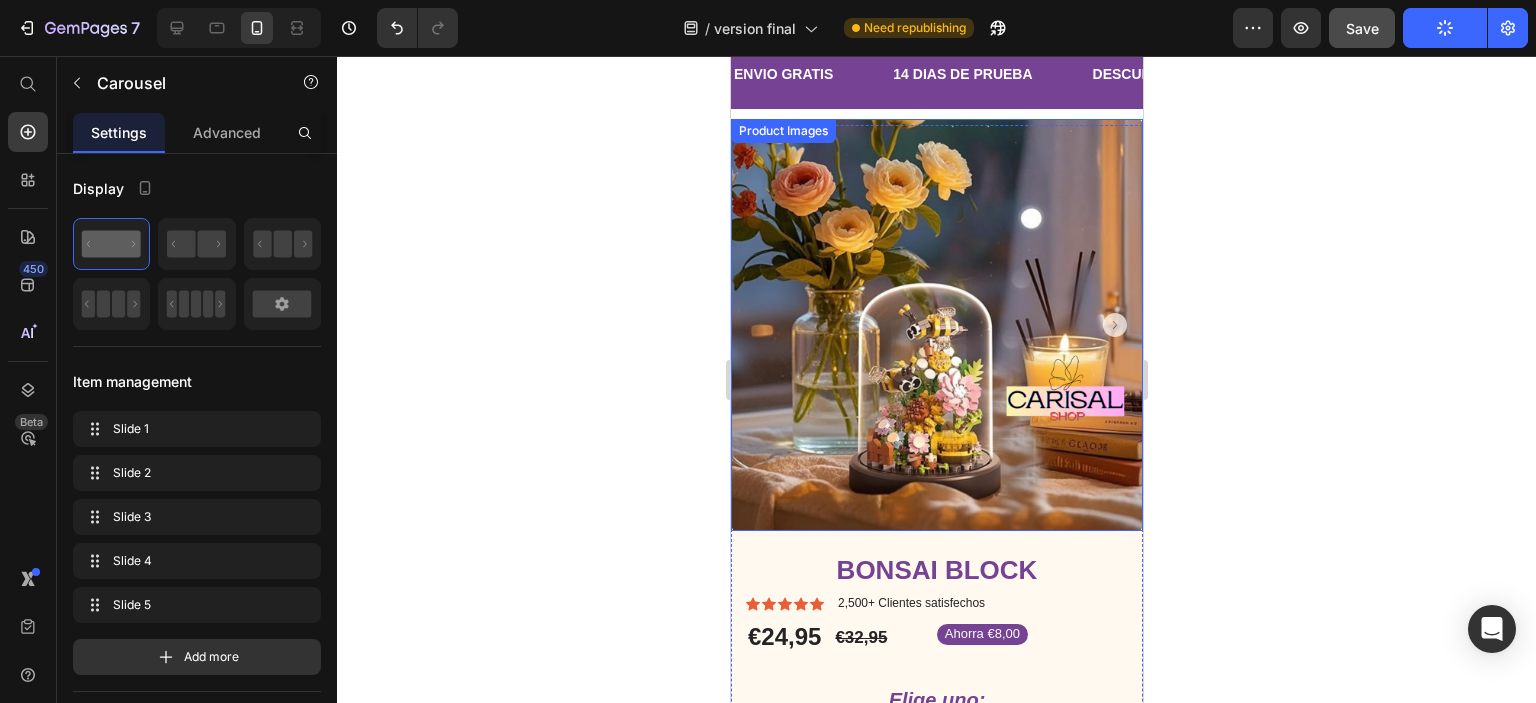 scroll, scrollTop: 0, scrollLeft: 0, axis: both 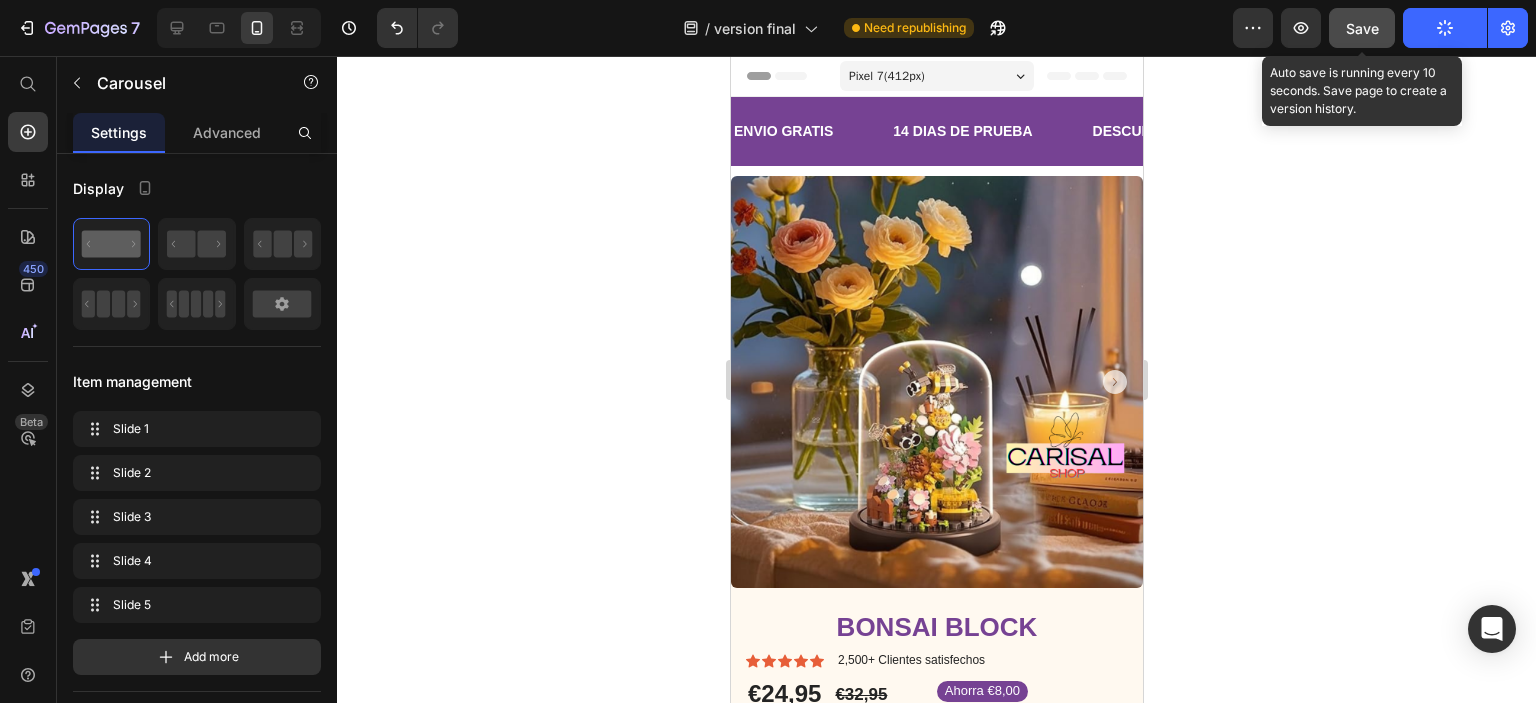 click on "Save" at bounding box center [1362, 28] 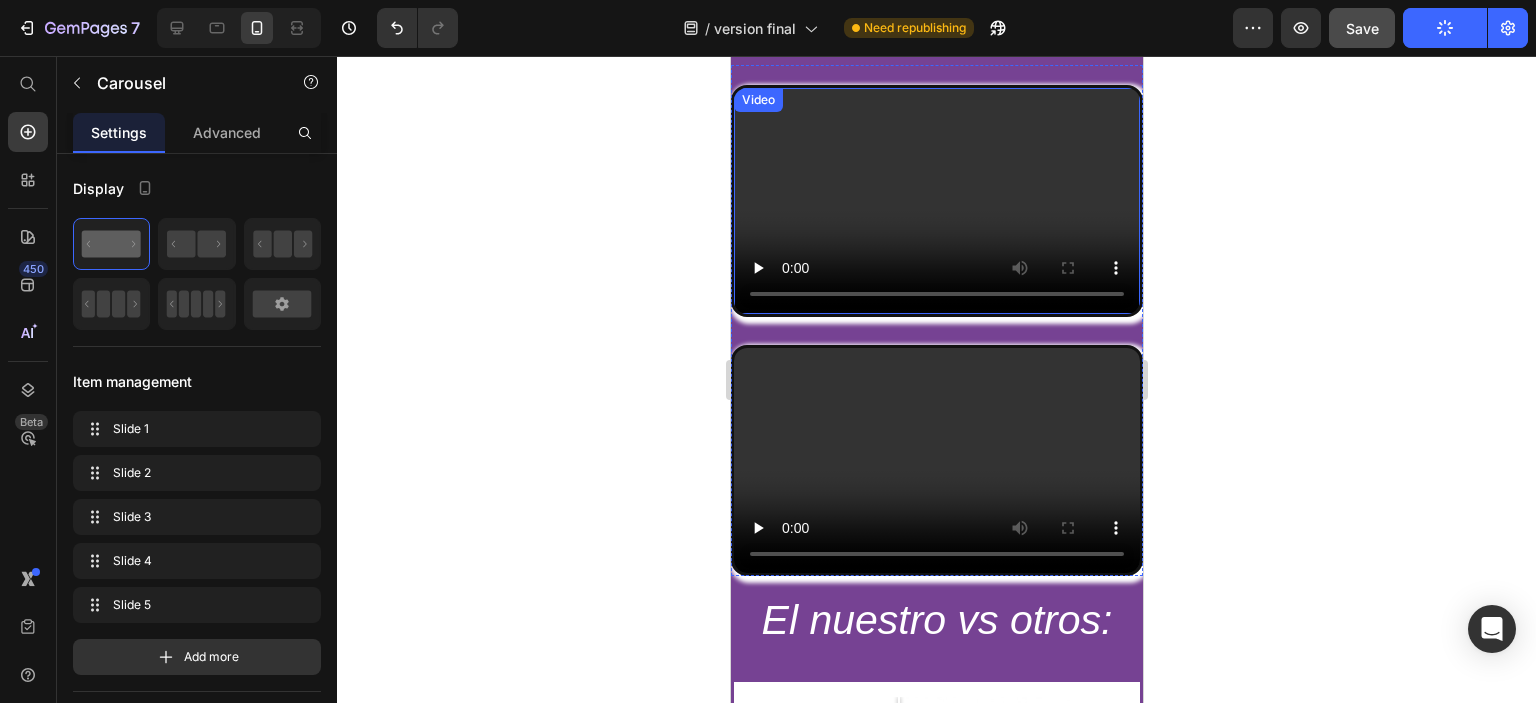 scroll, scrollTop: 1300, scrollLeft: 0, axis: vertical 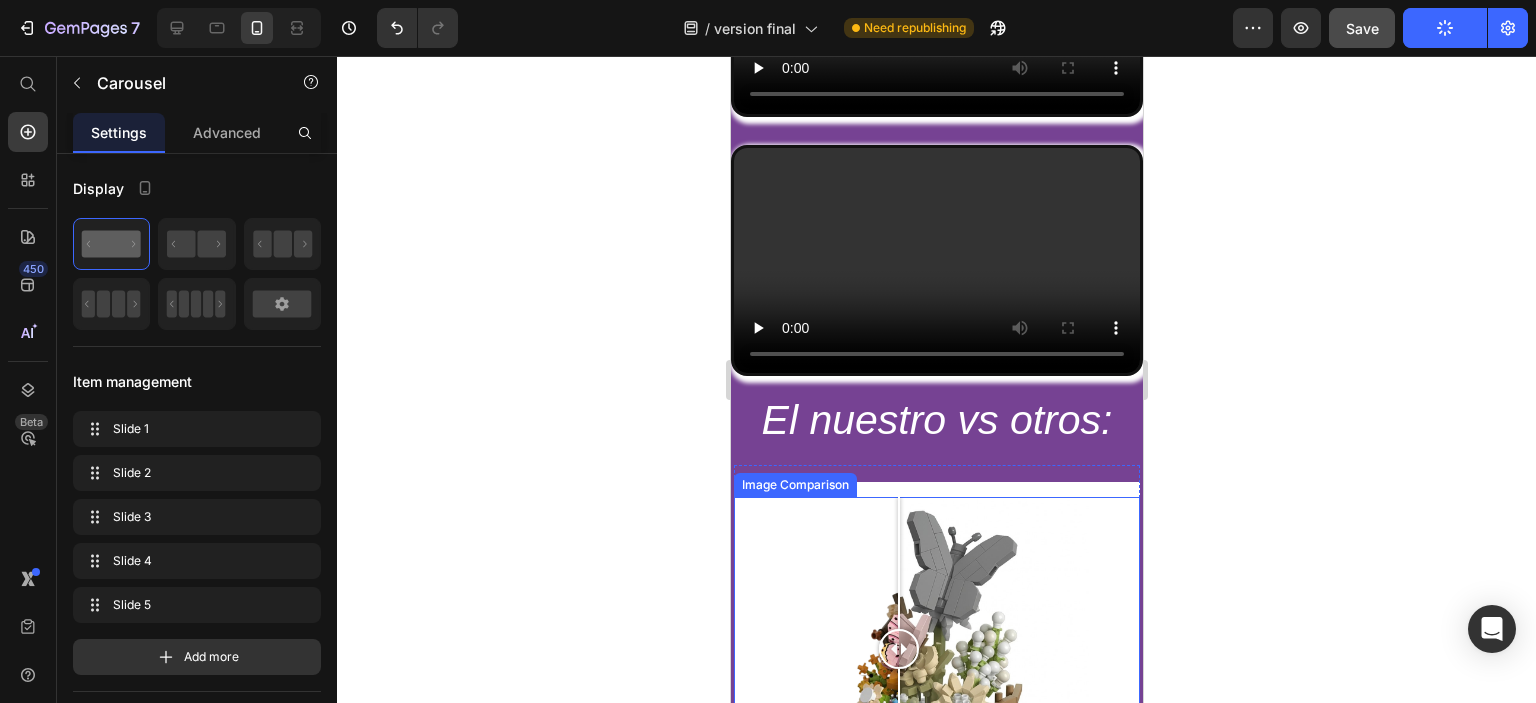 click at bounding box center [936, 649] 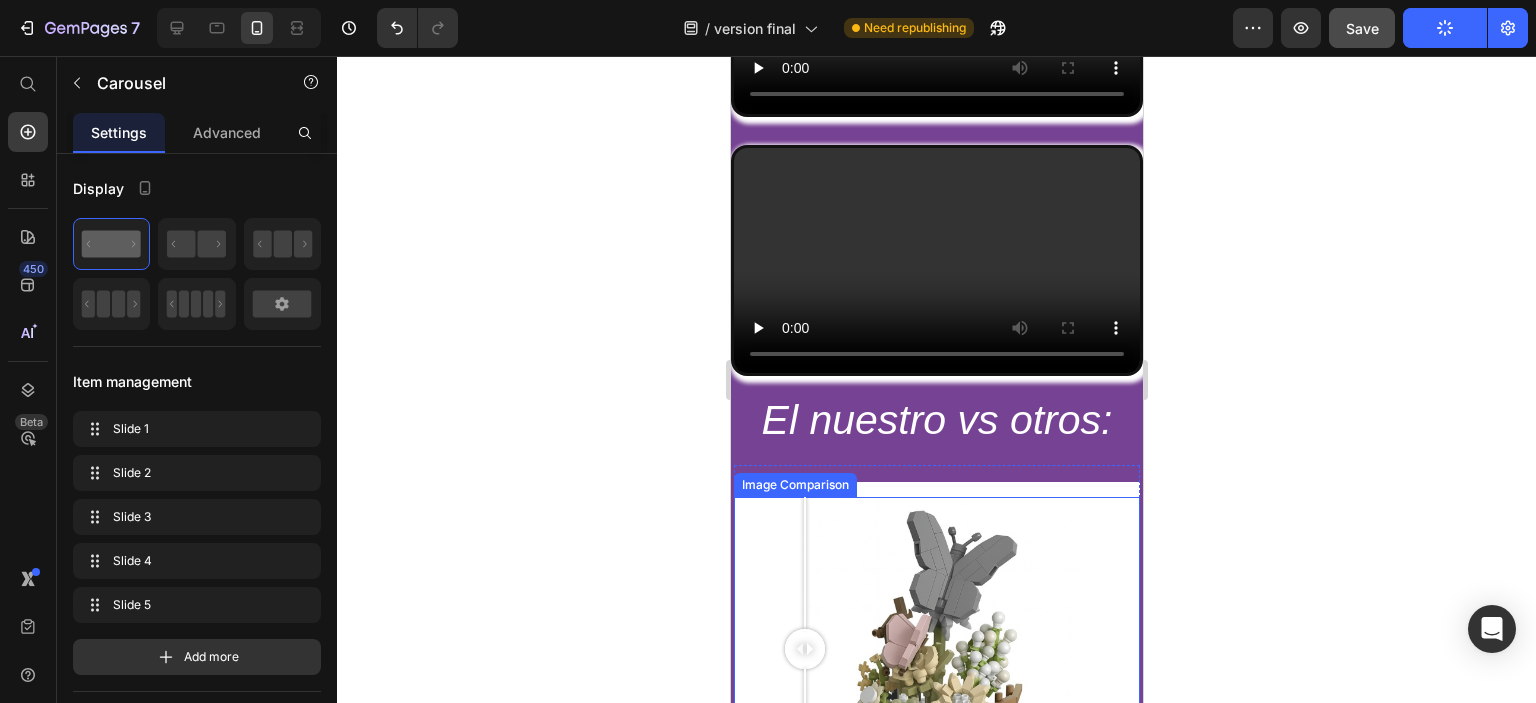 click at bounding box center [936, 649] 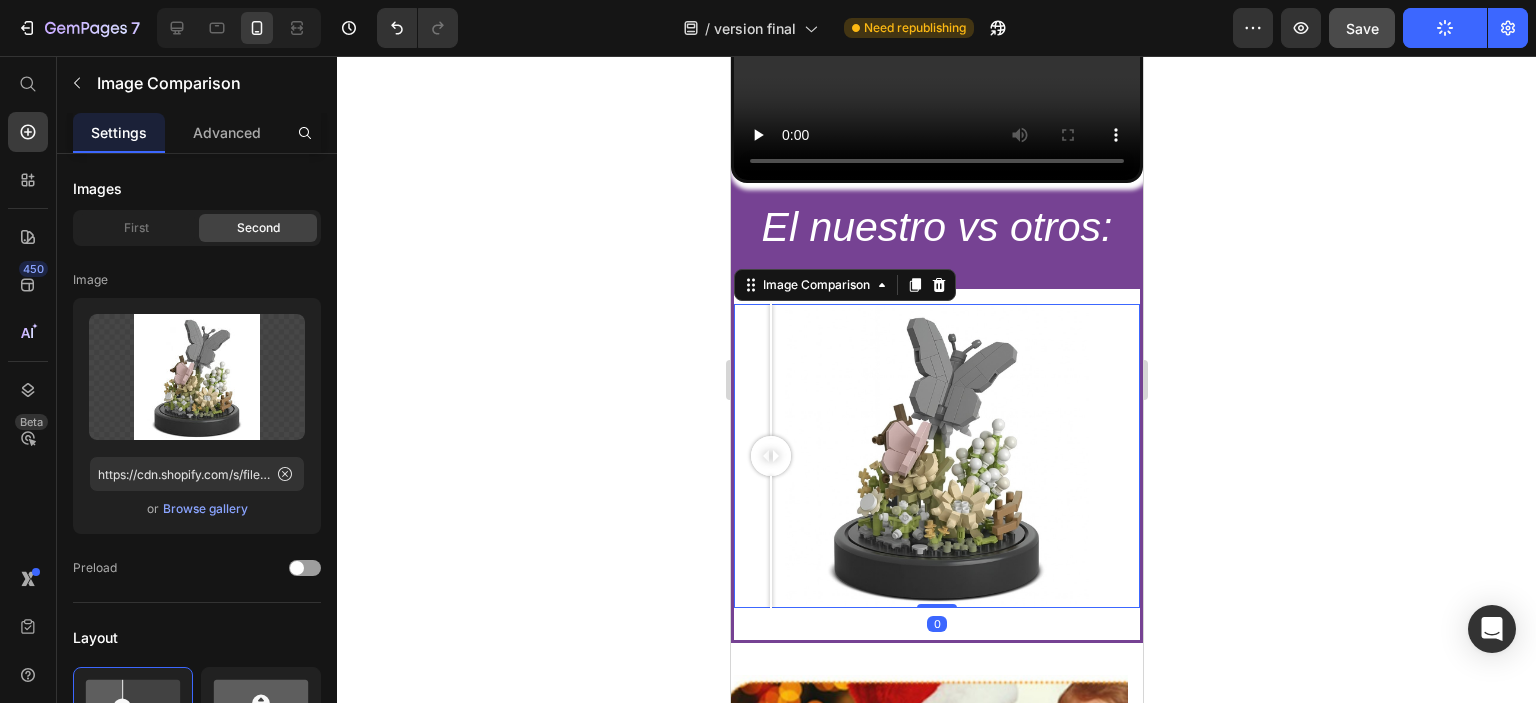 scroll, scrollTop: 1500, scrollLeft: 0, axis: vertical 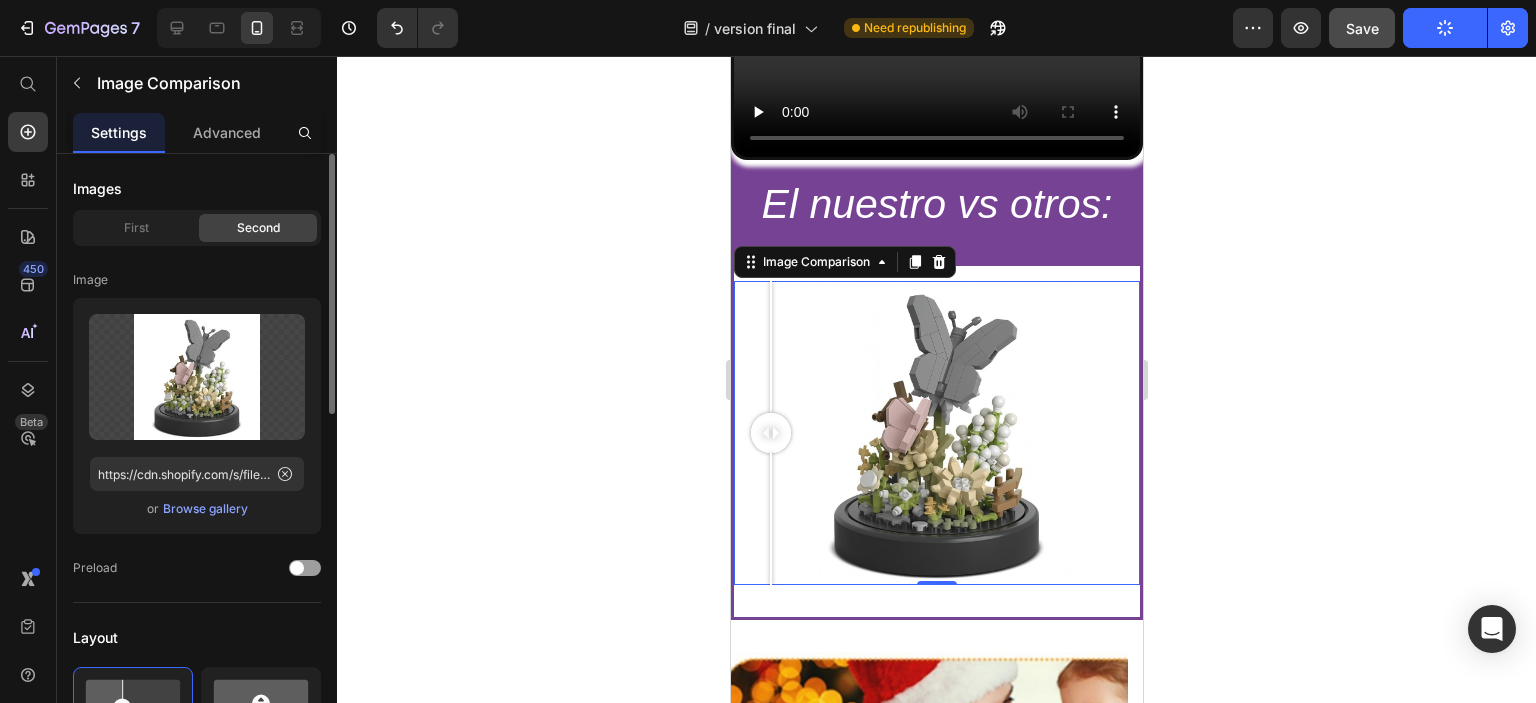 drag, startPoint x: 232, startPoint y: 124, endPoint x: 222, endPoint y: 153, distance: 30.675724 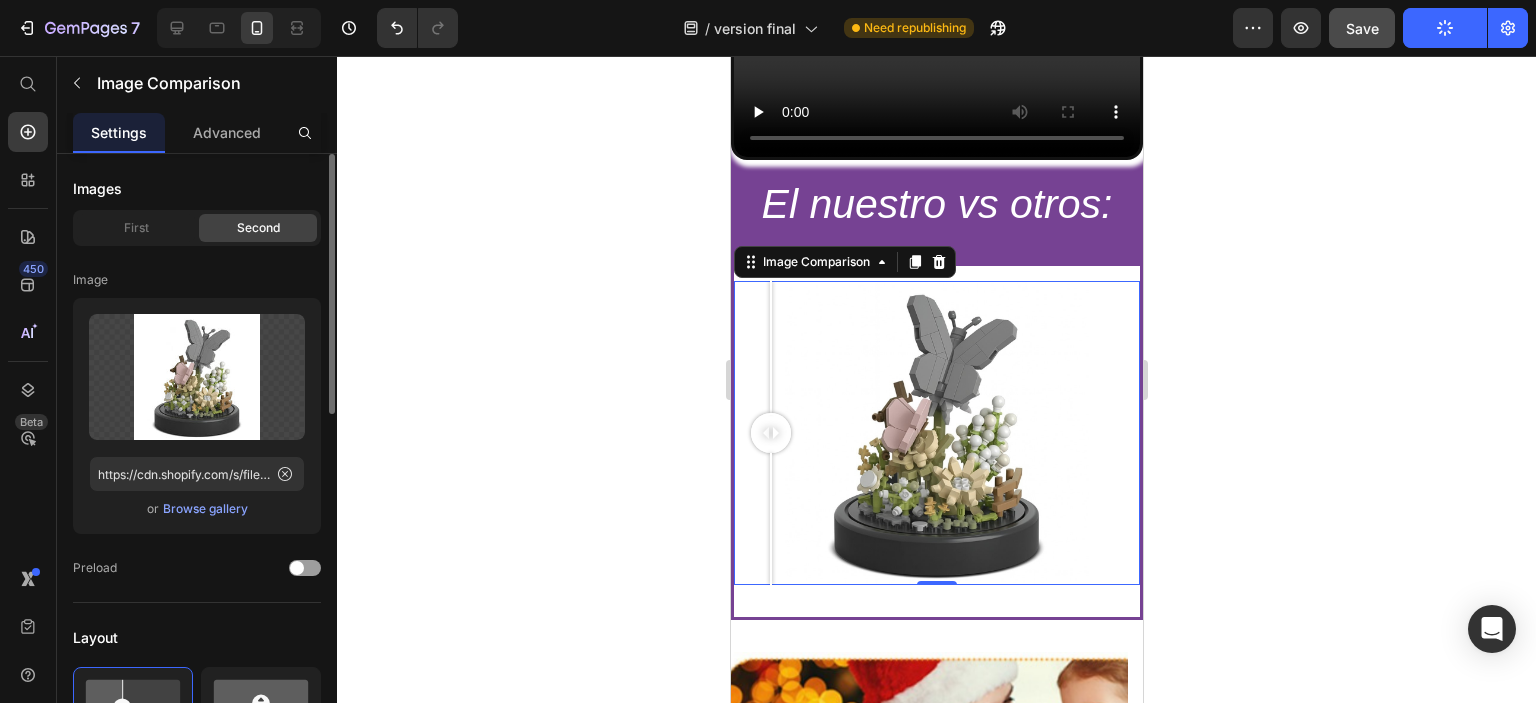click on "Advanced" at bounding box center (227, 132) 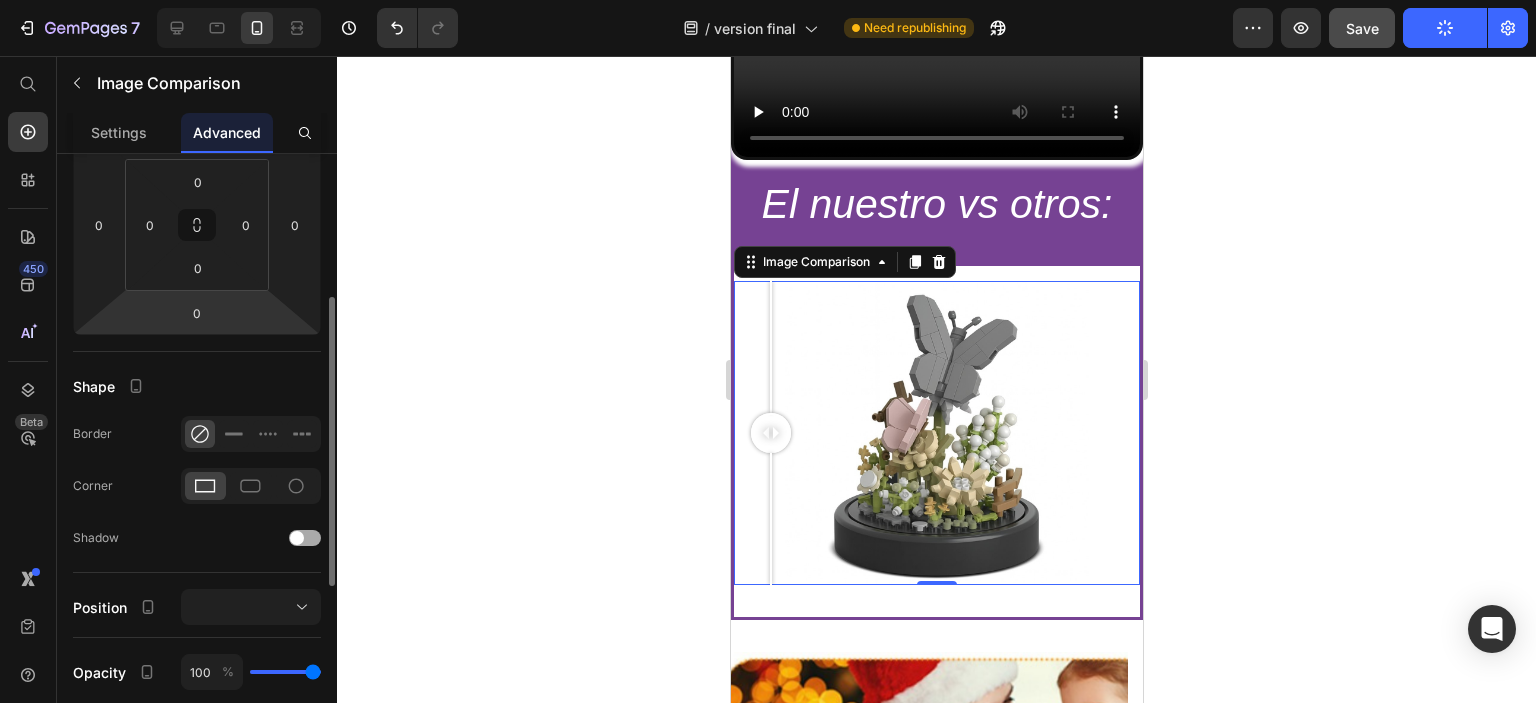 scroll, scrollTop: 500, scrollLeft: 0, axis: vertical 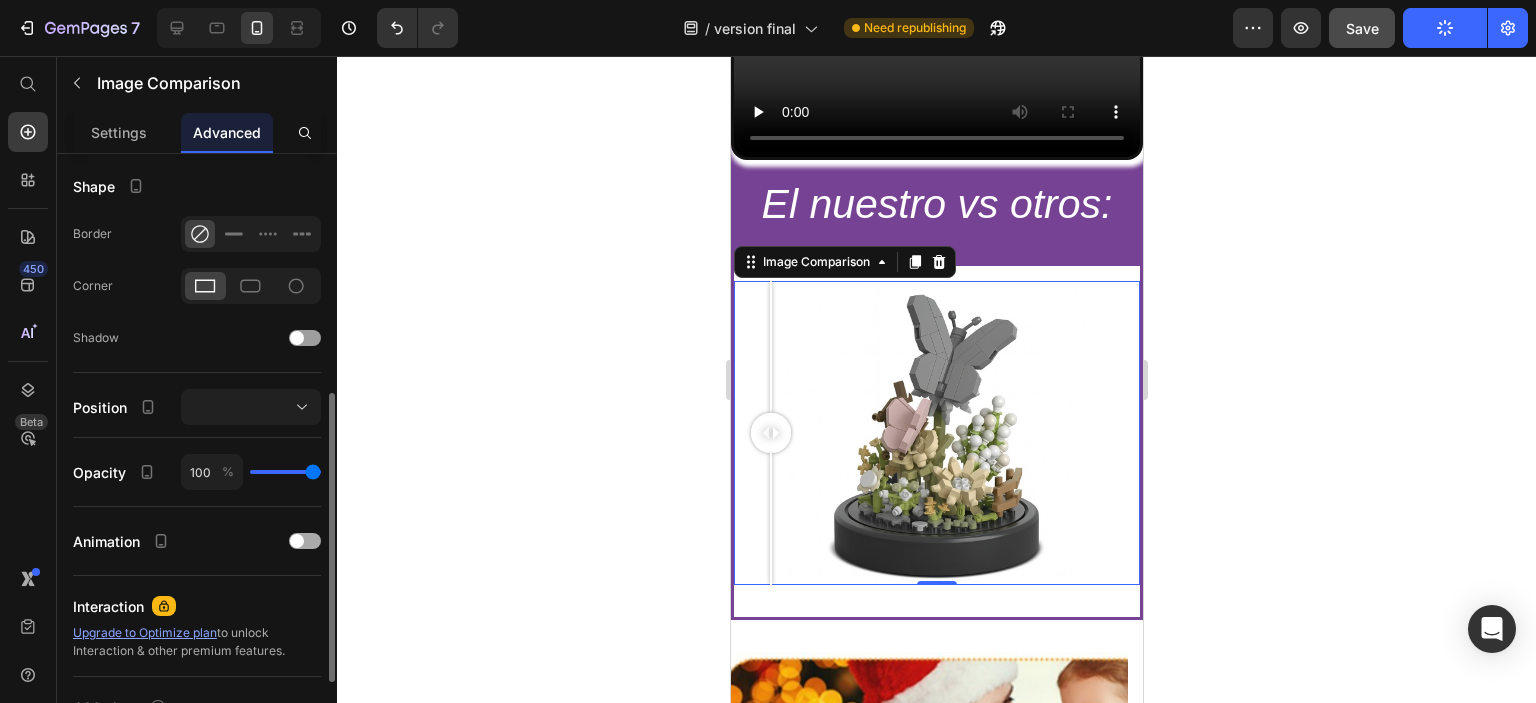 click at bounding box center (297, 541) 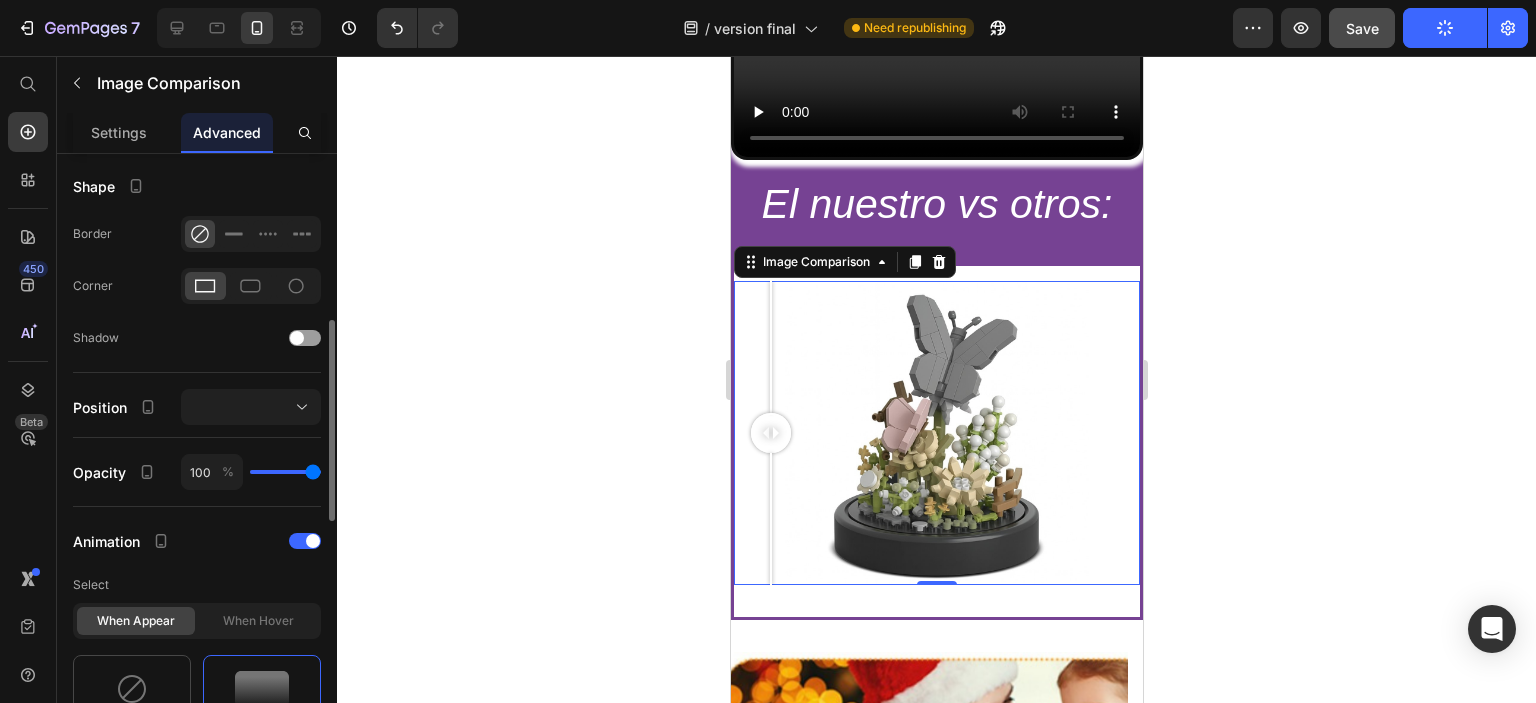scroll, scrollTop: 700, scrollLeft: 0, axis: vertical 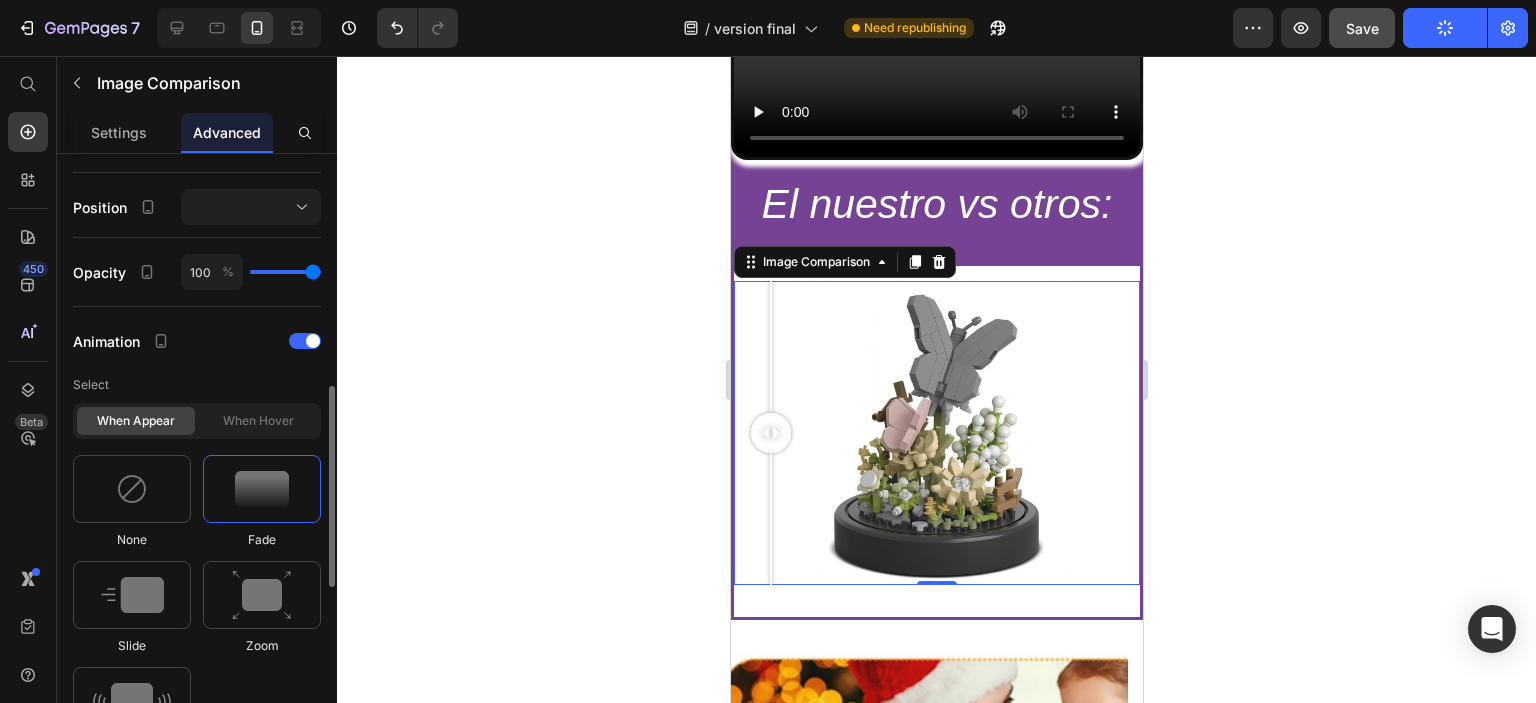 click at bounding box center [262, 489] 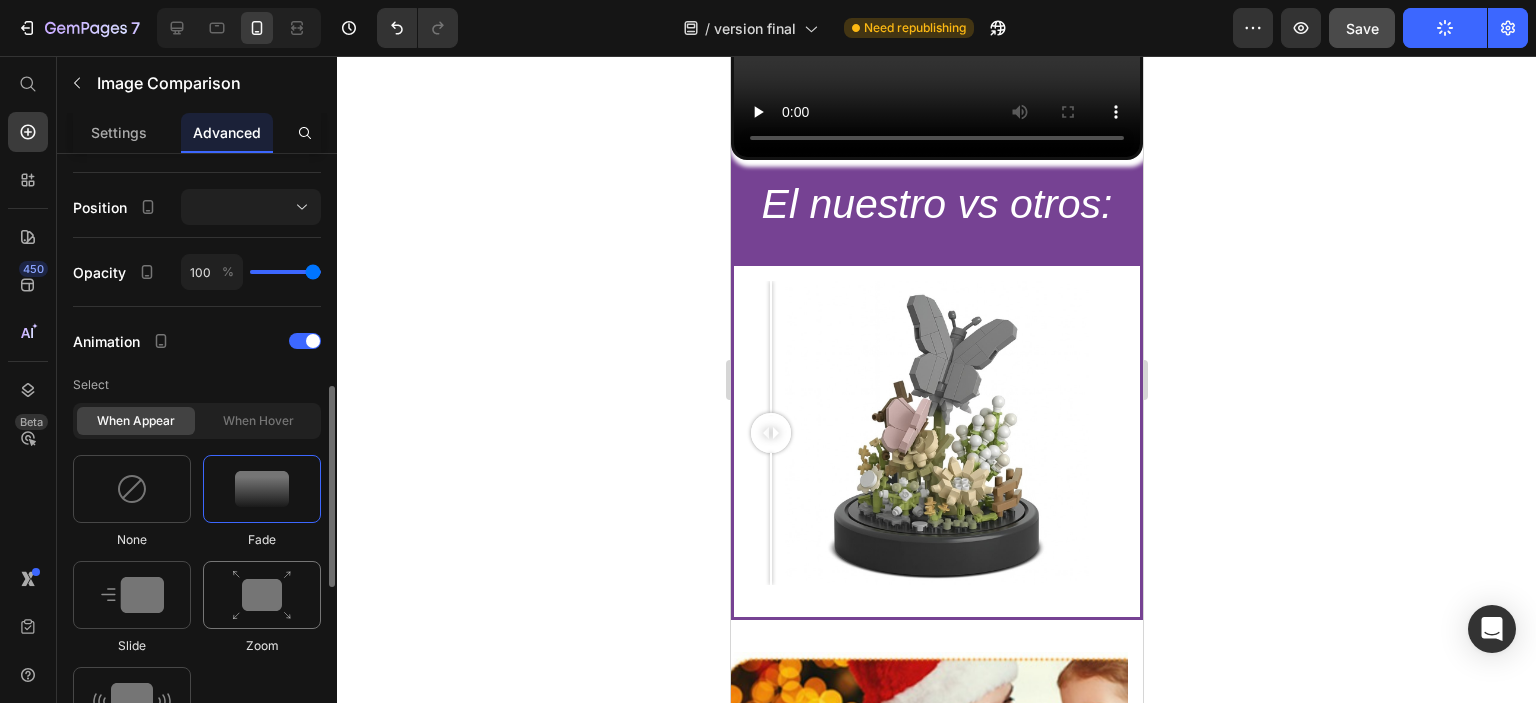 scroll, scrollTop: 900, scrollLeft: 0, axis: vertical 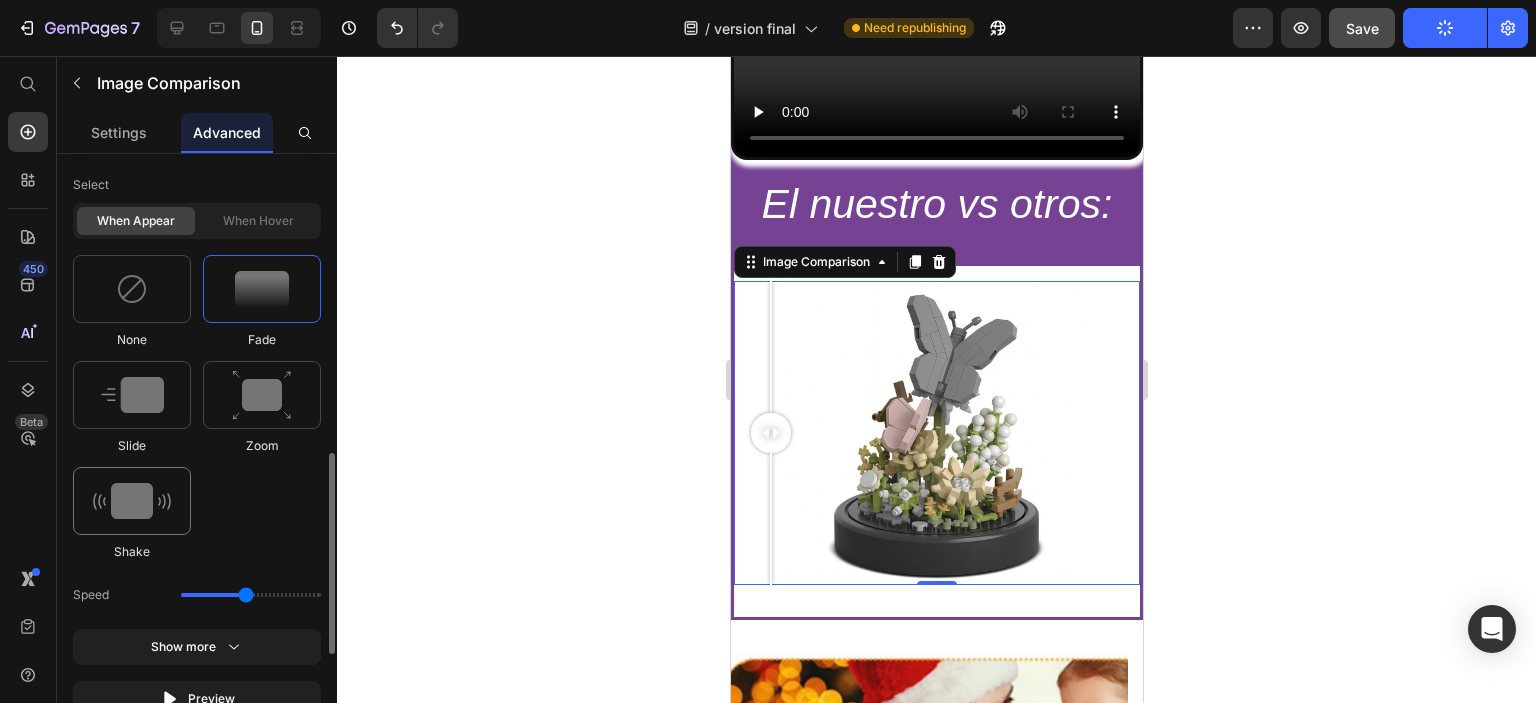 click at bounding box center [132, 501] 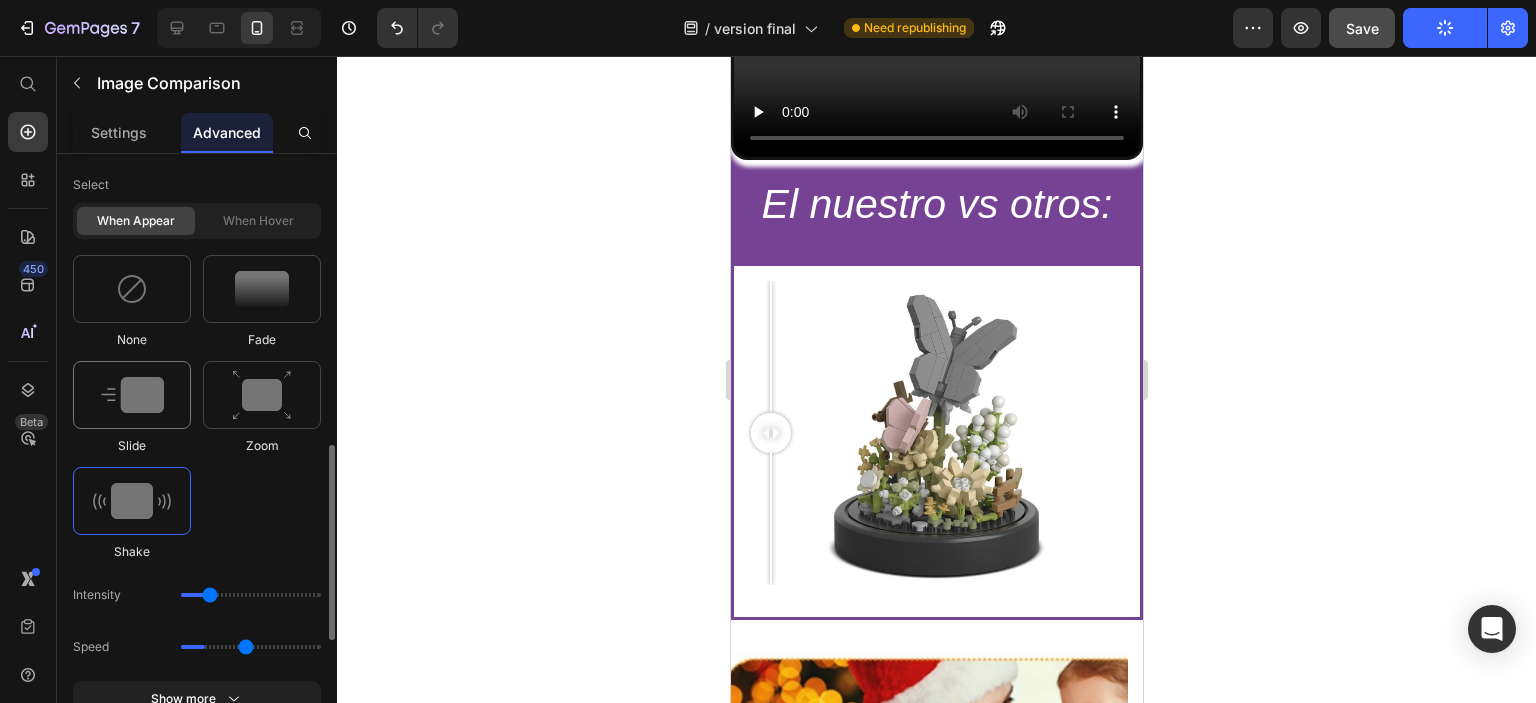 click at bounding box center (132, 395) 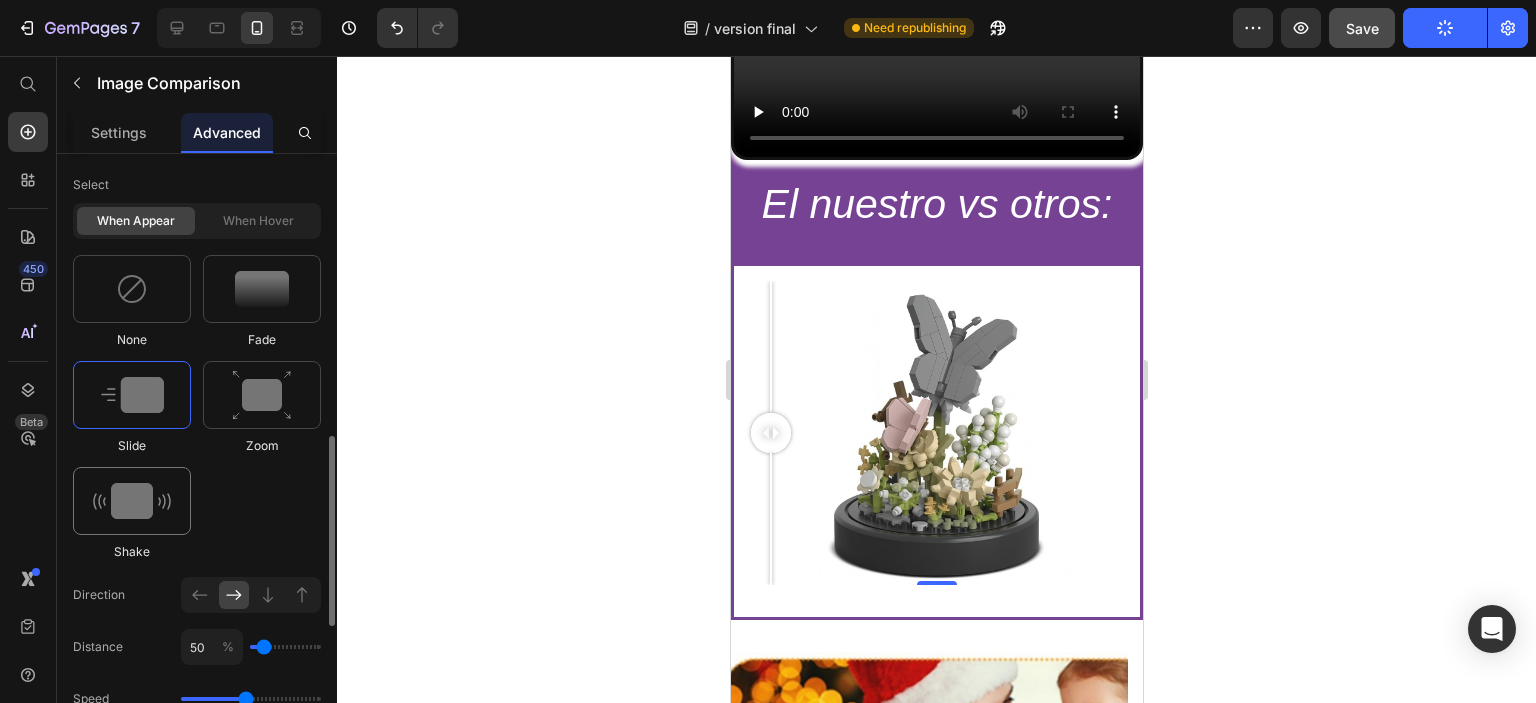 click at bounding box center (132, 501) 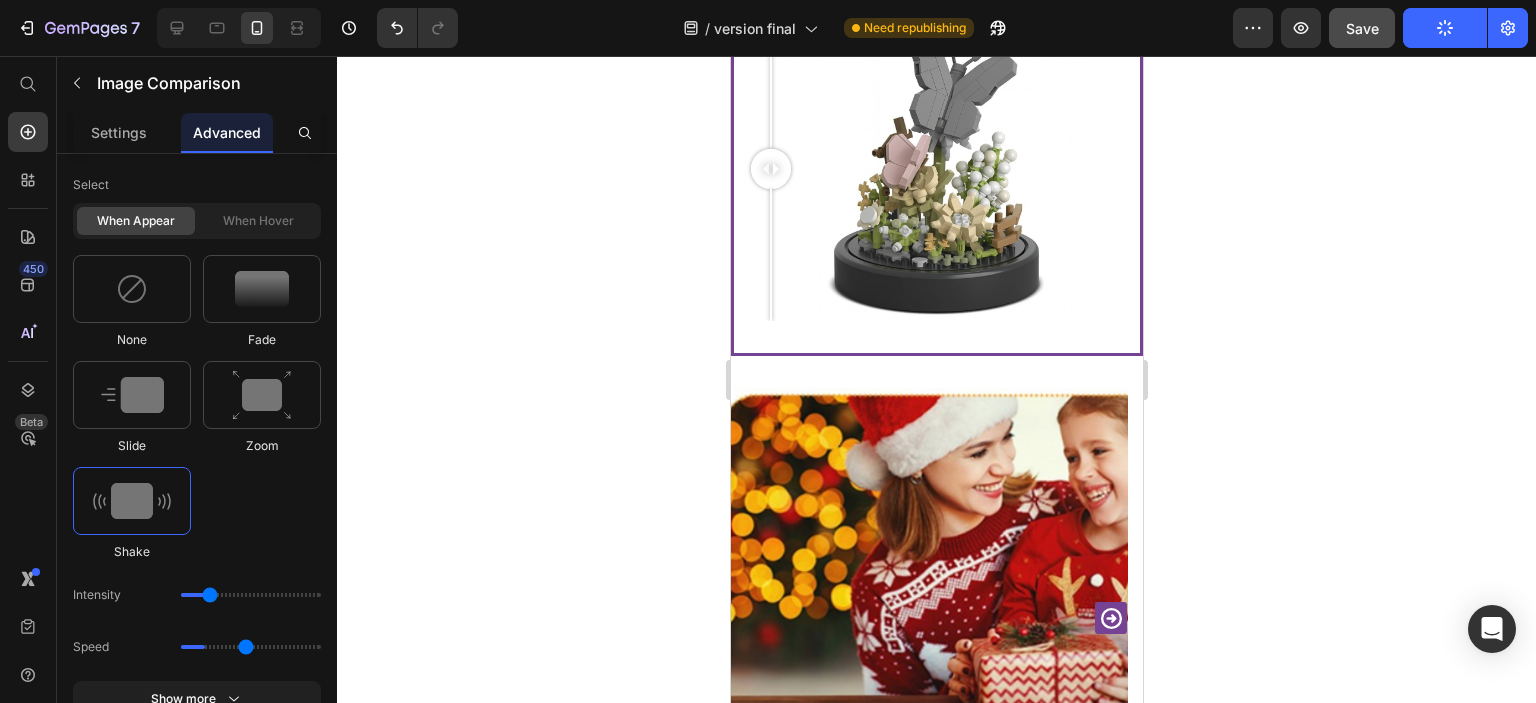 scroll, scrollTop: 1800, scrollLeft: 0, axis: vertical 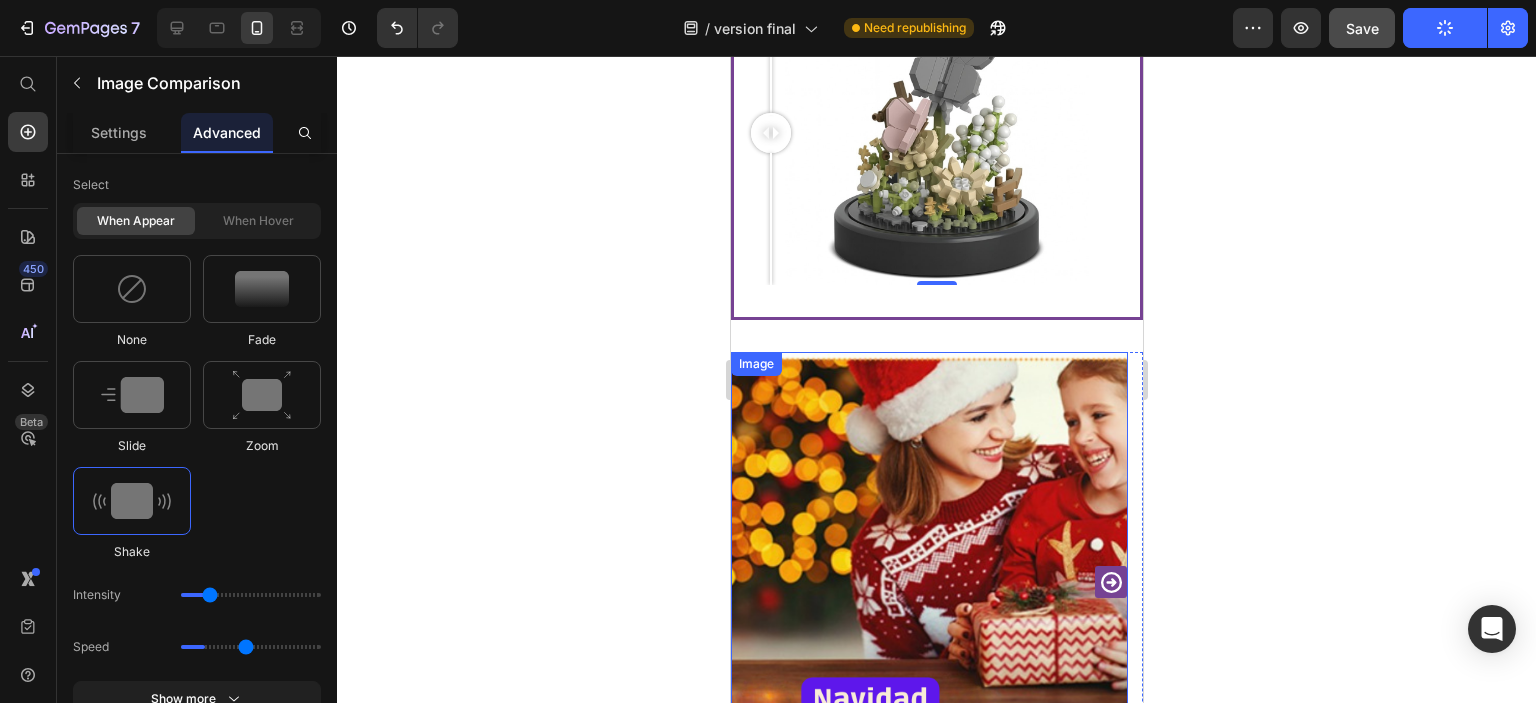 click at bounding box center (928, 550) 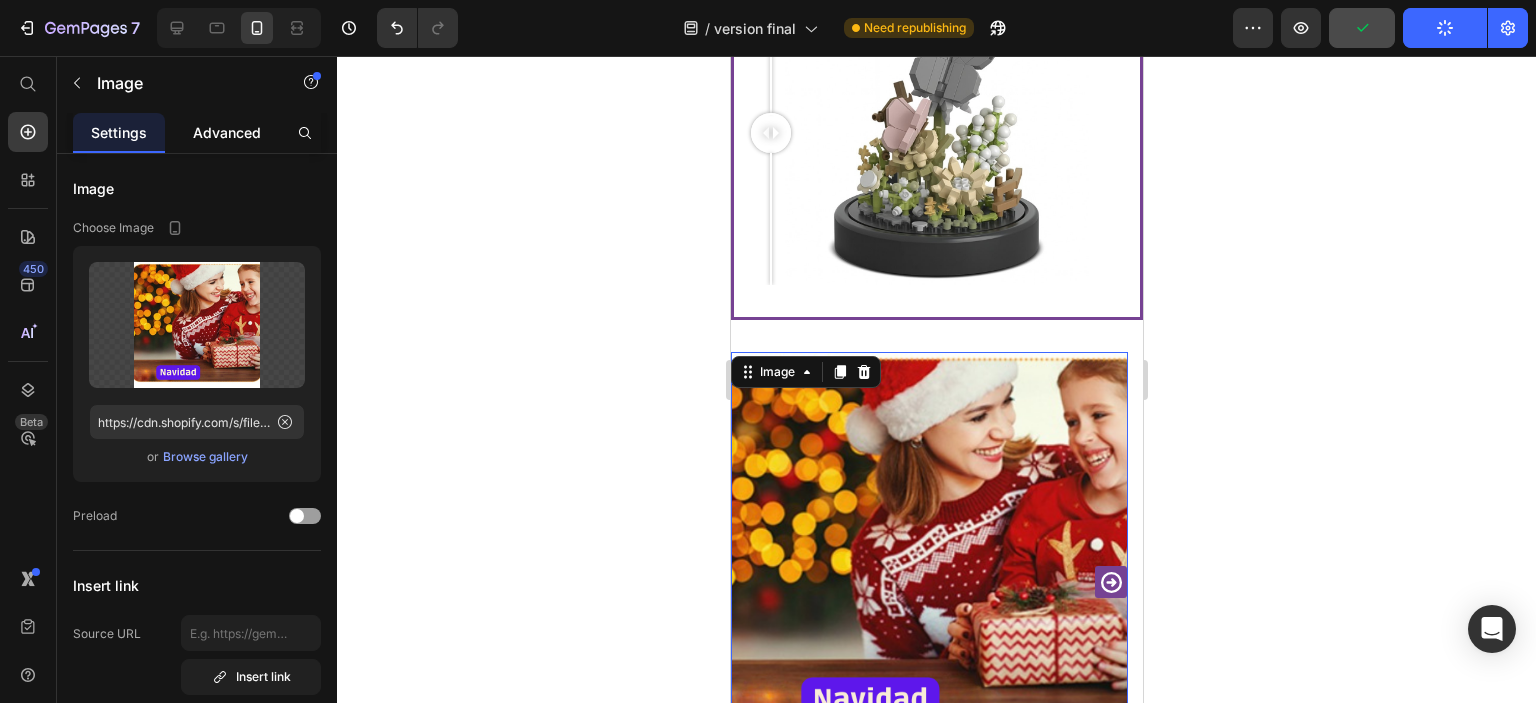 click on "Advanced" at bounding box center (227, 132) 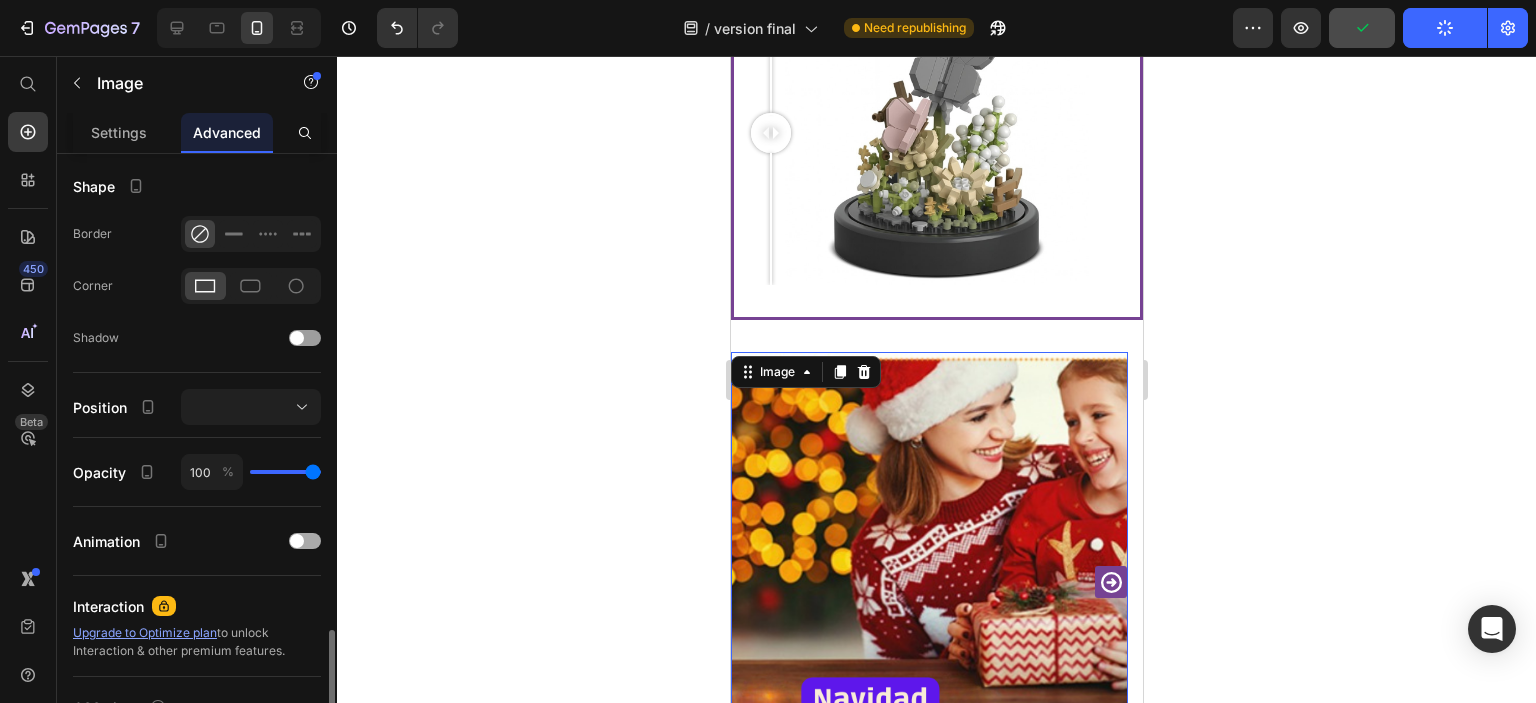scroll, scrollTop: 660, scrollLeft: 0, axis: vertical 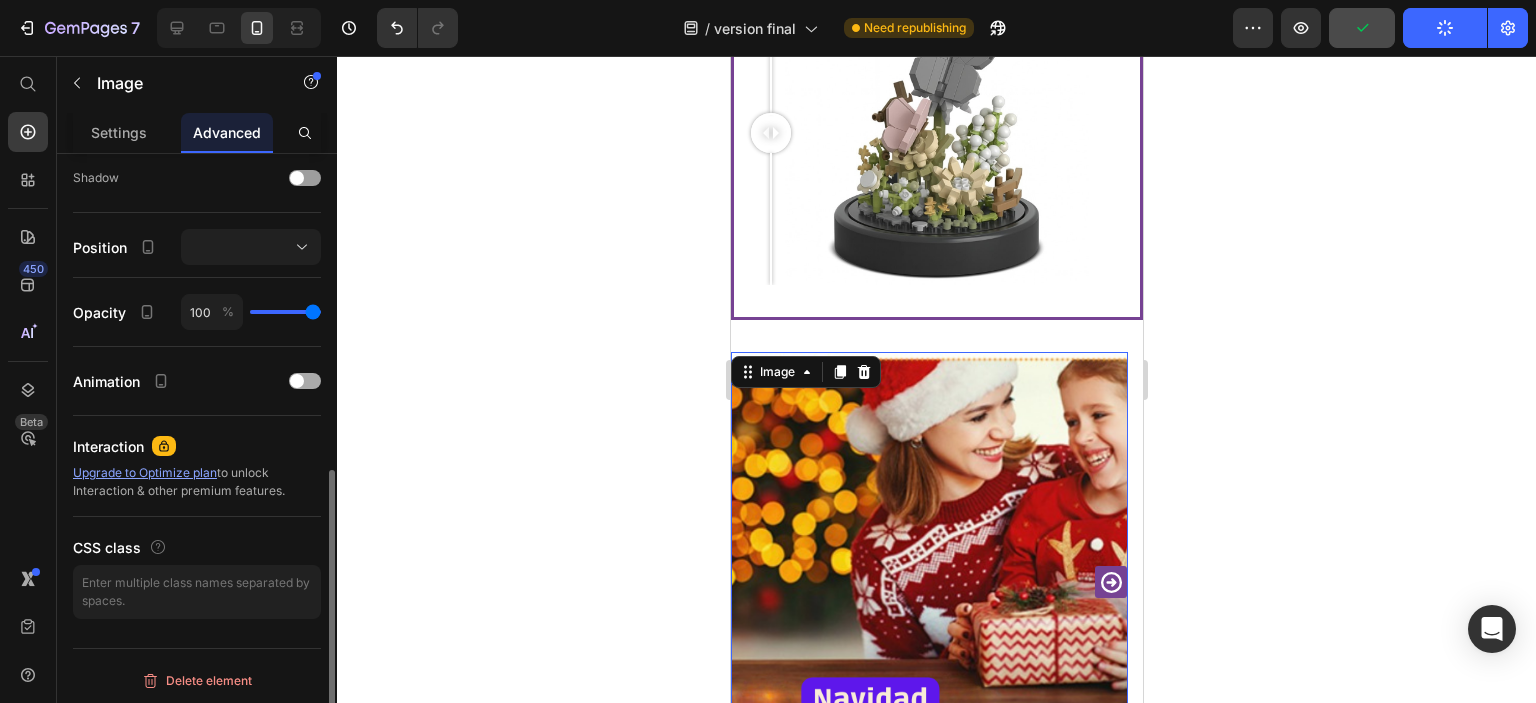 click at bounding box center (297, 381) 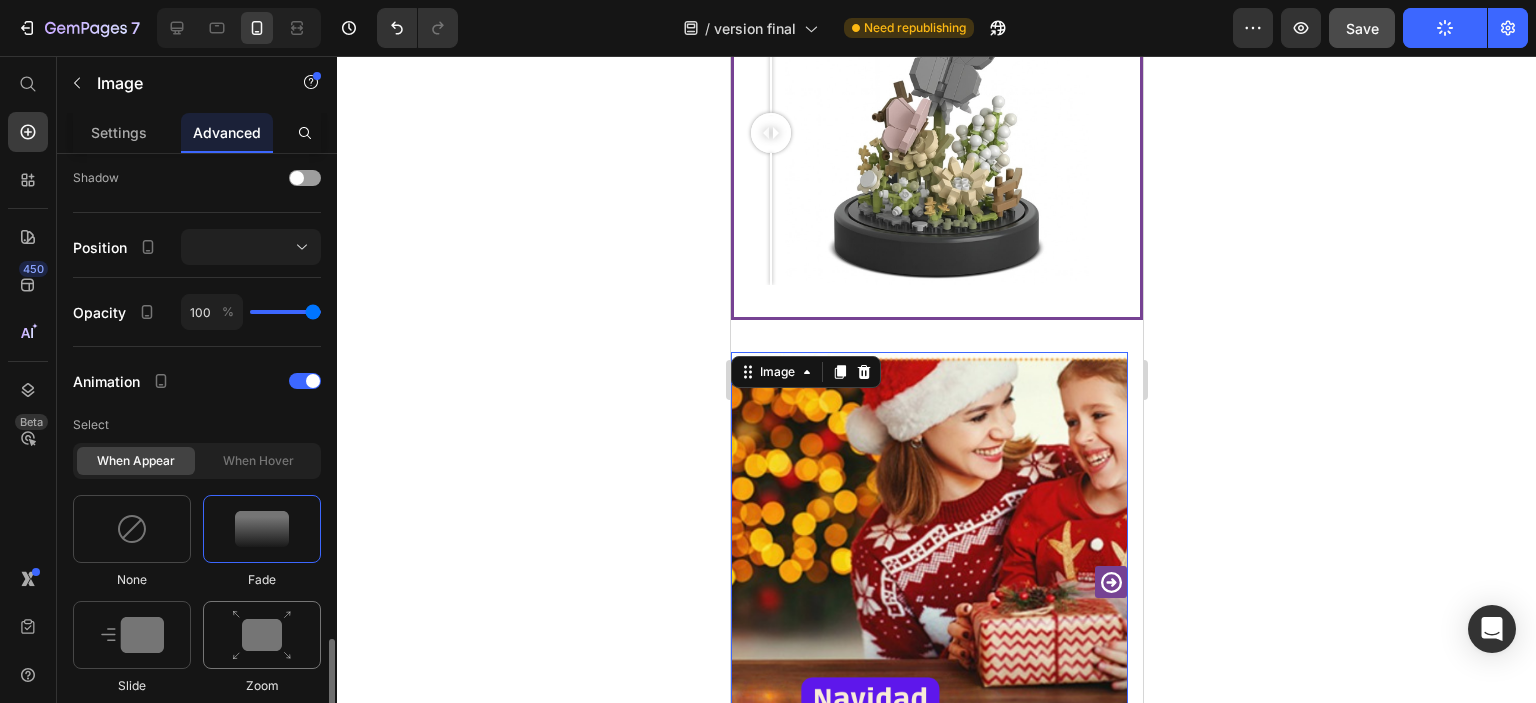 scroll, scrollTop: 860, scrollLeft: 0, axis: vertical 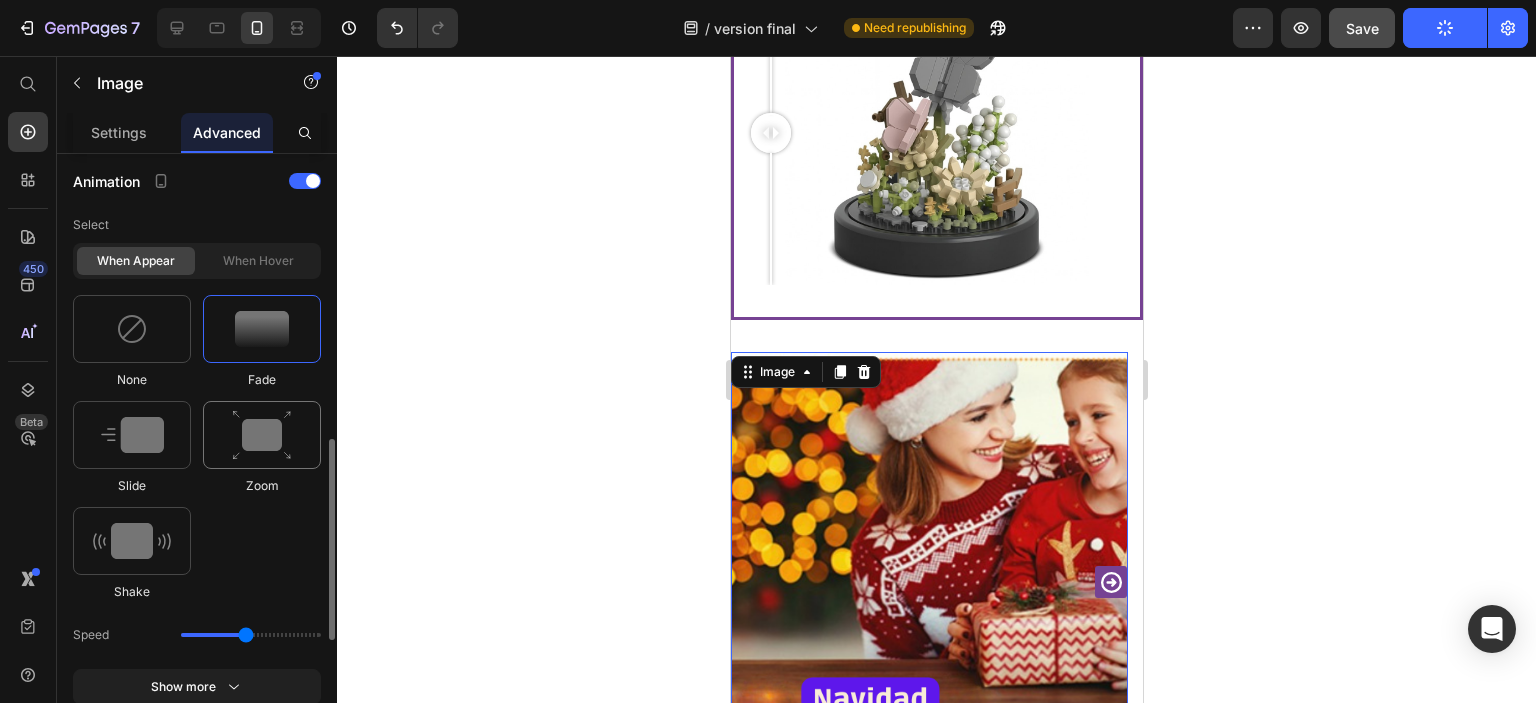 click at bounding box center [262, 435] 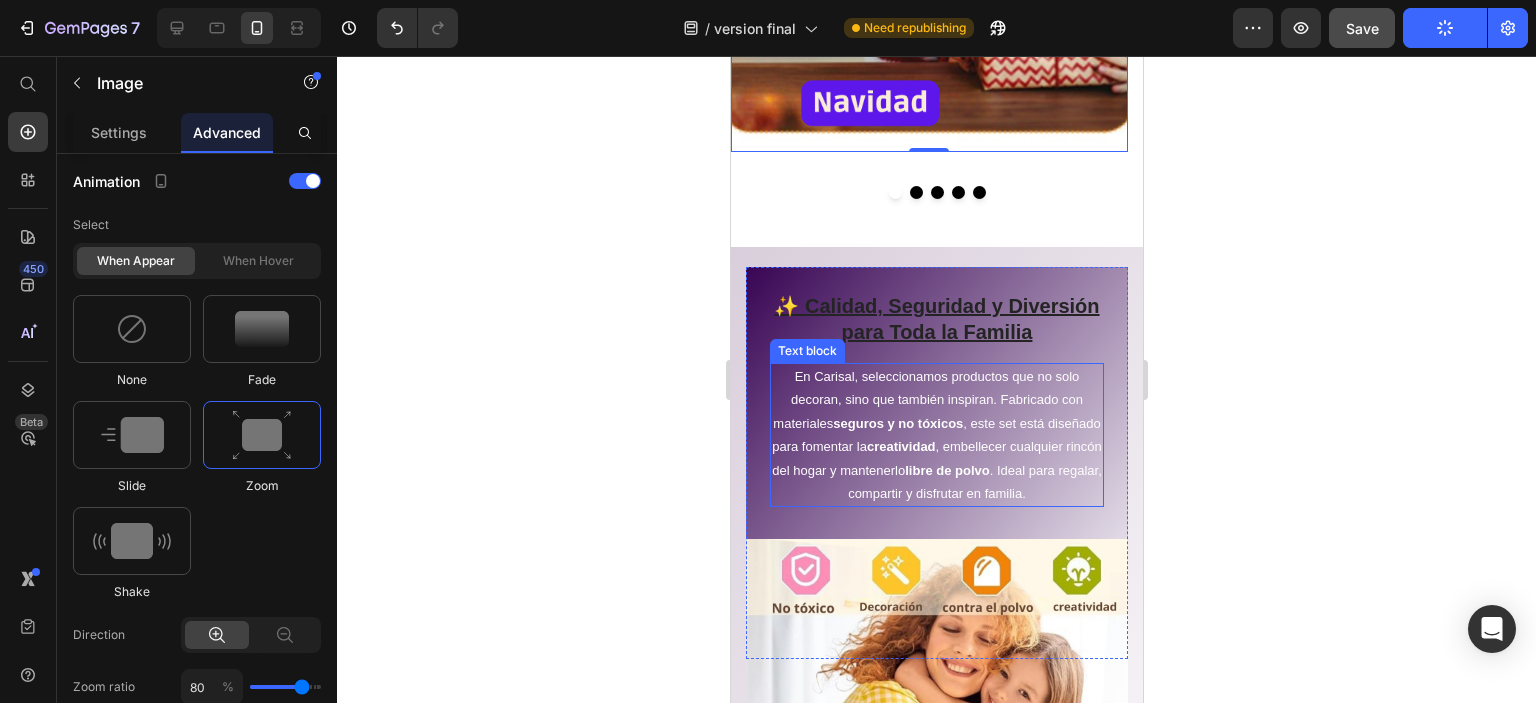 scroll, scrollTop: 2500, scrollLeft: 0, axis: vertical 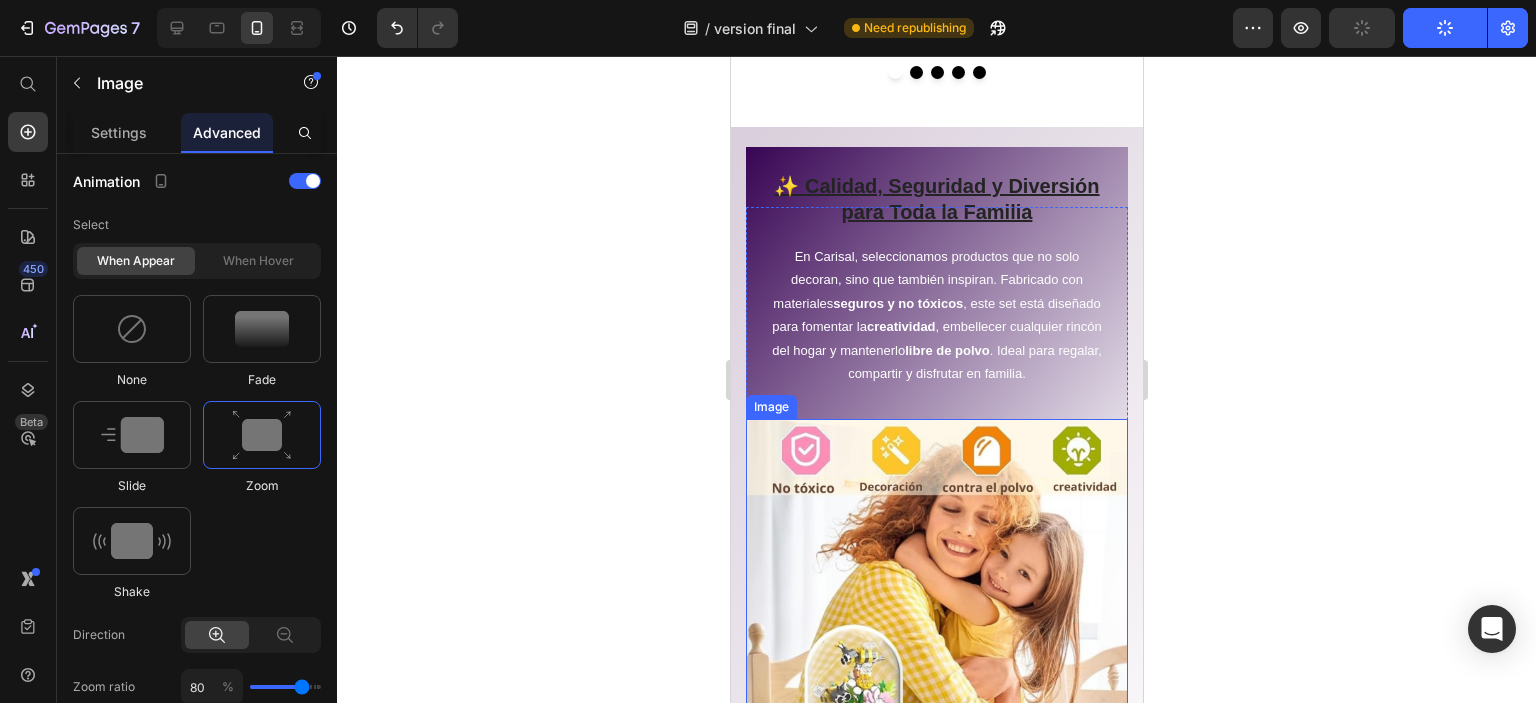 click at bounding box center [936, 610] 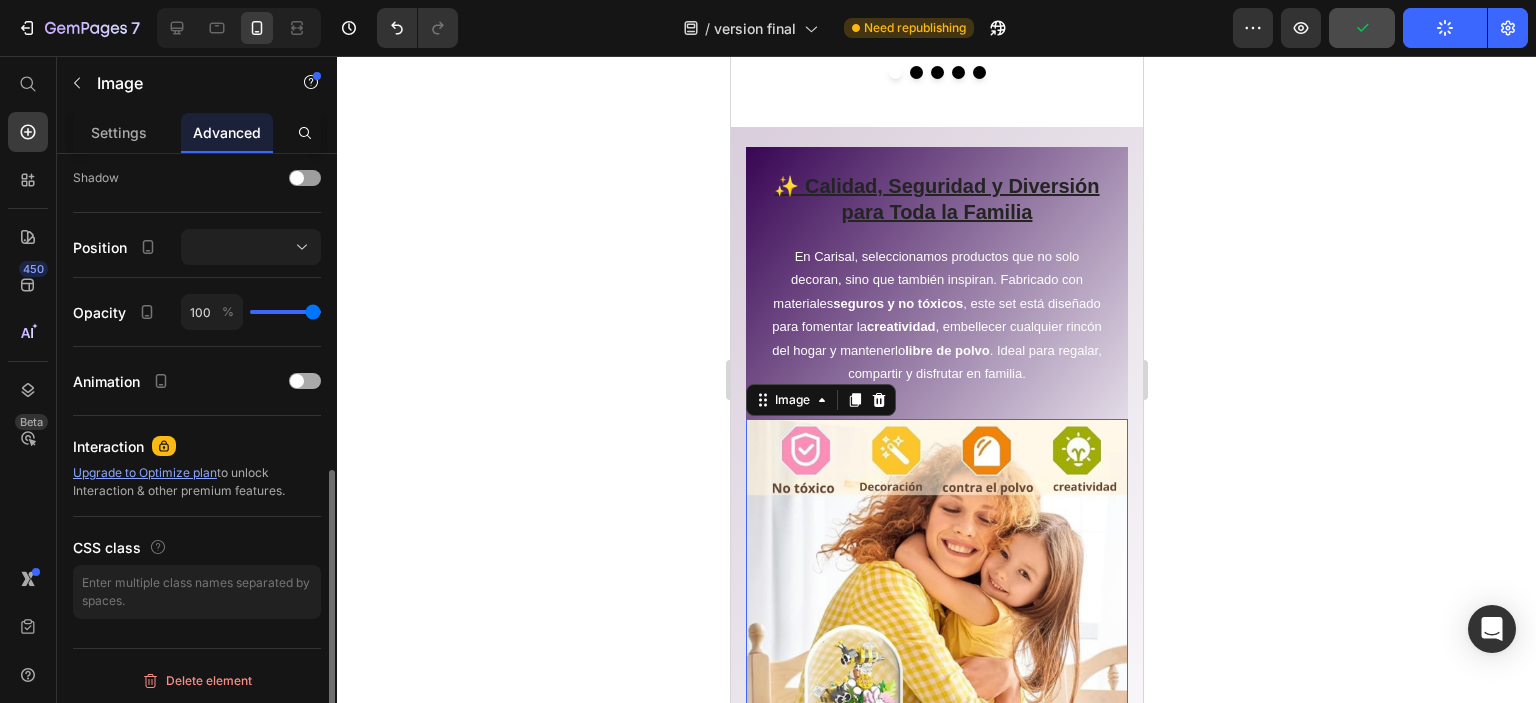 click at bounding box center (305, 381) 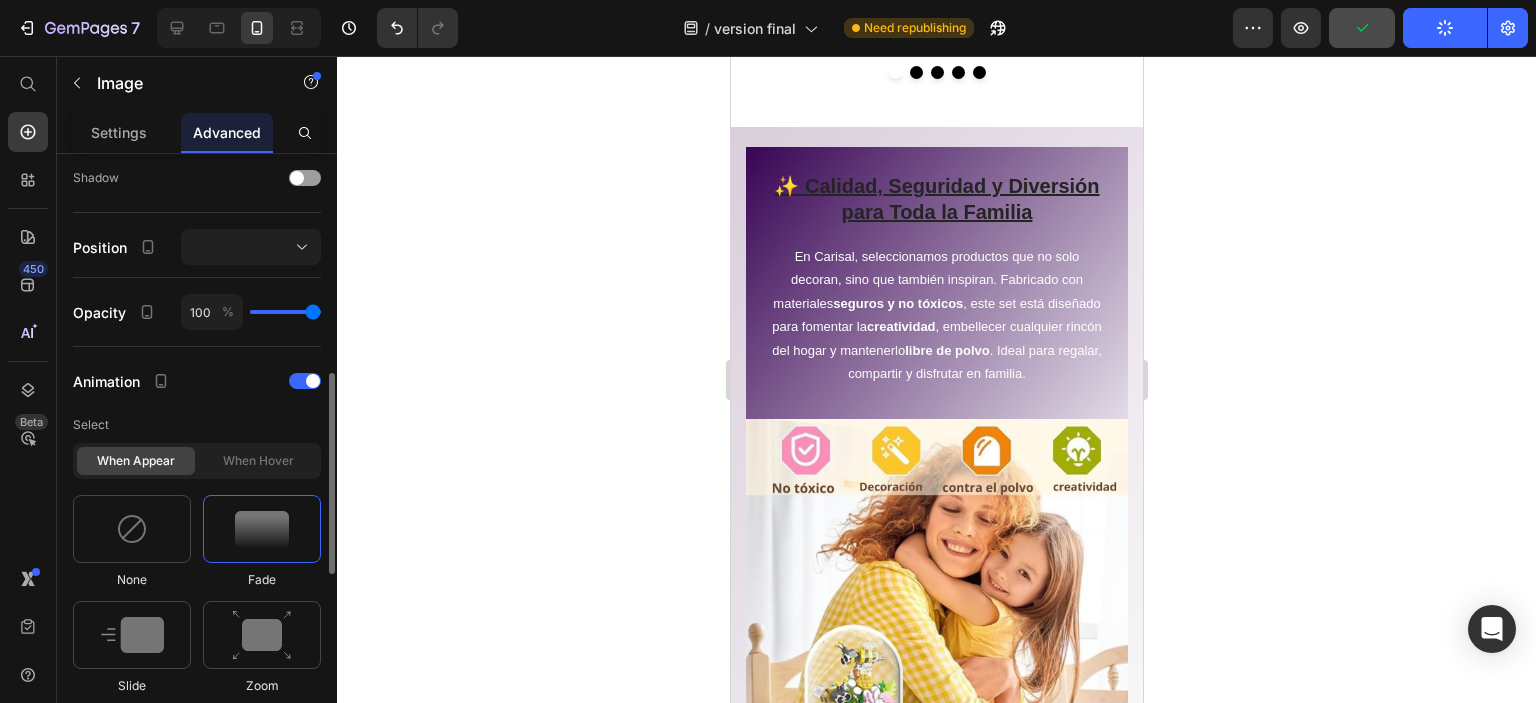 scroll, scrollTop: 860, scrollLeft: 0, axis: vertical 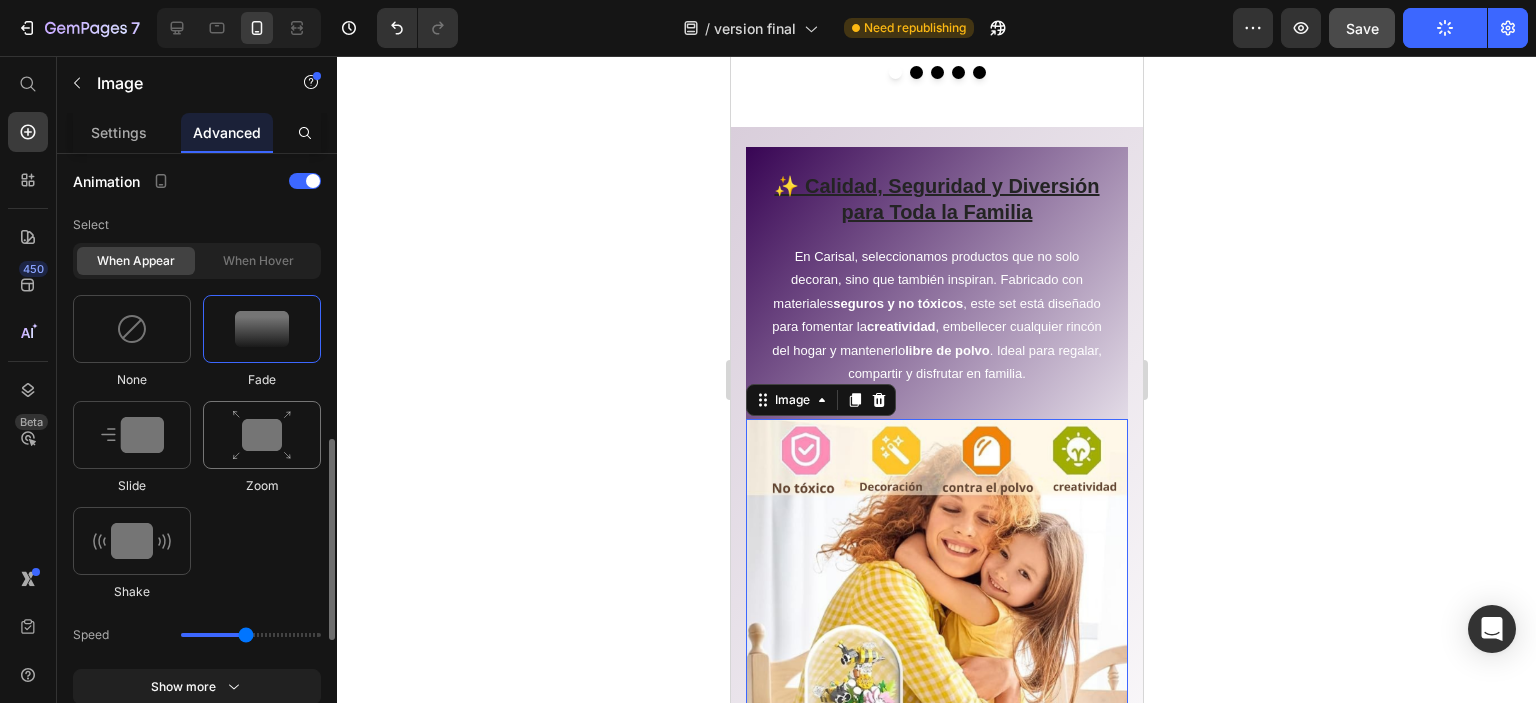 click at bounding box center [262, 435] 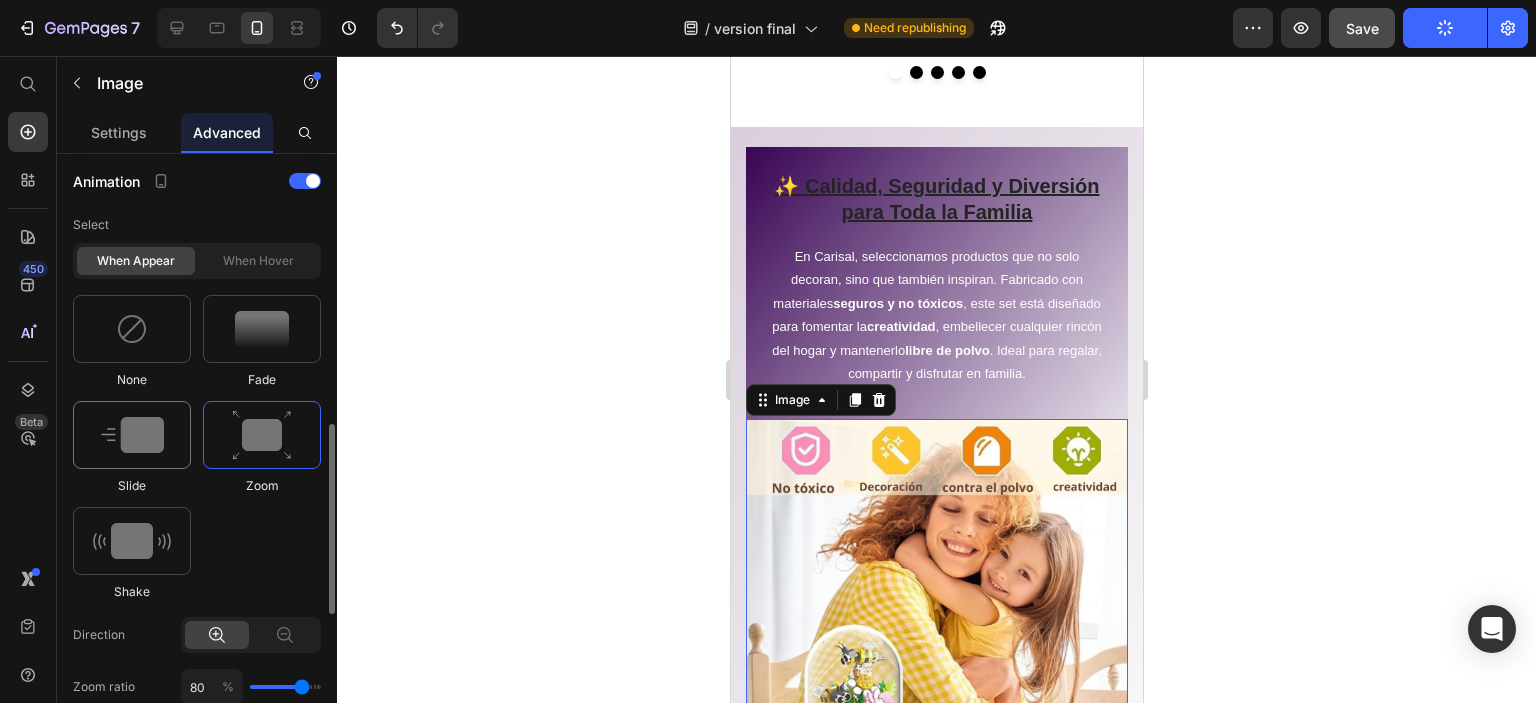 click at bounding box center [132, 435] 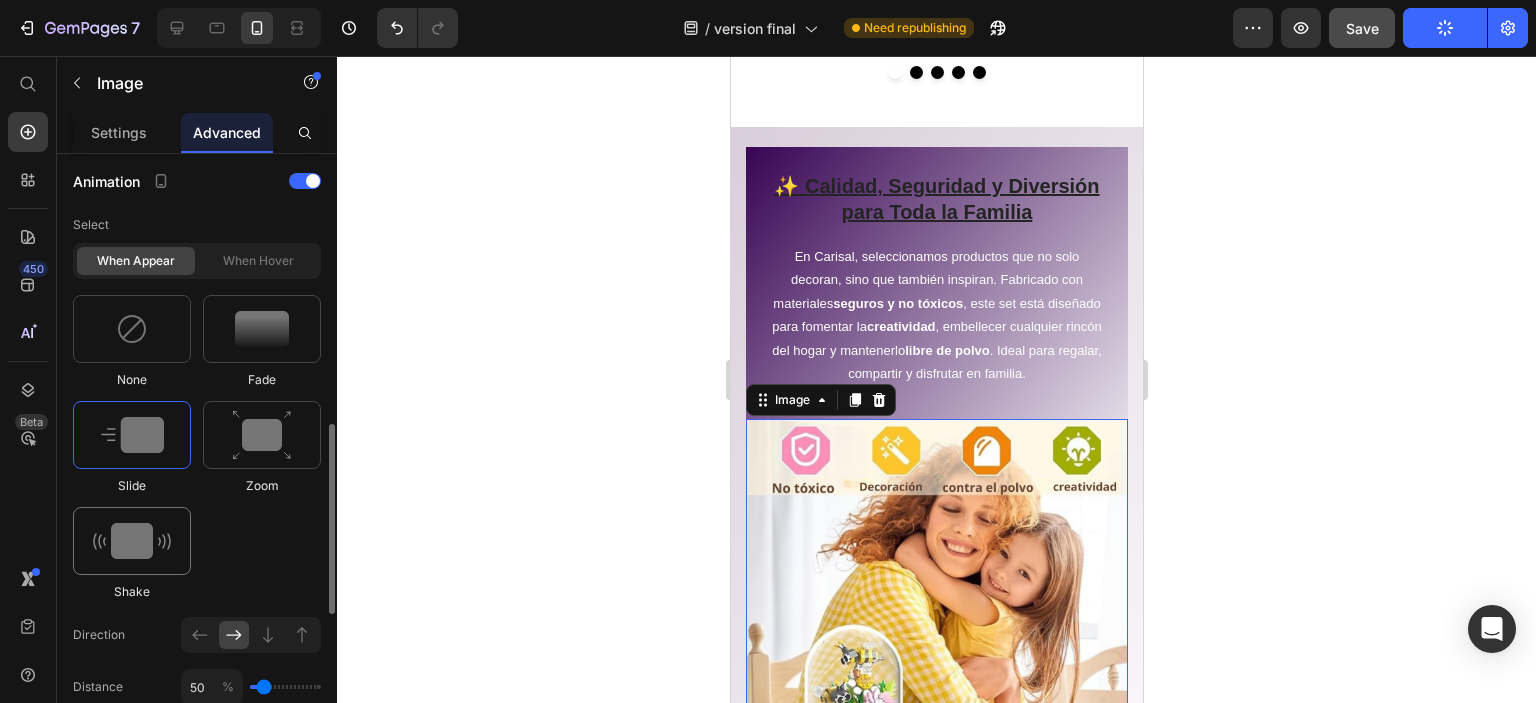 click at bounding box center (132, 541) 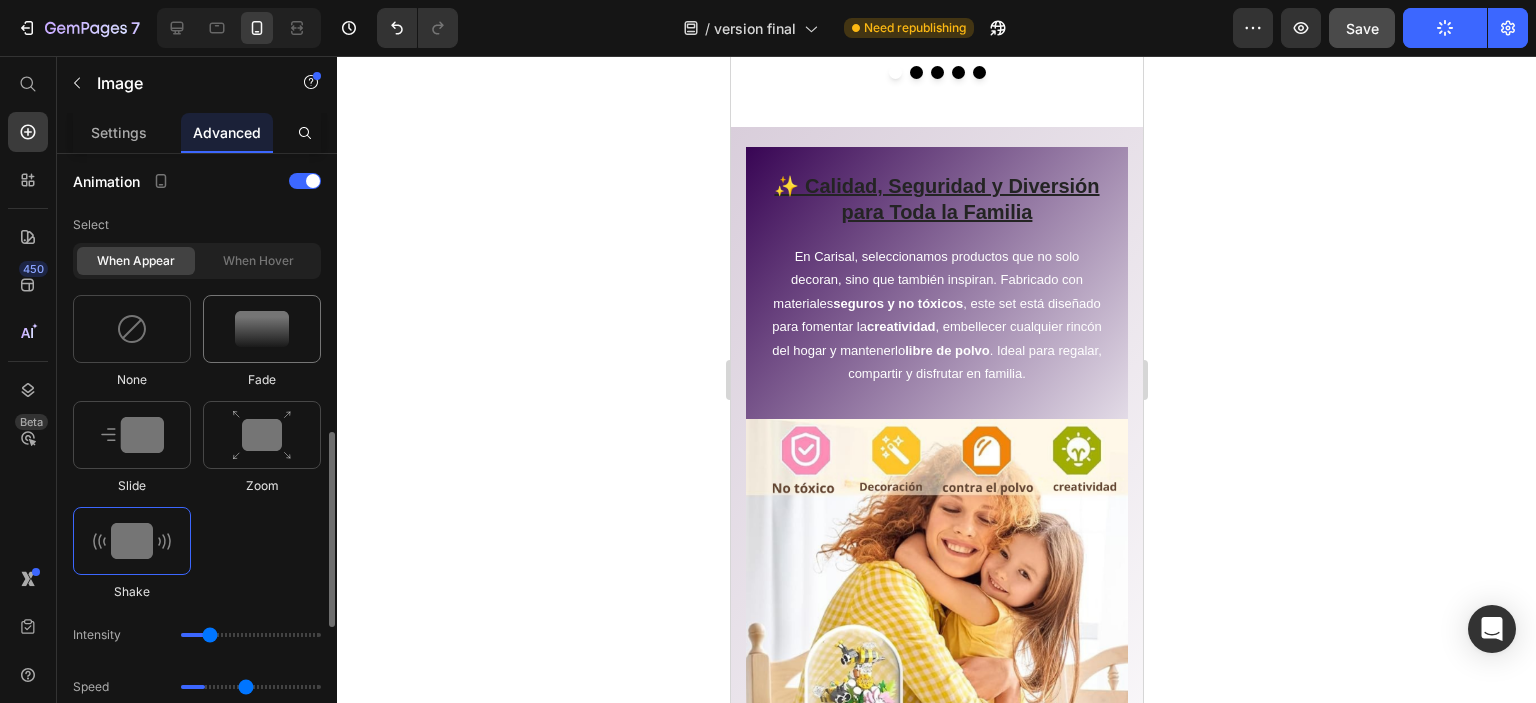 click at bounding box center [262, 329] 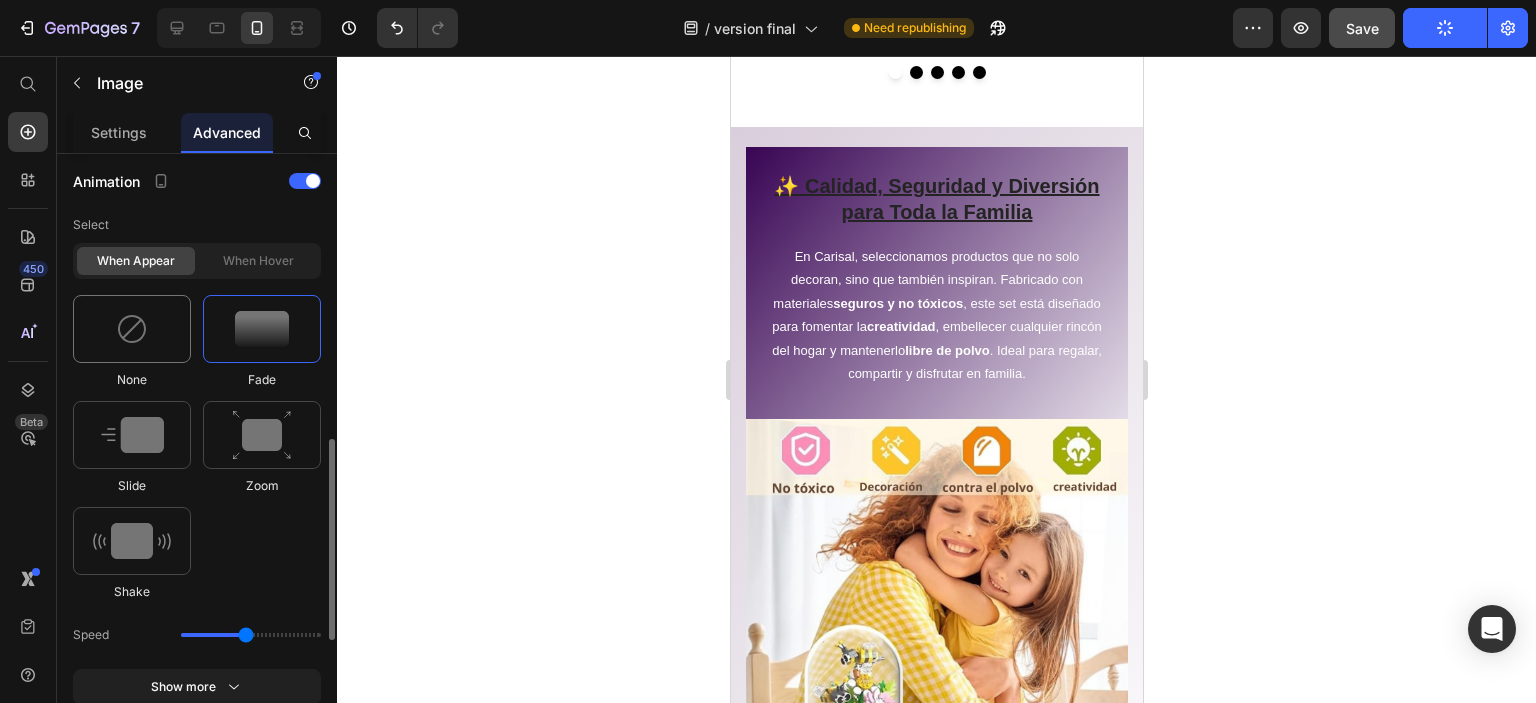 click at bounding box center [132, 329] 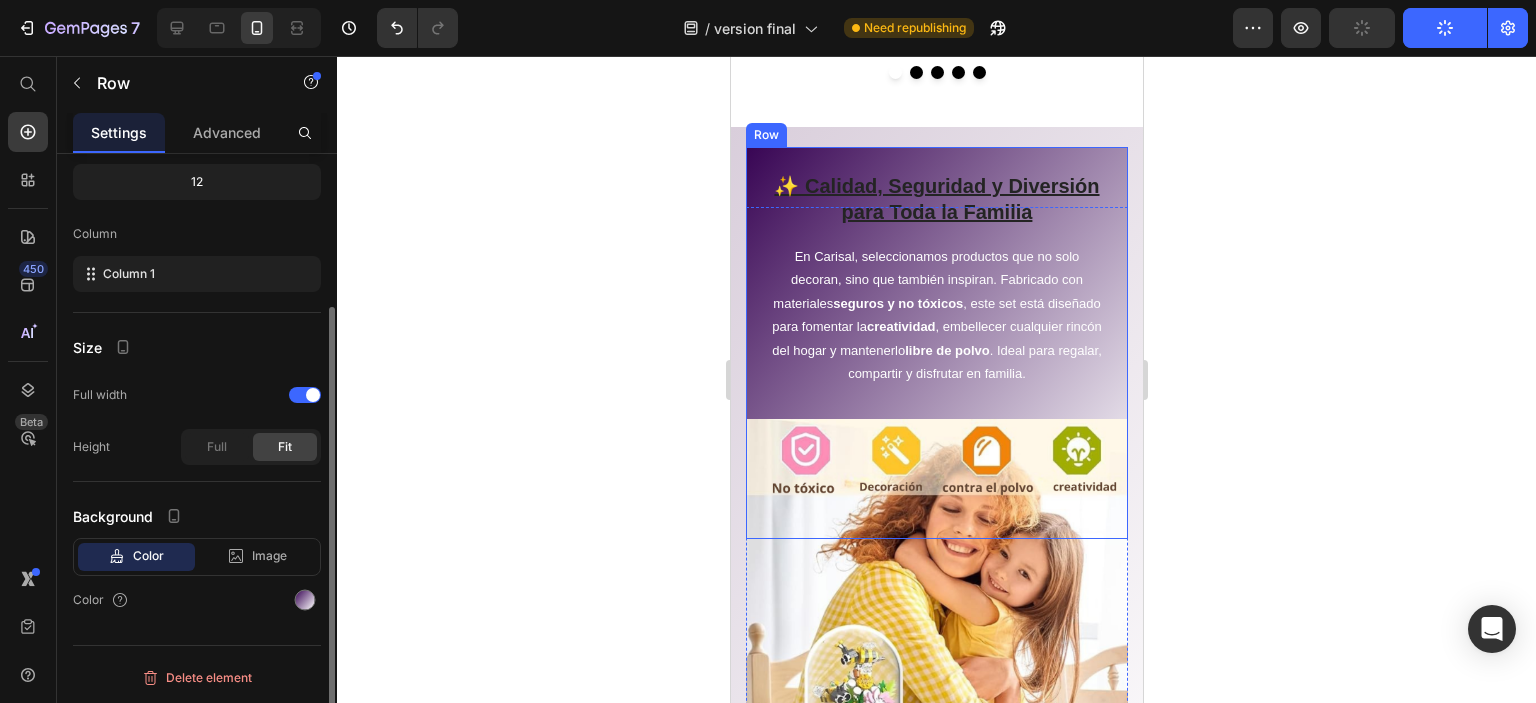 click on "✨ Calidad, Seguridad y Diversión para Toda la Familia Heading En Carisal, seleccionamos productos que no solo decoran, sino que también inspiran. Fabricado con materiales  seguros y no tóxicos , este set está diseñado para fomentar la  creatividad , embellecer cualquier rincón del hogar y mantenerlo  libre de polvo . Ideal para regalar, compartir y disfrutar en familia. Text block Image Image Image Image Row Row" at bounding box center [936, 343] 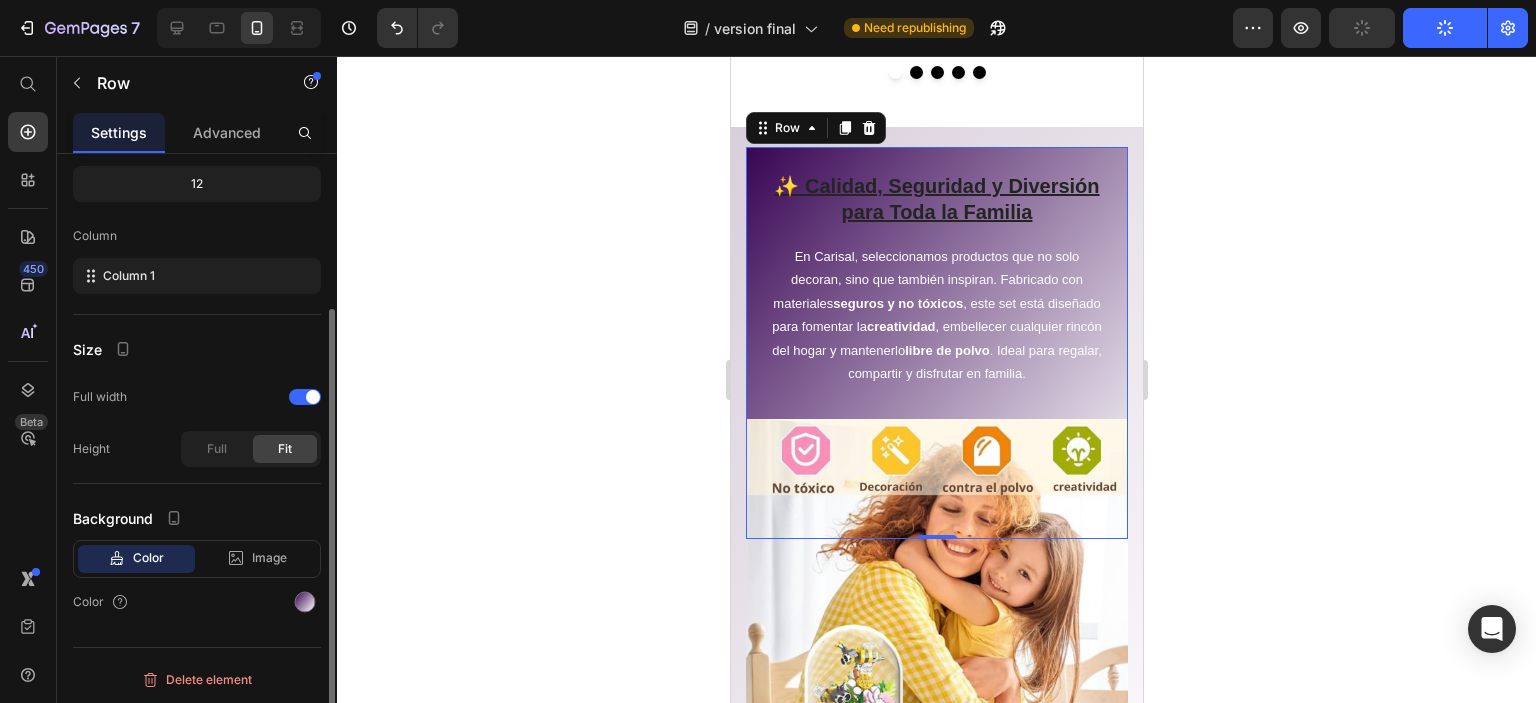 scroll, scrollTop: 0, scrollLeft: 0, axis: both 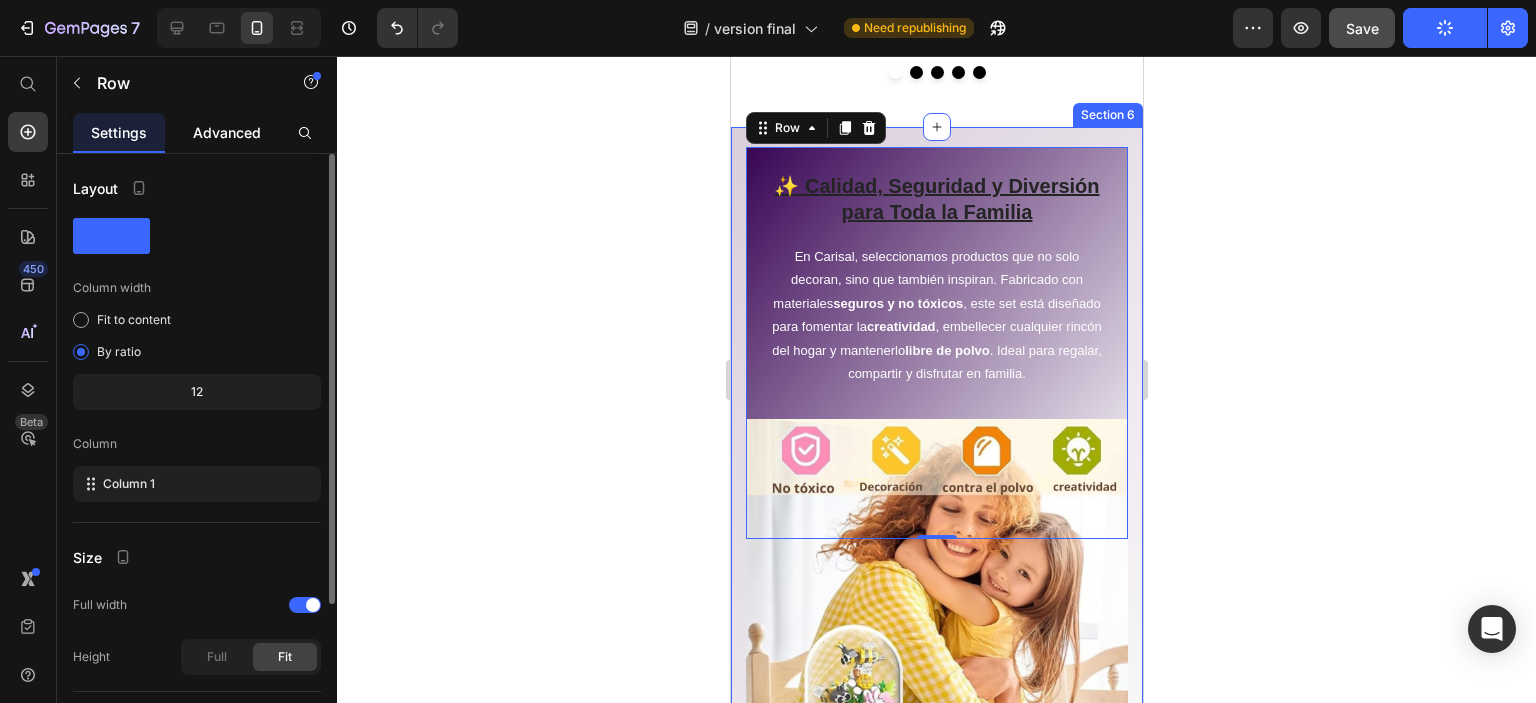 click on "Advanced" at bounding box center [227, 132] 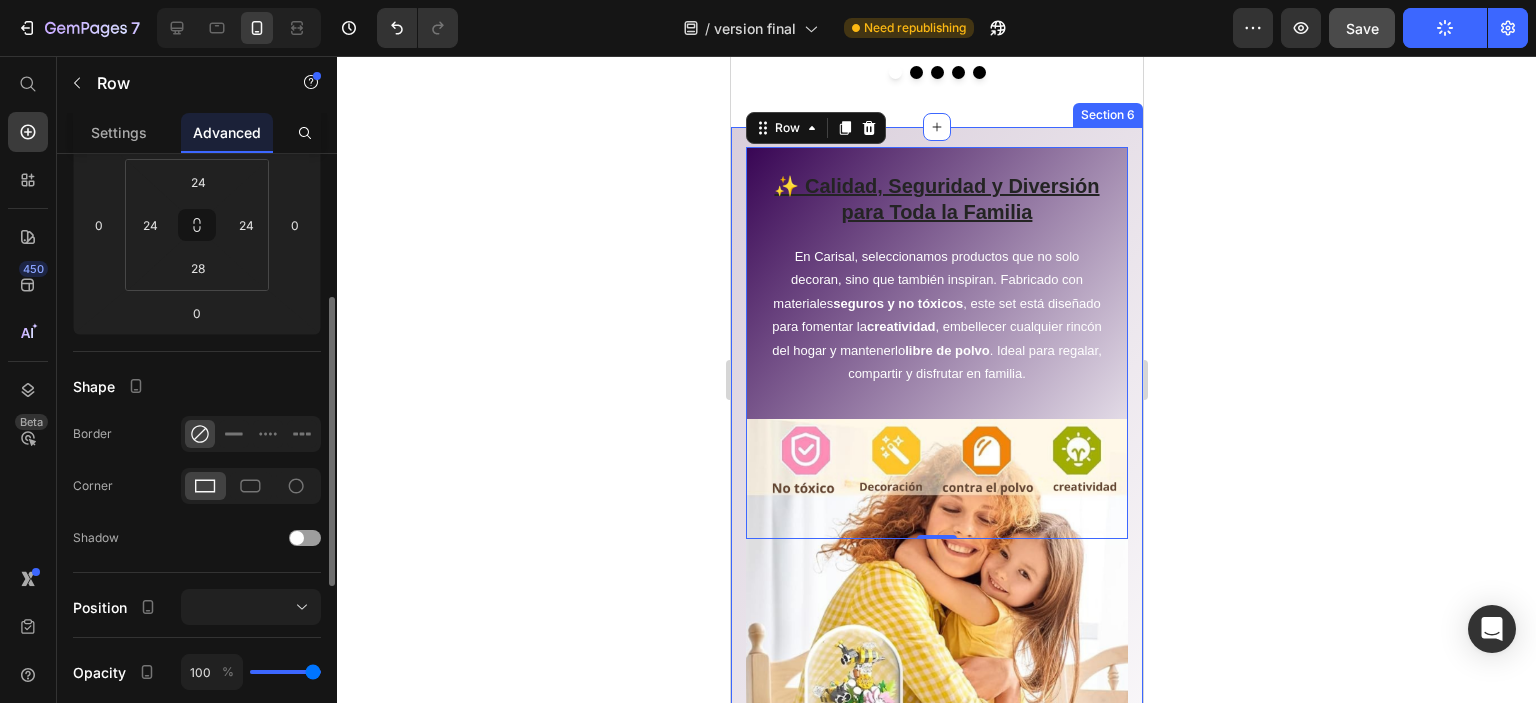 scroll, scrollTop: 660, scrollLeft: 0, axis: vertical 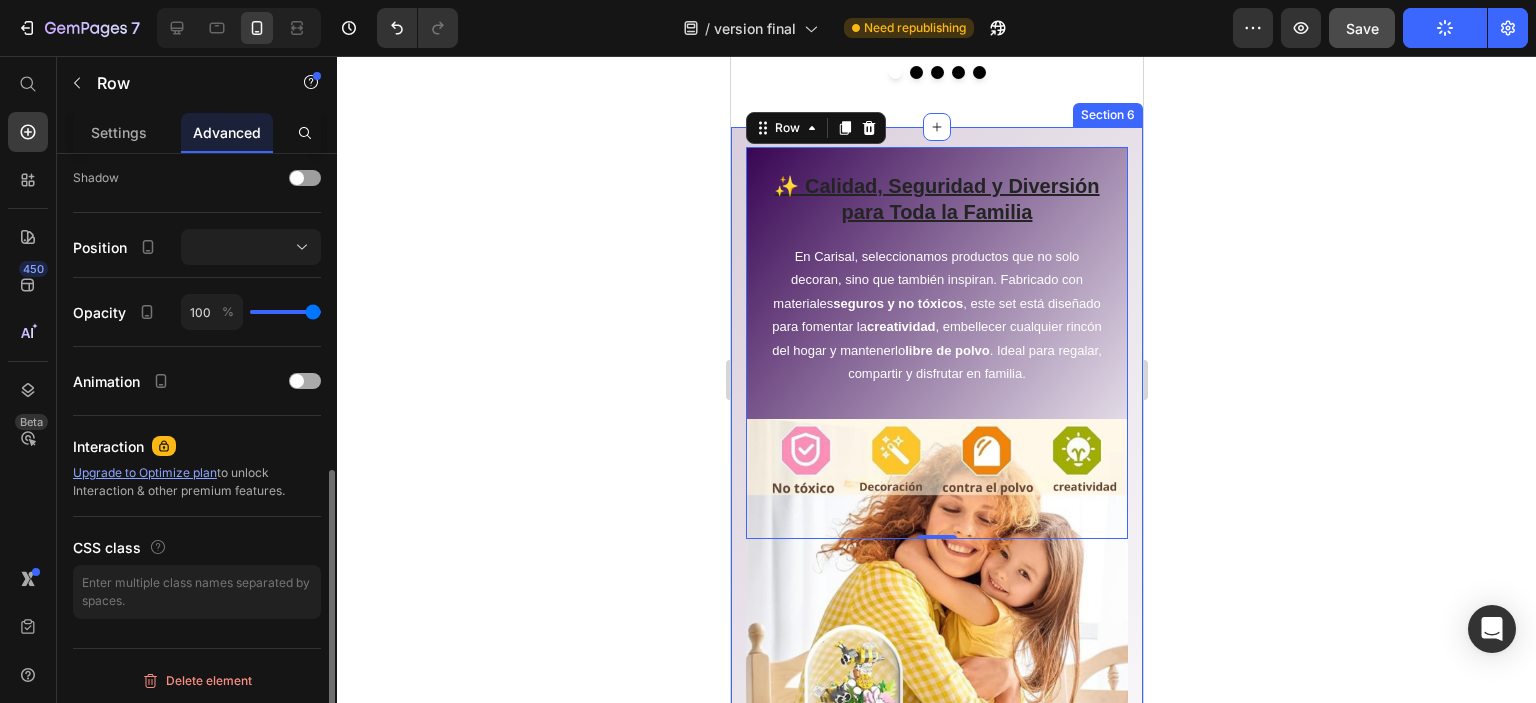 click at bounding box center (305, 381) 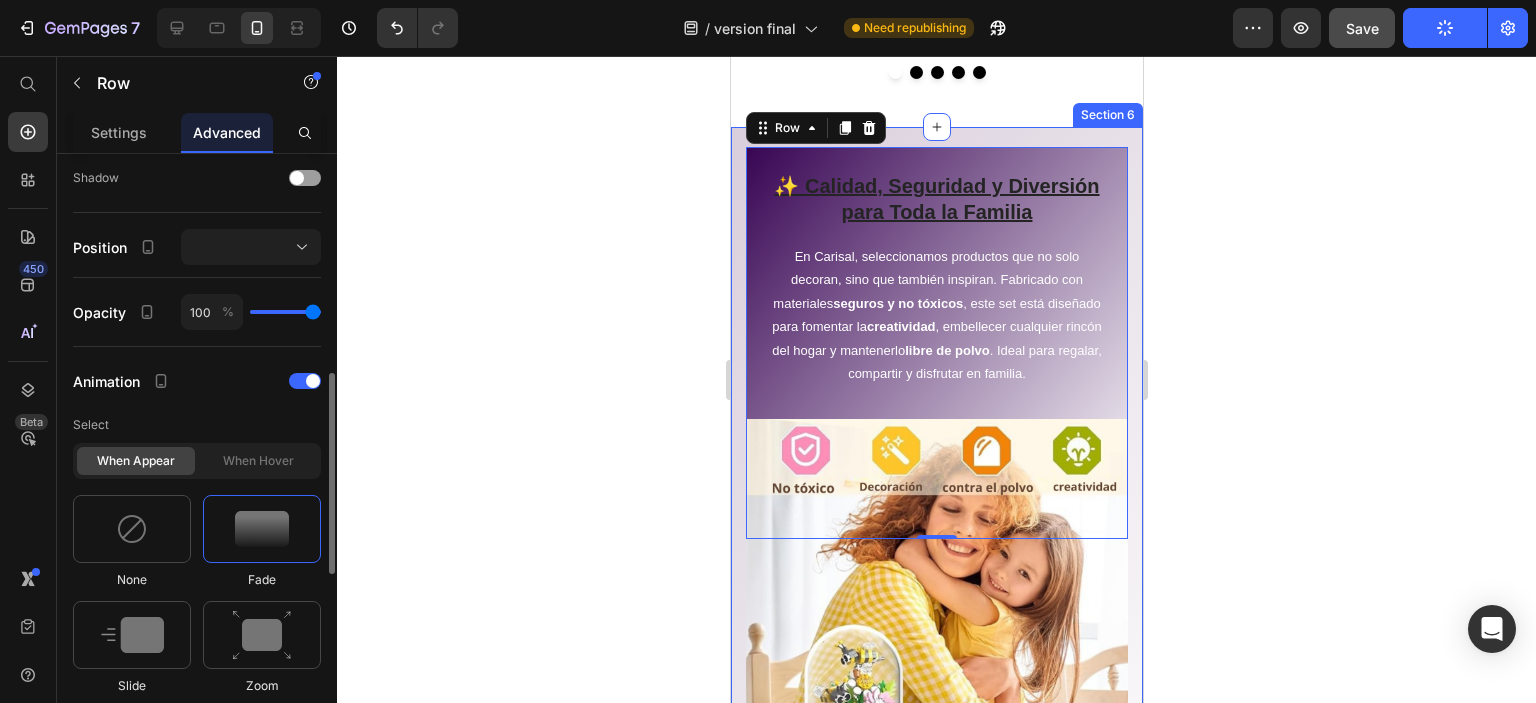 click at bounding box center [262, 529] 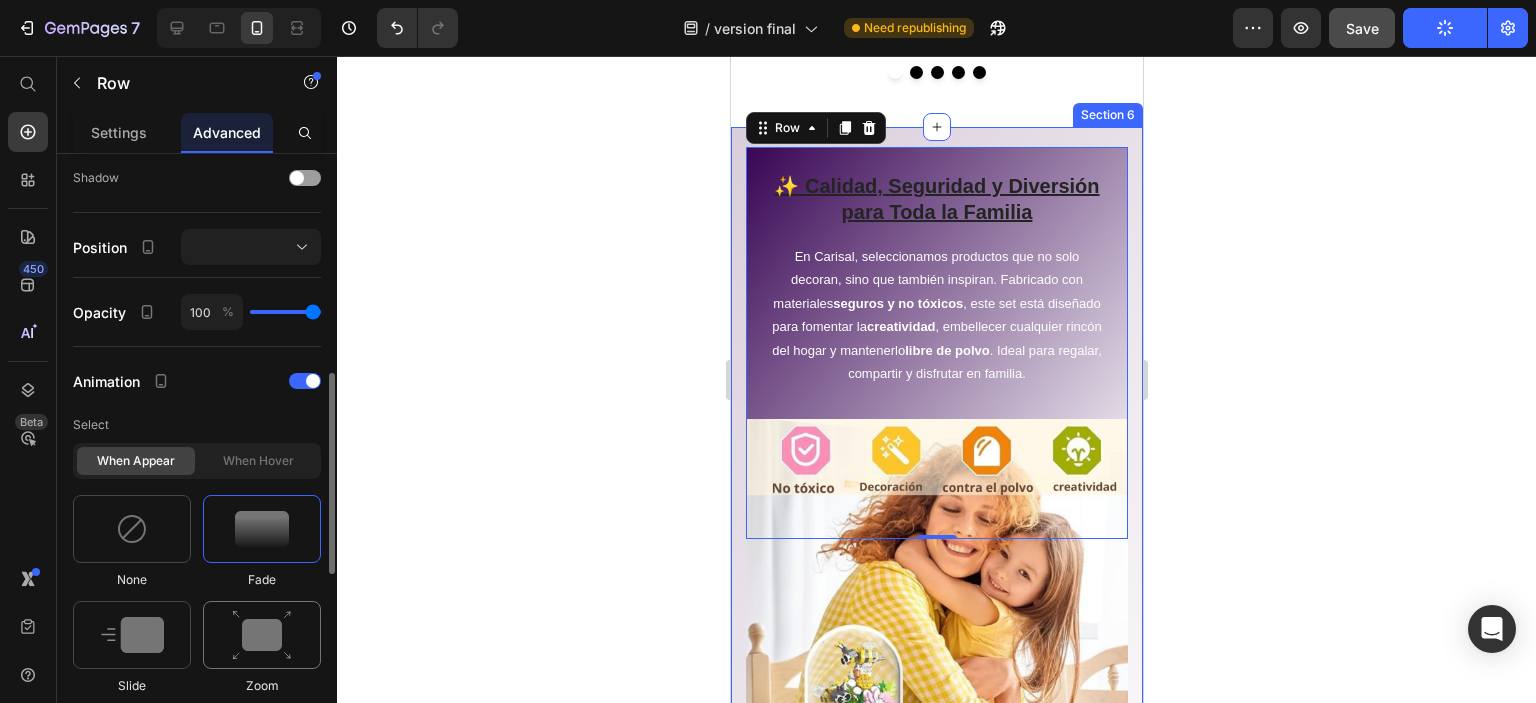 scroll, scrollTop: 760, scrollLeft: 0, axis: vertical 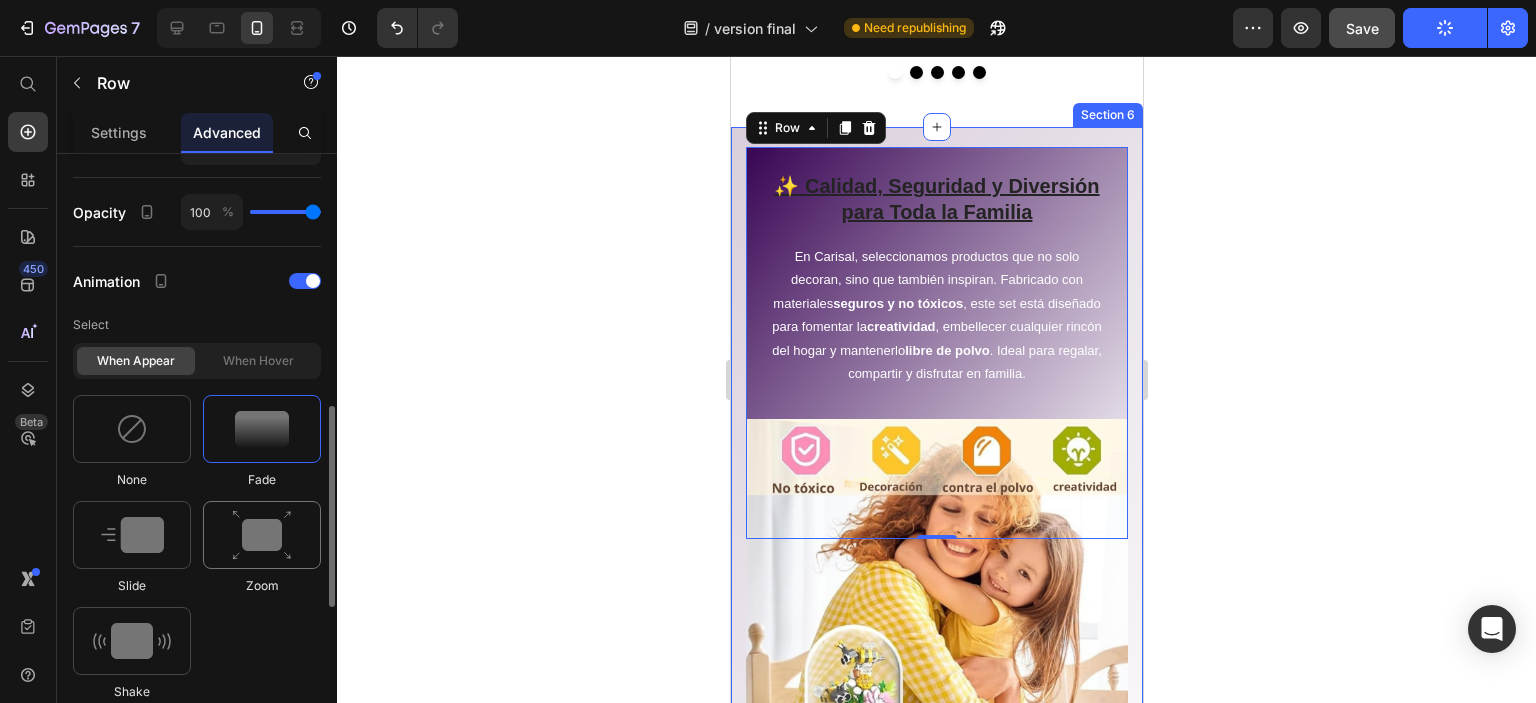 click at bounding box center [262, 535] 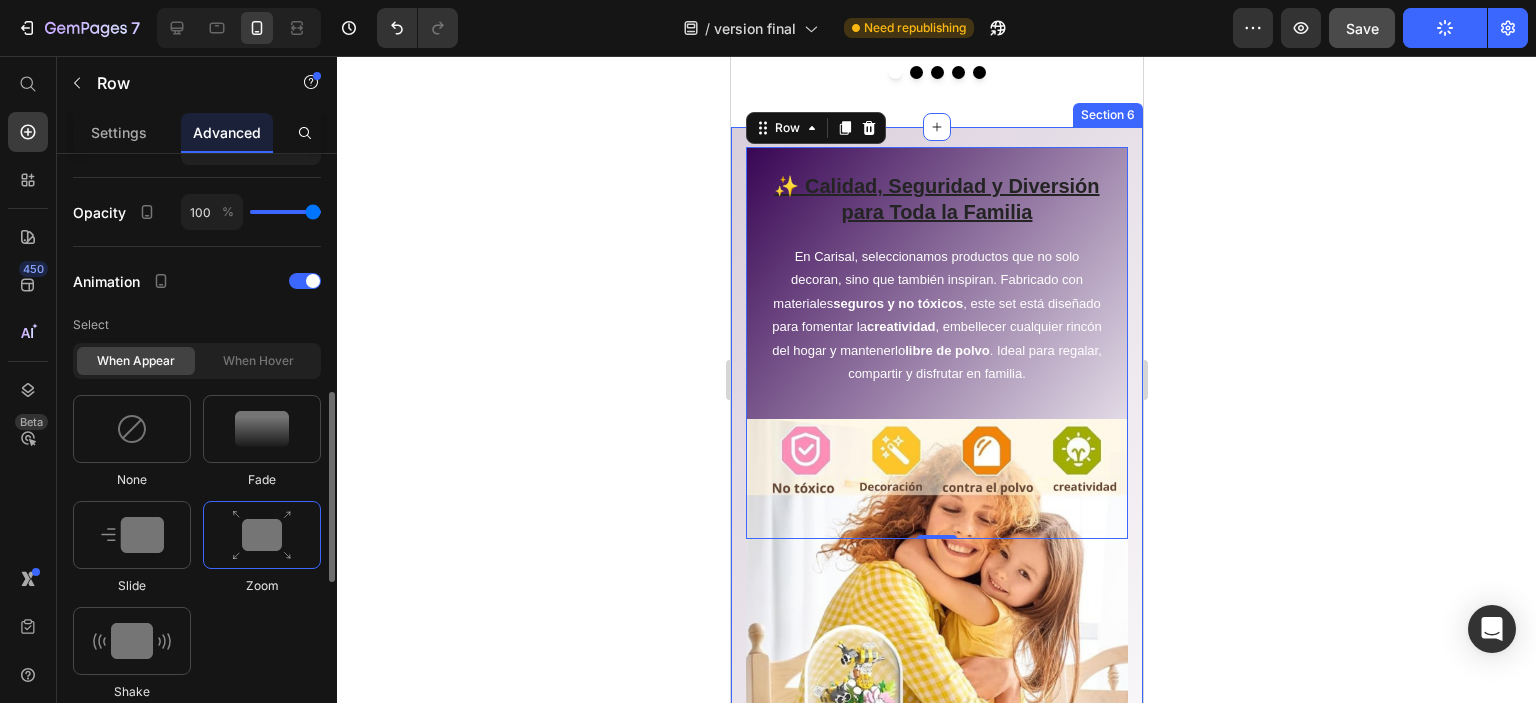 scroll, scrollTop: 860, scrollLeft: 0, axis: vertical 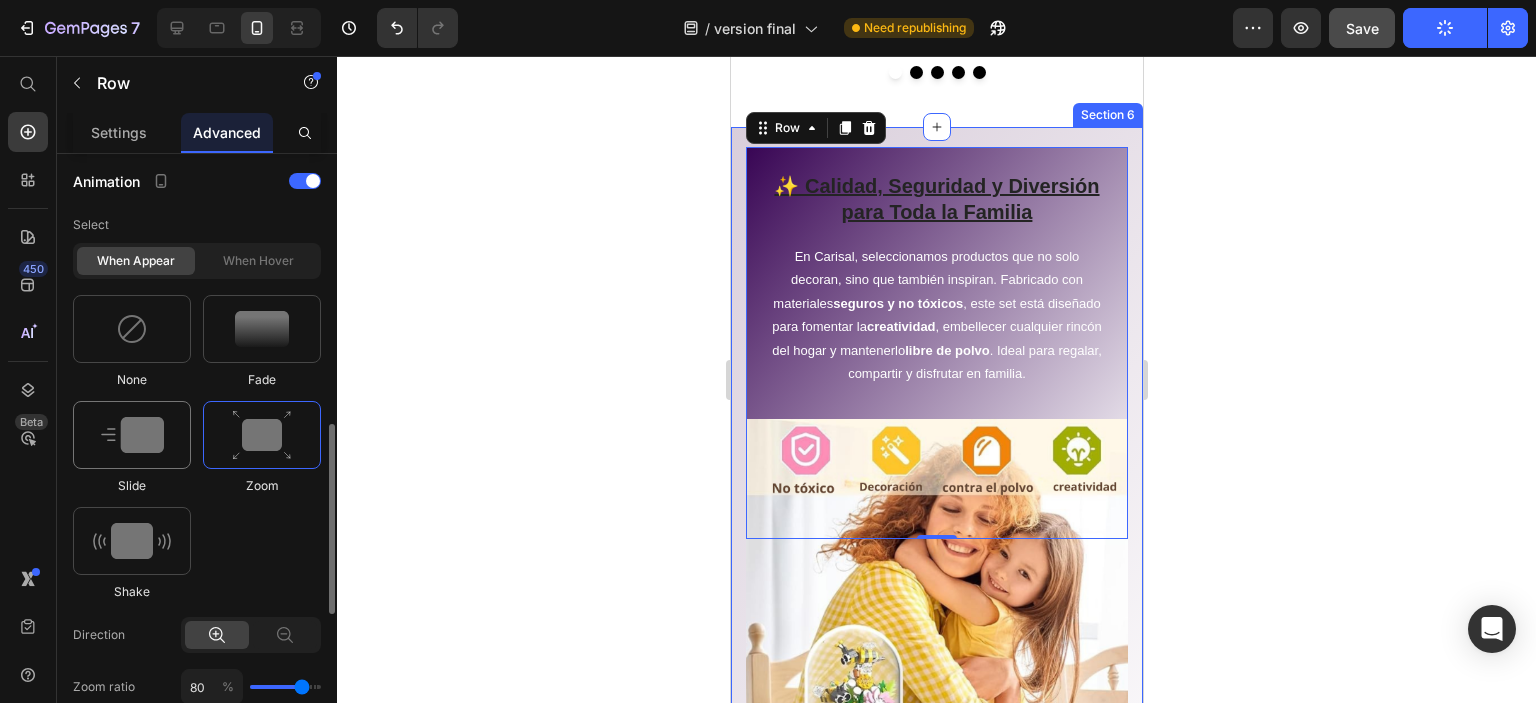 click at bounding box center [132, 435] 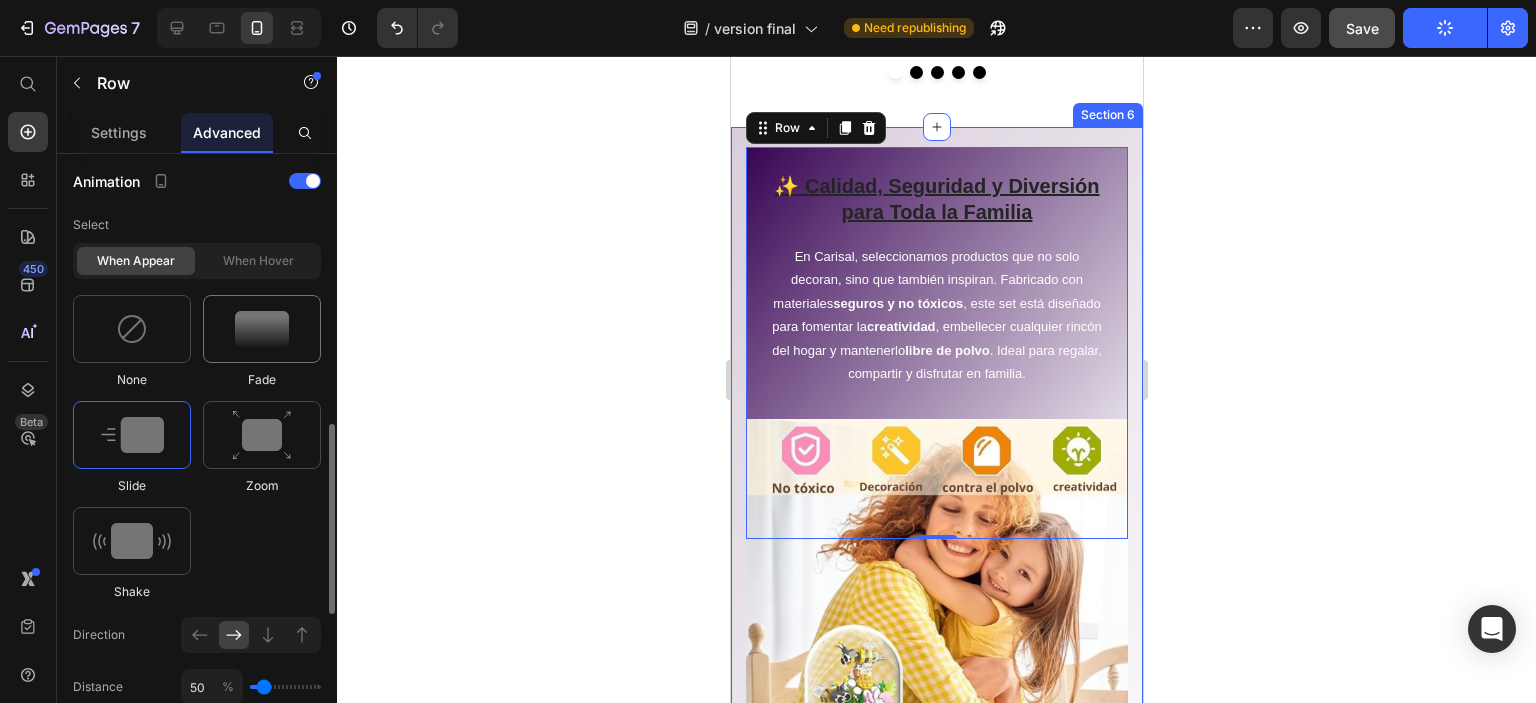 click at bounding box center [262, 329] 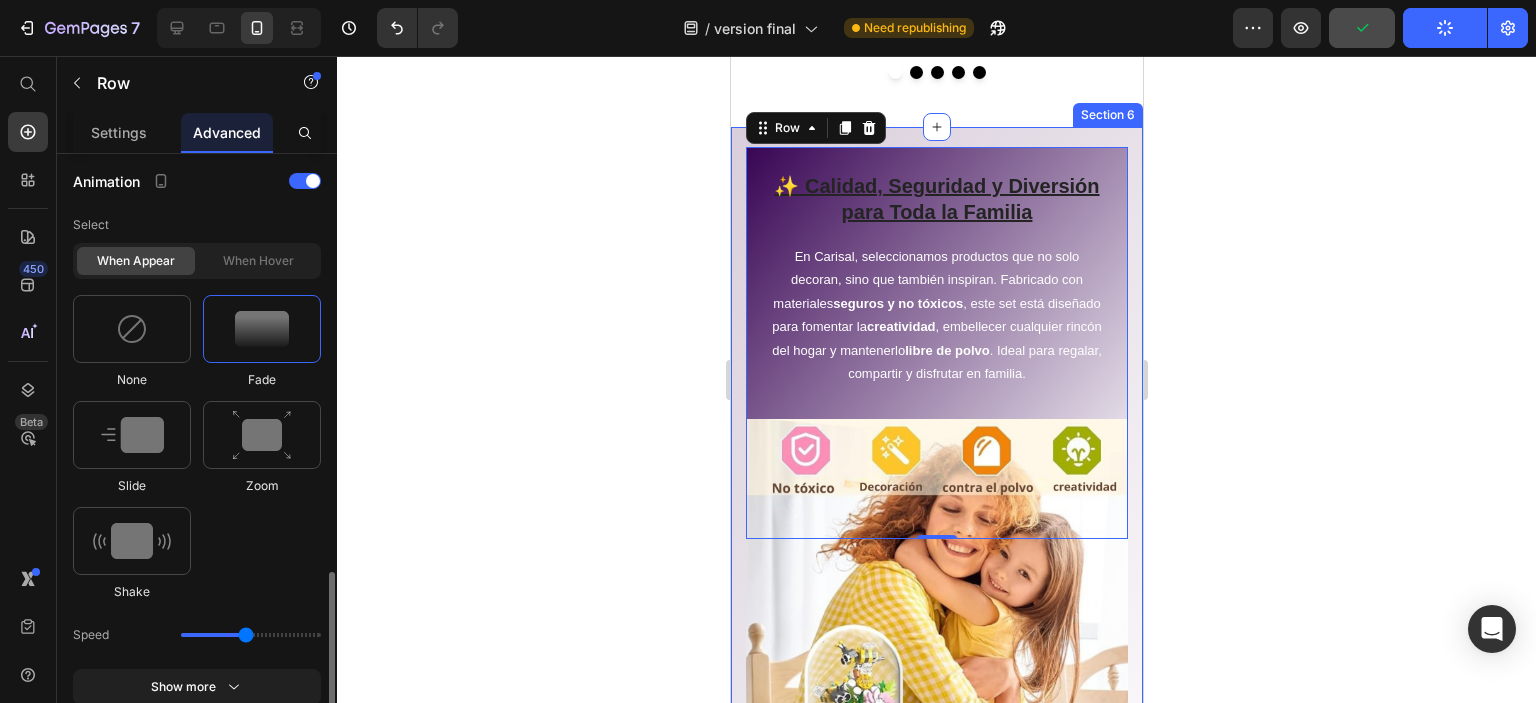 scroll, scrollTop: 960, scrollLeft: 0, axis: vertical 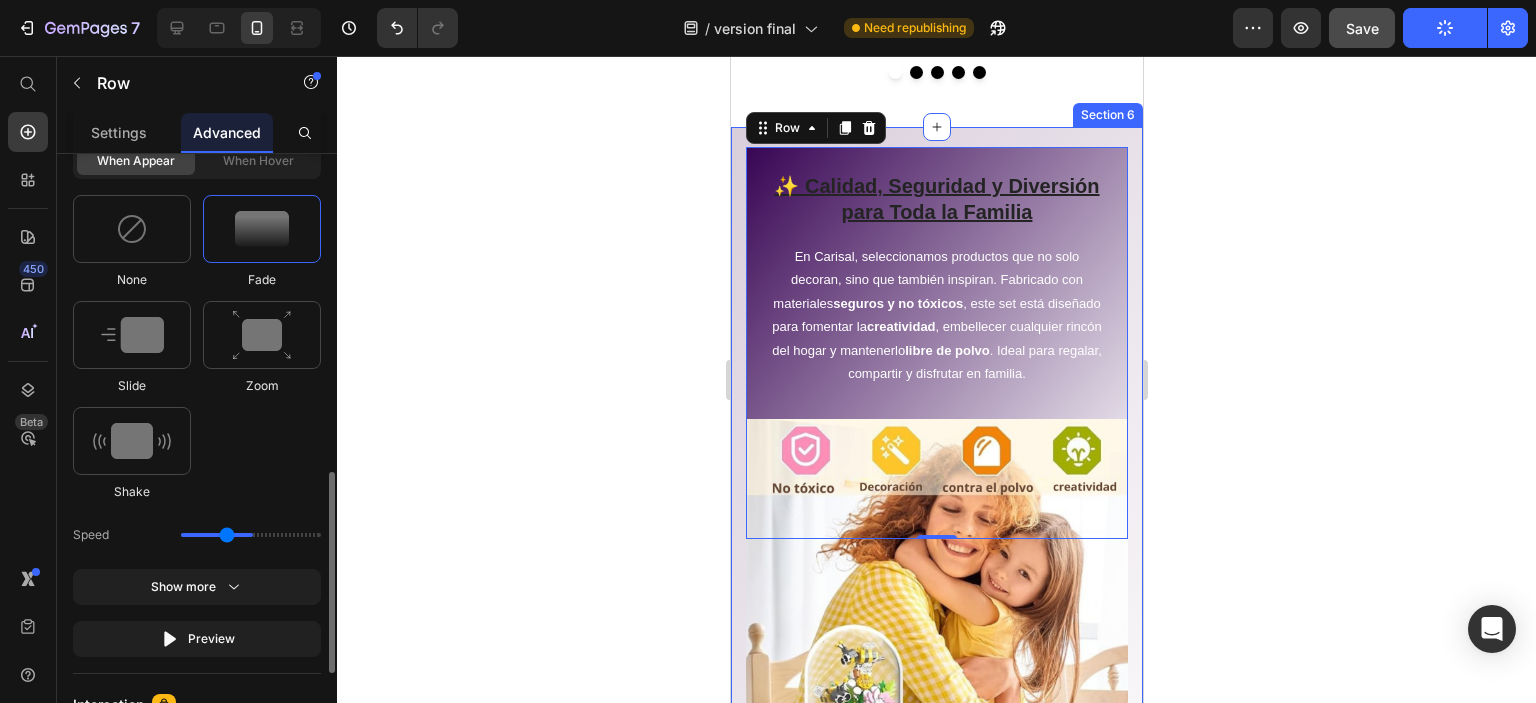 type on "1.3" 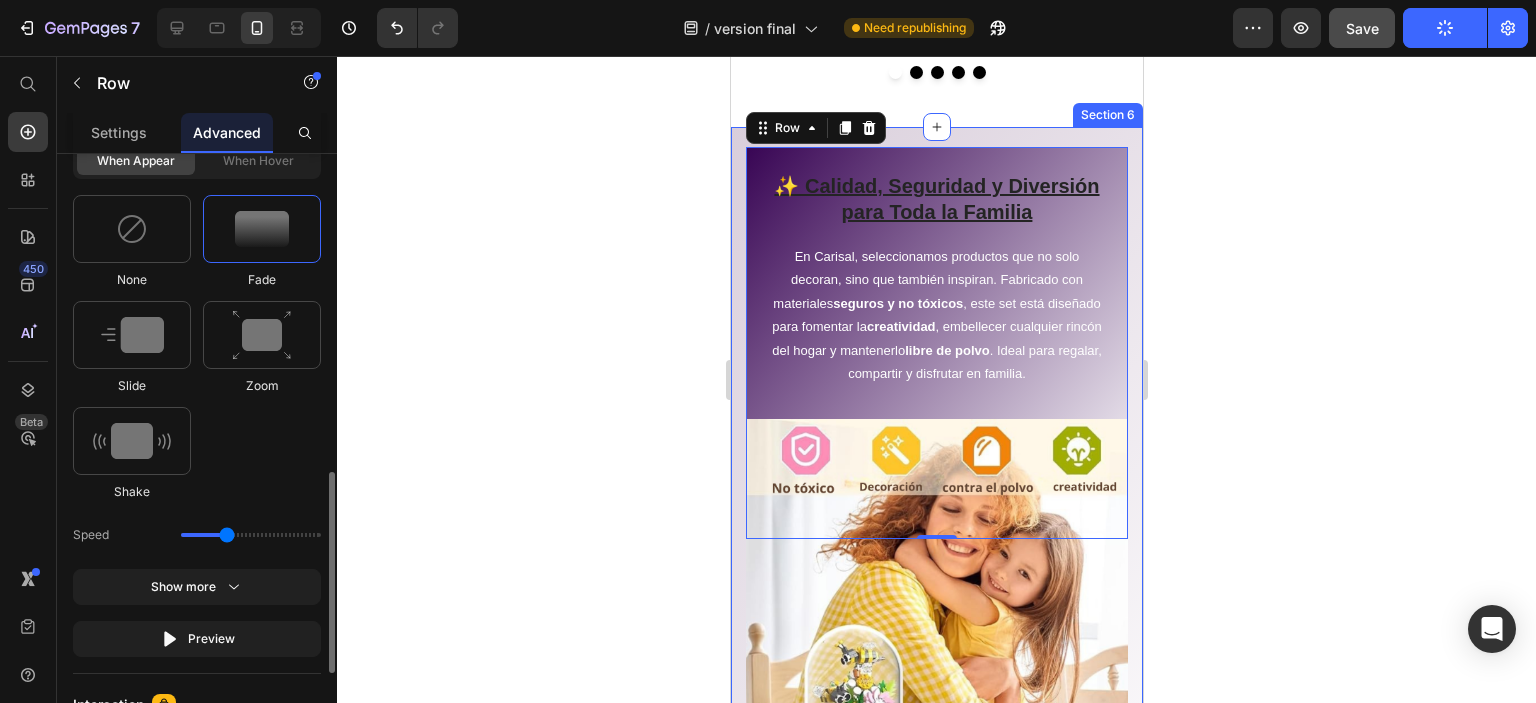 click at bounding box center (262, 229) 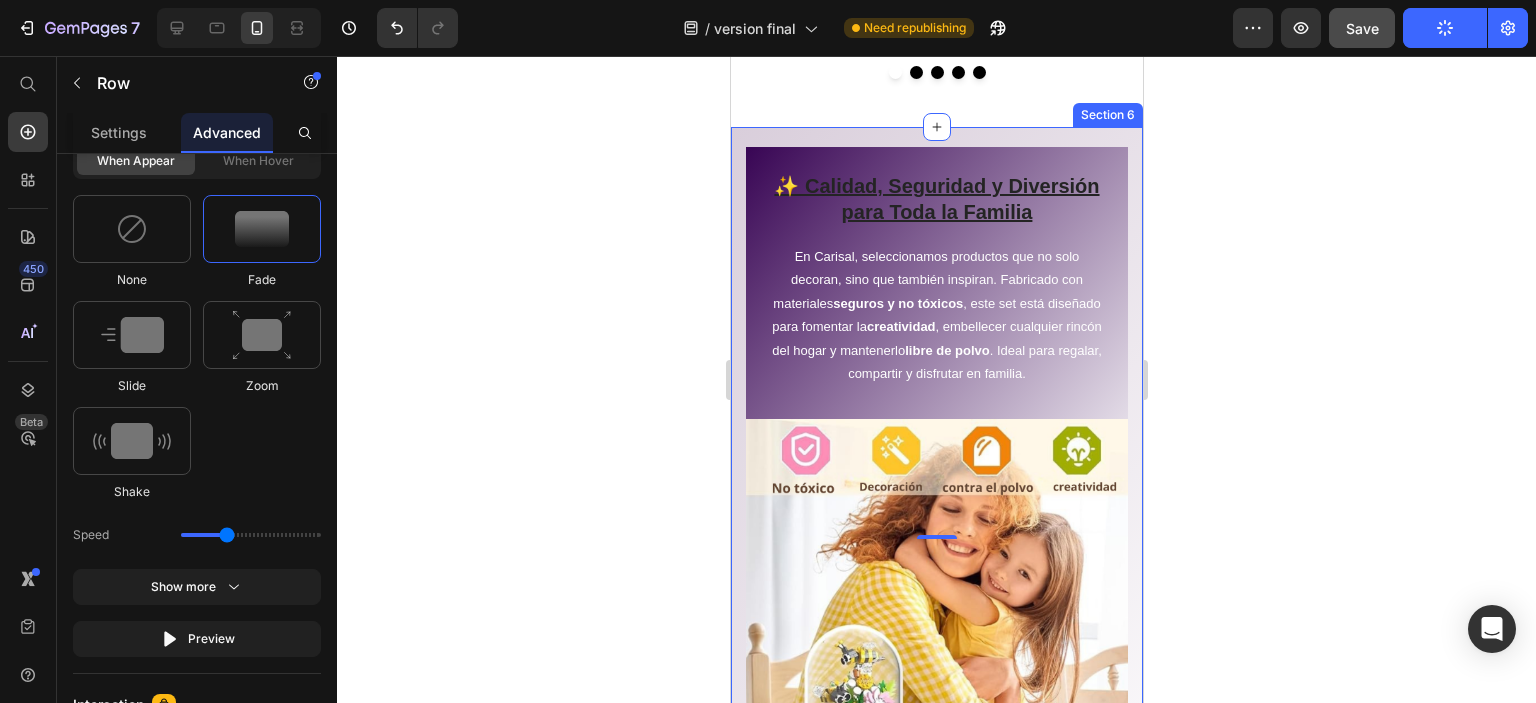 scroll, scrollTop: 1160, scrollLeft: 0, axis: vertical 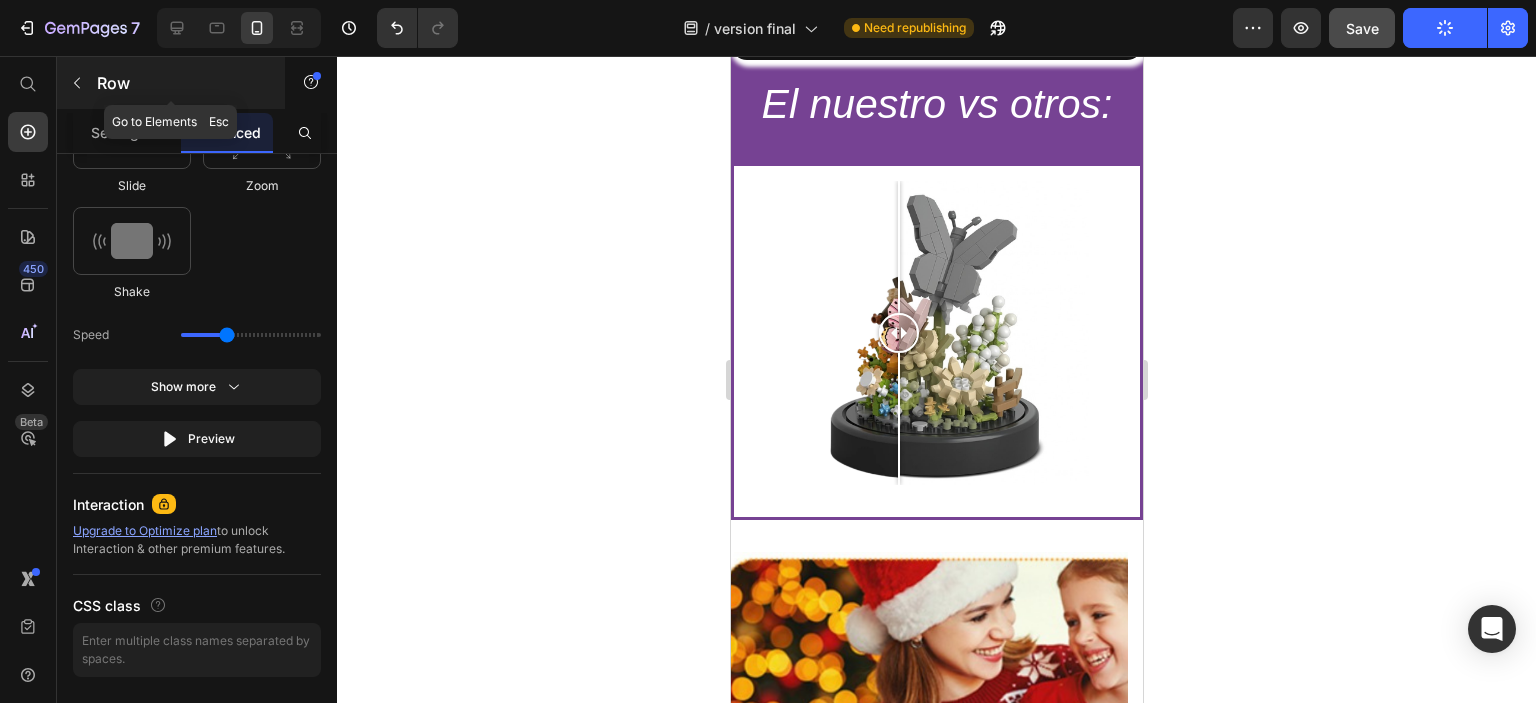 click at bounding box center [77, 83] 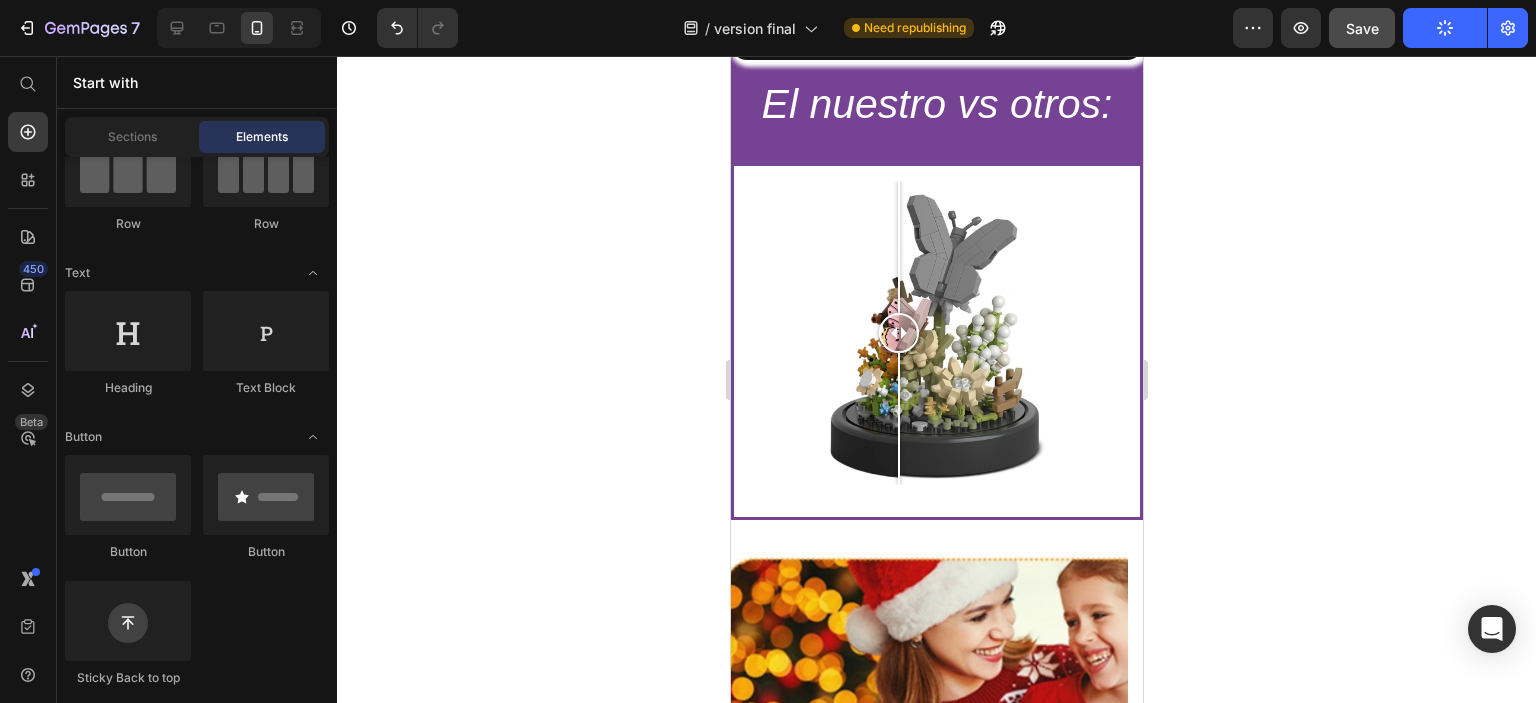 scroll, scrollTop: 0, scrollLeft: 0, axis: both 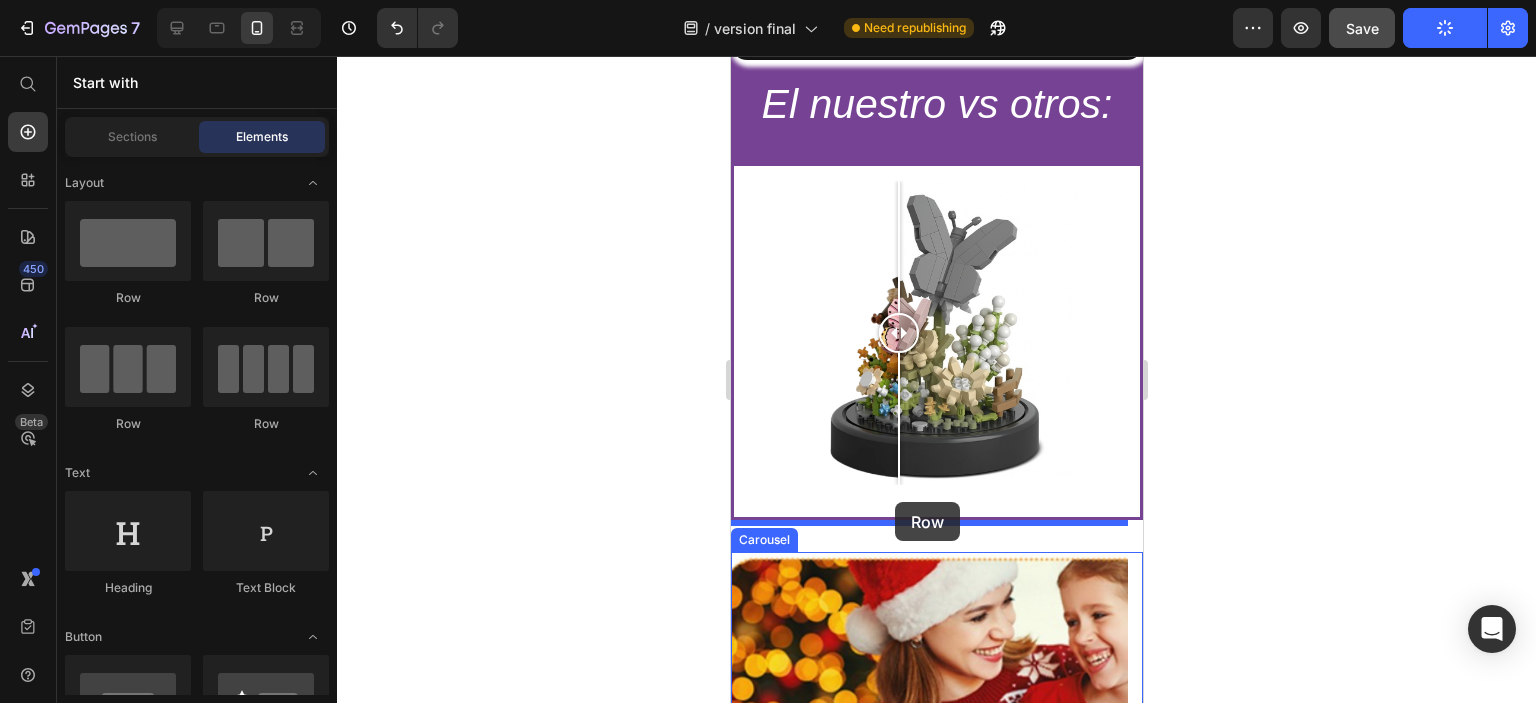 drag, startPoint x: 881, startPoint y: 308, endPoint x: 894, endPoint y: 502, distance: 194.43507 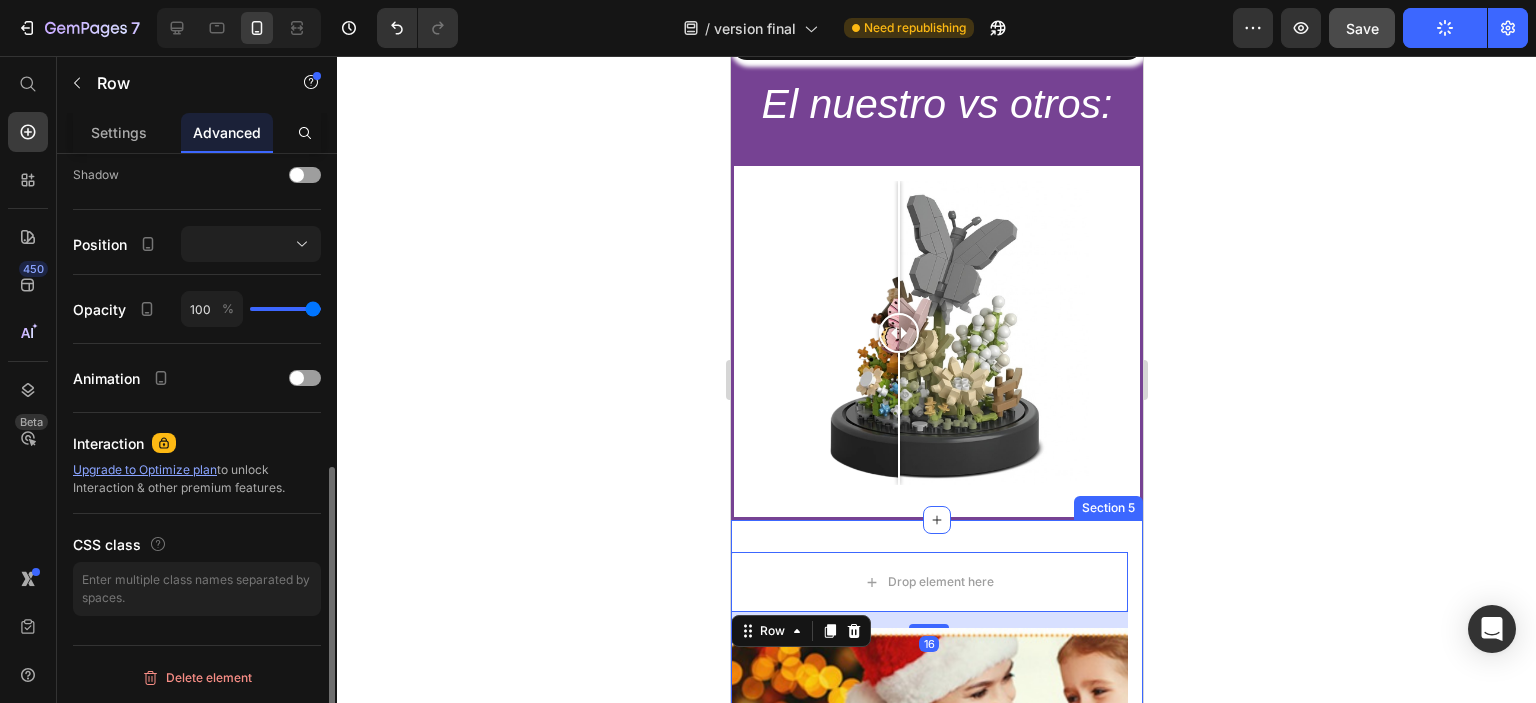 scroll, scrollTop: 660, scrollLeft: 0, axis: vertical 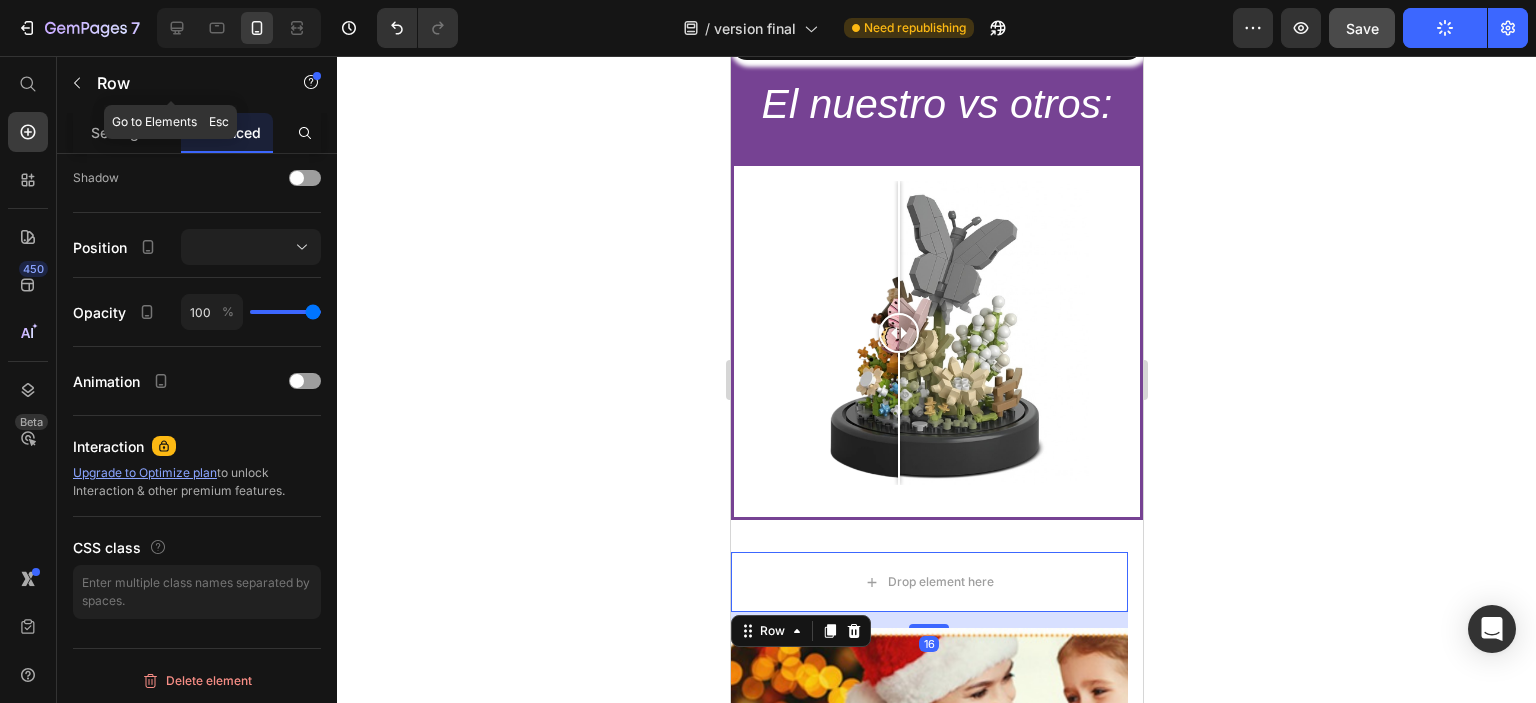 click at bounding box center [77, 83] 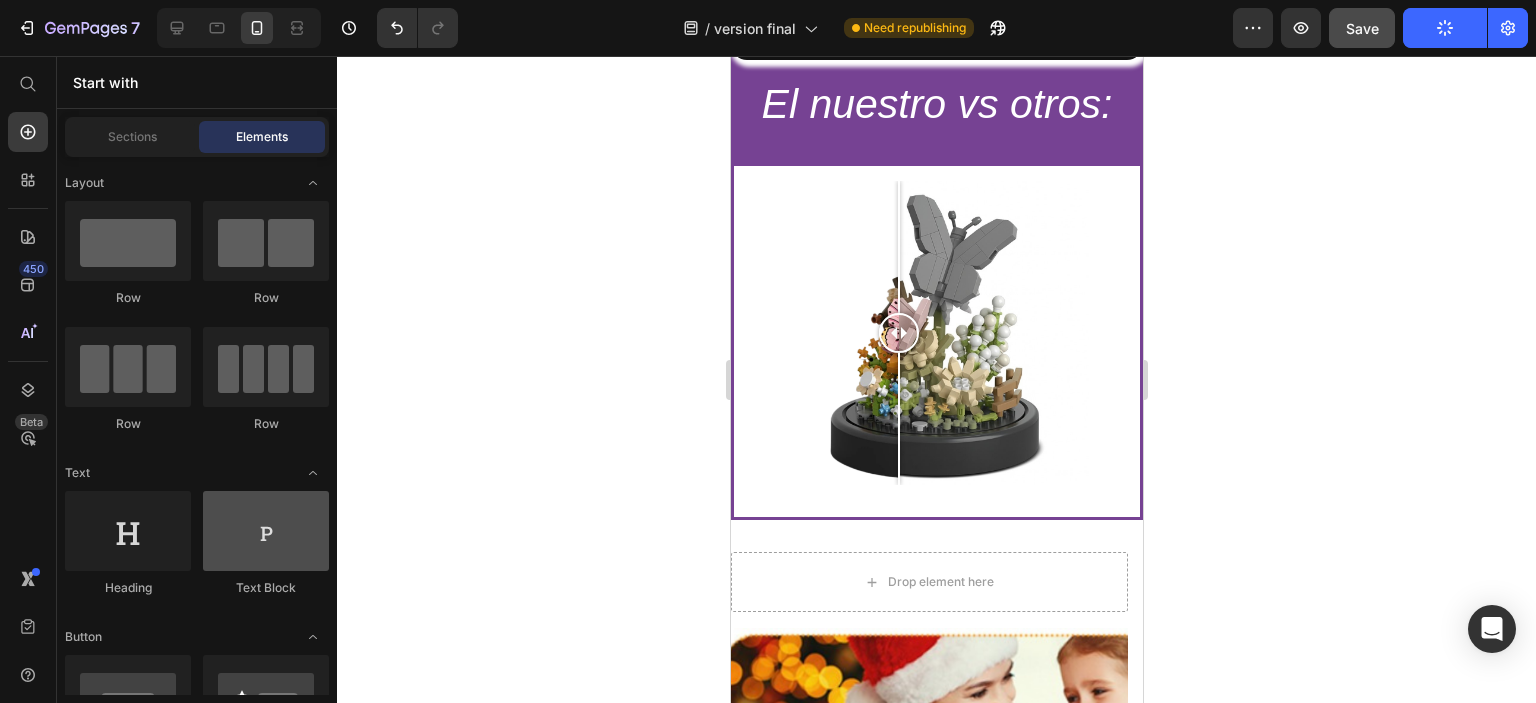 scroll, scrollTop: 200, scrollLeft: 0, axis: vertical 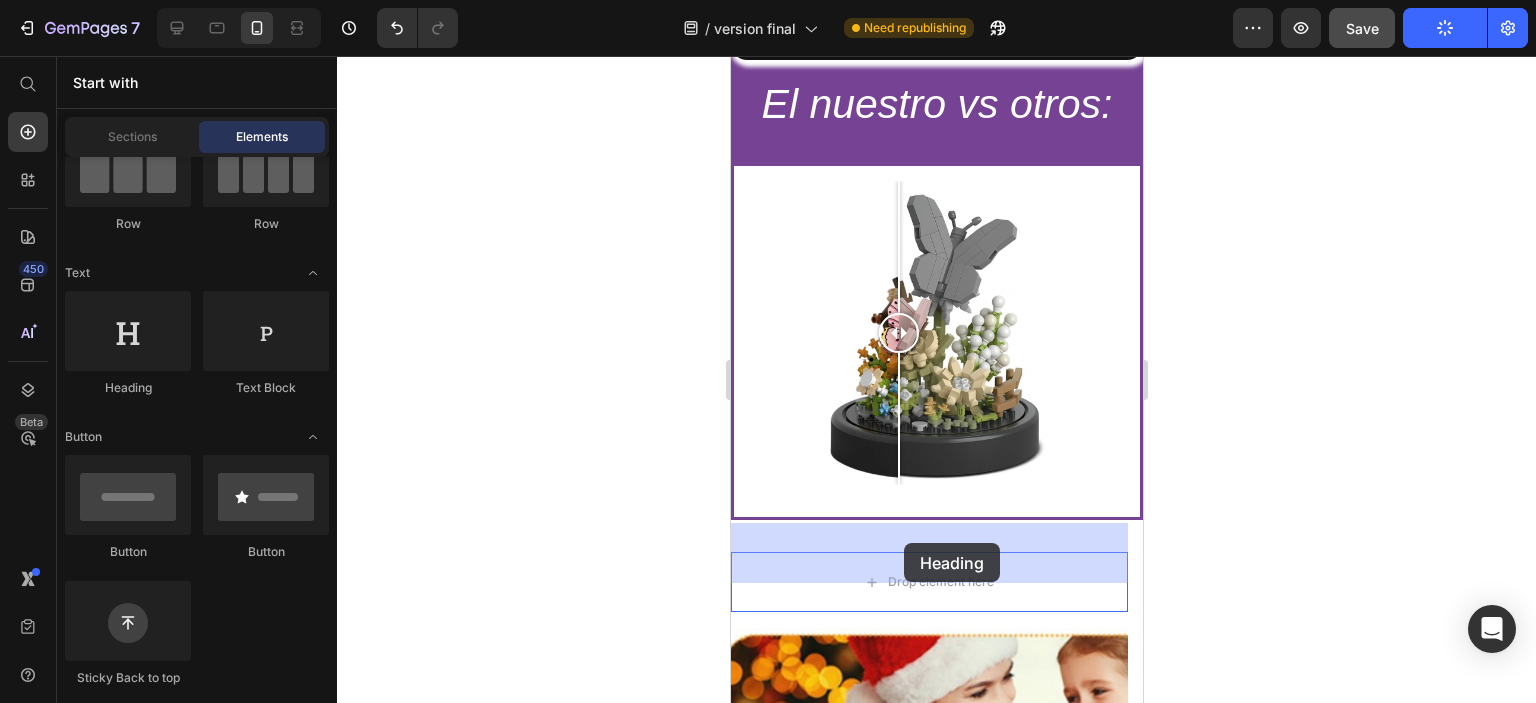 drag, startPoint x: 894, startPoint y: 416, endPoint x: 903, endPoint y: 543, distance: 127.3185 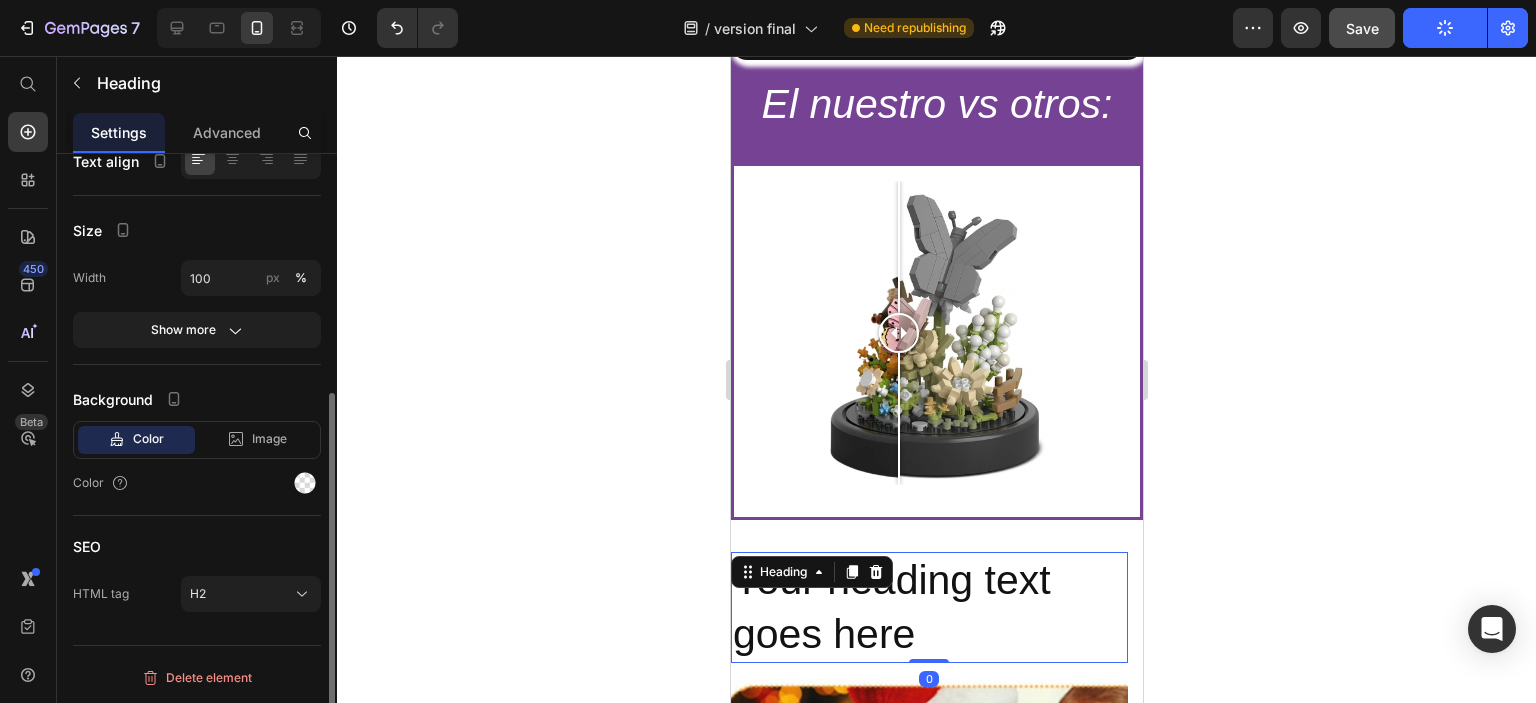 scroll, scrollTop: 0, scrollLeft: 0, axis: both 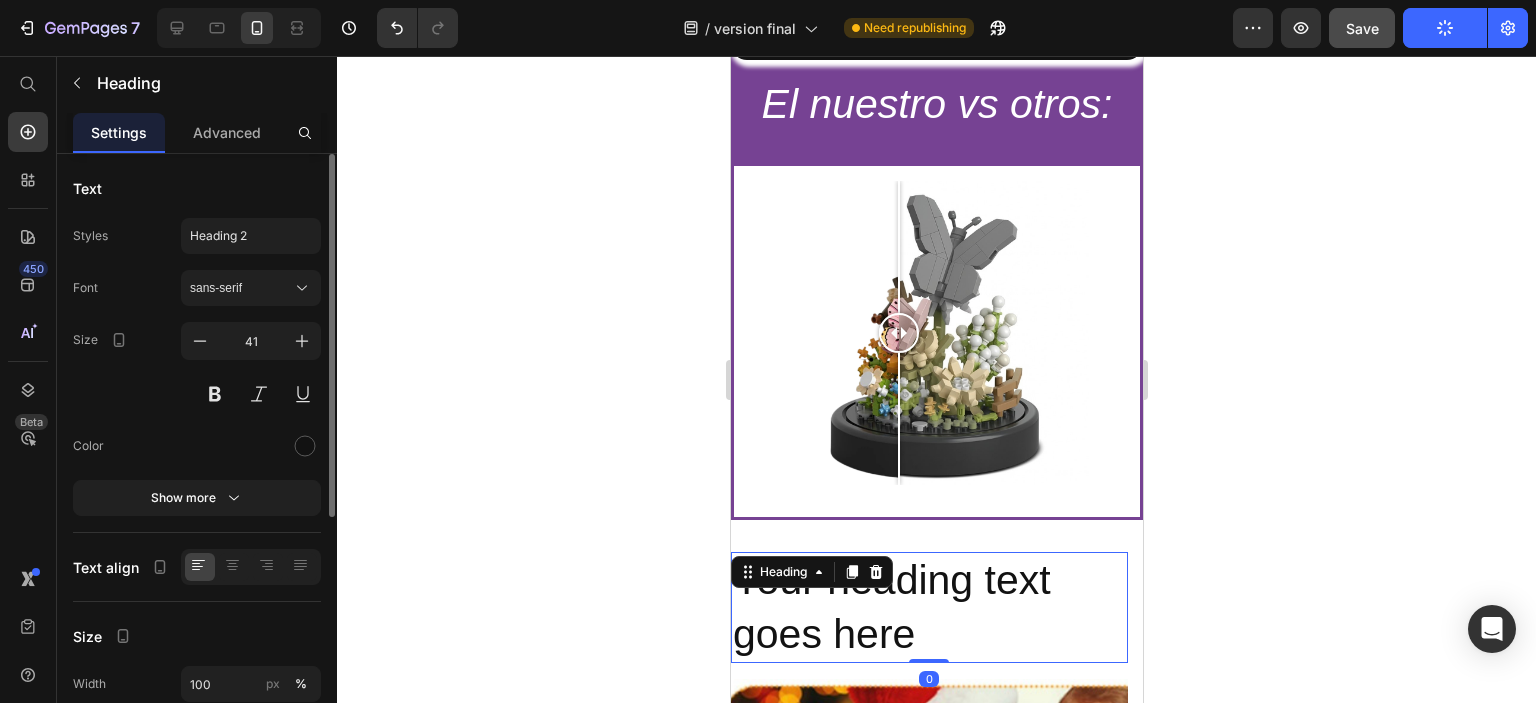 click on "Your heading text goes here" at bounding box center [928, 607] 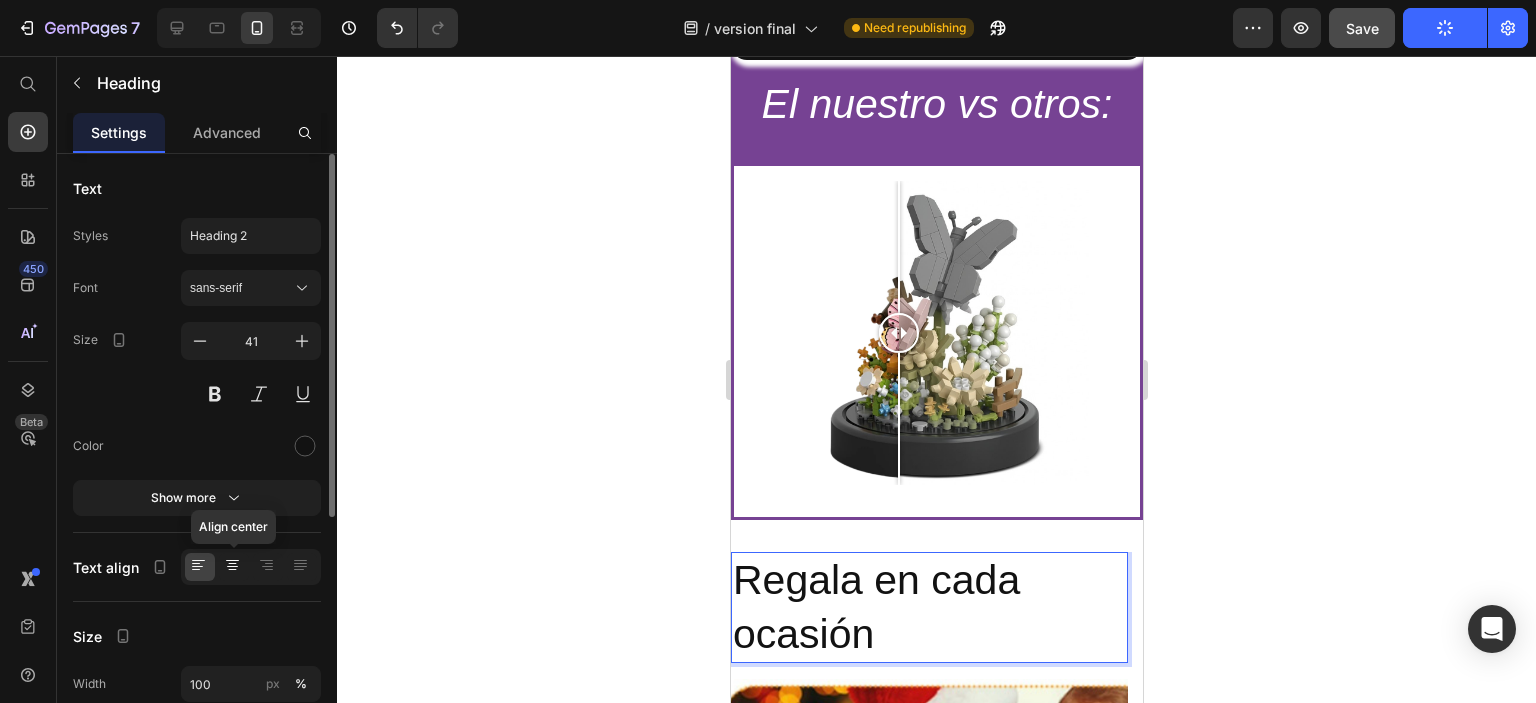 click 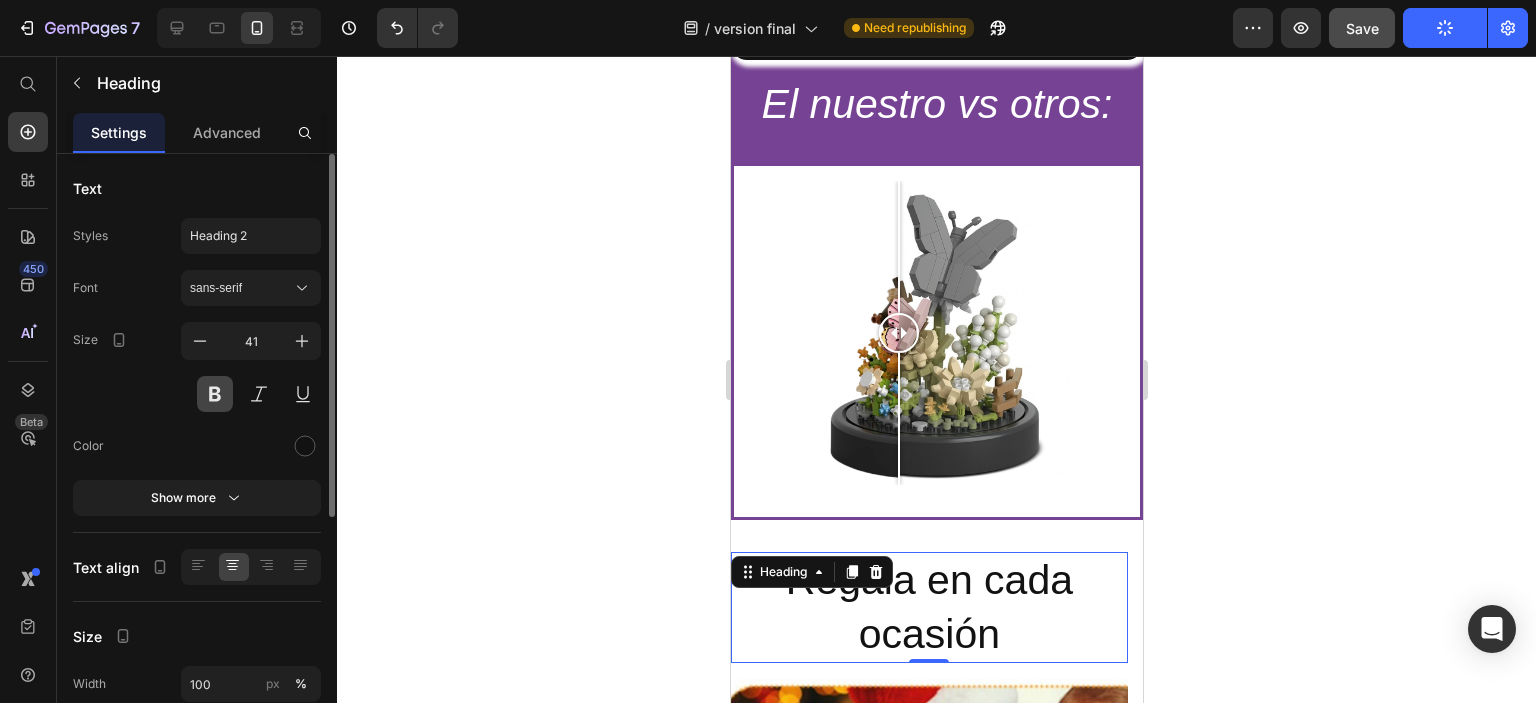 click at bounding box center [215, 394] 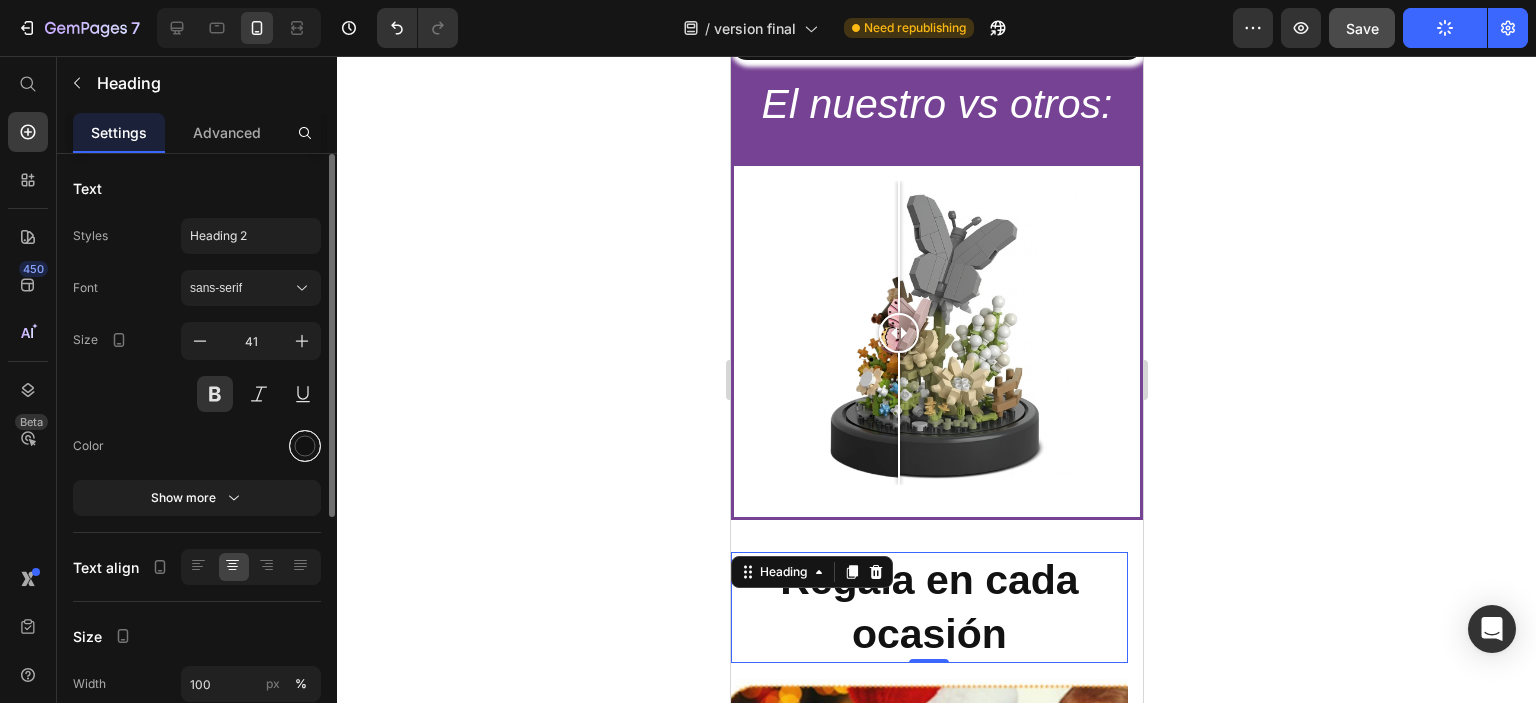 click at bounding box center [305, 446] 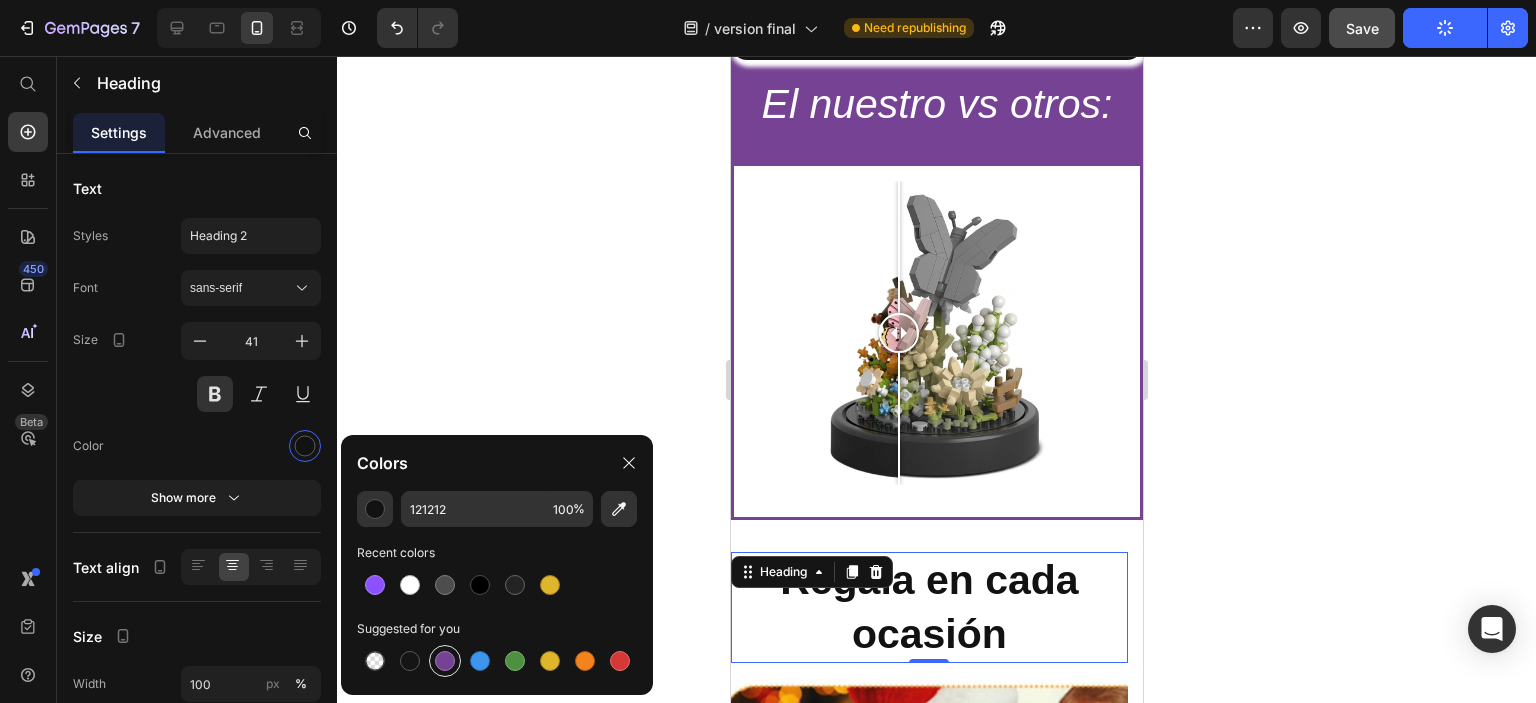 click at bounding box center [445, 661] 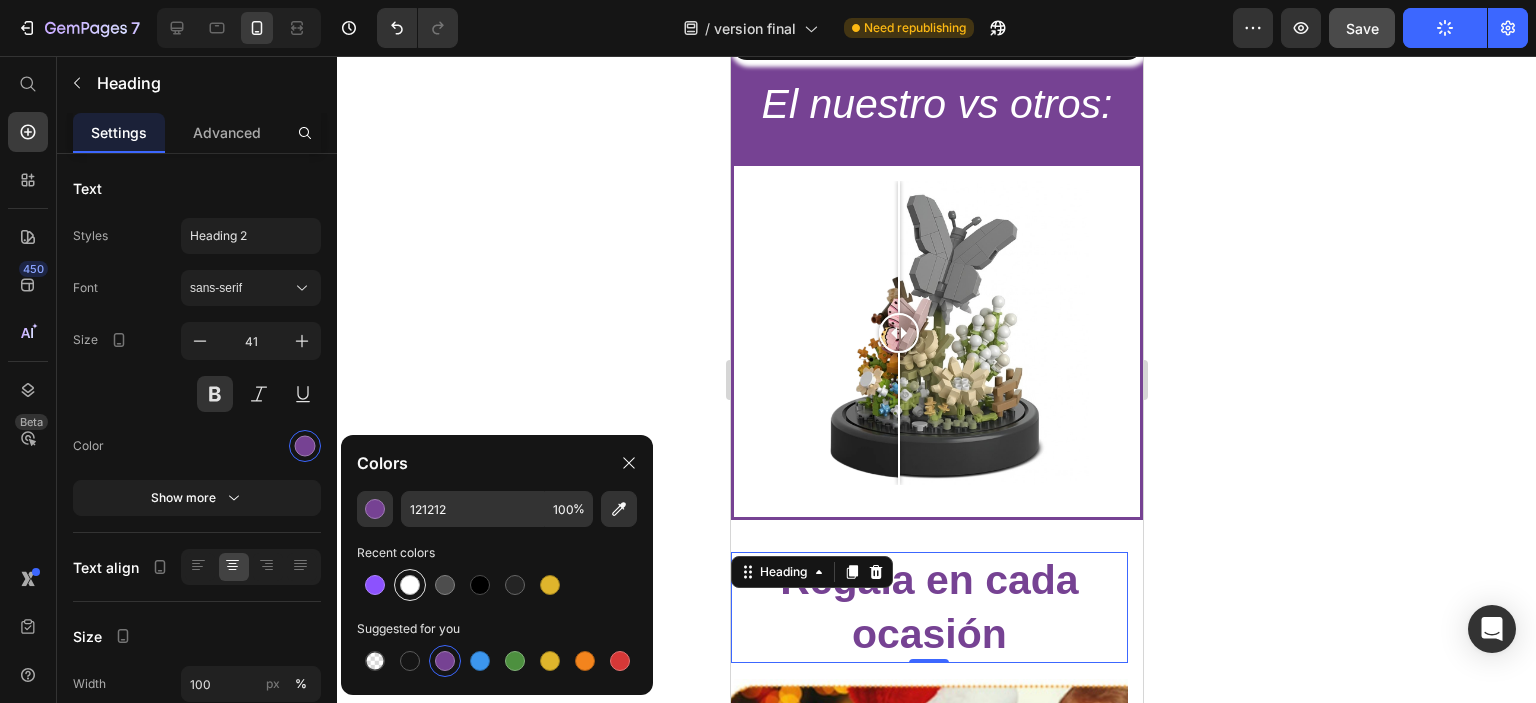 click at bounding box center [410, 585] 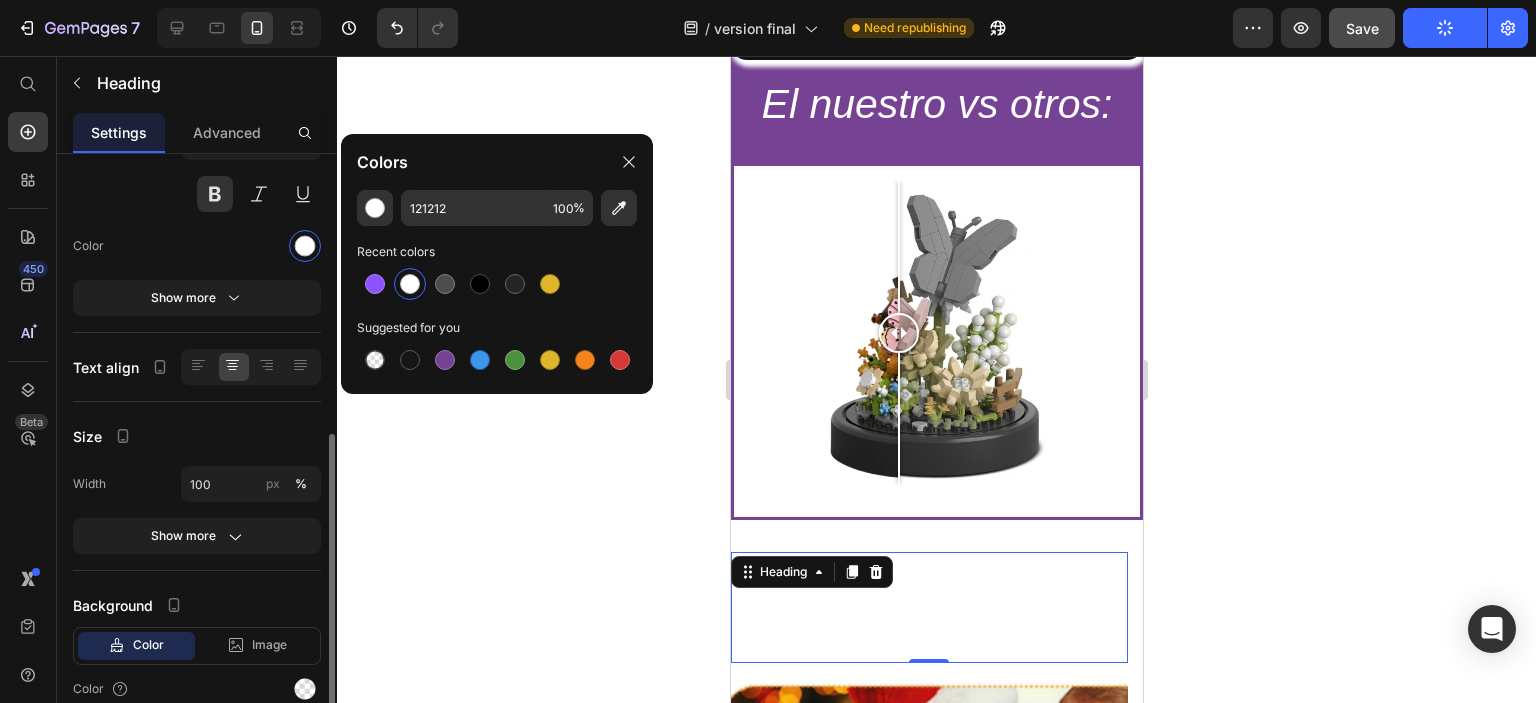 scroll, scrollTop: 300, scrollLeft: 0, axis: vertical 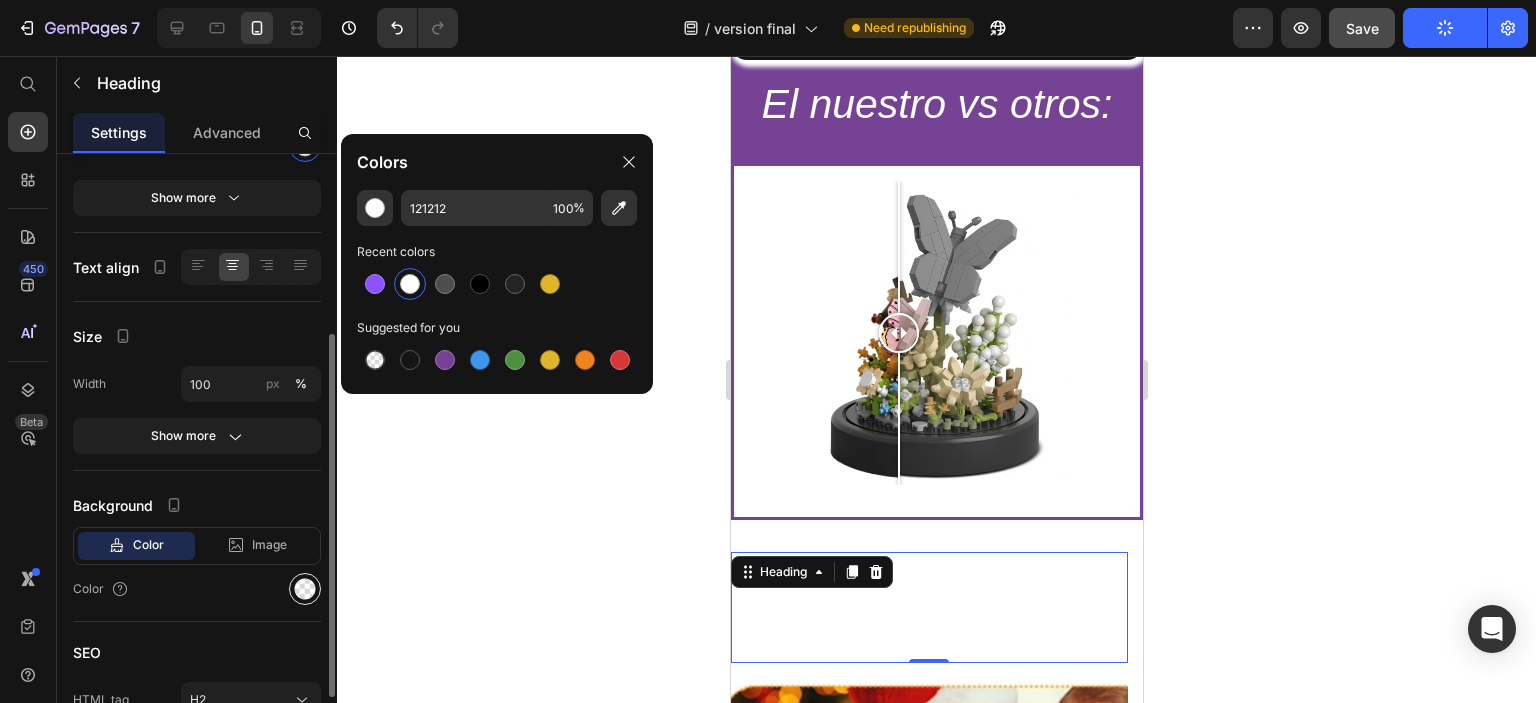 click at bounding box center (305, 589) 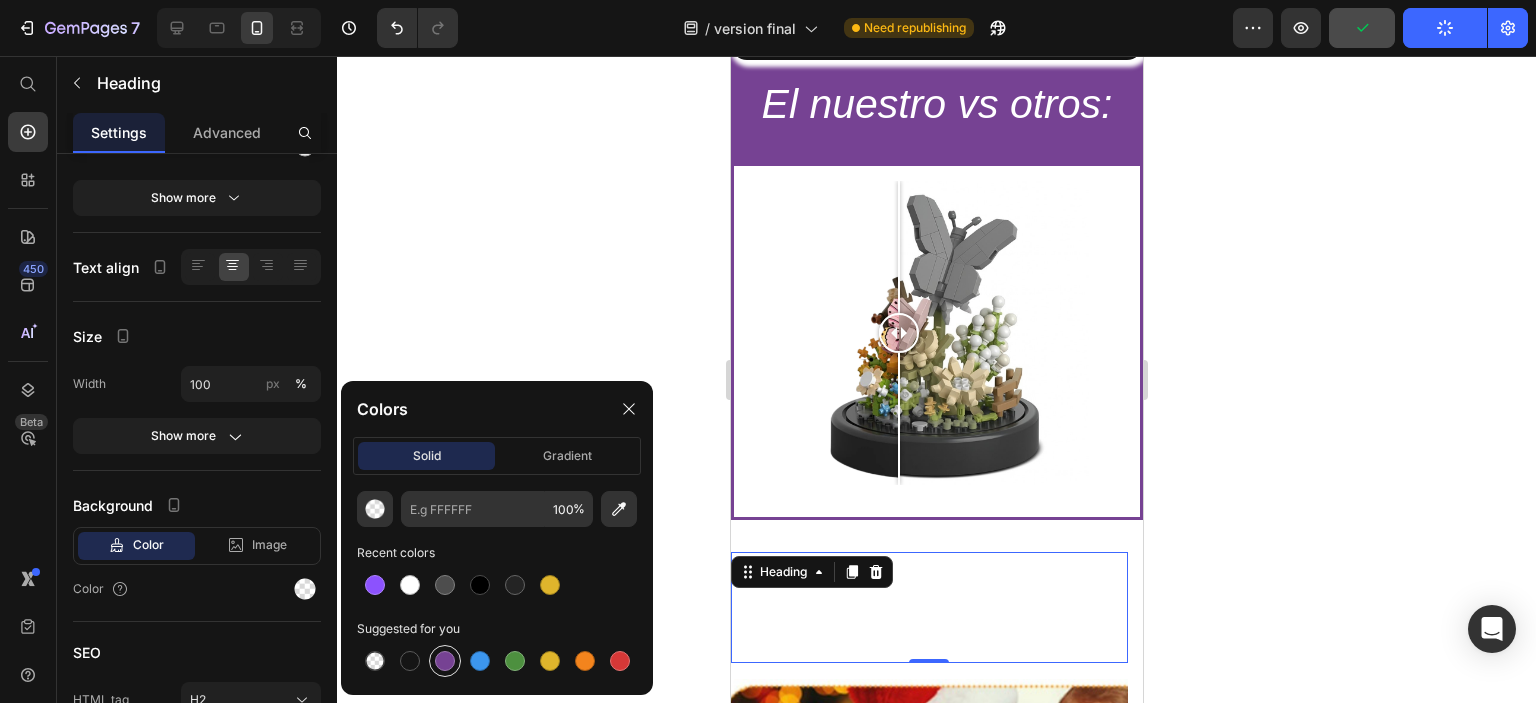 click at bounding box center (445, 661) 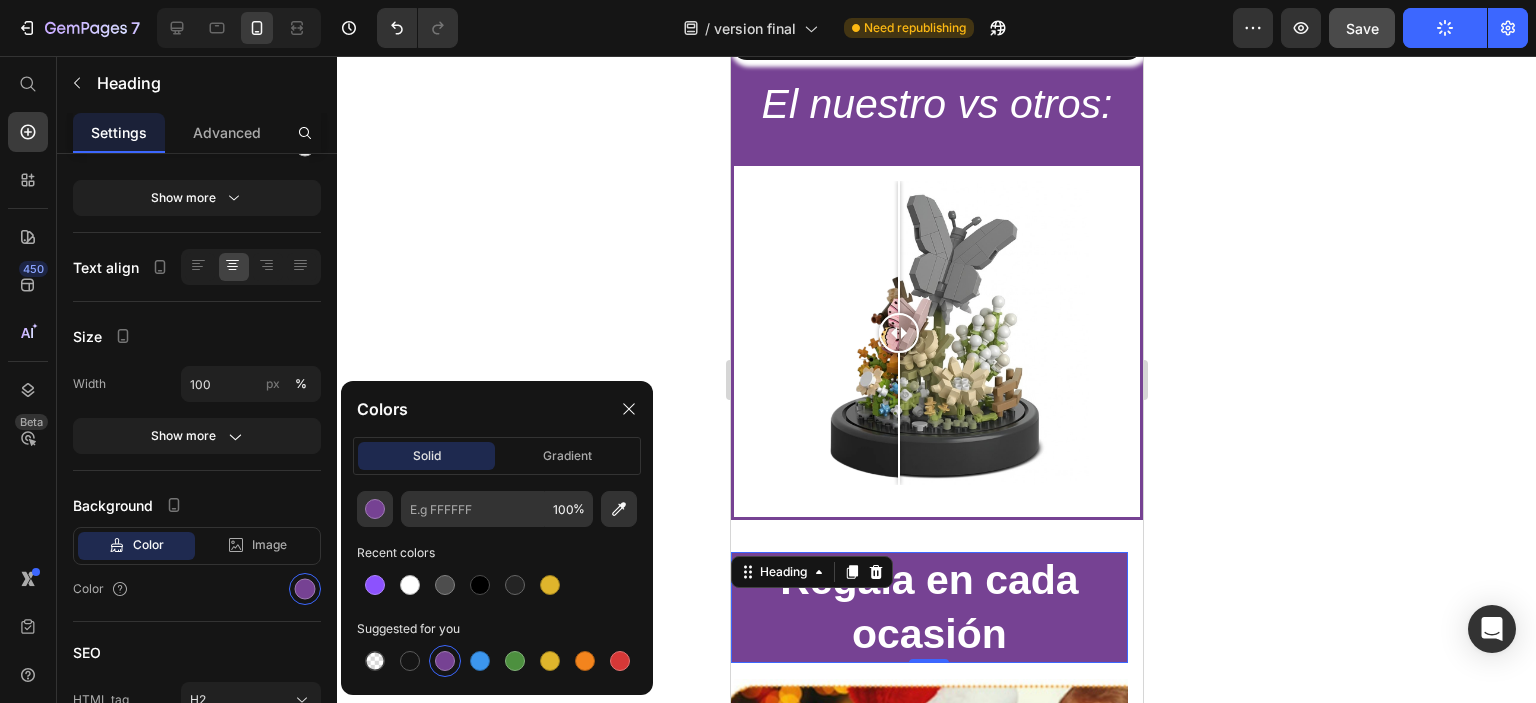 click 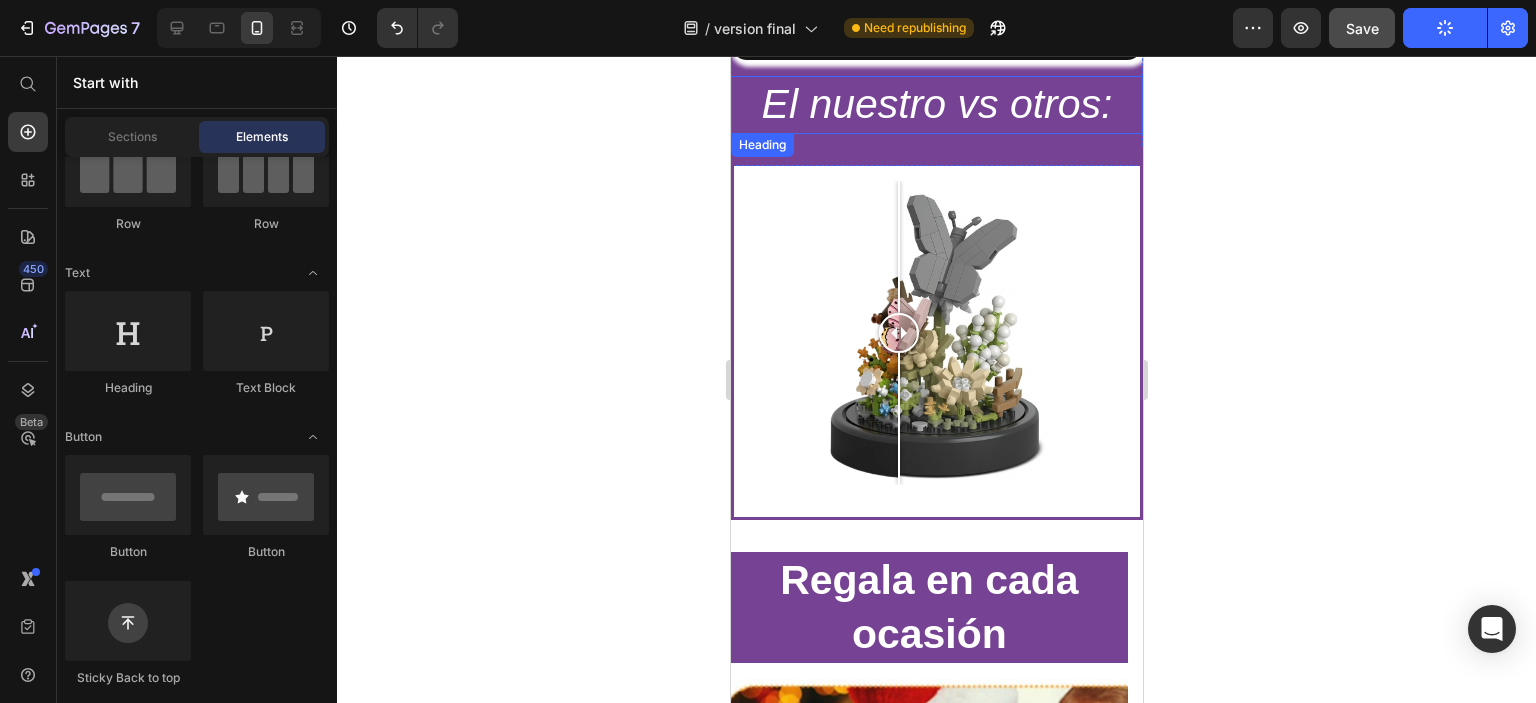 click on "El nuestro vs otros:" at bounding box center (936, 104) 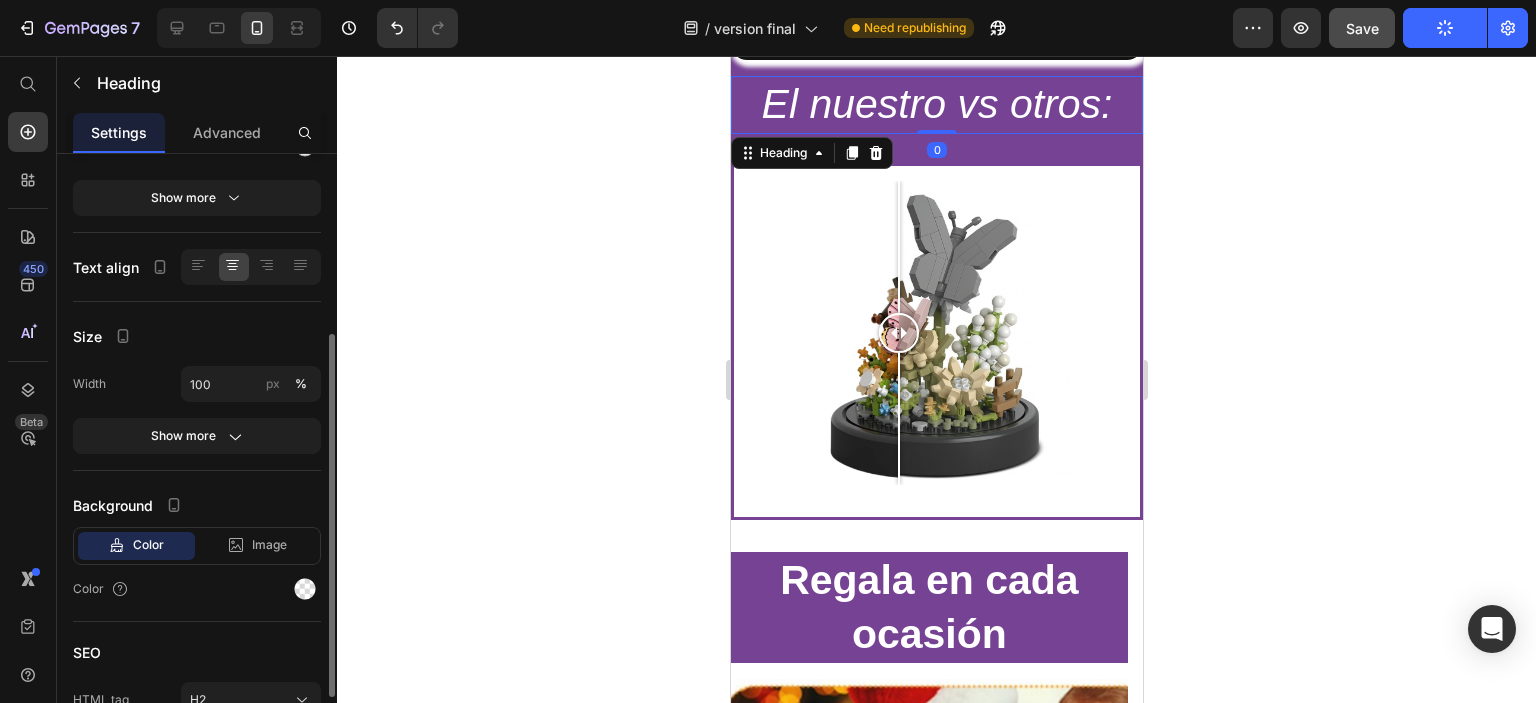 scroll, scrollTop: 0, scrollLeft: 0, axis: both 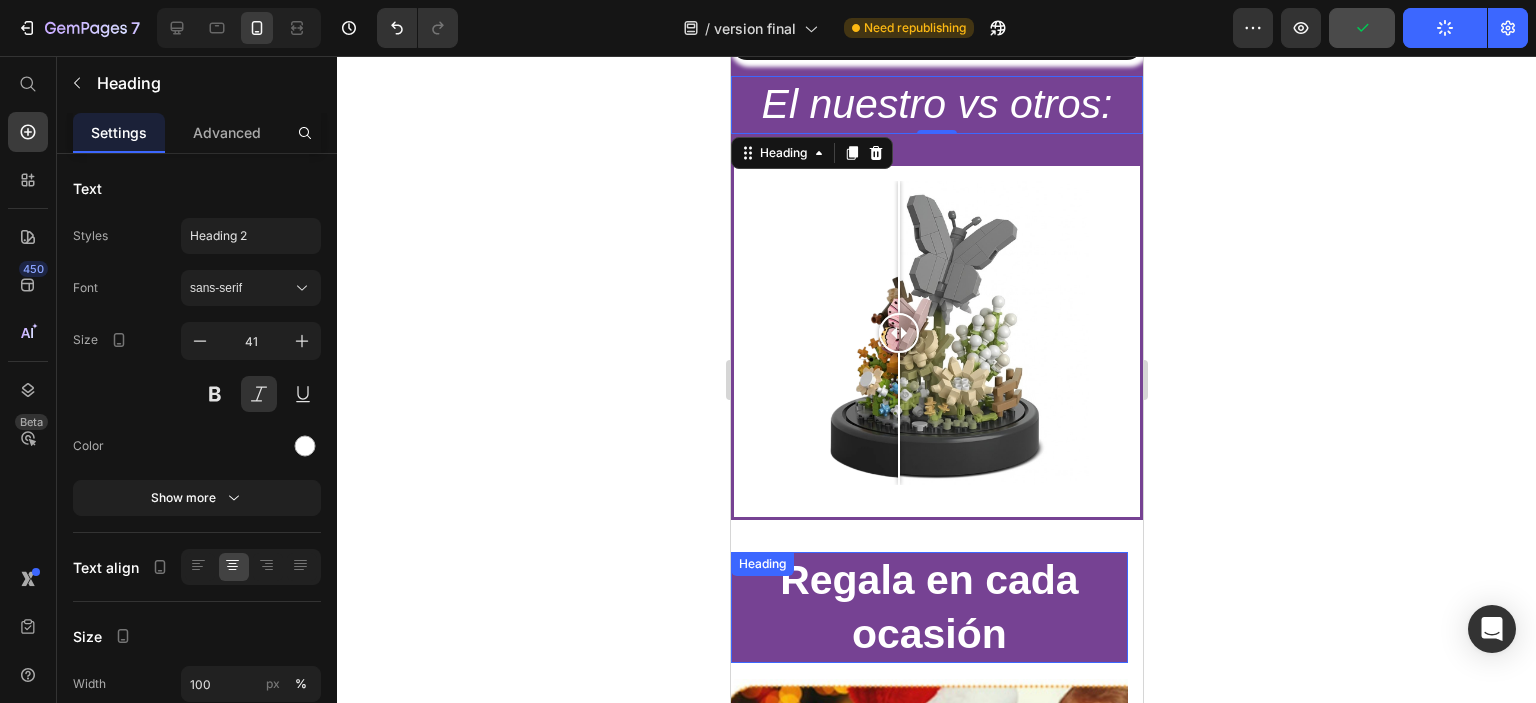 click on "Regala en cada ocasión" at bounding box center (928, 607) 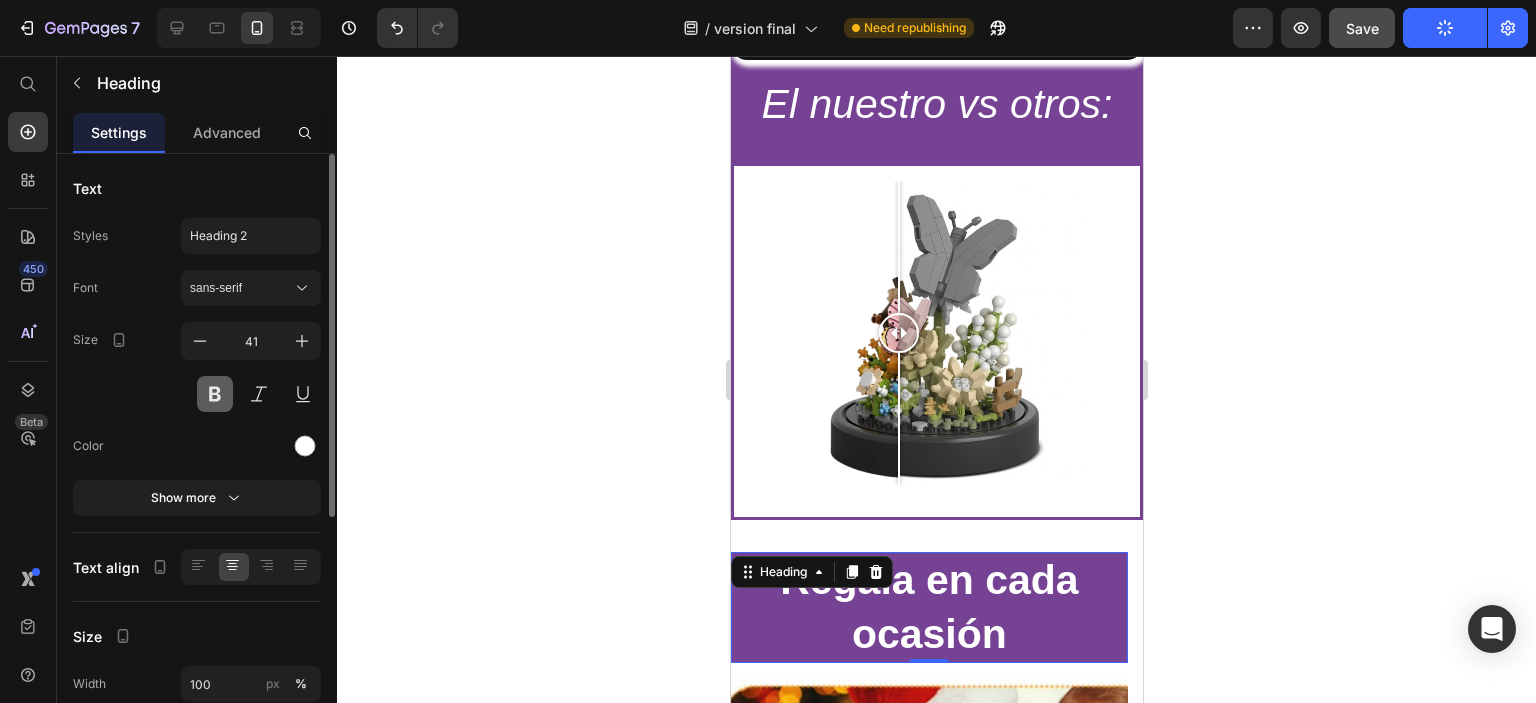 click at bounding box center [215, 394] 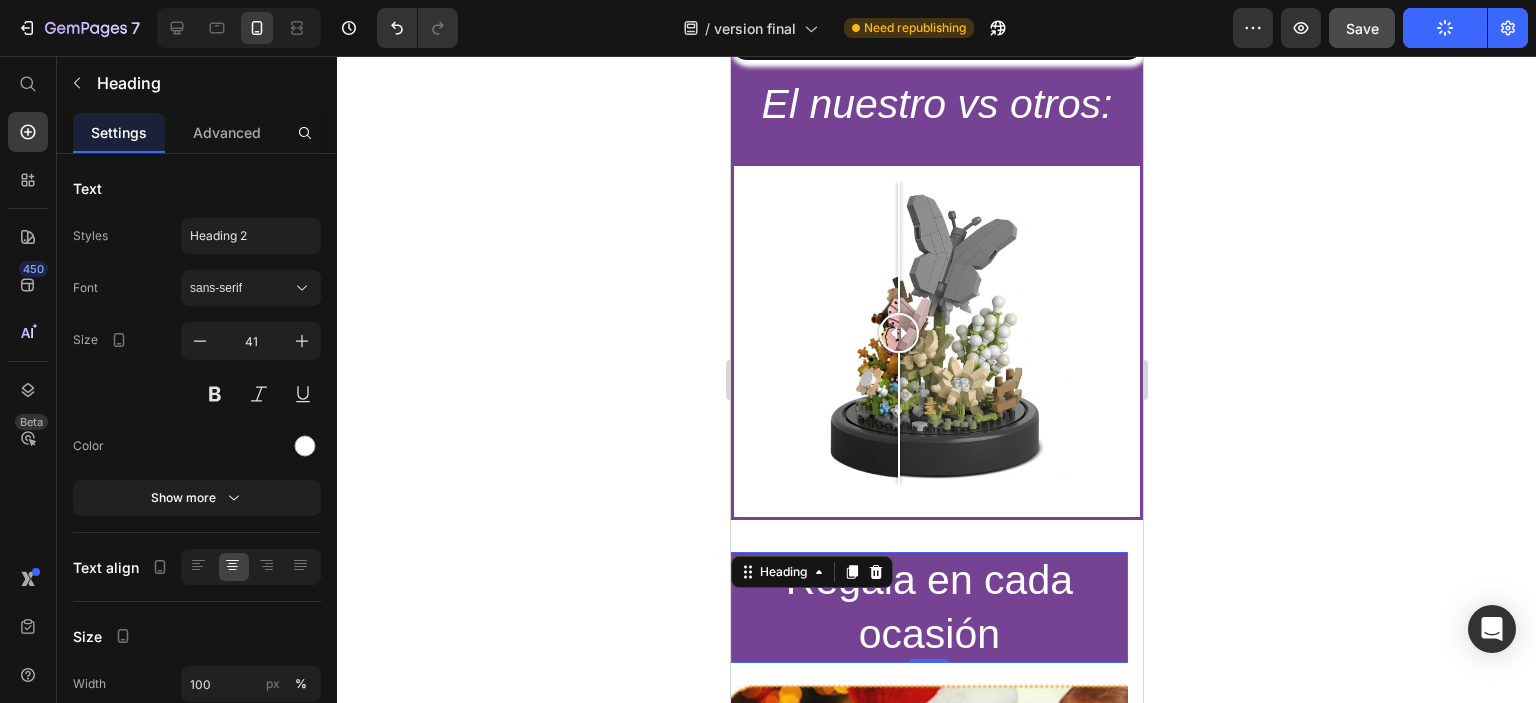 click 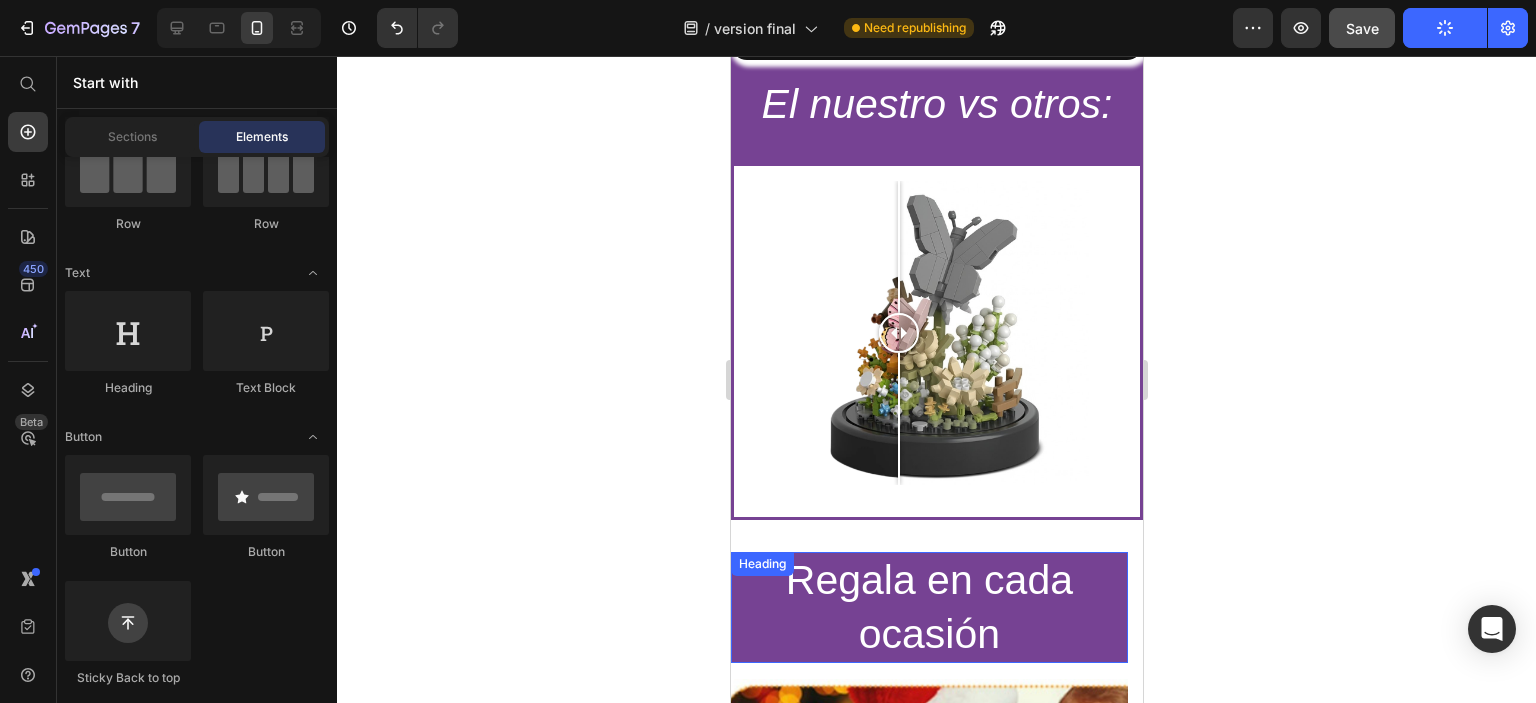 click on "Regala en cada ocasión" at bounding box center (928, 607) 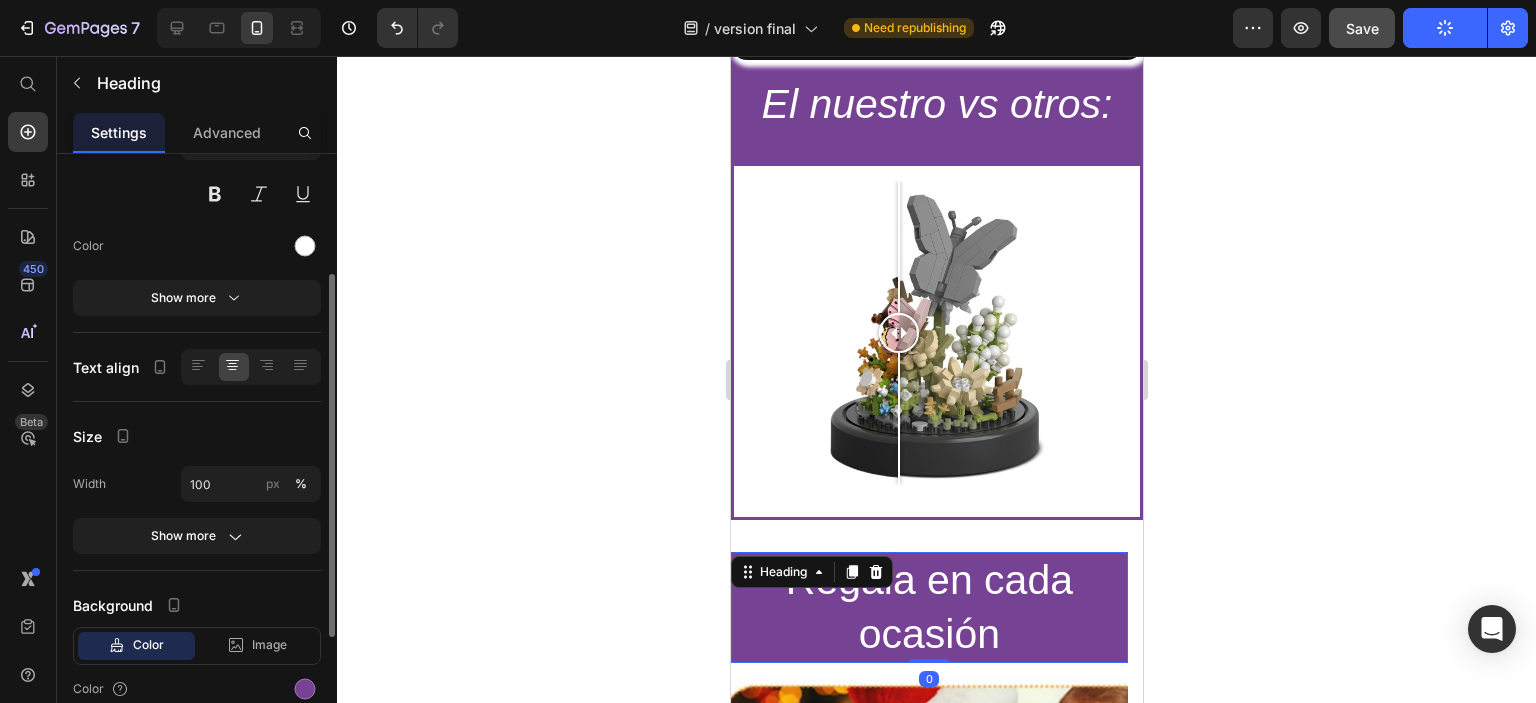 scroll, scrollTop: 300, scrollLeft: 0, axis: vertical 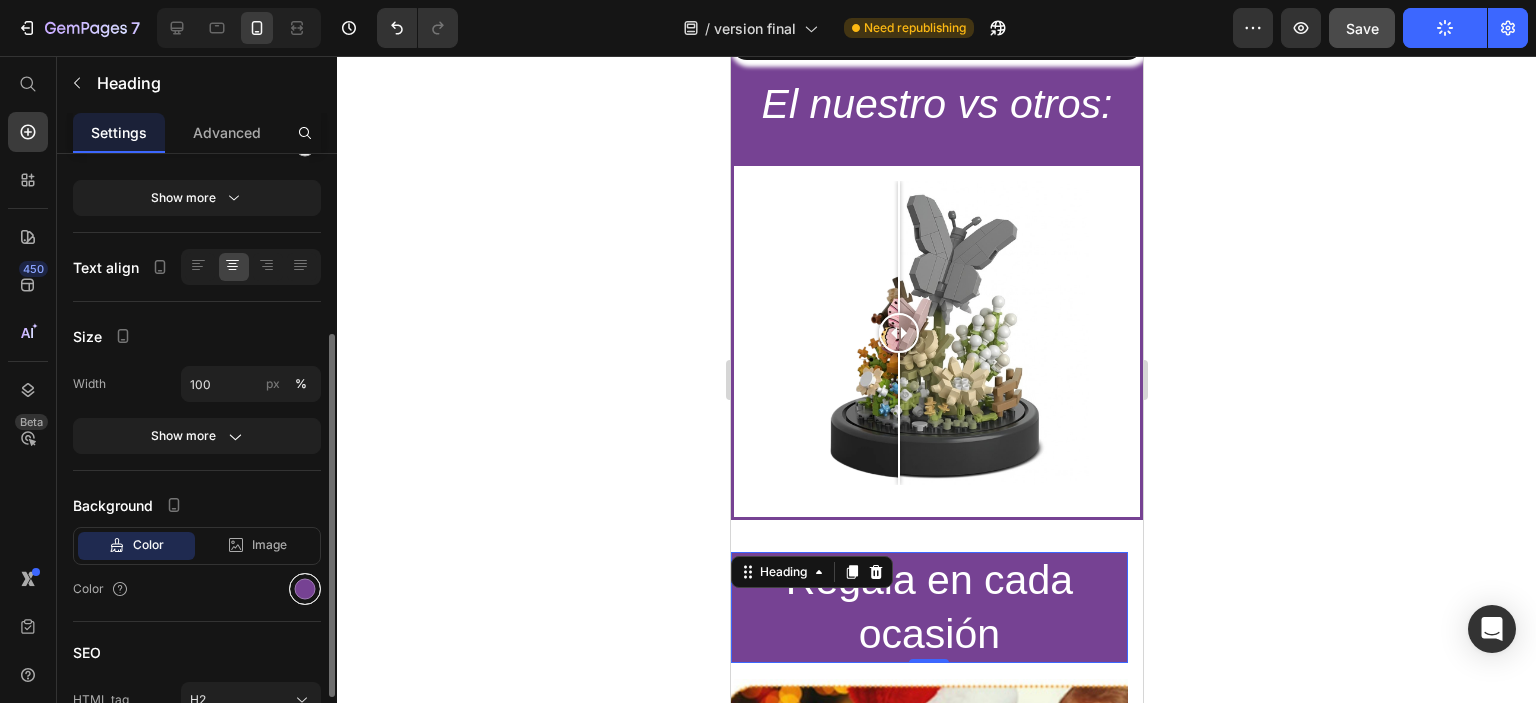 click at bounding box center [305, 589] 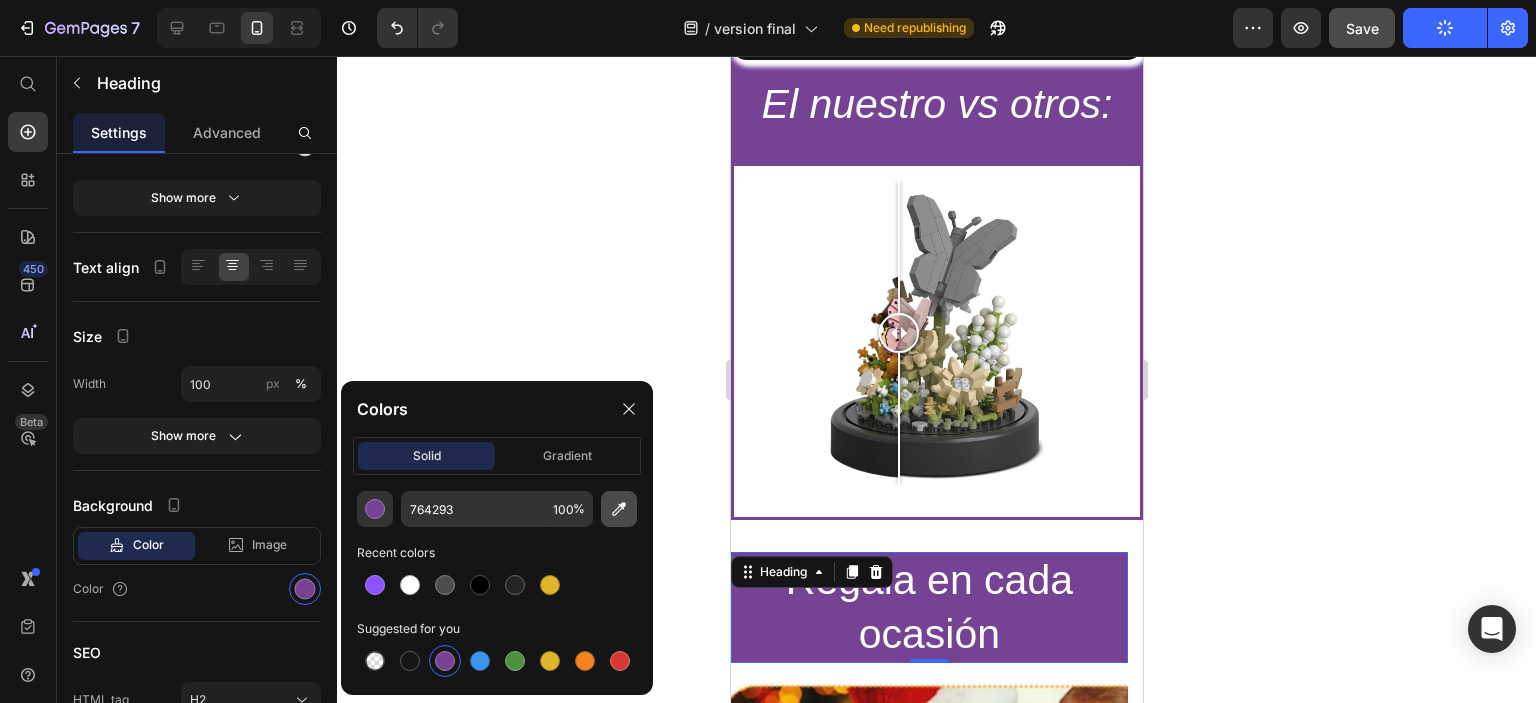 click 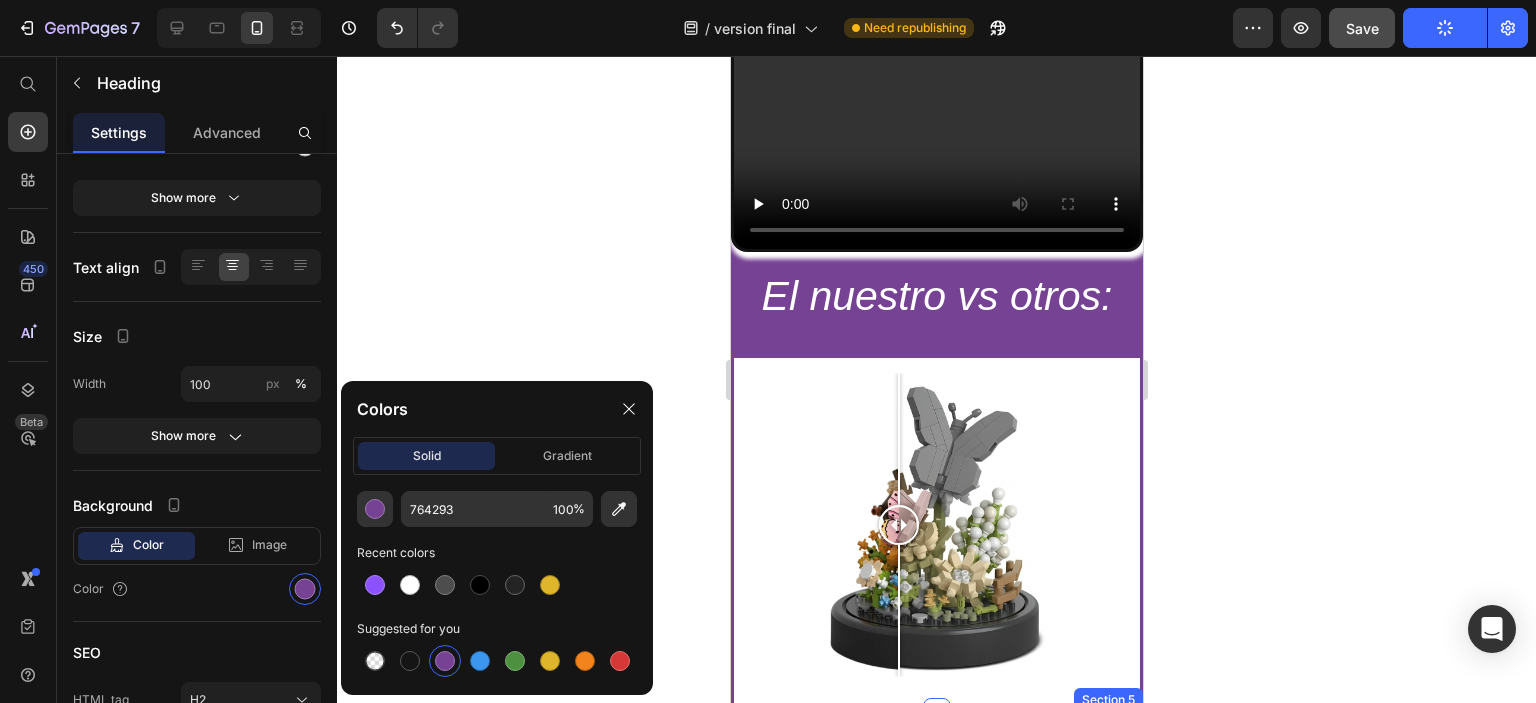 scroll, scrollTop: 1800, scrollLeft: 0, axis: vertical 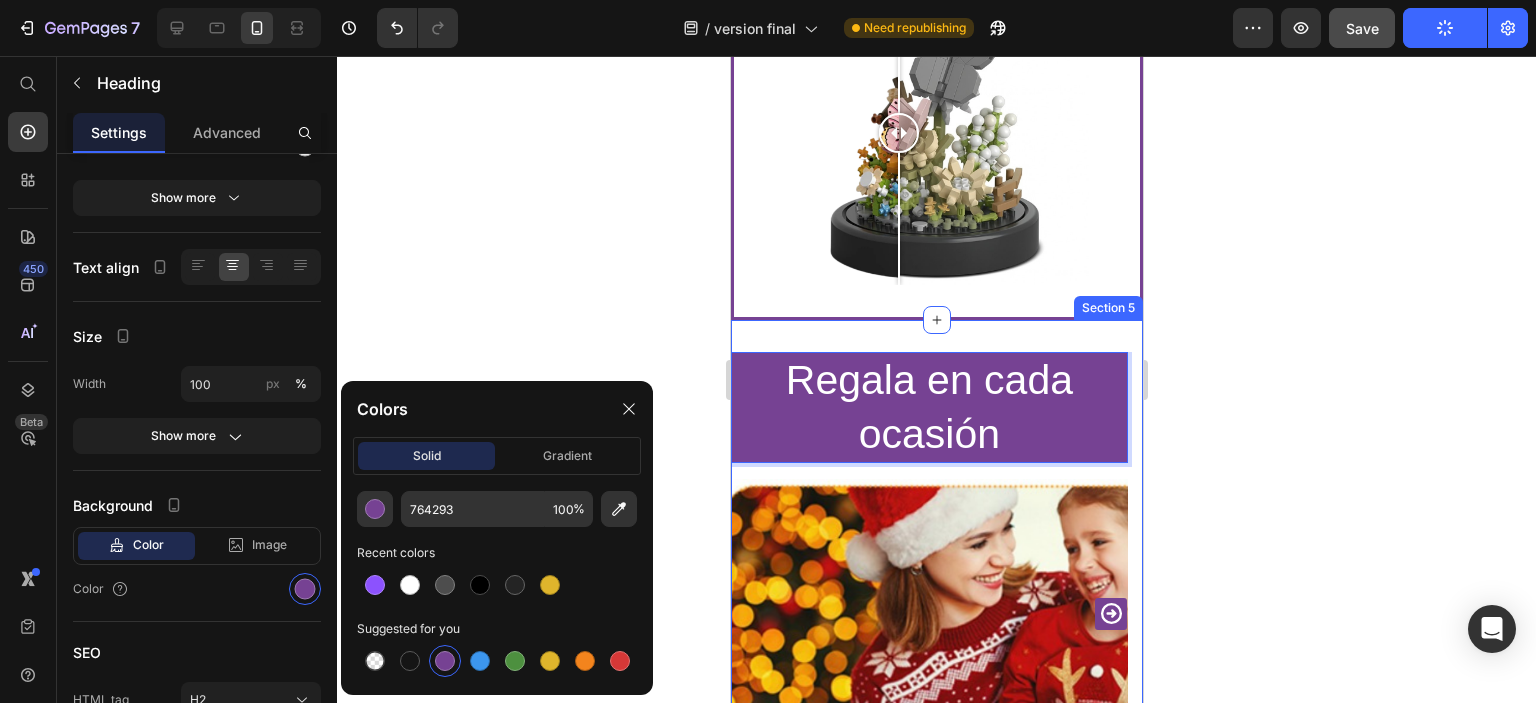 click on "Regala en cada ocasión Heading   0 Row Image Image Image Image Para cualquier momento Heading Image
Carousel Section 5" at bounding box center (936, 613) 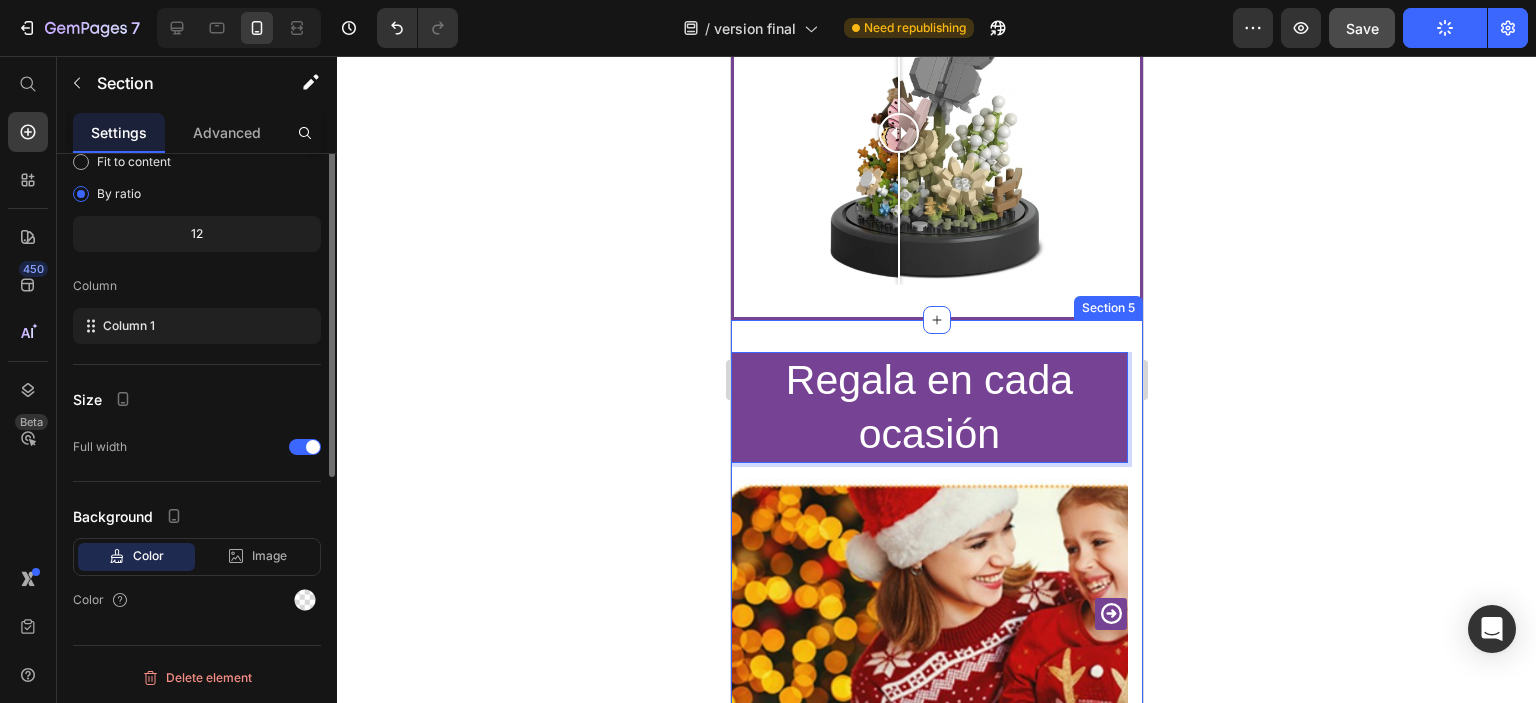 scroll, scrollTop: 0, scrollLeft: 0, axis: both 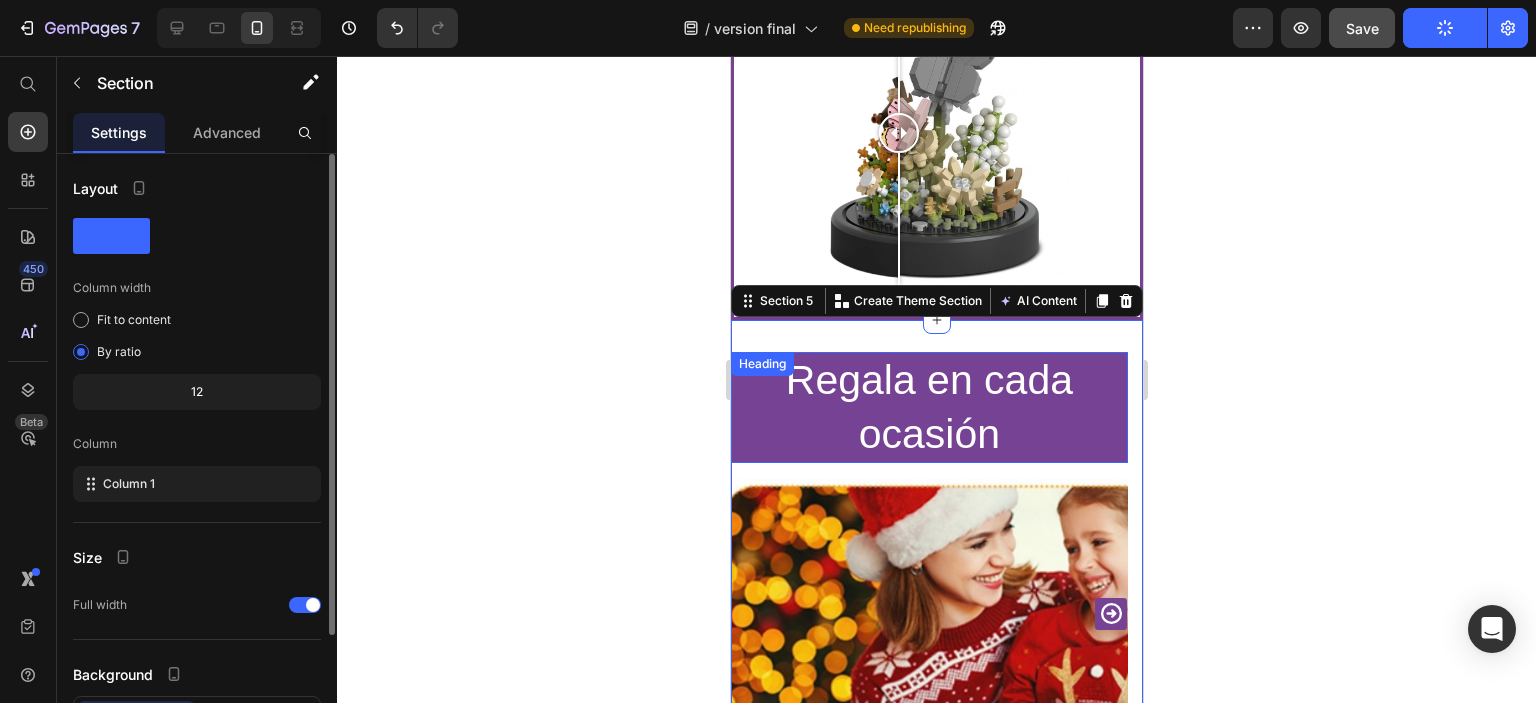 click on "Regala en cada ocasión" at bounding box center (928, 407) 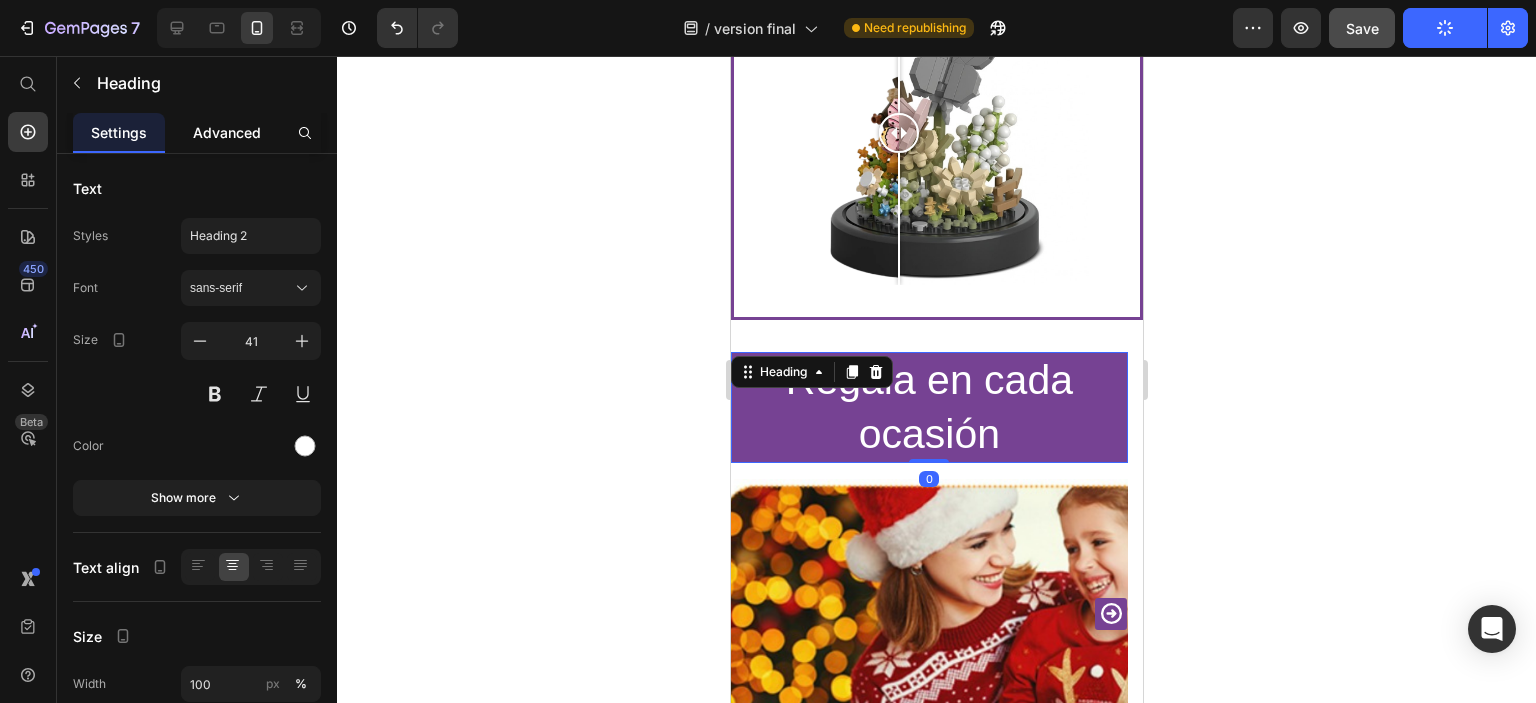 click on "Advanced" at bounding box center (227, 132) 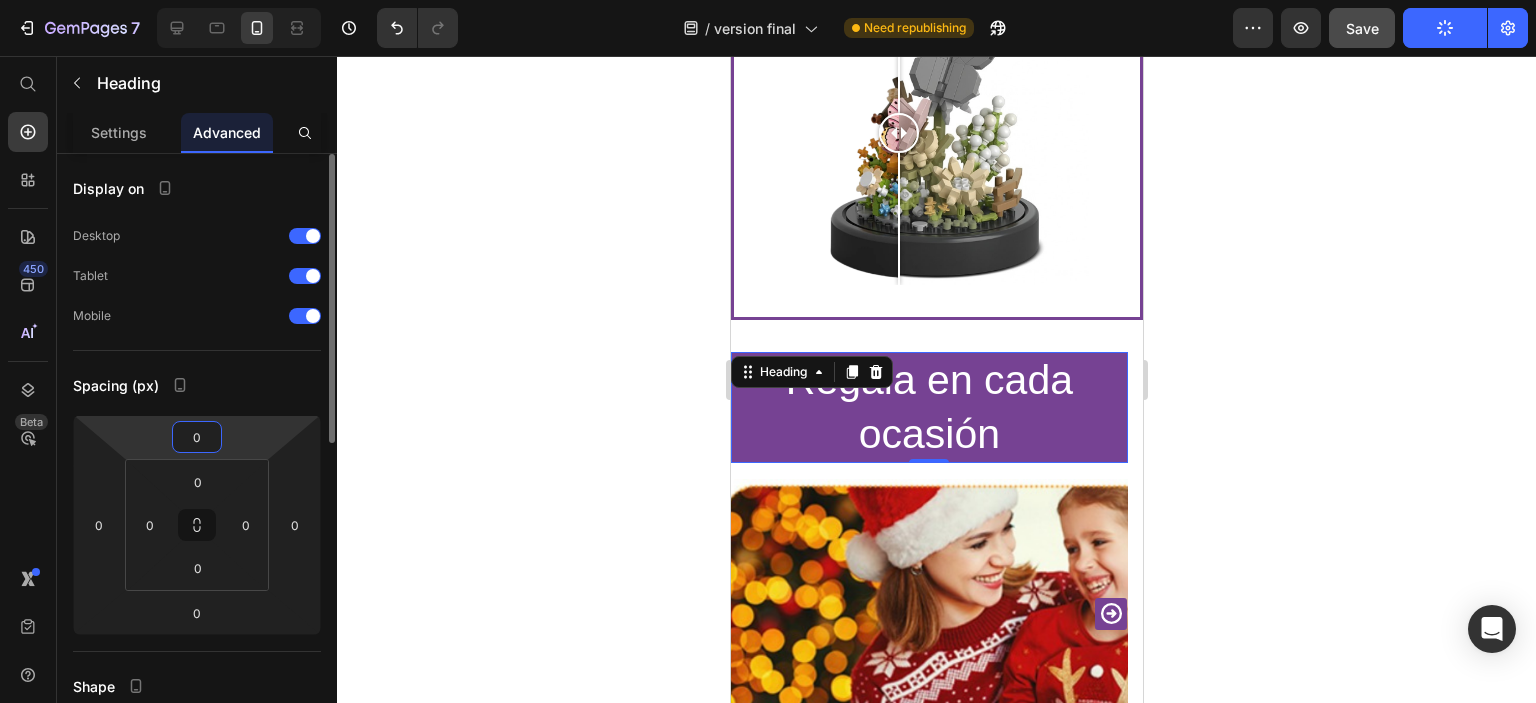 click on "0" at bounding box center (197, 437) 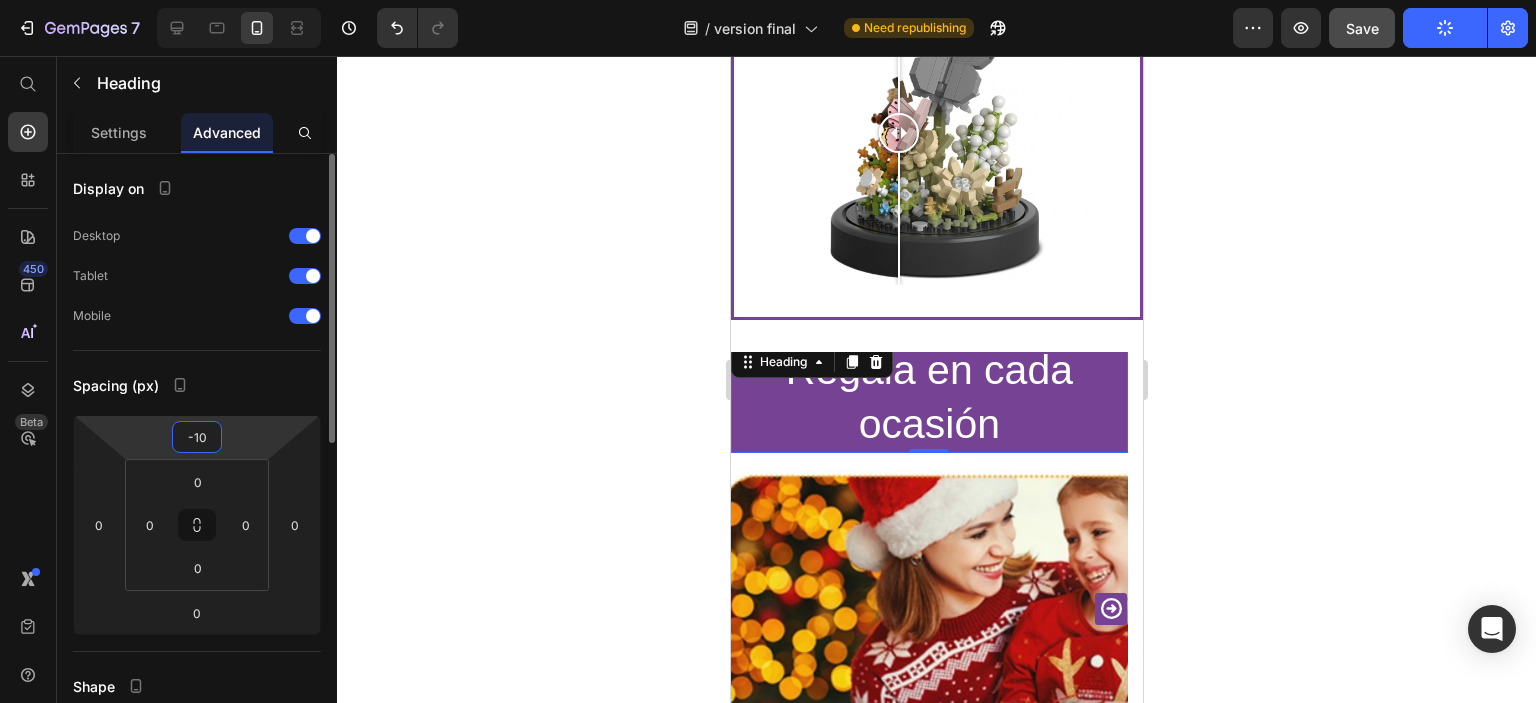 type on "-1" 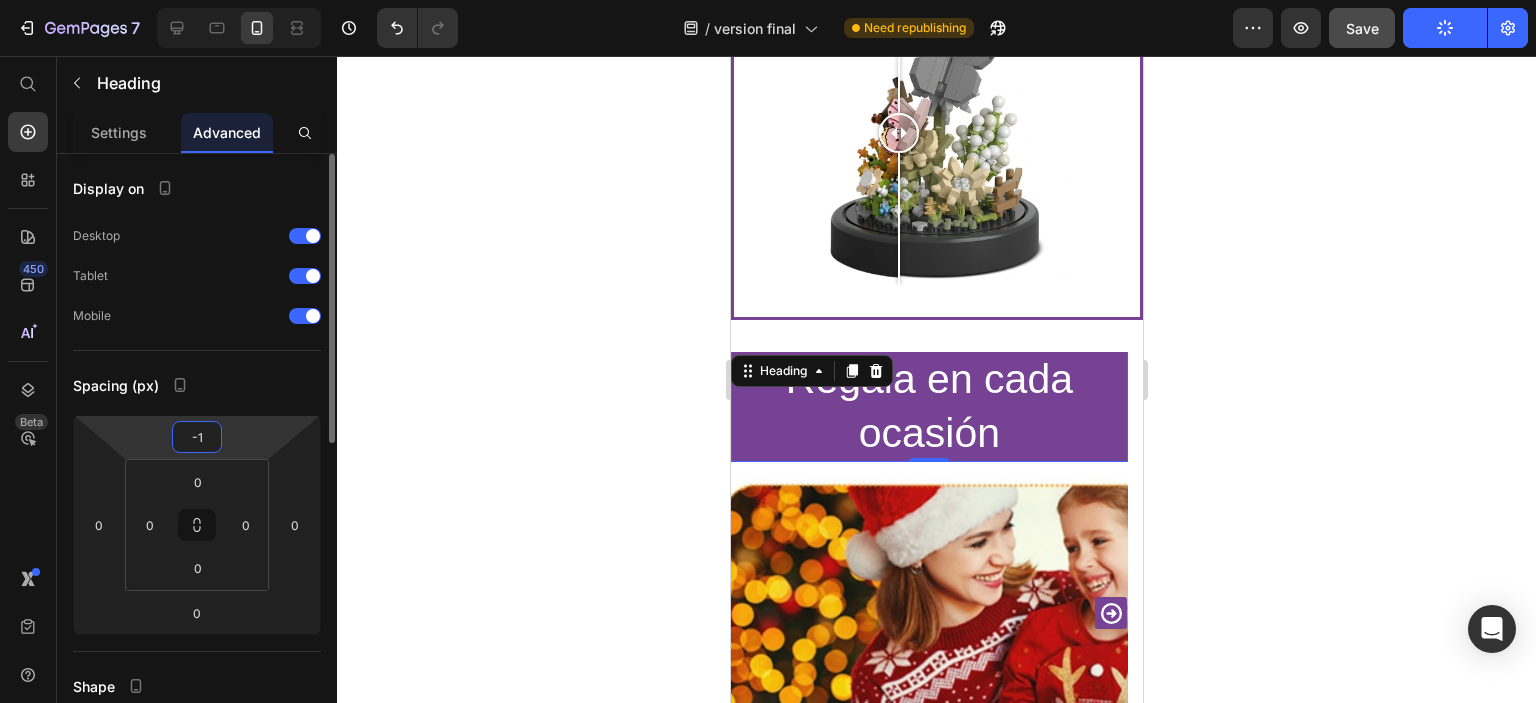 type 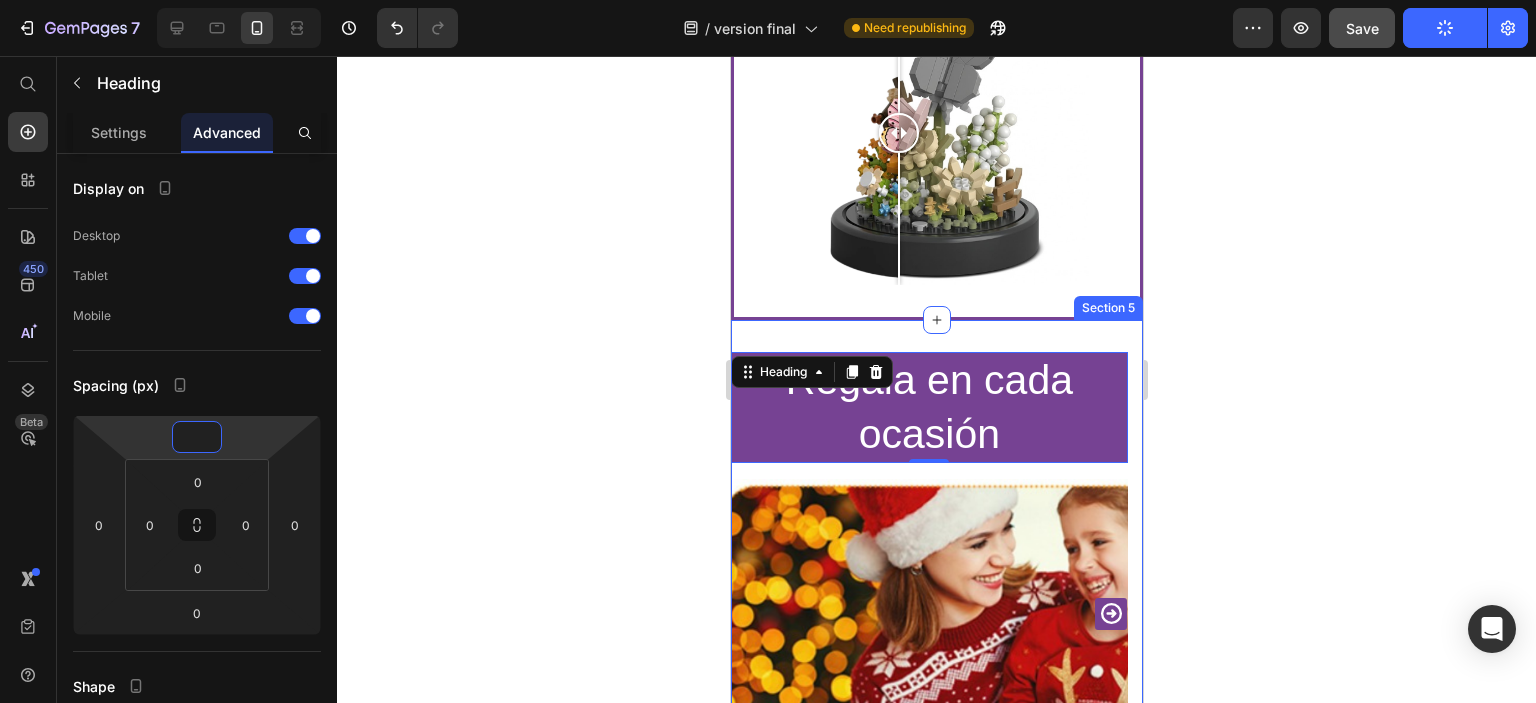 click on "Regala en cada ocasión Heading   0 Row Image Image Image Image Para cualquier momento Heading Image
Carousel Section 5" at bounding box center [936, 613] 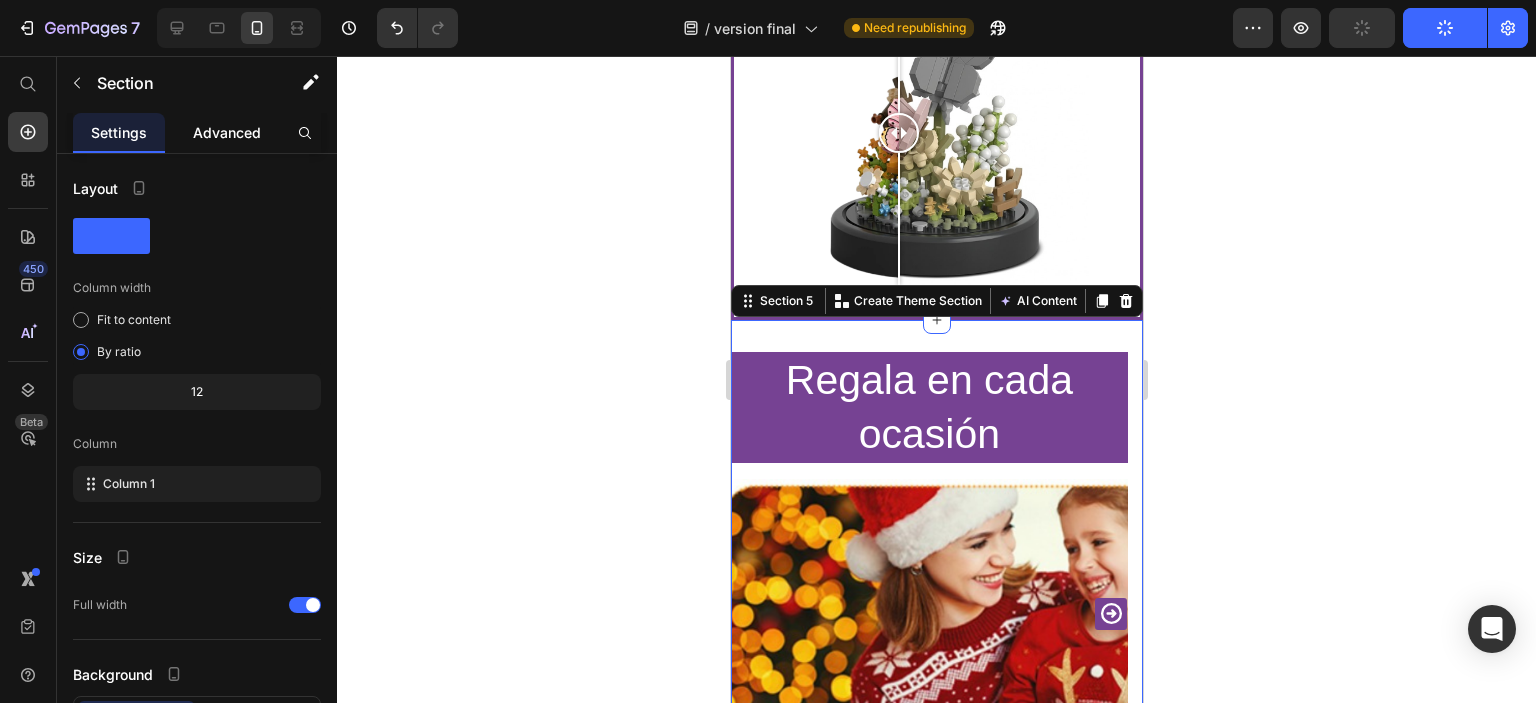 click on "Advanced" at bounding box center (227, 132) 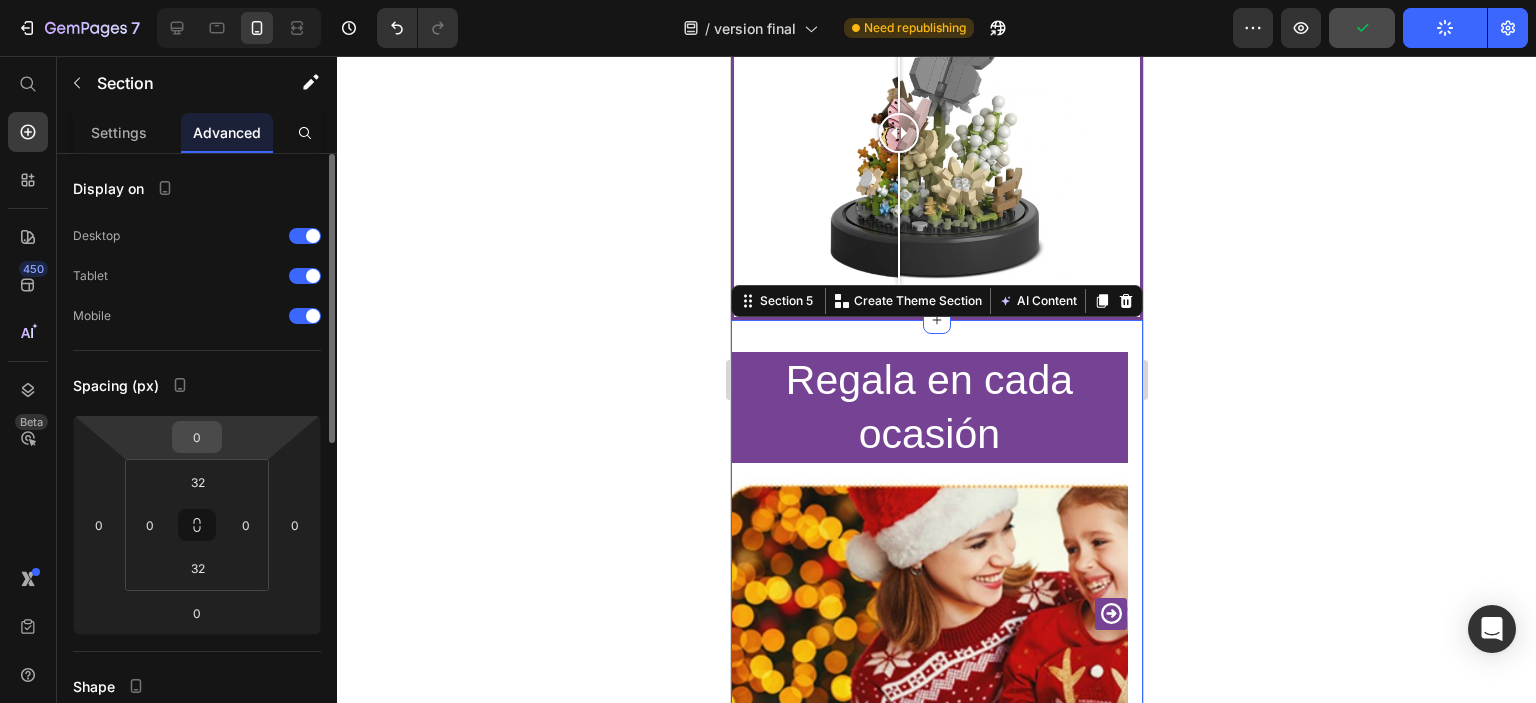 click on "0" at bounding box center (197, 437) 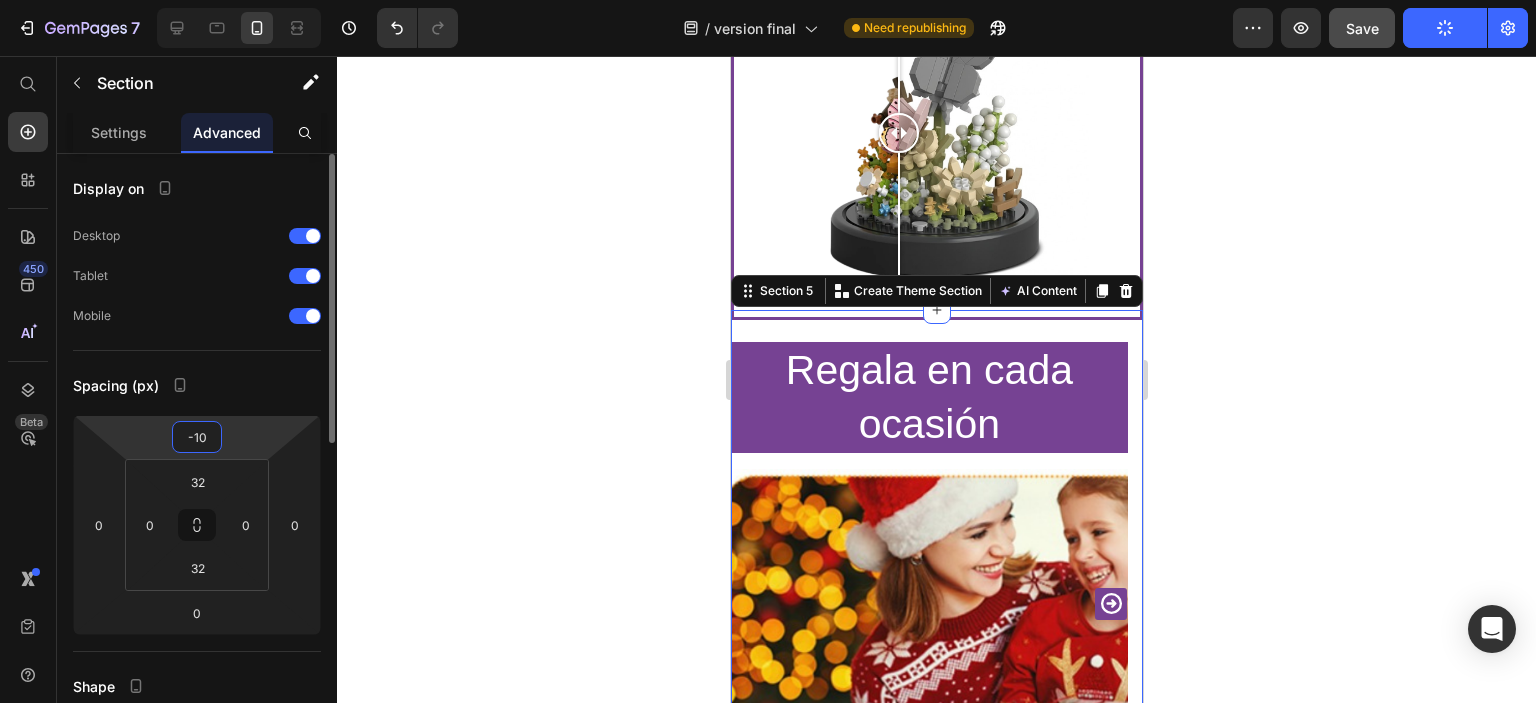 type on "-1" 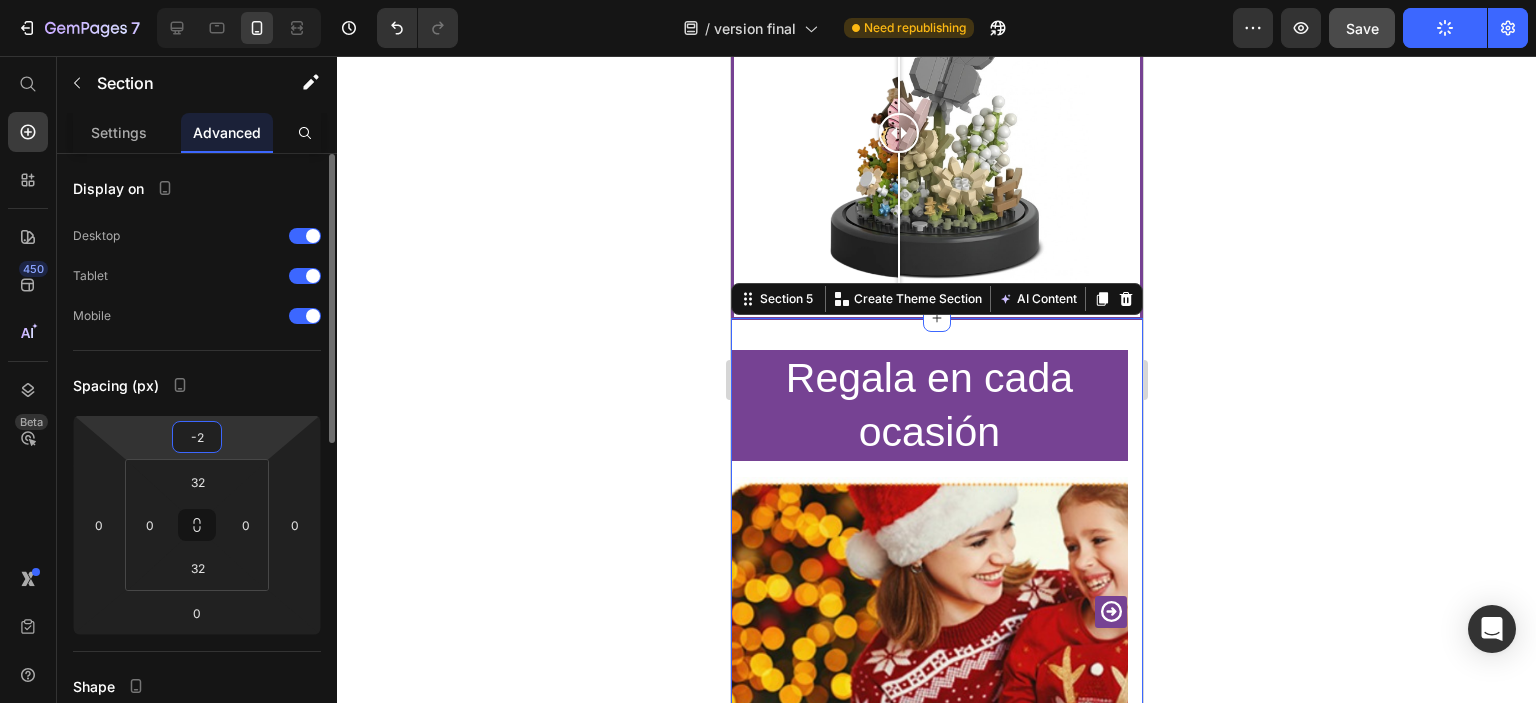 type on "-20" 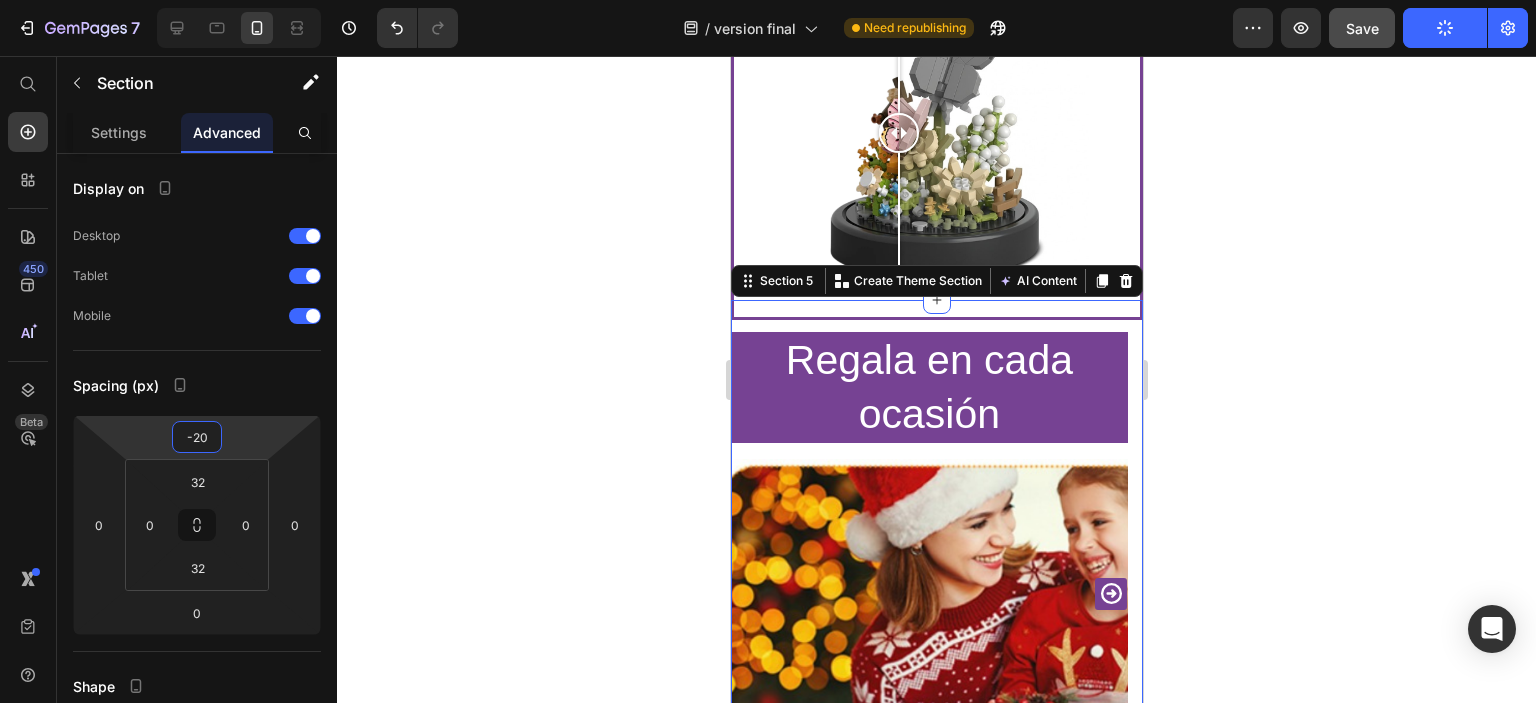 click 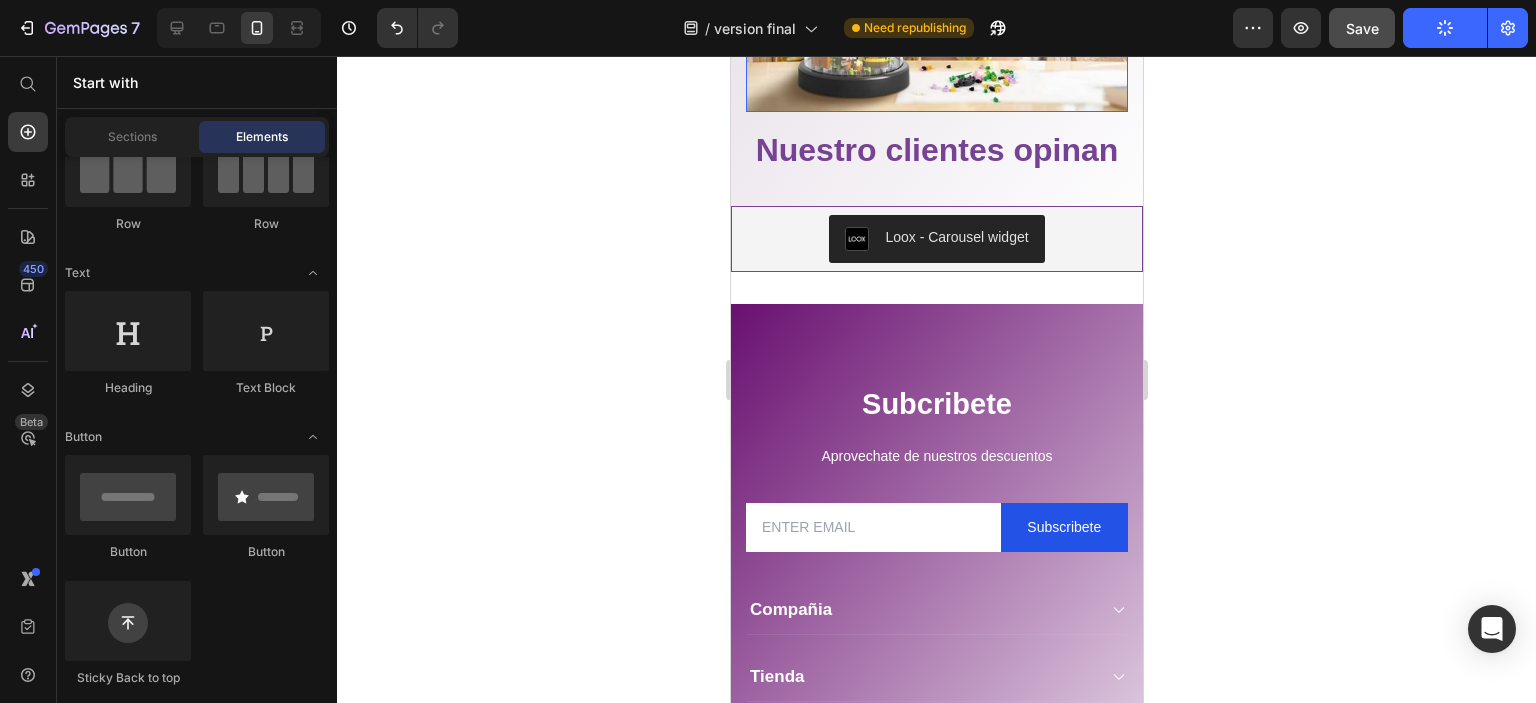 scroll, scrollTop: 3504, scrollLeft: 0, axis: vertical 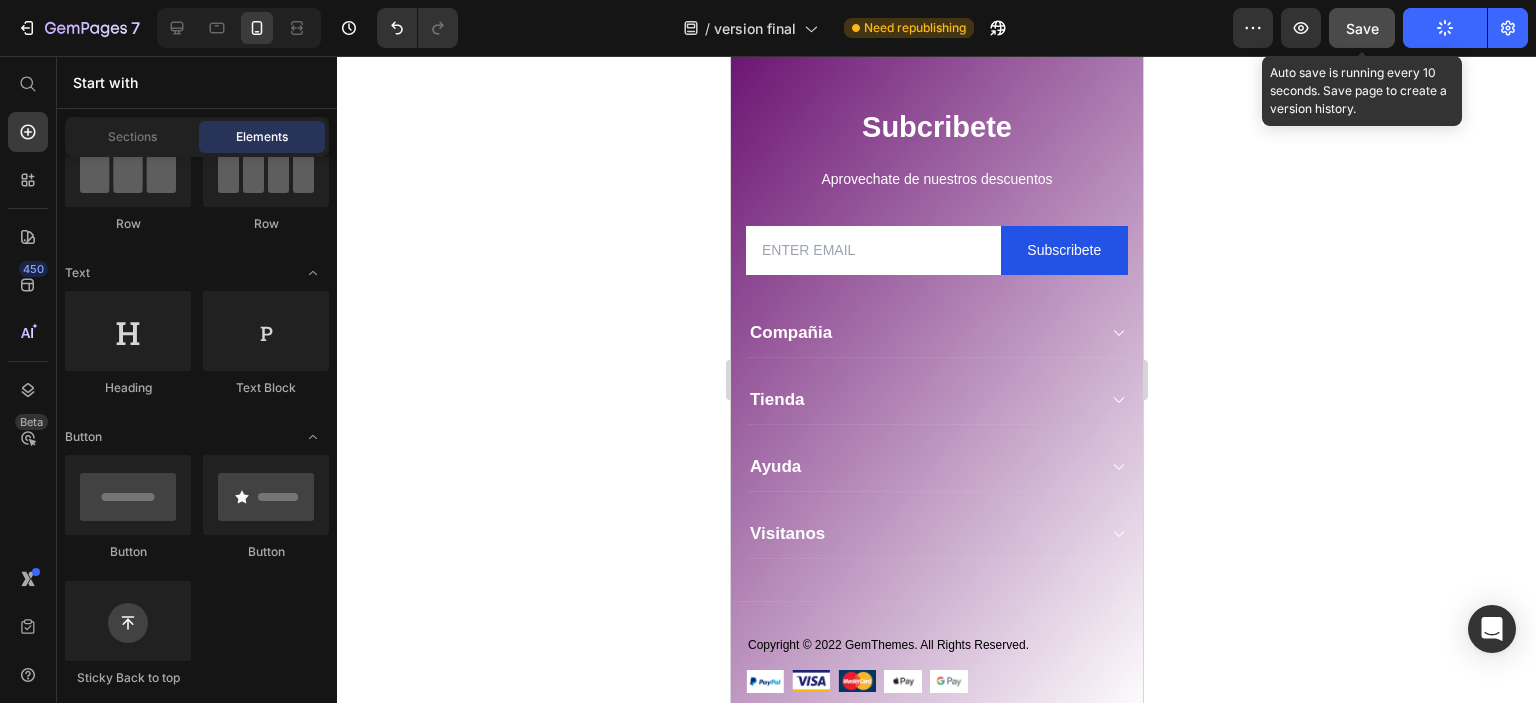 click on "Save" at bounding box center (1362, 28) 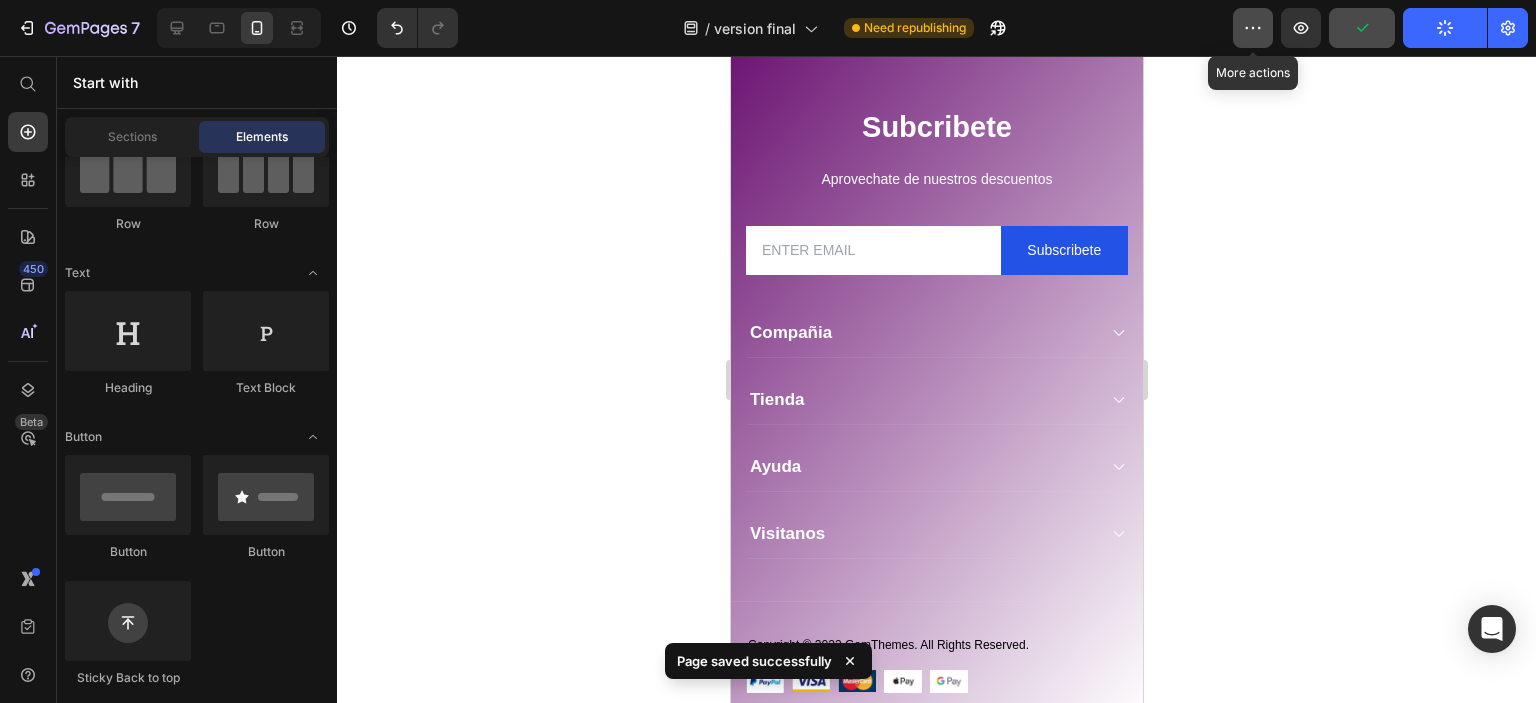 click 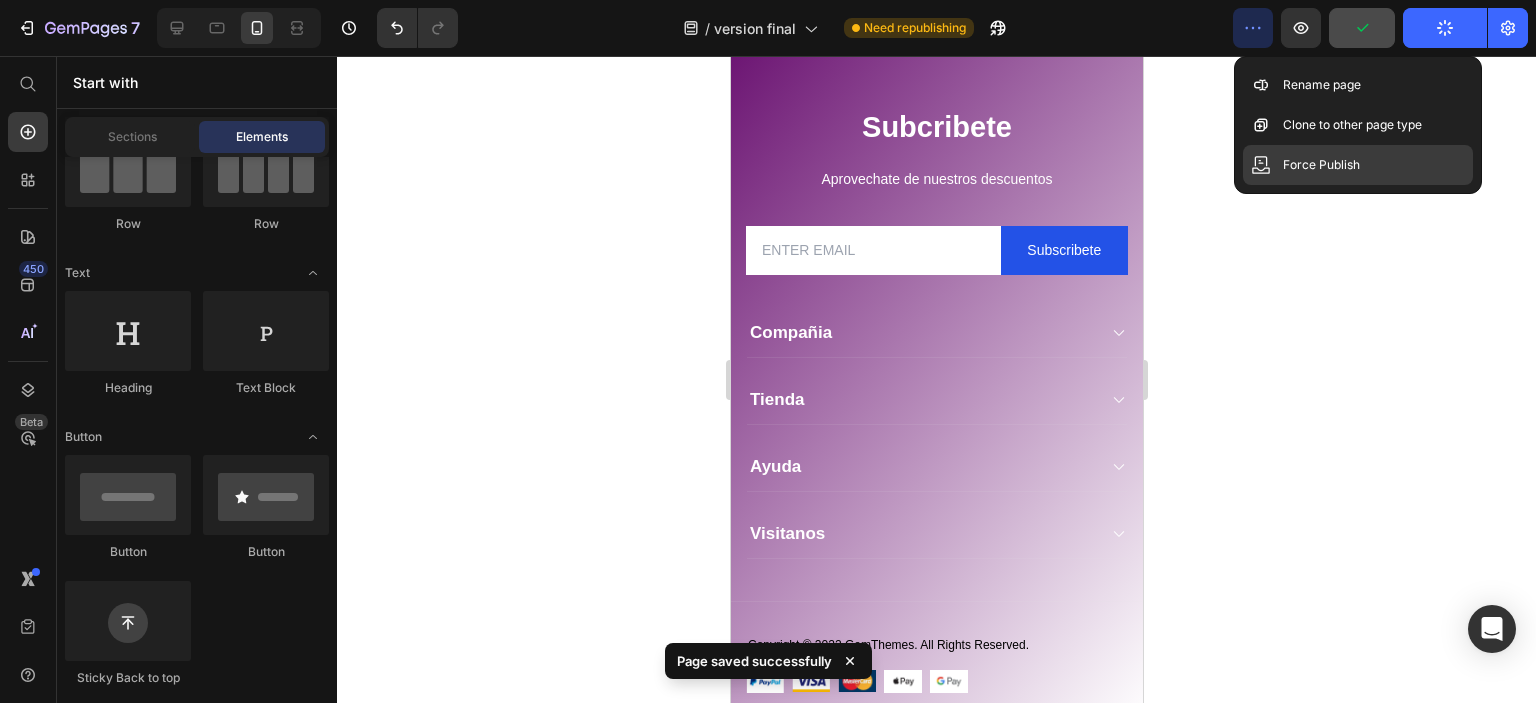 click on "Force Publish" at bounding box center (1321, 165) 